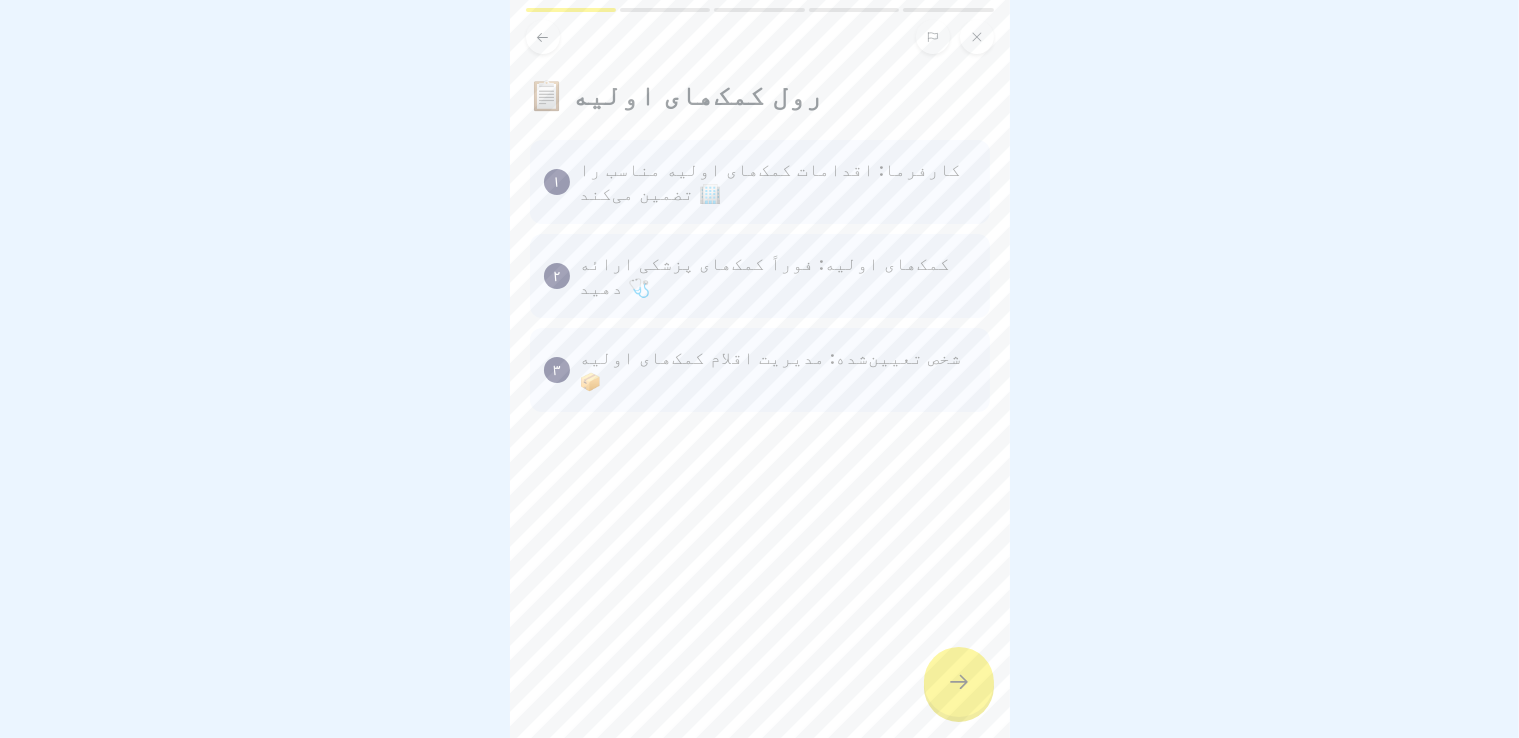 scroll, scrollTop: 0, scrollLeft: 0, axis: both 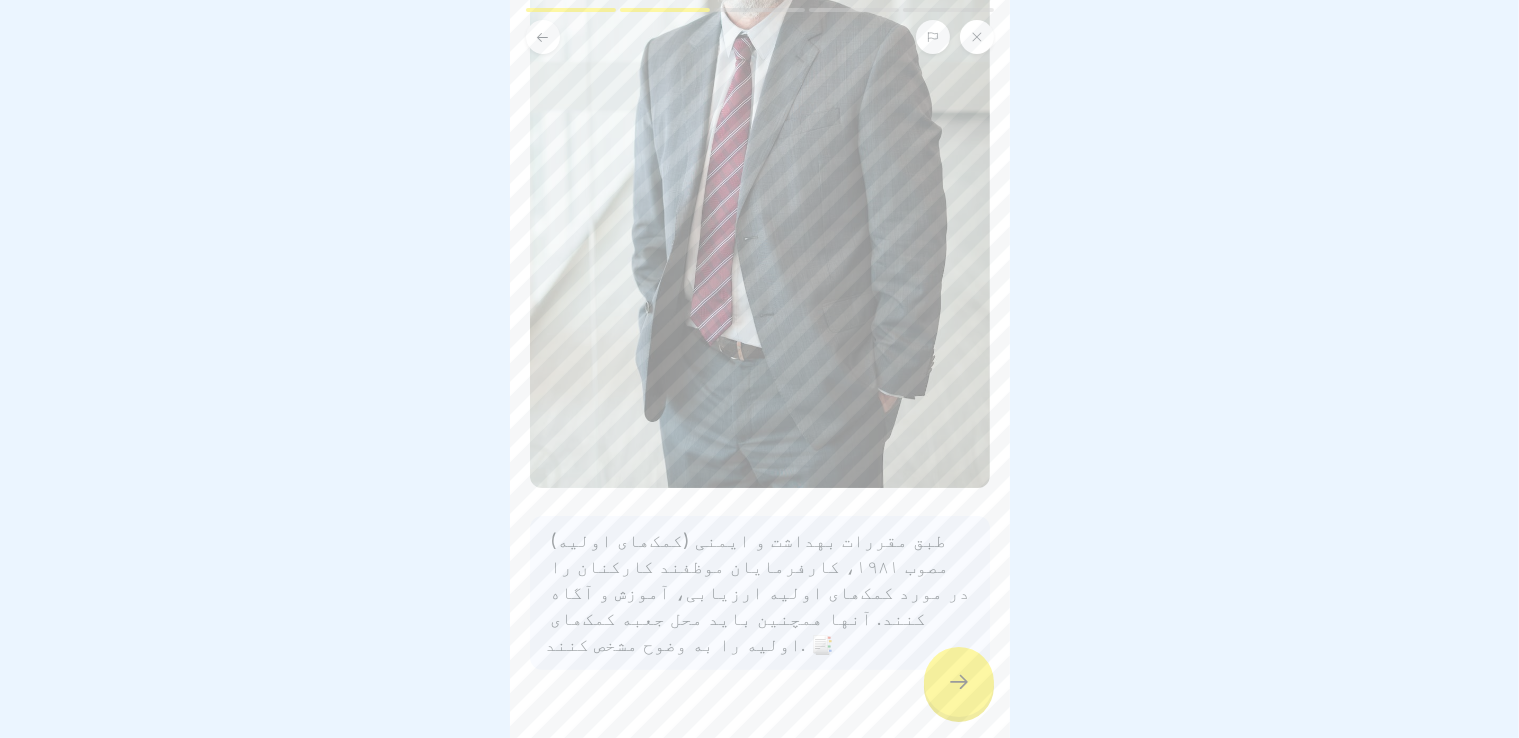 click 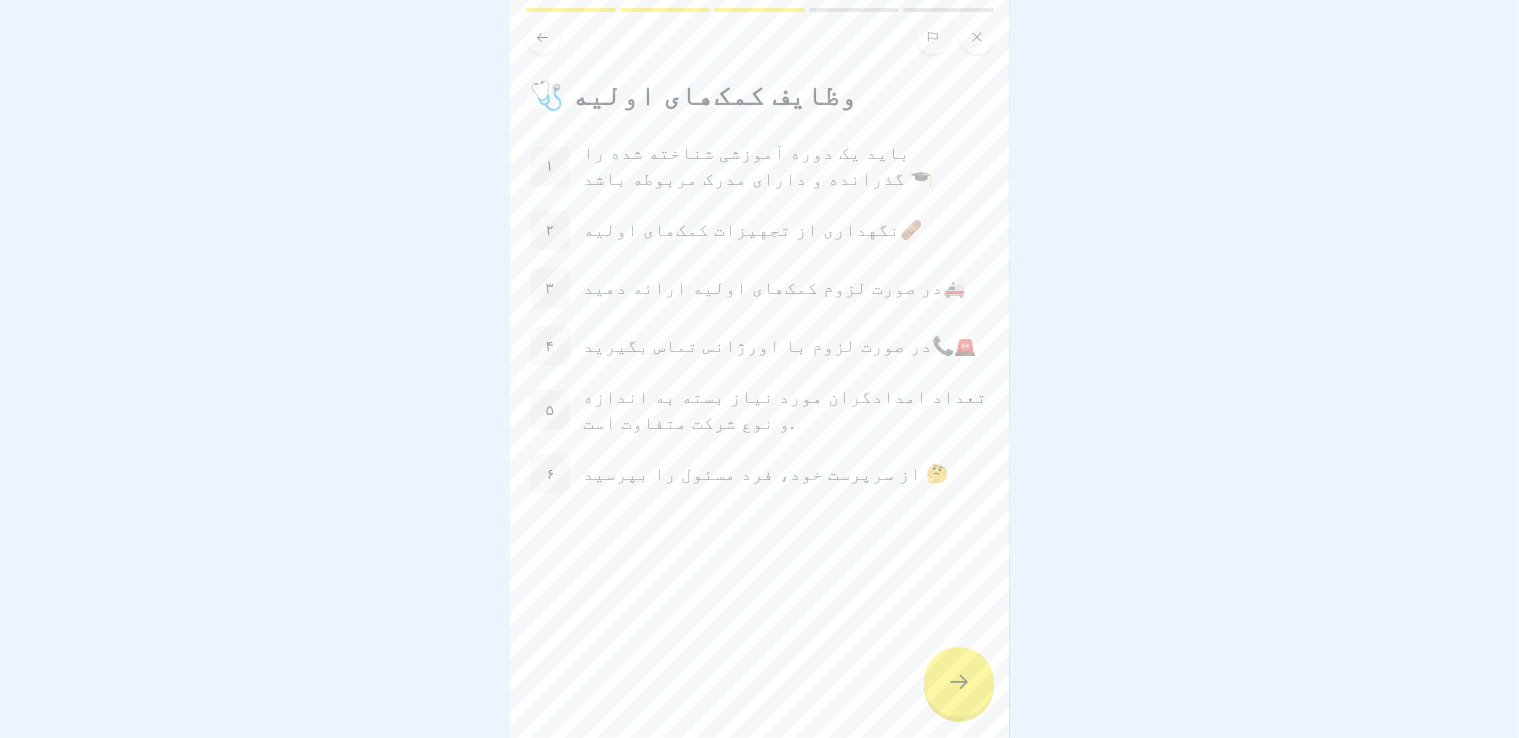 click 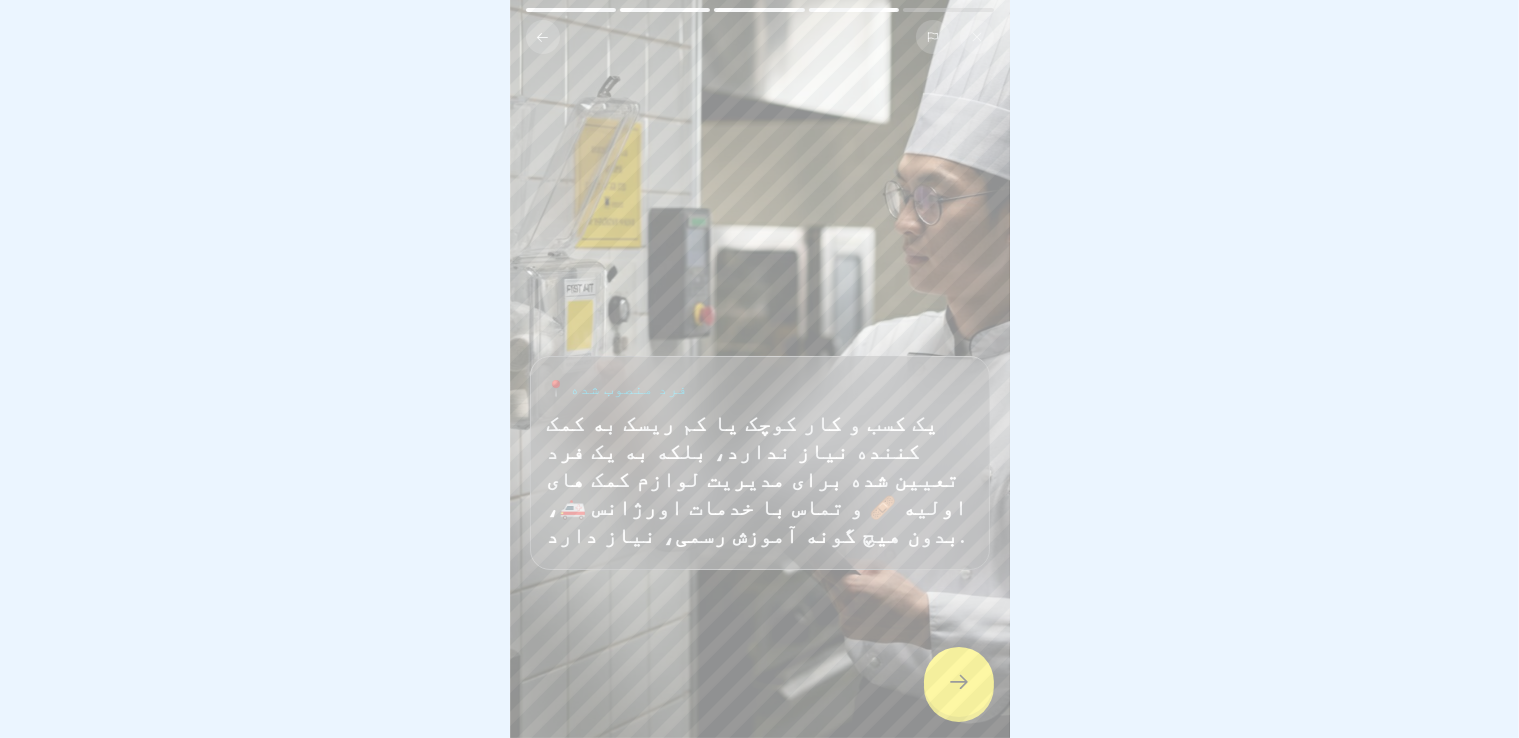 click 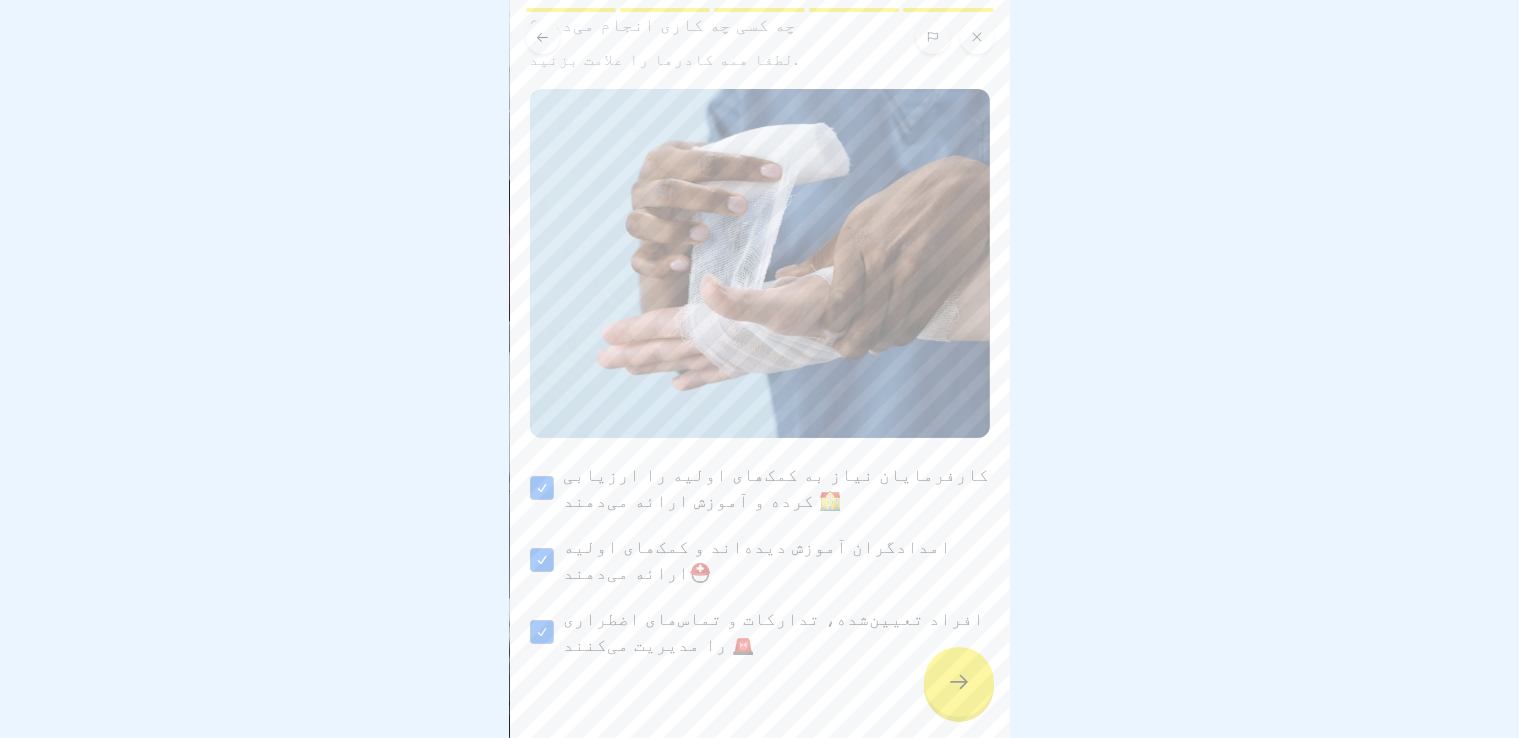 scroll, scrollTop: 112, scrollLeft: 0, axis: vertical 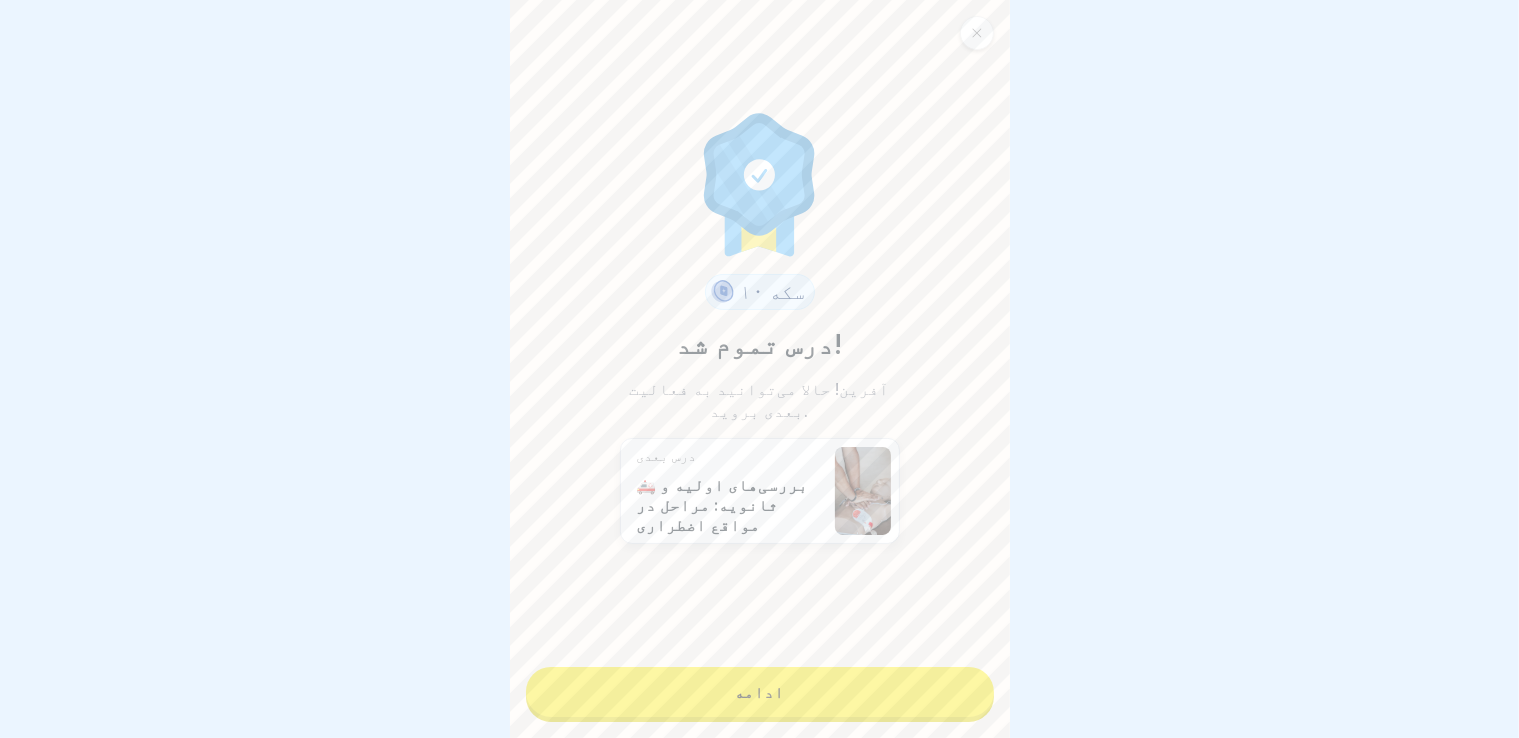 click on "ادامه" at bounding box center [760, 692] 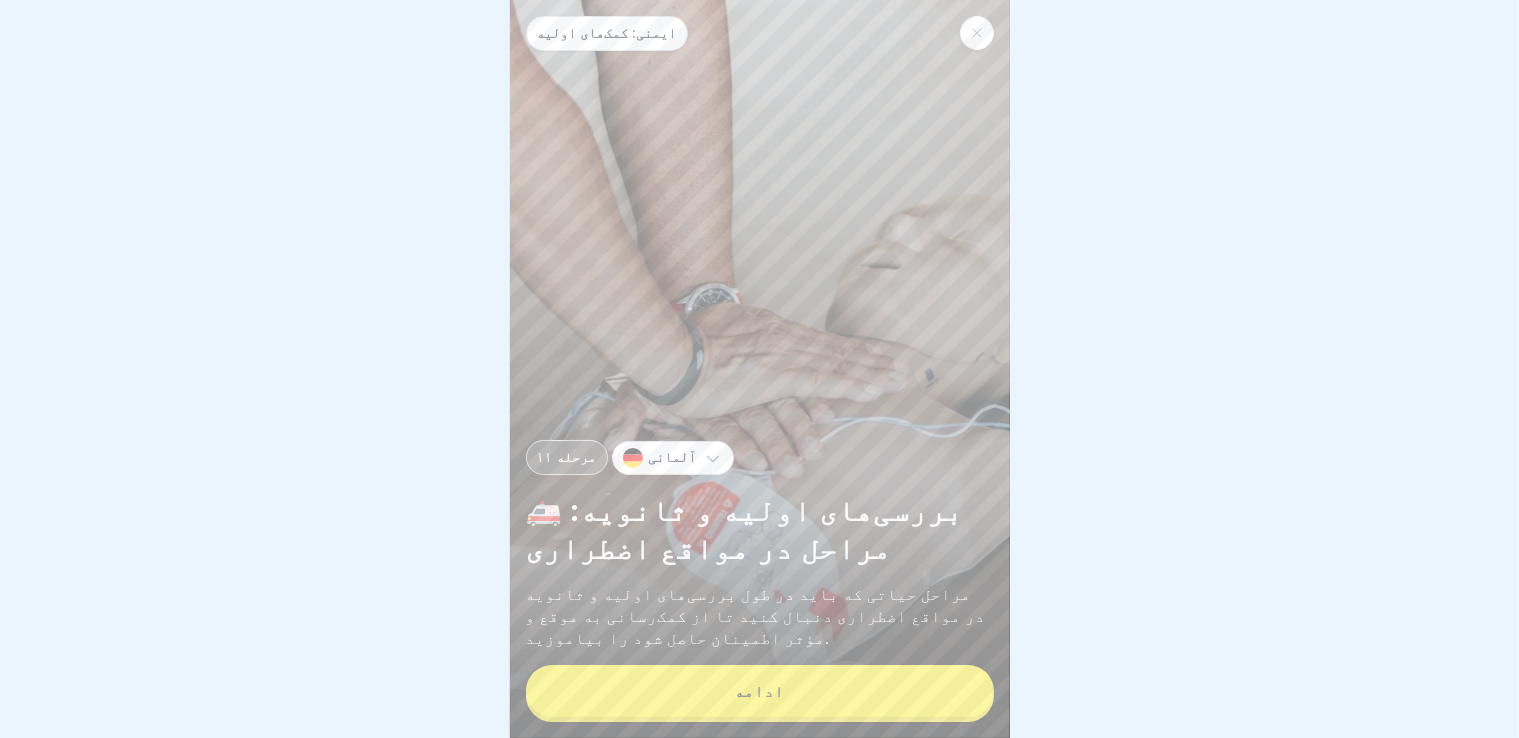 scroll, scrollTop: 16, scrollLeft: 0, axis: vertical 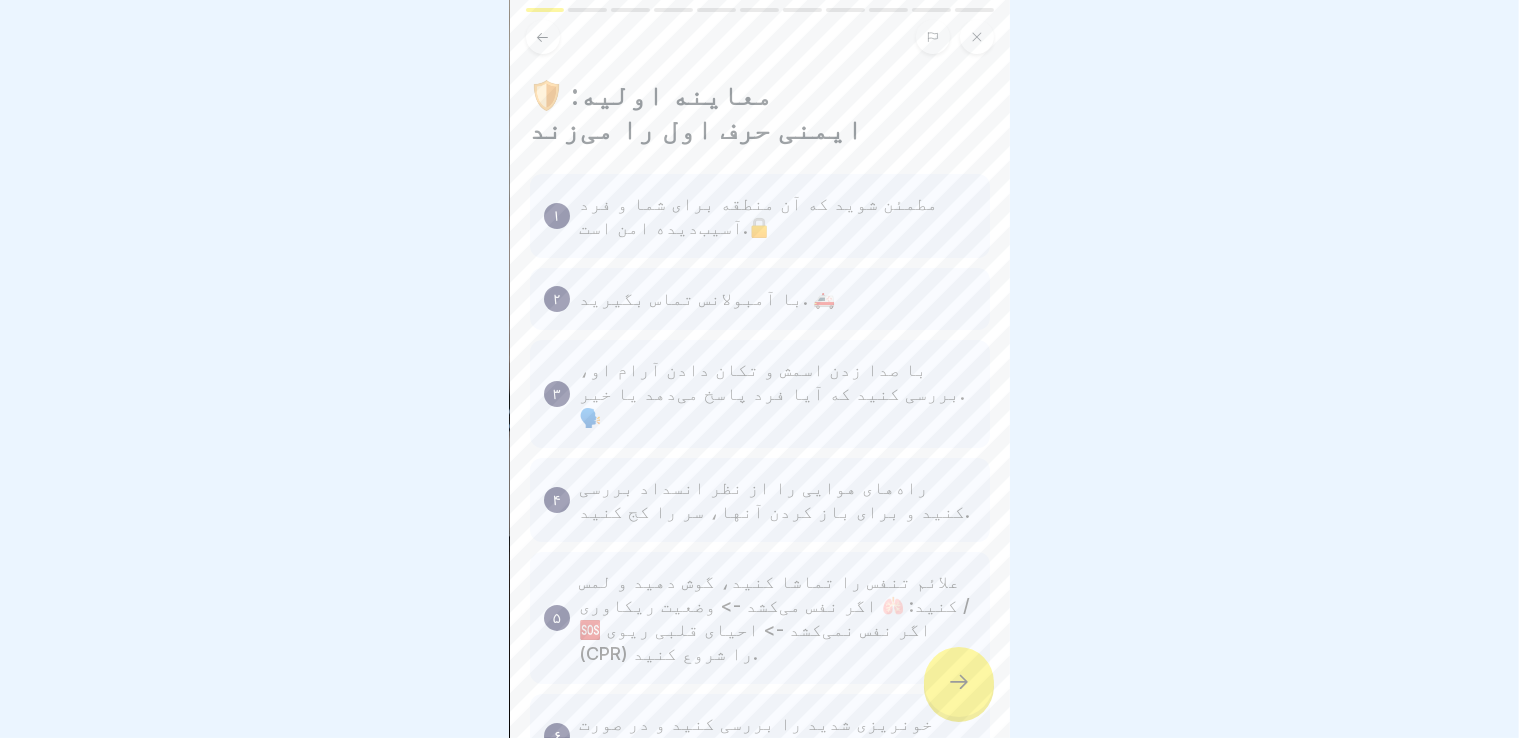 click 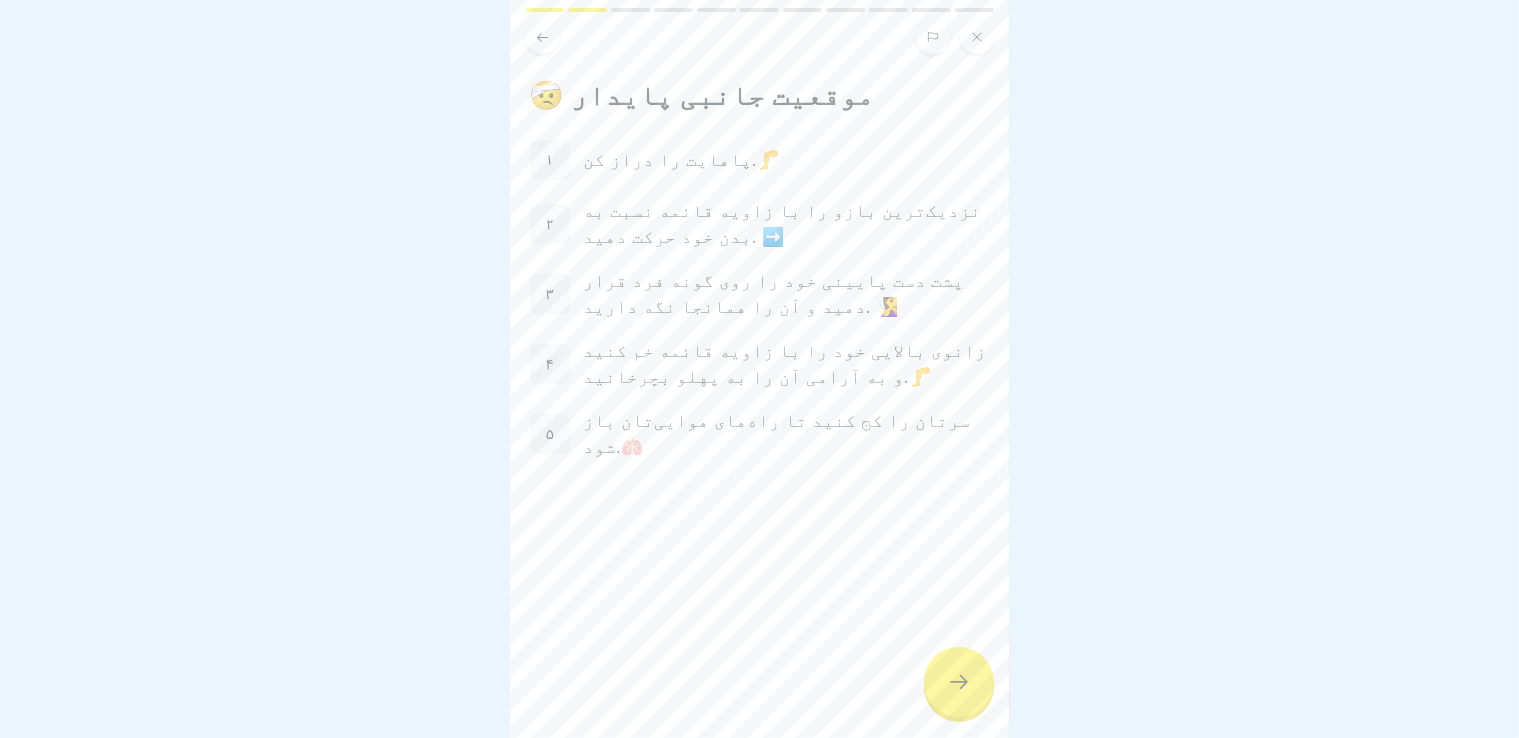 click 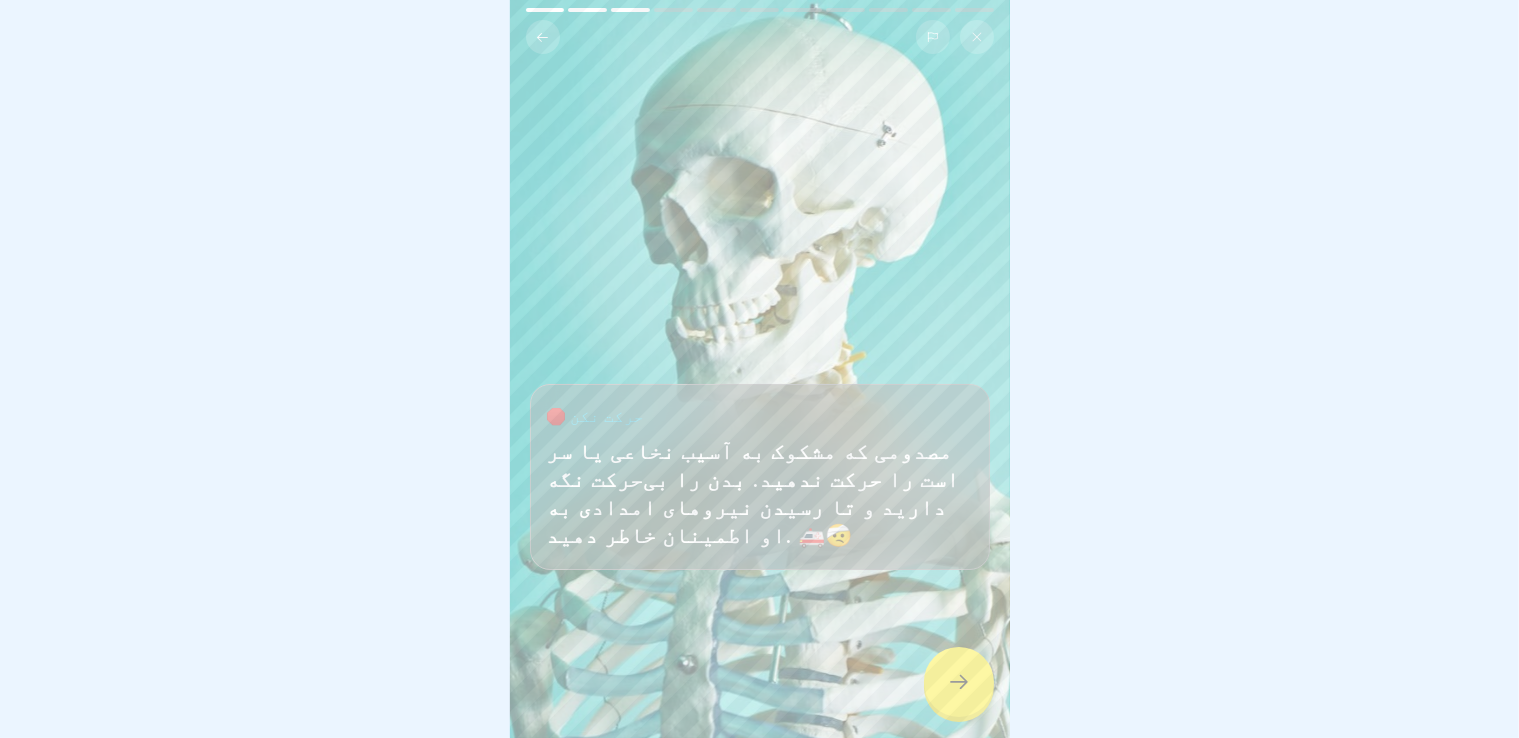 click 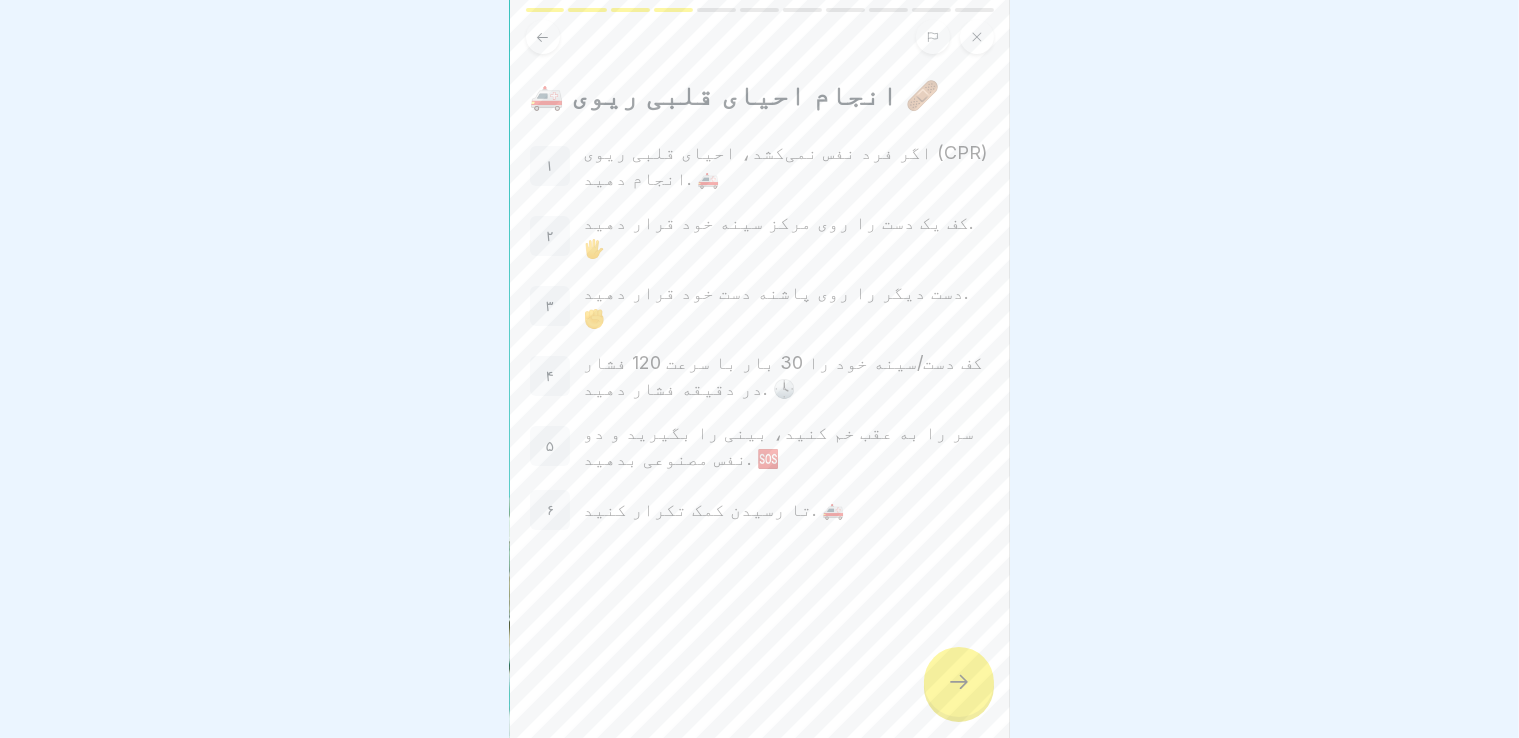 click 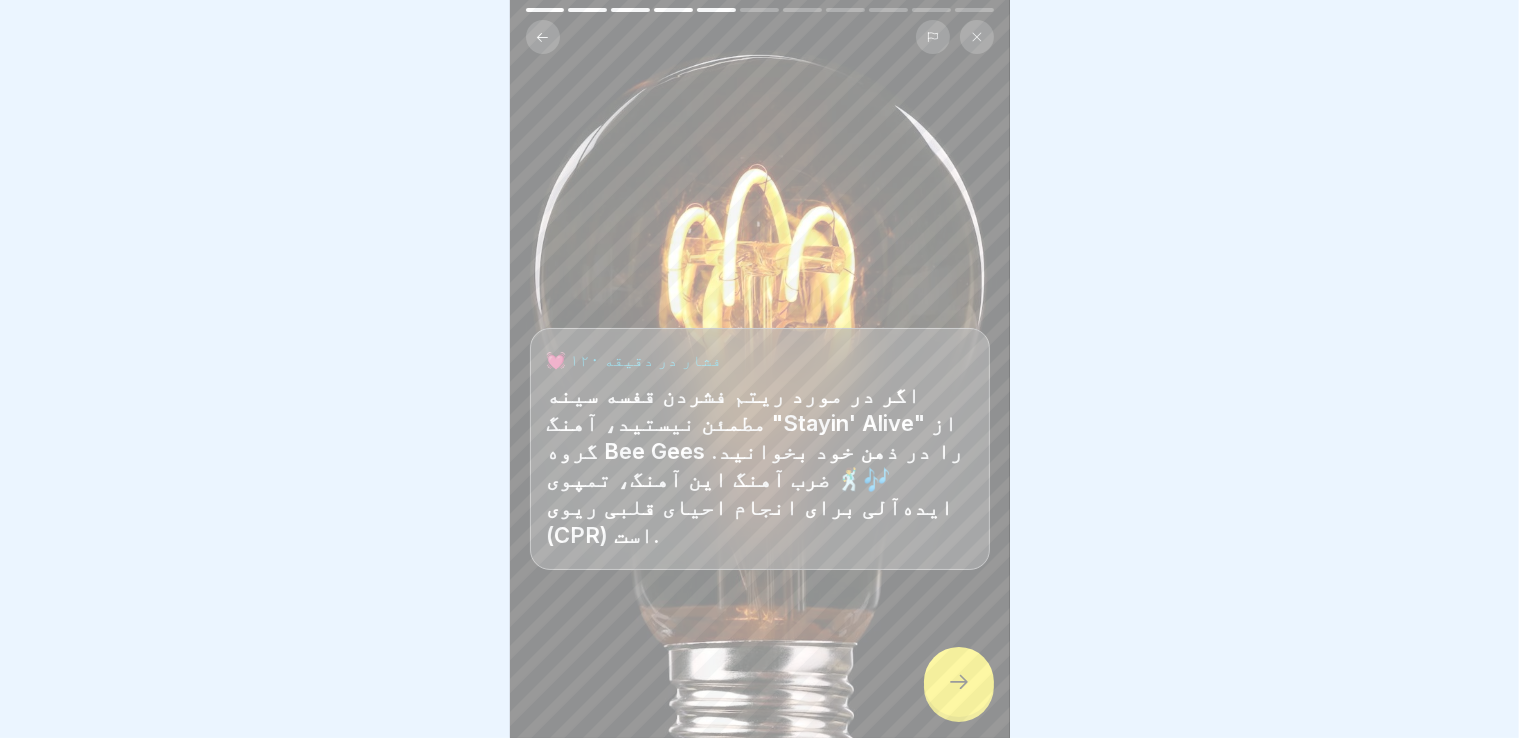 click at bounding box center (759, 369) 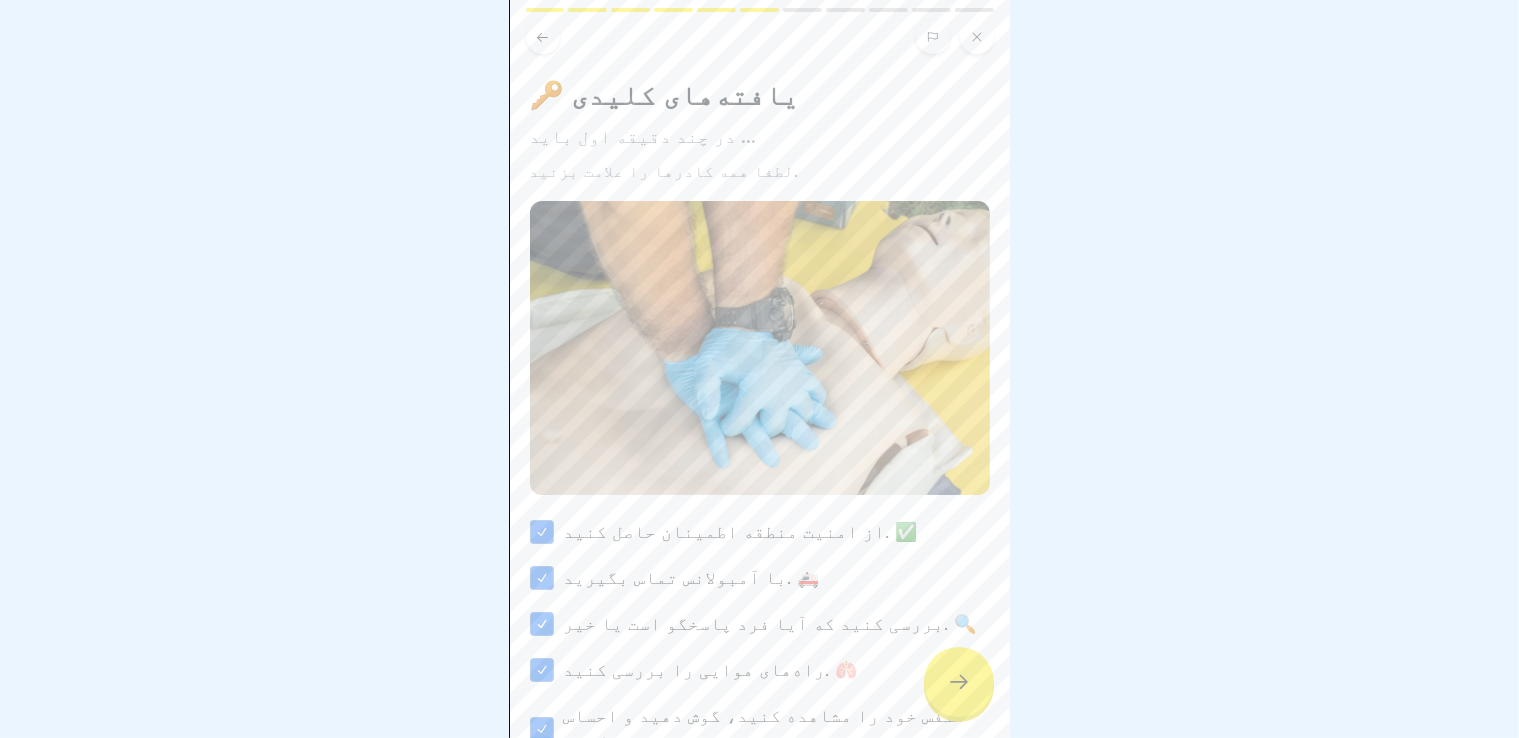 click at bounding box center [959, 682] 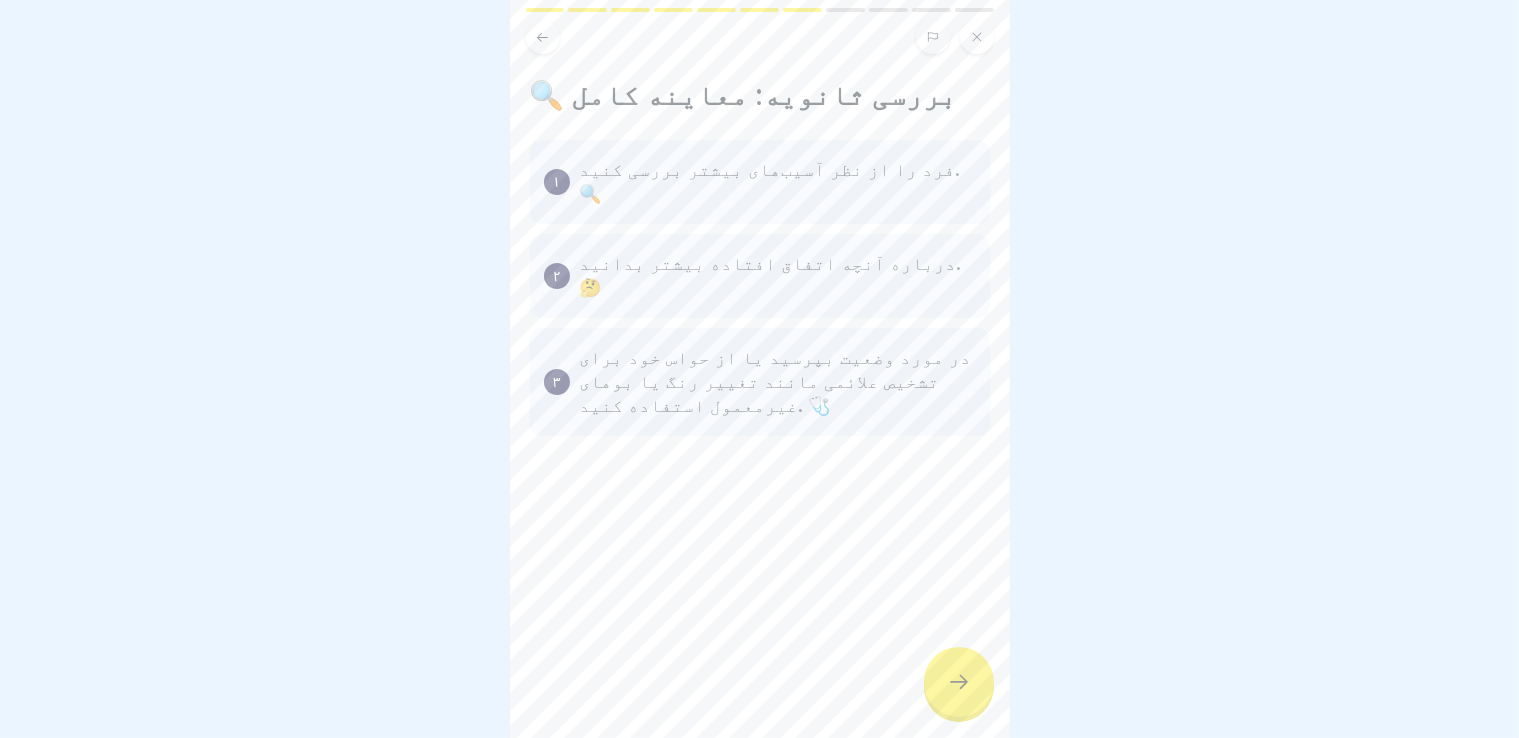 click at bounding box center (959, 682) 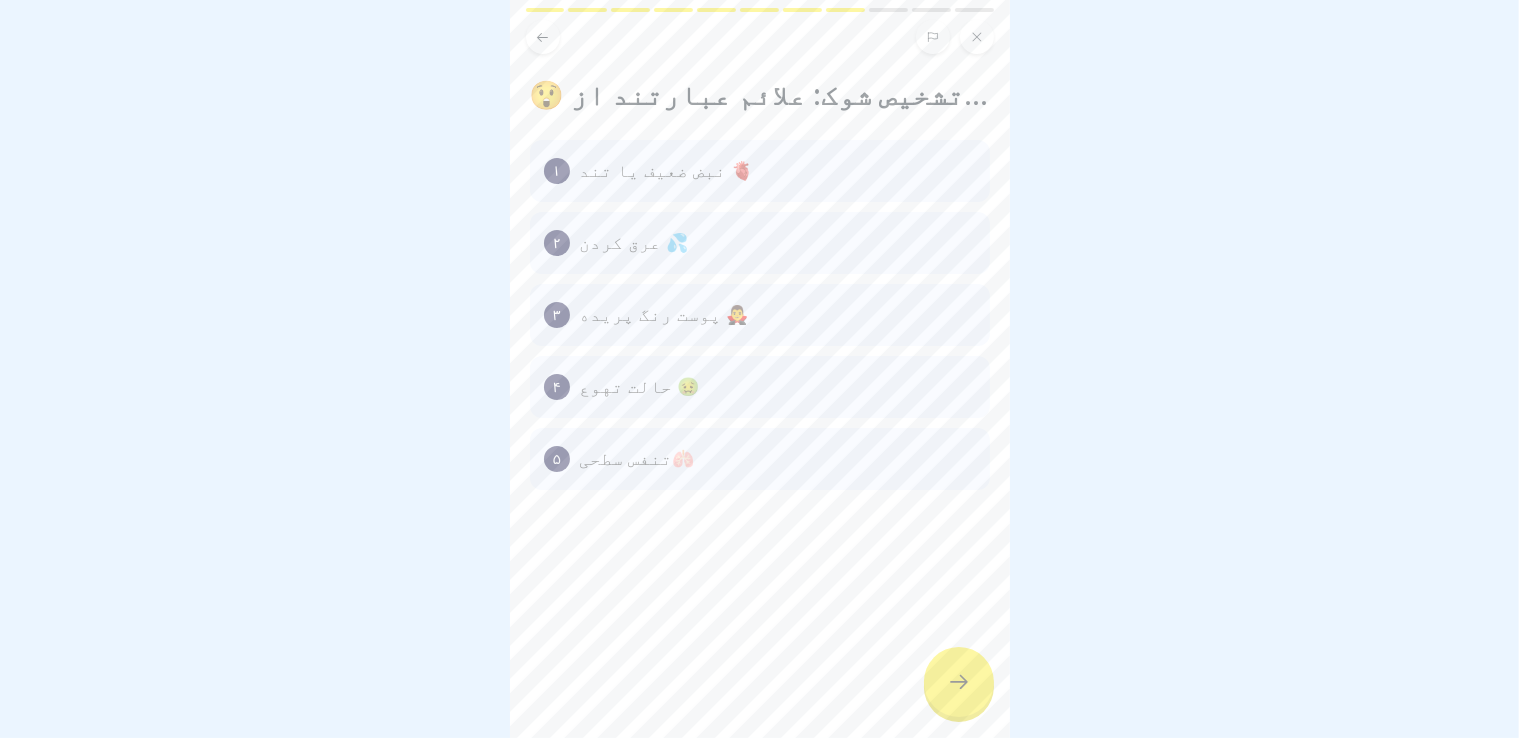 click at bounding box center [959, 682] 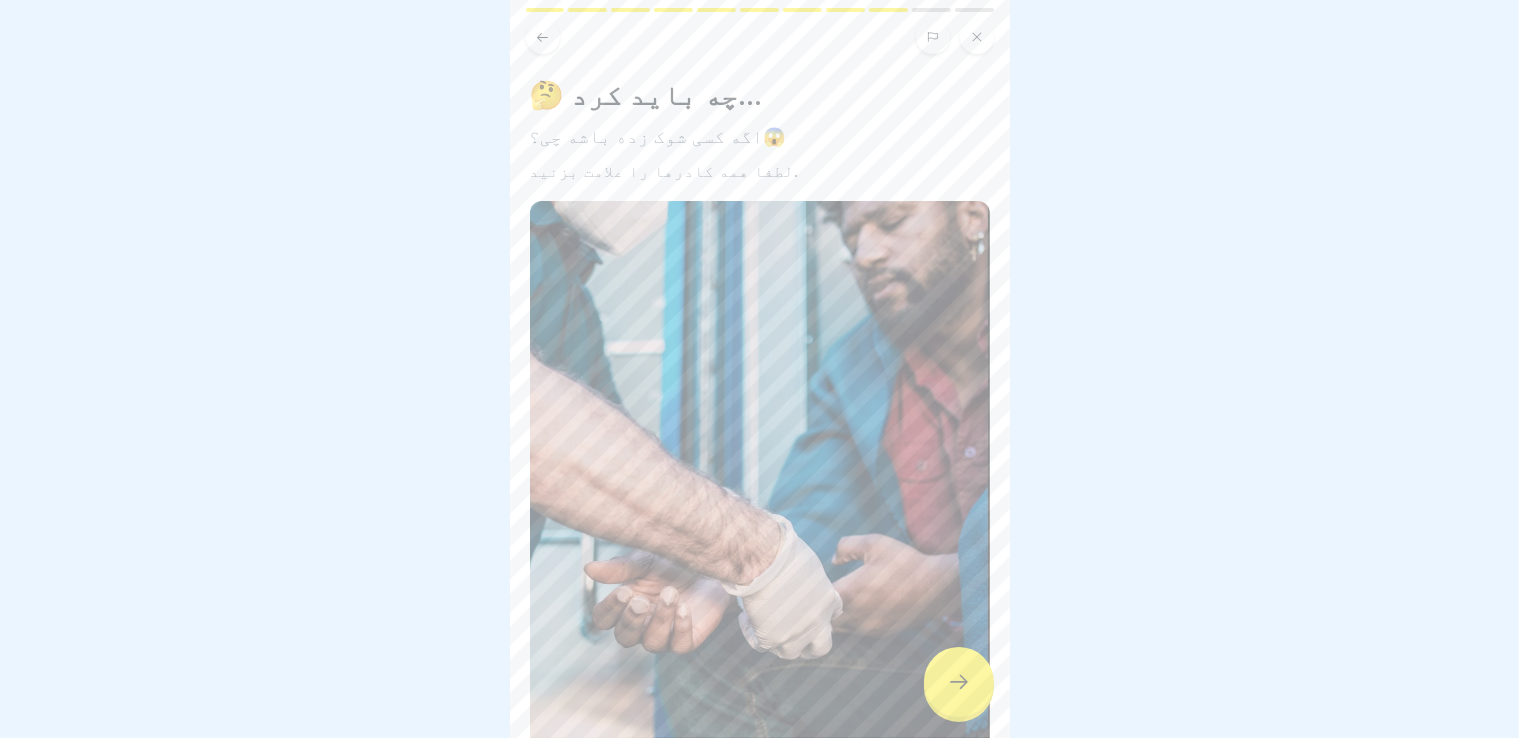 click at bounding box center [959, 682] 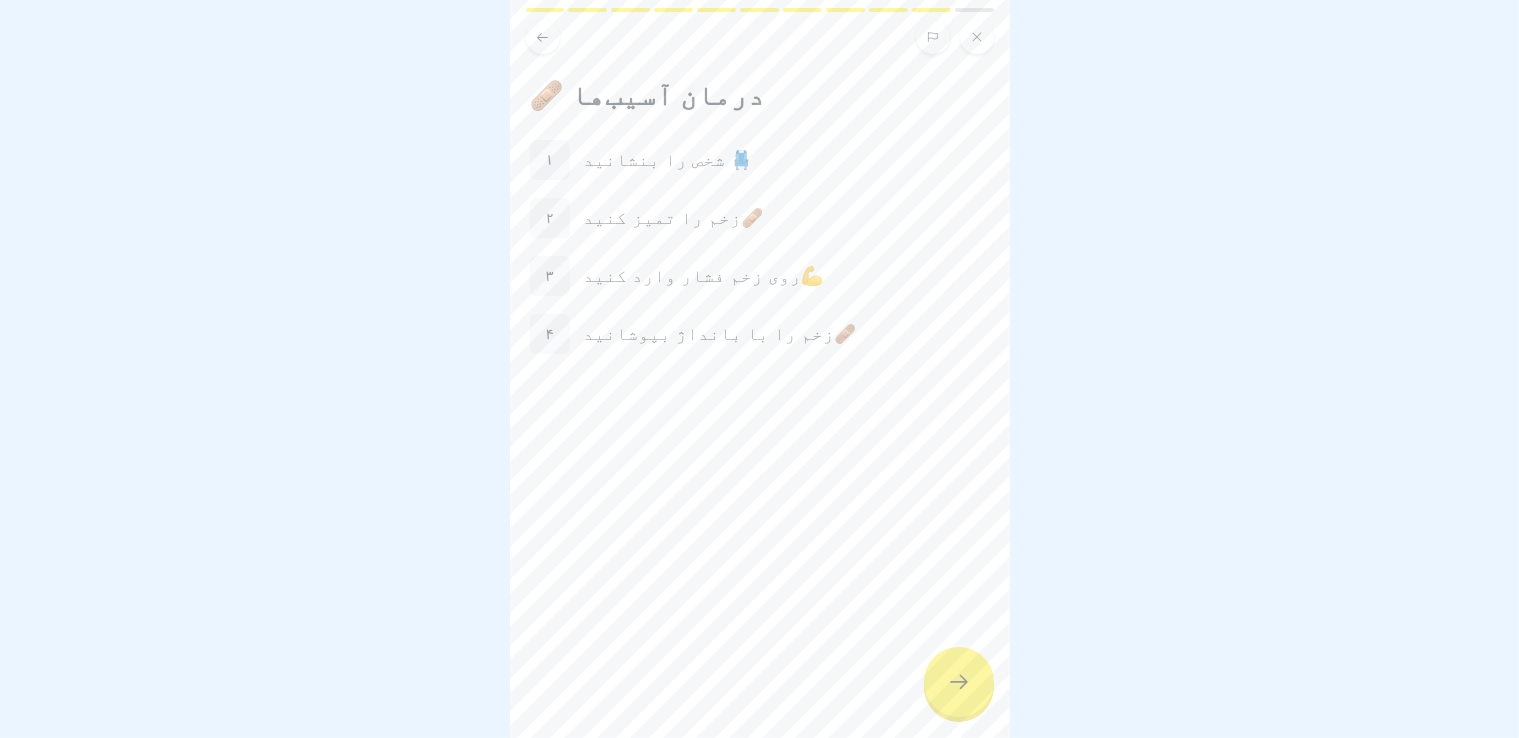 click at bounding box center (959, 682) 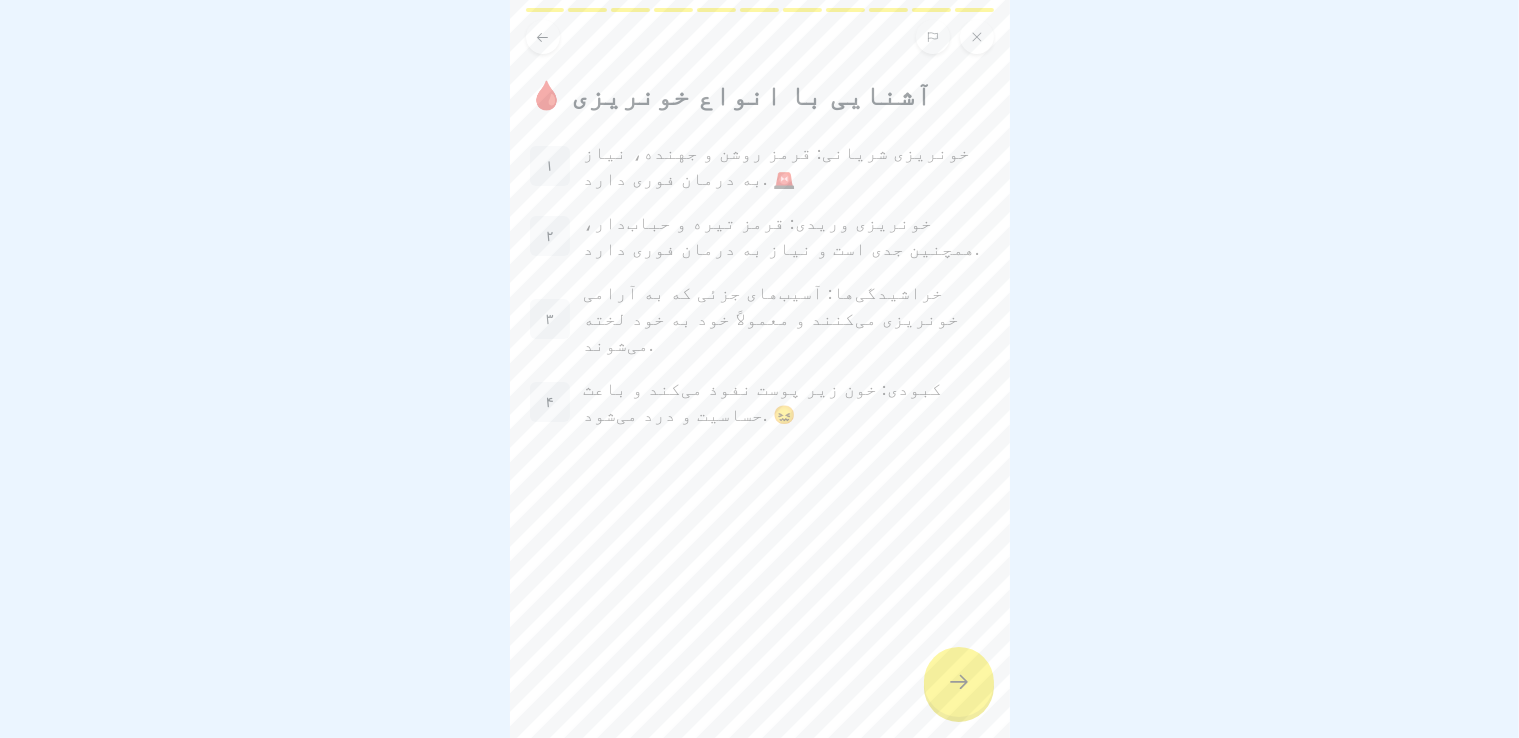 click at bounding box center [959, 682] 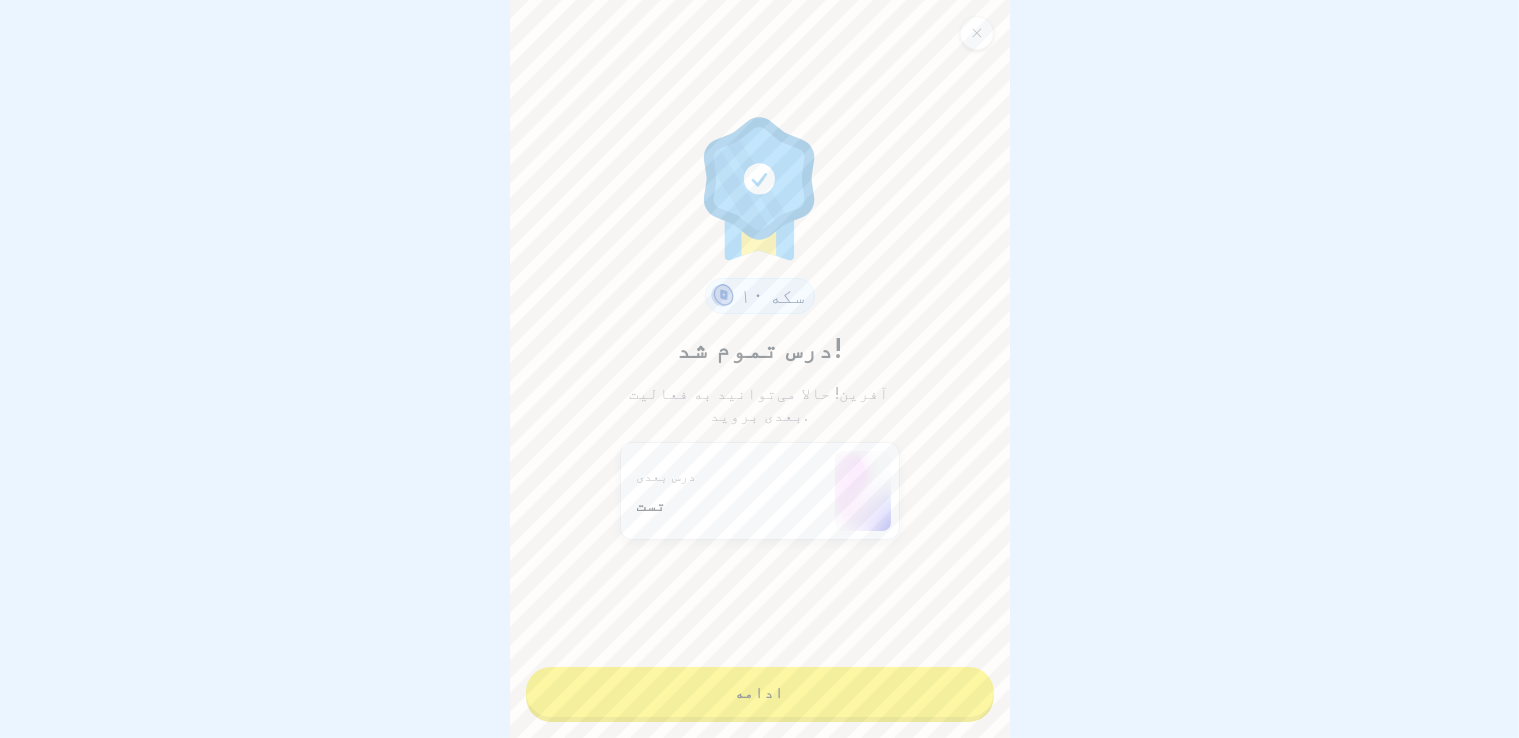 click on "ادامه" at bounding box center (760, 692) 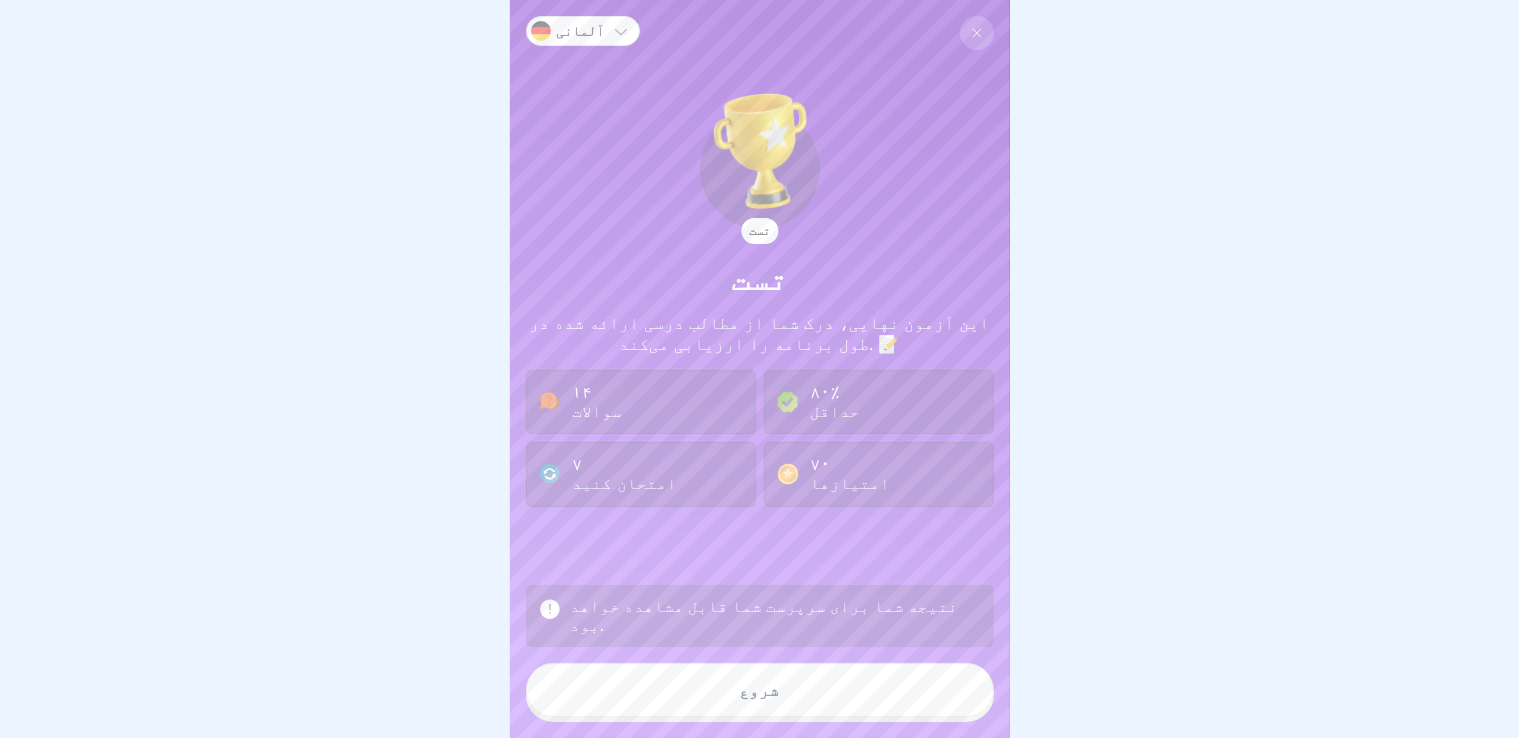click on "شروع" at bounding box center (760, 690) 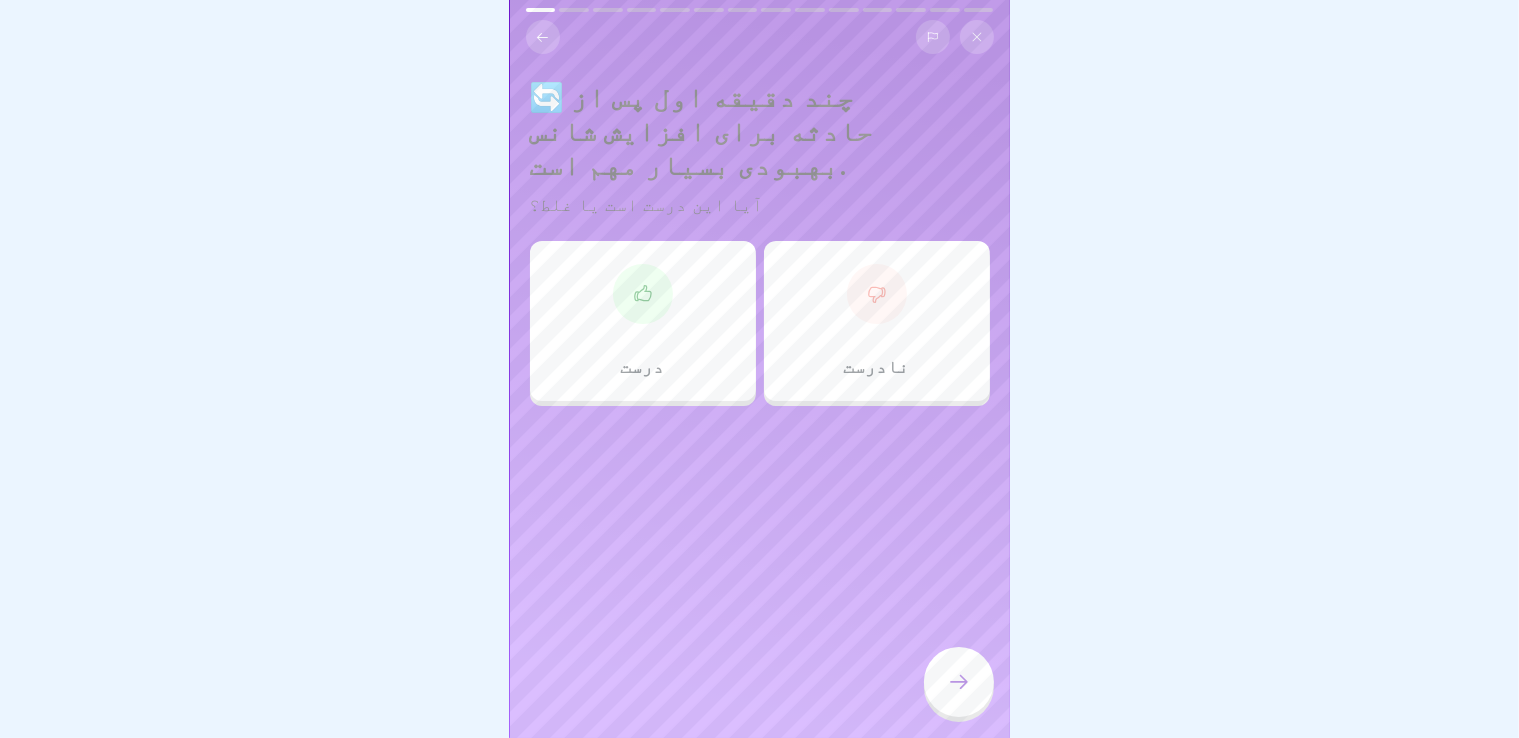 click on "درست" at bounding box center [643, 321] 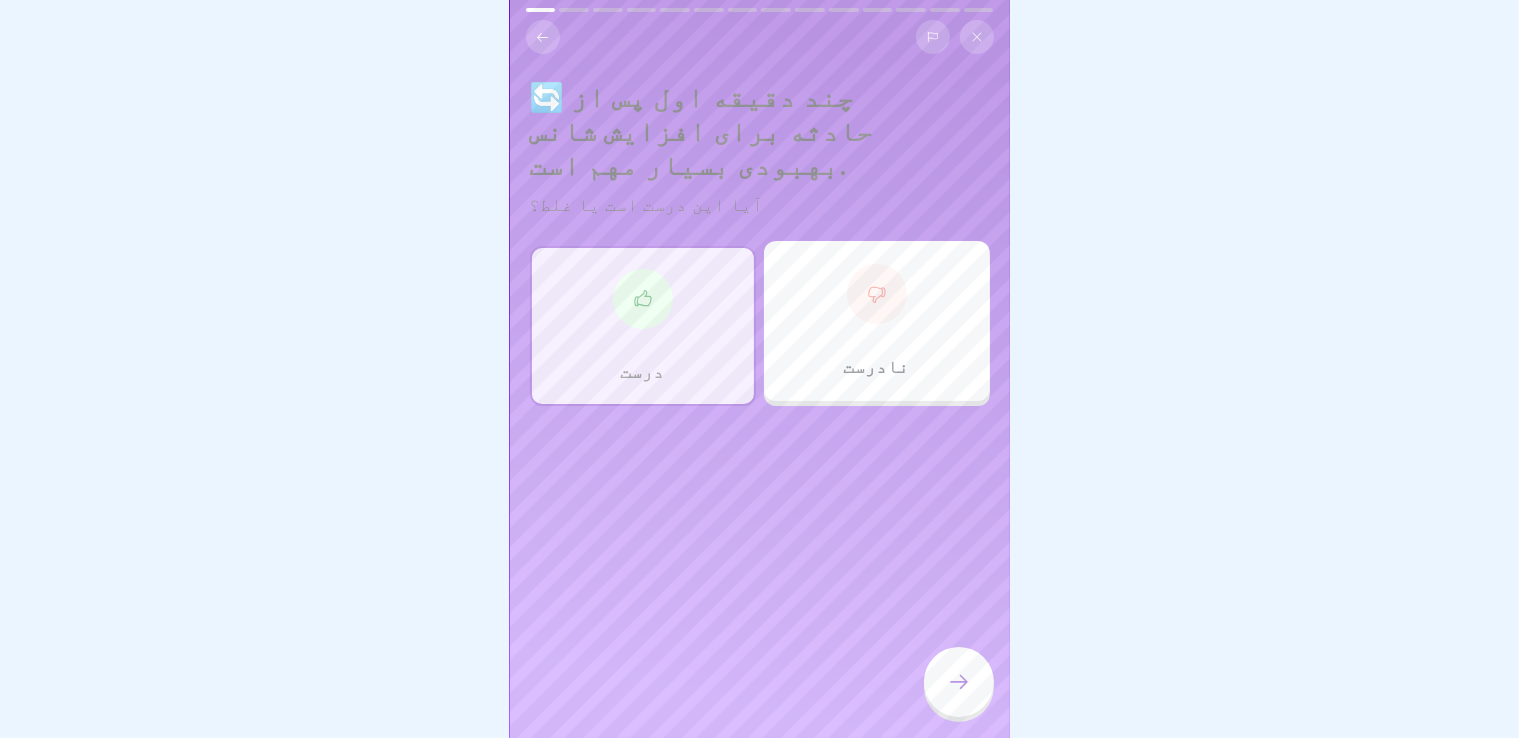 click at bounding box center (959, 682) 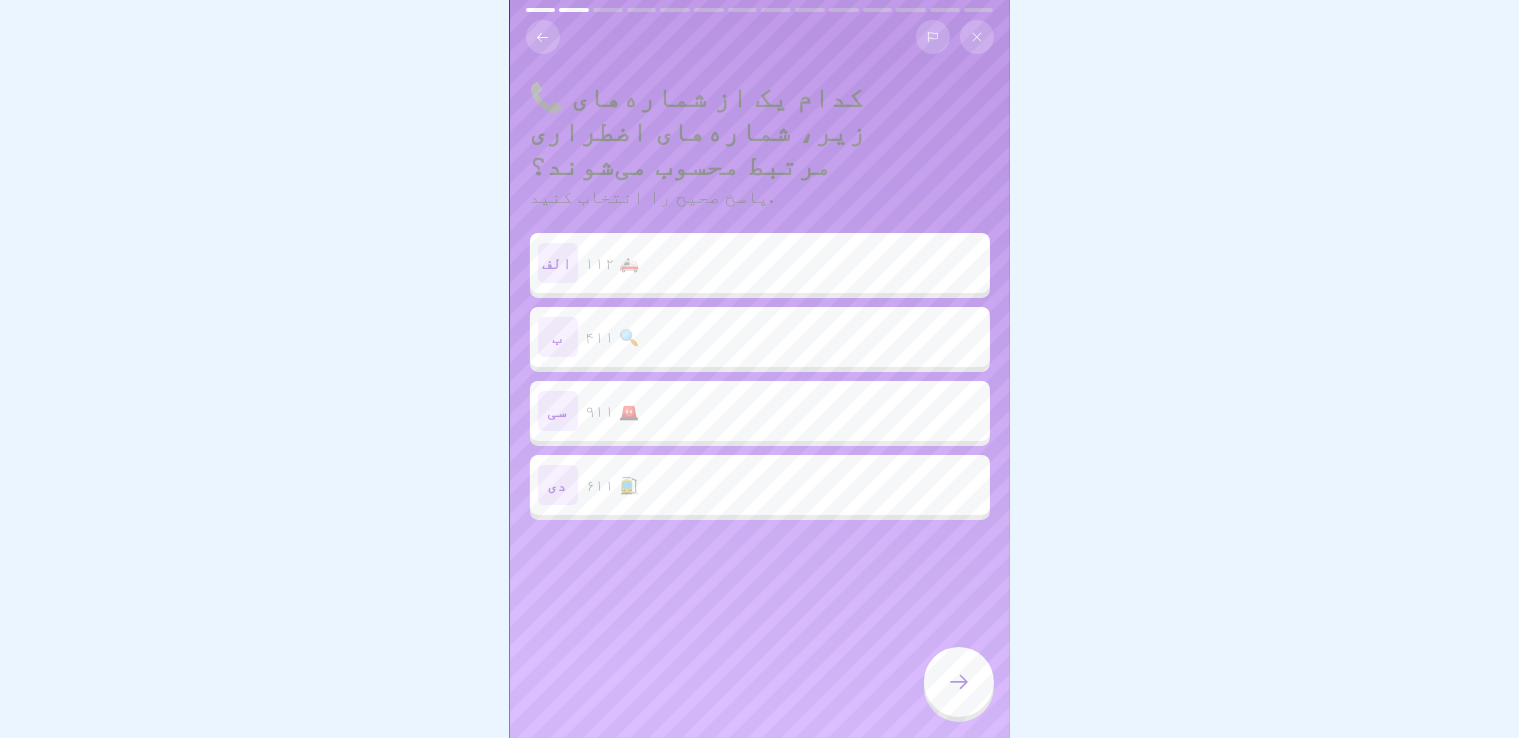click on "الف ۱۱۲ 🚑" at bounding box center [760, 263] 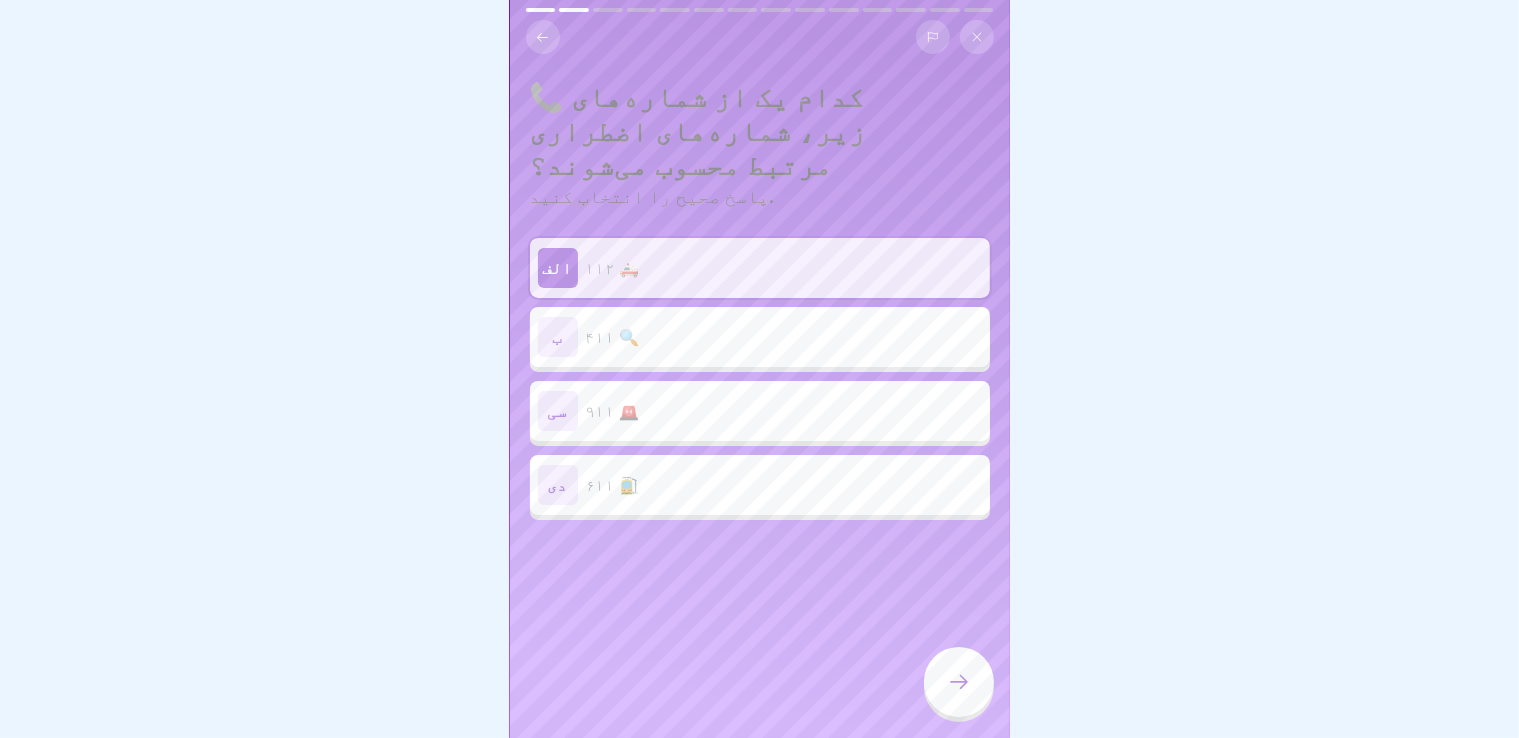 click 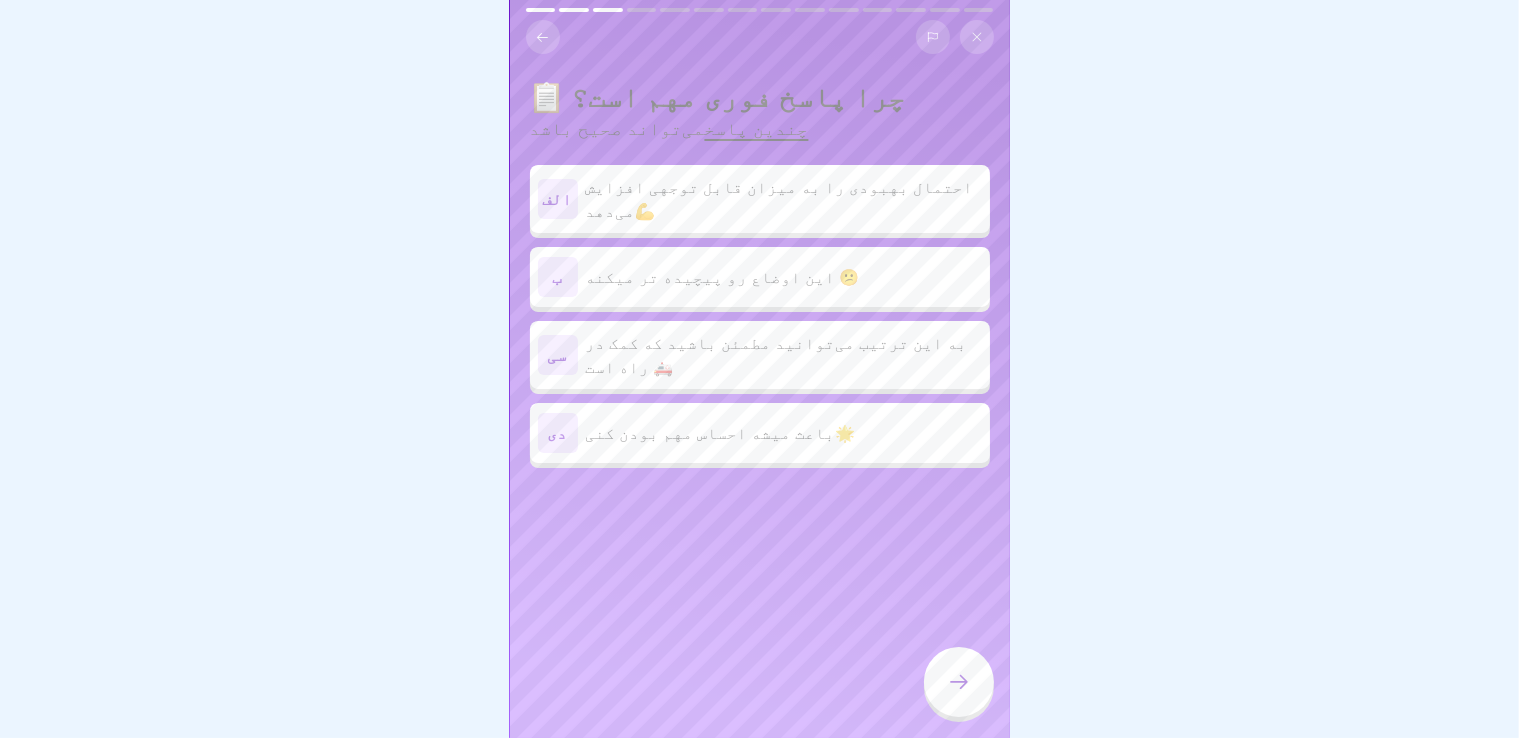 click on "الف احتمال بهبودی را به میزان قابل توجهی افزایش می‌دهد💪" at bounding box center [760, 199] 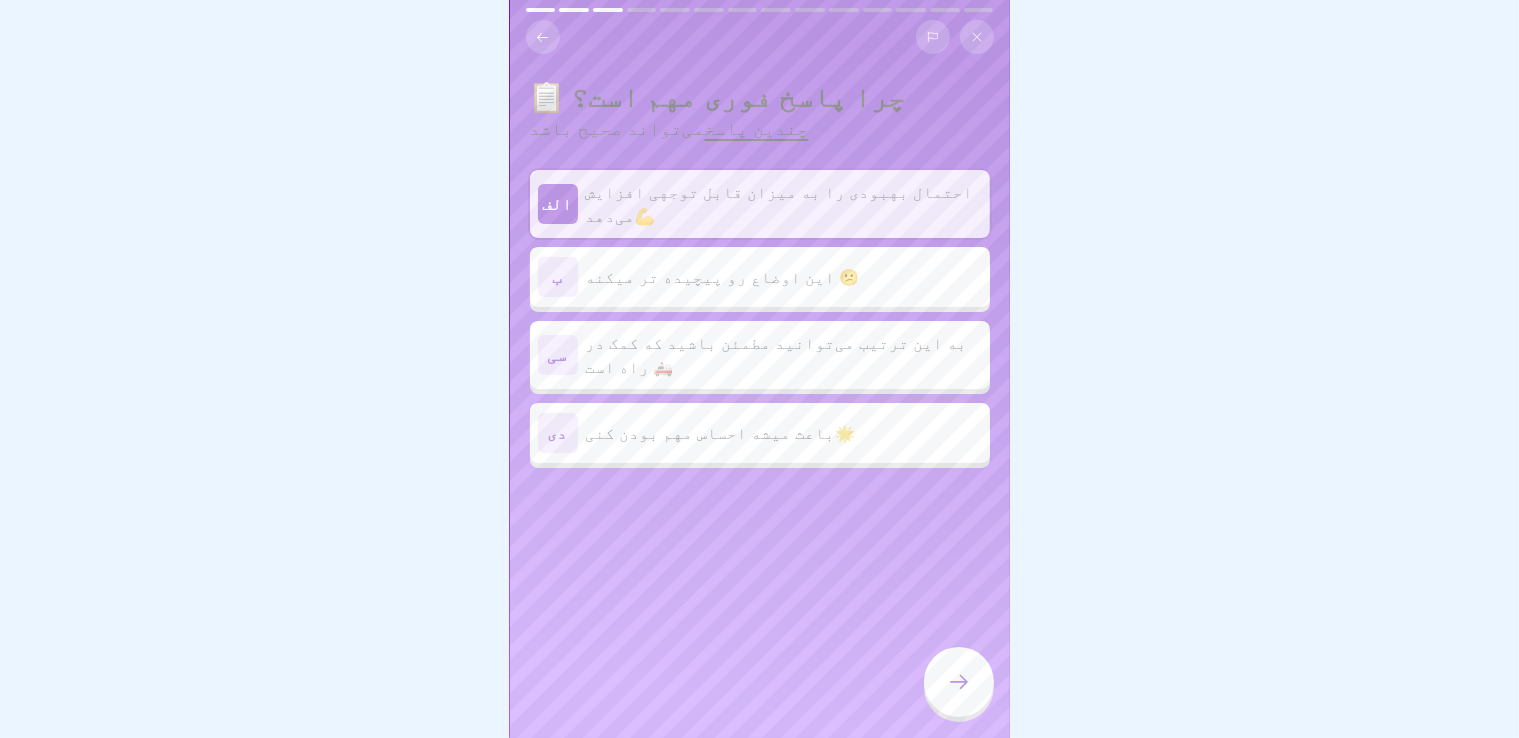 click on "سی به این ترتیب می‌توانید مطمئن باشید که کمک در راه است 🚑" at bounding box center (760, 355) 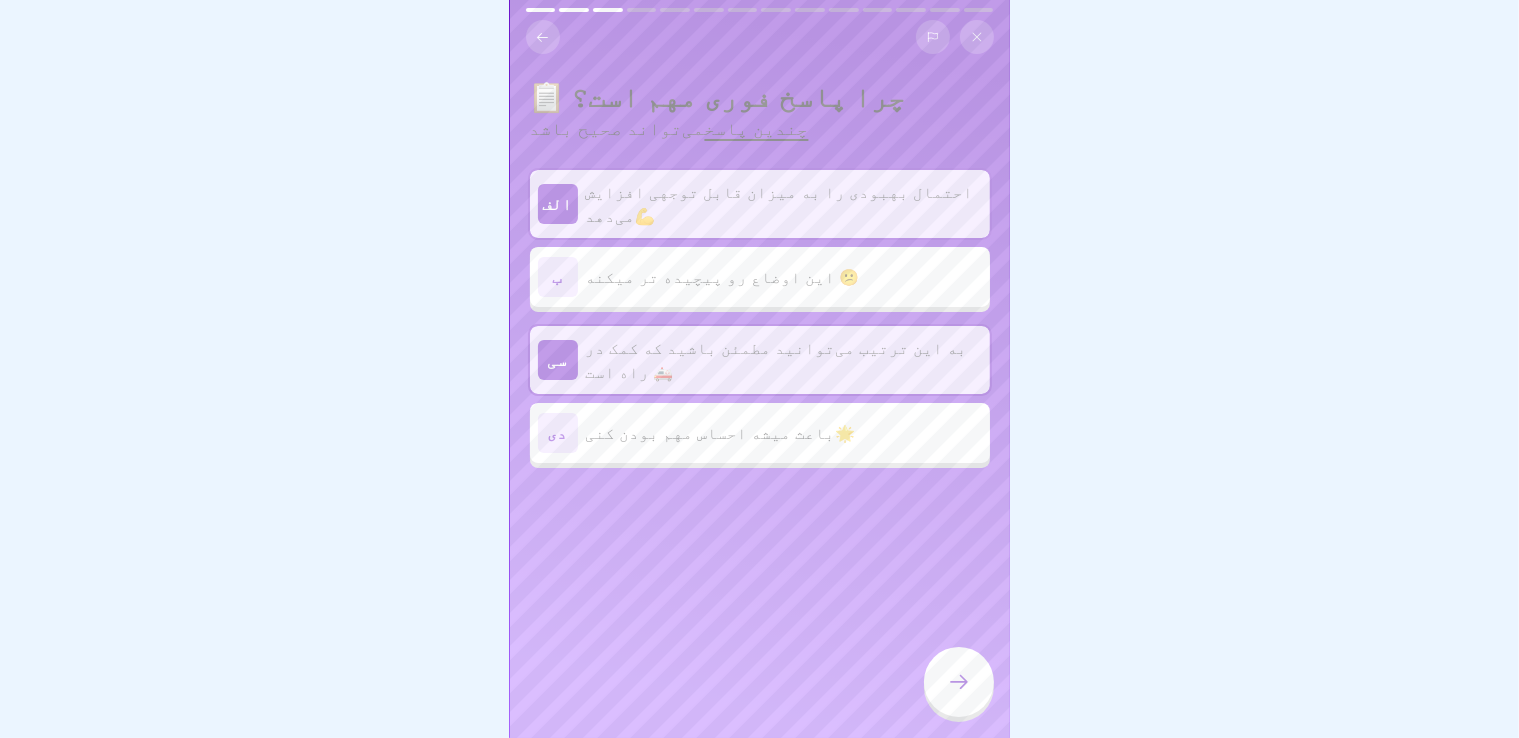 click at bounding box center (959, 682) 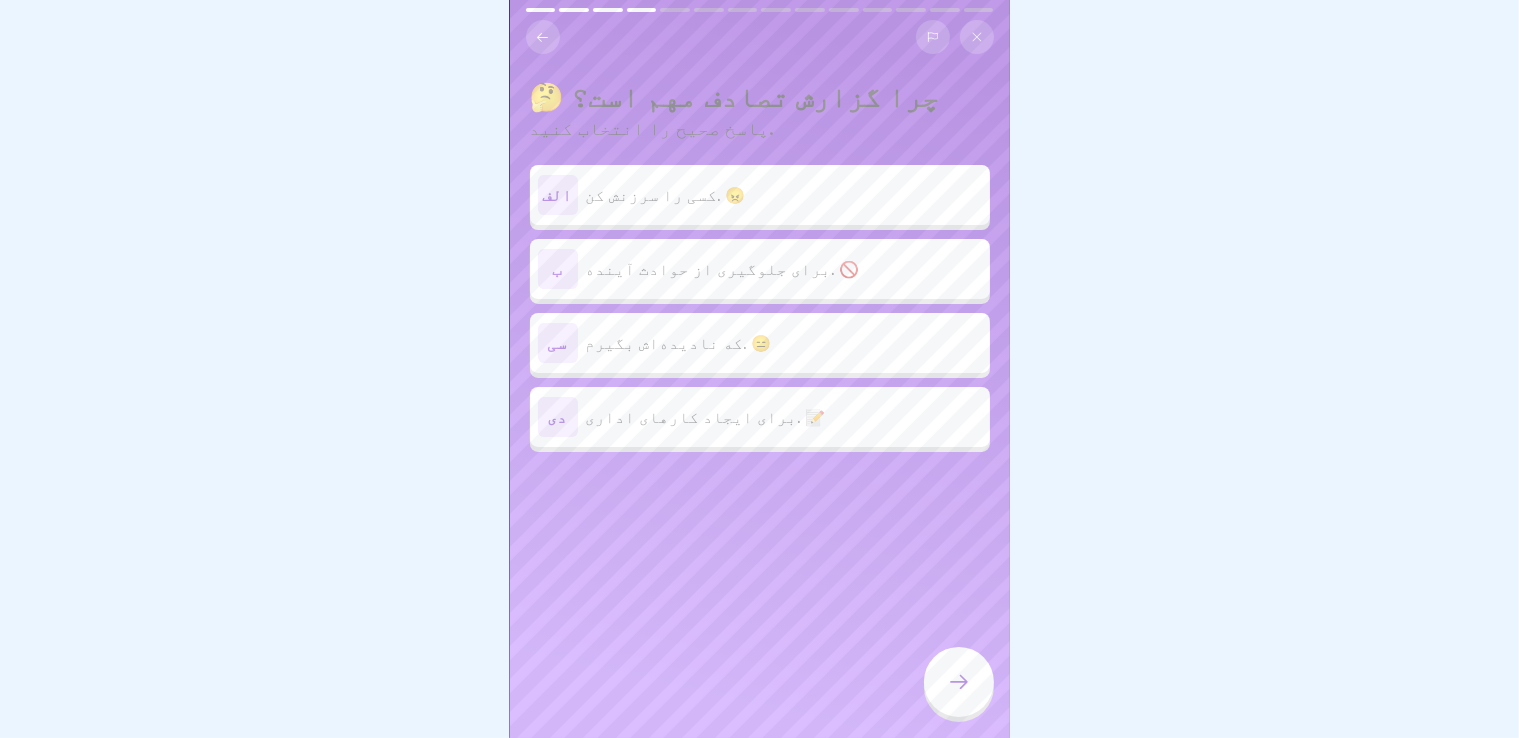 click on "برای جلوگیری از حوادث آینده. 🚫" at bounding box center [723, 269] 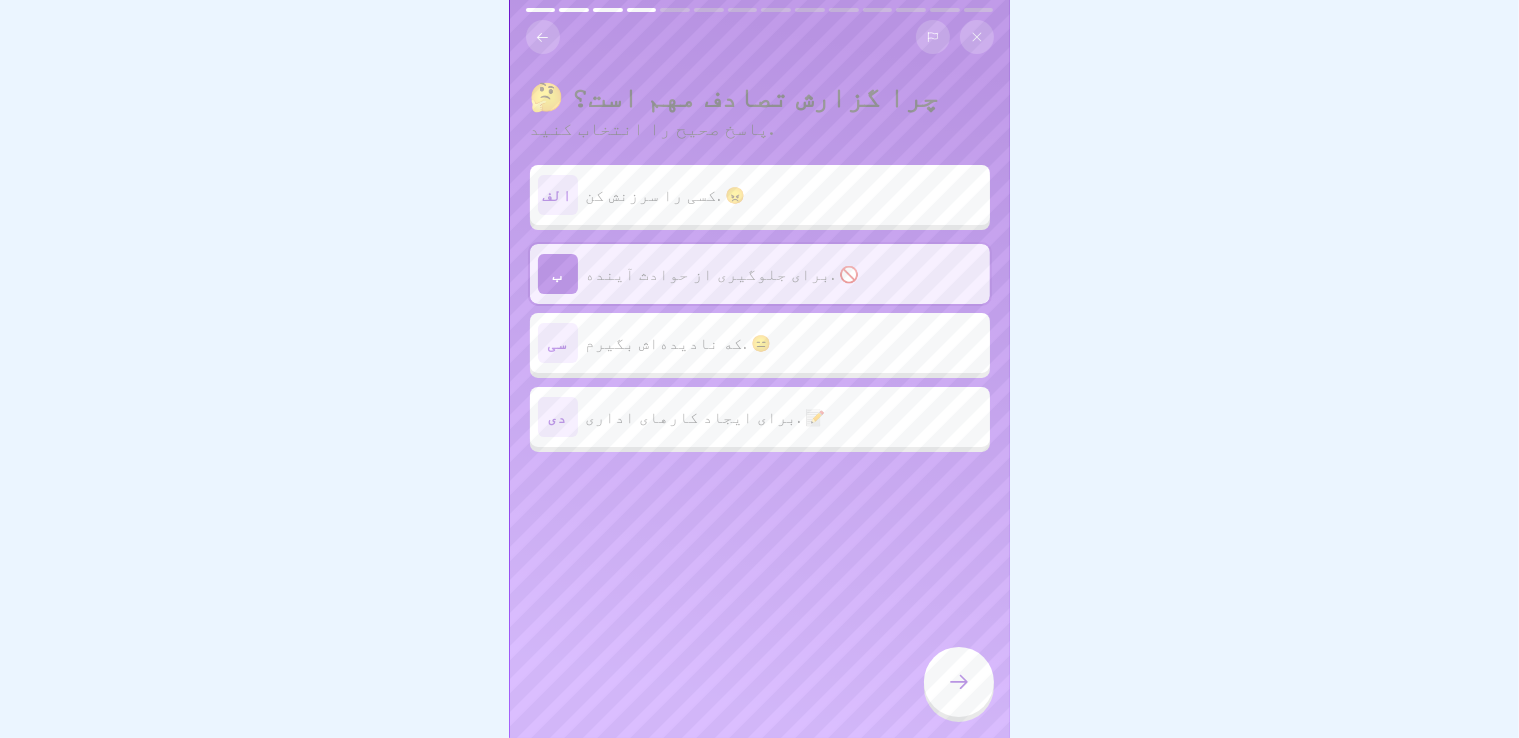 click on "برای ایجاد کارهای اداری. 📝" at bounding box center [706, 417] 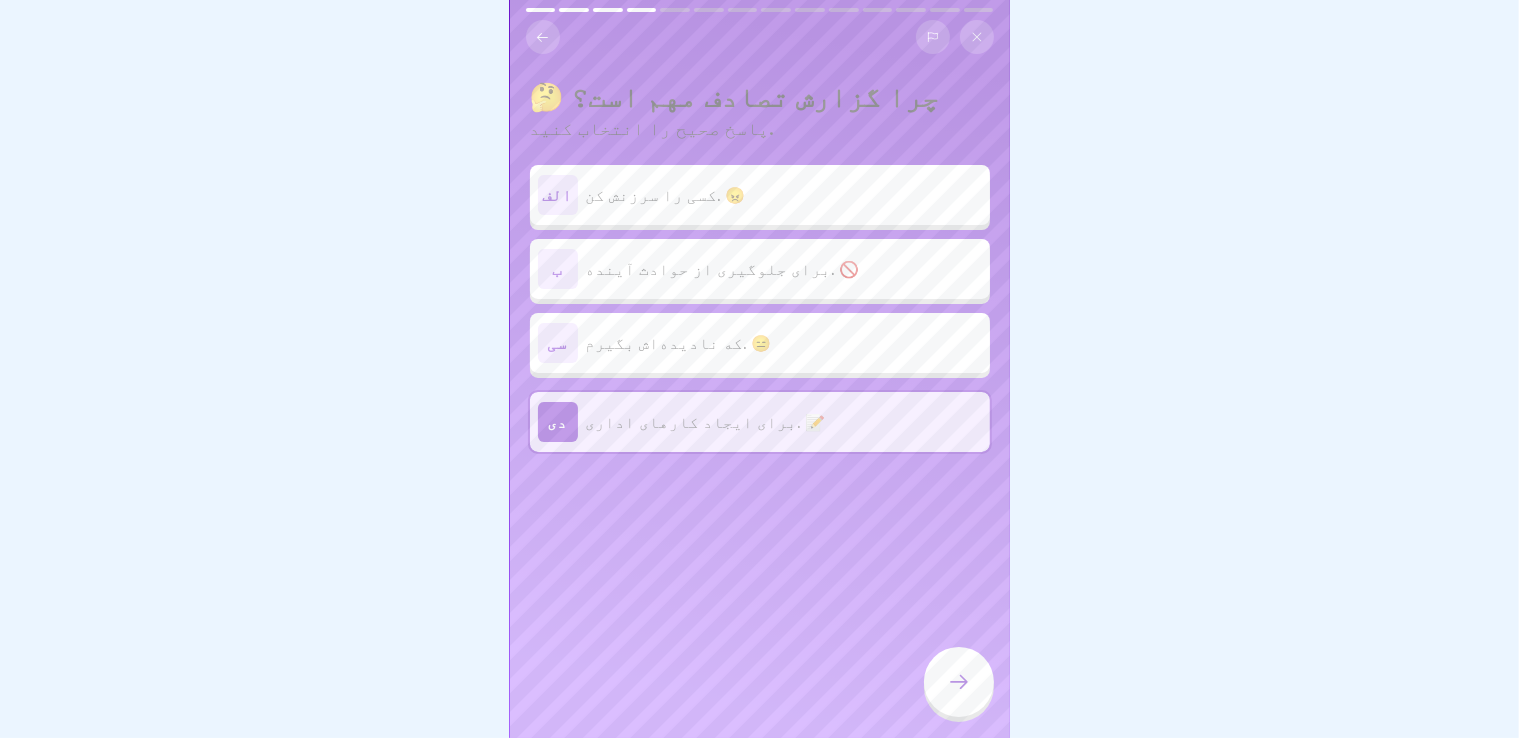 click on "برای جلوگیری از حوادث آینده. 🚫" at bounding box center (784, 269) 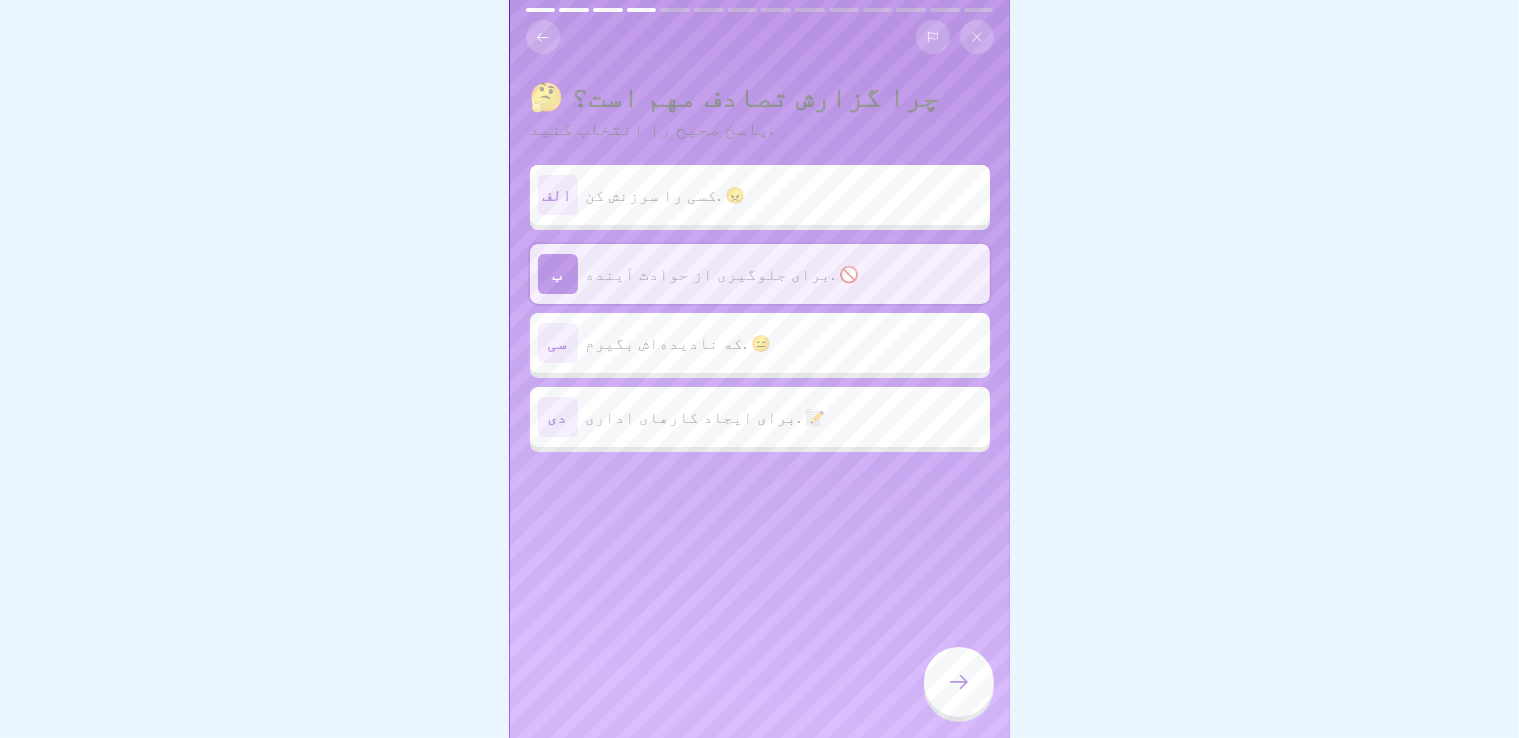 click 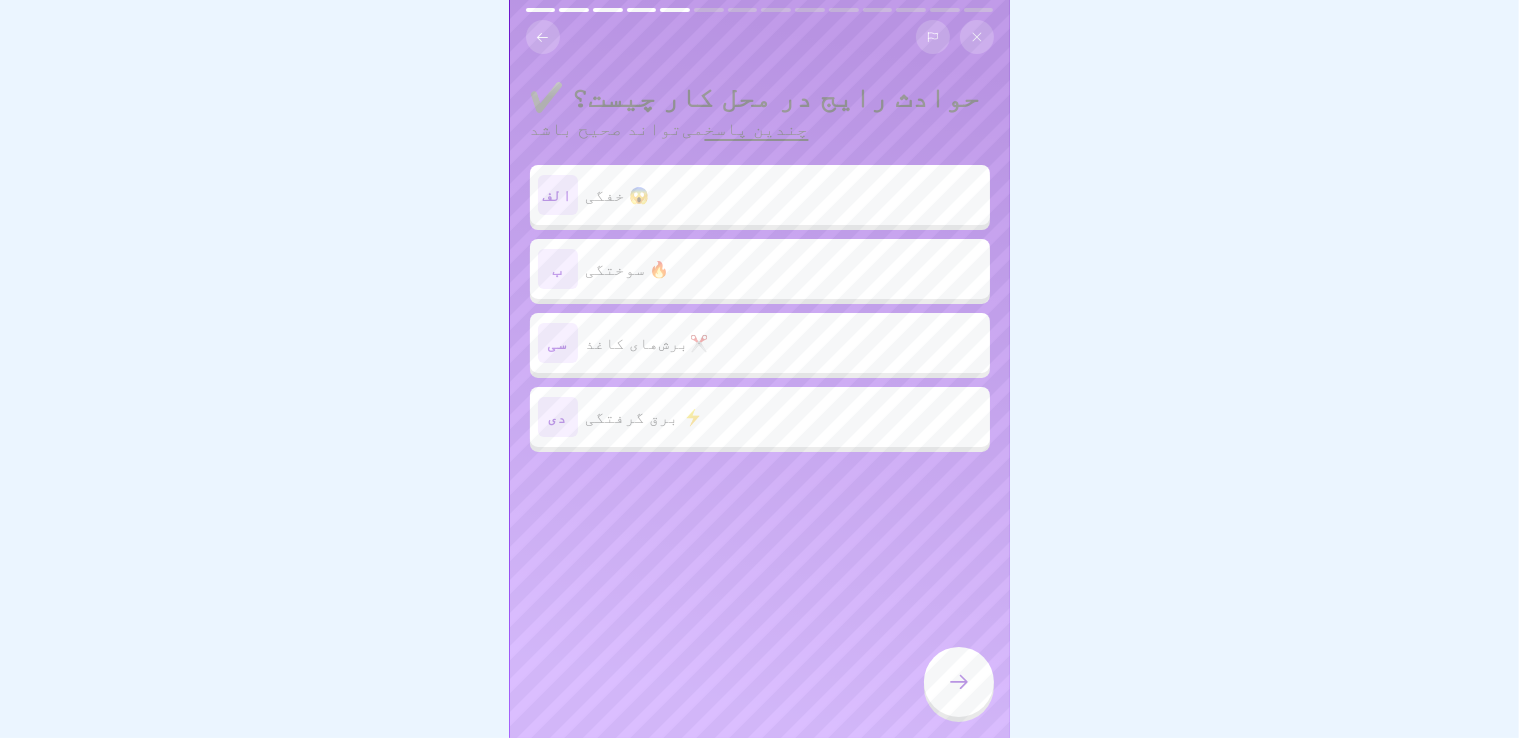 click on "خفگی 😱" at bounding box center [784, 195] 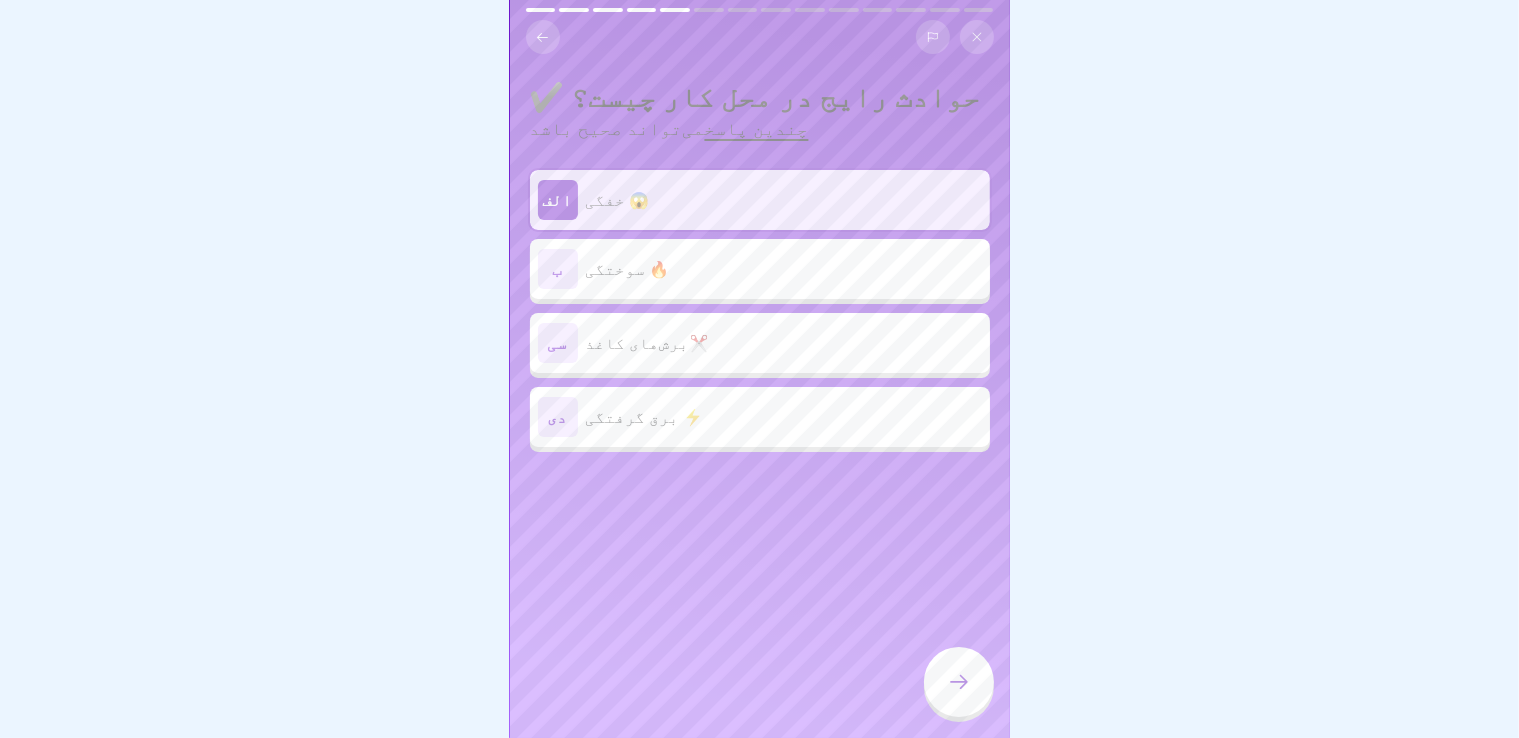 click on "ب سوختگی 🔥" at bounding box center (760, 269) 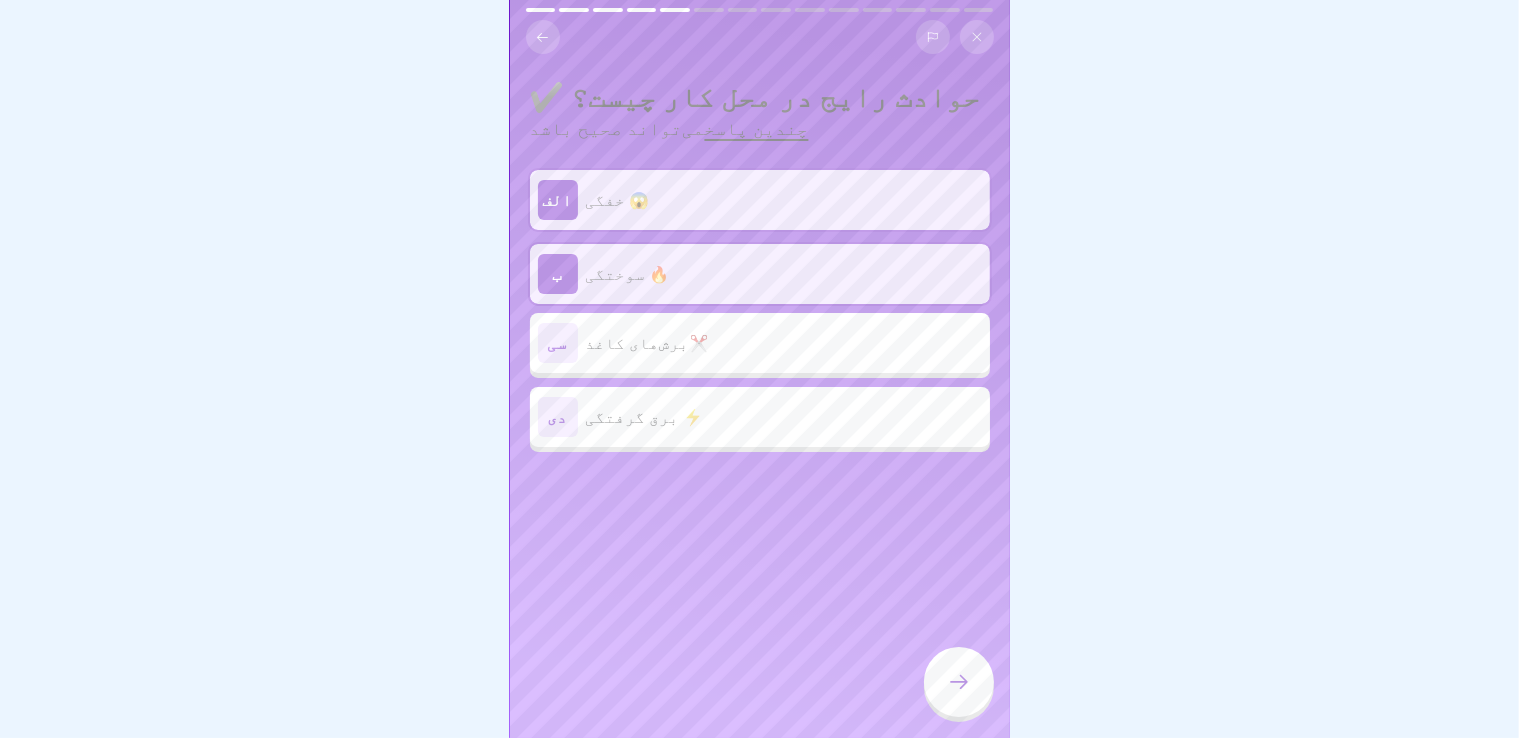 click on "برق گرفتگی ⚡" at bounding box center (784, 417) 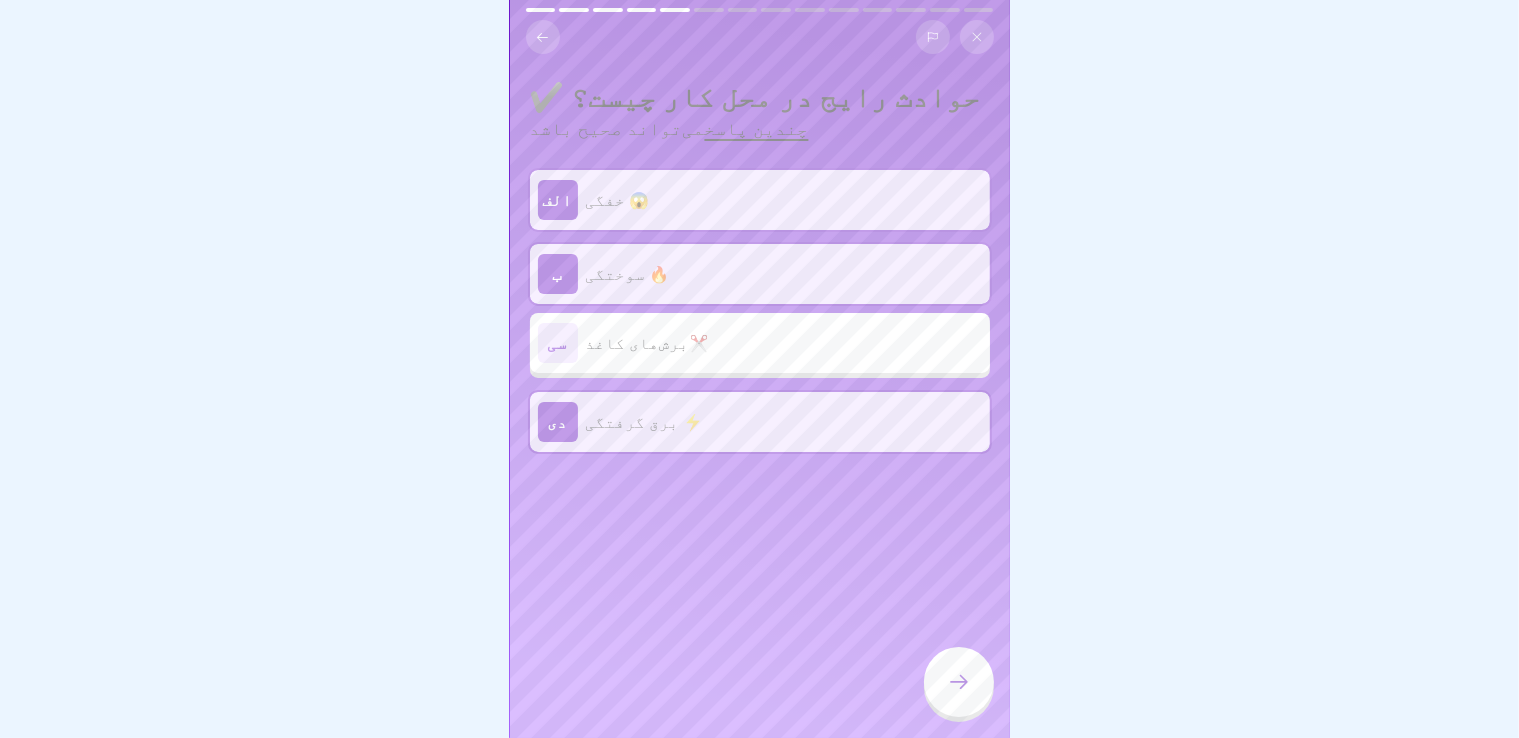 click 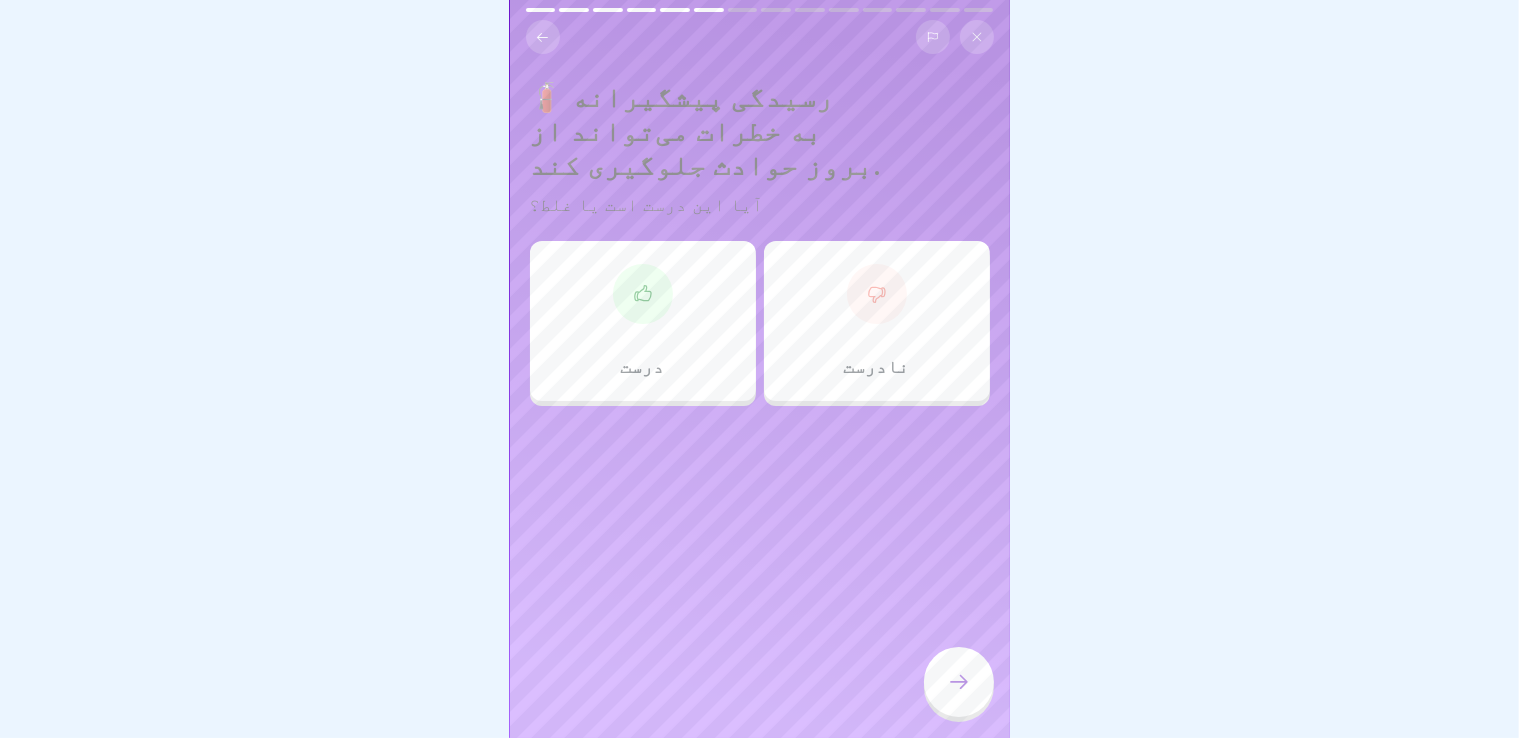 click on "درست" at bounding box center (643, 321) 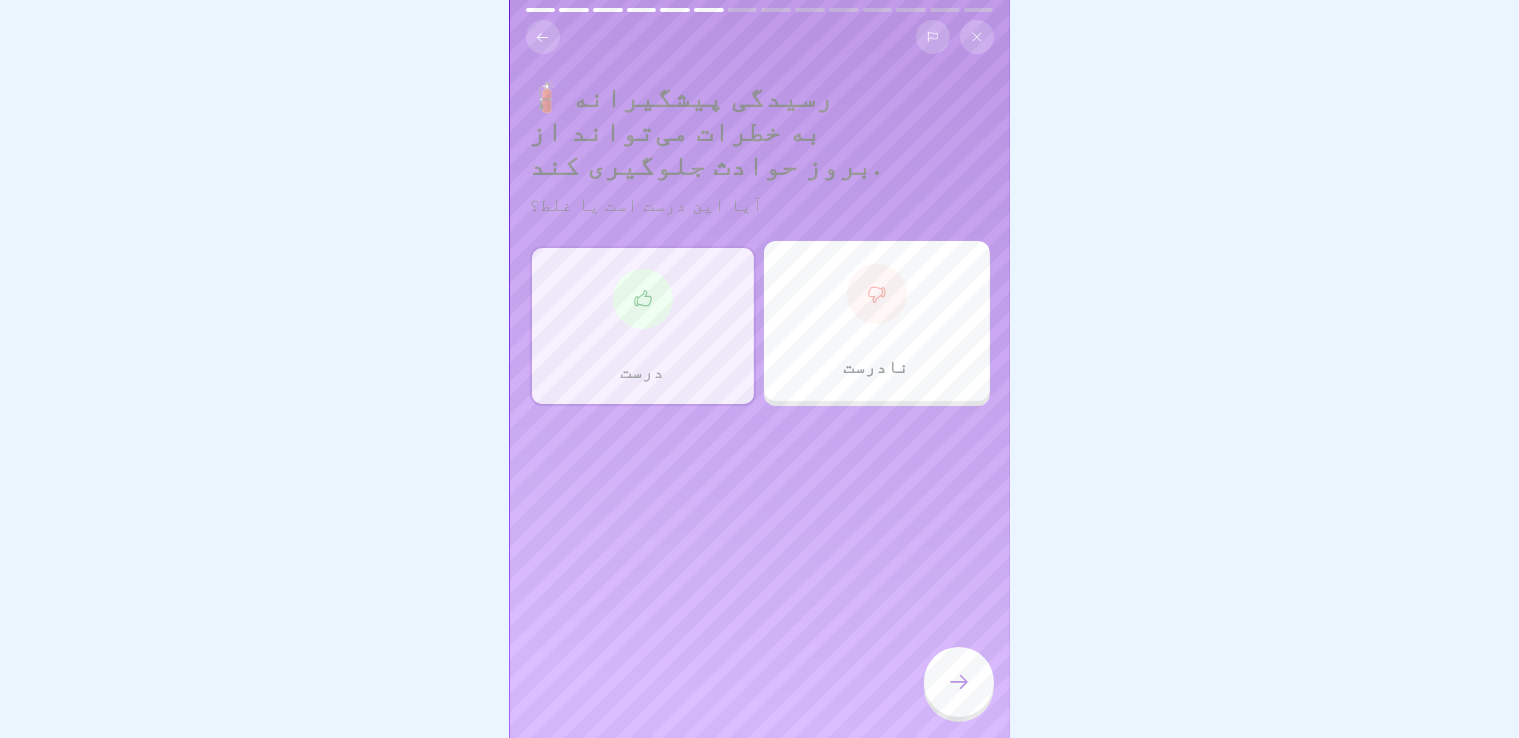 click at bounding box center [959, 682] 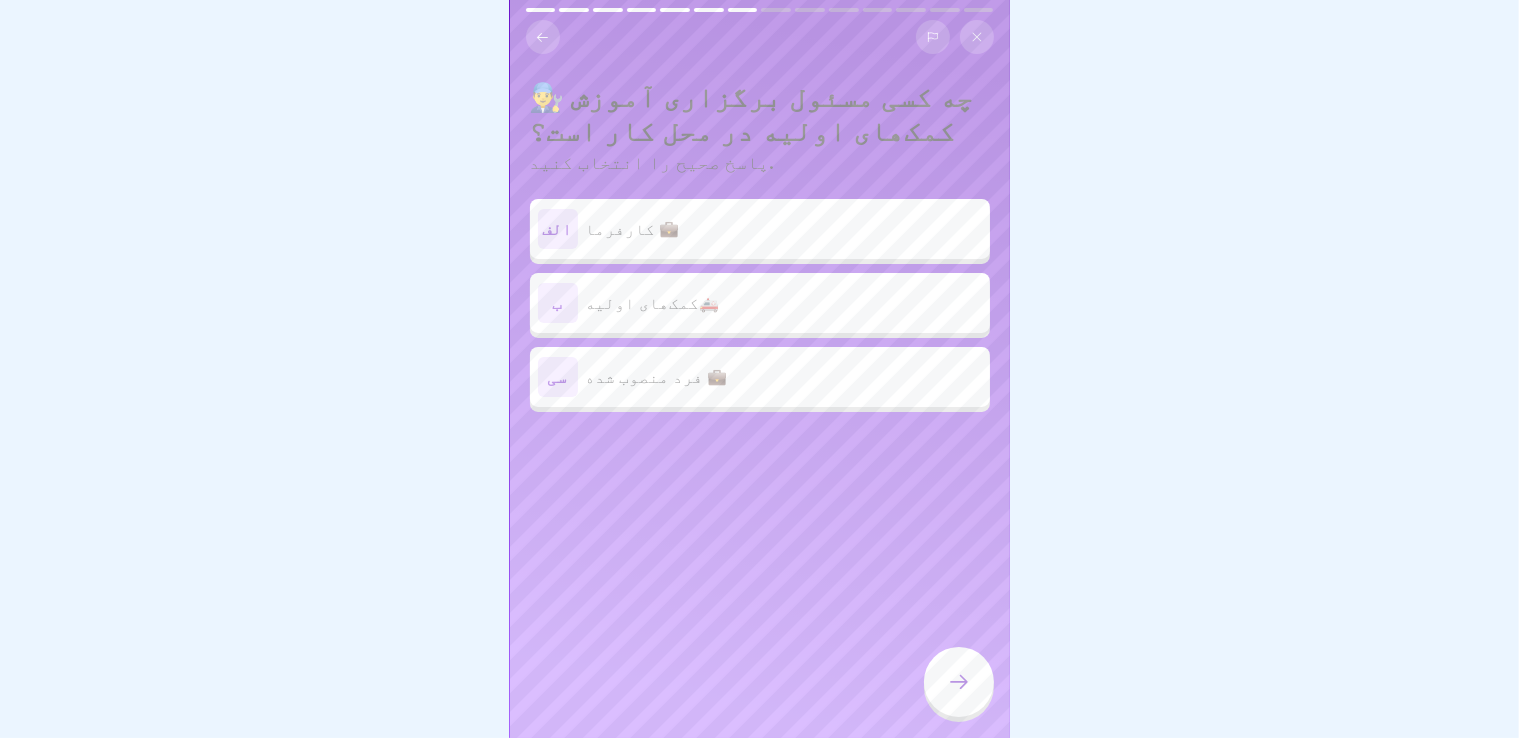 click on "کارفرما 💼" at bounding box center [784, 229] 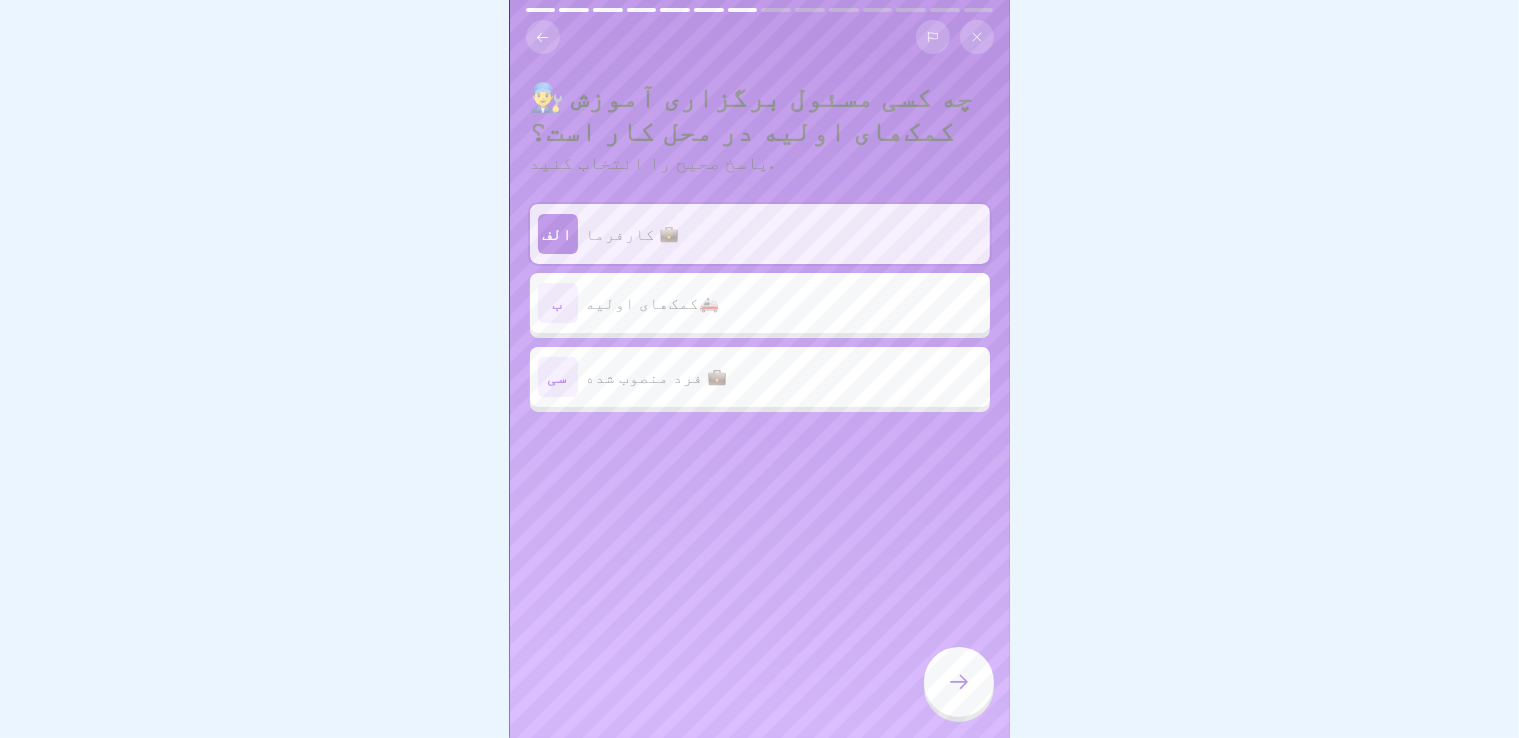 click at bounding box center (959, 682) 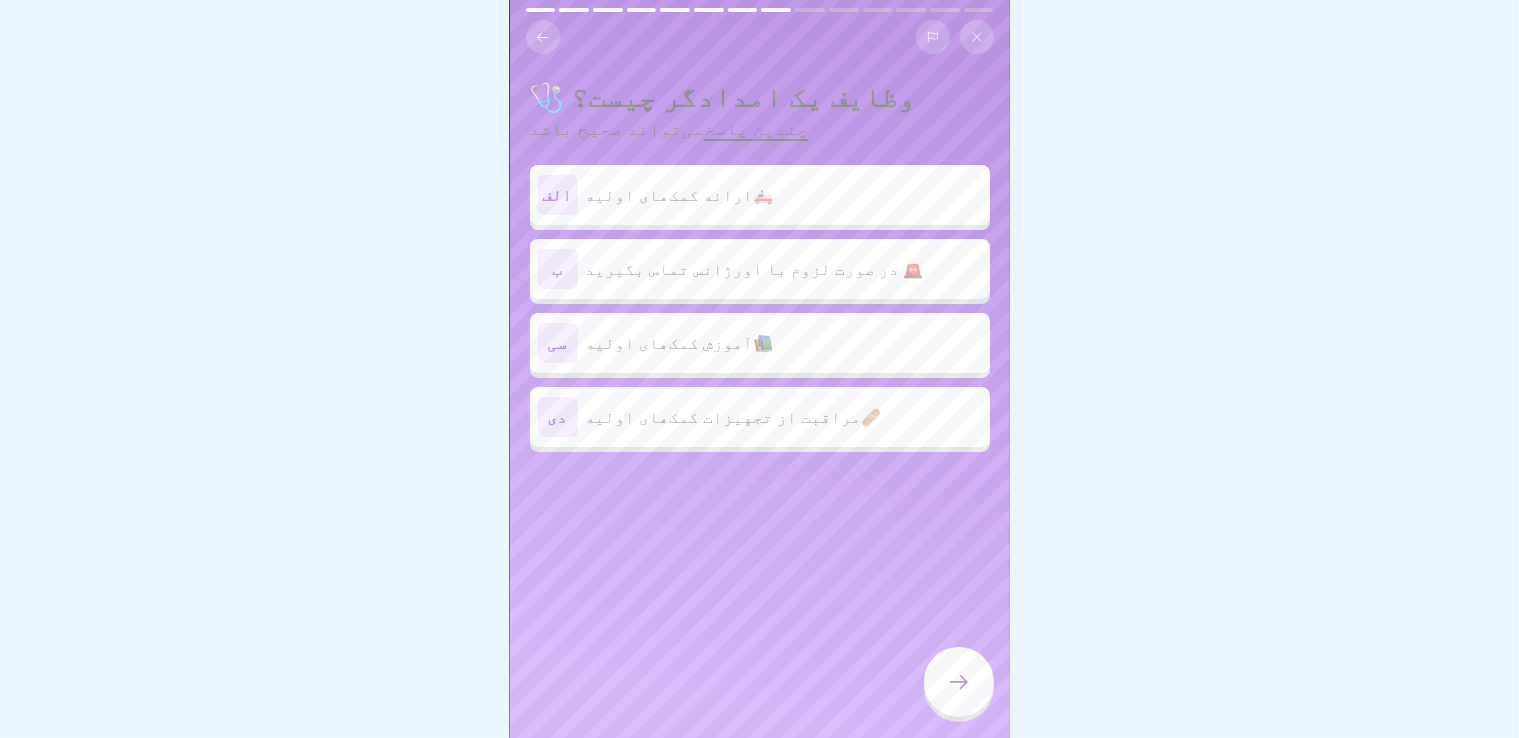 click on "ارائه کمک‌های اولیه🚑" at bounding box center (680, 195) 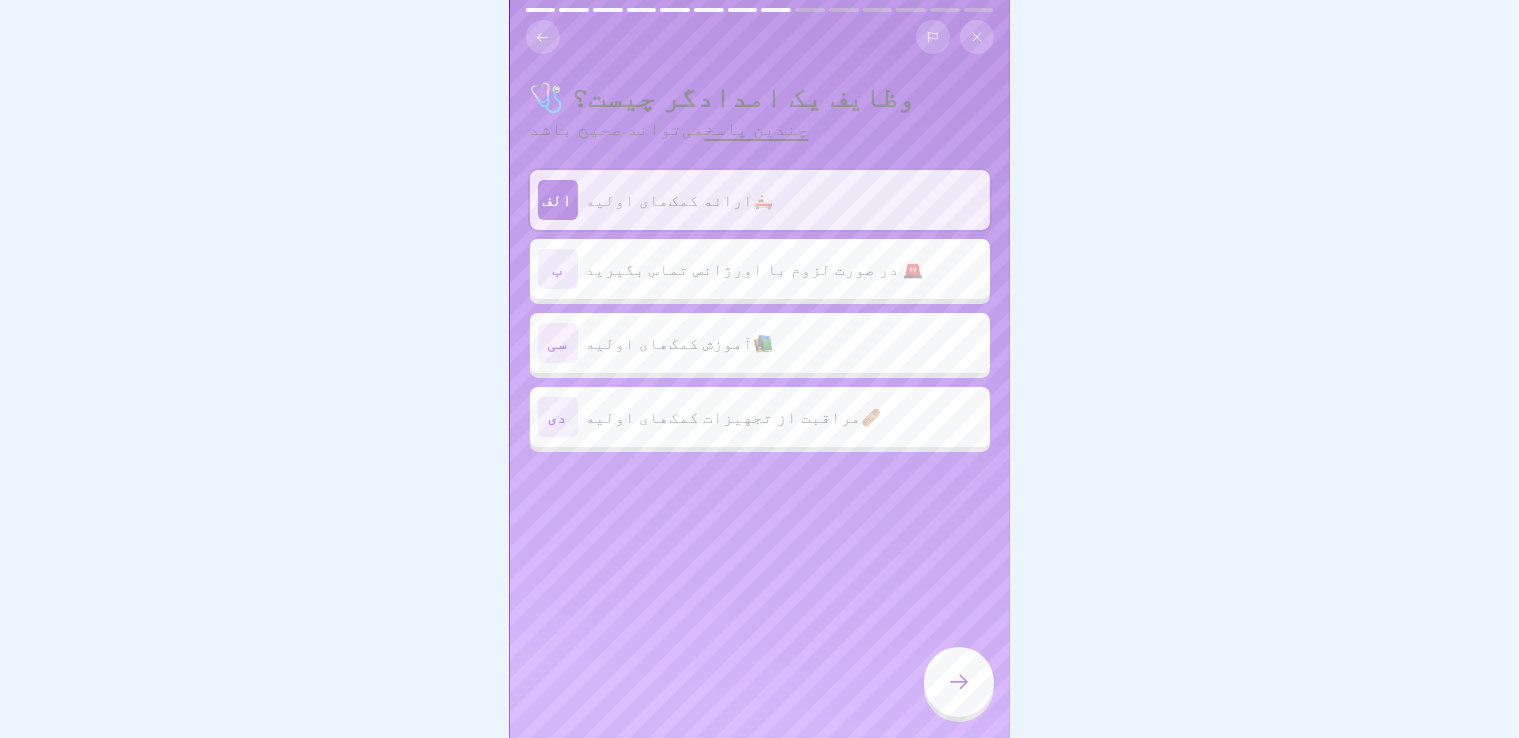 click on "در صورت لزوم با اورژانس تماس بگیرید 🚨" at bounding box center (755, 269) 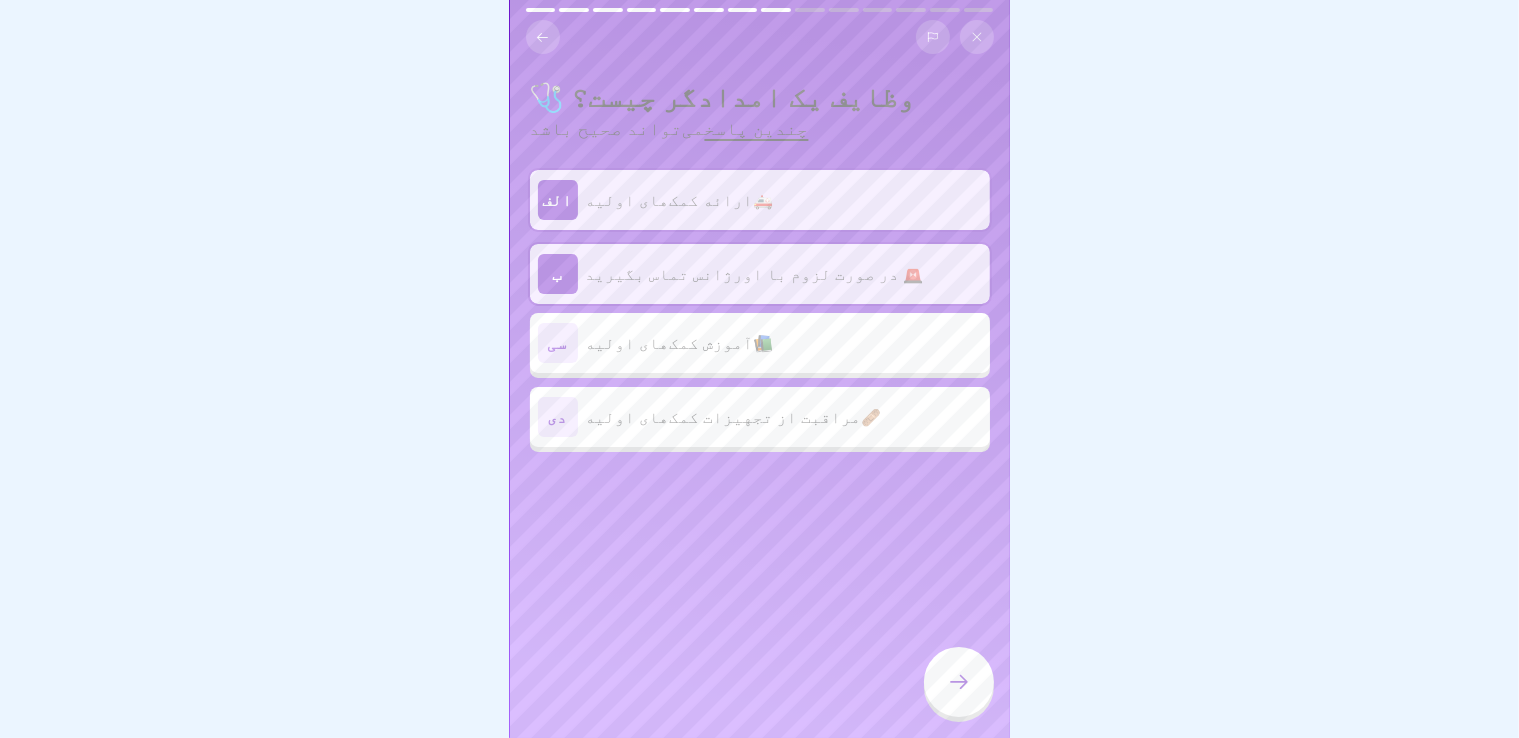 click on "مراقبت از تجهیزات کمک‌های اولیه🩹" at bounding box center (734, 417) 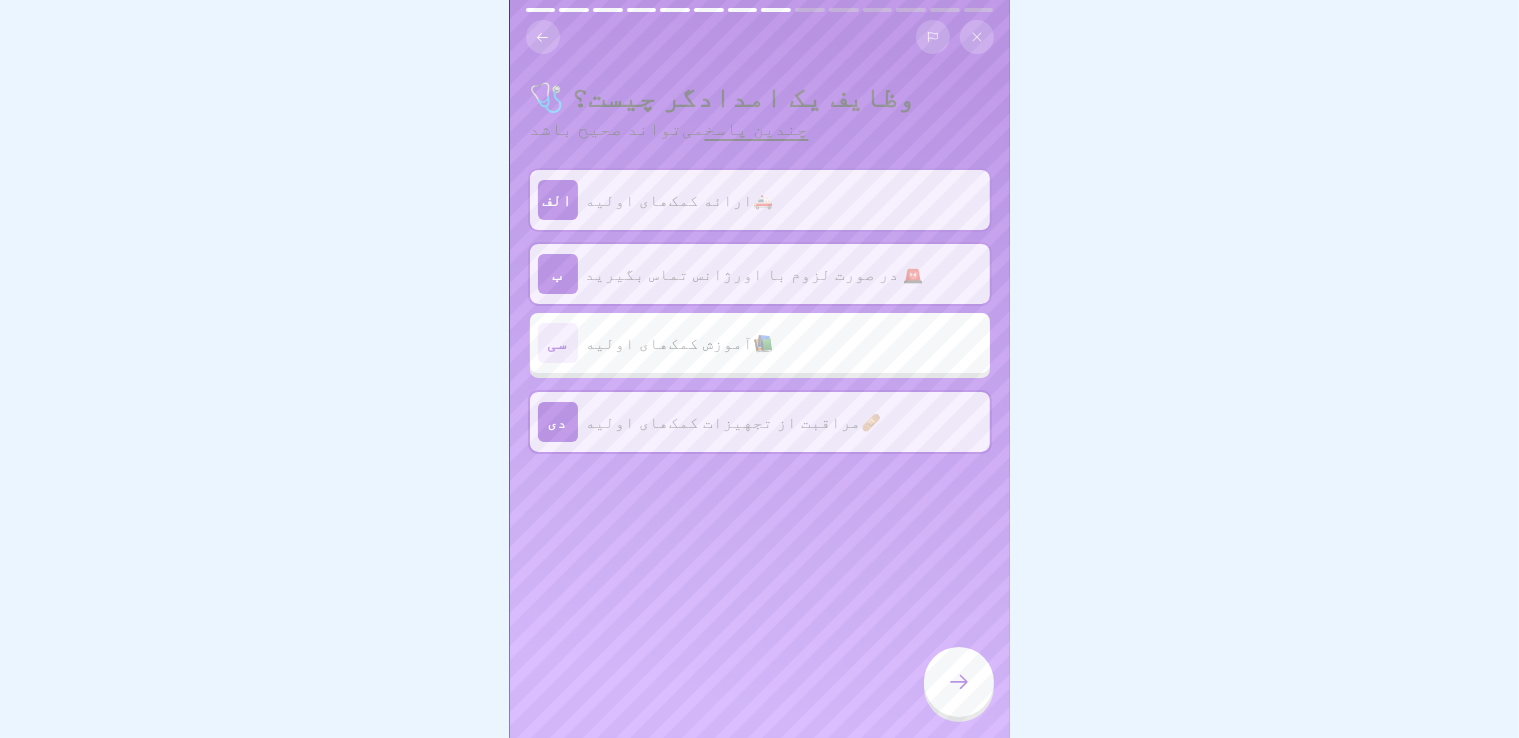 click at bounding box center [959, 682] 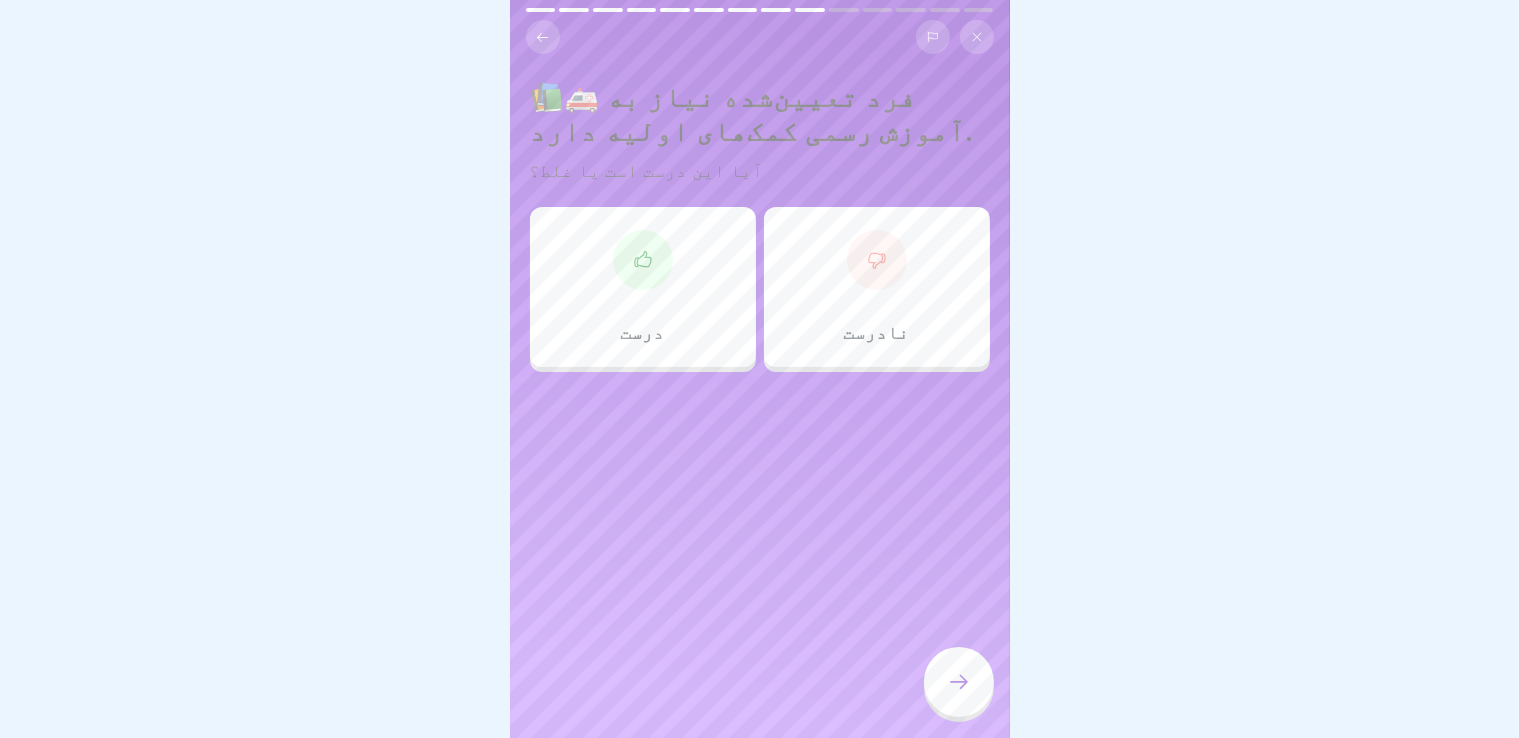 click on "درست" at bounding box center (643, 287) 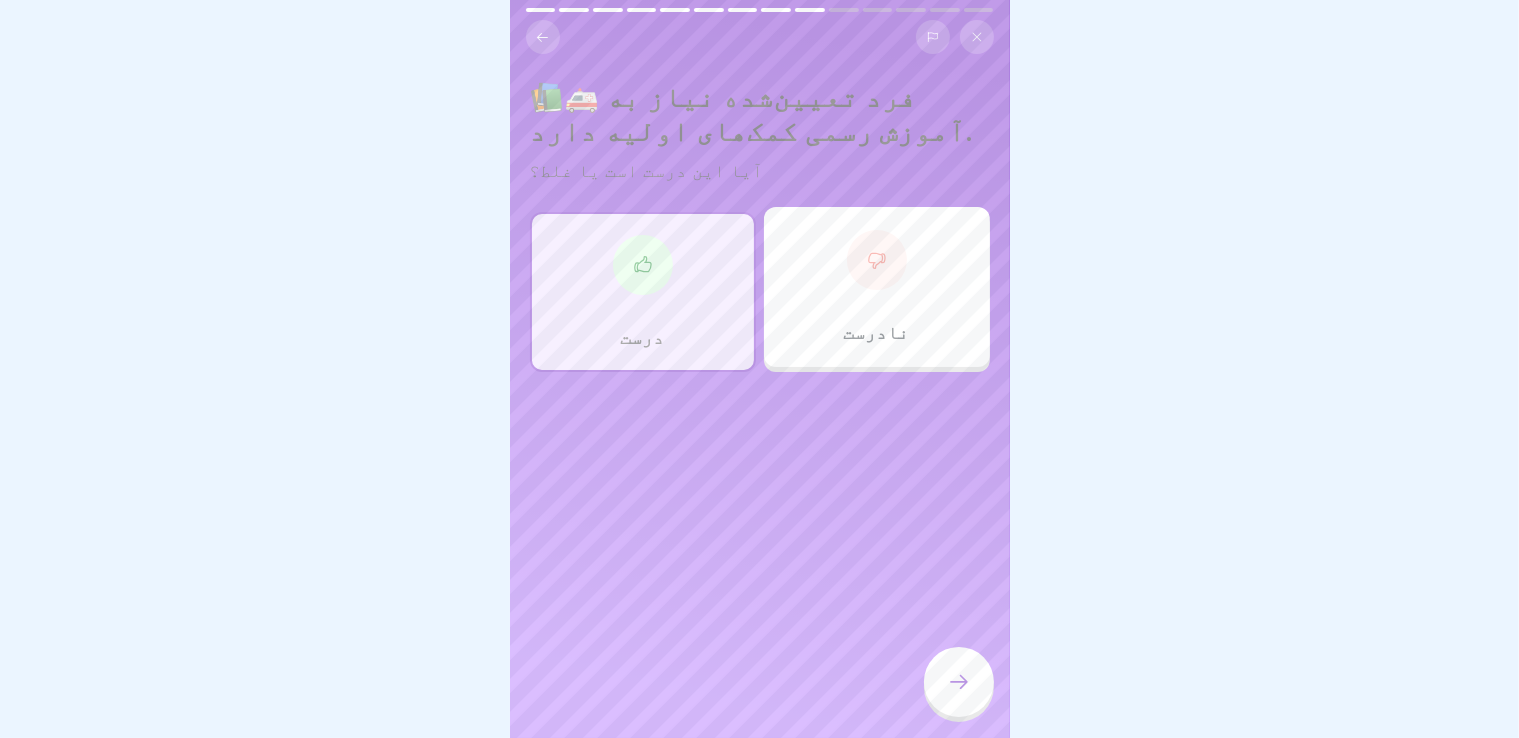 click 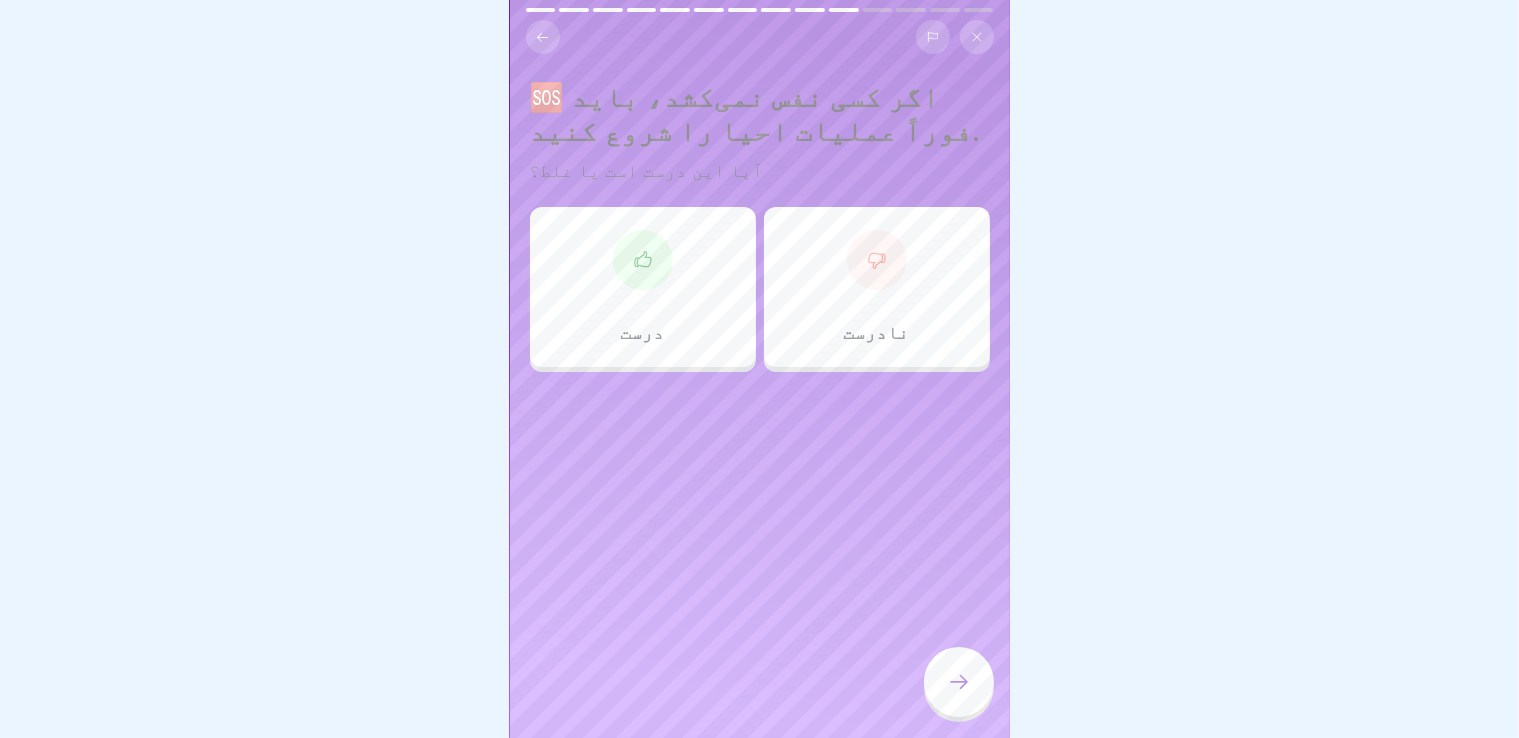 click on "درست" at bounding box center (643, 287) 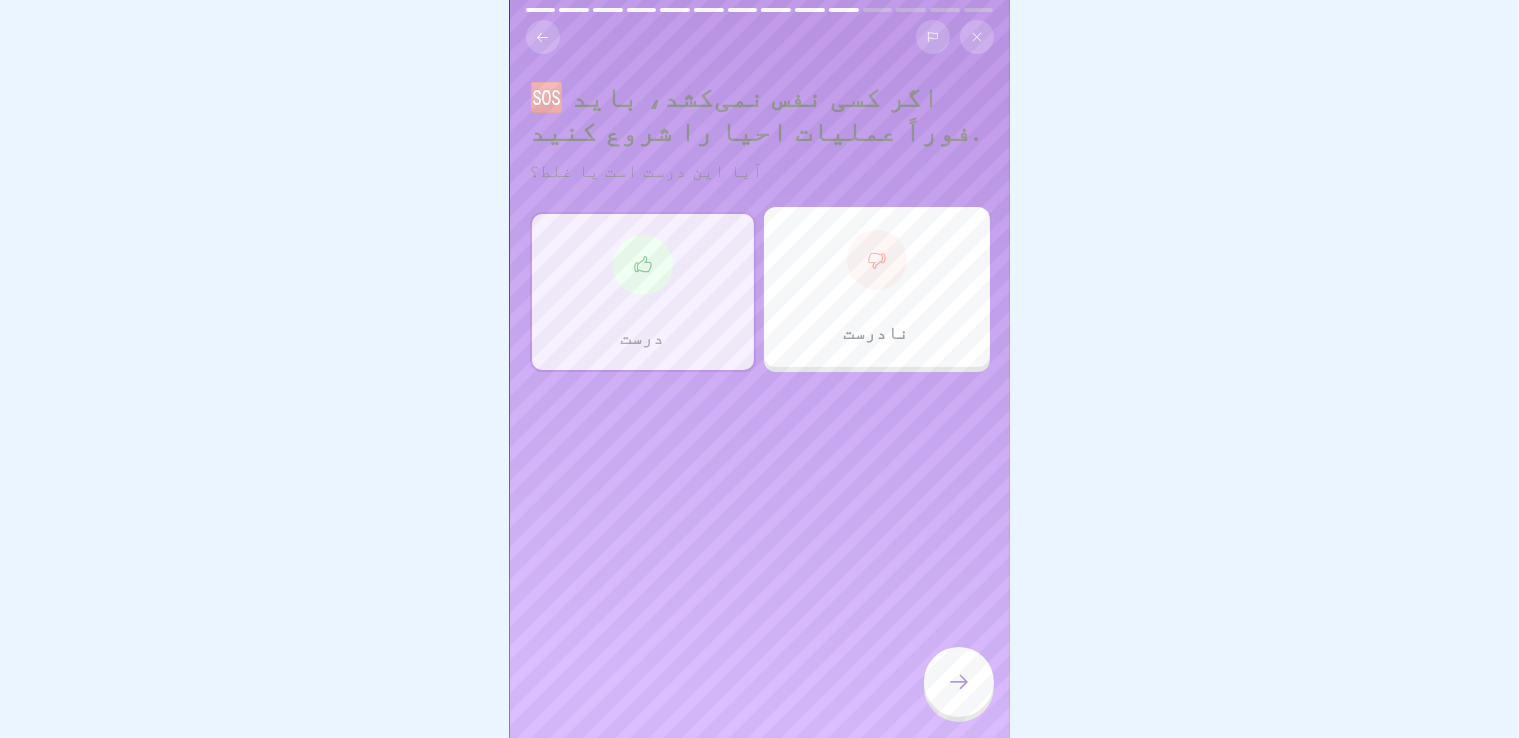 click at bounding box center (959, 682) 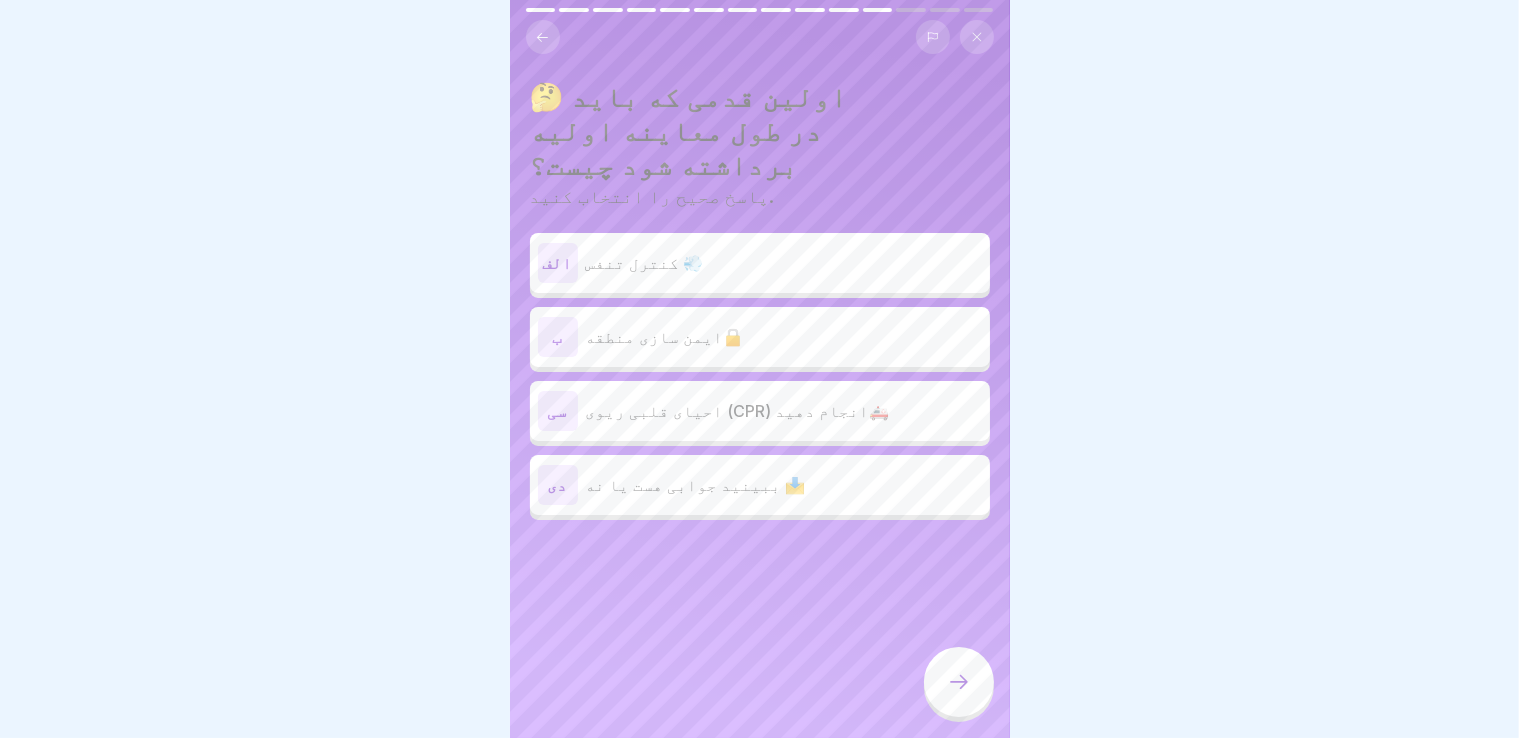 click on "کنترل تنفس 💨" at bounding box center (784, 263) 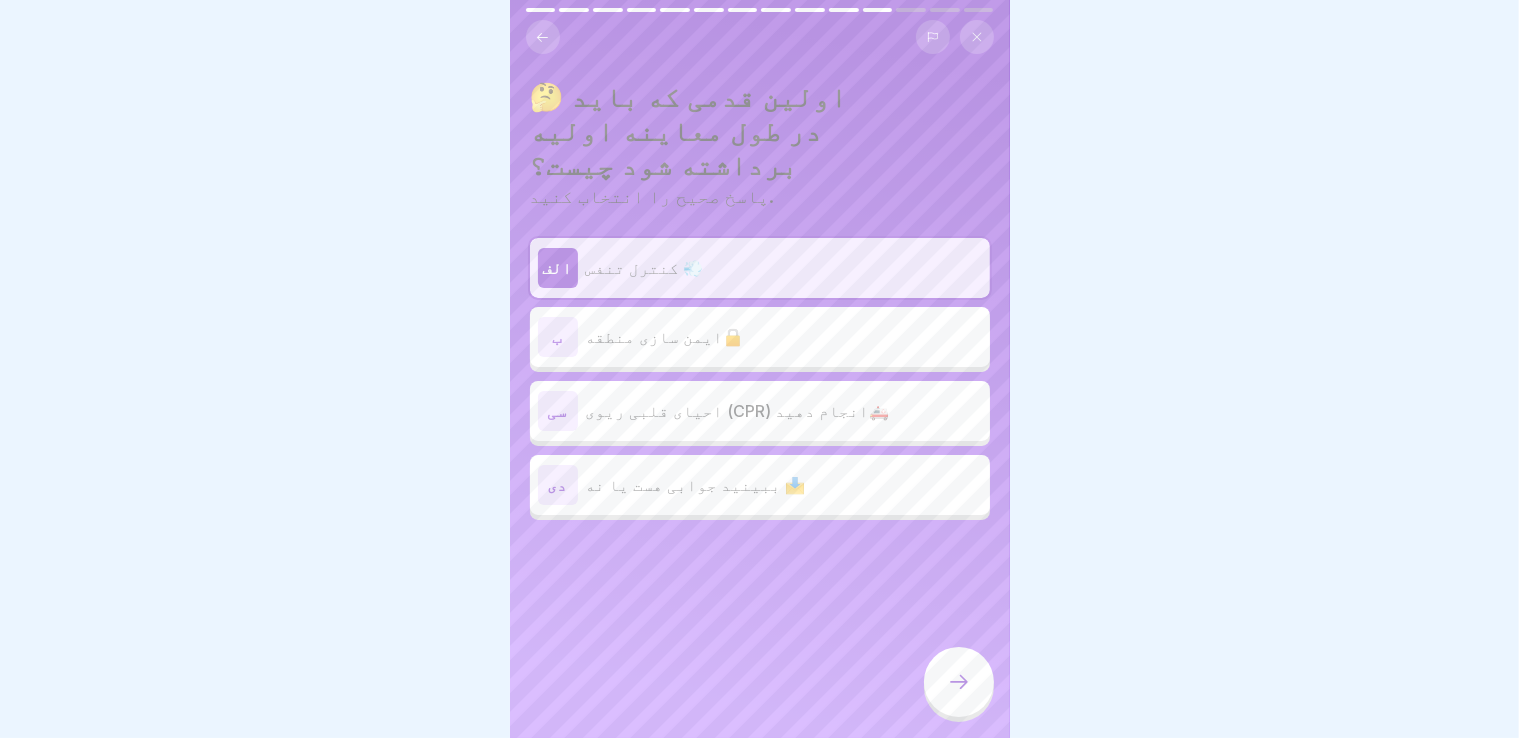 click at bounding box center (959, 682) 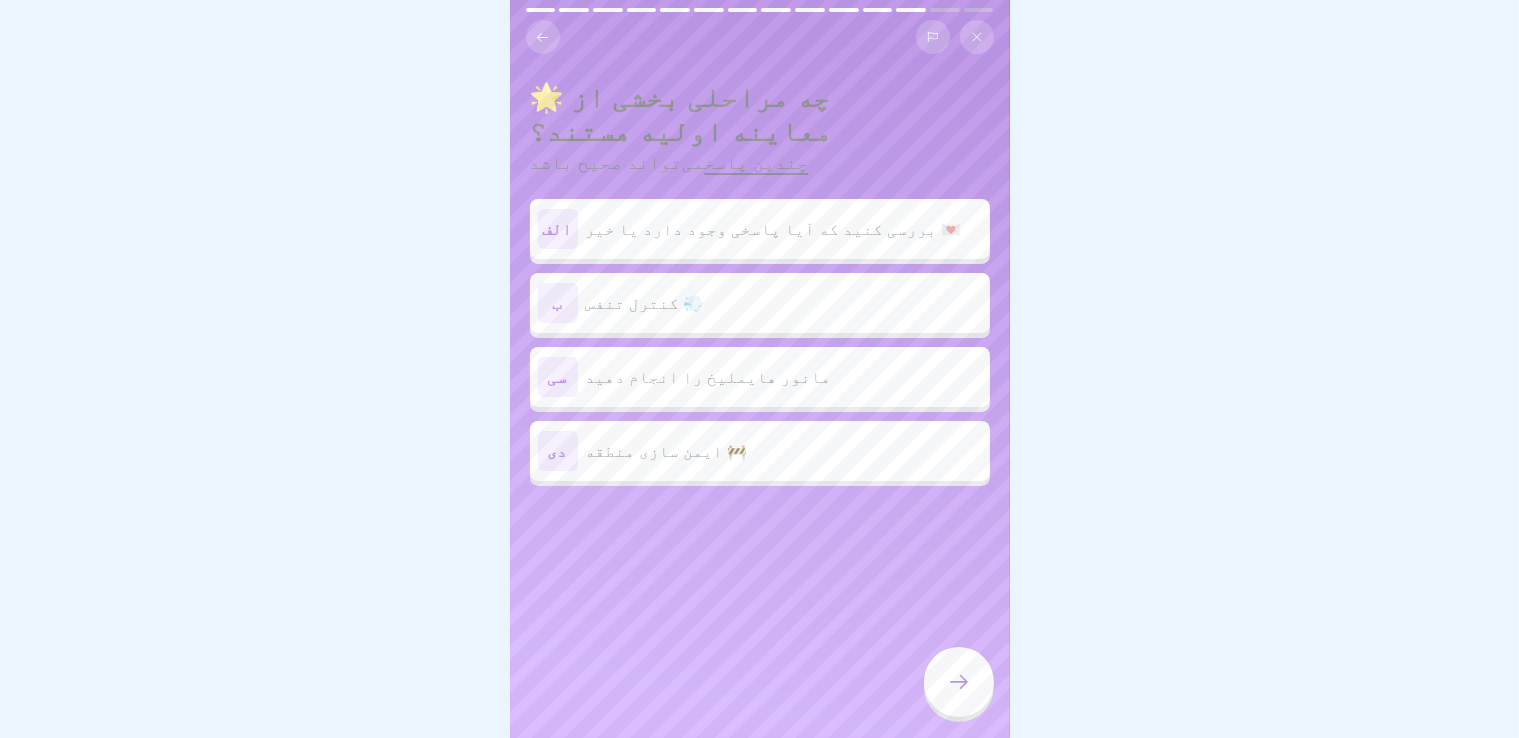 click on "ب کنترل تنفس 💨" at bounding box center (760, 303) 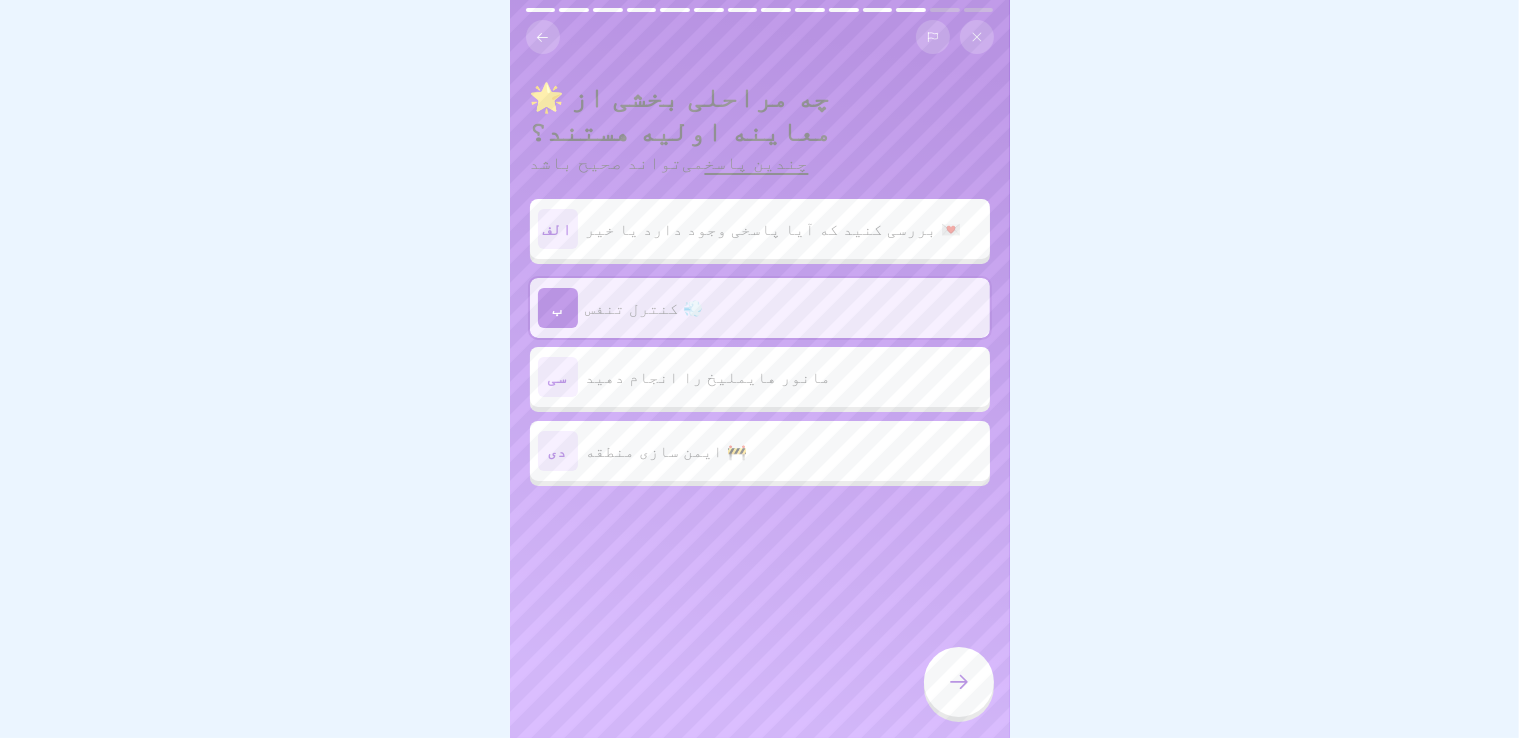 click on "ایمن سازی منطقه 🚧" at bounding box center [667, 451] 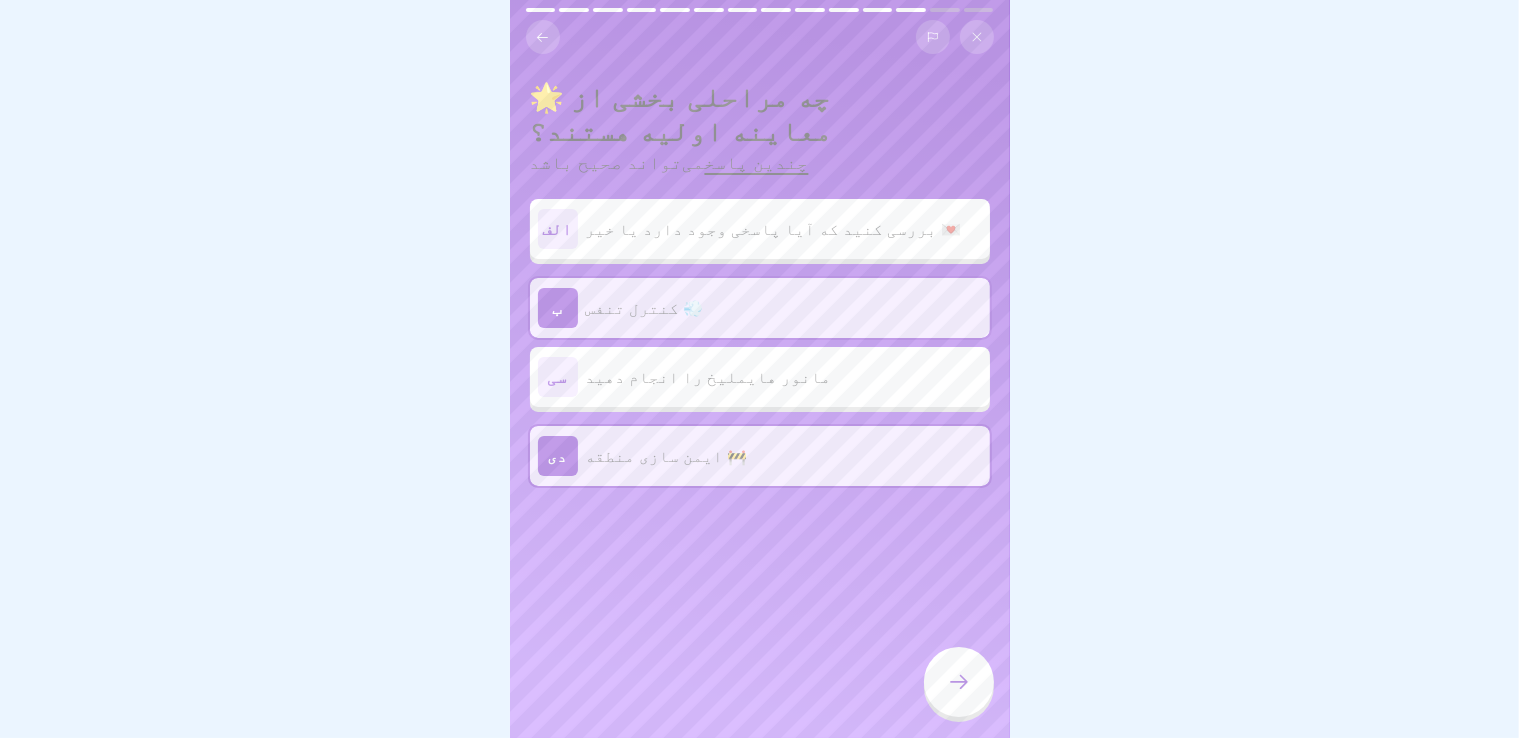 click on "بررسی کنید که آیا پاسخی وجود دارد یا خیر 💌" at bounding box center (774, 229) 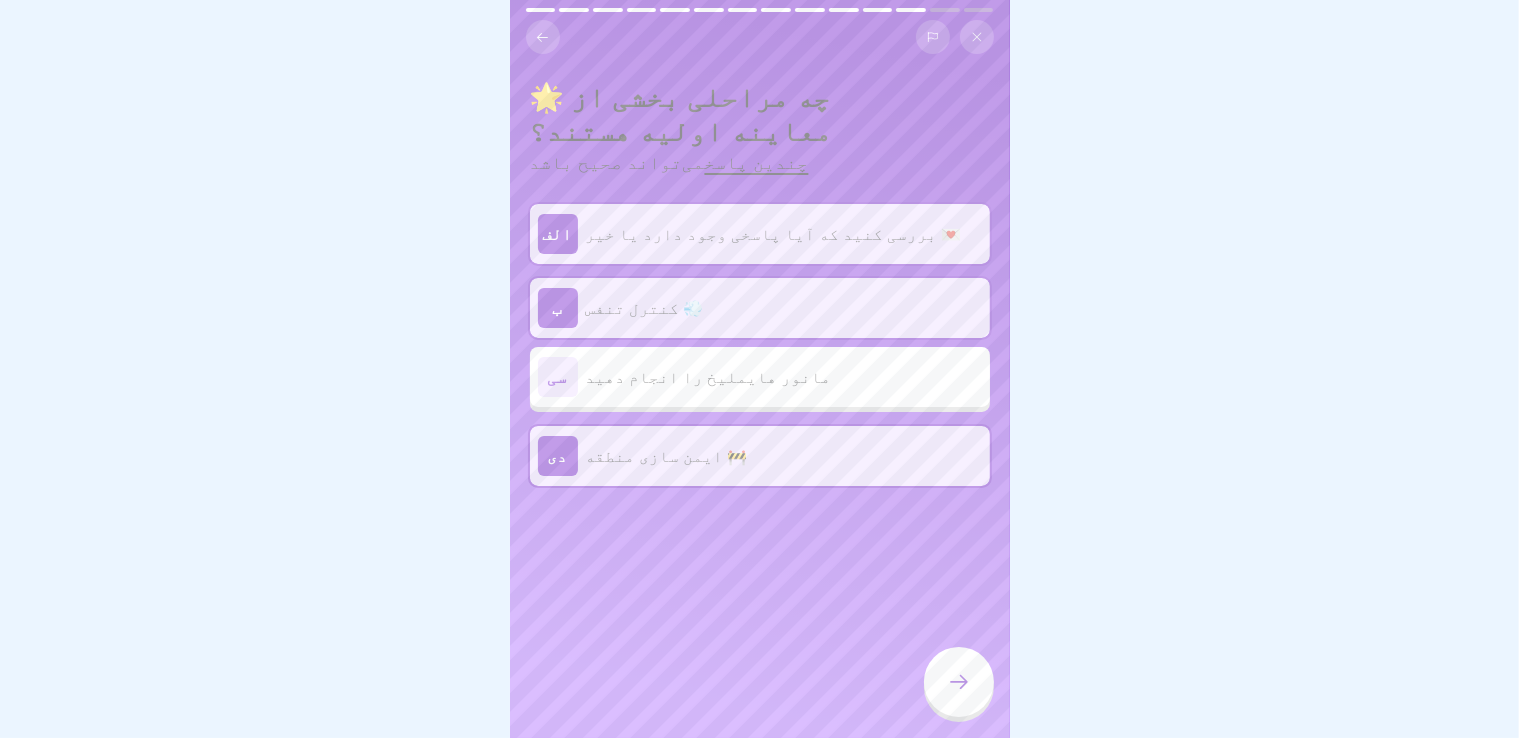 click at bounding box center [959, 682] 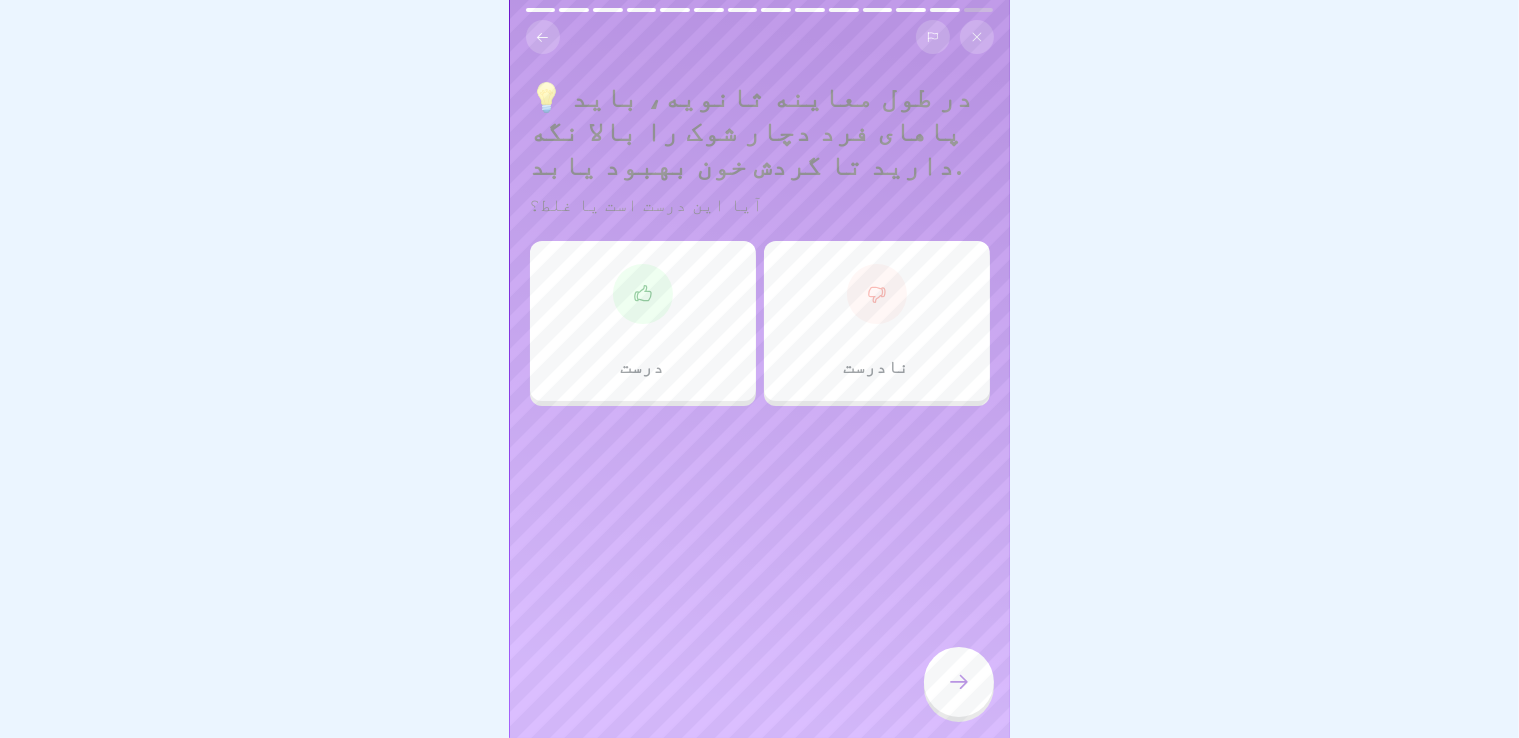 click on "درست" at bounding box center [643, 321] 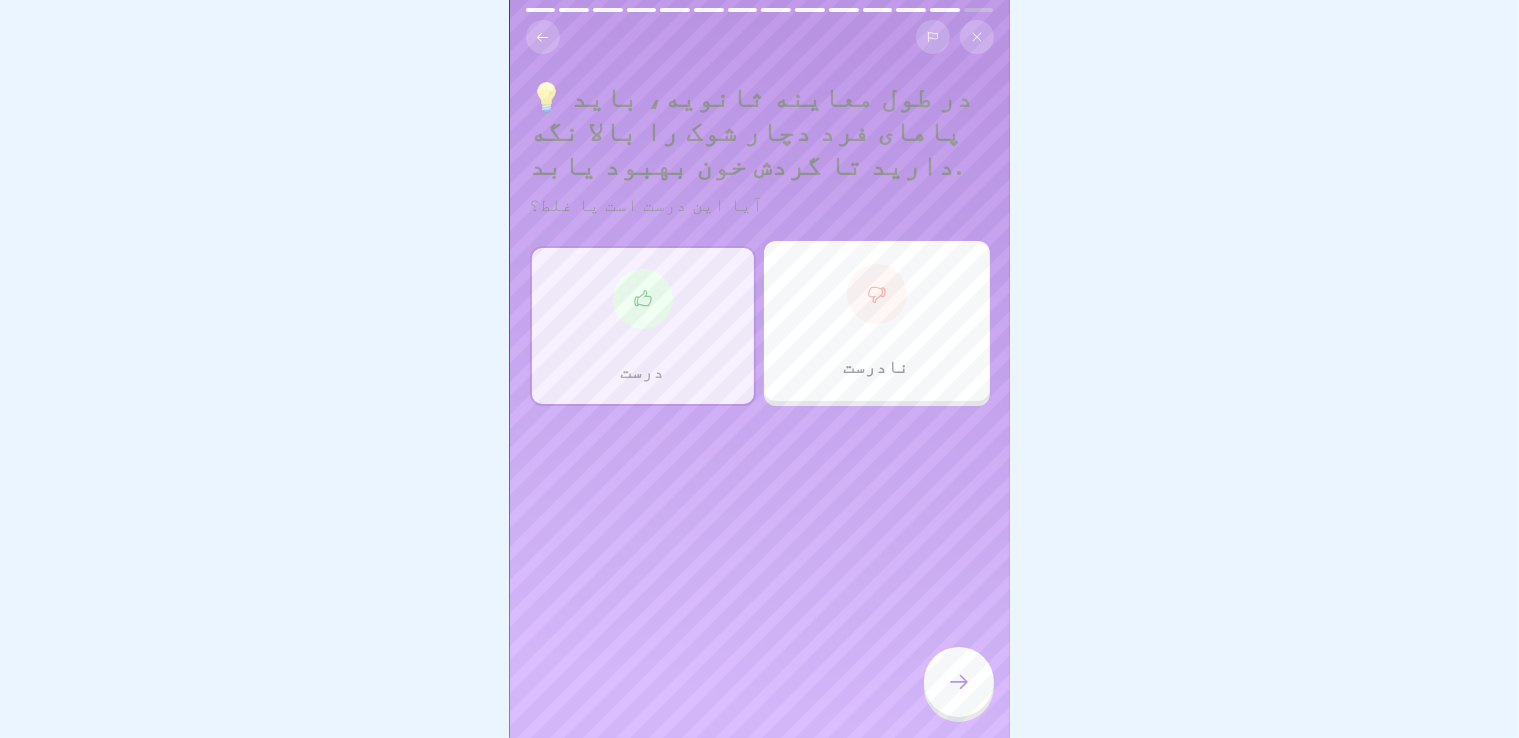 click at bounding box center (959, 682) 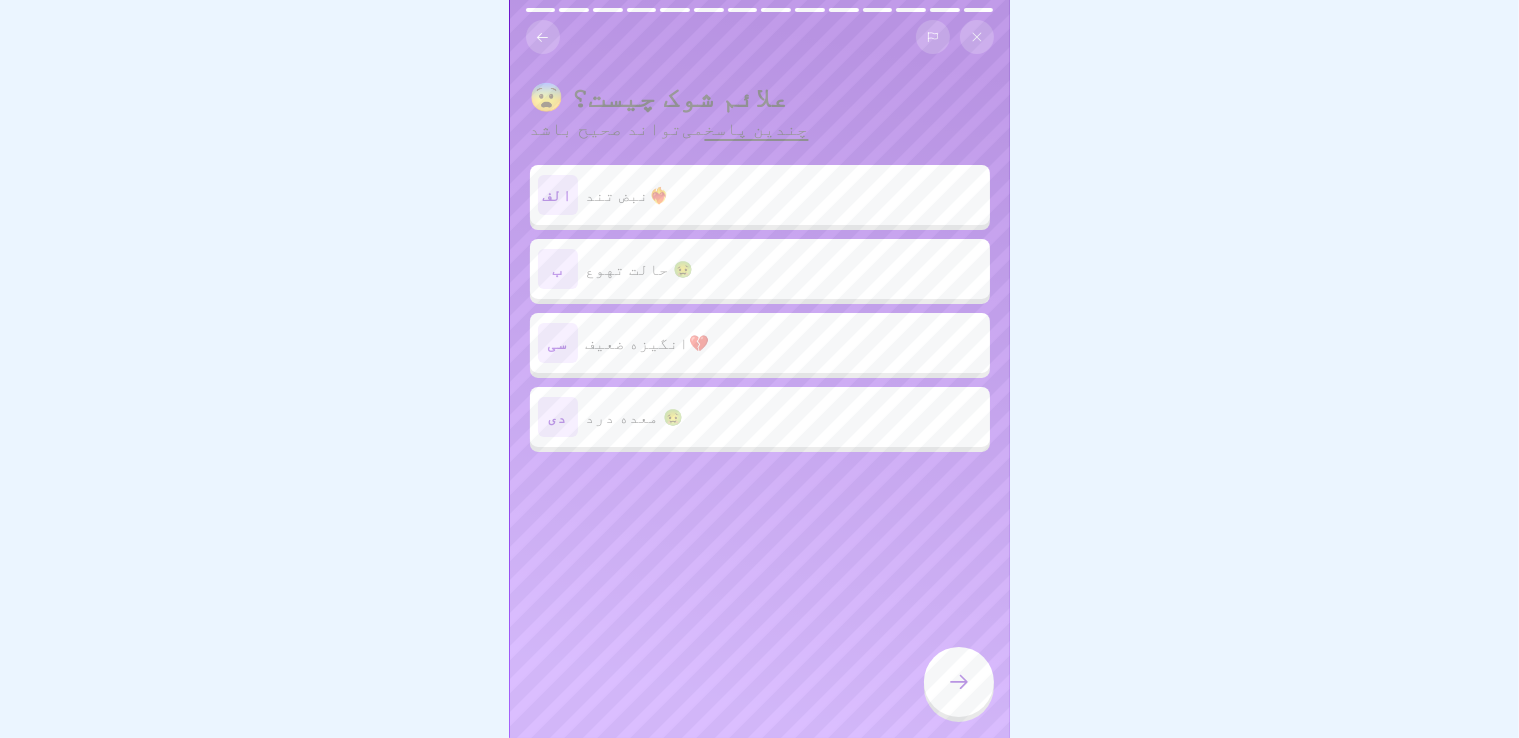 click on "الف نبض تند❤️‍🔥" at bounding box center (760, 195) 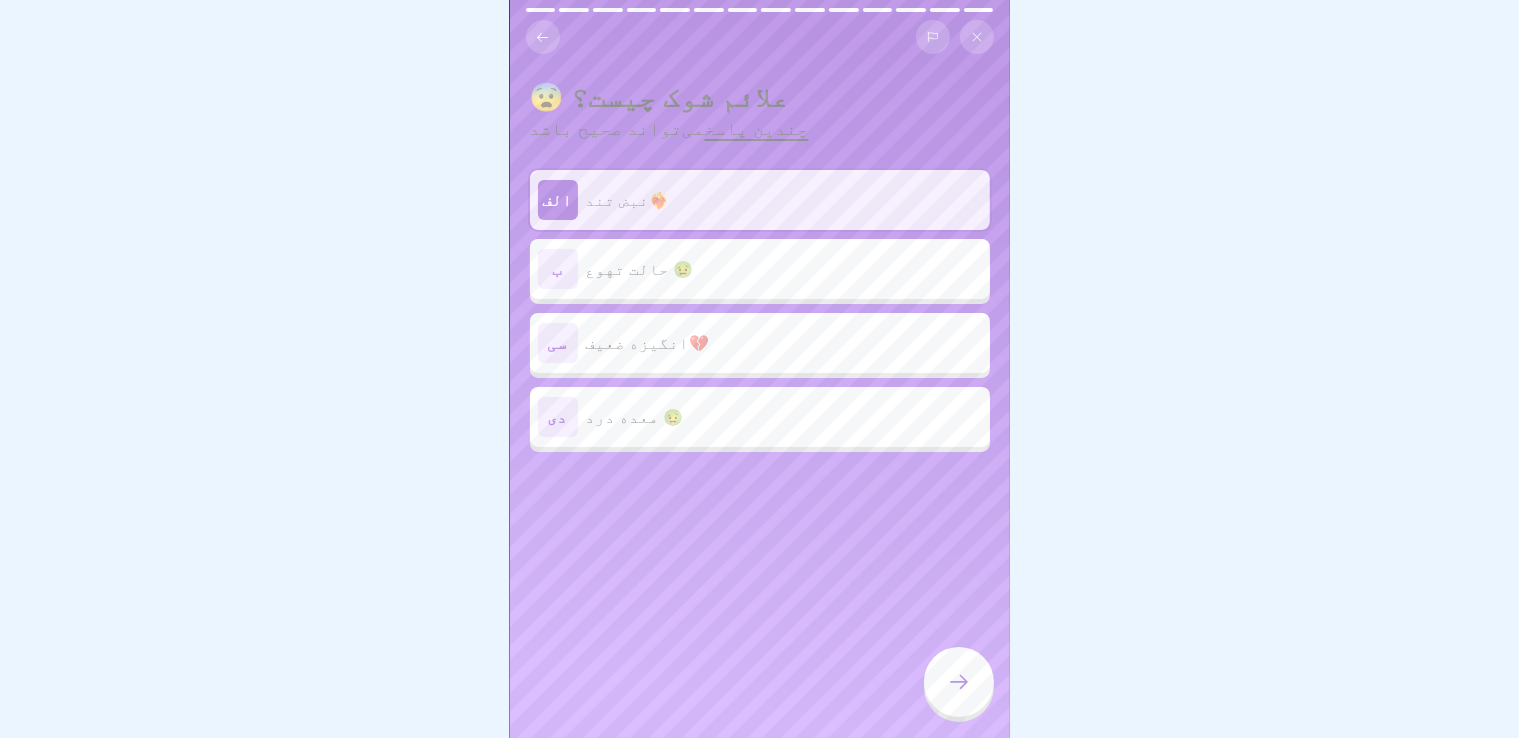 click on "ب حالت تهوع 🤢" at bounding box center [760, 269] 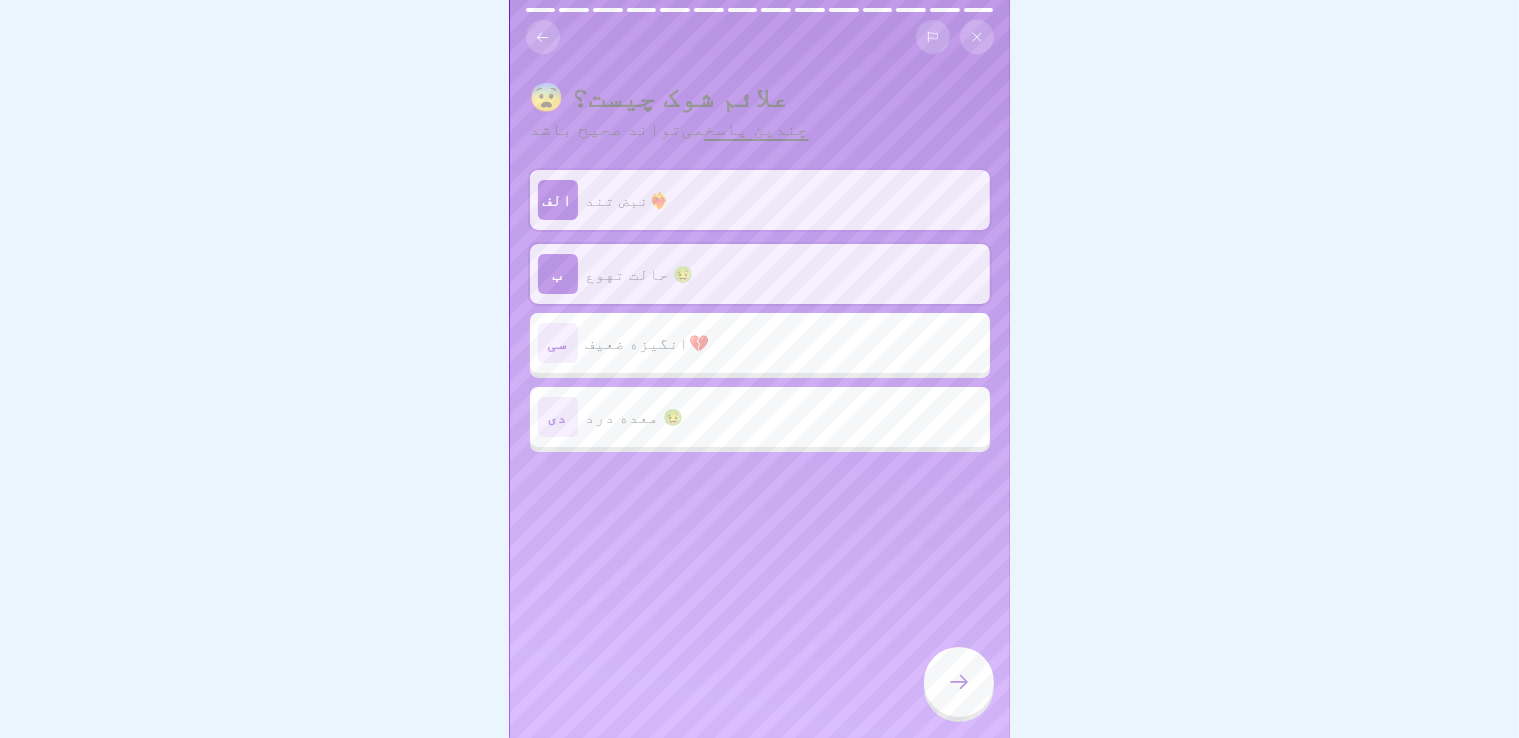 click on "انگیزه ضعیف💔" at bounding box center (648, 343) 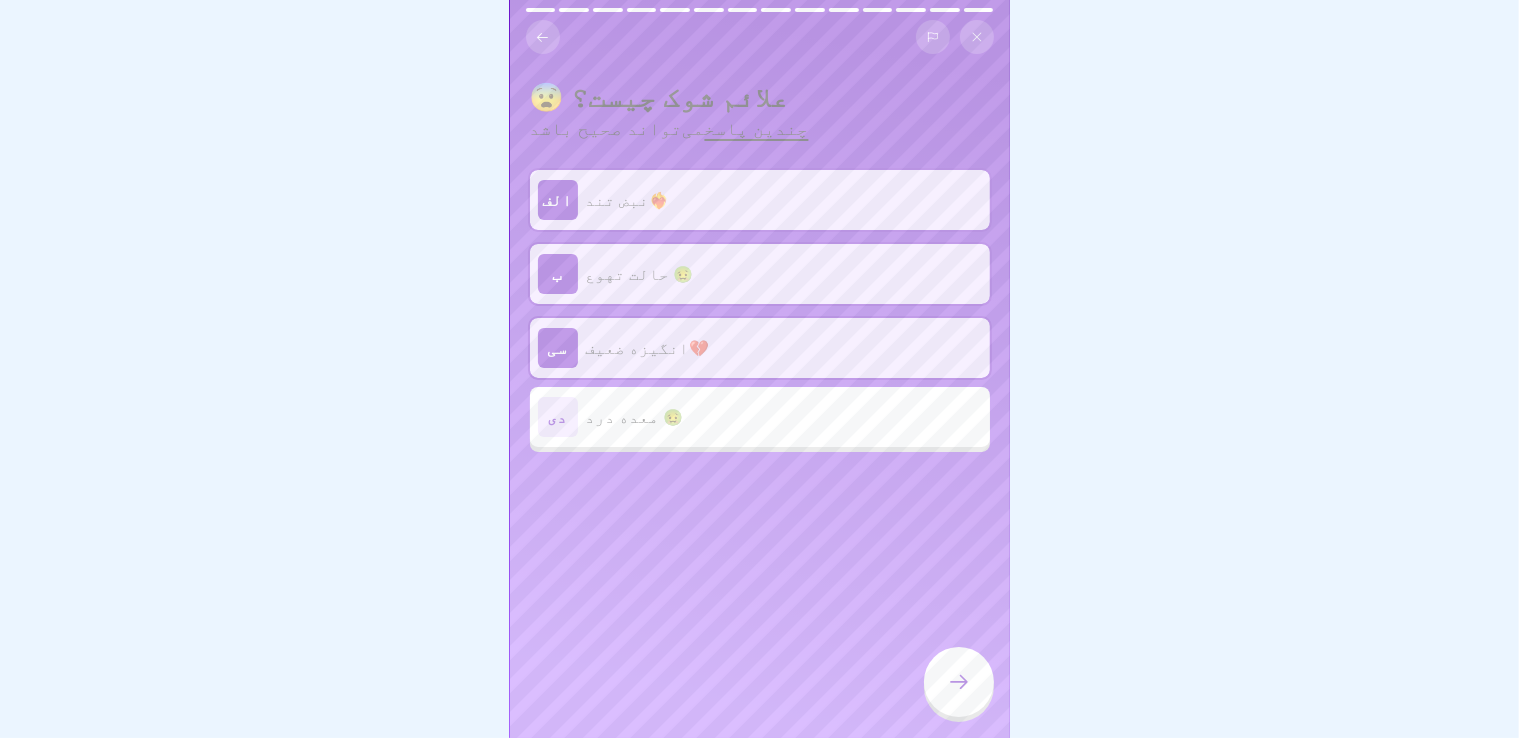 click 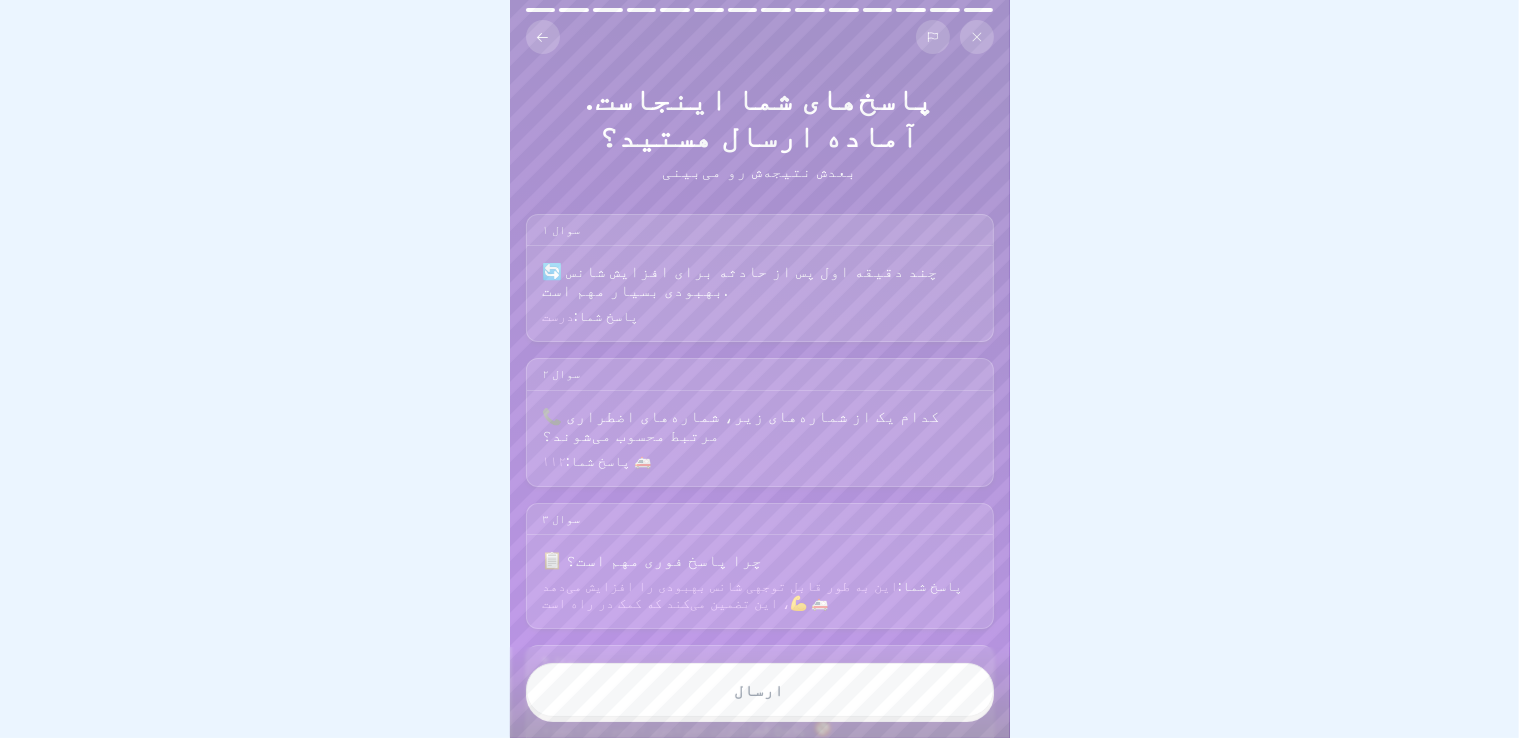 click on "ارسال" at bounding box center [760, 690] 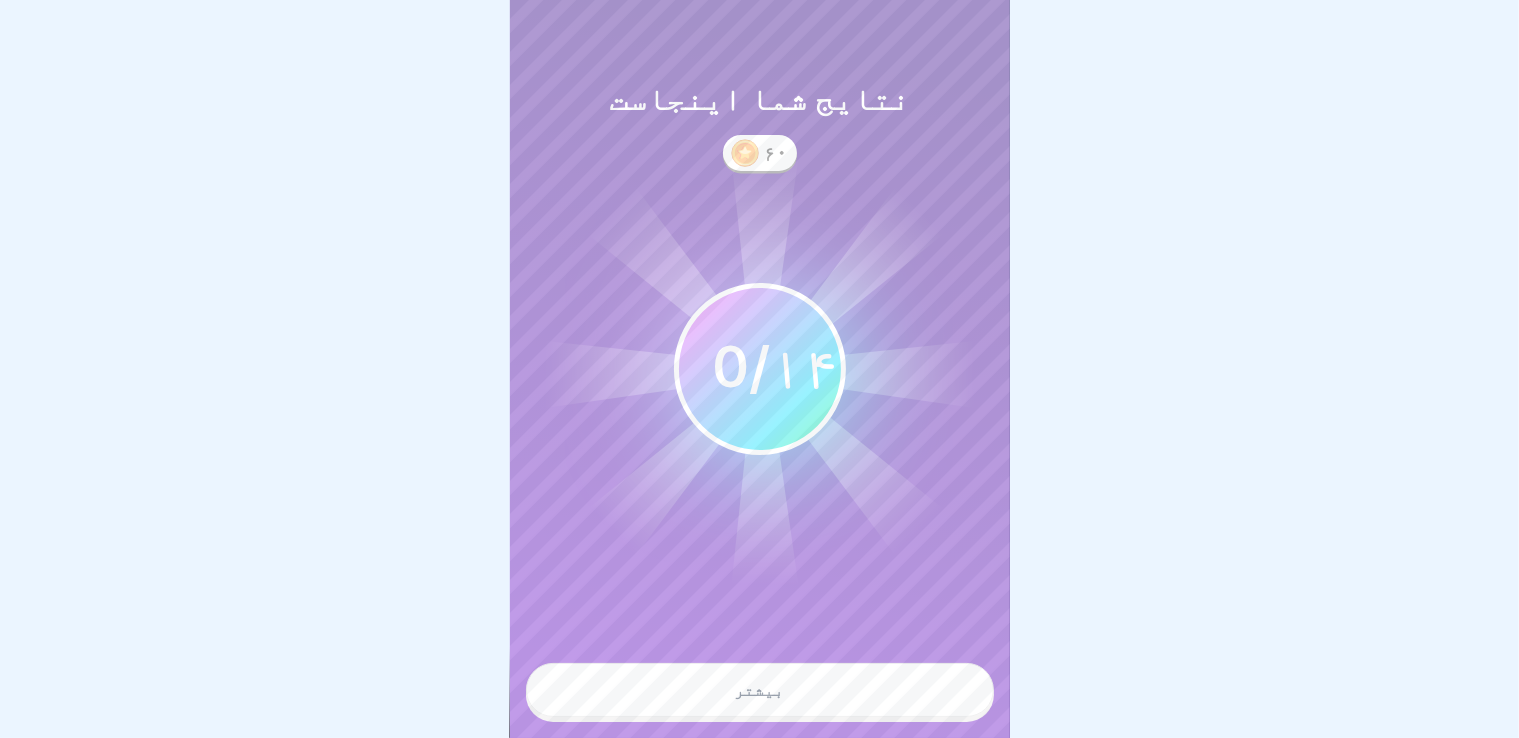 scroll, scrollTop: 16, scrollLeft: 0, axis: vertical 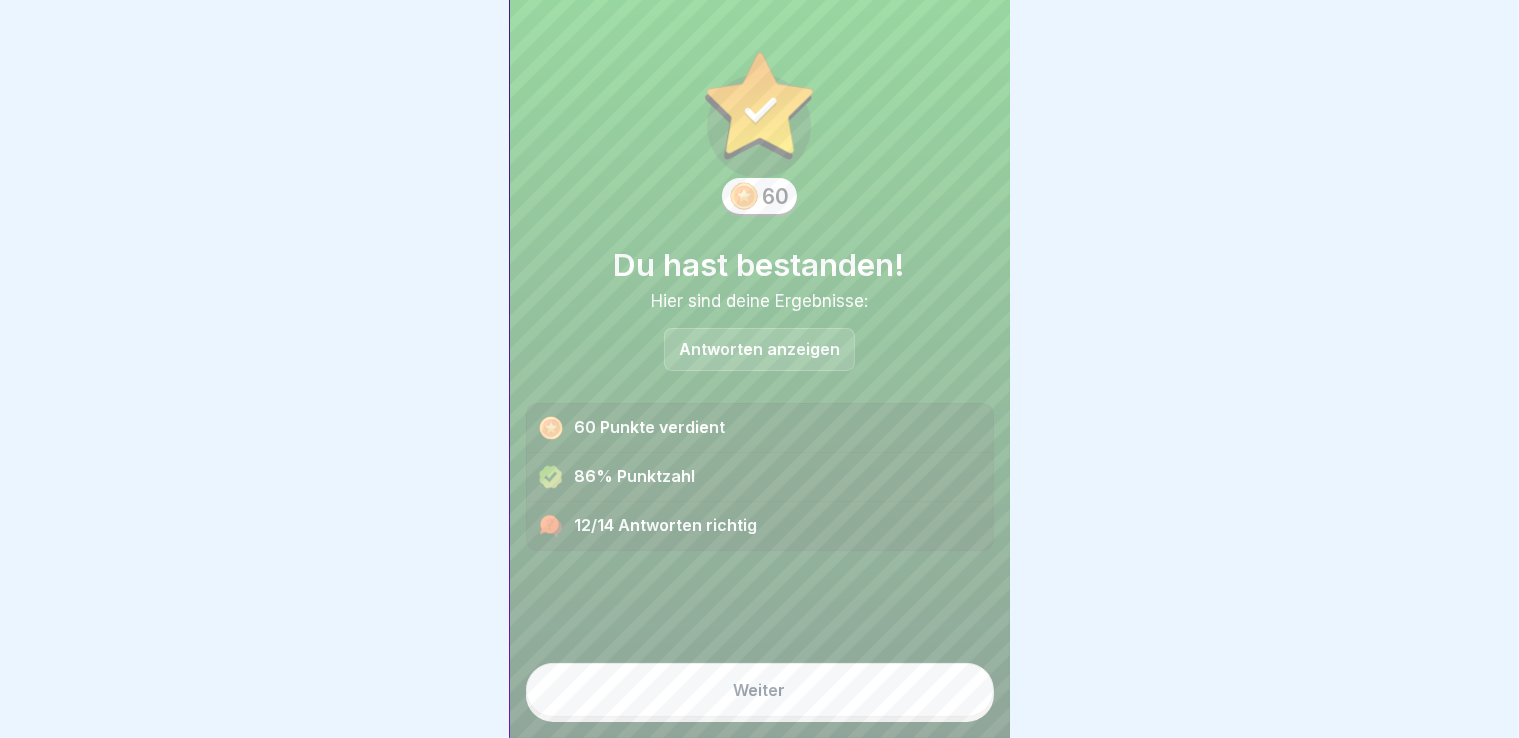 click on "Weiter" at bounding box center (760, 690) 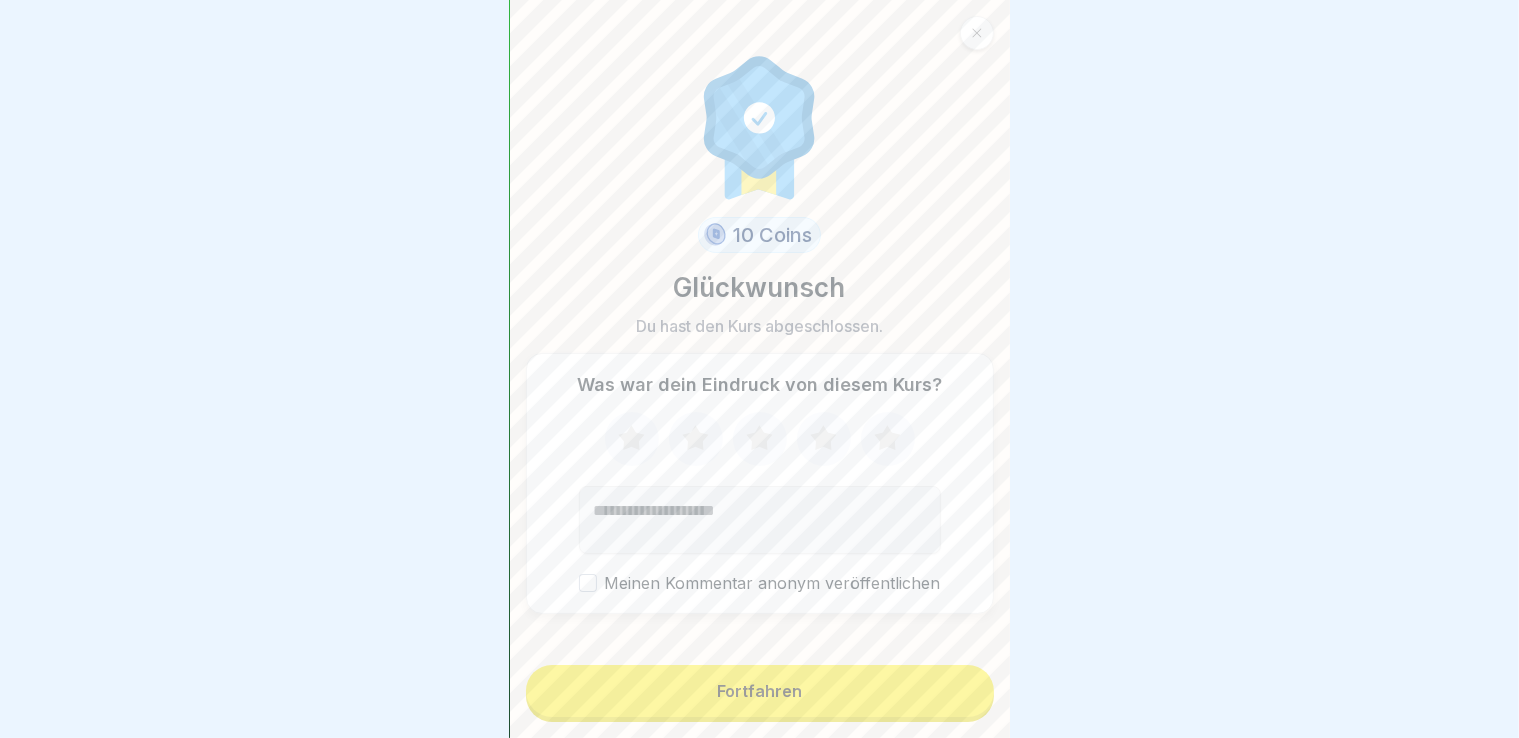 click on "Fortfahren" at bounding box center (759, 691) 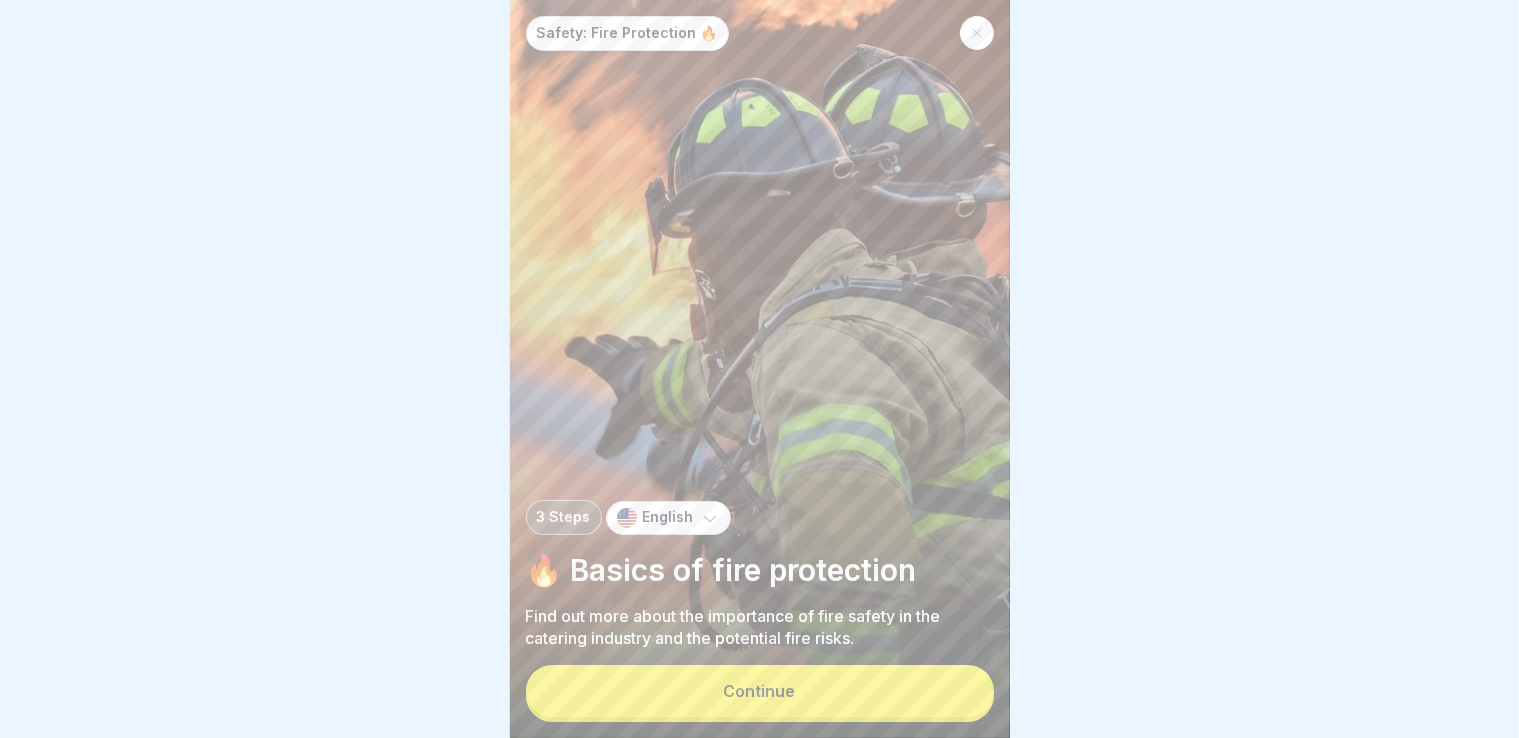 click on "English" at bounding box center (668, 518) 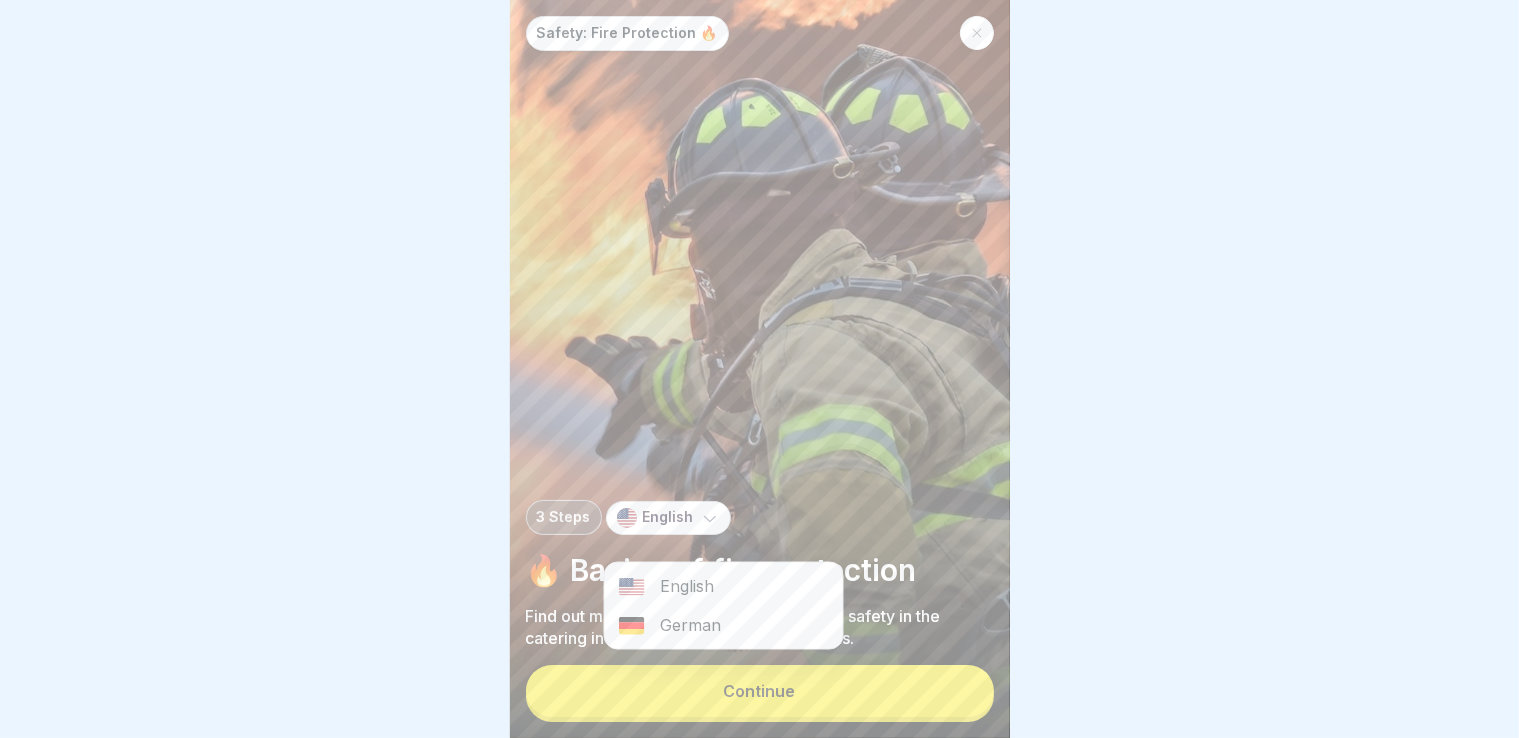 click on "German" at bounding box center (723, 625) 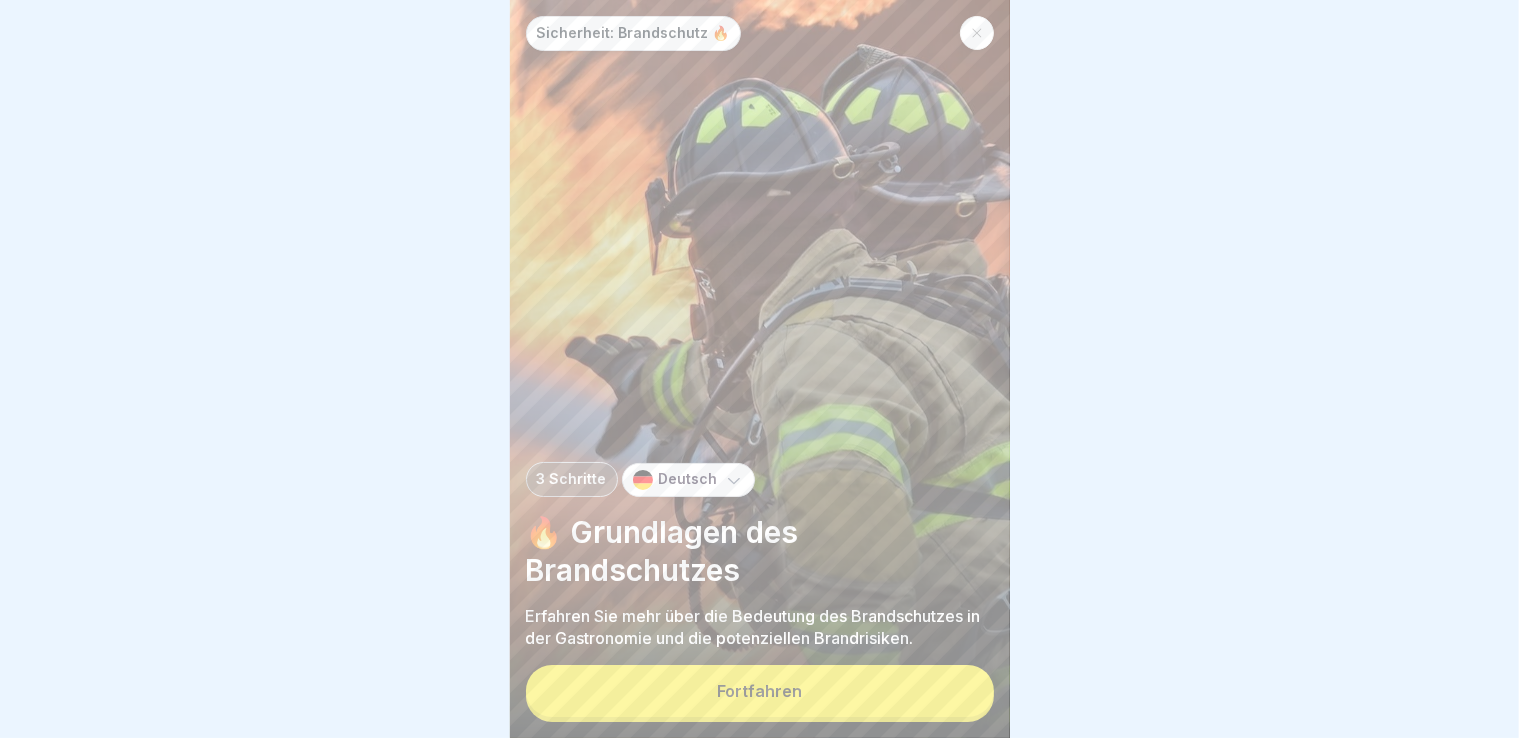 click on "Fortfahren" at bounding box center (759, 691) 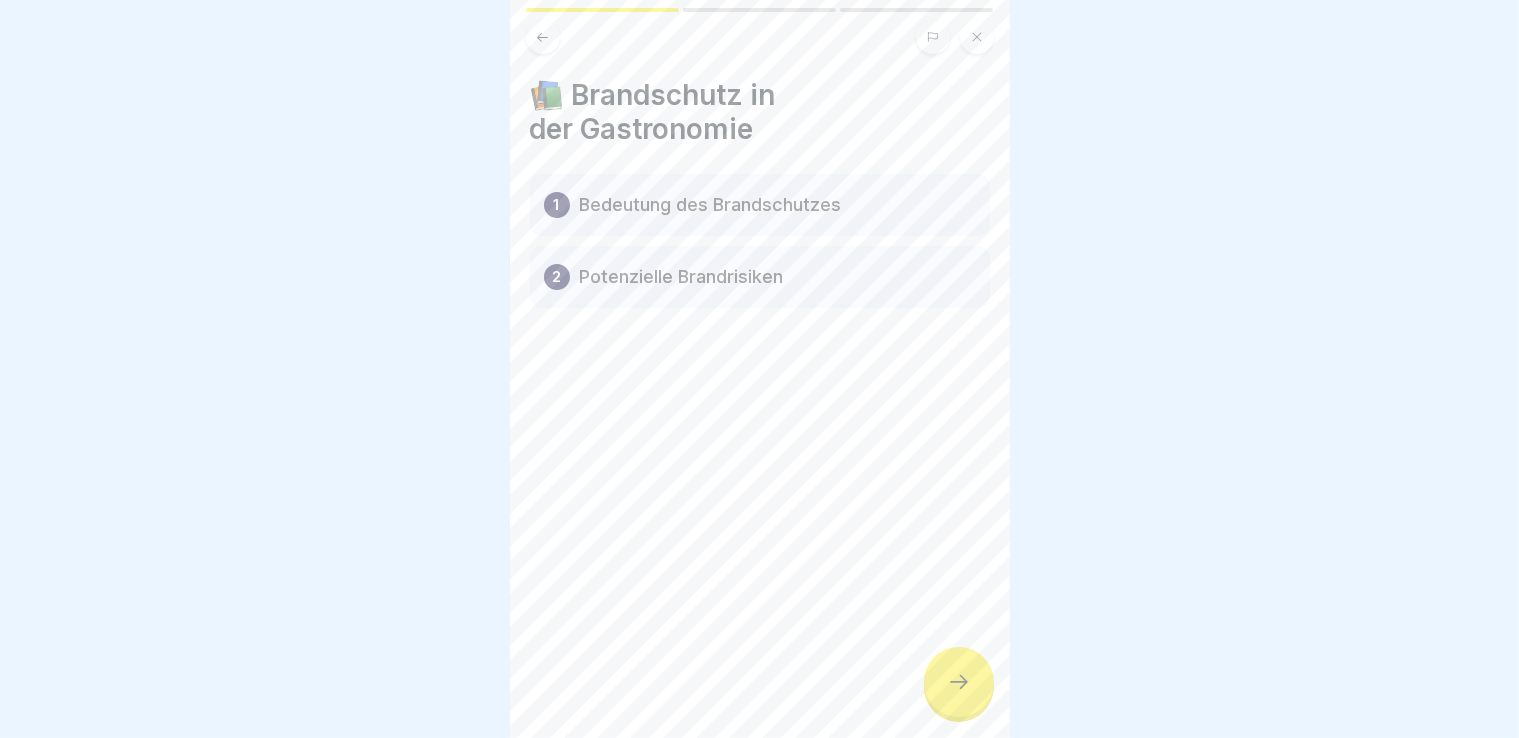click 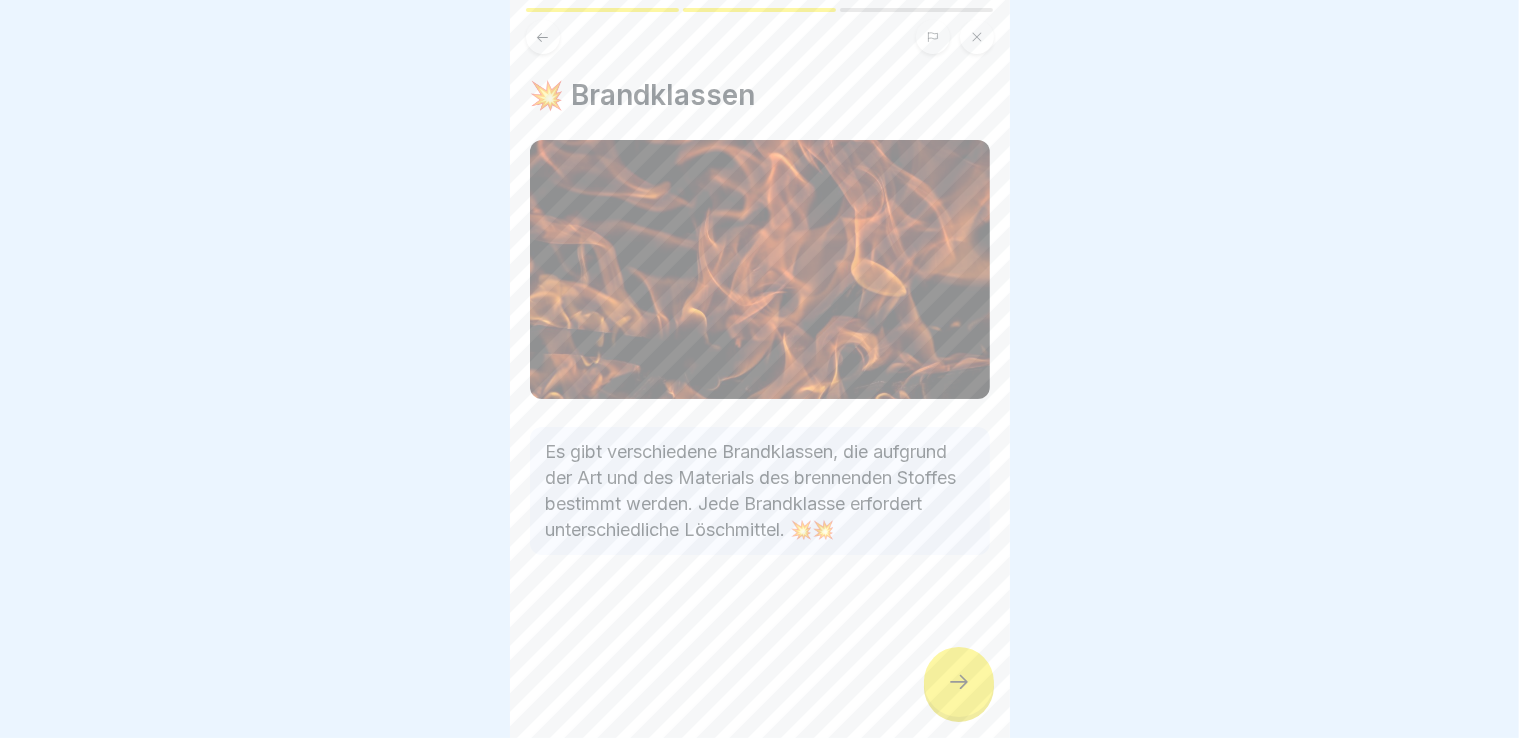 click 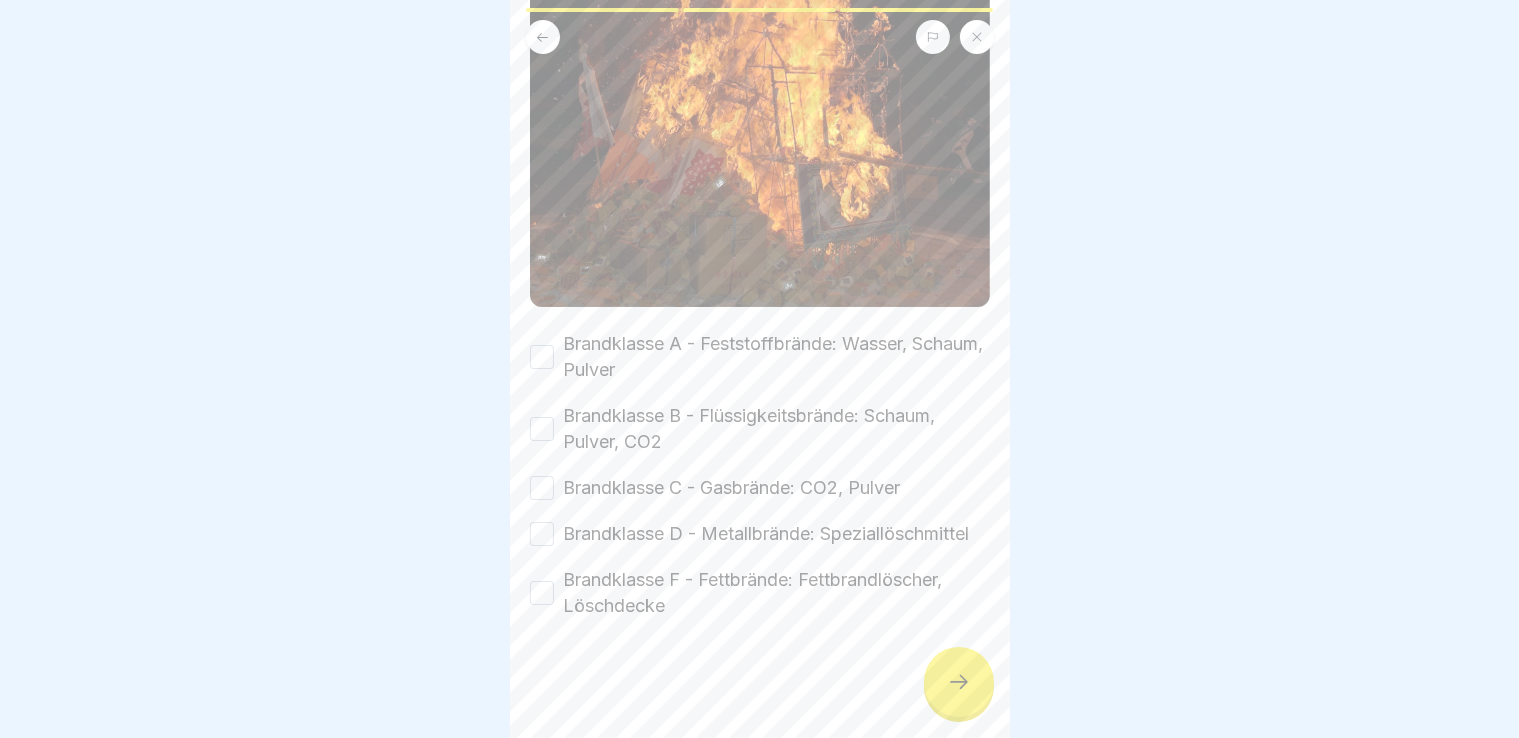 scroll, scrollTop: 556, scrollLeft: 0, axis: vertical 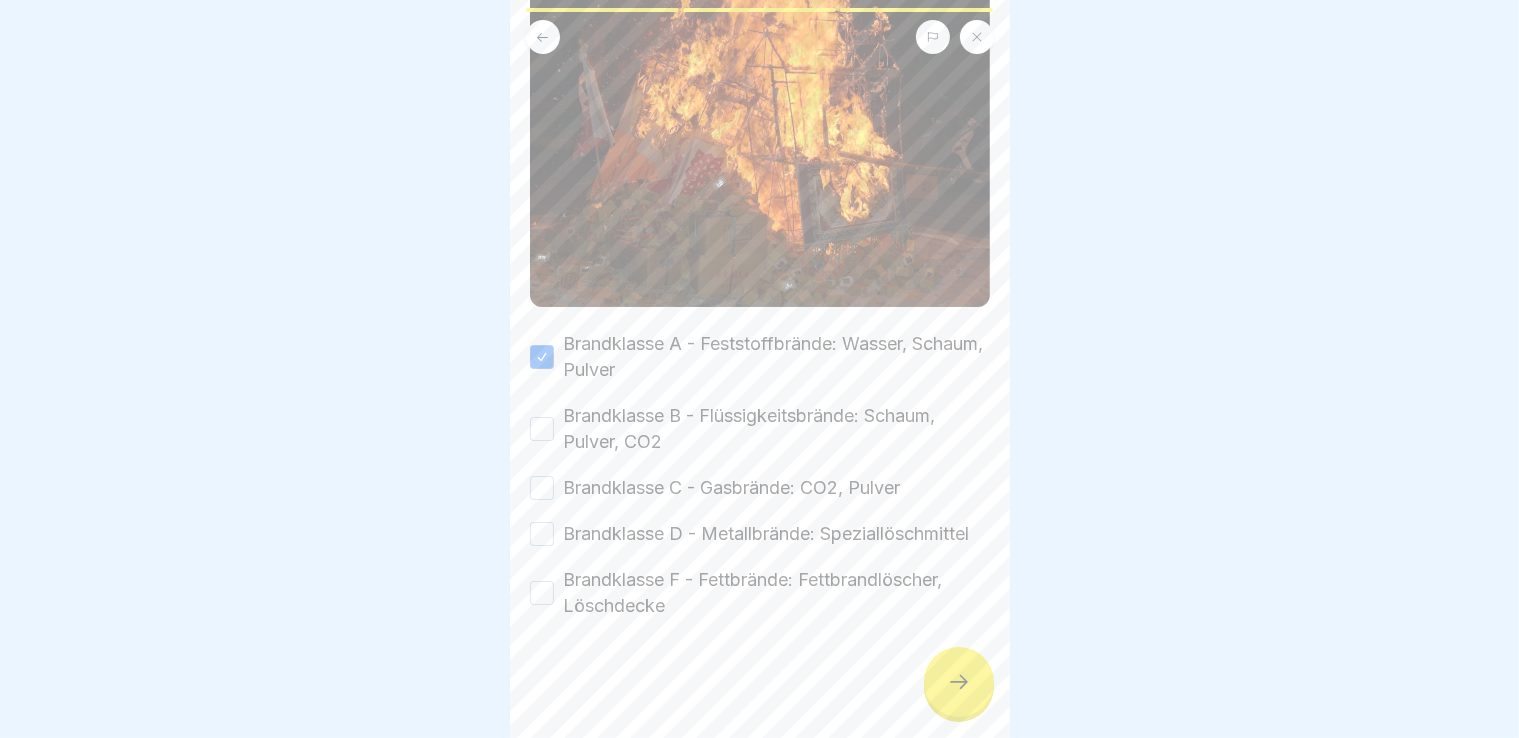 click on "Brandklasse B - Flüssigkeitsbrände: Schaum, Pulver, CO2" at bounding box center [542, 429] 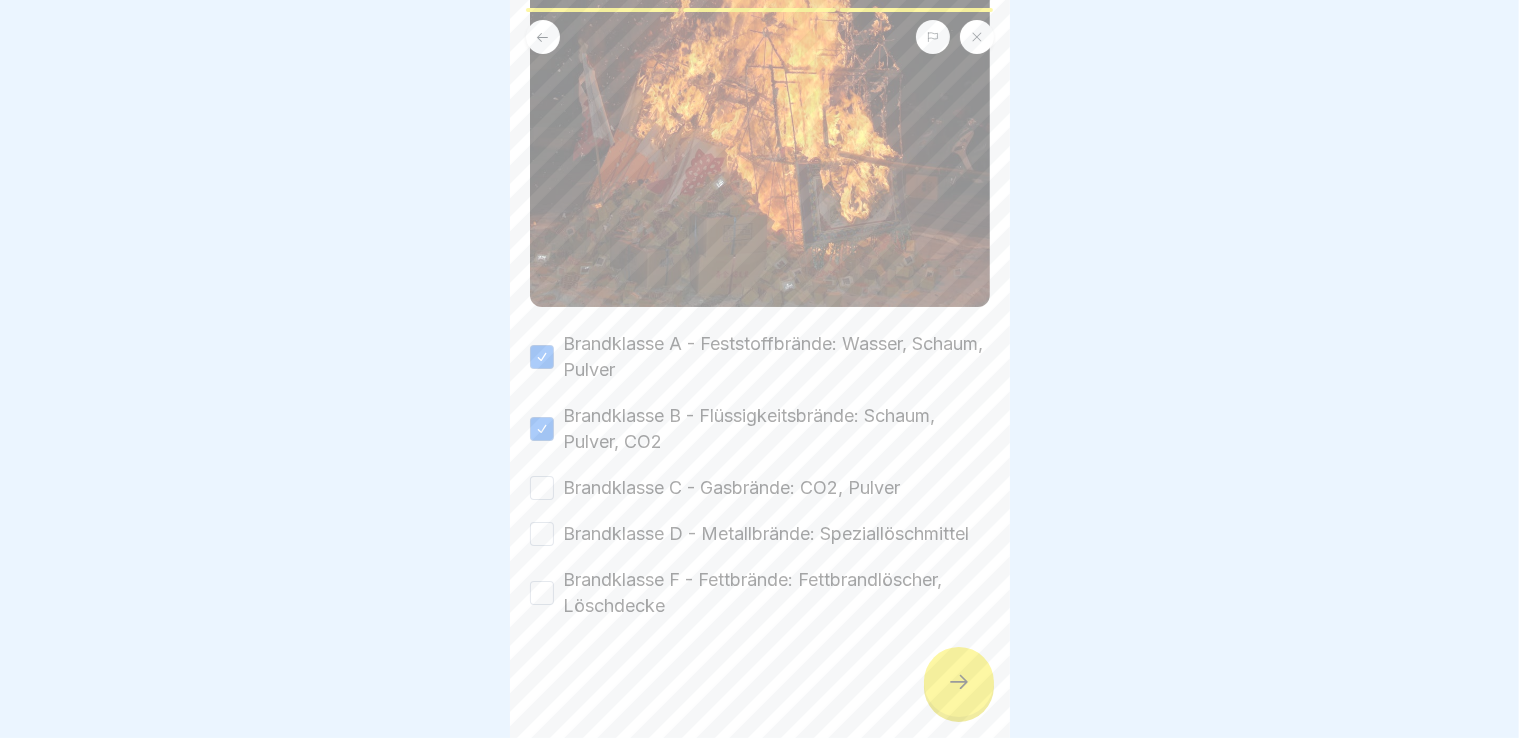 click on "Brandklasse C - Gasbrände: CO2, Pulver" at bounding box center [542, 488] 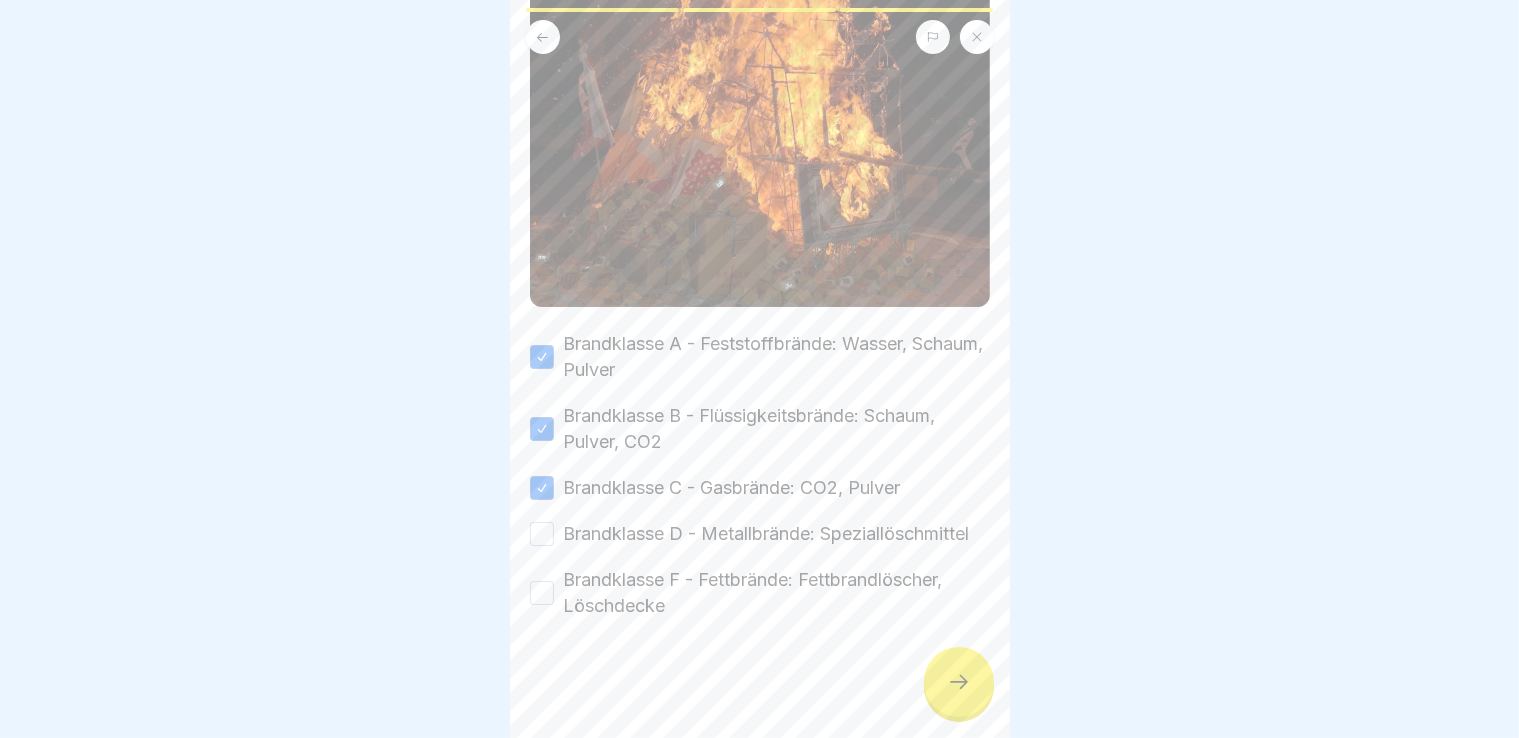 click on "Brandklasse D - Metallbrände: Speziallöschmittel" at bounding box center (542, 534) 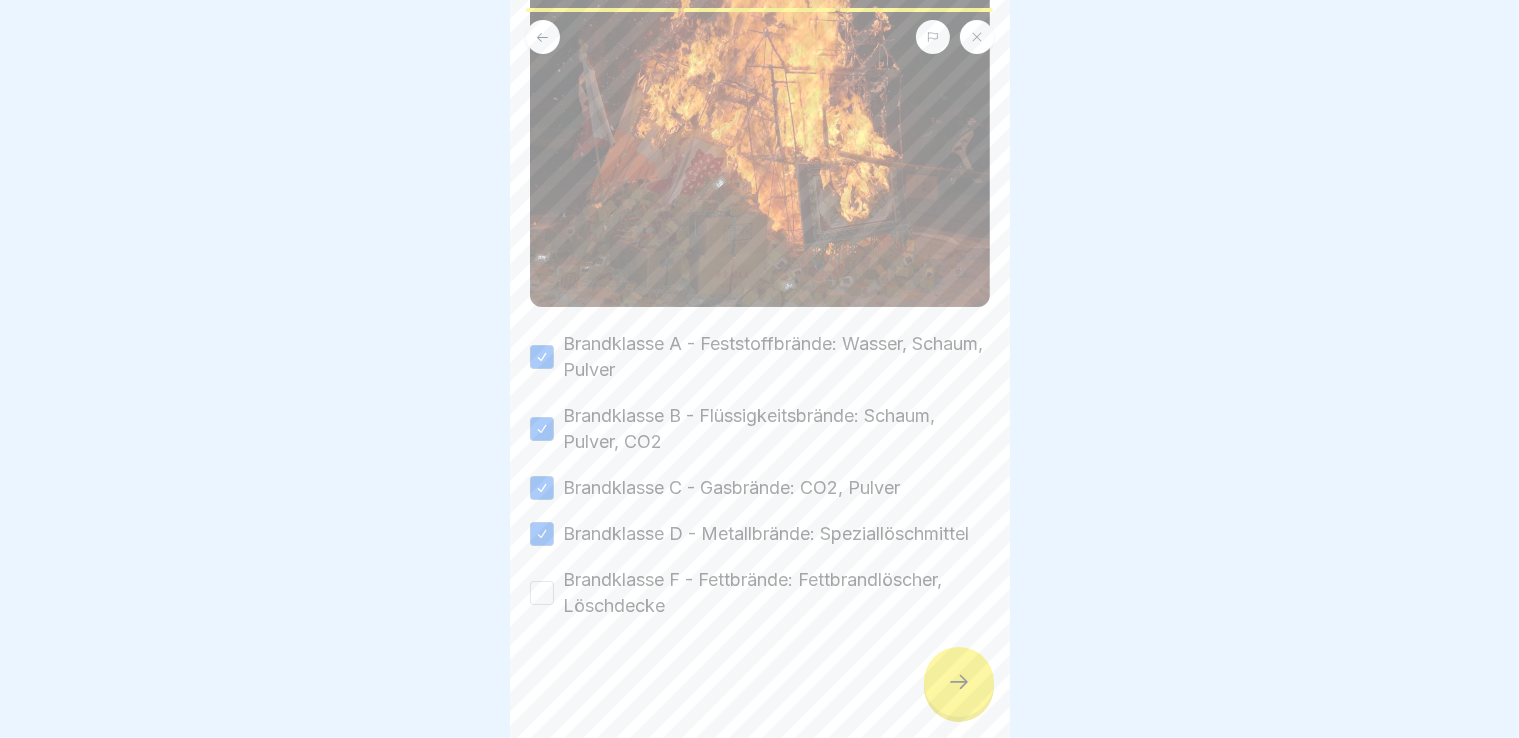 click on "Brandklasse F - Fettbrände: Fettbrandlöscher, Löschdecke" at bounding box center [542, 593] 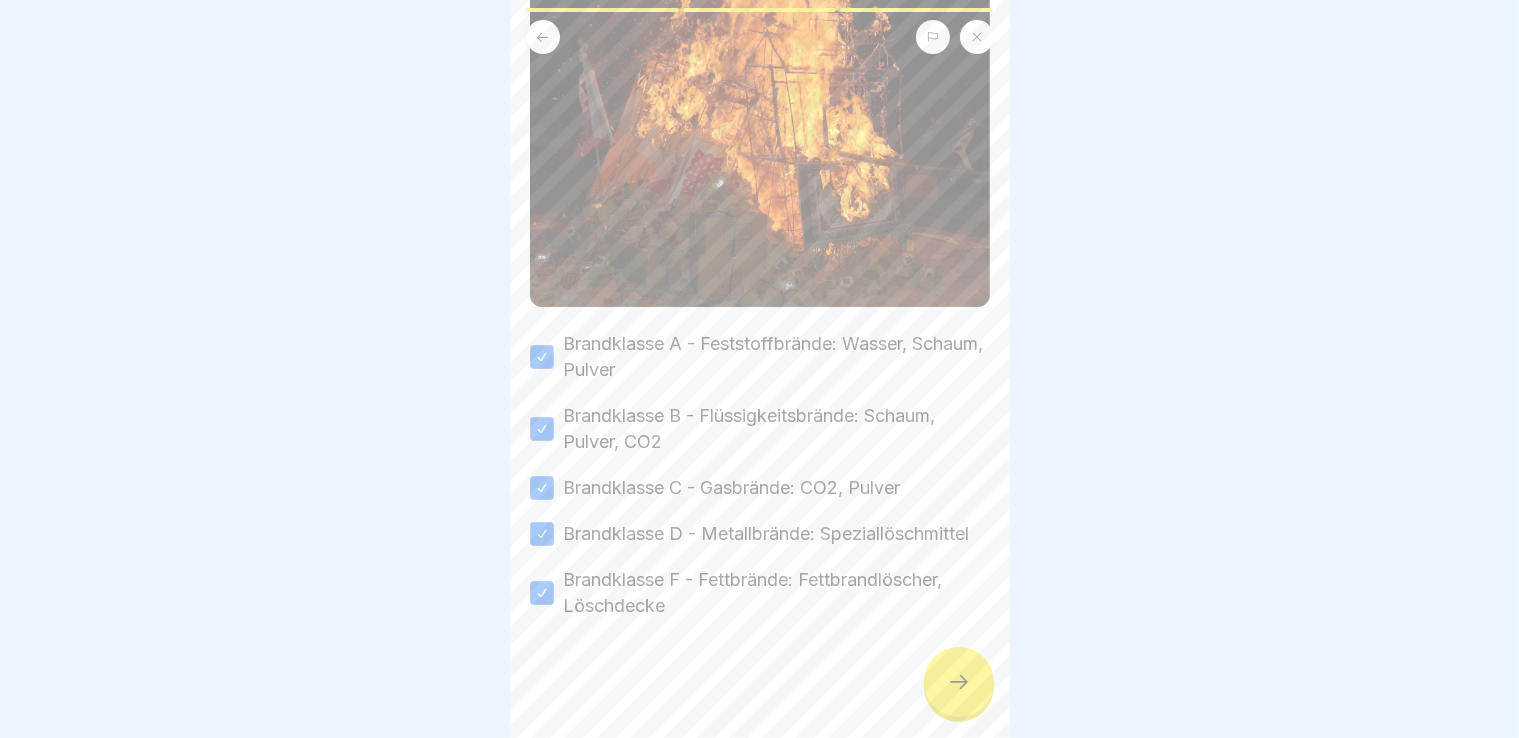 click 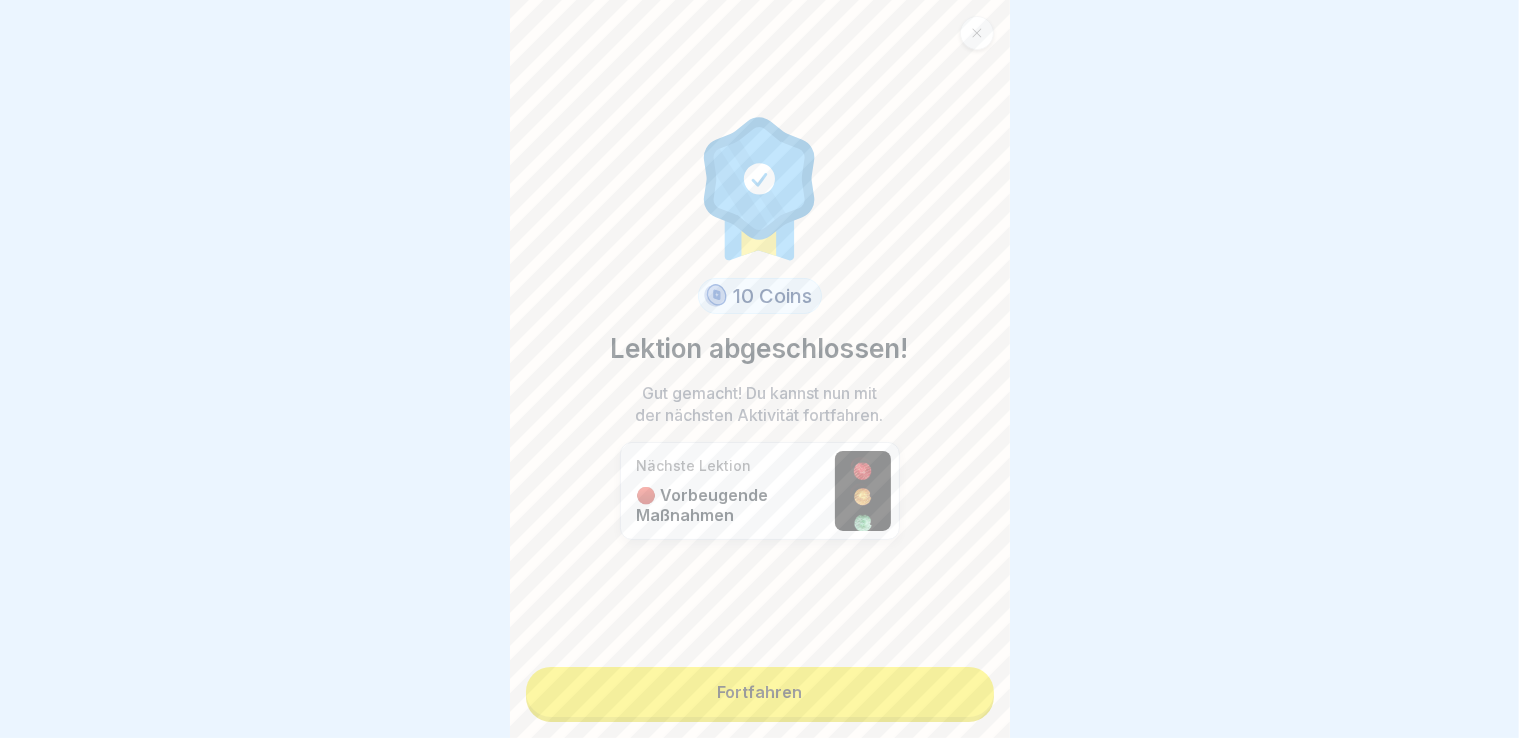 click on "Fortfahren" at bounding box center [760, 692] 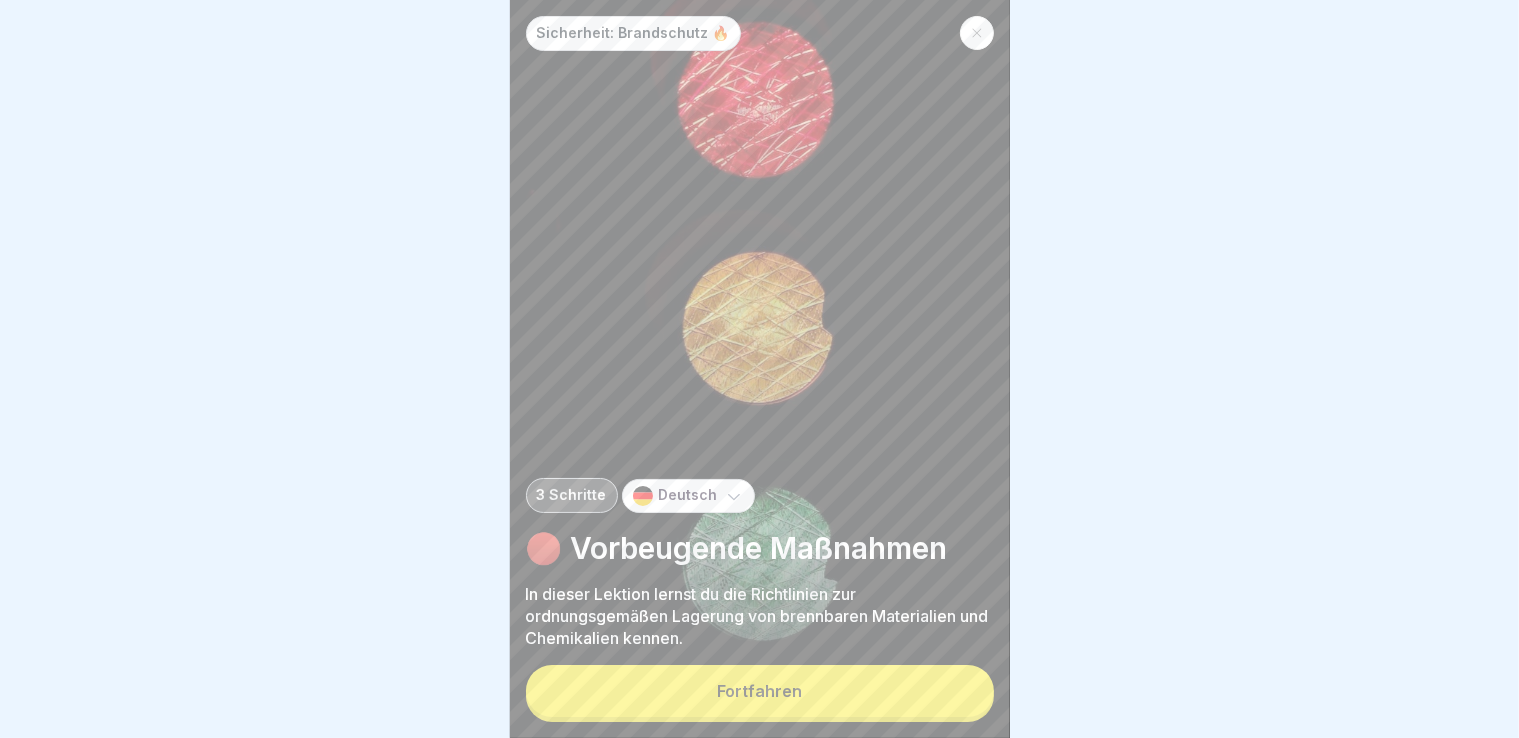 click on "Fortfahren" at bounding box center [760, 691] 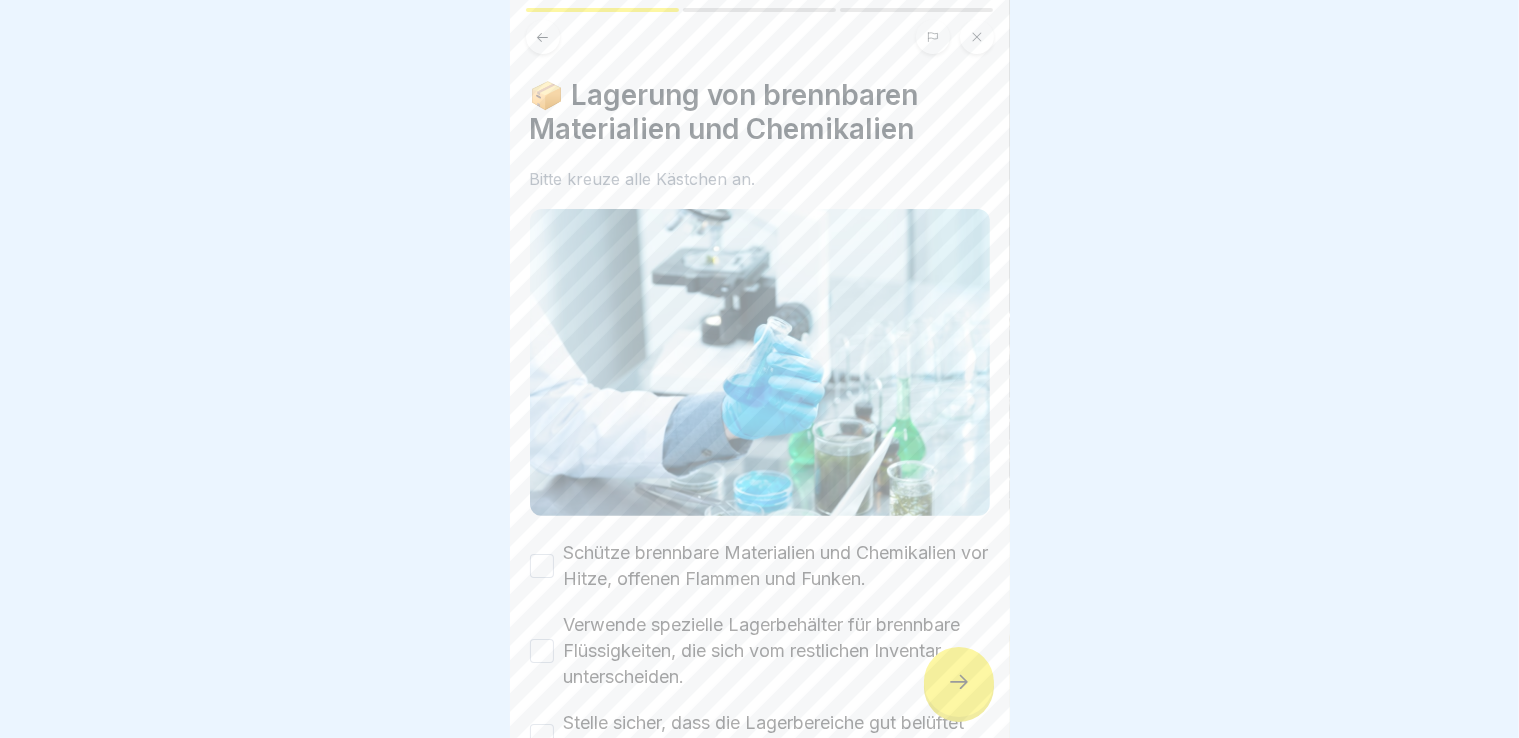 scroll, scrollTop: 256, scrollLeft: 0, axis: vertical 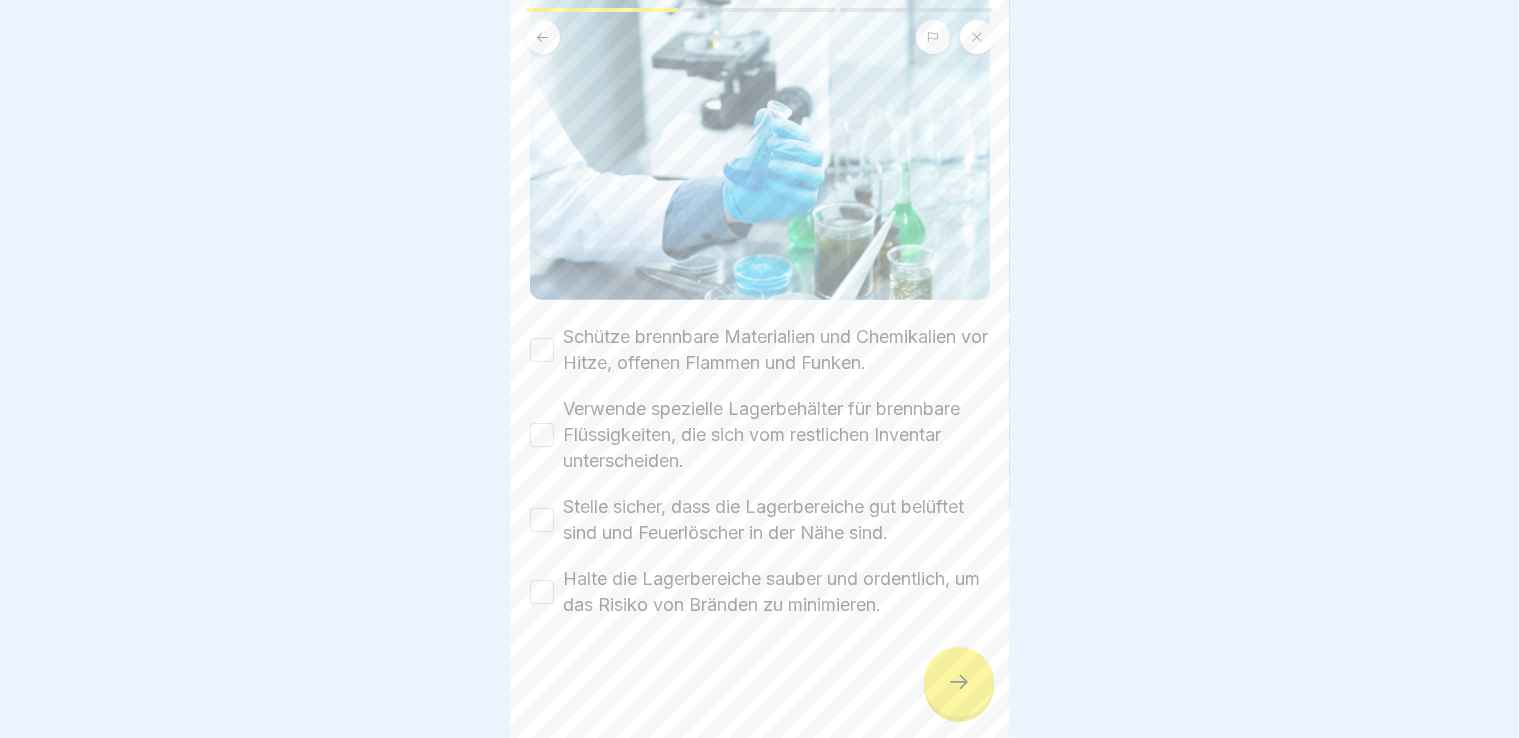 click on "Halte die Lagerbereiche sauber und ordentlich, um das Risiko von Bränden zu minimieren." at bounding box center (542, 592) 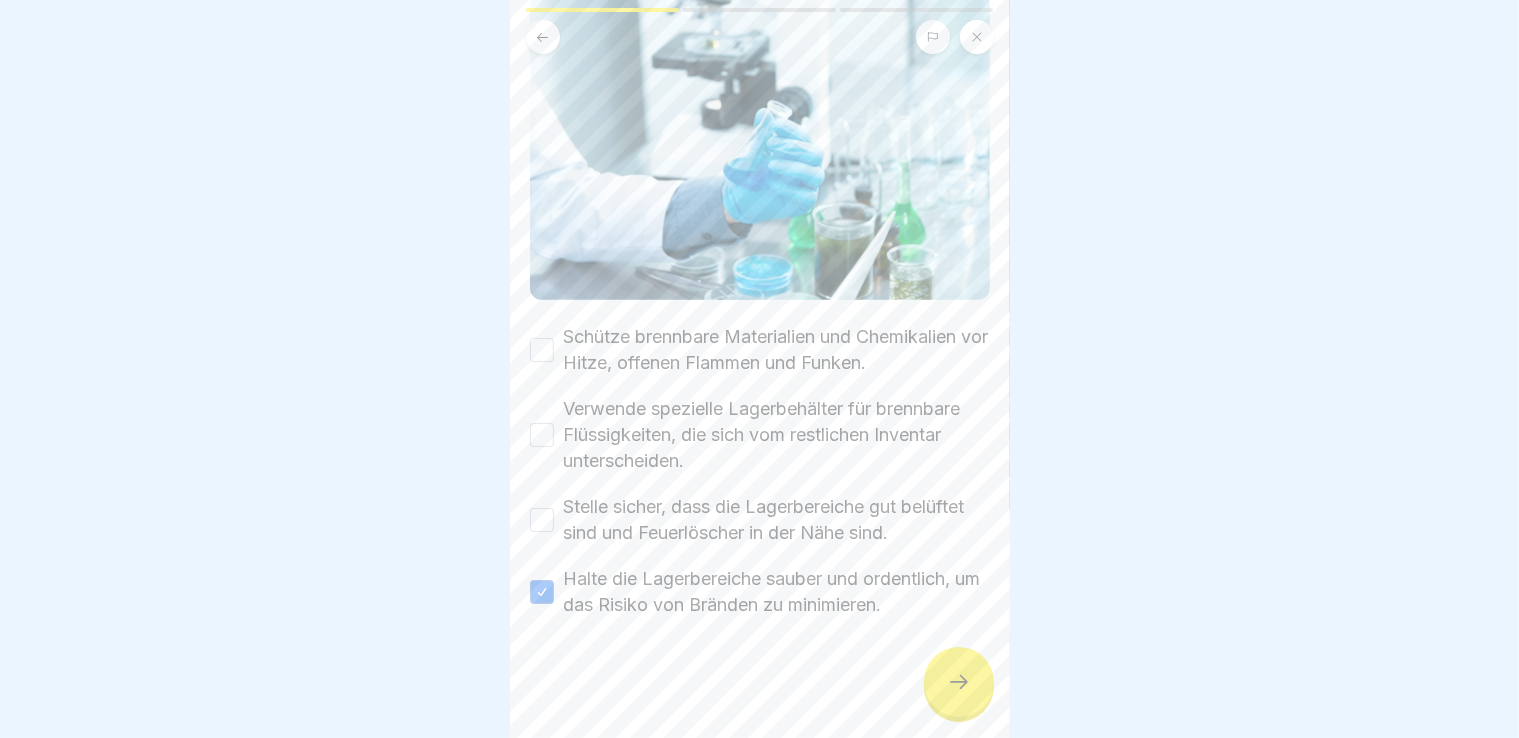 click on "Stelle sicher, dass die Lagerbereiche gut belüftet sind und Feuerlöscher in der Nähe sind." at bounding box center (542, 520) 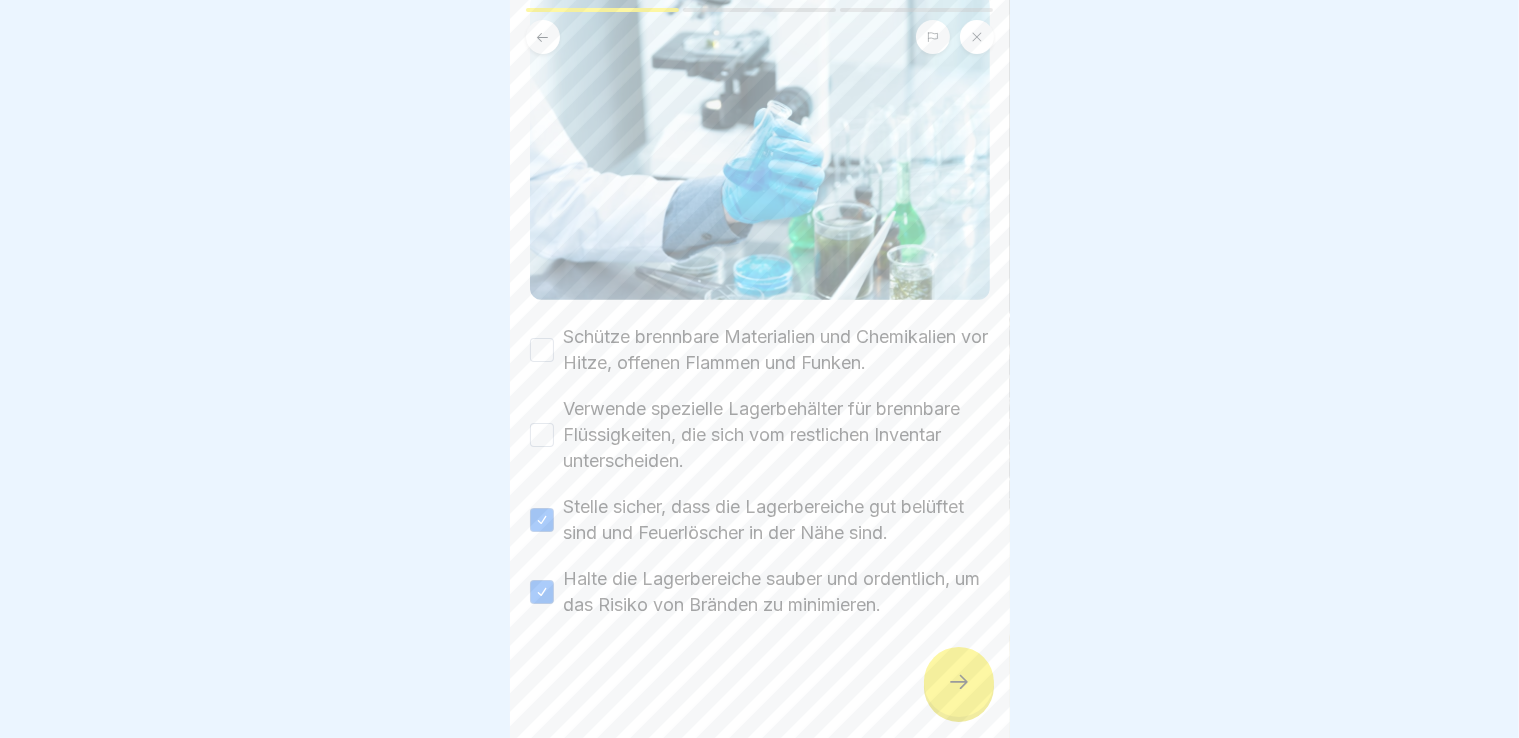 click on "Verwende spezielle Lagerbehälter für brennbare Flüssigkeiten, die sich vom restlichen Inventar unterscheiden." at bounding box center [760, 435] 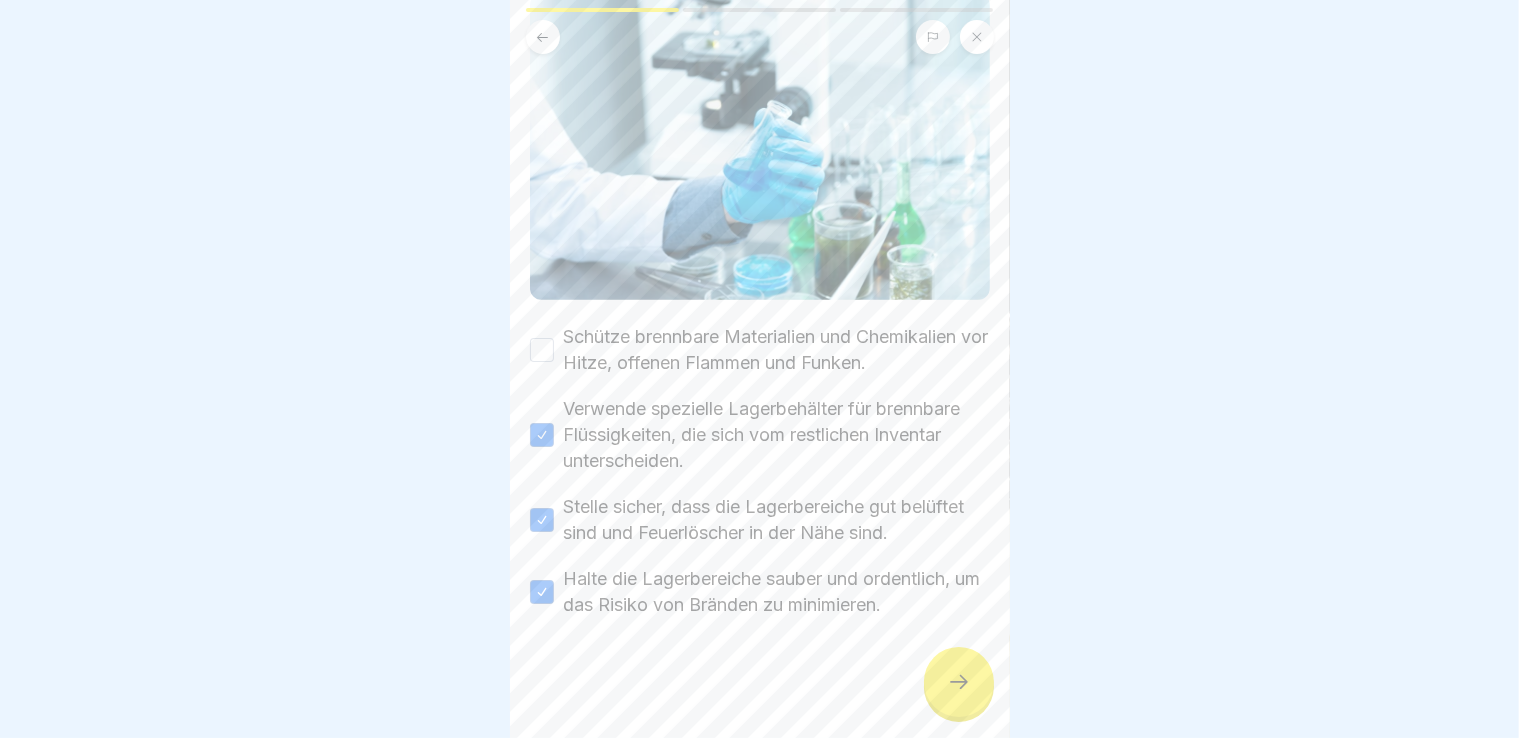 click on "Schütze brennbare Materialien und Chemikalien vor Hitze, offenen Flammen und Funken." at bounding box center [542, 350] 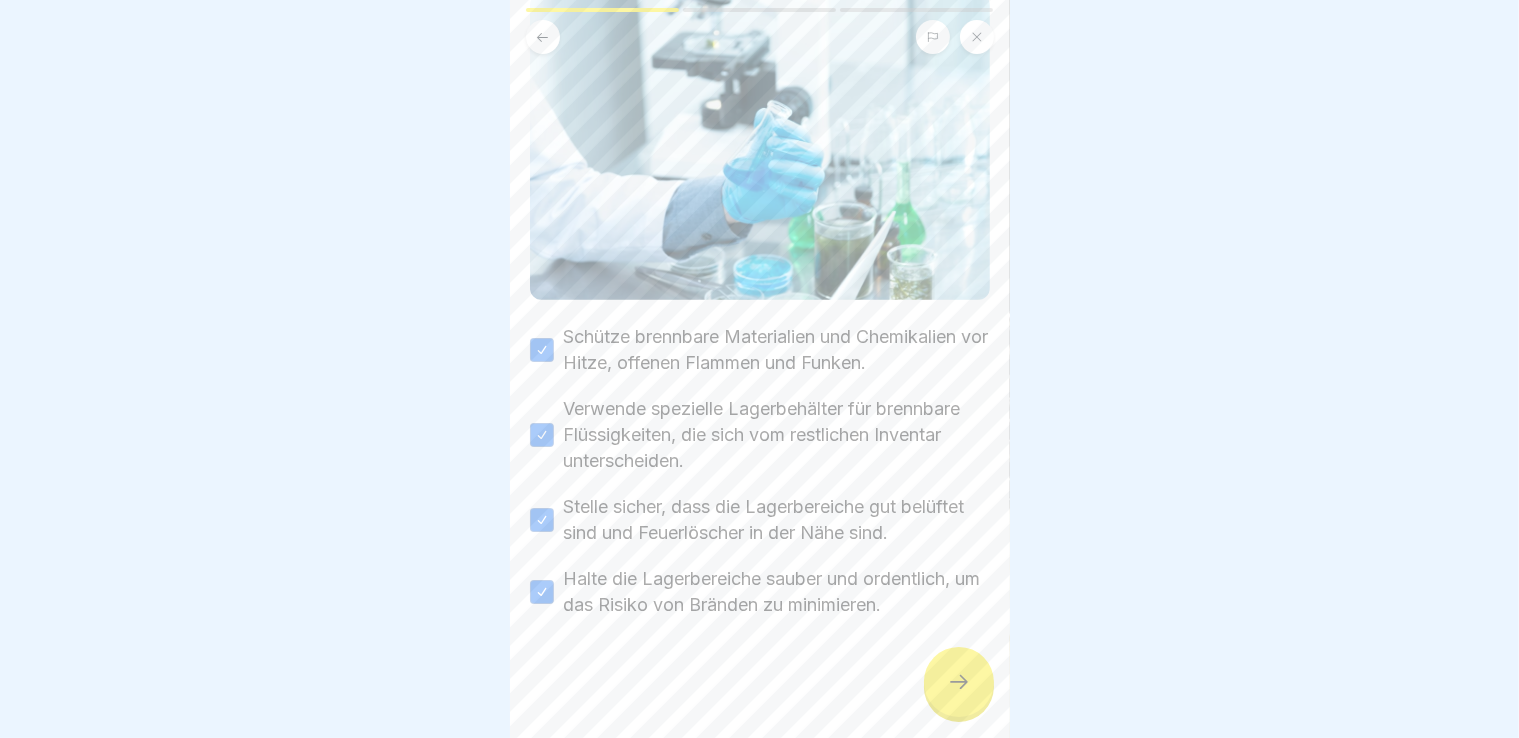 click at bounding box center [959, 682] 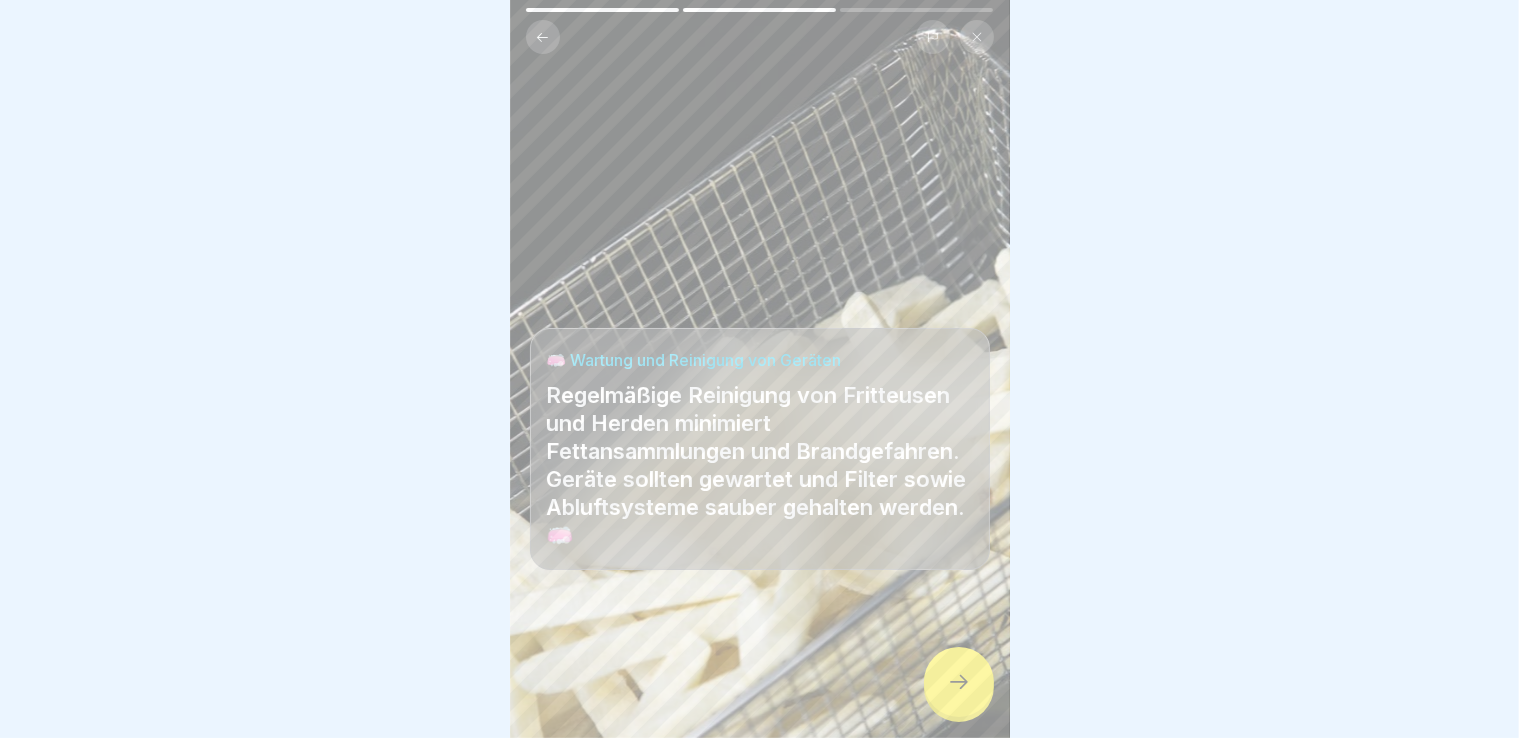 click at bounding box center [959, 682] 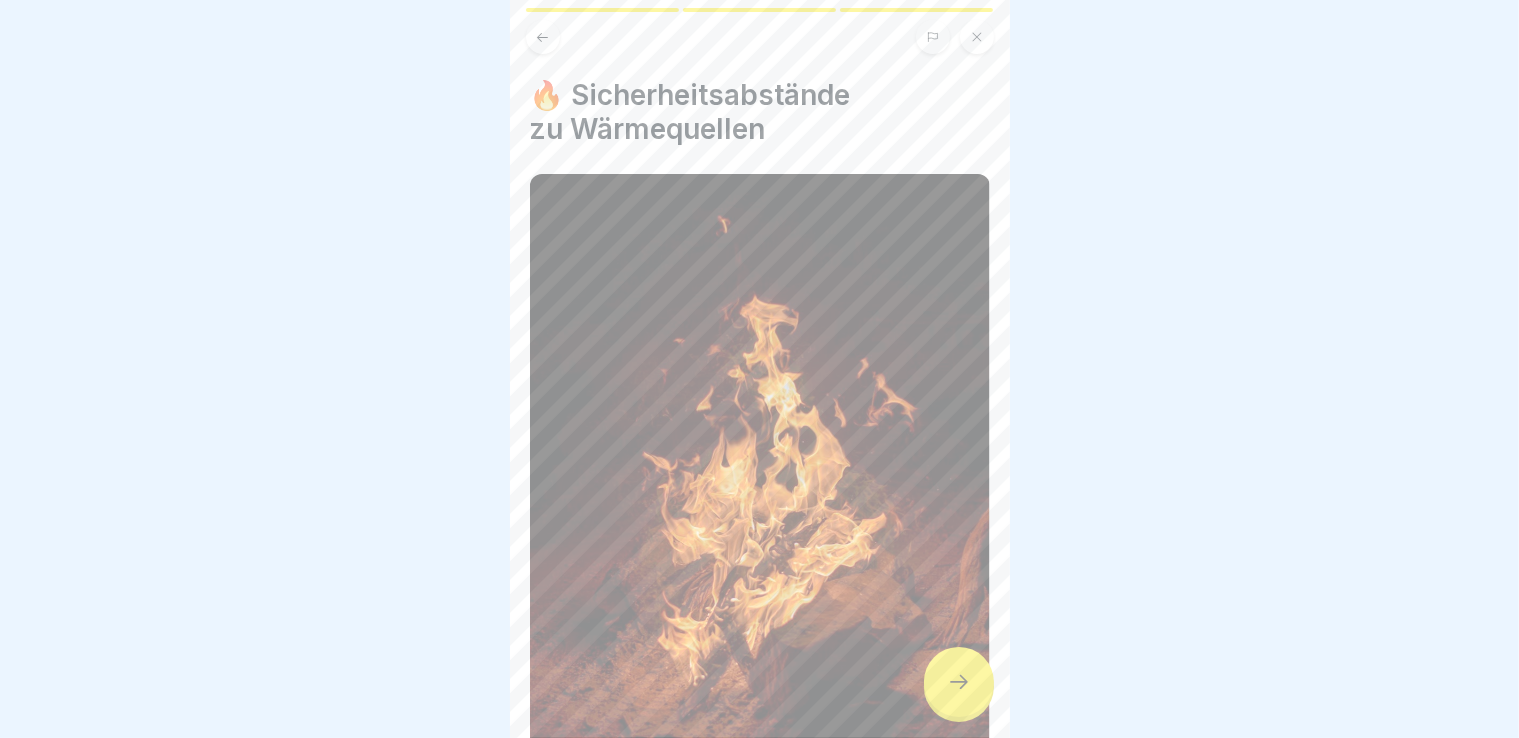 scroll, scrollTop: 458, scrollLeft: 0, axis: vertical 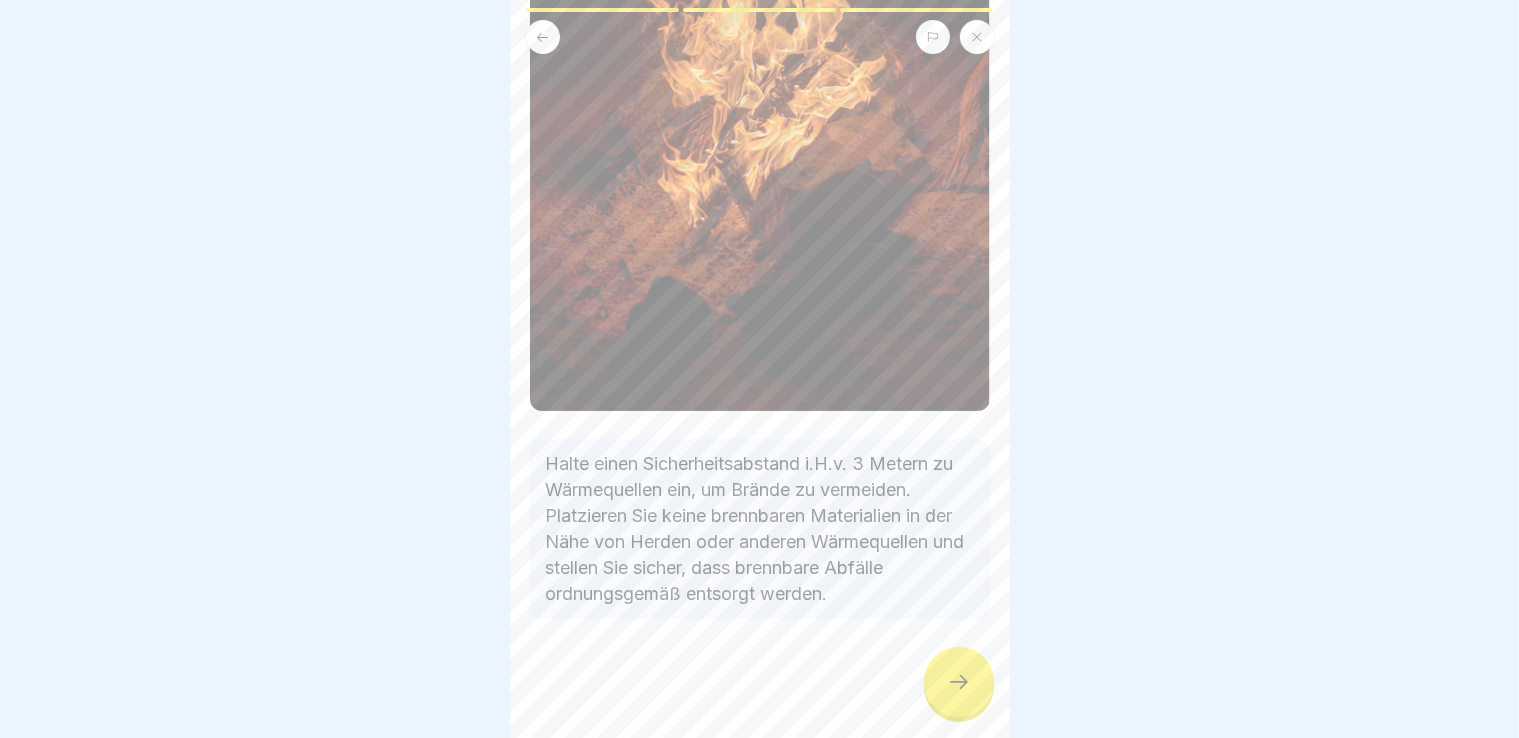 click 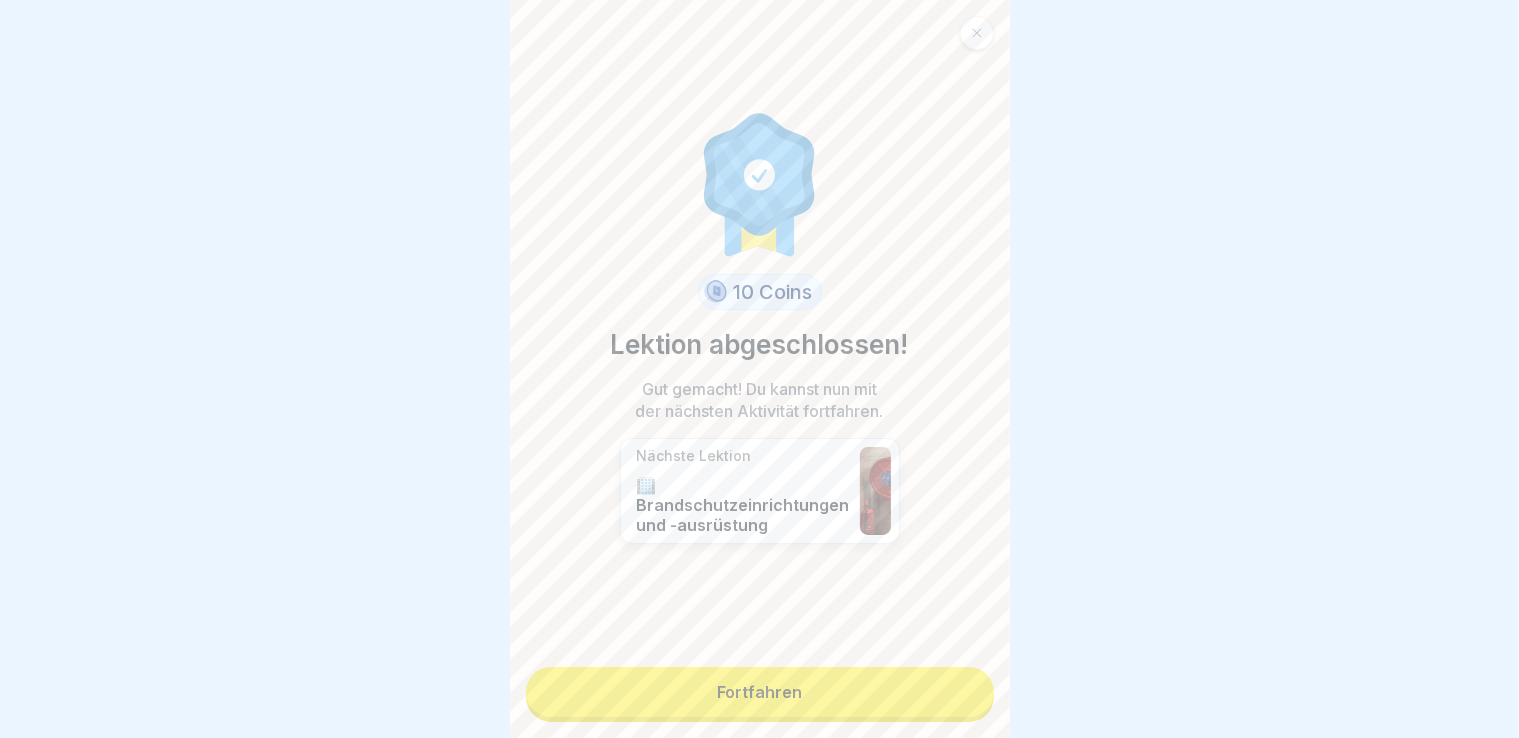 click on "Fortfahren" at bounding box center [760, 692] 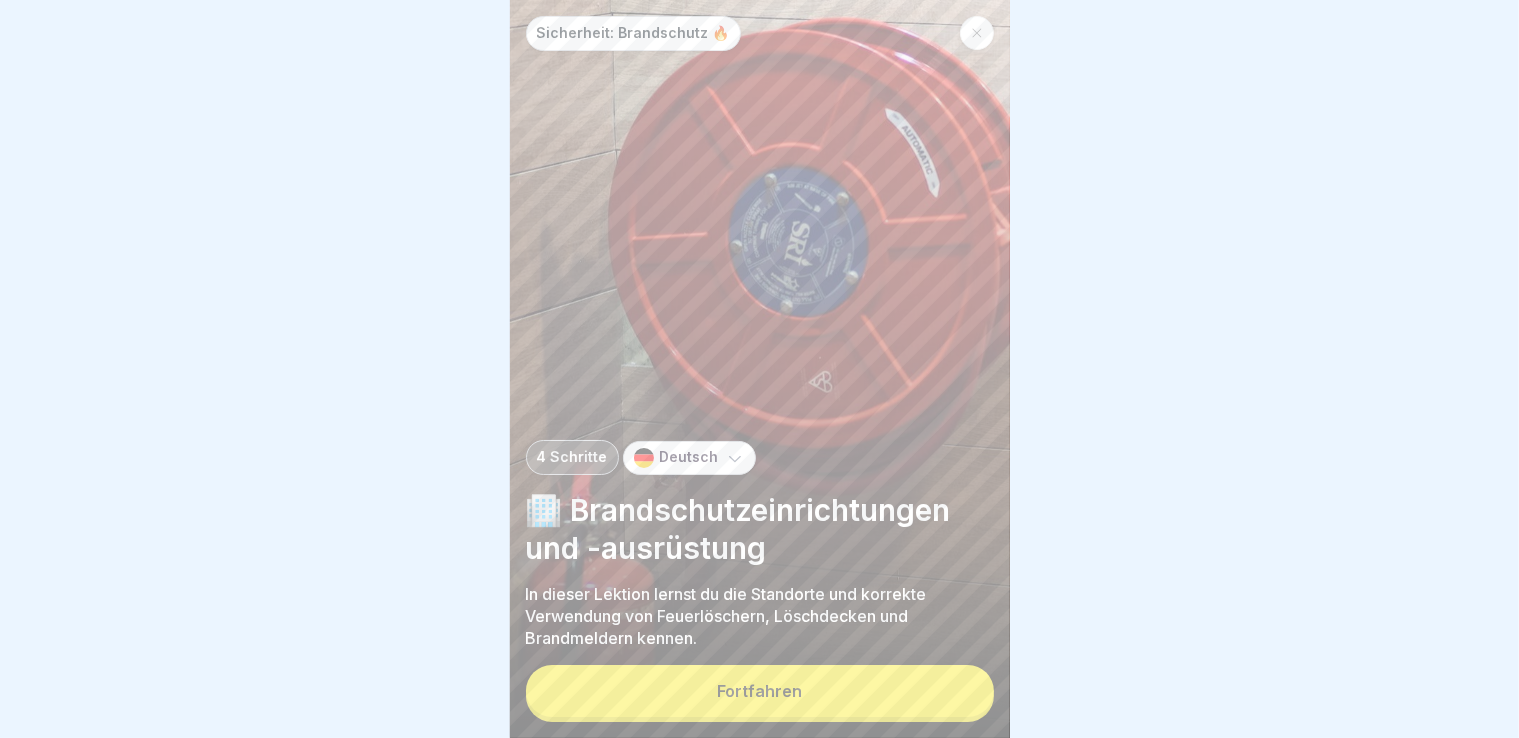 click on "Fortfahren" at bounding box center [760, 691] 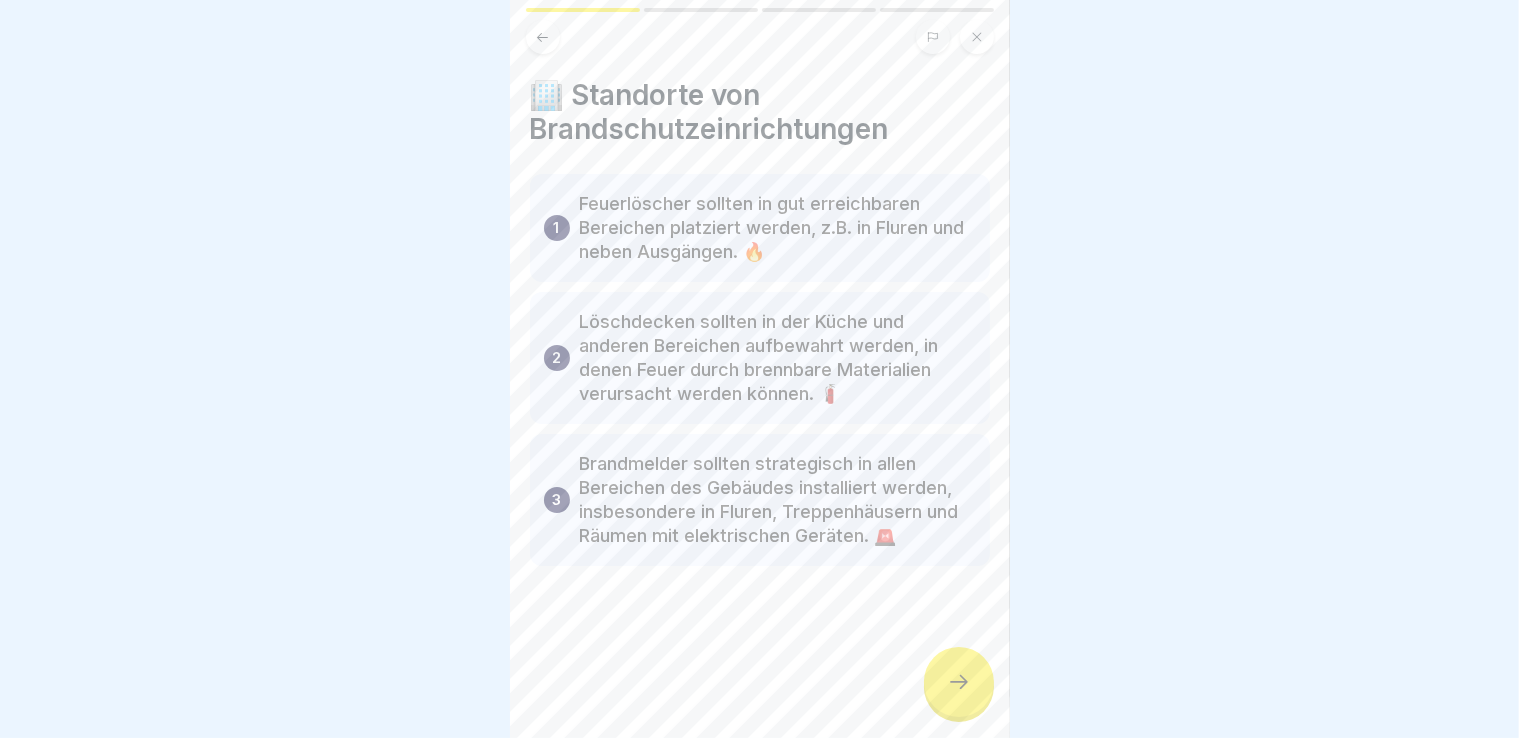 click 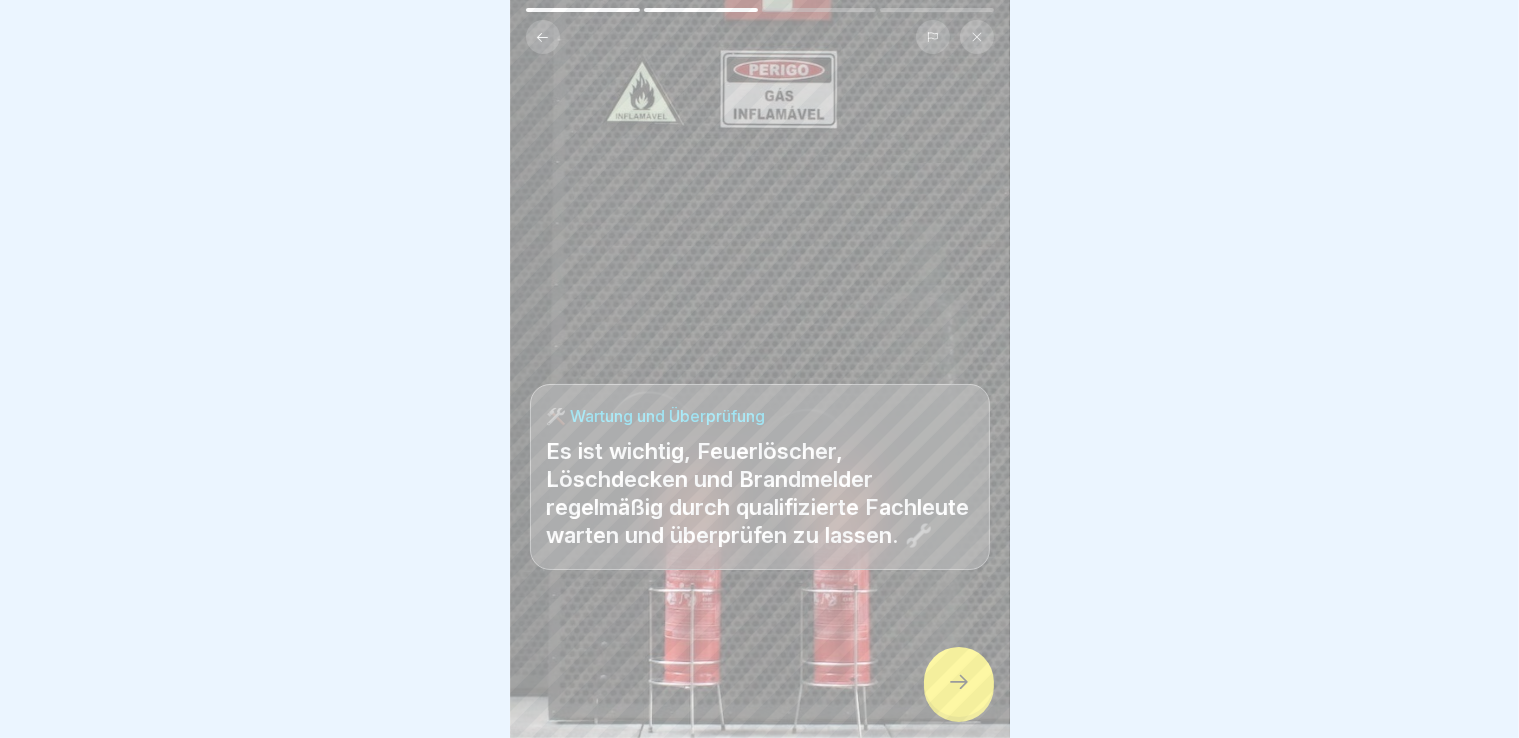 click 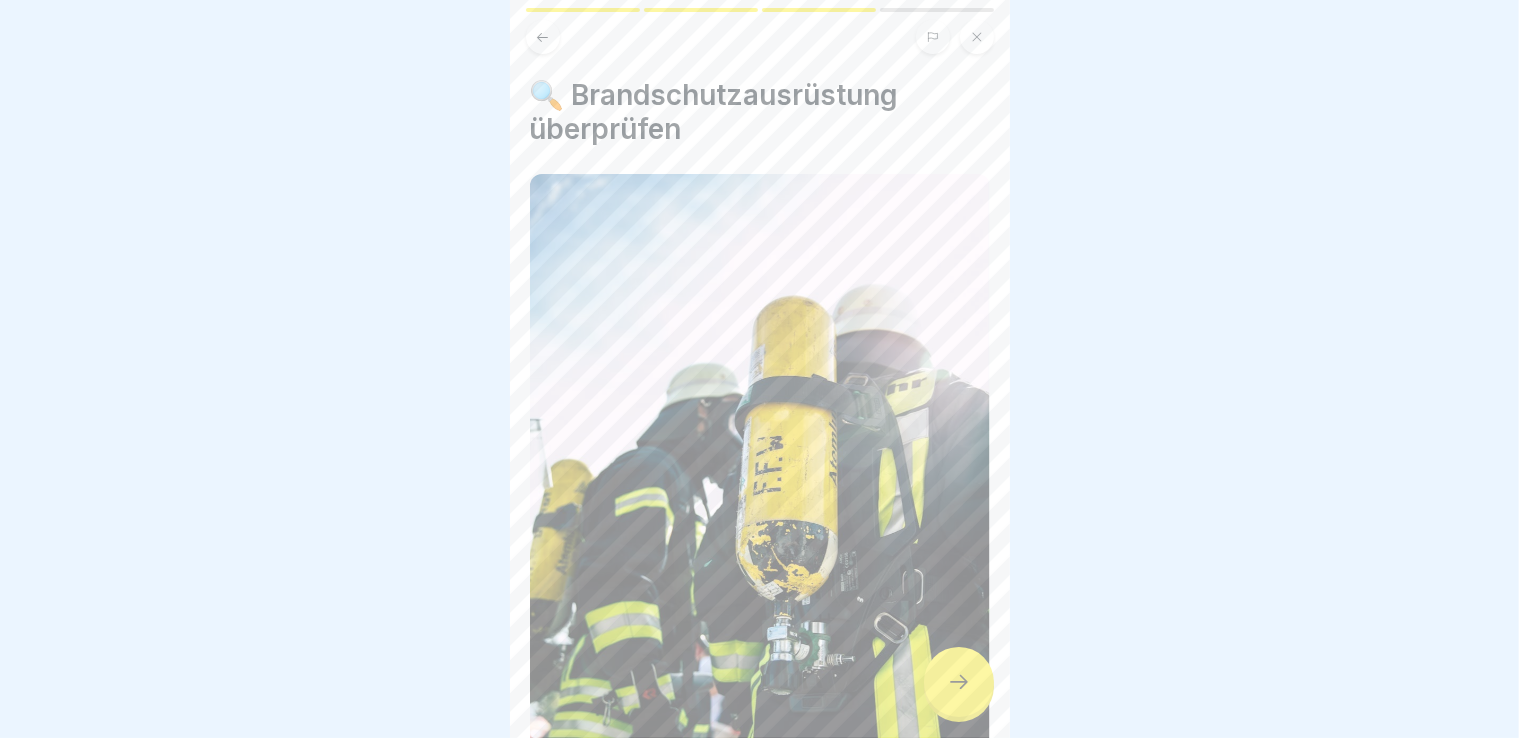 click 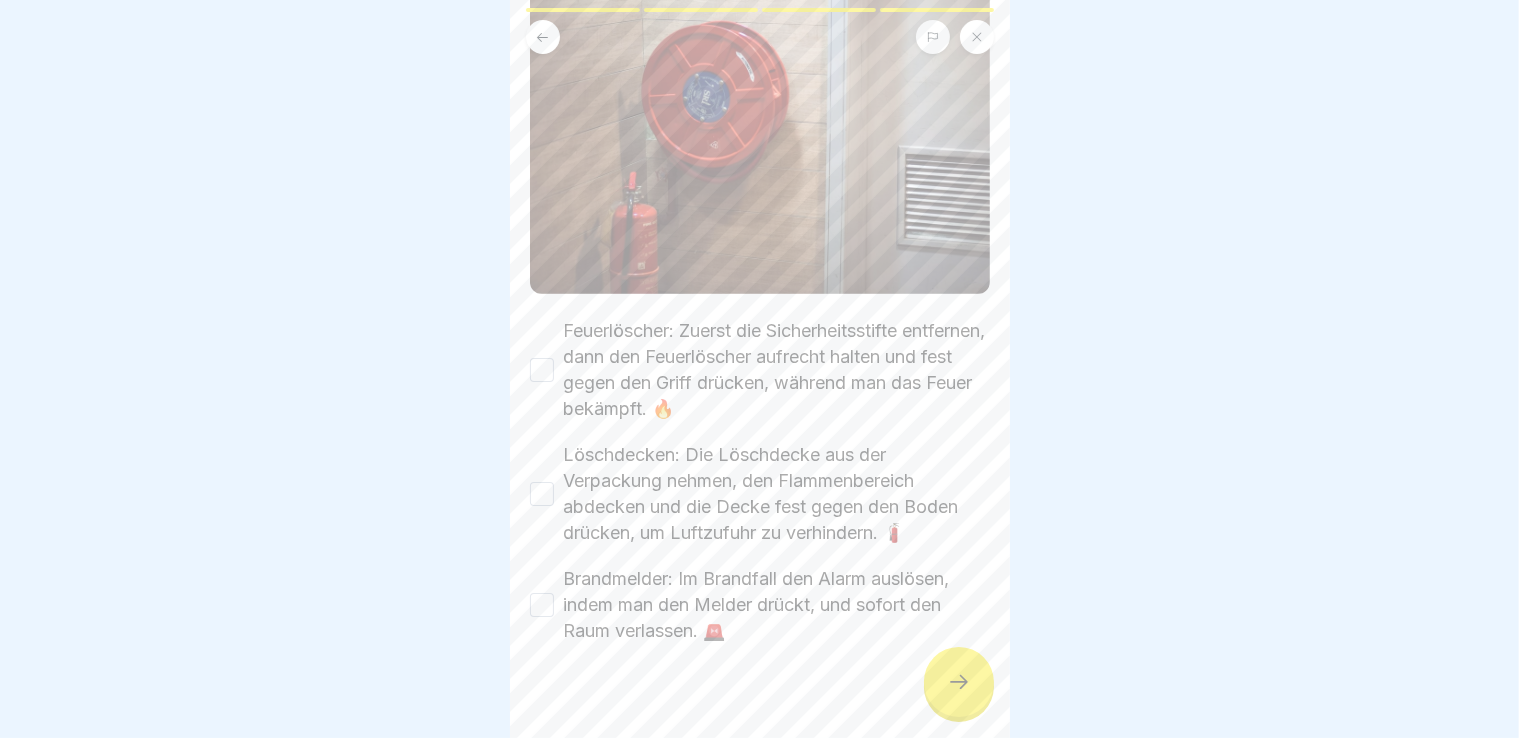 scroll, scrollTop: 269, scrollLeft: 0, axis: vertical 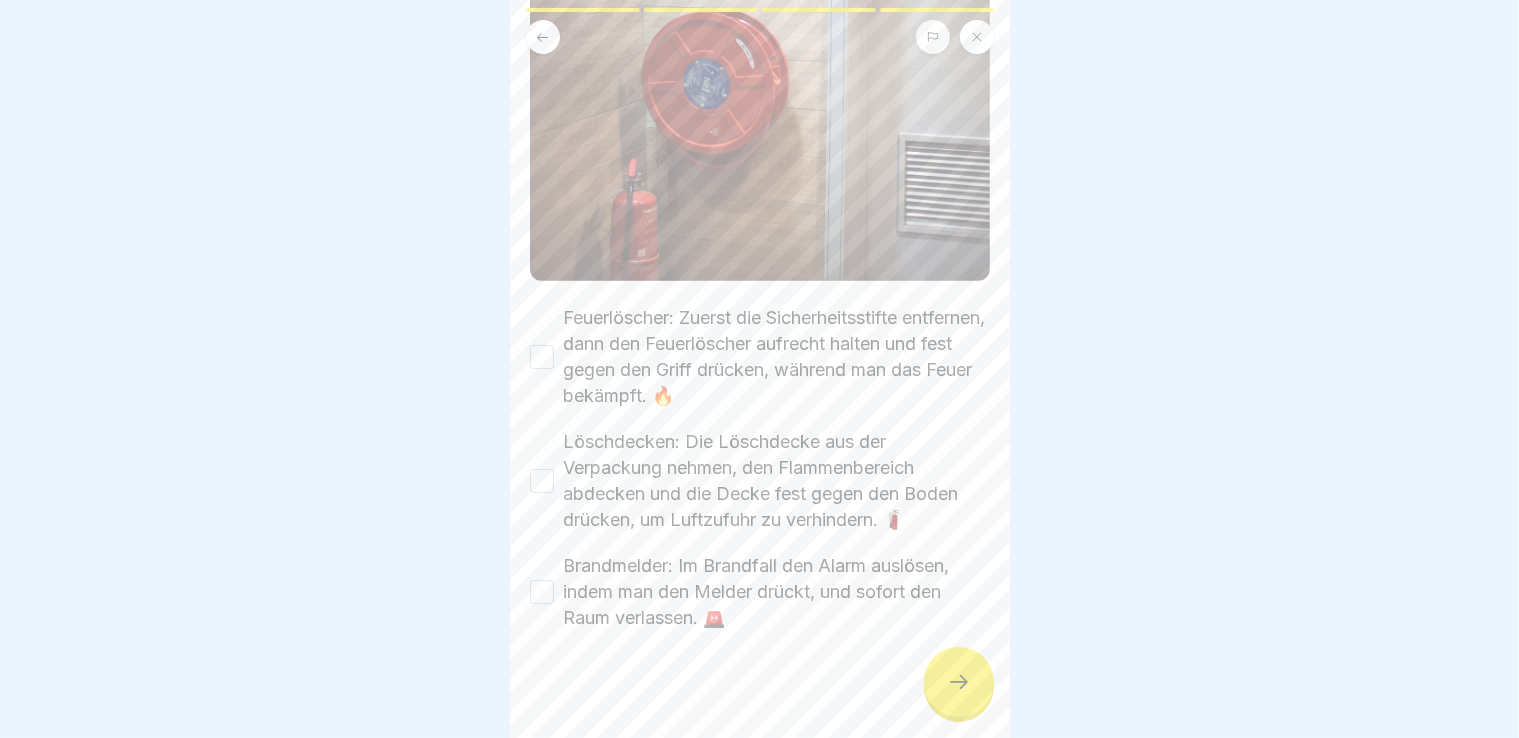 click on "Feuerlöscher: Zuerst die Sicherheitsstifte entfernen, dann den Feuerlöscher aufrecht halten und fest gegen den Griff drücken, während man das Feuer bekämpft. 🔥" at bounding box center (542, 357) 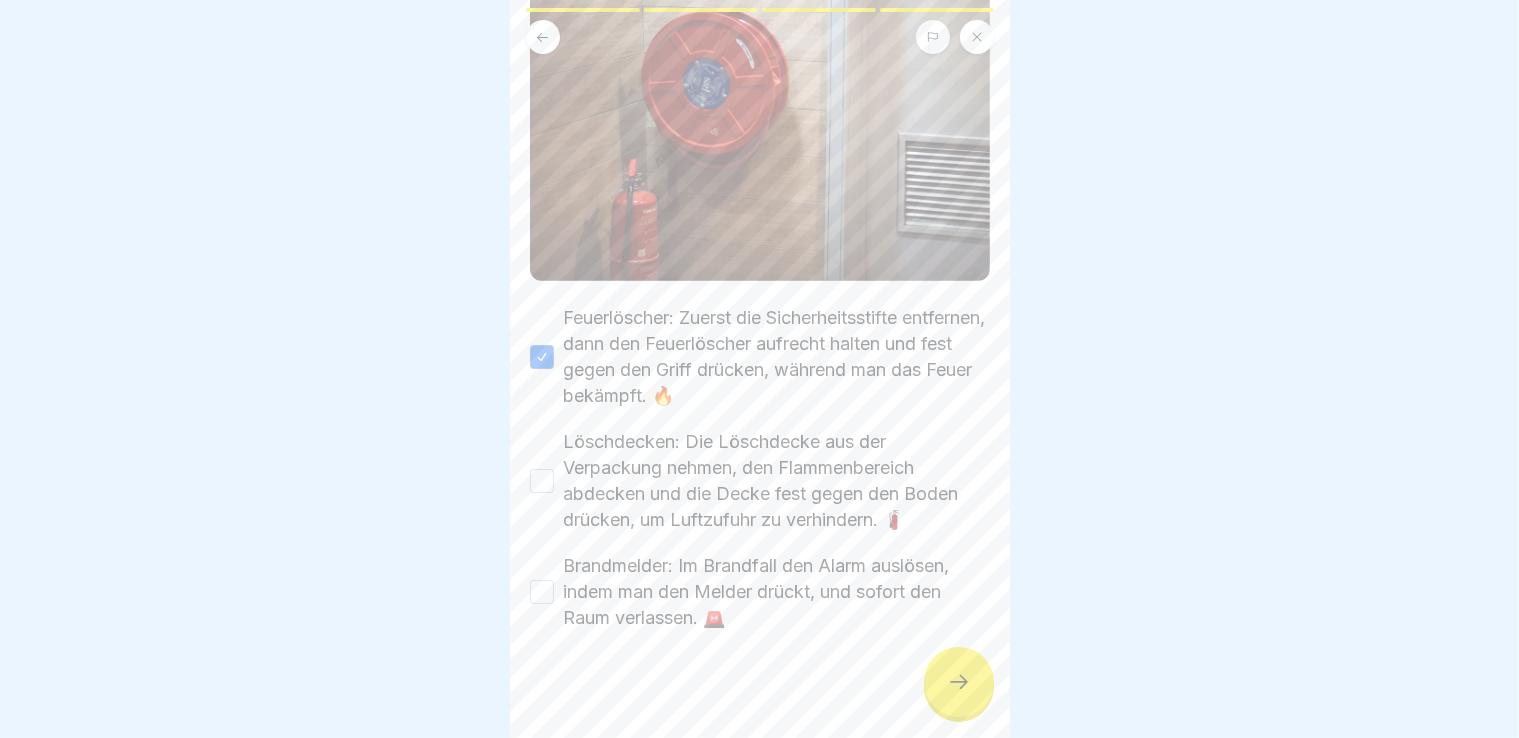 click on "Löschdecken: Die Löschdecke aus der Verpackung nehmen, den Flammenbereich abdecken und die Decke fest gegen den Boden drücken, um Luftzufuhr zu verhindern. 🧯" at bounding box center (542, 481) 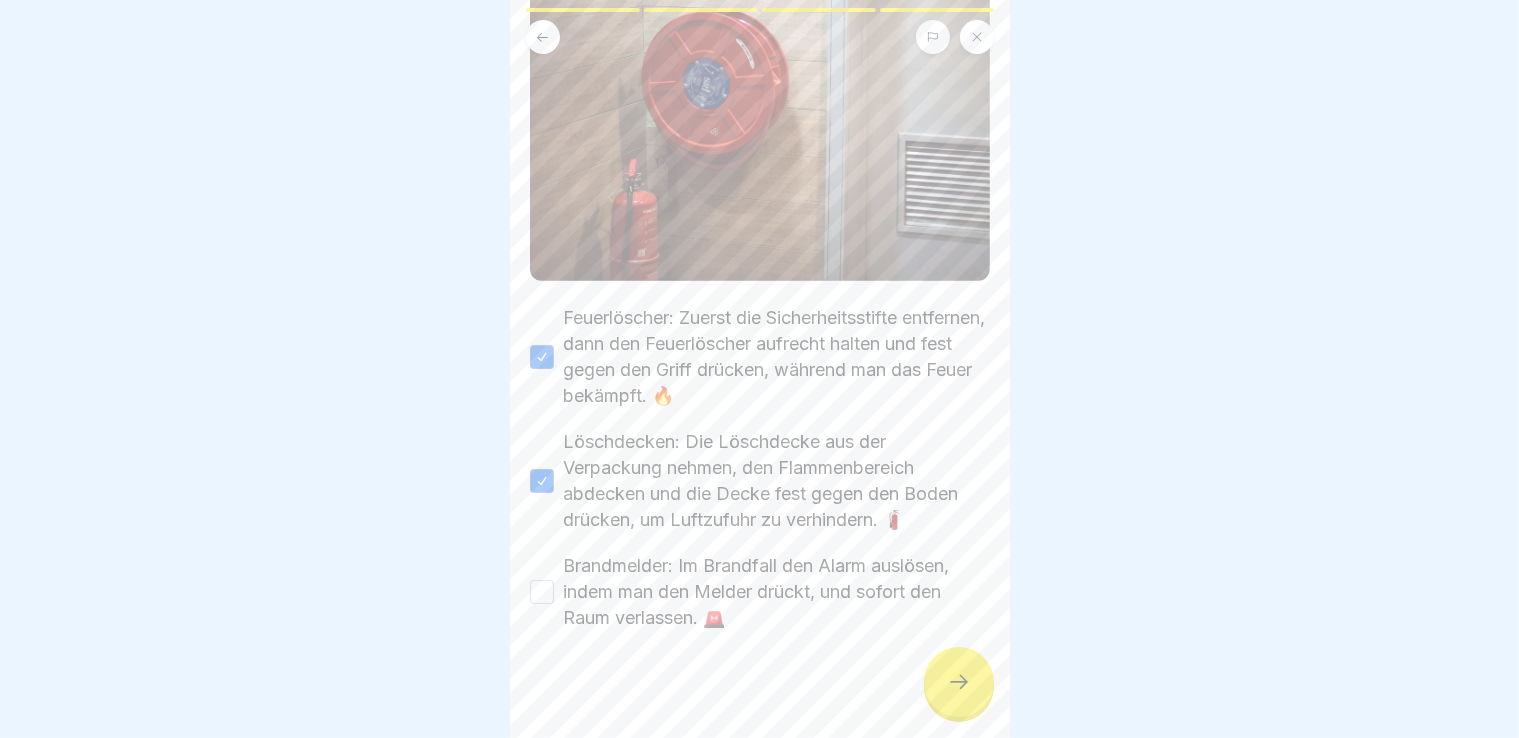 click on "Brandmelder: Im Brandfall den Alarm auslösen, indem man den Melder drückt, und sofort den Raum verlassen. 🚨" at bounding box center [542, 592] 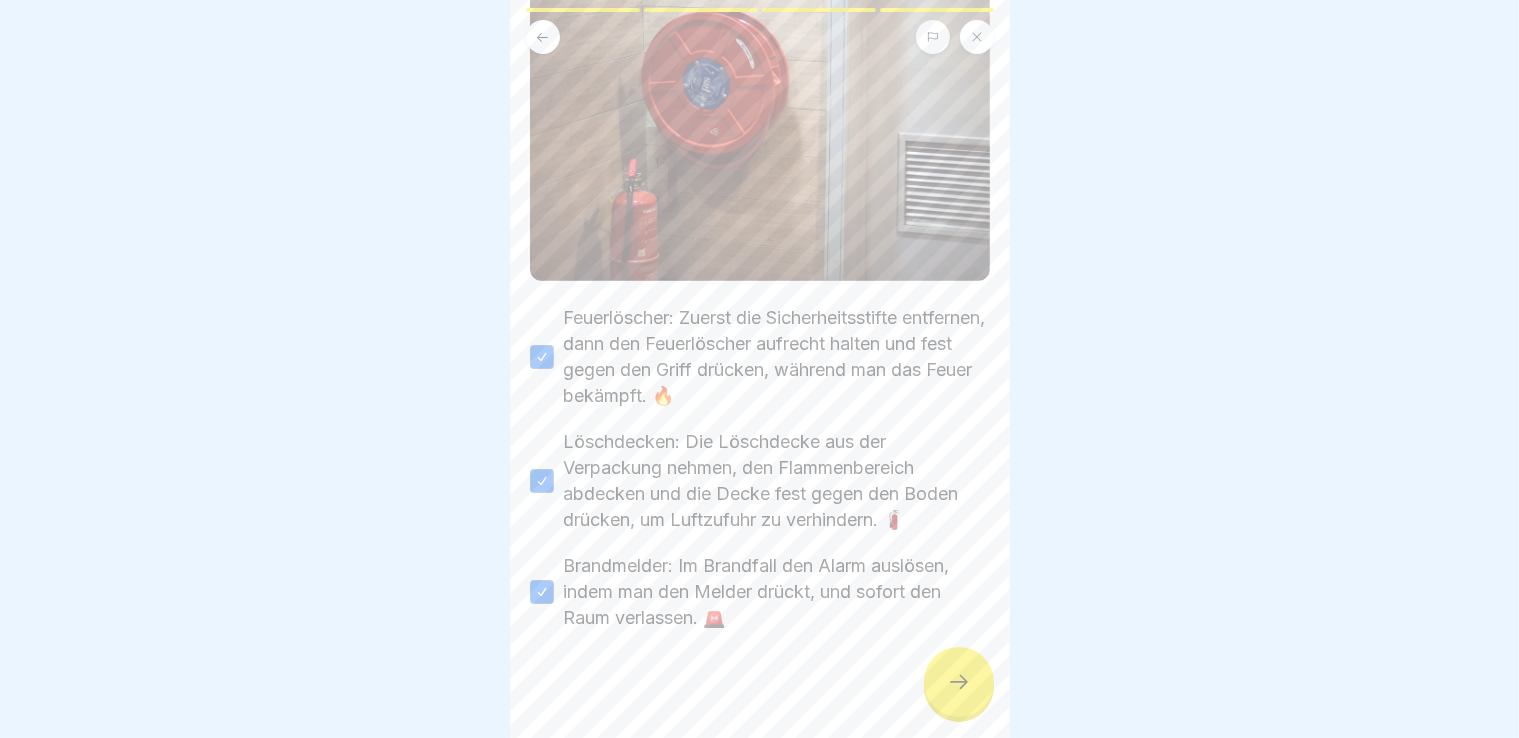 click 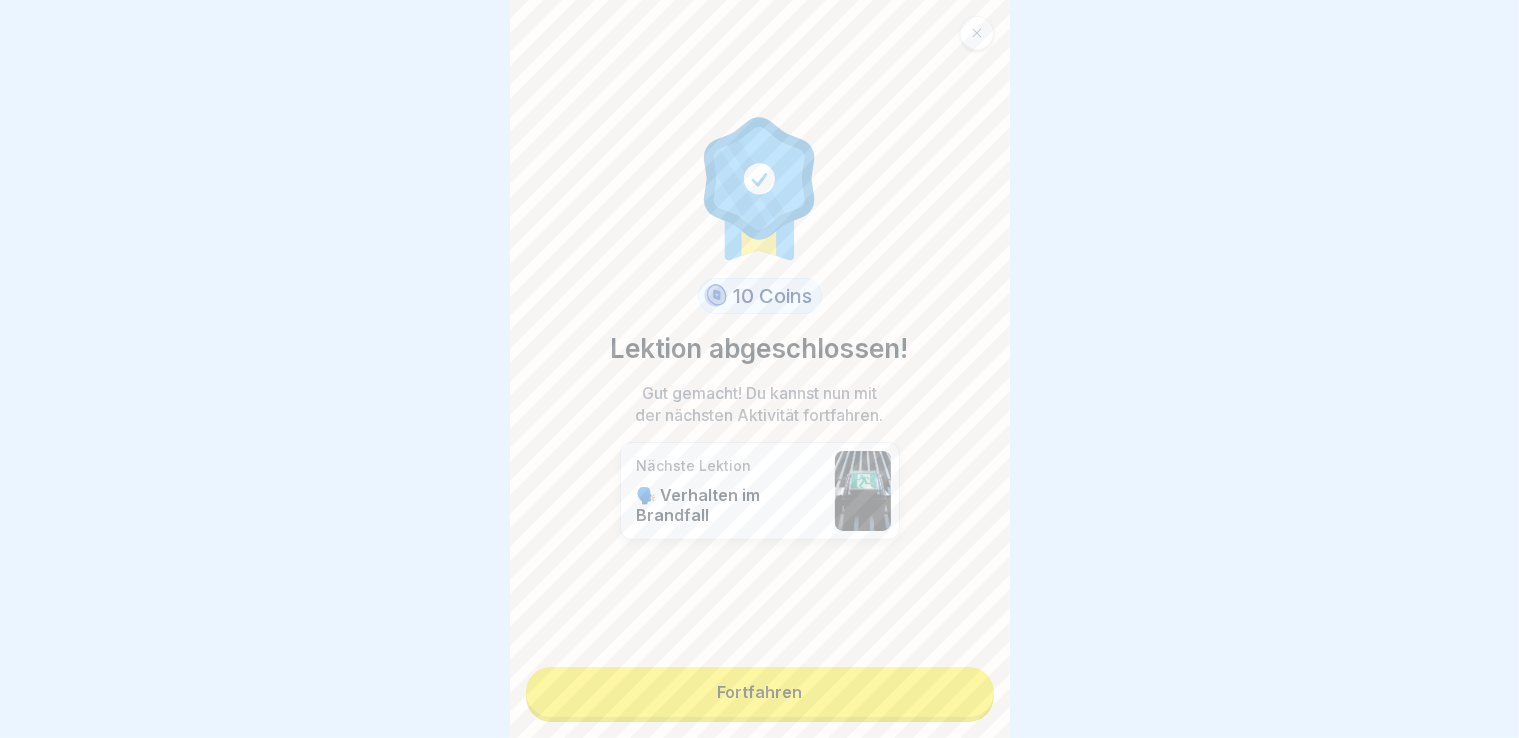 click on "Fortfahren" at bounding box center [760, 692] 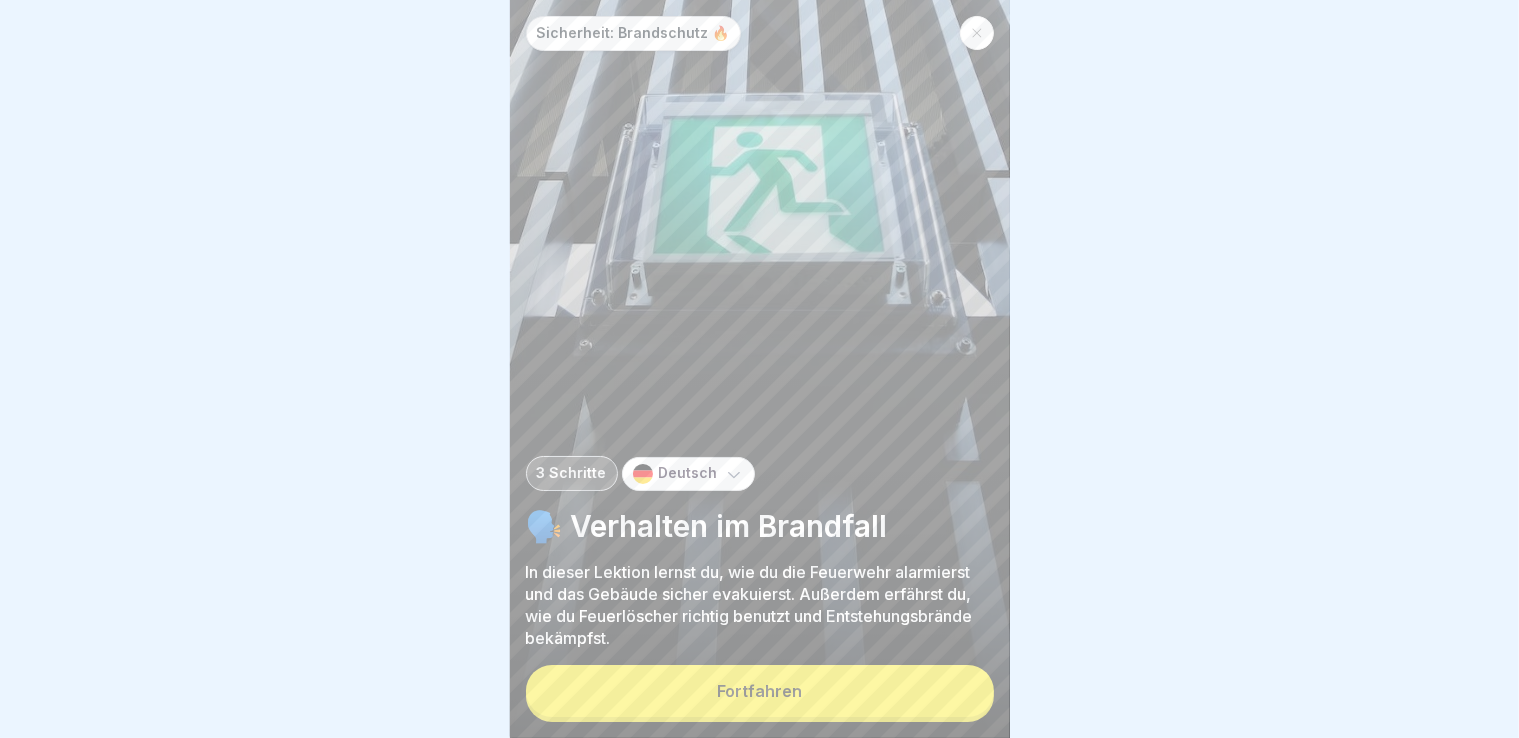 click on "Fortfahren" at bounding box center (760, 691) 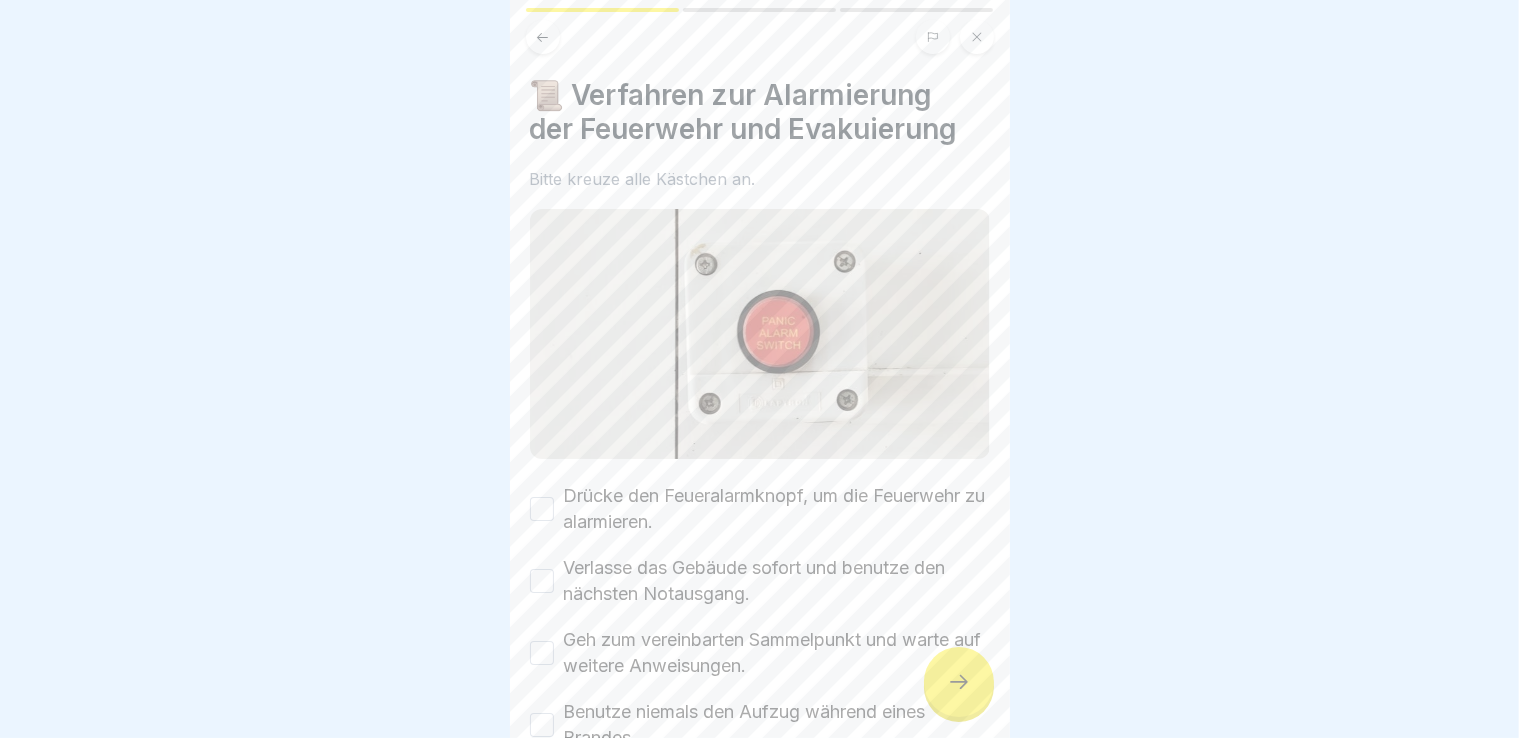 scroll, scrollTop: 123, scrollLeft: 0, axis: vertical 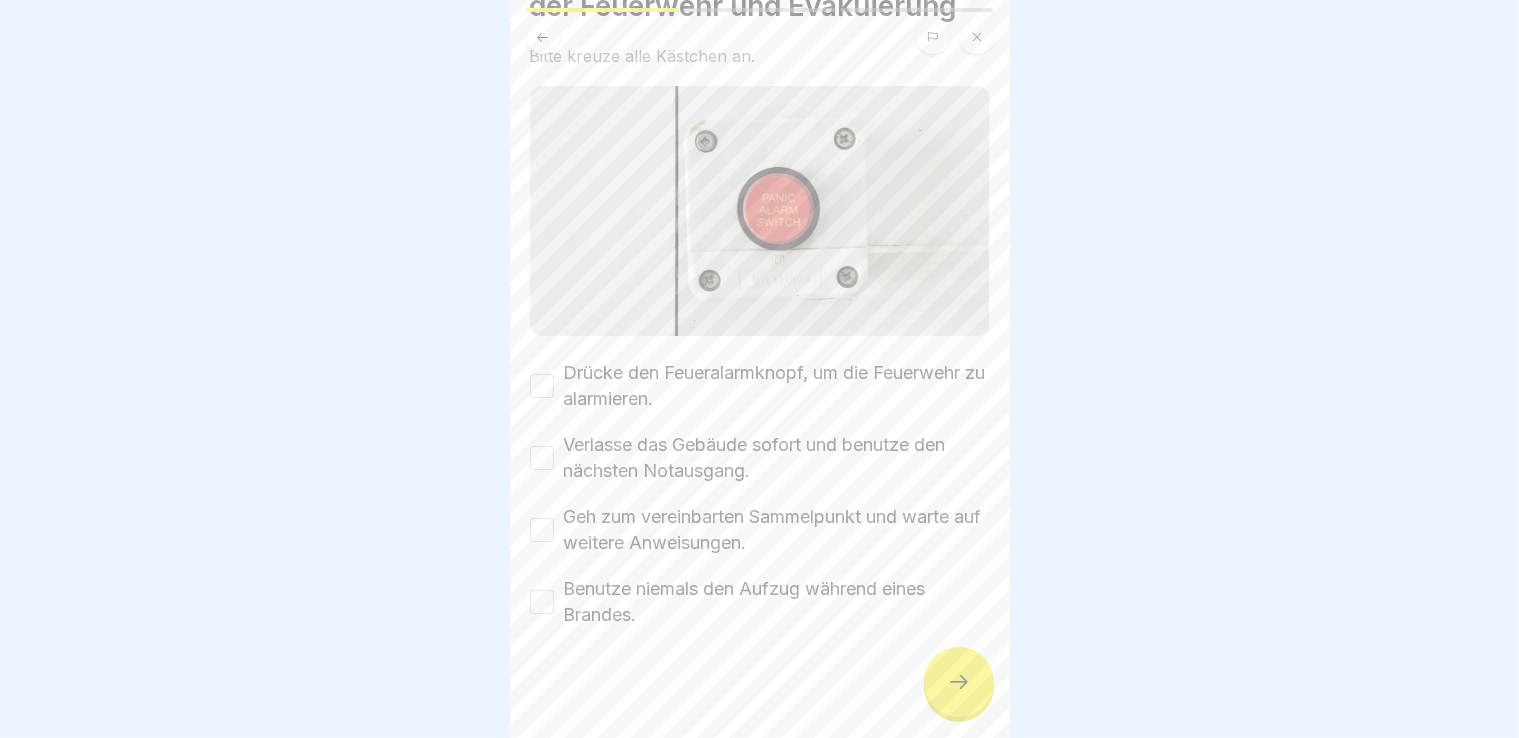 click on "Drücke den Feueralarmknopf, um die Feuerwehr zu alarmieren." at bounding box center (542, 386) 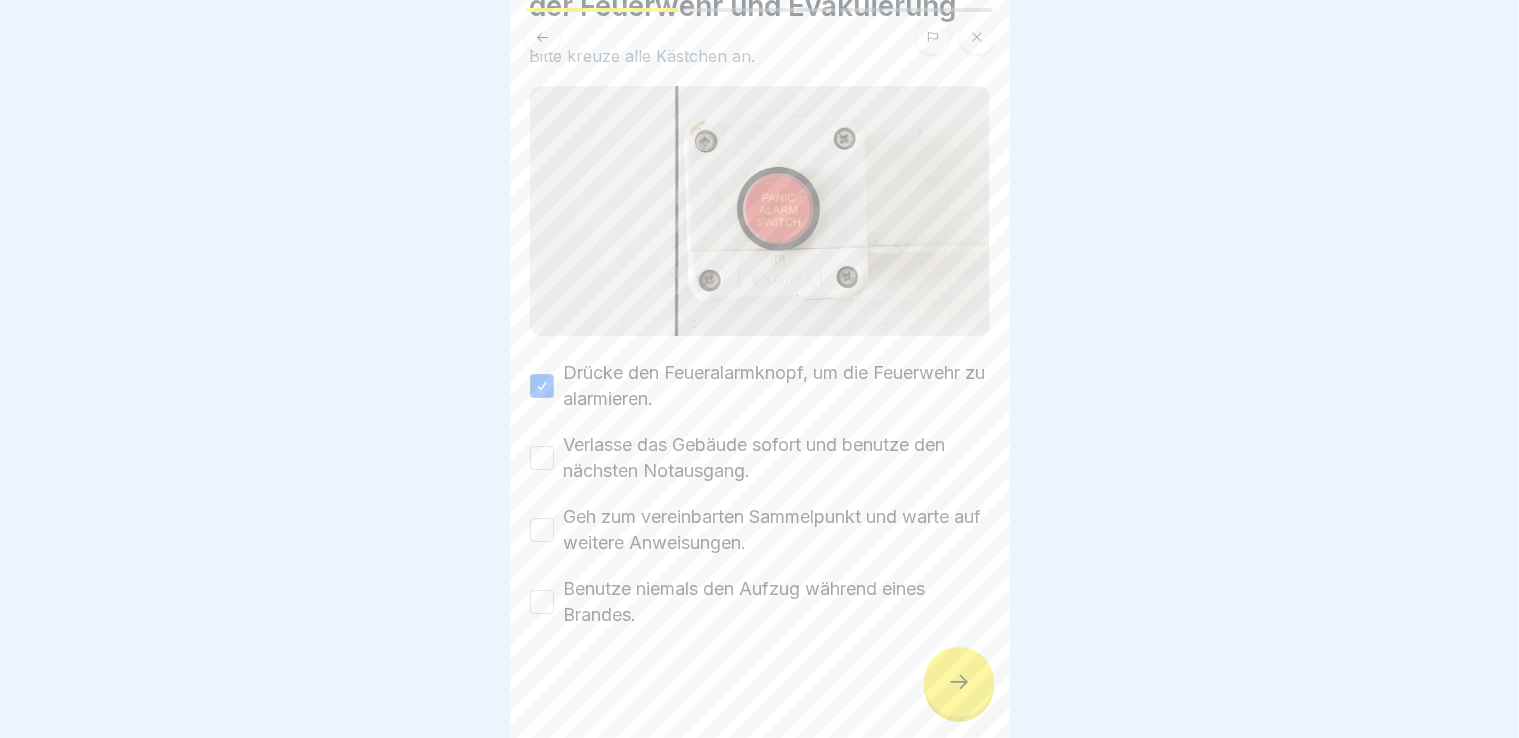 click on "Verlasse das Gebäude sofort und benutze den nächsten Notausgang." at bounding box center (542, 458) 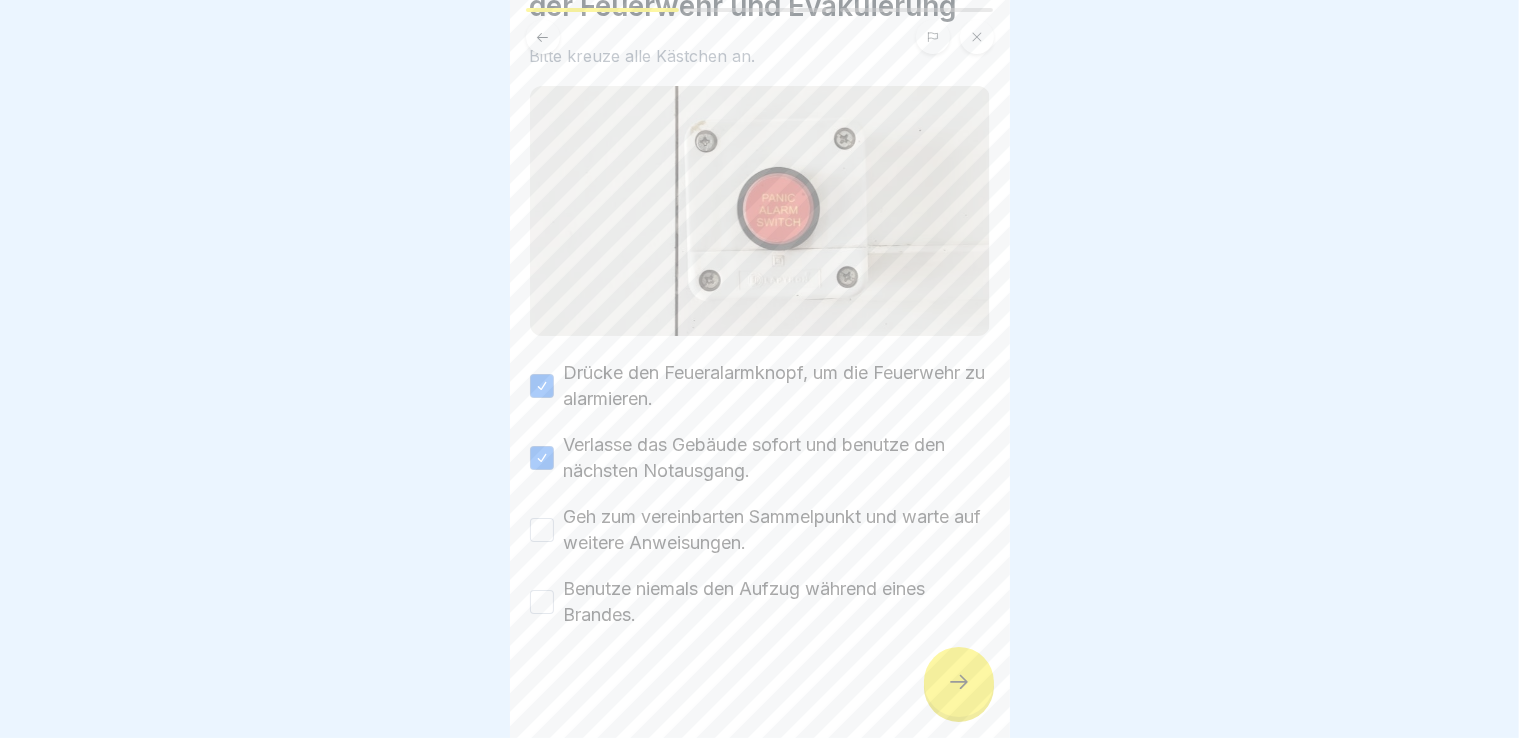 click on "Geh zum vereinbarten Sammelpunkt und warte auf weitere Anweisungen." at bounding box center (542, 530) 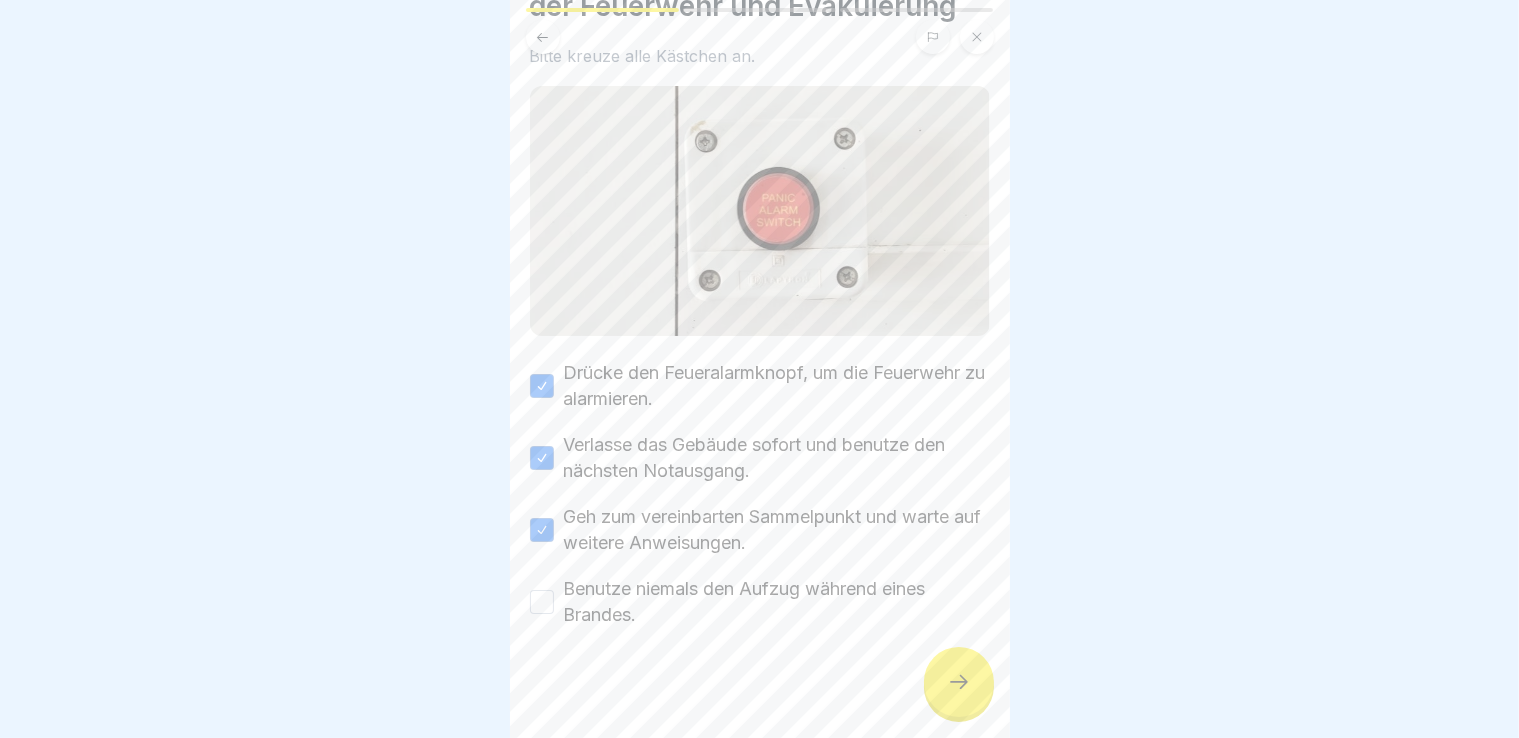 click on "Benutze niemals den Aufzug während eines Brandes." at bounding box center [760, 602] 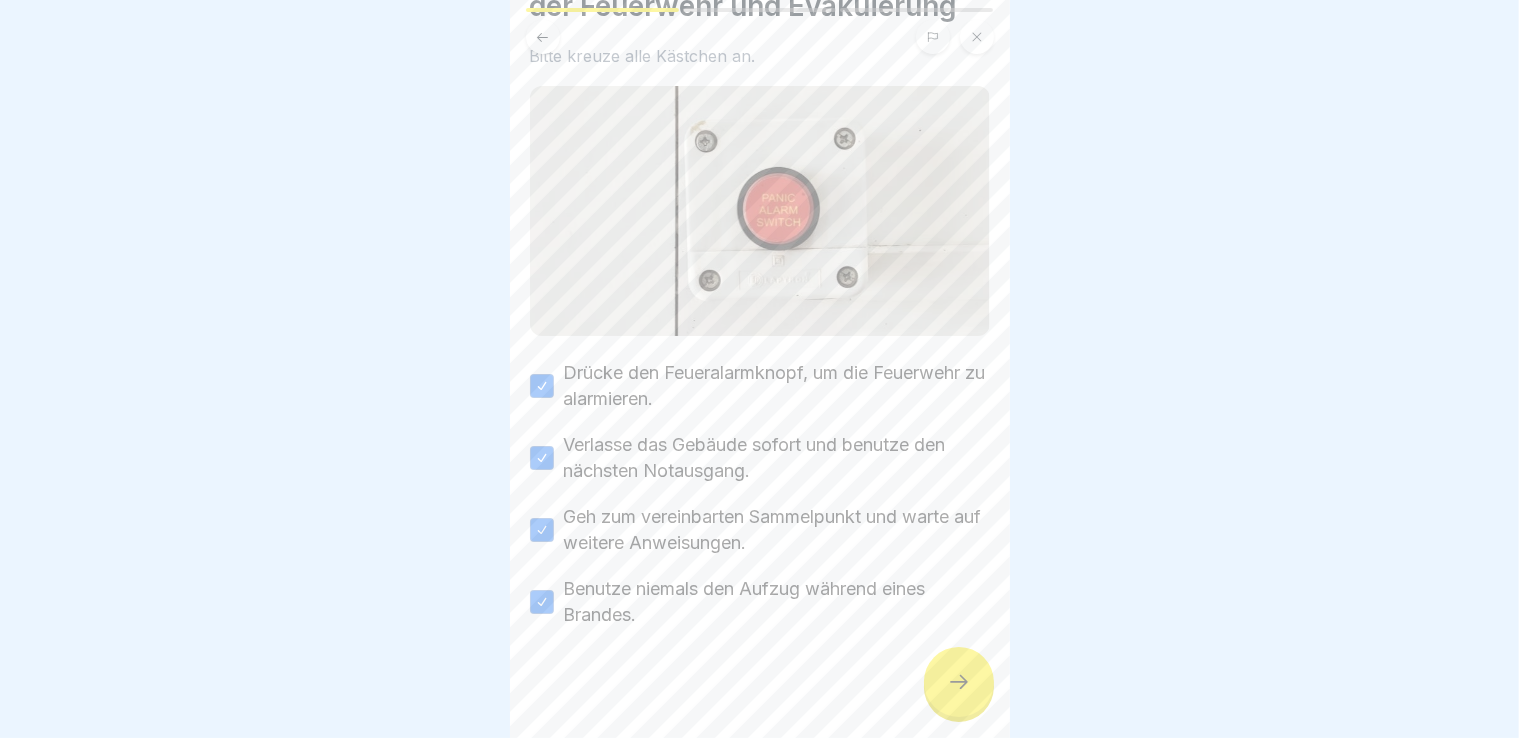 click at bounding box center (959, 682) 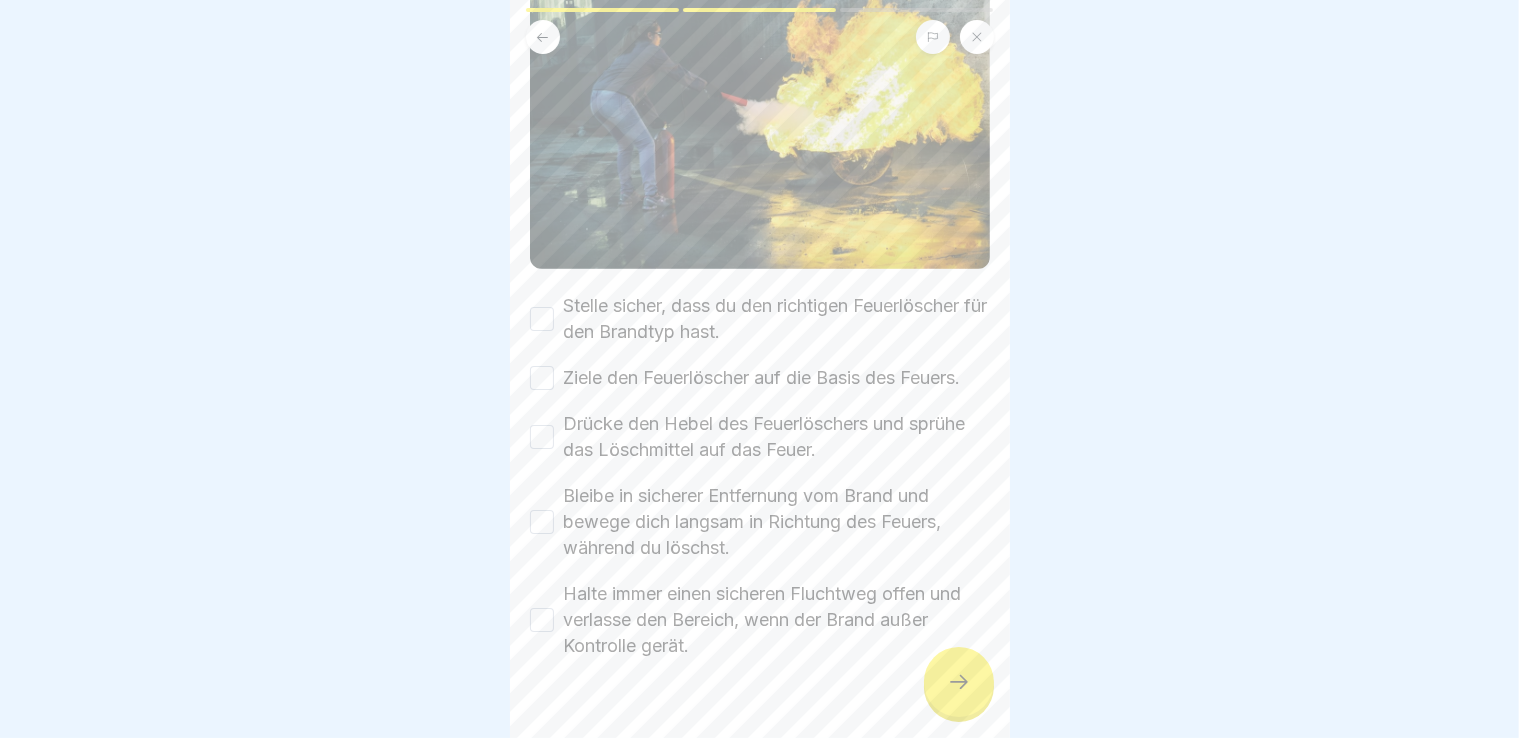 scroll, scrollTop: 334, scrollLeft: 0, axis: vertical 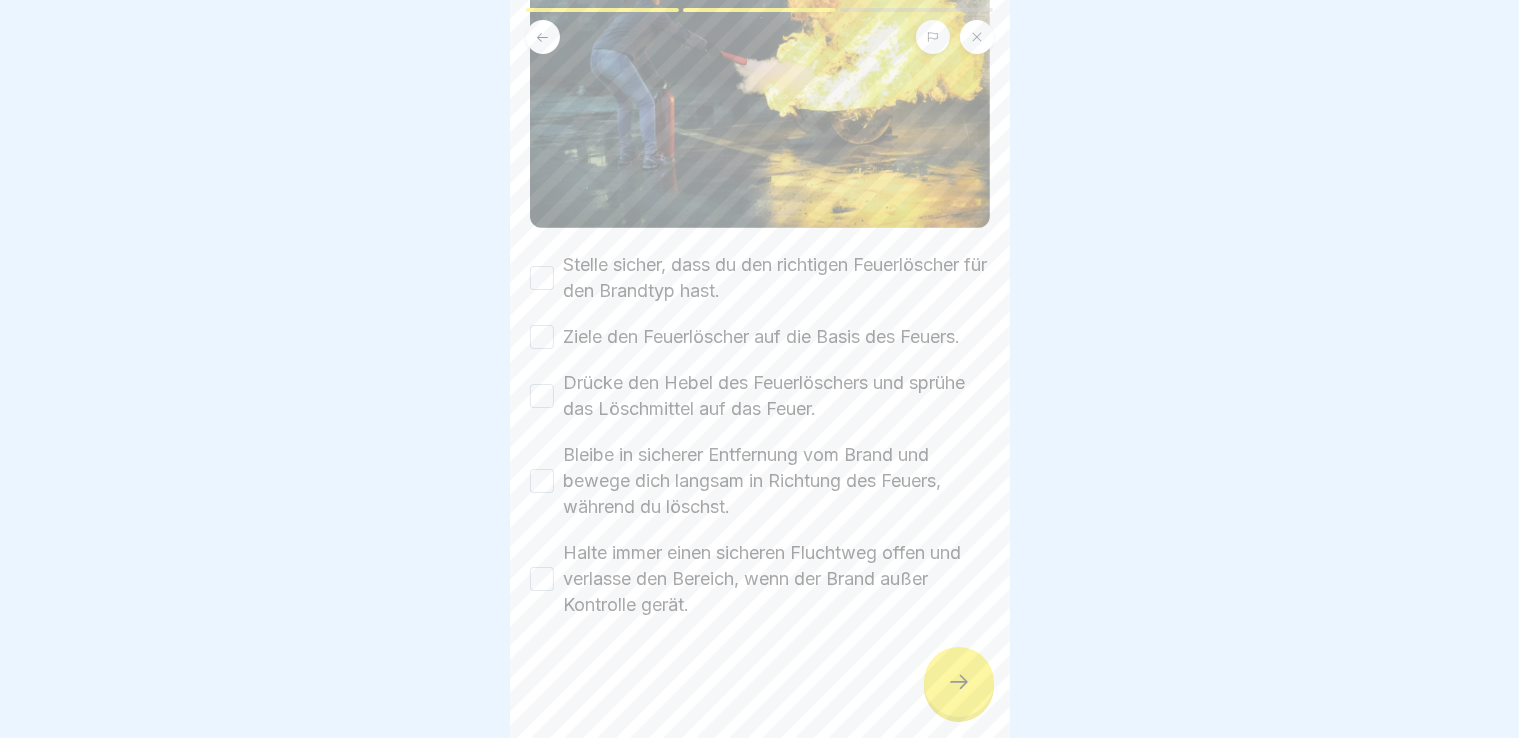 click on "Stelle sicher, dass du den richtigen Feuerlöscher für den Brandtyp hast." at bounding box center [542, 278] 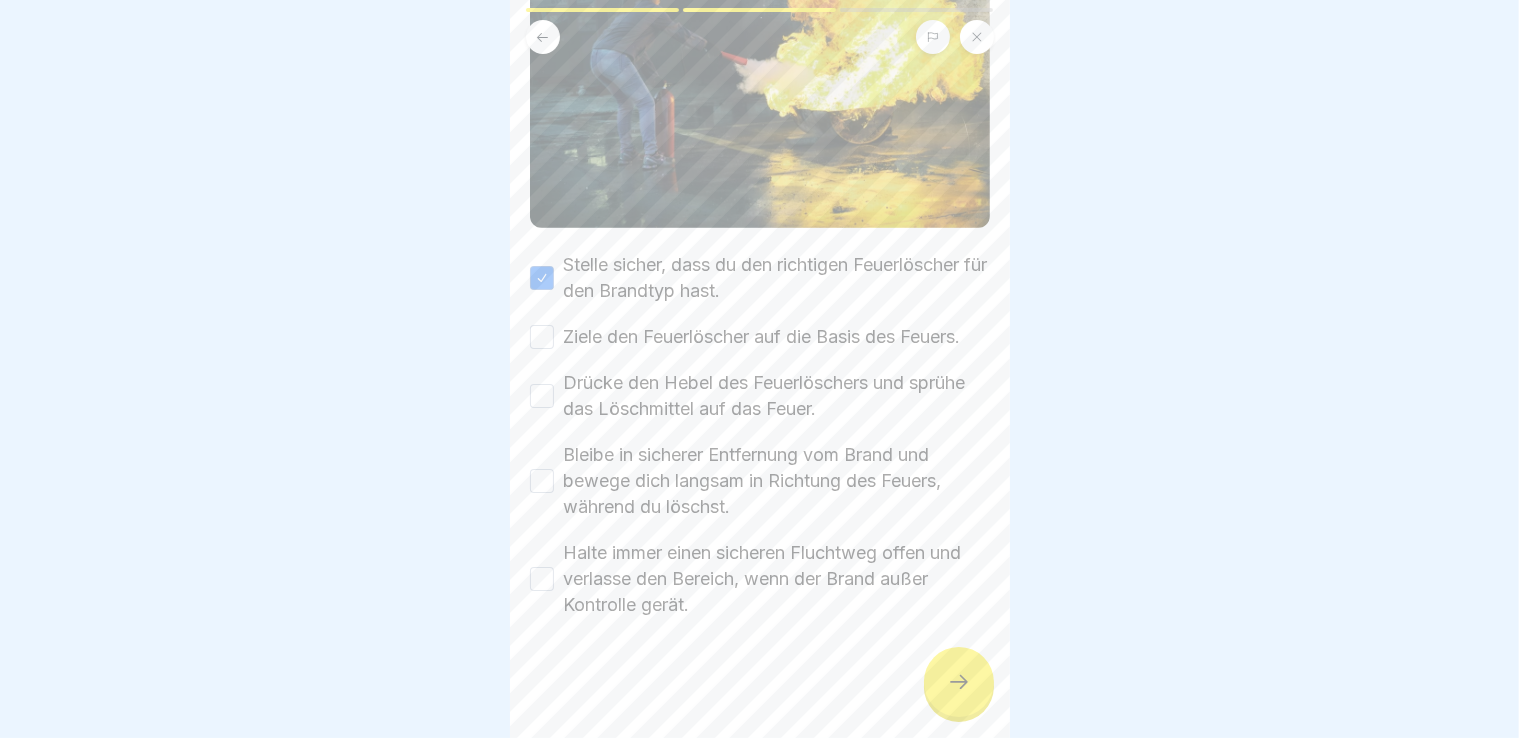 click on "Ziele den Feuerlöscher auf die Basis des Feuers." at bounding box center [542, 337] 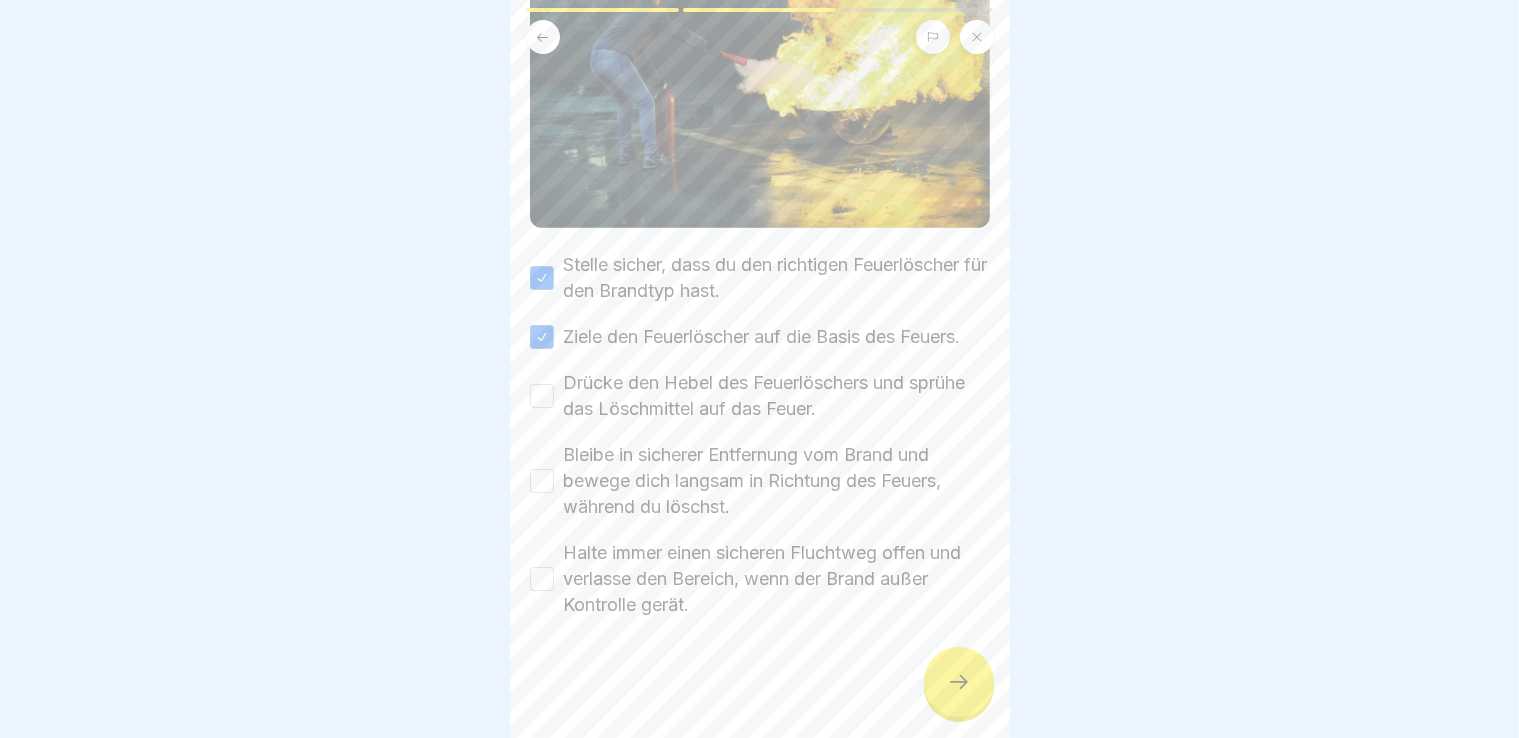 click on "Drücke den Hebel des Feuerlöschers und sprühe das Löschmittel auf das Feuer." at bounding box center (542, 396) 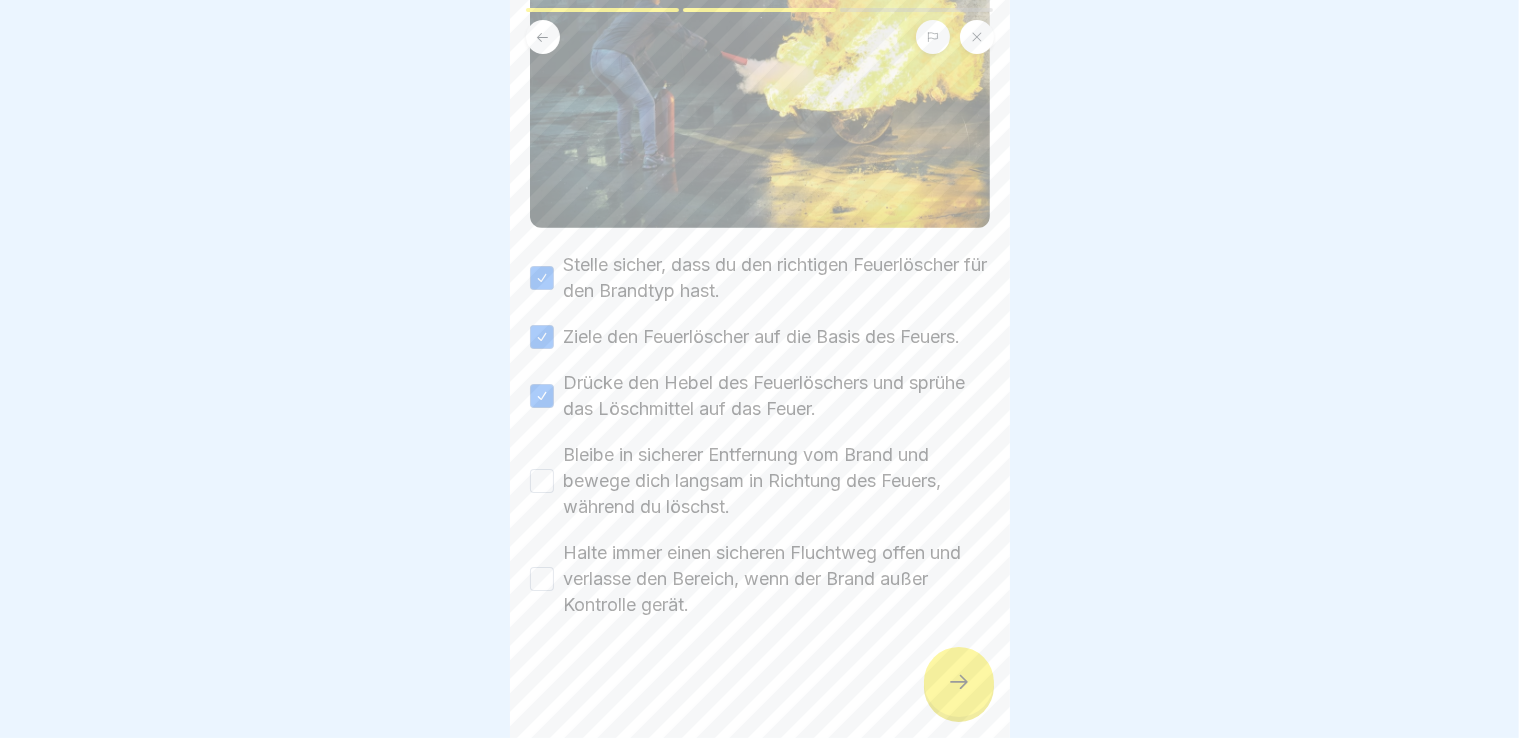 click on "Bleibe in sicherer Entfernung vom Brand und bewege dich langsam in Richtung des Feuers, während du löschst." at bounding box center (542, 481) 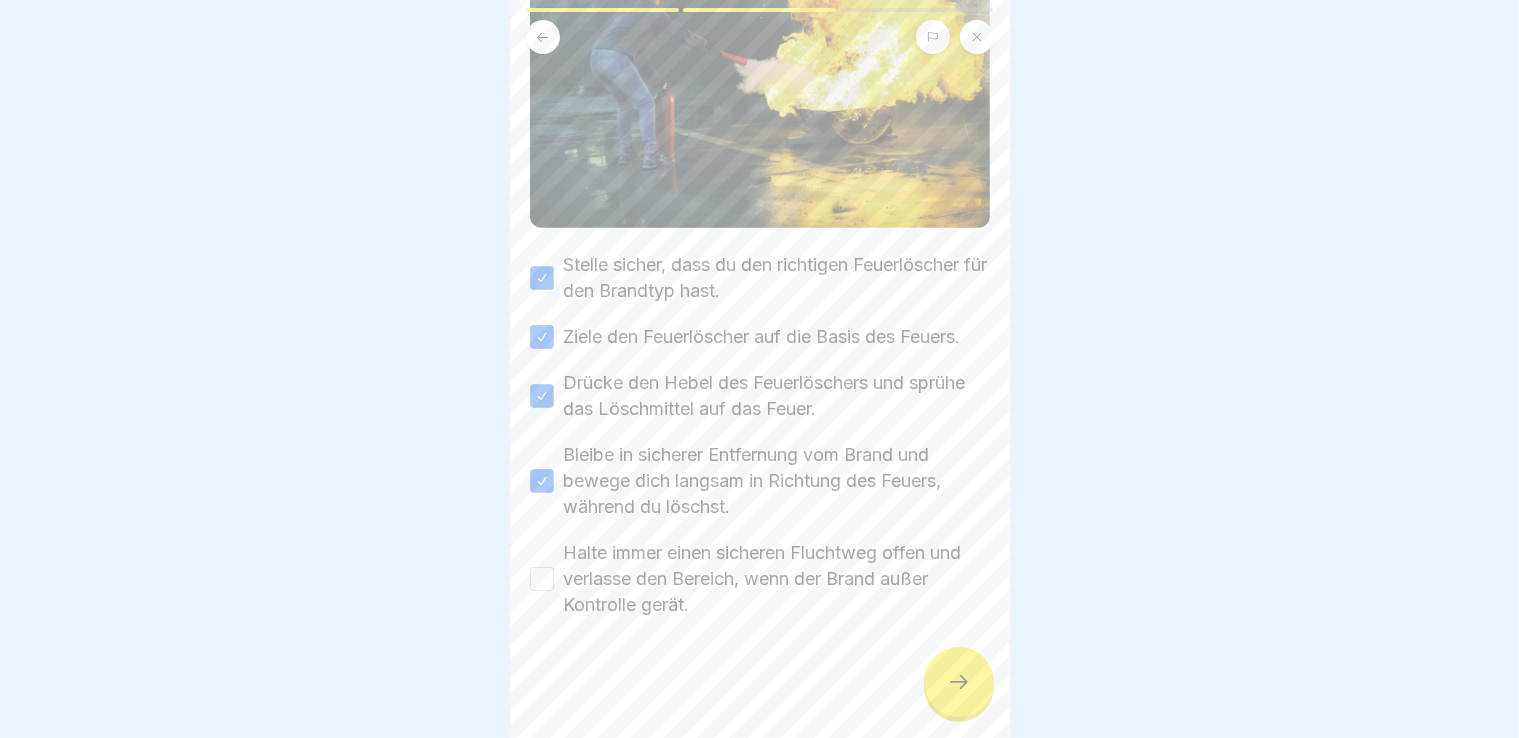 click on "Halte immer einen sicheren Fluchtweg offen und verlasse den Bereich, wenn der Brand außer Kontrolle gerät." at bounding box center [542, 579] 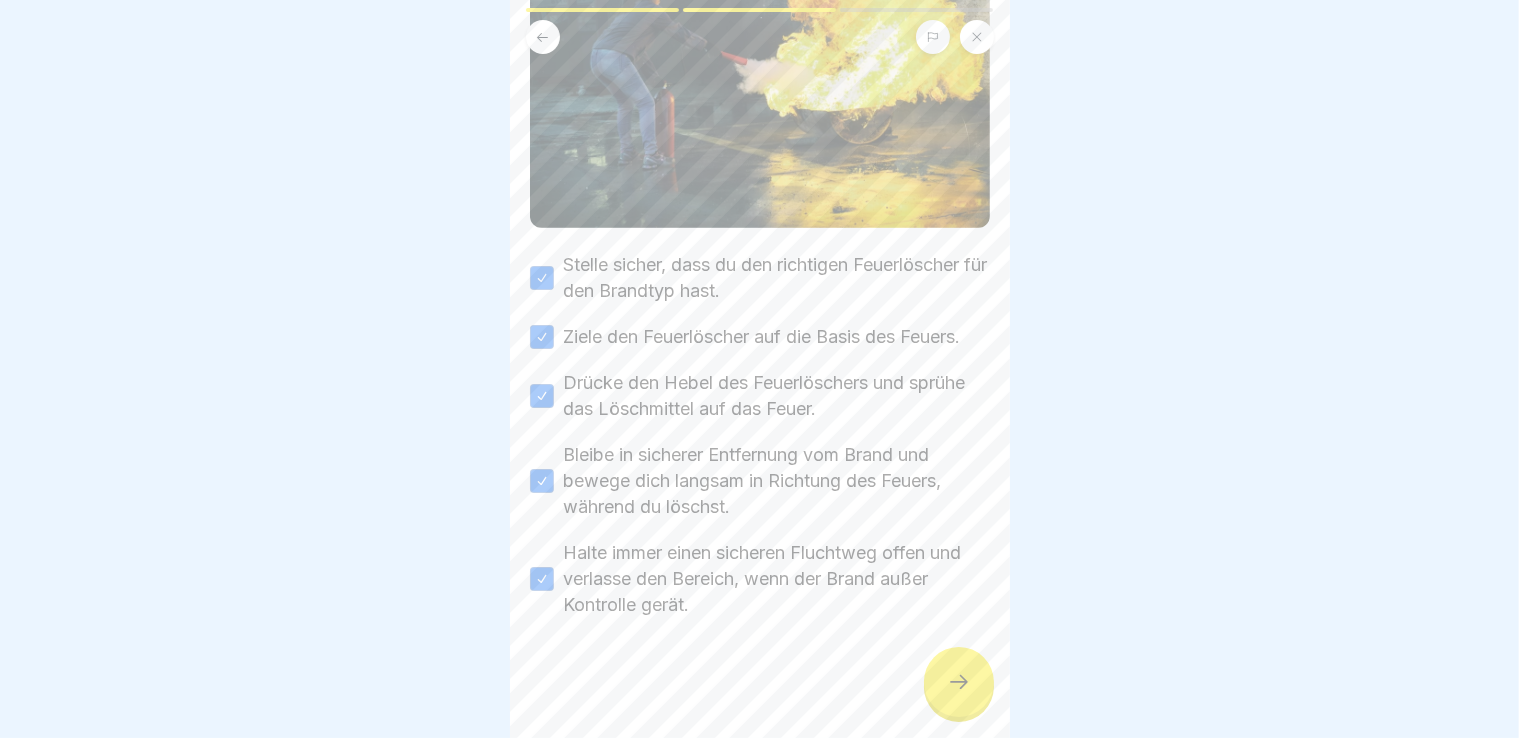 click at bounding box center (959, 682) 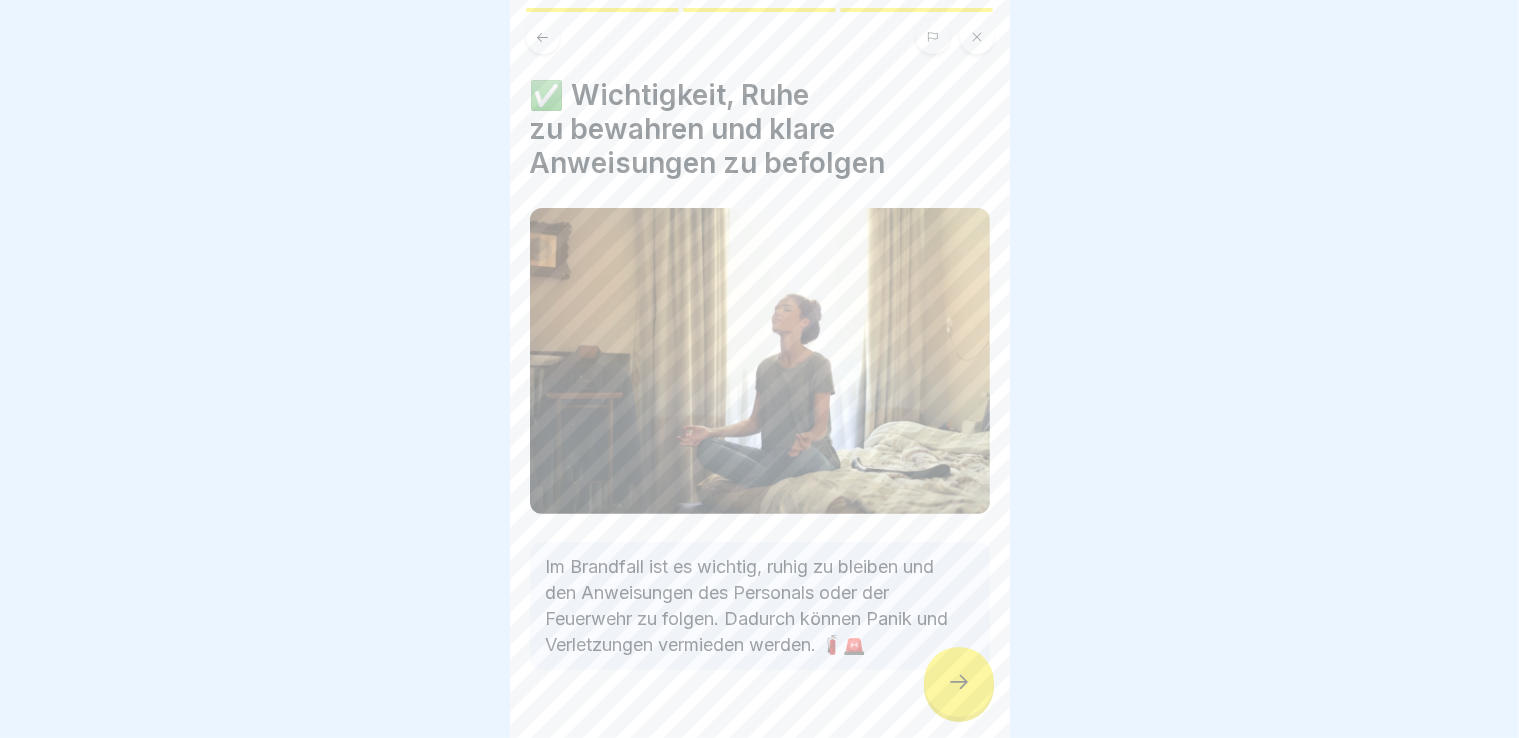 scroll, scrollTop: 40, scrollLeft: 0, axis: vertical 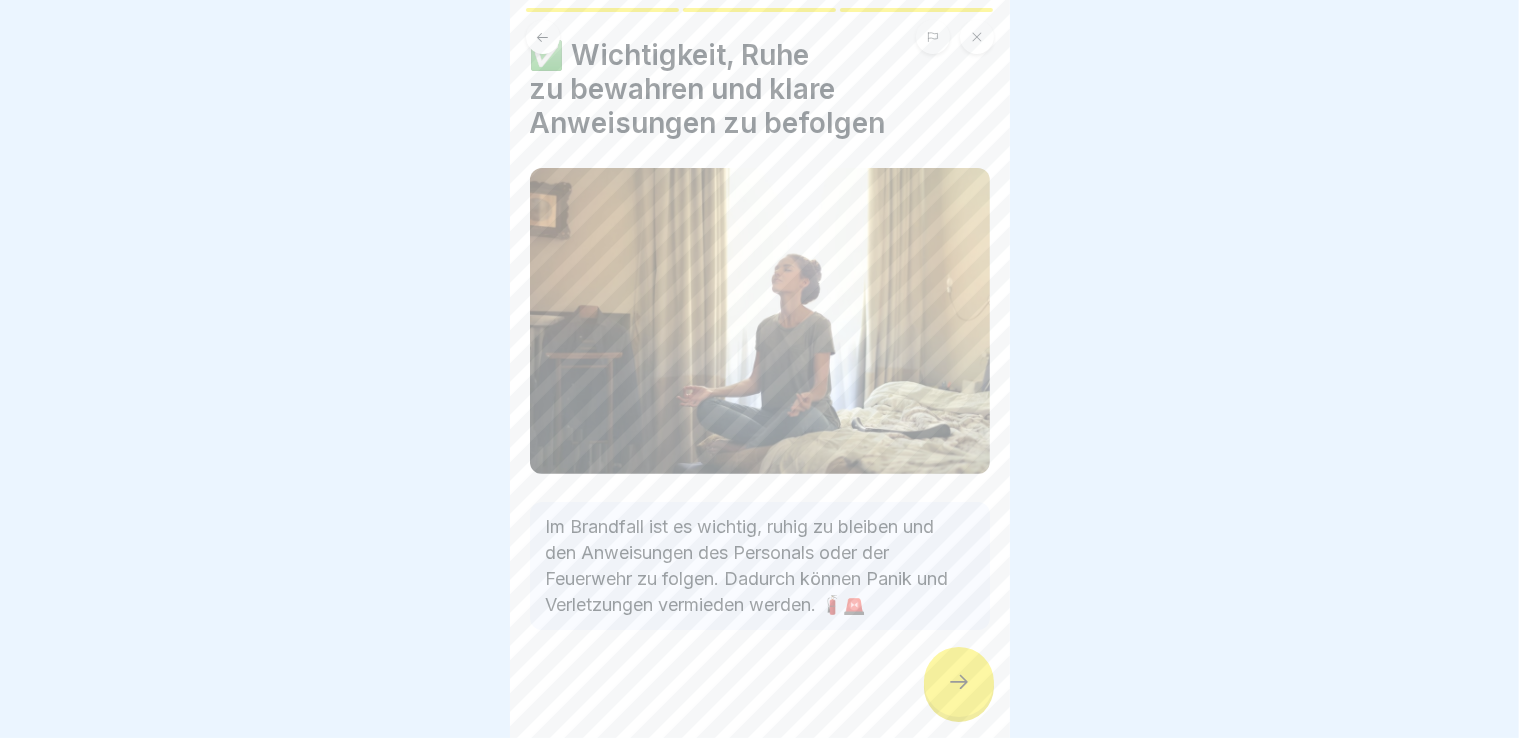 click 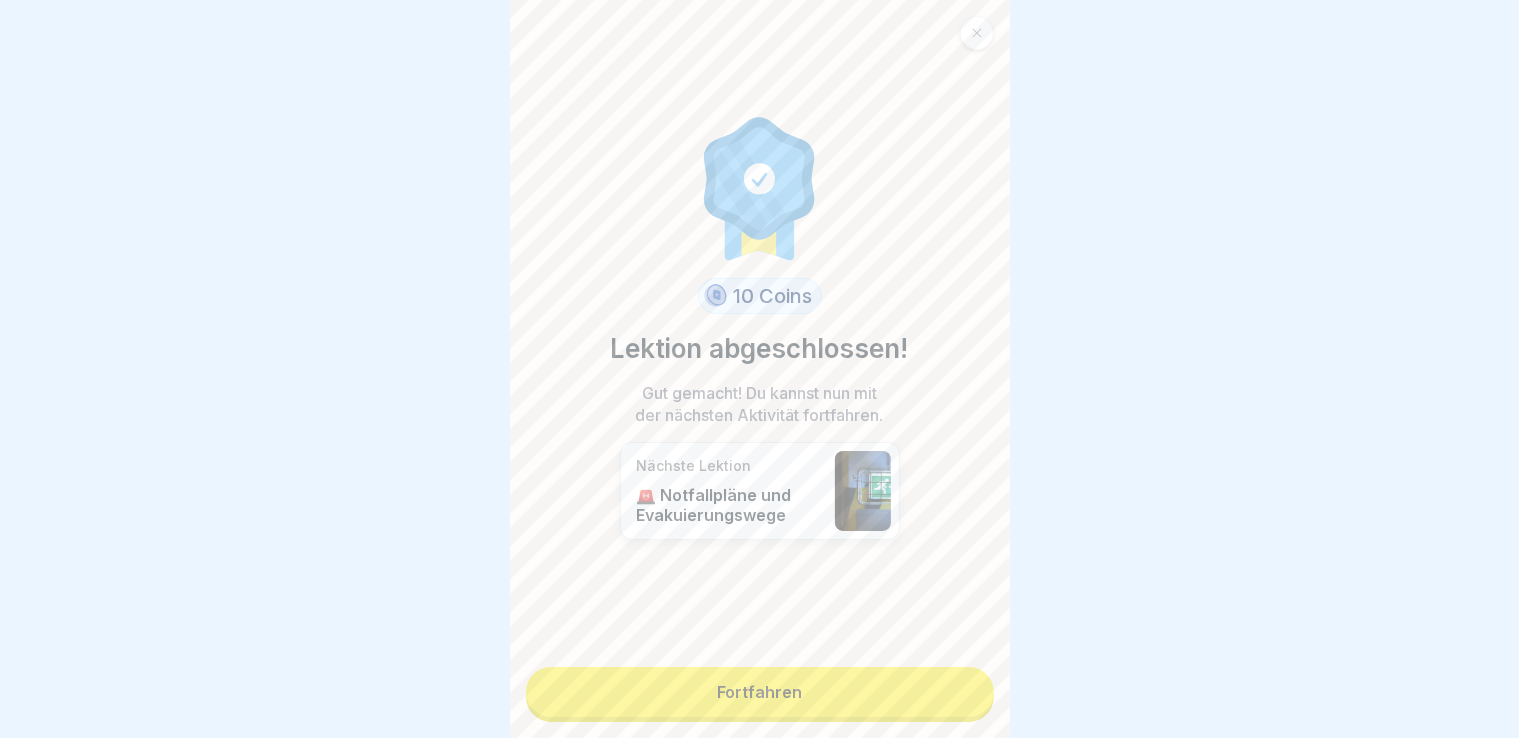 click on "Fortfahren" at bounding box center [760, 692] 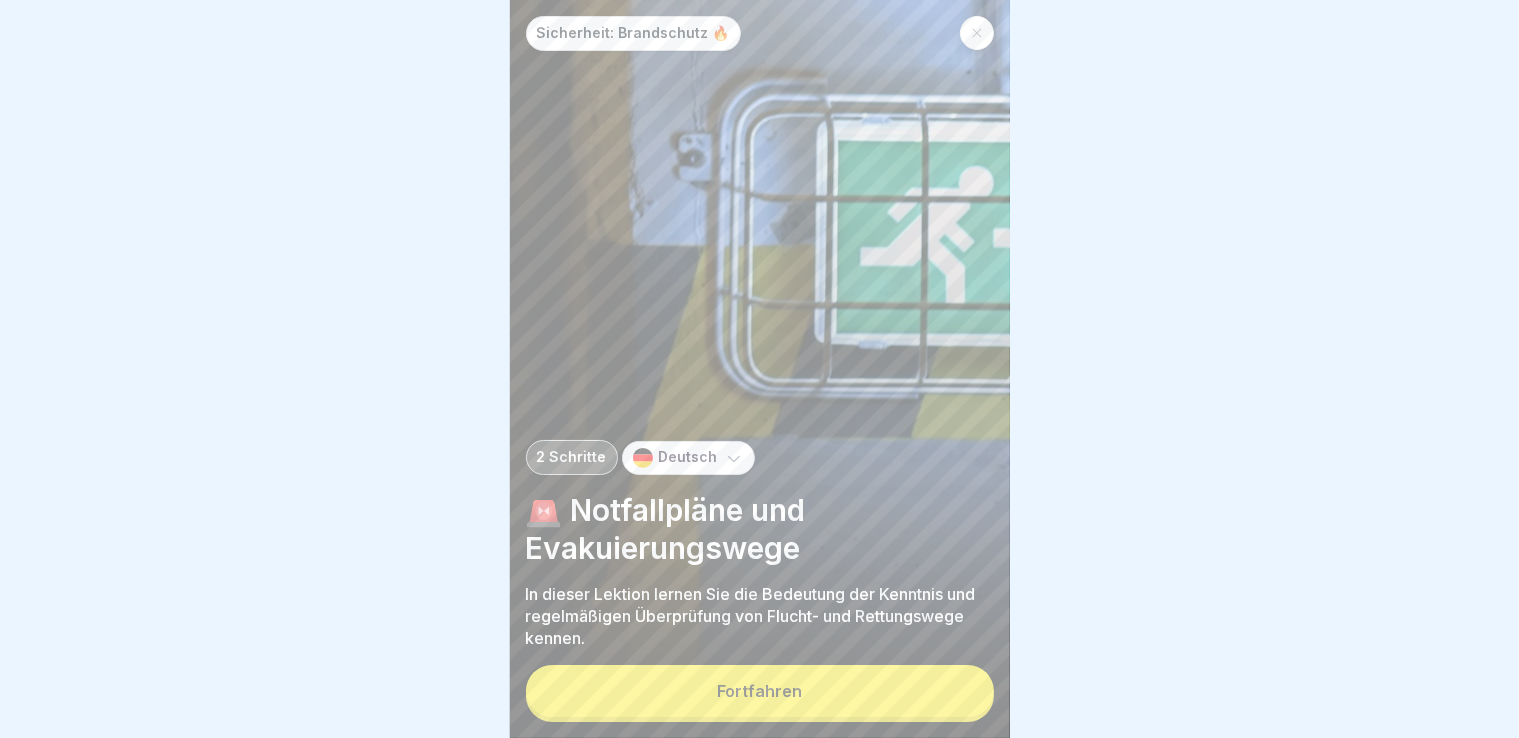 click on "Fortfahren" at bounding box center (760, 691) 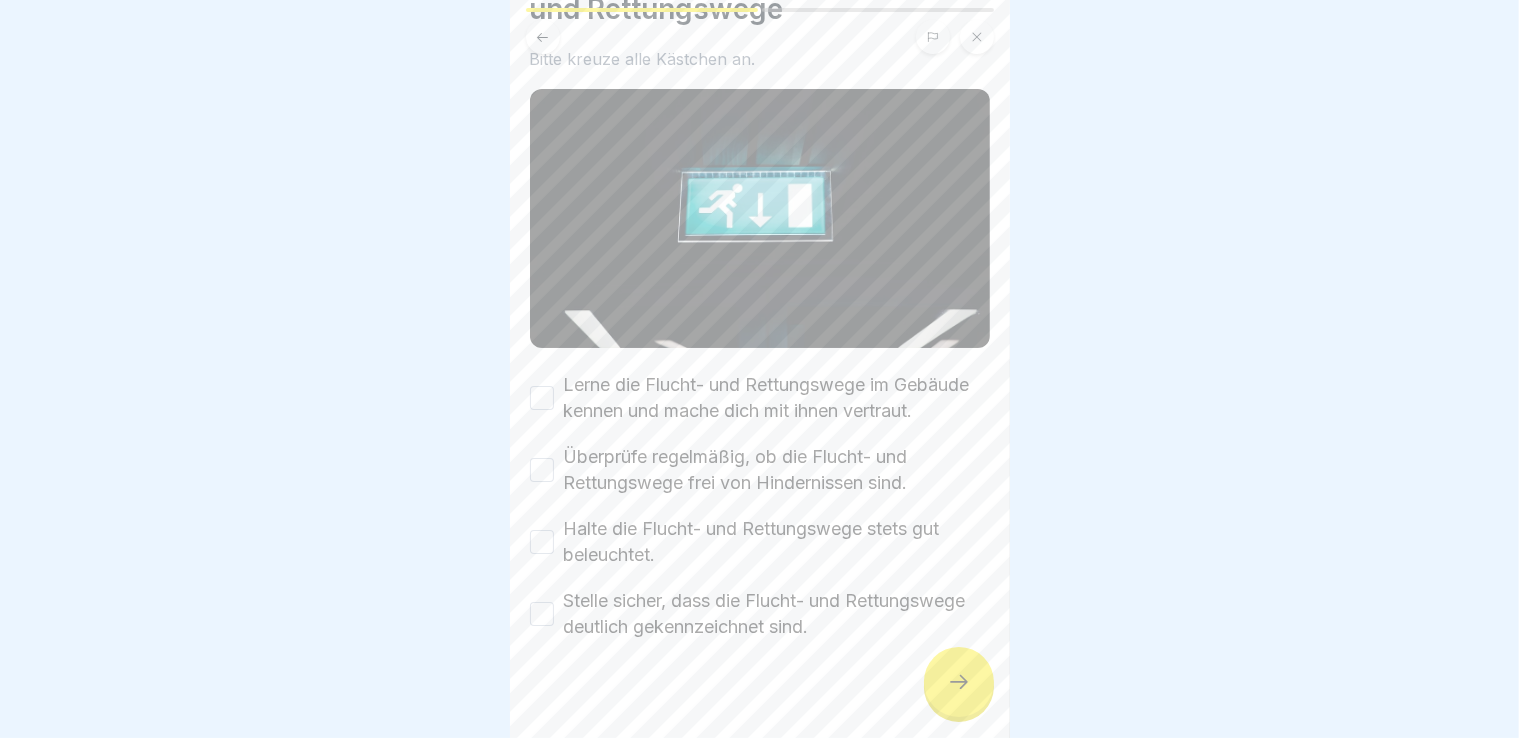 scroll, scrollTop: 158, scrollLeft: 0, axis: vertical 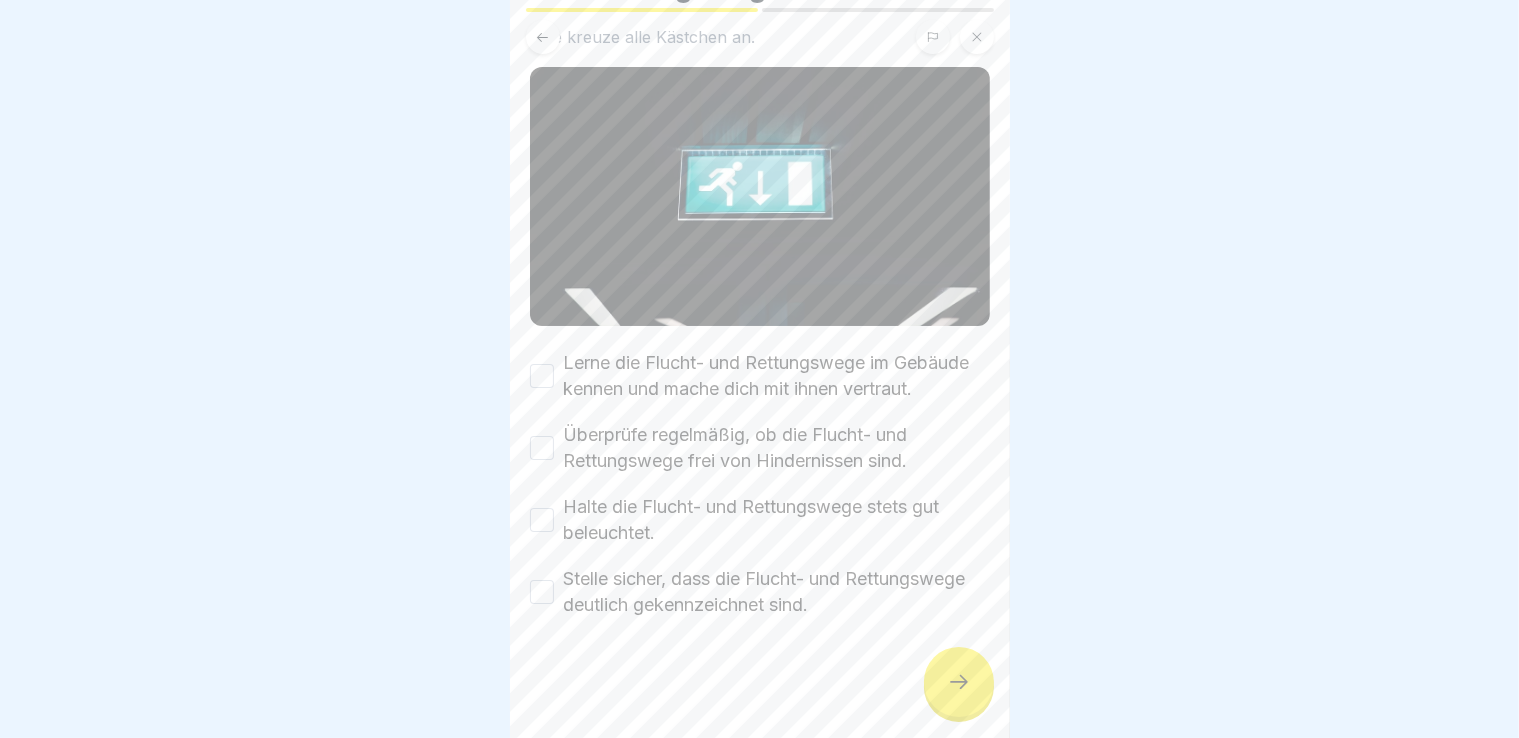 click on "Lerne die Flucht- und Rettungswege im Gebäude kennen und mache dich mit ihnen vertraut." at bounding box center [542, 376] 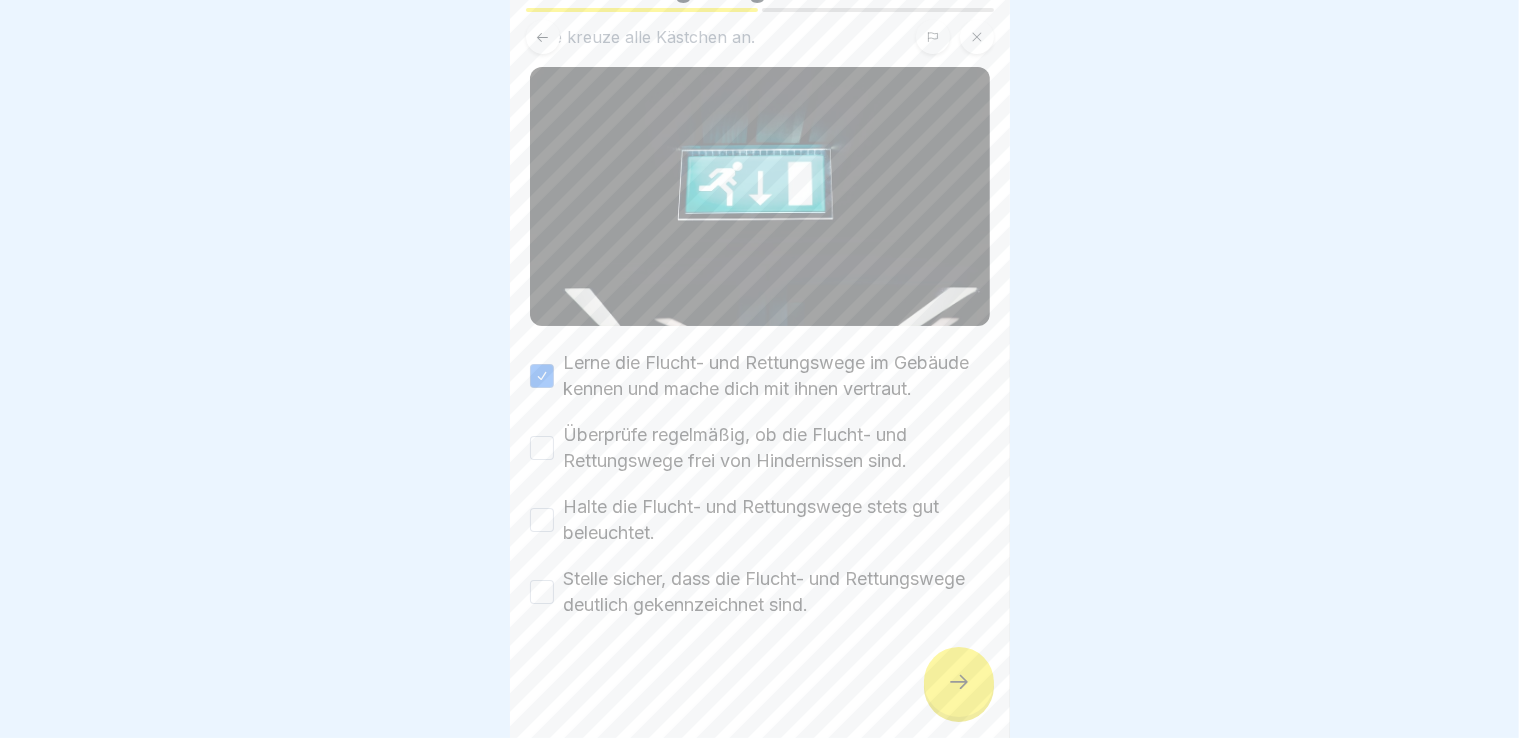 click on "Überprüfe regelmäßig, ob die Flucht- und Rettungswege frei von Hindernissen sind." at bounding box center (542, 448) 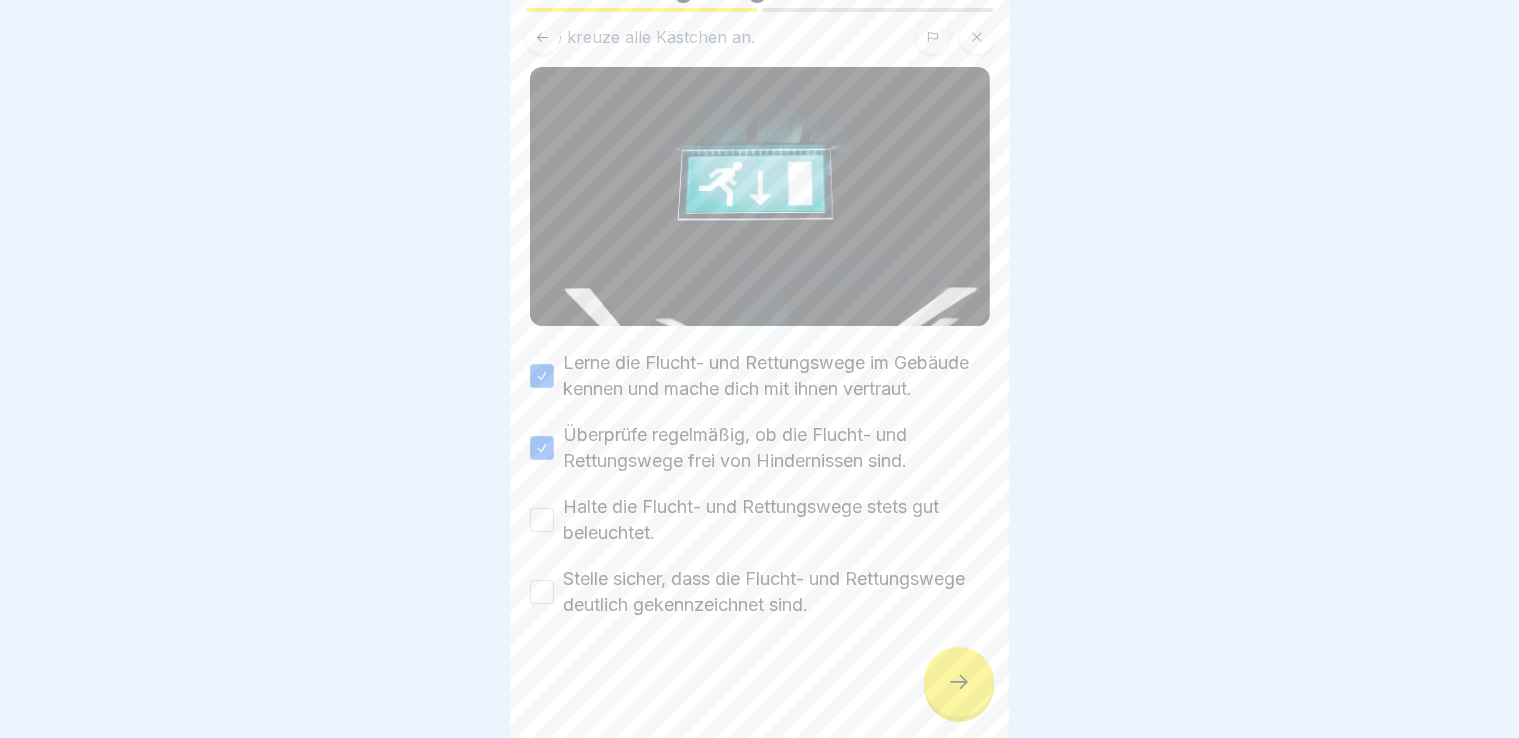 click on "Halte die Flucht- und Rettungswege stets gut beleuchtet." at bounding box center (542, 520) 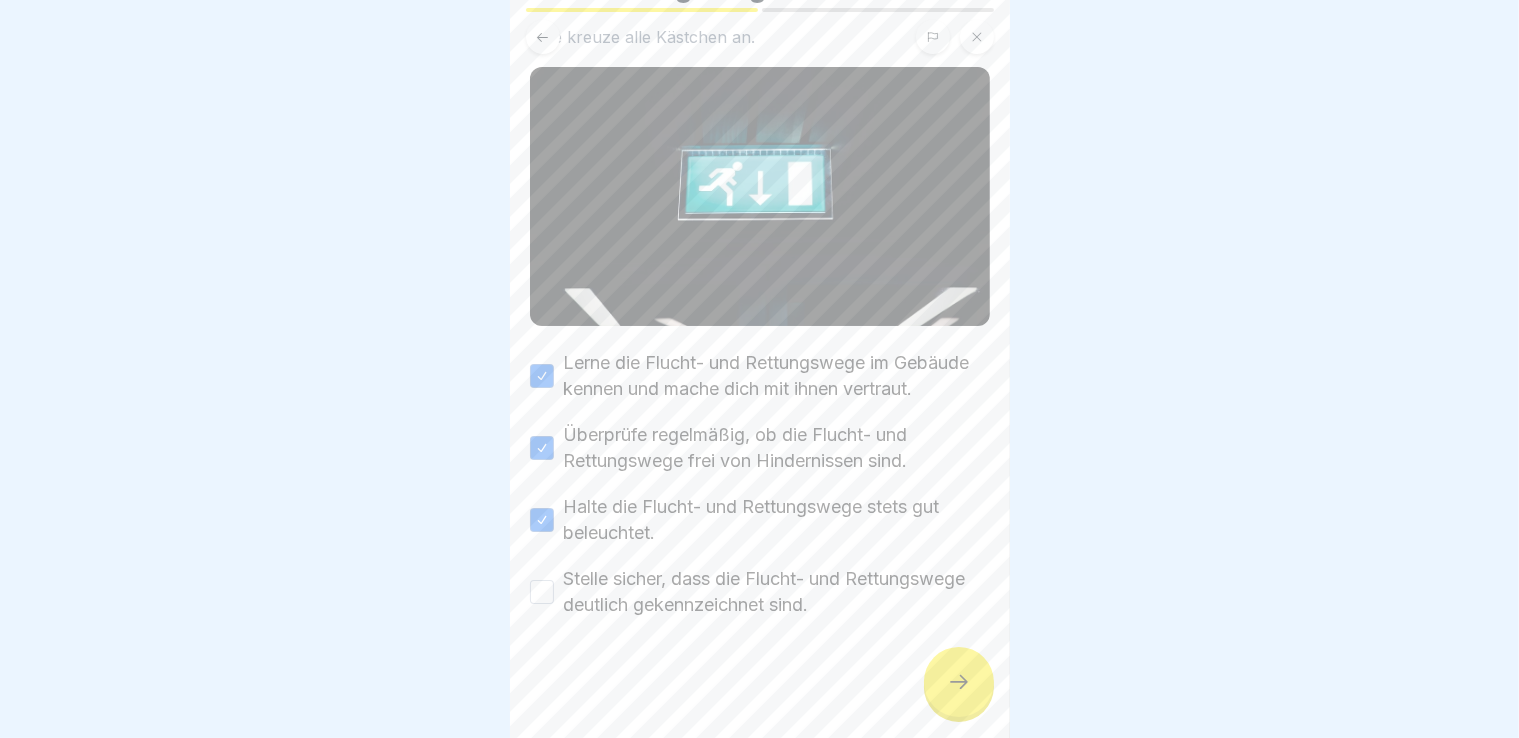 click on "Stelle sicher, dass die Flucht- und Rettungswege deutlich gekennzeichnet sind." at bounding box center (542, 592) 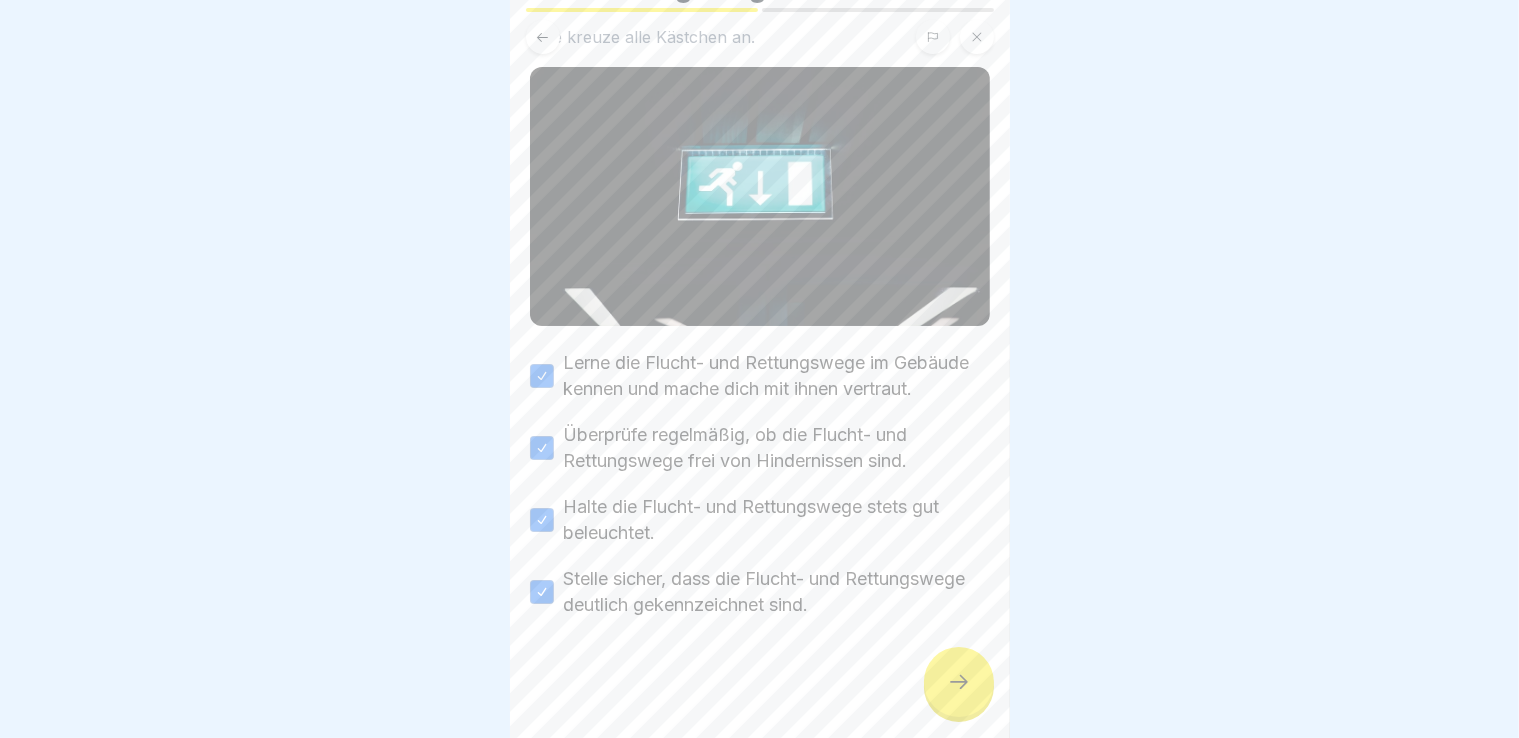 click at bounding box center (959, 682) 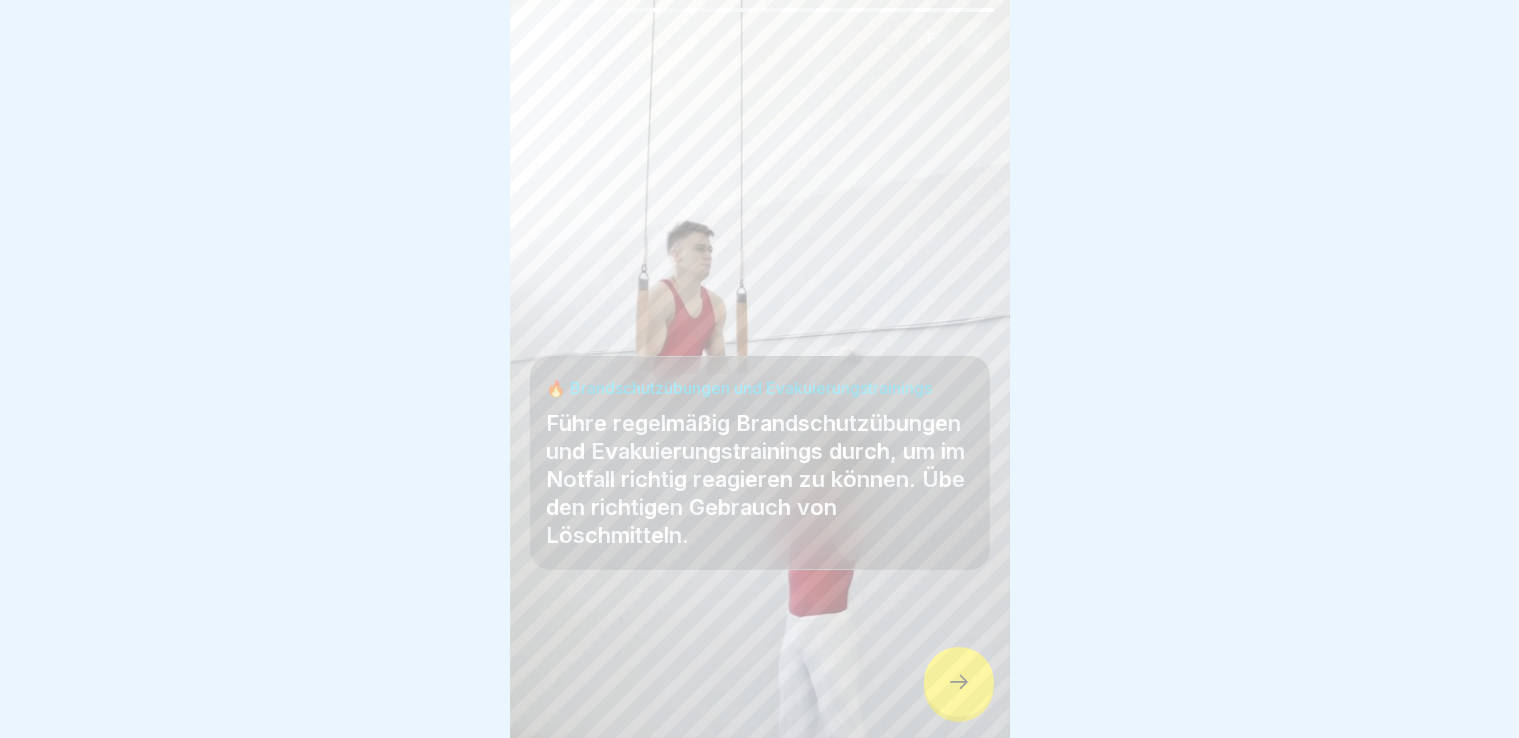 click at bounding box center [959, 682] 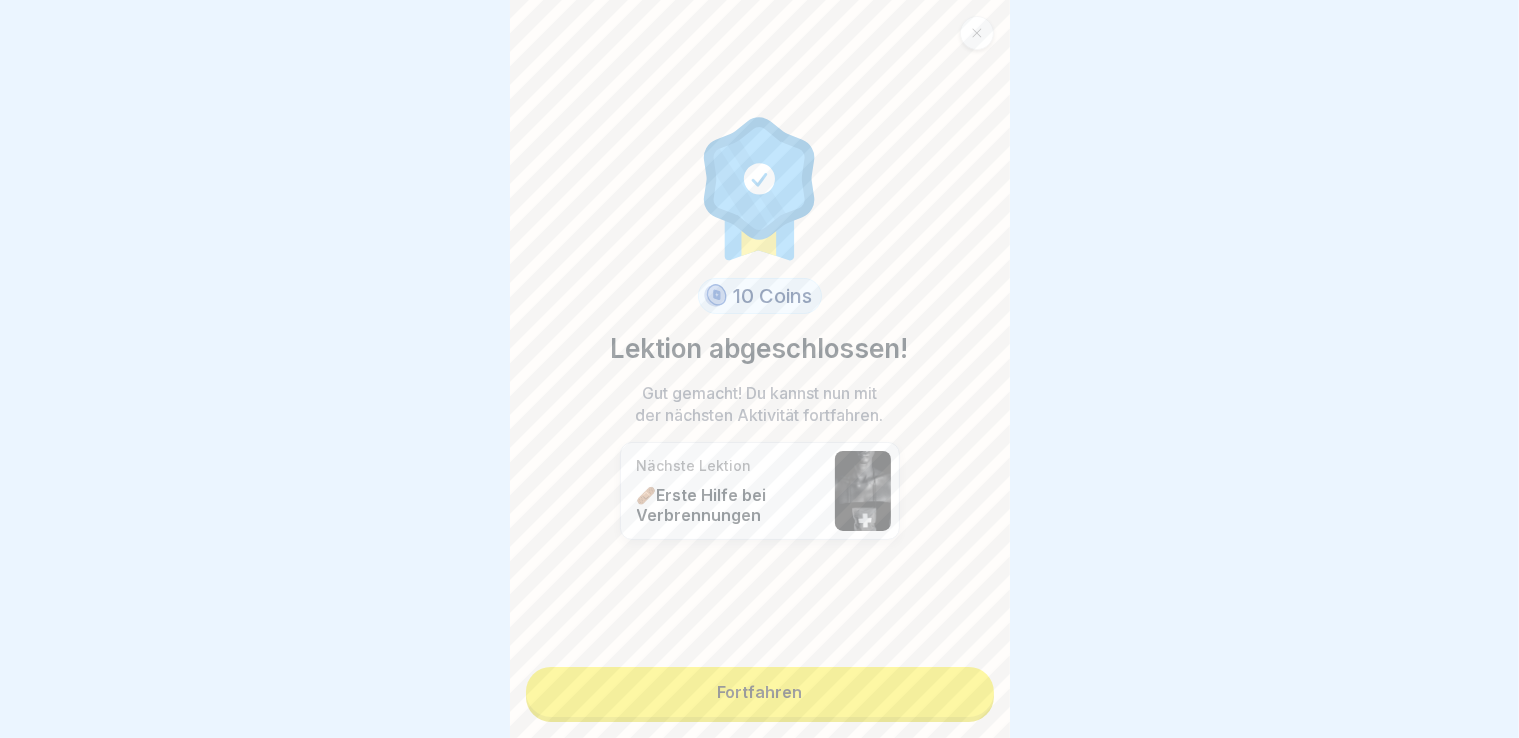 click on "Fortfahren" at bounding box center (760, 692) 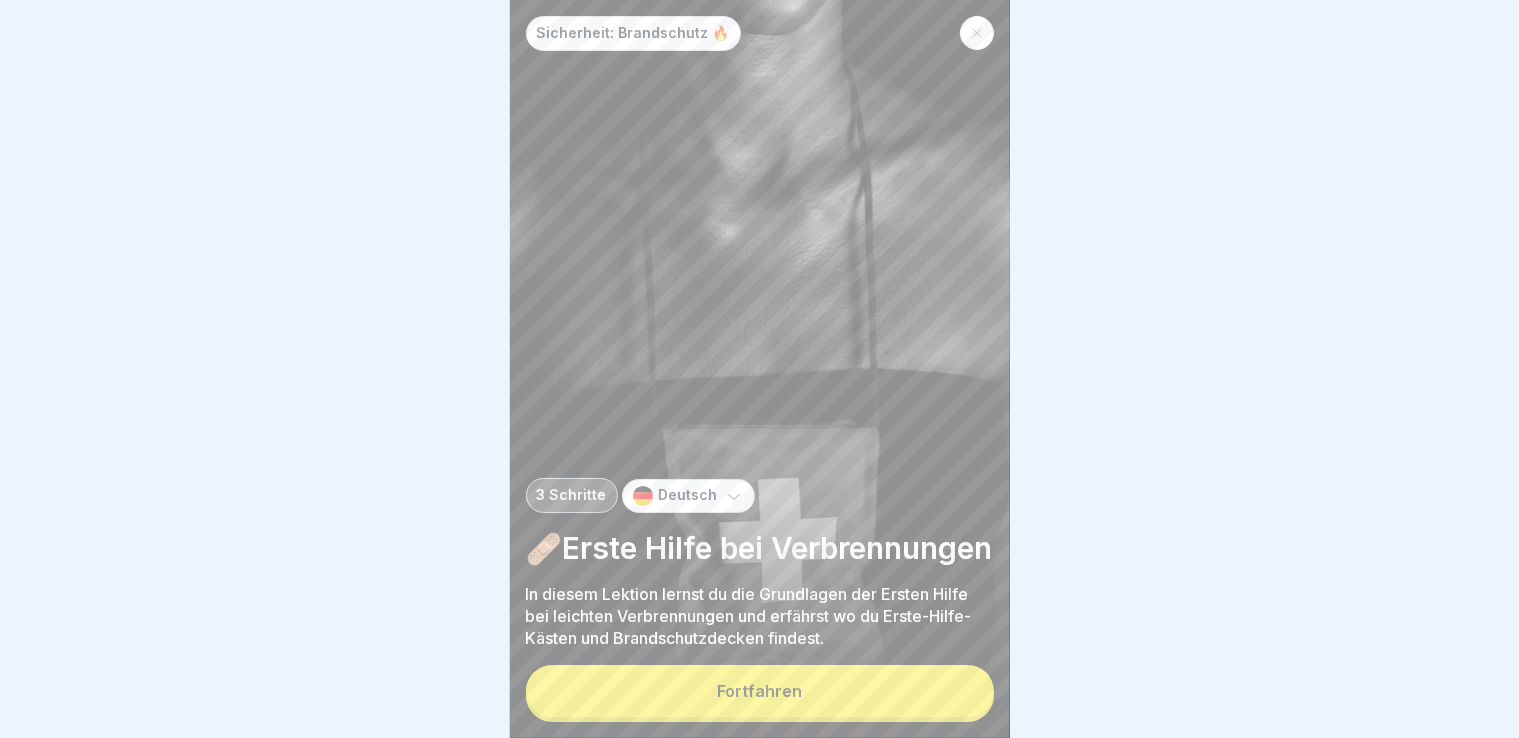 click on "Fortfahren" at bounding box center (760, 691) 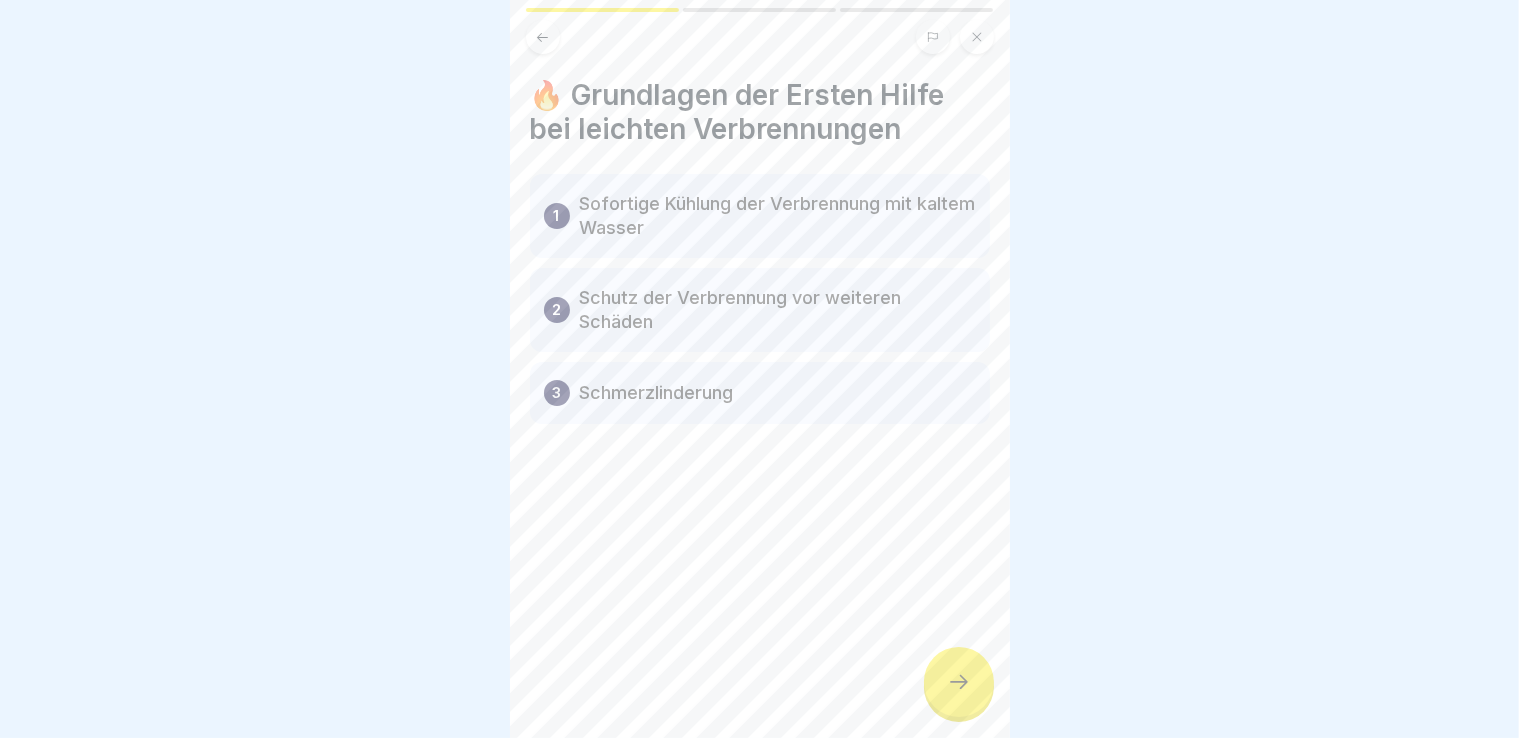 click at bounding box center (959, 682) 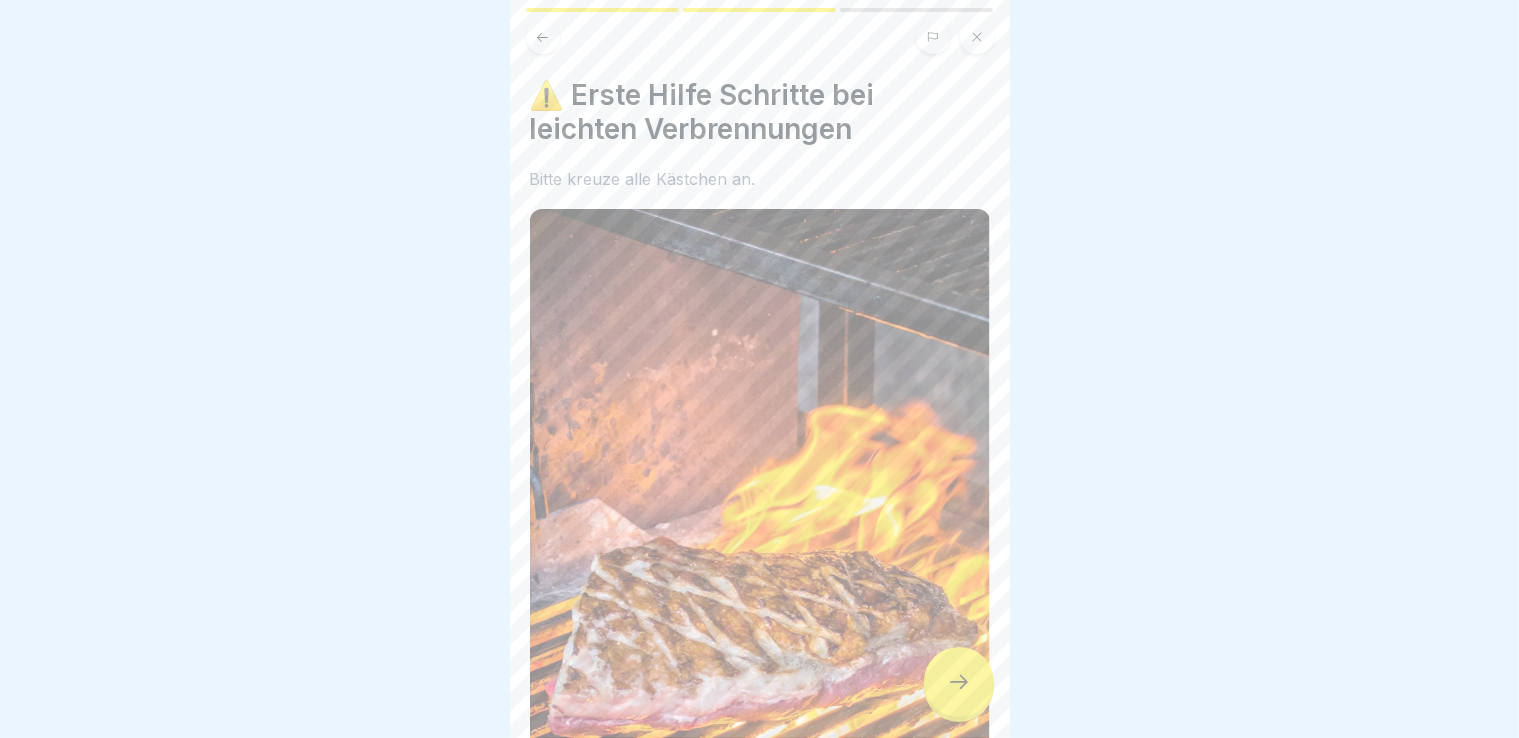 click at bounding box center (959, 682) 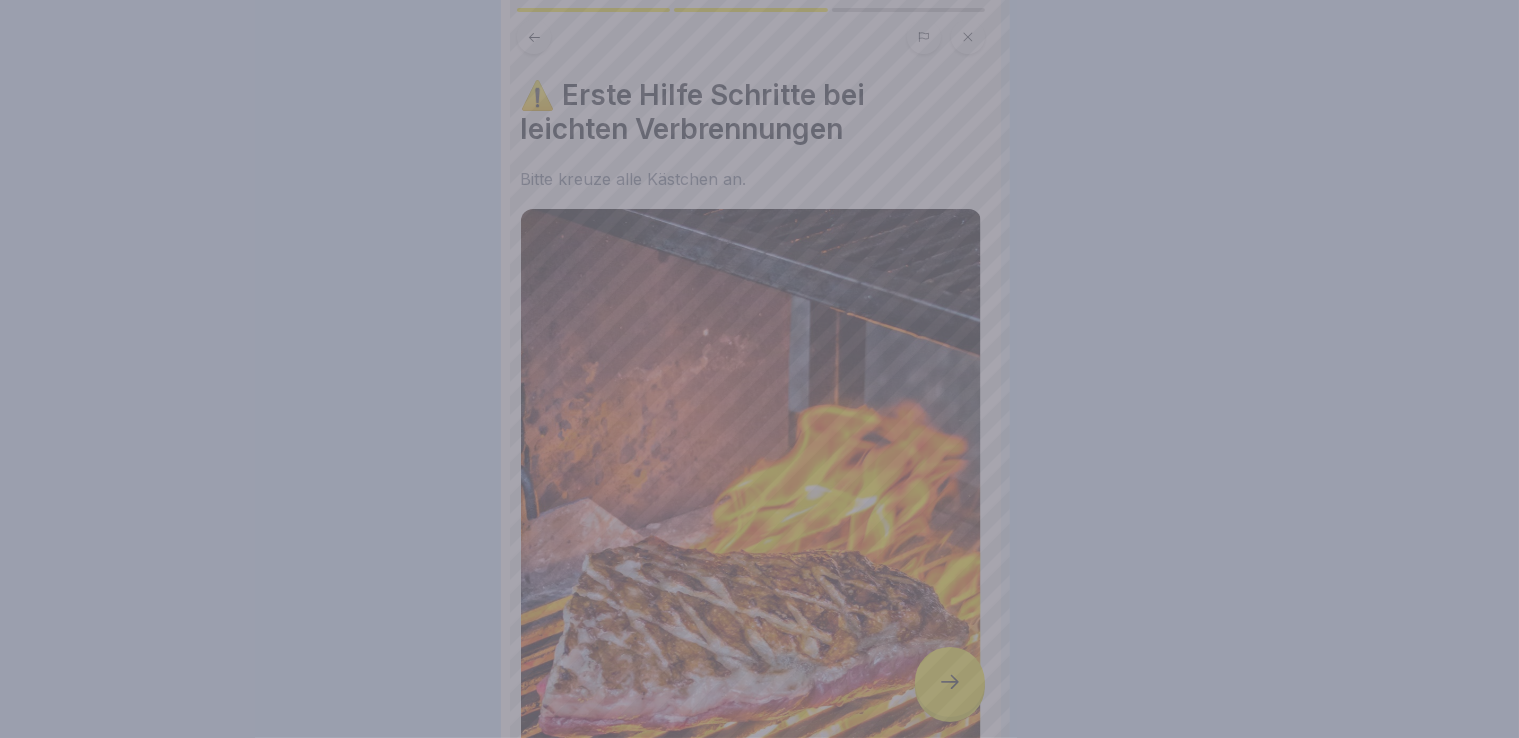 scroll, scrollTop: 0, scrollLeft: 0, axis: both 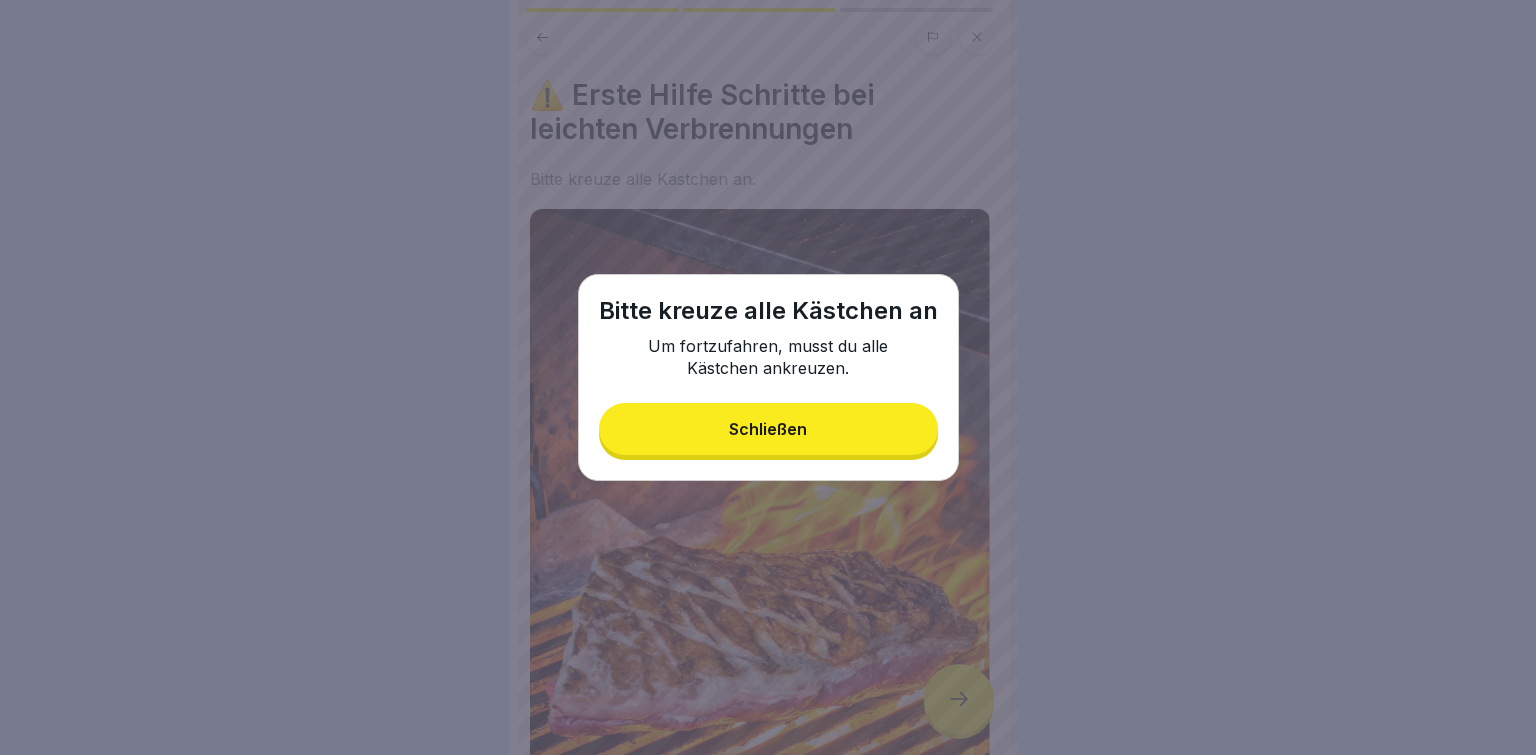 click on "Schließen" at bounding box center (768, 429) 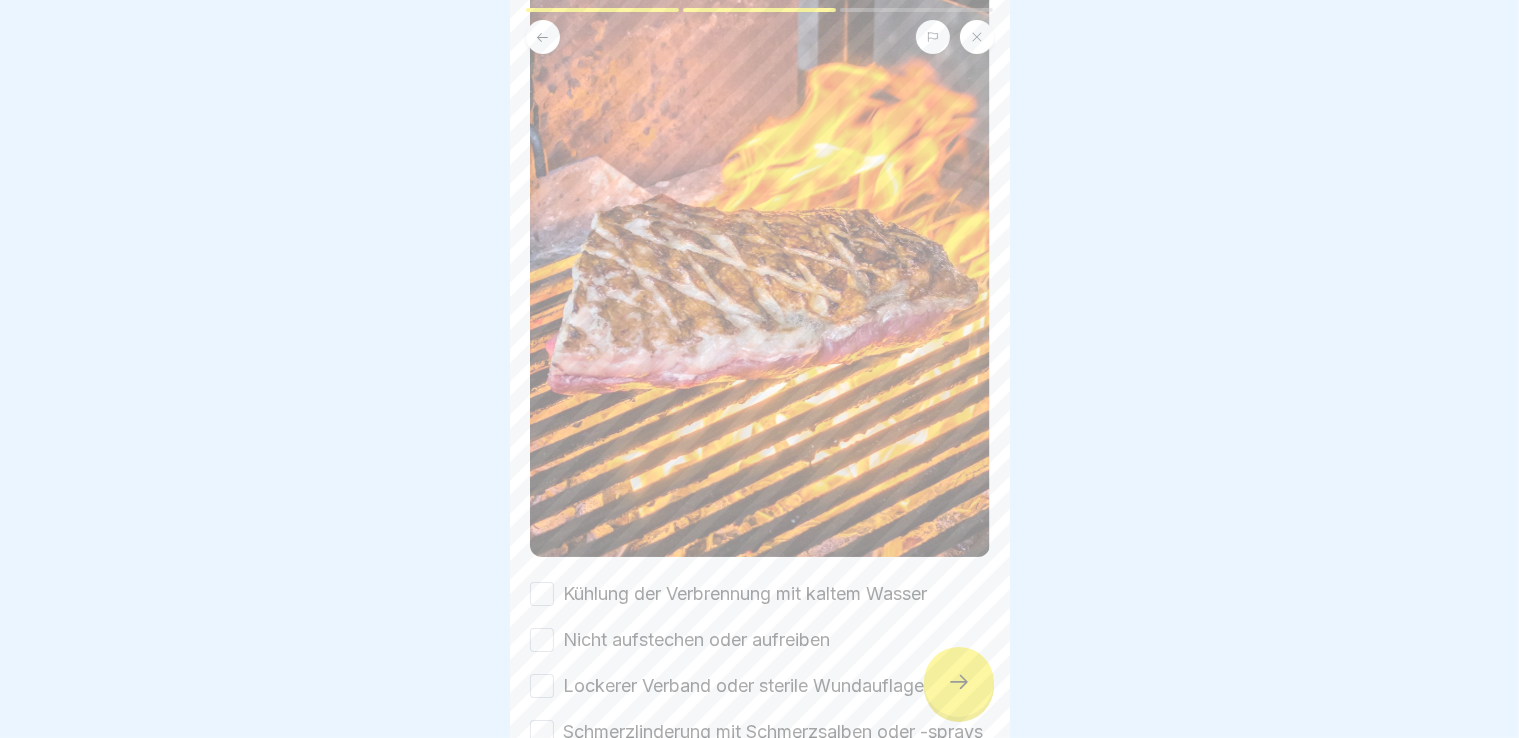 scroll, scrollTop: 541, scrollLeft: 0, axis: vertical 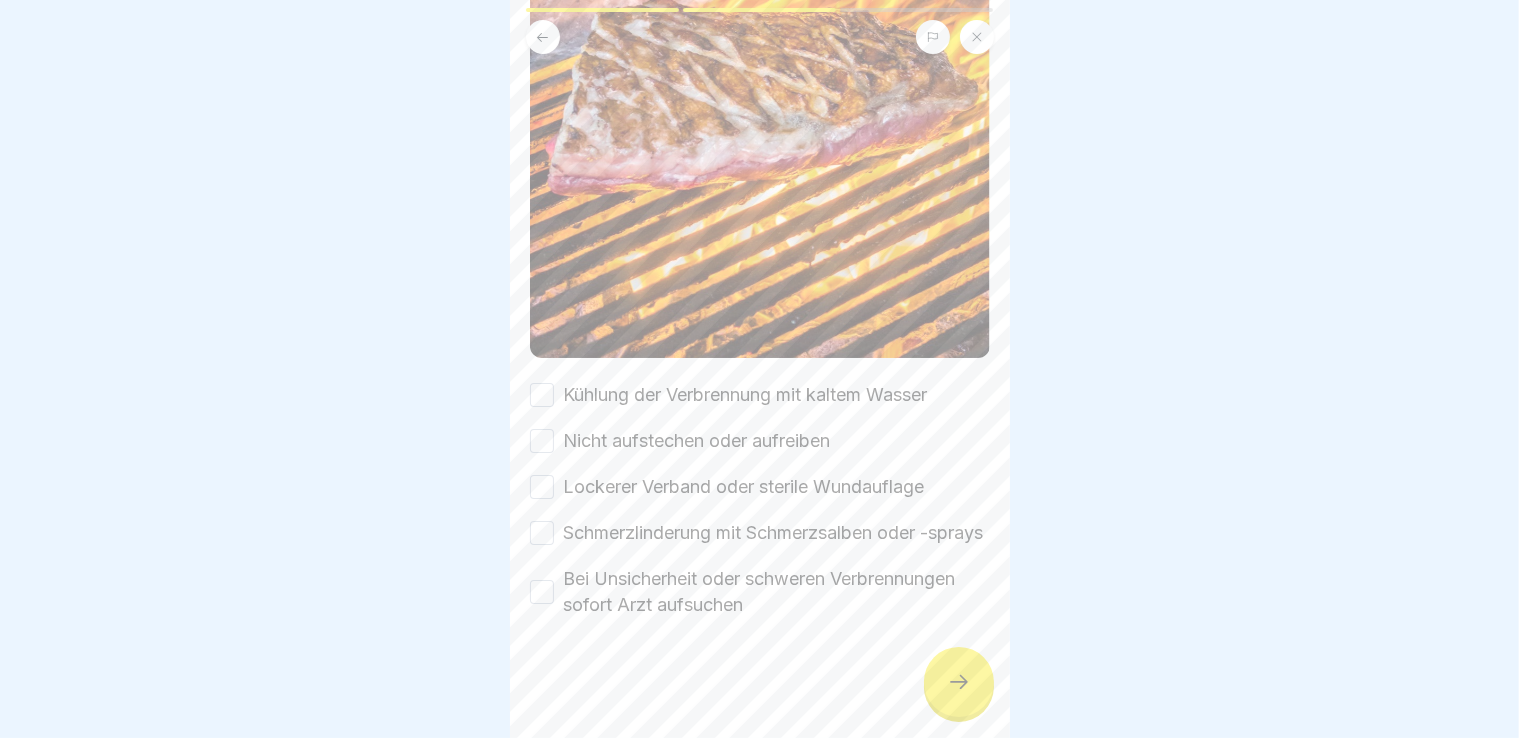 click on "Kühlung der Verbrennung mit kaltem Wasser" at bounding box center (542, 395) 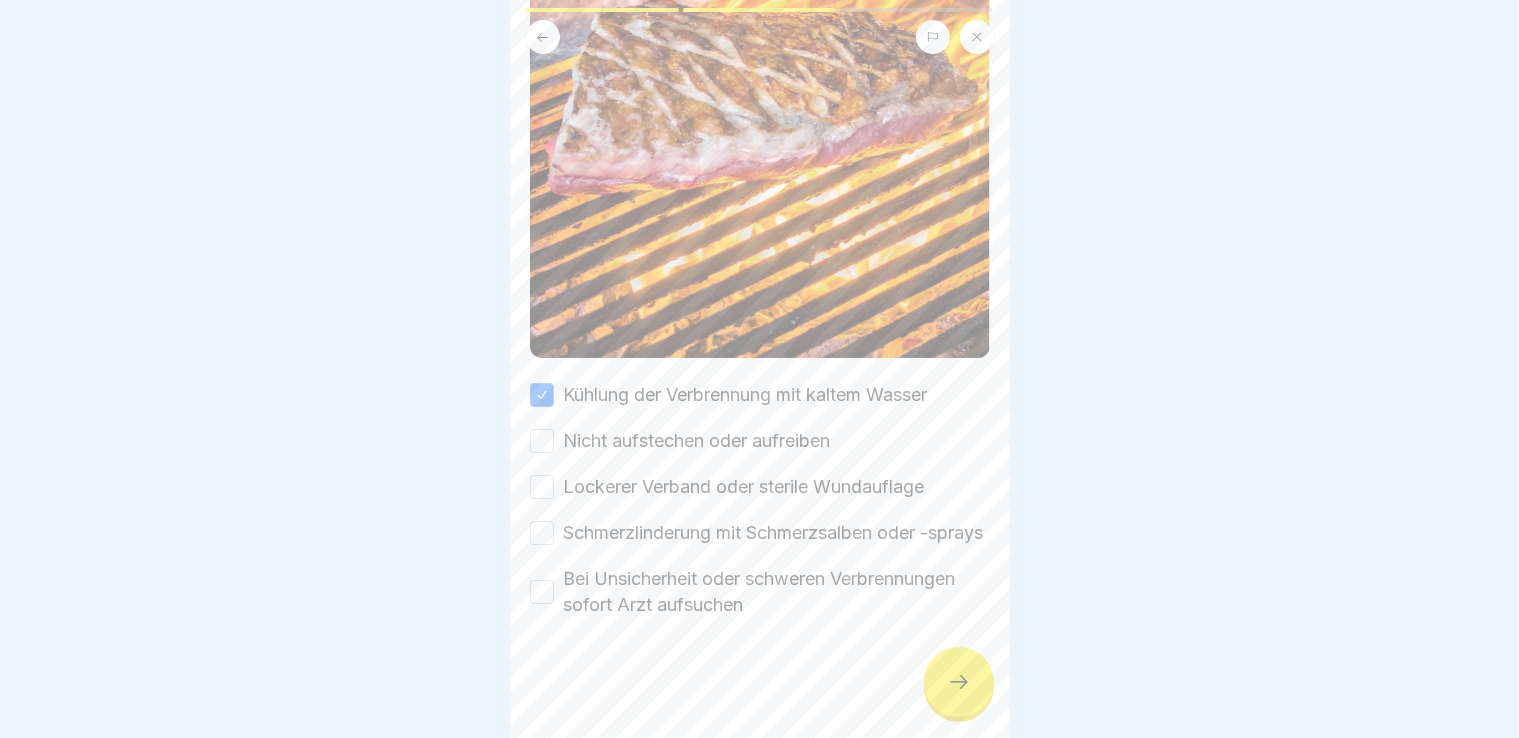 click on "Nicht aufstechen oder aufreiben" at bounding box center [542, 441] 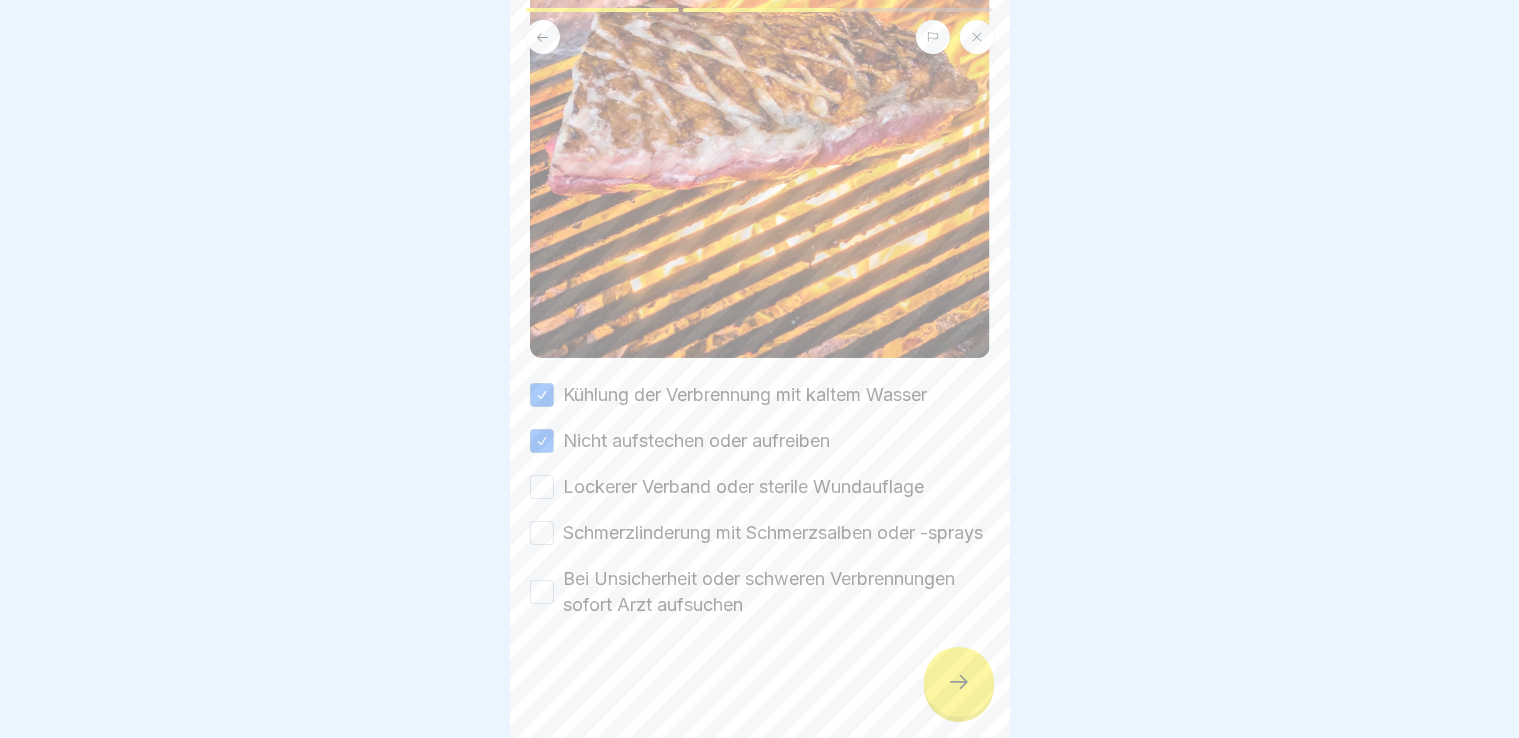 click on "Lockerer Verband oder sterile Wundauflage" at bounding box center [542, 487] 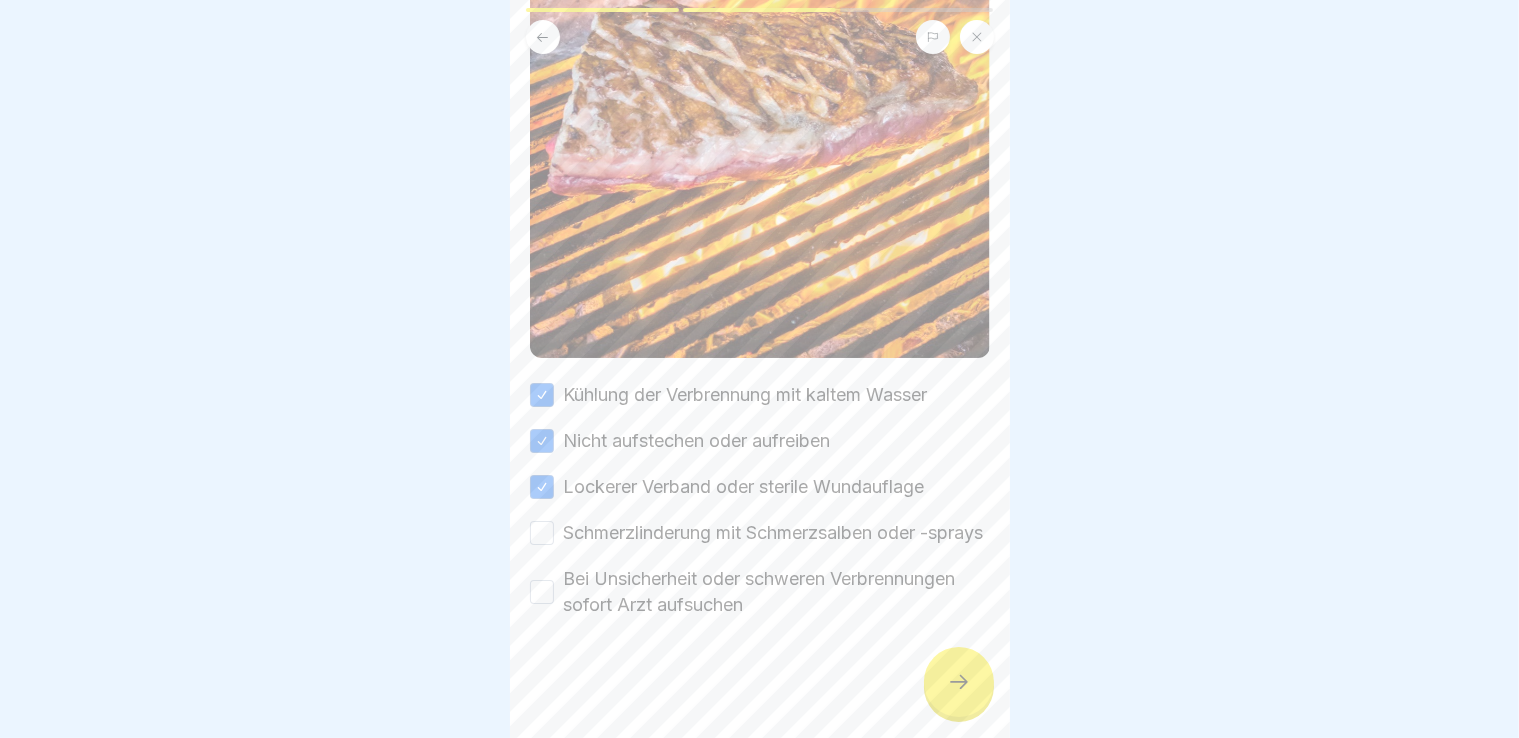 click on "Schmerzlinderung mit Schmerzsalben oder -sprays" at bounding box center [542, 533] 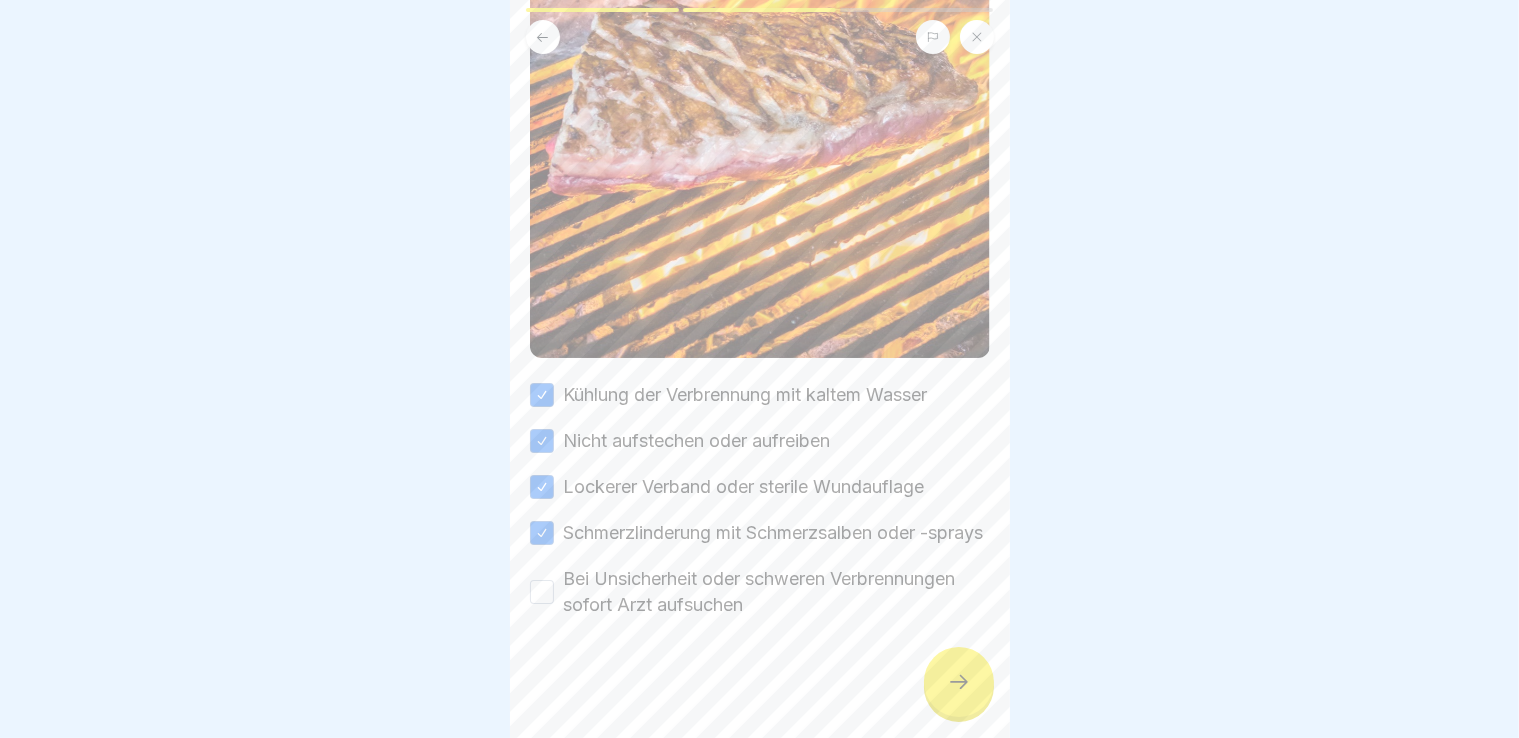 click on "Bei Unsicherheit oder schweren Verbrennungen sofort Arzt aufsuchen" at bounding box center (542, 592) 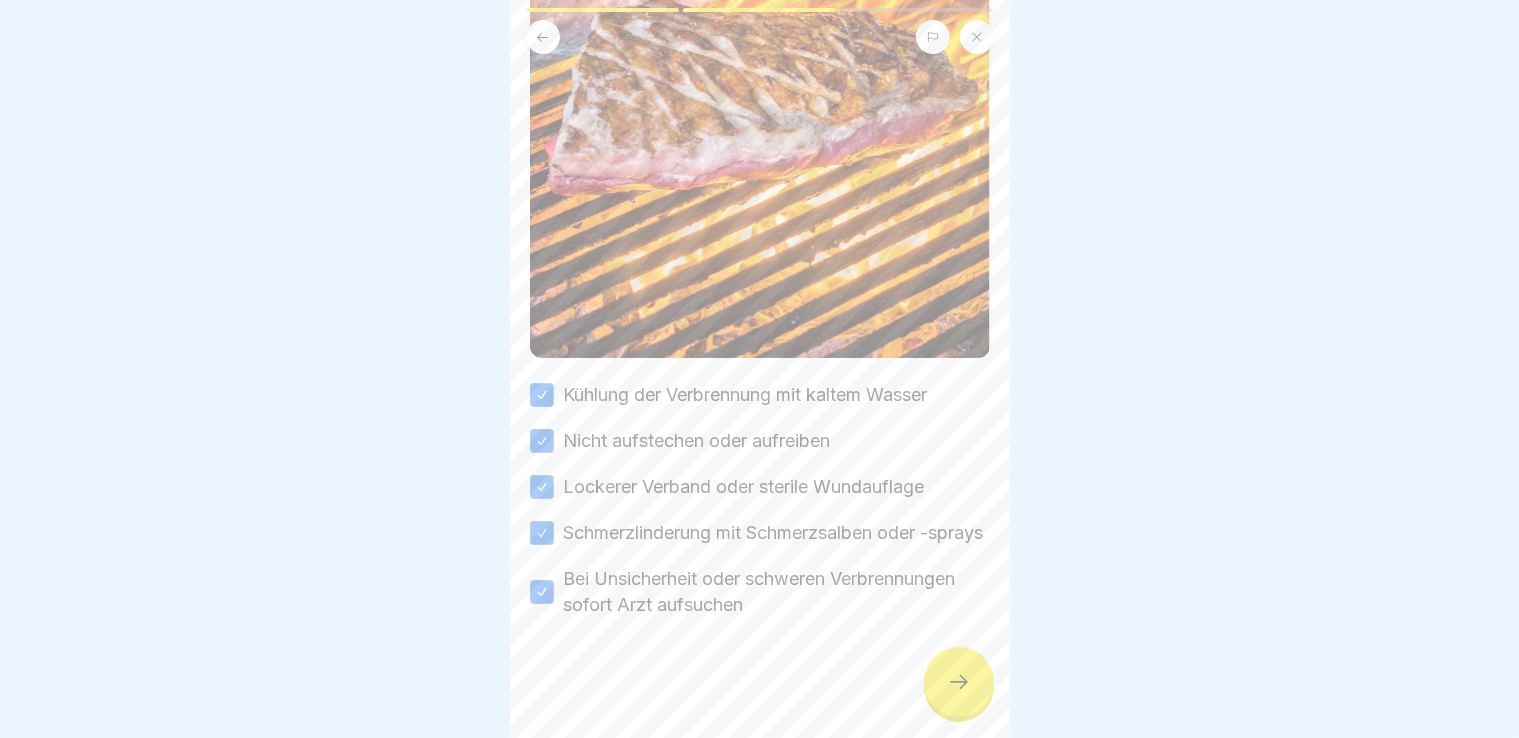 click at bounding box center [959, 682] 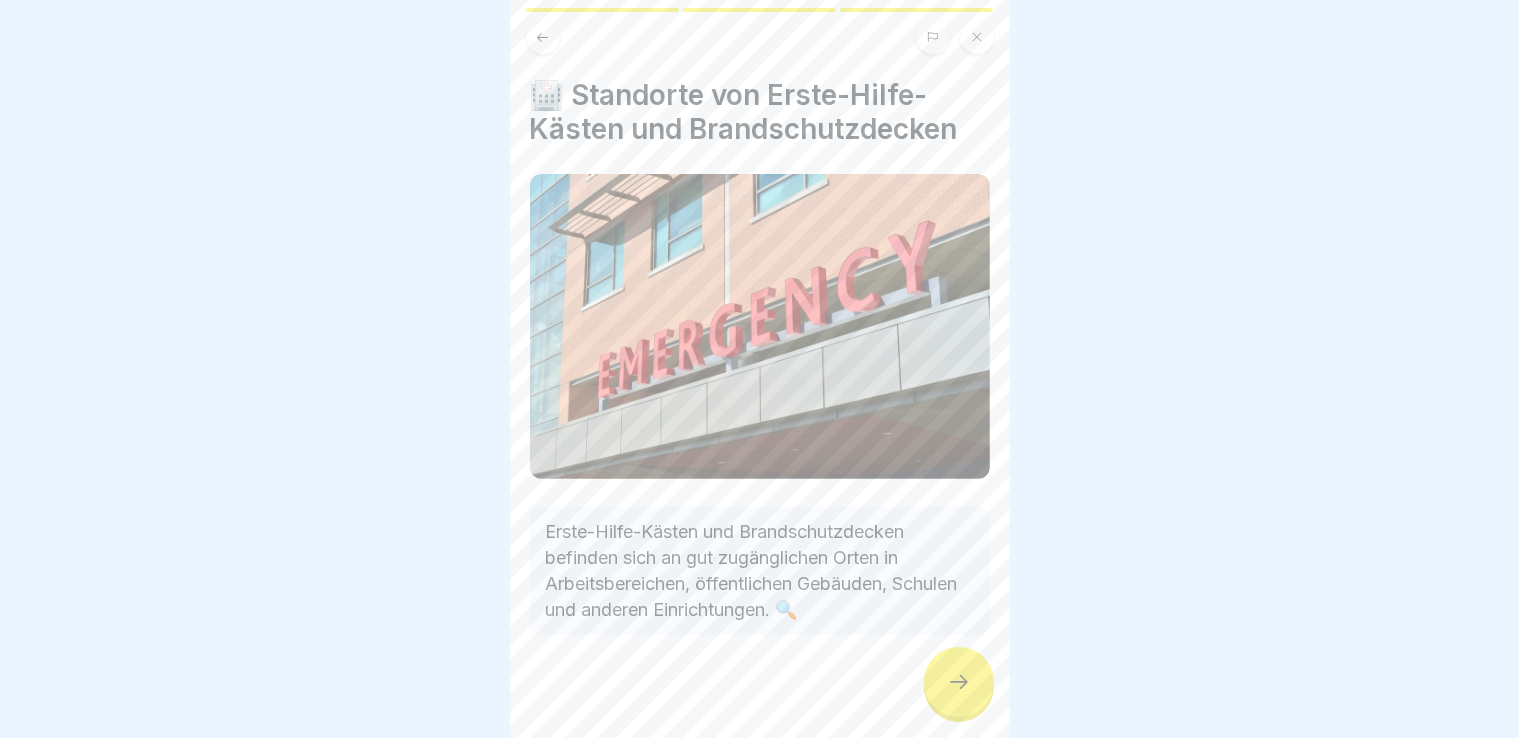 click 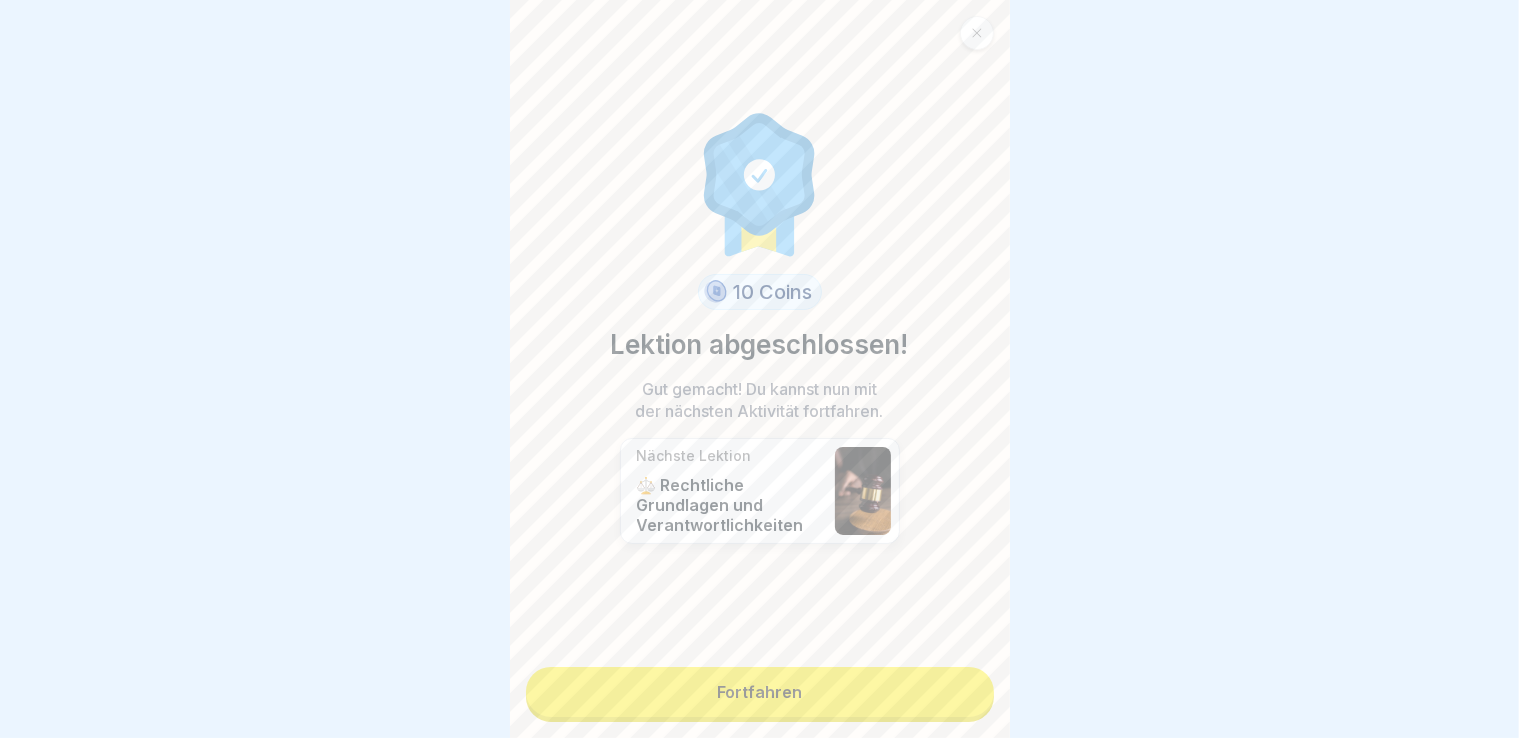 click on "Fortfahren" at bounding box center (760, 692) 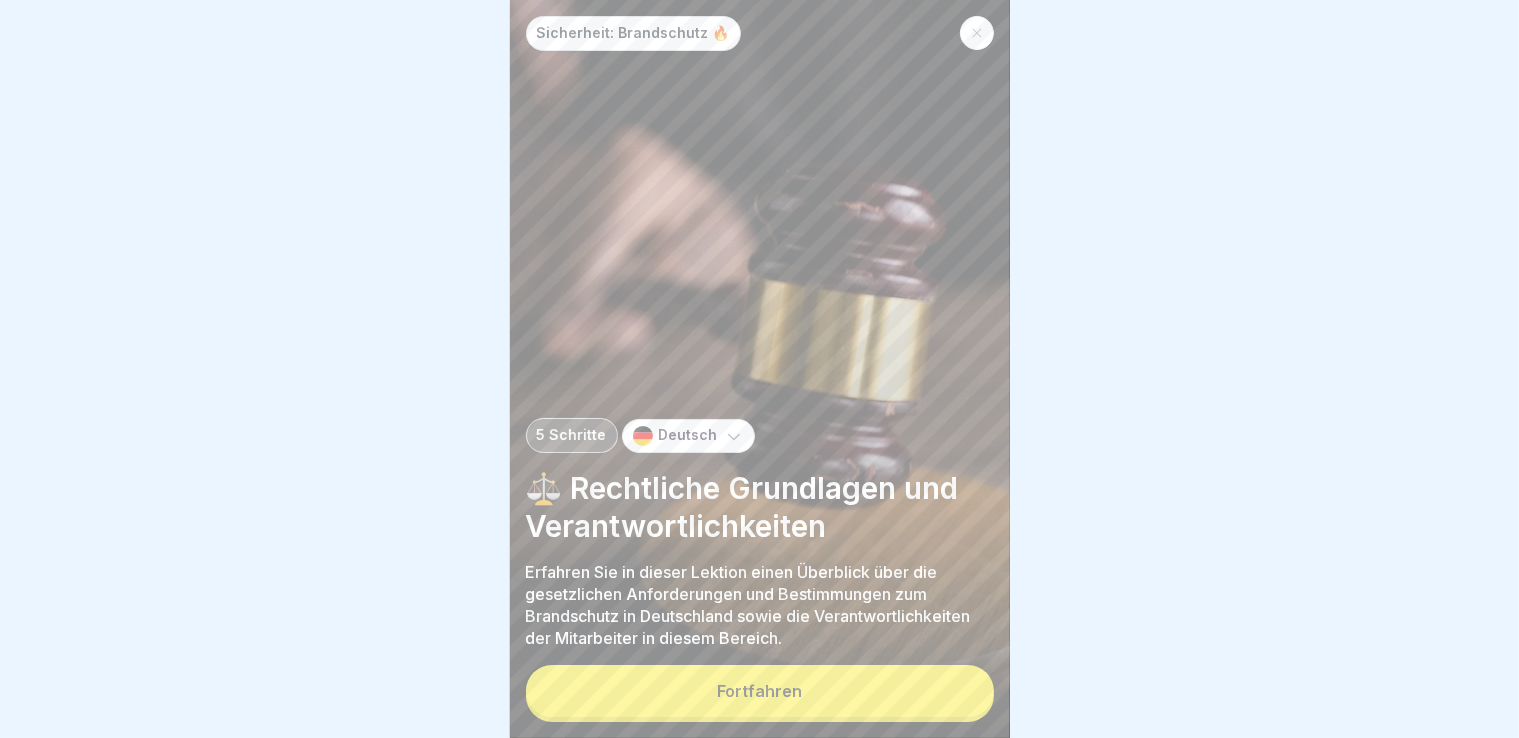 click on "Fortfahren" at bounding box center (760, 691) 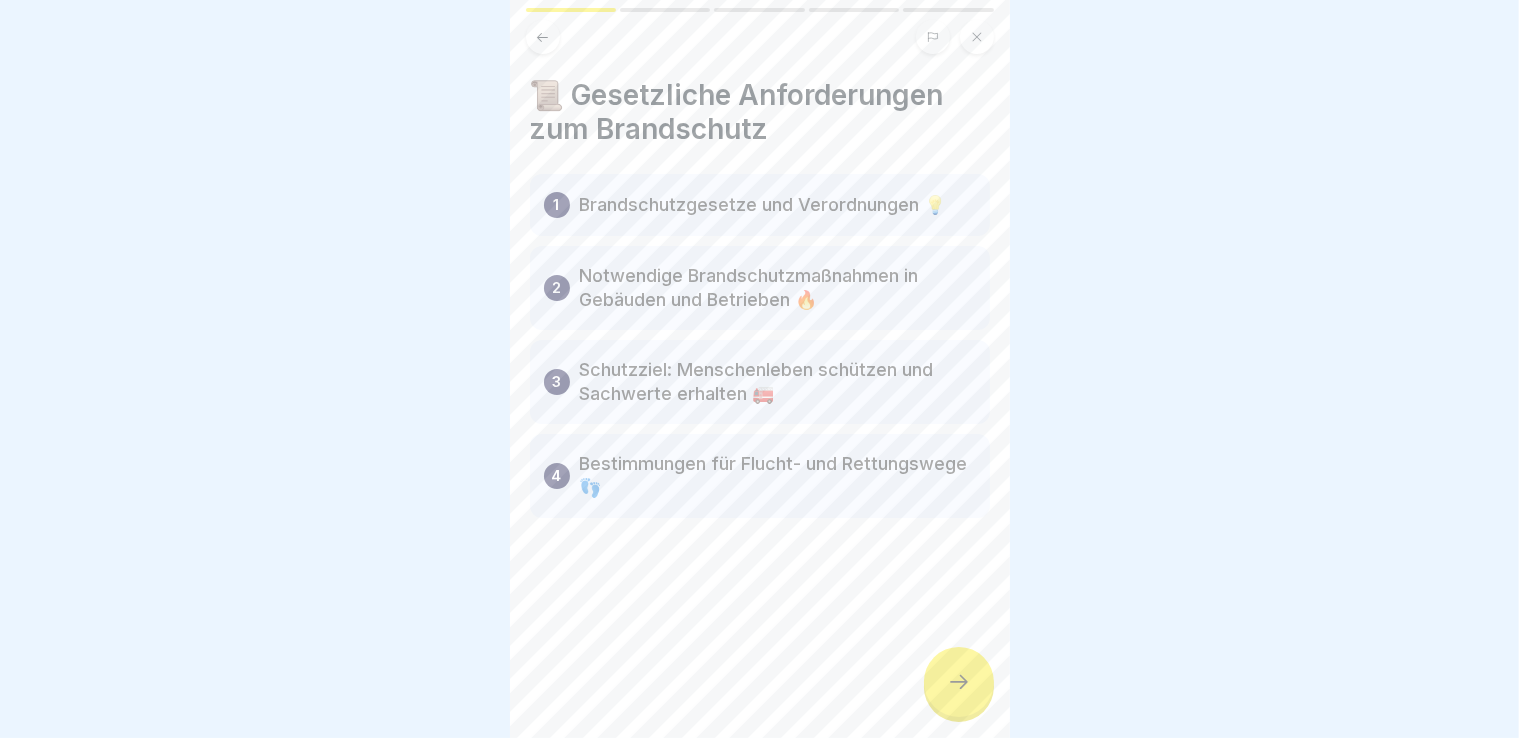 click at bounding box center (959, 682) 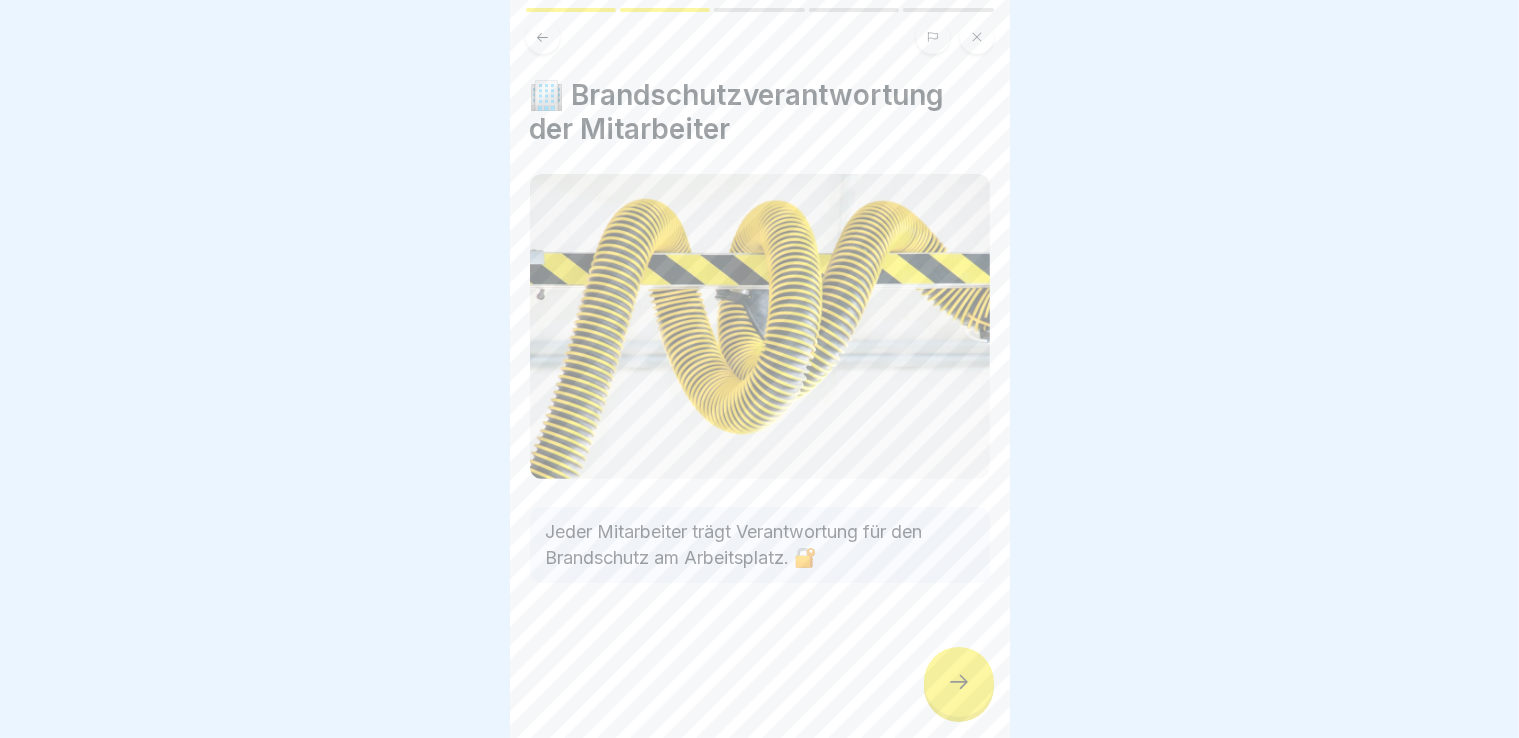 click at bounding box center [959, 682] 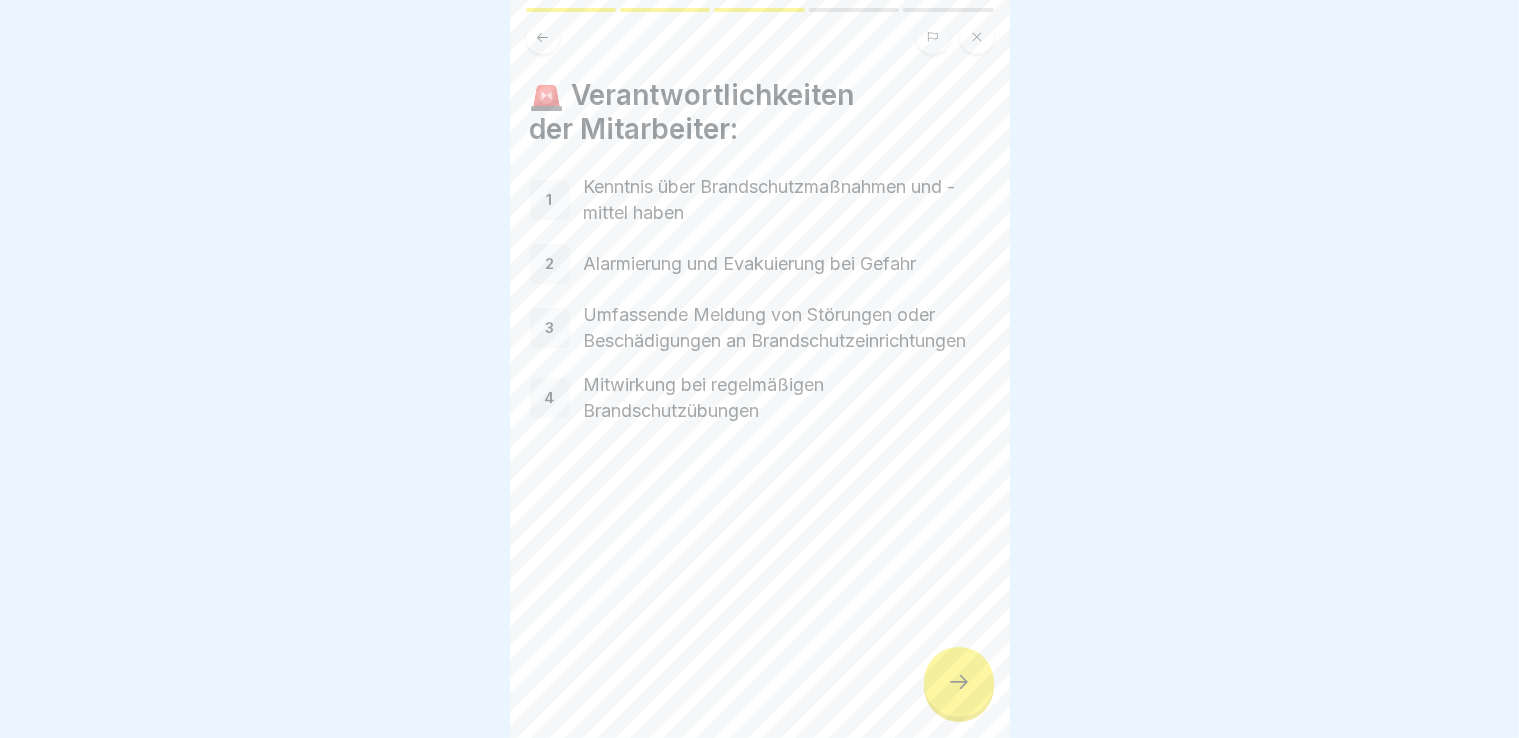 click at bounding box center (959, 682) 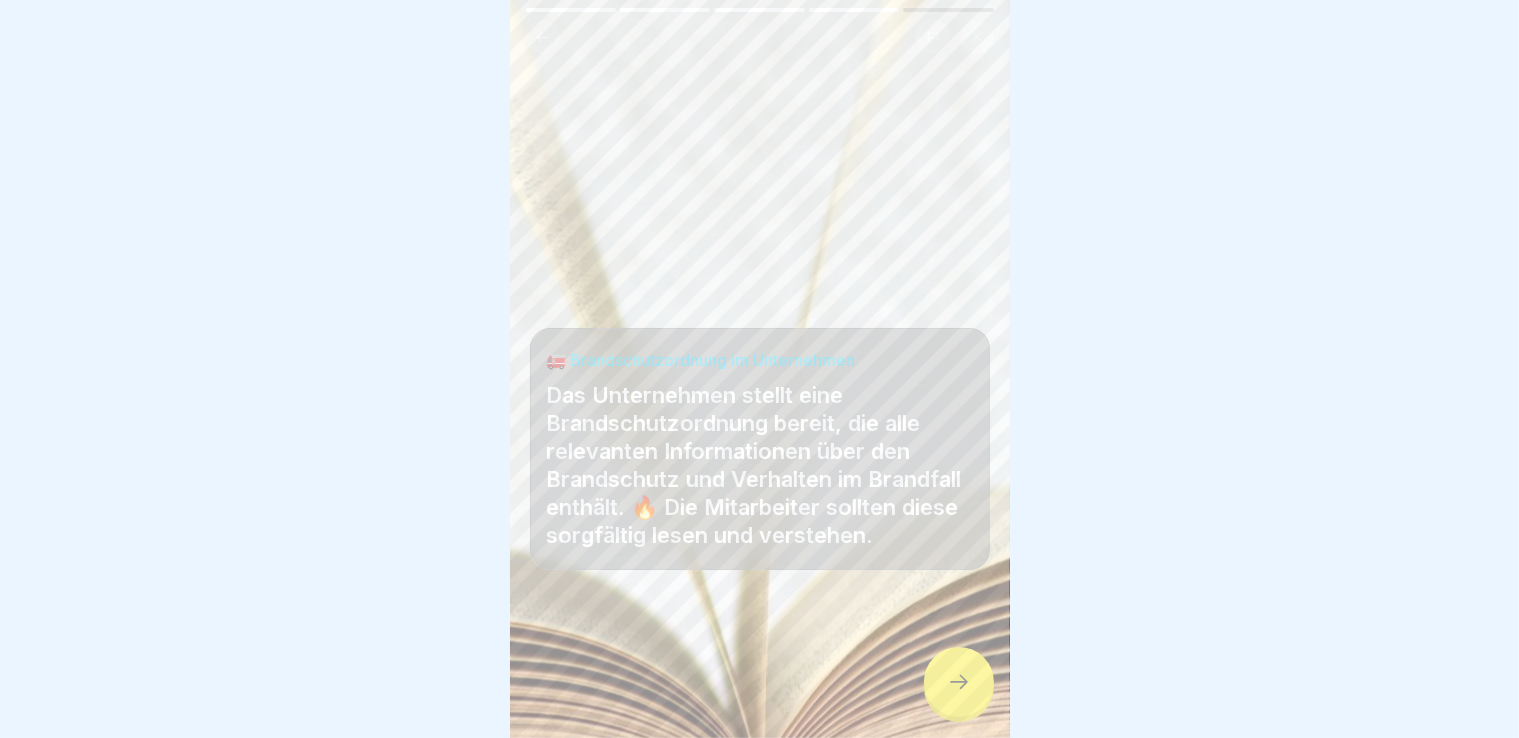click at bounding box center (959, 682) 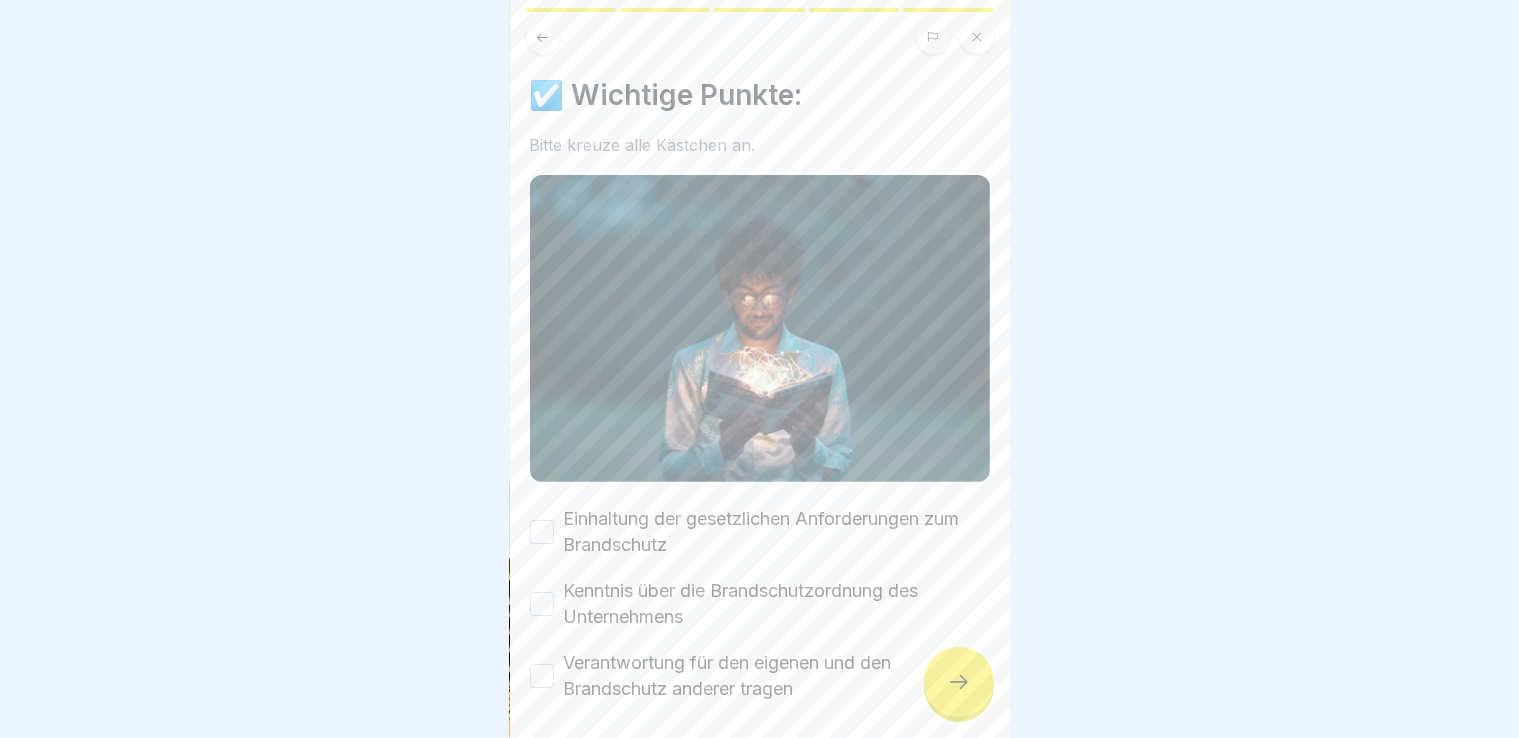click on "Einhaltung der gesetzlichen Anforderungen zum Brandschutz" at bounding box center (542, 532) 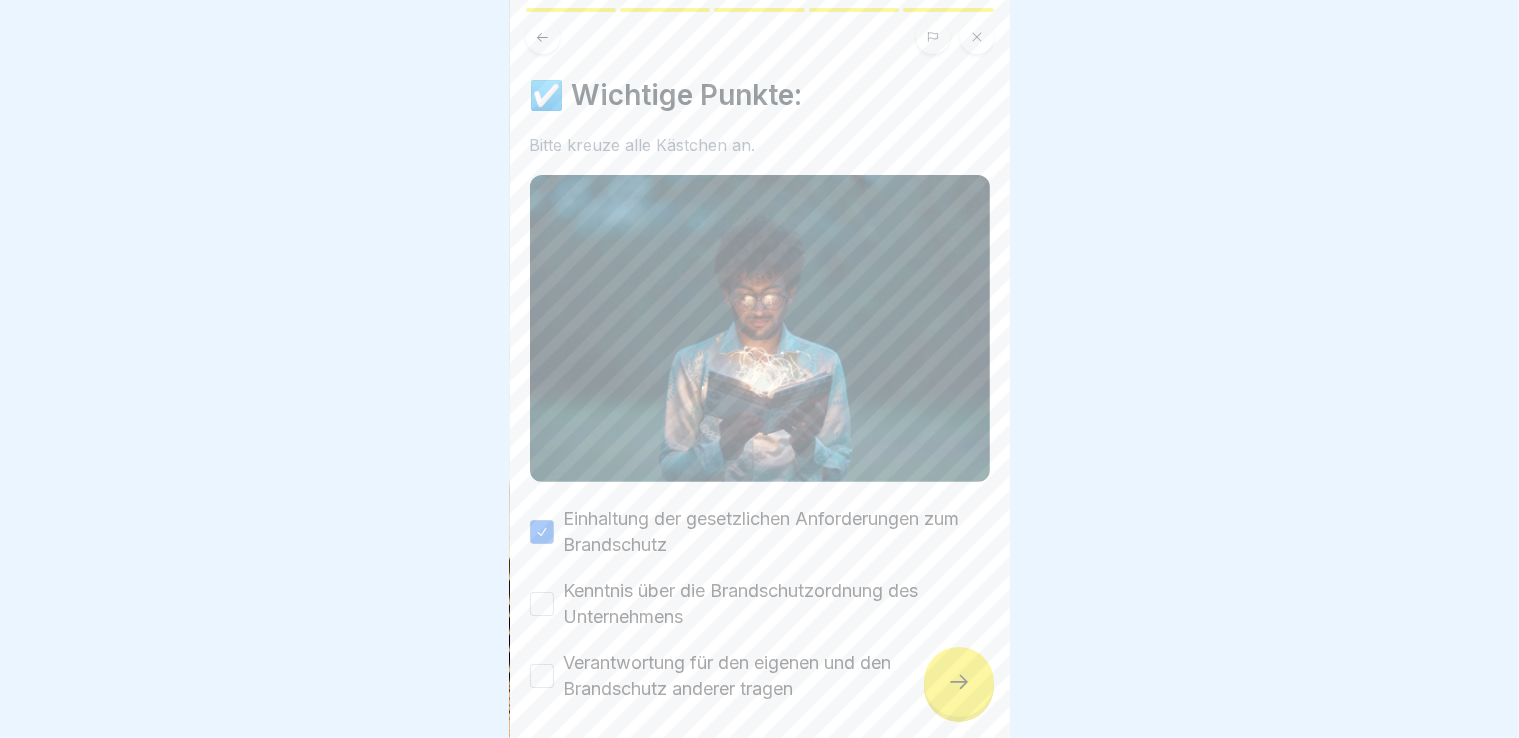 click on "Kenntnis über die Brandschutzordnung des Unternehmens" at bounding box center [760, 604] 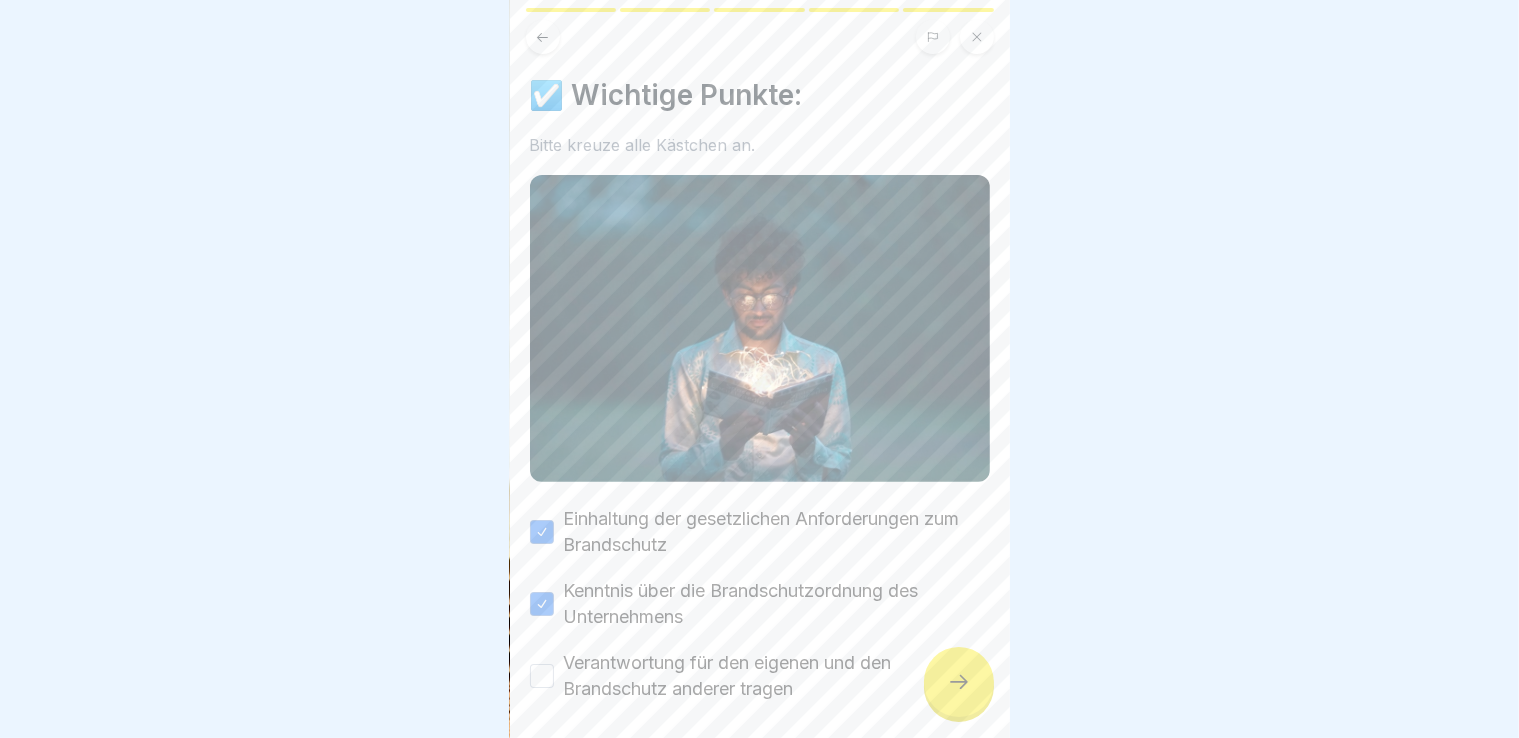 click on "Verantwortung für den eigenen und den Brandschutz anderer tragen" at bounding box center (542, 676) 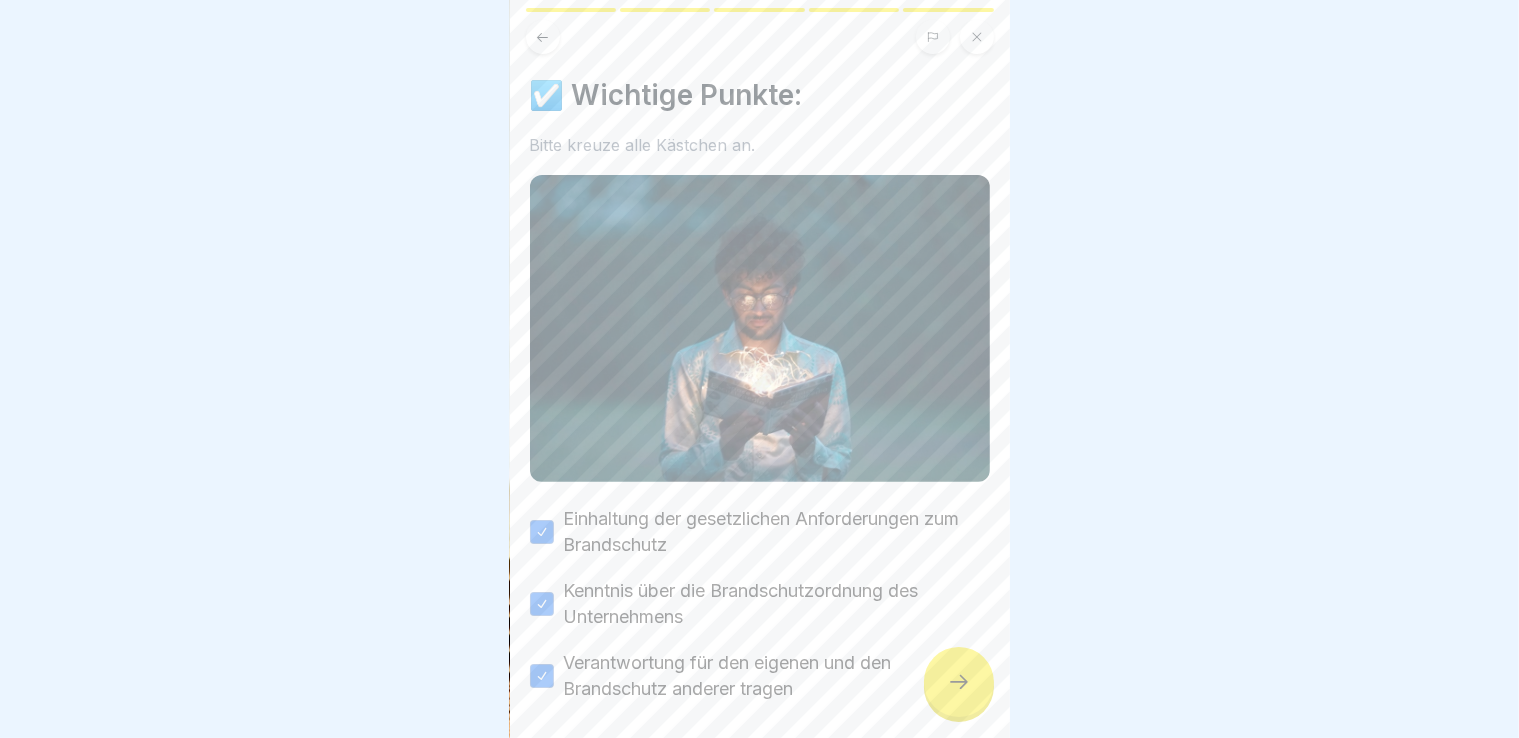 click at bounding box center (959, 682) 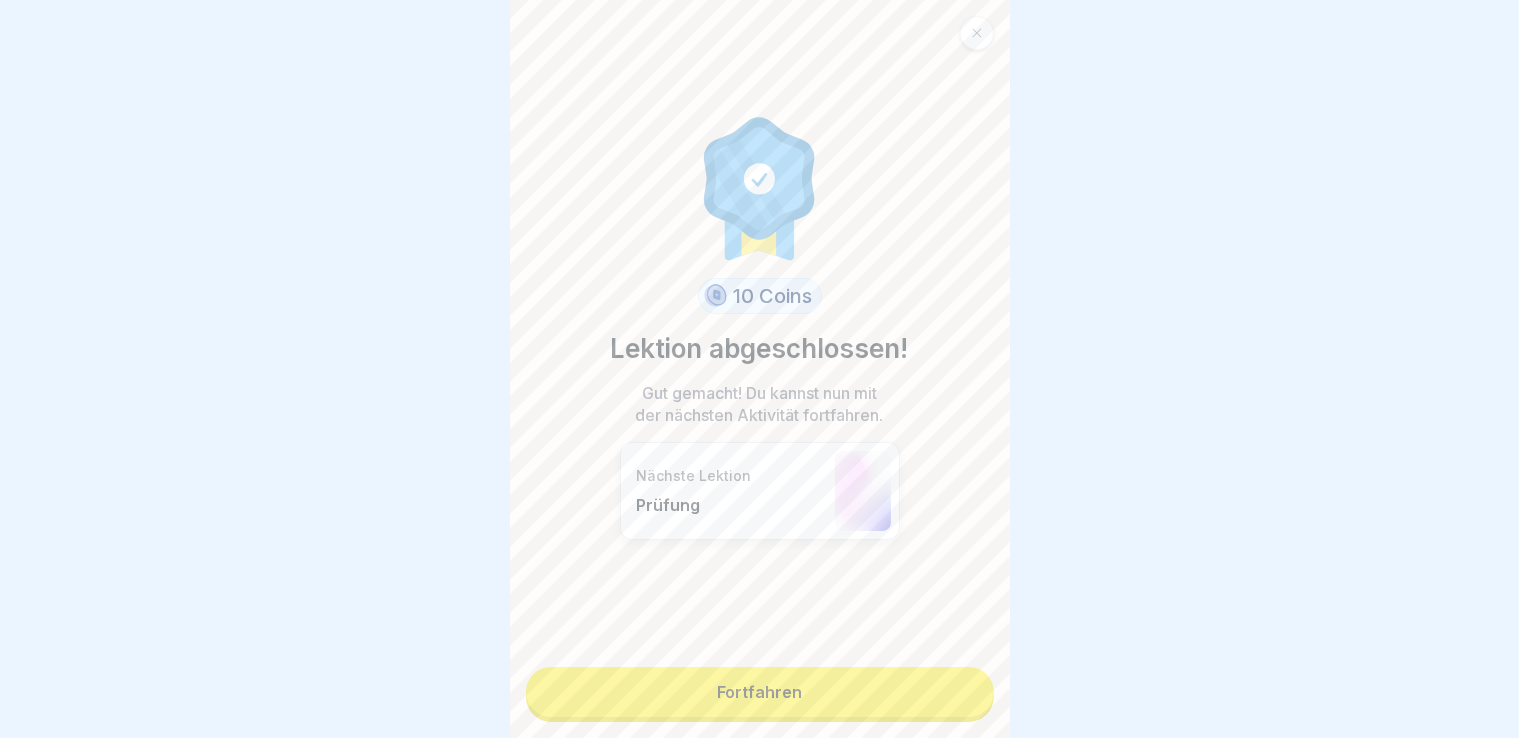 click on "Fortfahren" at bounding box center (760, 692) 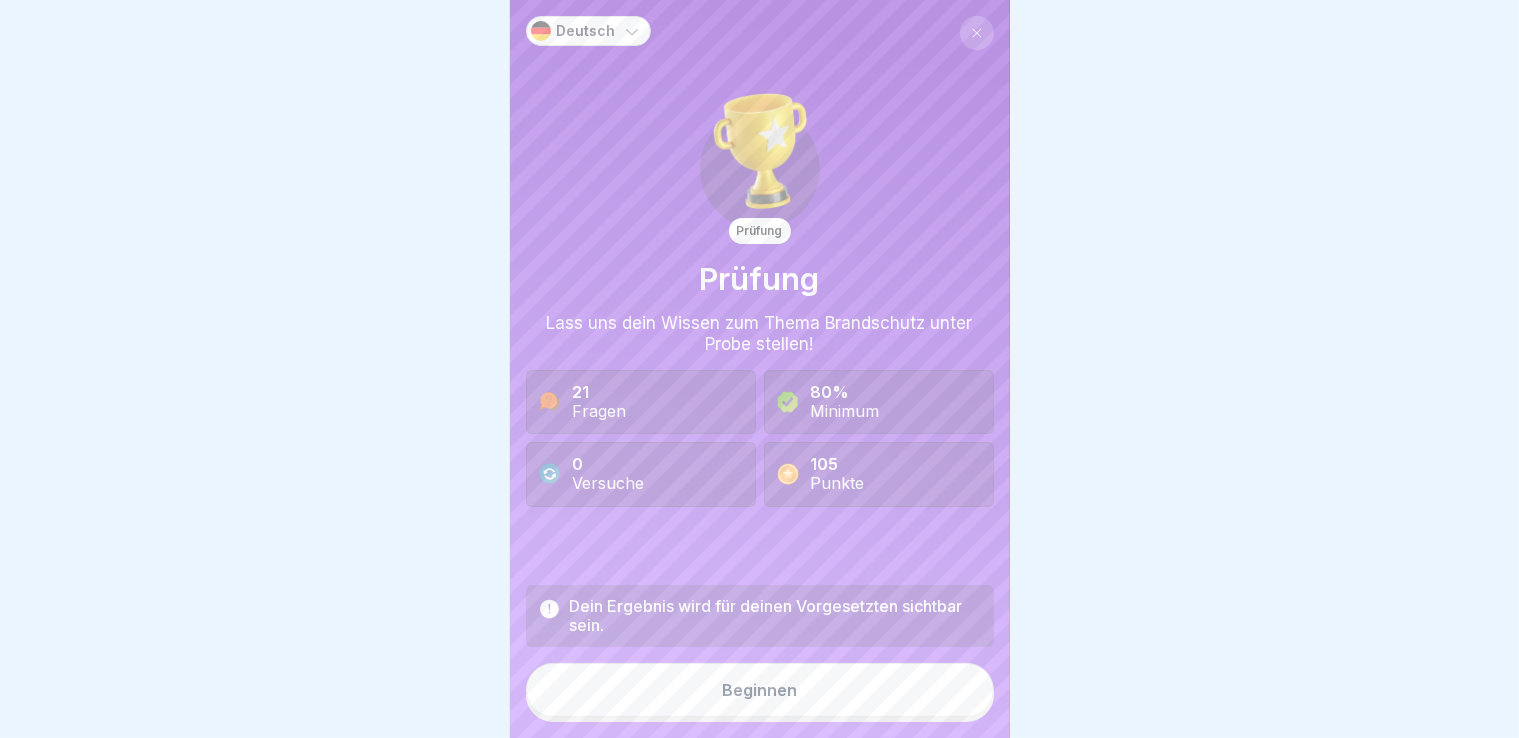 scroll, scrollTop: 16, scrollLeft: 0, axis: vertical 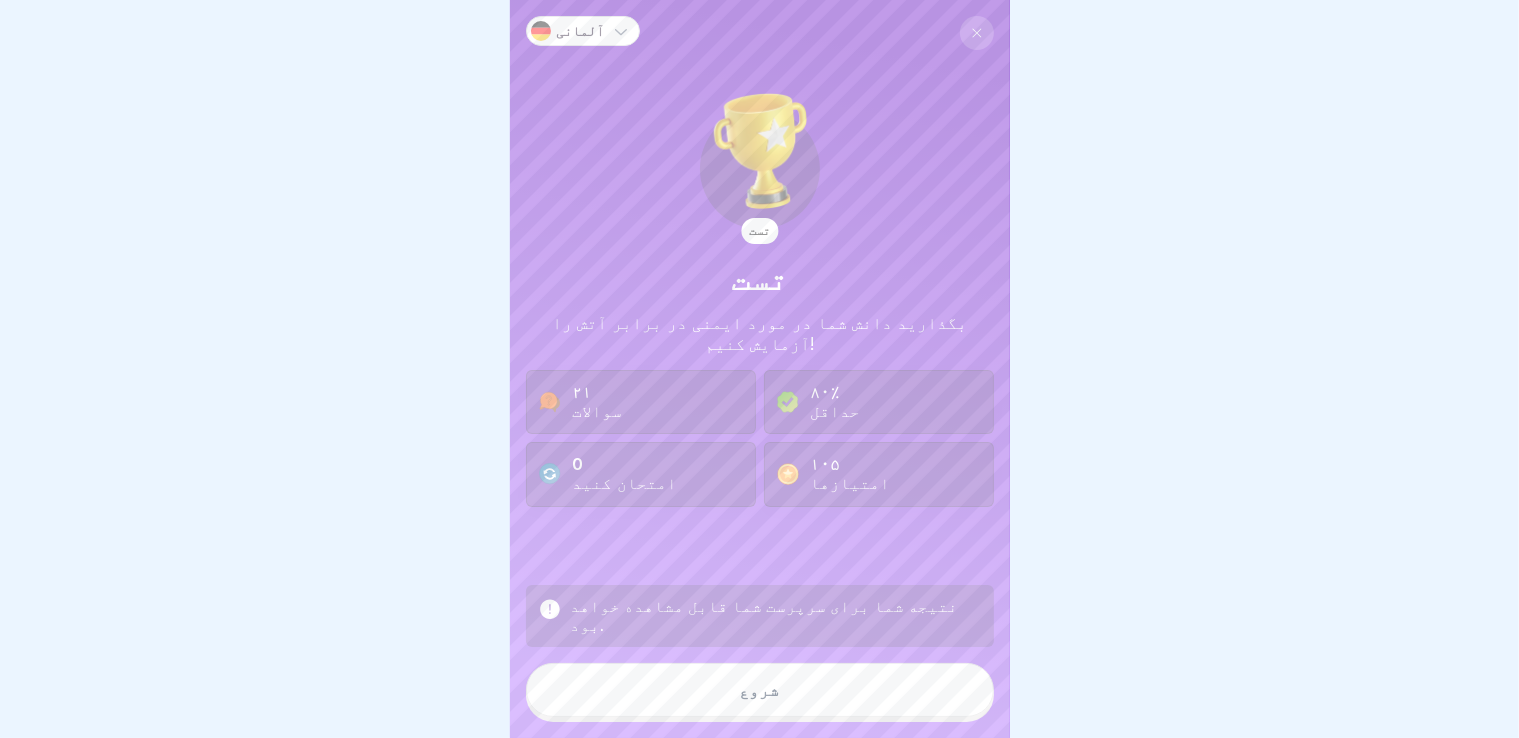 click on "تست تست بگذارید دانش شما در مورد ایمنی در برابر آتش را آزمایش کنیم! ۲۱ سوالات ۸۰٪ حداقل 0 امتحان کنید ۱۰۵ امتیازها" at bounding box center (760, 295) 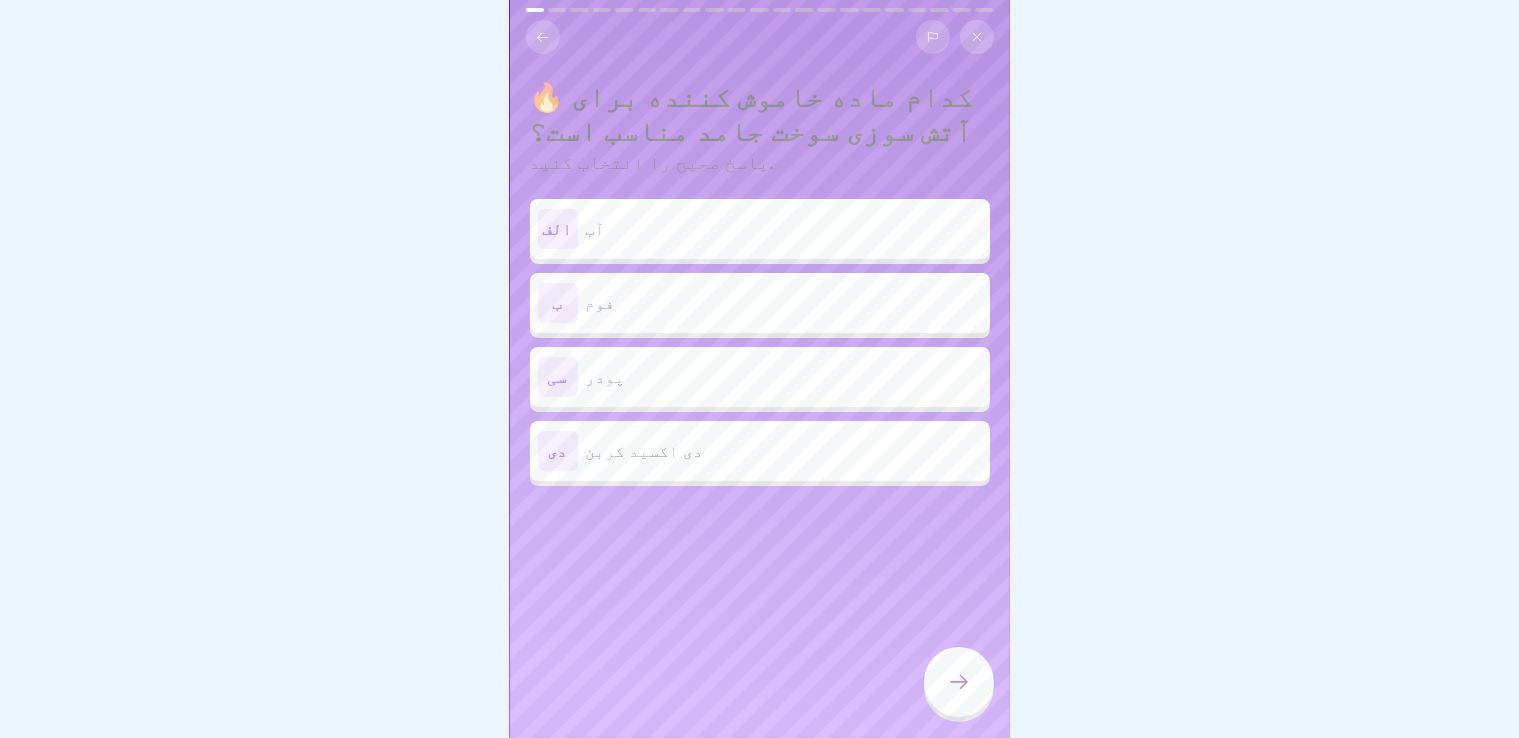 click on "ب فوم" at bounding box center (760, 303) 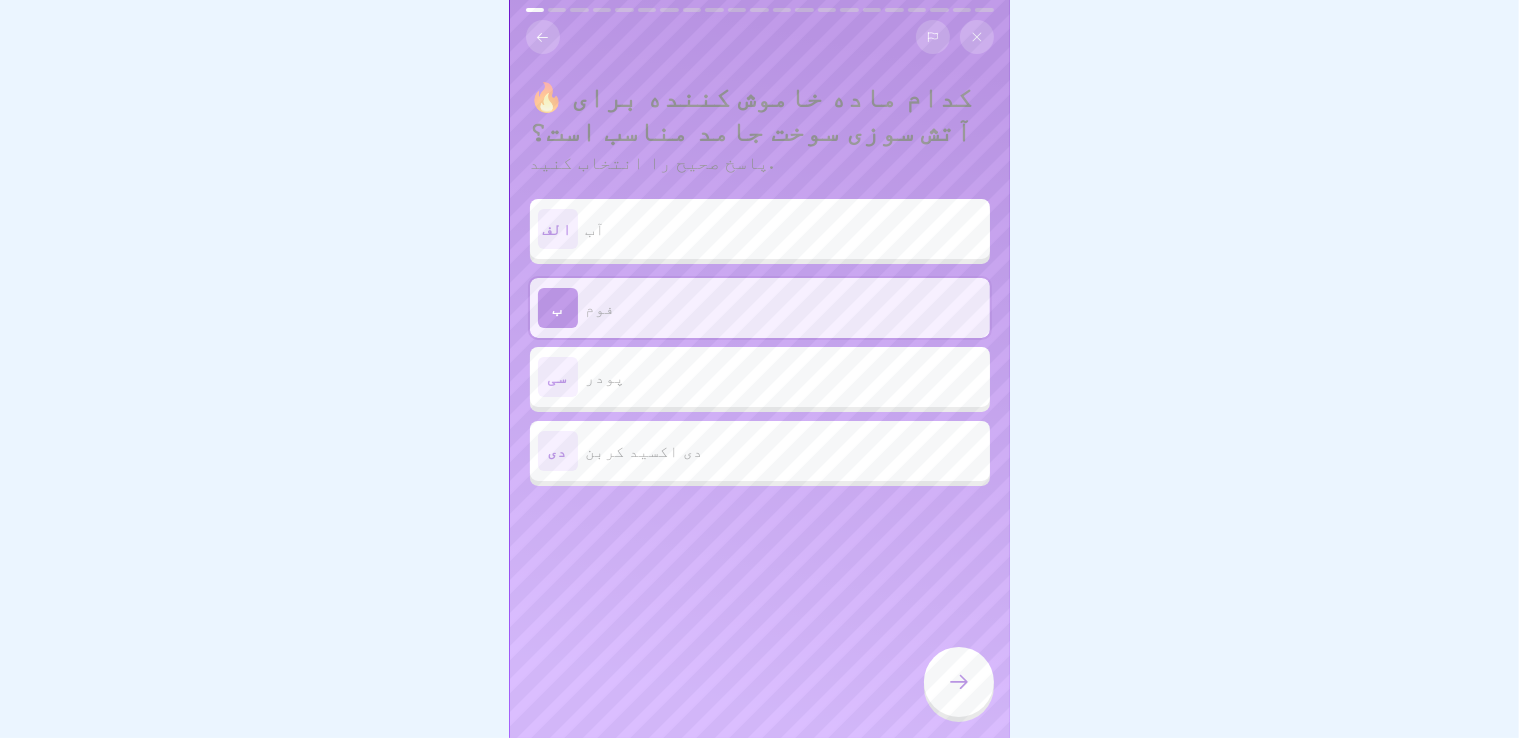 click at bounding box center (959, 682) 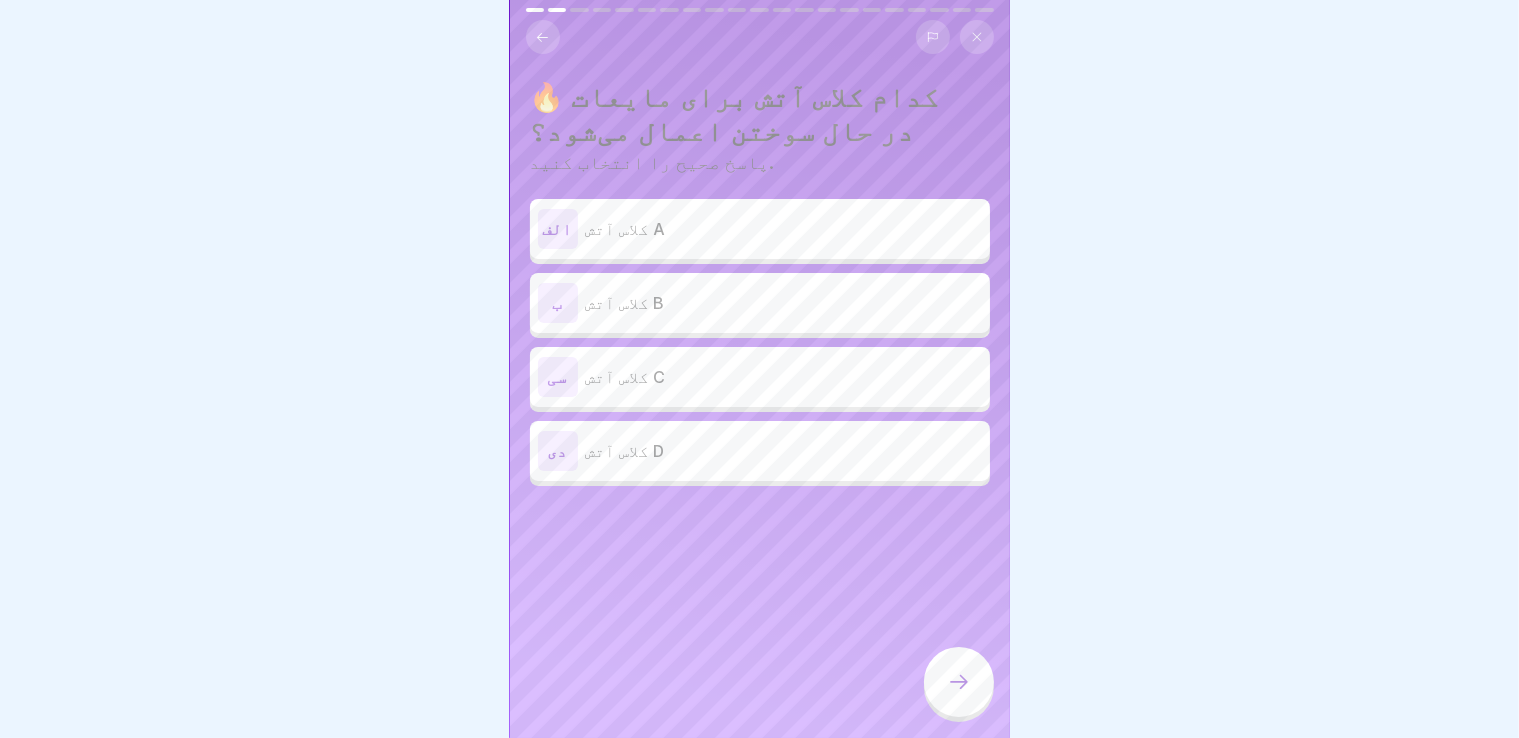 click on "الف کلاس آتش A" at bounding box center (760, 229) 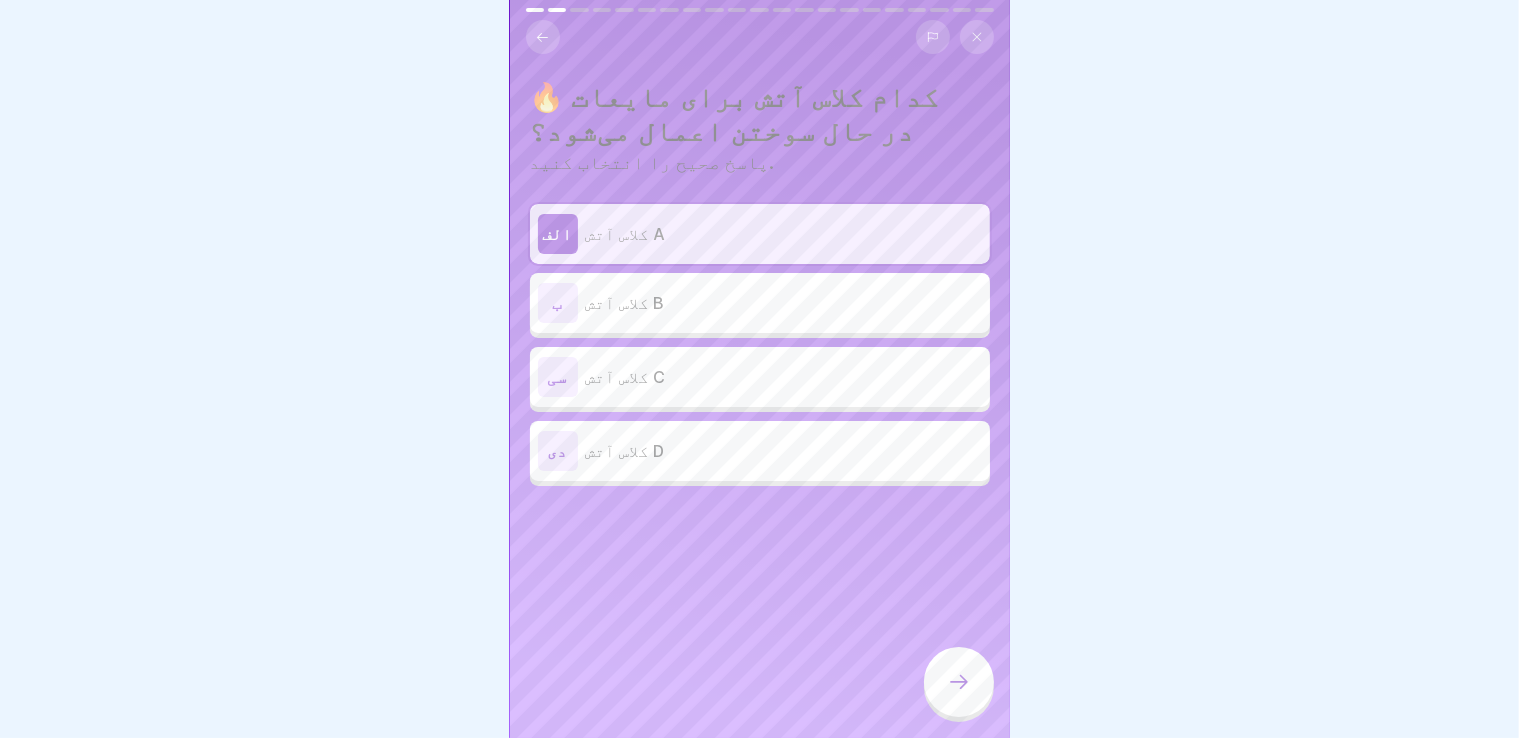 click 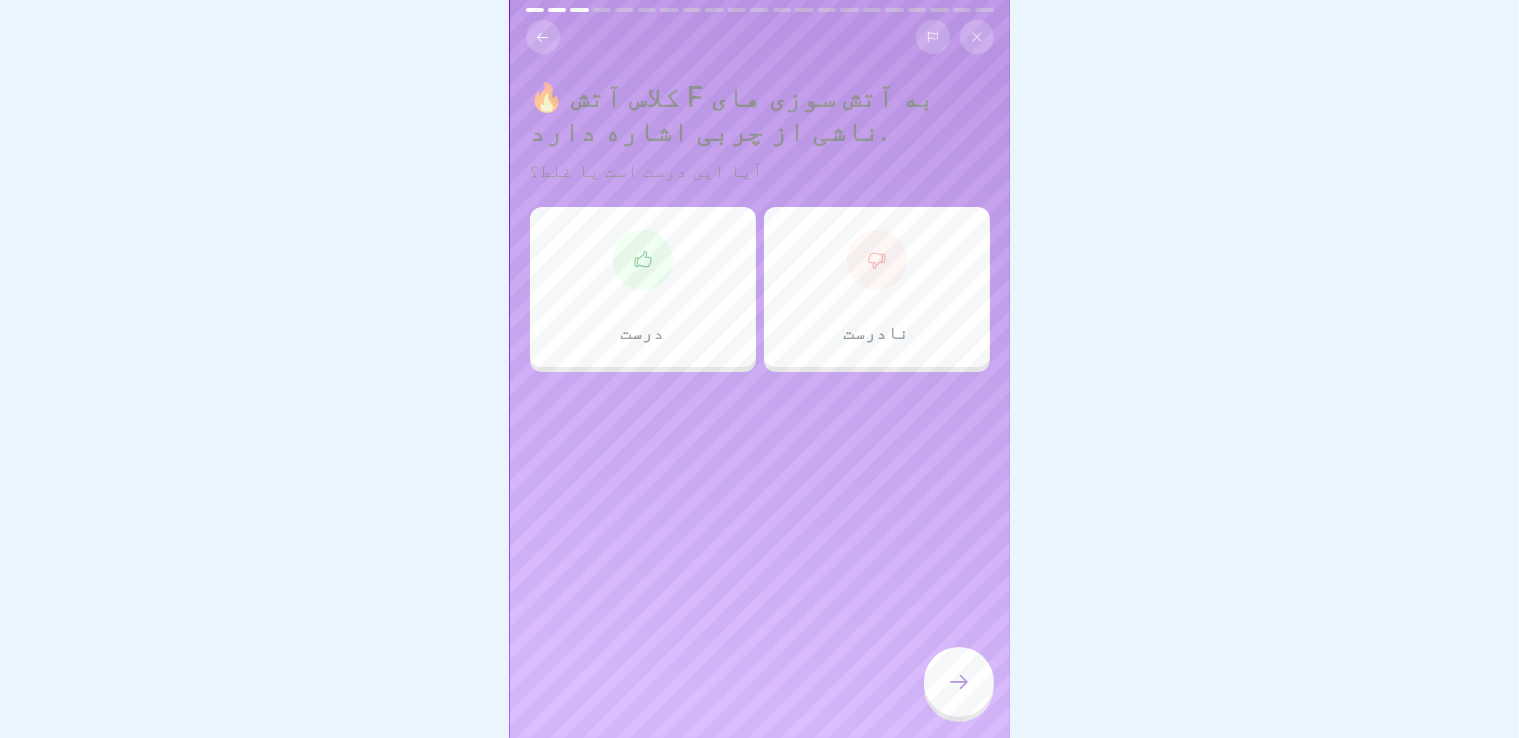 click on "درست" at bounding box center [643, 287] 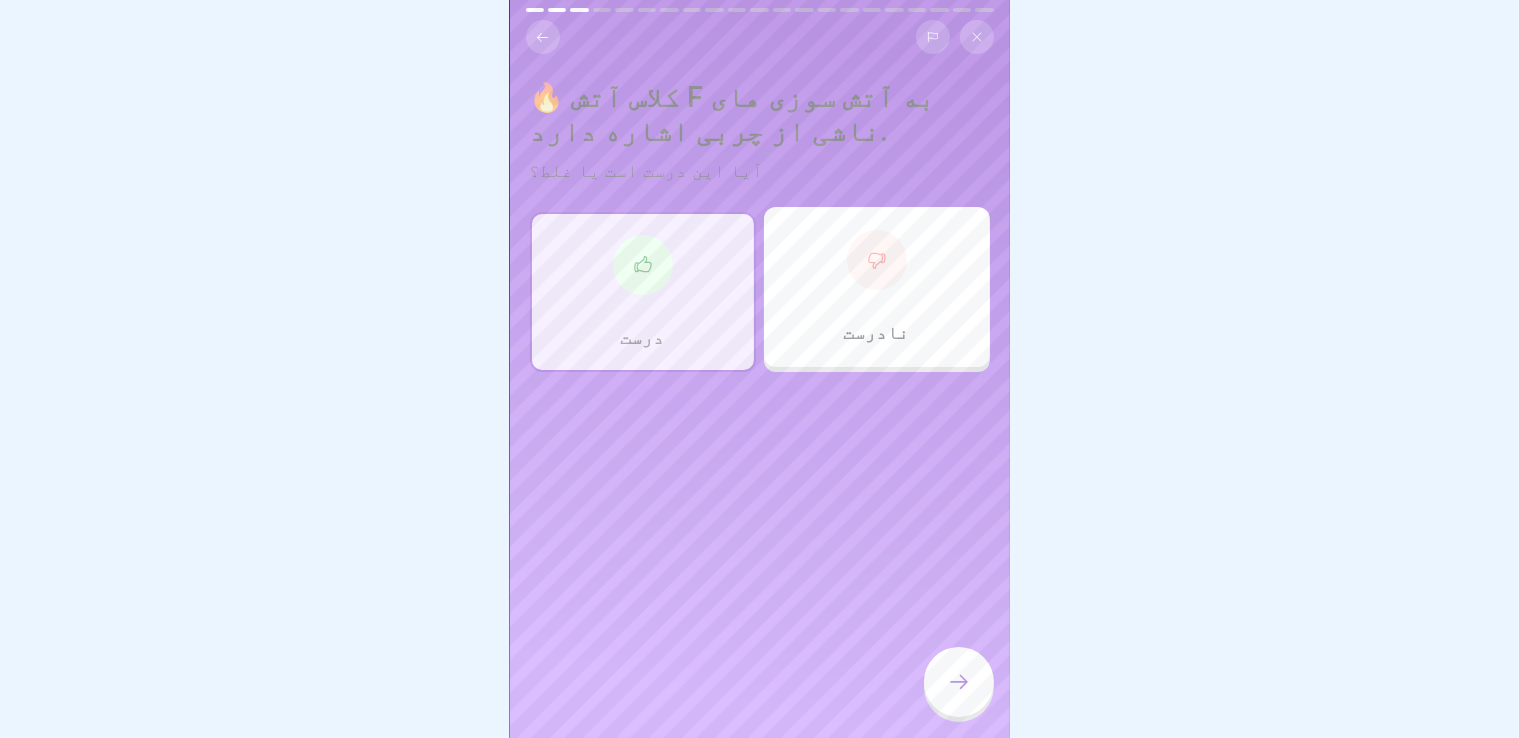 click 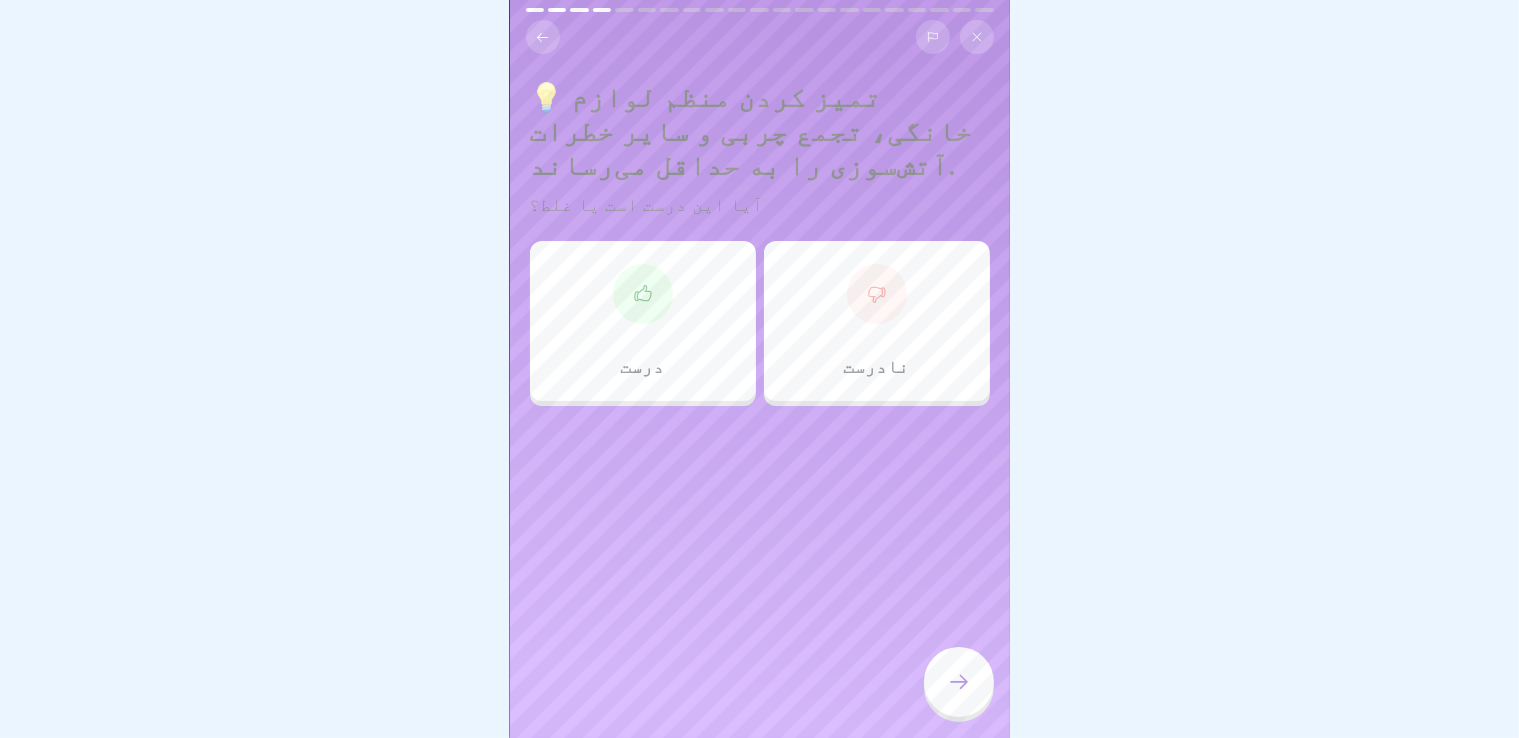 click on "درست" at bounding box center [643, 321] 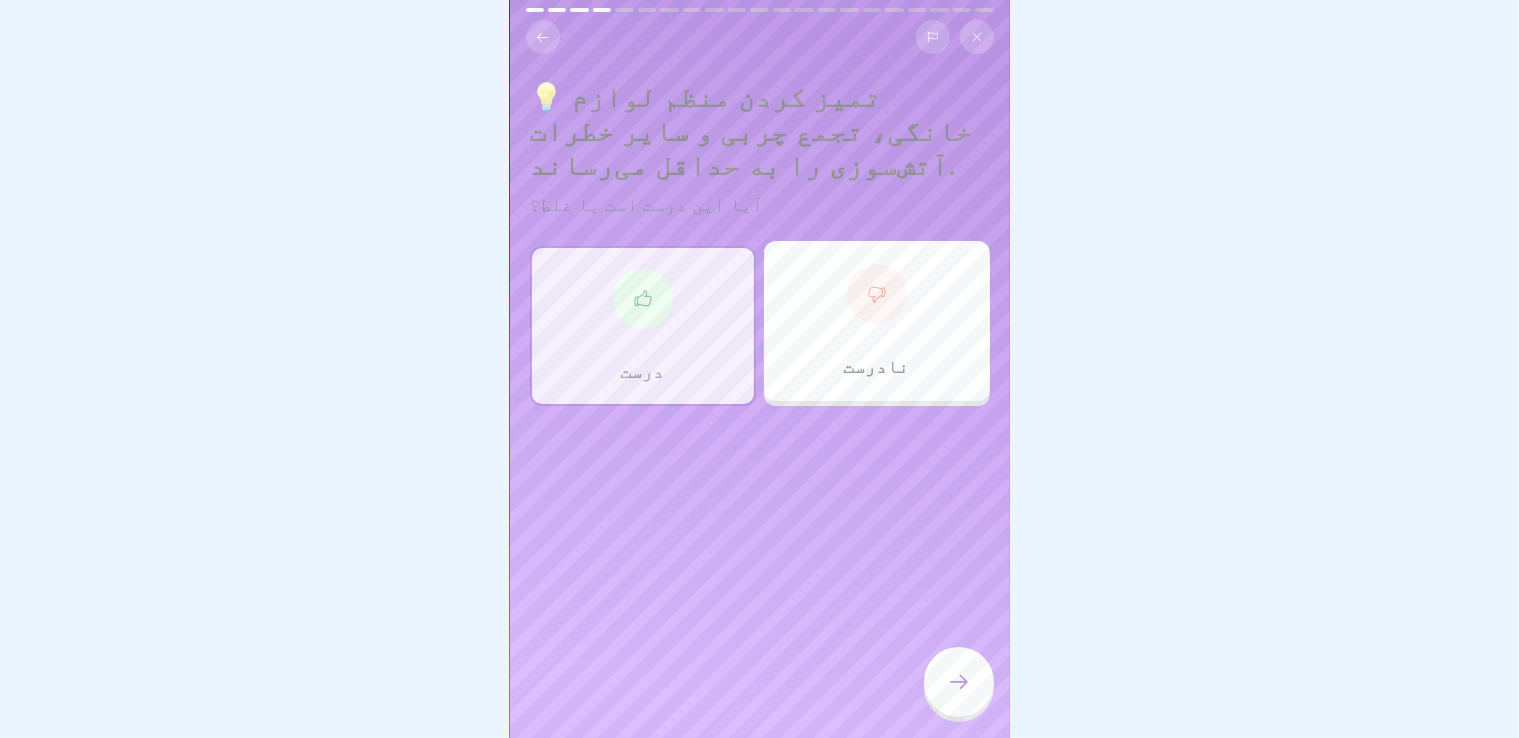 click 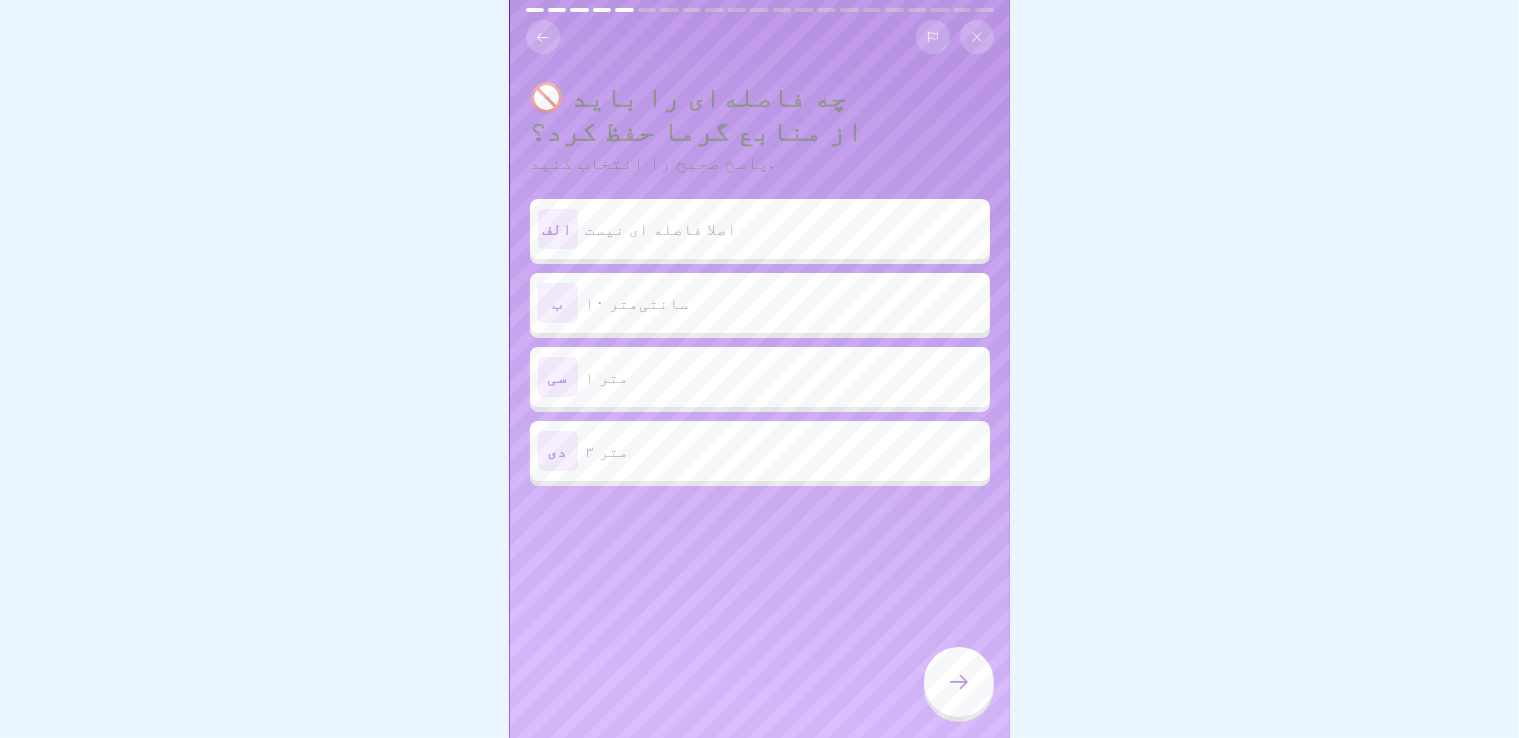 click 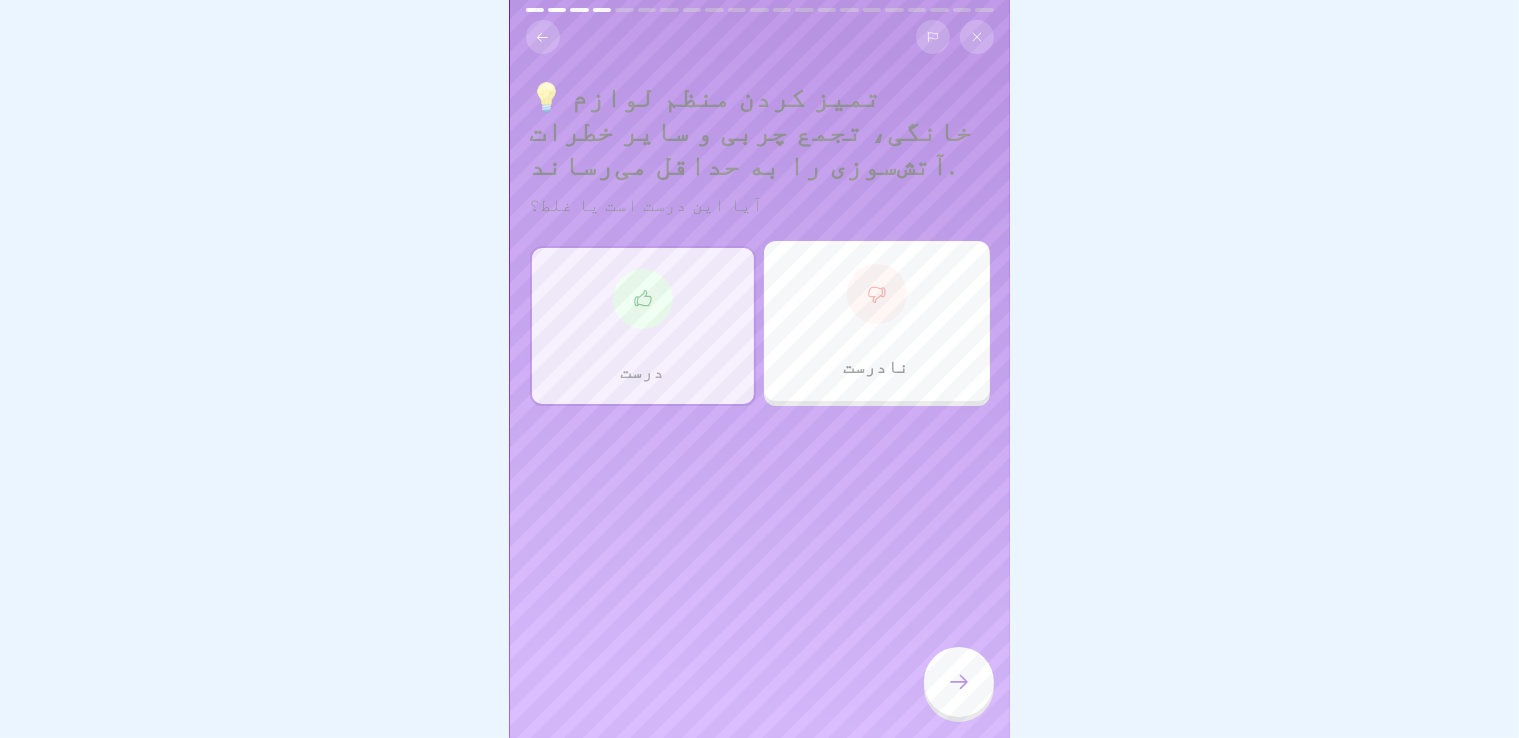 click 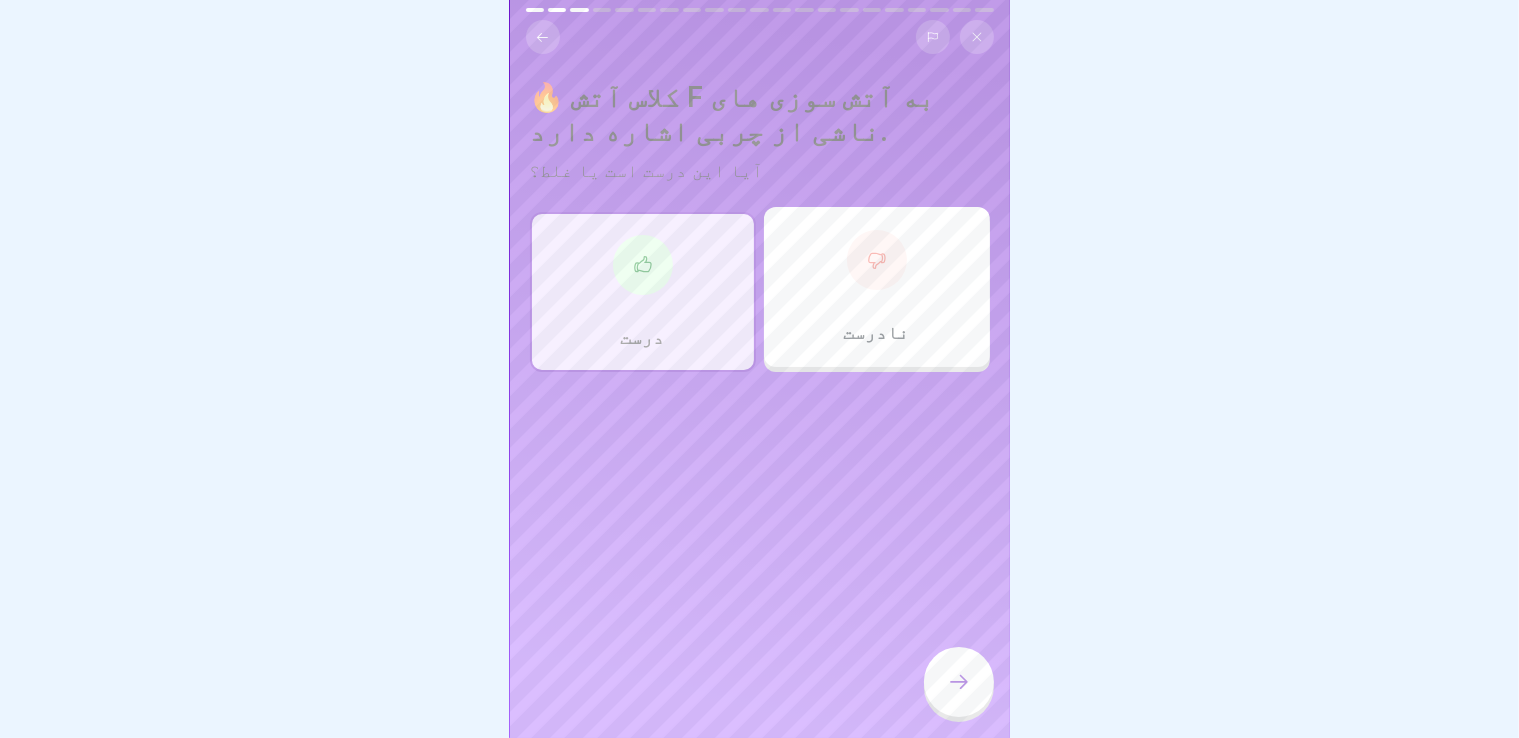 click 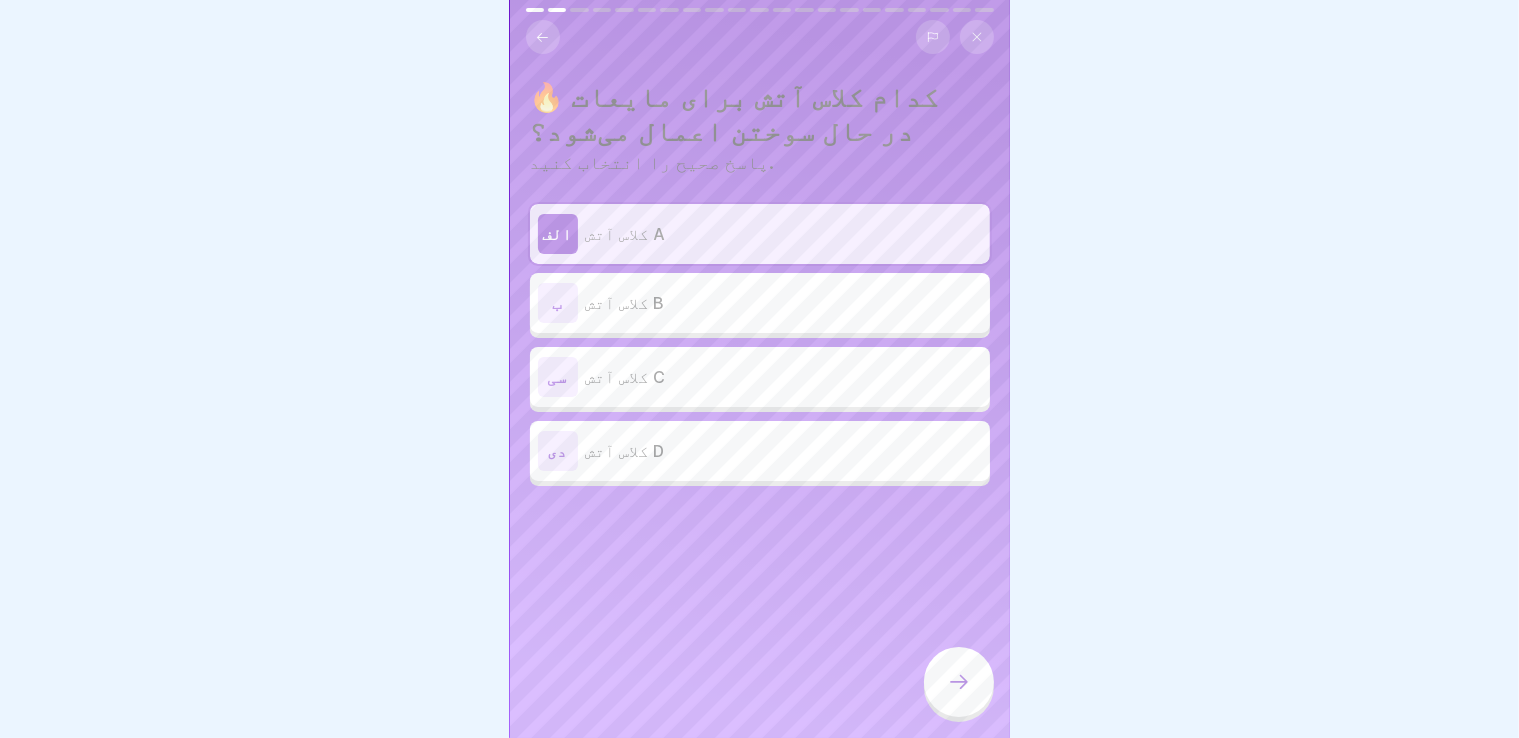 click 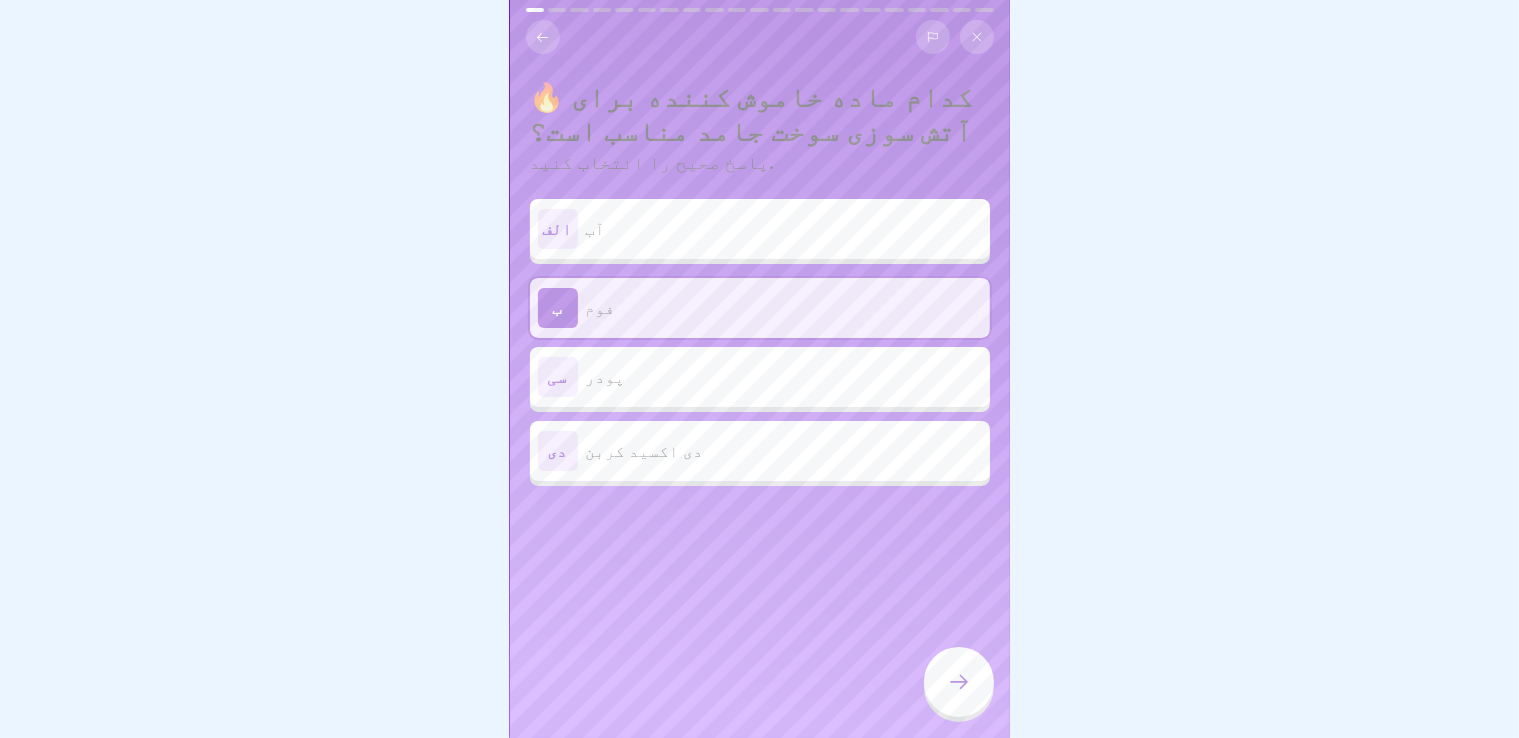 click 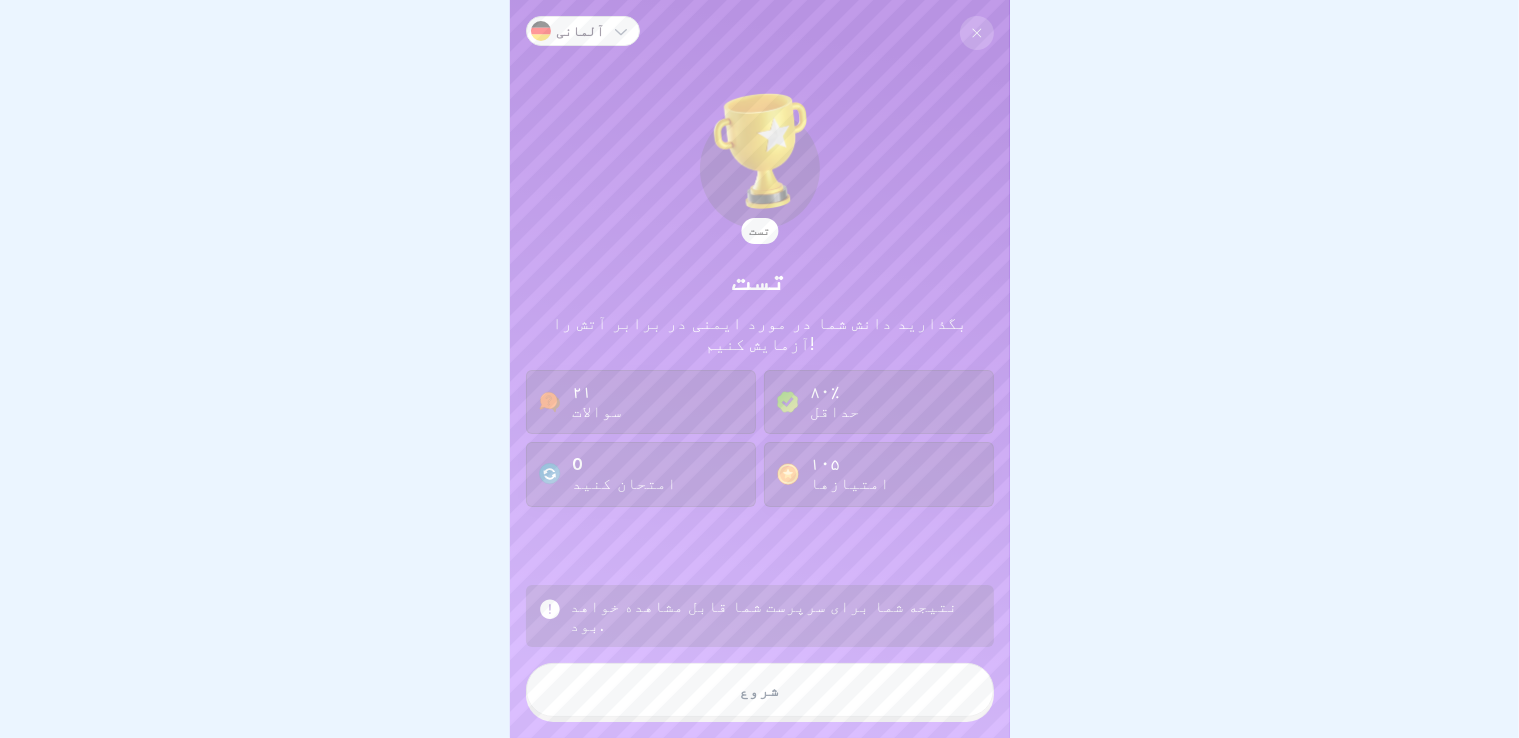 click 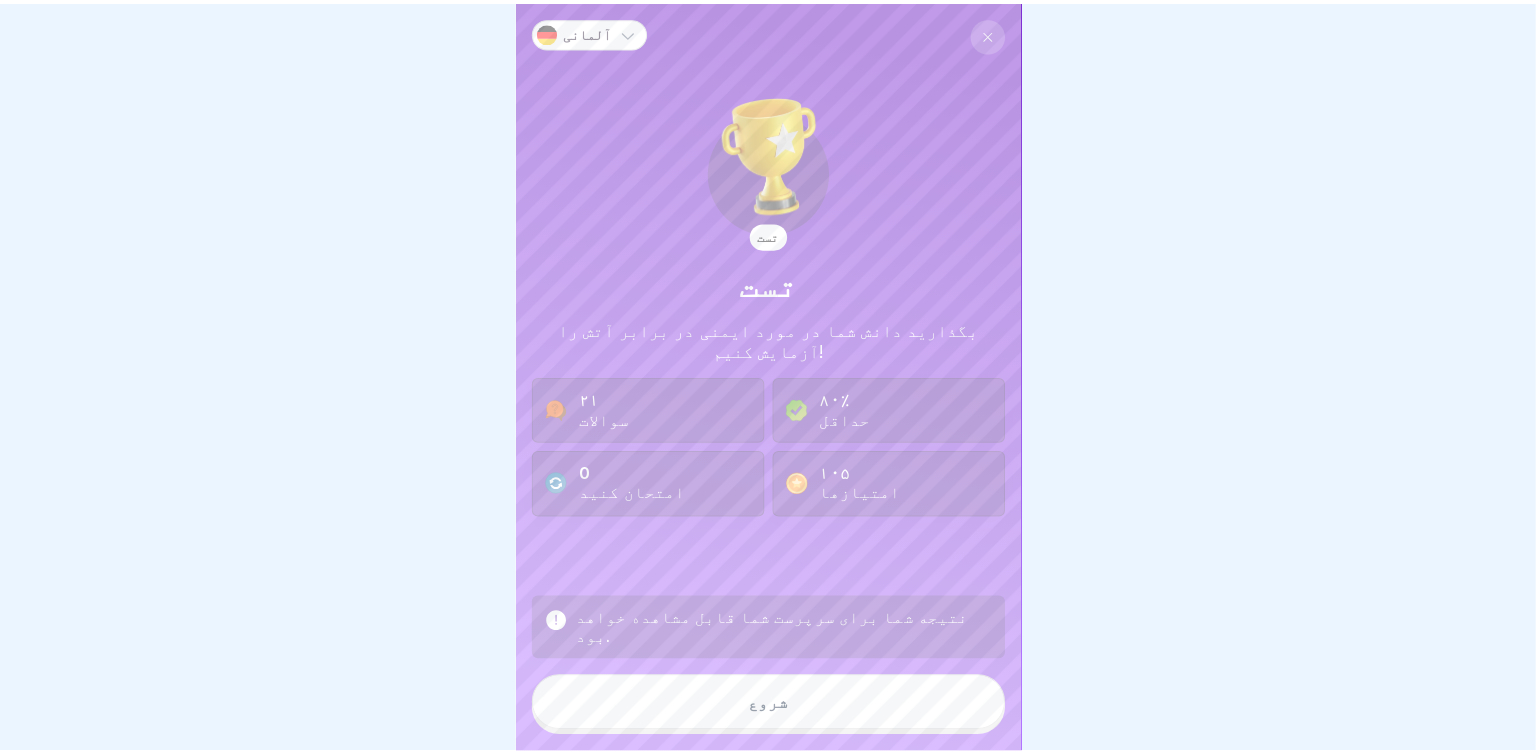 scroll, scrollTop: 0, scrollLeft: 0, axis: both 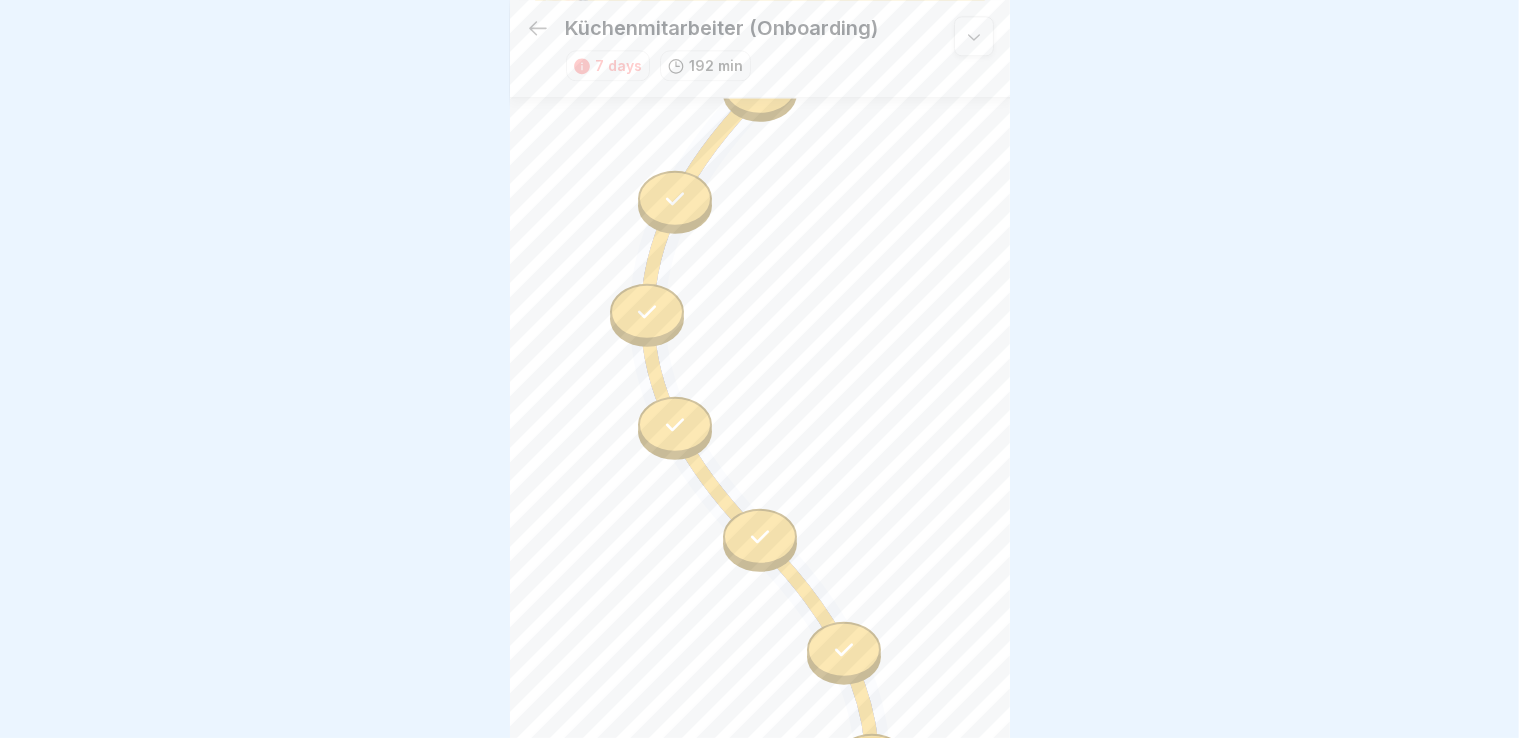 drag, startPoint x: 976, startPoint y: 507, endPoint x: 968, endPoint y: 586, distance: 79.40403 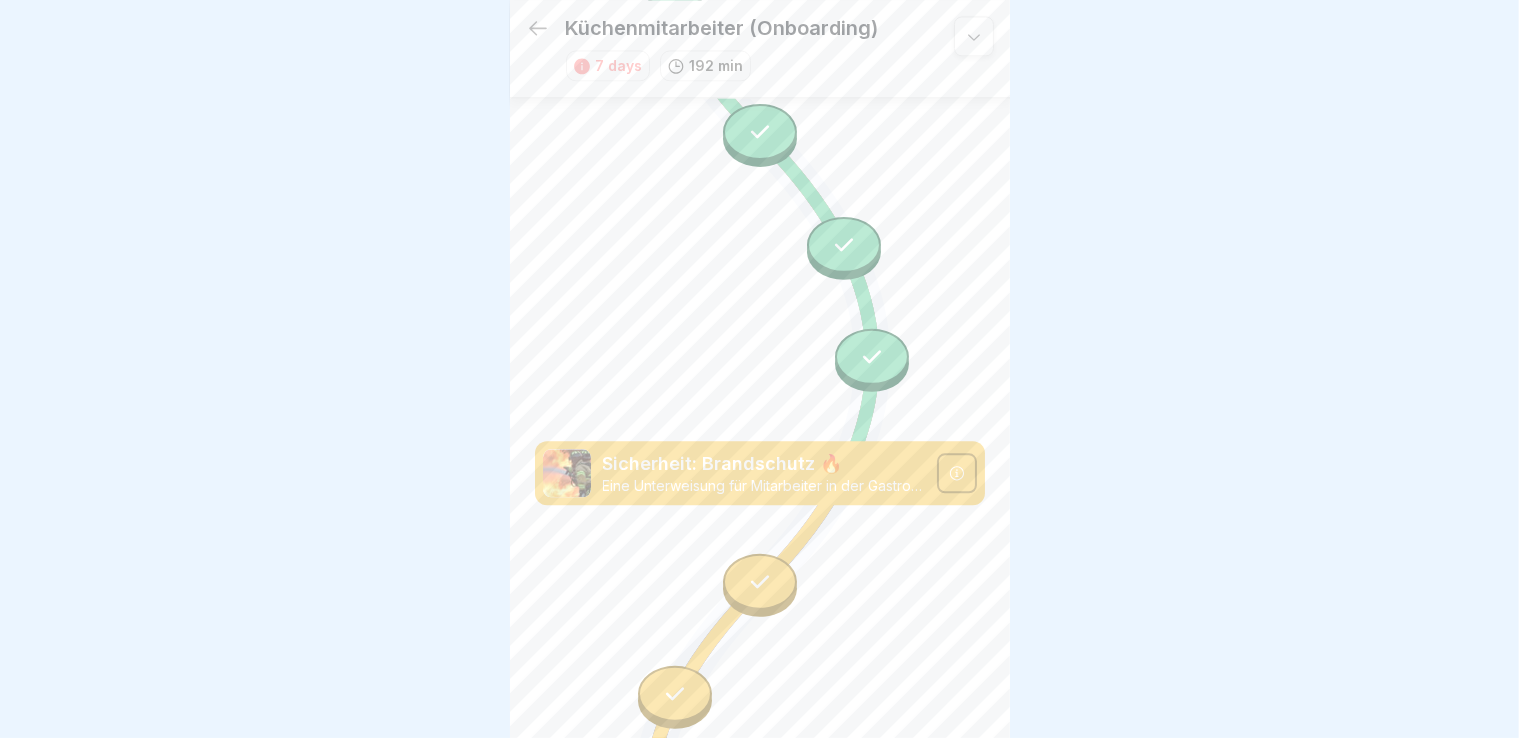 scroll, scrollTop: 4581, scrollLeft: 0, axis: vertical 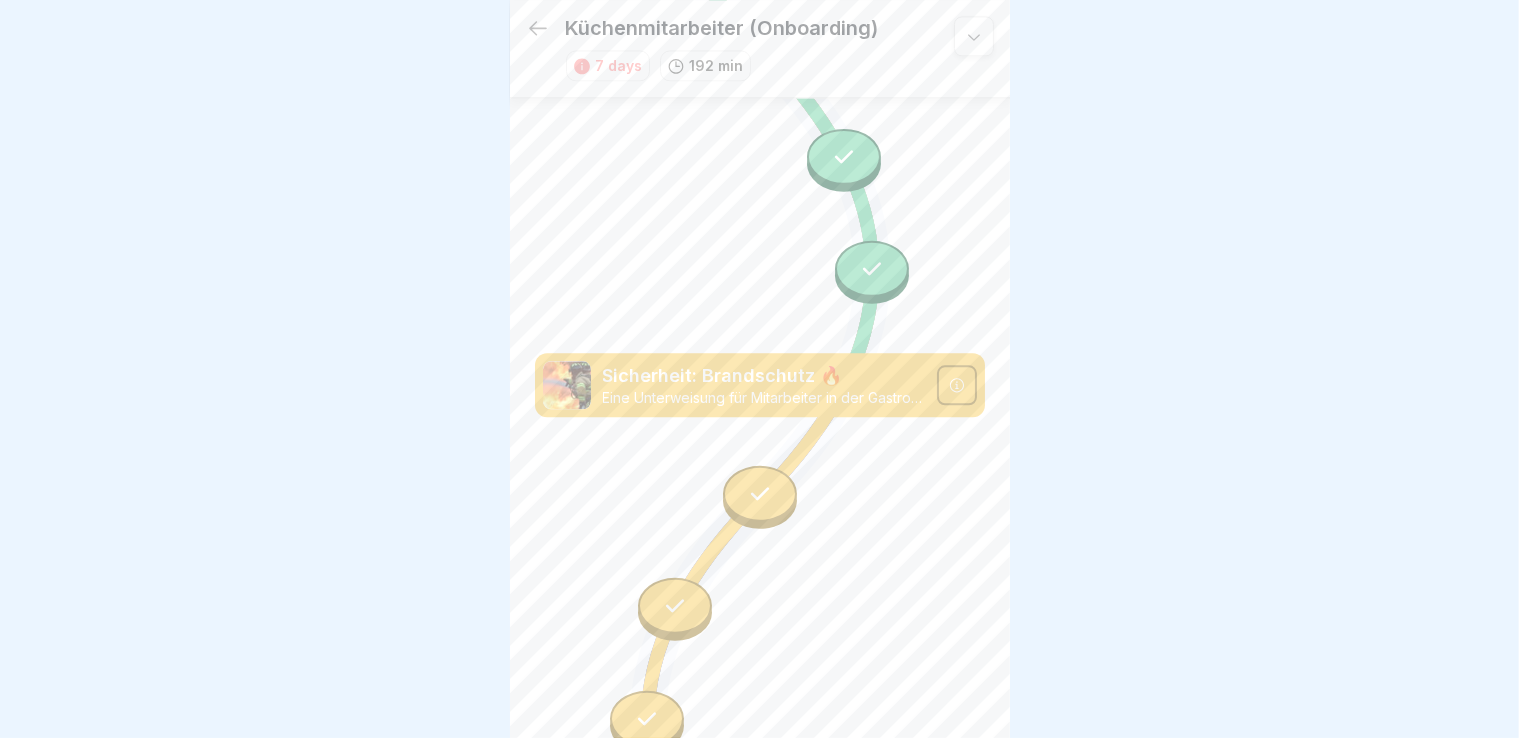 click at bounding box center [760, 493] 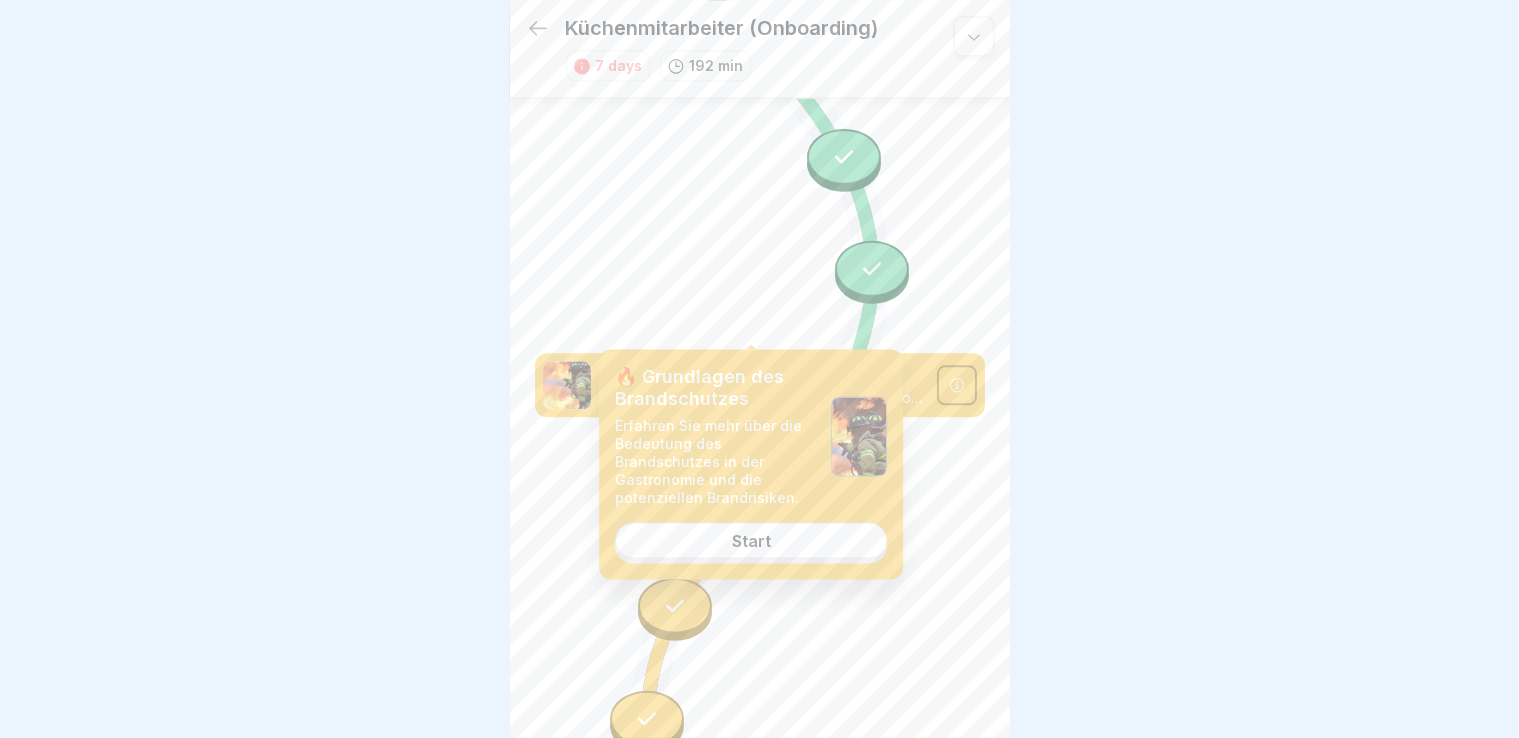 click on "Start" at bounding box center [751, 541] 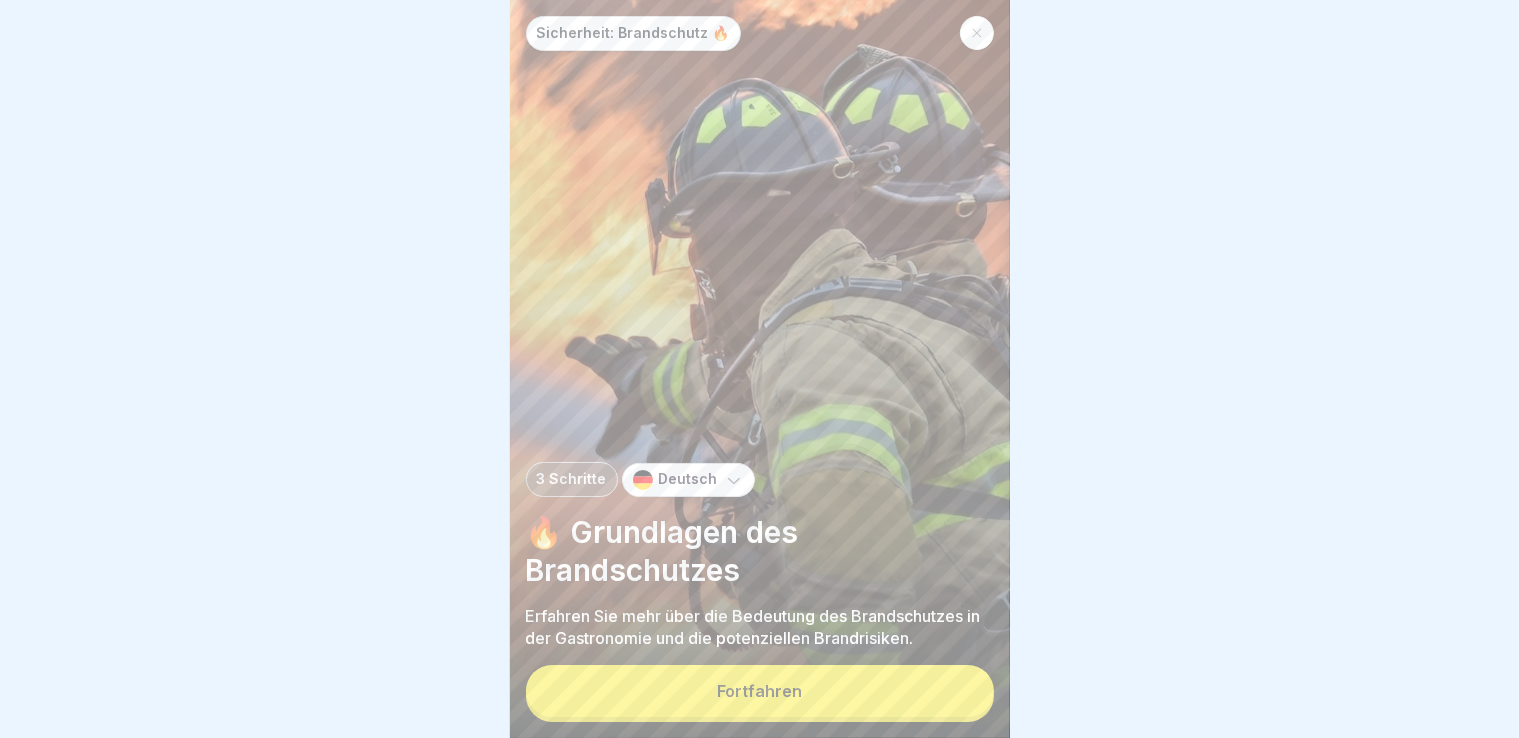 scroll, scrollTop: 0, scrollLeft: 0, axis: both 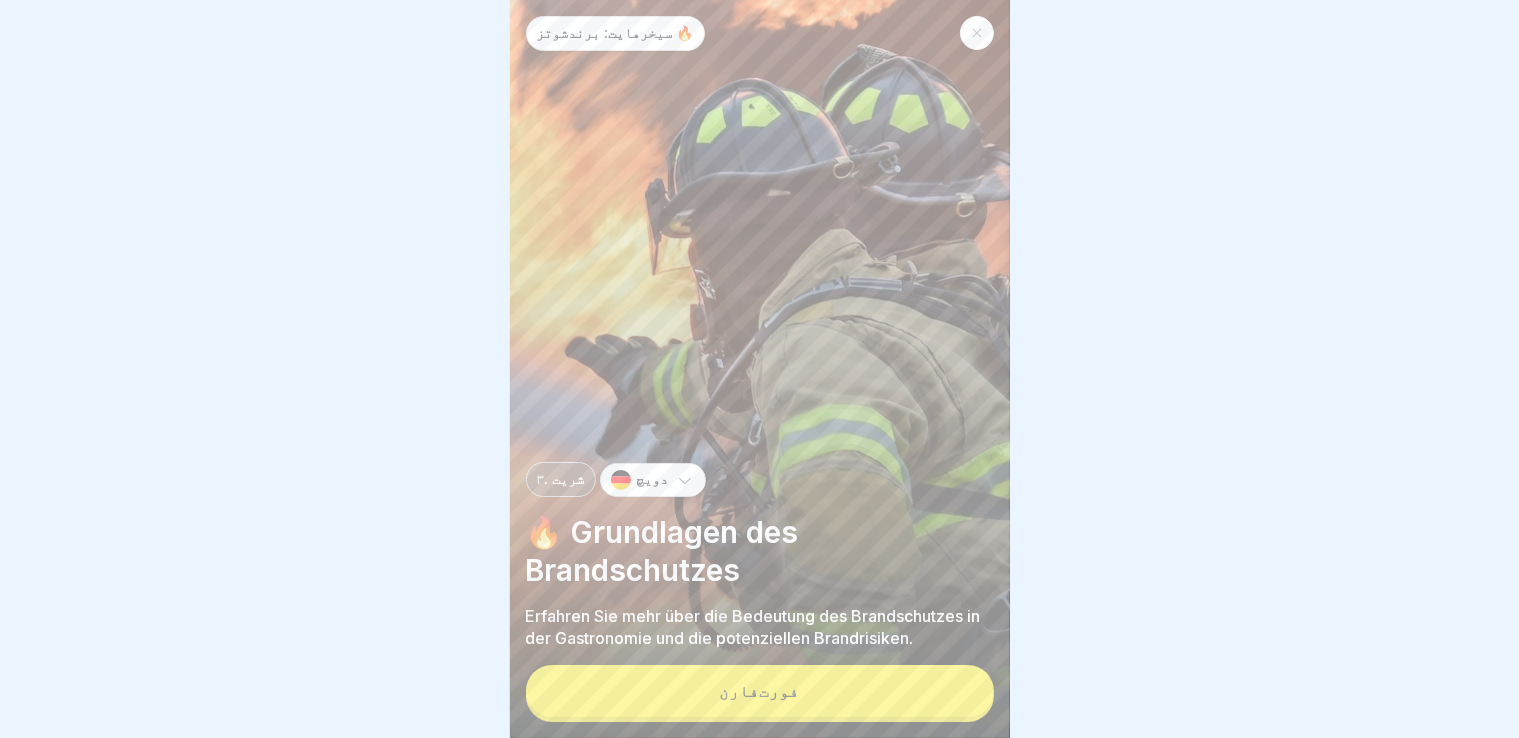 click on "فورت‌فارن" at bounding box center [760, 691] 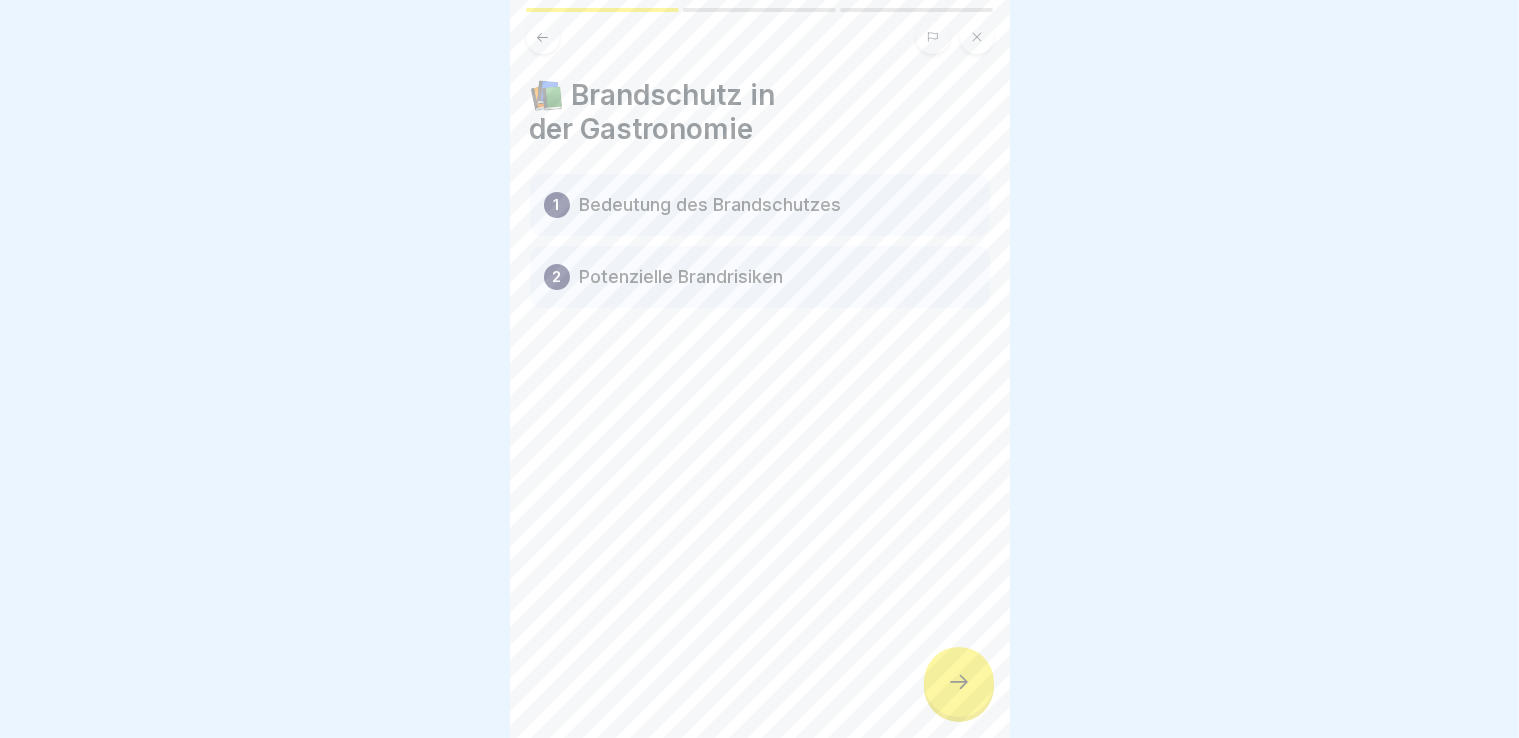 click on "📚 Brandschutz in der Gastronomie 1 Bedeutung des Brandschutzes 2 Potenzielle Brandrisiken" at bounding box center (760, 369) 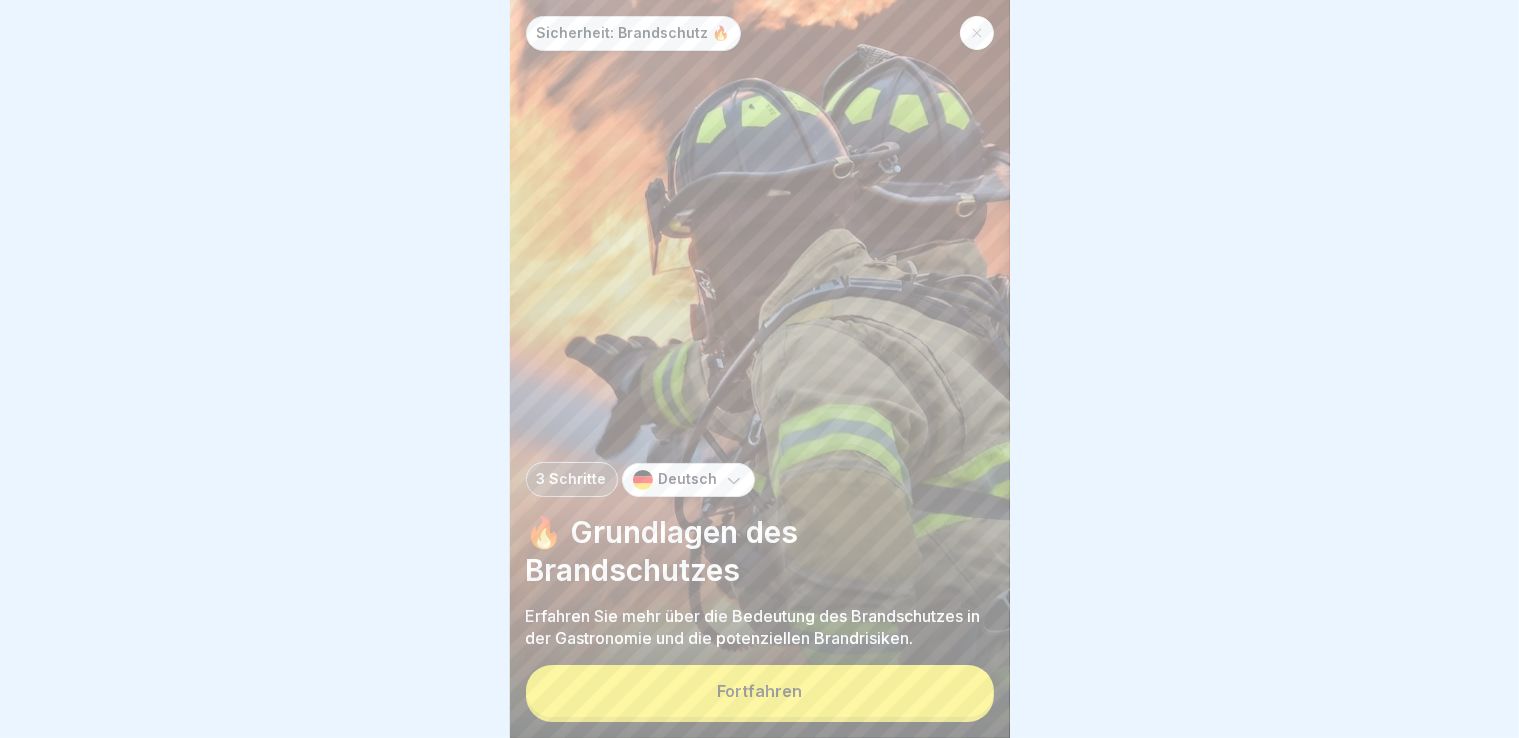 click on "Deutsch" at bounding box center (688, 479) 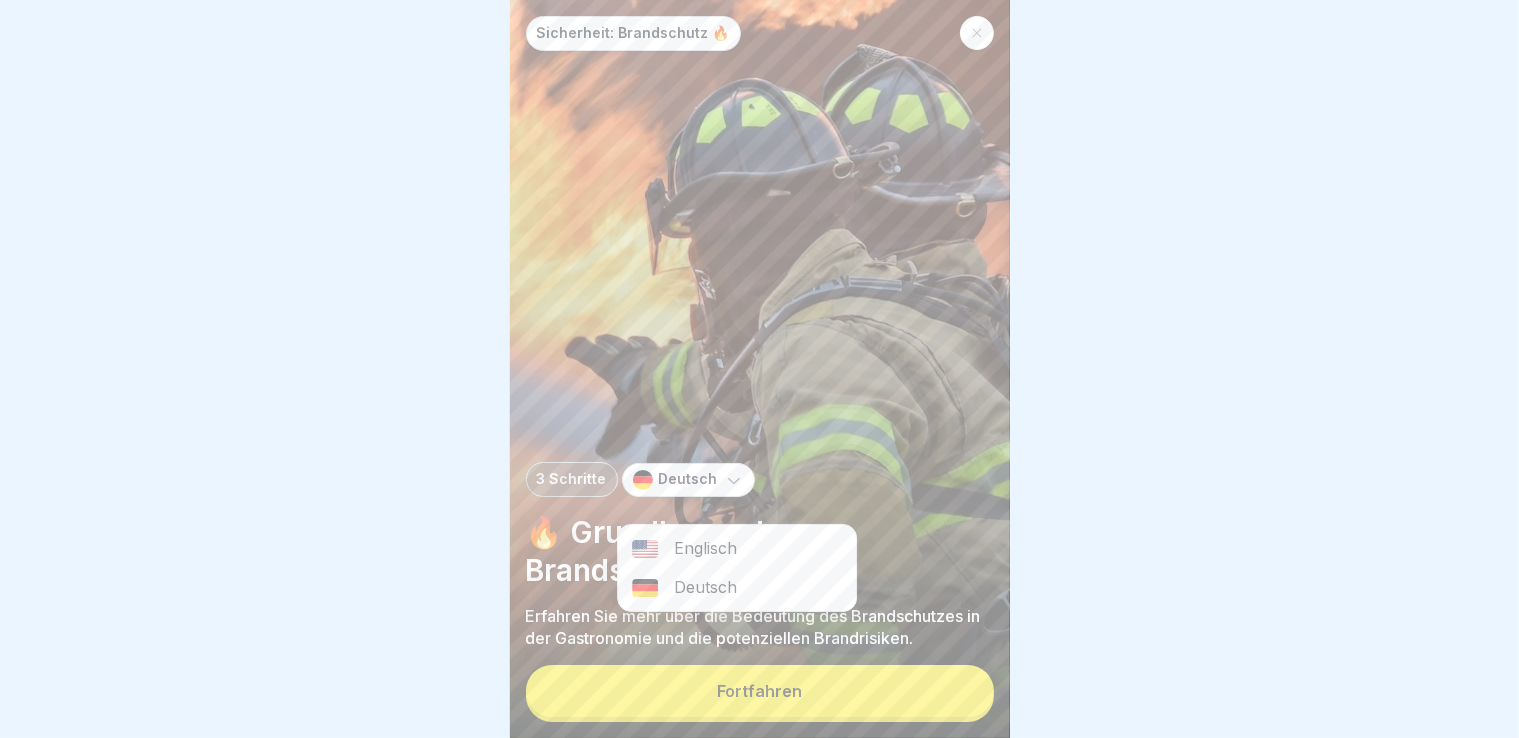 click on "Englisch" at bounding box center (737, 548) 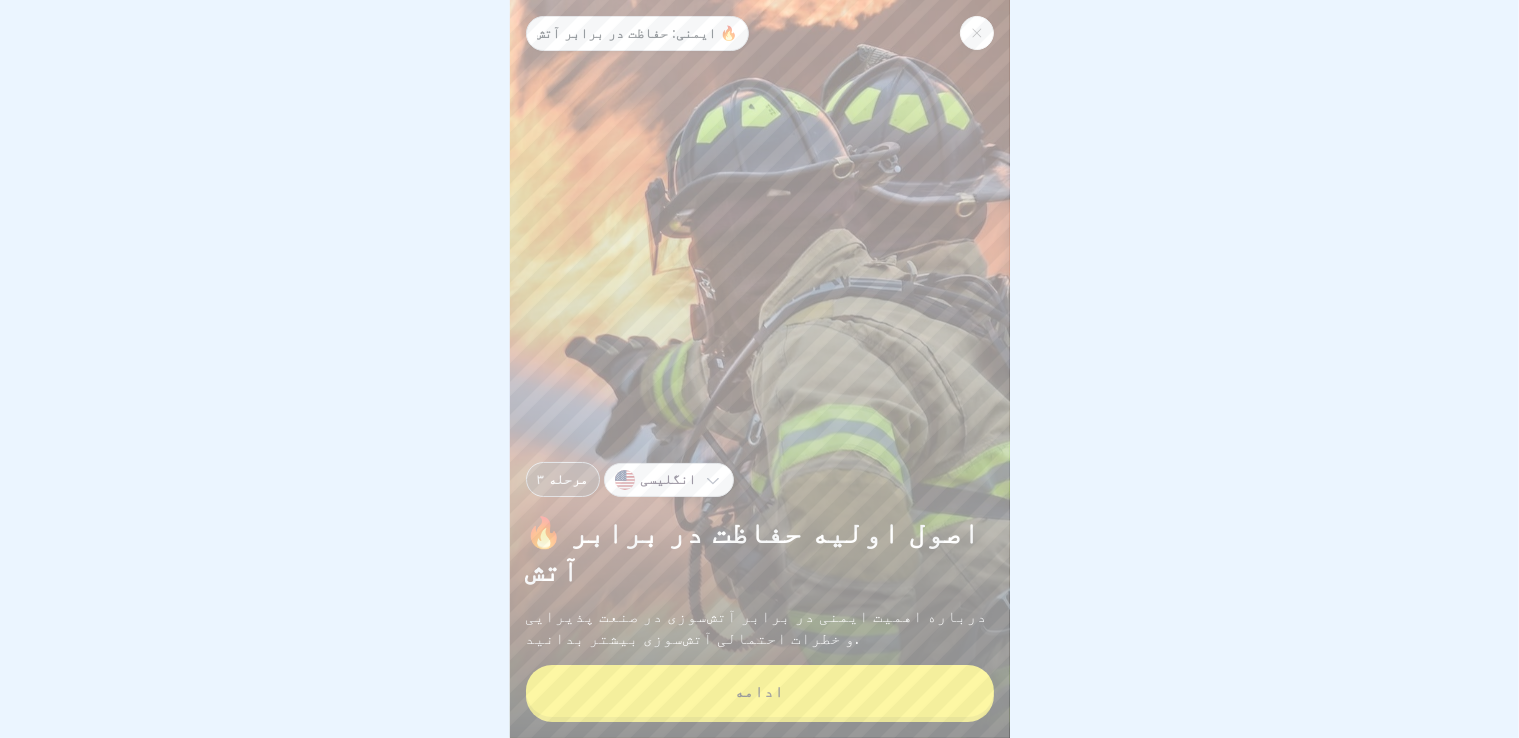 click on "ادامه" at bounding box center [760, 691] 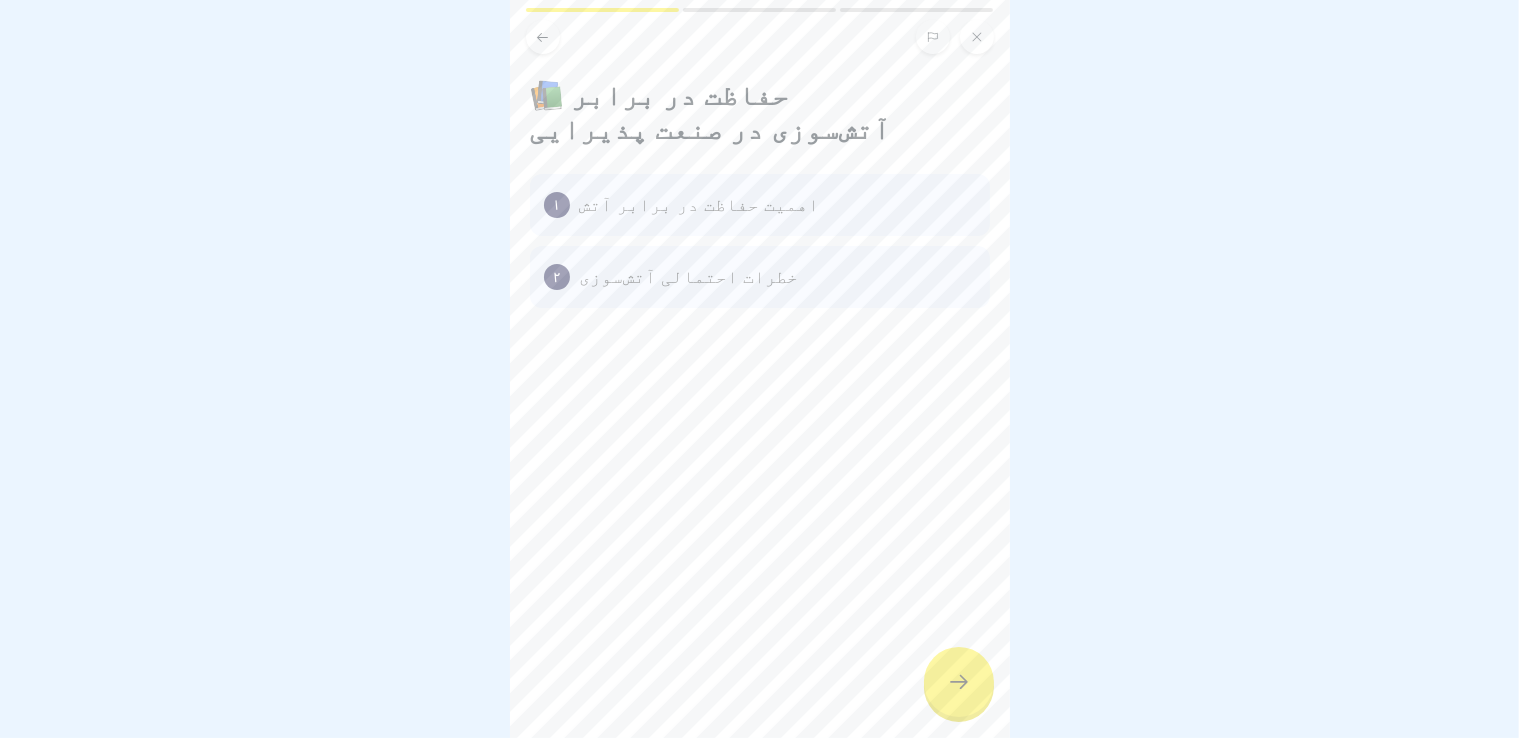 click on "📚 حفاظت در برابر آتش‌سوزی در صنعت پذیرایی ۱ اهمیت حفاظت در برابر آتش ۲ خطرات احتمالی آتش‌سوزی" at bounding box center [760, 369] 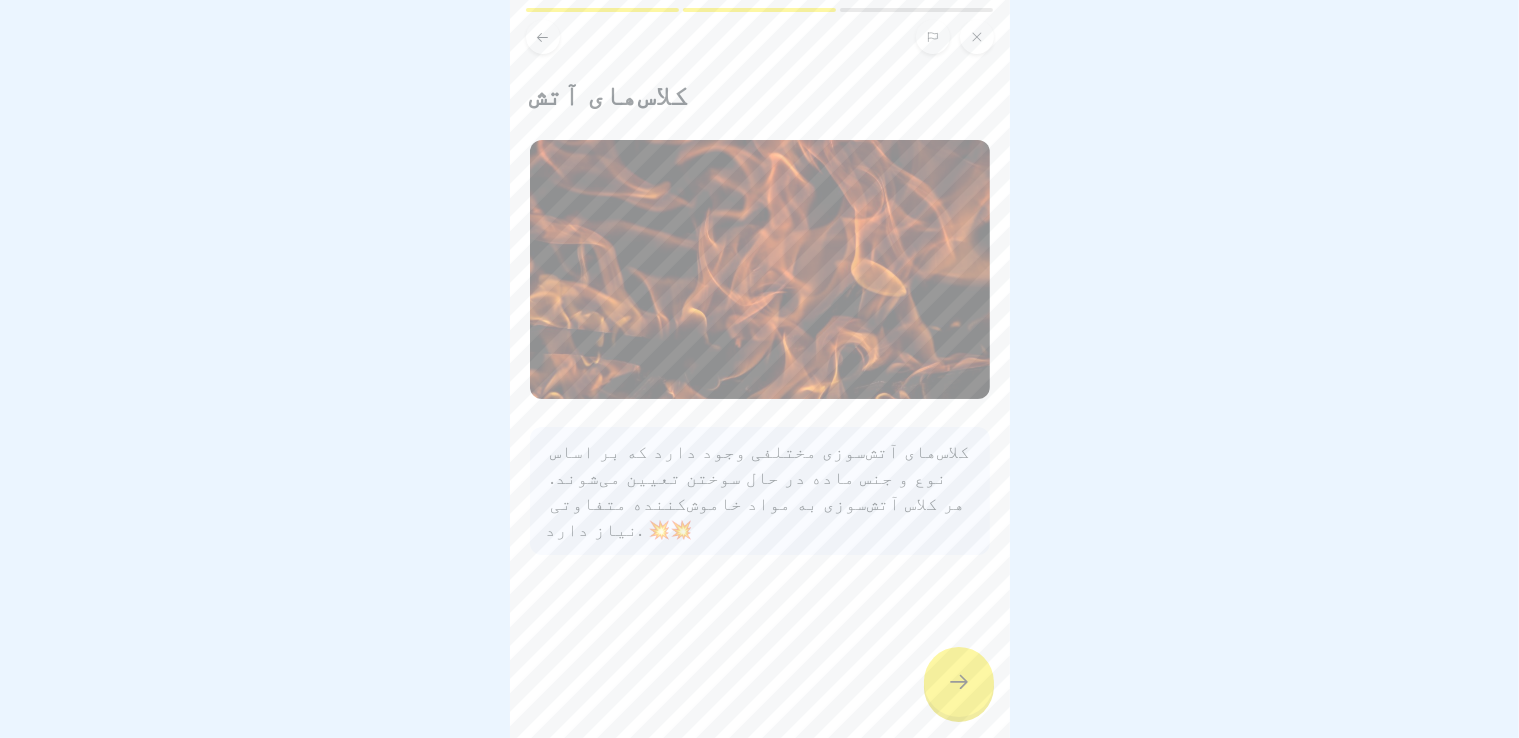 click 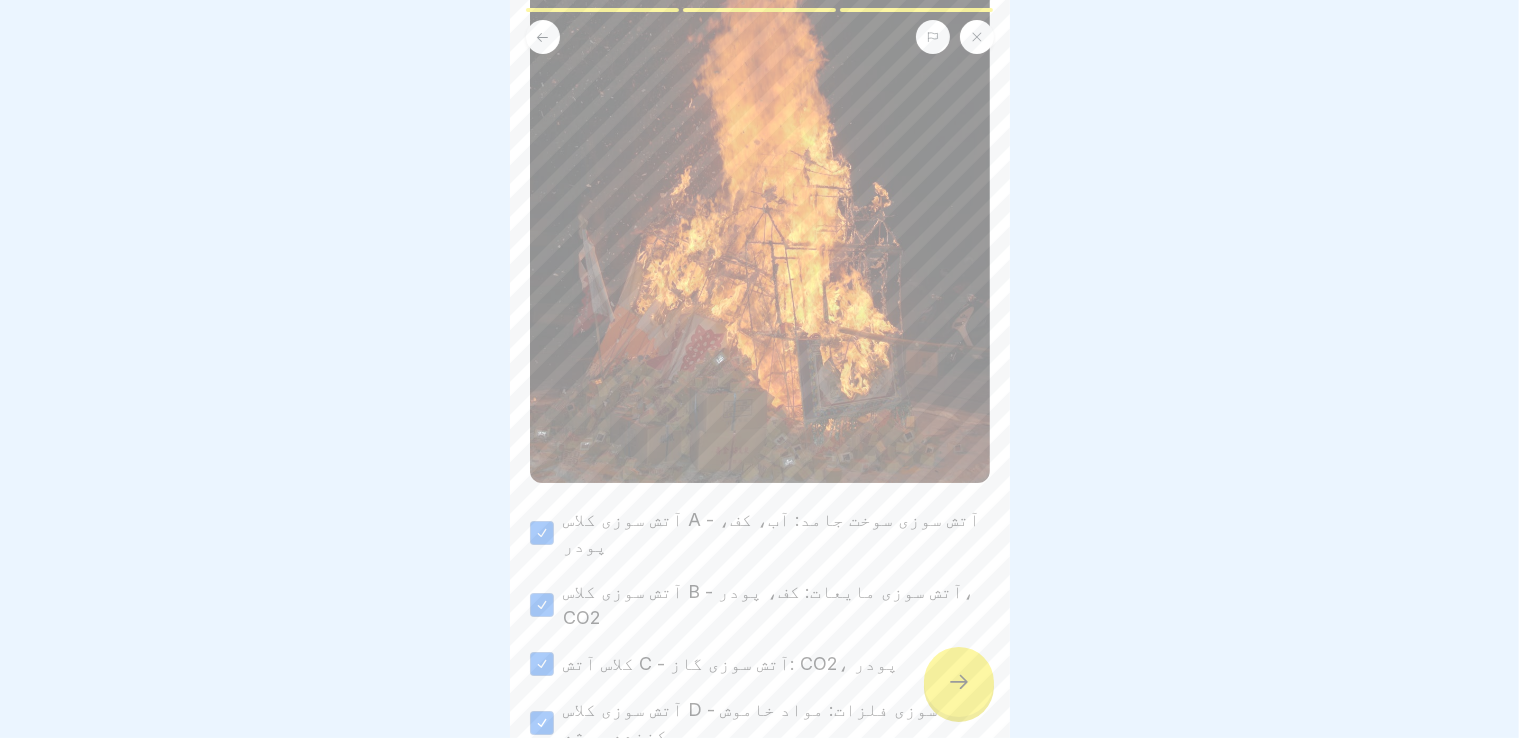 scroll, scrollTop: 504, scrollLeft: 0, axis: vertical 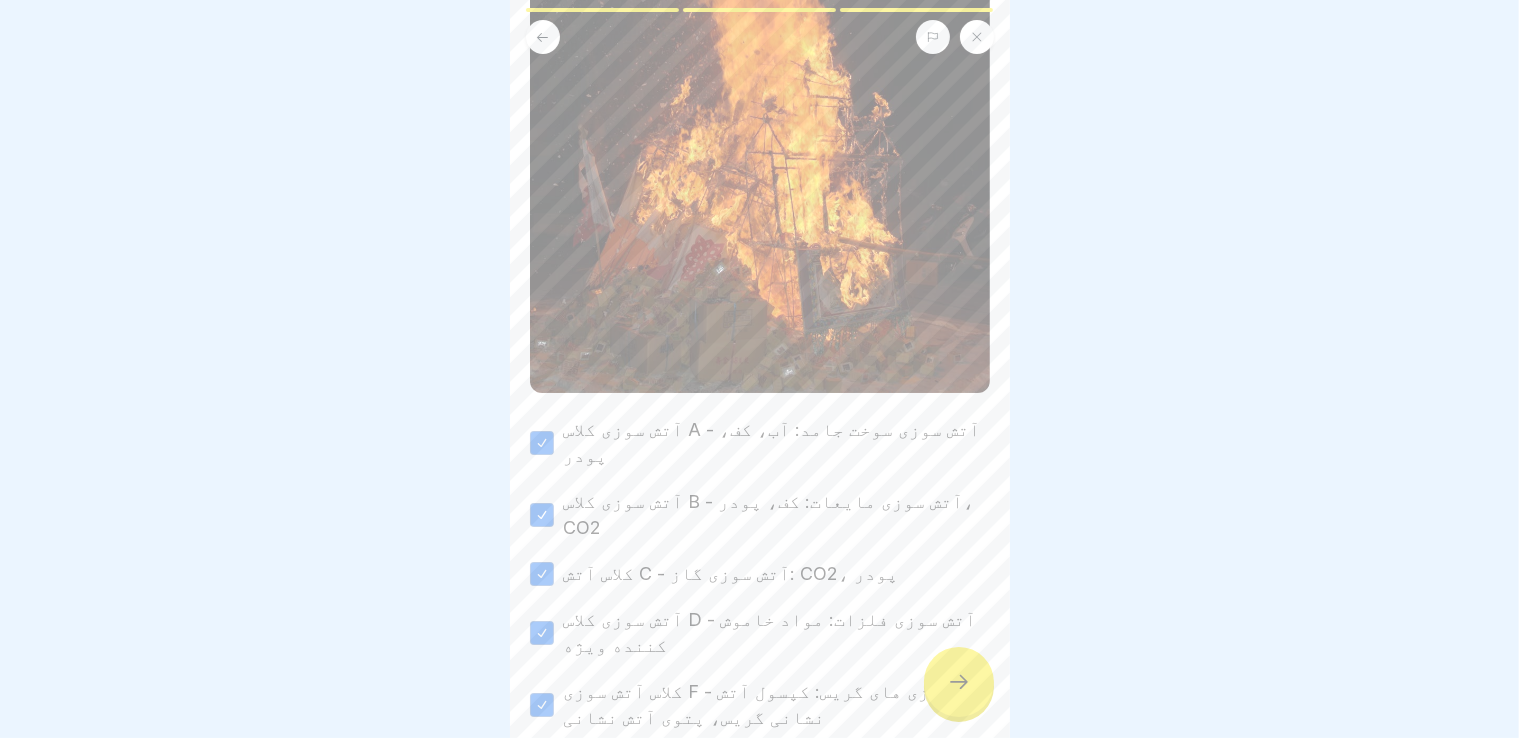 click 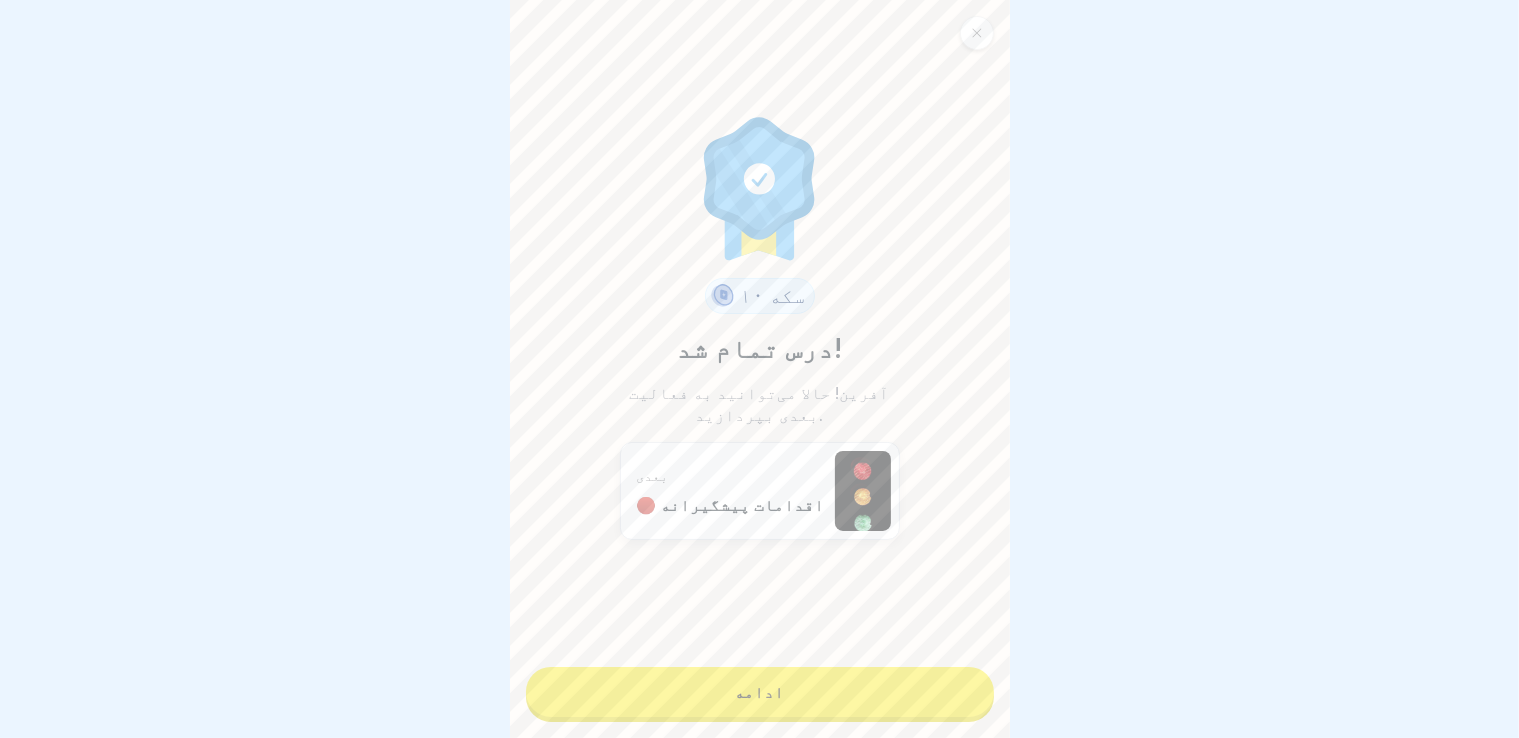 click on "ادامه" at bounding box center [760, 692] 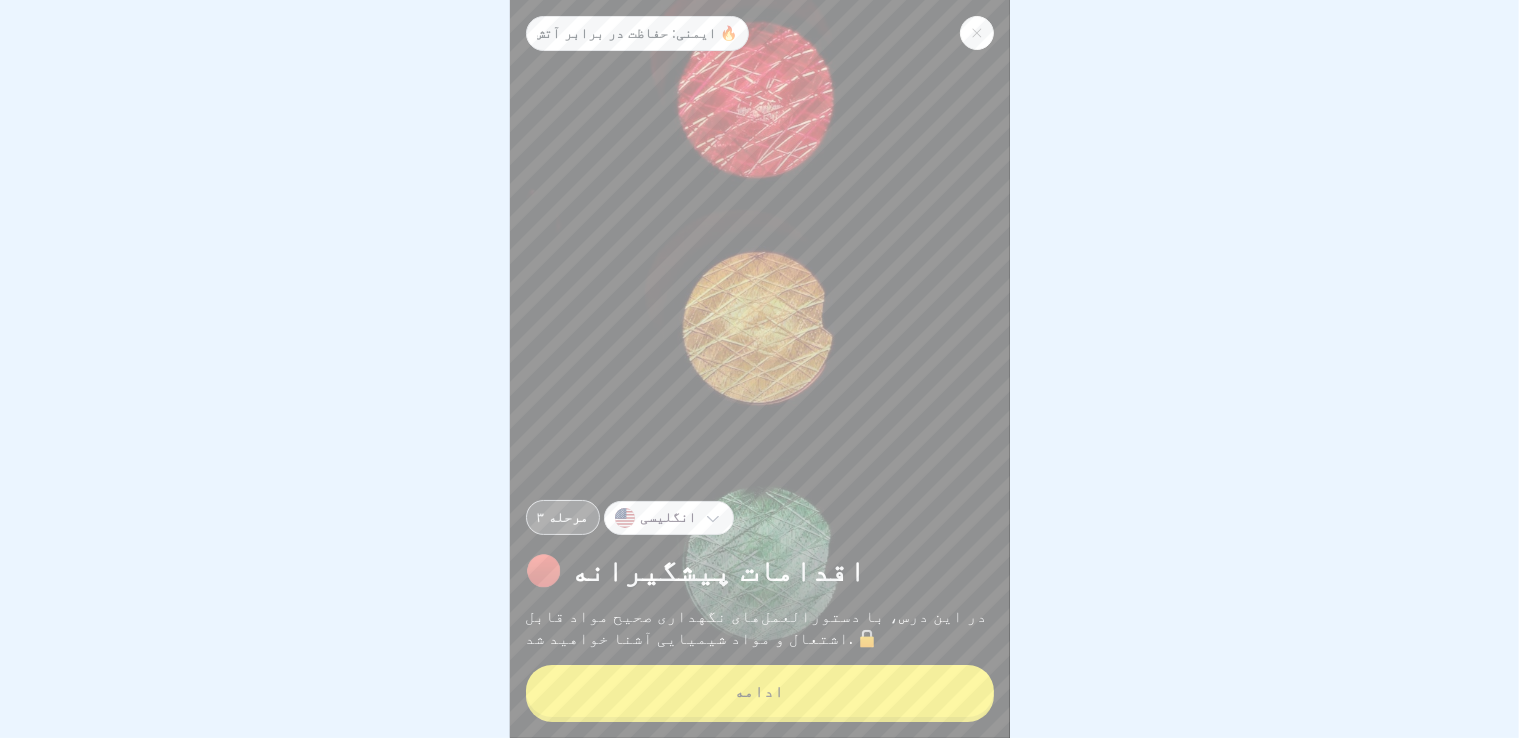 click on "ادامه" at bounding box center [760, 691] 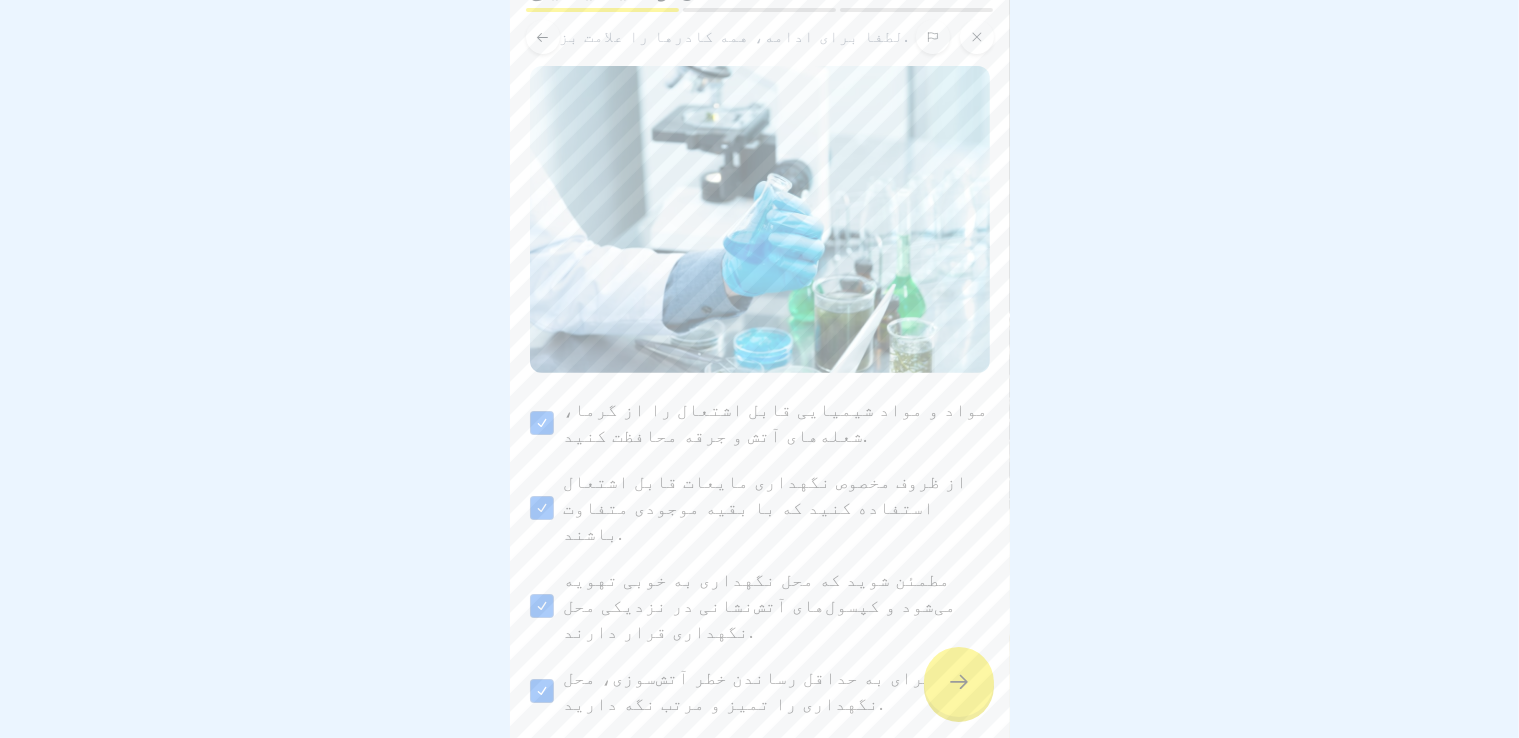 scroll, scrollTop: 144, scrollLeft: 0, axis: vertical 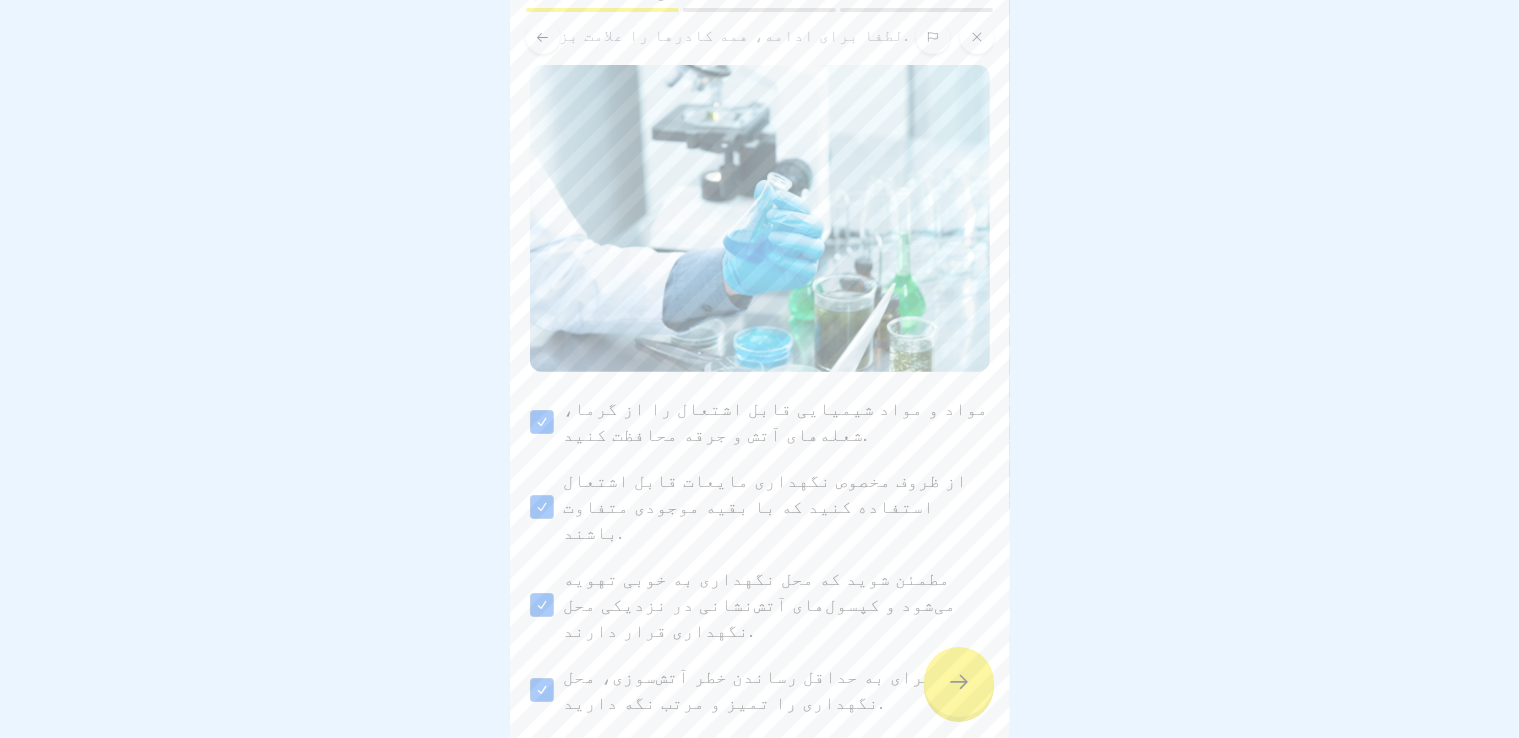 click at bounding box center (959, 682) 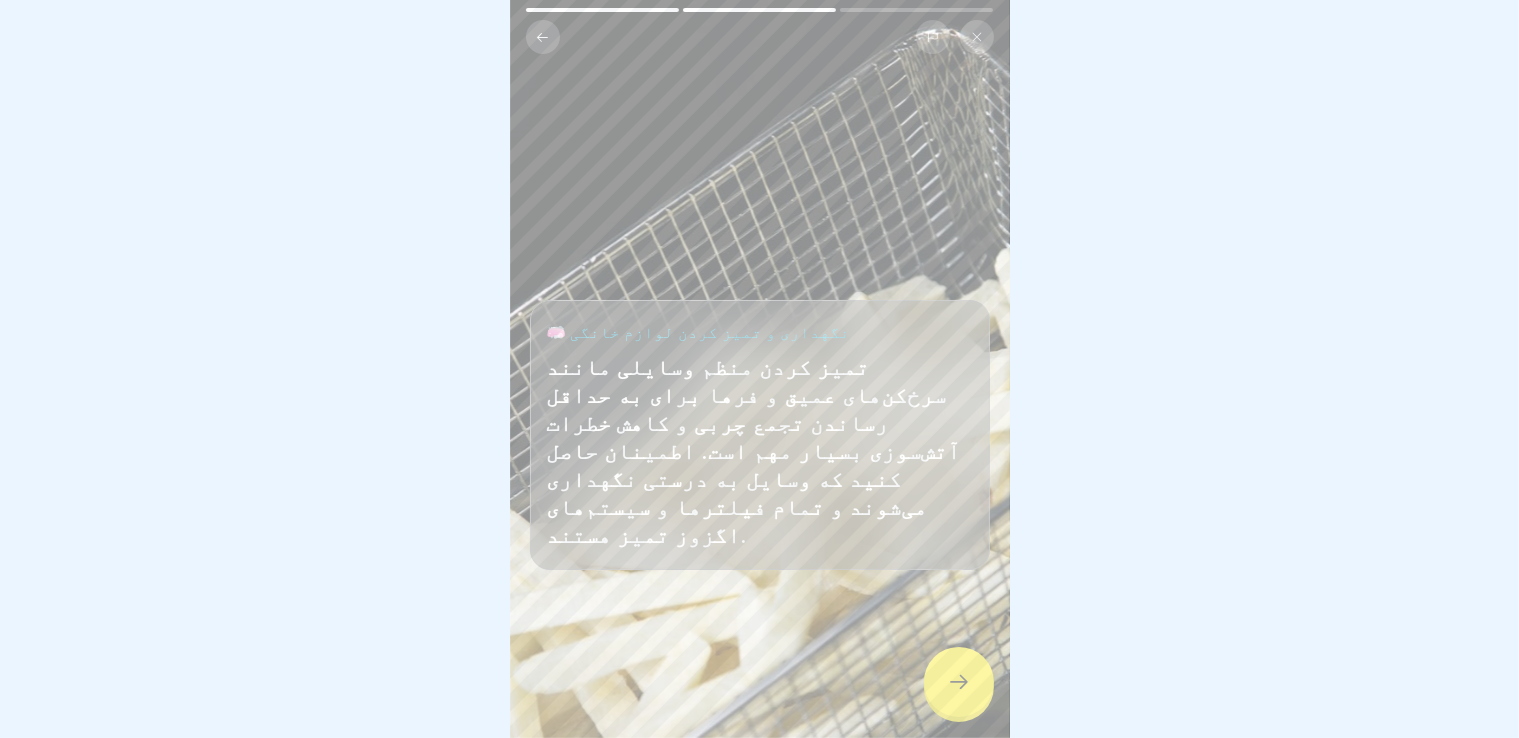 click at bounding box center [959, 682] 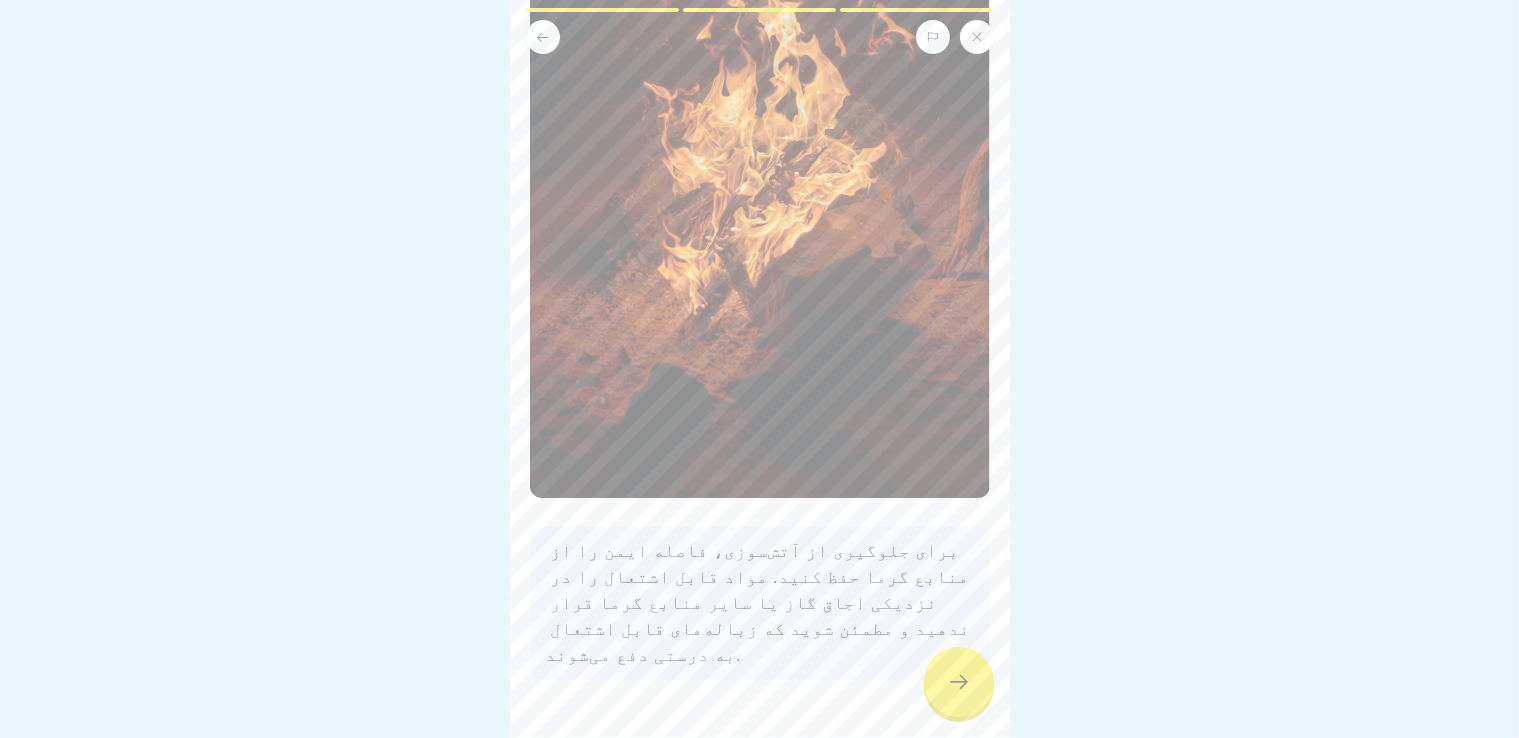 scroll, scrollTop: 346, scrollLeft: 0, axis: vertical 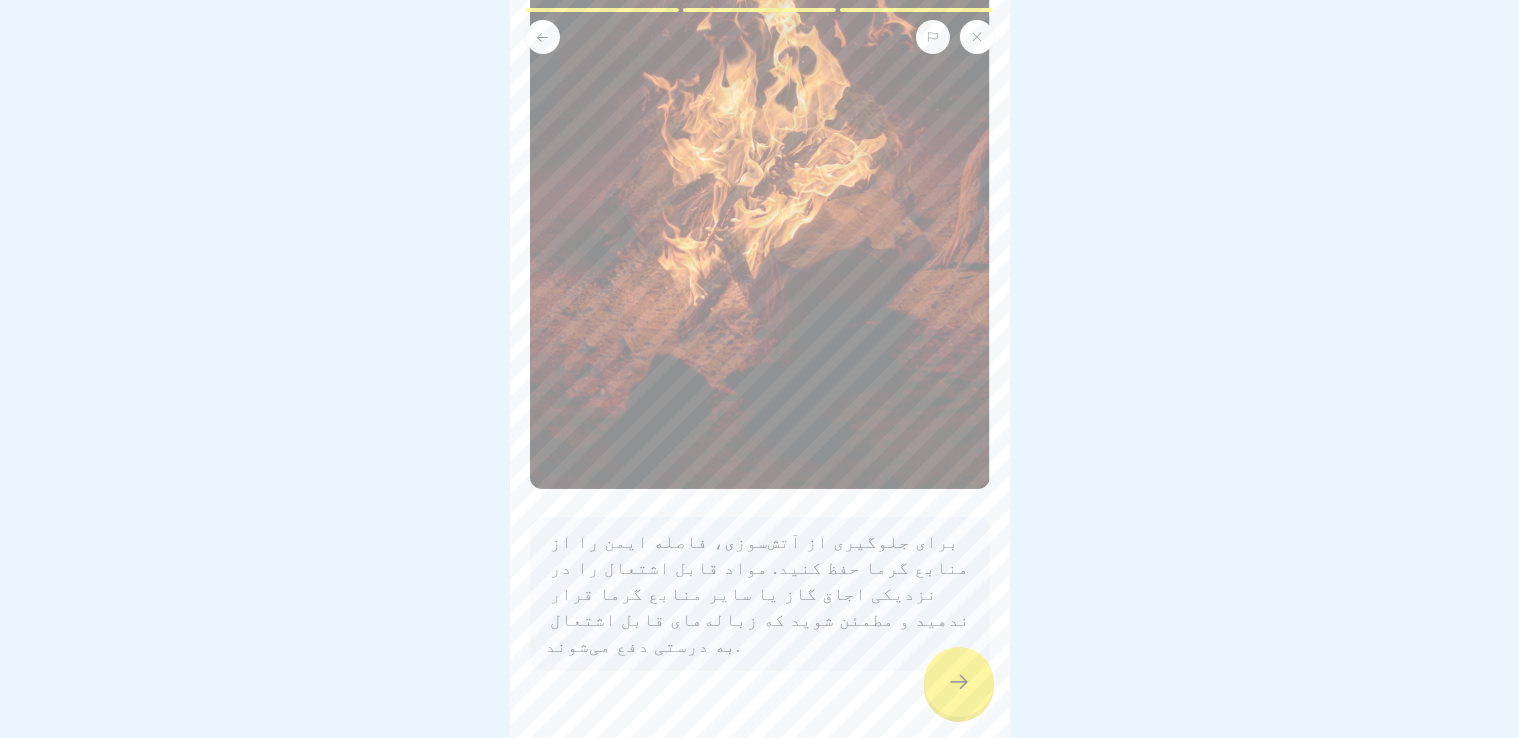 click 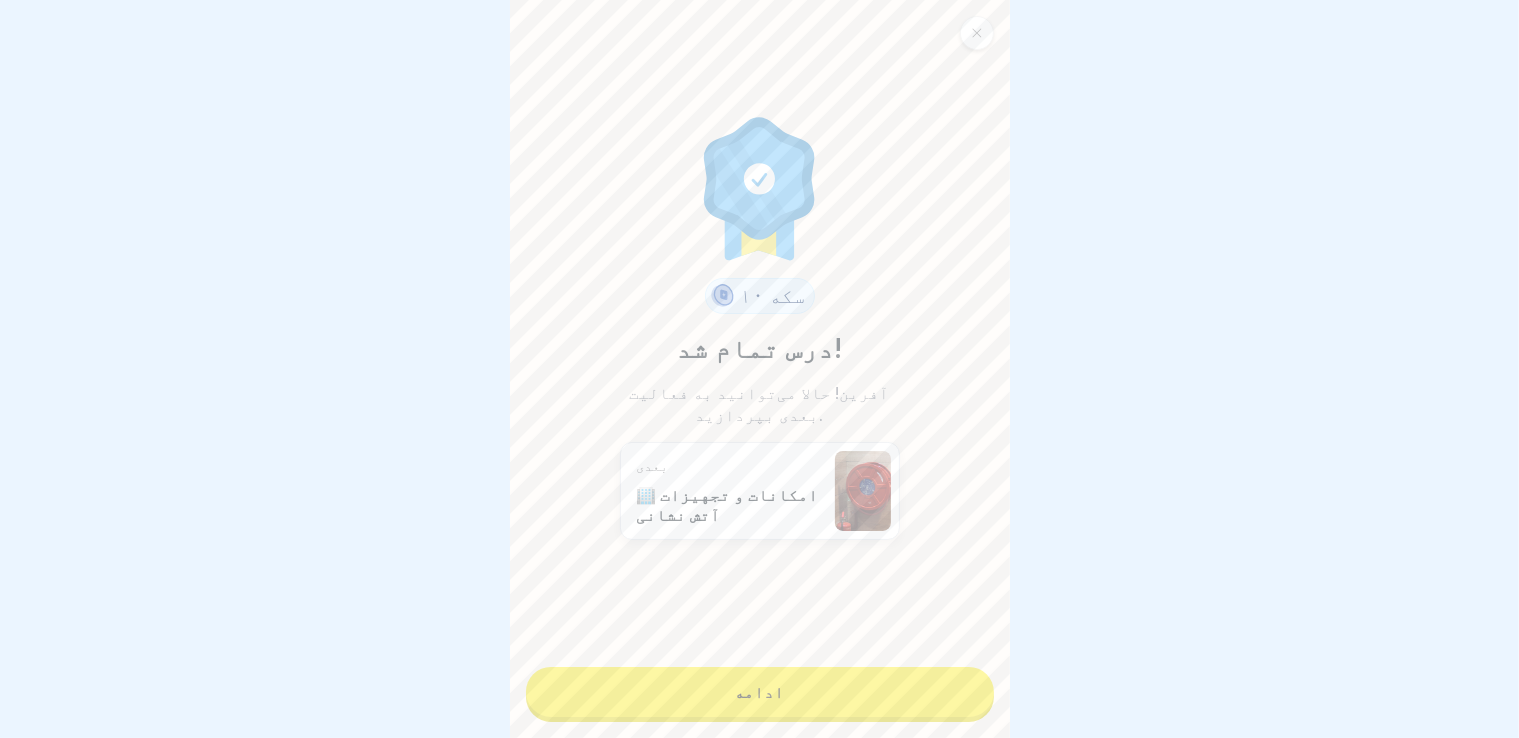 click on "ادامه" at bounding box center [760, 692] 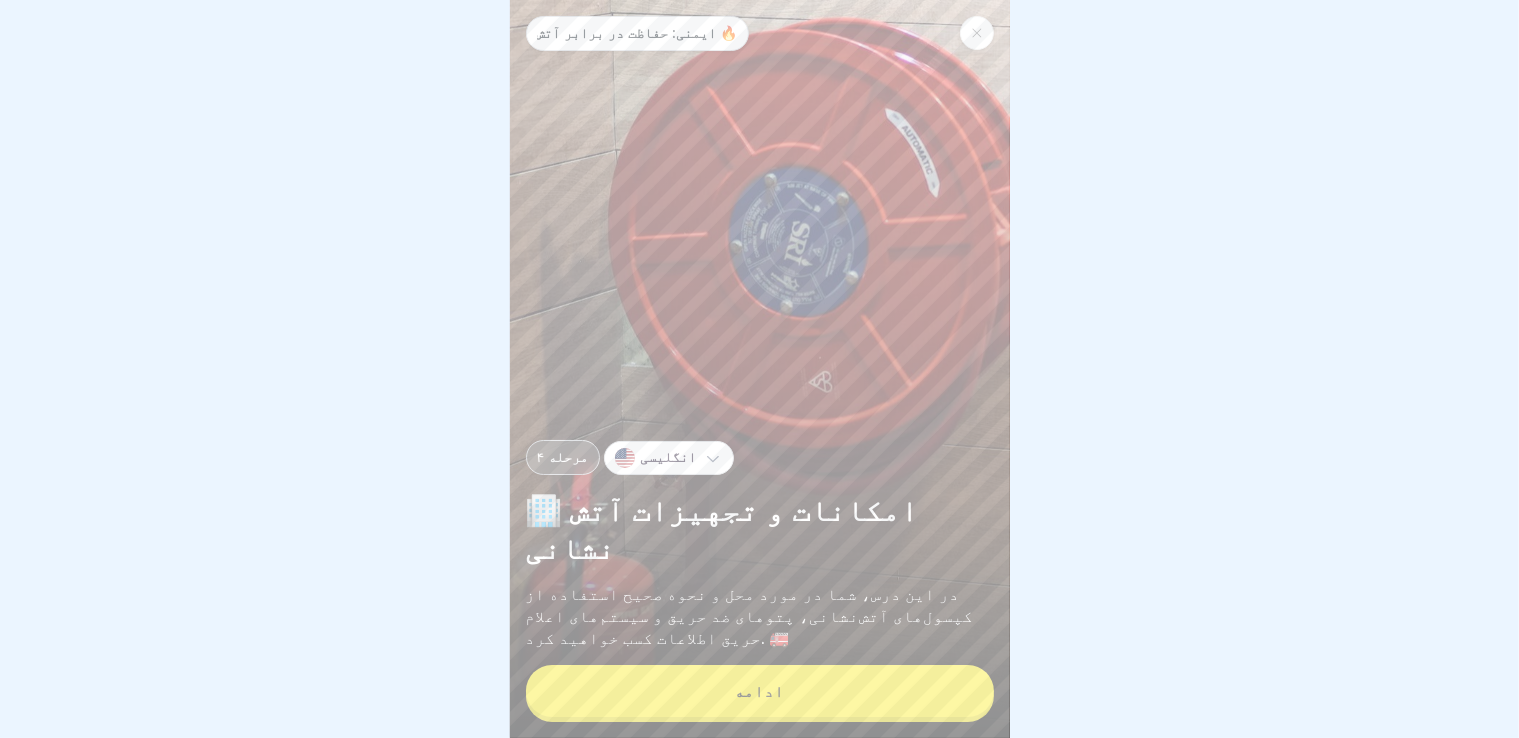 click on "ادامه" at bounding box center (760, 691) 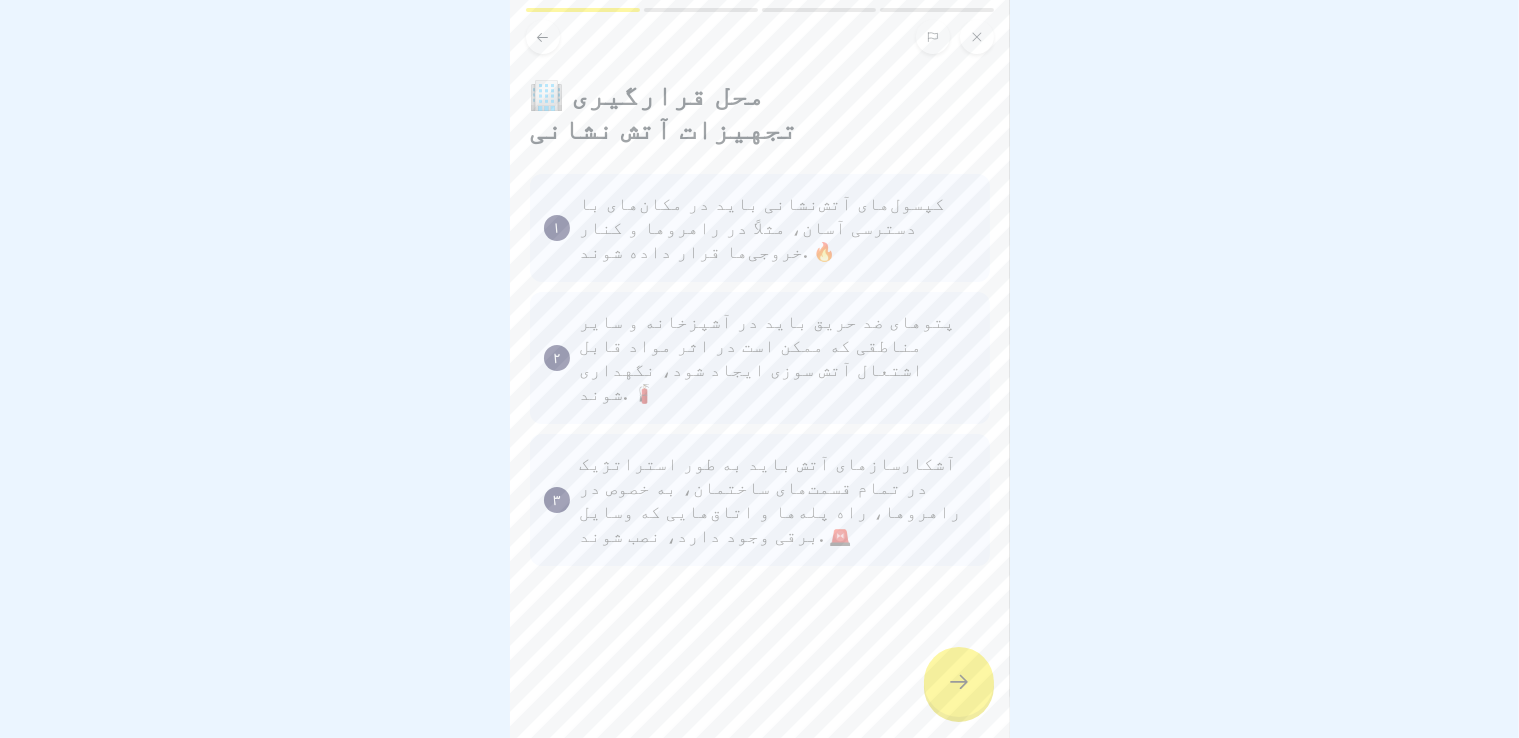 click at bounding box center [959, 682] 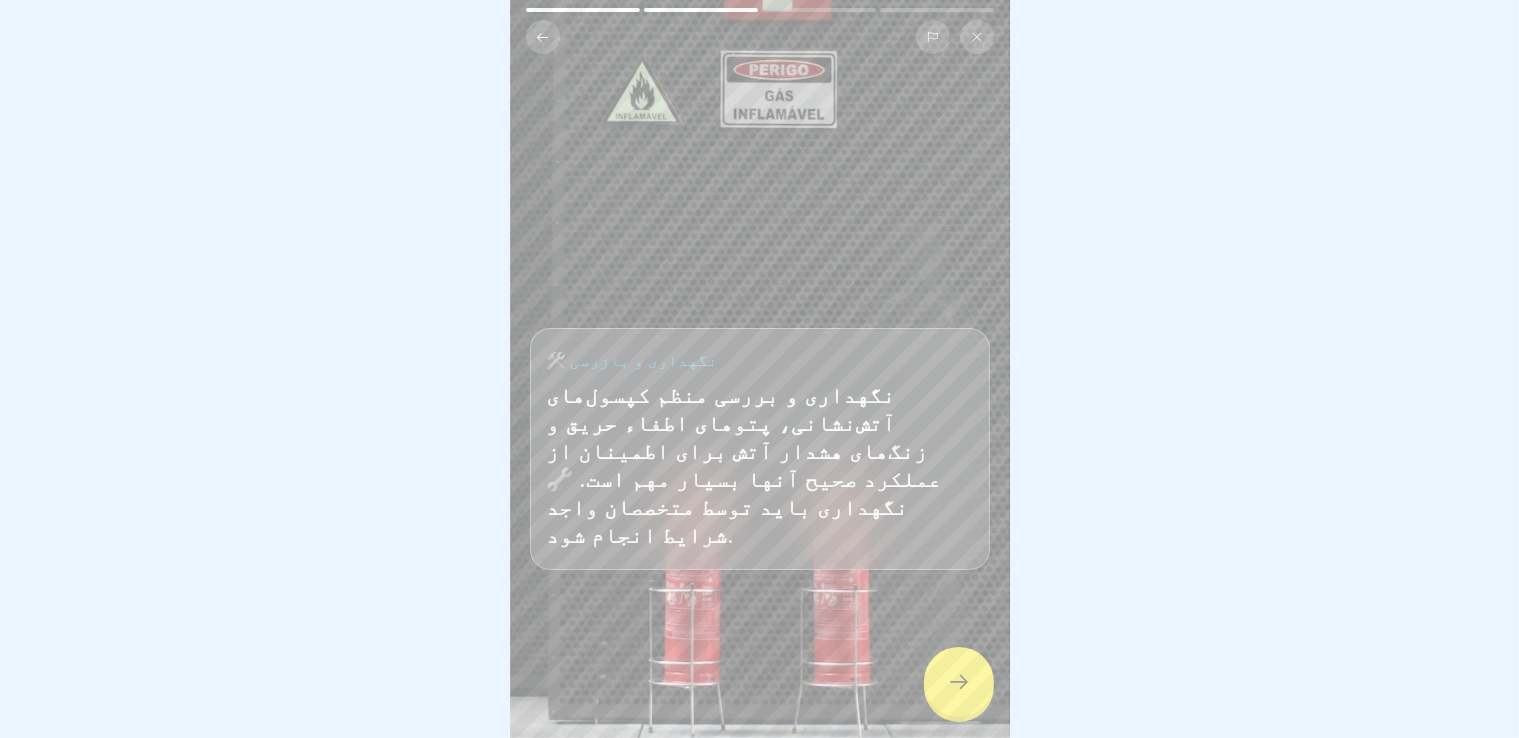 click at bounding box center [959, 682] 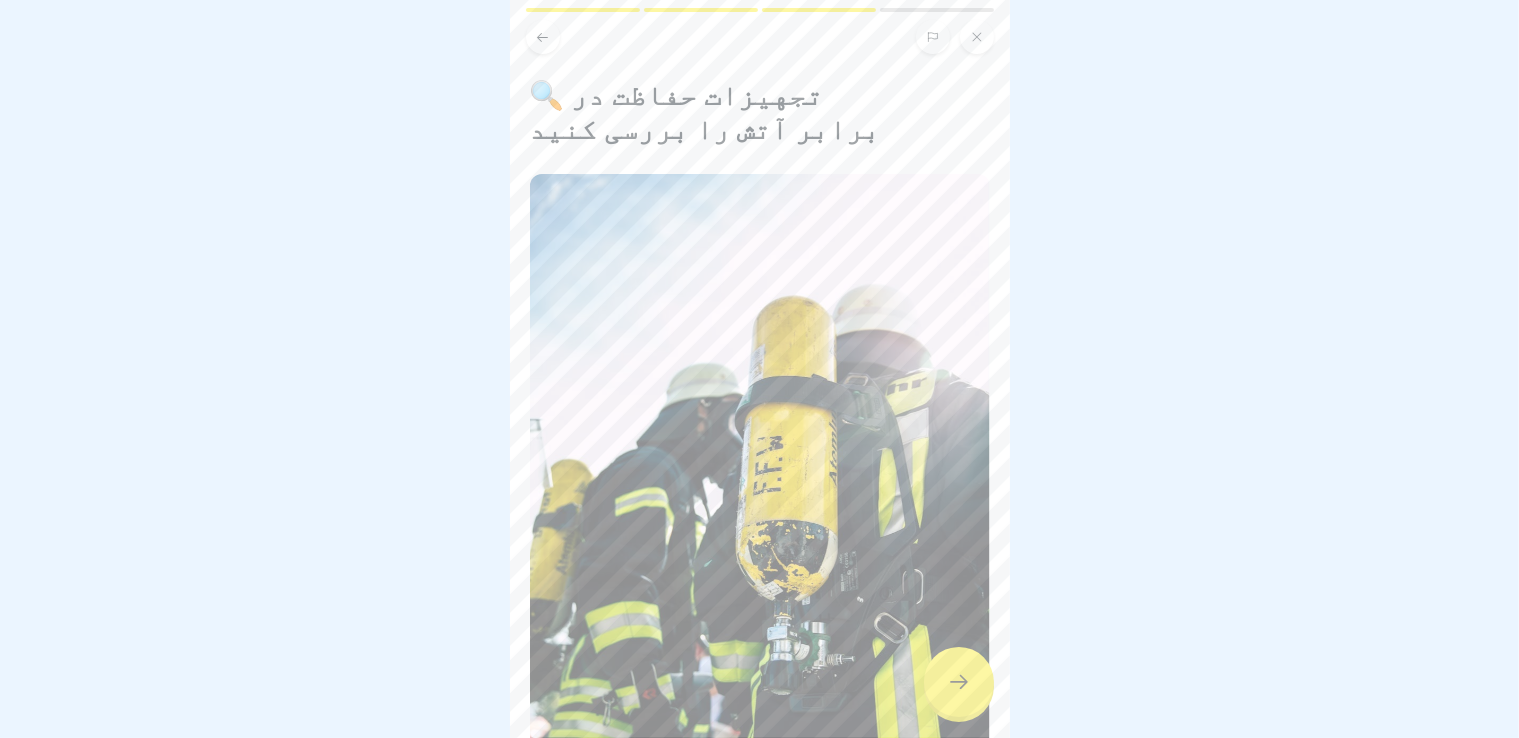 click at bounding box center [959, 682] 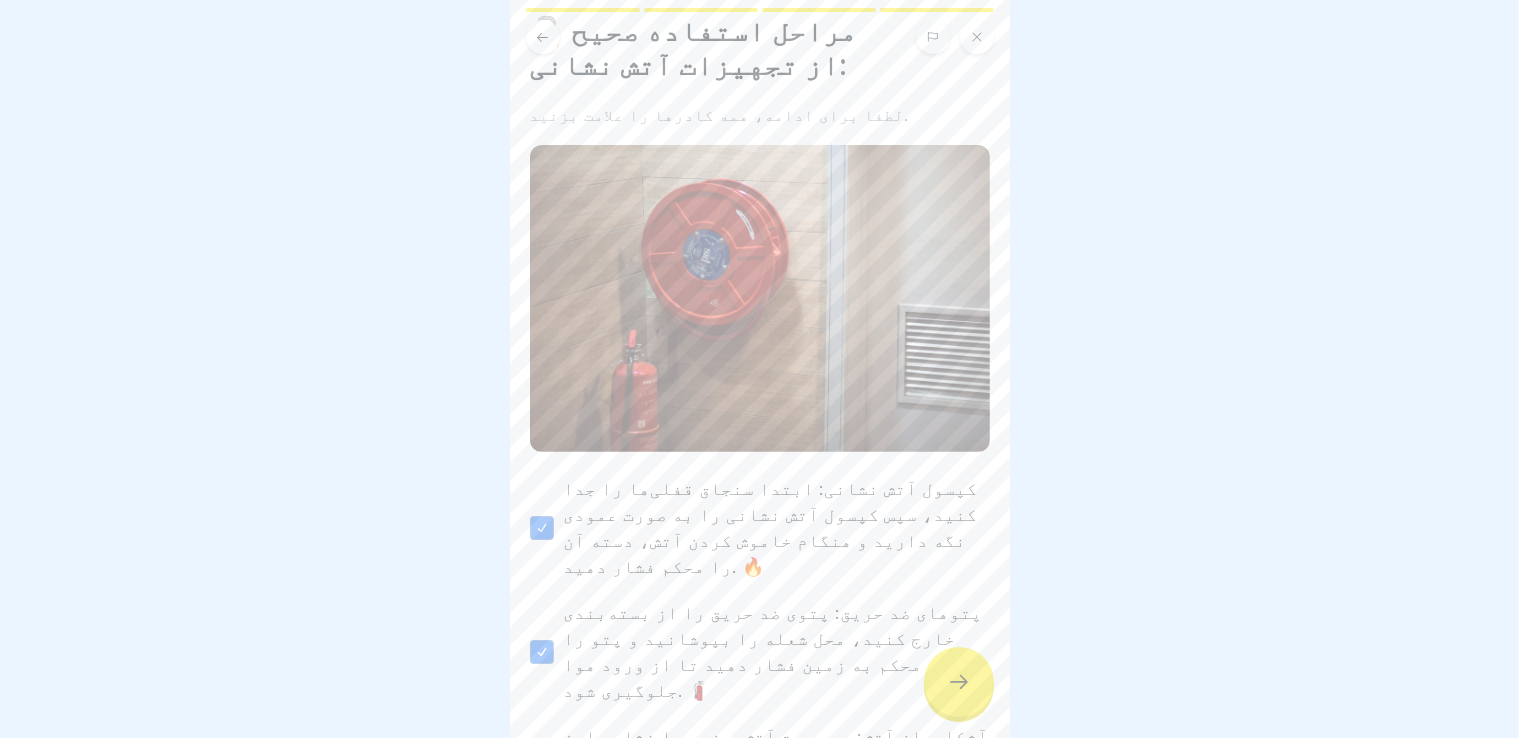 scroll, scrollTop: 157, scrollLeft: 0, axis: vertical 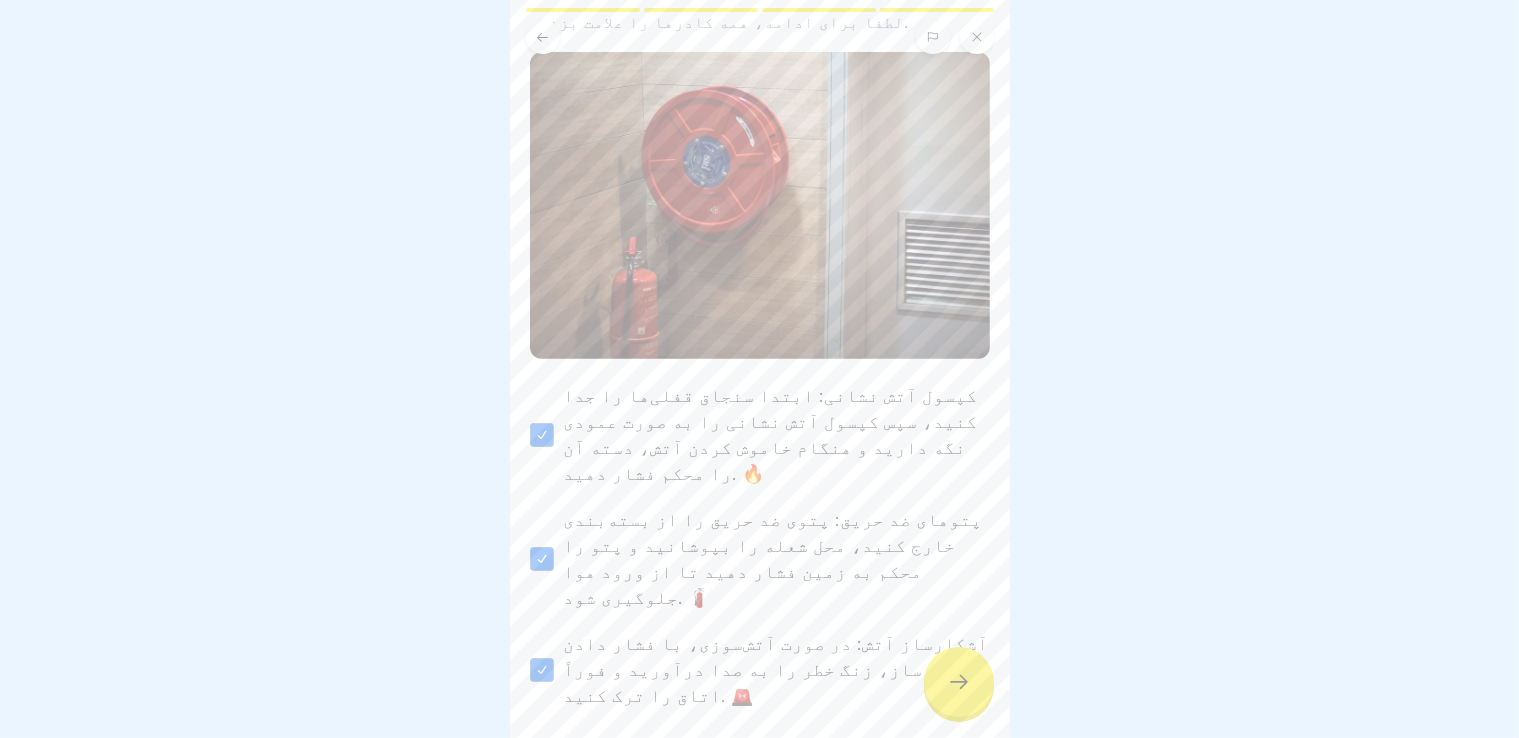 click at bounding box center (959, 682) 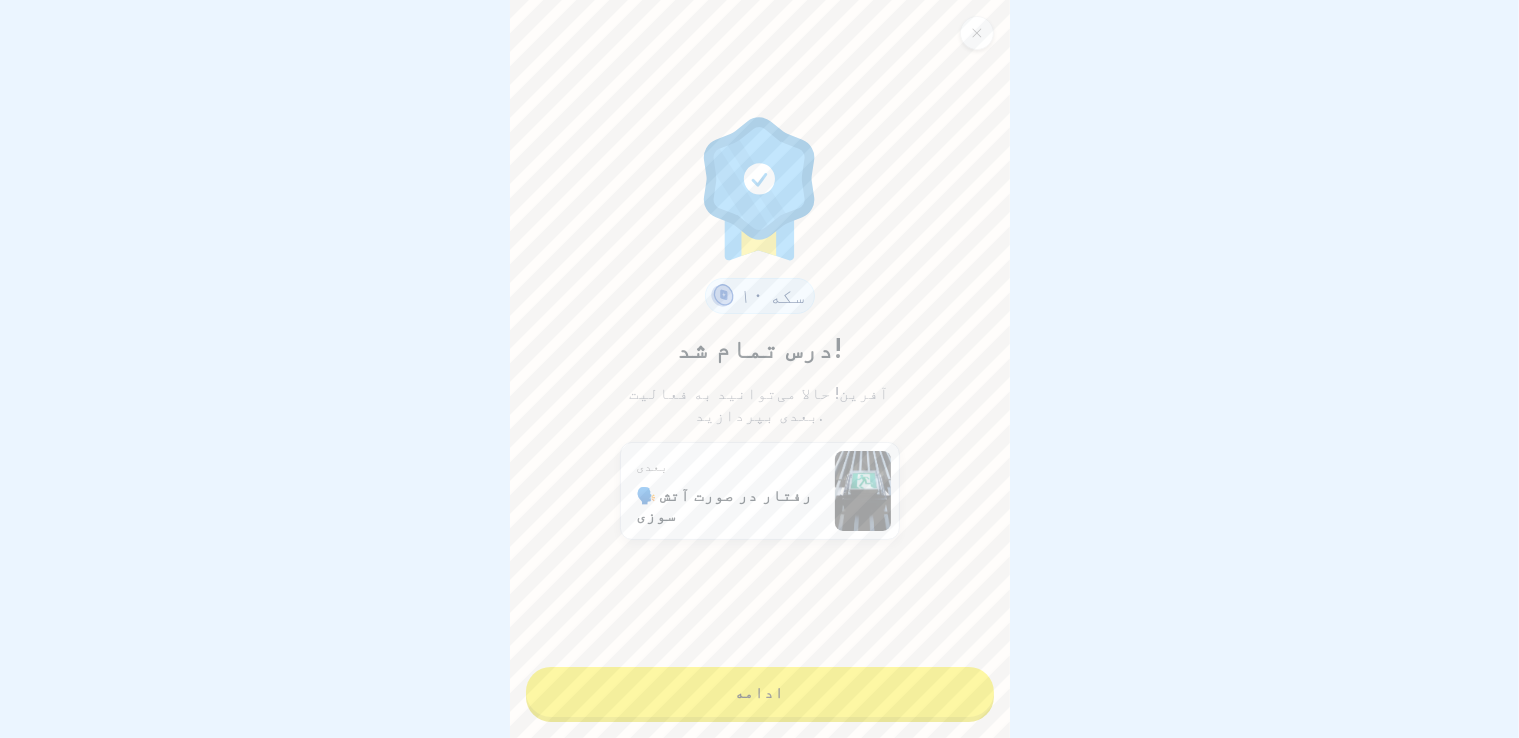 click on "۱۰ سکه درس تمام شد! آفرین! حالا می‌توانید به فعالیت بعدی بپردازید. بعدی 🗣️ رفتار در صورت آتش سوزی ادامه" at bounding box center [760, 369] 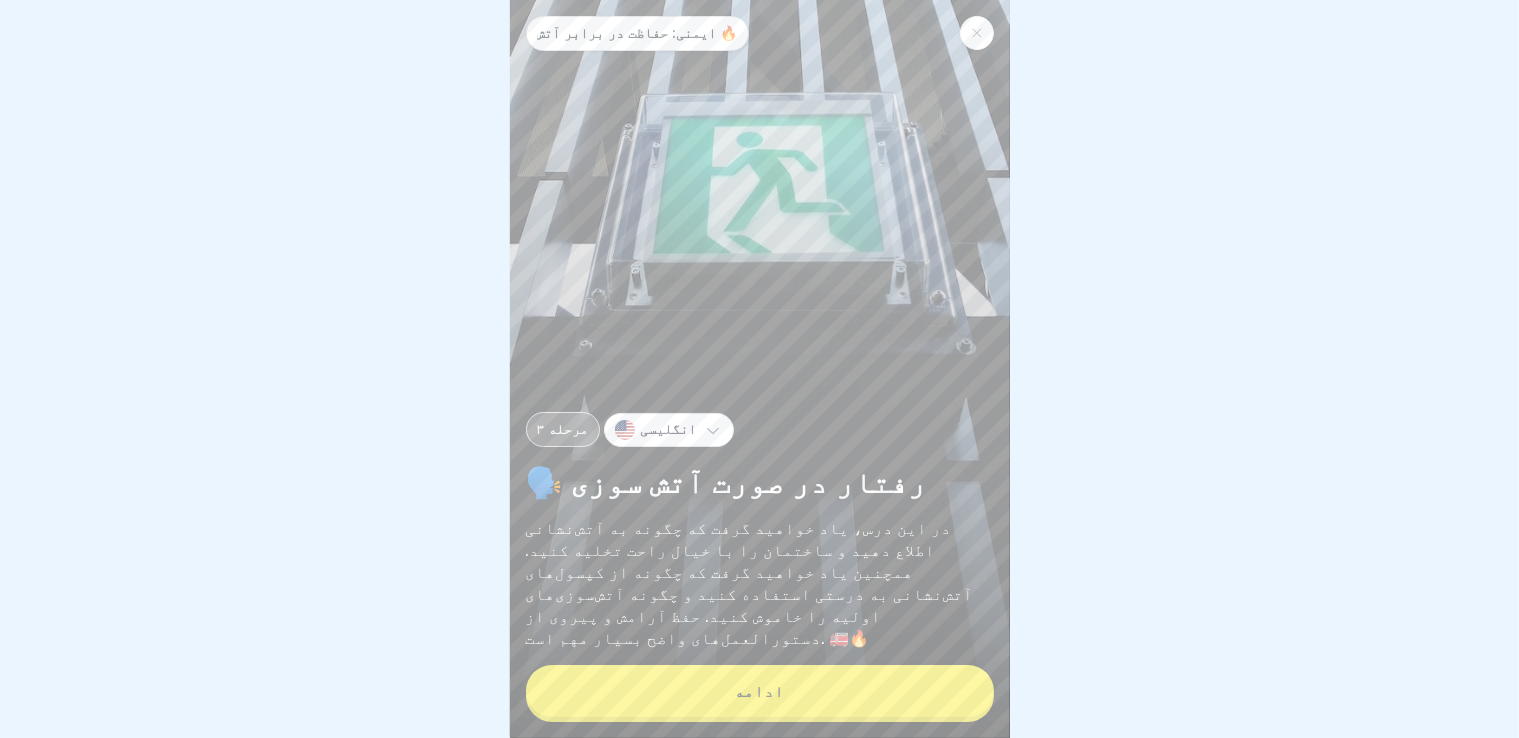 click on "ادامه" at bounding box center (760, 691) 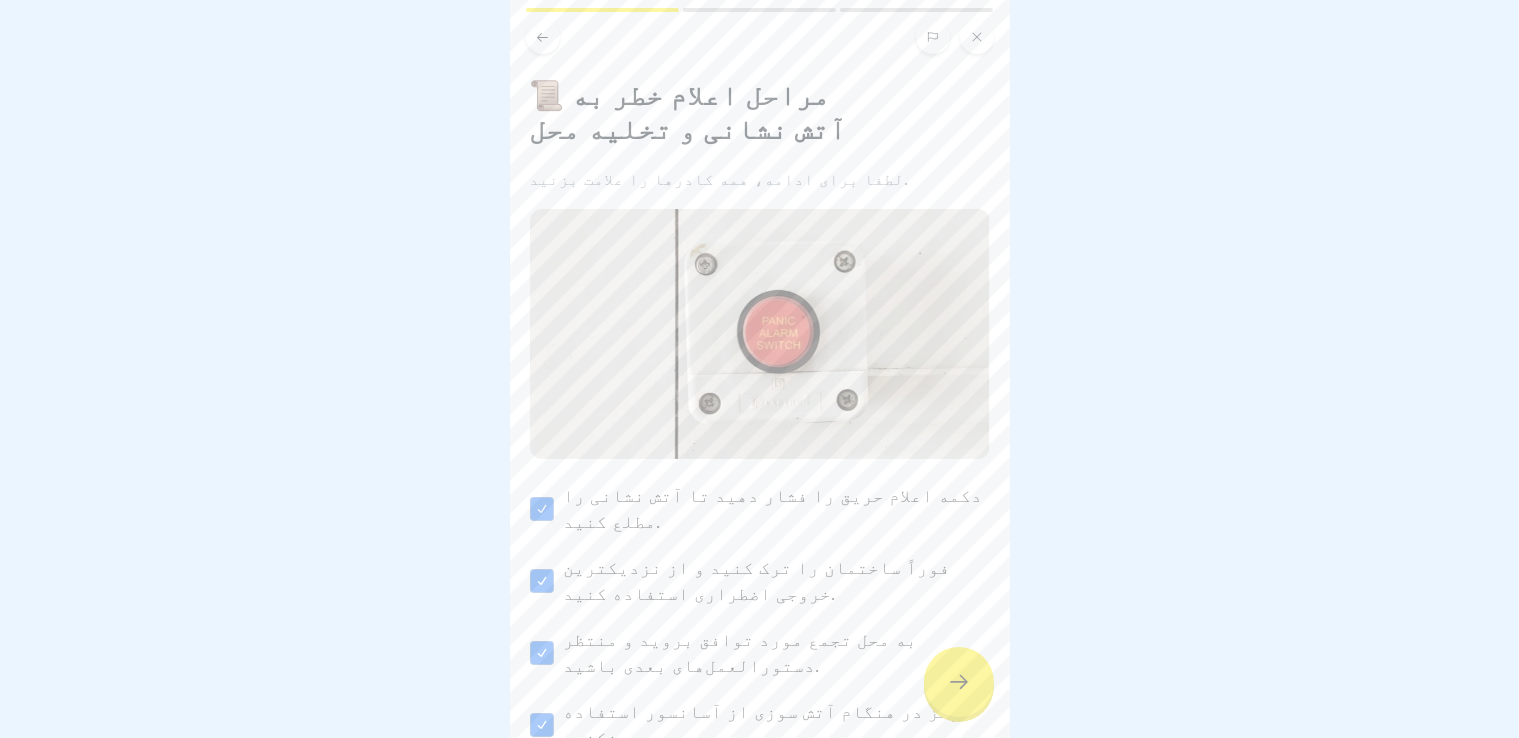 click at bounding box center [959, 682] 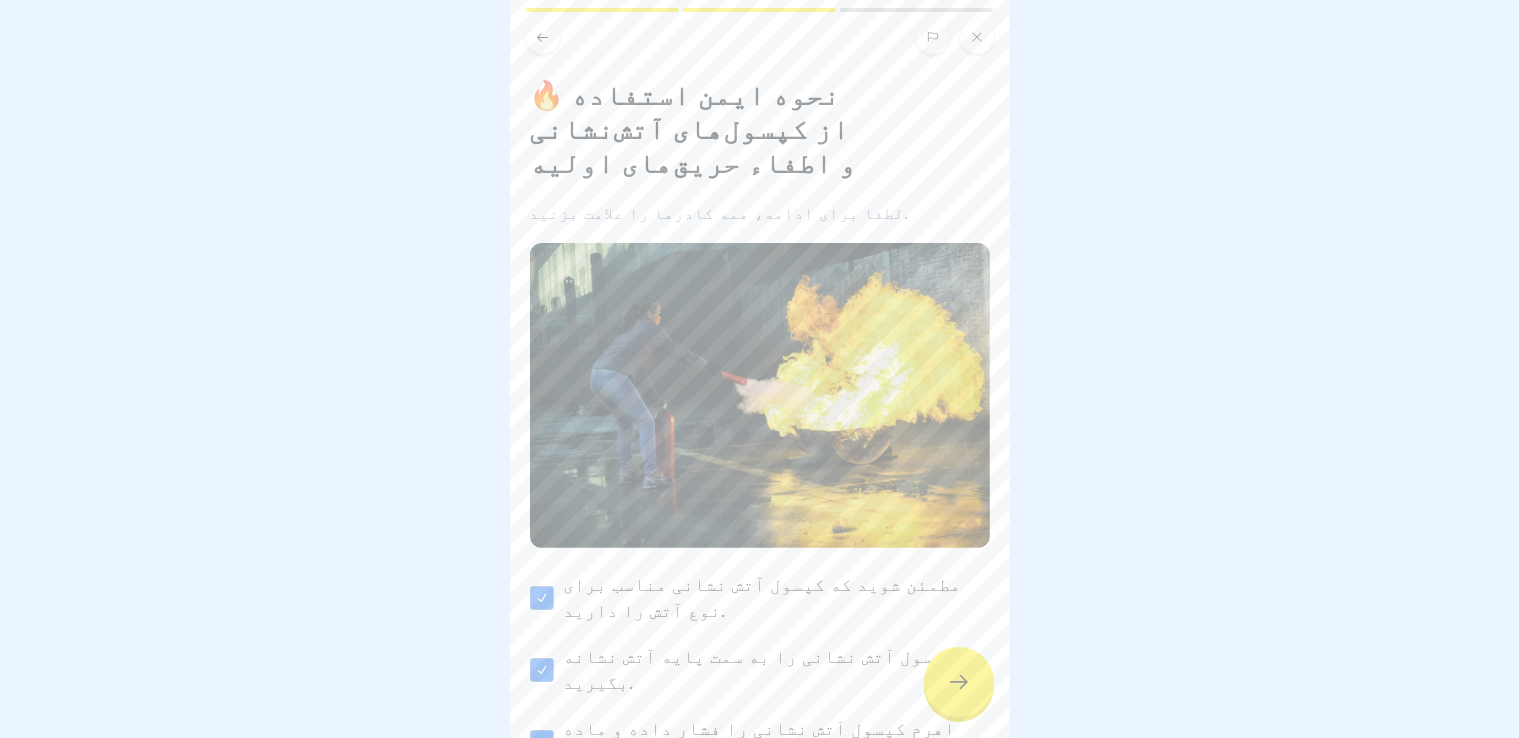 scroll, scrollTop: 196, scrollLeft: 0, axis: vertical 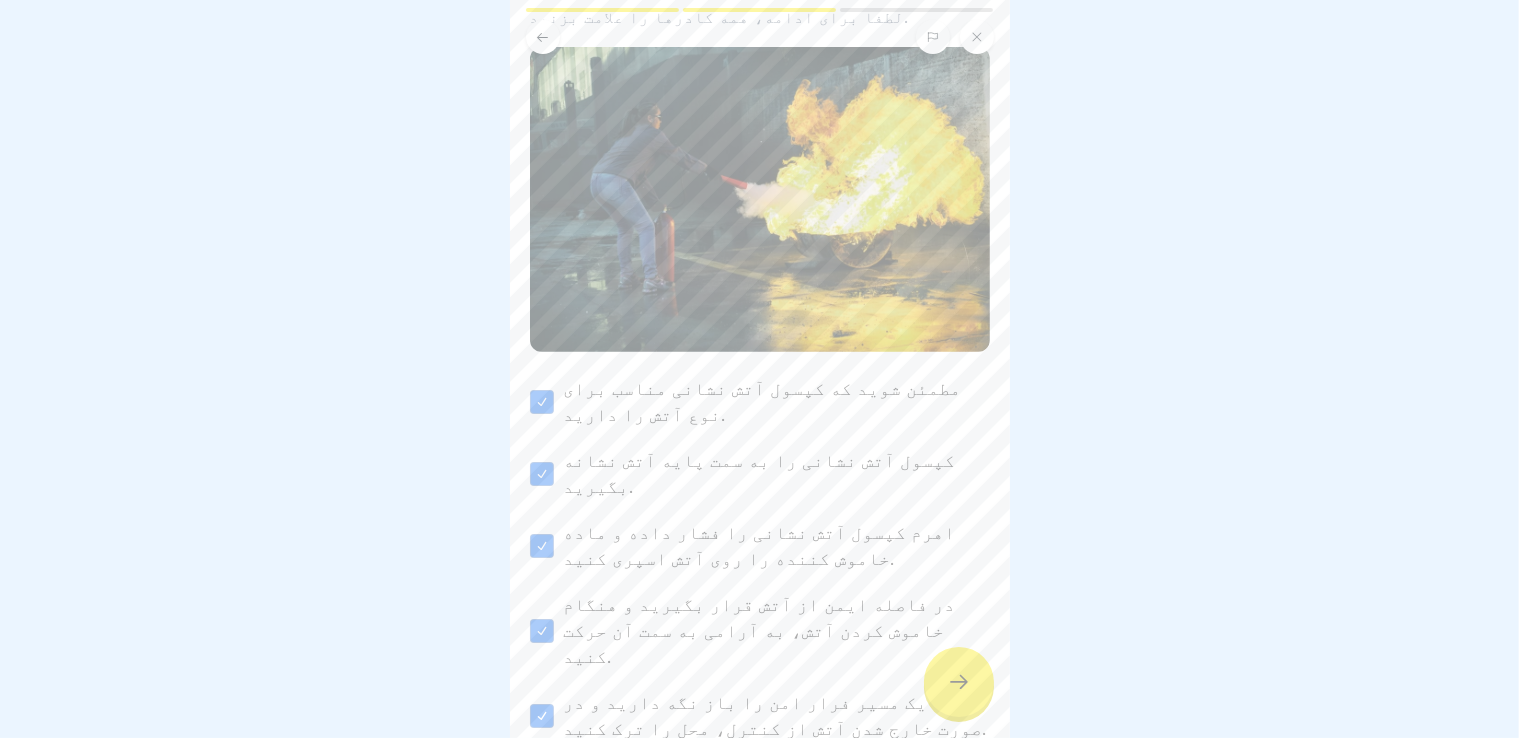 click at bounding box center (959, 682) 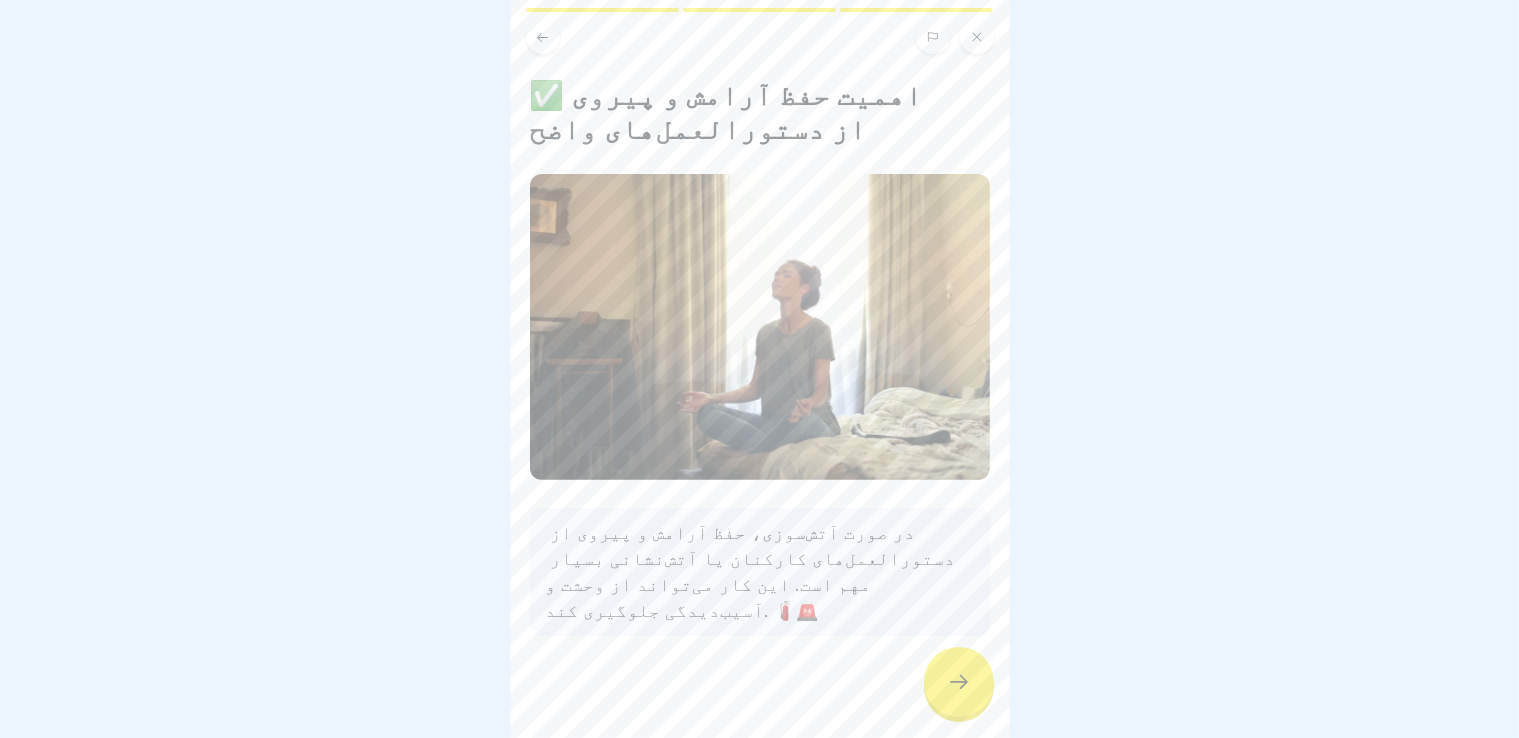click at bounding box center [959, 682] 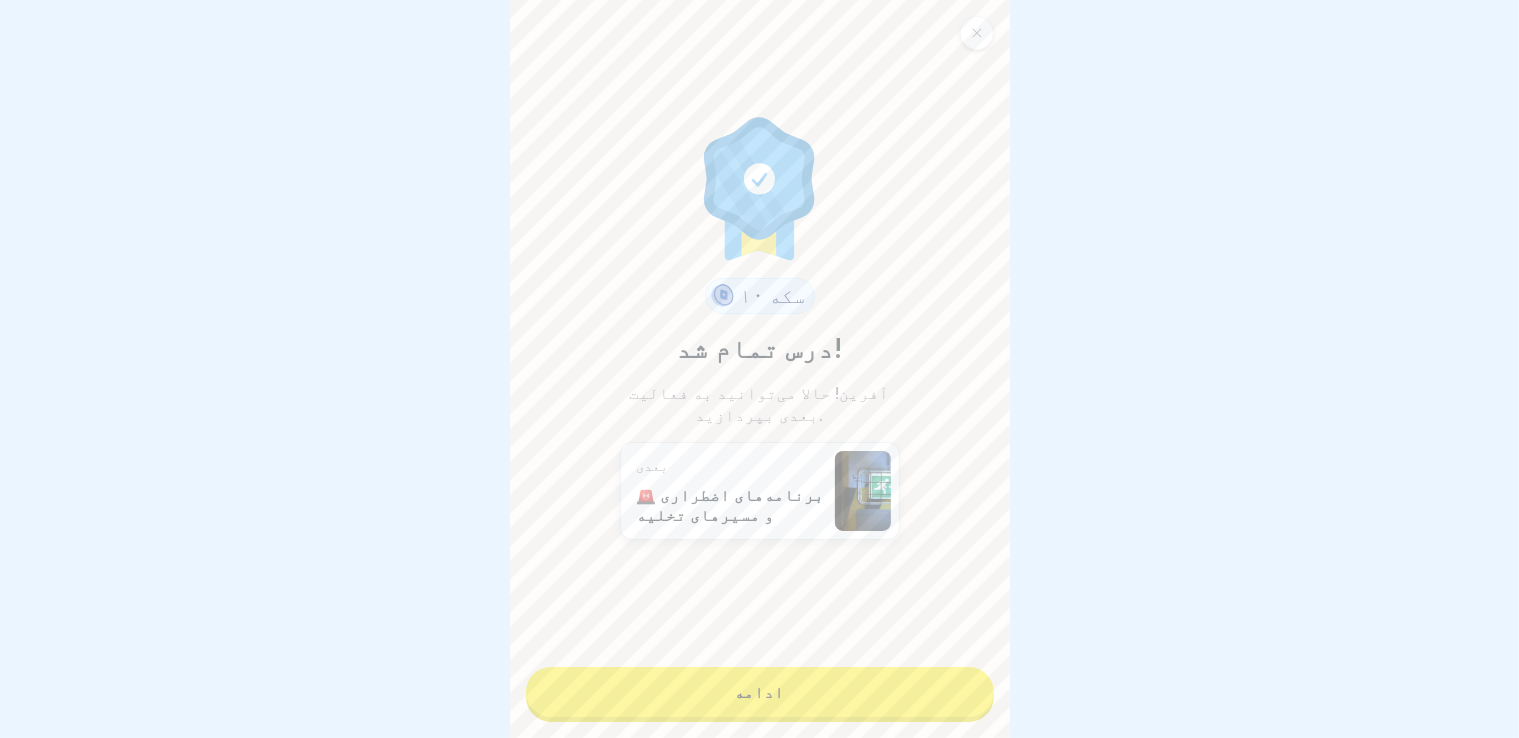 click on "ادامه" at bounding box center [760, 692] 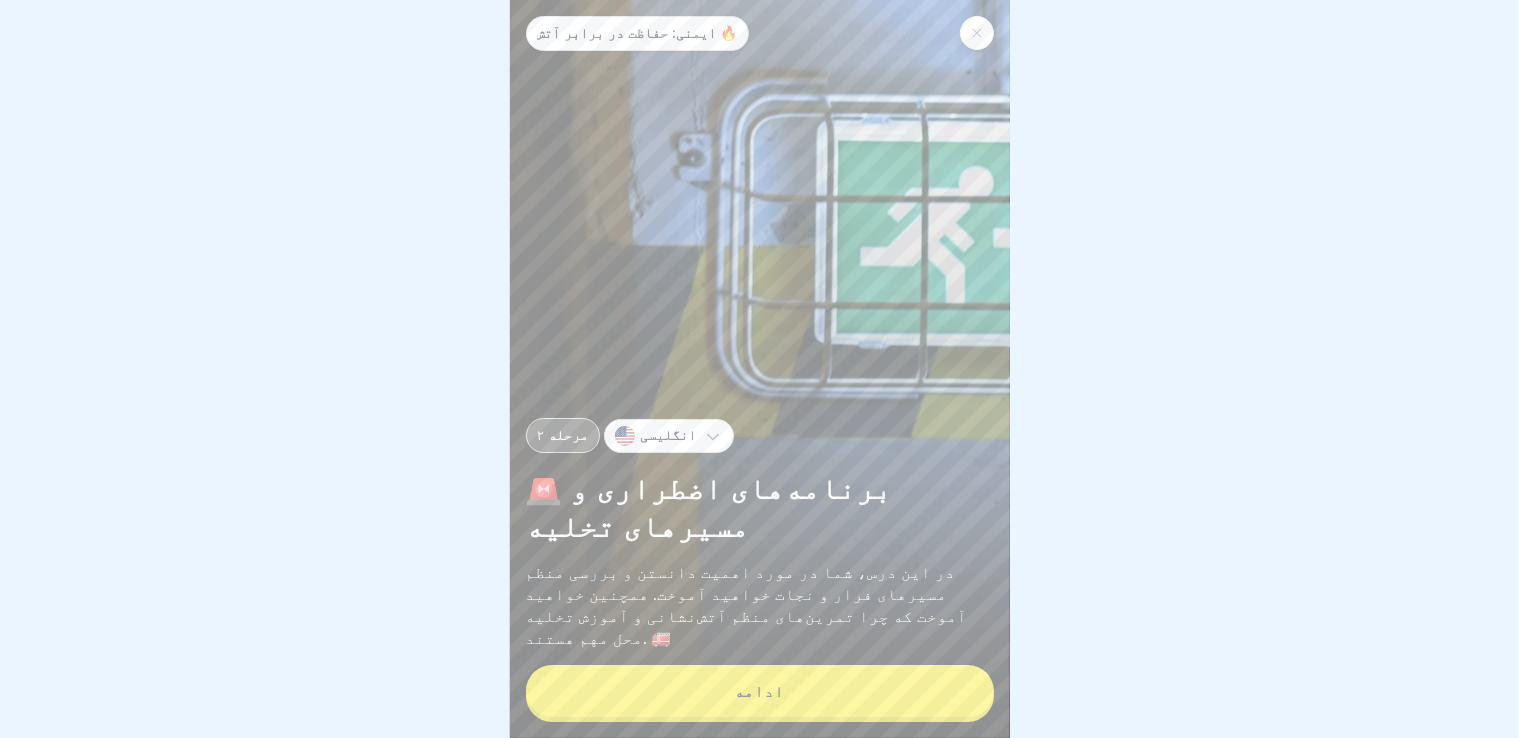 click on "ادامه" at bounding box center (760, 691) 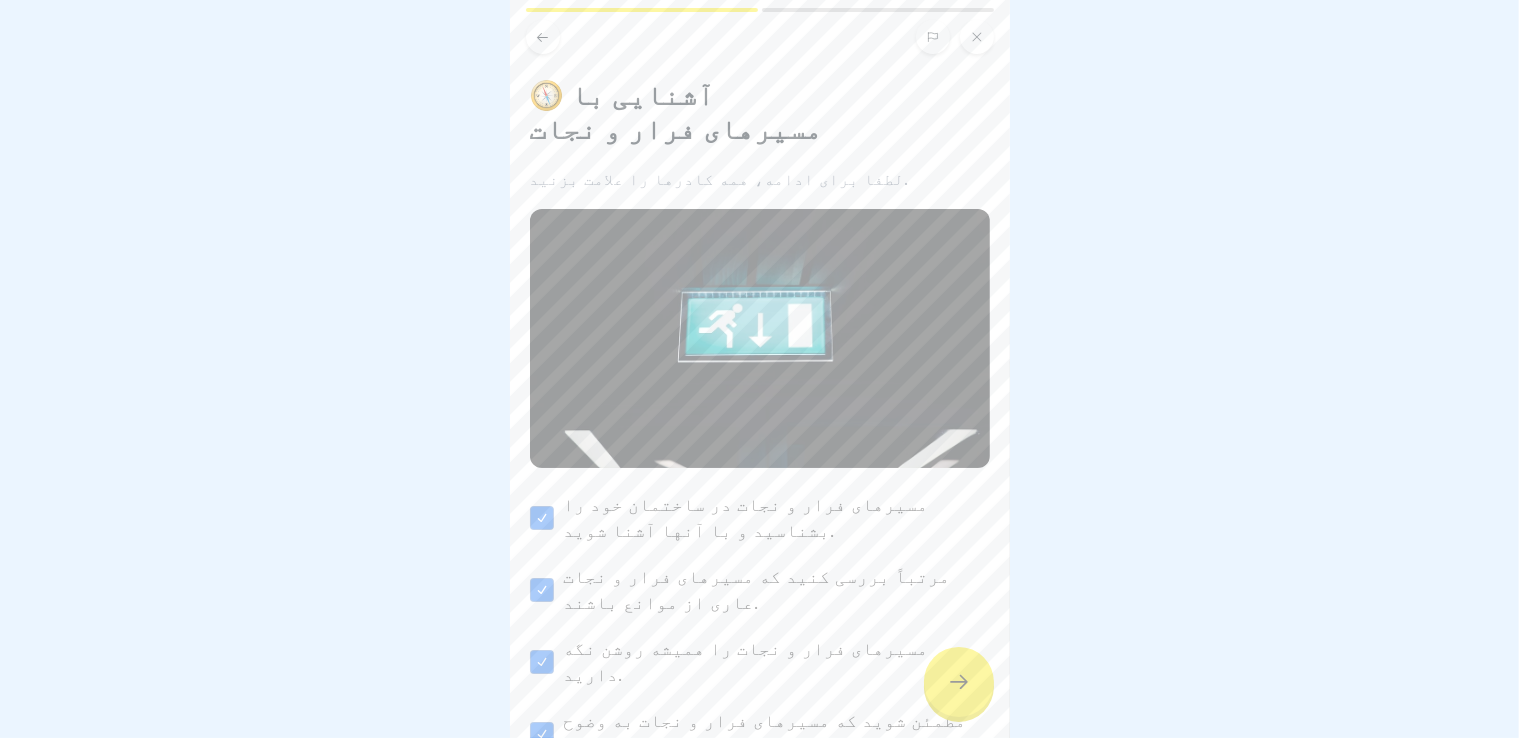 click at bounding box center (959, 682) 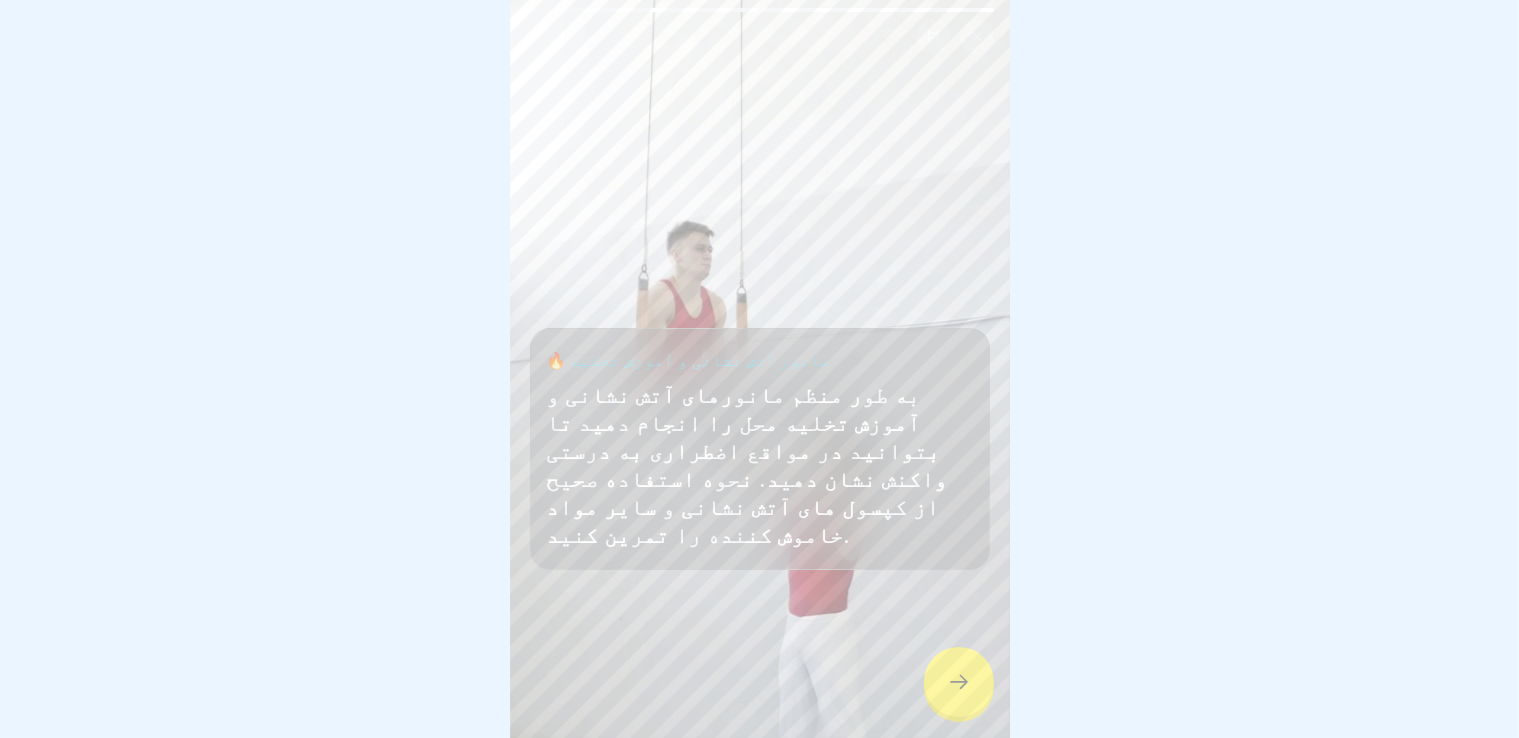click 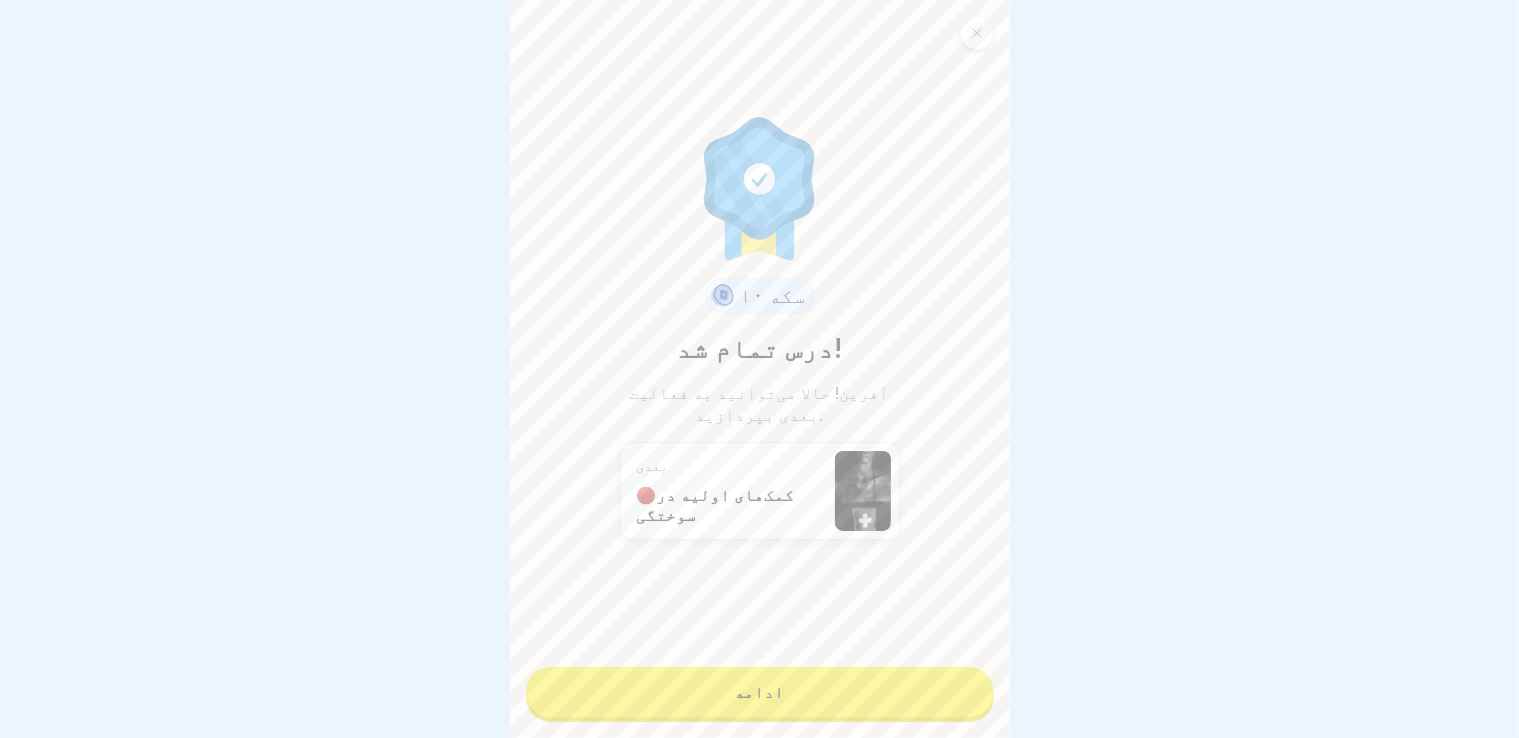 click on "ادامه" at bounding box center (760, 692) 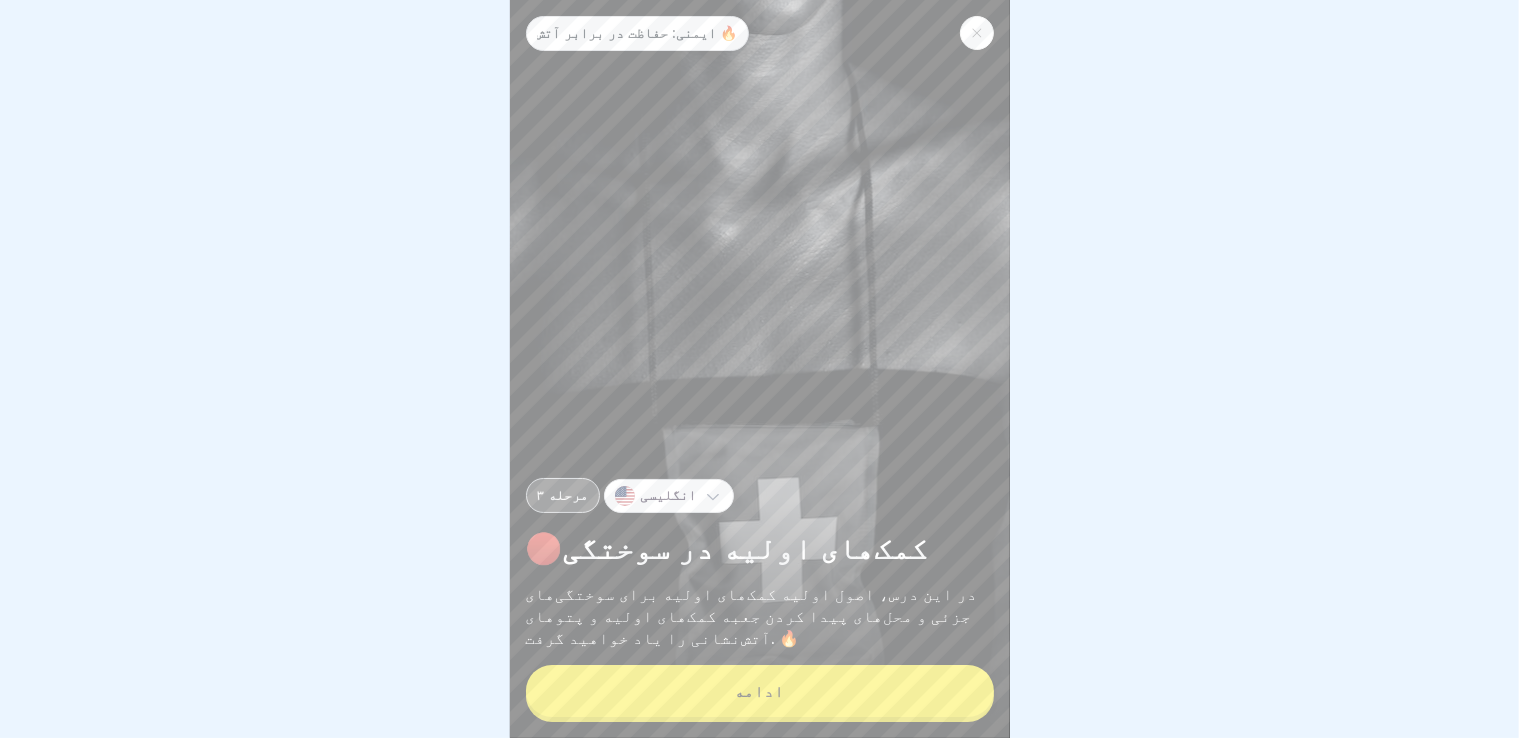 click on "ادامه" at bounding box center (760, 691) 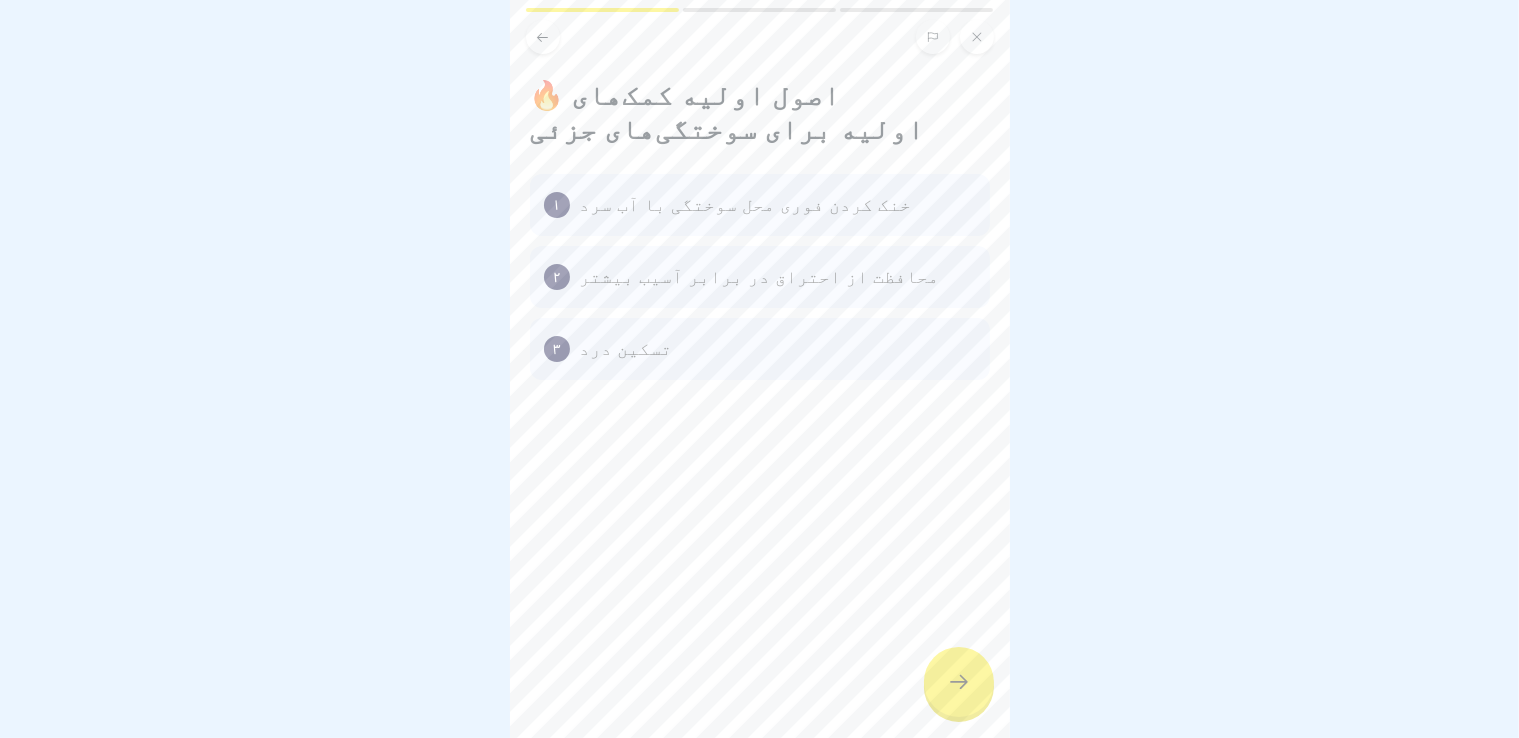 click 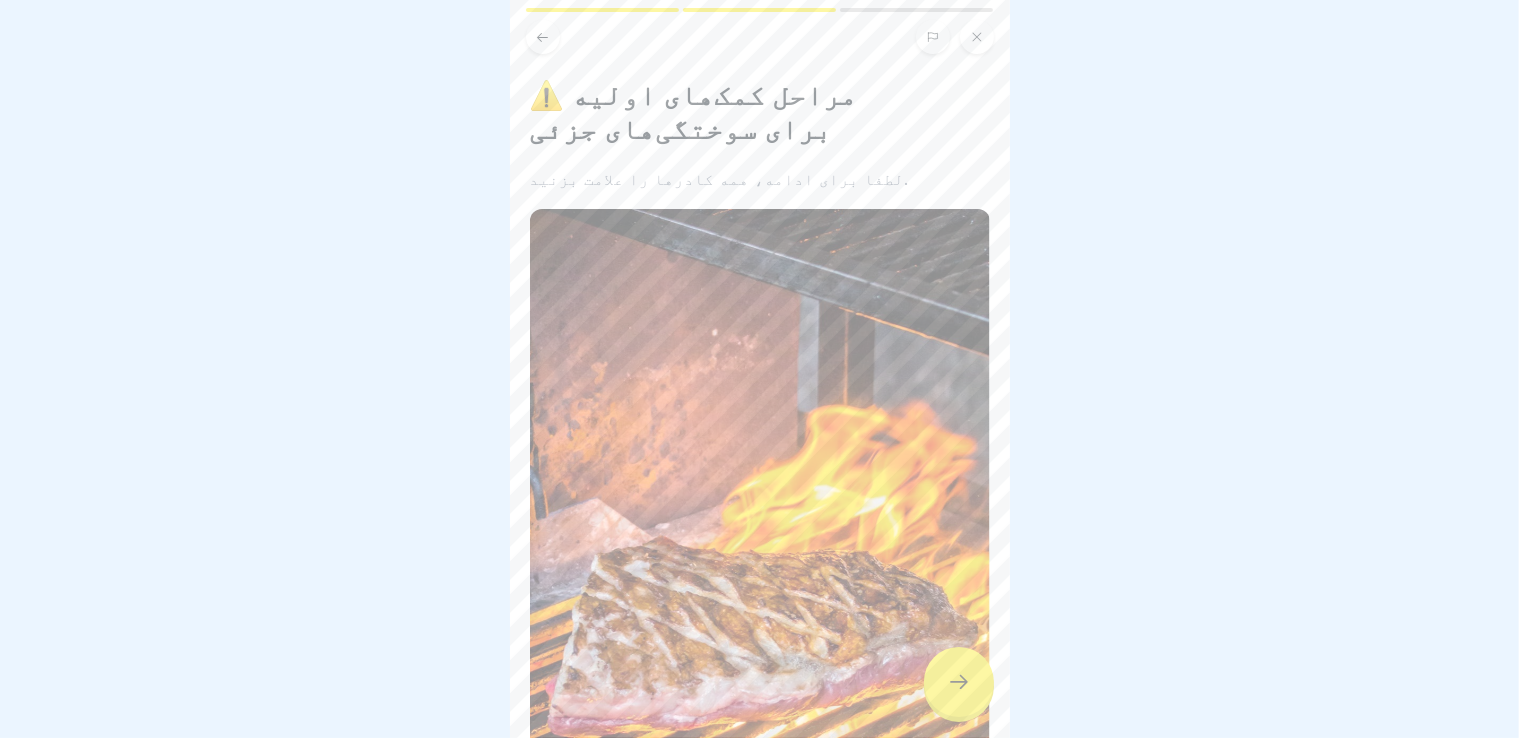 scroll, scrollTop: 515, scrollLeft: 0, axis: vertical 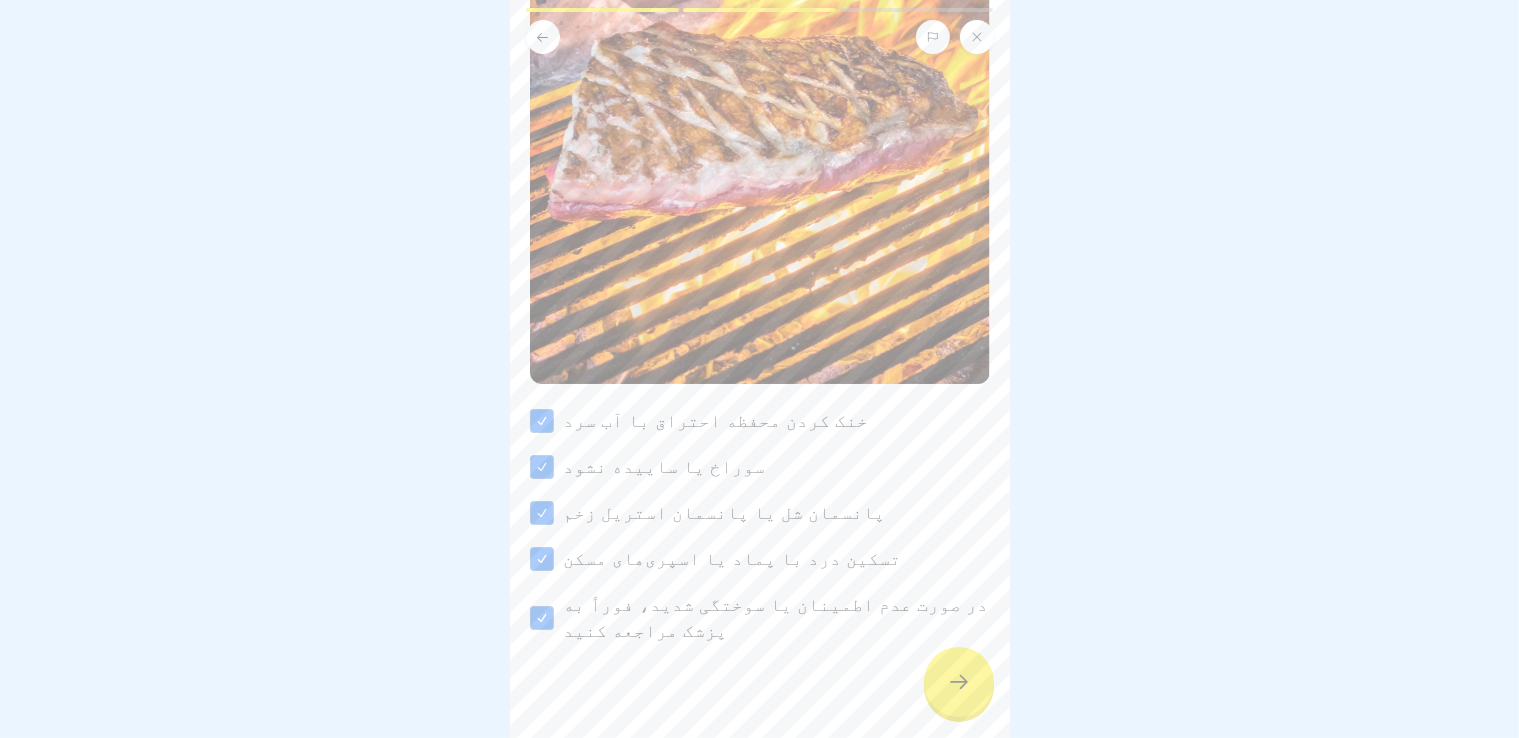 click at bounding box center [959, 682] 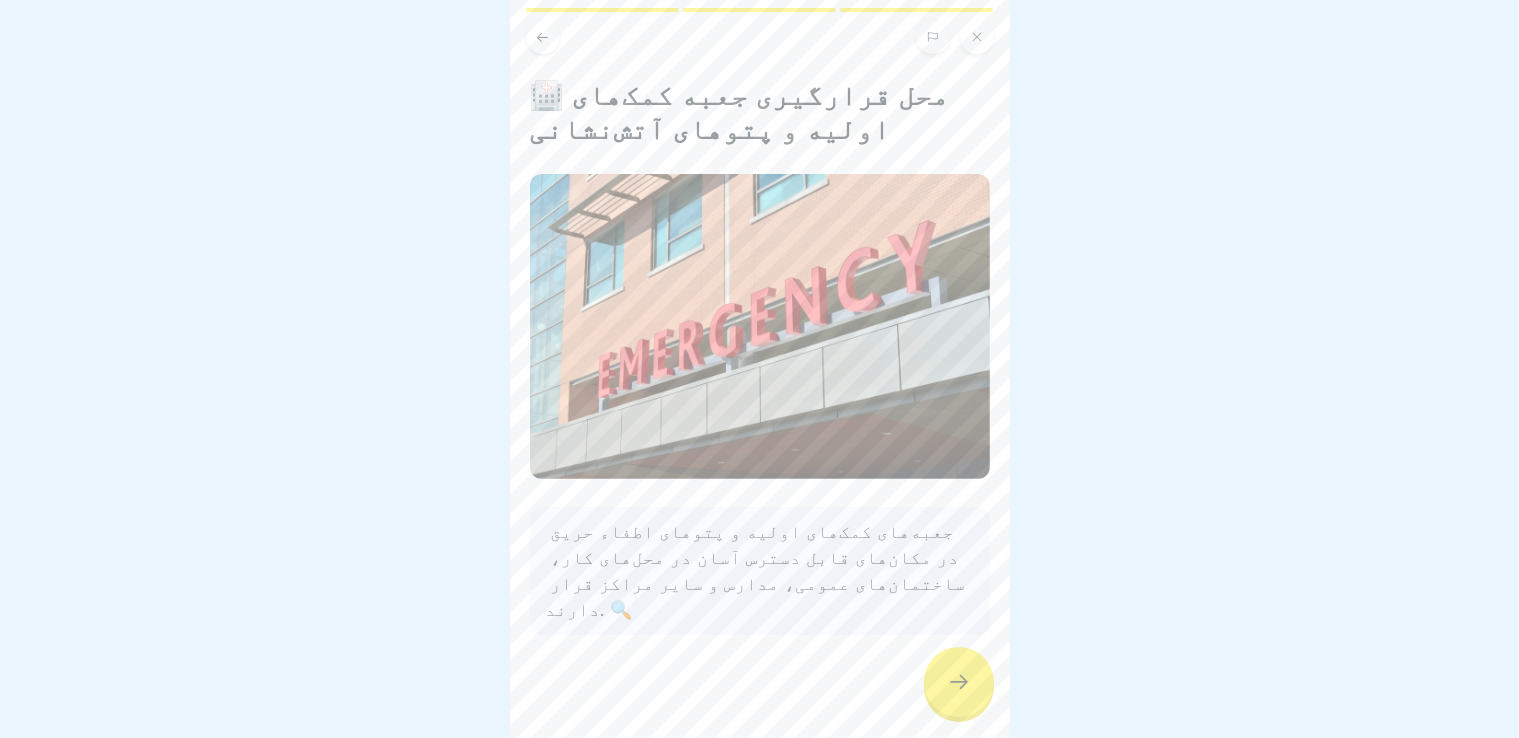 click 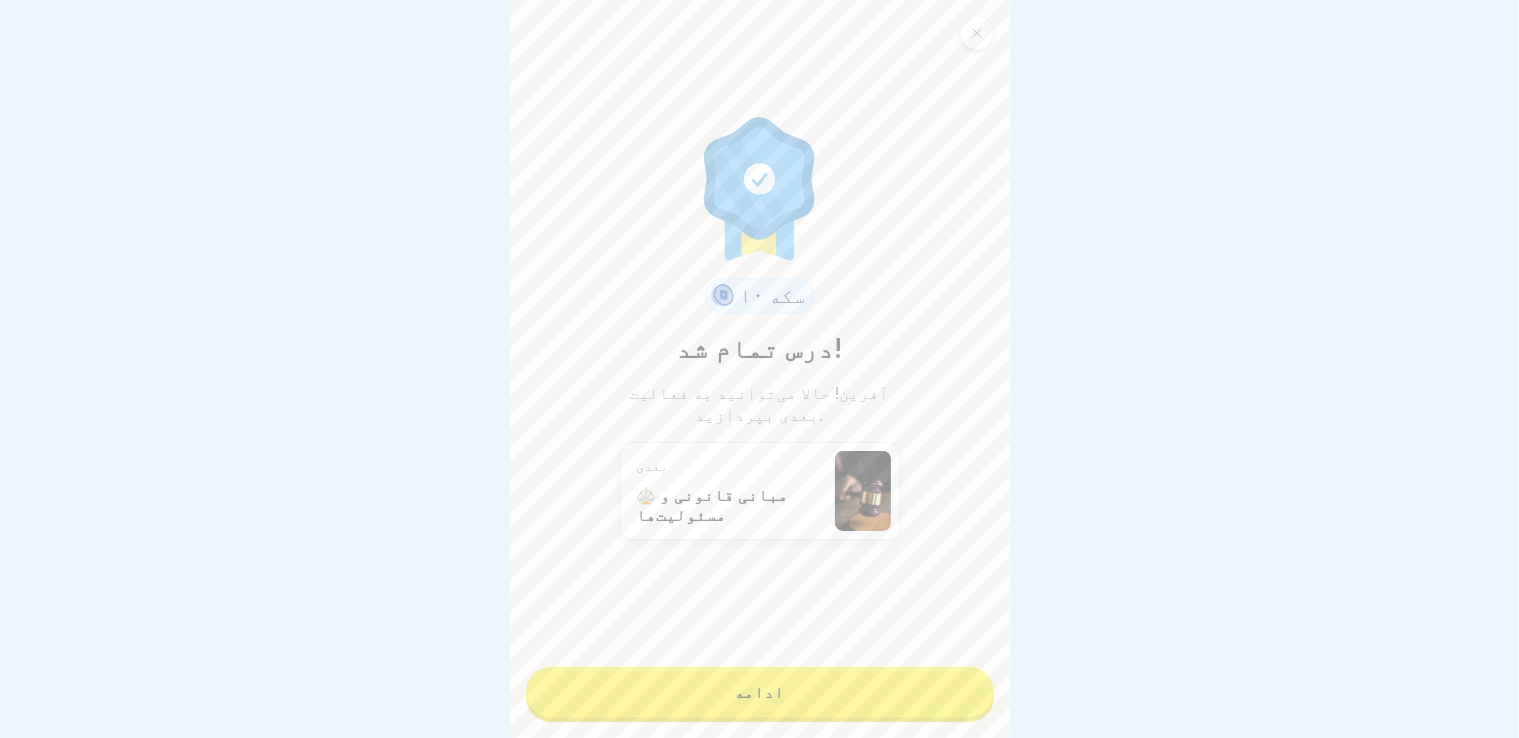 click on "ادامه" at bounding box center [760, 692] 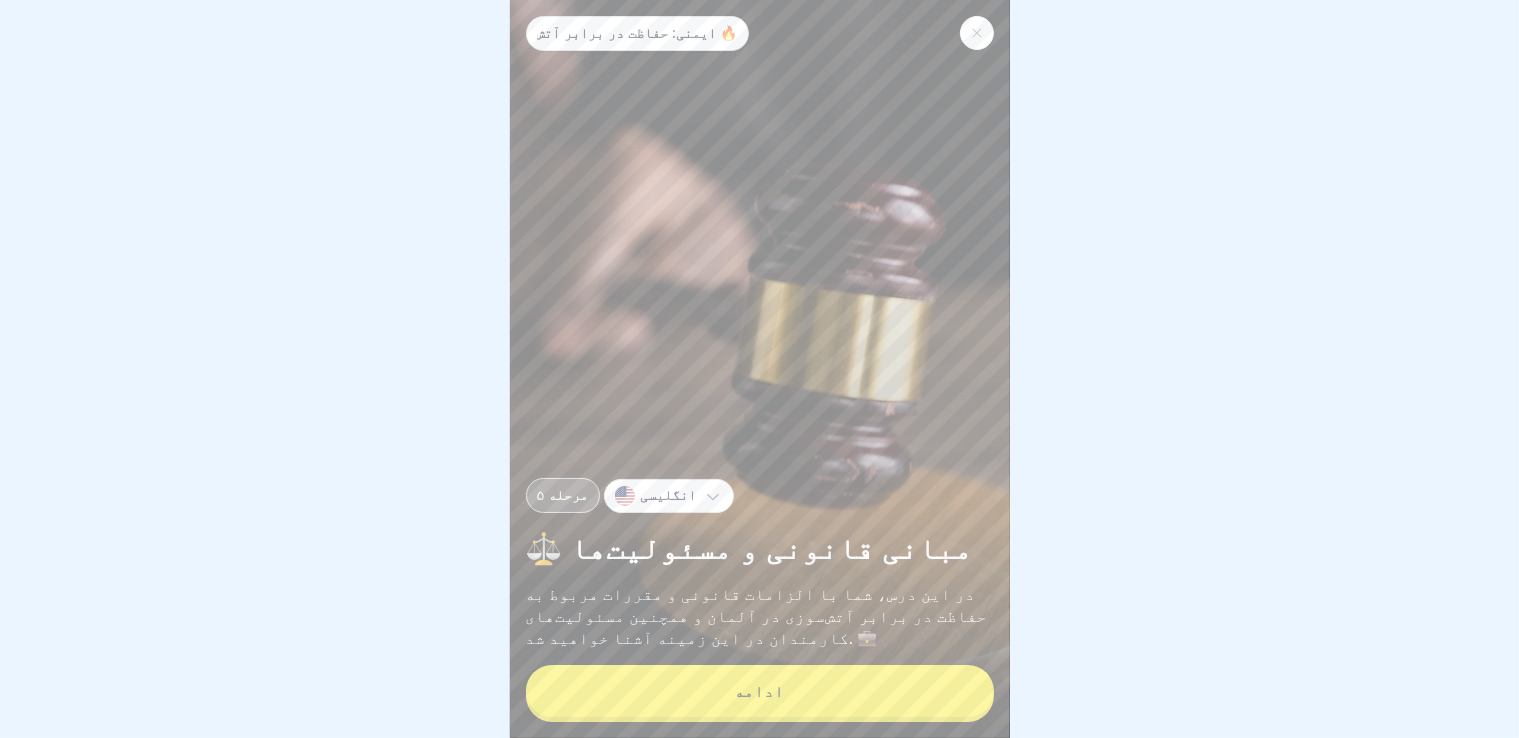 click on "ادامه" at bounding box center [760, 691] 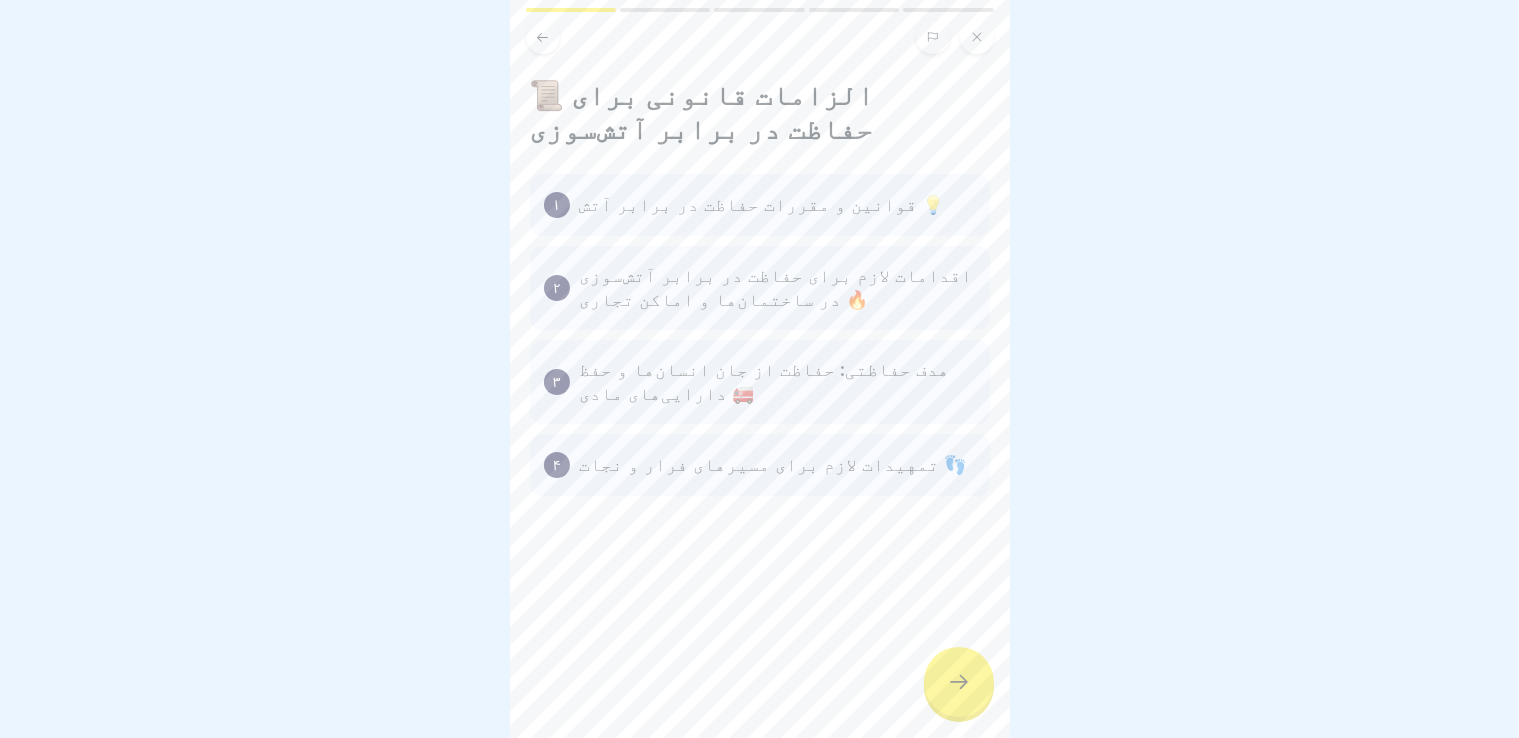click 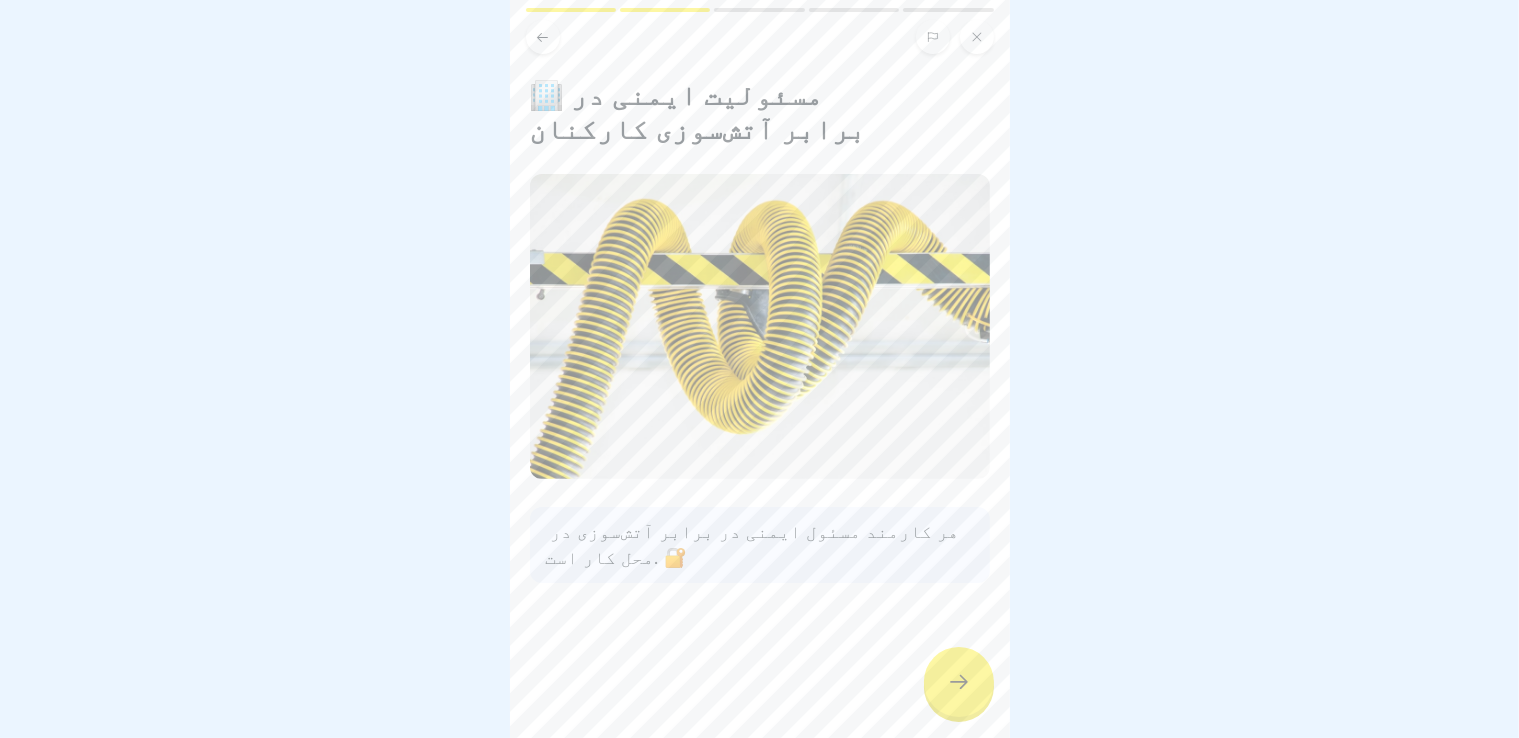 click 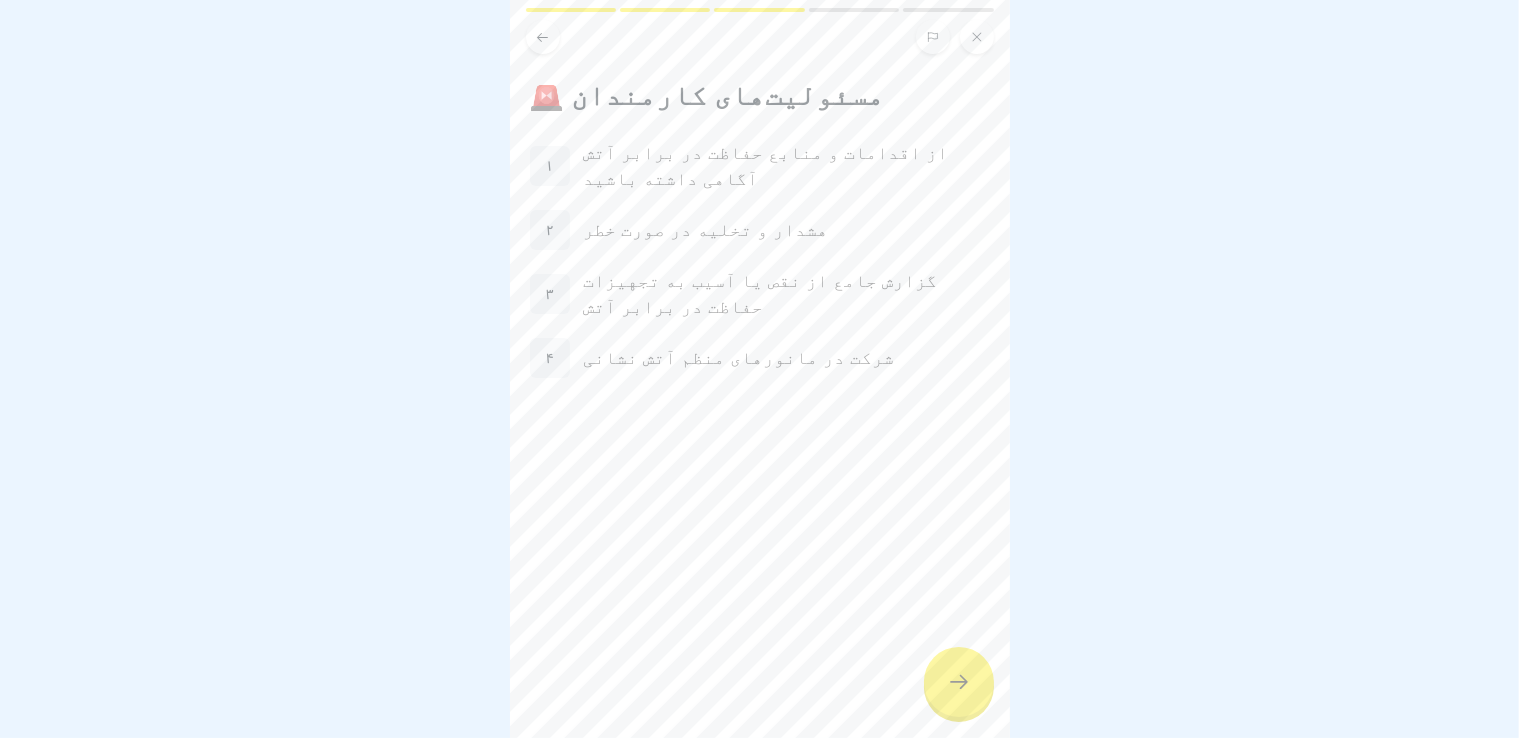 click 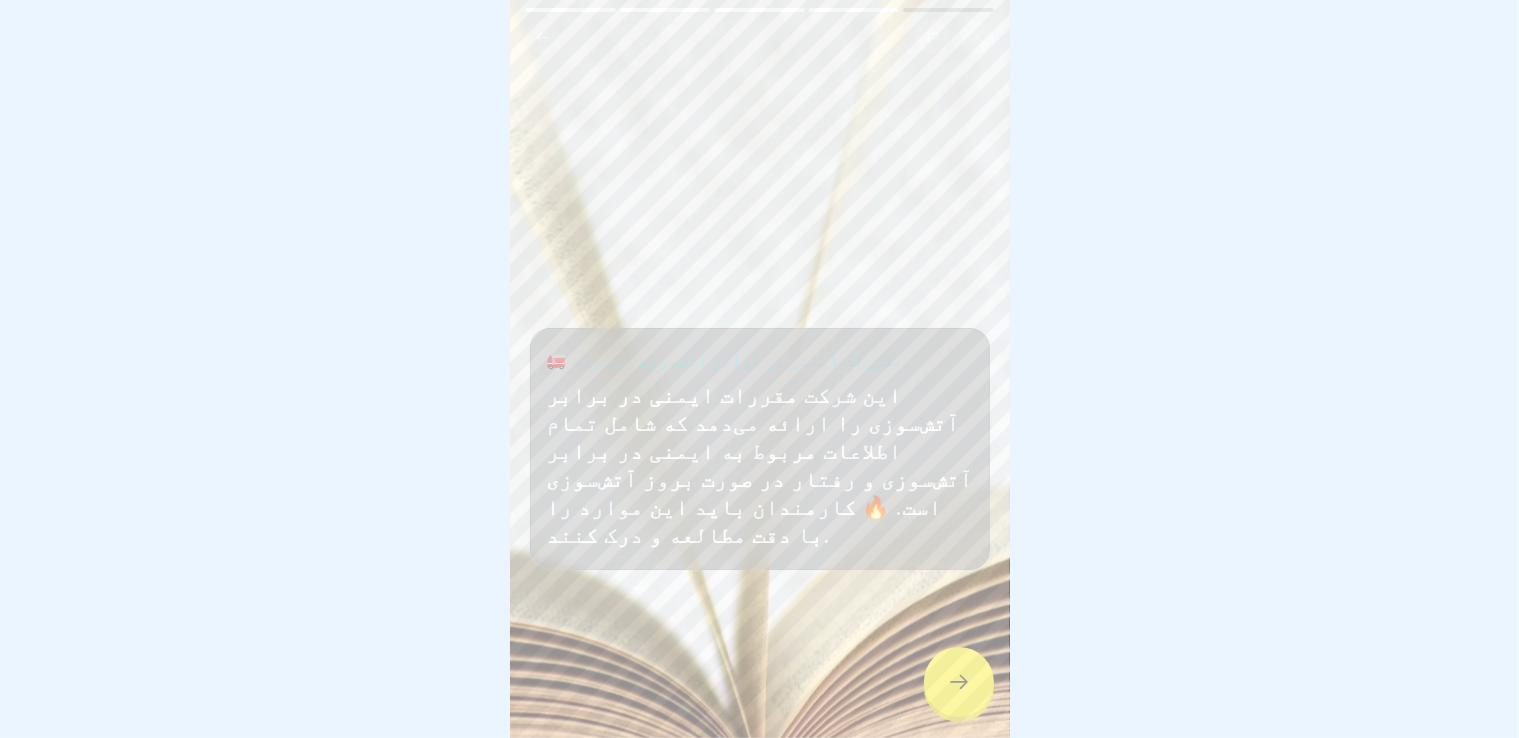 click 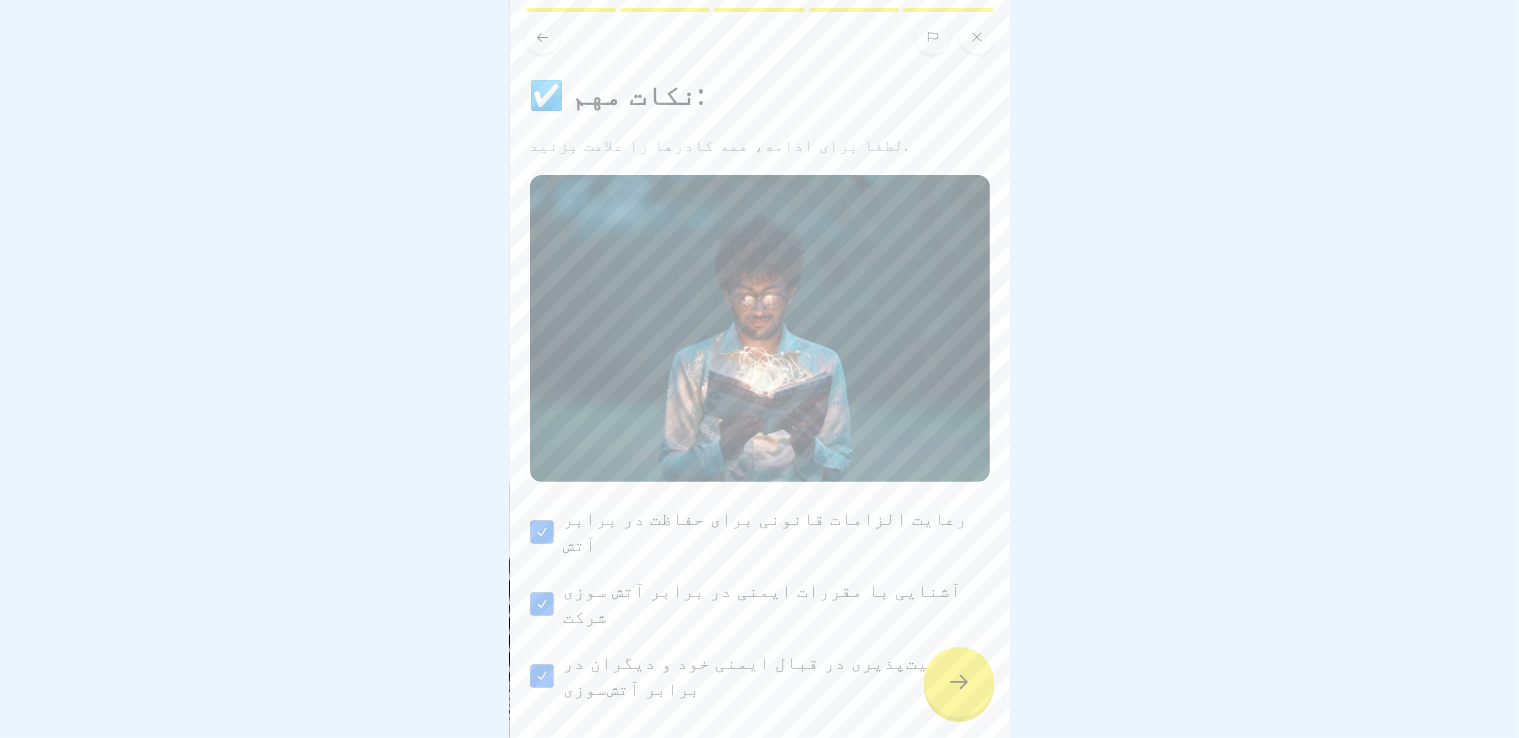 click at bounding box center [959, 682] 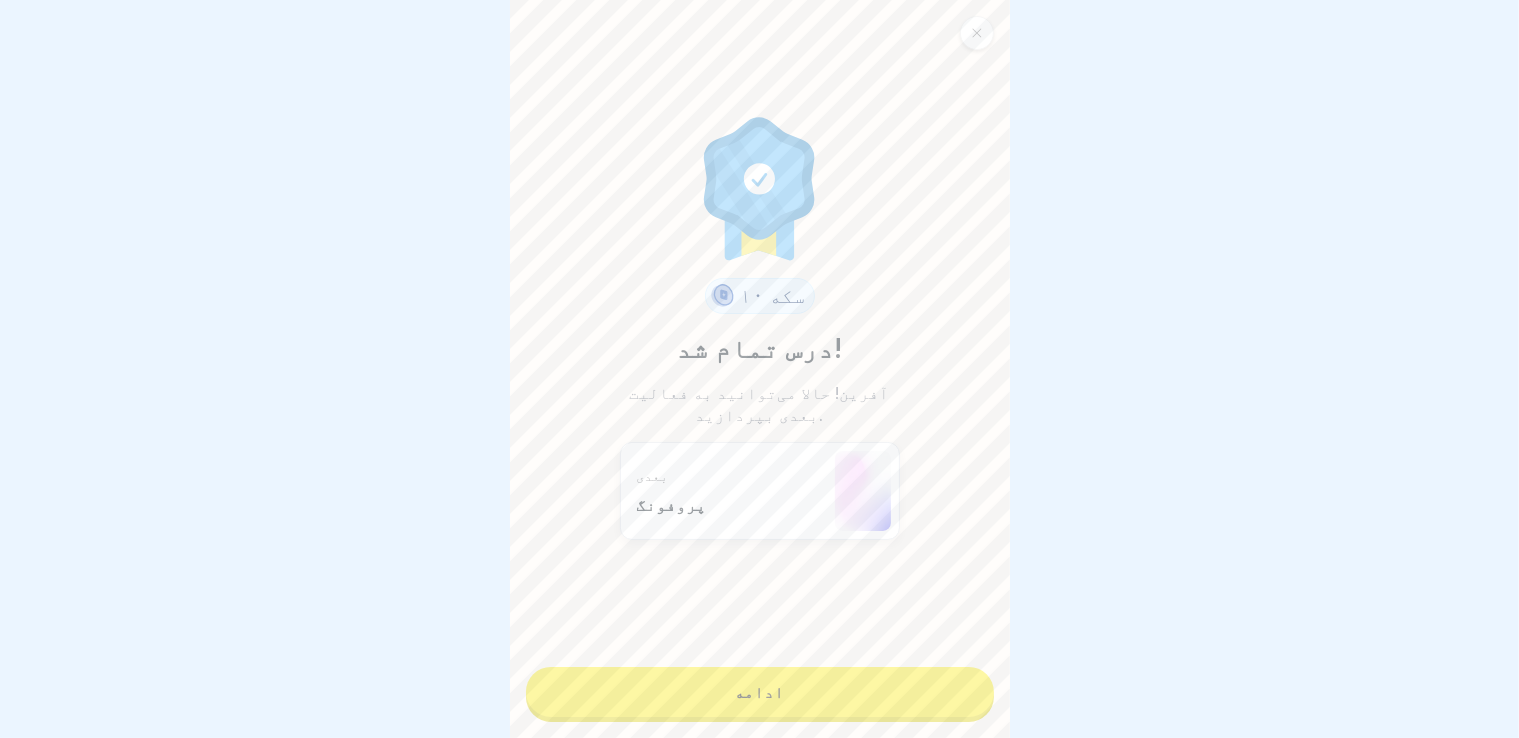 click on "ادامه" at bounding box center (760, 692) 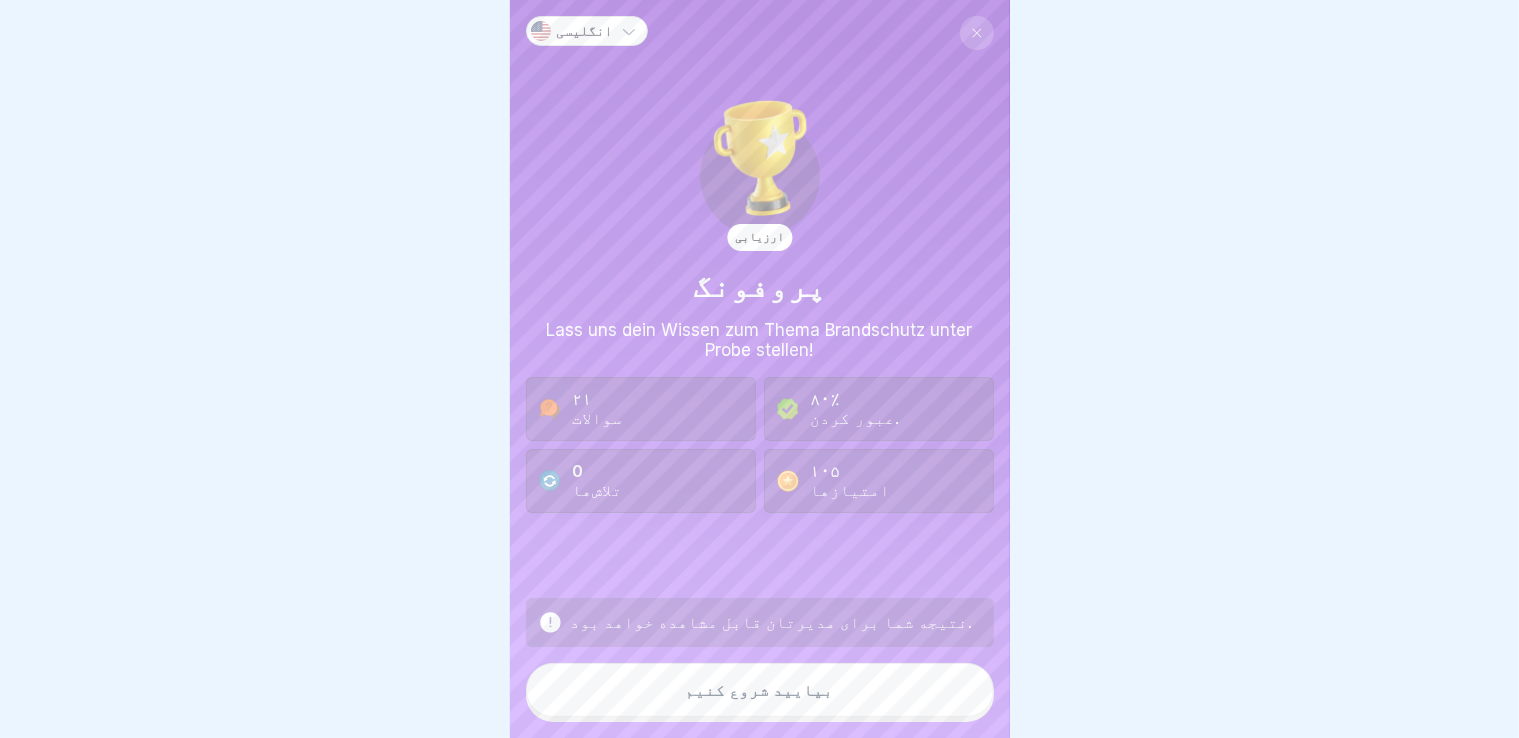 click on "بیایید شروع کنیم" at bounding box center (760, 690) 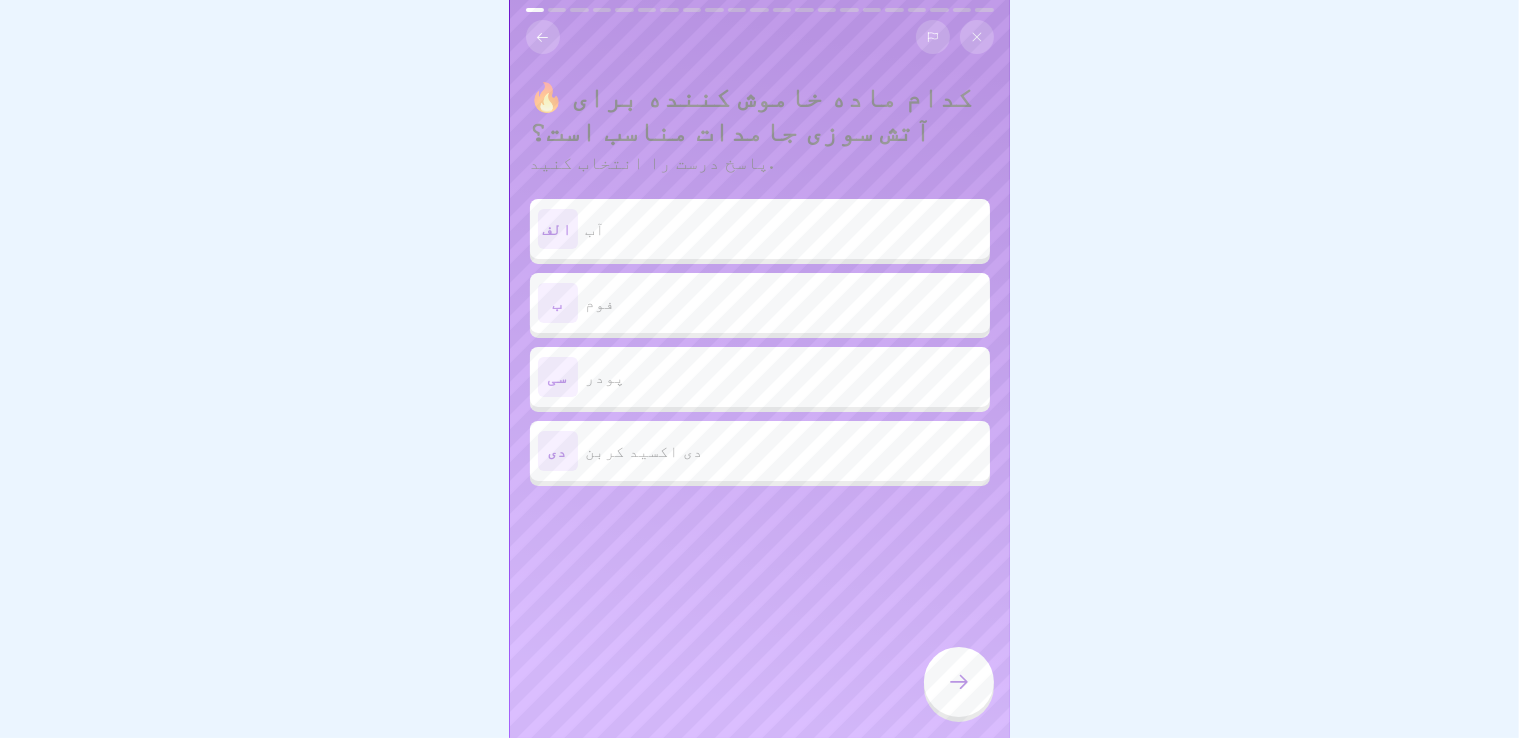 click on "آب" at bounding box center [784, 229] 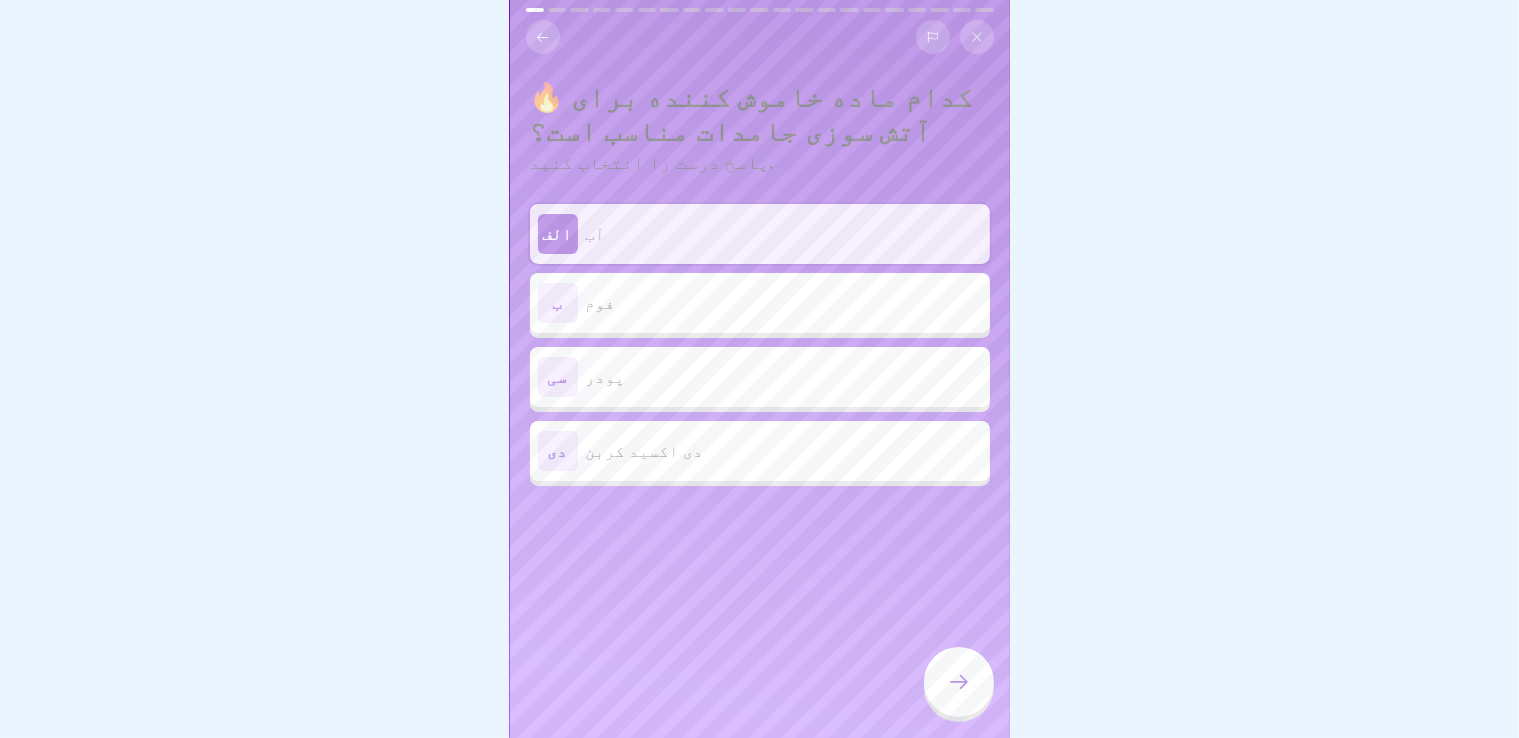 click on "ب فوم" at bounding box center (760, 303) 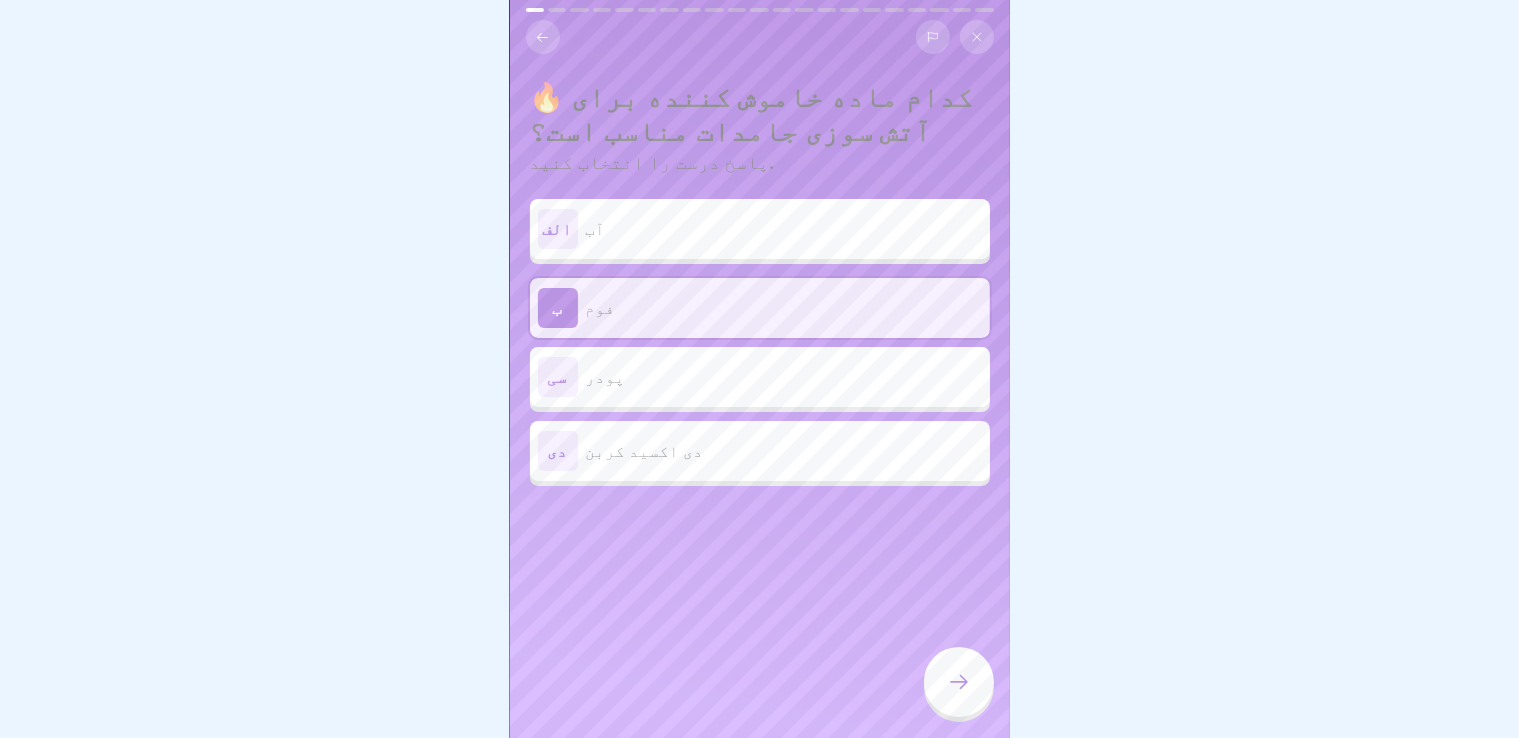click on "آب" at bounding box center (784, 229) 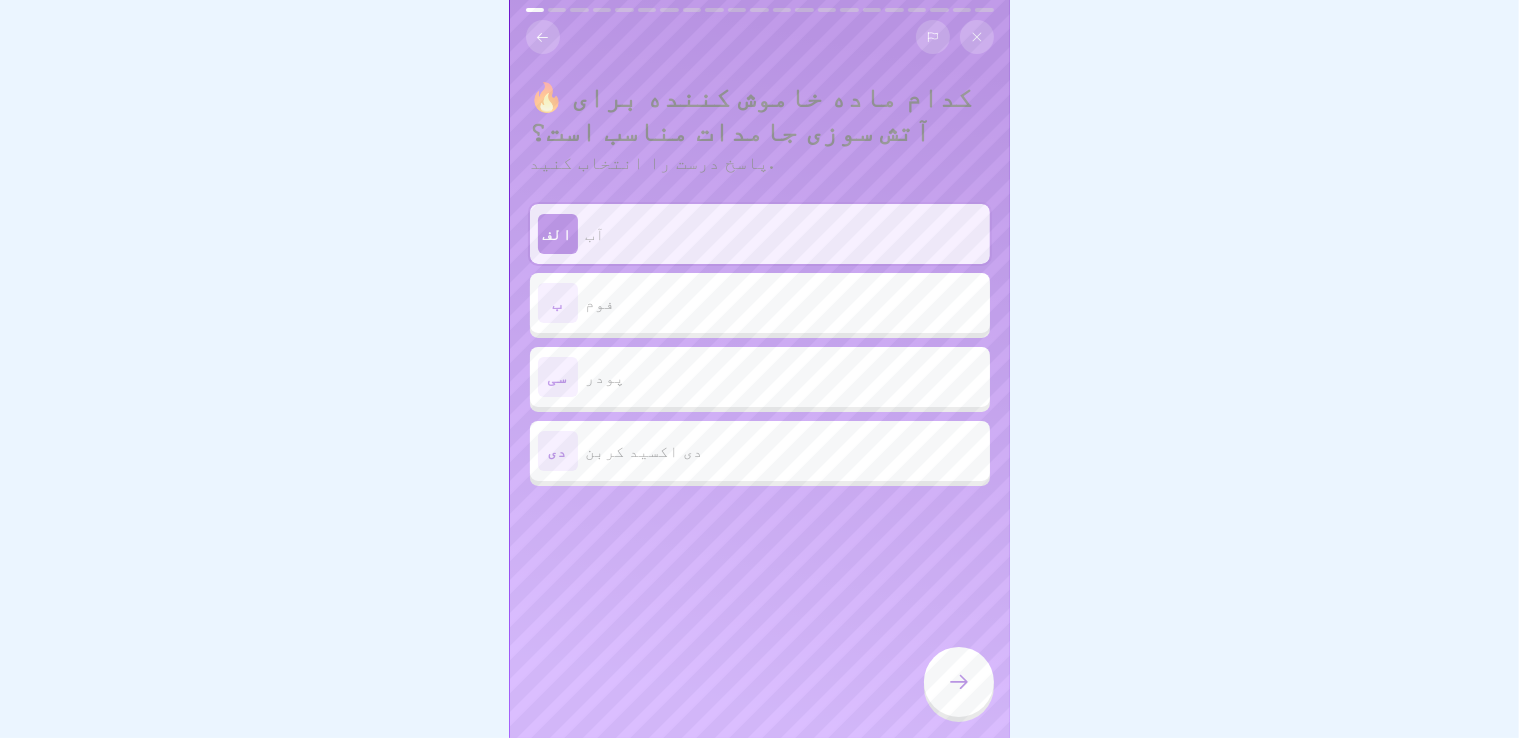 click at bounding box center [959, 682] 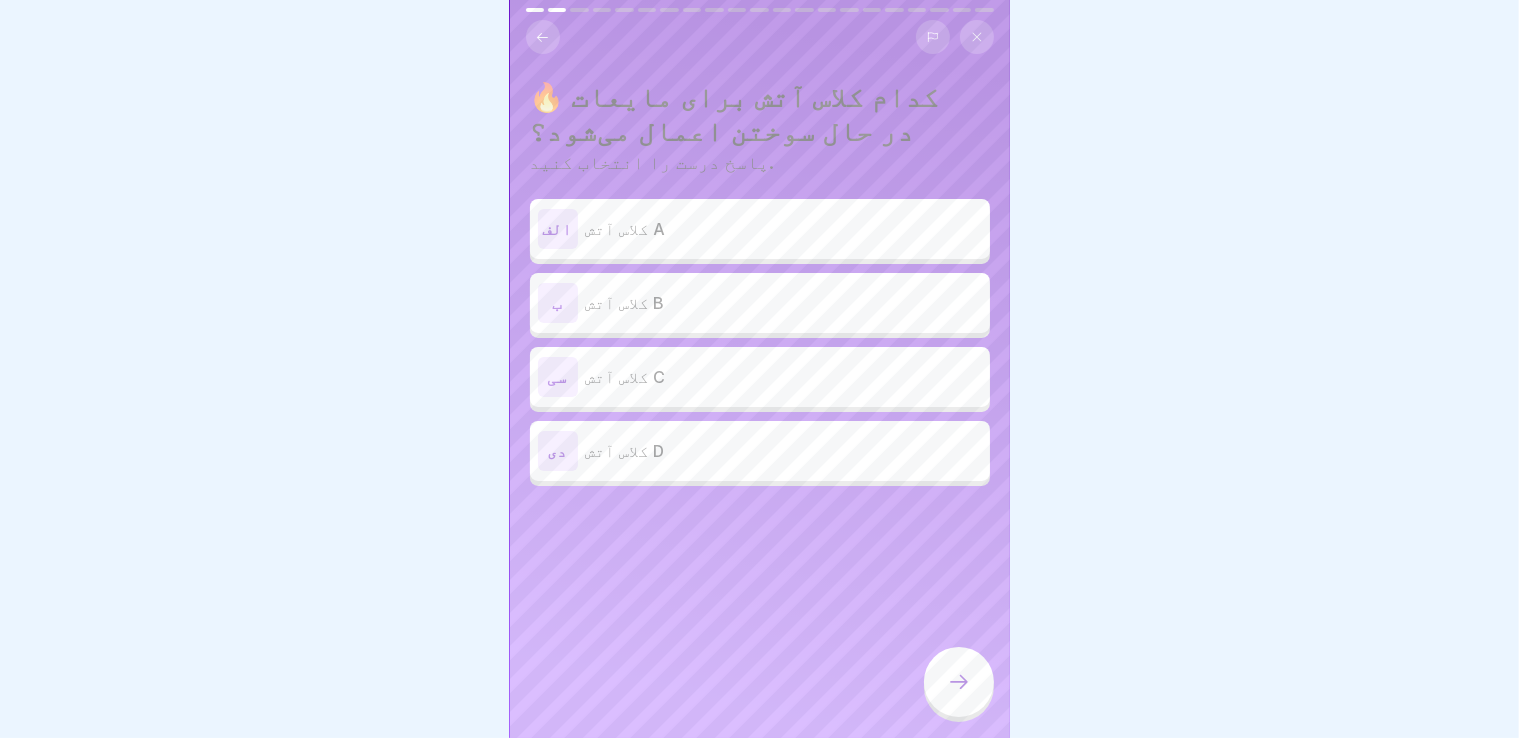 click on "ب کلاس آتش B" at bounding box center [760, 303] 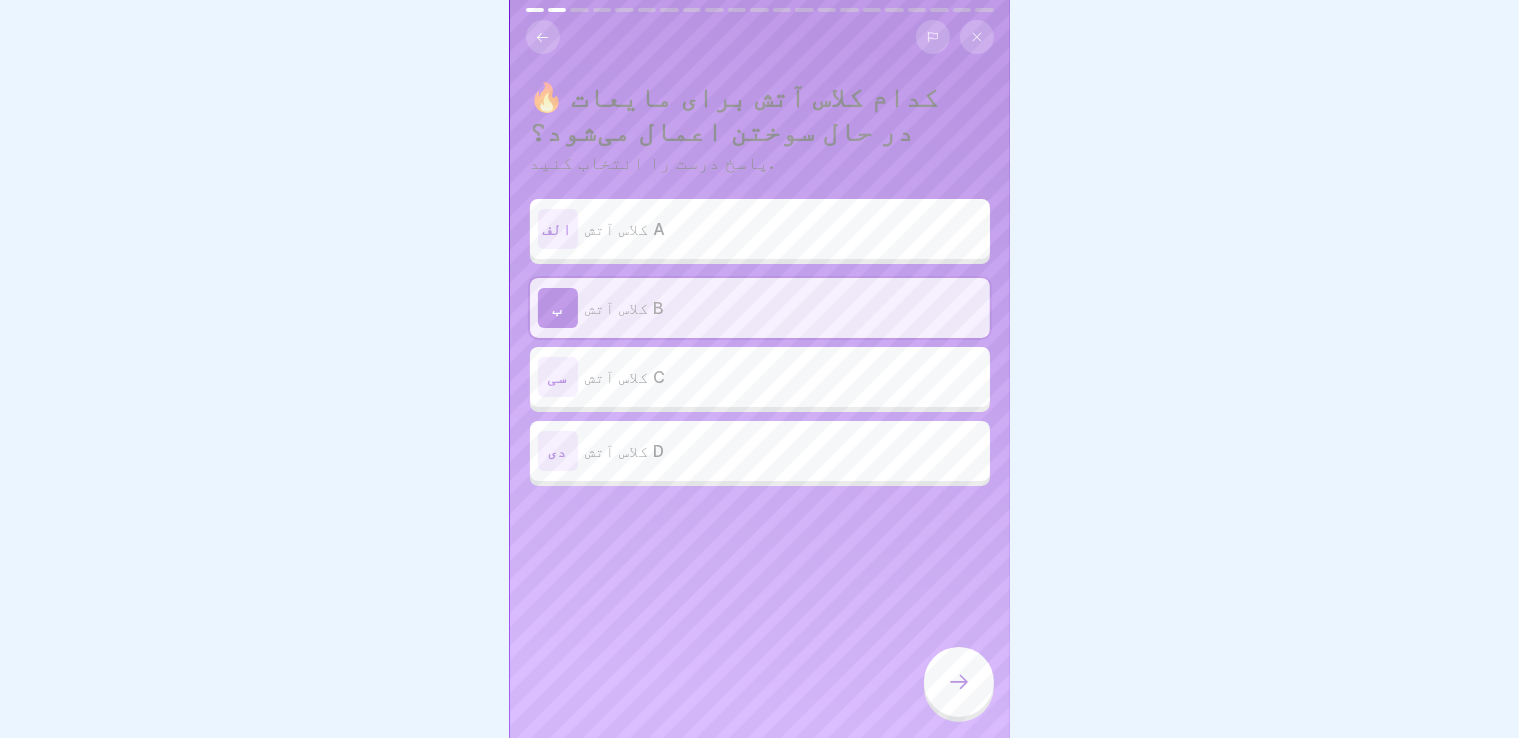 click 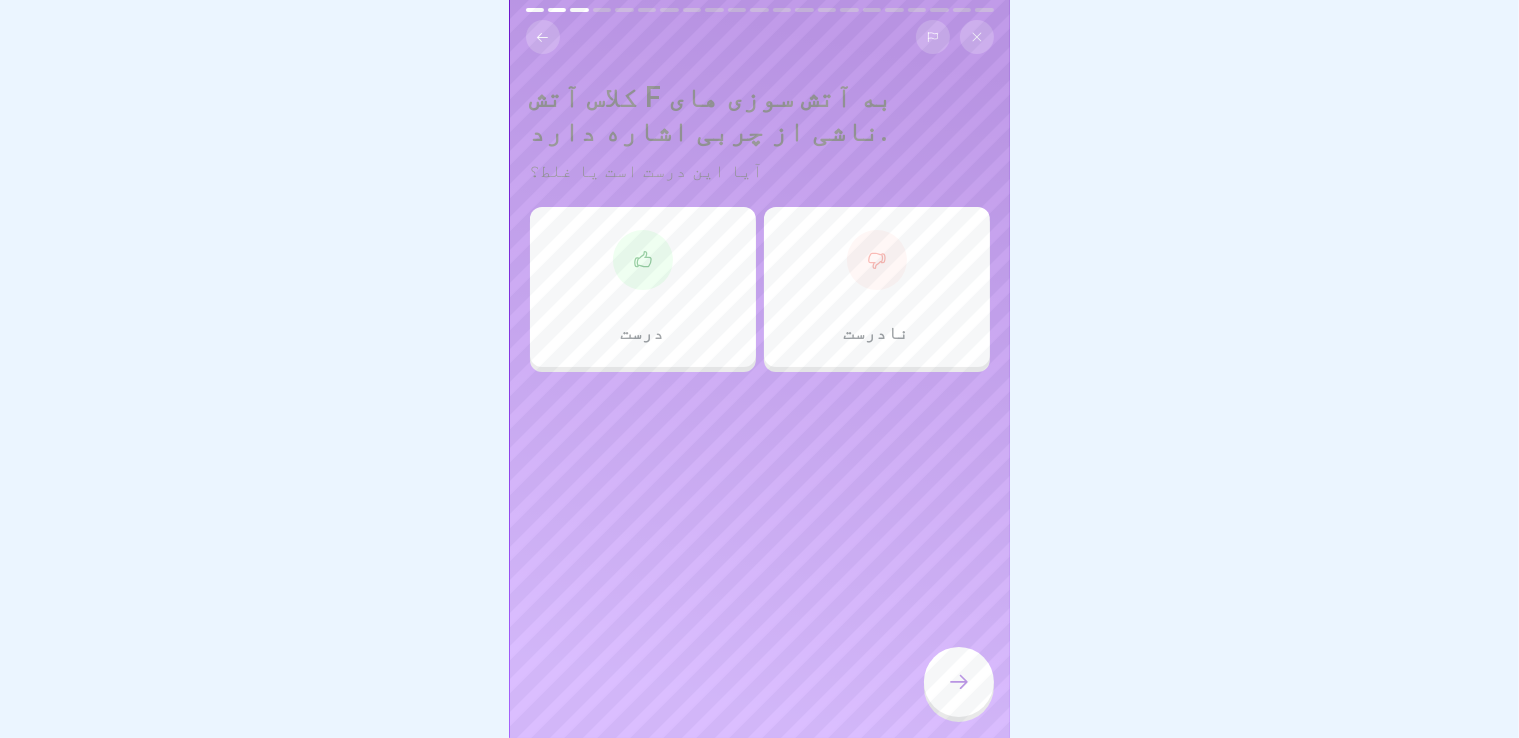click on "درست" at bounding box center (643, 287) 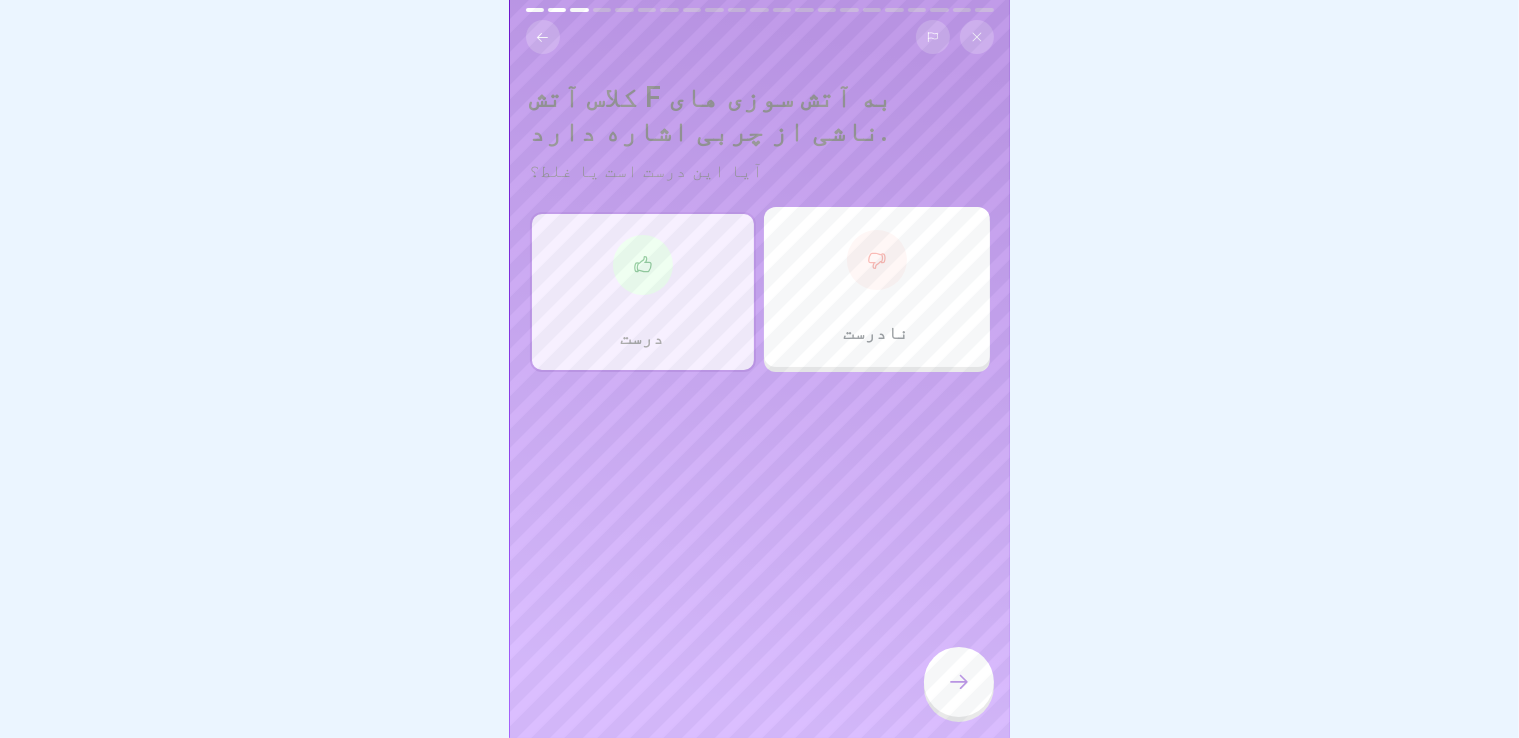 click at bounding box center [959, 682] 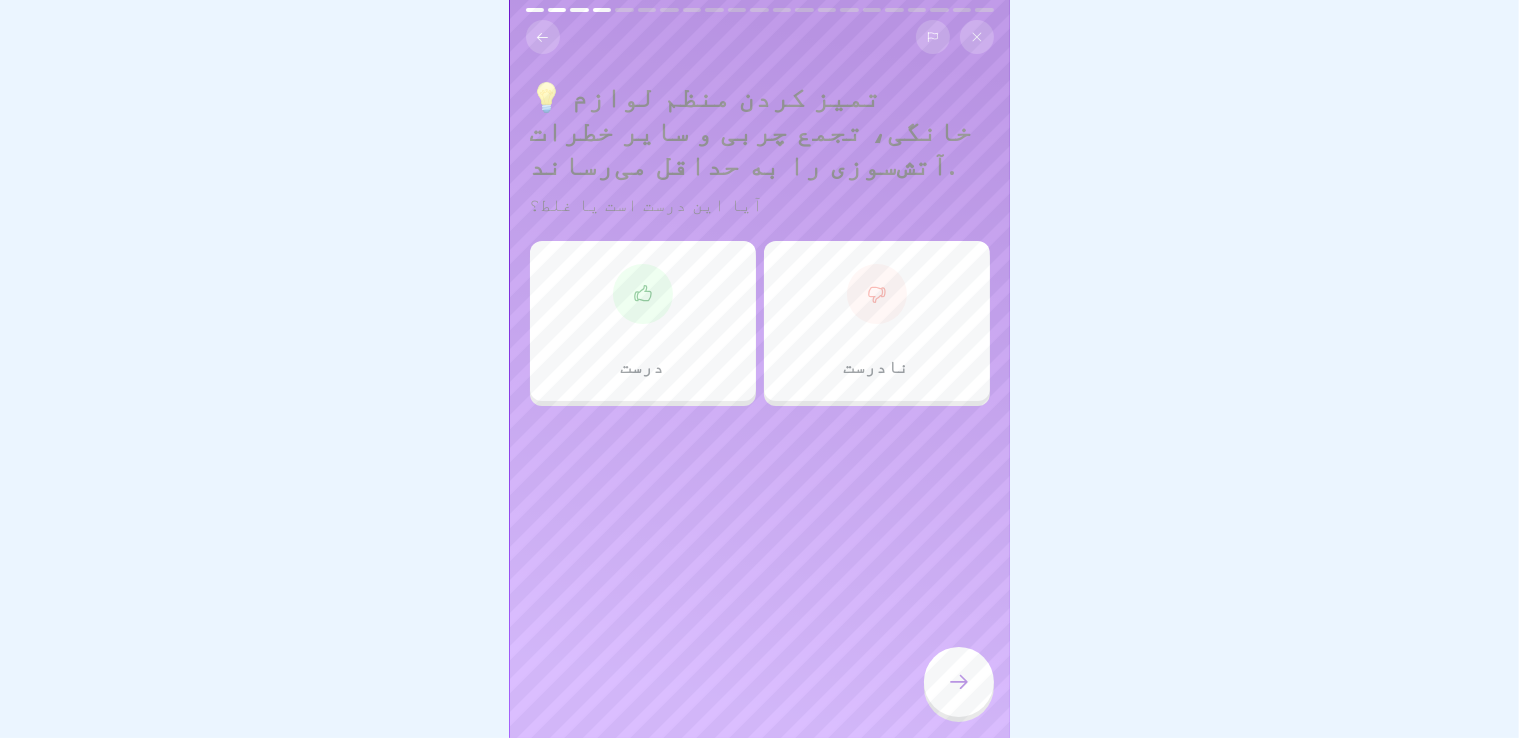 click on "درست" at bounding box center (643, 321) 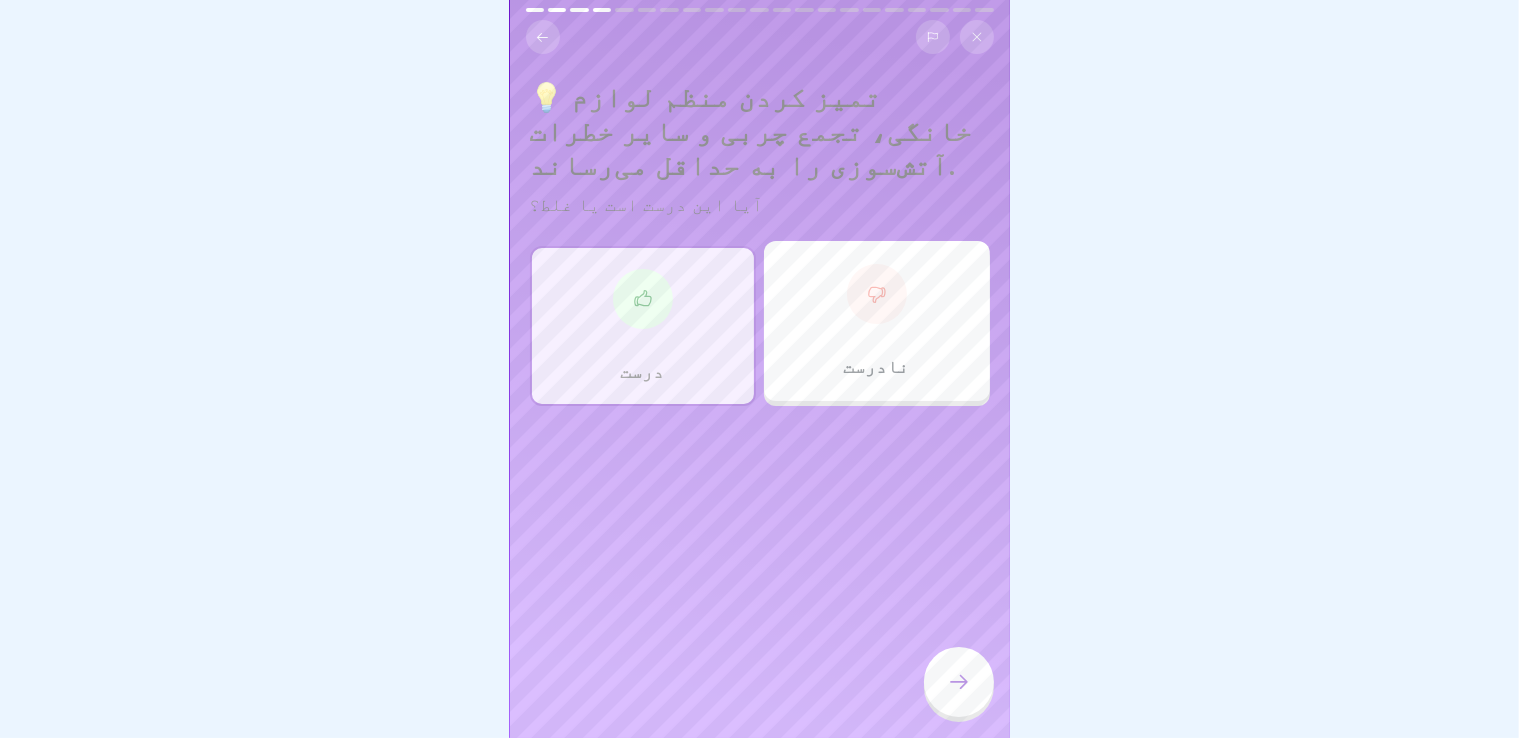 click at bounding box center (959, 682) 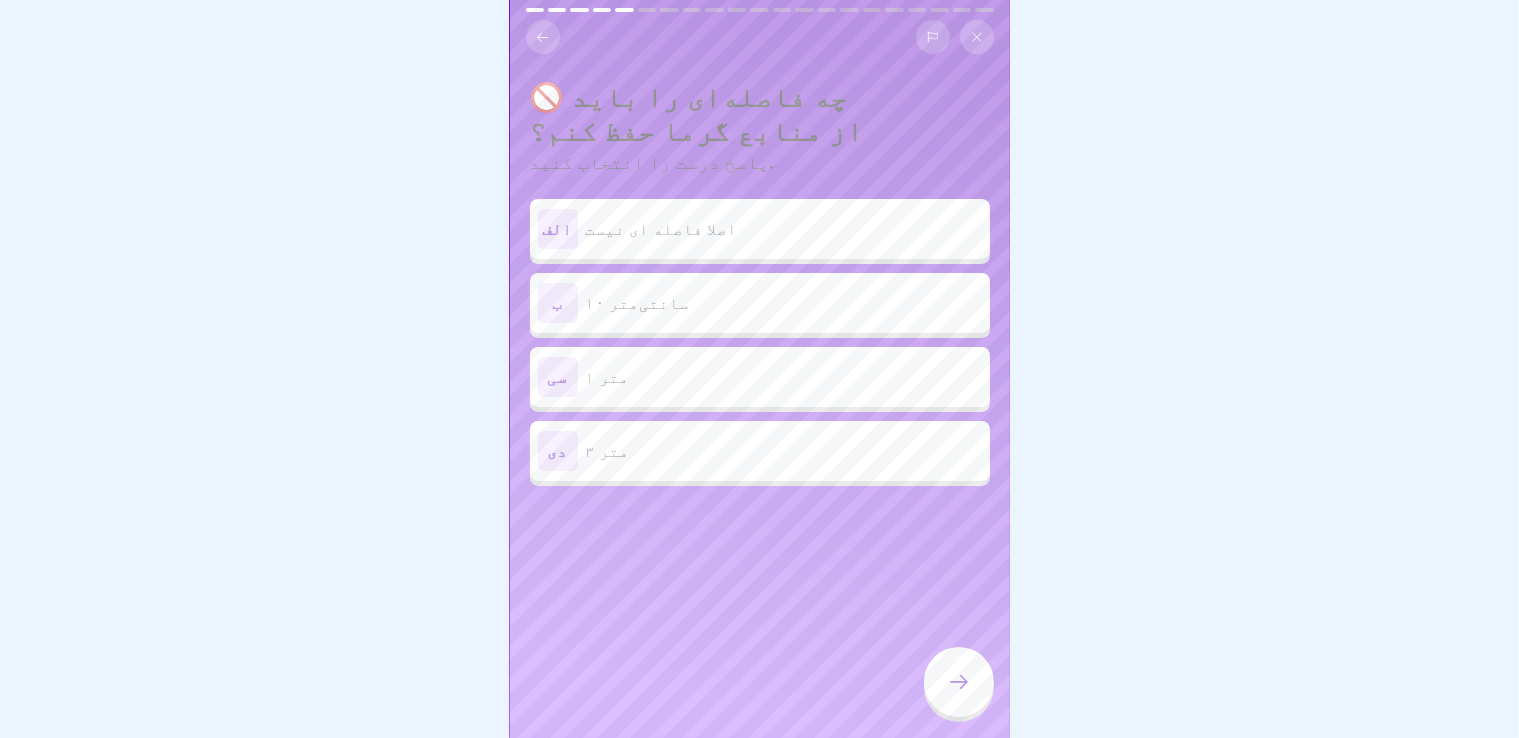 click on "اصلا فاصله ای نیست" at bounding box center [784, 229] 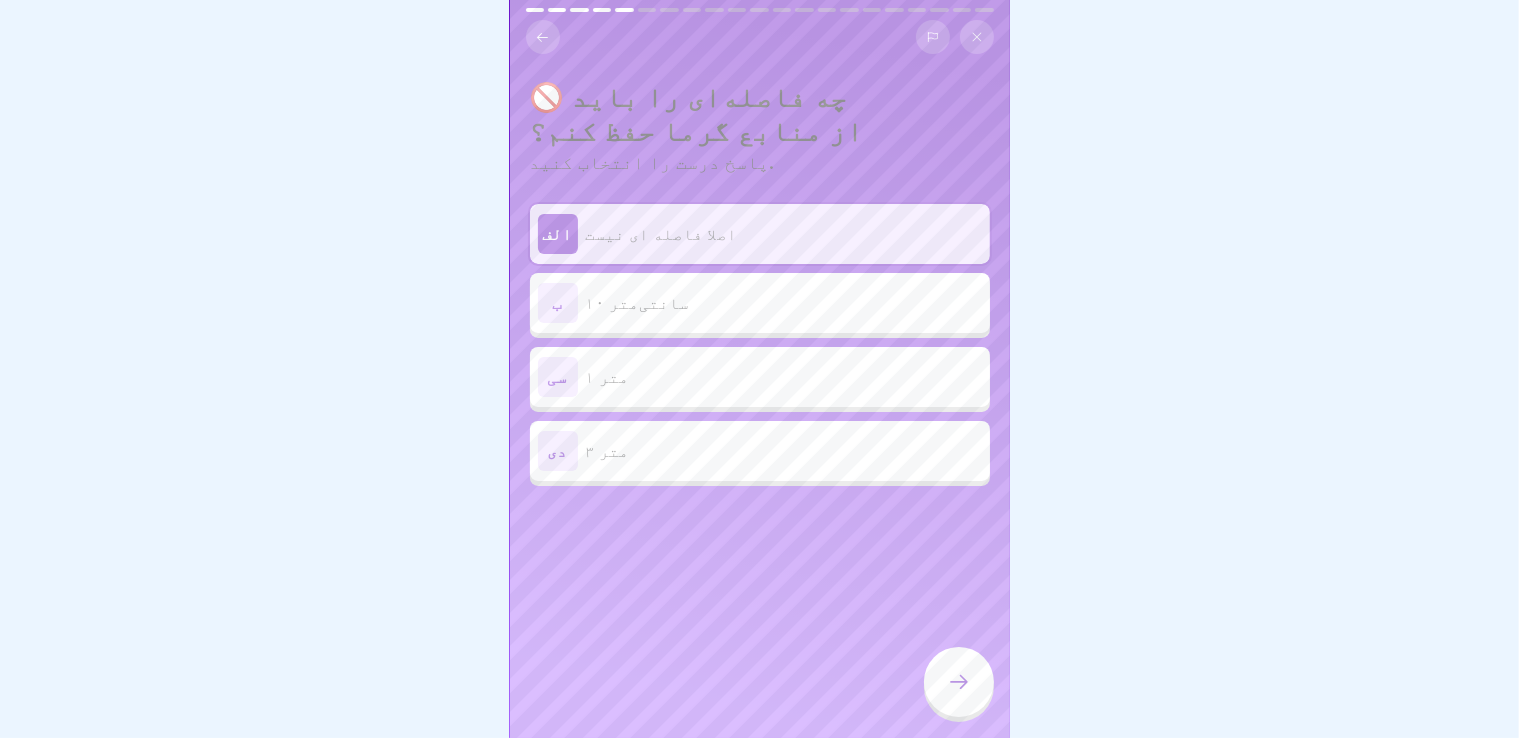click at bounding box center (959, 682) 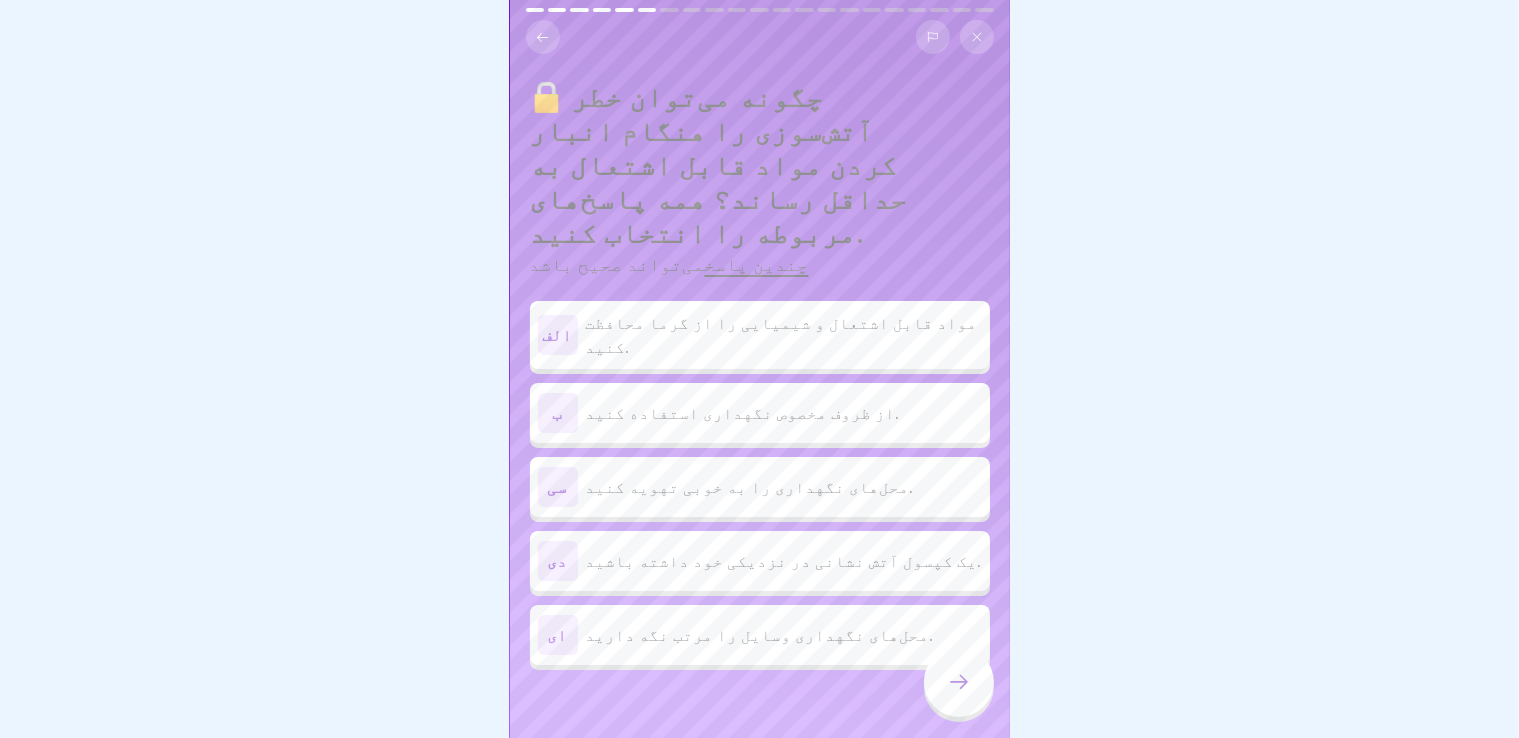 click on "مواد قابل اشتعال و شیمیایی را از گرما محافظت کنید." at bounding box center (782, 335) 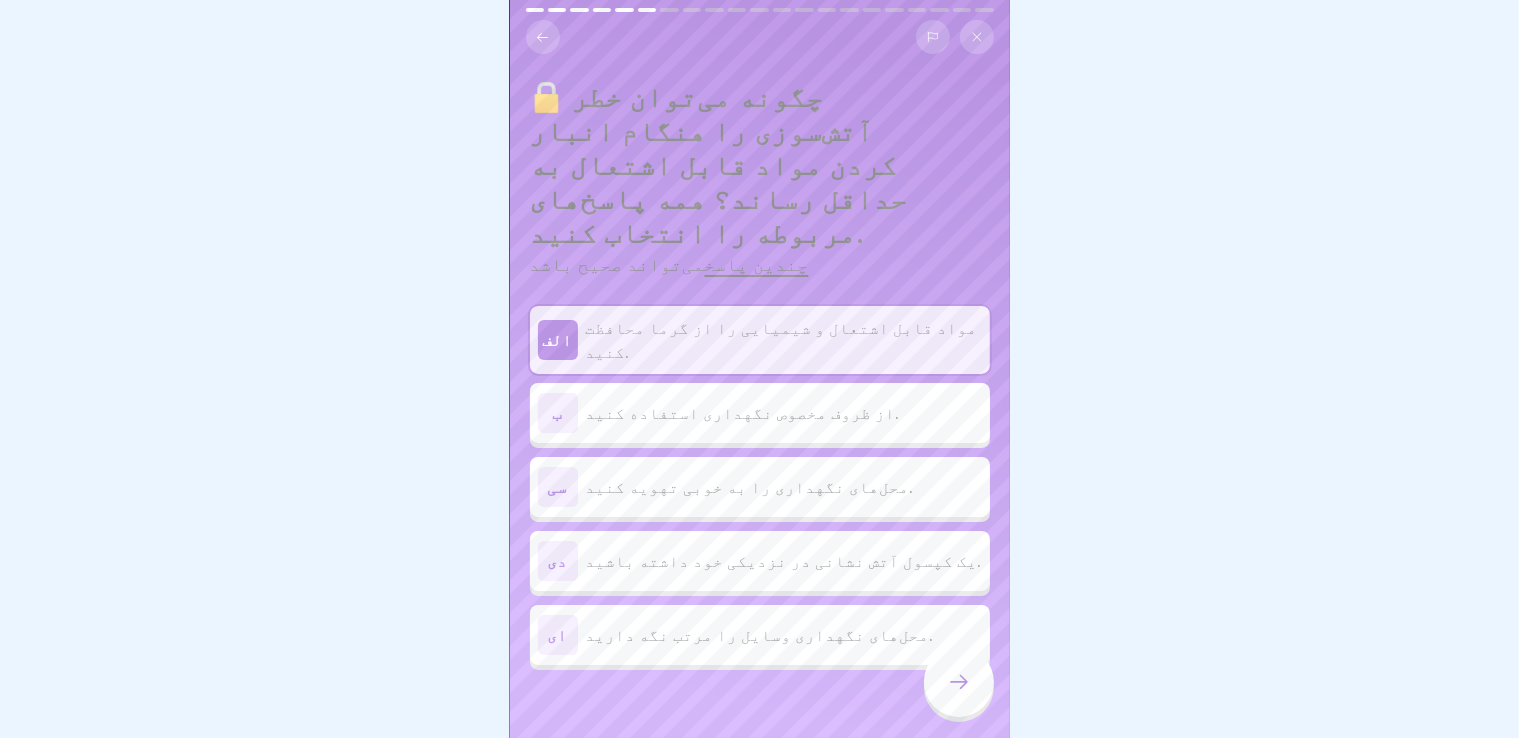 click on "از ظروف مخصوص نگهداری استفاده کنید." at bounding box center (743, 413) 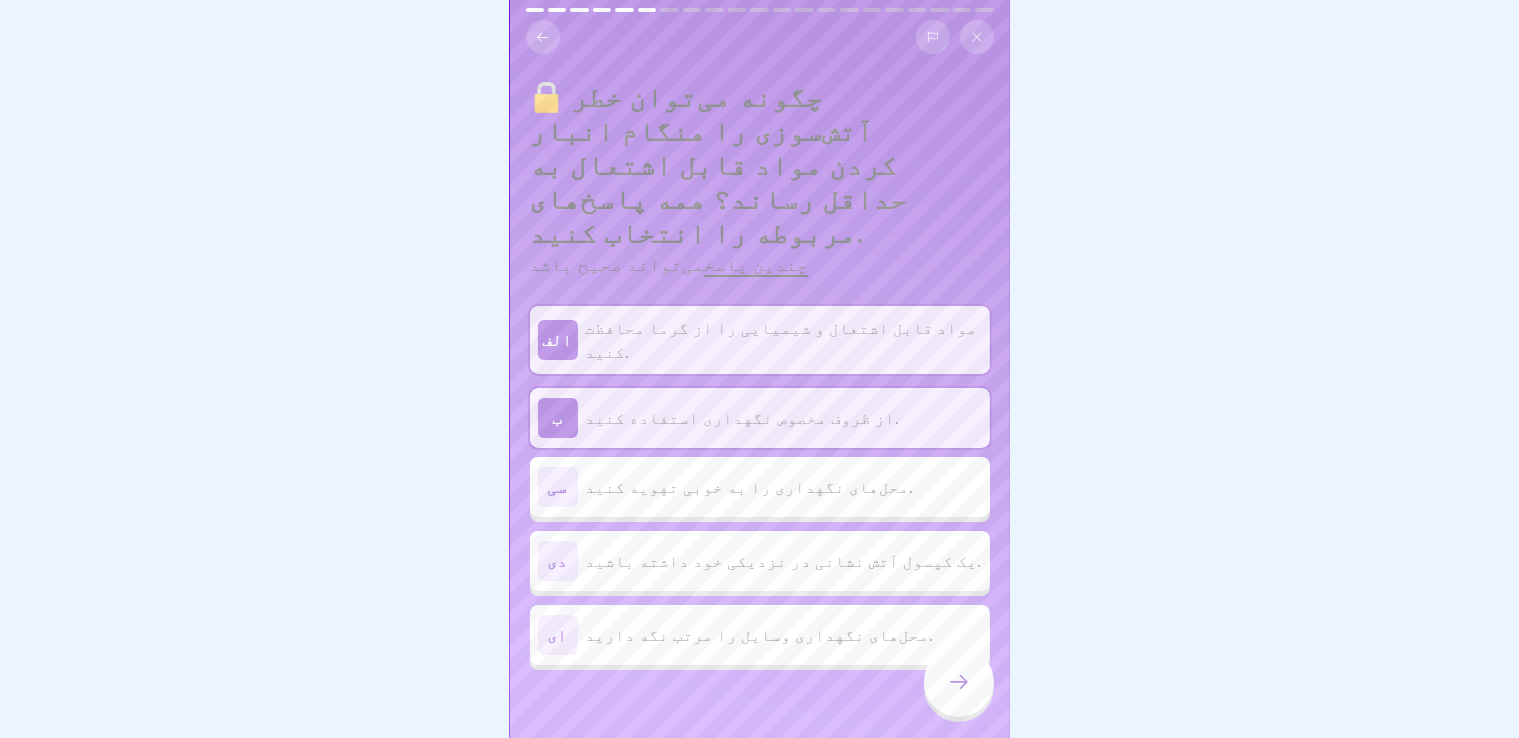 click on "محل‌های نگهداری را به خوبی تهویه کنید." at bounding box center [750, 487] 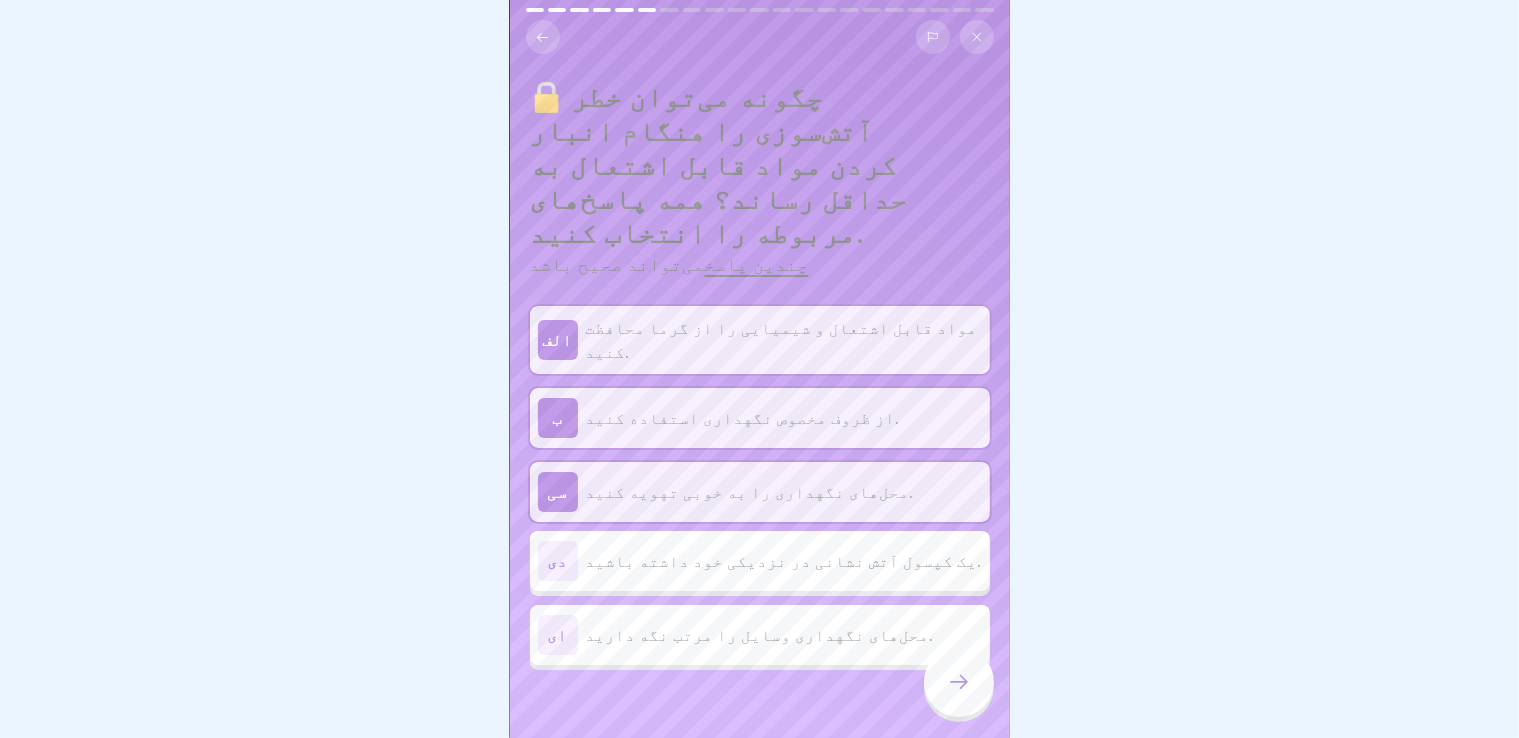 click on "ای محل‌های نگهداری وسایل را مرتب نگه دارید." at bounding box center (760, 635) 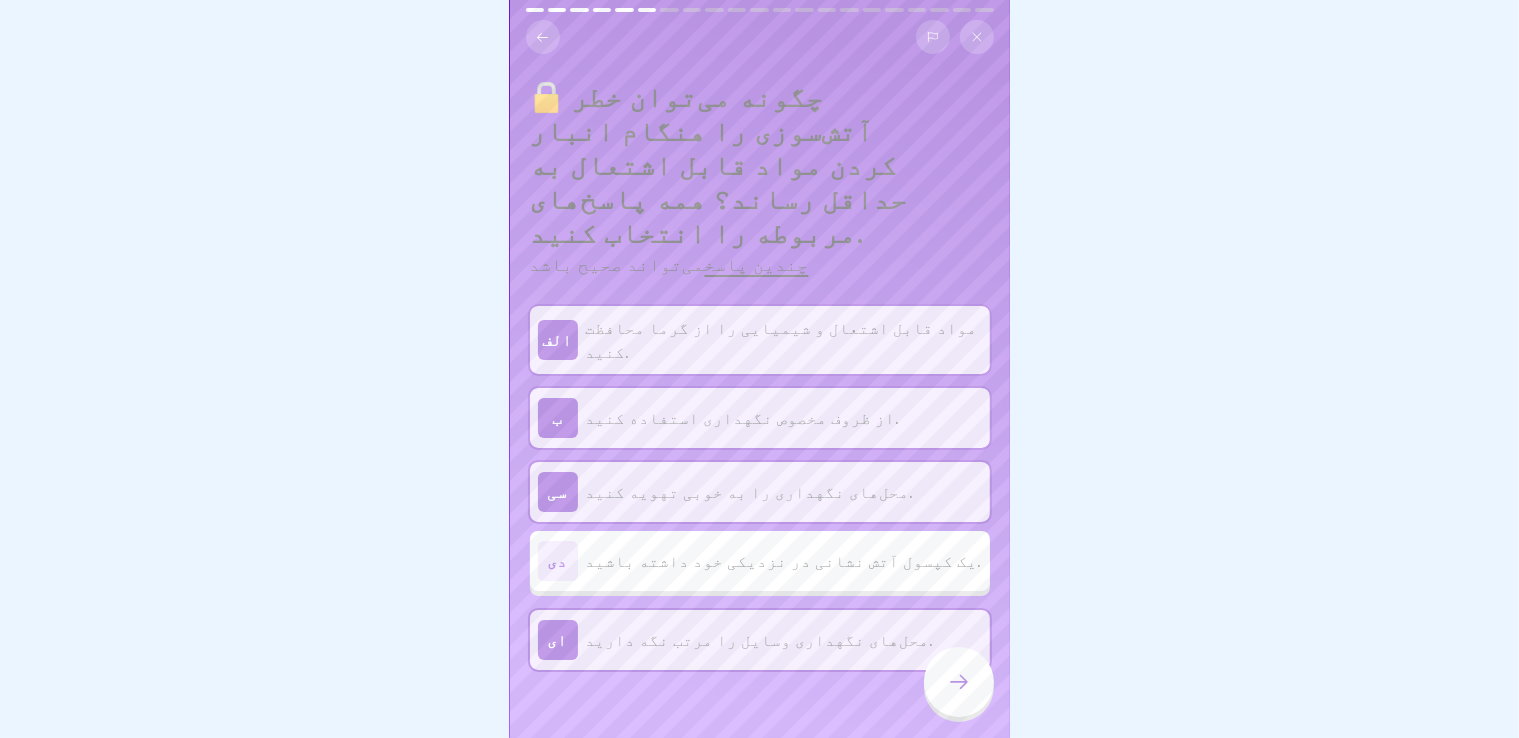 click at bounding box center (959, 682) 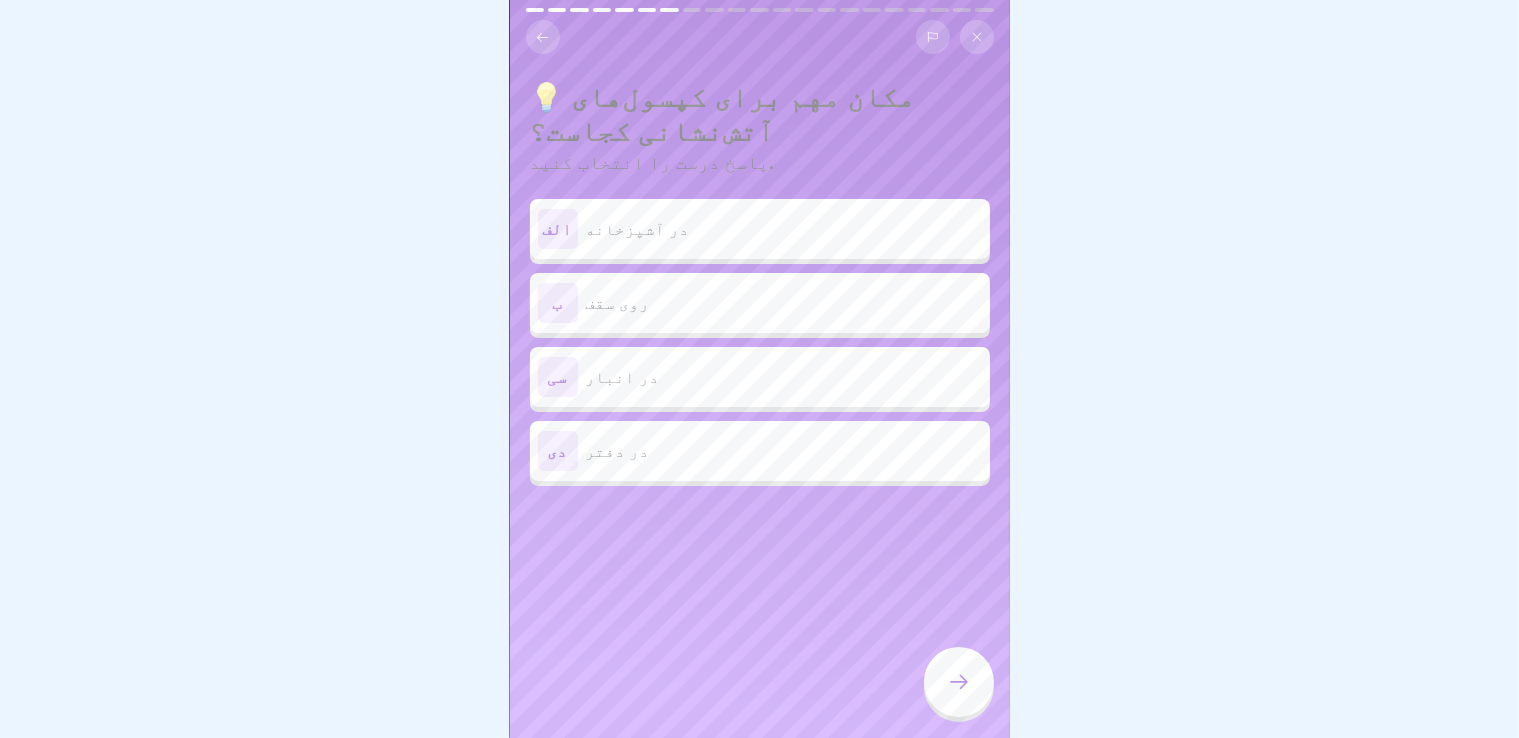 click on "در انبار" at bounding box center [784, 377] 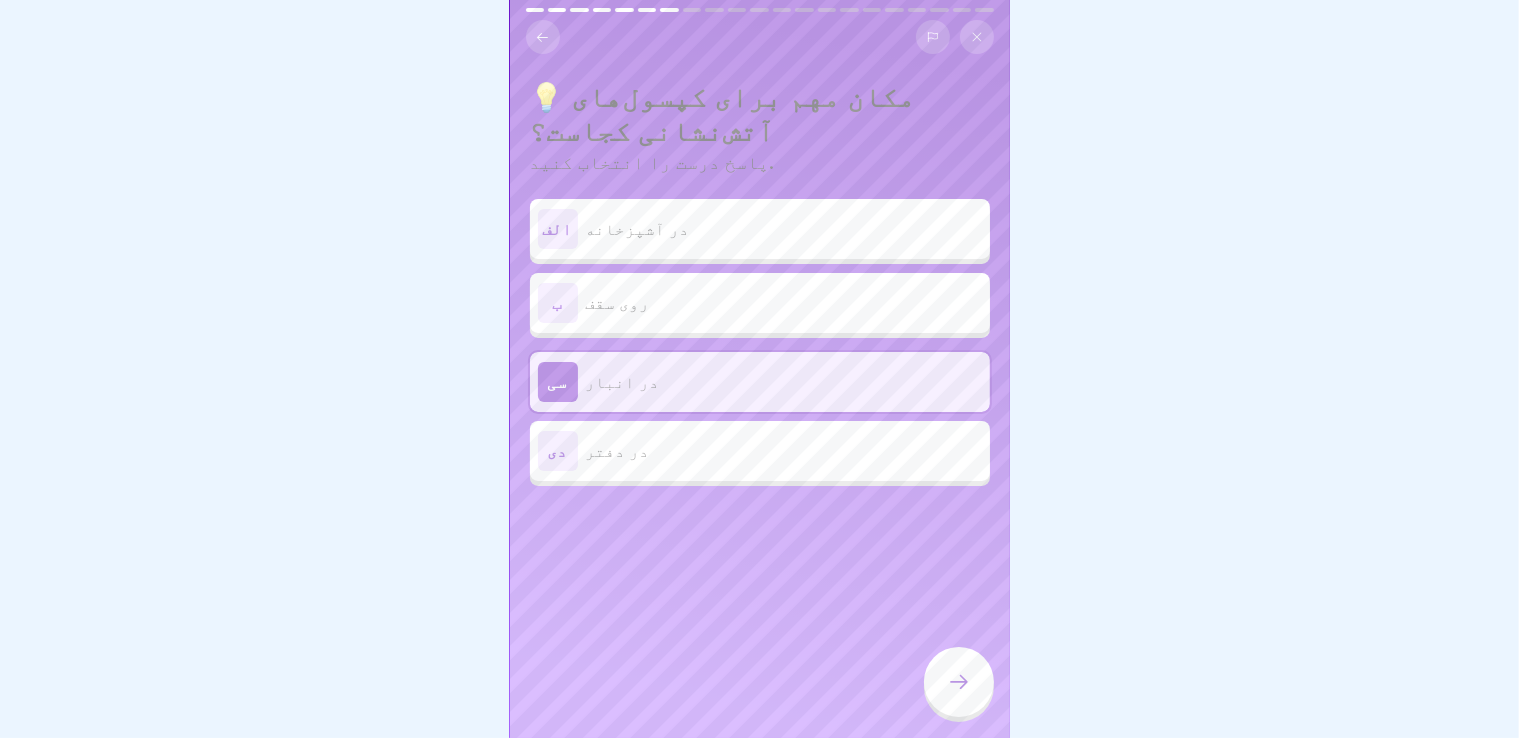 click on "الف در آشپزخانه" at bounding box center (760, 229) 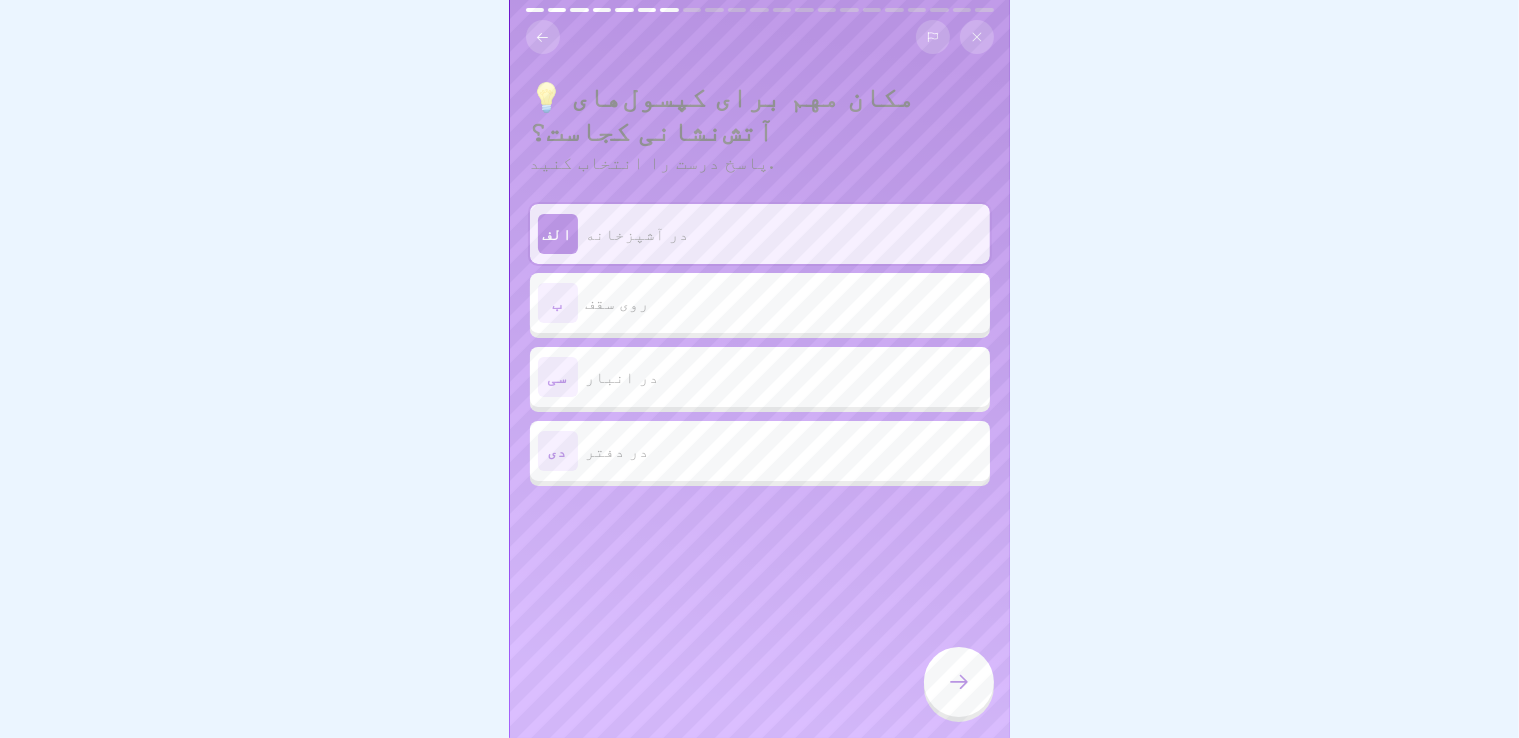 click at bounding box center (959, 682) 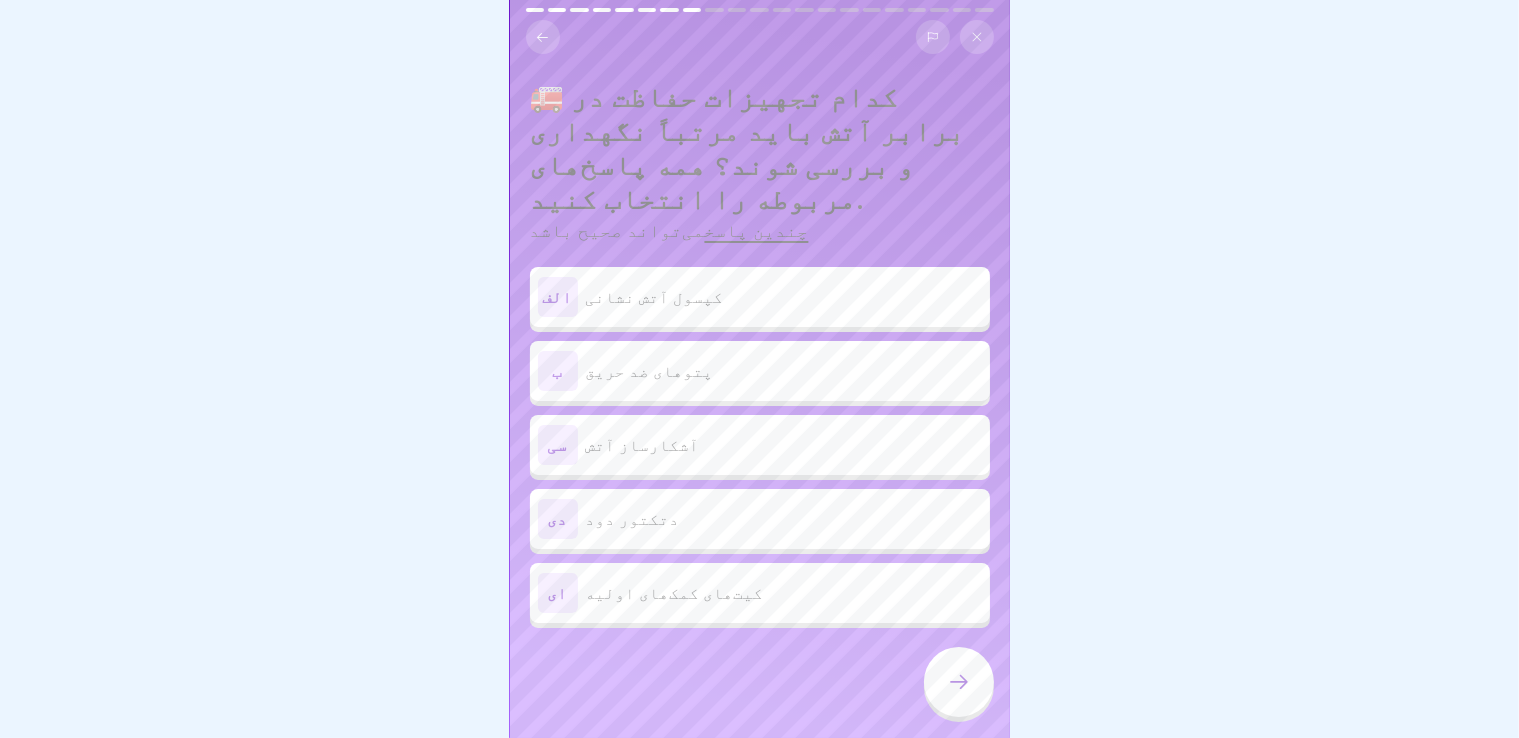 click on "الف کپسول آتش نشانی" at bounding box center [760, 297] 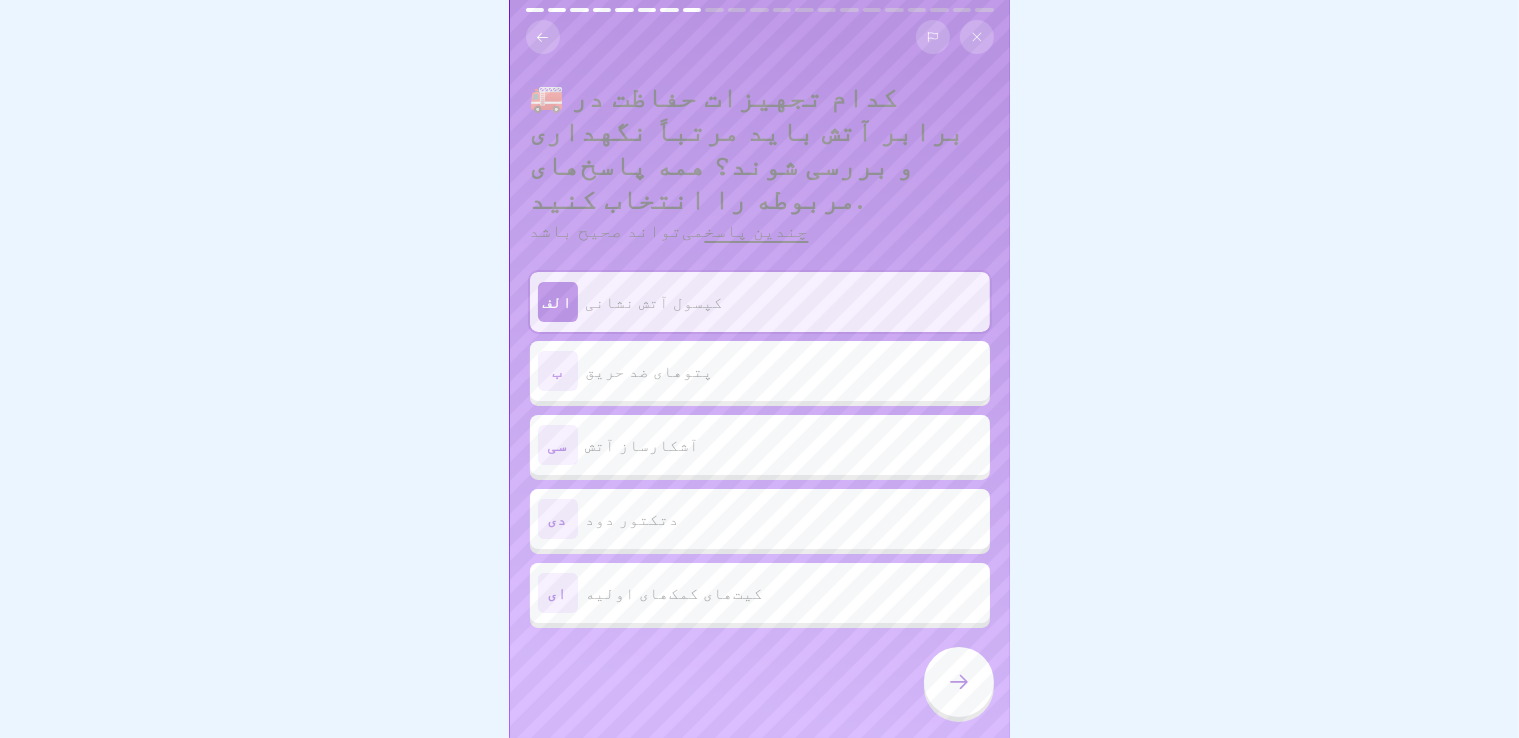 click on "الف کپسول آتش نشانی ب پتوهای ضد حریق سی آشکارساز آتش دی دتکتور دود ای کیت‌های کمک‌های اولیه" at bounding box center [760, 450] 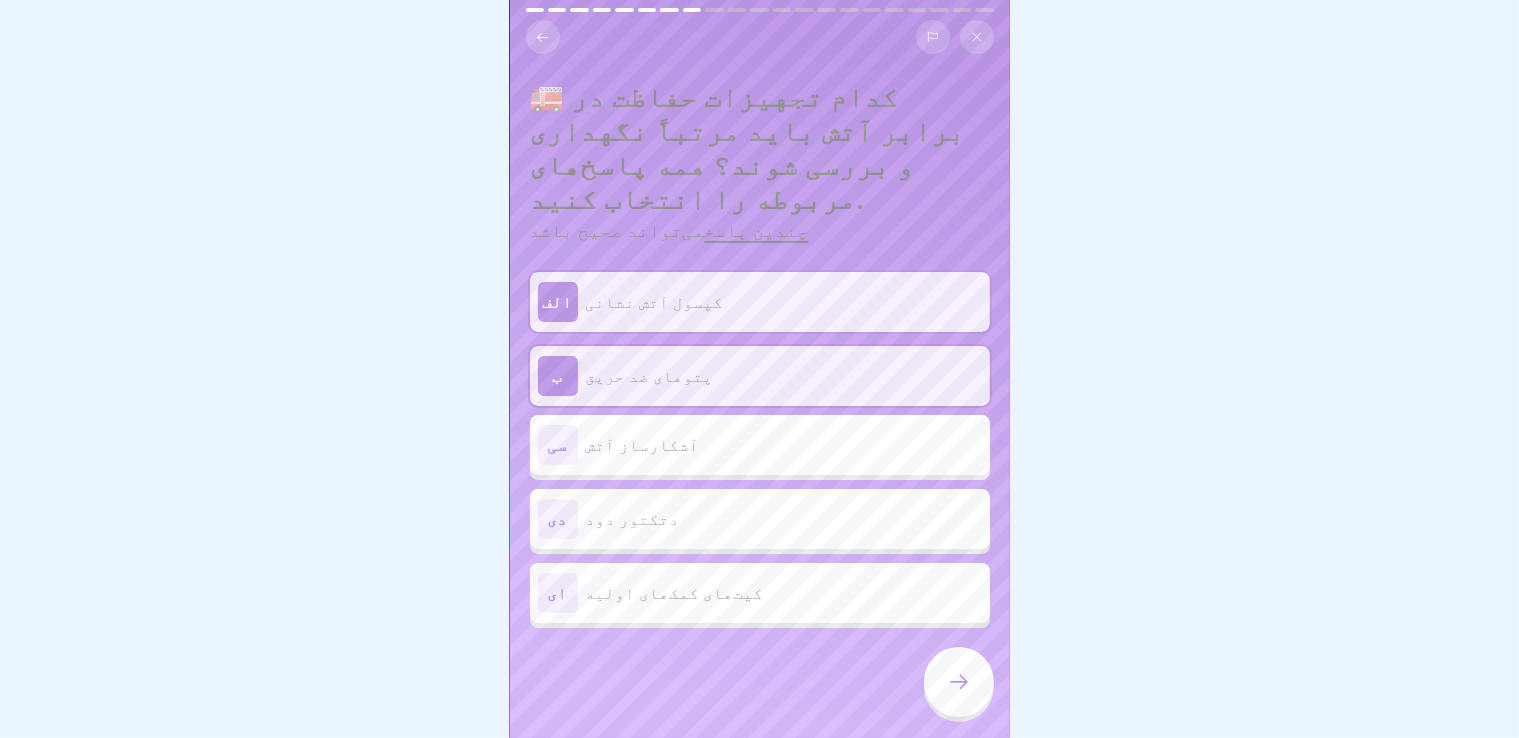 click on "آشکارساز آتش" at bounding box center [784, 445] 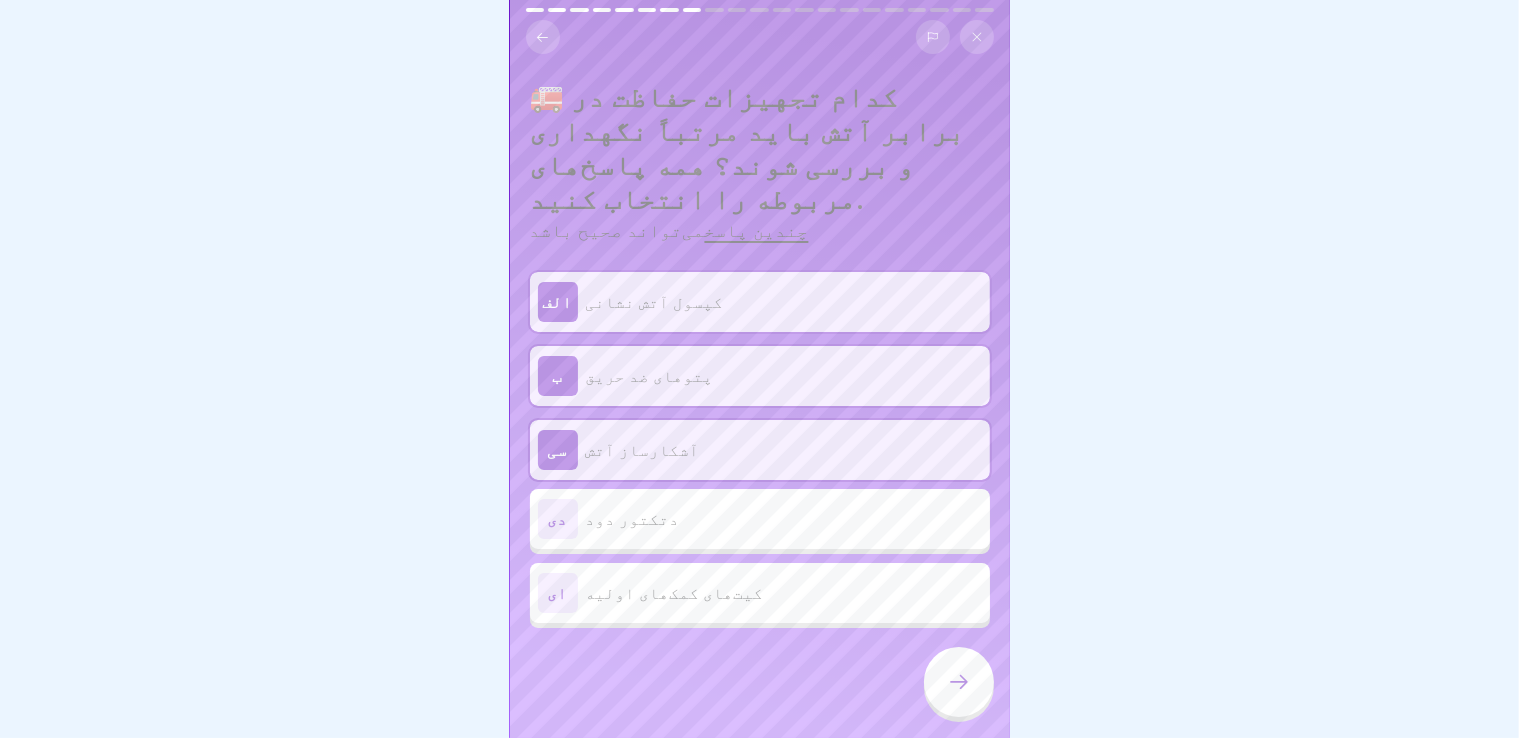 click on "دی دتکتور دود" at bounding box center (760, 519) 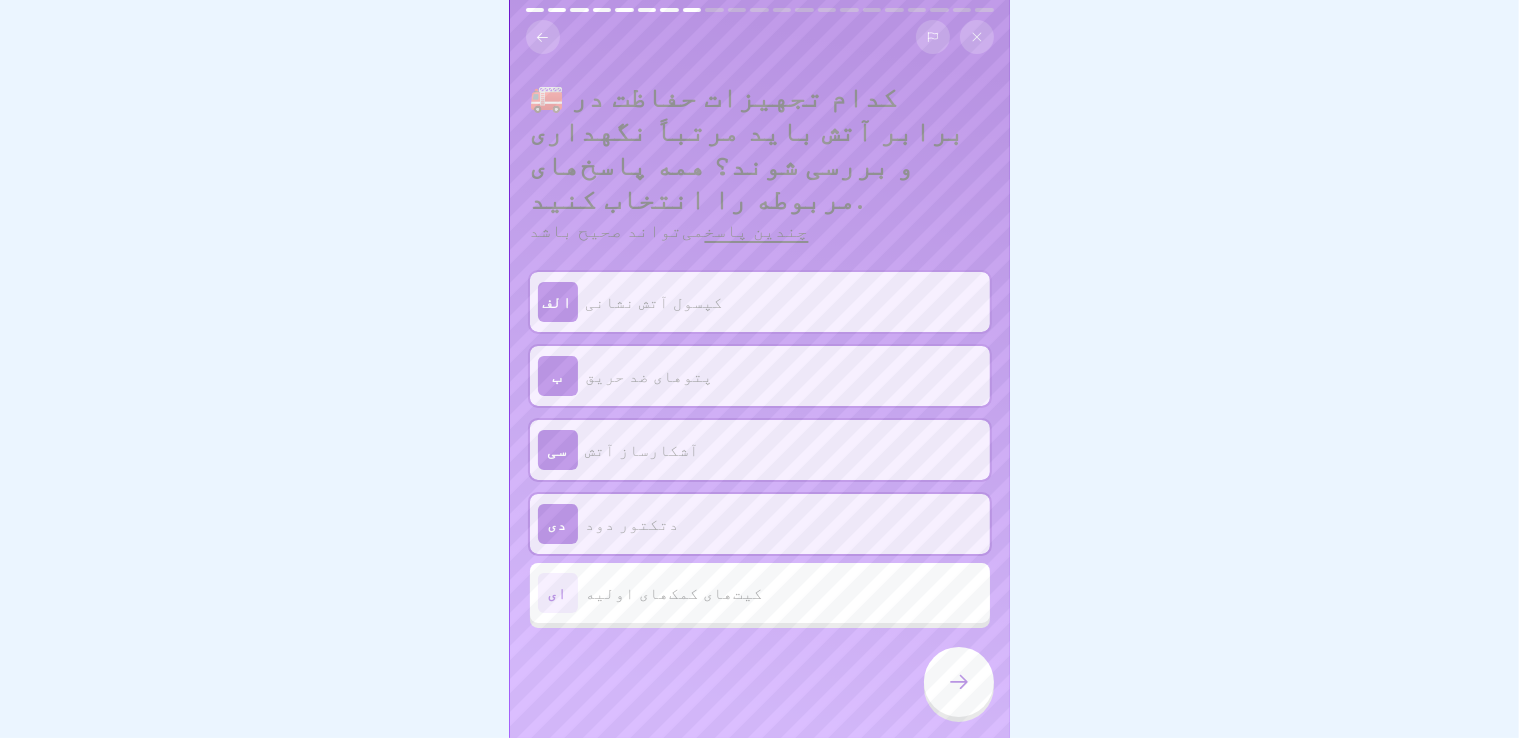 click on "کیت‌های کمک‌های اولیه" at bounding box center (784, 593) 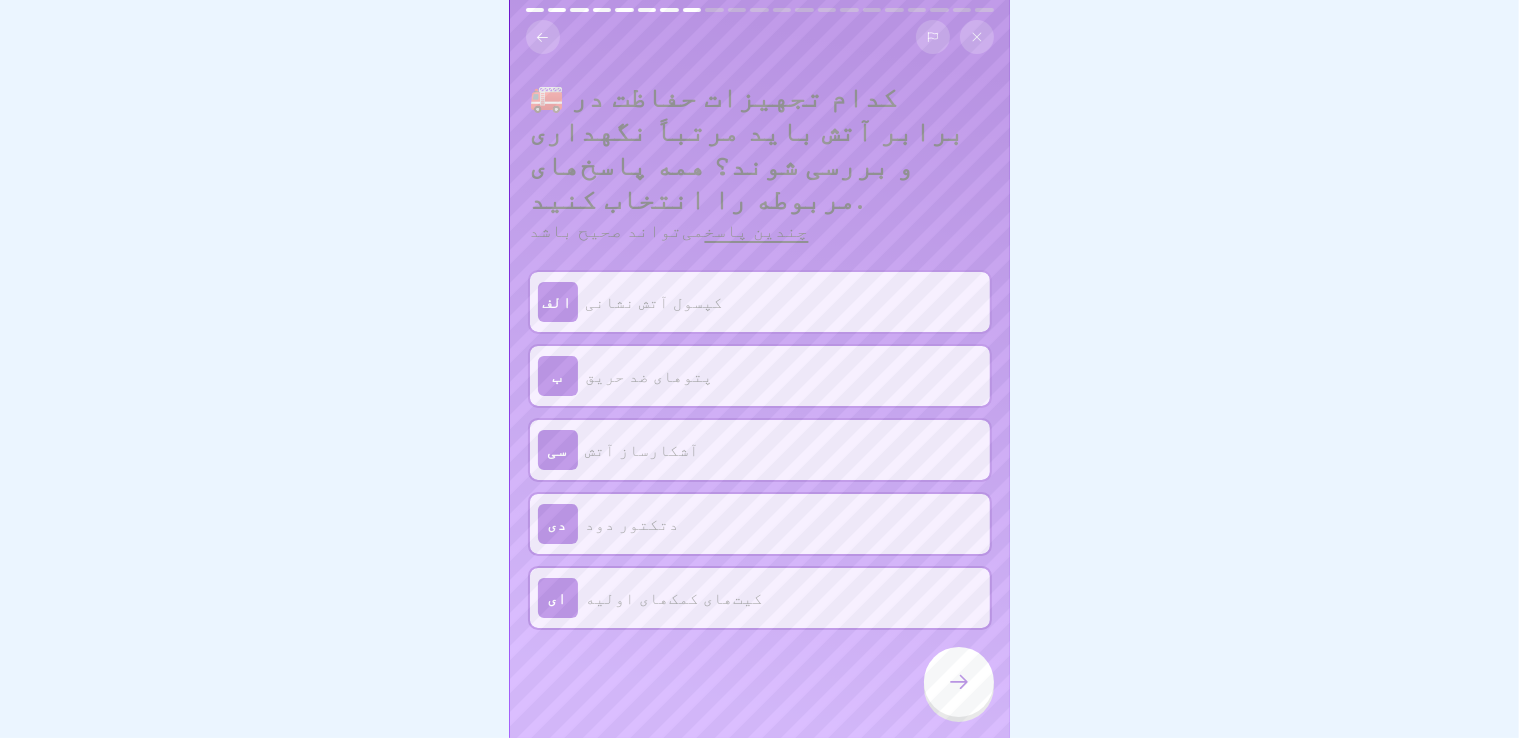 click at bounding box center (959, 682) 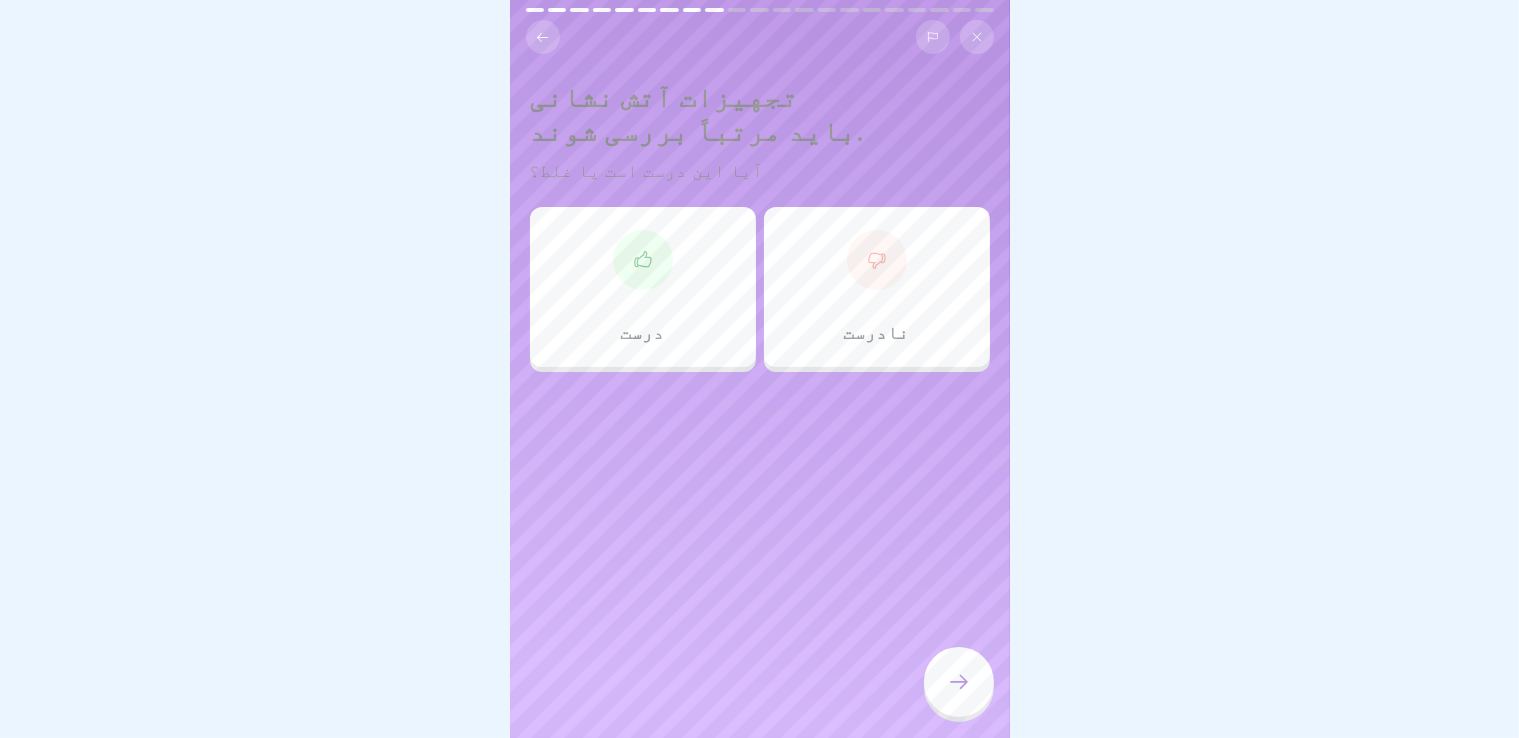 click on "درست" at bounding box center (643, 332) 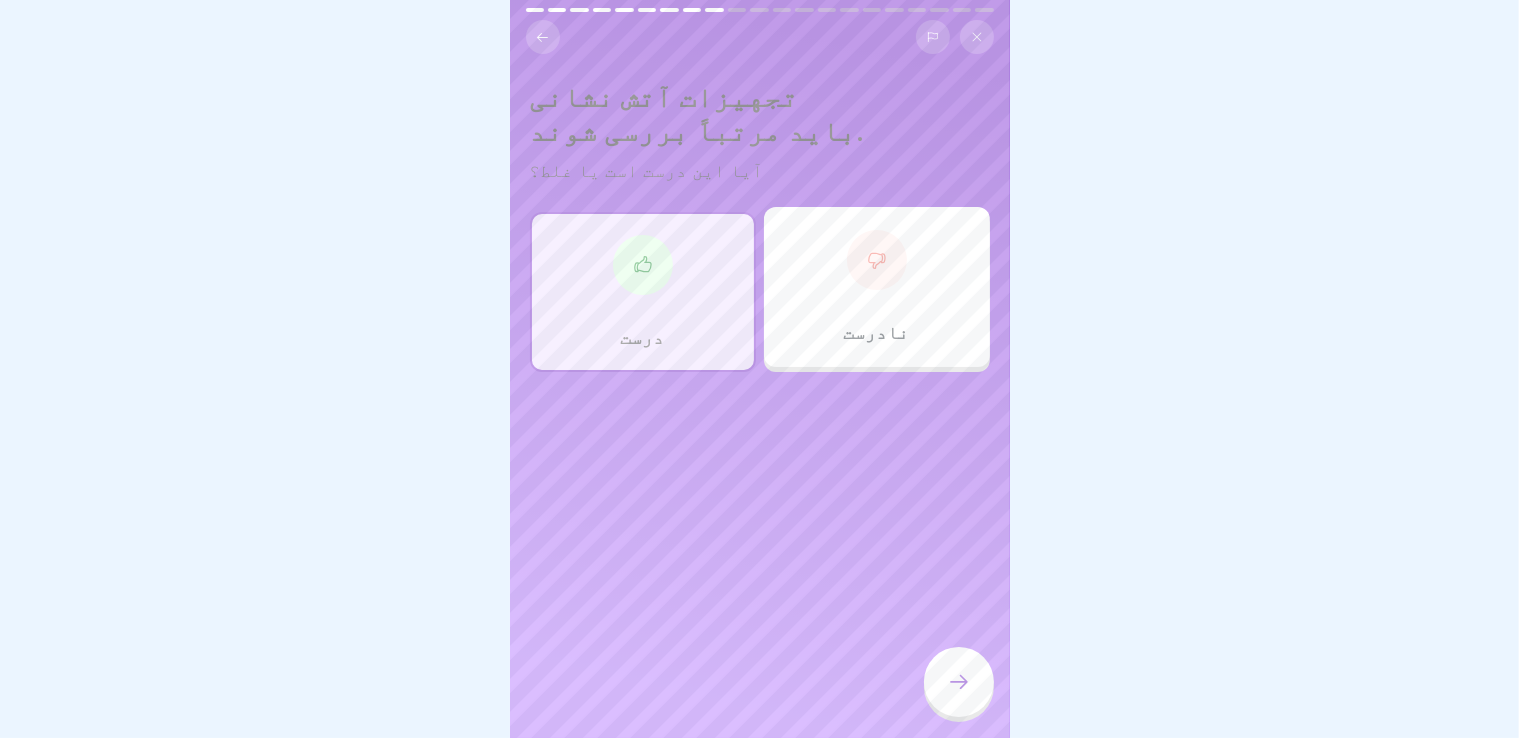 click at bounding box center (959, 682) 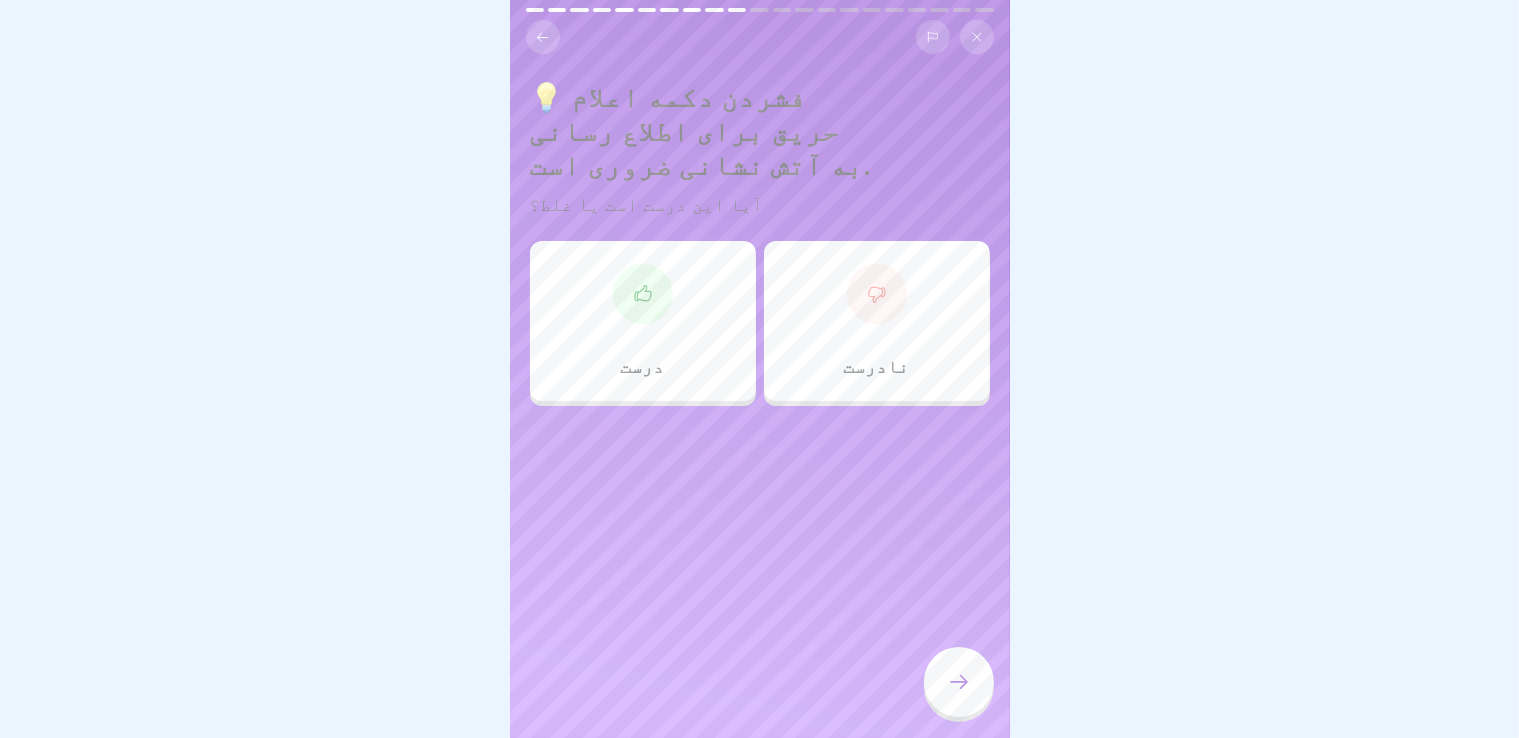 click 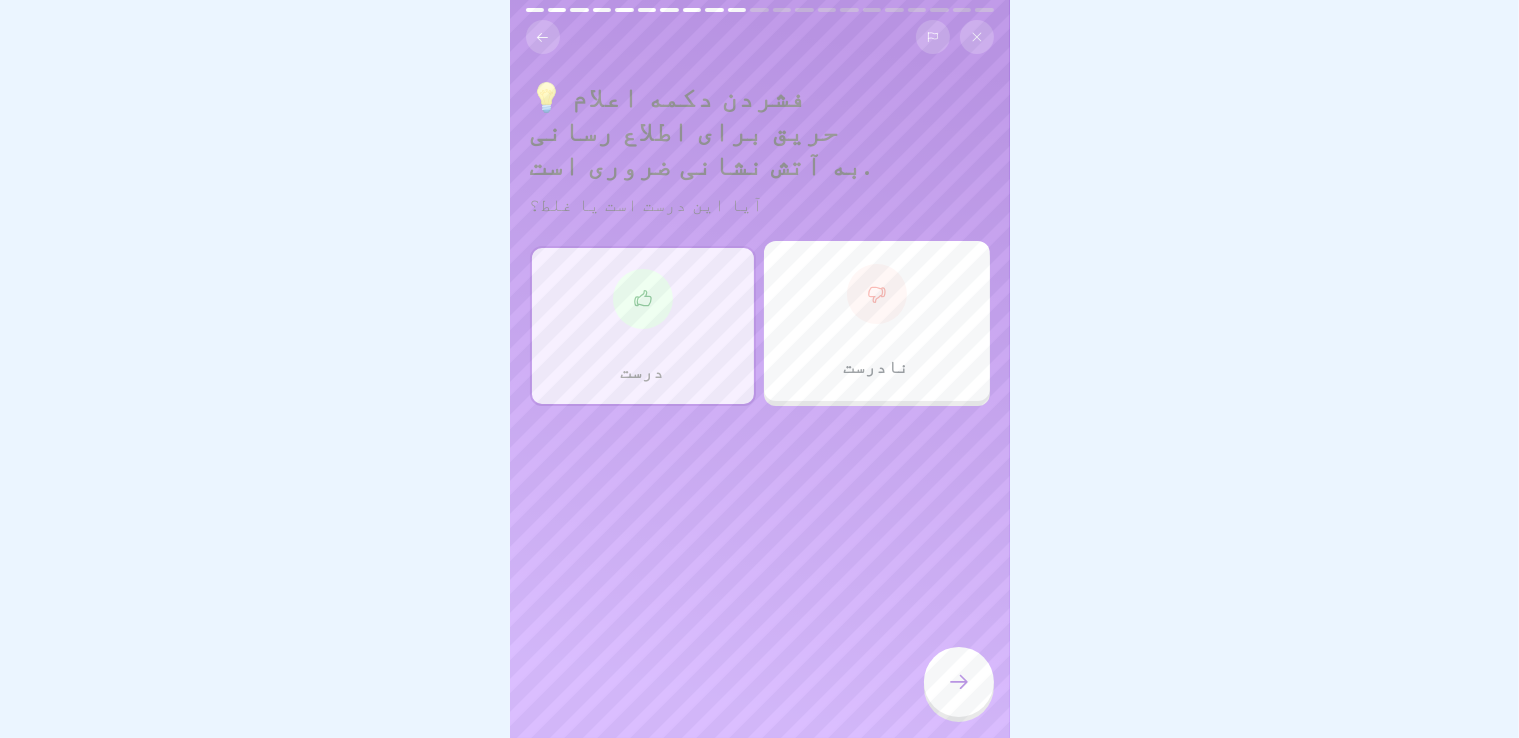 click at bounding box center (959, 682) 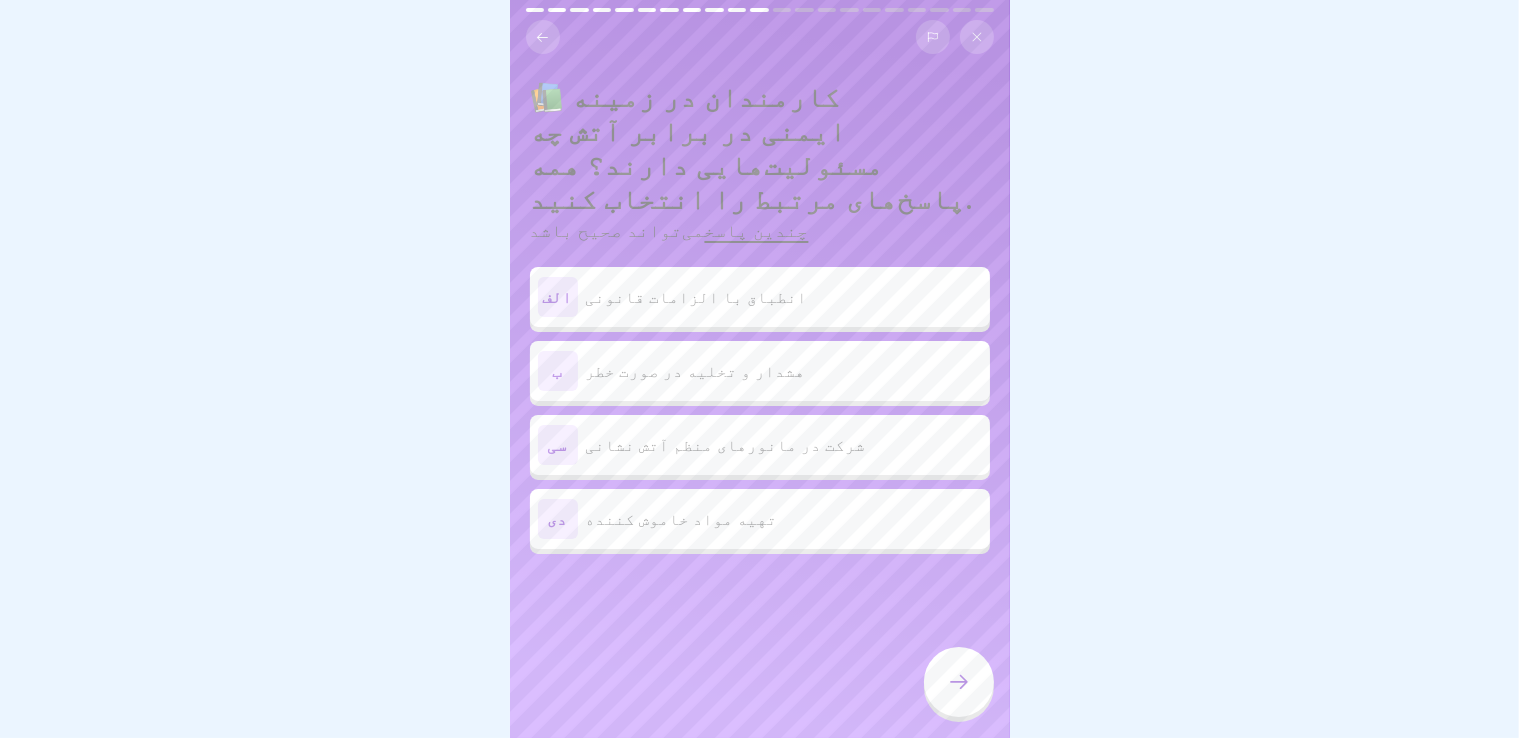 click on "هشدار و تخلیه در صورت خطر" at bounding box center [784, 371] 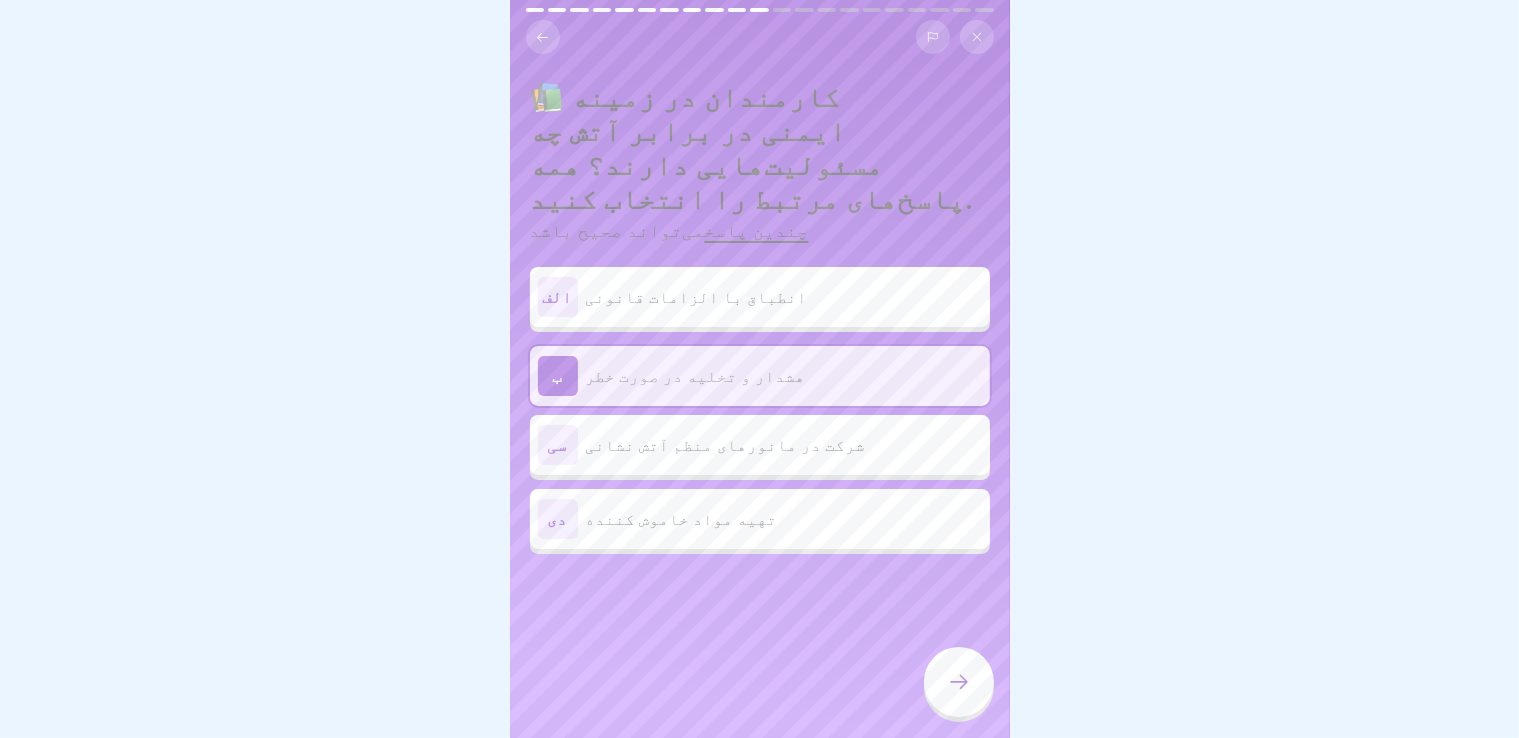 click on "شرکت در مانورهای منظم آتش نشانی" at bounding box center [726, 445] 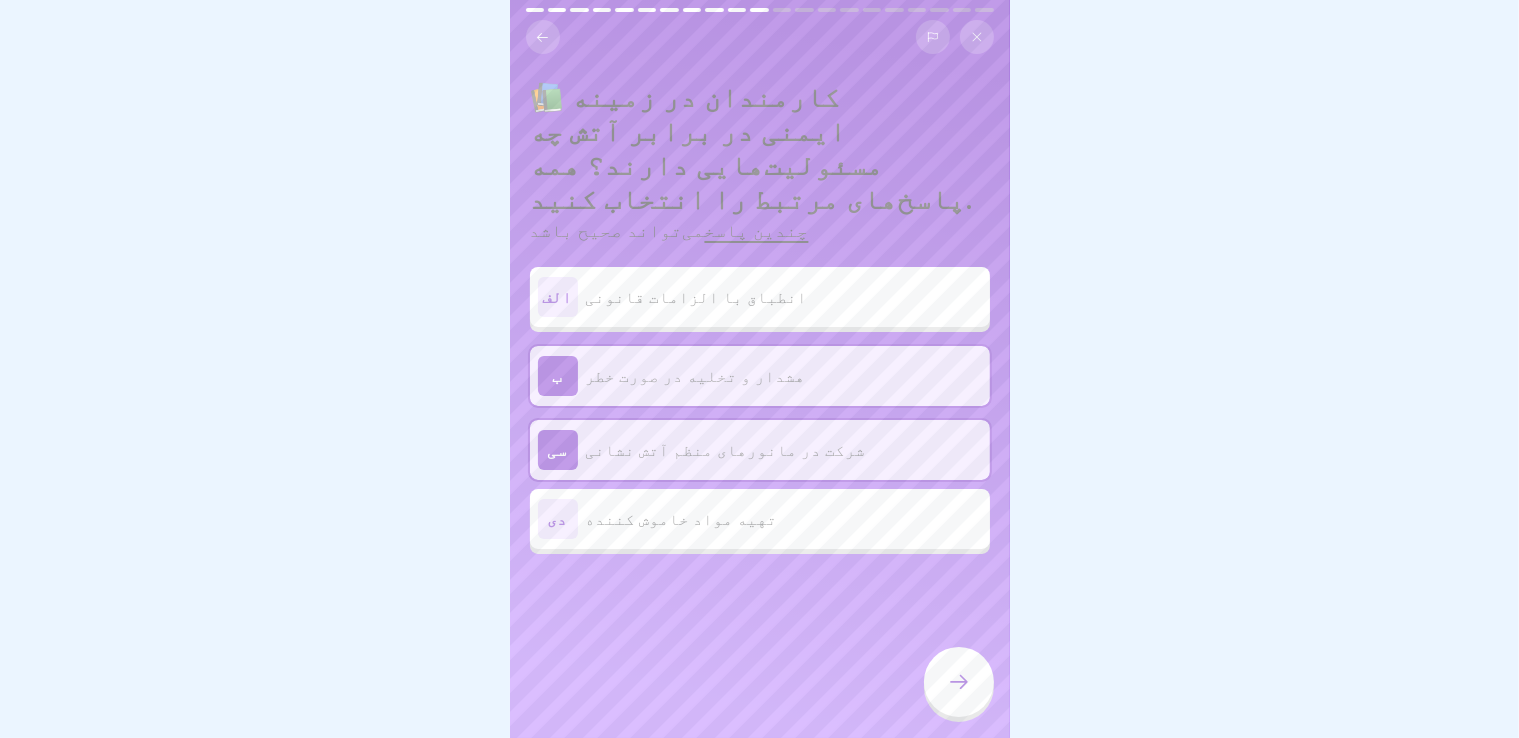 click at bounding box center (959, 682) 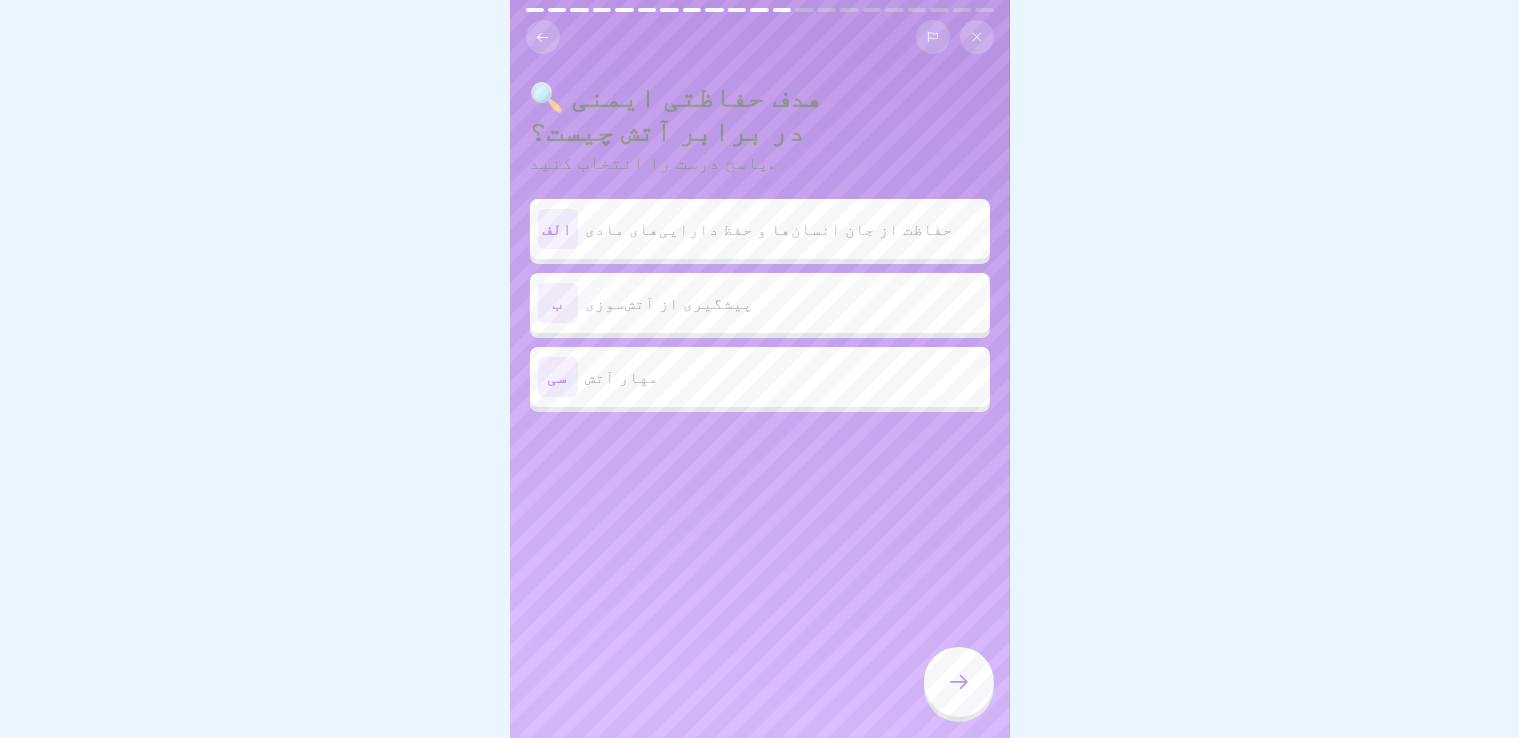 click on "ب پیشگیری از آتش‌سوزی" at bounding box center (760, 303) 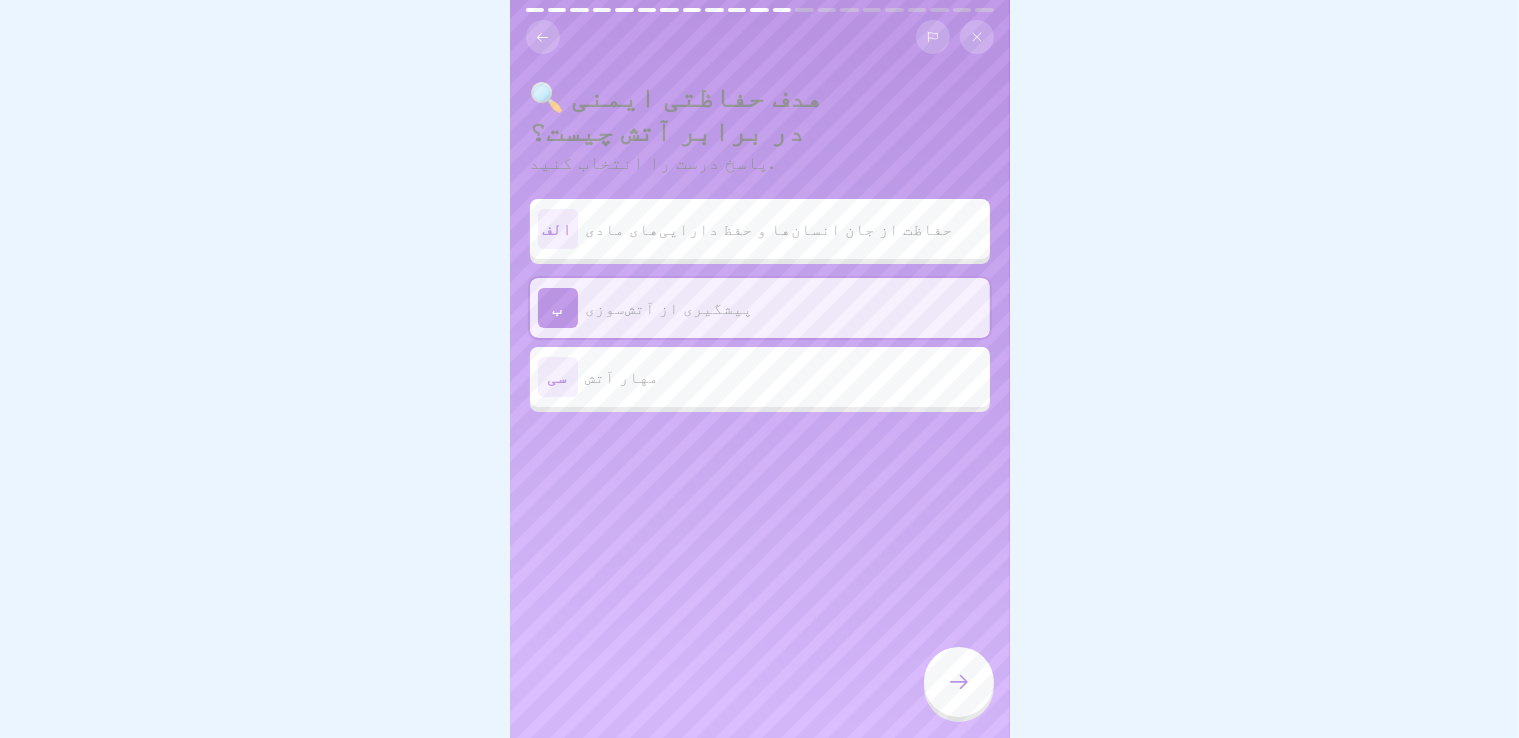 click at bounding box center (959, 682) 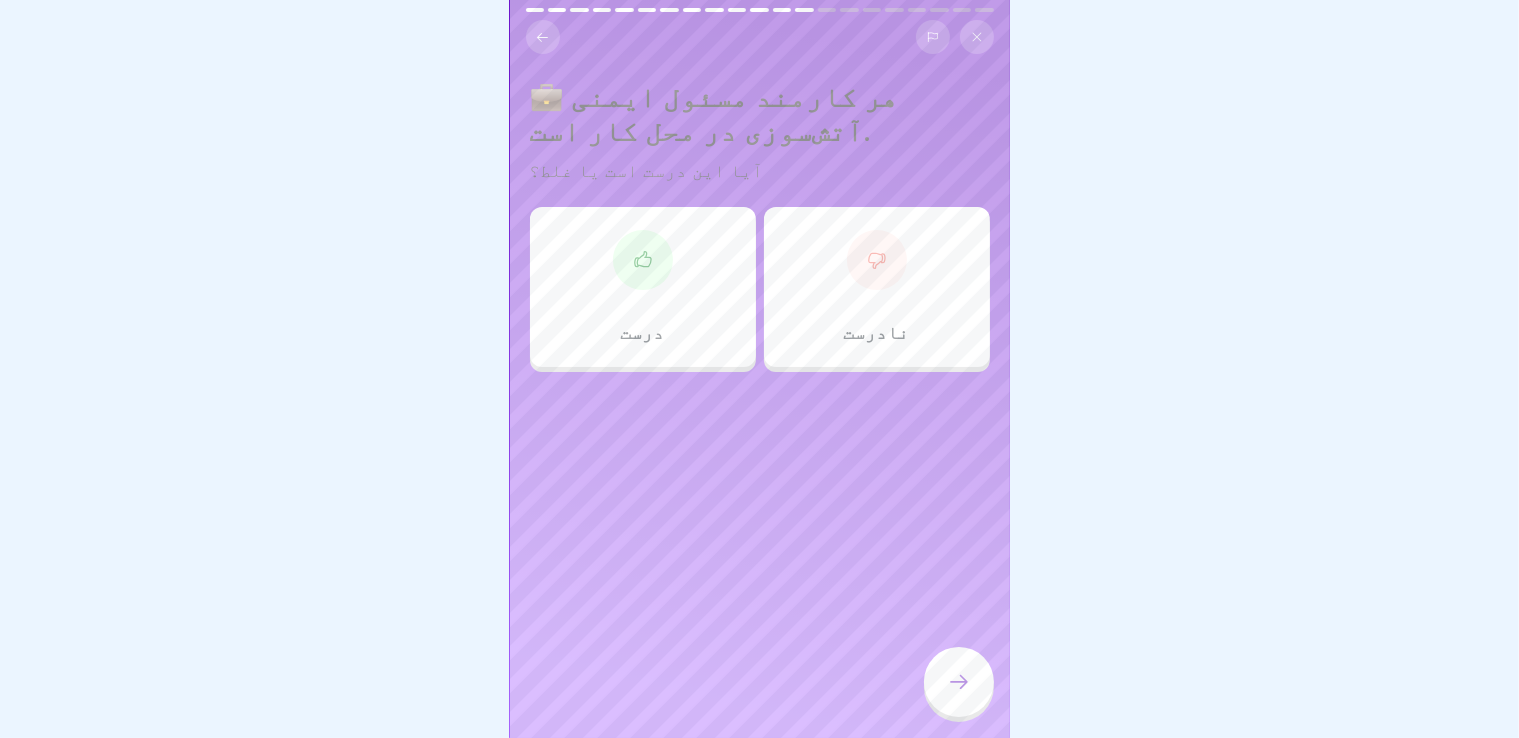 click at bounding box center [643, 260] 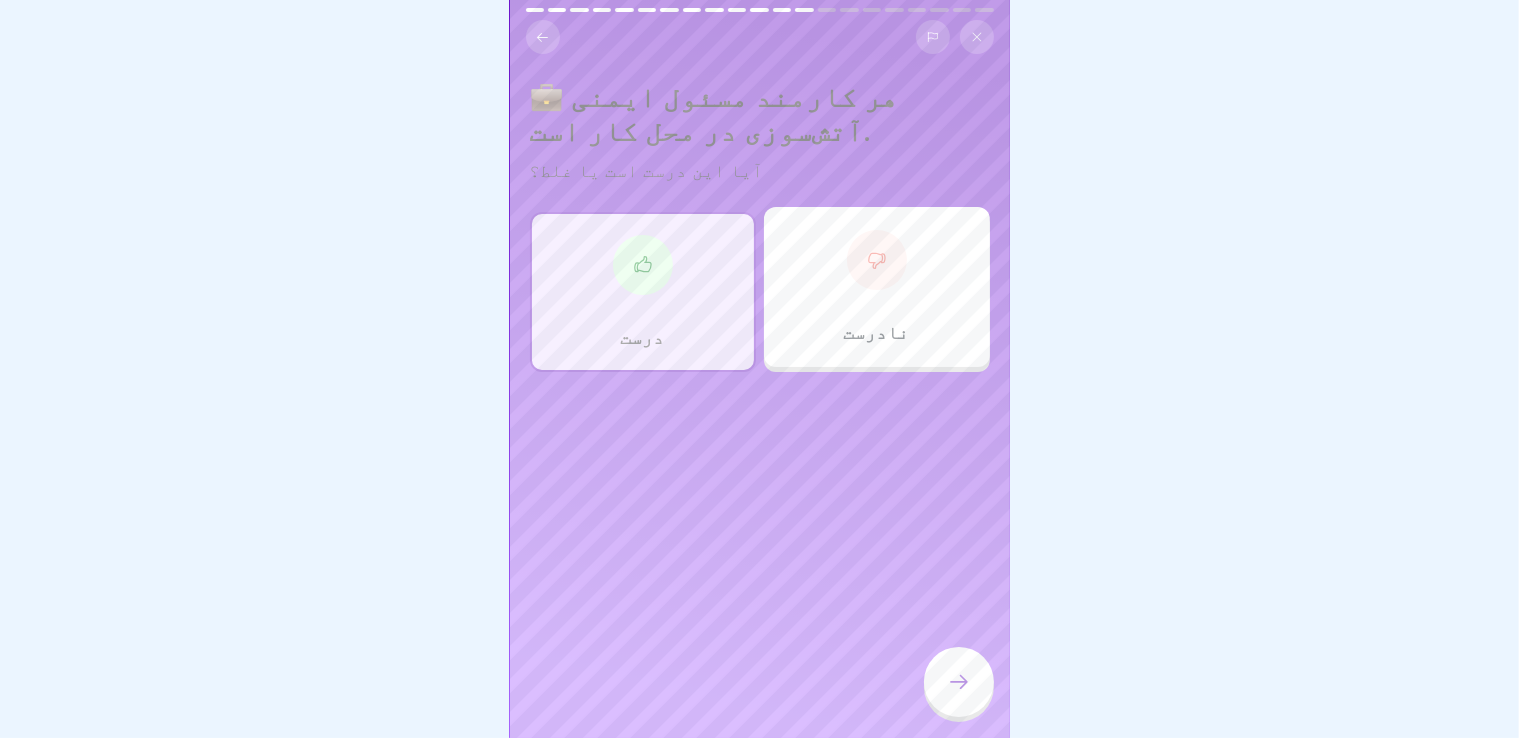 drag, startPoint x: 983, startPoint y: 668, endPoint x: 960, endPoint y: 683, distance: 27.45906 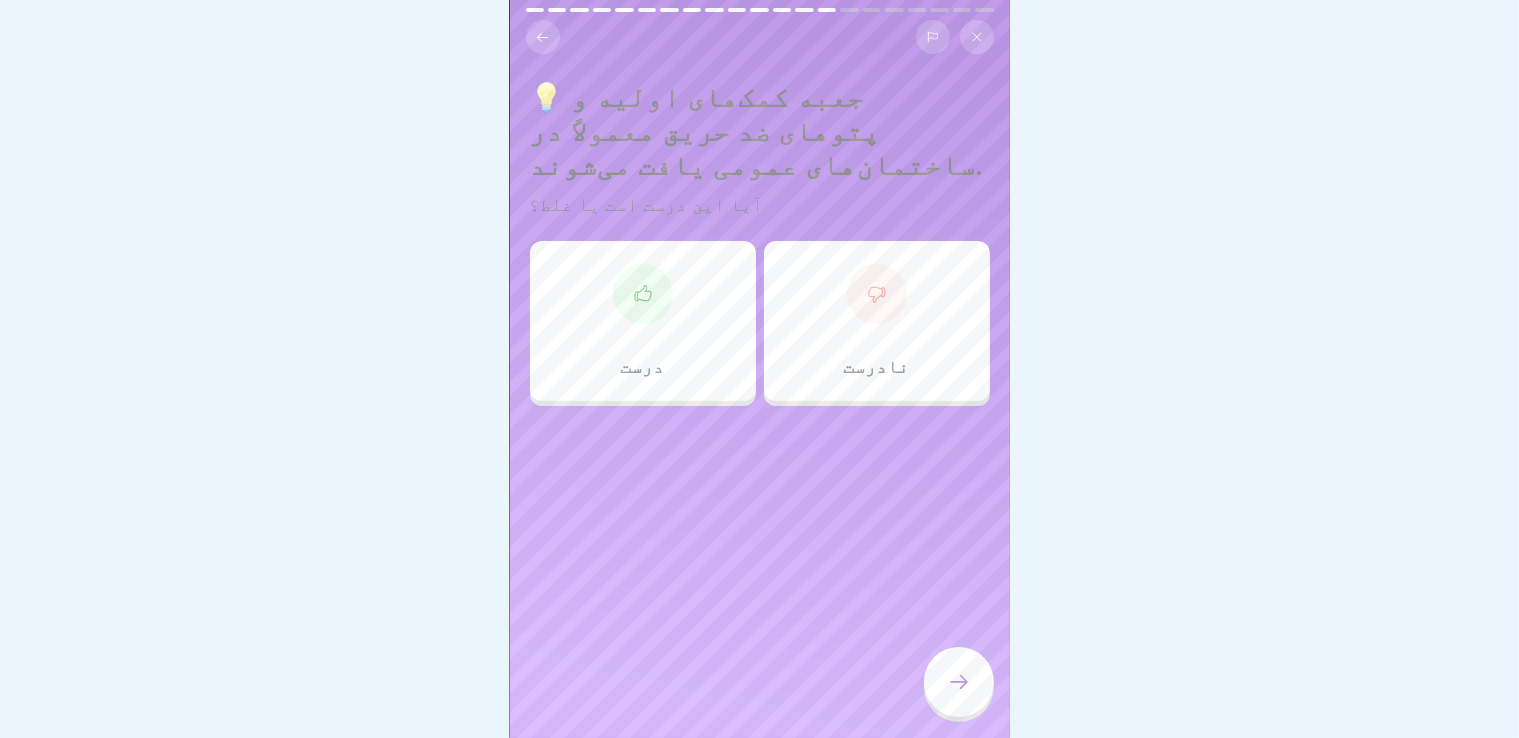 click at bounding box center (643, 294) 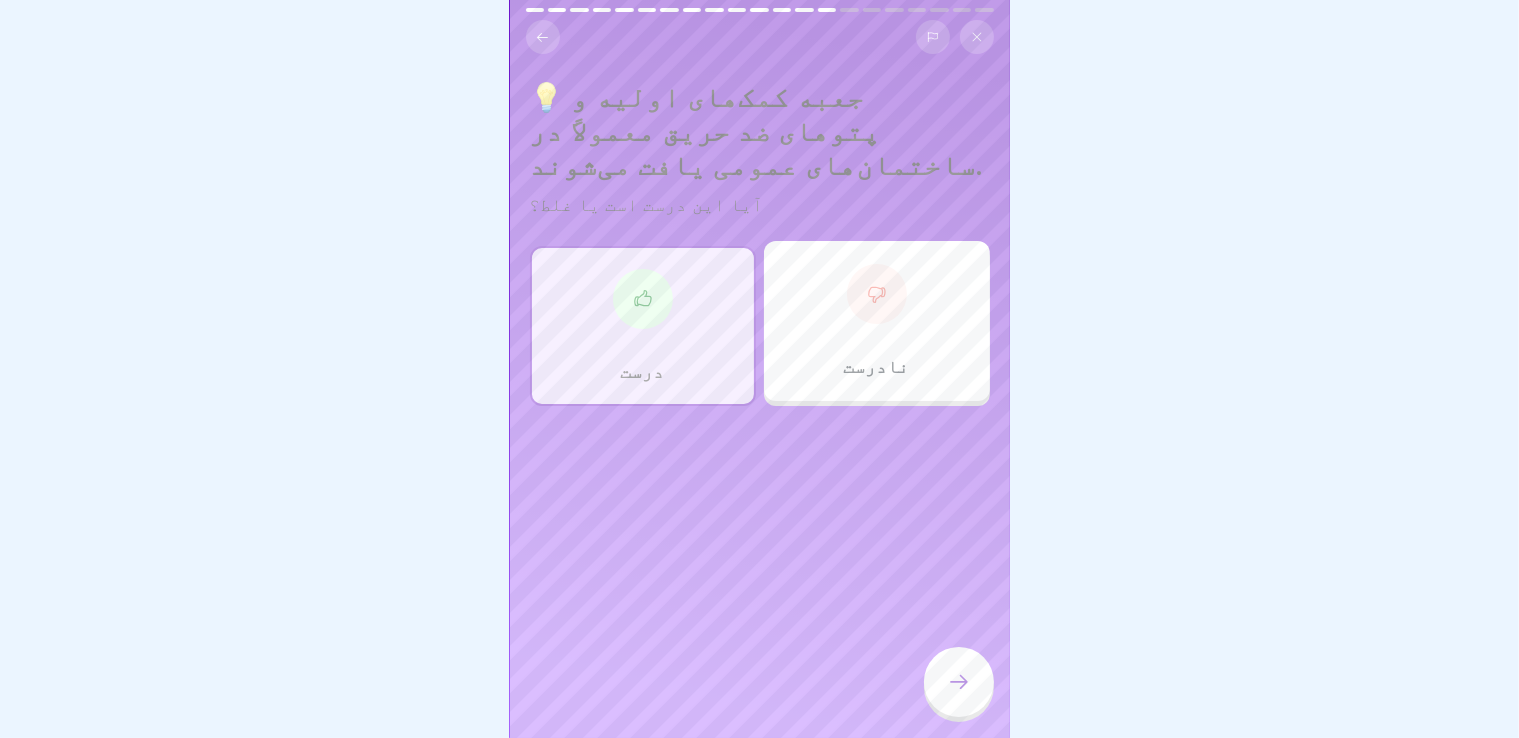 click 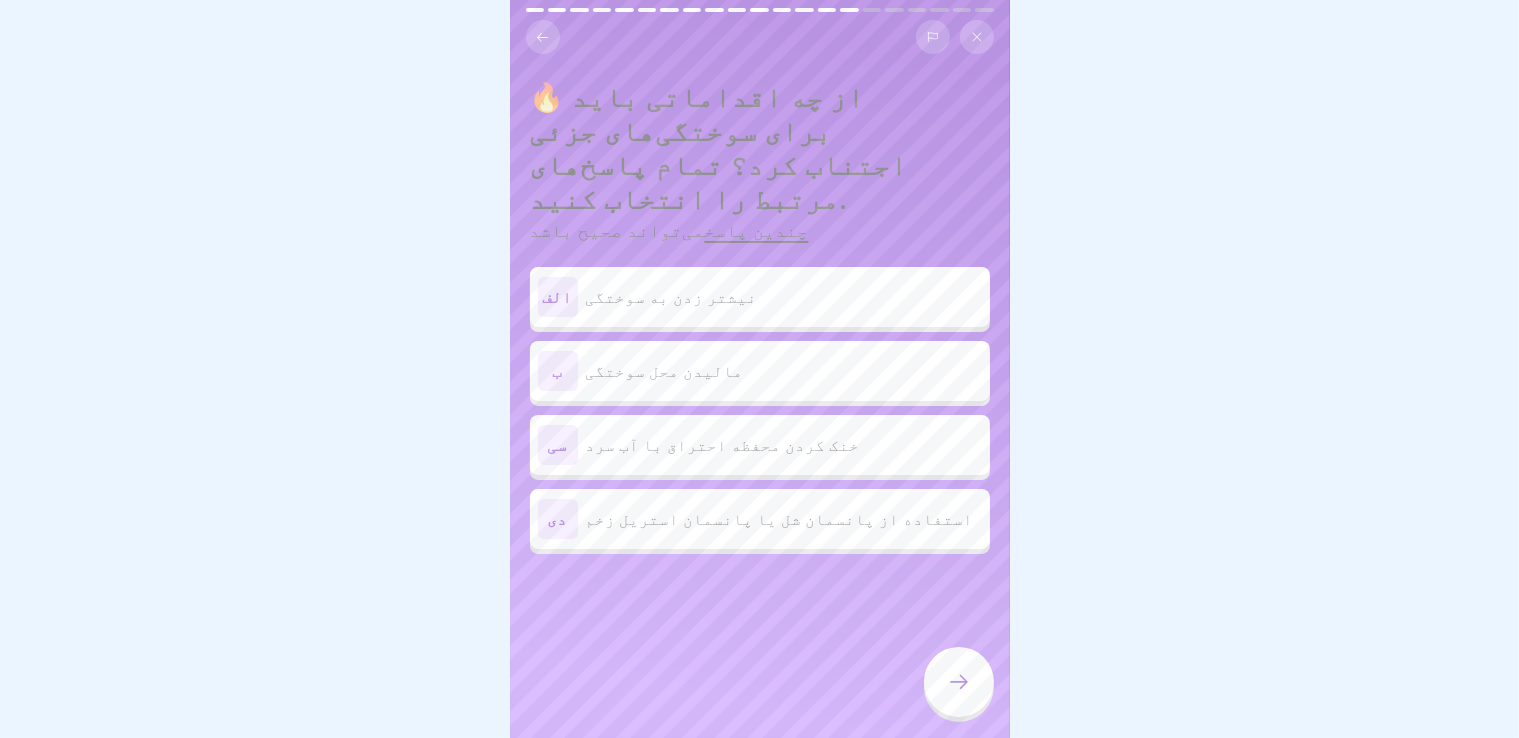 click 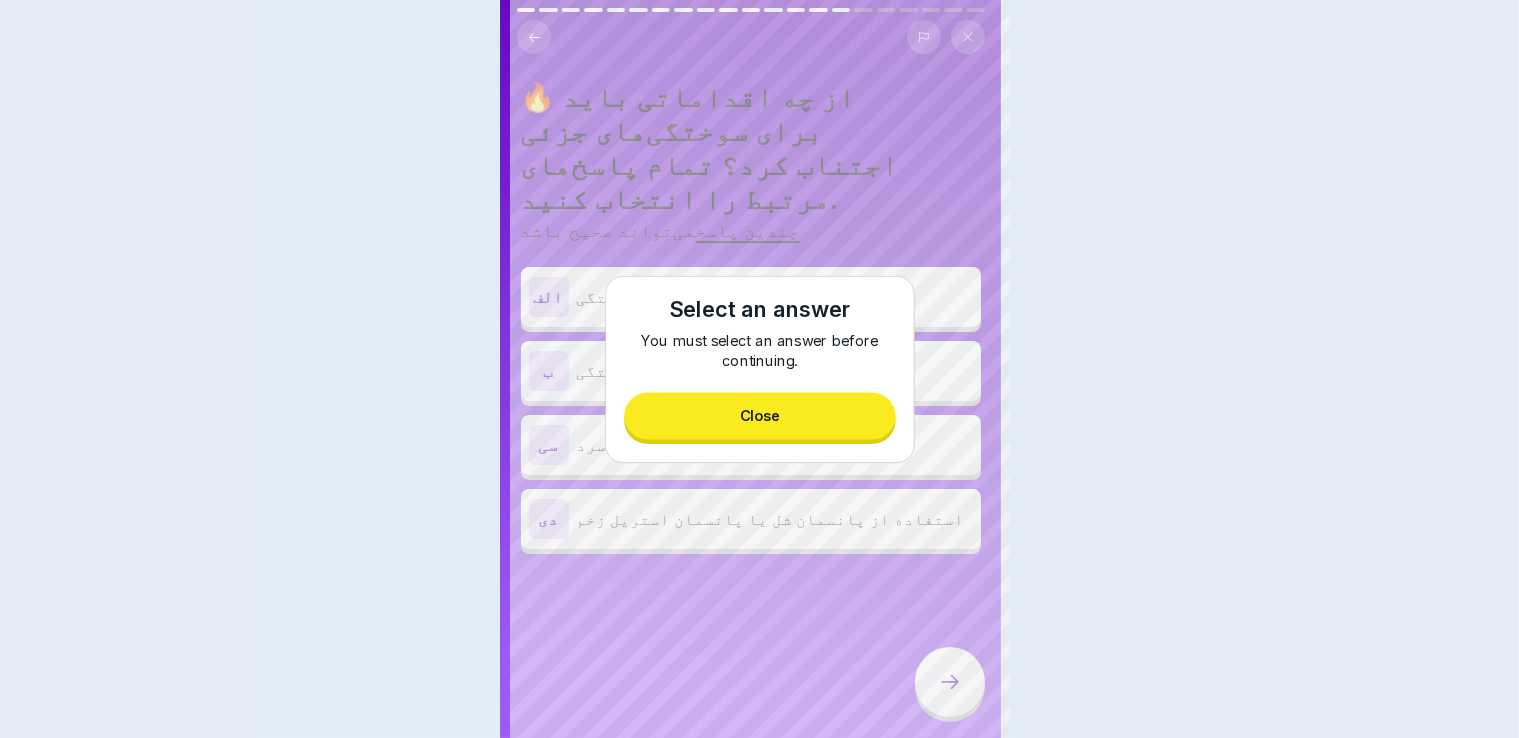 scroll, scrollTop: 0, scrollLeft: 0, axis: both 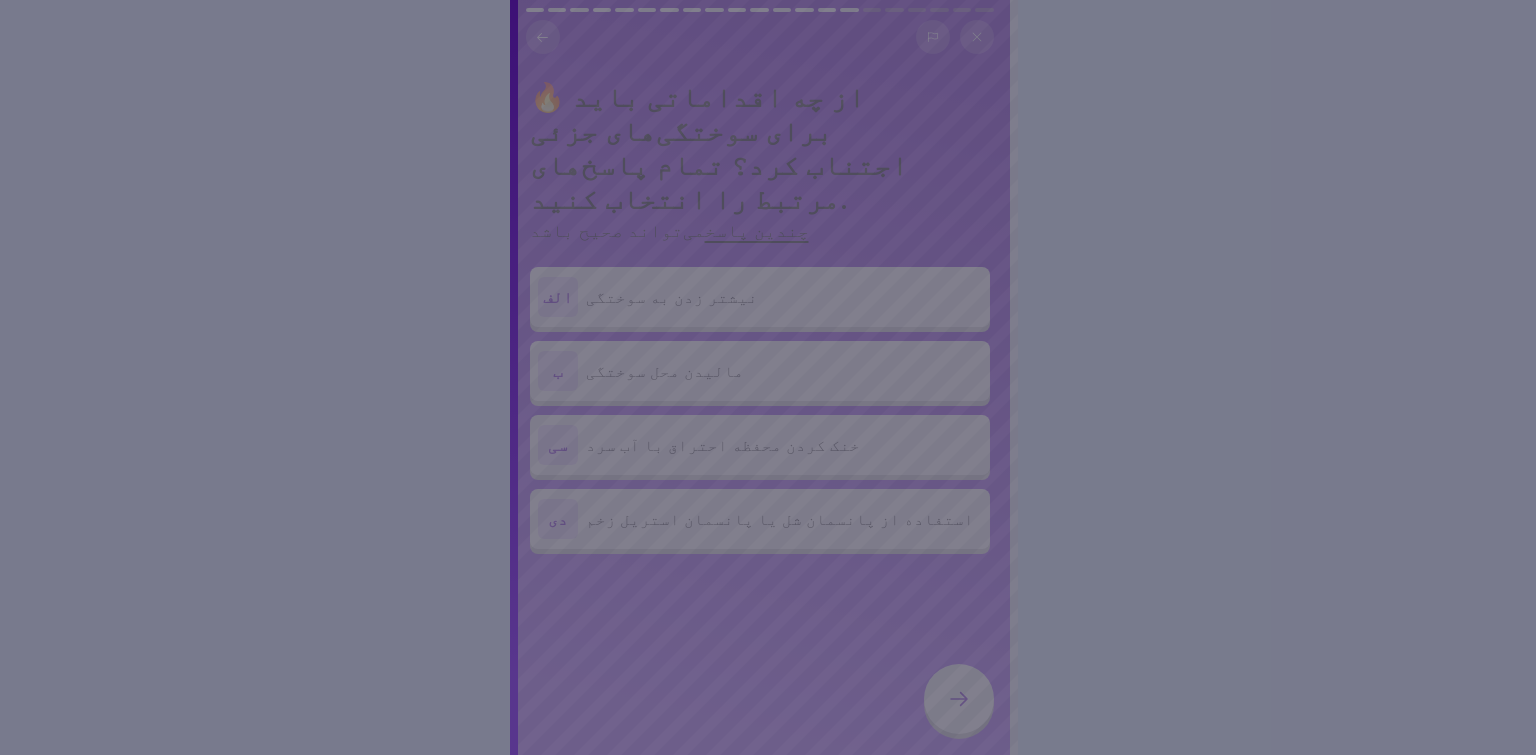 click at bounding box center (768, 377) 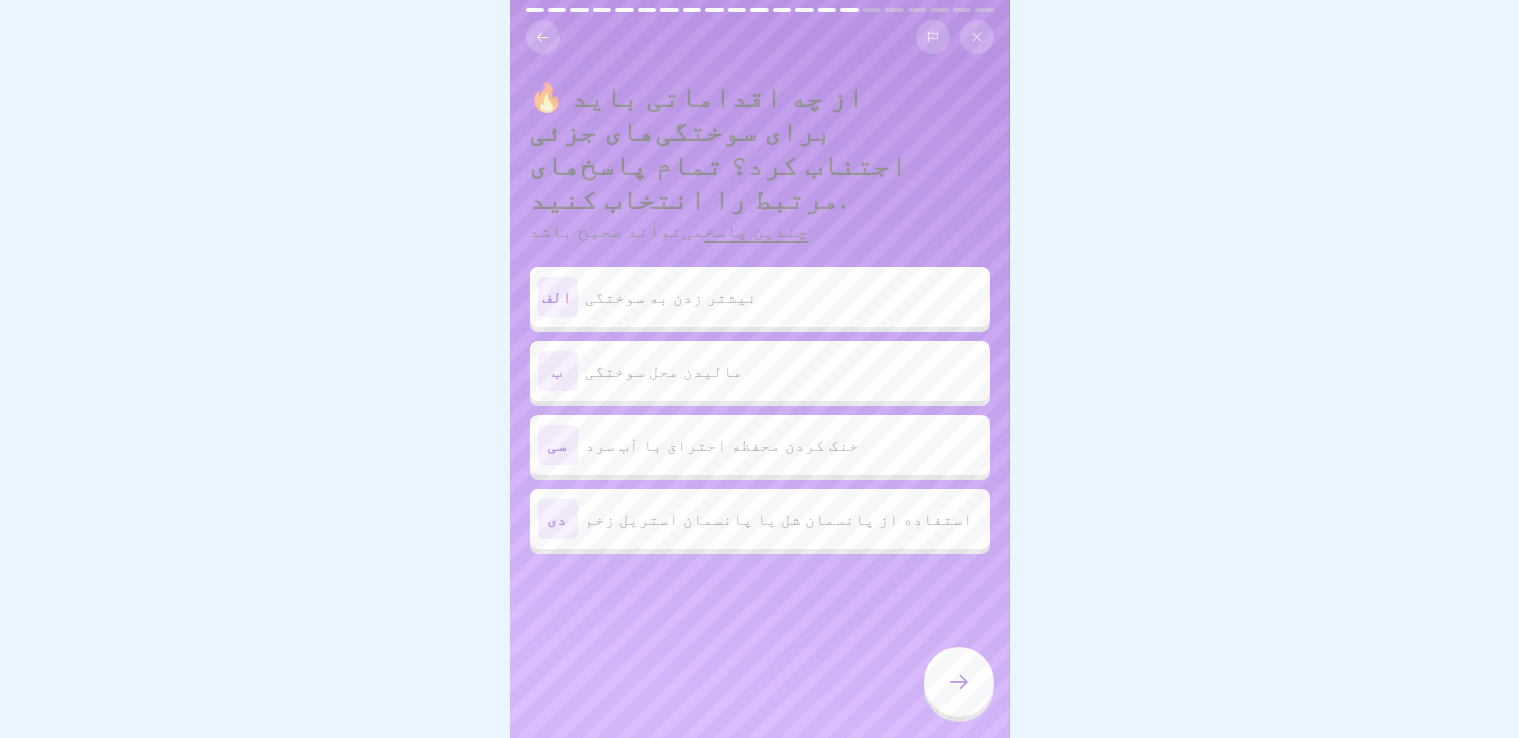 click on "ب مالیدن محل سوختگی" at bounding box center [760, 371] 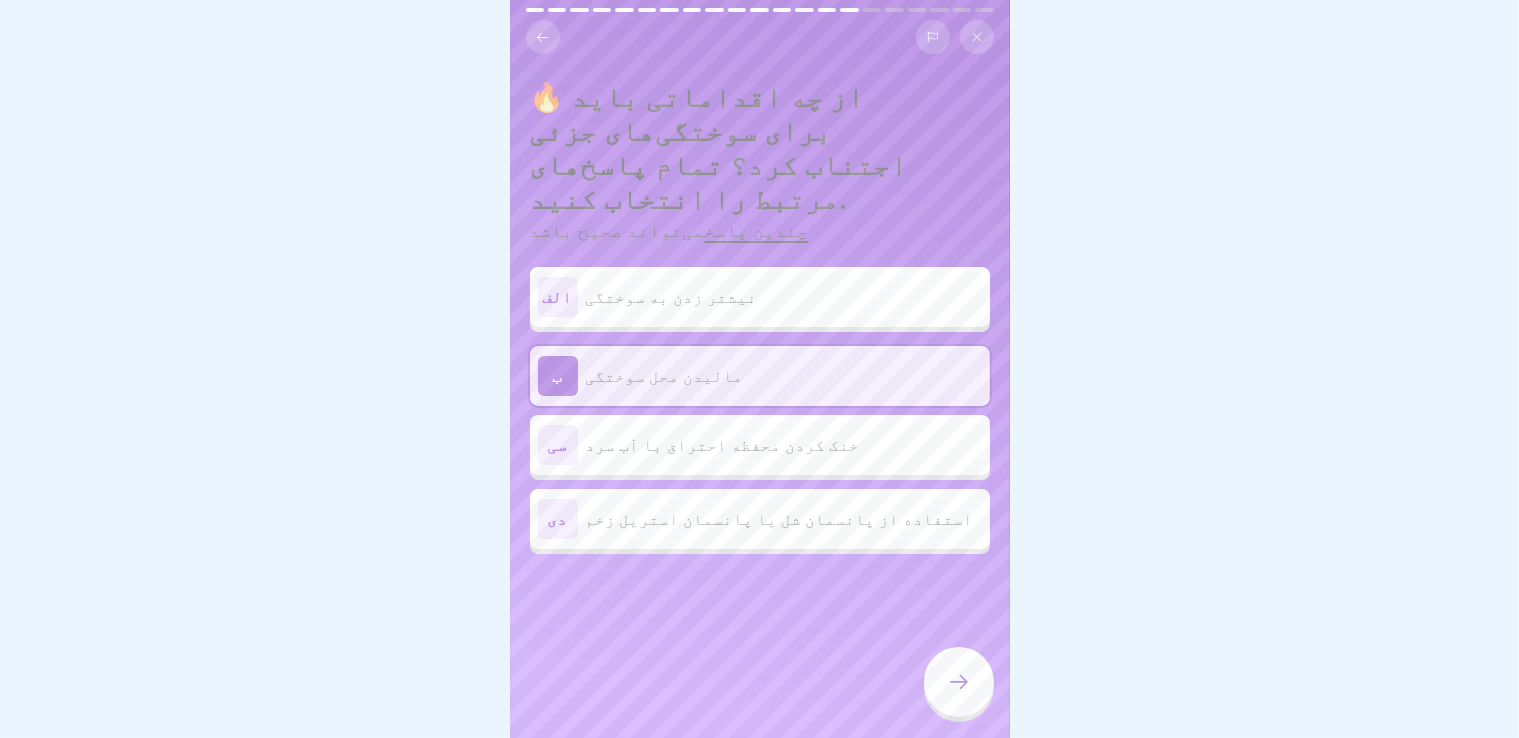 click on "نیشتر زدن به سوختگی" at bounding box center (672, 297) 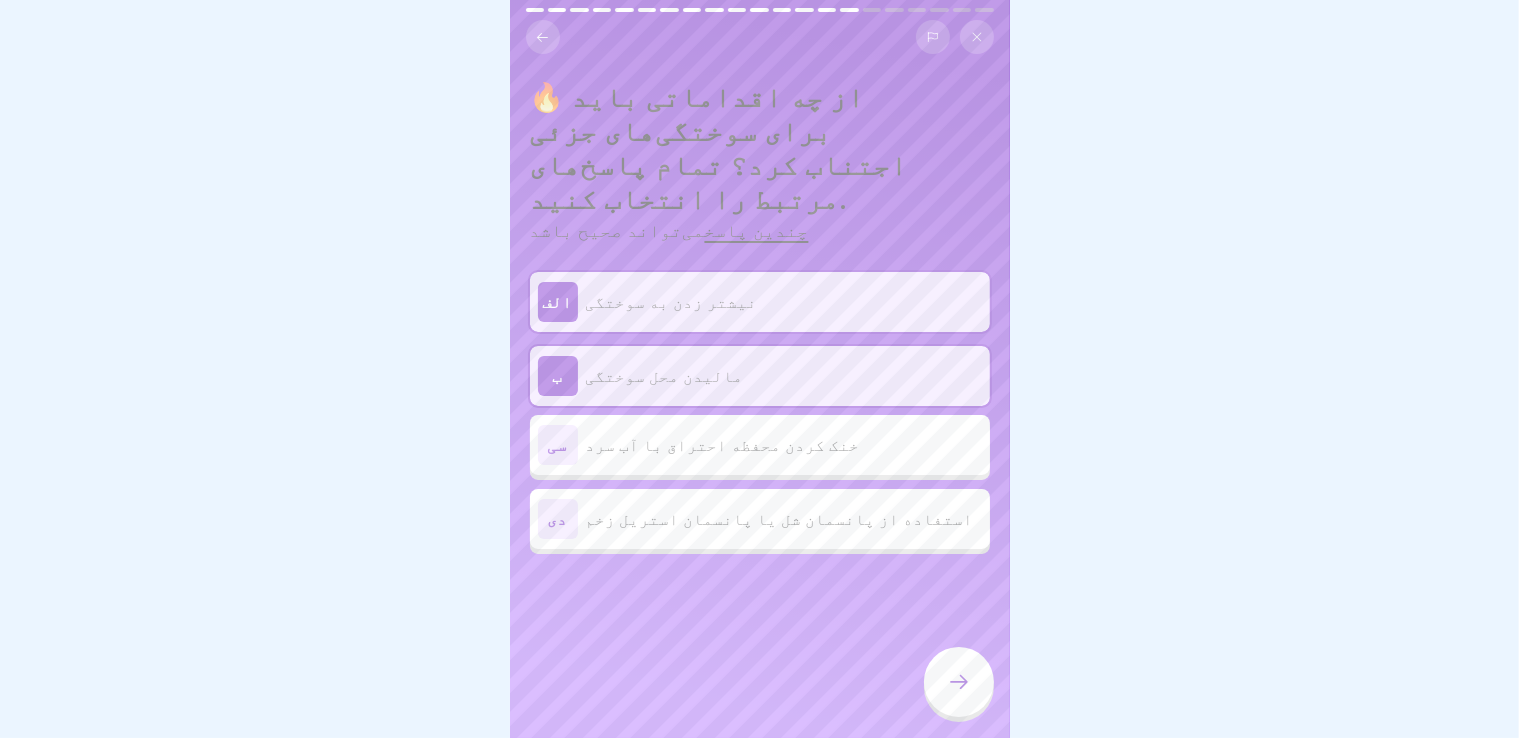 click at bounding box center (959, 682) 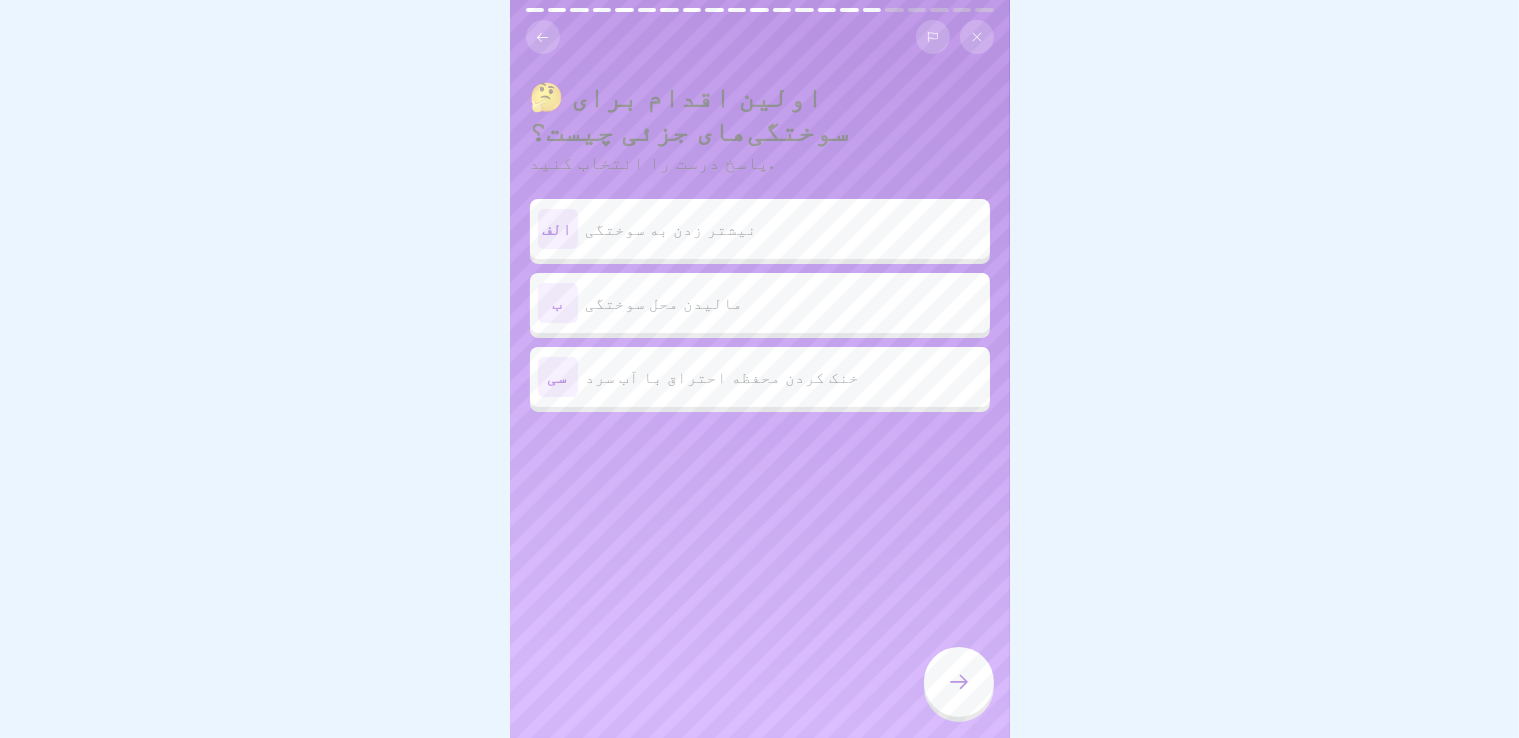 click on "خنک کردن محفظه احتراق با آب سرد" at bounding box center [784, 377] 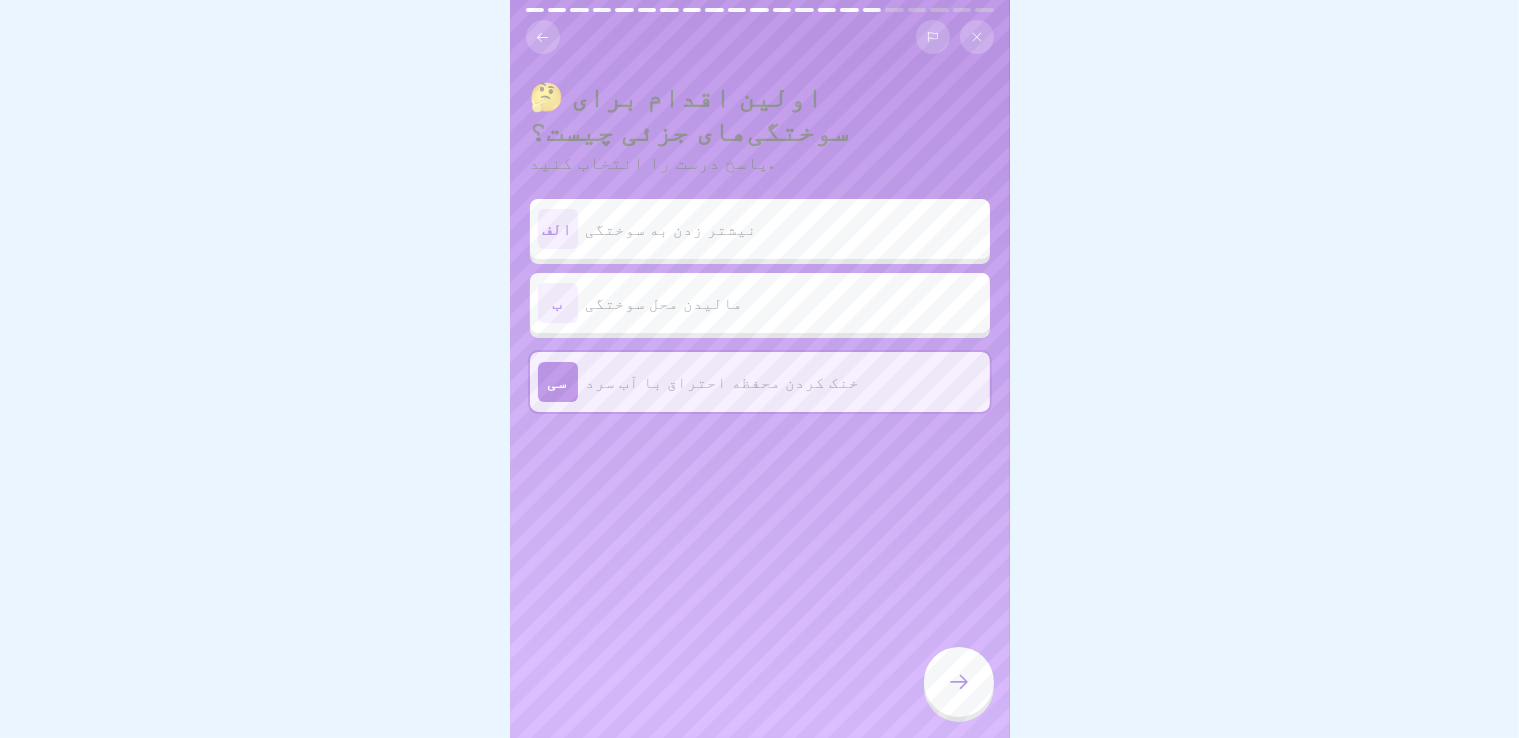 click 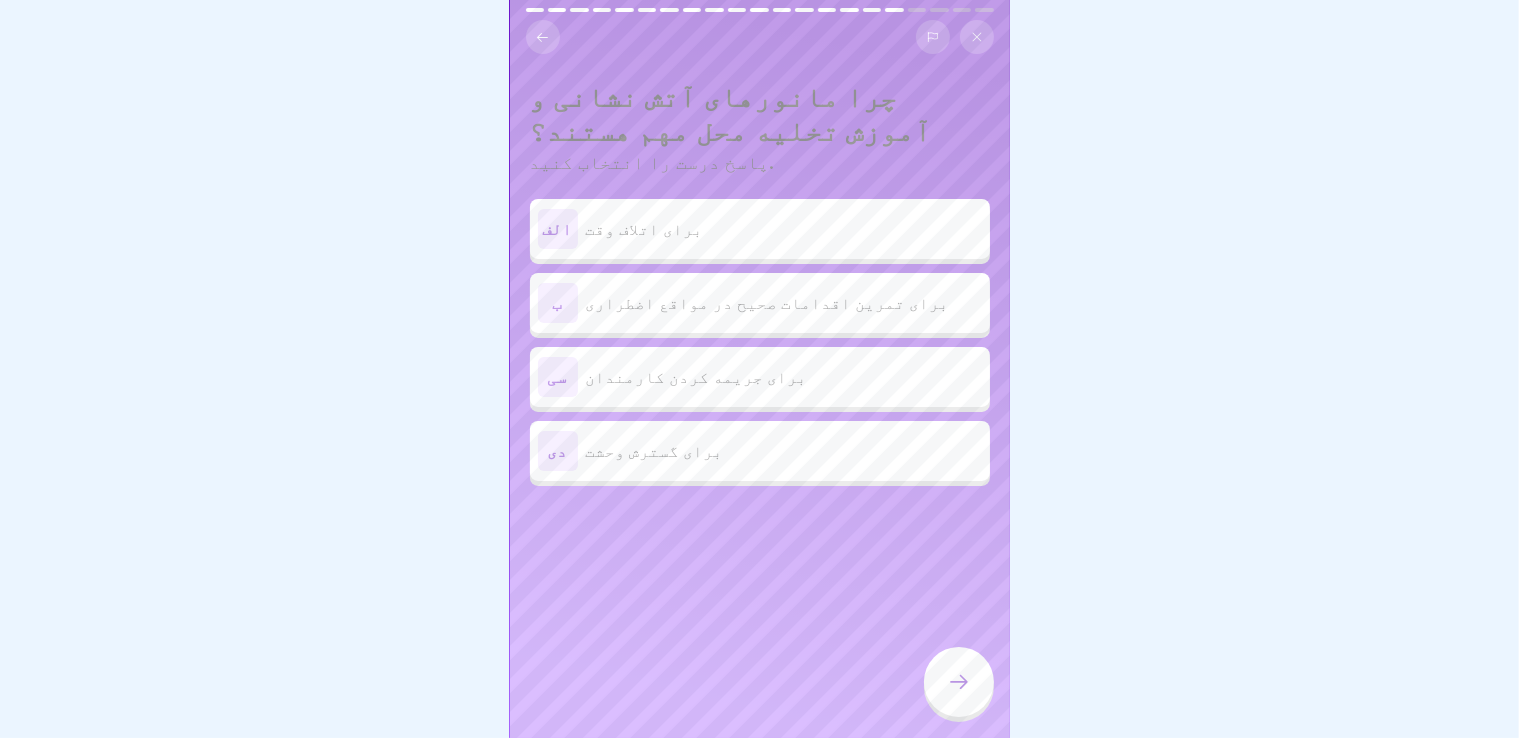 click on "برای تمرین اقدامات صحیح در مواقع اضطراری" at bounding box center (768, 303) 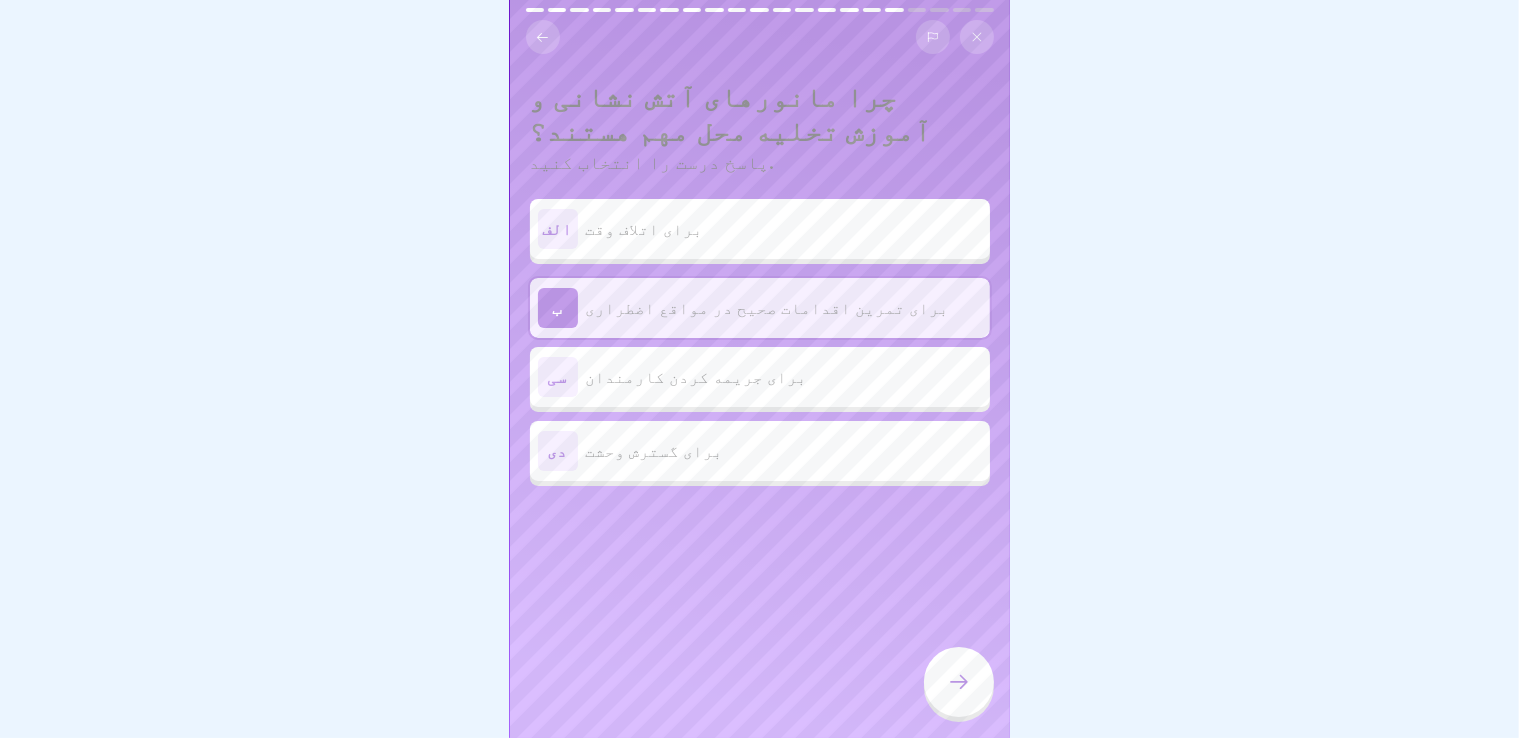 click at bounding box center [959, 682] 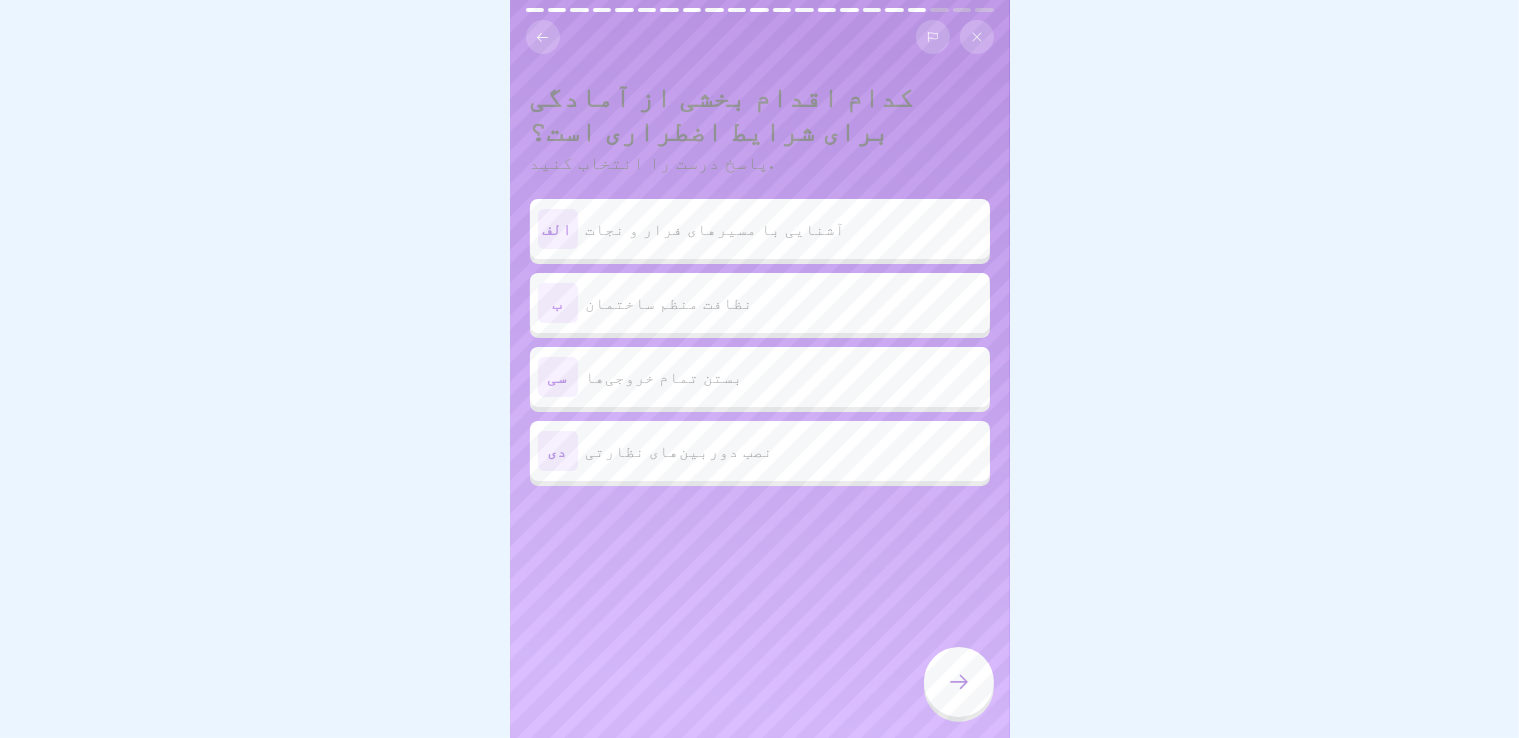 click on "الف آشنایی با مسیرهای فرار و نجات" at bounding box center [760, 229] 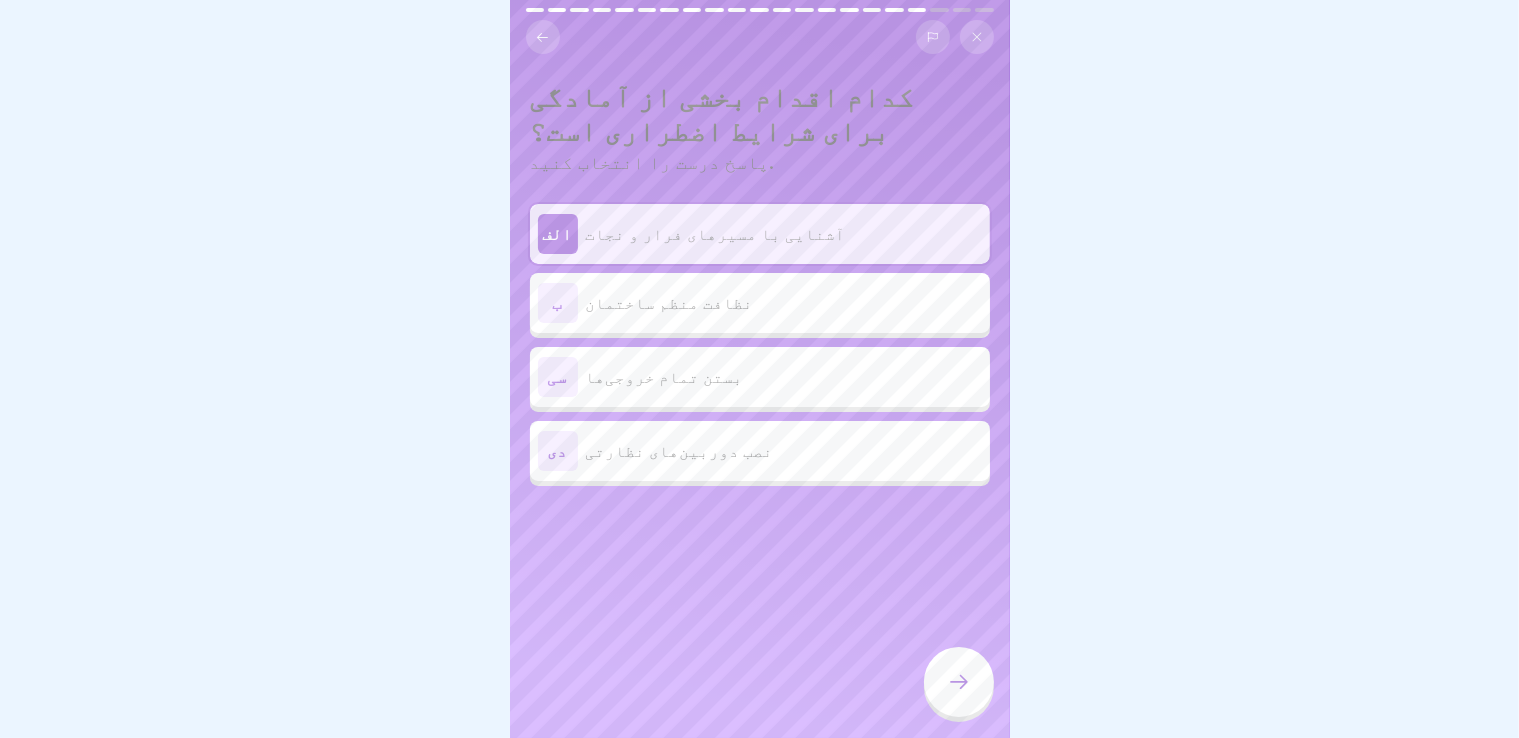 click 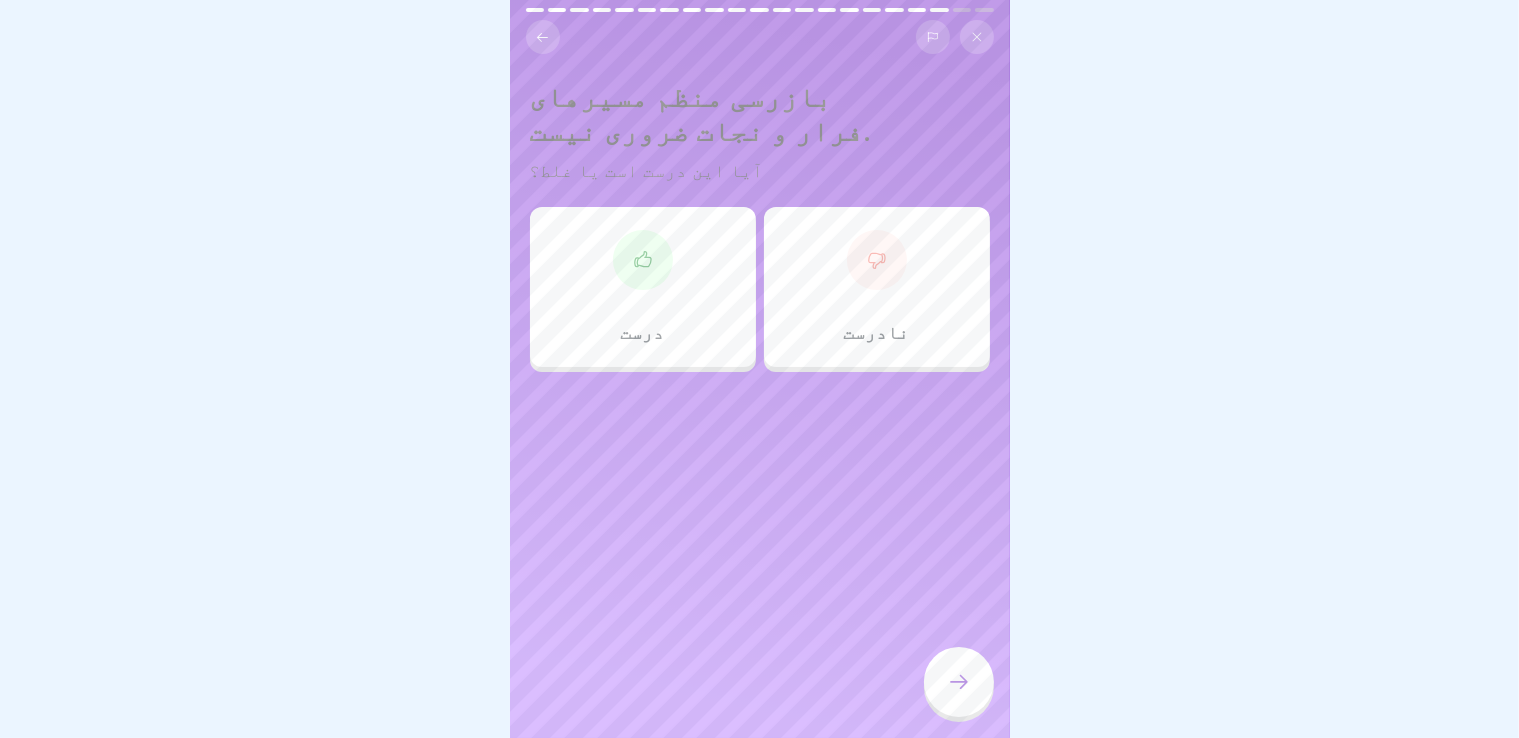 click on "نادرست" at bounding box center [877, 287] 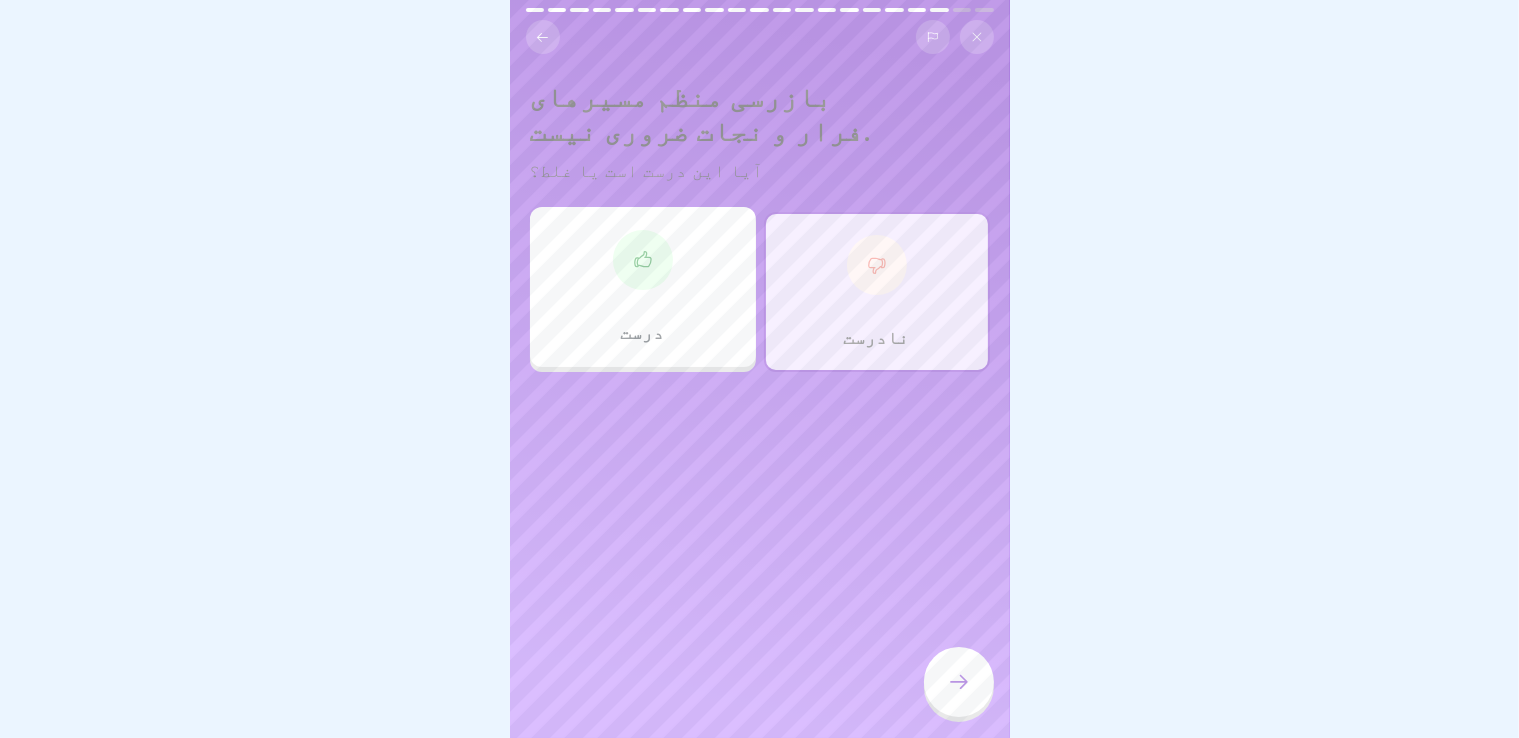 click at bounding box center (959, 682) 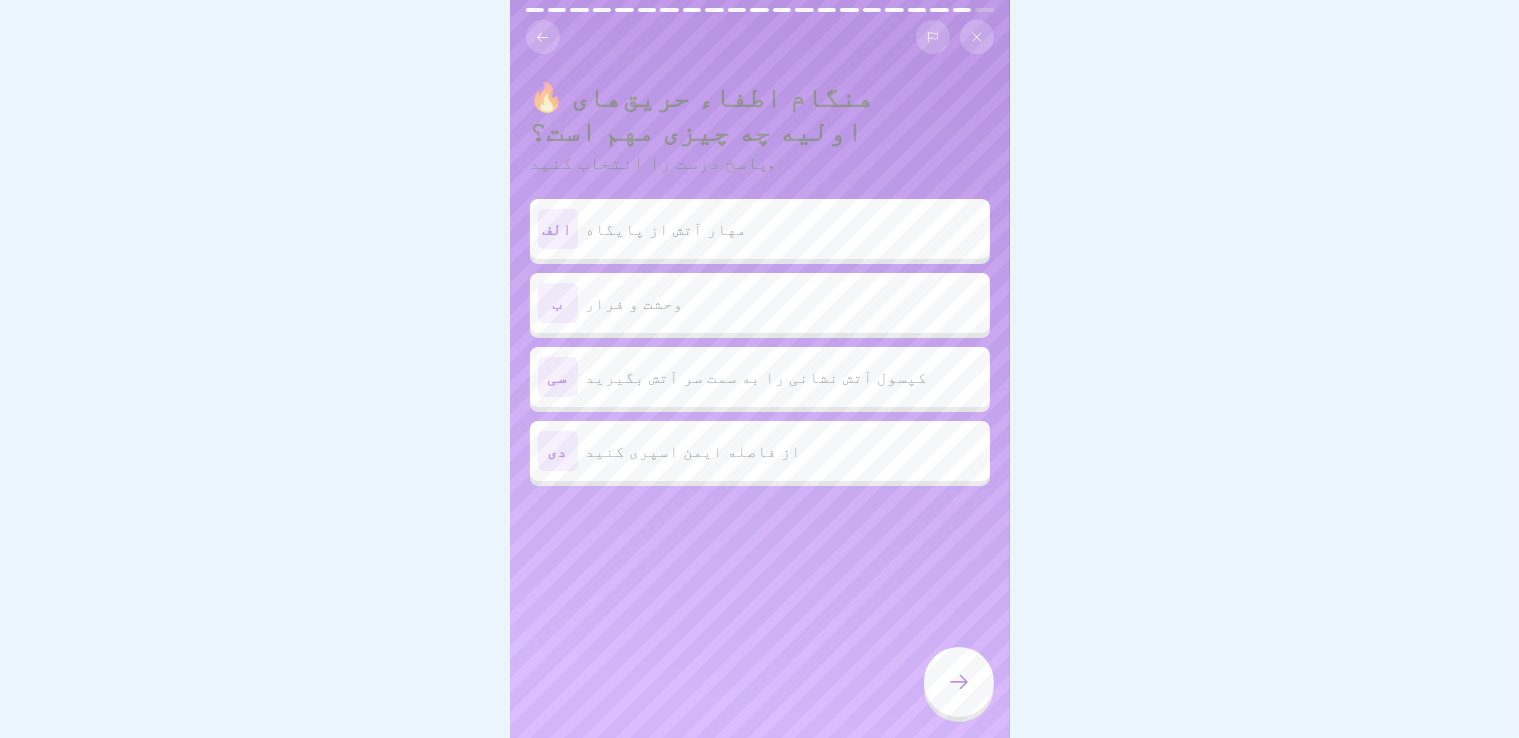 click on "از فاصله ایمن اسپری کنید" at bounding box center (784, 451) 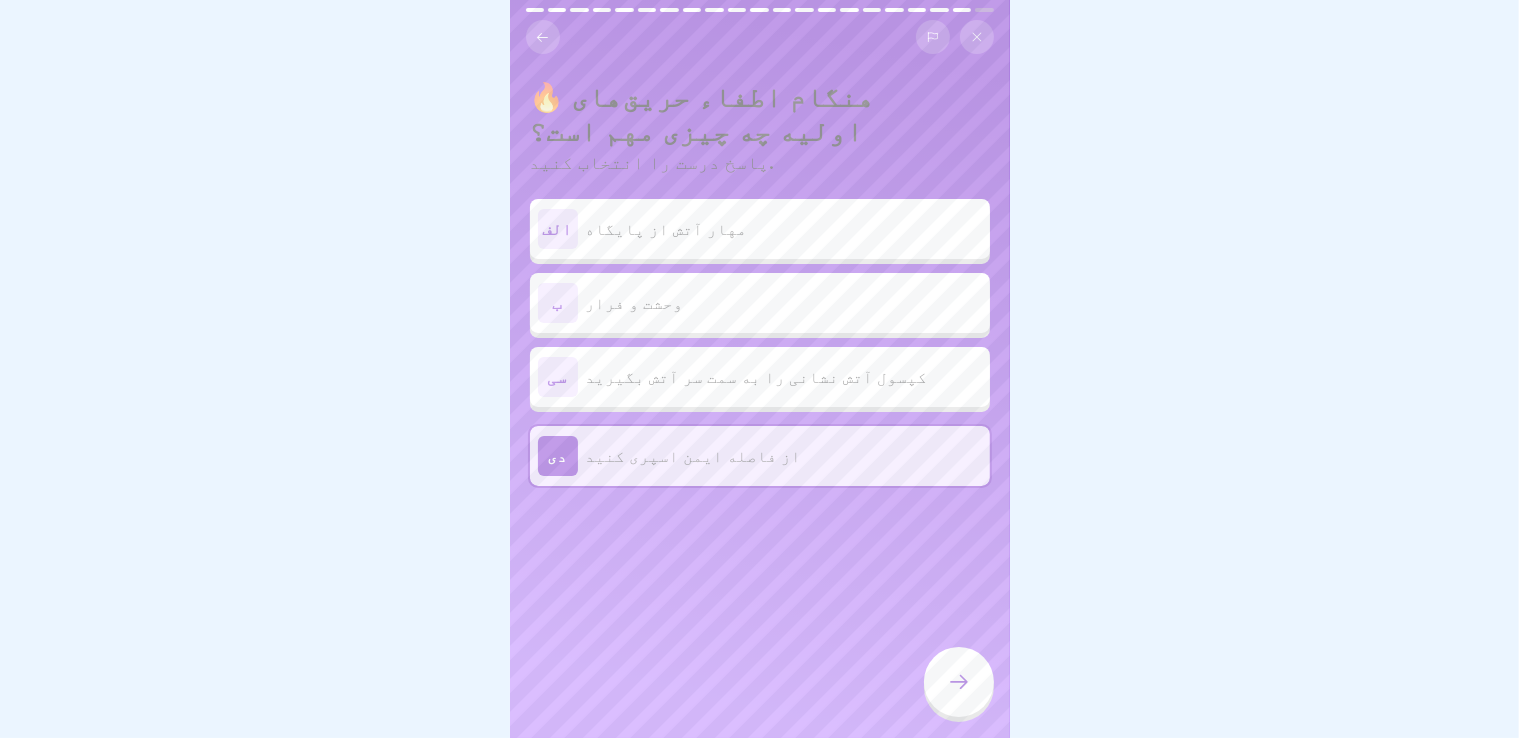 click at bounding box center (959, 682) 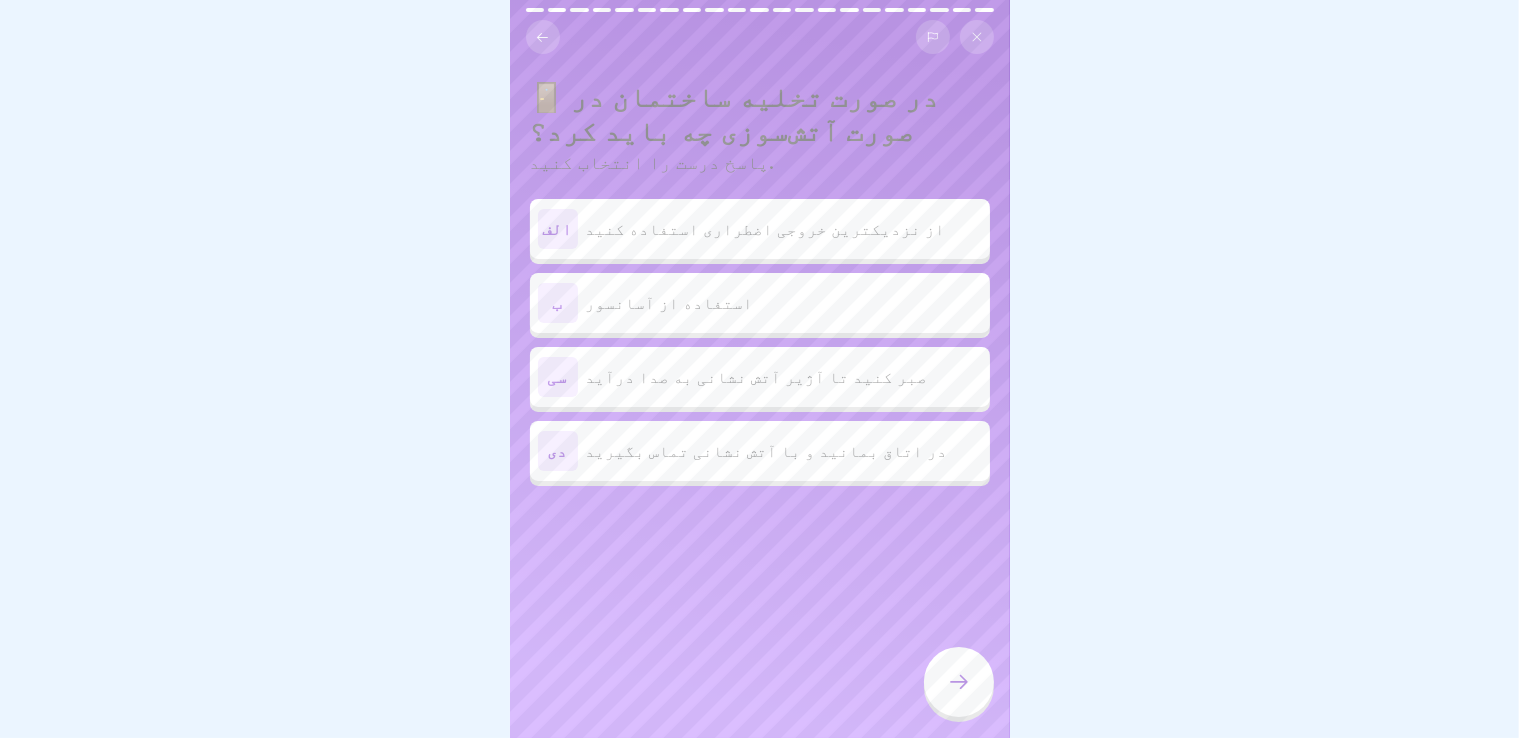 click on "از نزدیکترین خروجی اضطراری استفاده کنید" at bounding box center [784, 229] 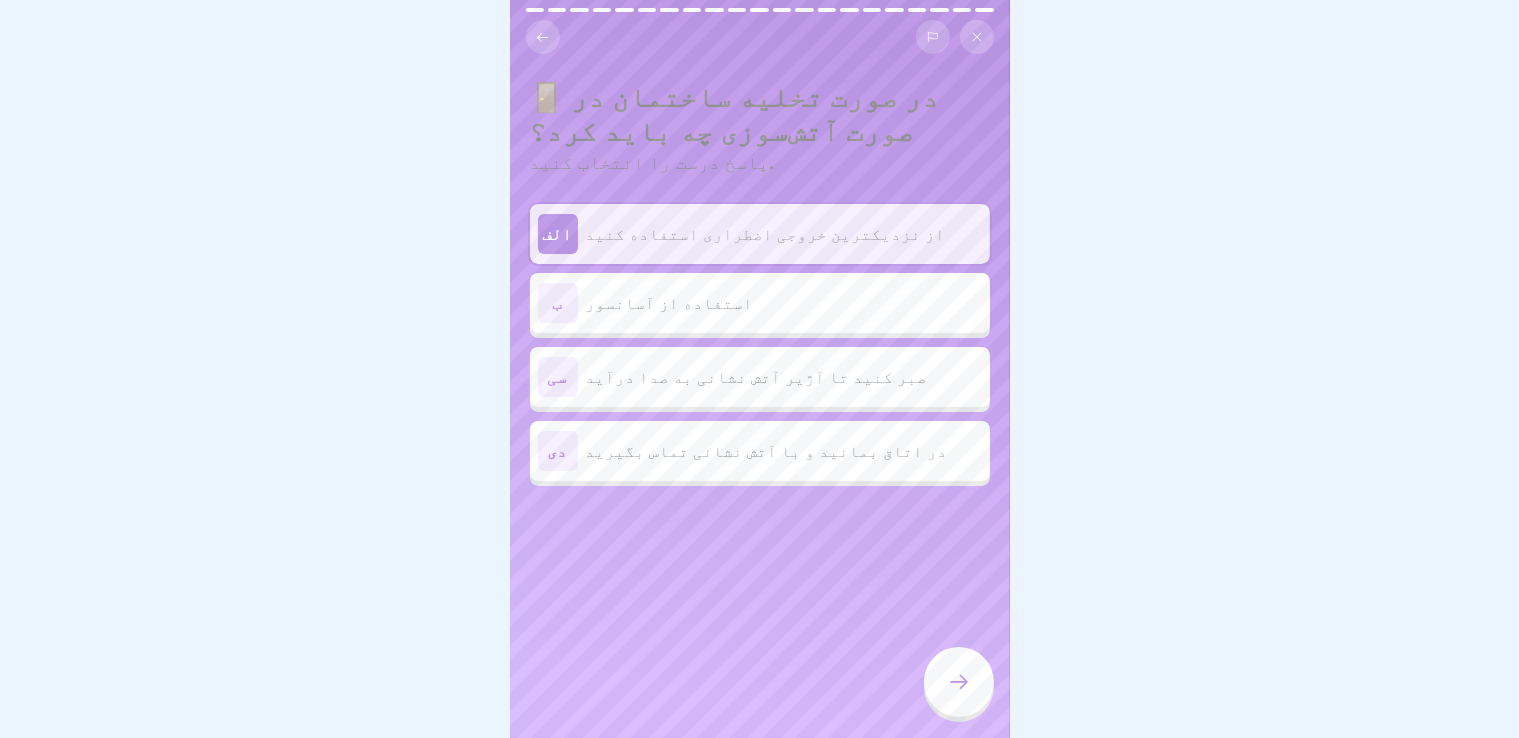 click at bounding box center (959, 682) 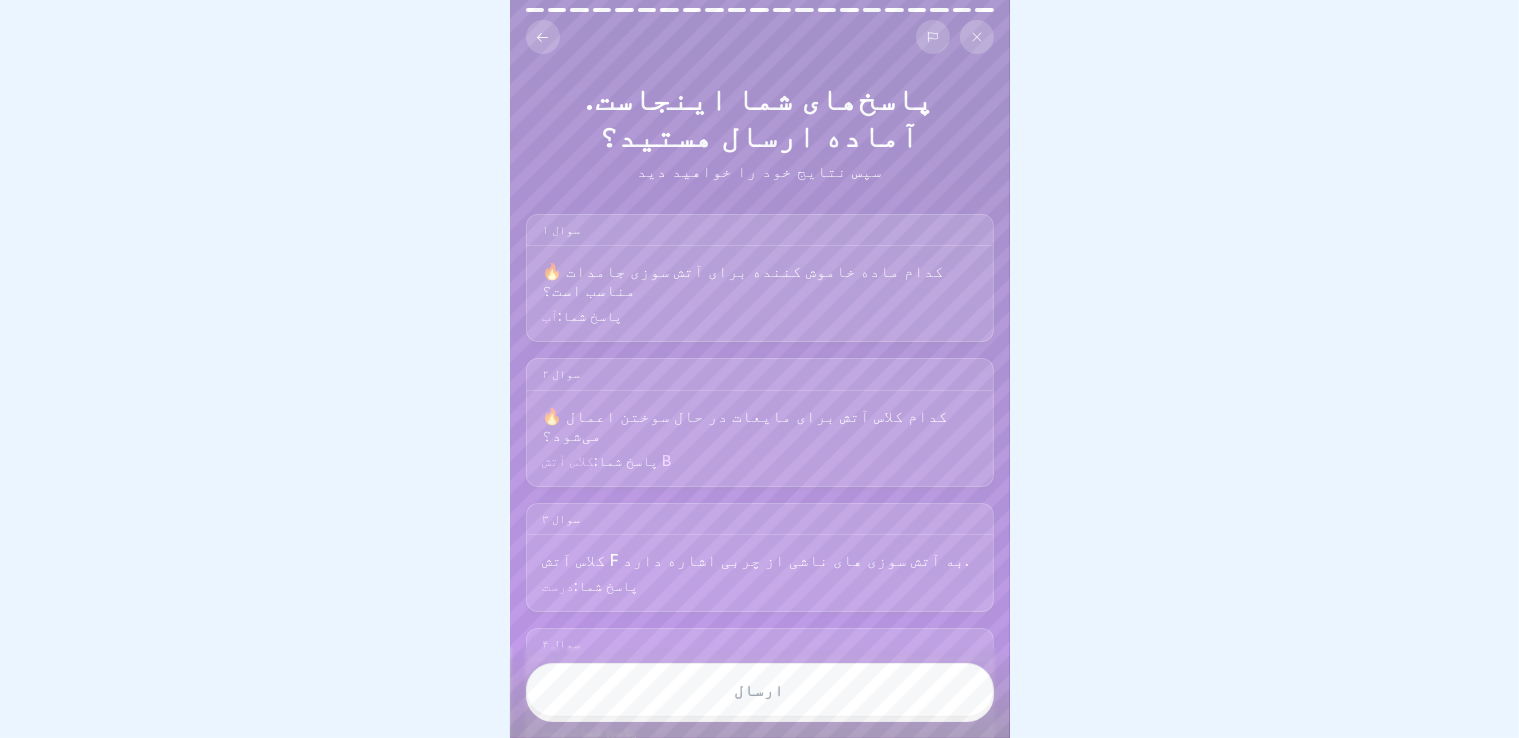 click on "ارسال" at bounding box center [760, 690] 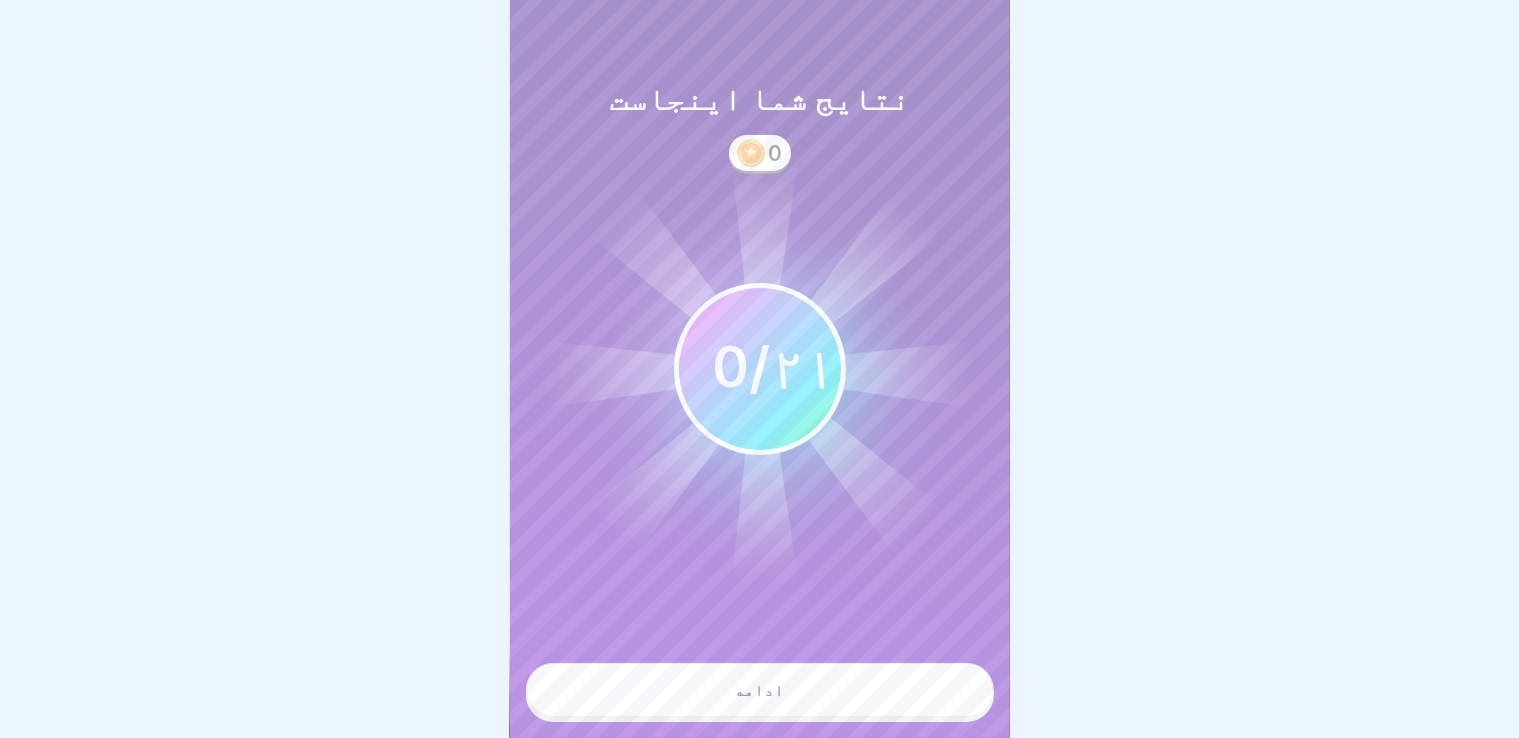 click on "ادامه" at bounding box center (760, 690) 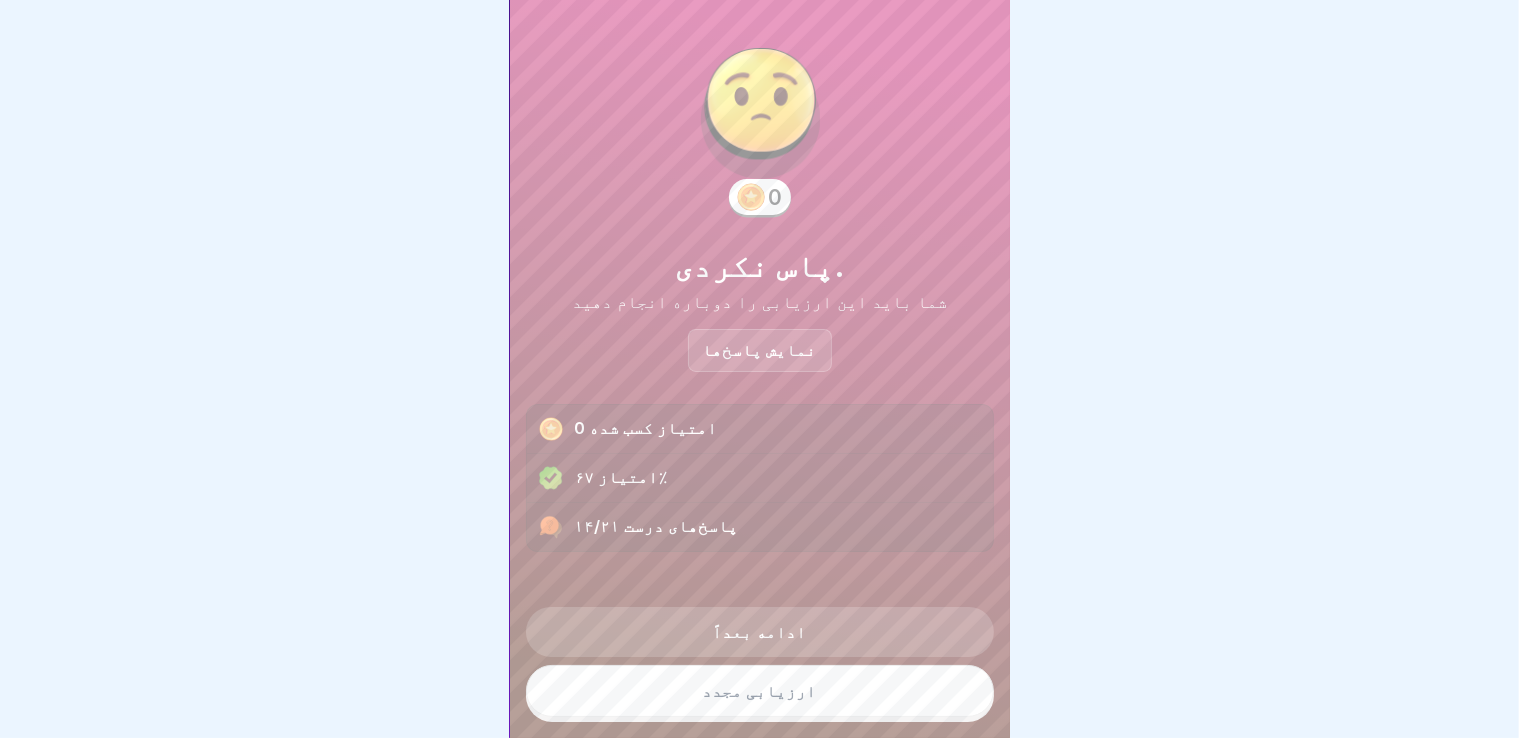 click on "نمایش پاسخ‌ها" at bounding box center (760, 350) 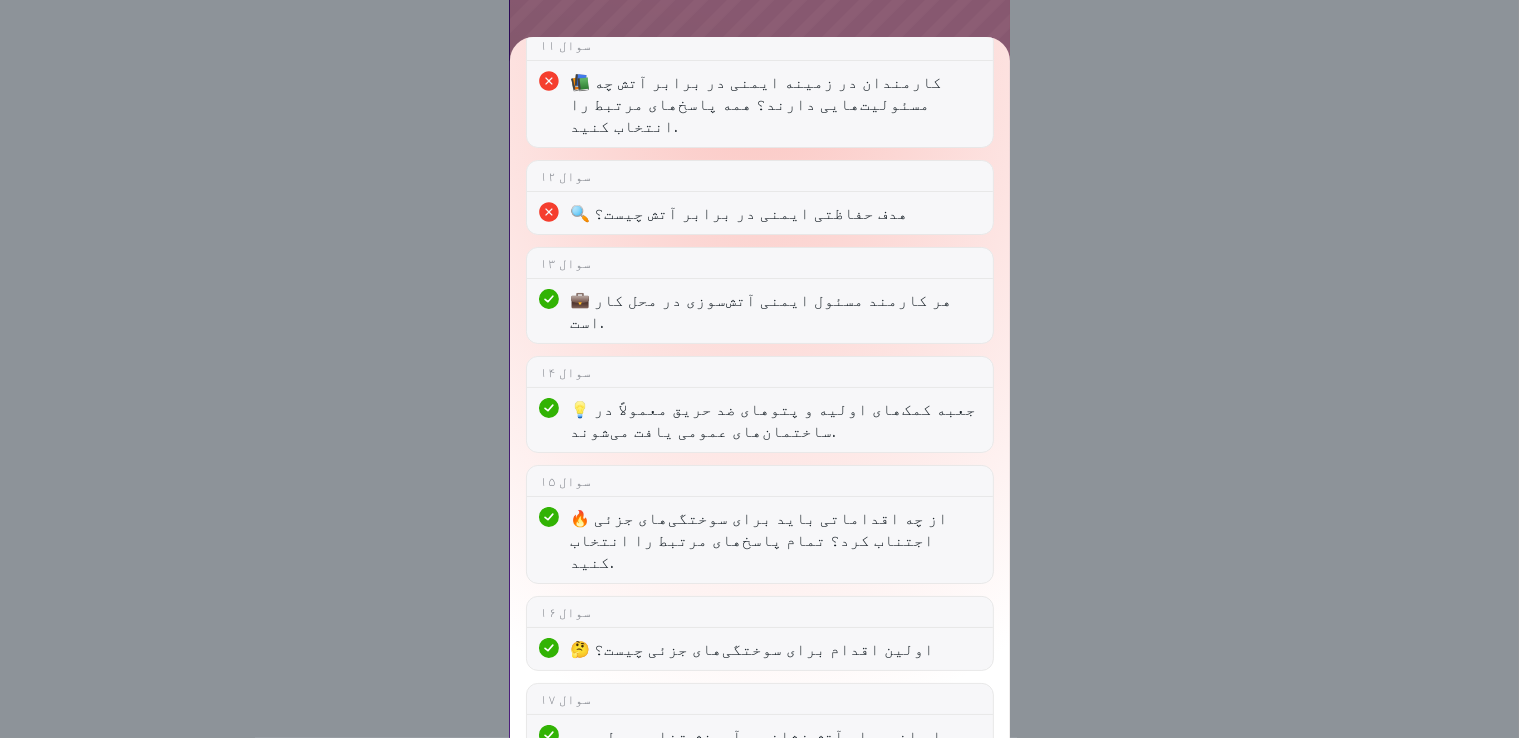 scroll, scrollTop: 1479, scrollLeft: 0, axis: vertical 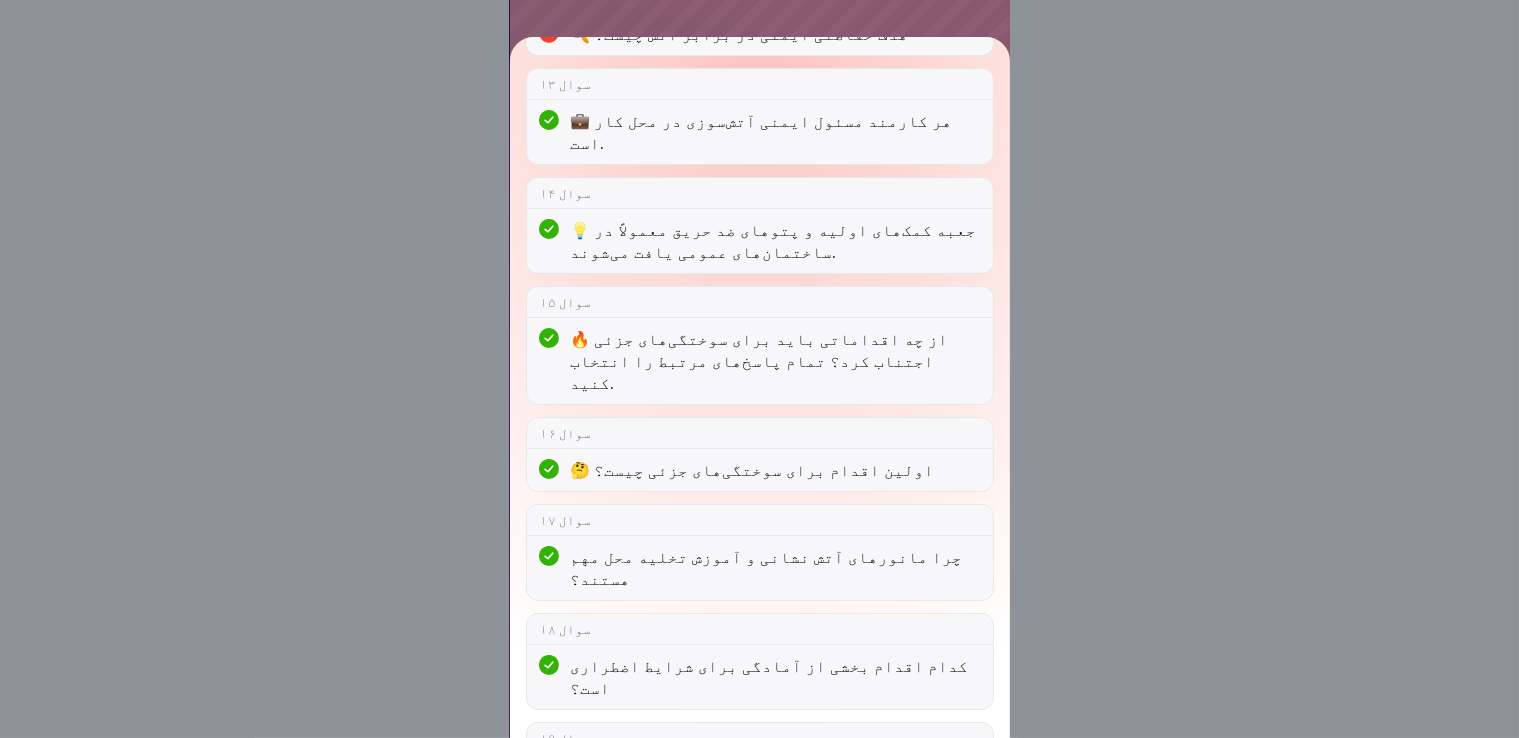 click on "پاس نکردی. پاسخ‌های درست ۱۴/۲۱ سوال ۱ 🔥 کدام ماده خاموش کننده برای آتش سوزی جامدات مناسب است؟ سوال ۲ 🔥 کدام کلاس آتش برای مایعات در حال سوختن اعمال می‌شود؟ سوال ۳ کلاس آتش F به آتش سوزی های ناشی از چربی اشاره دارد. سوال ۴ 💡 تمیز کردن منظم لوازم خانگی، تجمع چربی و سایر خطرات آتش‌سوزی را به حداقل می‌رساند. سوال ۵ 🚫 چه فاصله‌ای را باید از منابع گرما حفظ کنم؟ سوال ۶ 🔒 چگونه می‌توان خطر آتش‌سوزی را هنگام انبار کردن مواد قابل اشتعال به حداقل رساند؟ همه پاسخ‌های مربوطه را انتخاب کنید. سوال ۷ 💡 مکان مهم برای کپسول‌های آتش‌نشانی کجاست؟ سوال ۸ سوال ۹ سوال ۱۰" at bounding box center (759, 369) 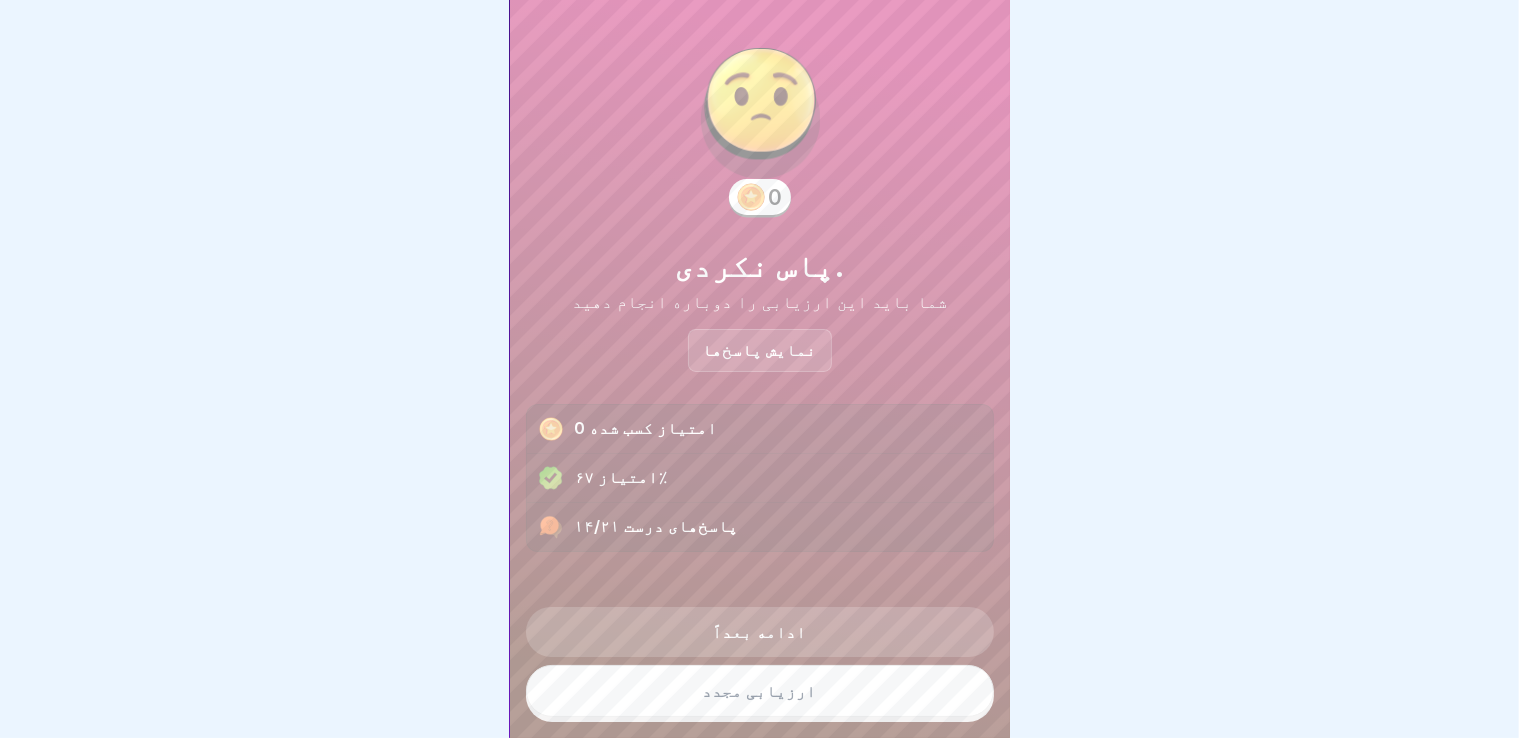 scroll, scrollTop: 0, scrollLeft: 0, axis: both 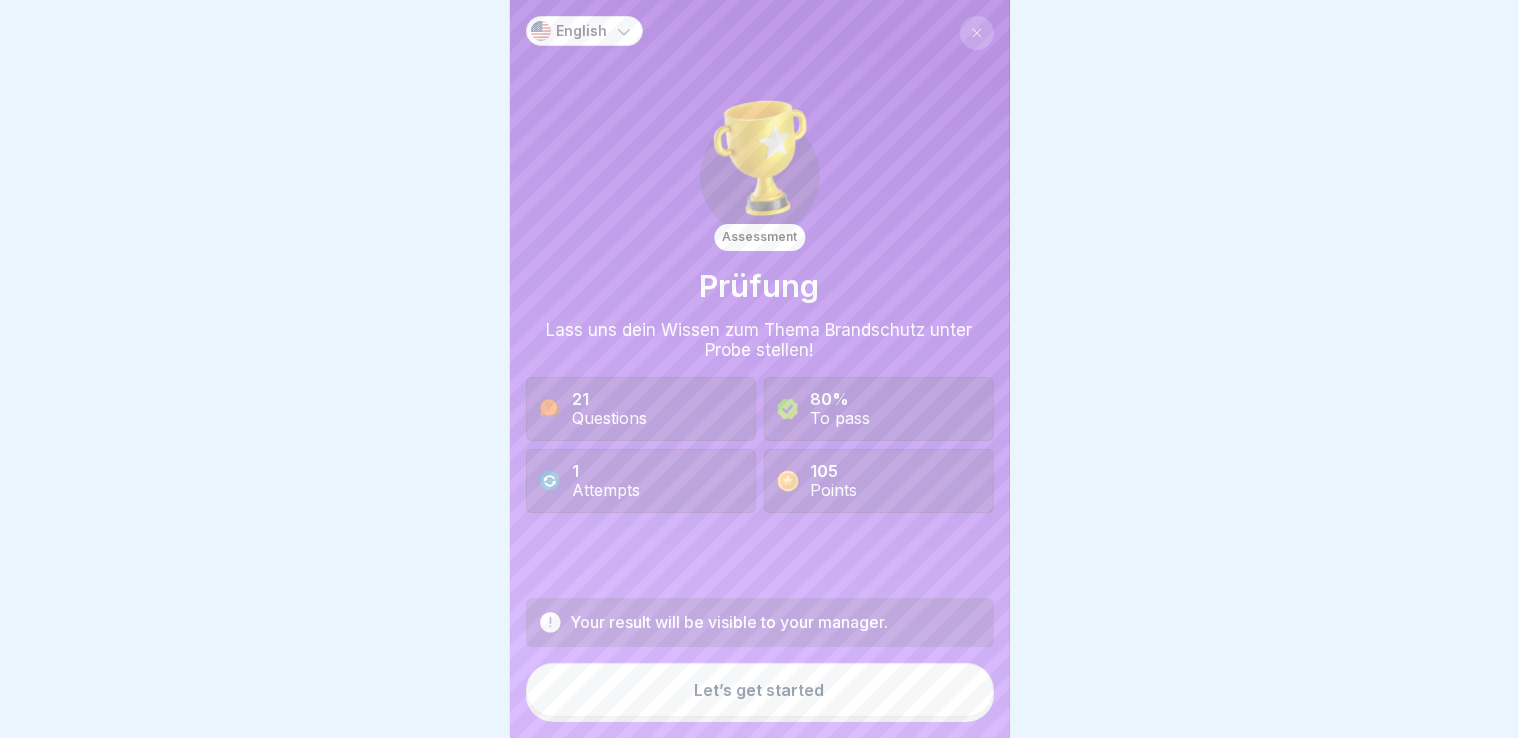 click 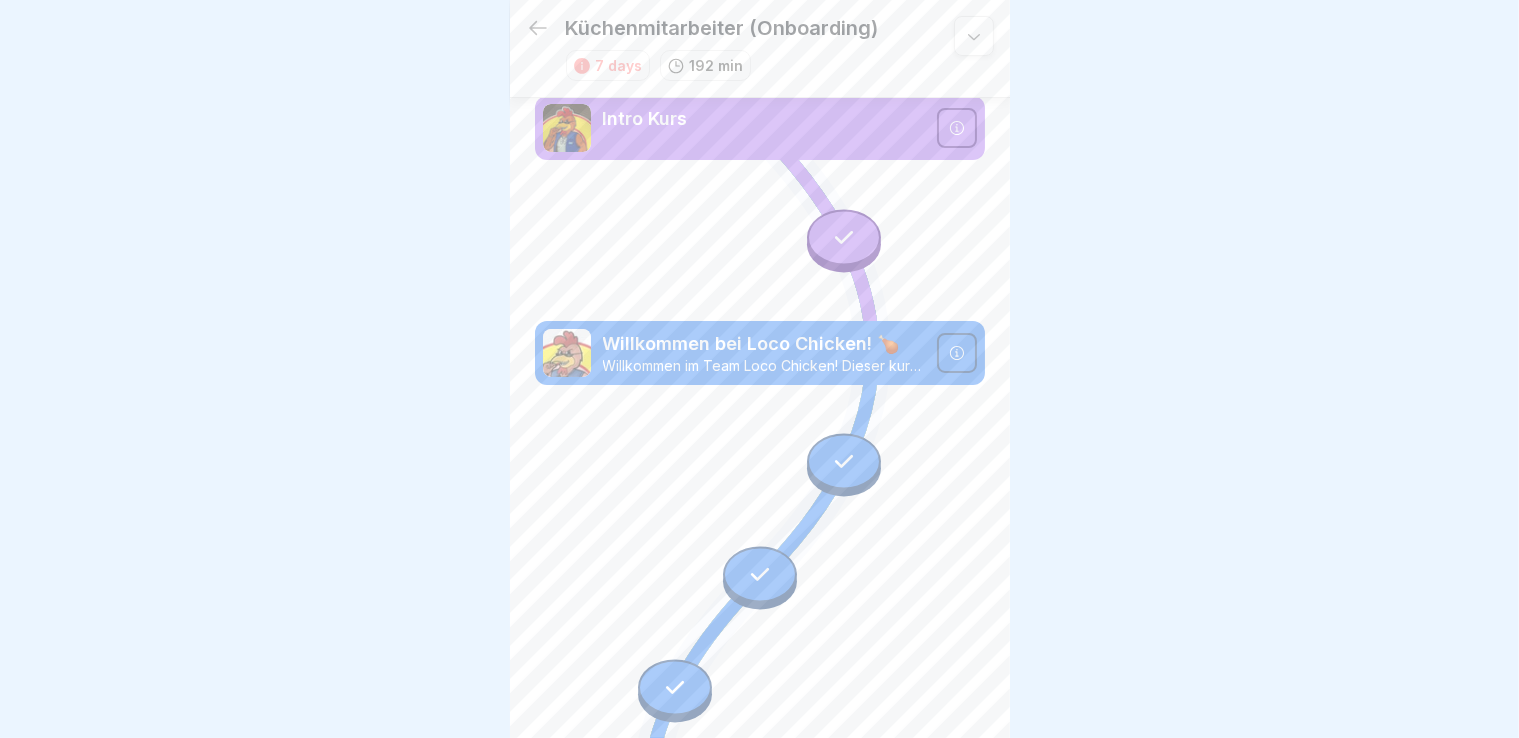 scroll, scrollTop: 8, scrollLeft: 0, axis: vertical 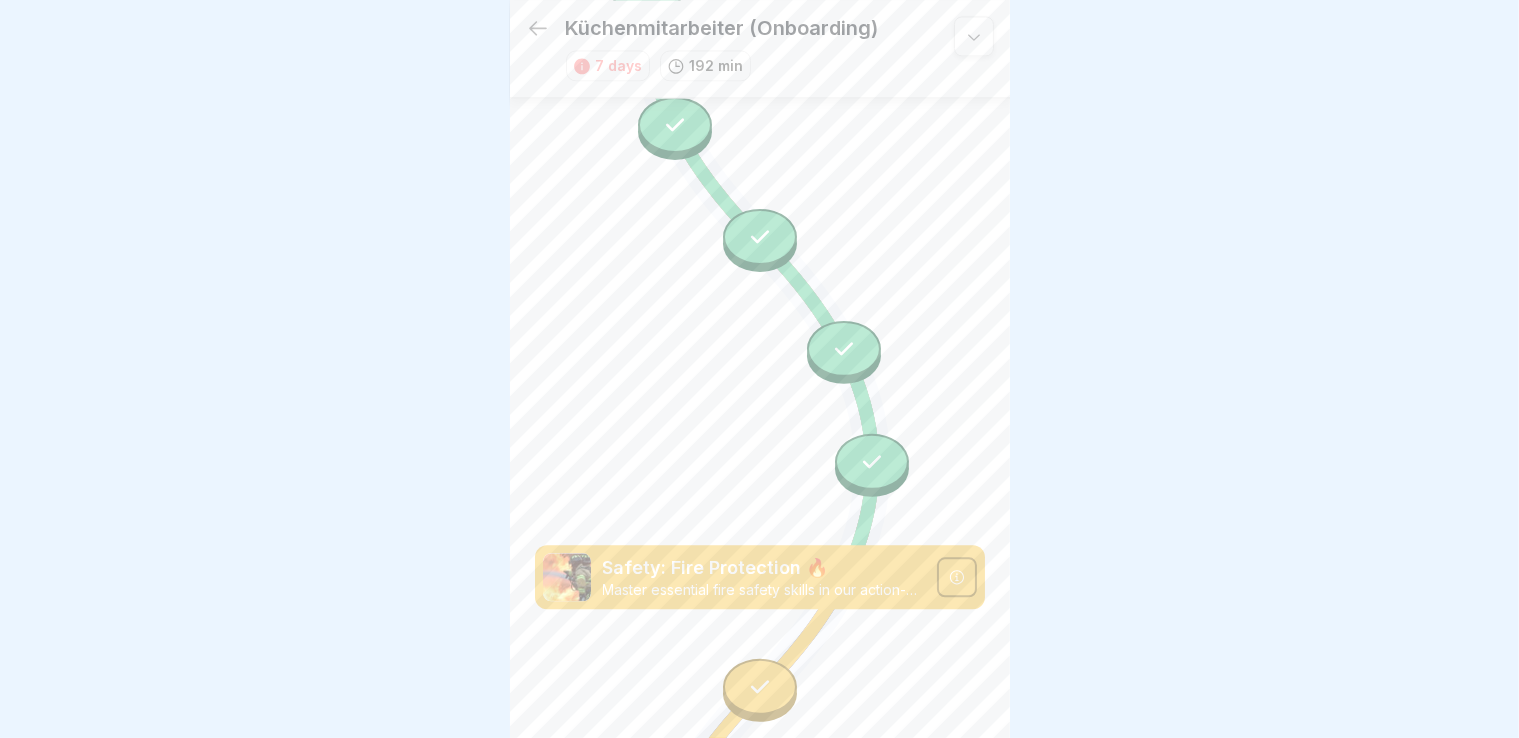 click at bounding box center (760, 686) 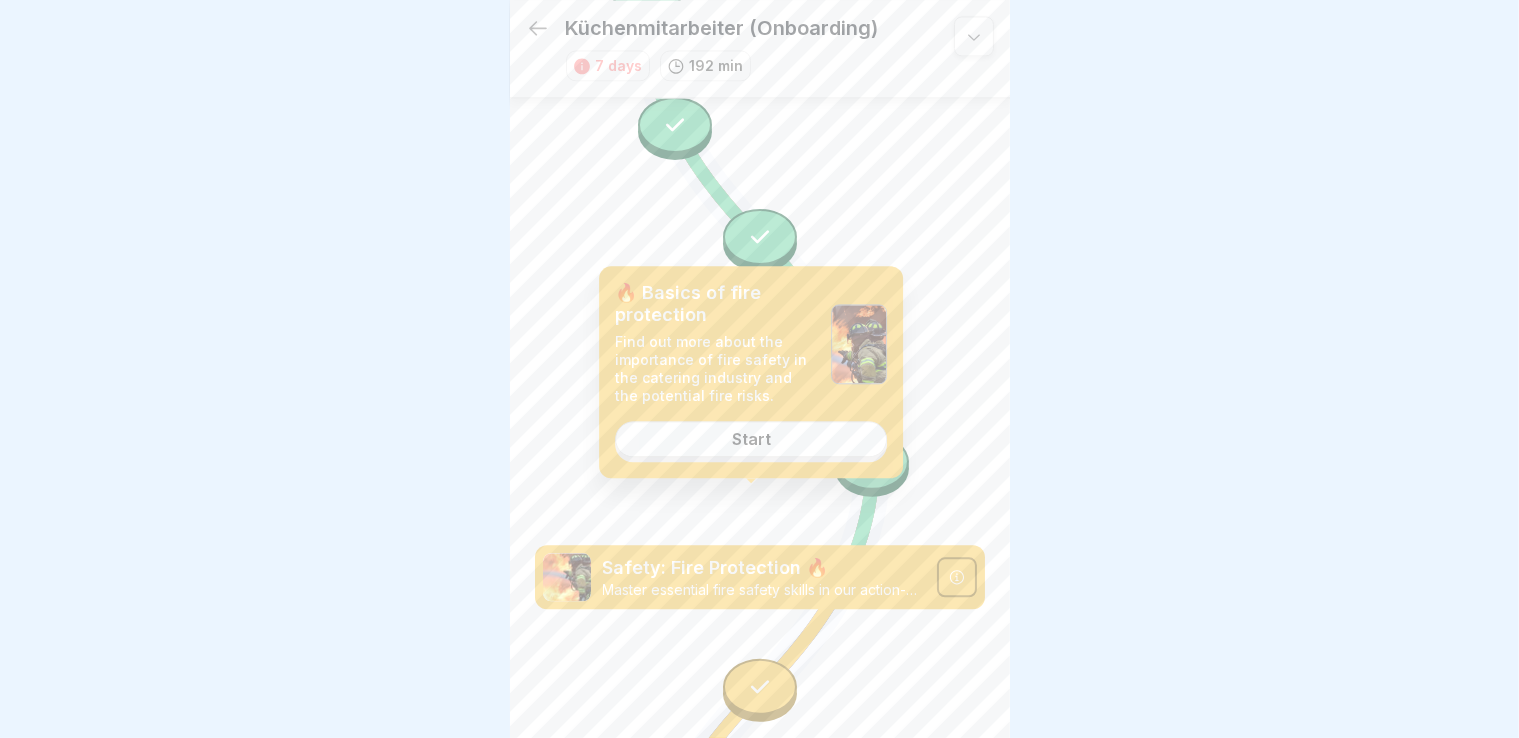 click on "Start" at bounding box center (751, 440) 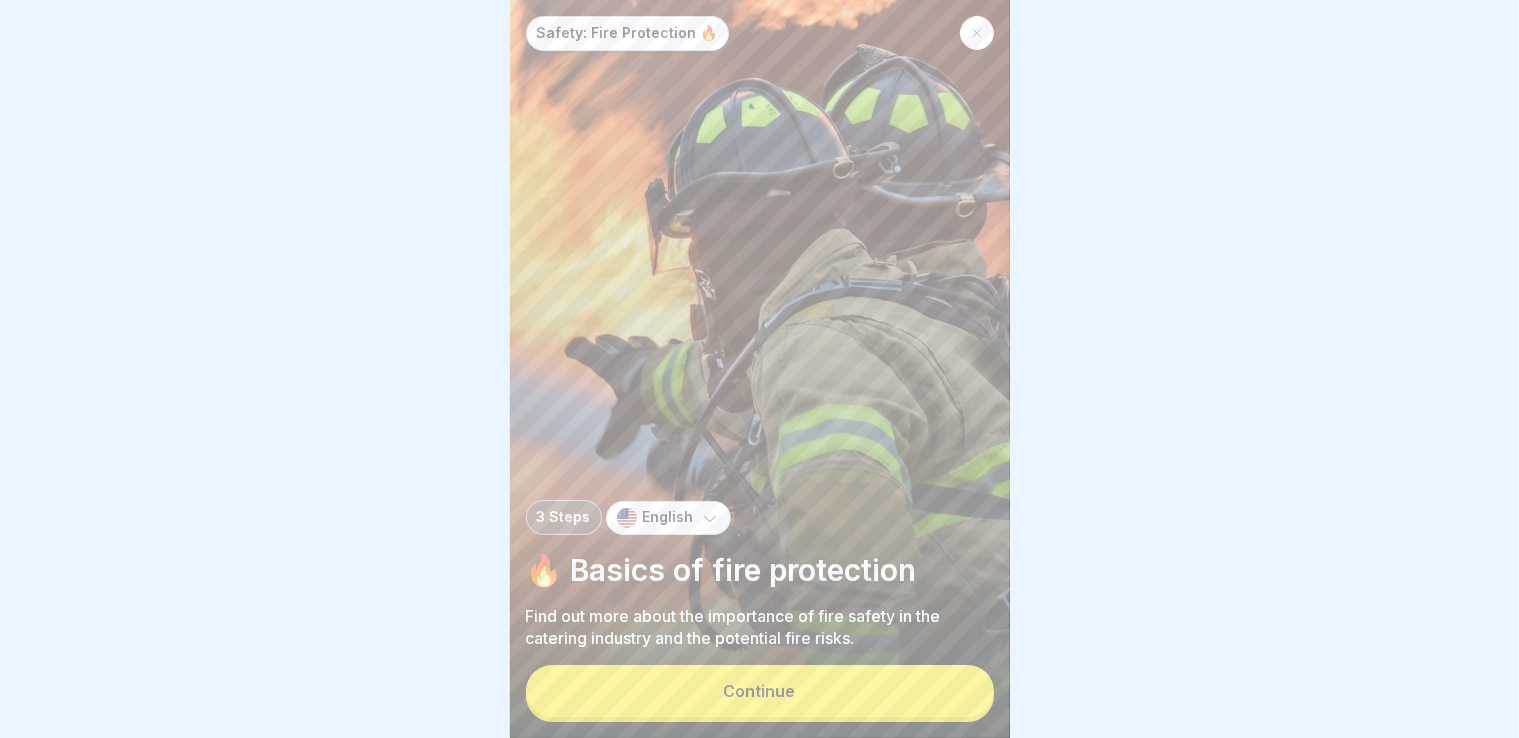 scroll, scrollTop: 0, scrollLeft: 0, axis: both 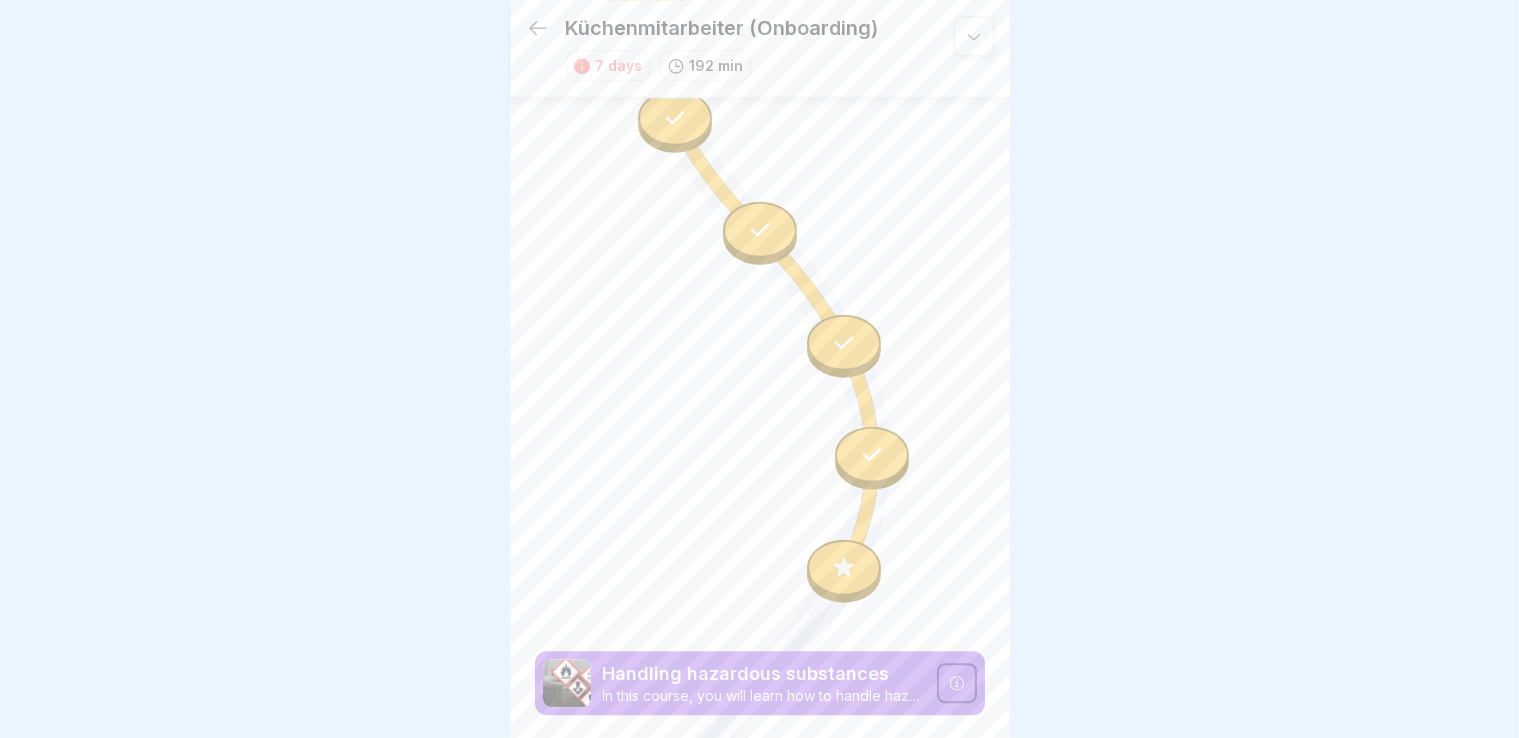 click at bounding box center [759, 369] 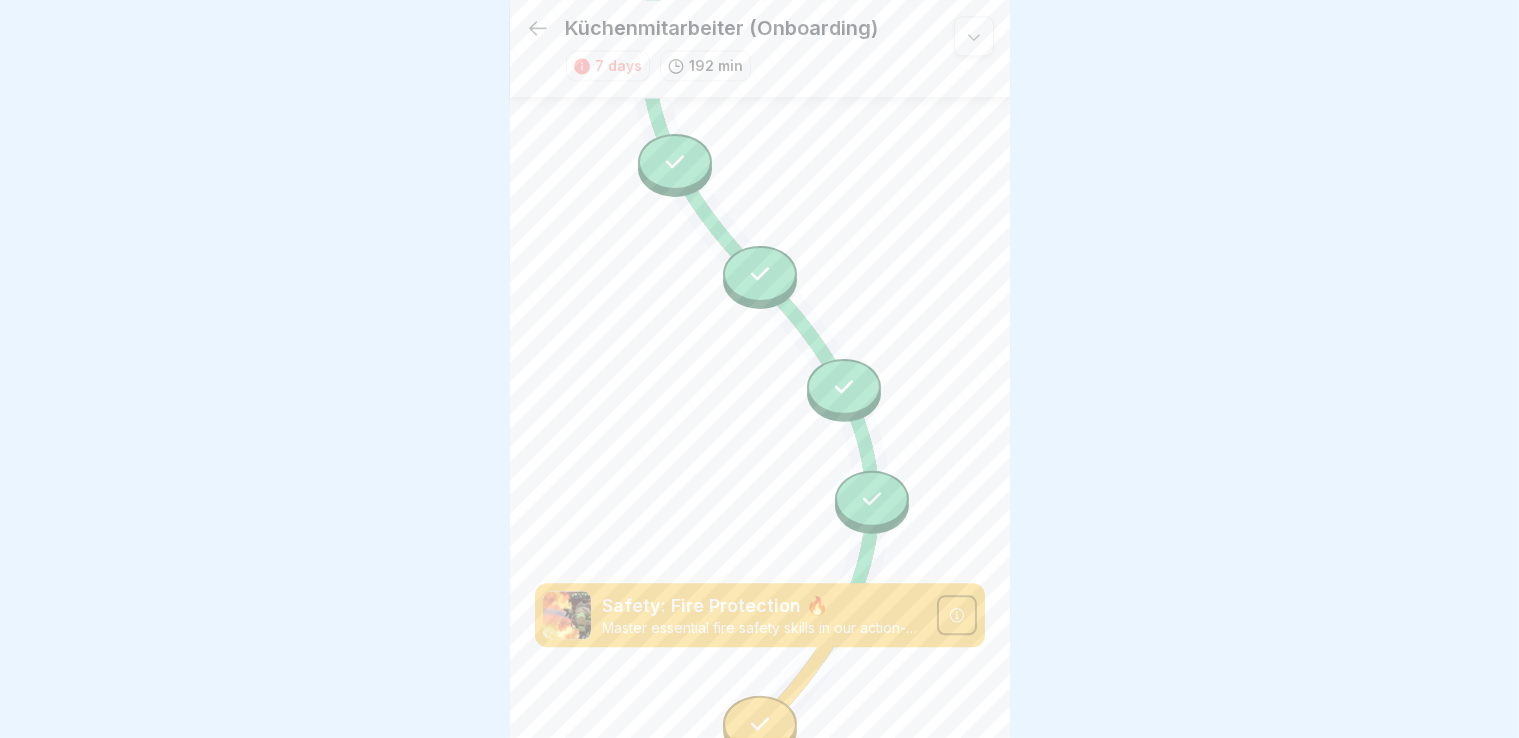 scroll, scrollTop: 4358, scrollLeft: 0, axis: vertical 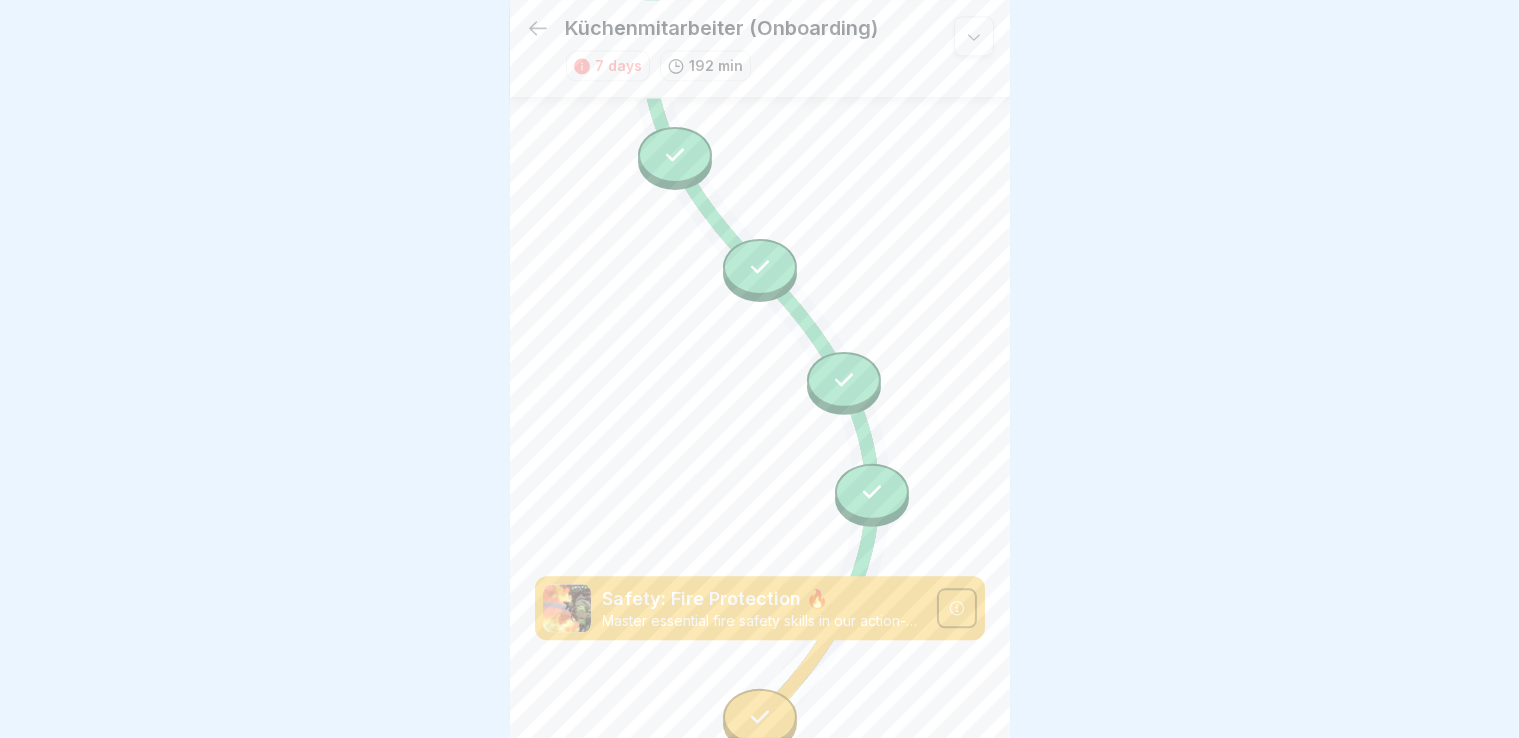 click 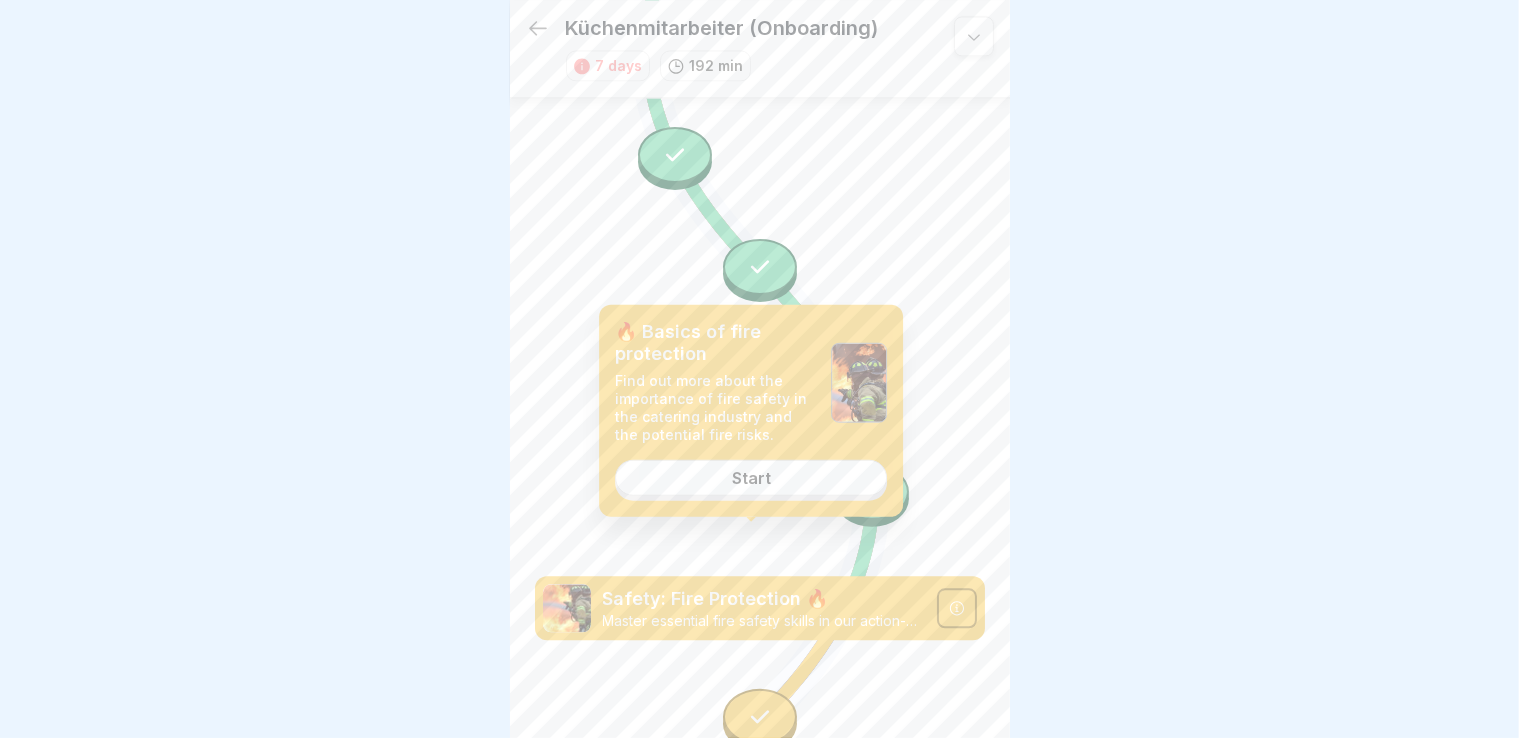 click on "Start" at bounding box center [751, 478] 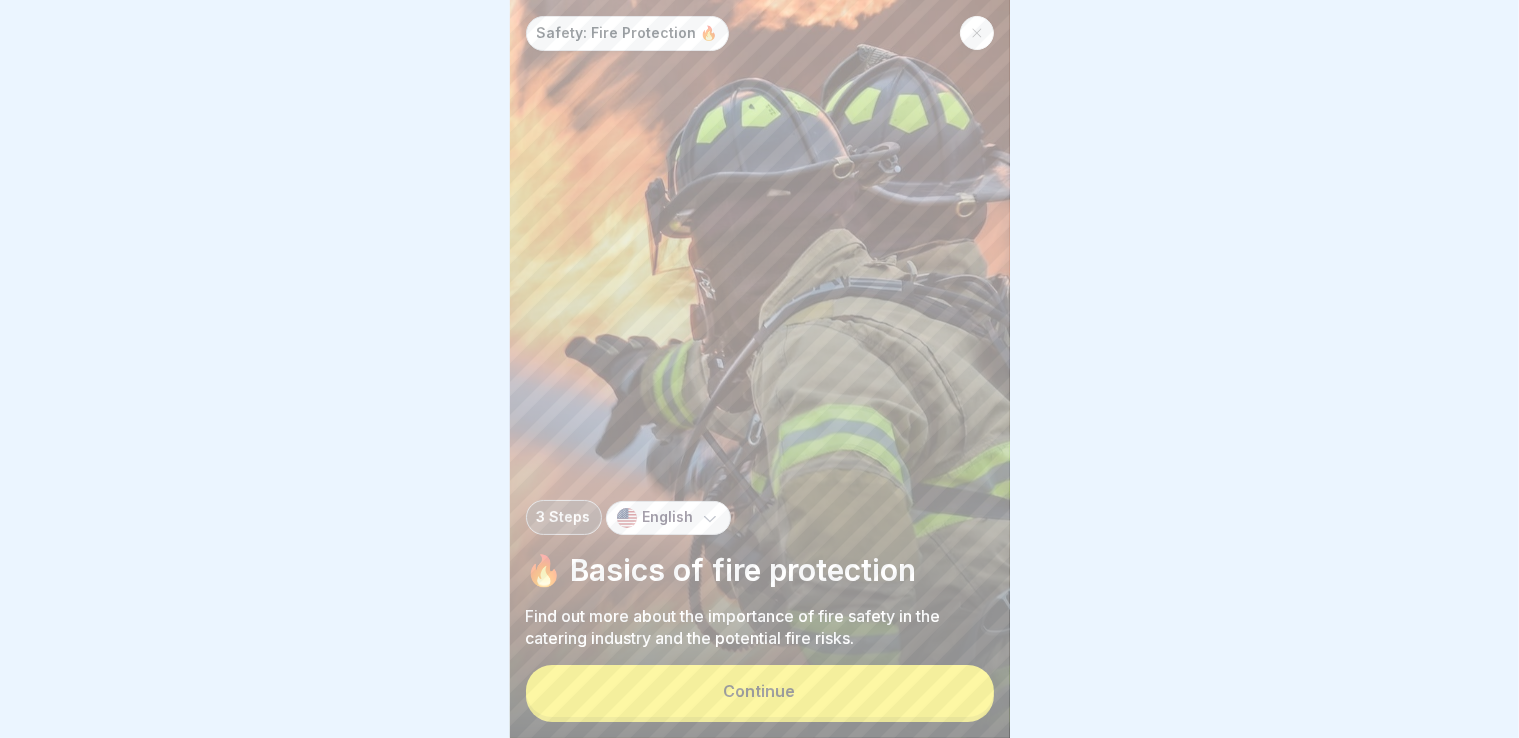 click at bounding box center [759, 369] 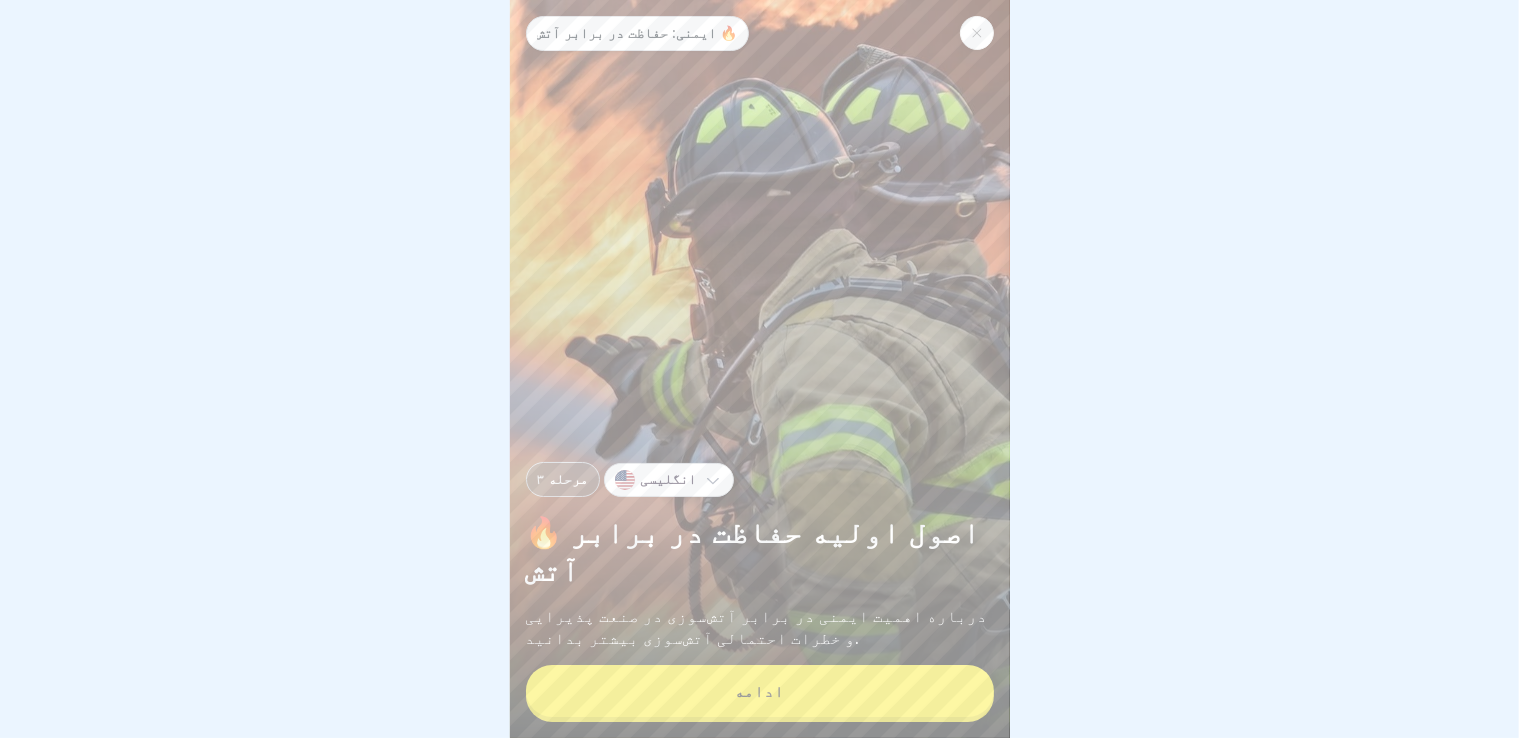 click on "ادامه" at bounding box center [760, 691] 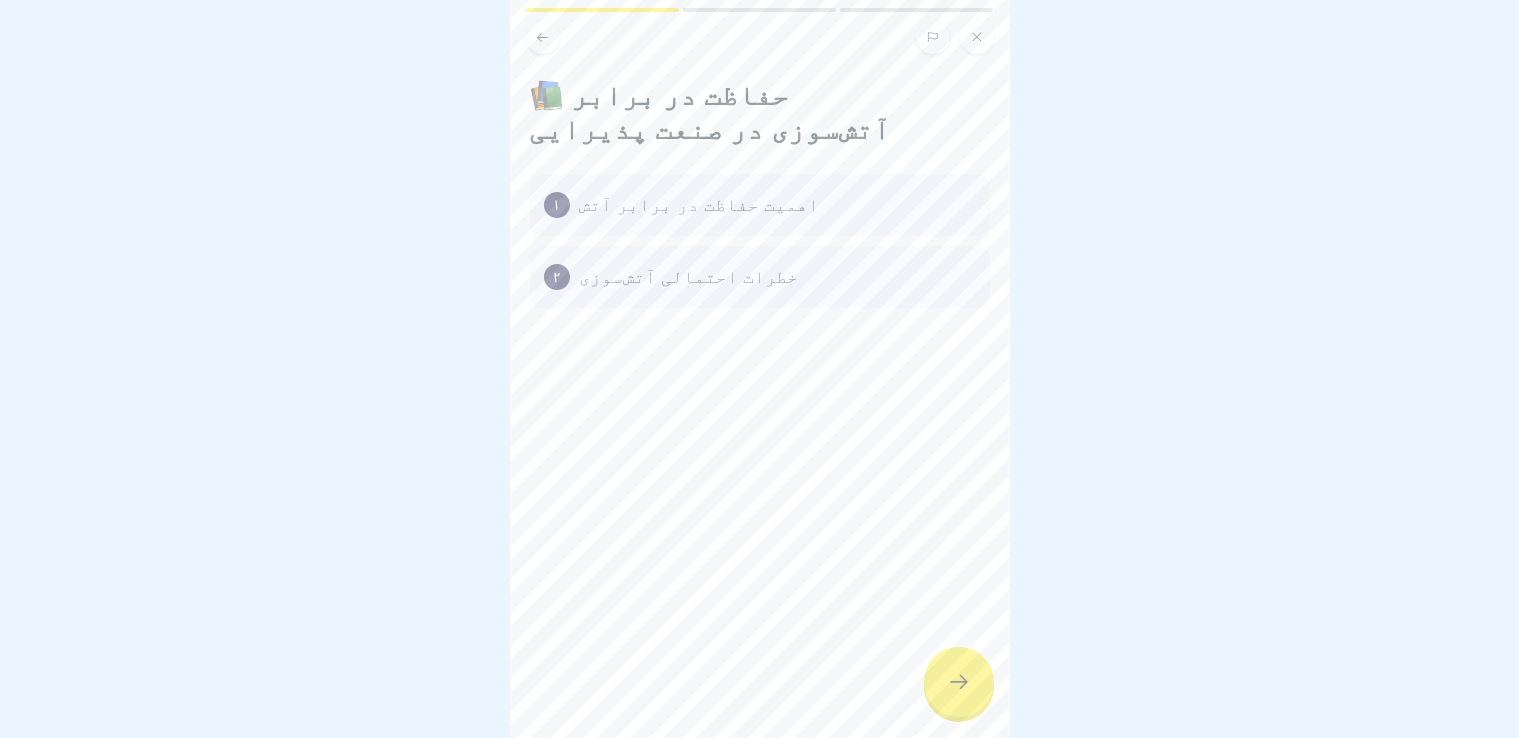 click at bounding box center (959, 682) 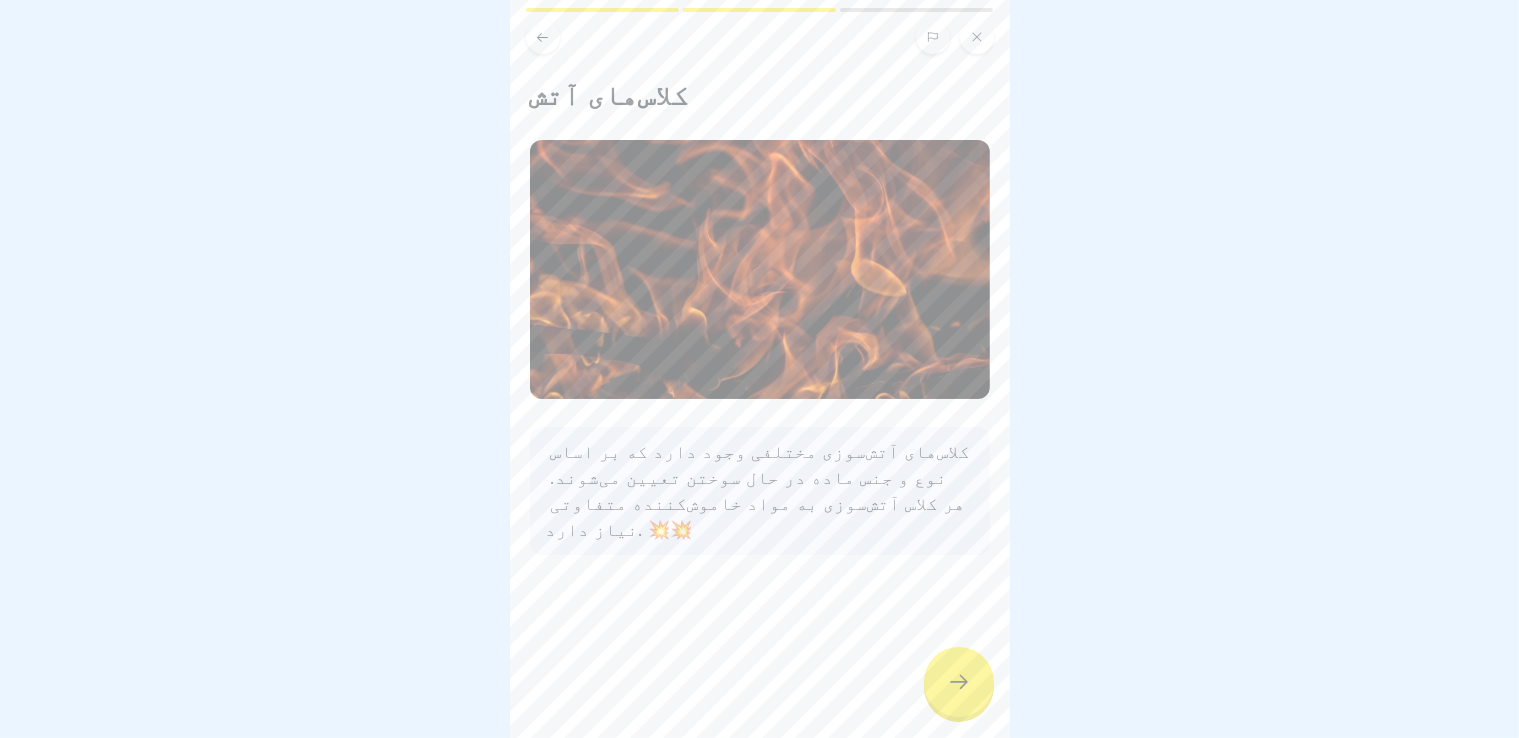 click at bounding box center [959, 682] 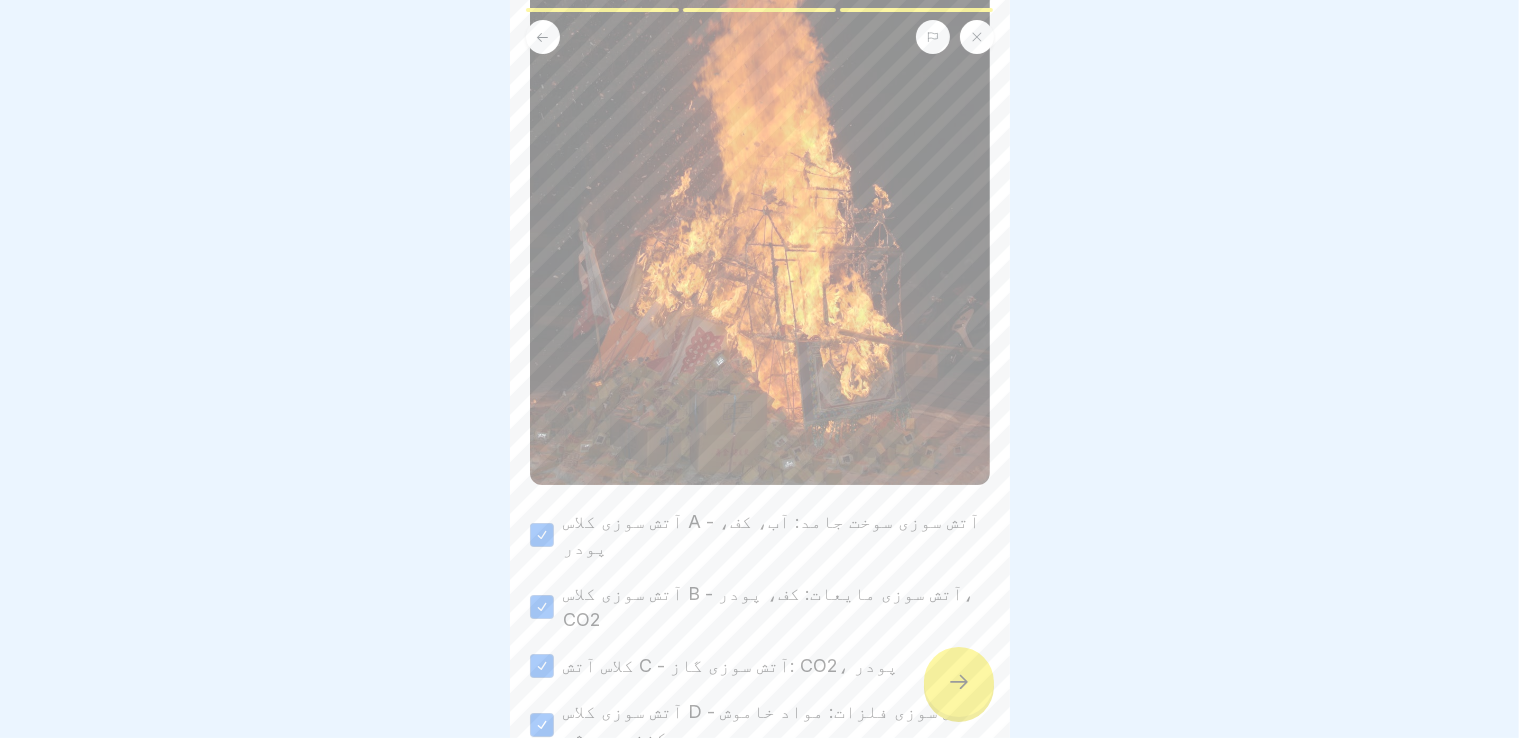 scroll, scrollTop: 504, scrollLeft: 0, axis: vertical 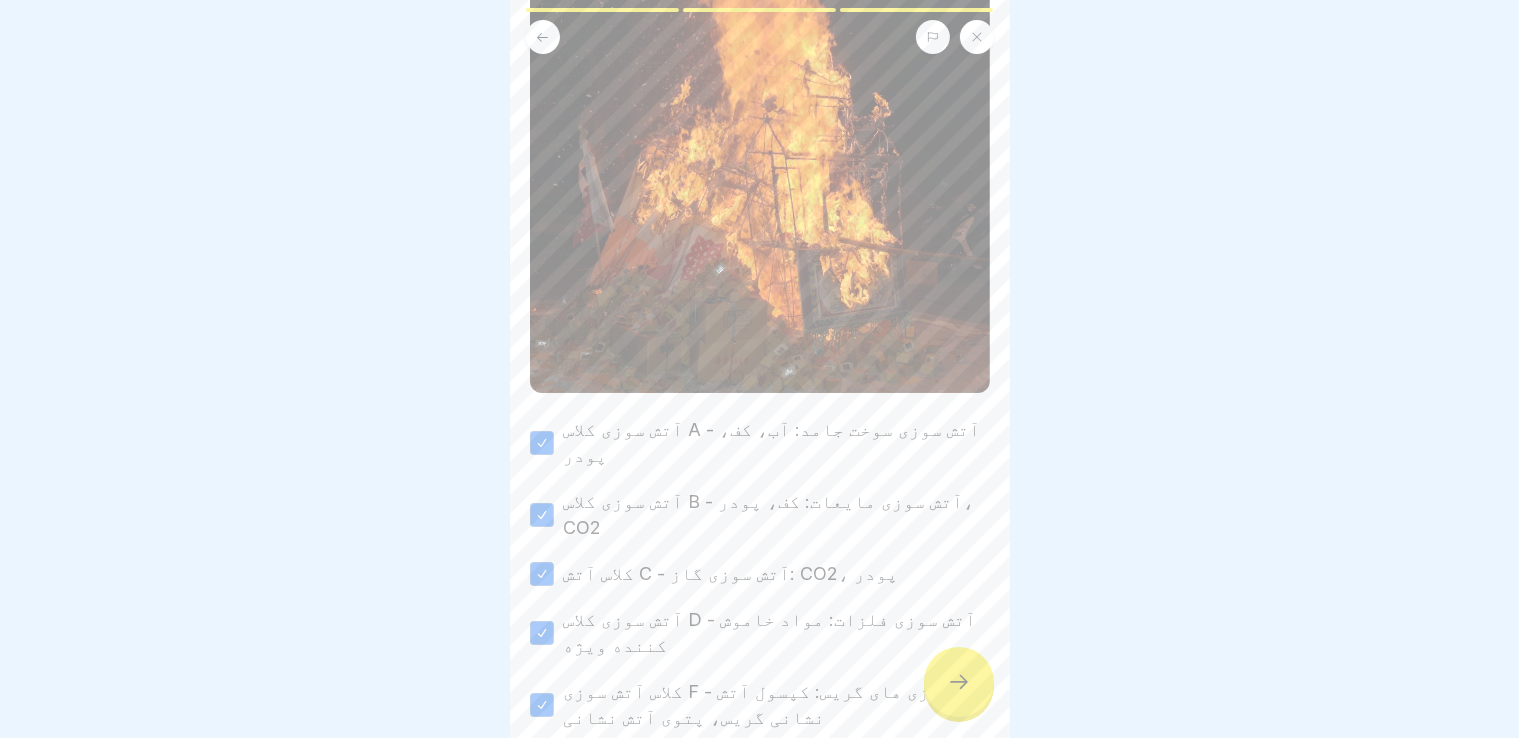 click at bounding box center (959, 682) 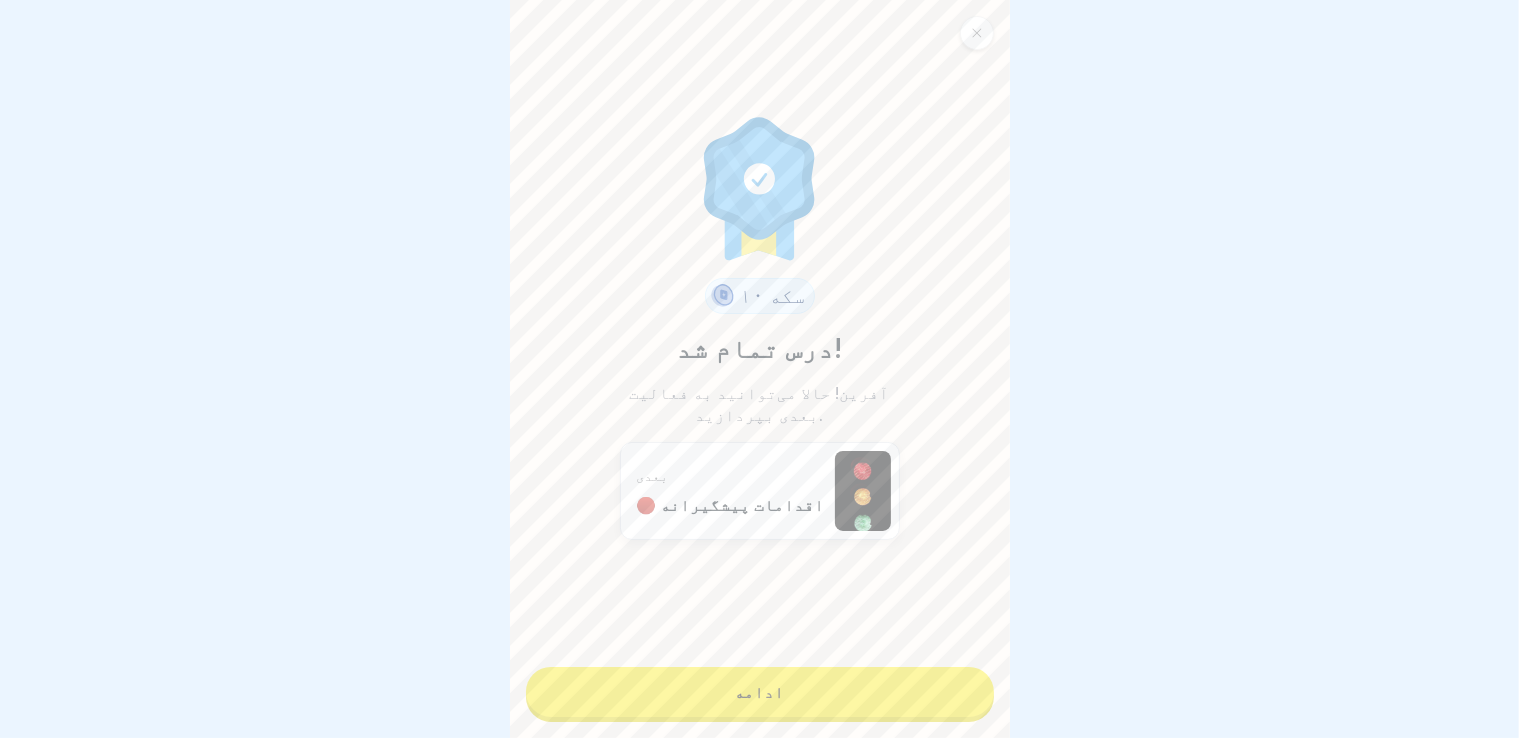 click on "ادامه" at bounding box center (760, 692) 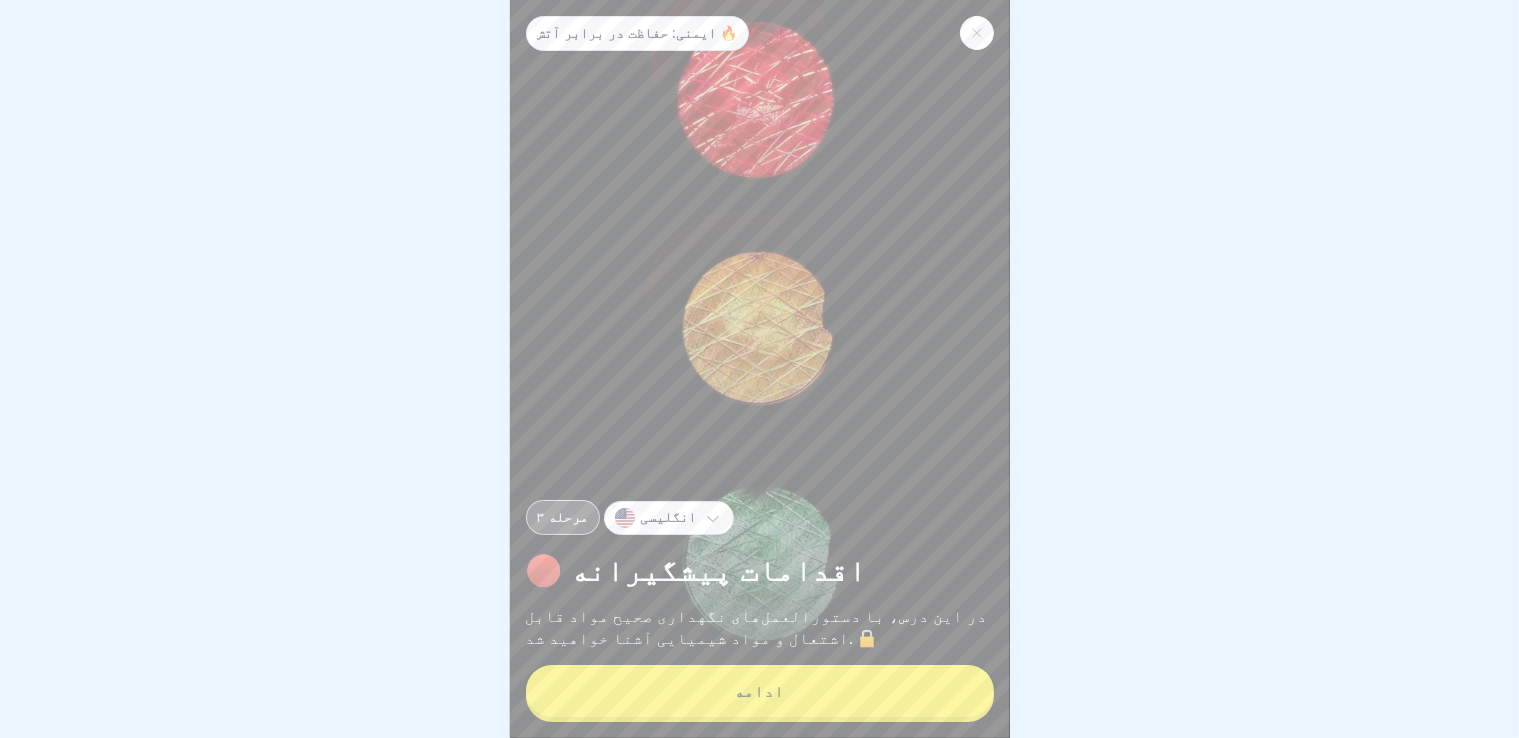 click on "ادامه" at bounding box center [760, 691] 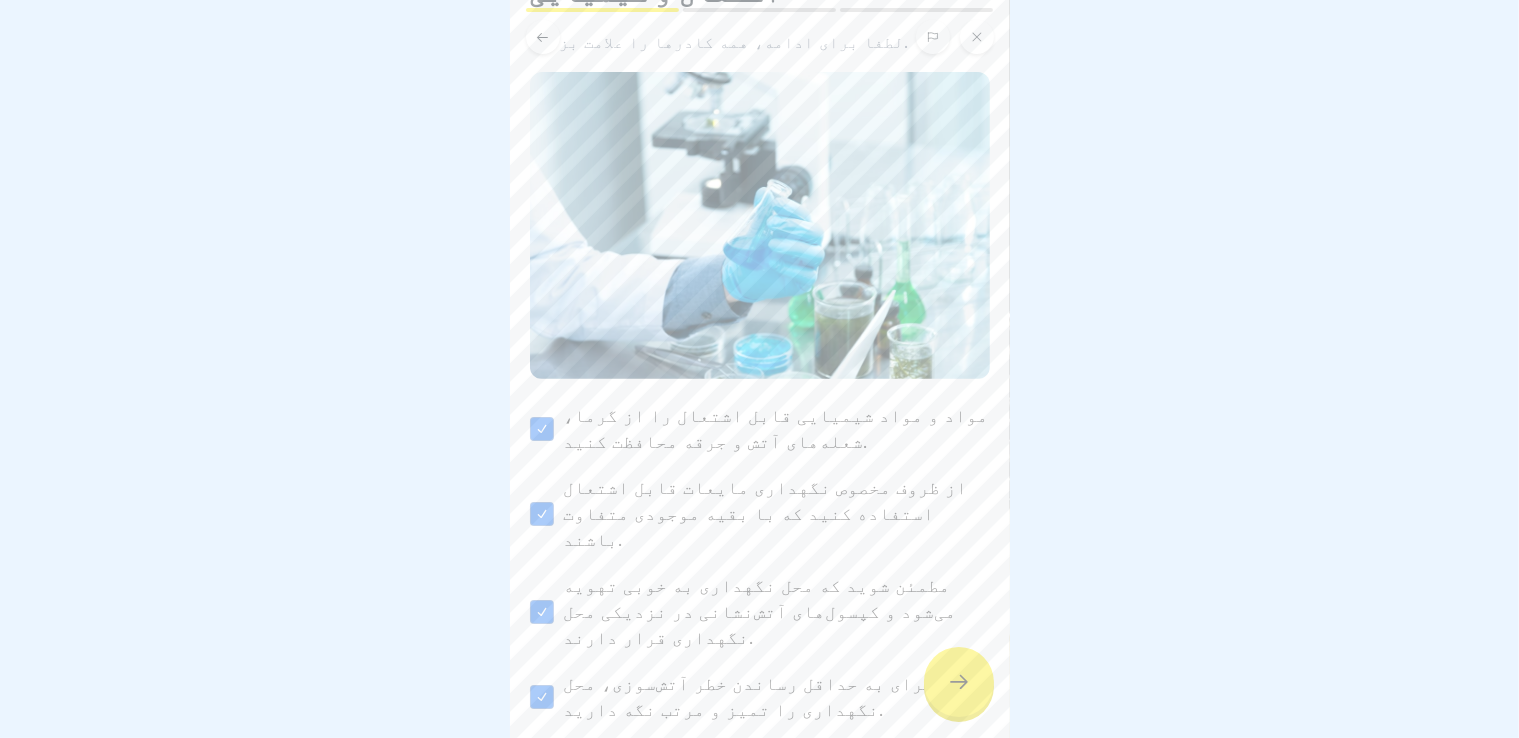 scroll, scrollTop: 144, scrollLeft: 0, axis: vertical 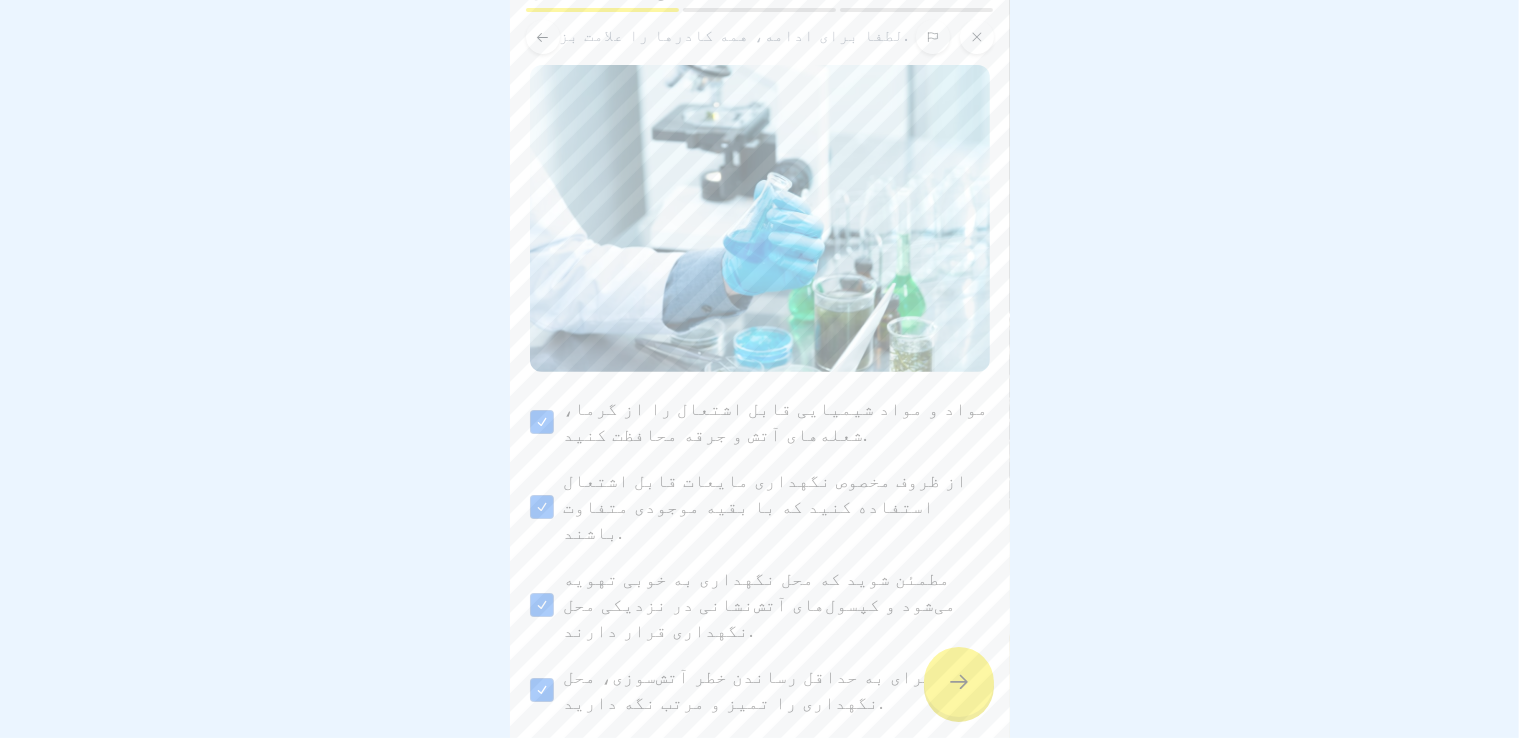click at bounding box center [959, 682] 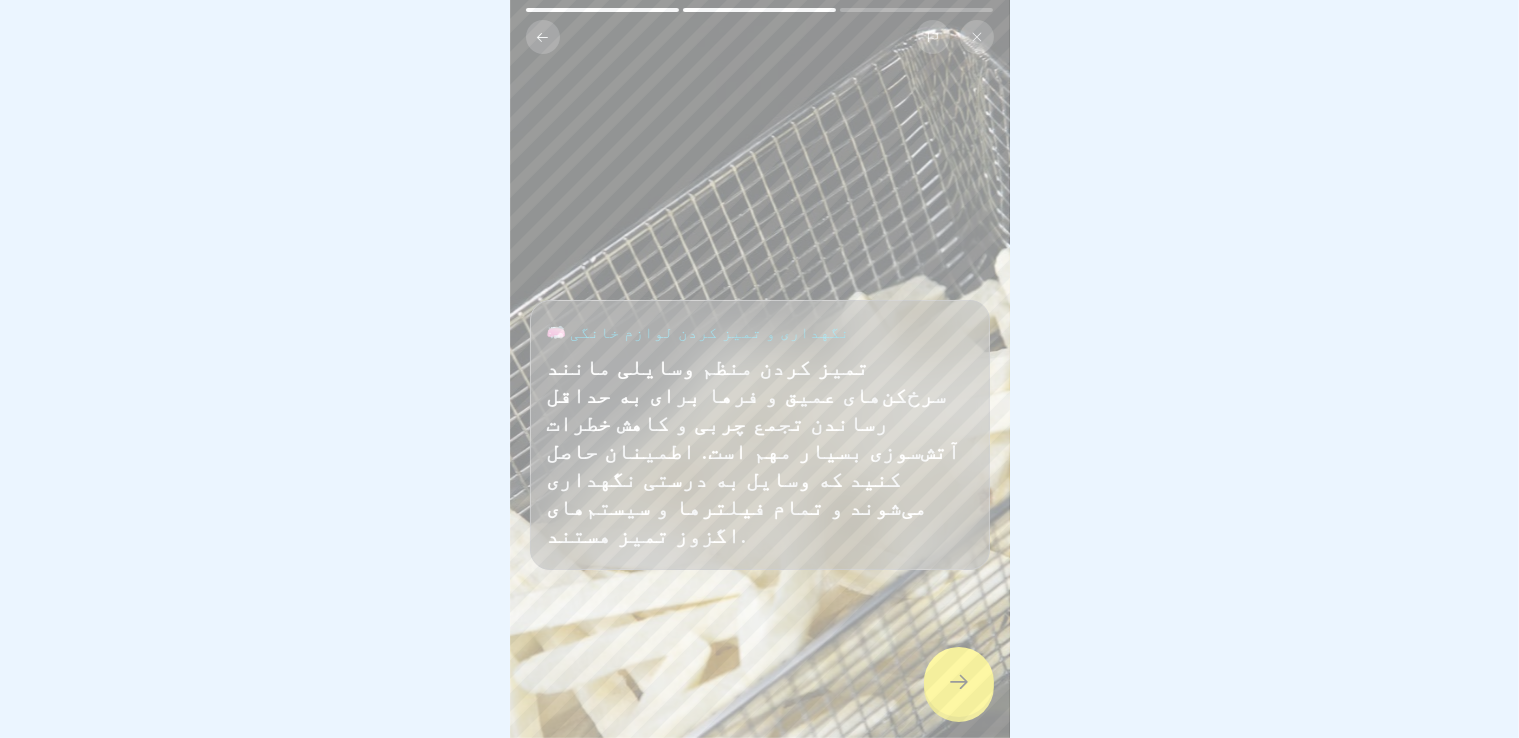 click at bounding box center (959, 682) 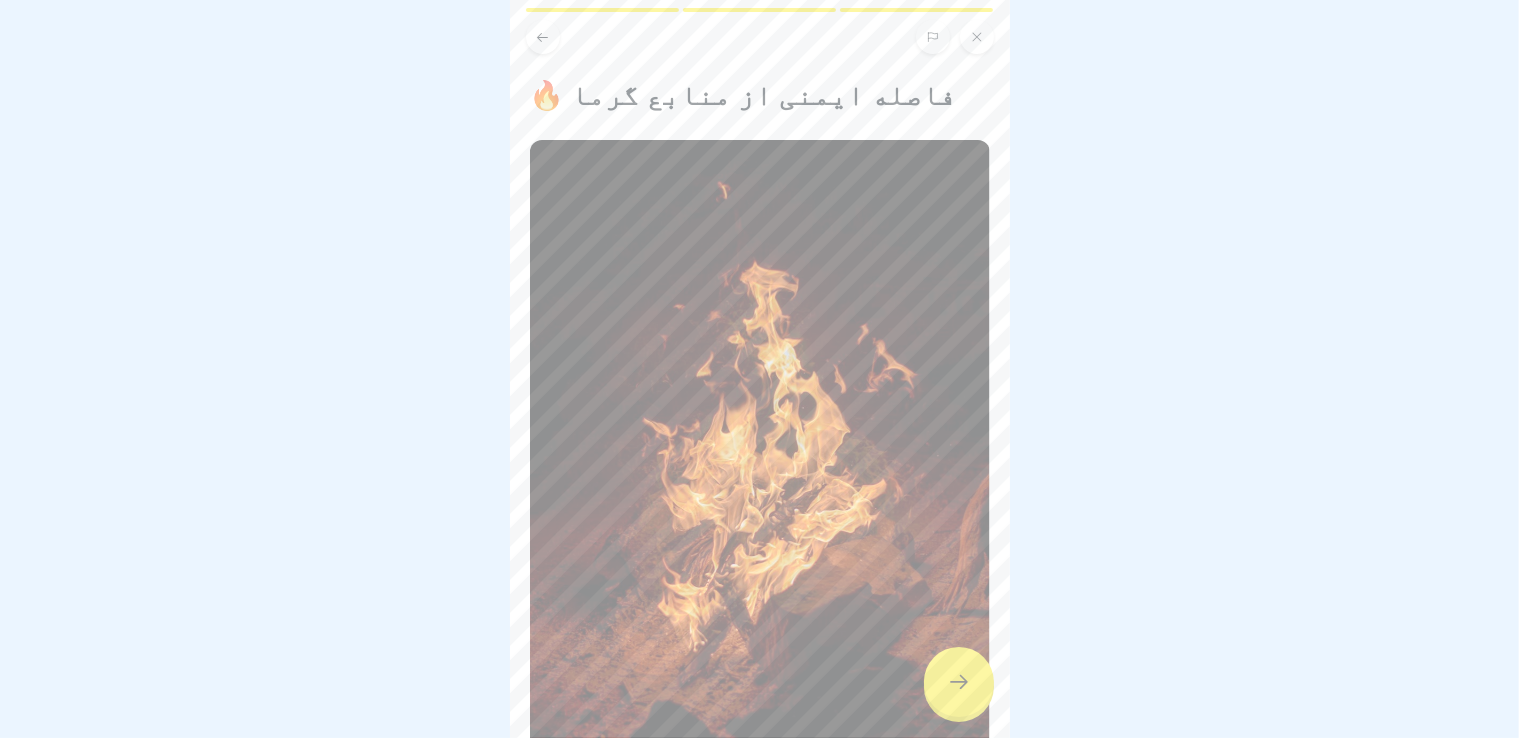 scroll, scrollTop: 346, scrollLeft: 0, axis: vertical 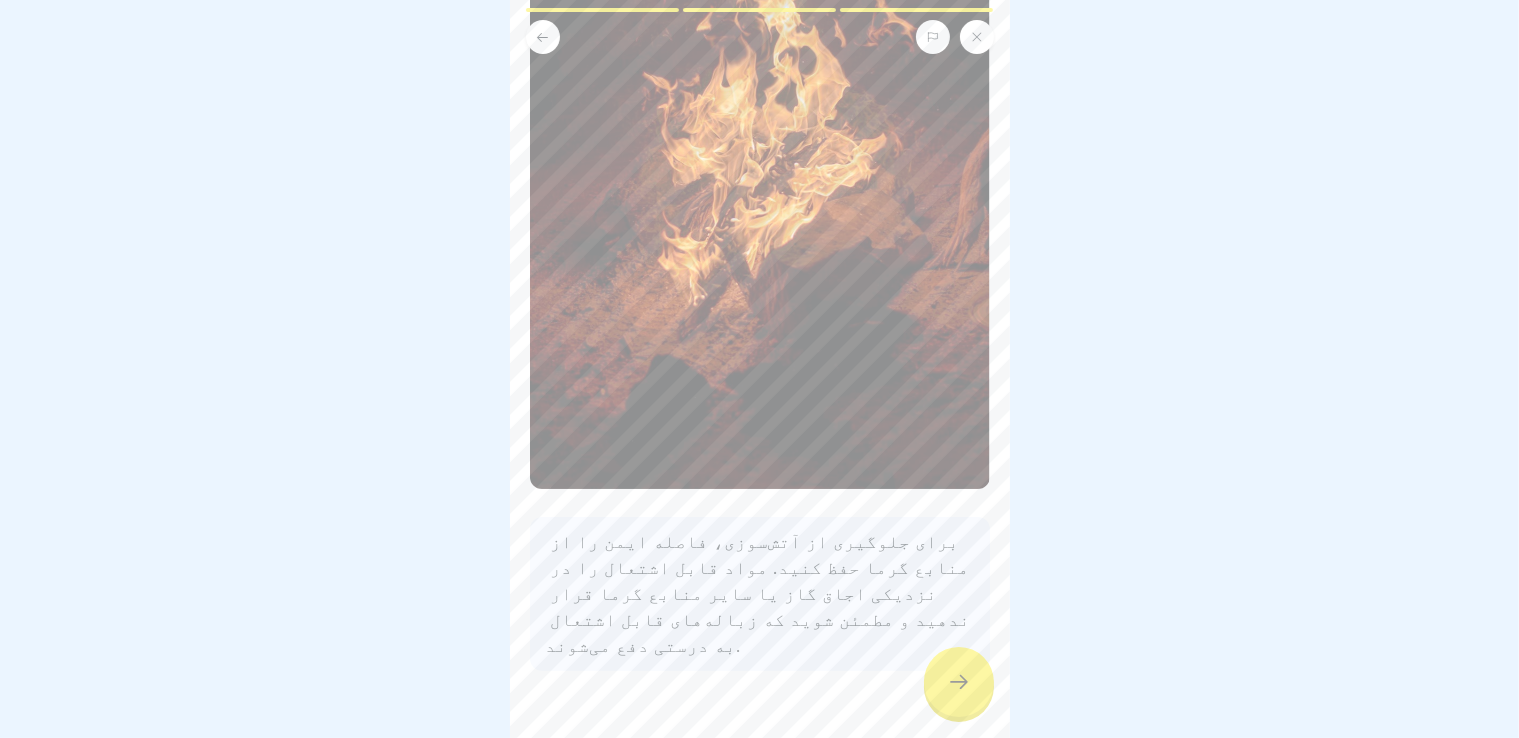 click at bounding box center (959, 682) 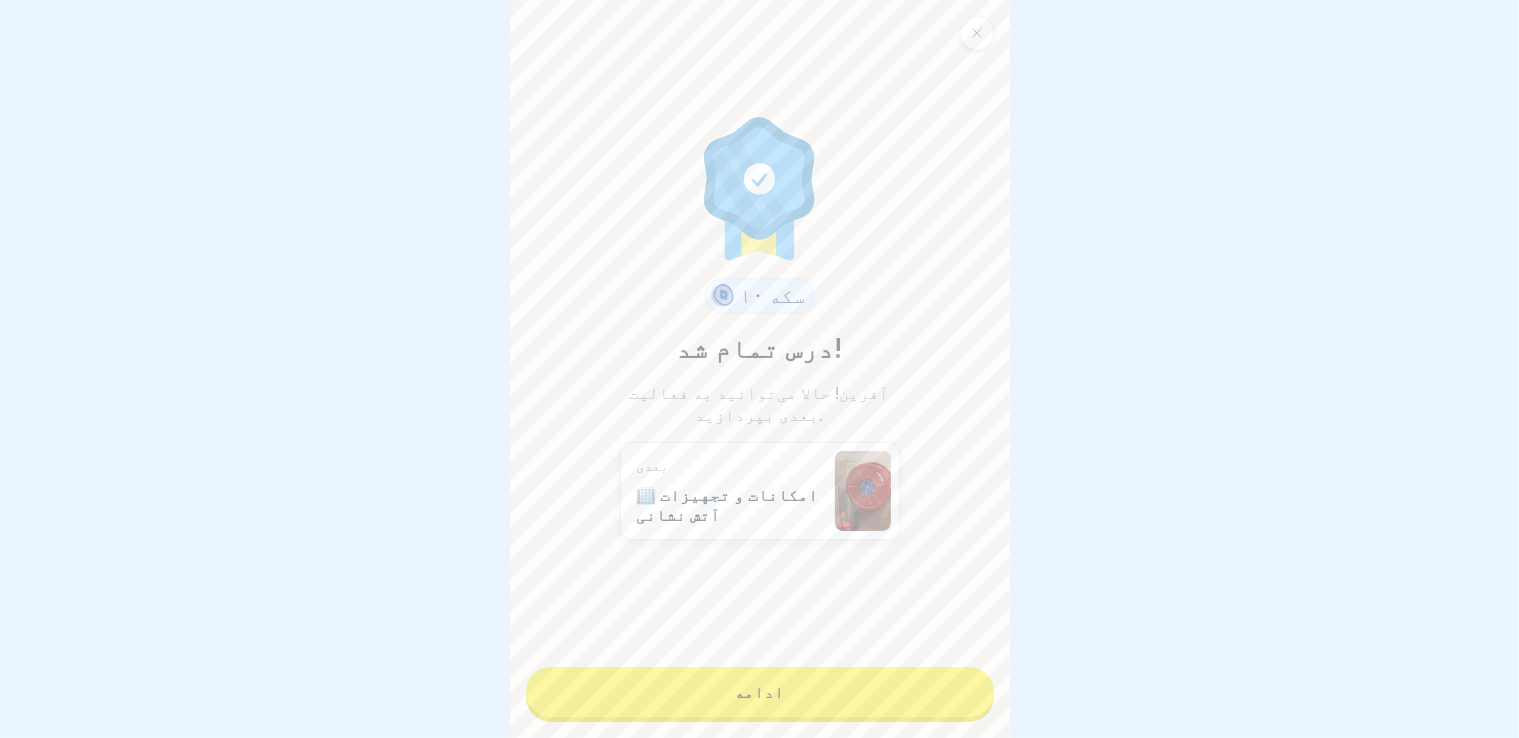 click on "ادامه" at bounding box center (760, 692) 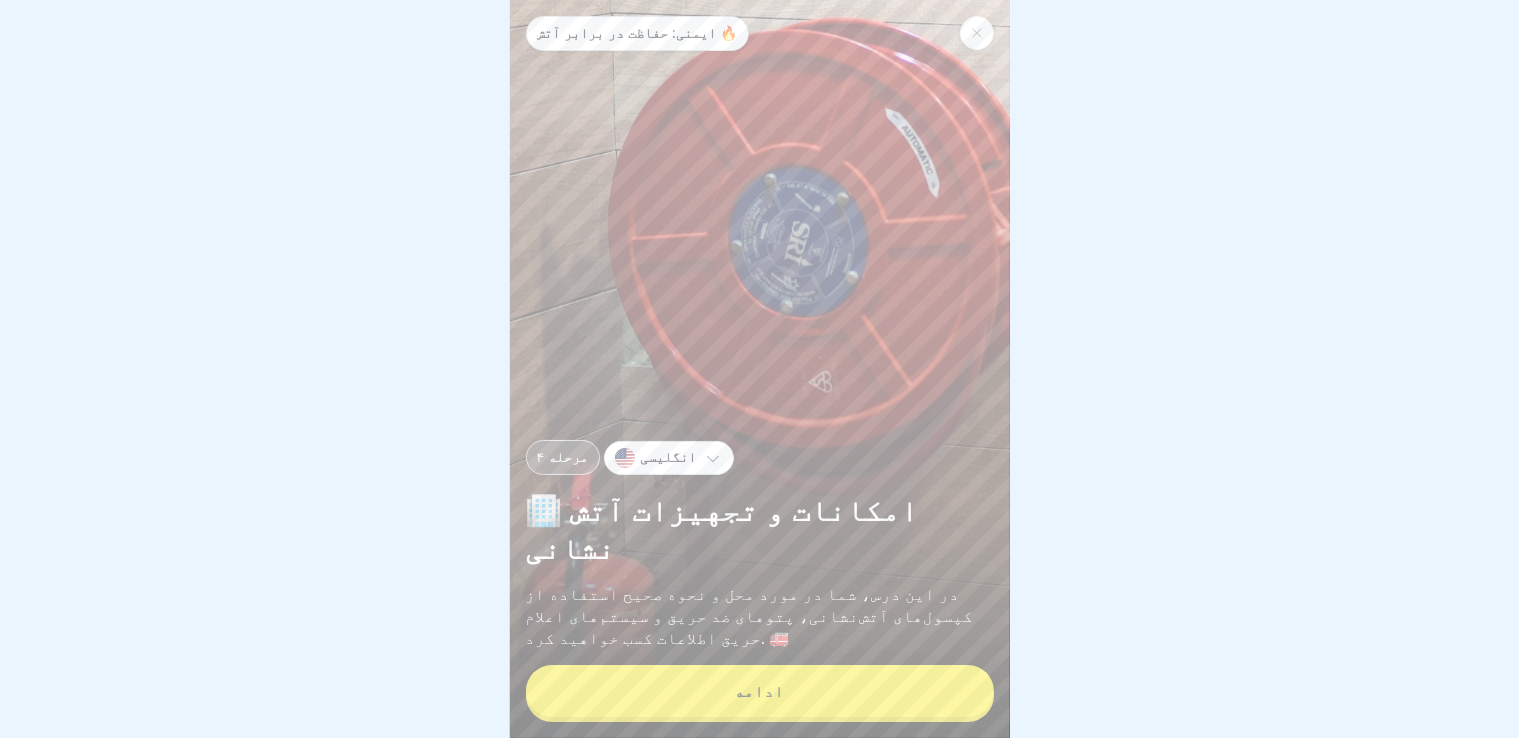 click on "ادامه" at bounding box center (760, 691) 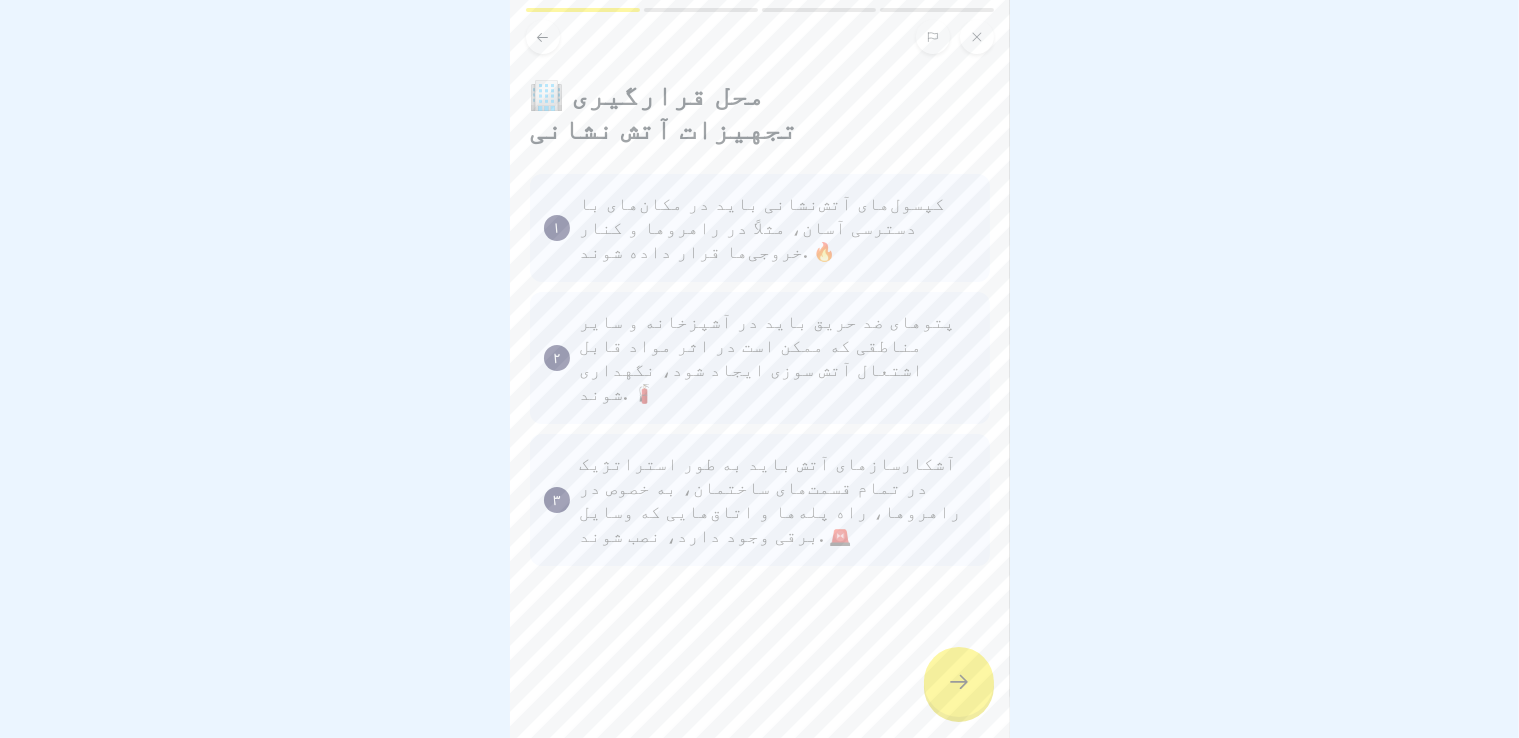 click on "ایمنی: حفاظت در برابر آتش 🔥 ۴ مرحله انگلیسی 🏢 امکانات و تجهیزات آتش نشانی در این درس، شما در مورد محل و نحوه صحیح استفاده از کپسول‌های آتش‌نشانی، پتوهای ضد حریق و سیستم‌های اعلام حریق اطلاعات کسب خواهید کرد. 🚒 ادامه 🏢 محل قرارگیری تجهیزات آتش نشانی ۱ کپسول‌های آتش‌نشانی باید در مکان‌های با دسترسی آسان، مثلاً در راهروها و کنار خروجی‌ها قرار داده شوند. 🔥 ۲ پتوهای ضد حریق باید در آشپزخانه و سایر مناطقی که ممکن است در اثر مواد قابل اشتعال آتش سوزی ایجاد شود، نگهداری شوند. 🧯 ۳ 🛠️ نگهداری و بازرسی 🔍 تجهیزات حفاظت در برابر آتش را بررسی کنید ۱۰ سکه بعدی" at bounding box center (760, 369) 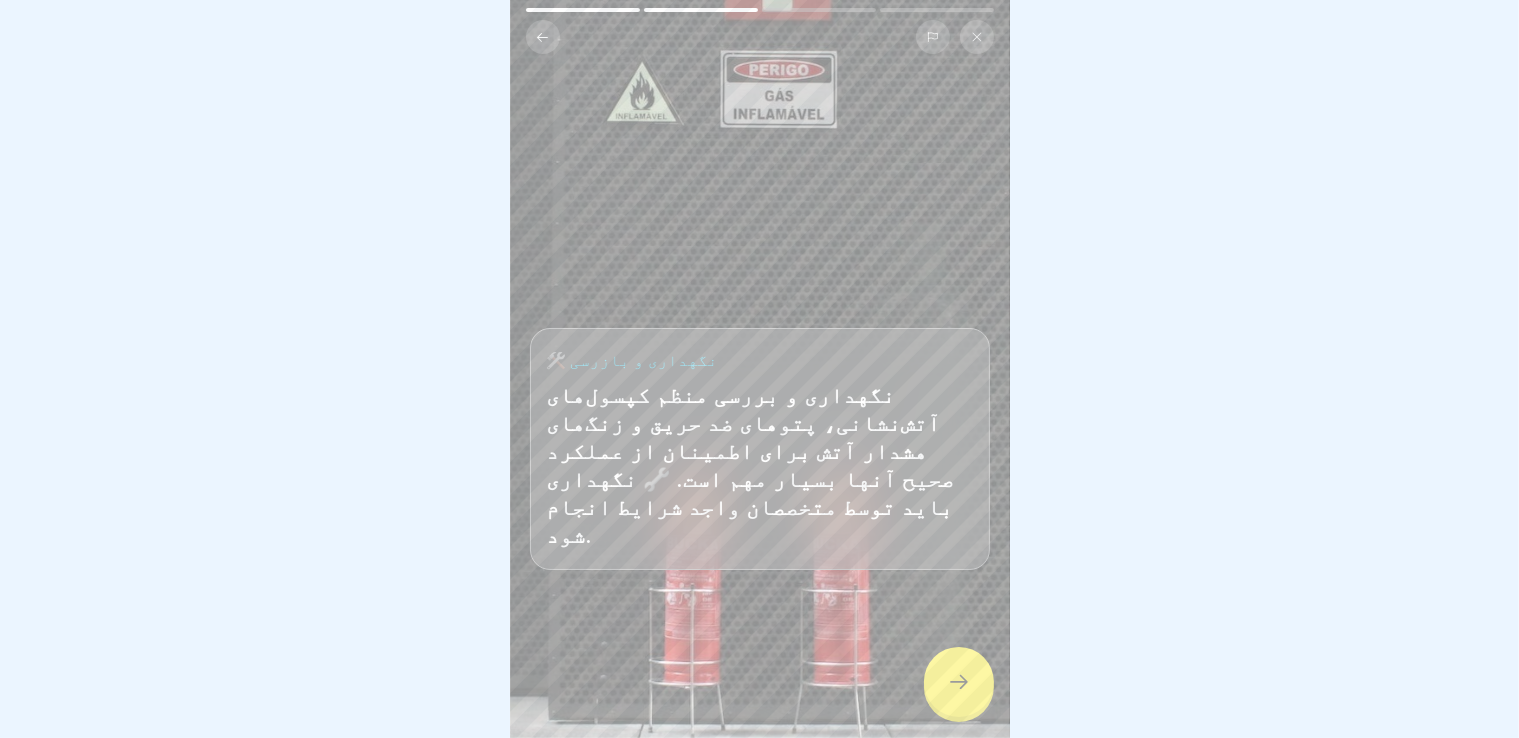 click at bounding box center (959, 682) 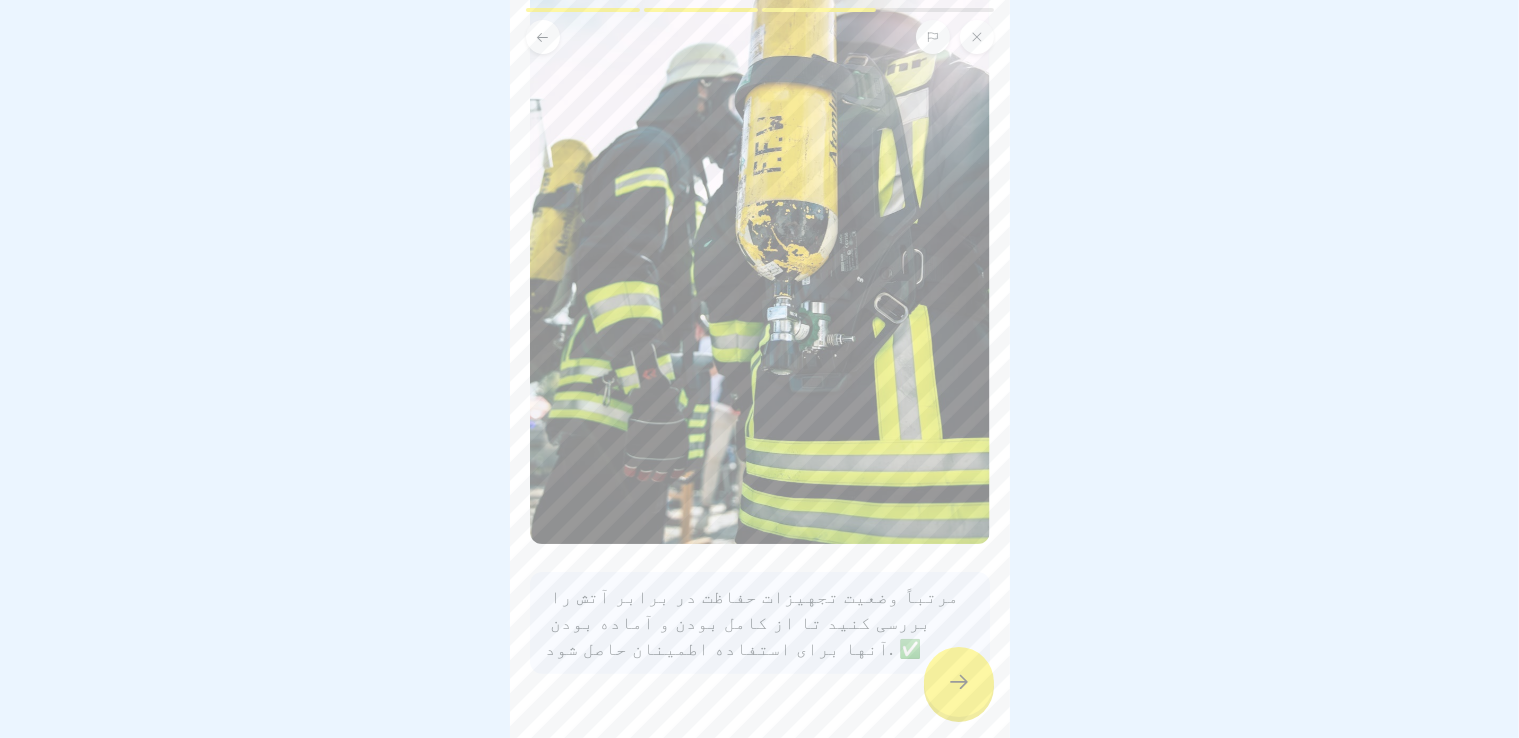 scroll, scrollTop: 350, scrollLeft: 0, axis: vertical 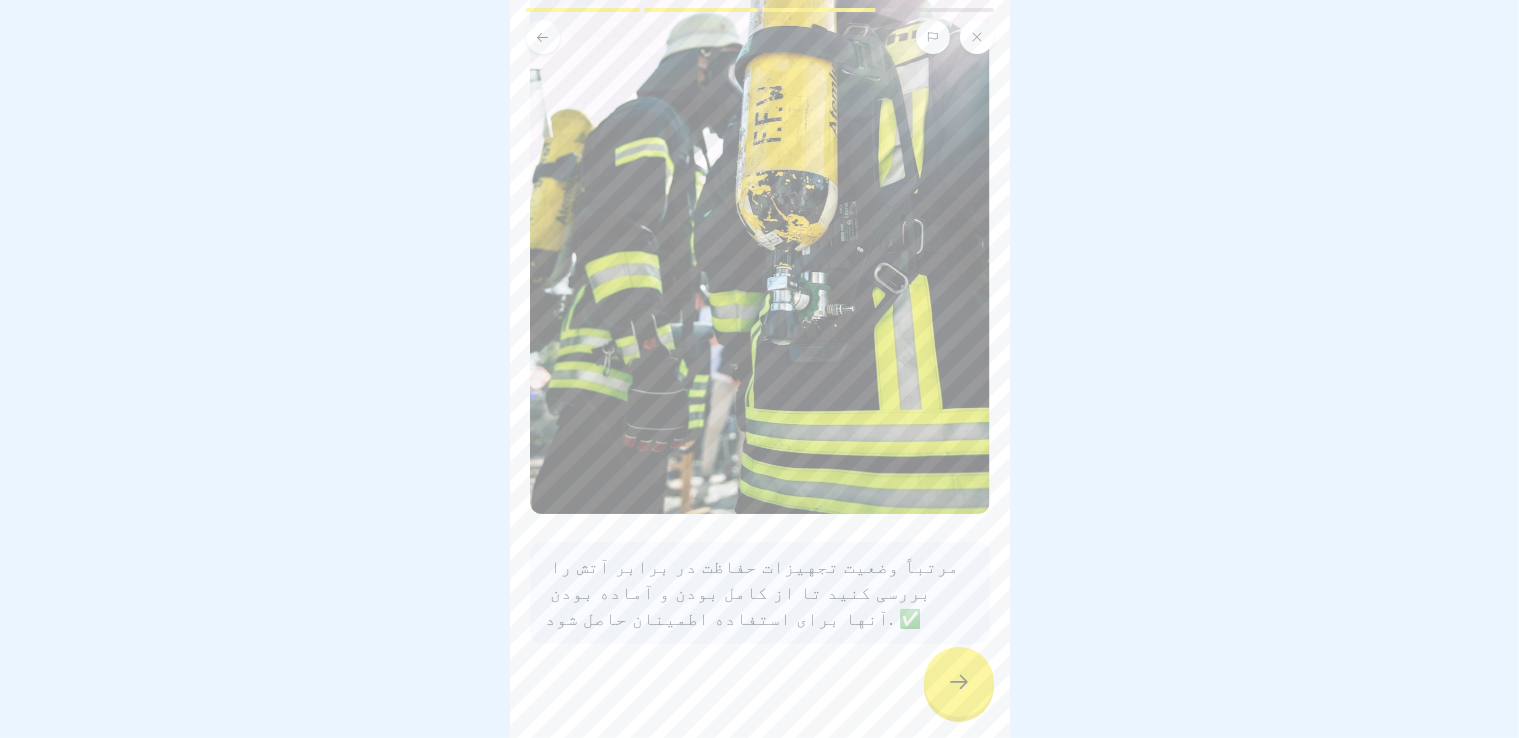 click at bounding box center [959, 682] 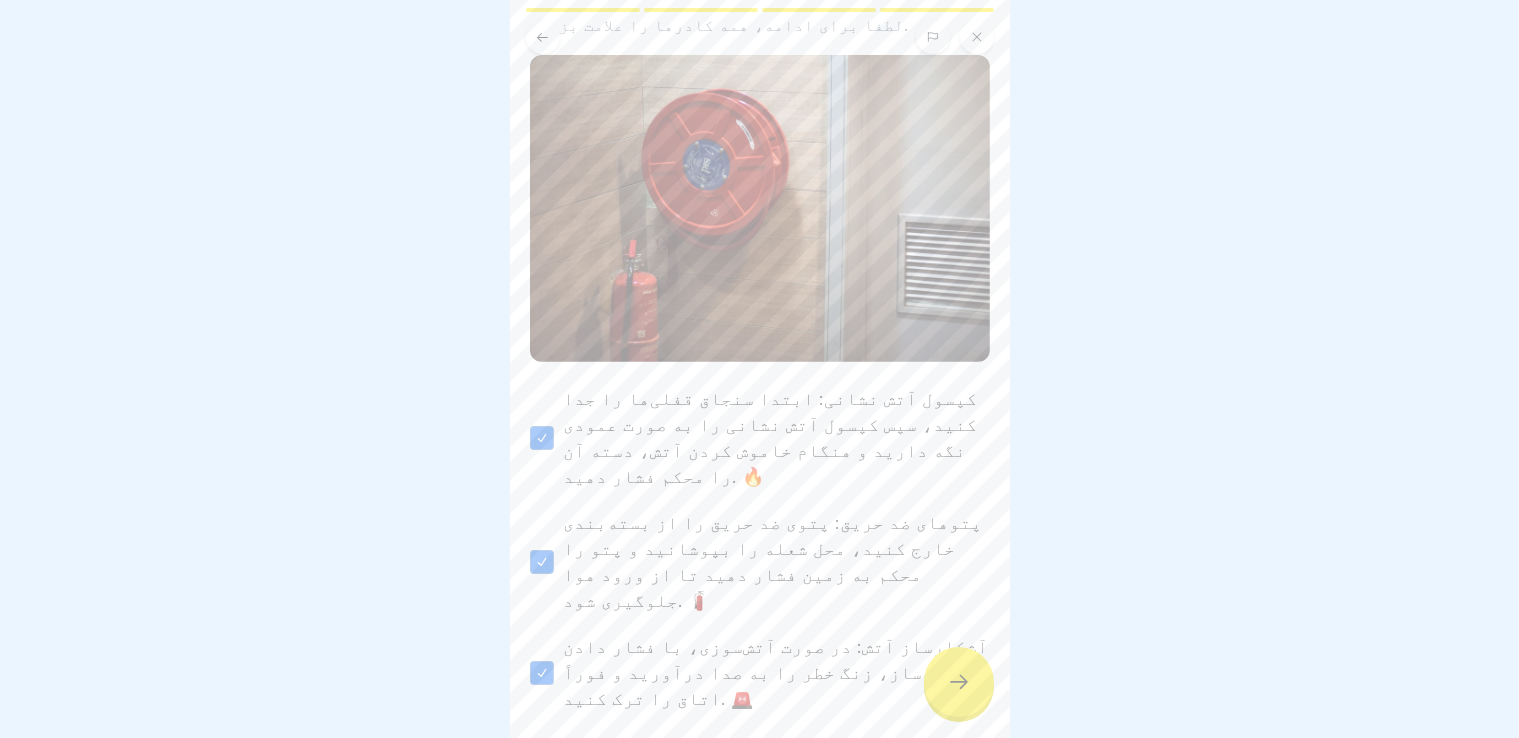 scroll, scrollTop: 157, scrollLeft: 0, axis: vertical 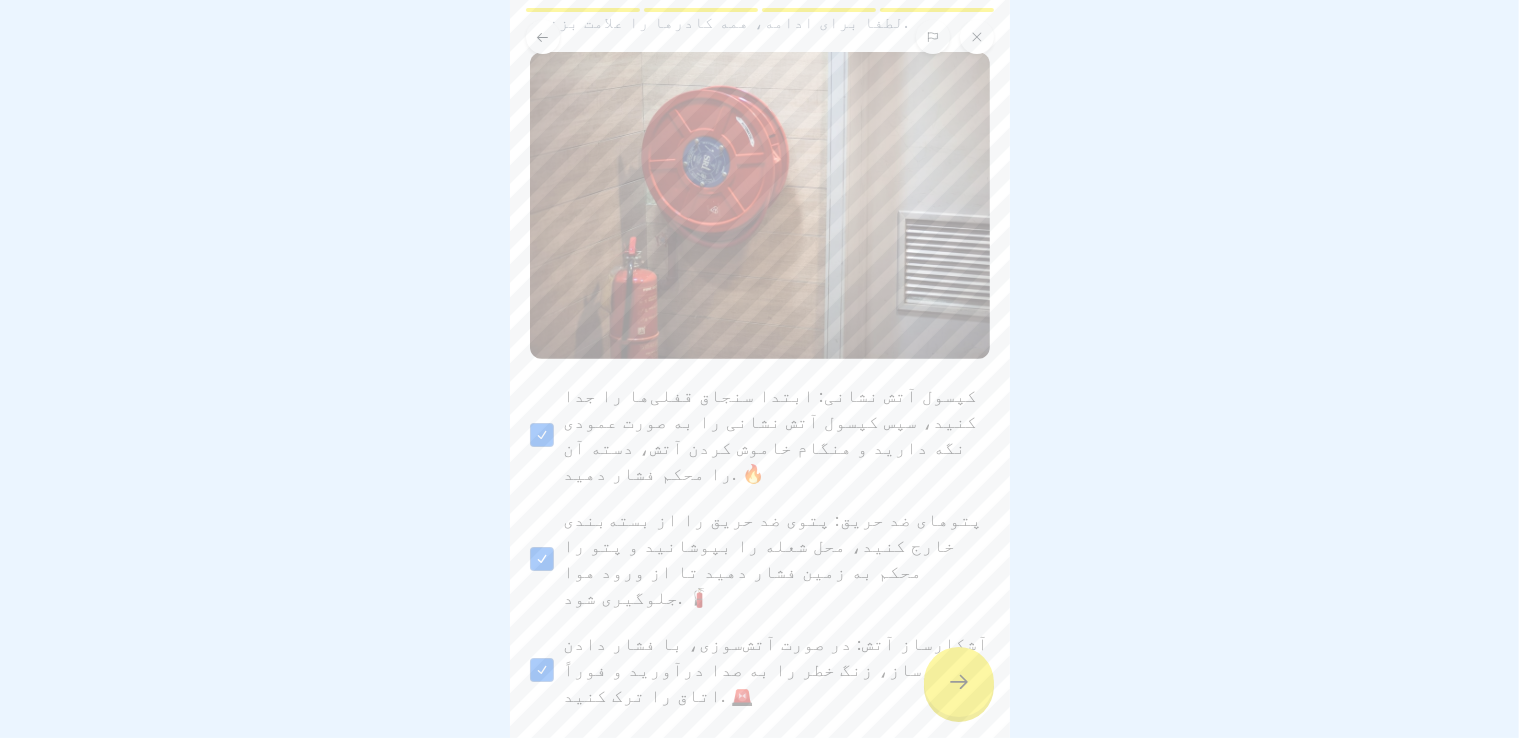 click at bounding box center (959, 682) 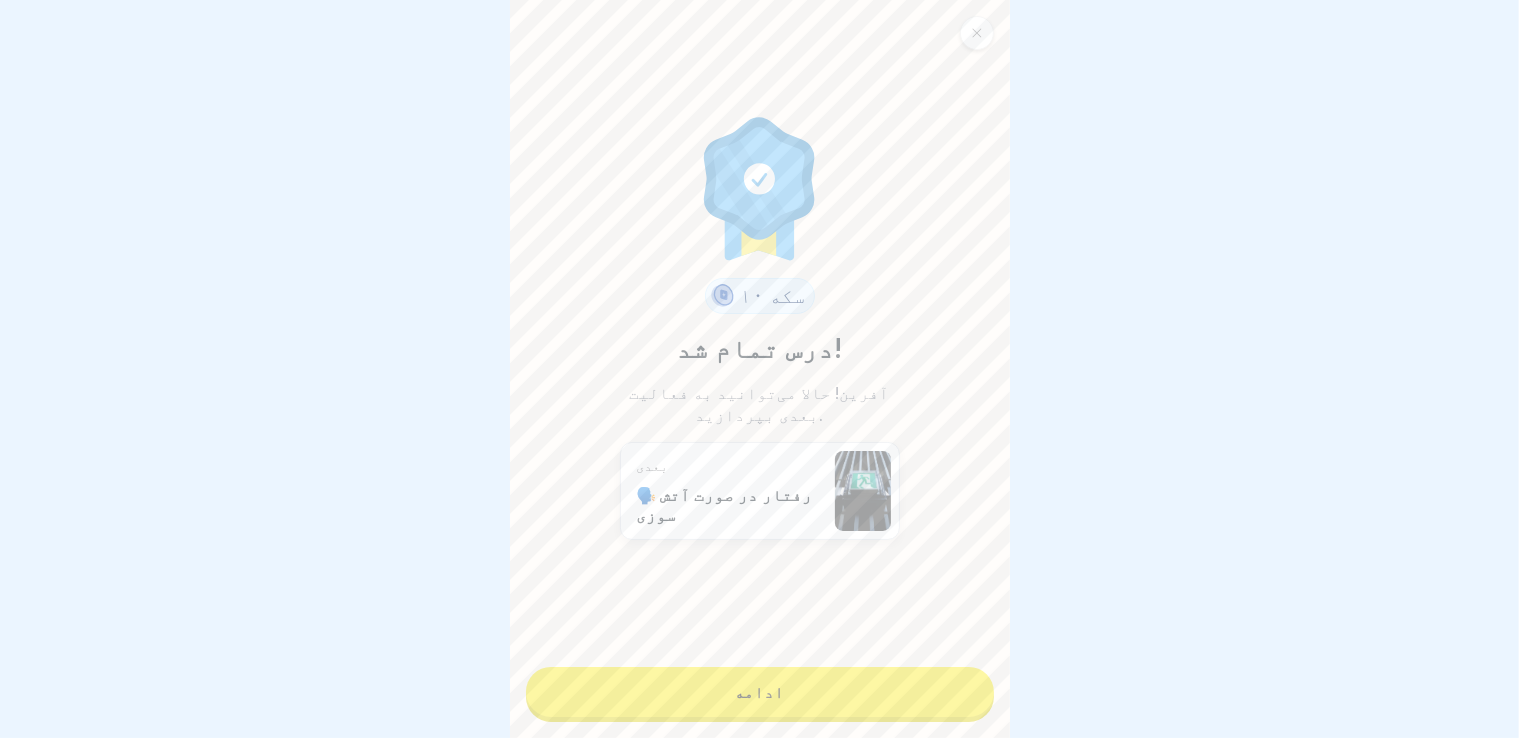 click on "ادامه" at bounding box center (760, 692) 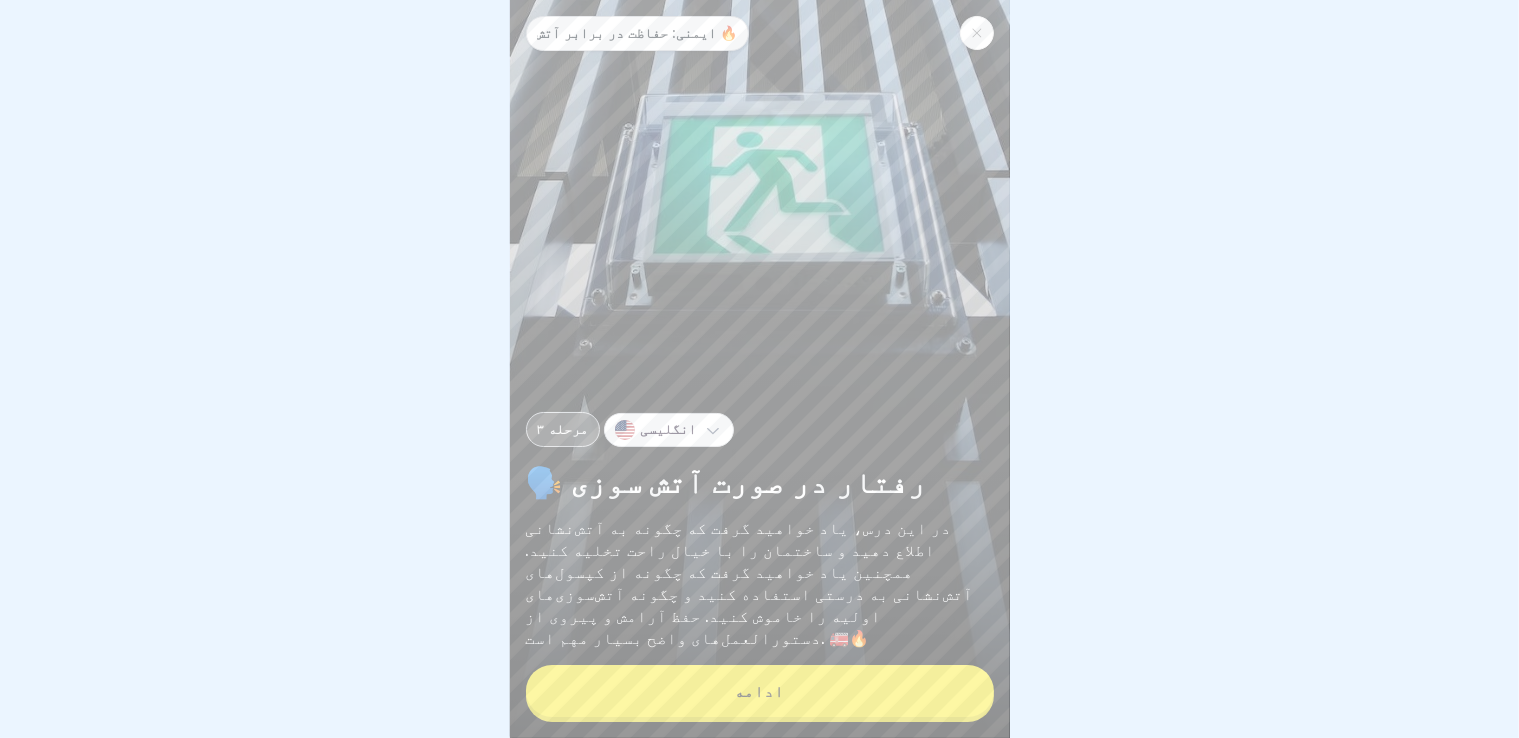 click on "ادامه" at bounding box center (760, 691) 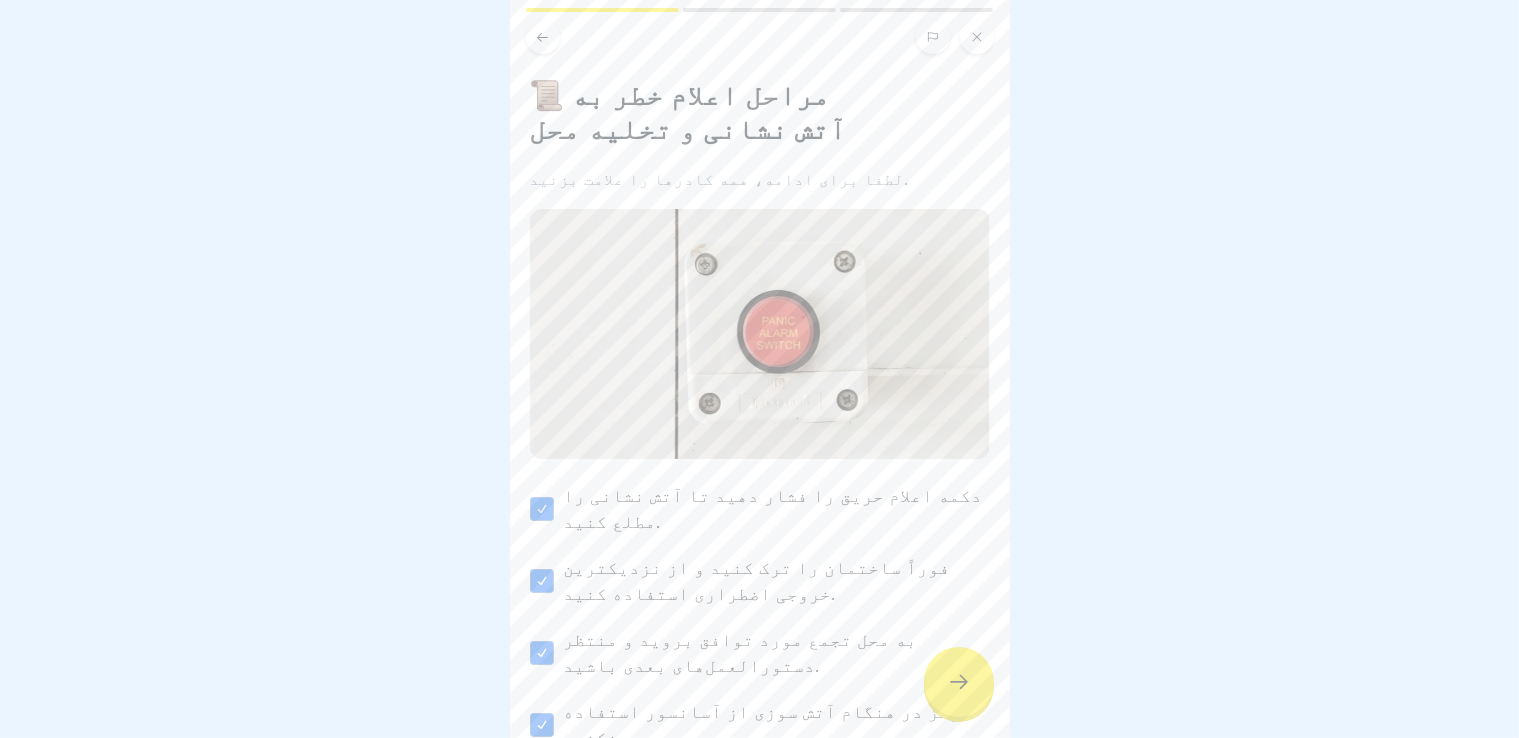 click at bounding box center [959, 682] 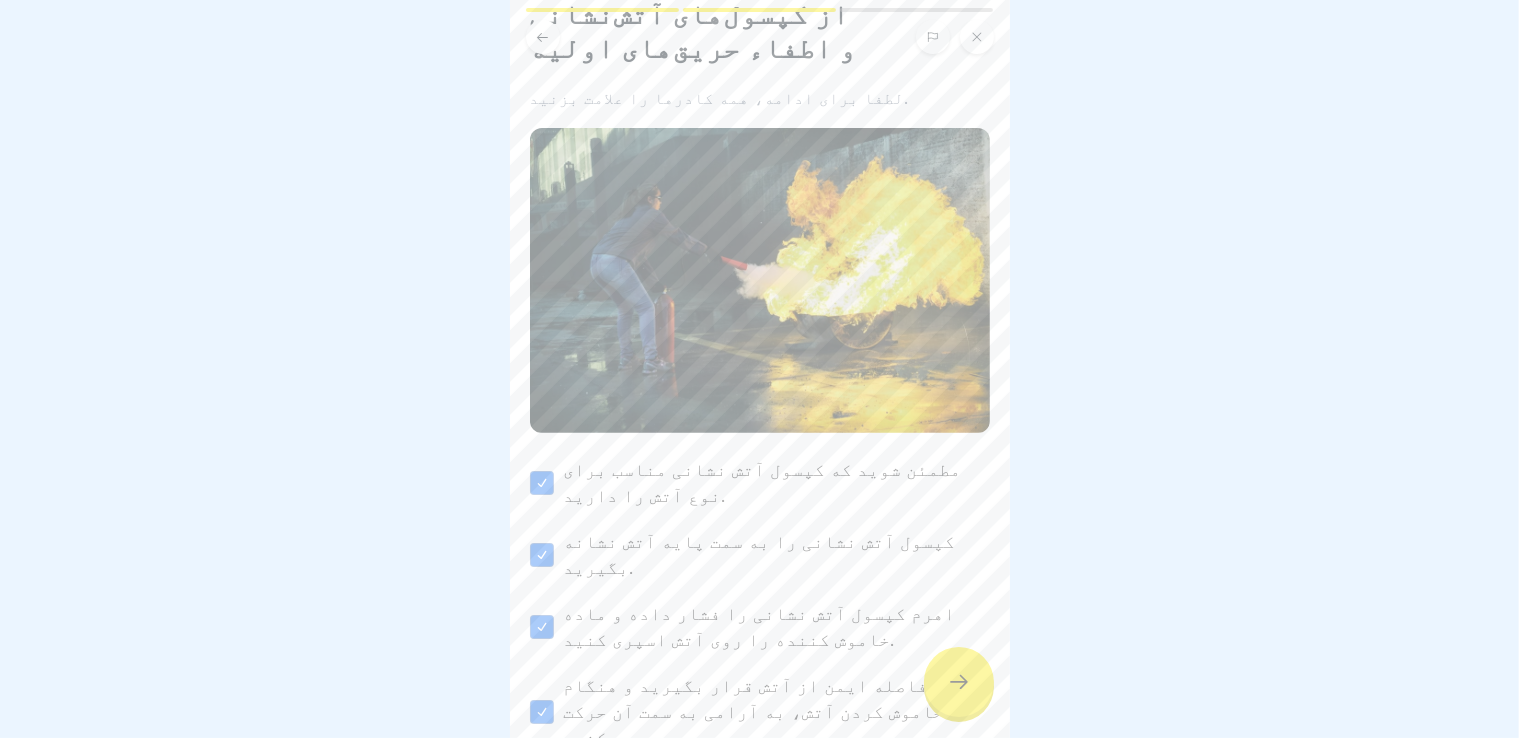 scroll, scrollTop: 196, scrollLeft: 0, axis: vertical 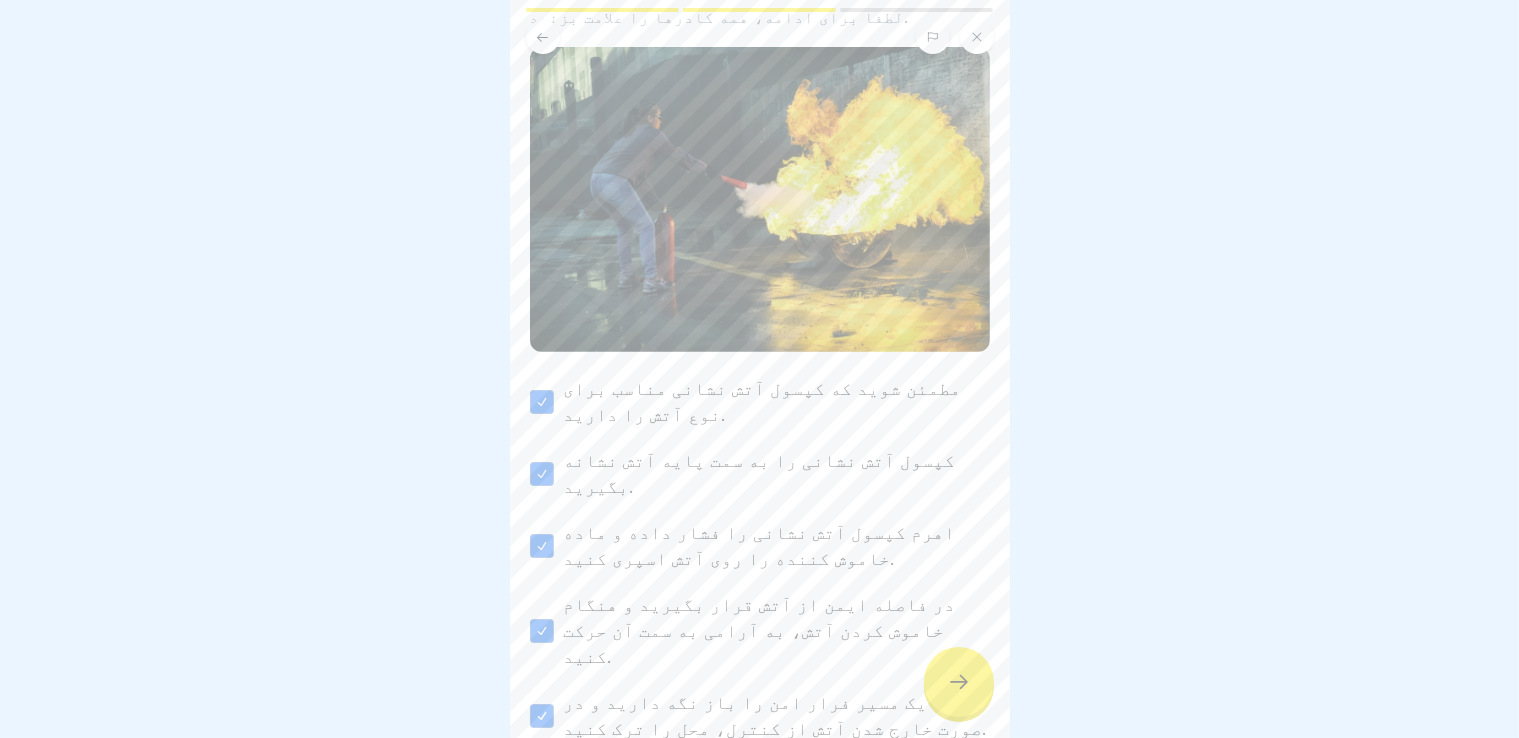 click at bounding box center [959, 682] 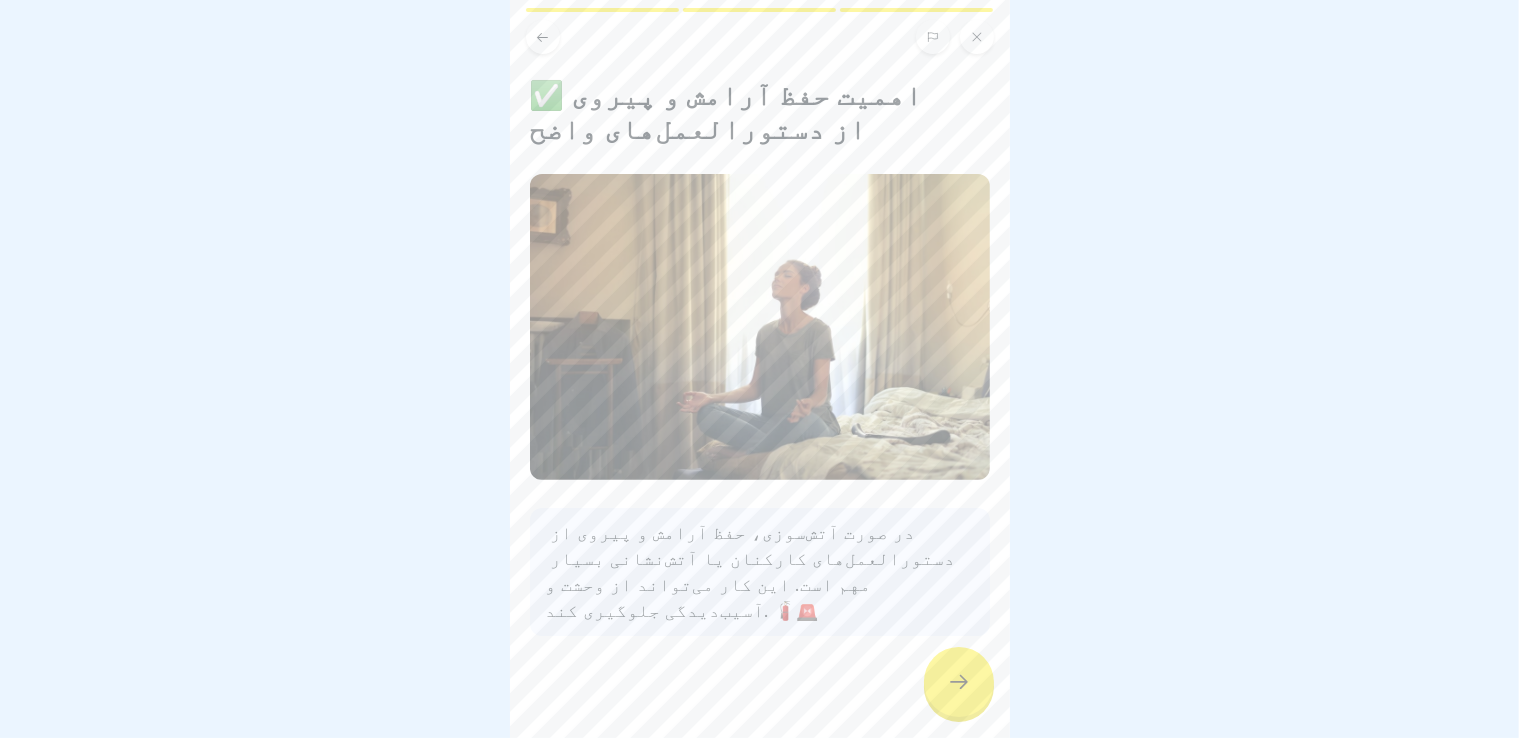 click at bounding box center (959, 682) 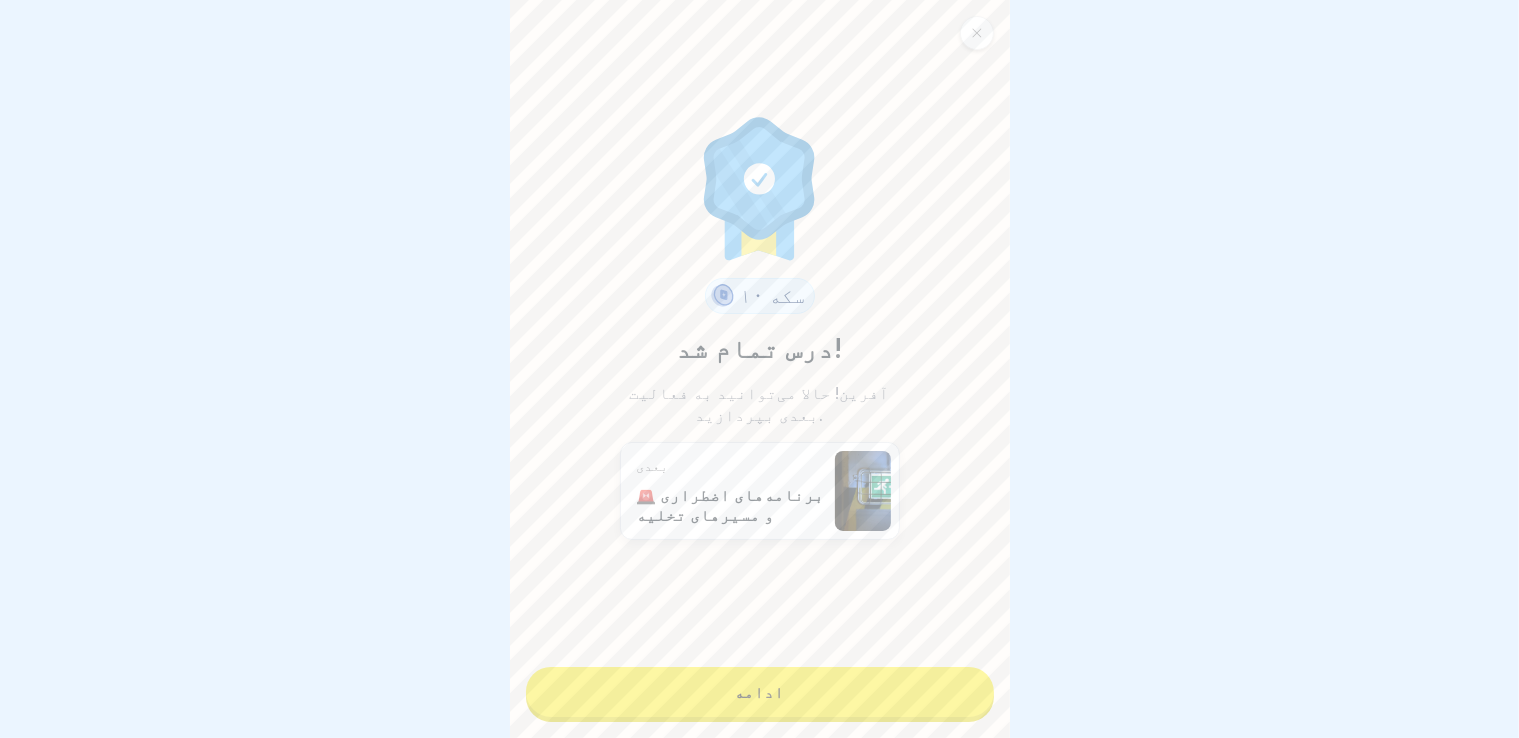 click on "ادامه" at bounding box center (760, 692) 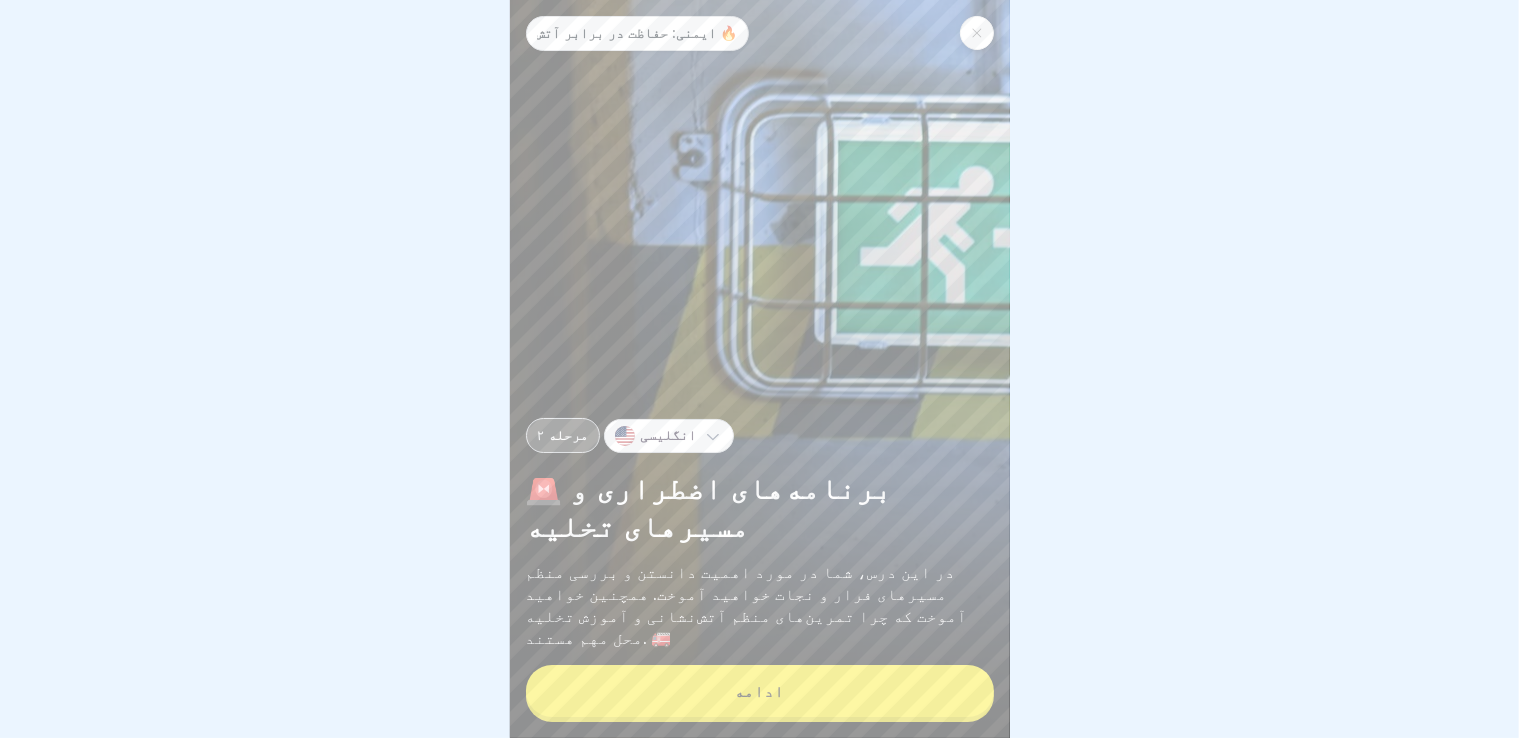 click on "ادامه" at bounding box center (760, 691) 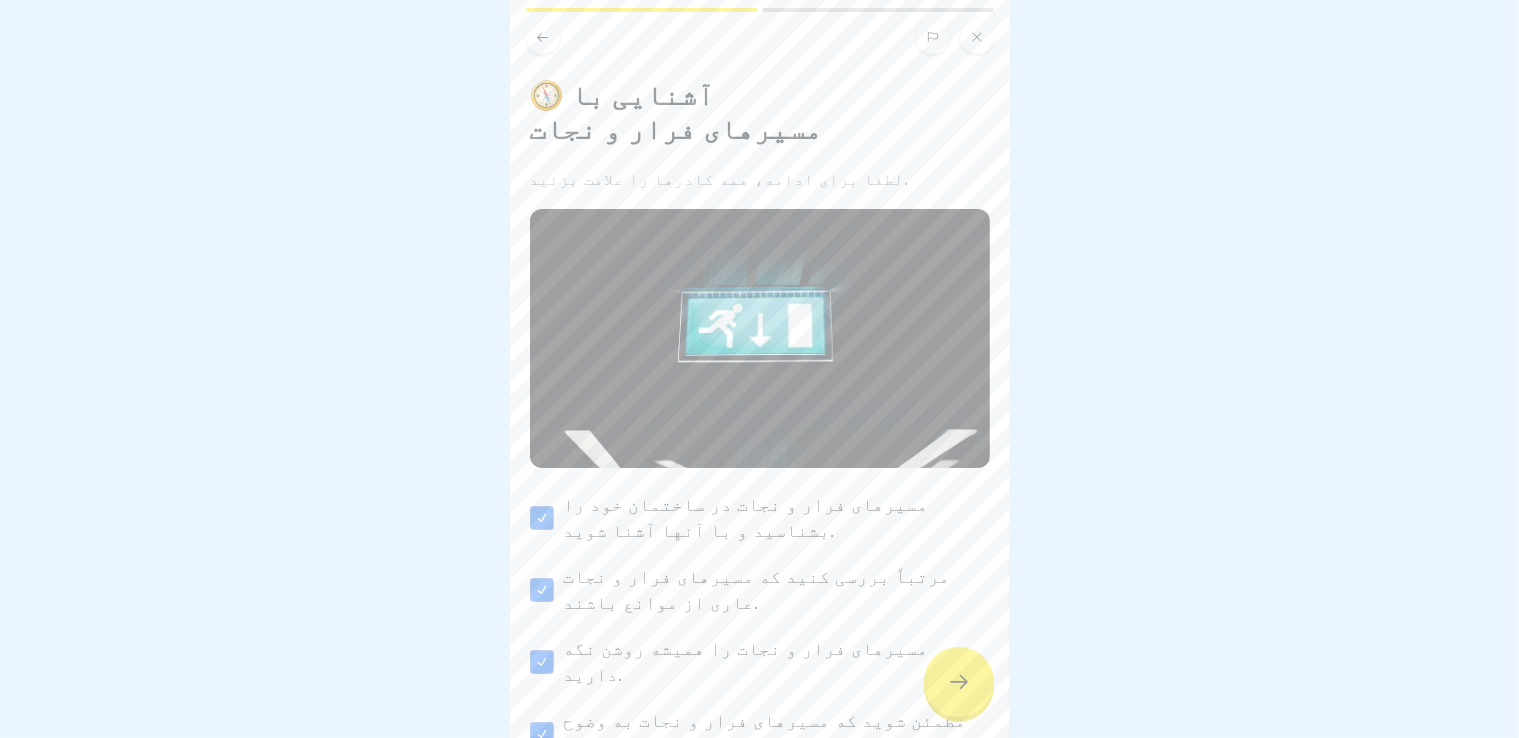 click at bounding box center [959, 682] 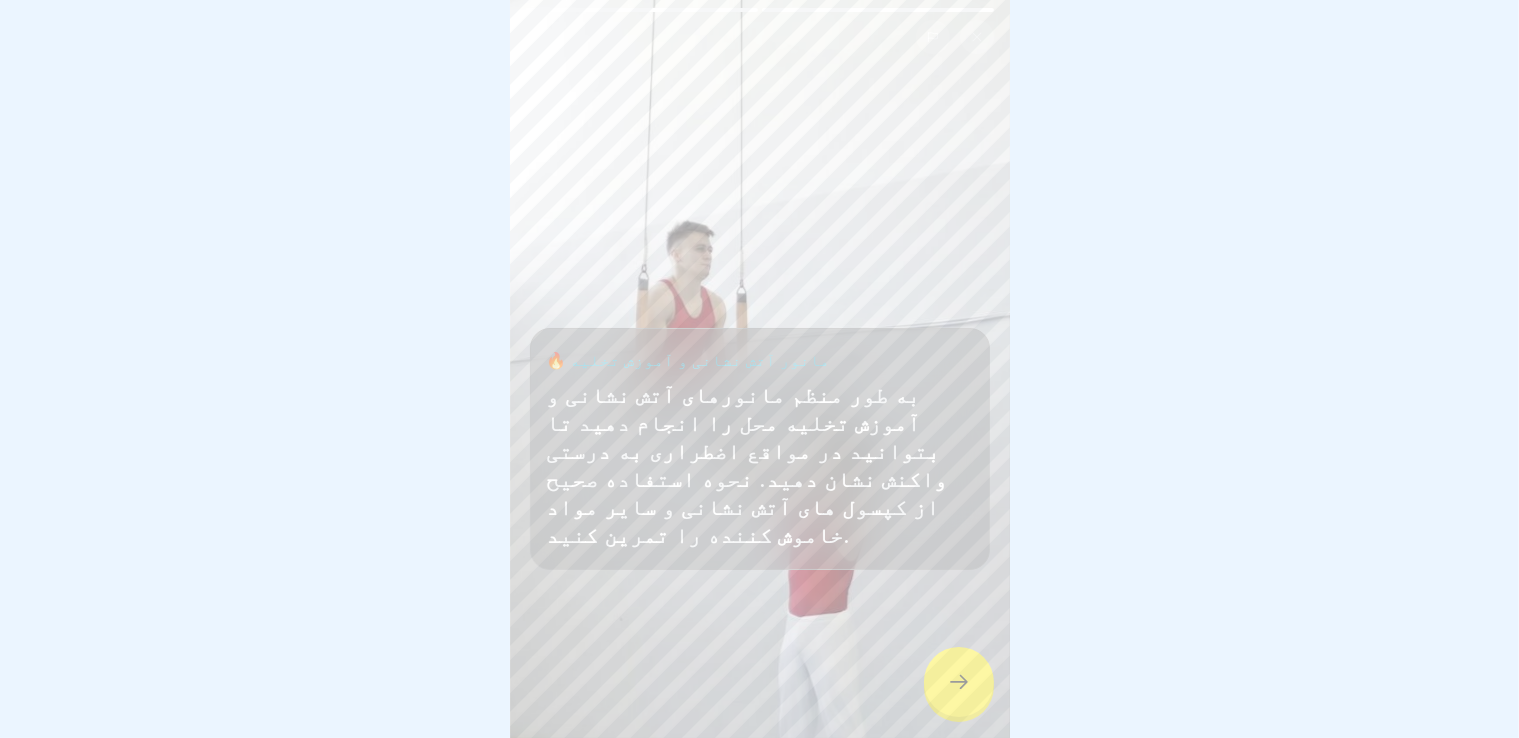 click at bounding box center [959, 682] 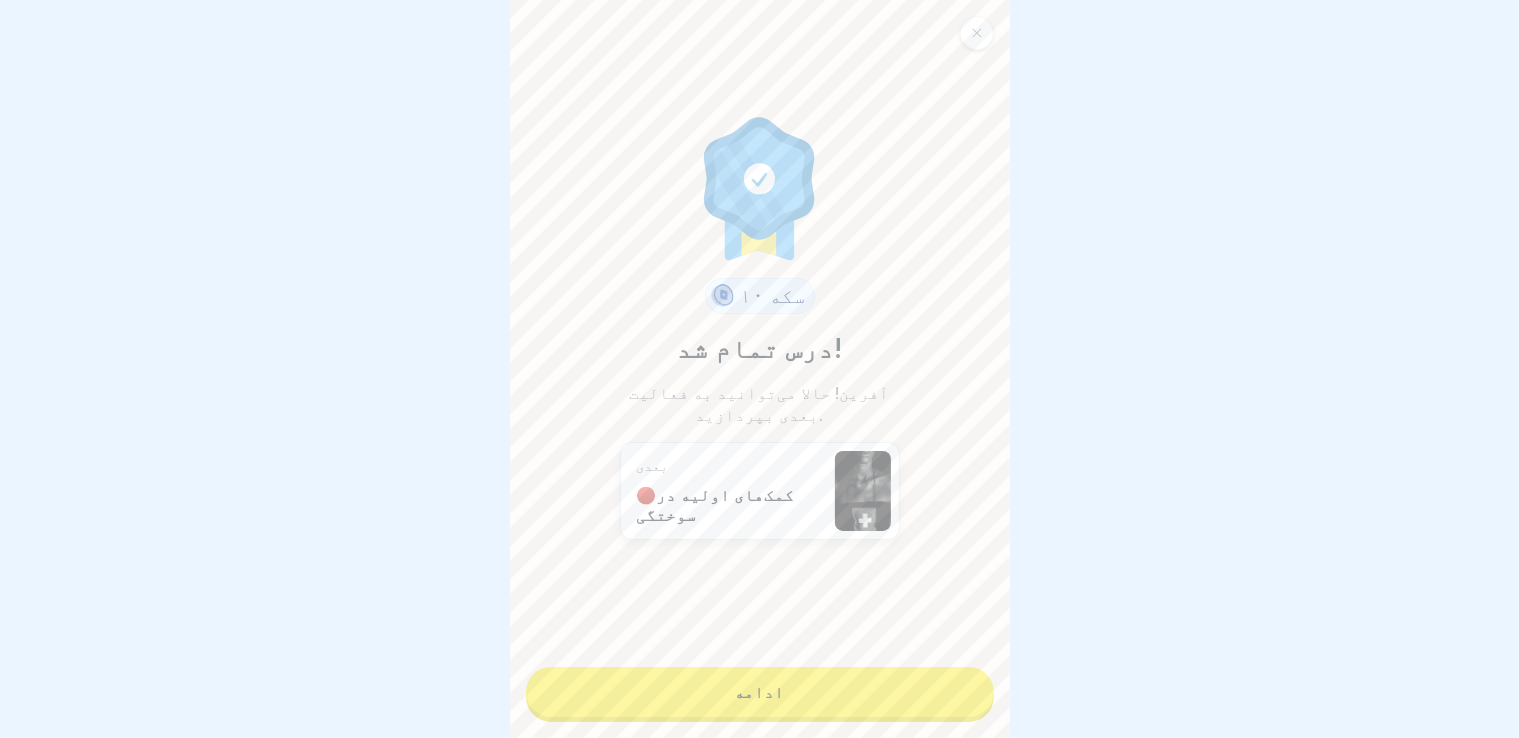 click on "ادامه" at bounding box center [760, 692] 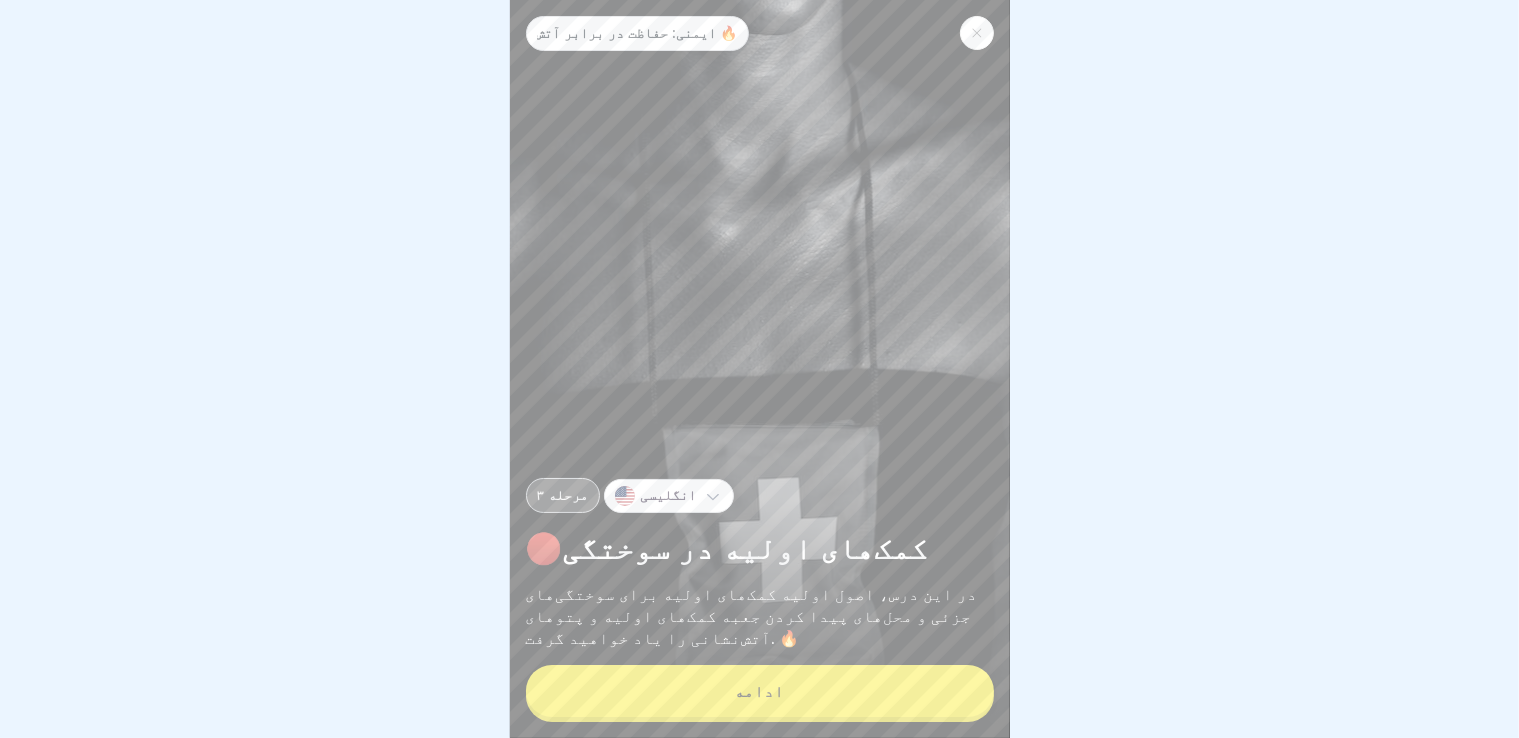 click on "ادامه" at bounding box center [760, 691] 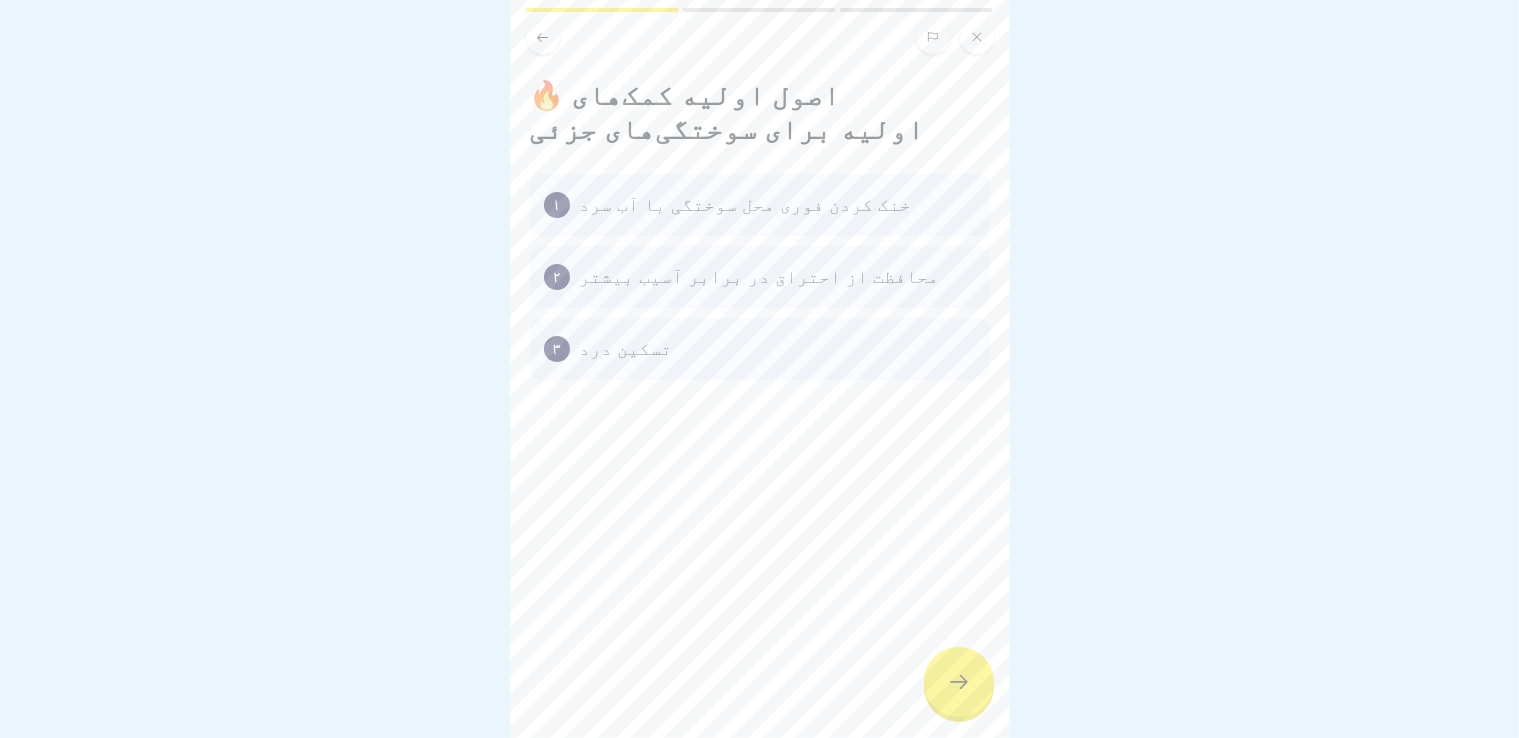 click at bounding box center [959, 682] 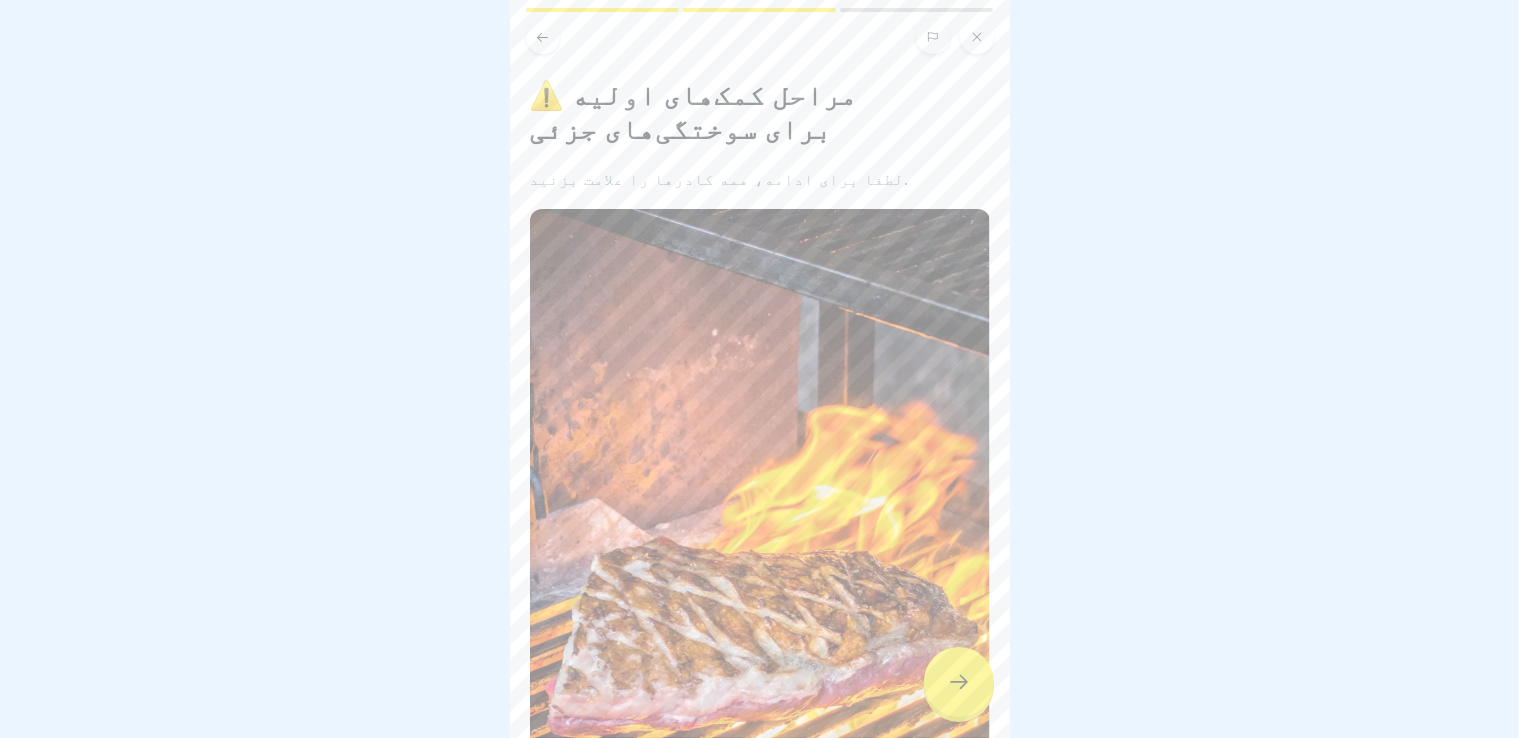 click at bounding box center [959, 682] 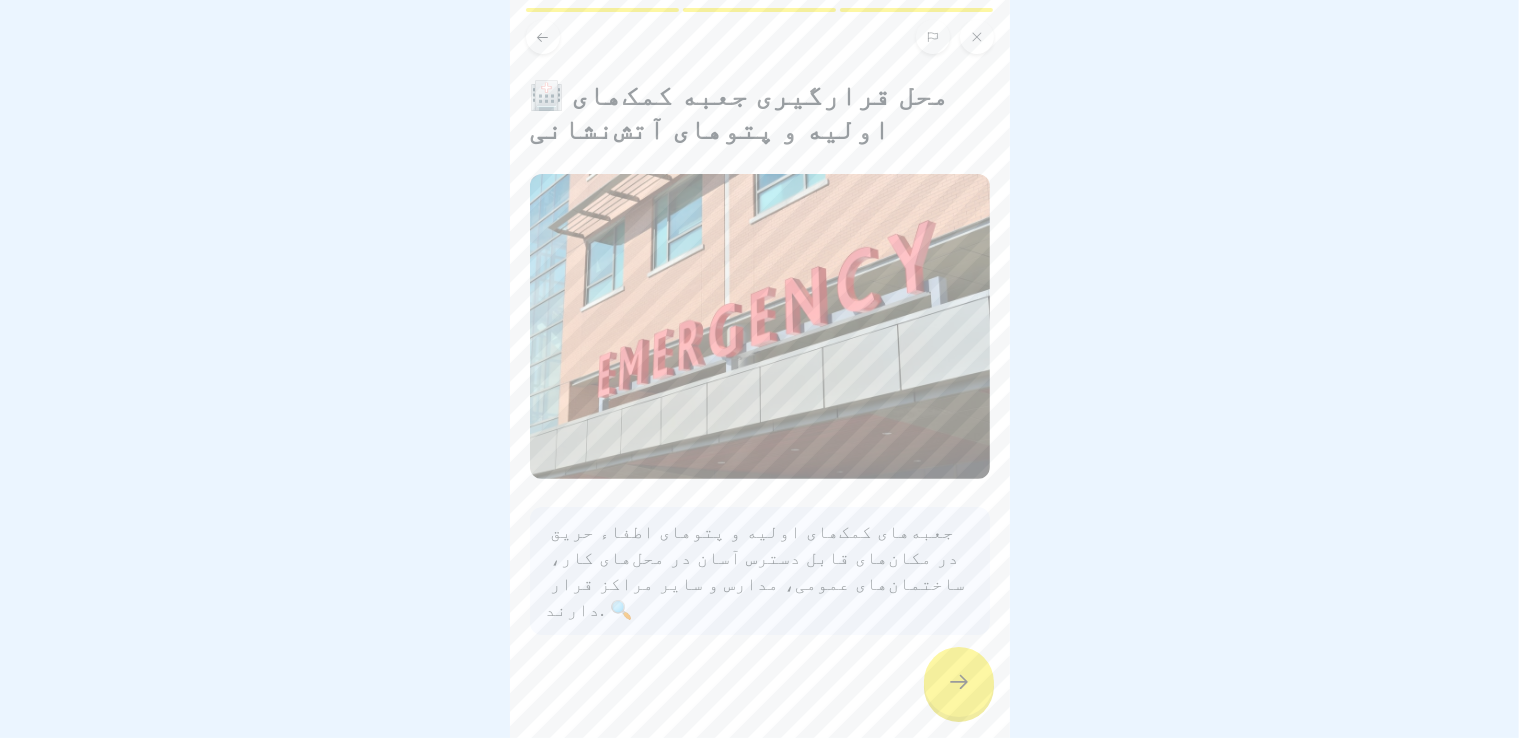 click at bounding box center (959, 682) 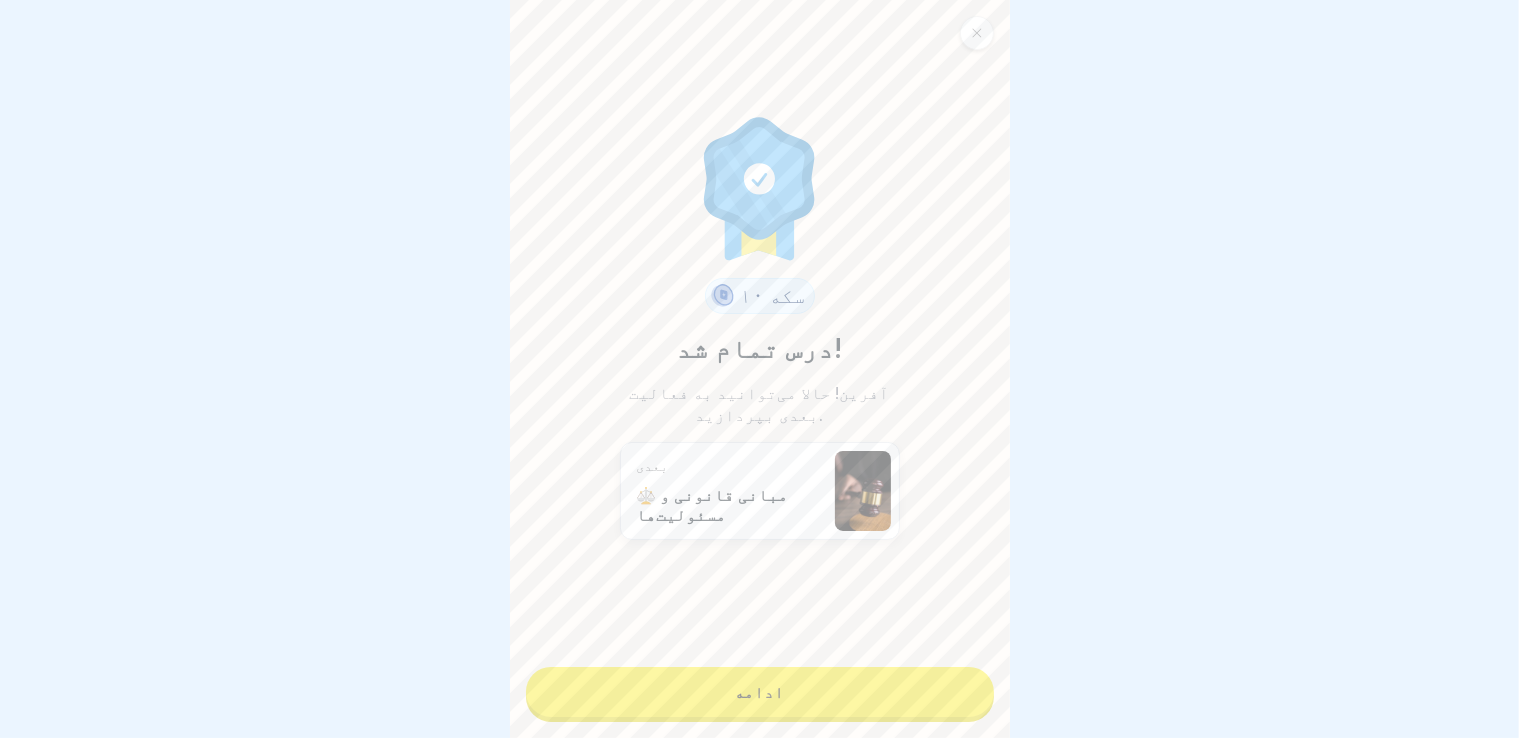 click on "ادامه" at bounding box center [760, 692] 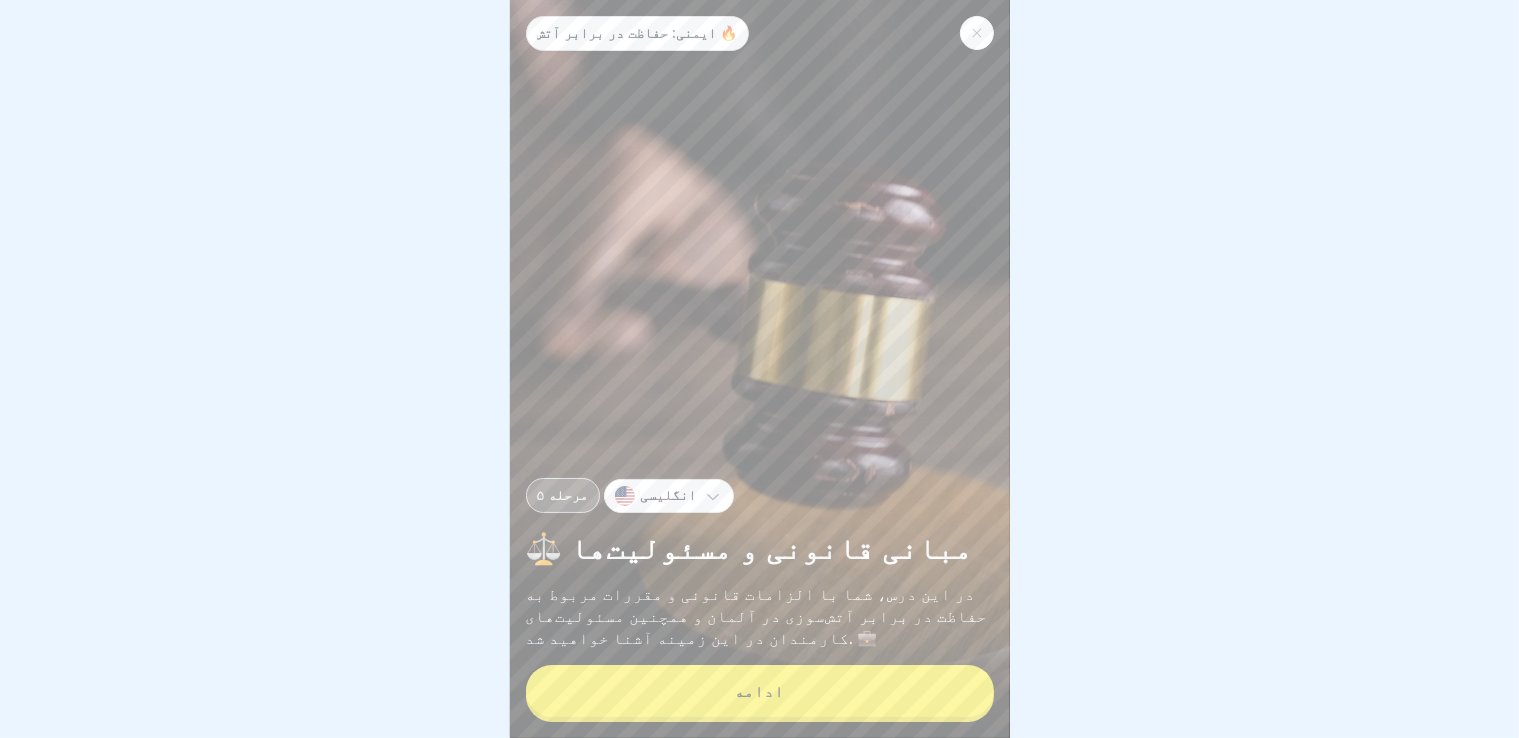click on "ادامه" at bounding box center (760, 691) 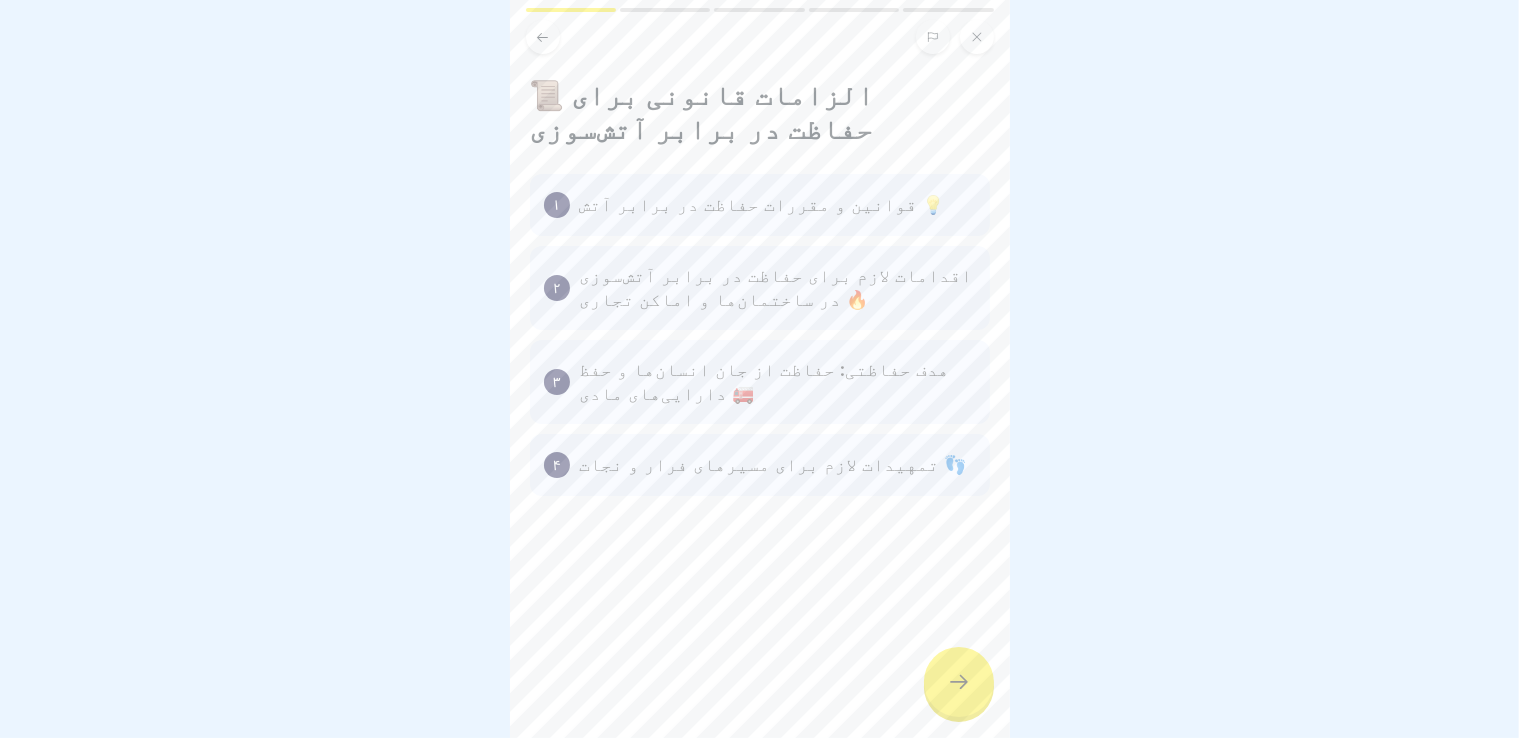 click at bounding box center (959, 682) 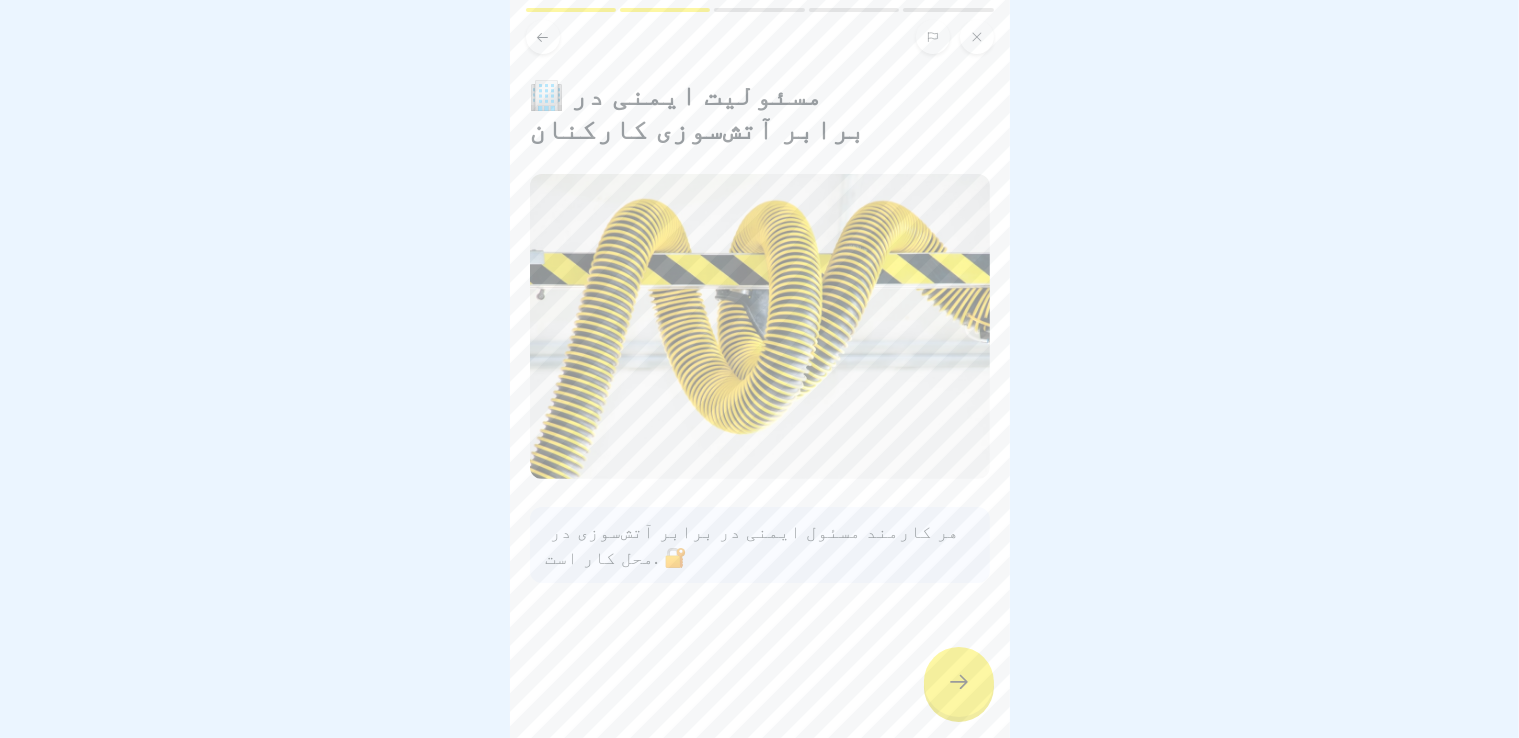 click at bounding box center (959, 682) 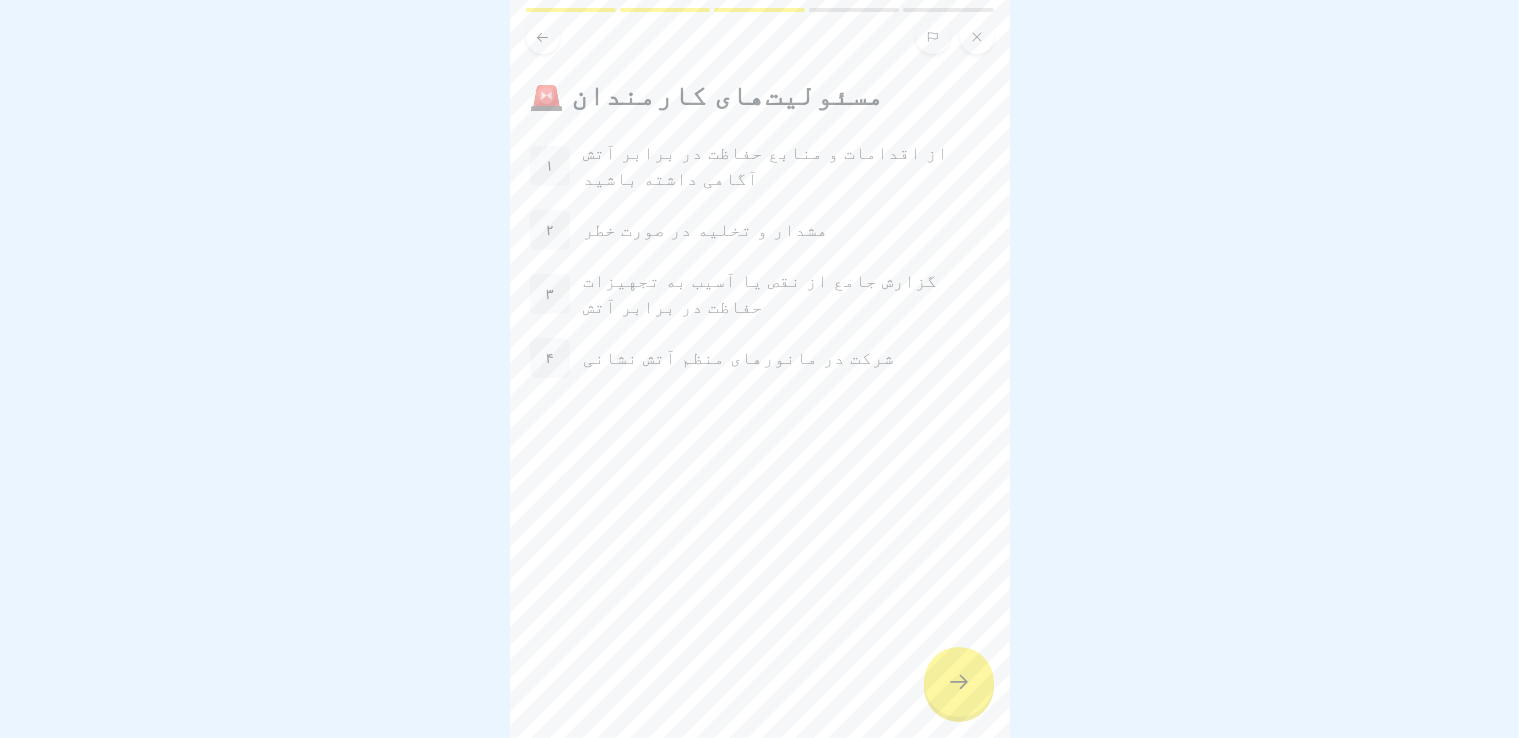 click at bounding box center [959, 682] 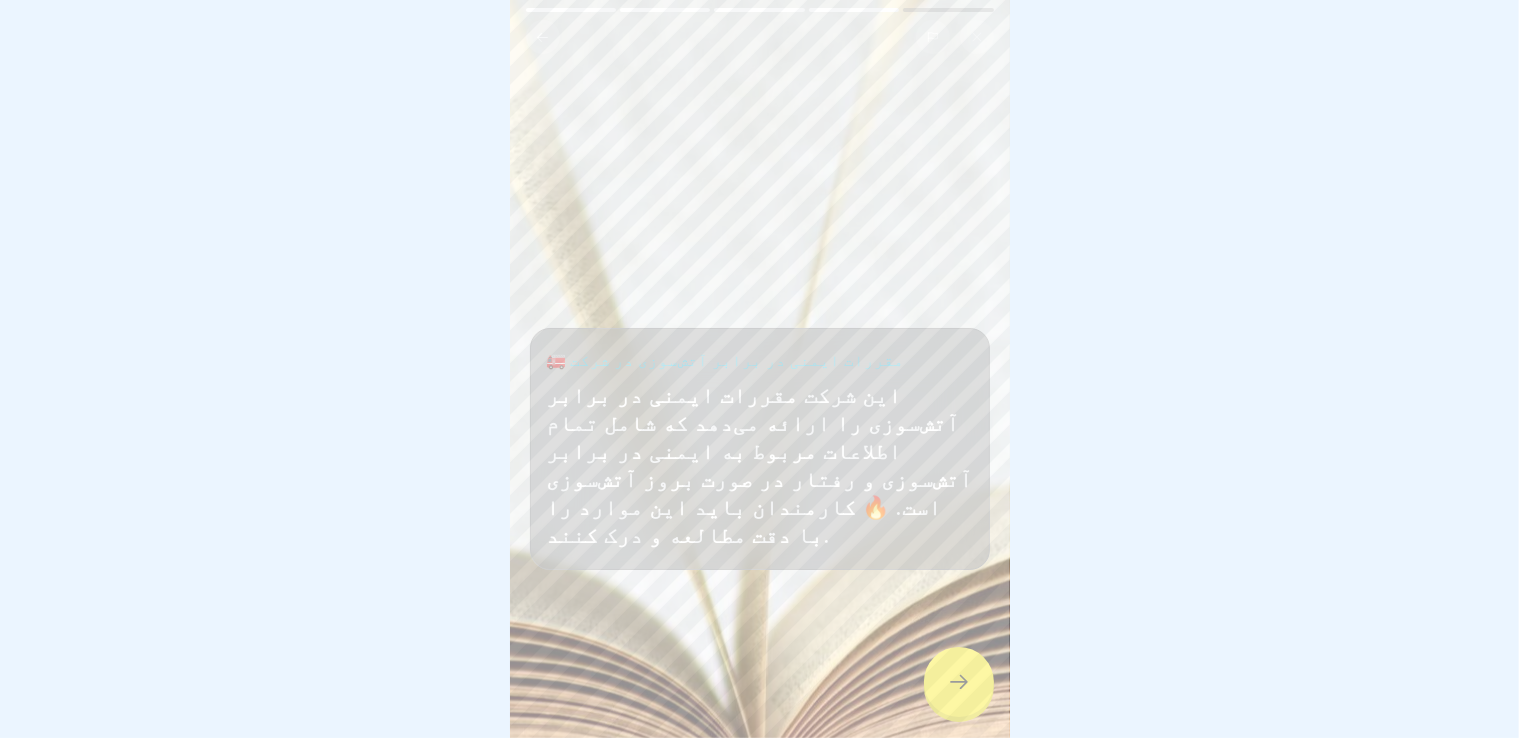 click at bounding box center [959, 682] 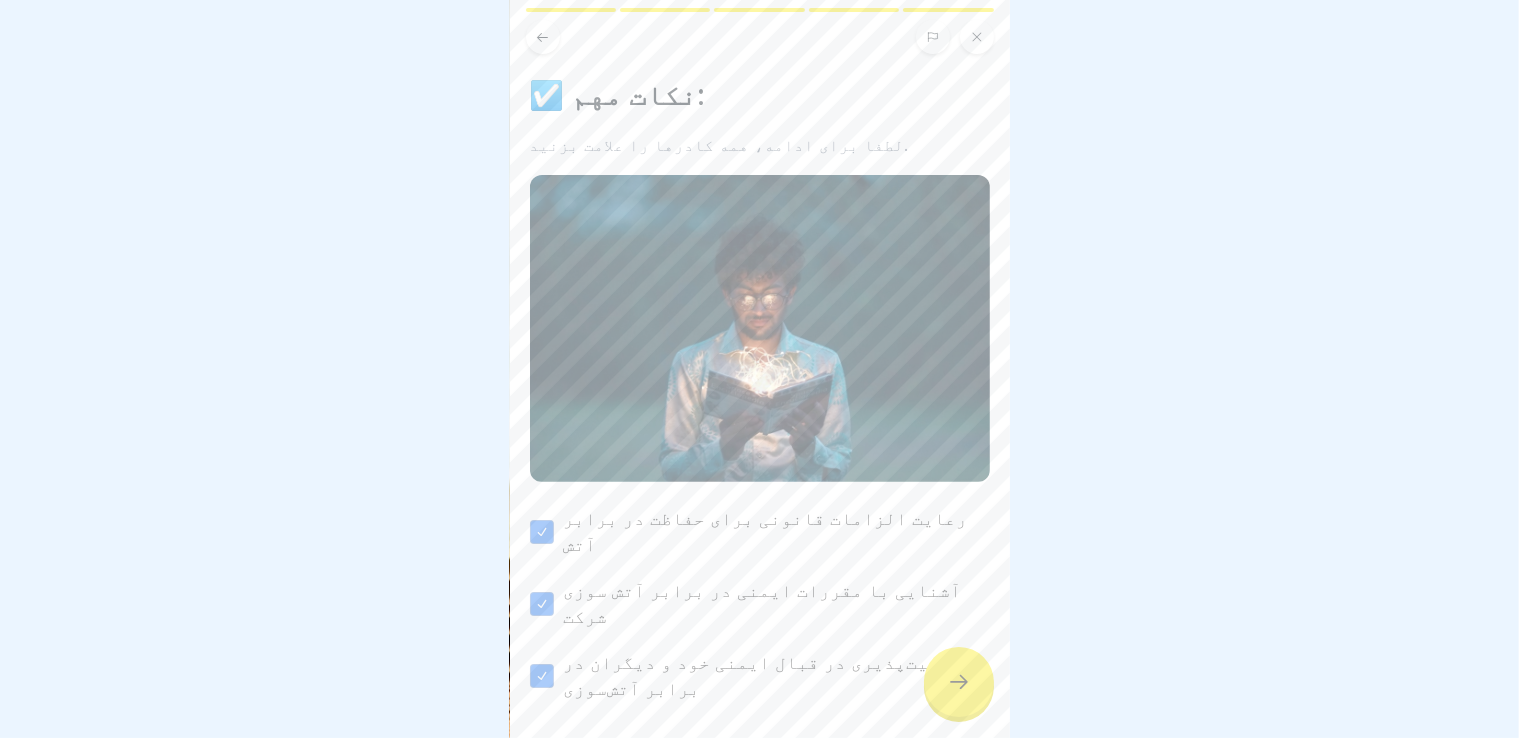 click at bounding box center (959, 682) 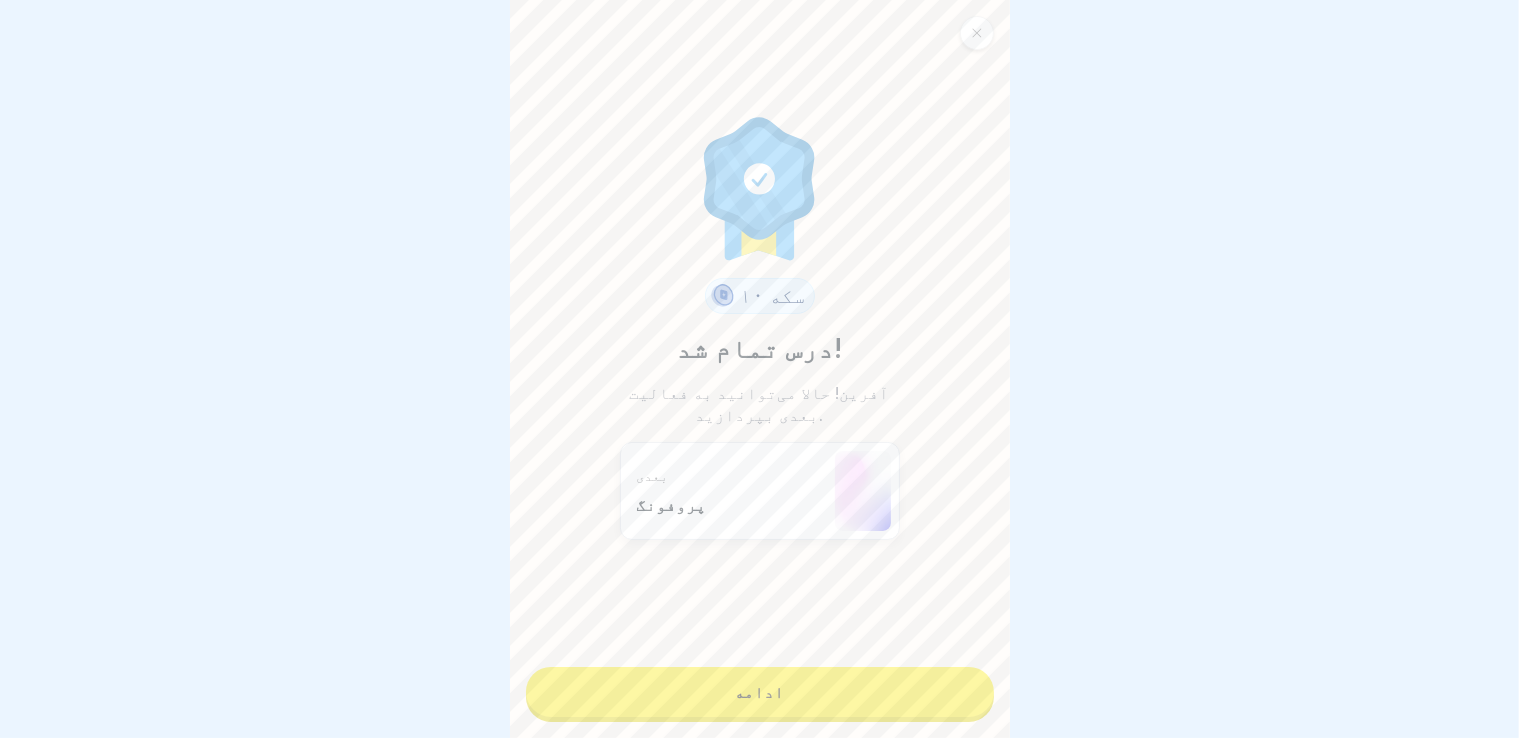 click on "ادامه" at bounding box center (760, 692) 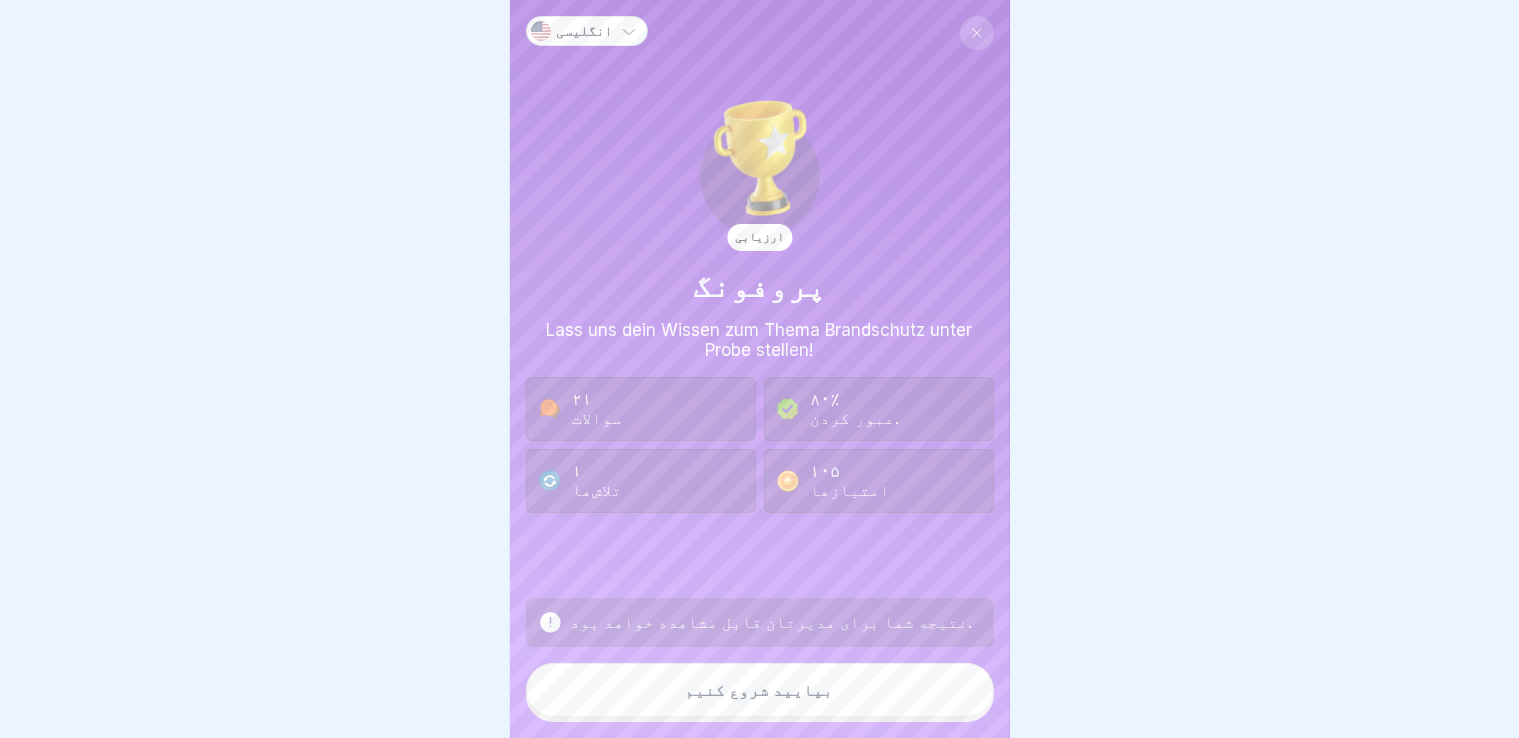 click on "بیایید شروع کنیم" at bounding box center [760, 690] 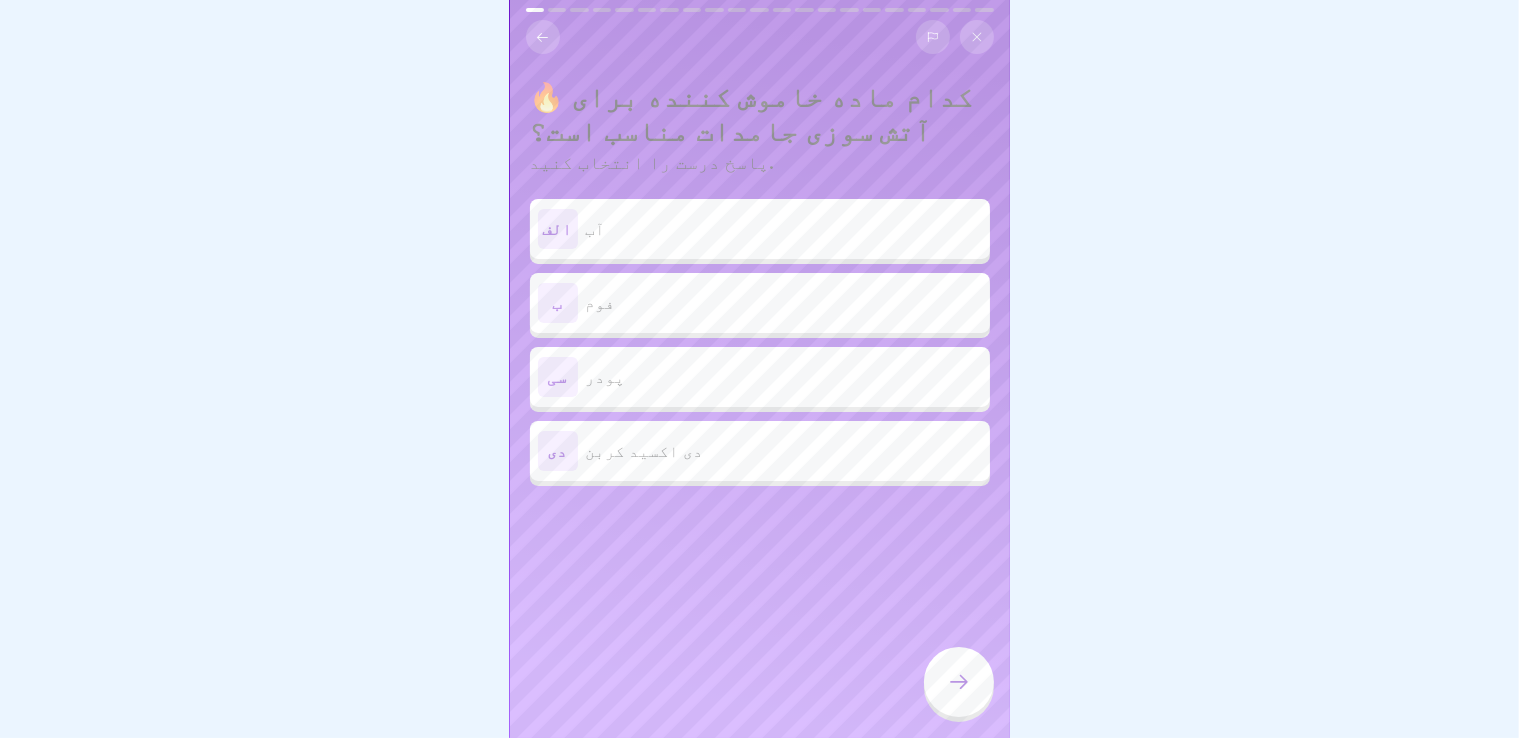 click on "ب فوم" at bounding box center [760, 303] 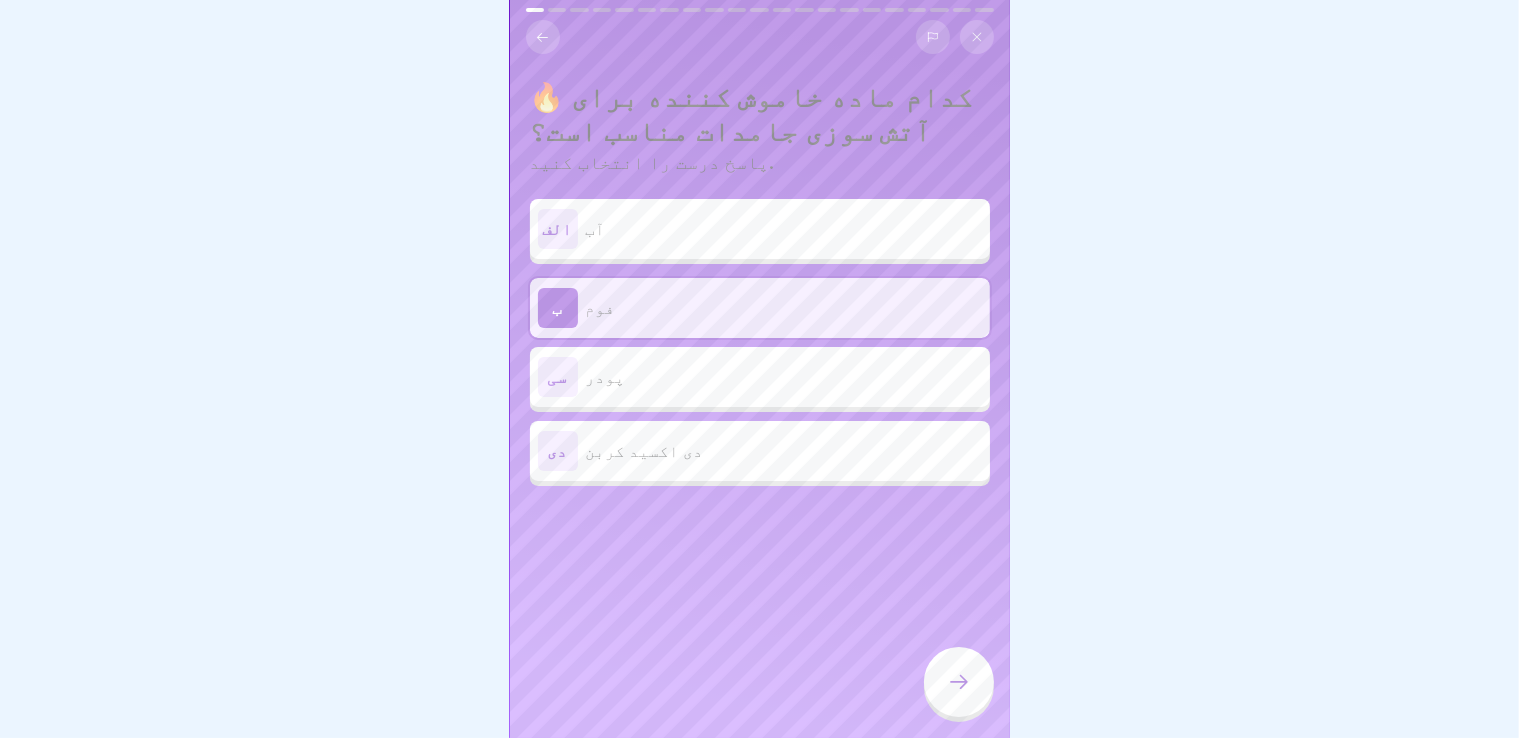 click on "پودر" at bounding box center (784, 377) 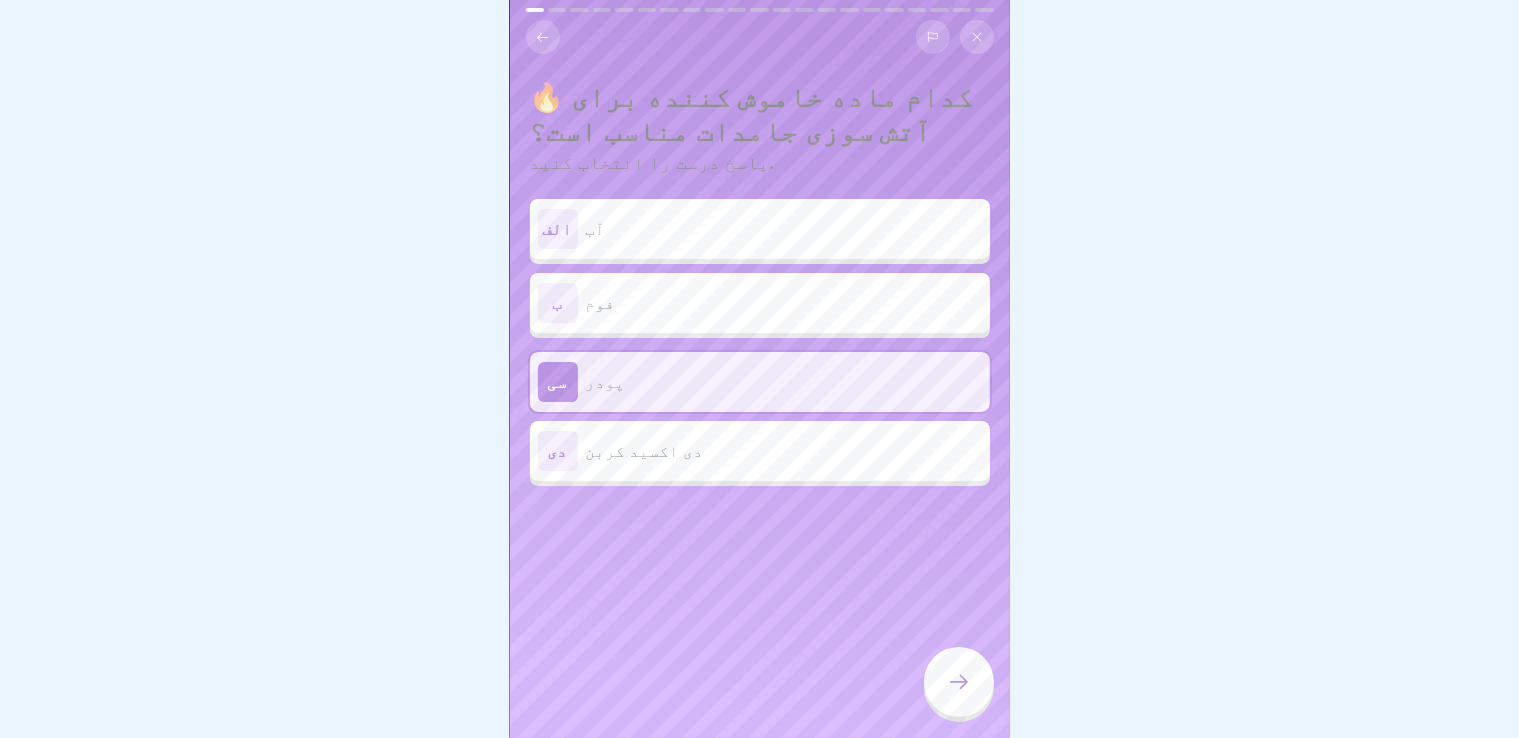 click 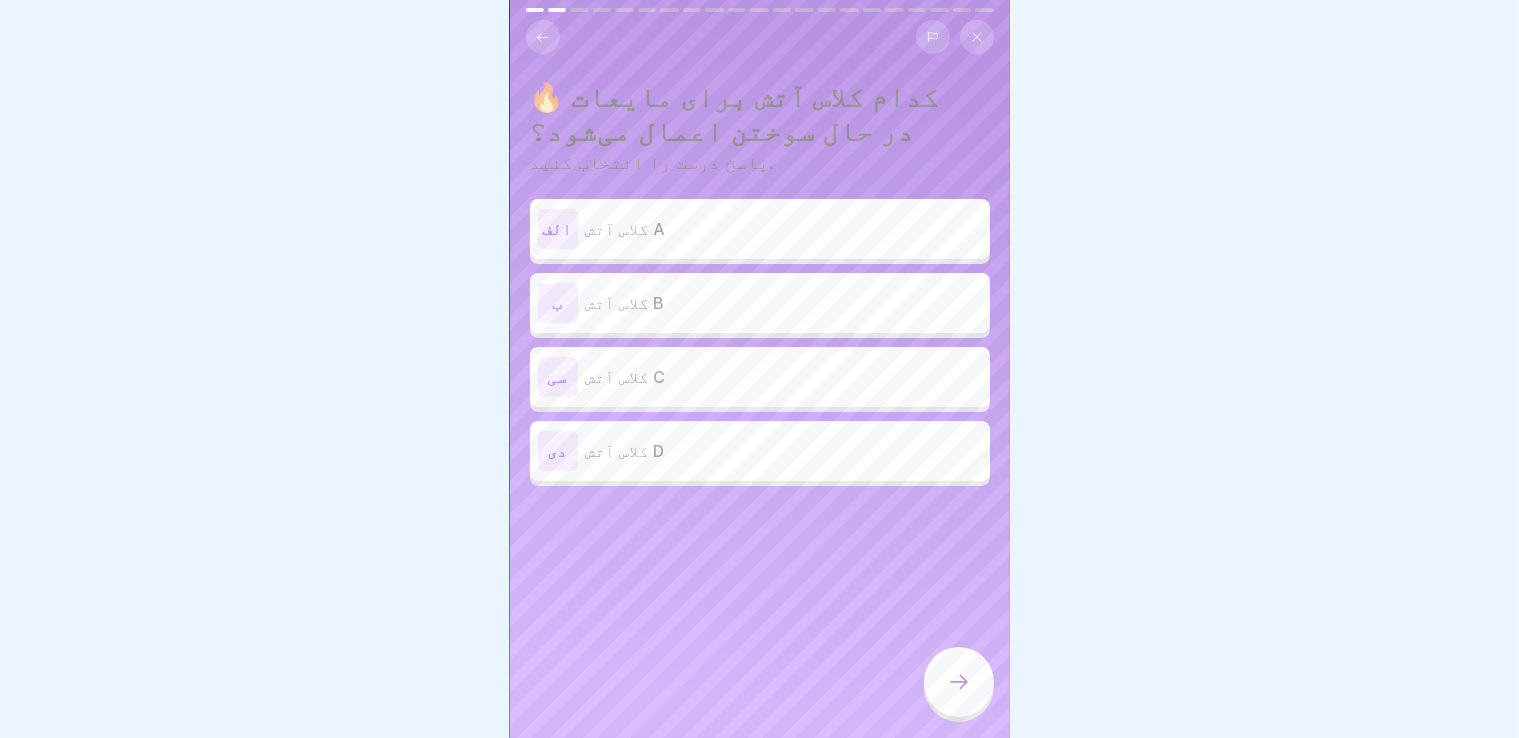click on "کلاس آتش B" at bounding box center (784, 303) 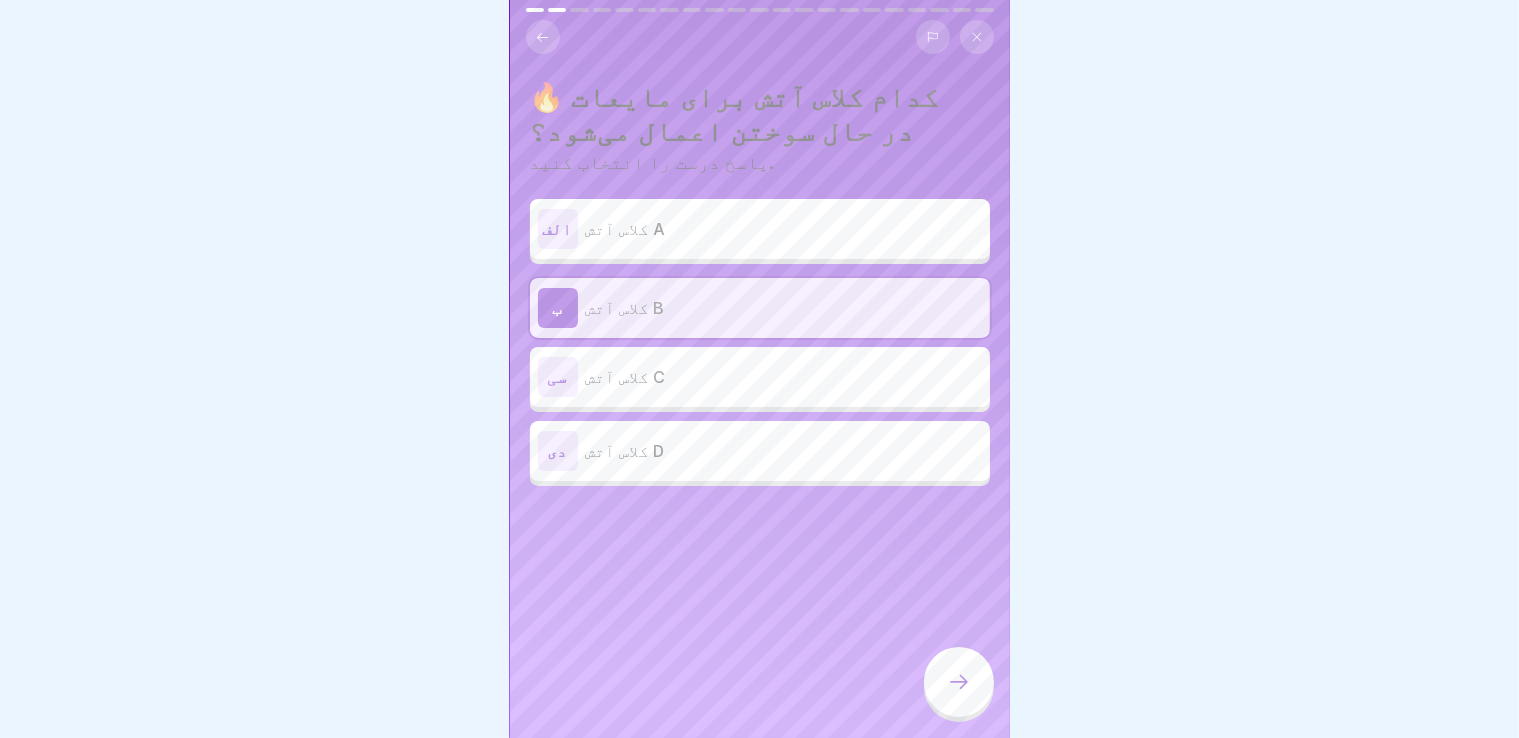 click at bounding box center (959, 682) 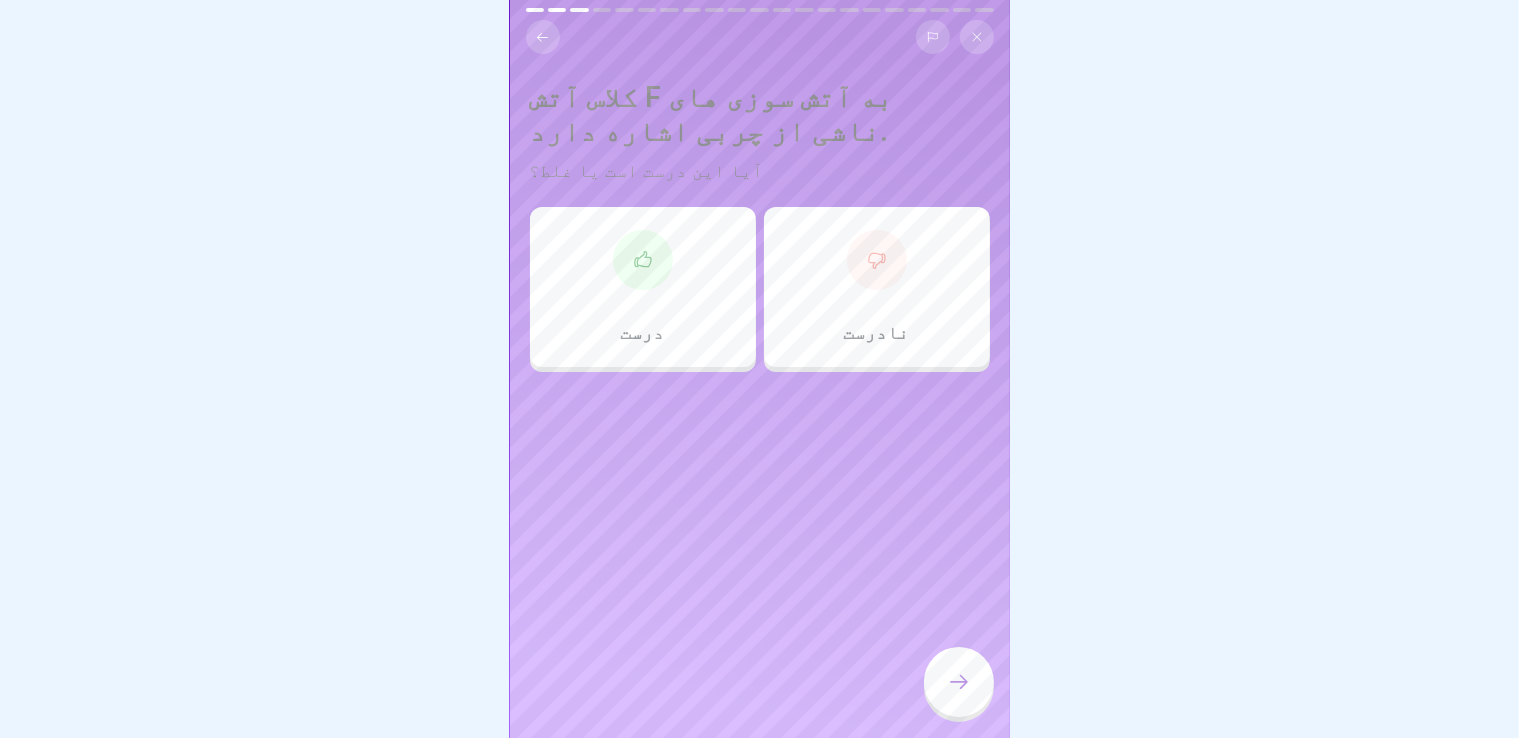 click on "درست" at bounding box center [643, 287] 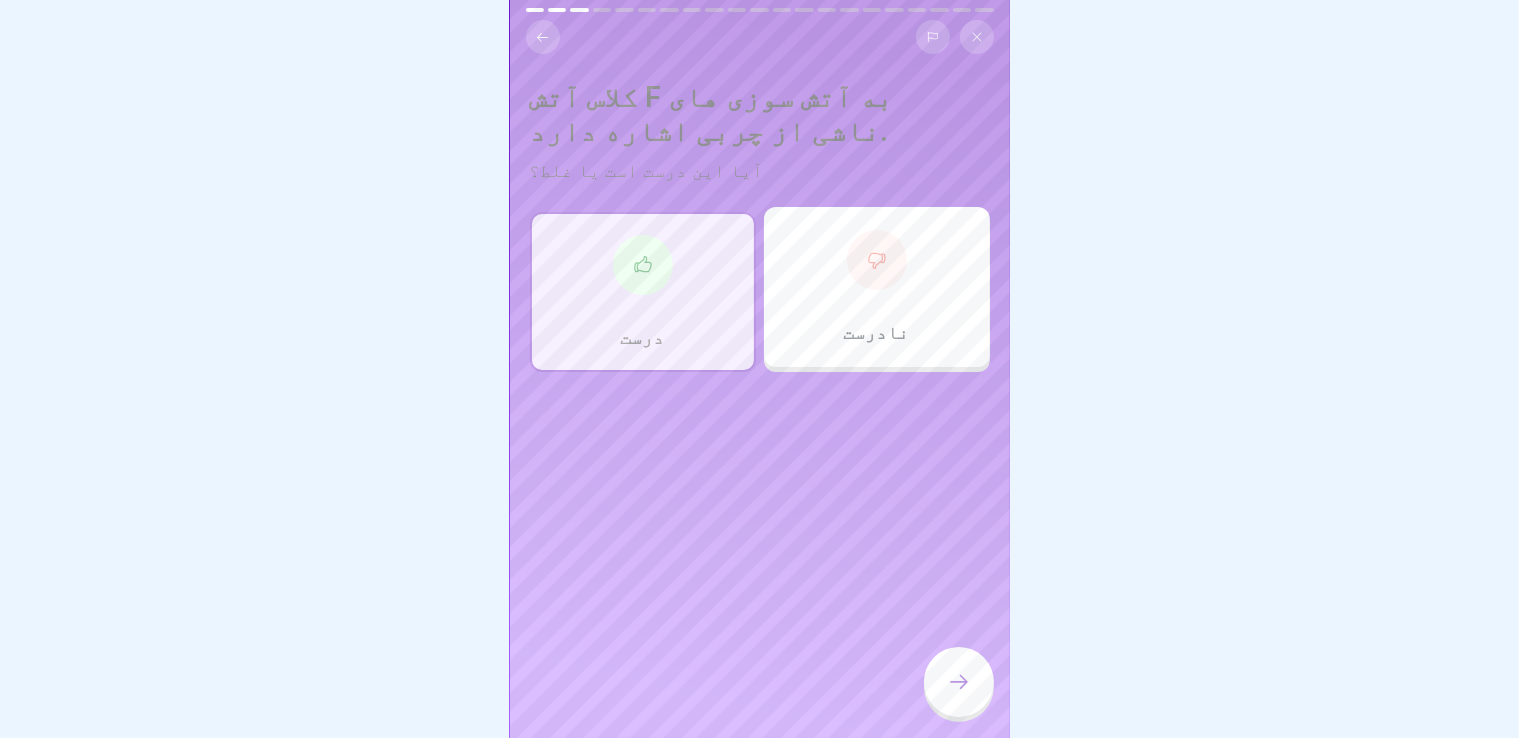 click 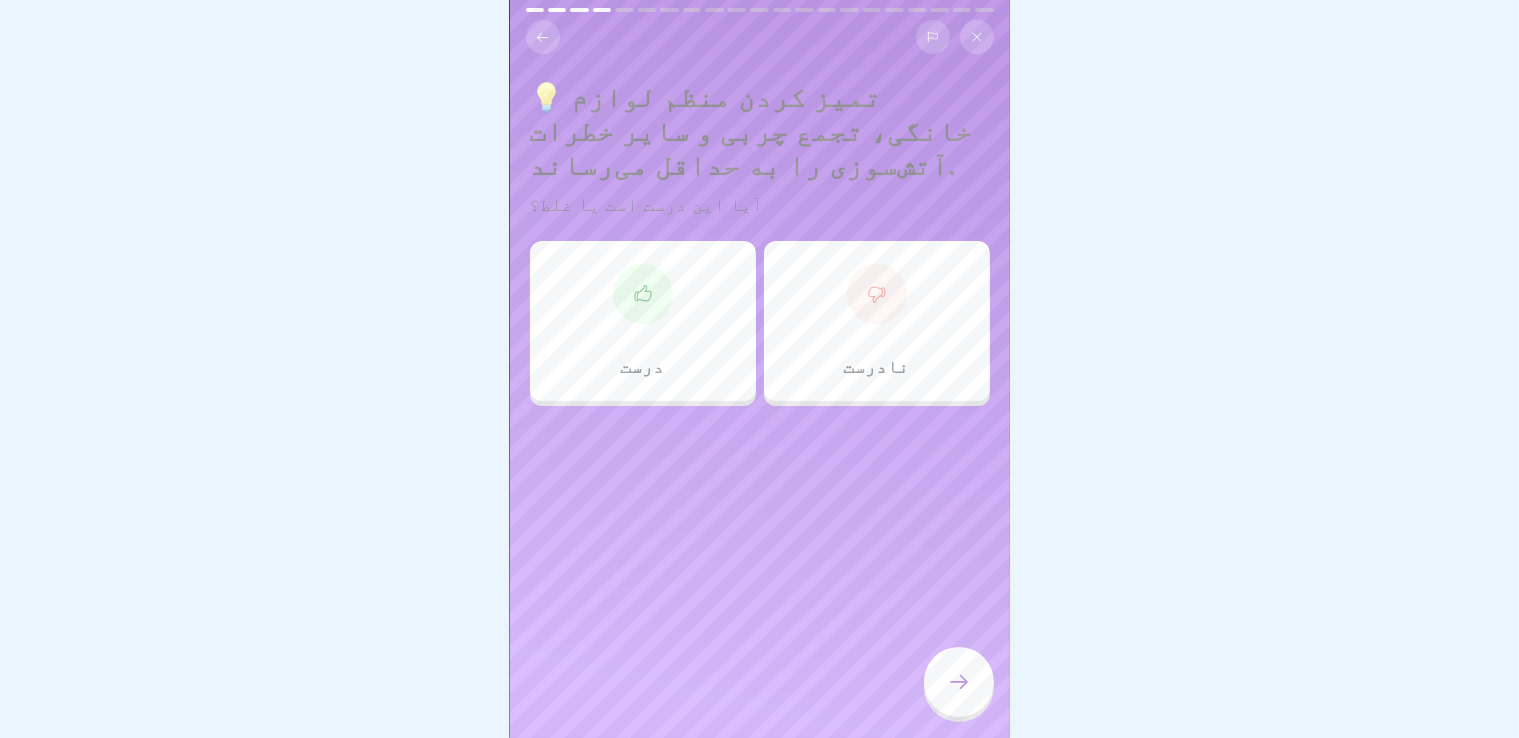 click on "درست" at bounding box center [643, 366] 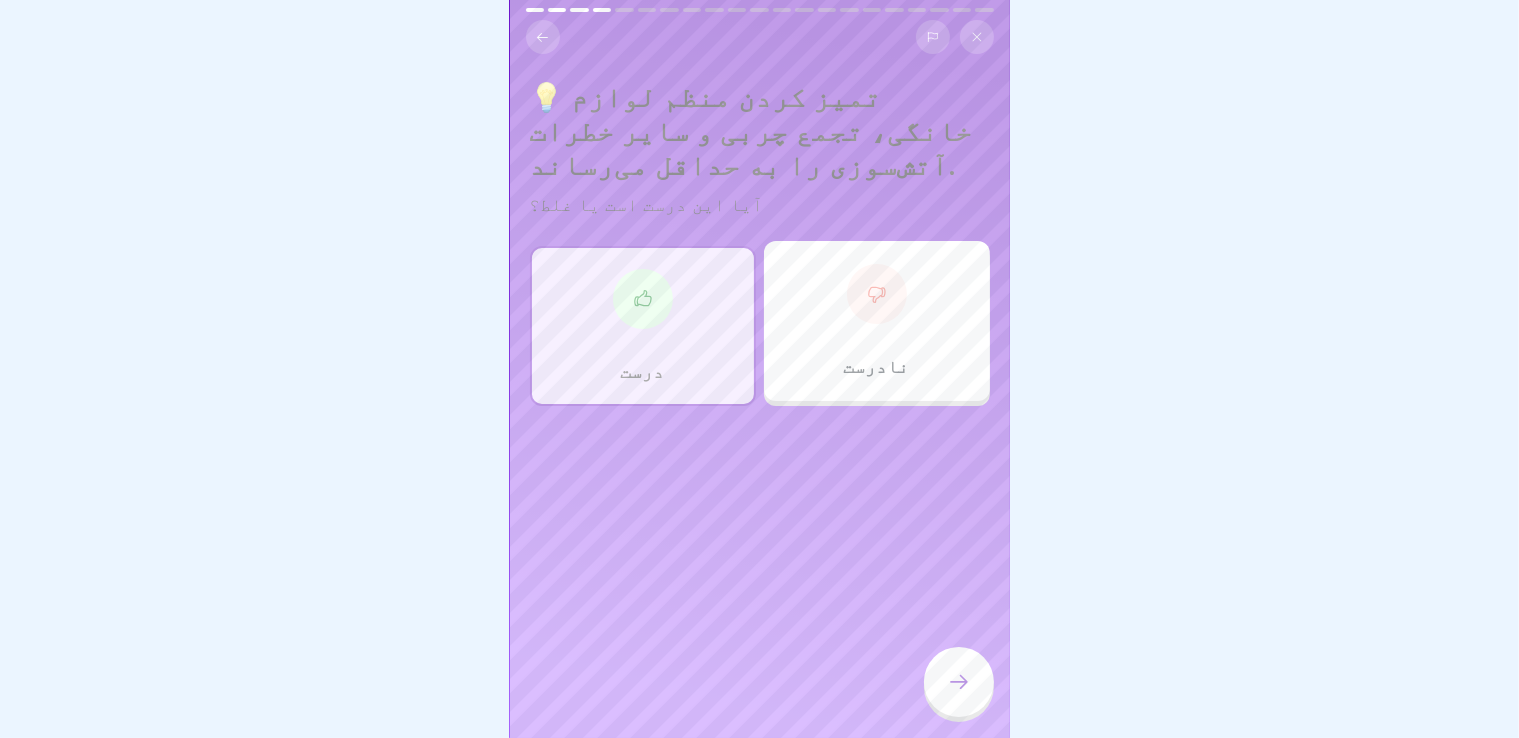 click at bounding box center [959, 682] 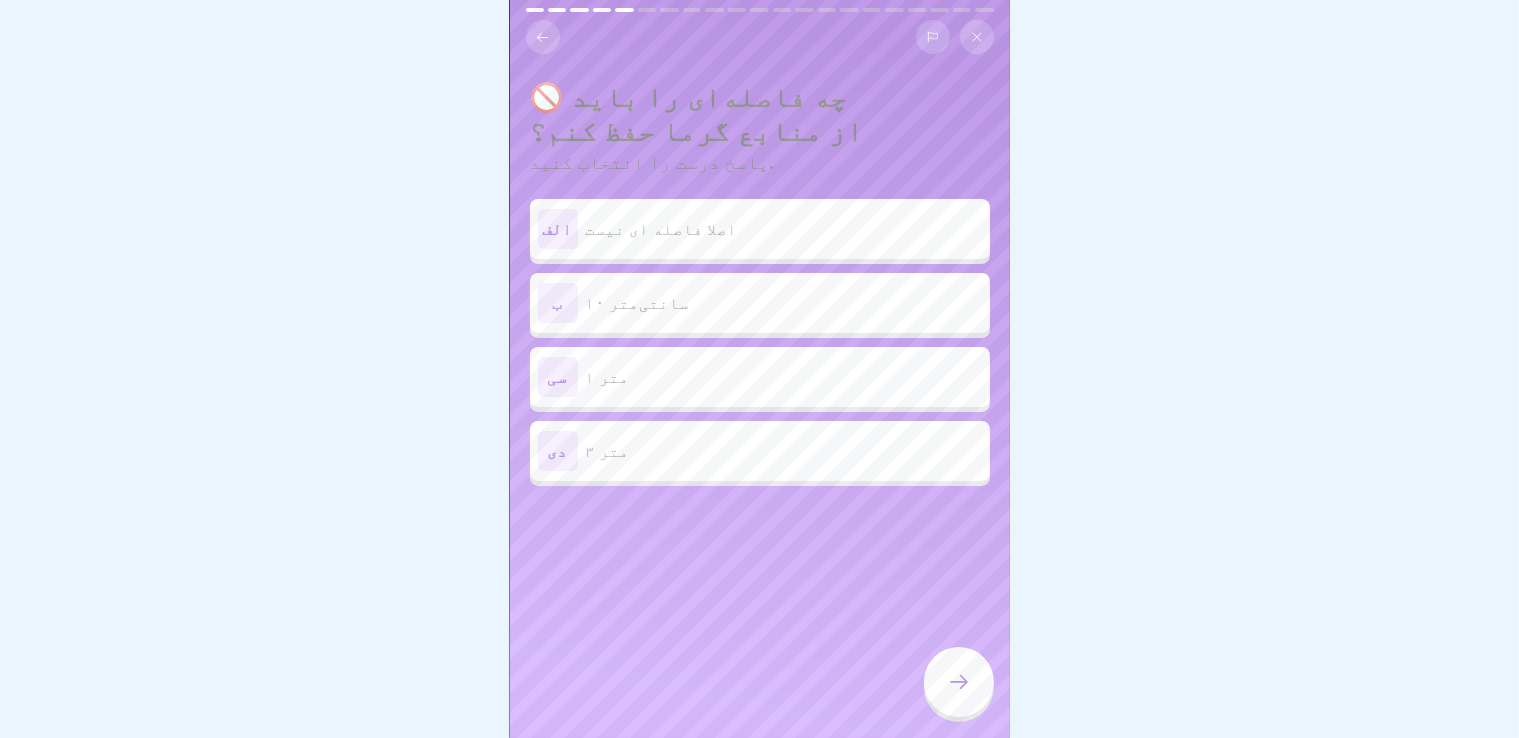 click on "سی ۱ متر" at bounding box center (760, 377) 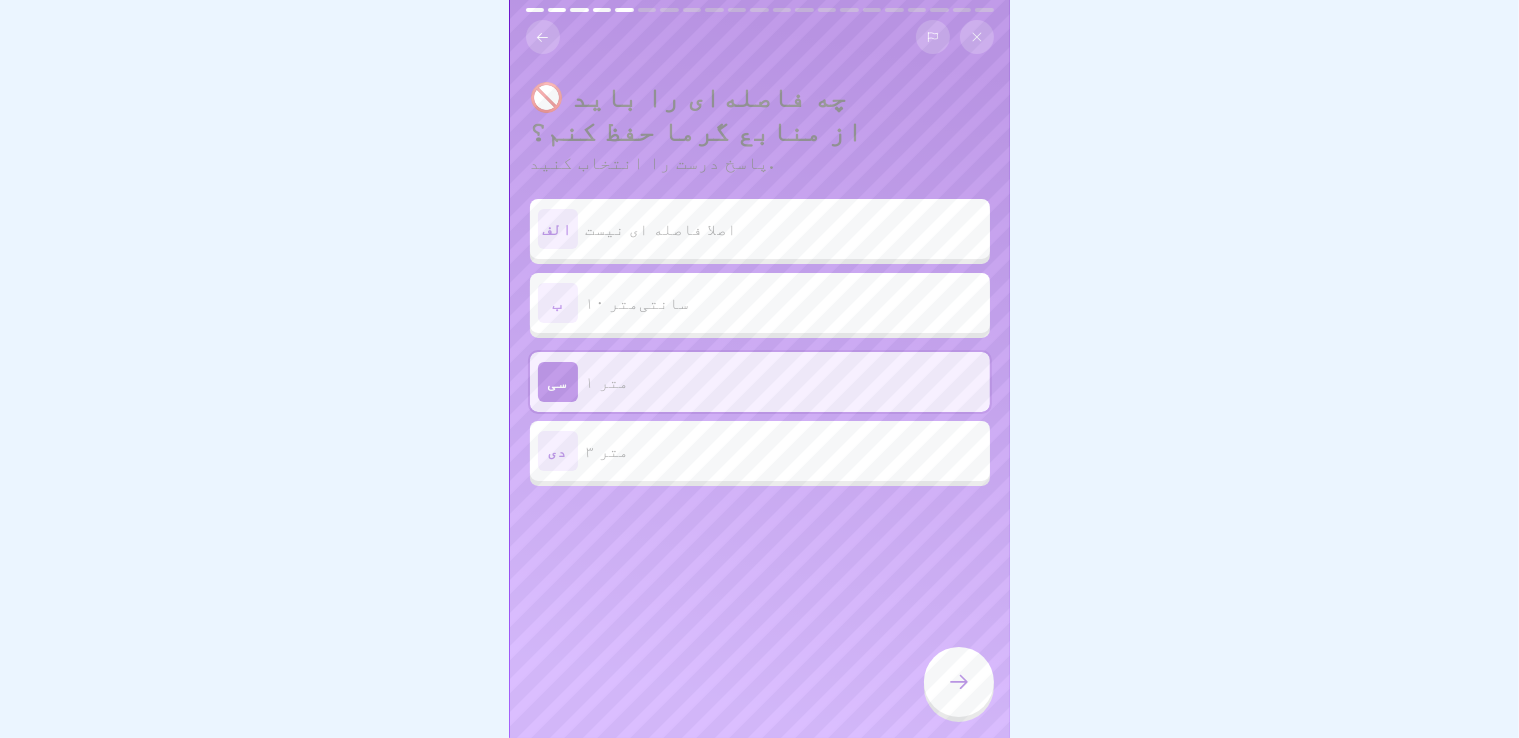 click 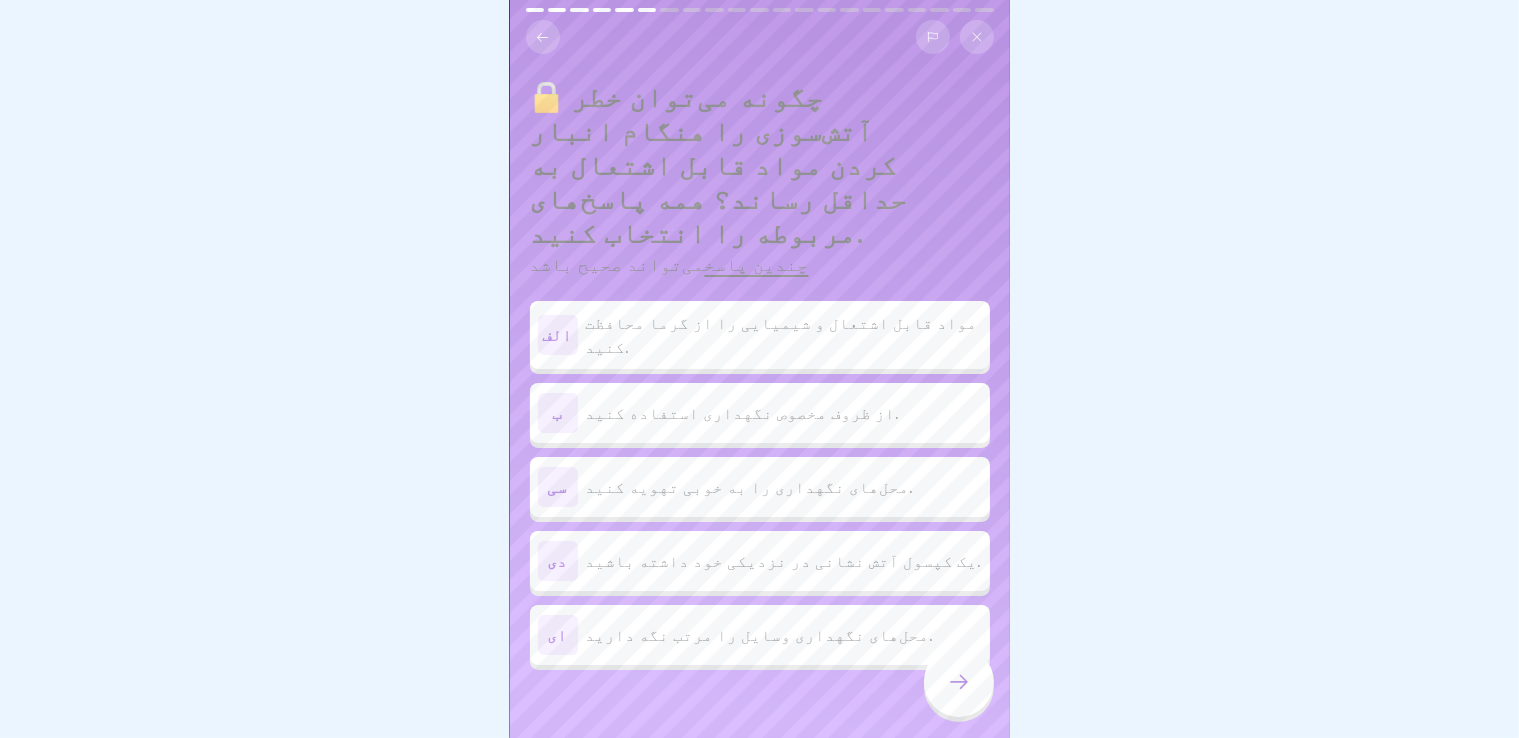 click on "ای محل‌های نگهداری وسایل را مرتب نگه دارید." at bounding box center (760, 635) 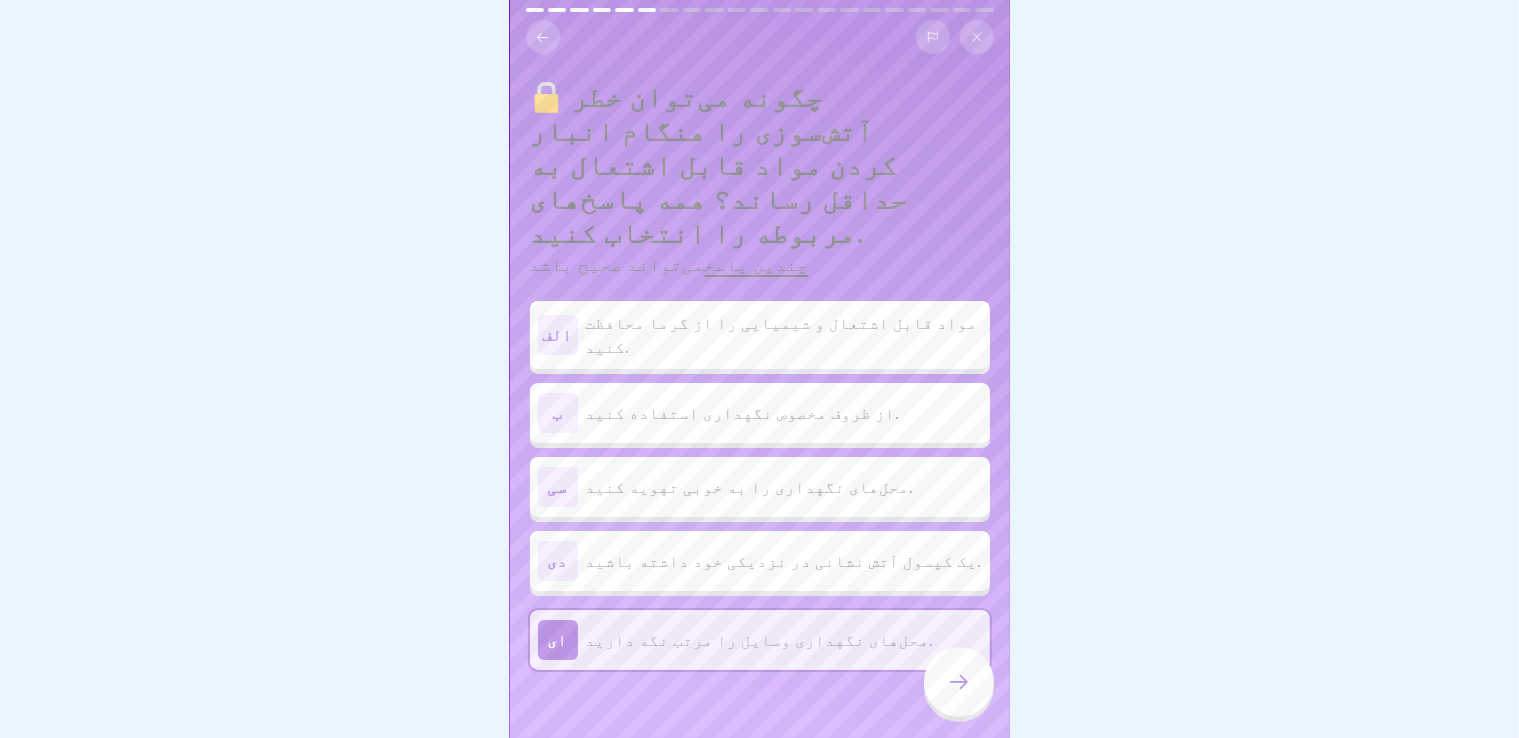 click on "محل‌های نگهداری وسایل را مرتب نگه دارید." at bounding box center (760, 640) 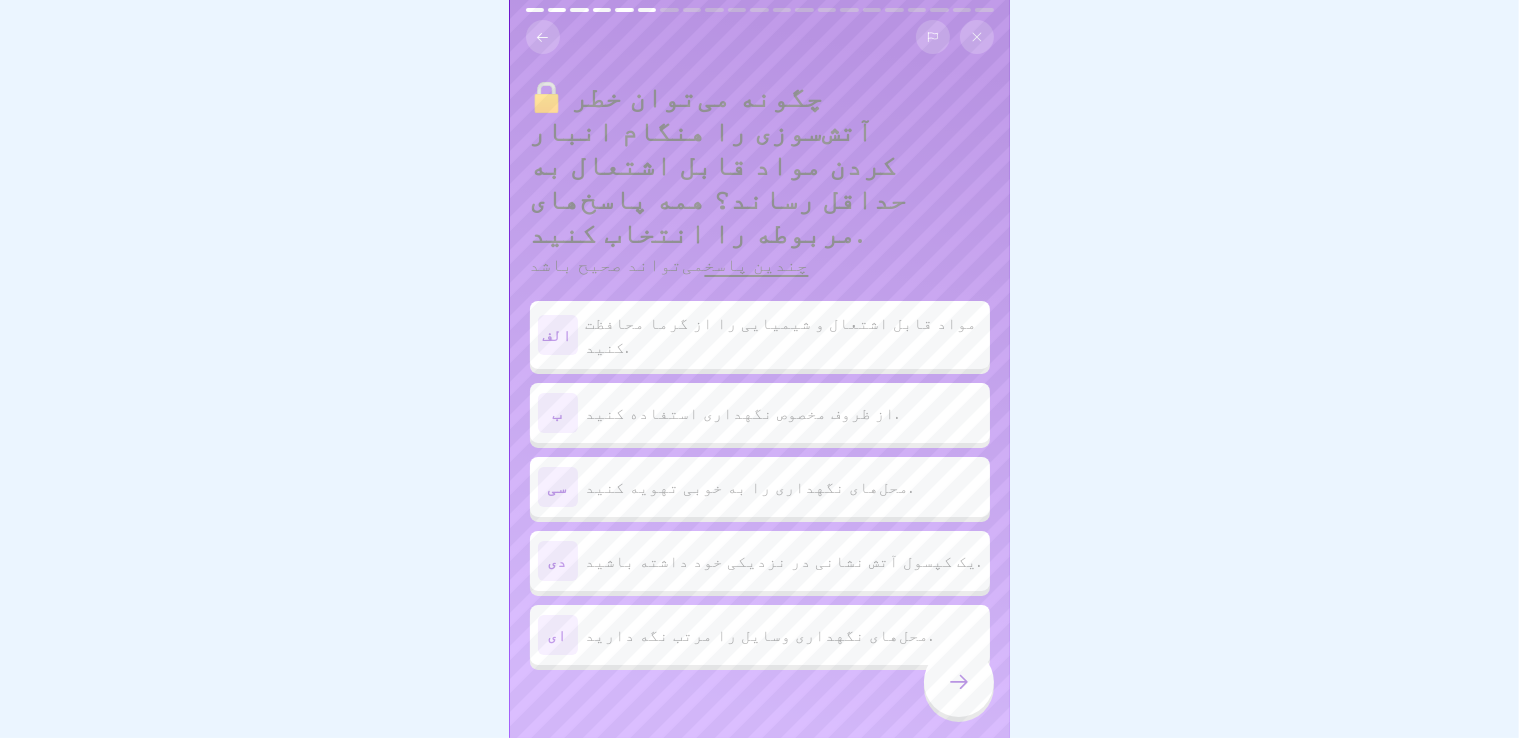 click on "مواد قابل اشتعال و شیمیایی را از گرما محافظت کنید." at bounding box center [784, 335] 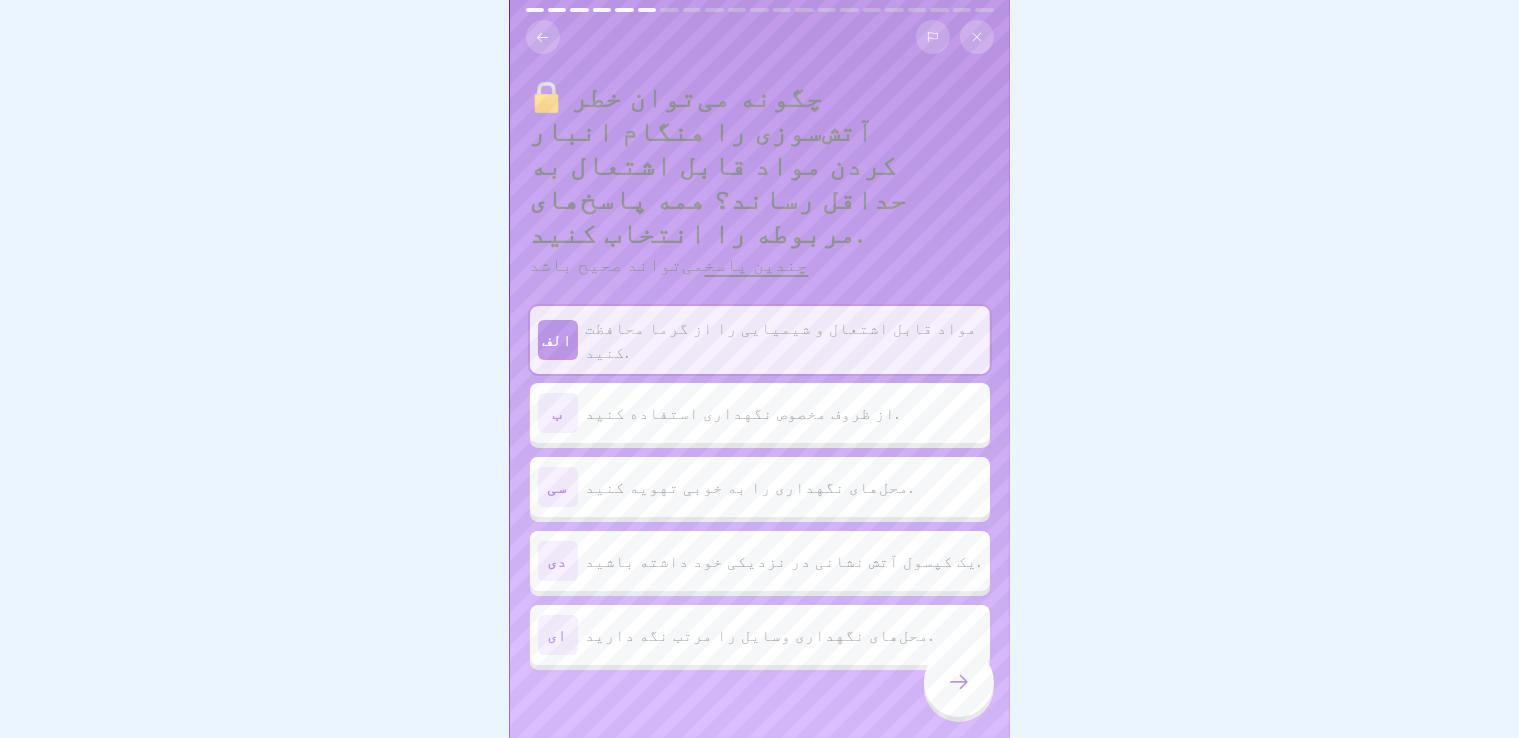click on "از ظروف مخصوص نگهداری استفاده کنید." at bounding box center (743, 413) 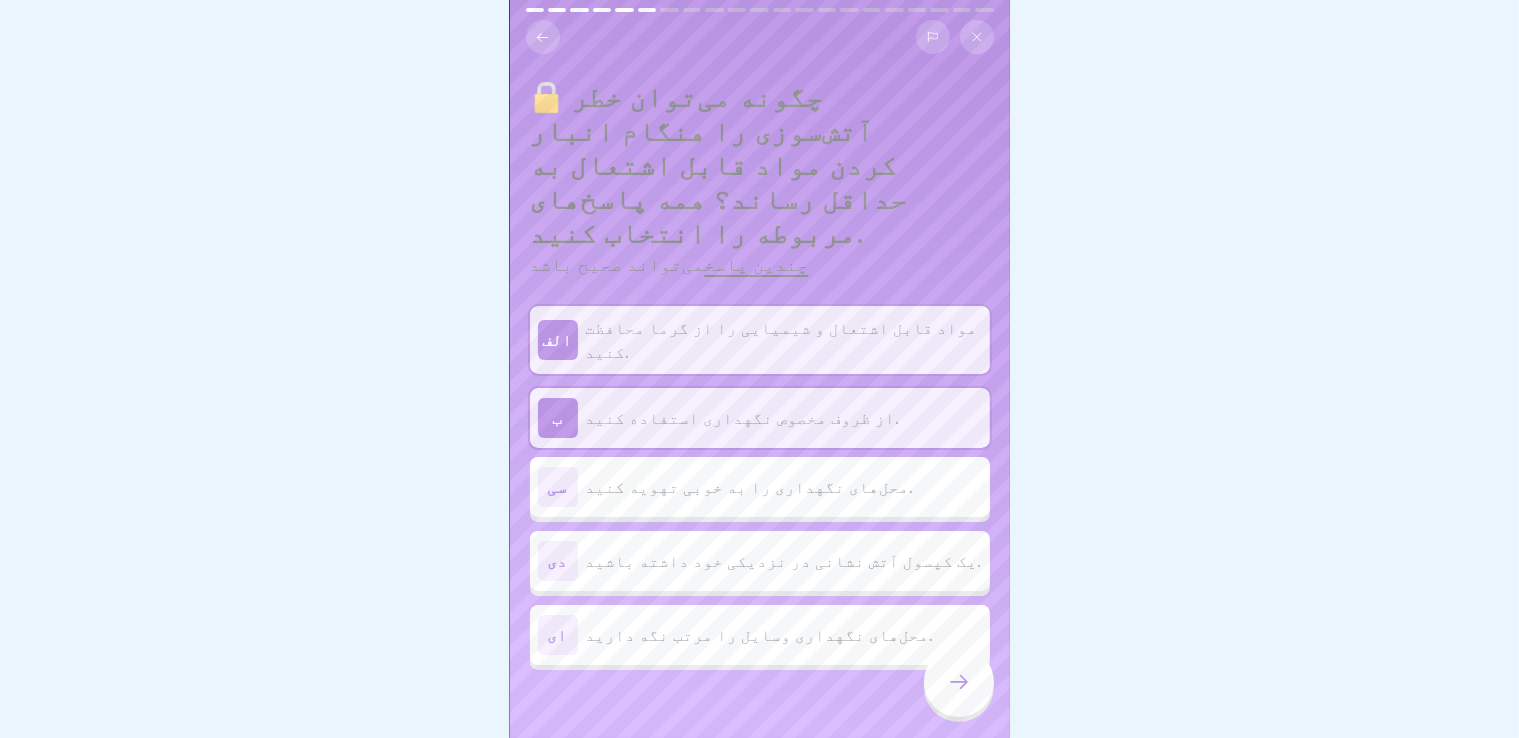 click on "محل‌های نگهداری را به خوبی تهویه کنید." at bounding box center [750, 487] 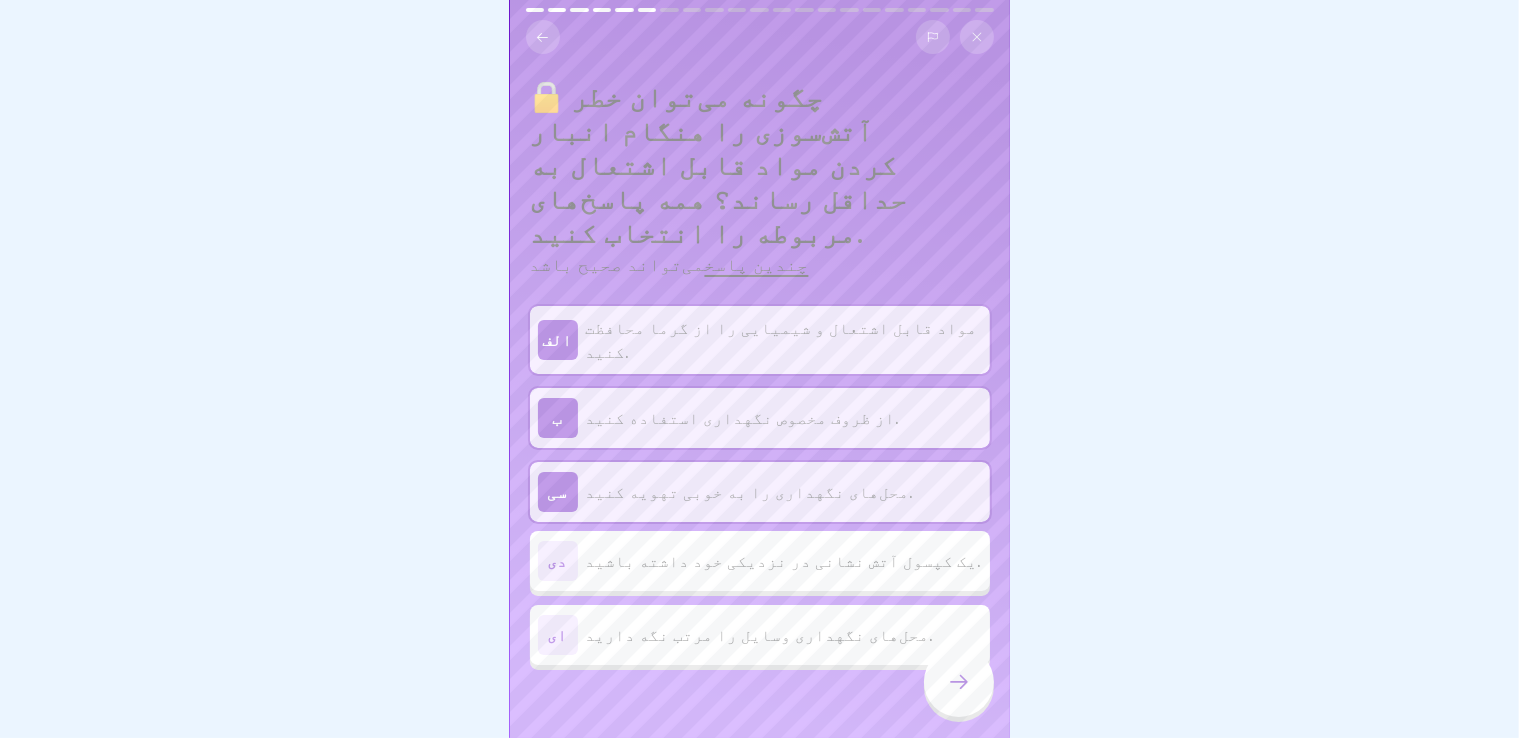 click on "محل‌های نگهداری وسایل را مرتب نگه دارید." at bounding box center (760, 635) 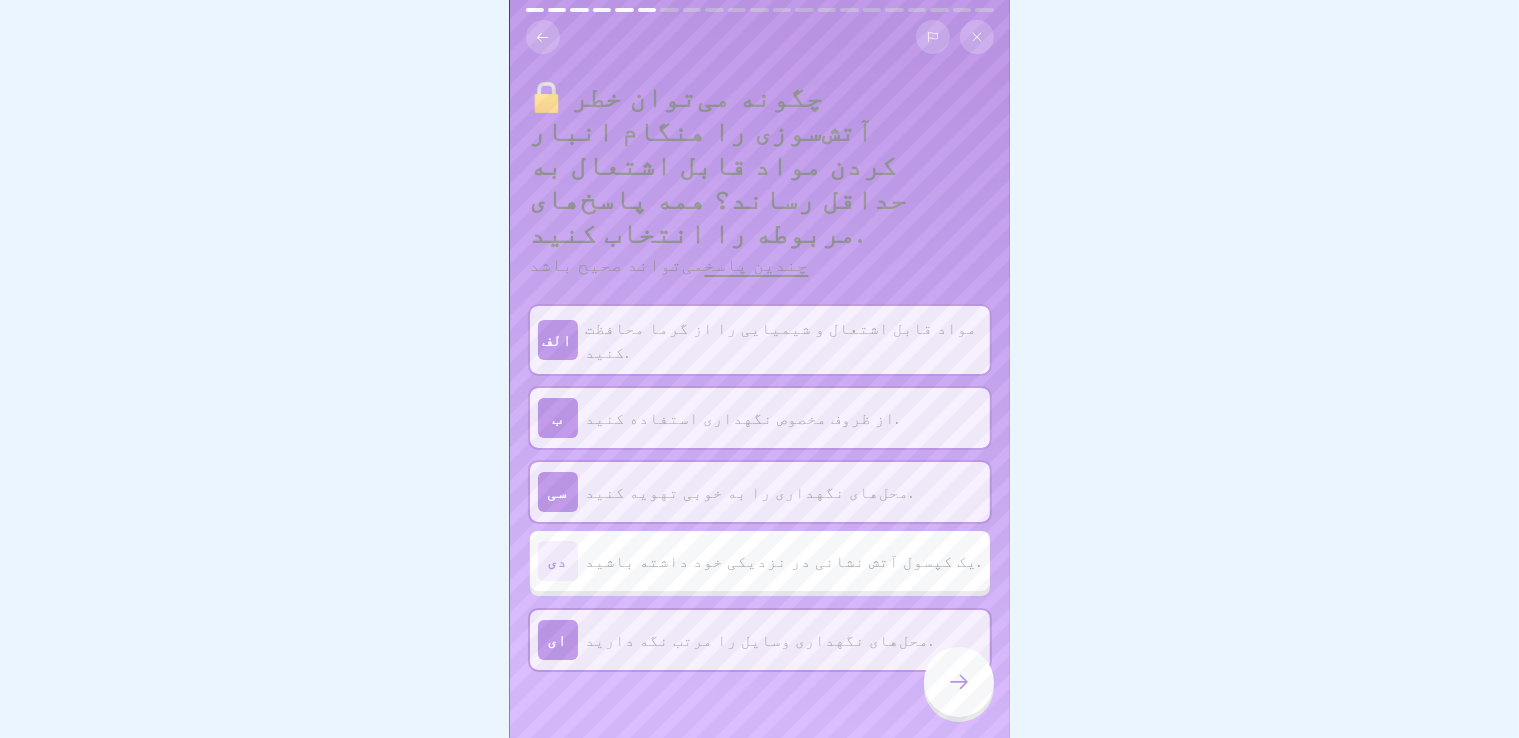 click at bounding box center (959, 682) 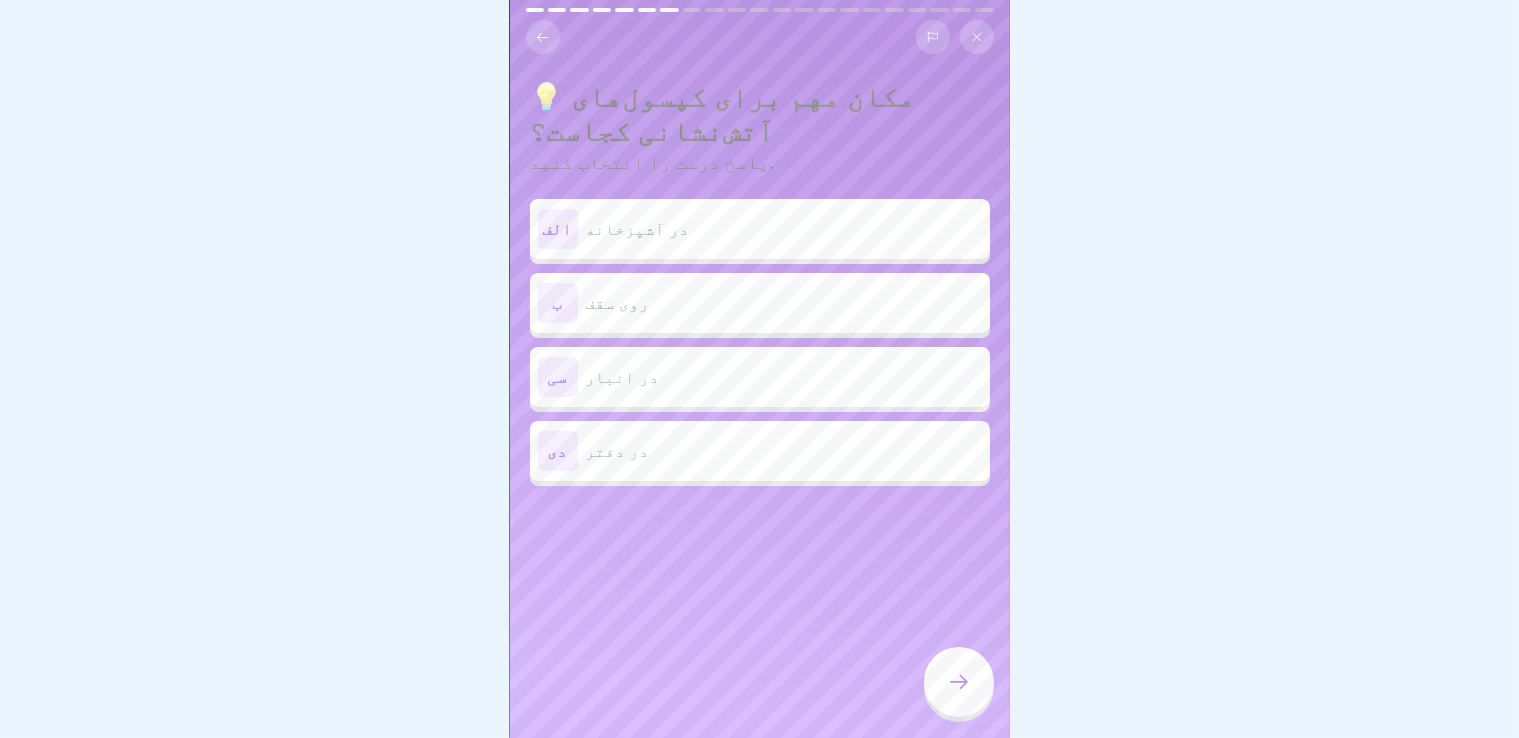 click on "در آشپزخانه" at bounding box center (784, 229) 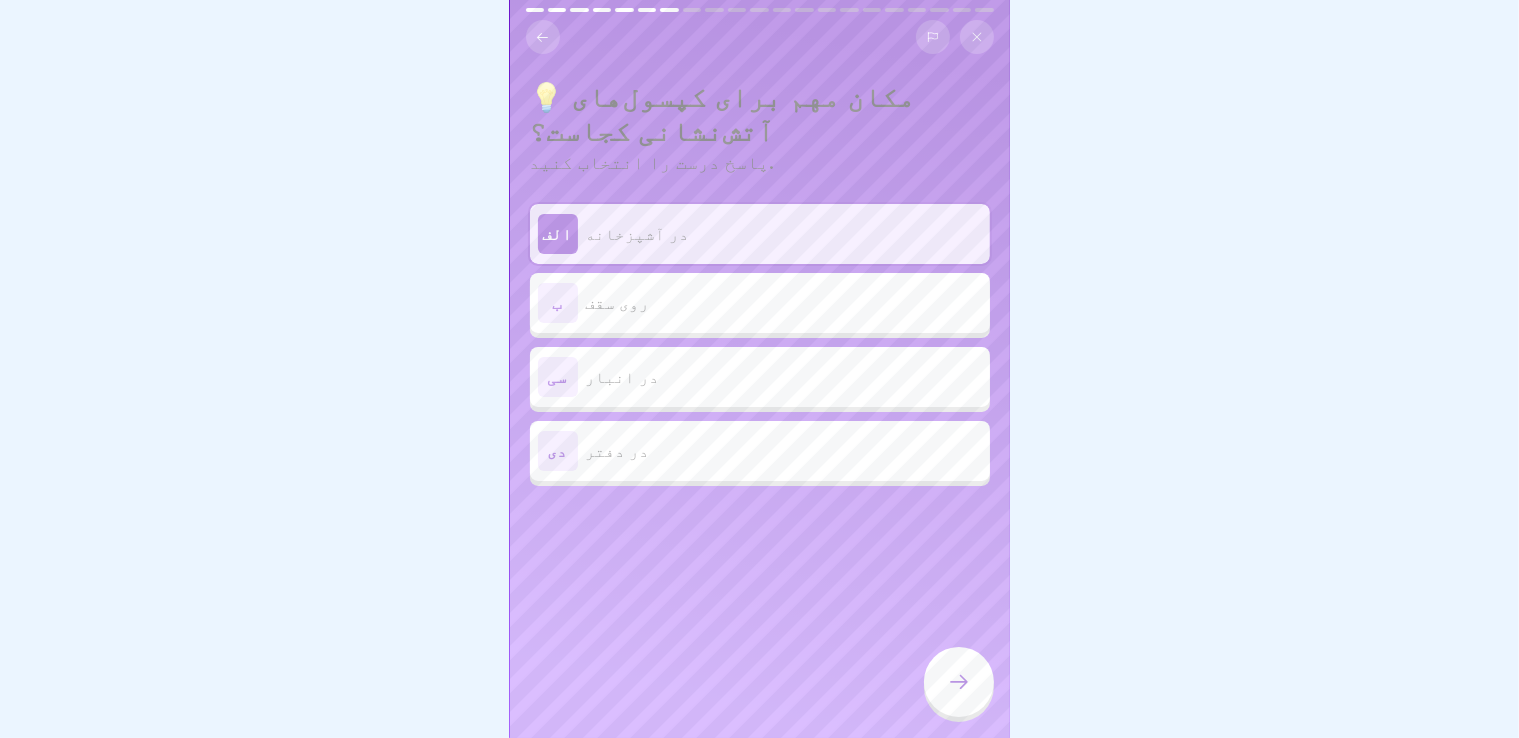 click 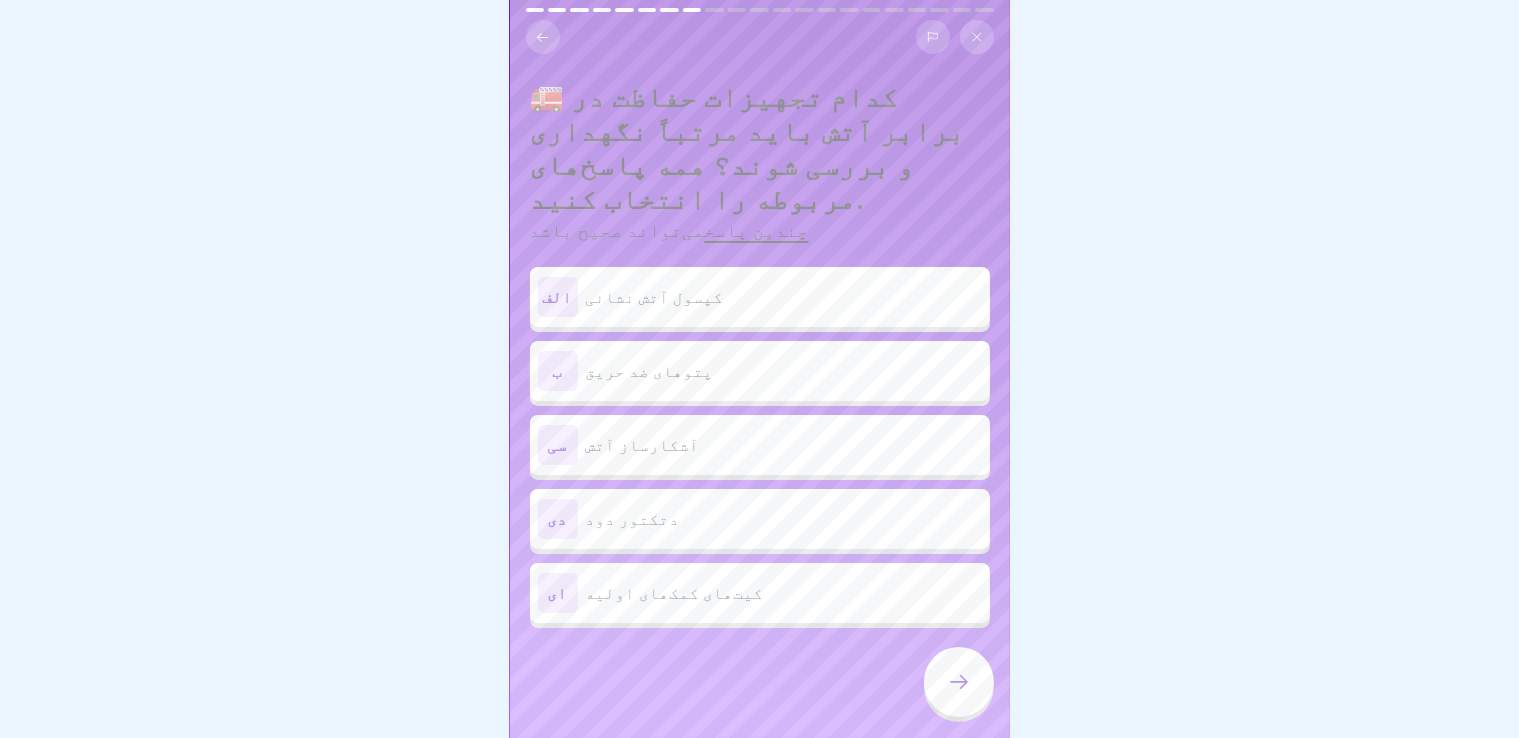 click on "کپسول آتش نشانی" at bounding box center [784, 297] 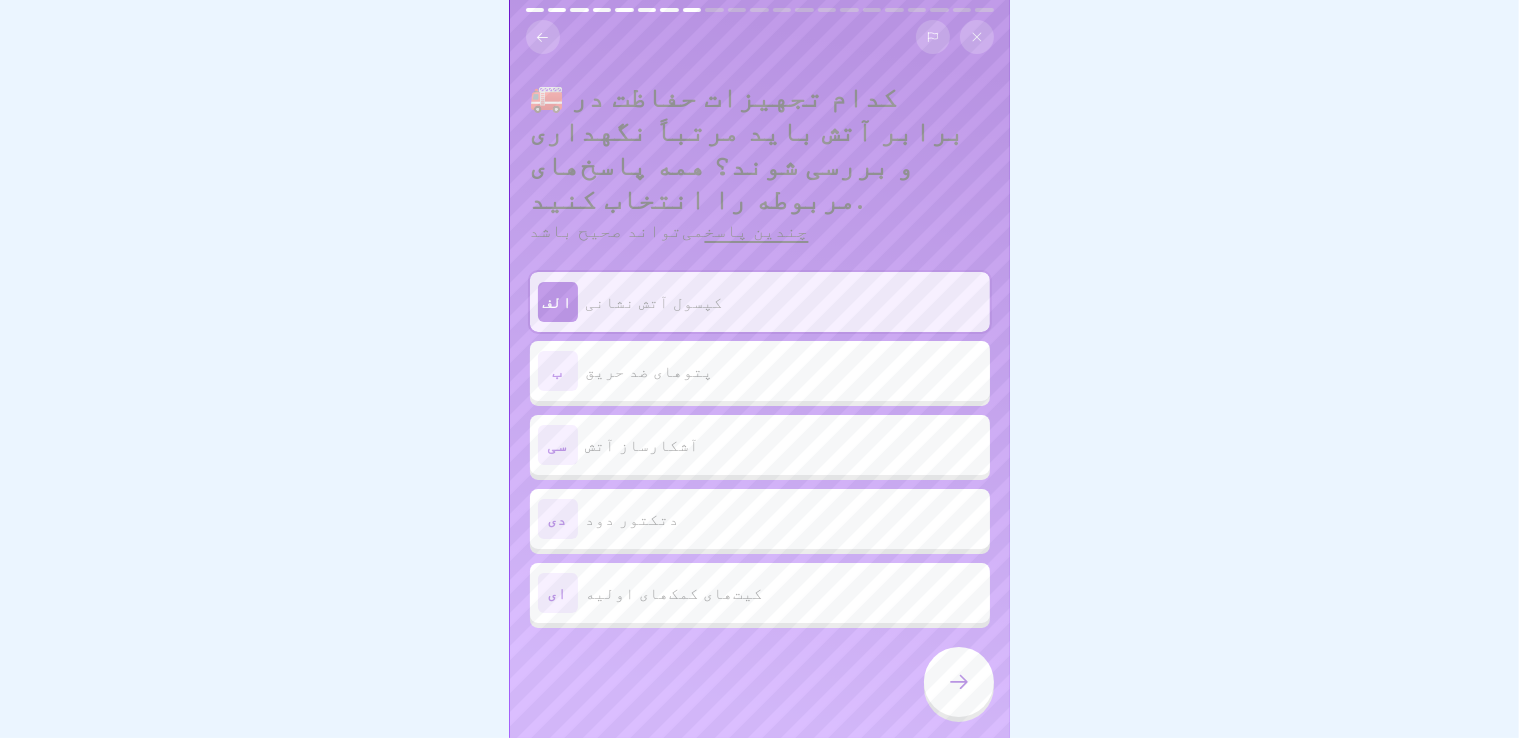 click on "ب پتوهای ضد حریق" at bounding box center [760, 371] 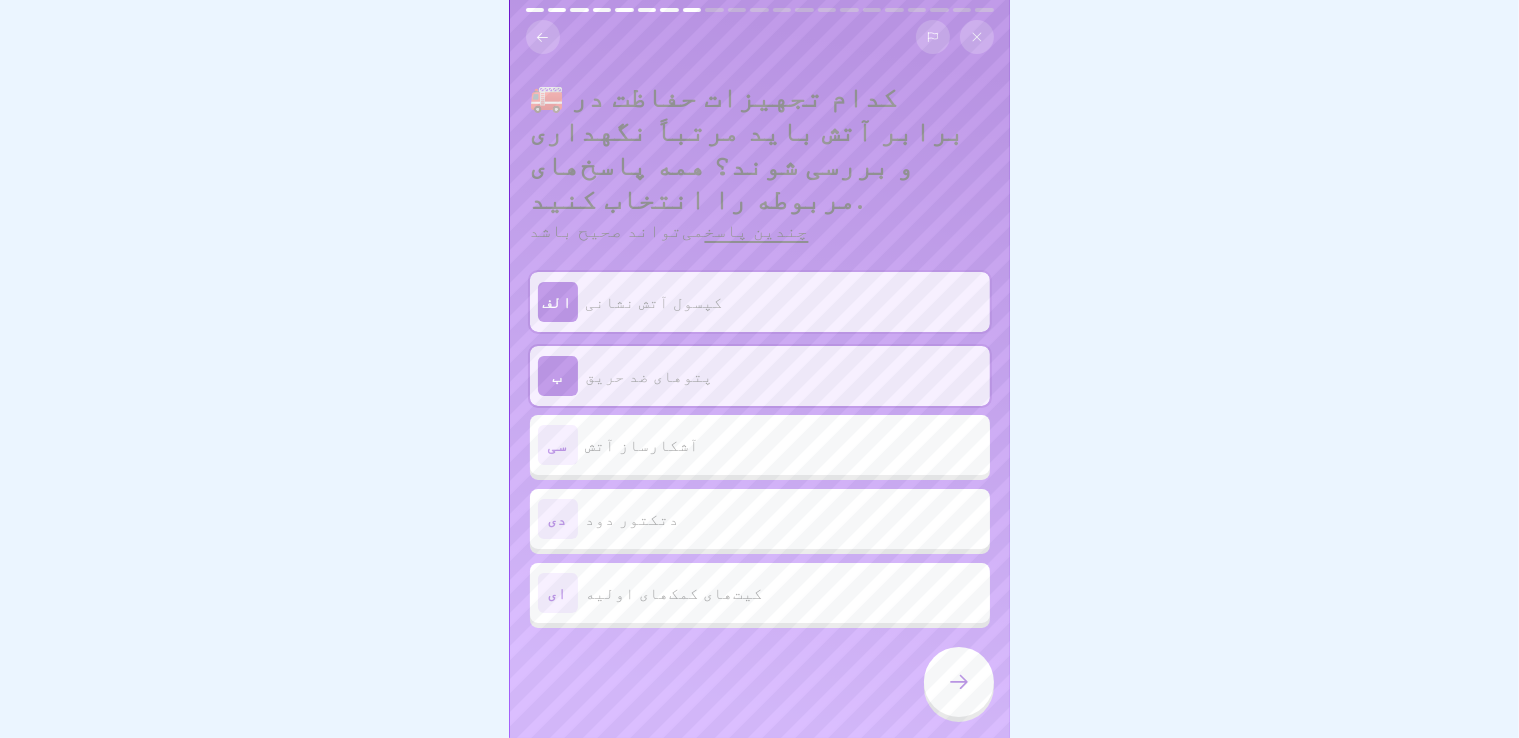 click on "آشکارساز آتش" at bounding box center [784, 445] 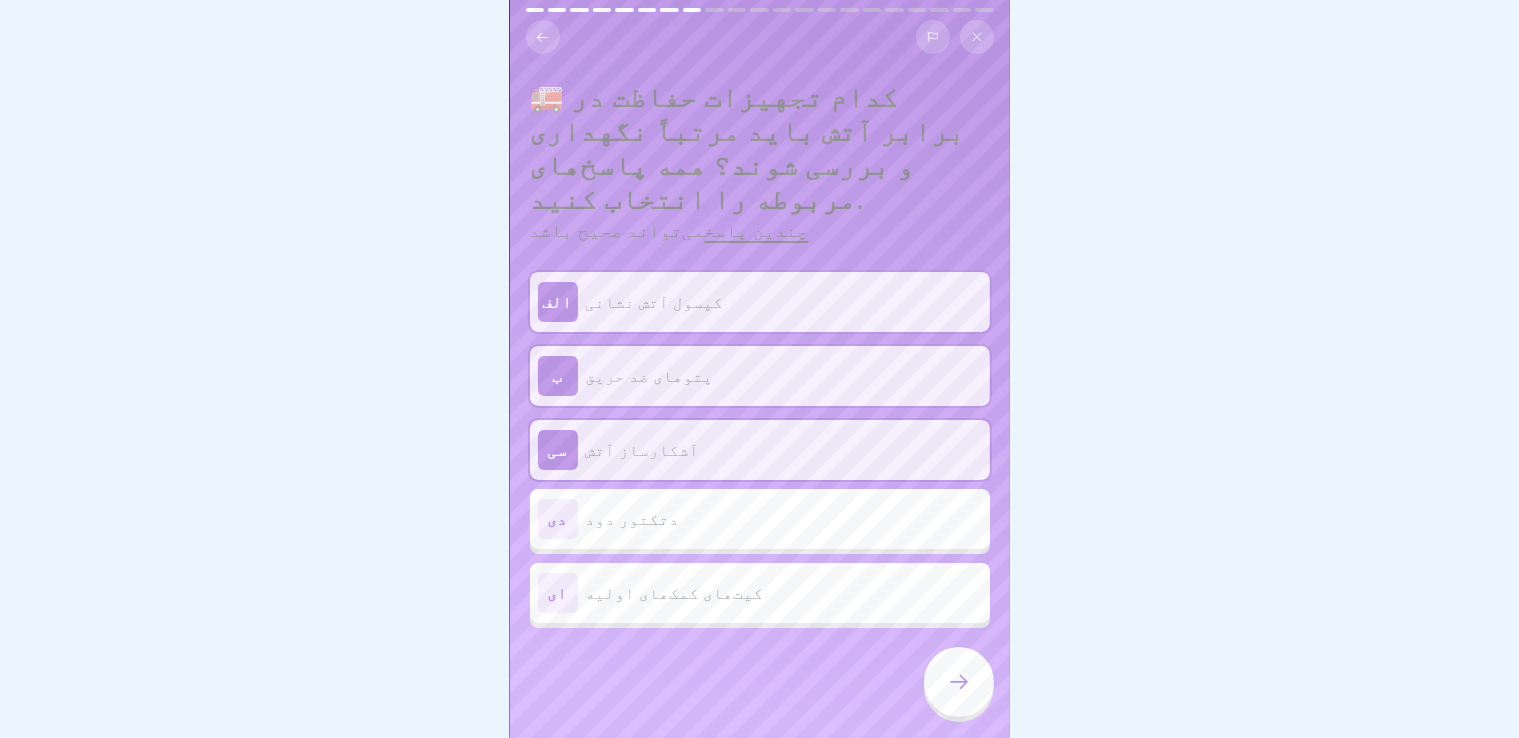 click on "دتکتور دود" at bounding box center [784, 519] 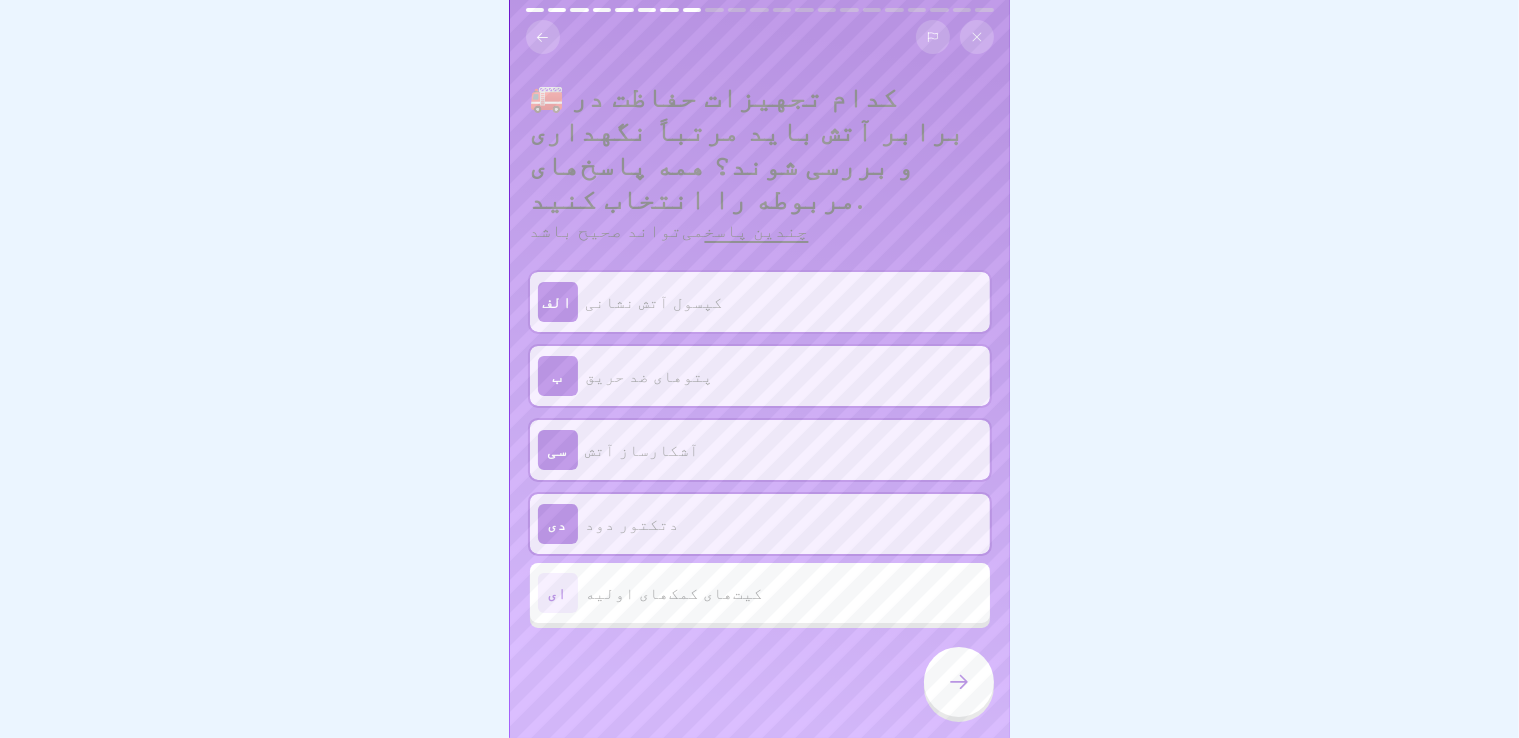 click at bounding box center [959, 682] 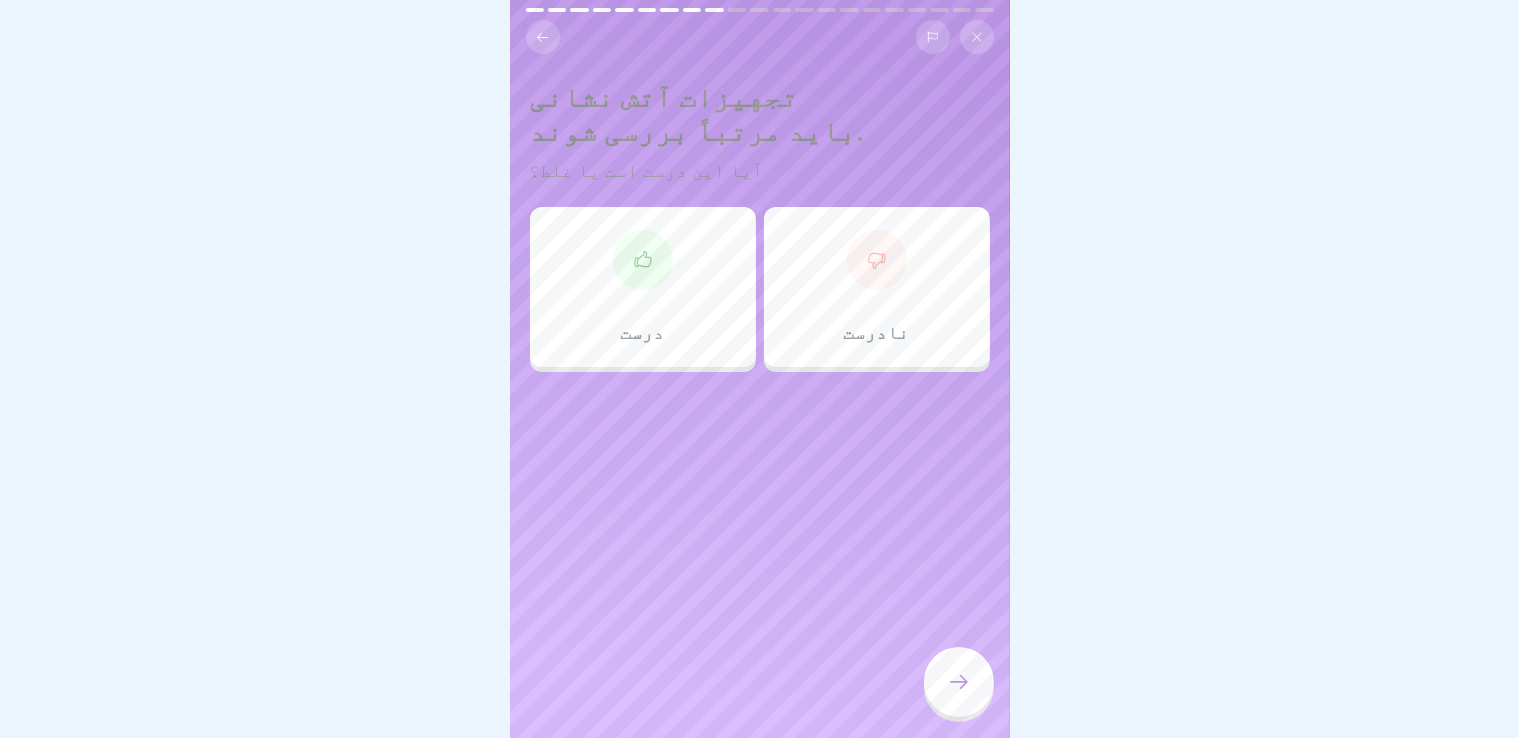 click at bounding box center [643, 260] 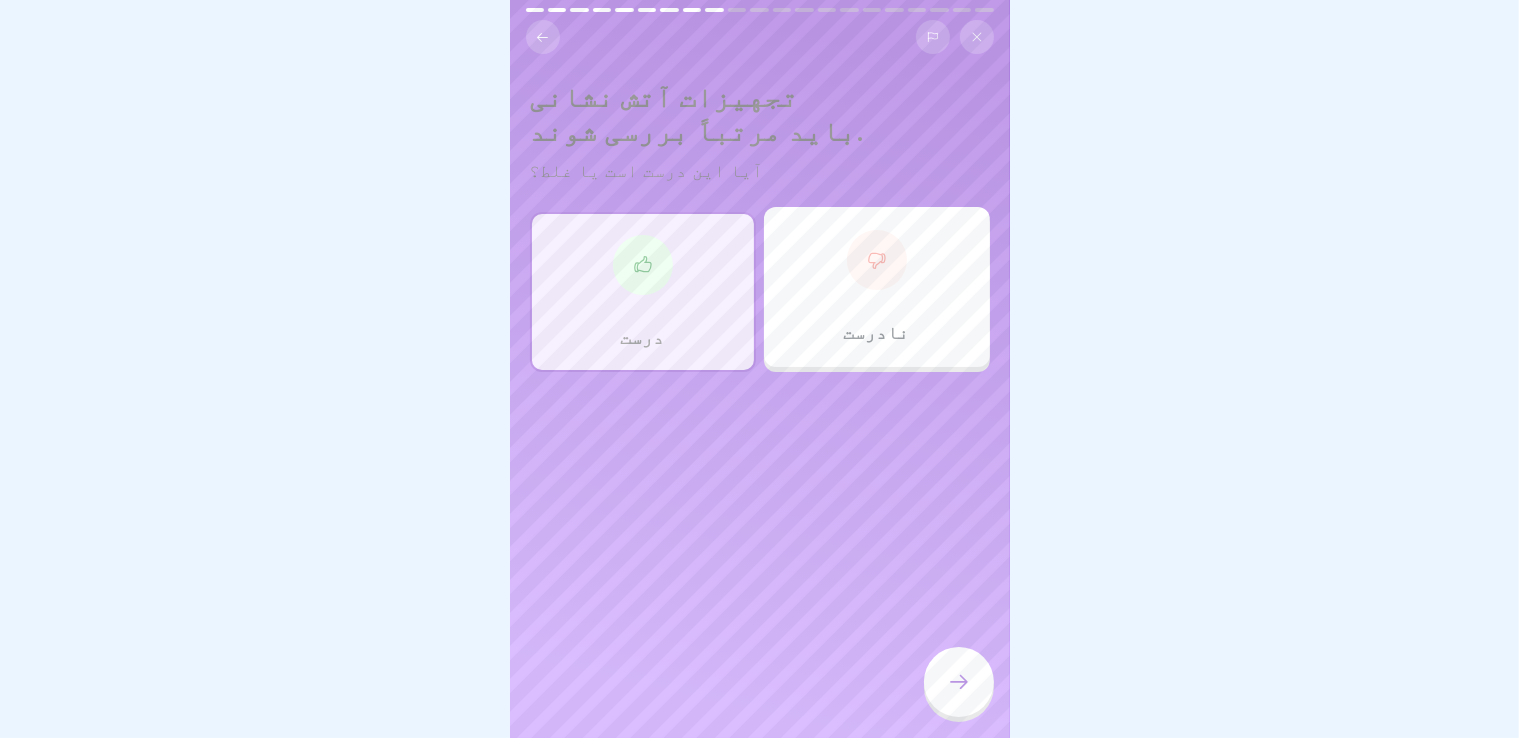 click 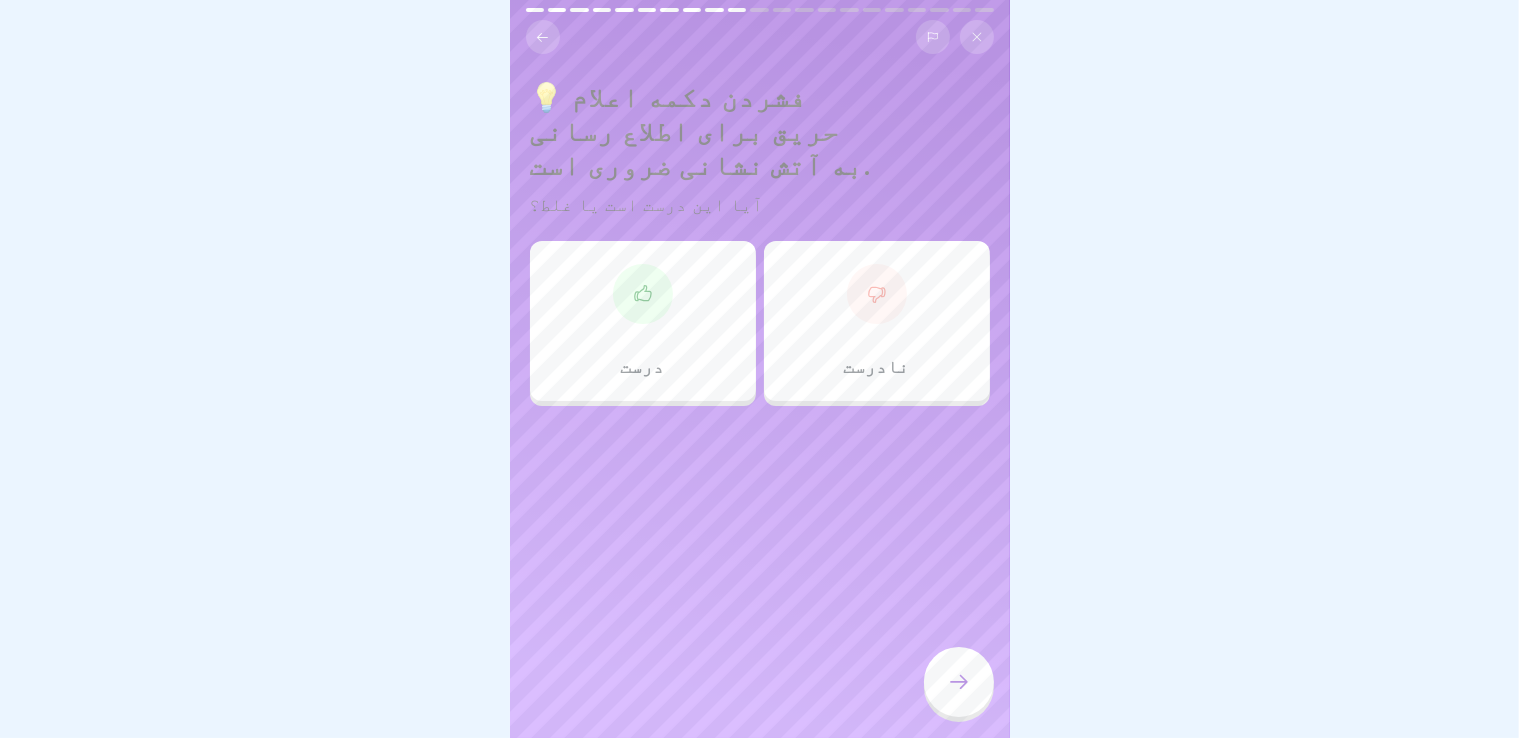 scroll, scrollTop: 0, scrollLeft: 0, axis: both 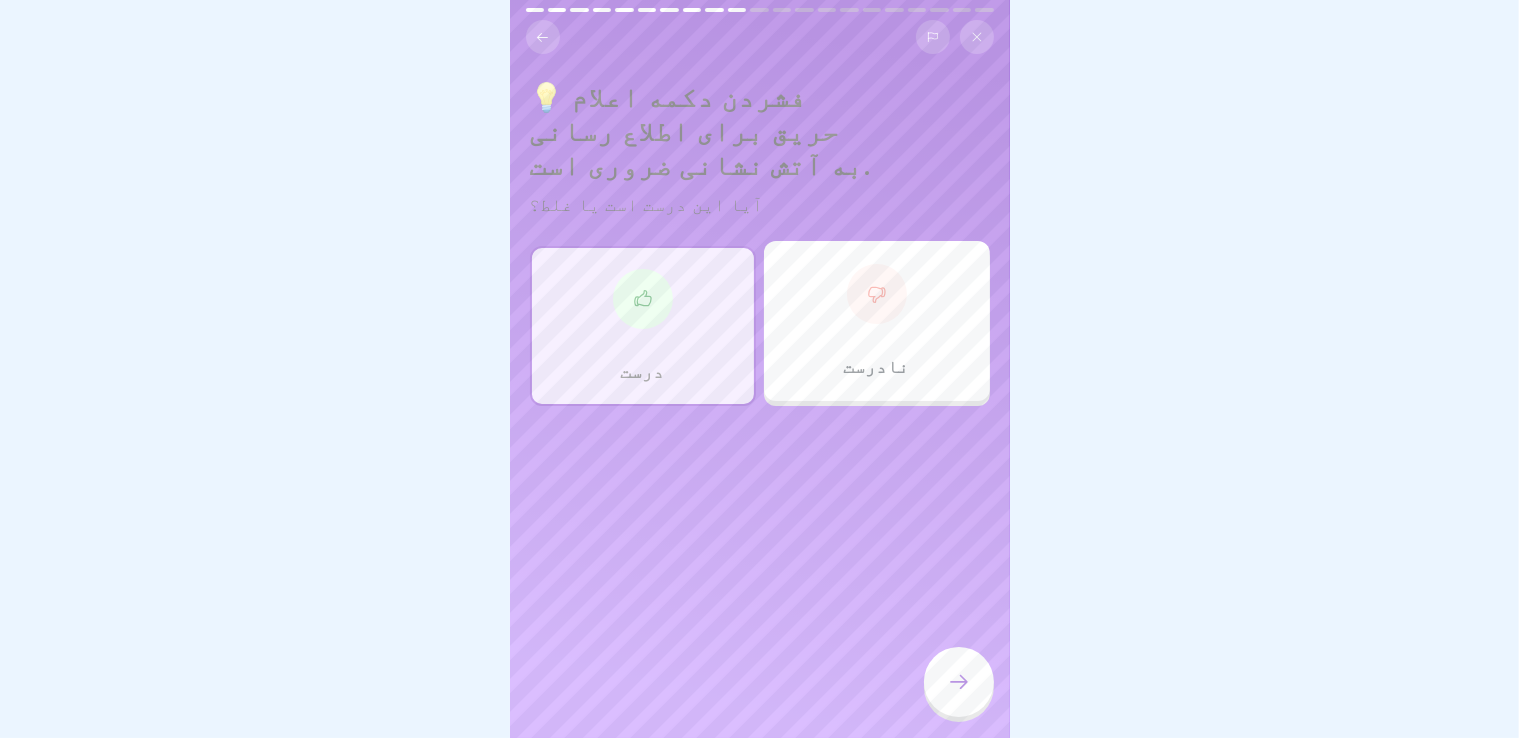 click 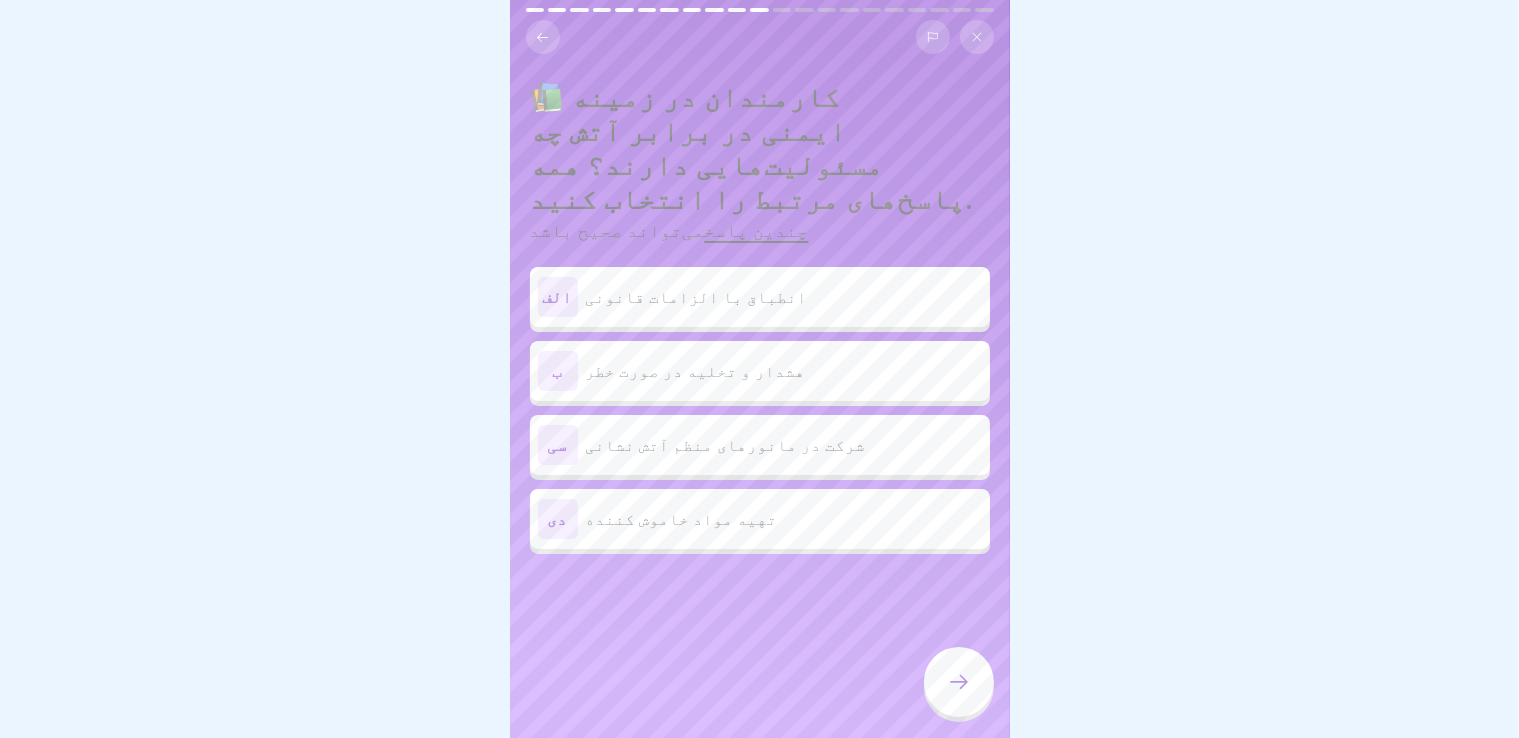click on "الف انطباق با الزامات قانونی" at bounding box center (760, 297) 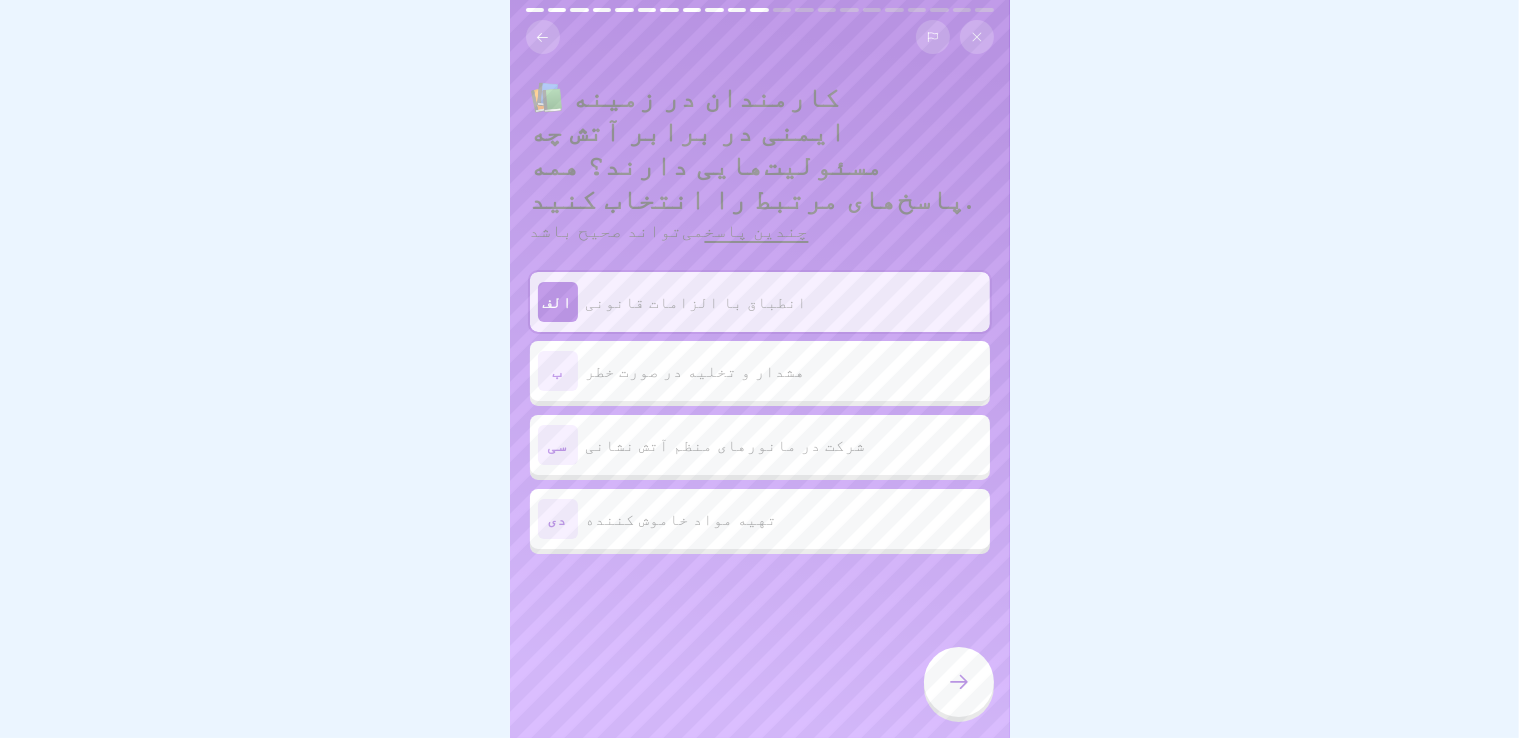 click on "ب هشدار و تخلیه در صورت خطر" at bounding box center (760, 371) 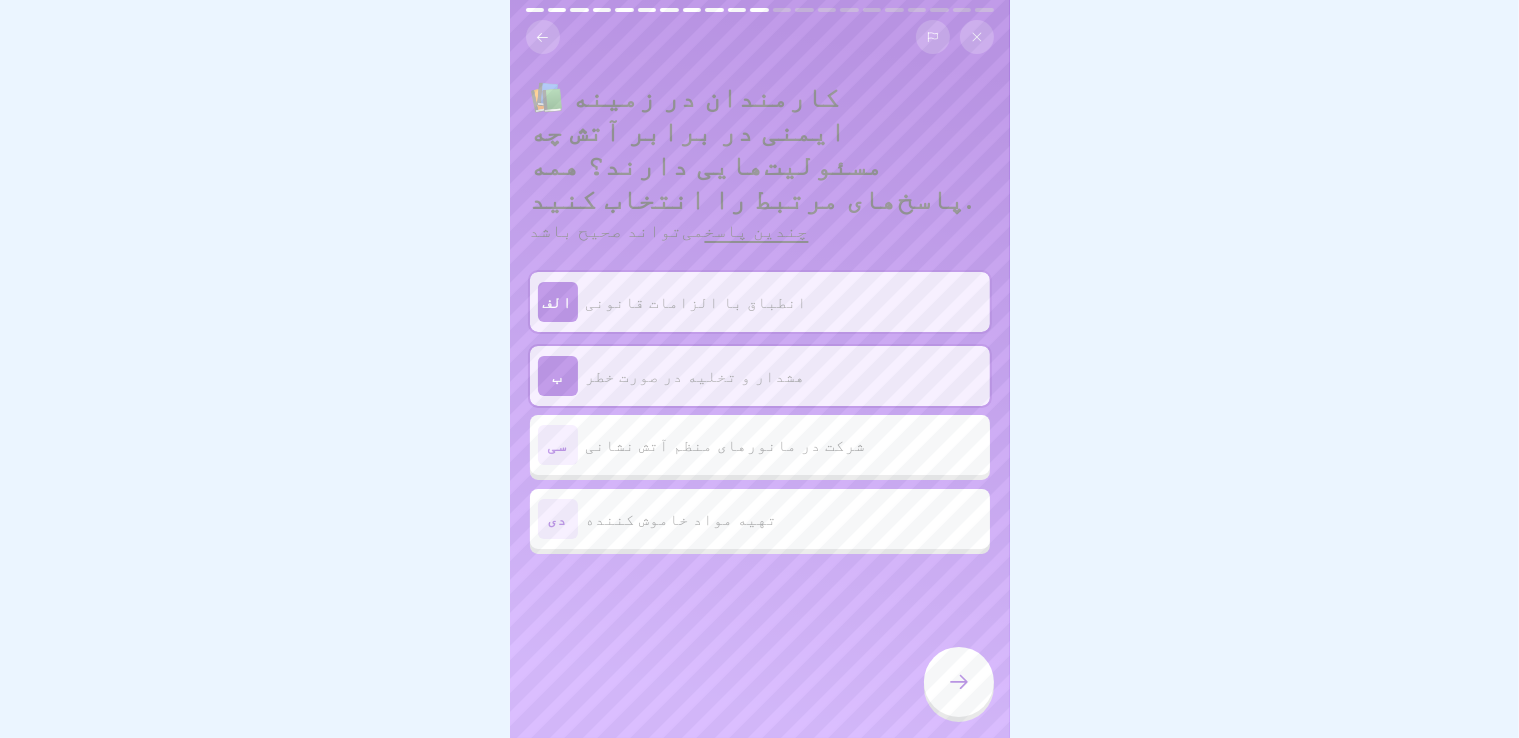 click on "شرکت در مانورهای منظم آتش نشانی" at bounding box center [726, 445] 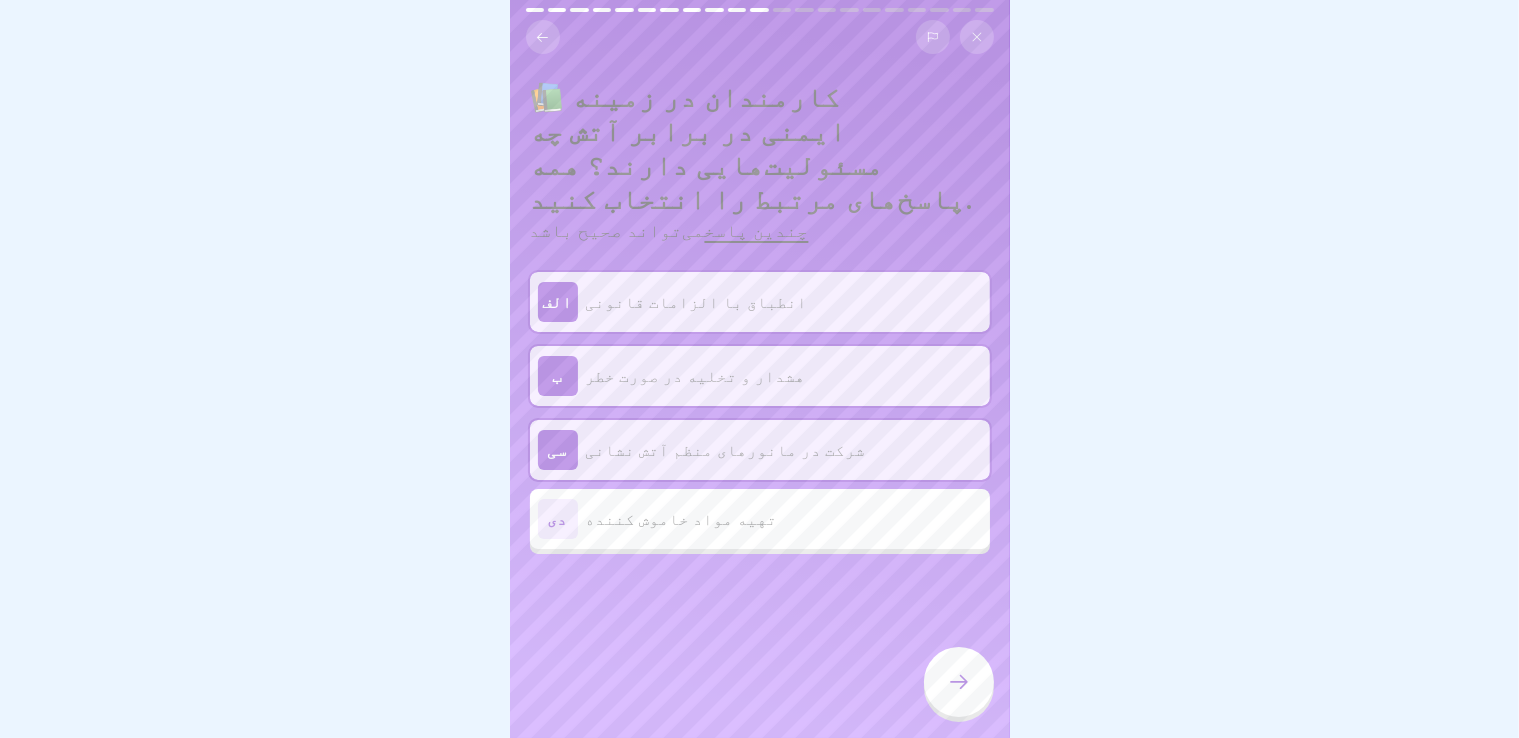 click 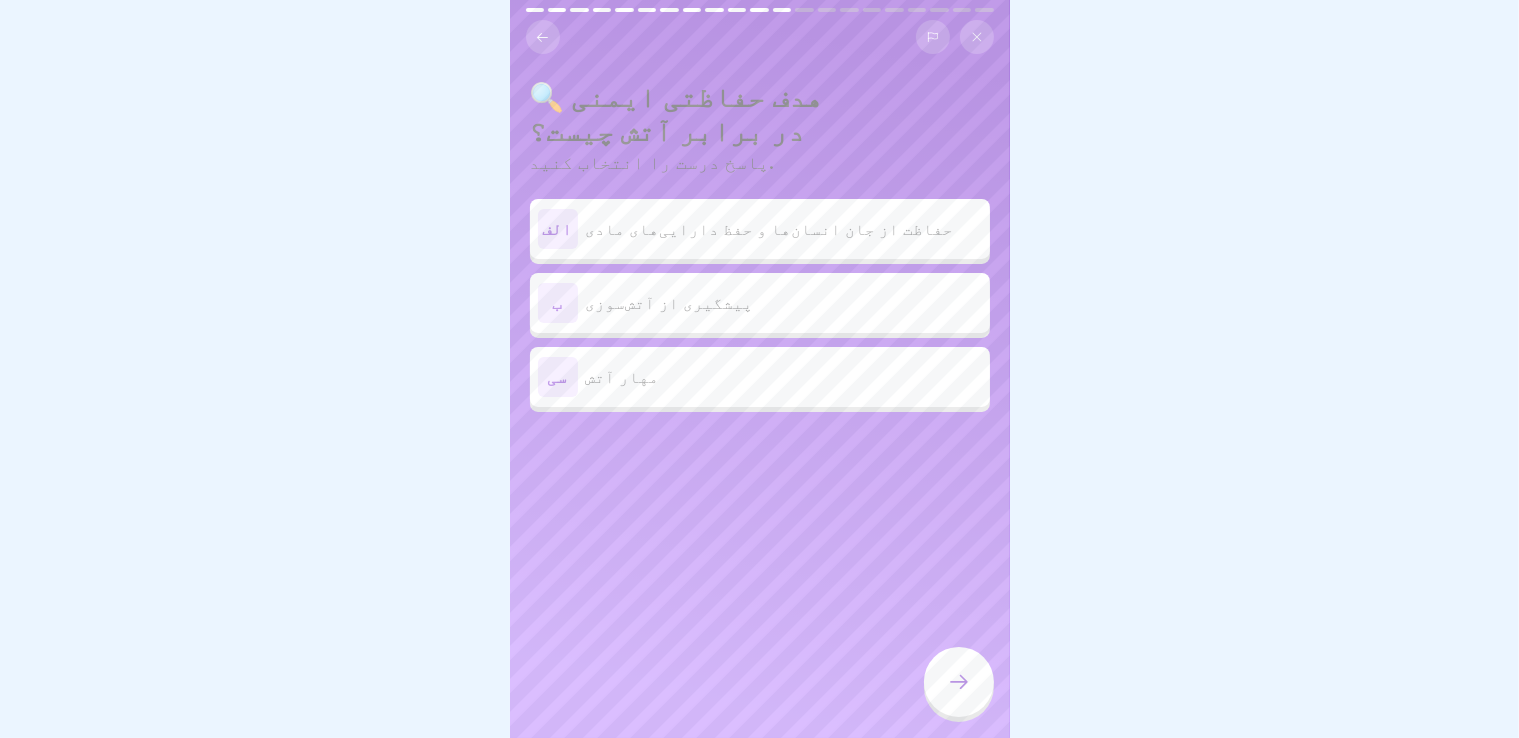 click on "حفاظت از جان انسان‌ها و حفظ دارایی‌های مادی" at bounding box center [770, 229] 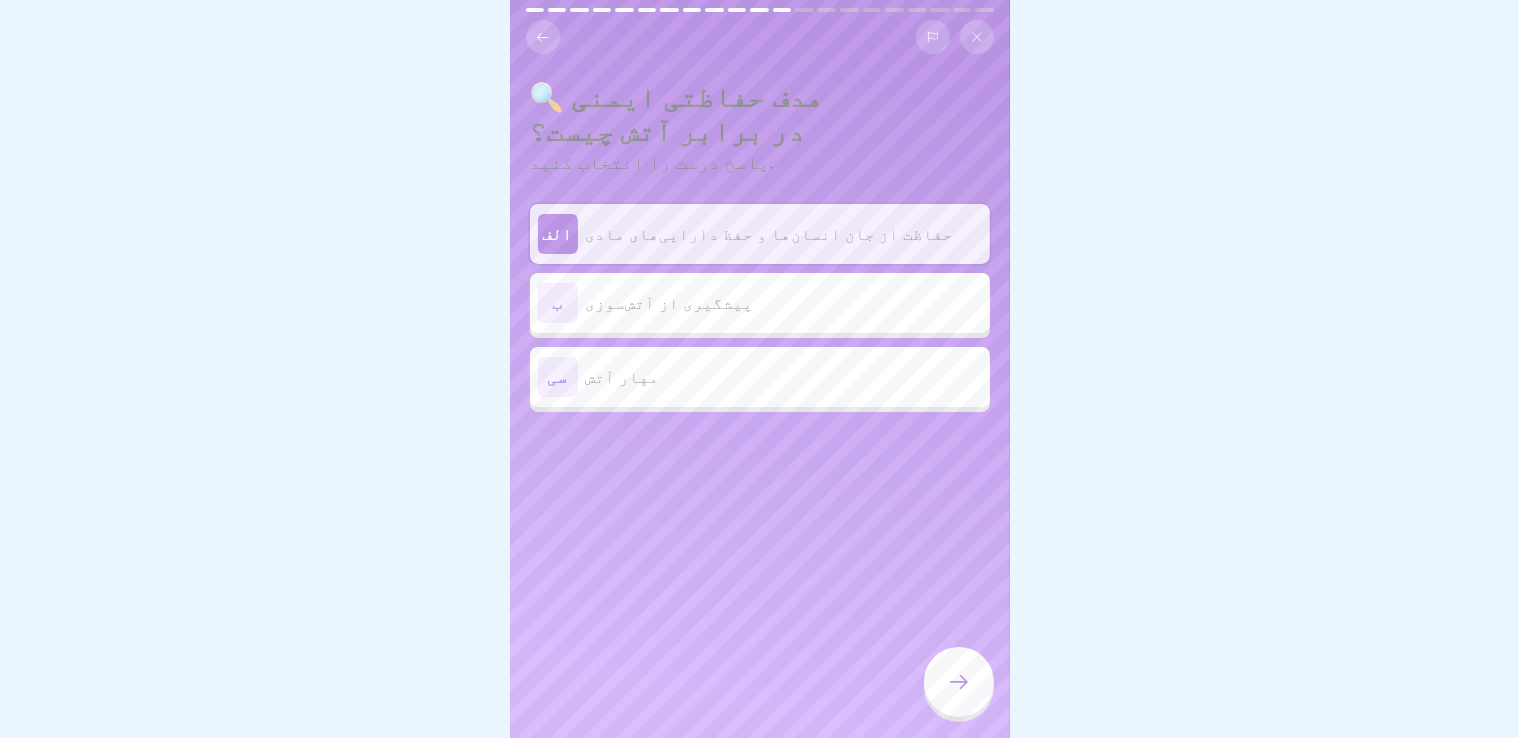 click at bounding box center (959, 682) 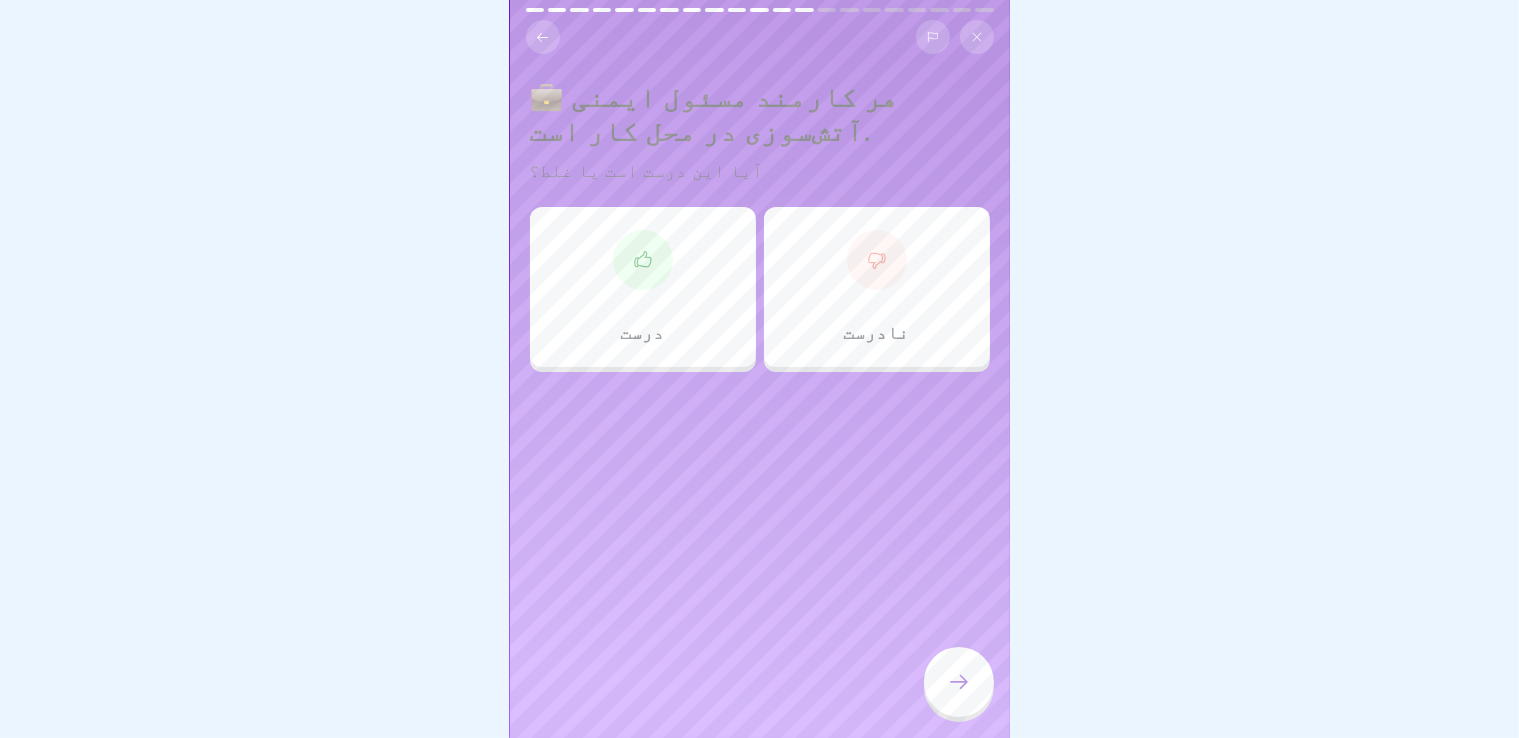 click on "درست" at bounding box center (643, 287) 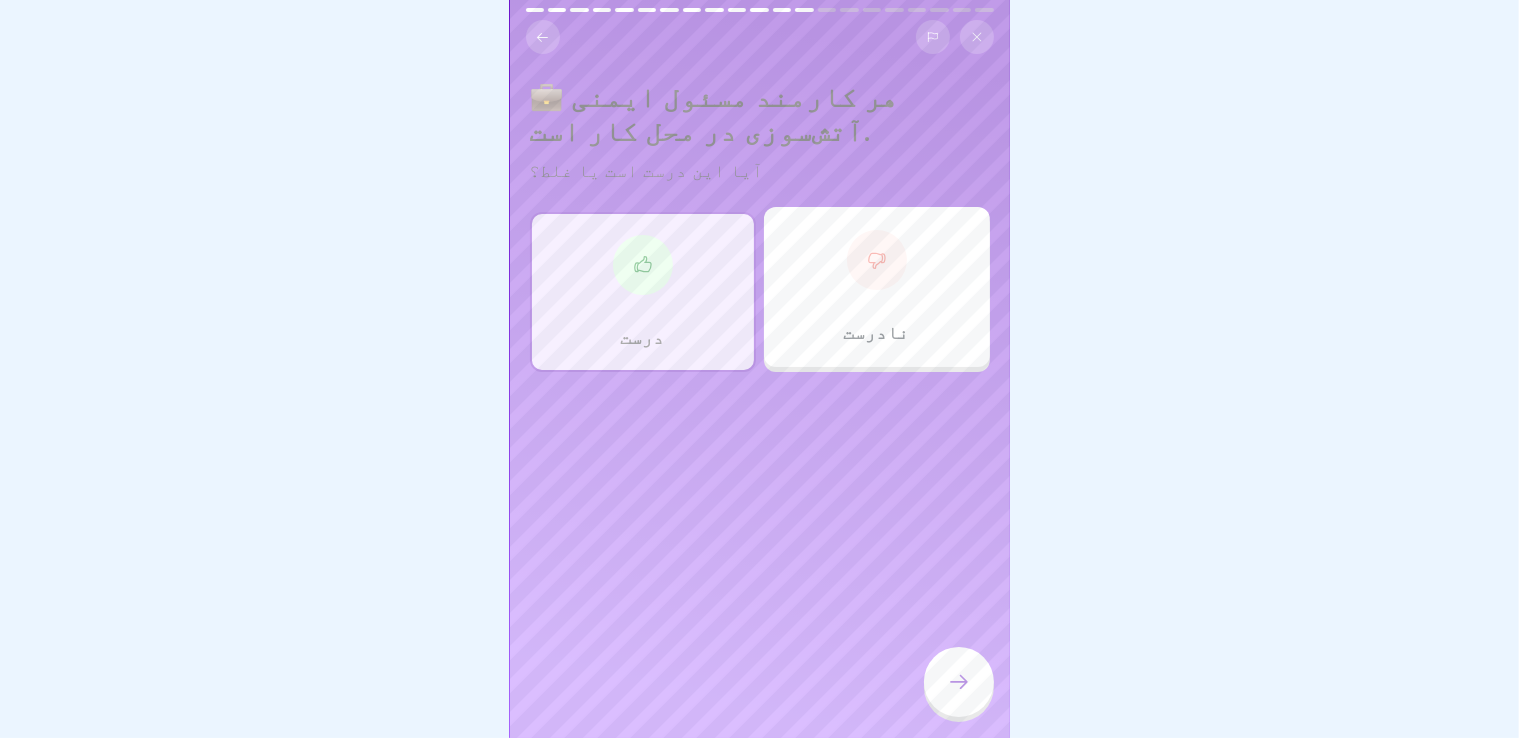 click at bounding box center (959, 682) 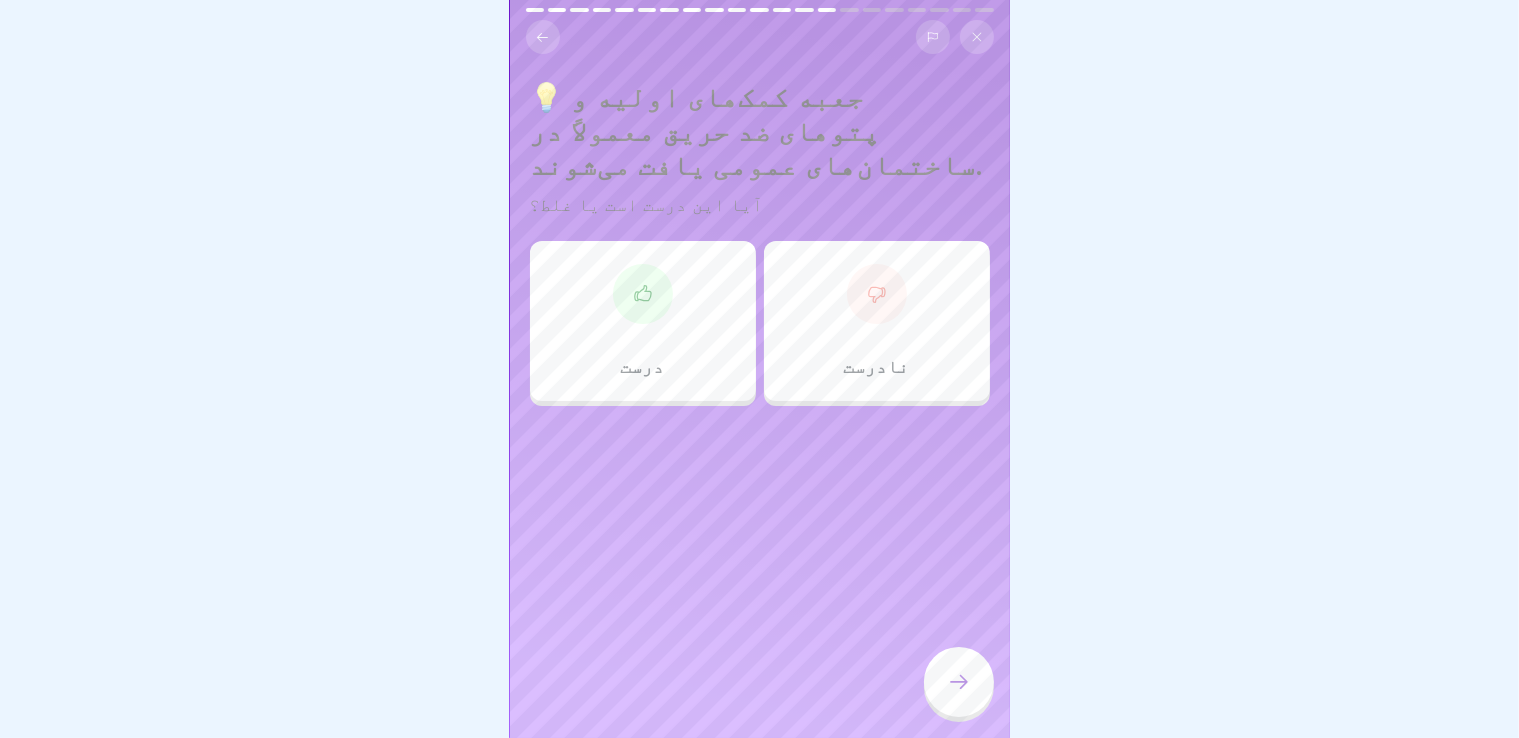 click on "درست" at bounding box center [643, 321] 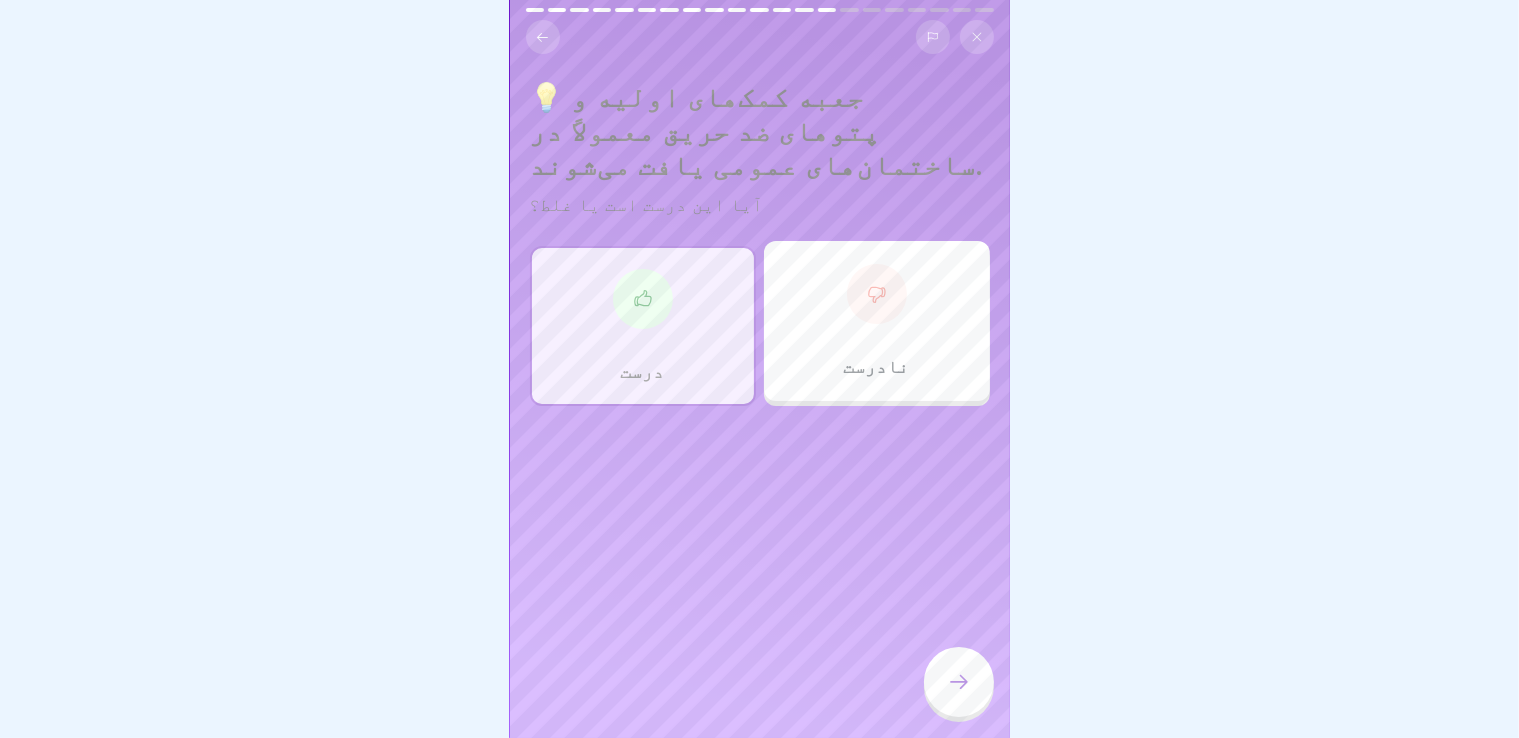 click at bounding box center [959, 682] 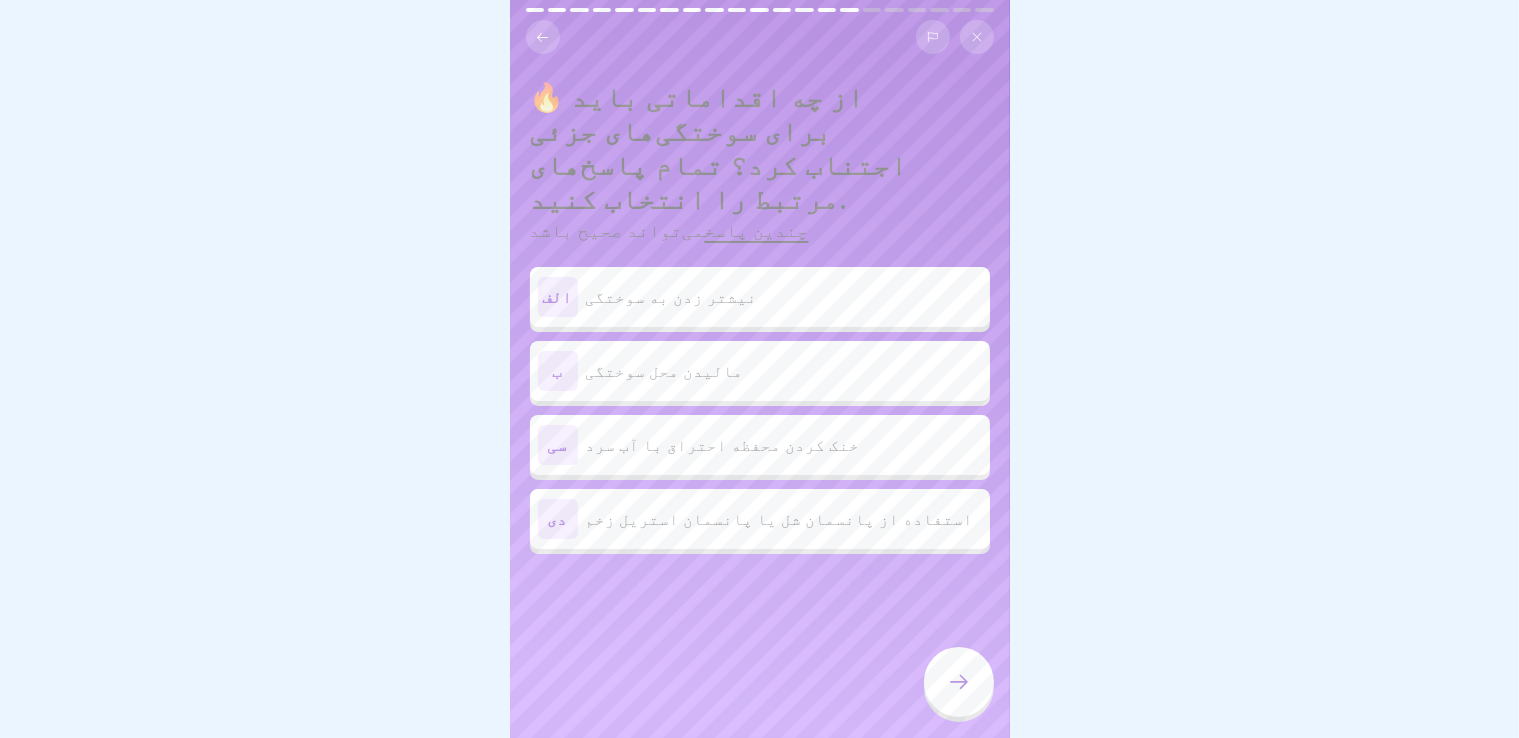 click on "نیشتر زدن به سوختگی" at bounding box center (784, 297) 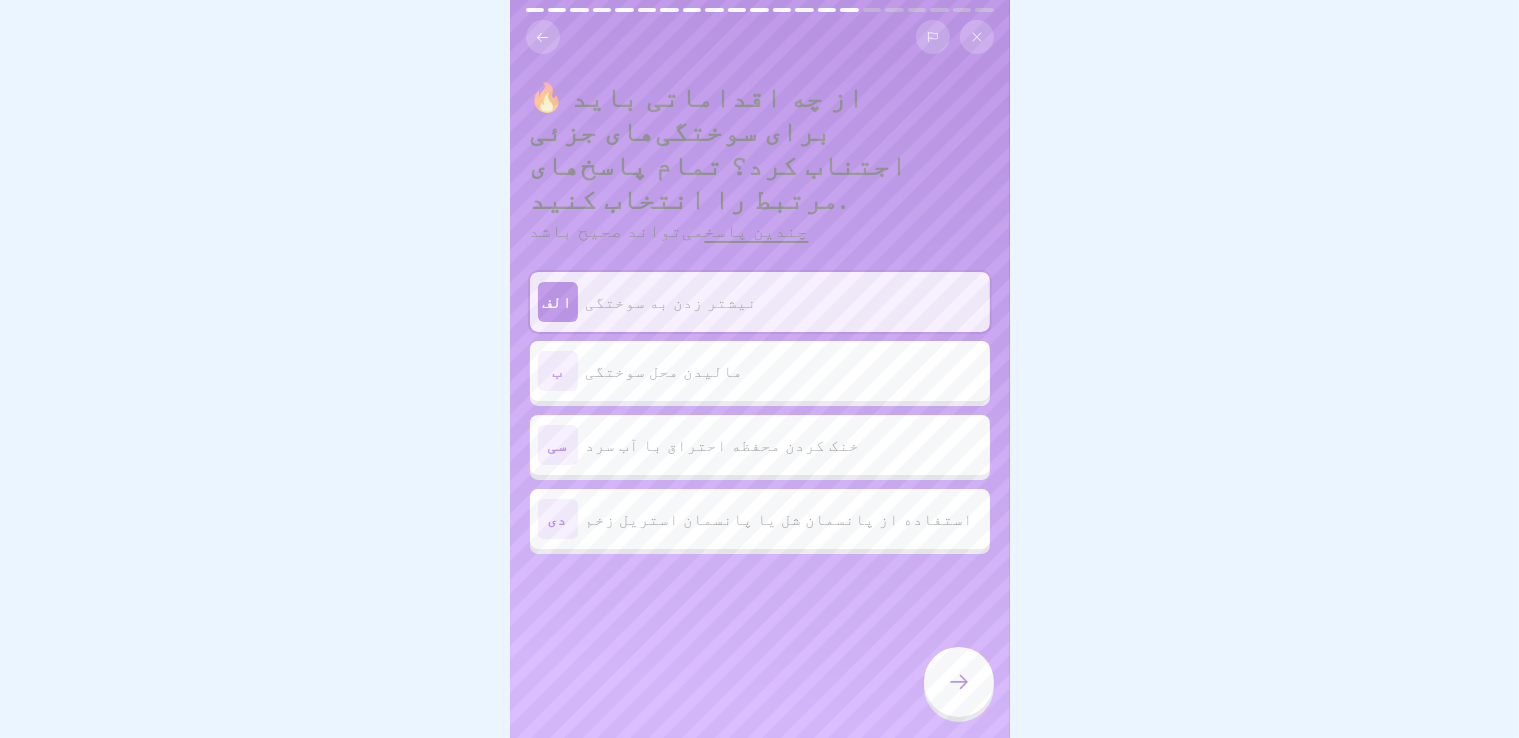 click on "ب مالیدن محل سوختگی" at bounding box center (760, 371) 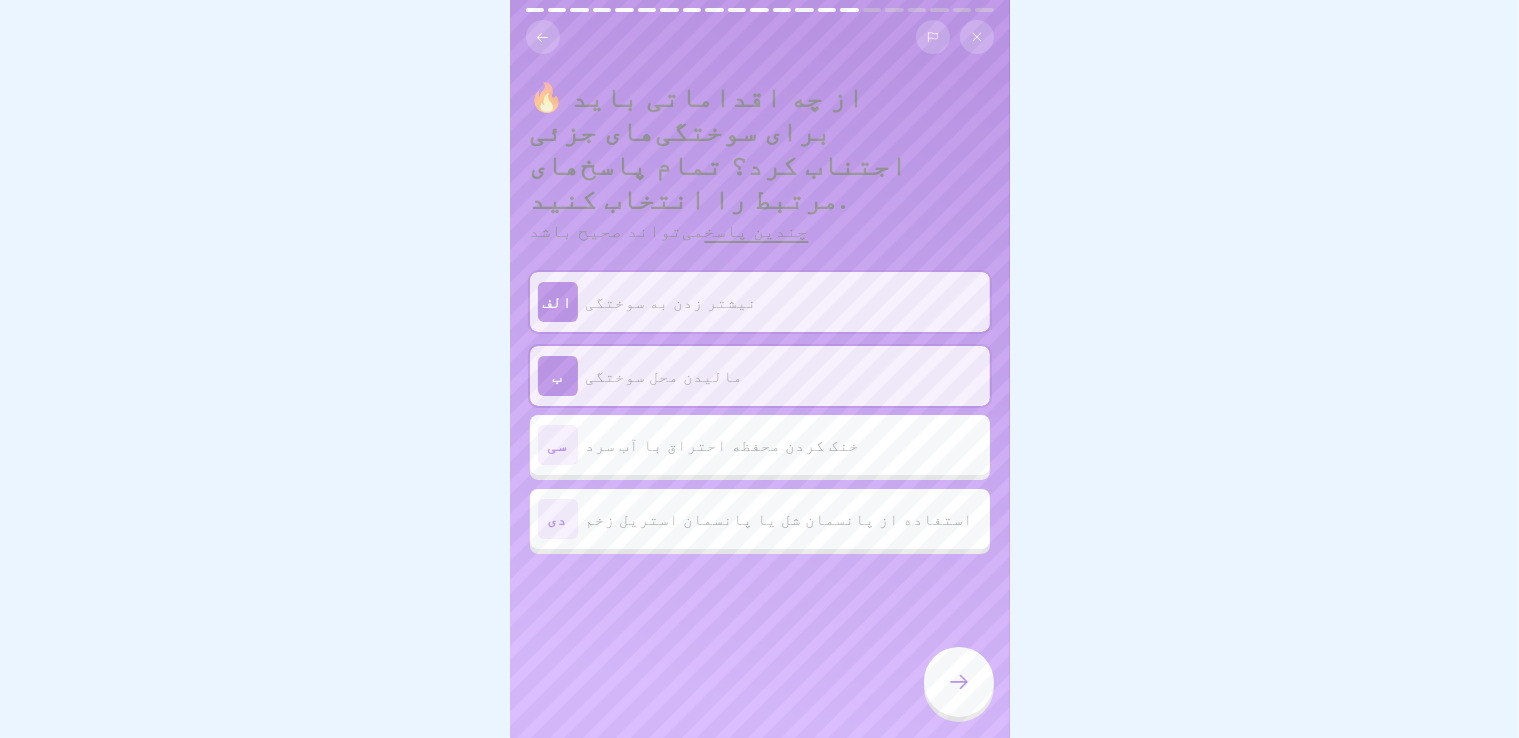 click at bounding box center [959, 682] 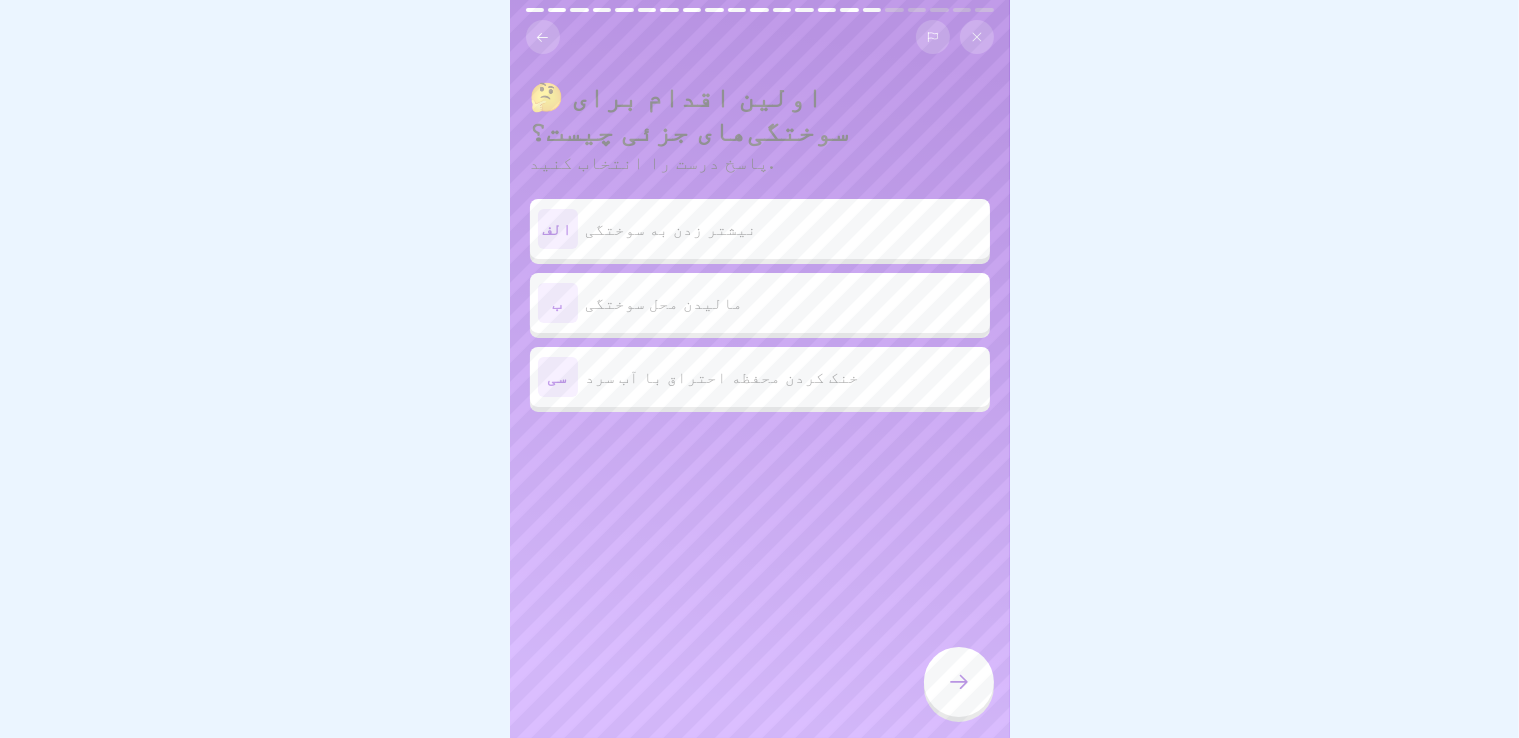 click on "سی خنک کردن محفظه احتراق با آب سرد" at bounding box center (760, 377) 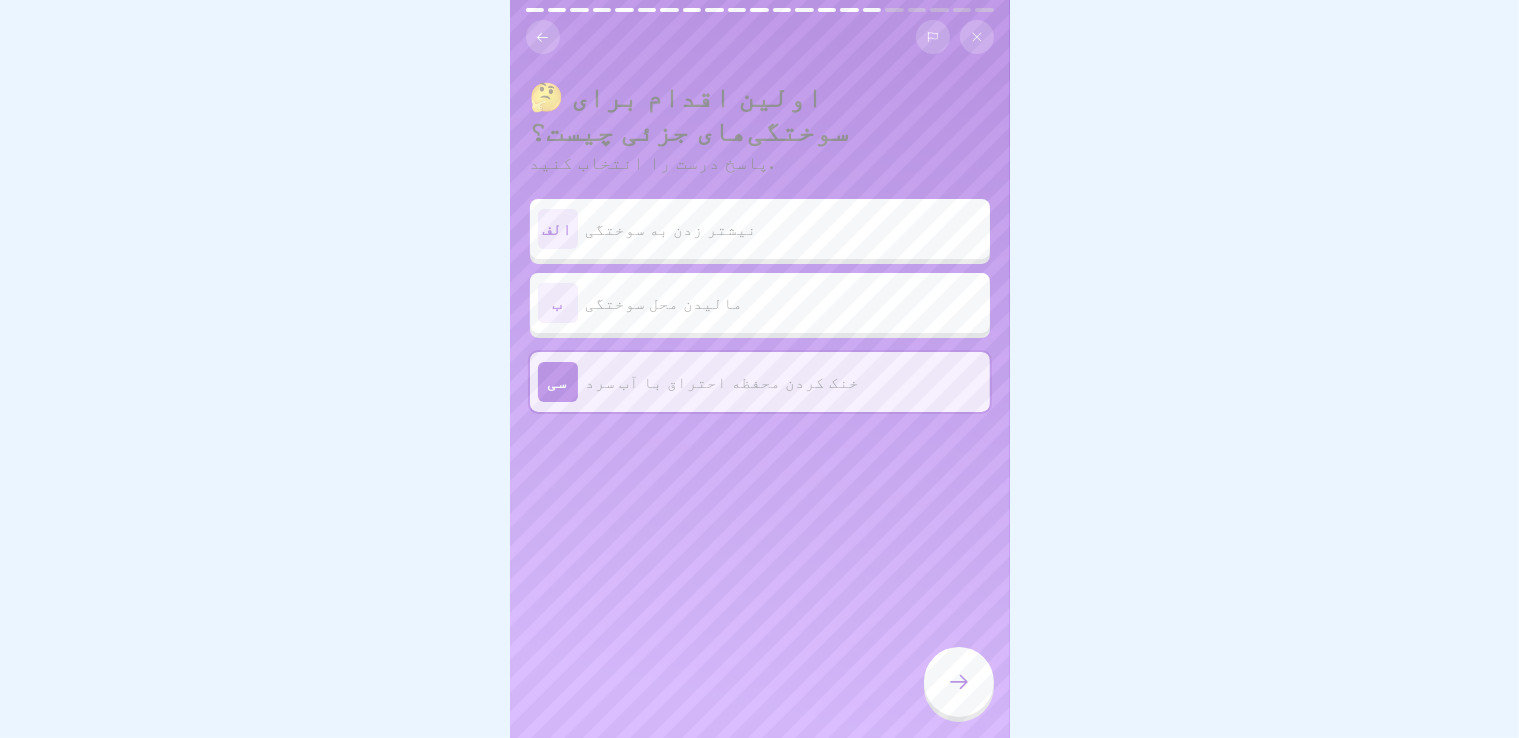 click at bounding box center [959, 682] 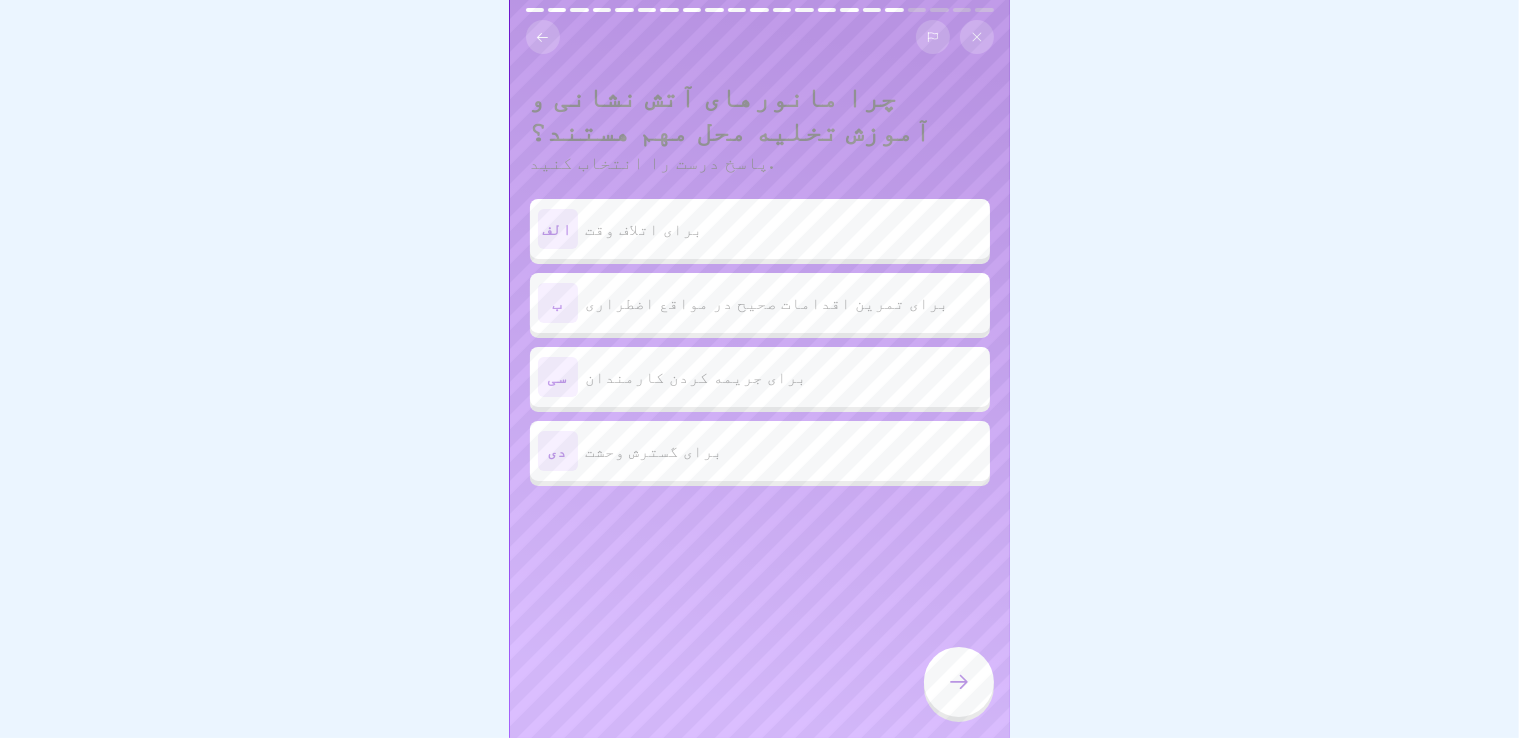 click on "برای تمرین اقدامات صحیح در مواقع اضطراری" at bounding box center [768, 303] 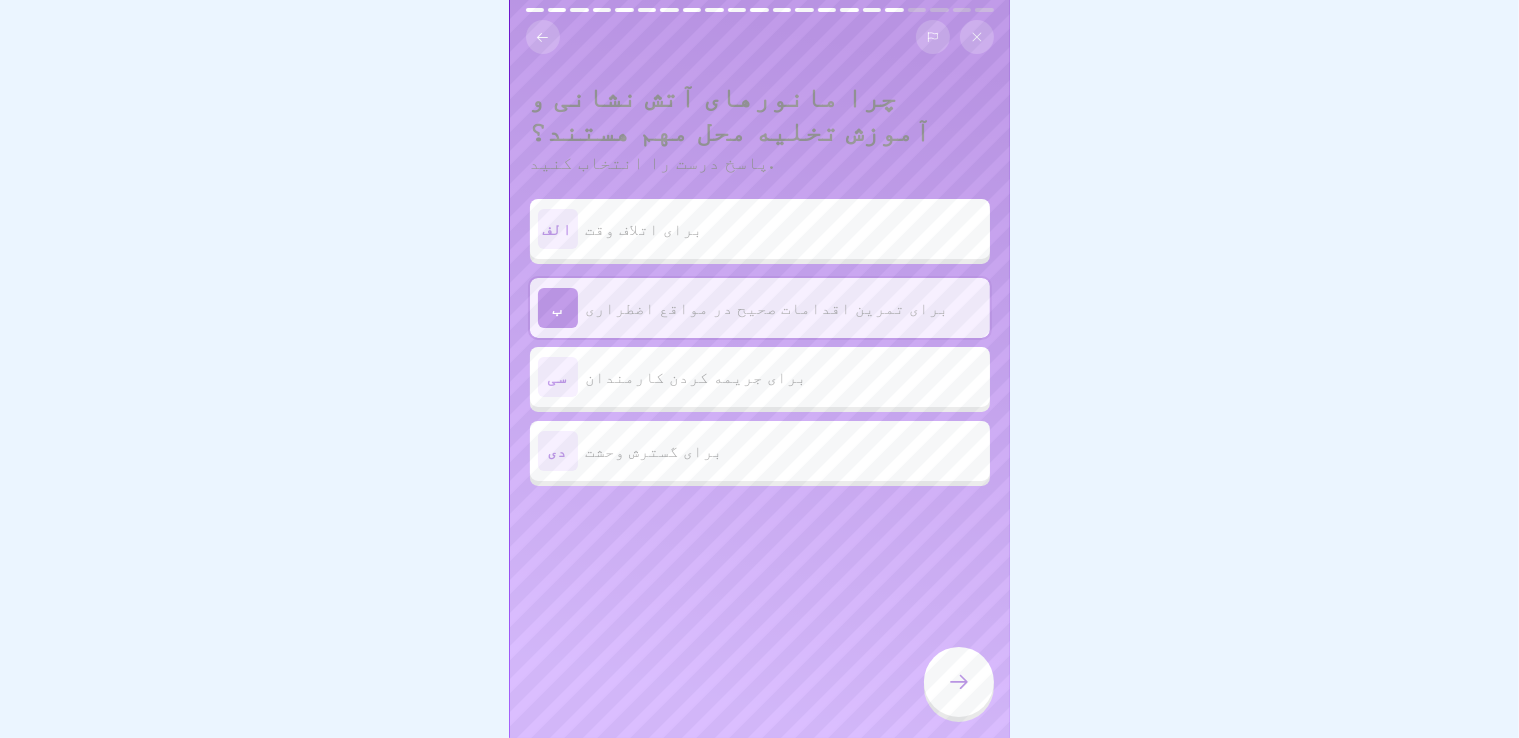 click at bounding box center (959, 682) 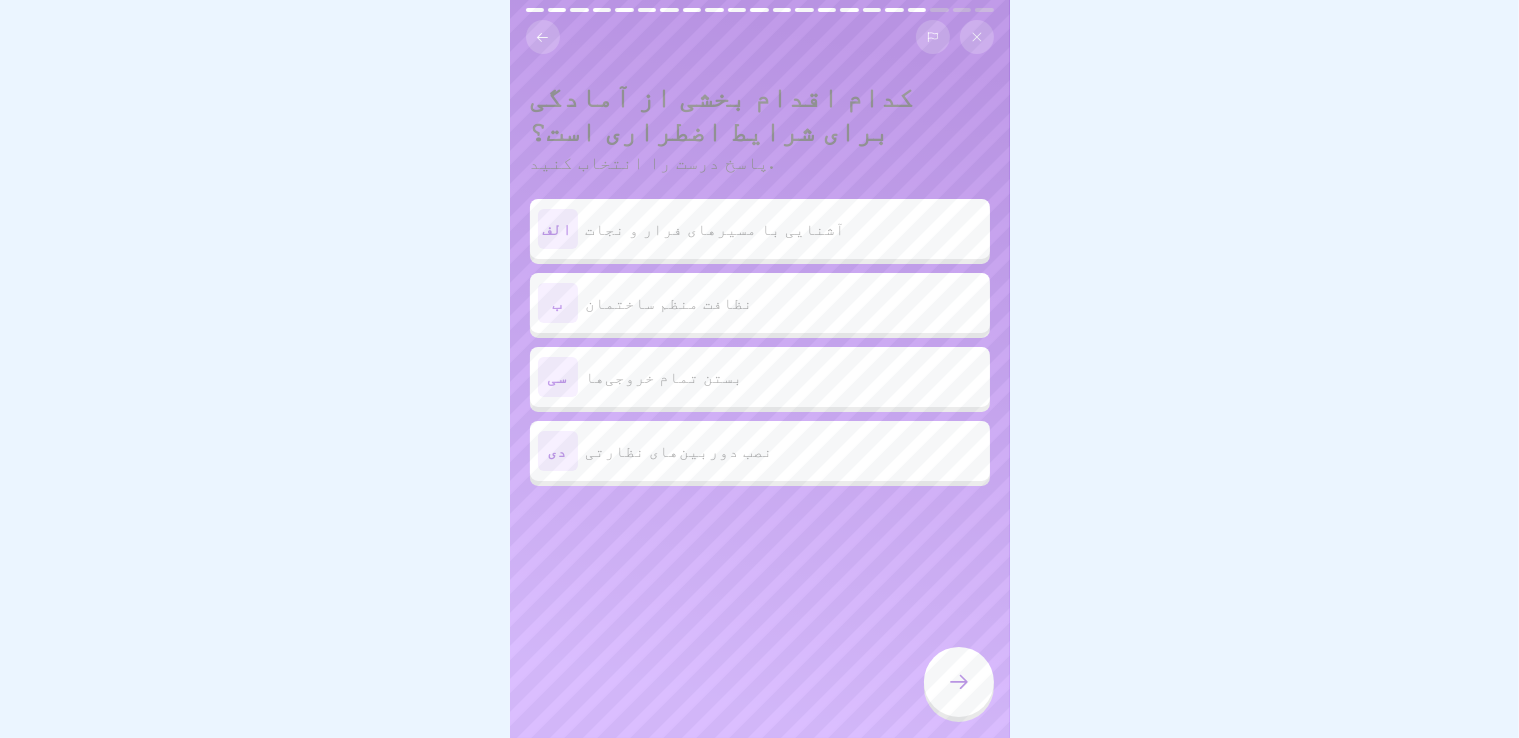 click on "آشنایی با مسیرهای فرار و نجات" at bounding box center (784, 229) 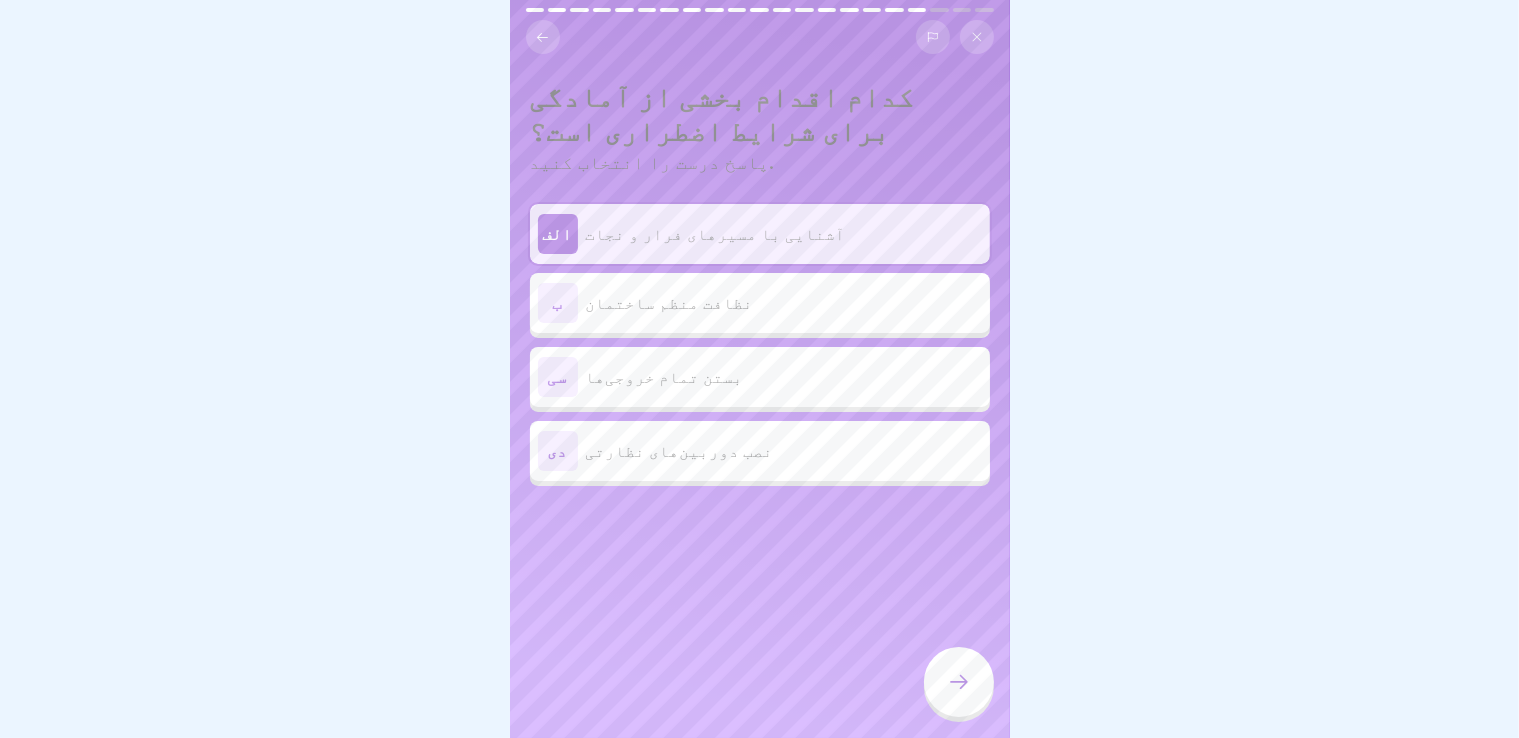 click at bounding box center (959, 682) 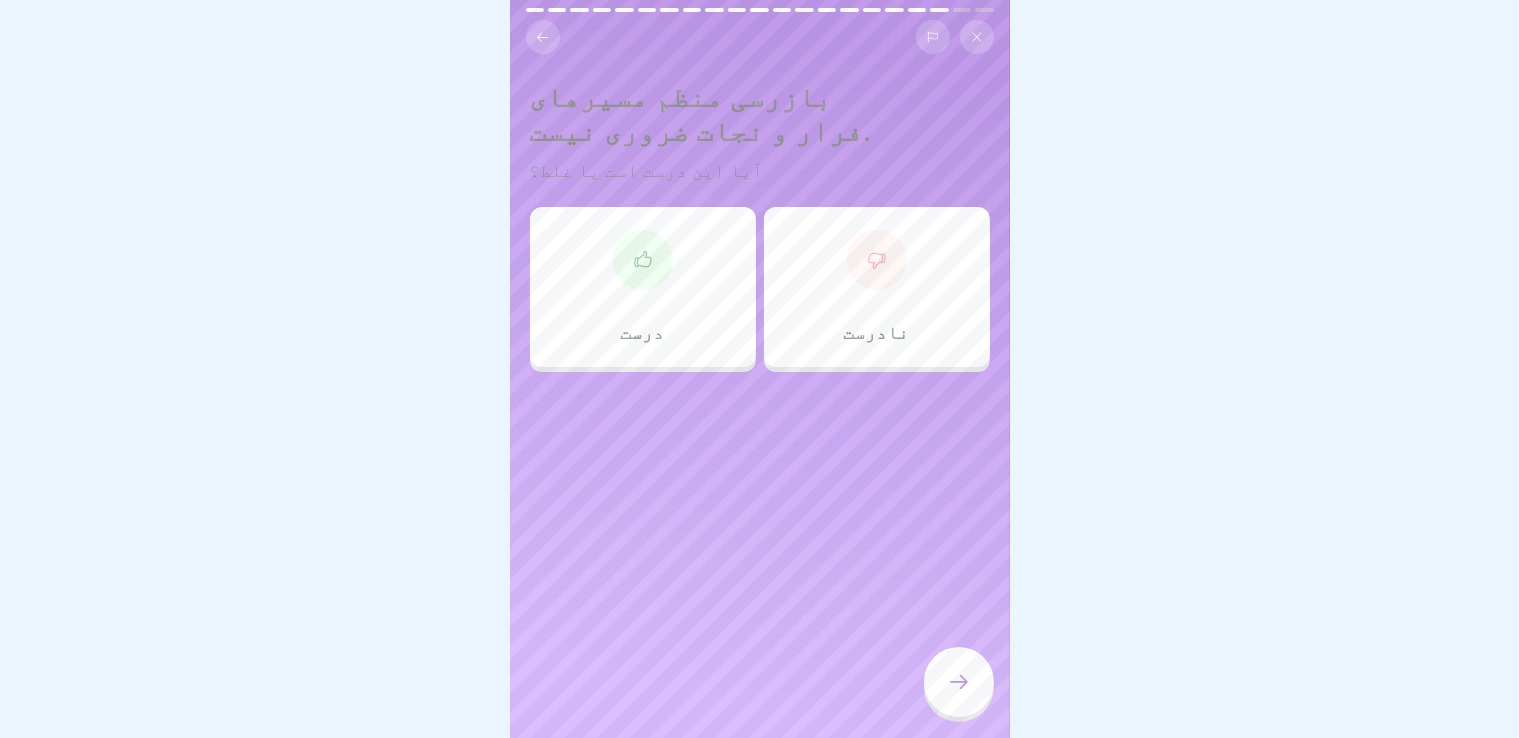 click on "درست" at bounding box center (643, 287) 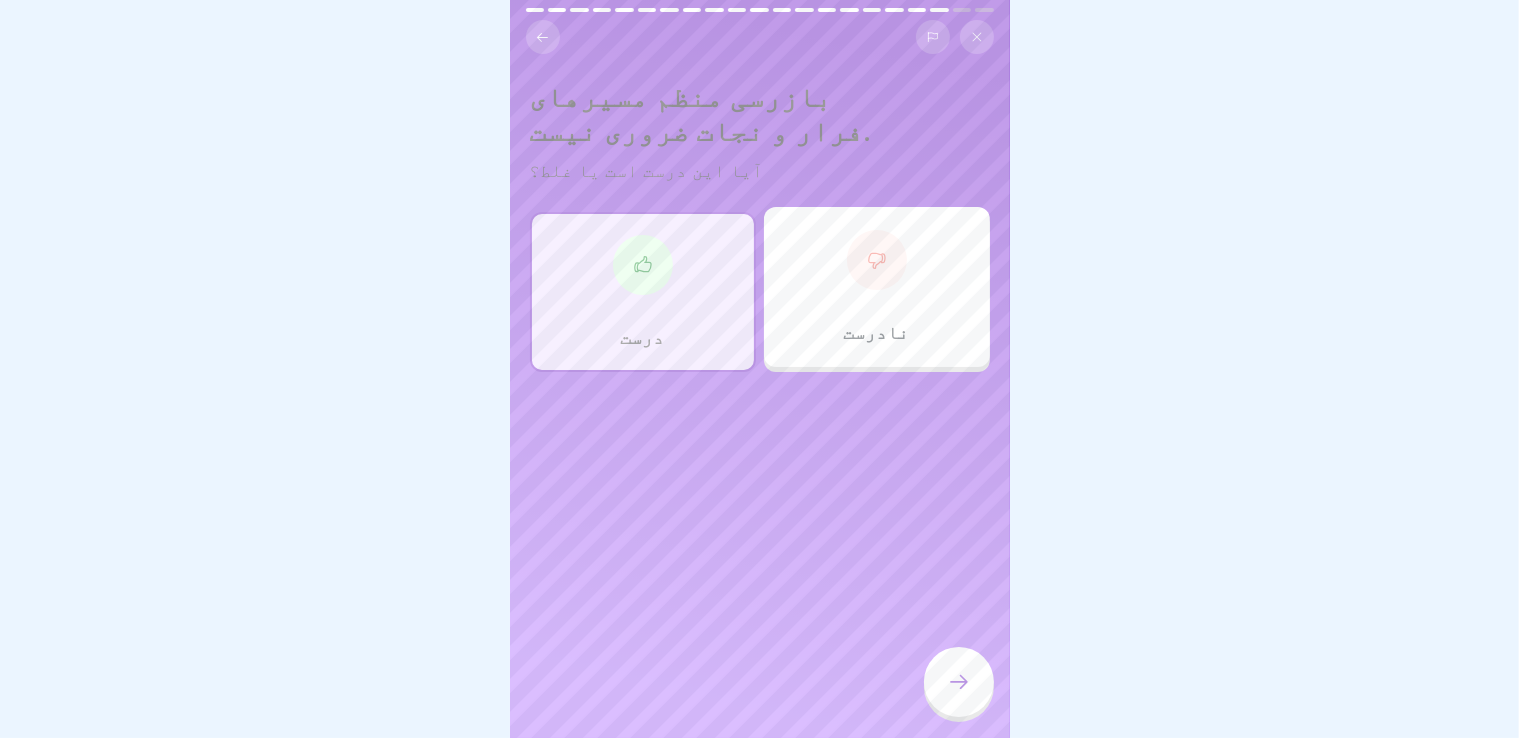click on "نادرست" at bounding box center (877, 287) 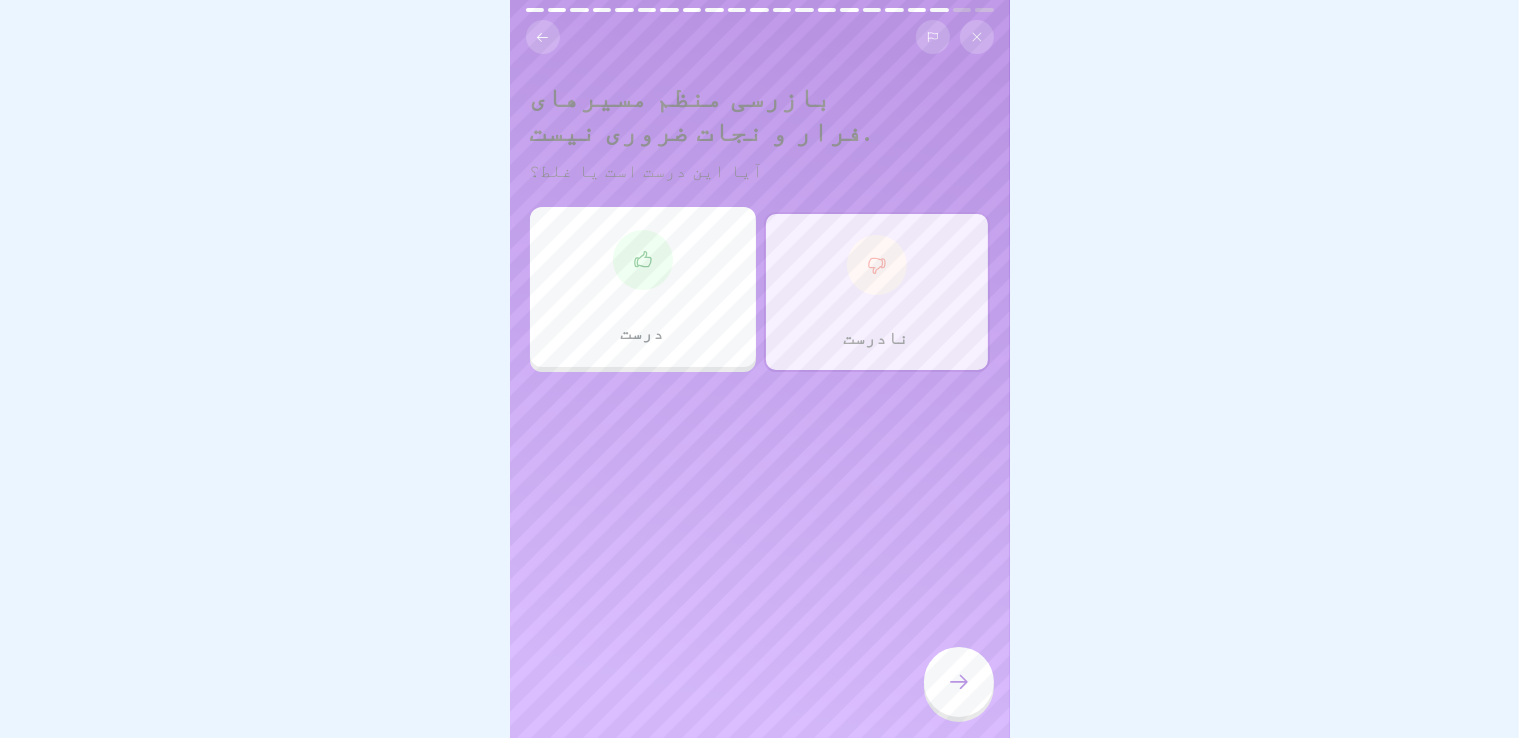 click 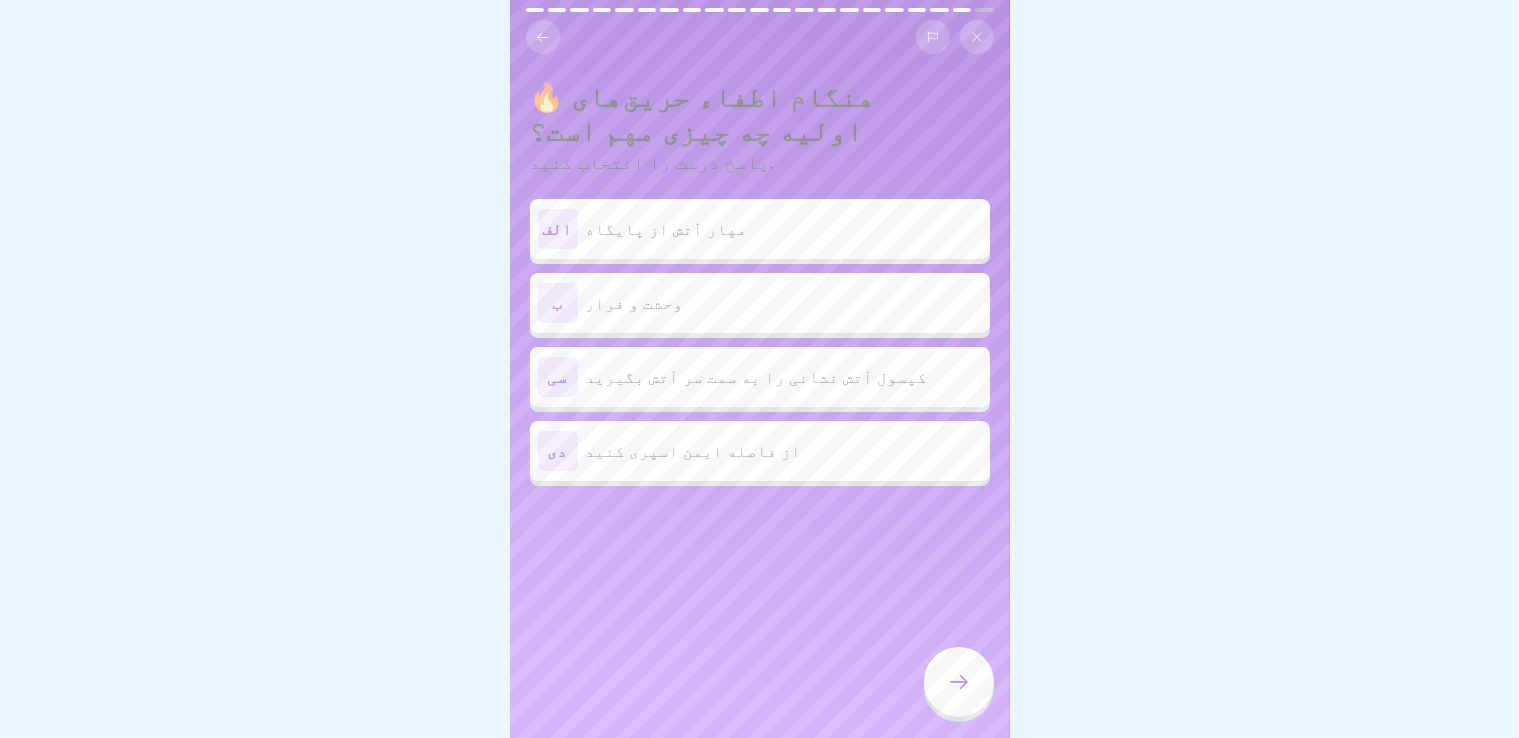 click on "دی از فاصله ایمن اسپری کنید" at bounding box center [760, 451] 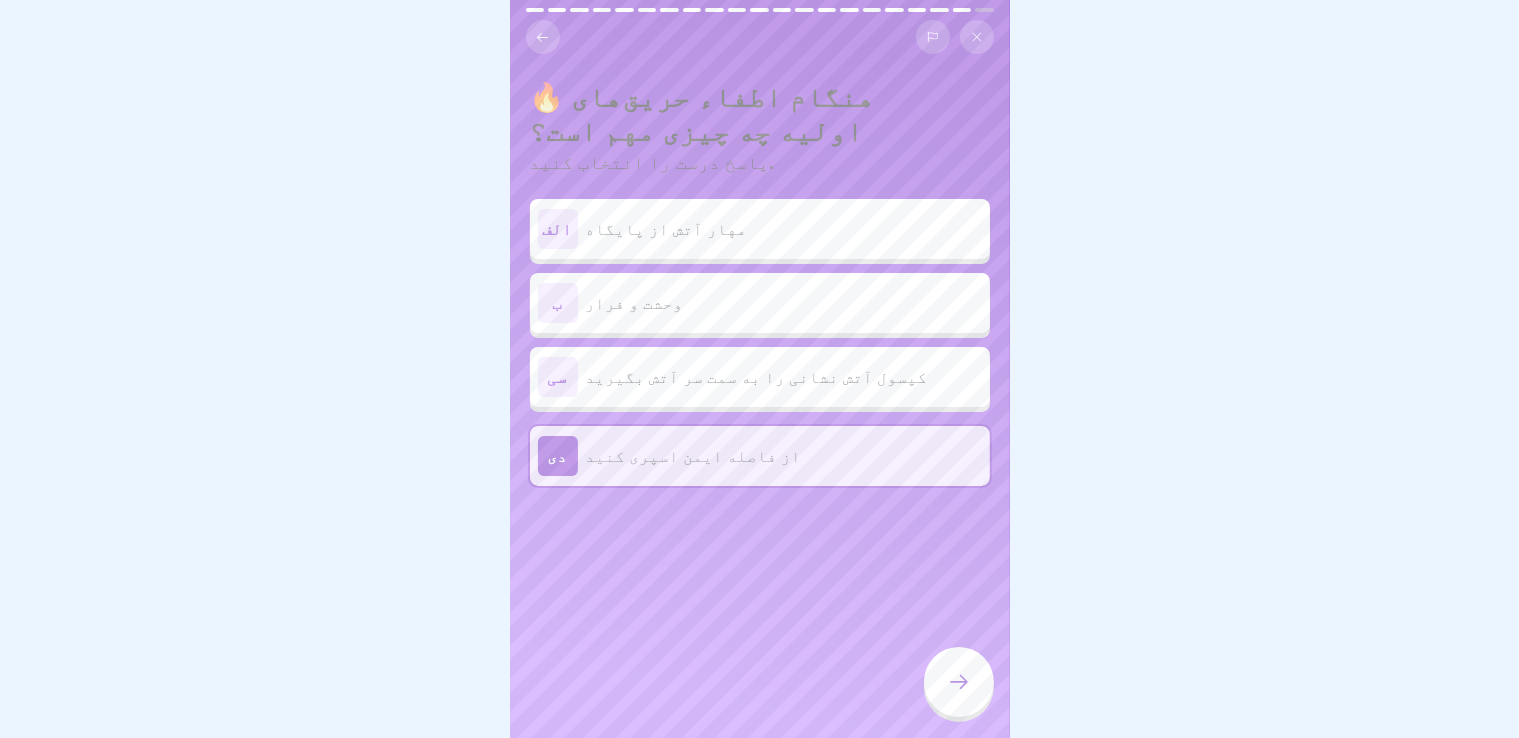 click on "کپسول آتش نشانی را به سمت سر آتش بگیرید" at bounding box center [757, 377] 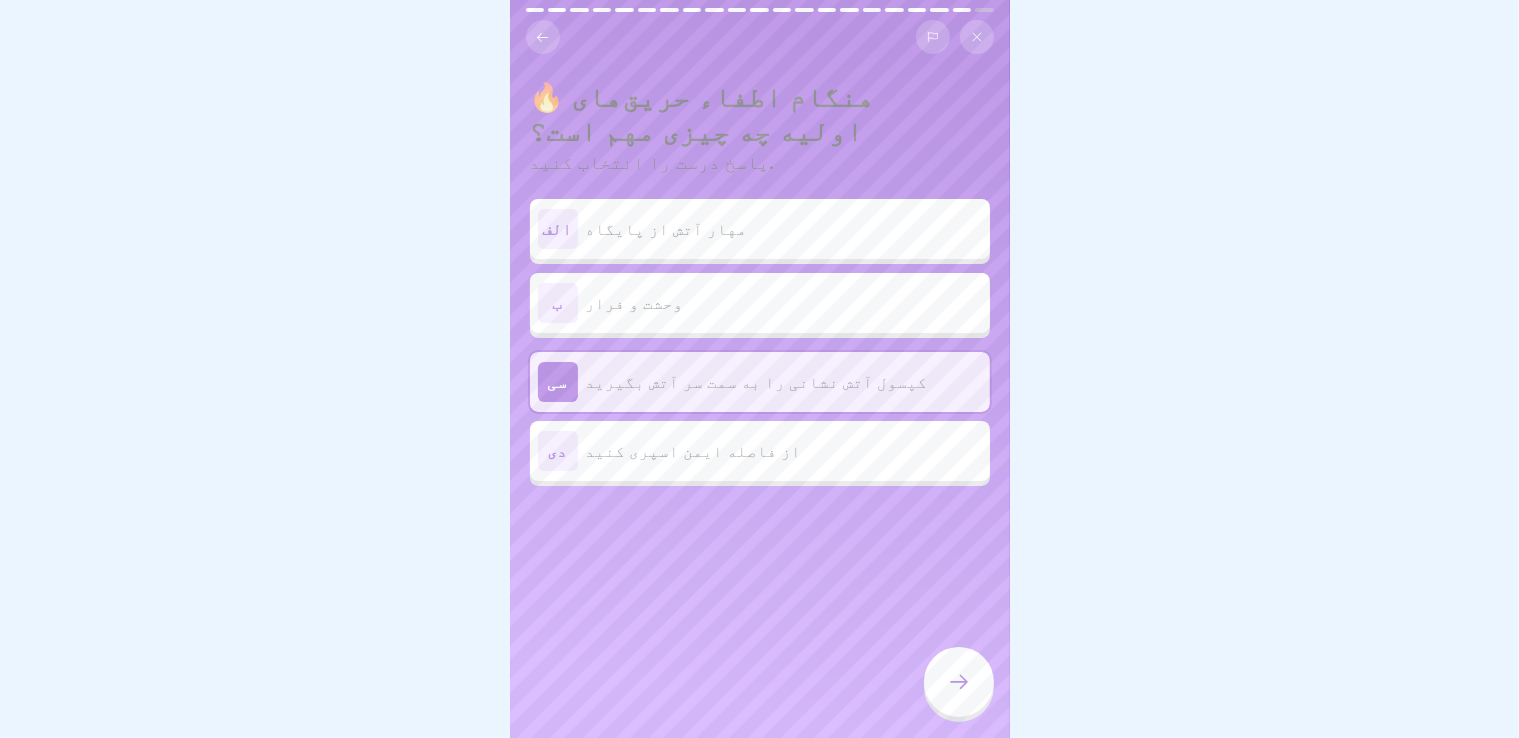 click on "الف مهار آتش از پایگاه" at bounding box center [760, 229] 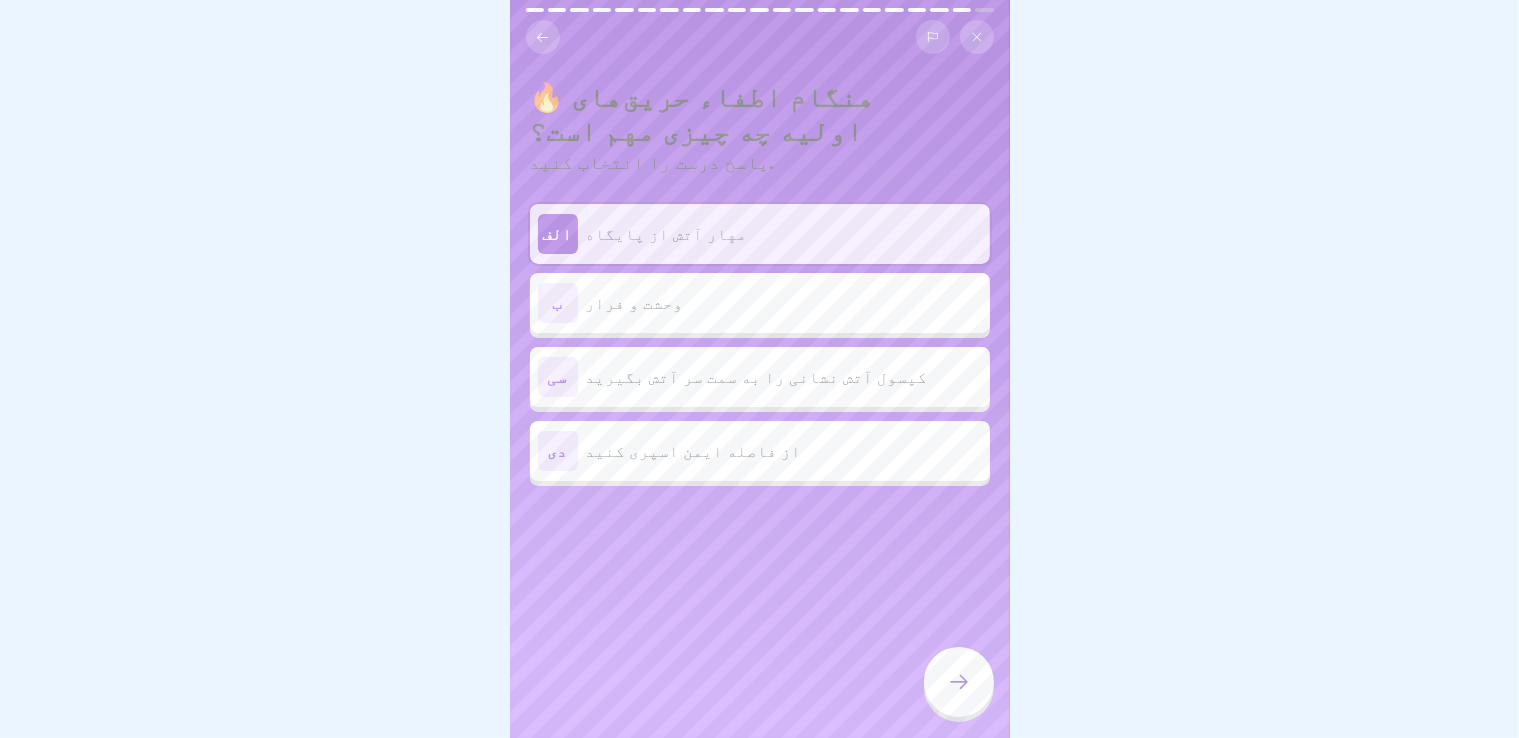 click 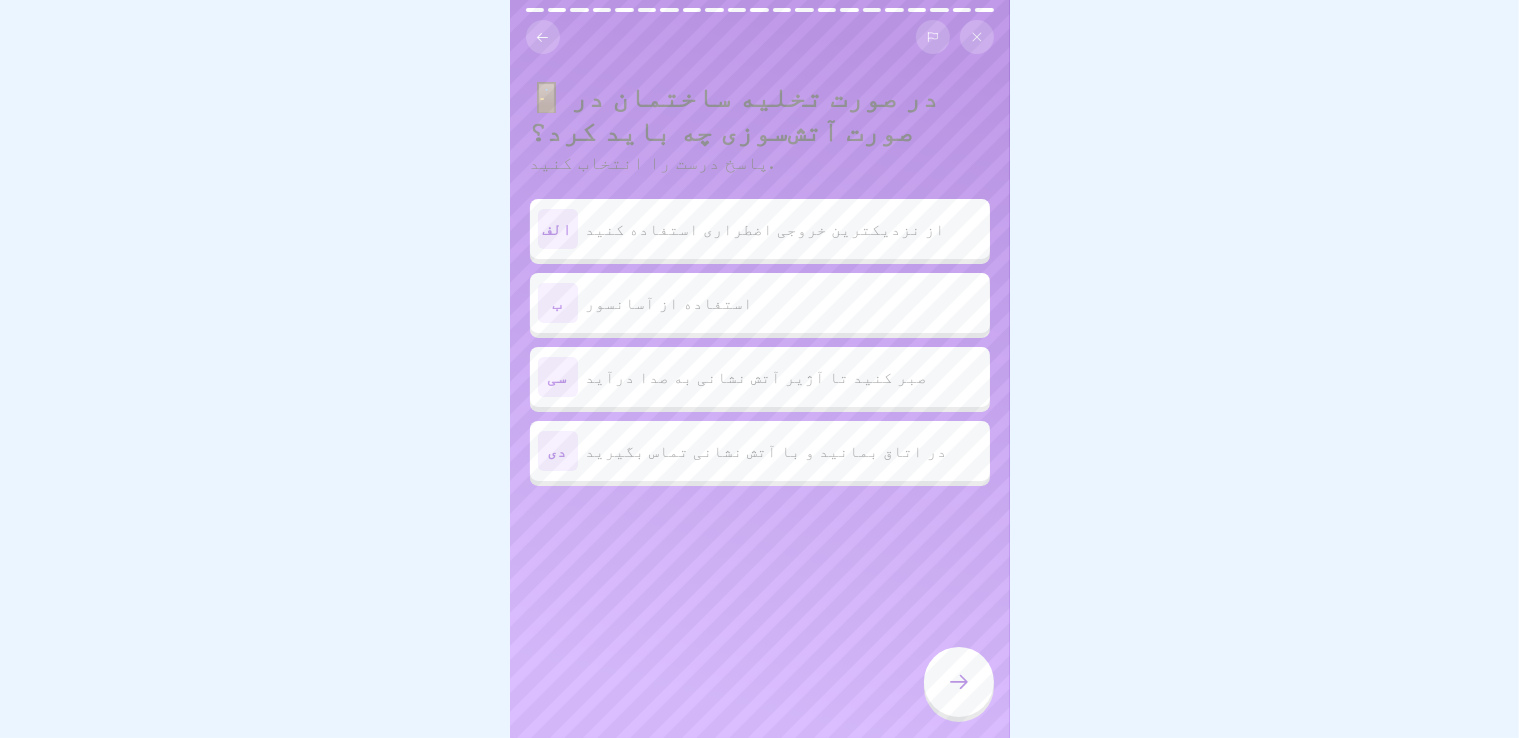 click on "از نزدیکترین خروجی اضطراری استفاده کنید" at bounding box center (766, 229) 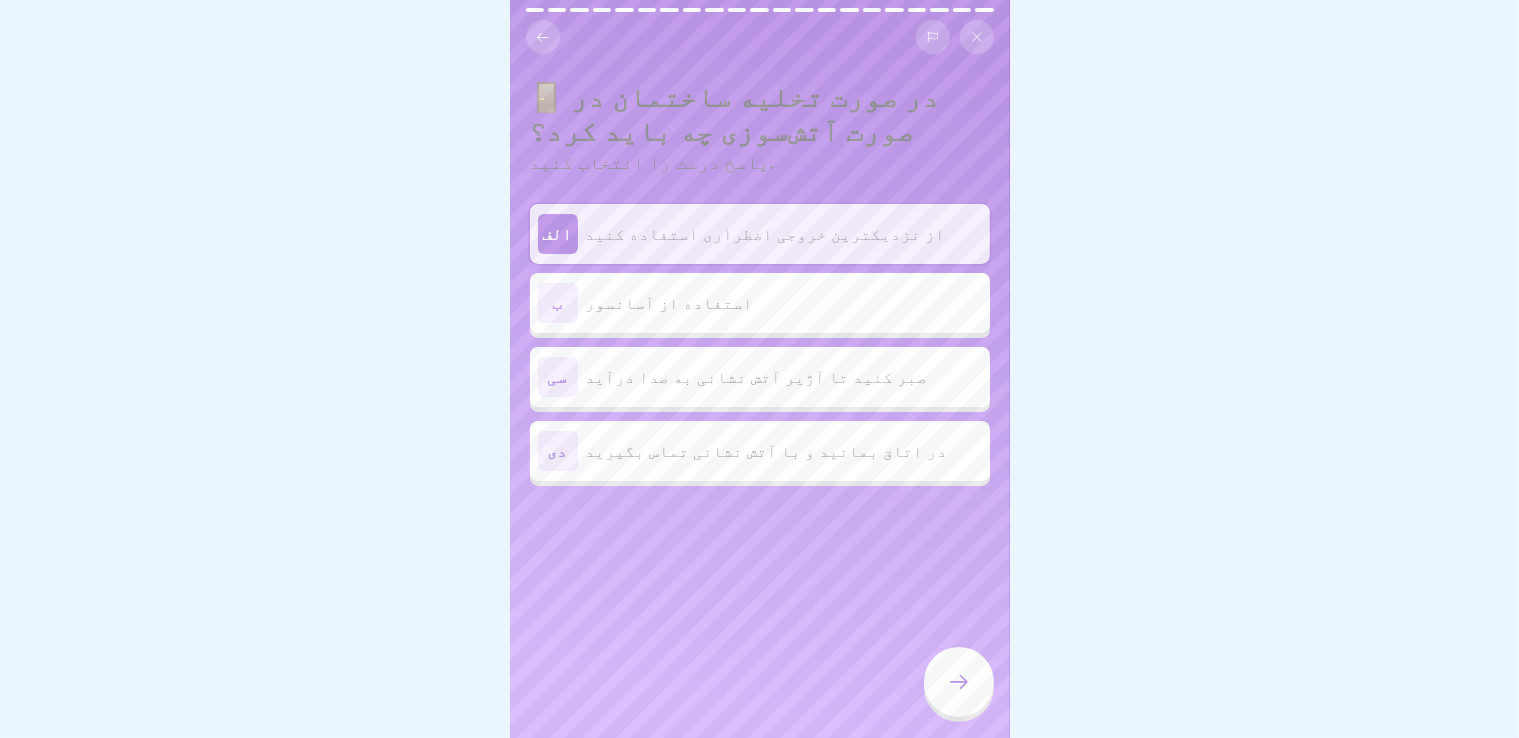 click at bounding box center (959, 682) 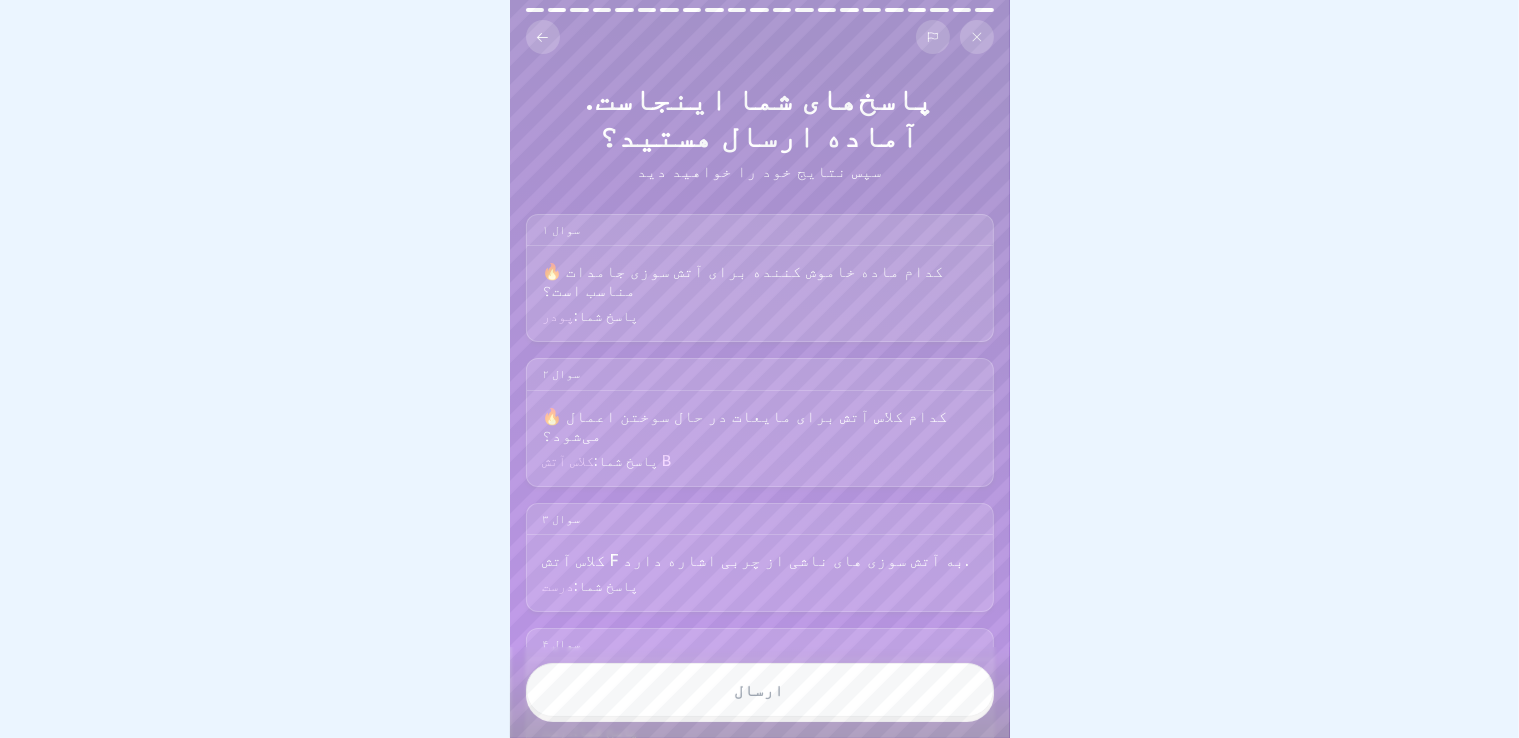 click on "ارسال" at bounding box center [760, 690] 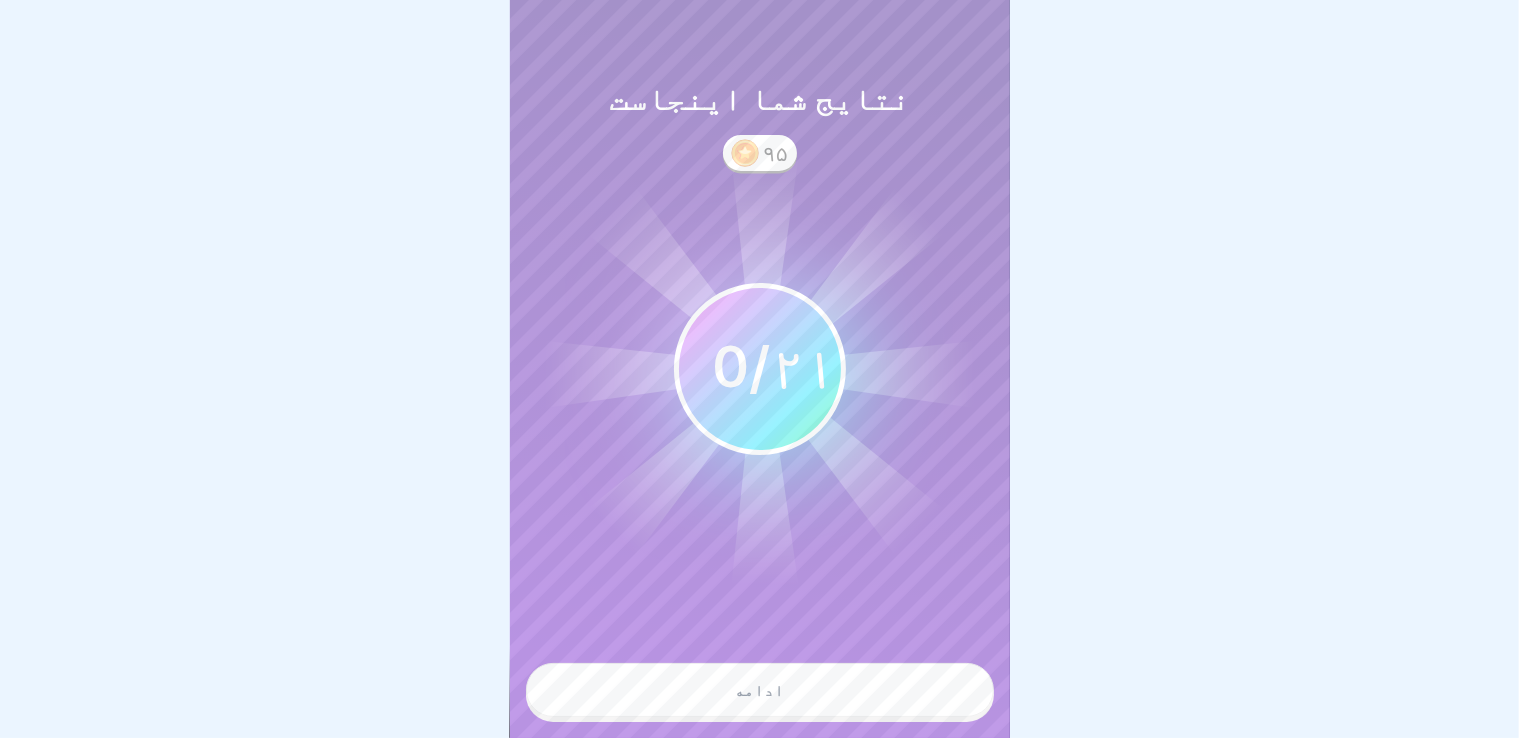 click on "ادامه" at bounding box center (760, 690) 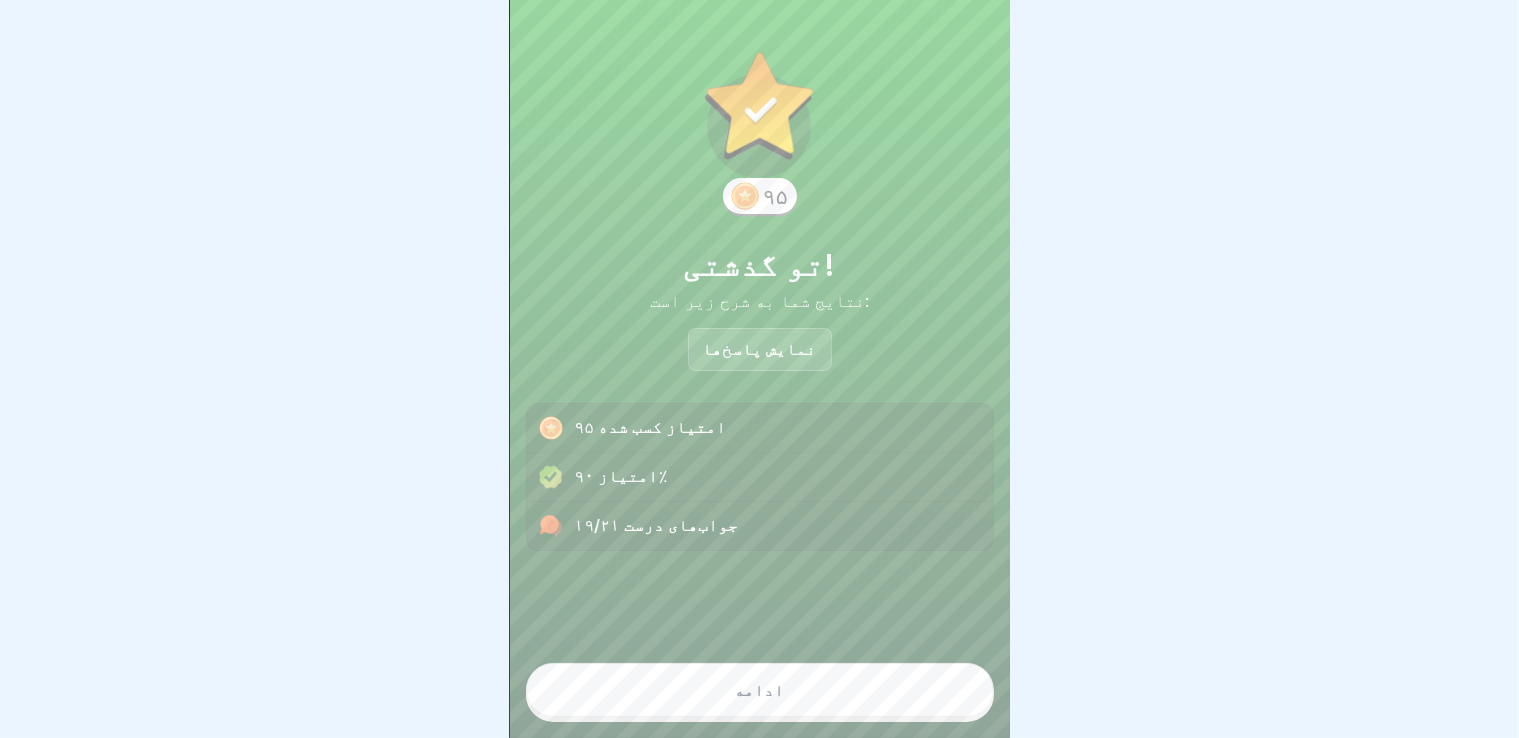 click on "نمایش پاسخ‌ها" at bounding box center [760, 349] 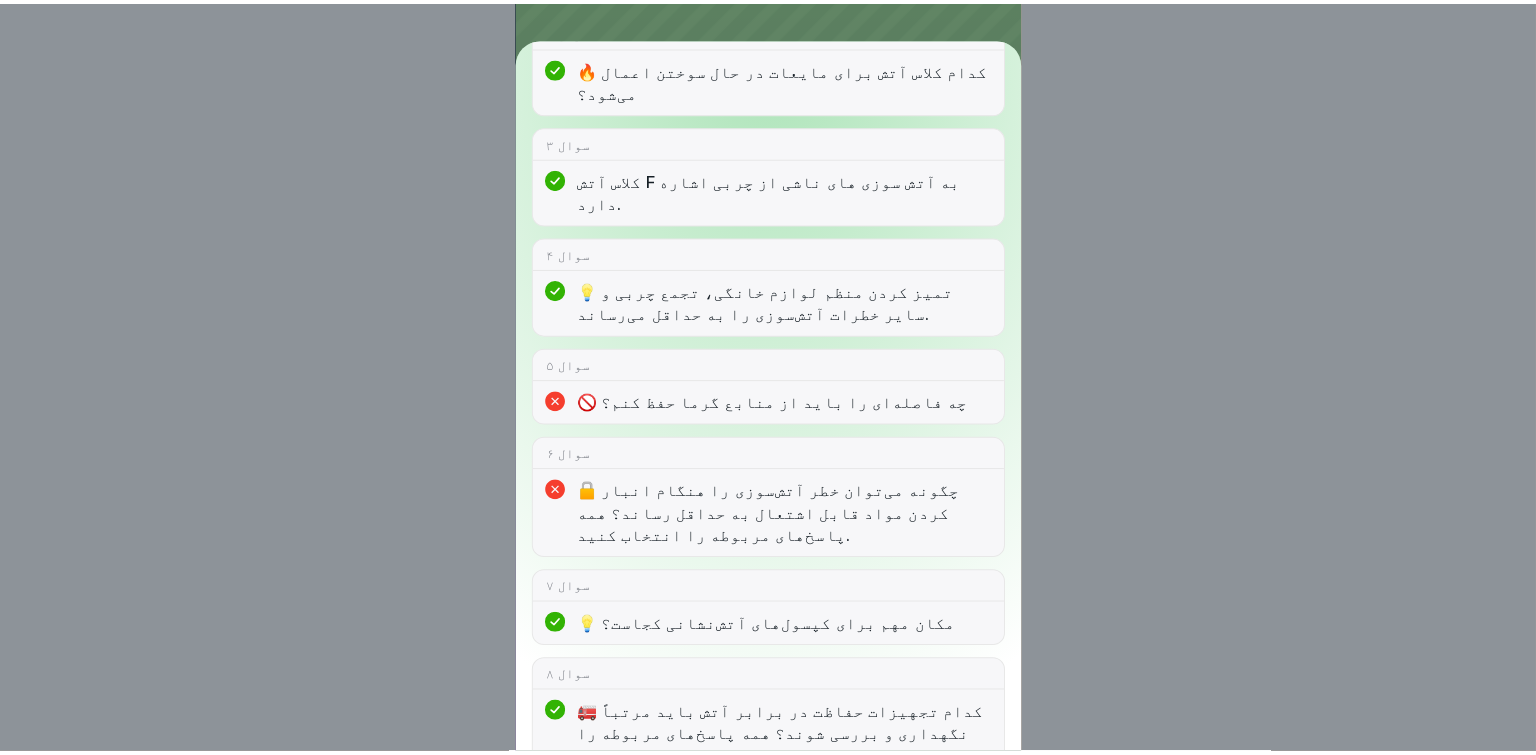 scroll, scrollTop: 293, scrollLeft: 0, axis: vertical 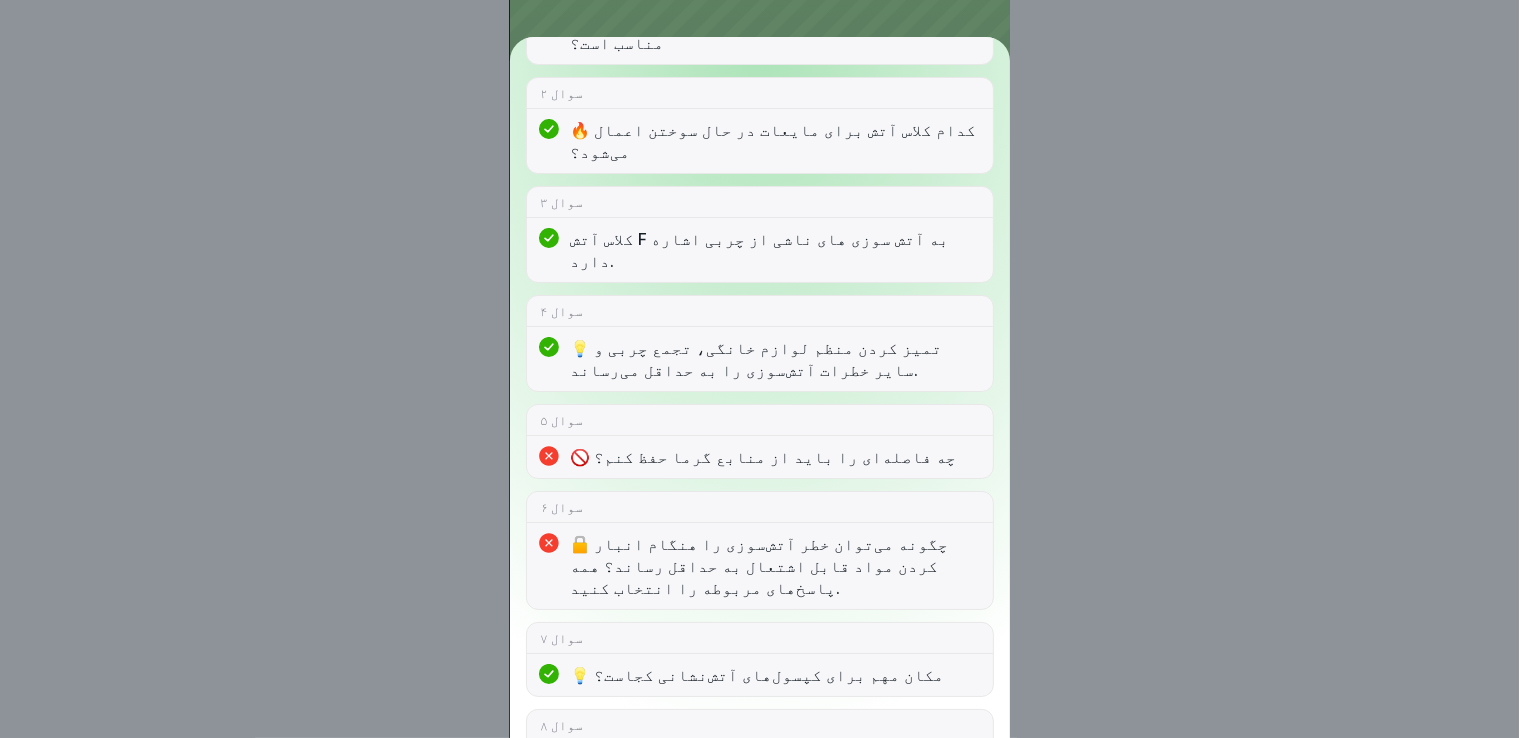 click on "تو گذشتی! جواب‌های درست ۱۹/۲۱ سوال ۱ 🔥 کدام ماده خاموش کننده برای آتش سوزی جامدات مناسب است؟ سوال ۲ 🔥 کدام کلاس آتش برای مایعات در حال سوختن اعمال می‌شود؟ سوال ۳ کلاس آتش F به آتش سوزی های ناشی از چربی اشاره دارد. سوال ۴ 💡 تمیز کردن منظم لوازم خانگی، تجمع چربی و سایر خطرات آتش‌سوزی را به حداقل می‌رساند. سوال ۵ 🚫 چه فاصله‌ای را باید از منابع گرما حفظ کنم؟ سوال ۶ 🔒 چگونه می‌توان خطر آتش‌سوزی را هنگام انبار کردن مواد قابل اشتعال به حداقل رساند؟ همه پاسخ‌های مربوطه را انتخاب کنید. سوال ۷ 💡 مکان مهم برای کپسول‌های آتش‌نشانی کجاست؟ سوال ۸ سوال ۹ سوال ۱۰ سوال ۱۱" at bounding box center [759, 369] 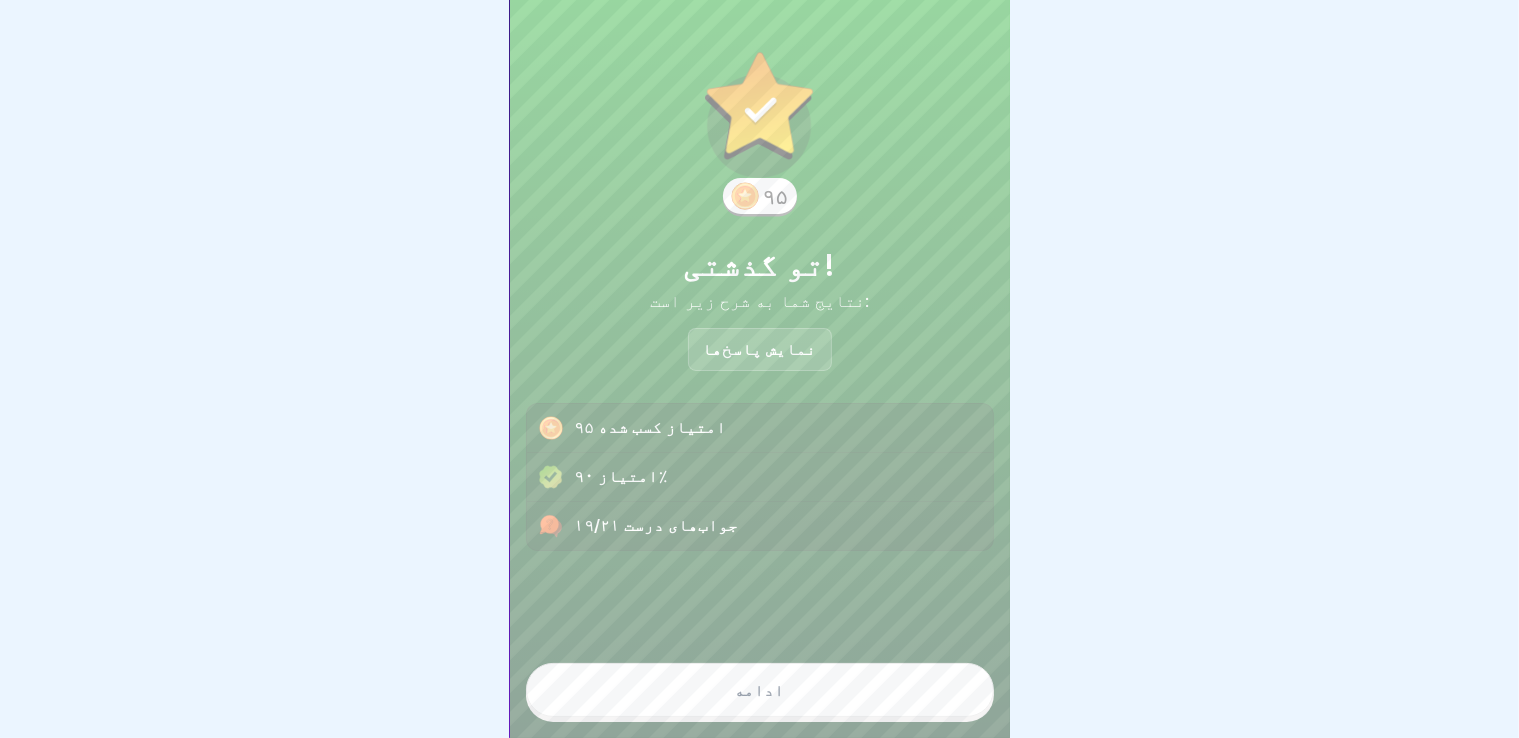 click on "ادامه" at bounding box center [760, 690] 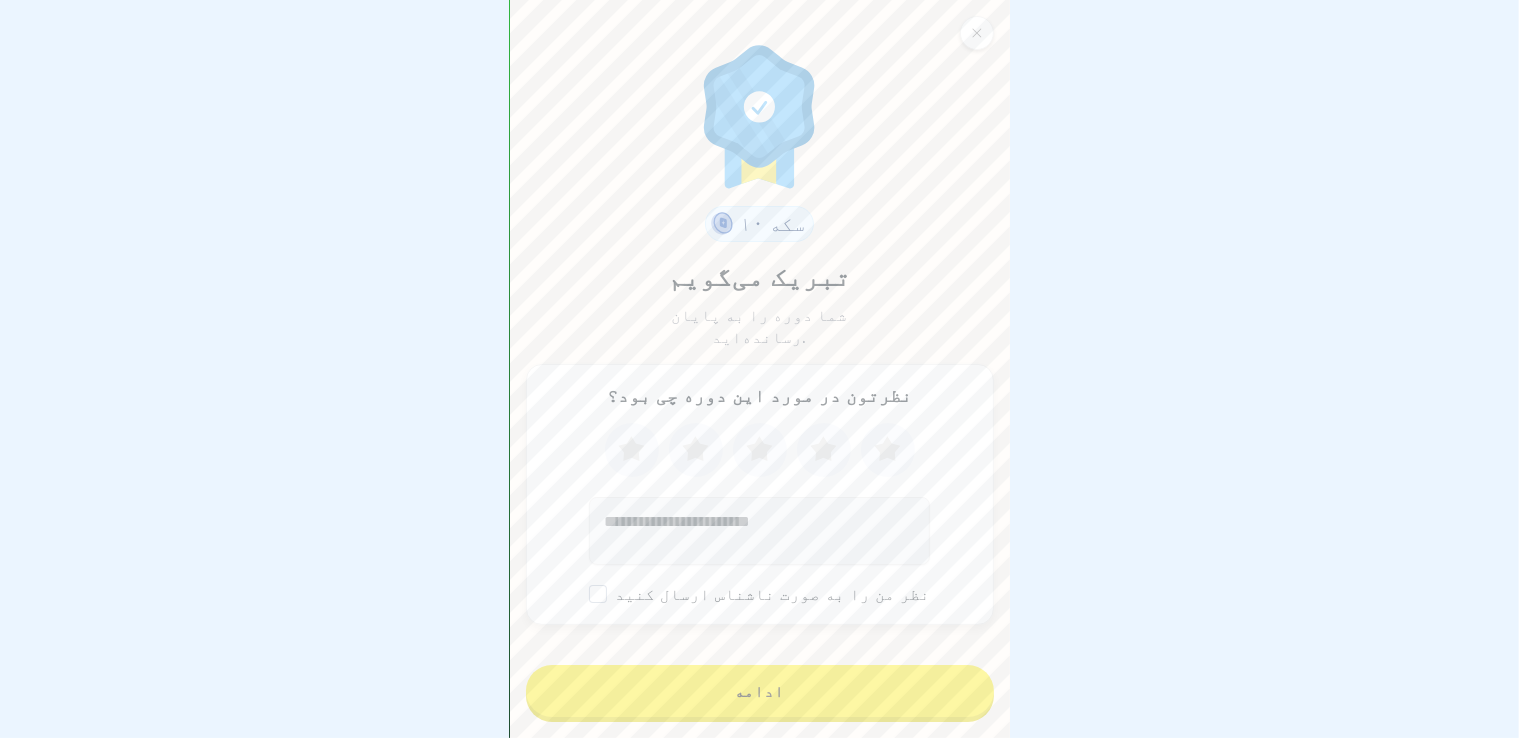 click on "ادامه" at bounding box center (760, 691) 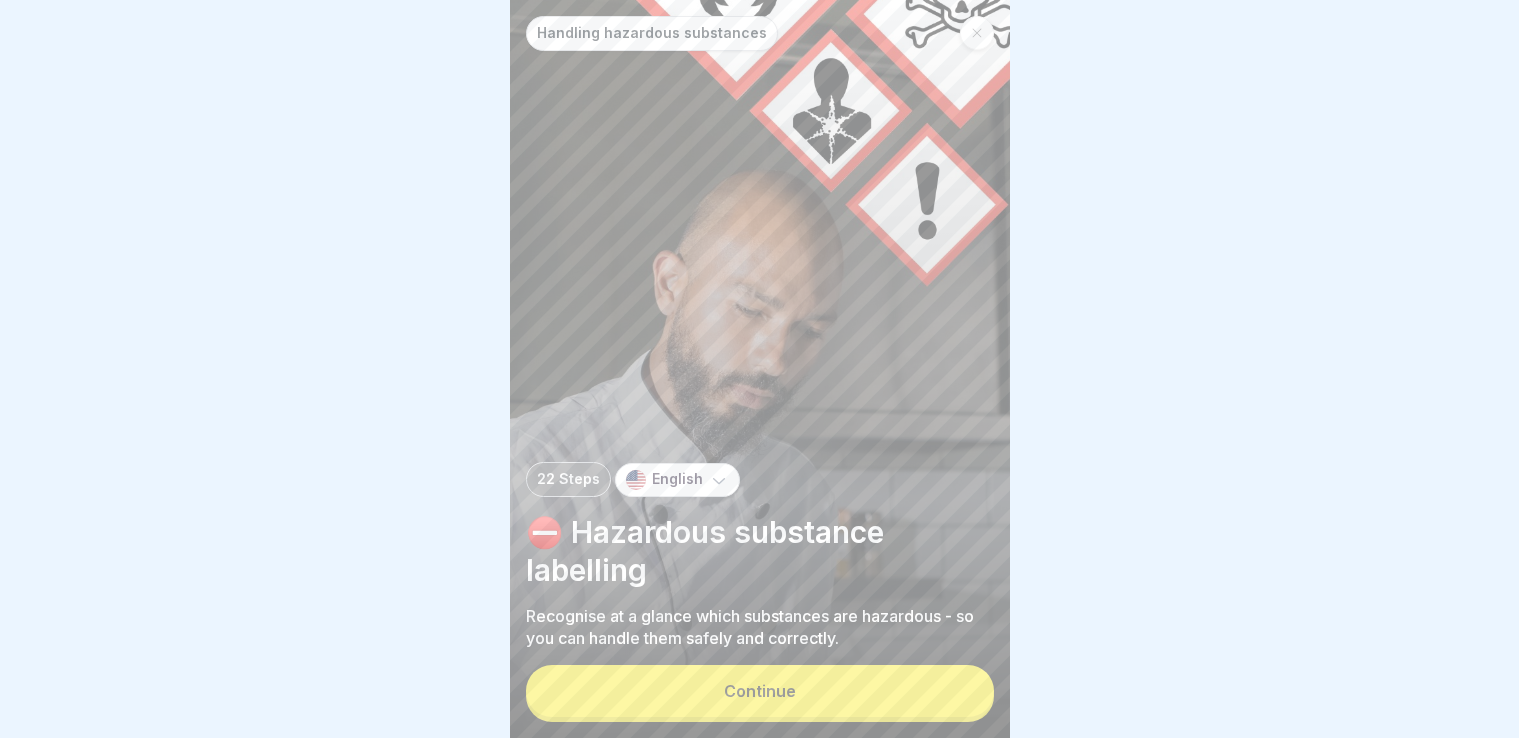 scroll, scrollTop: 0, scrollLeft: 0, axis: both 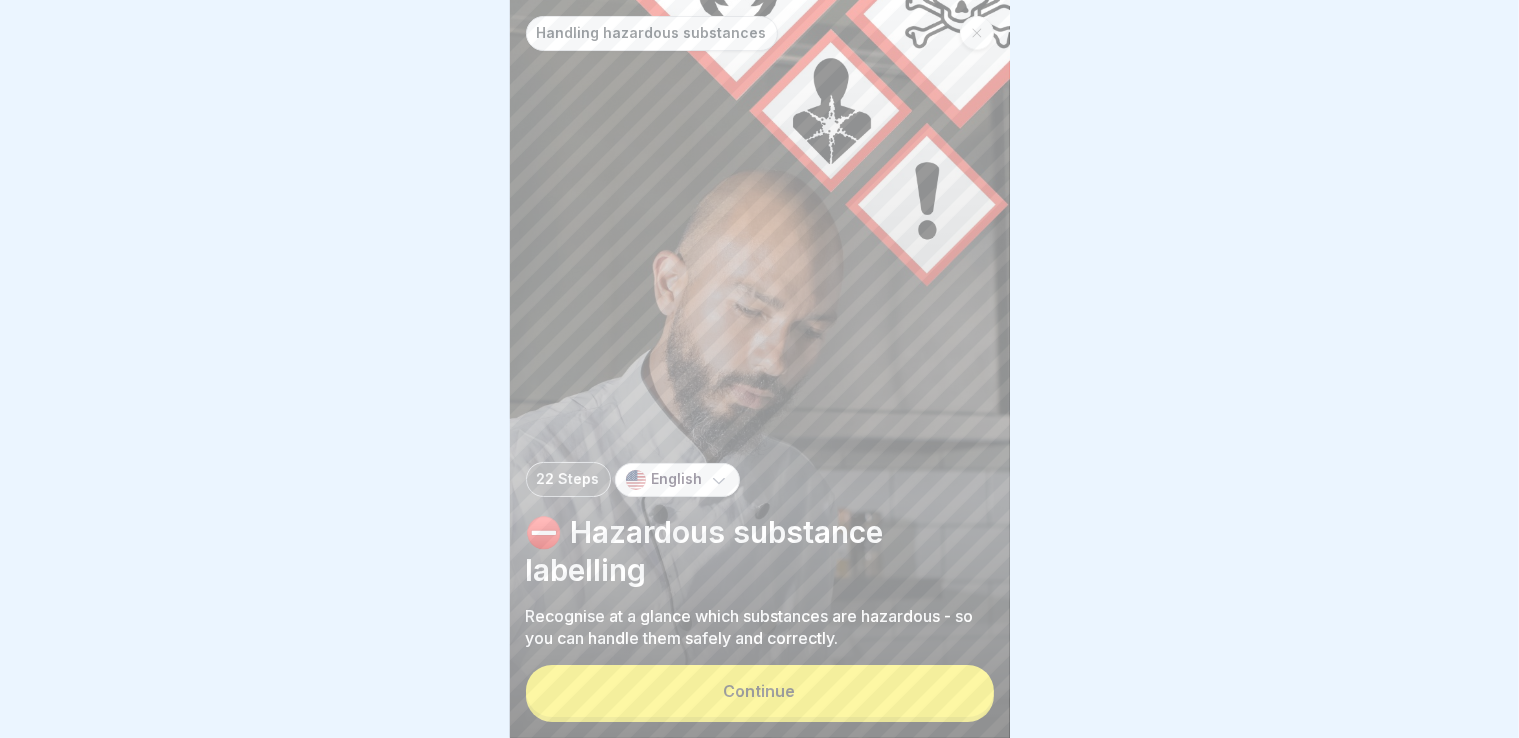 click at bounding box center [759, 369] 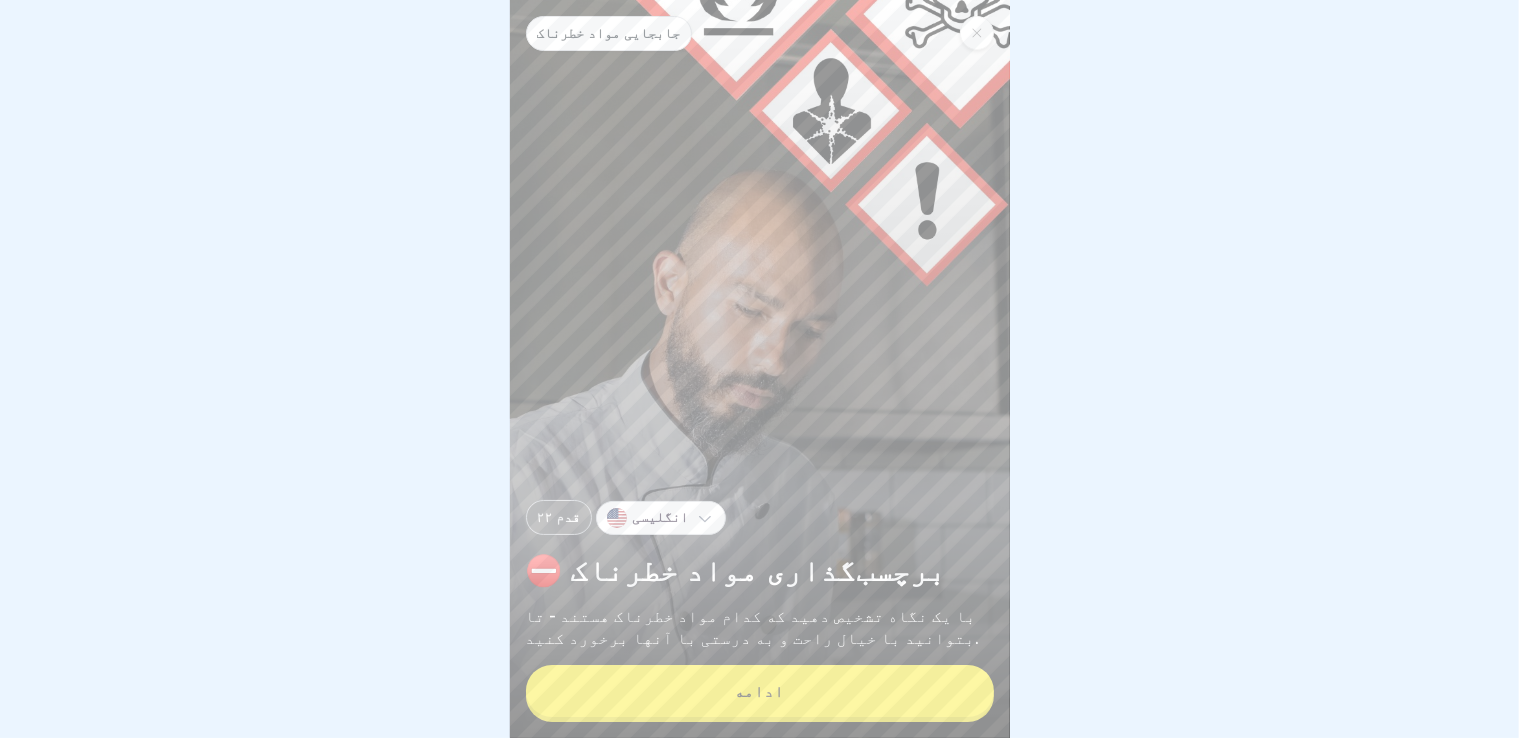 click on "ادامه" at bounding box center [760, 691] 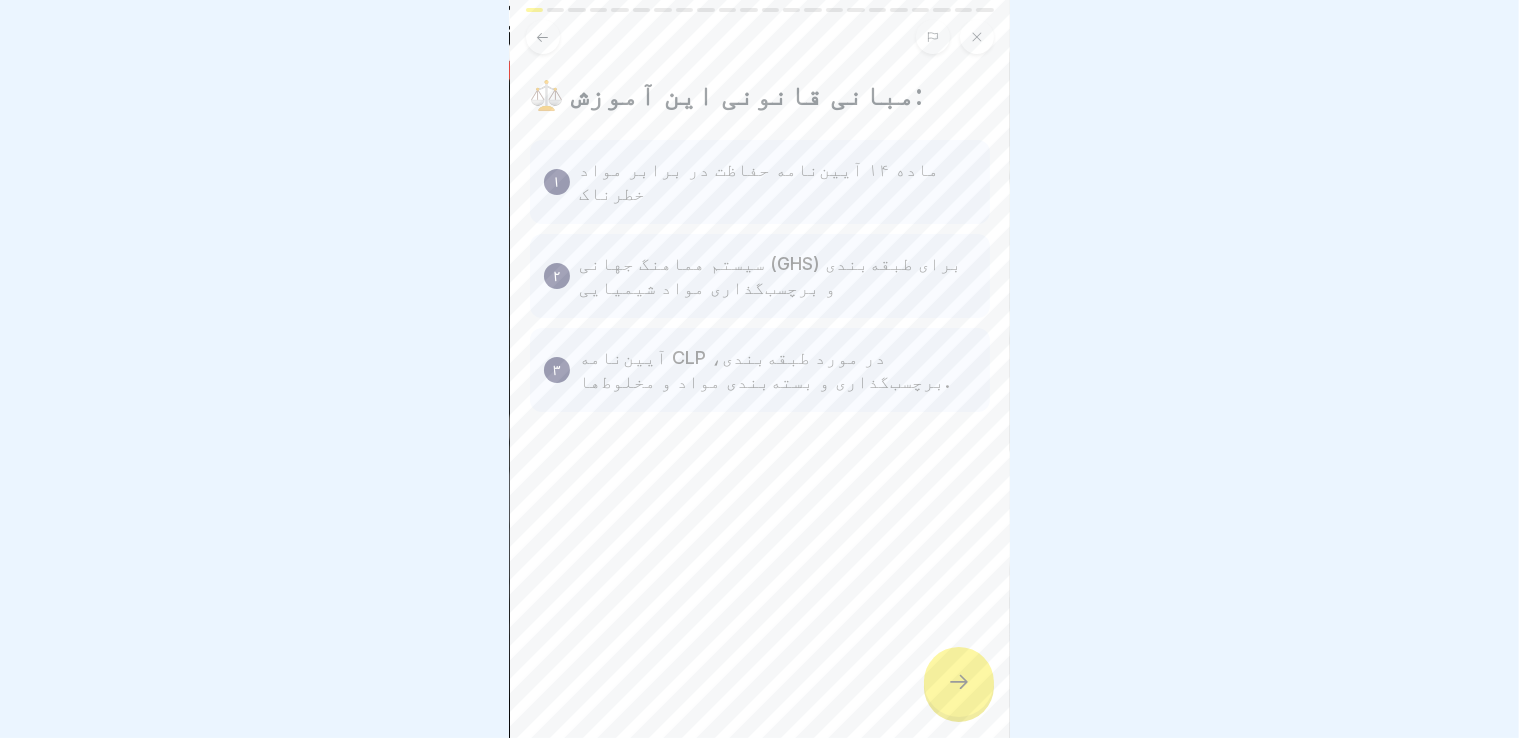 click 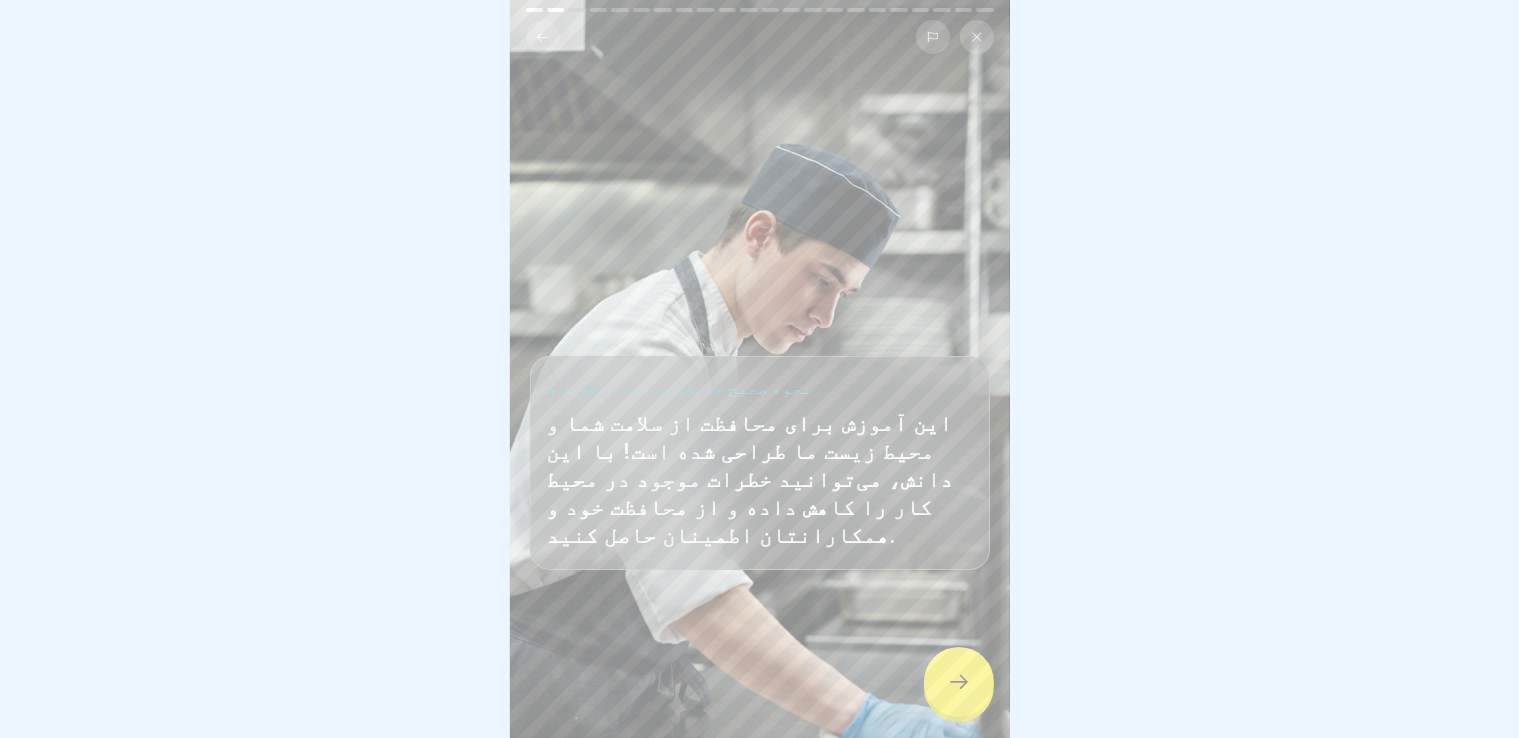 click 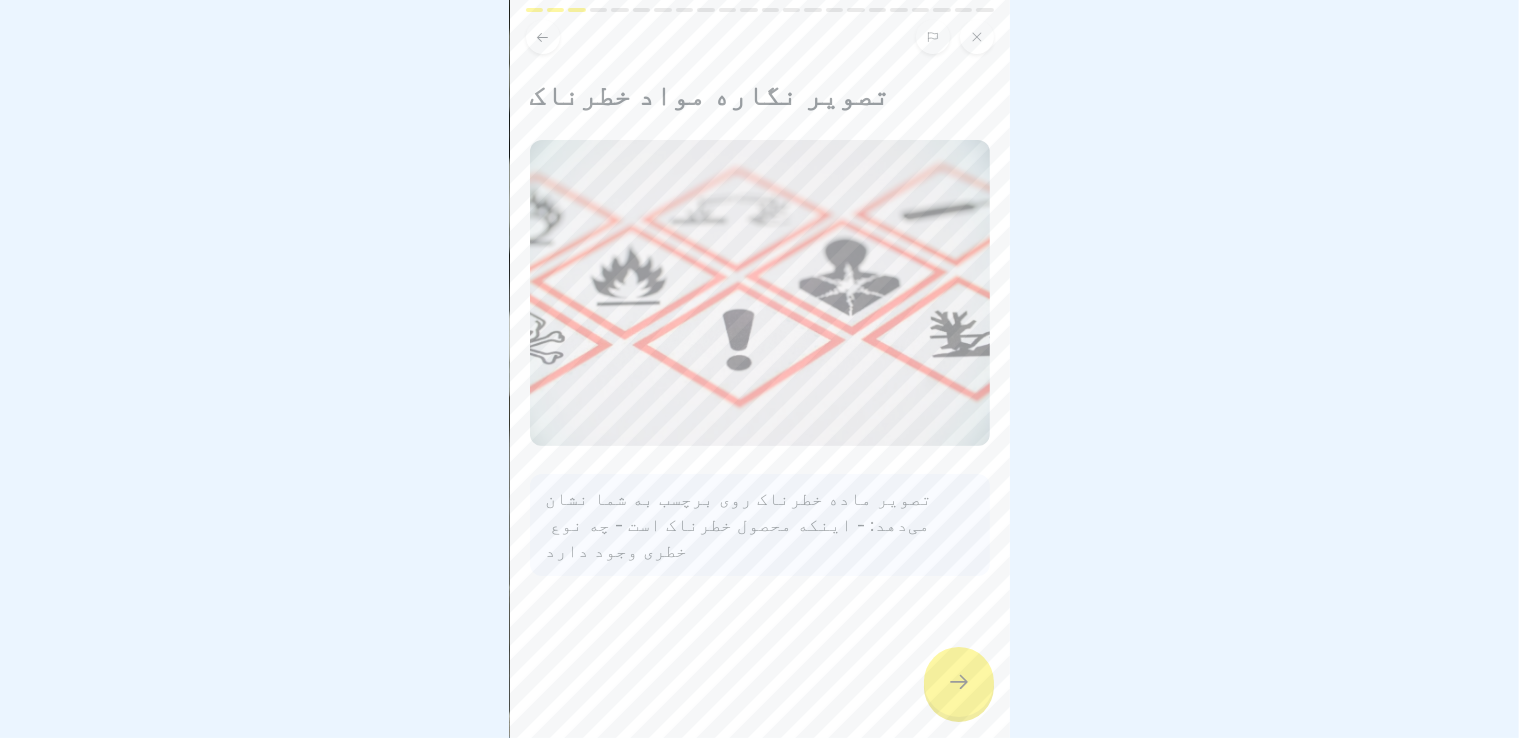 click 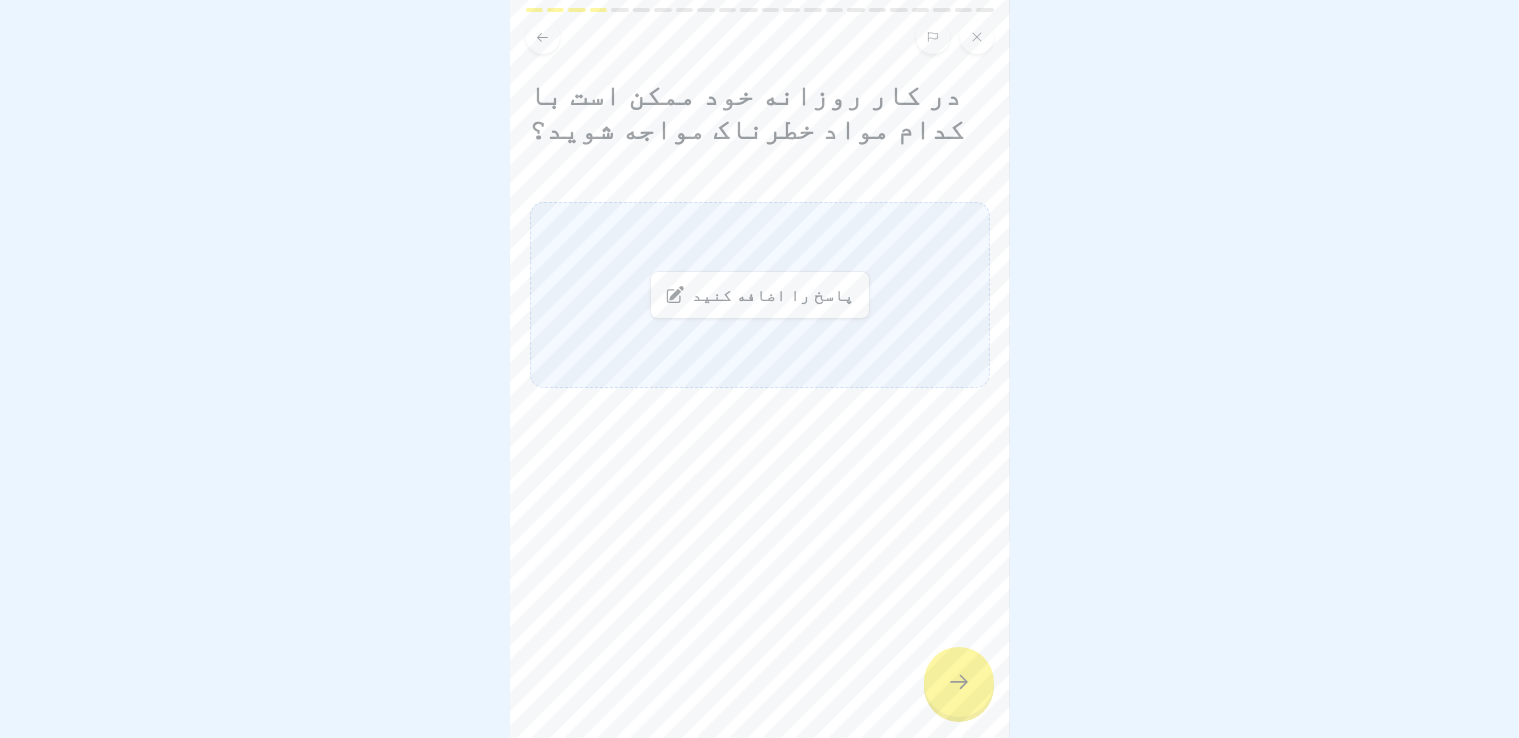 click on "پاسخ را اضافه کنید" at bounding box center [760, 295] 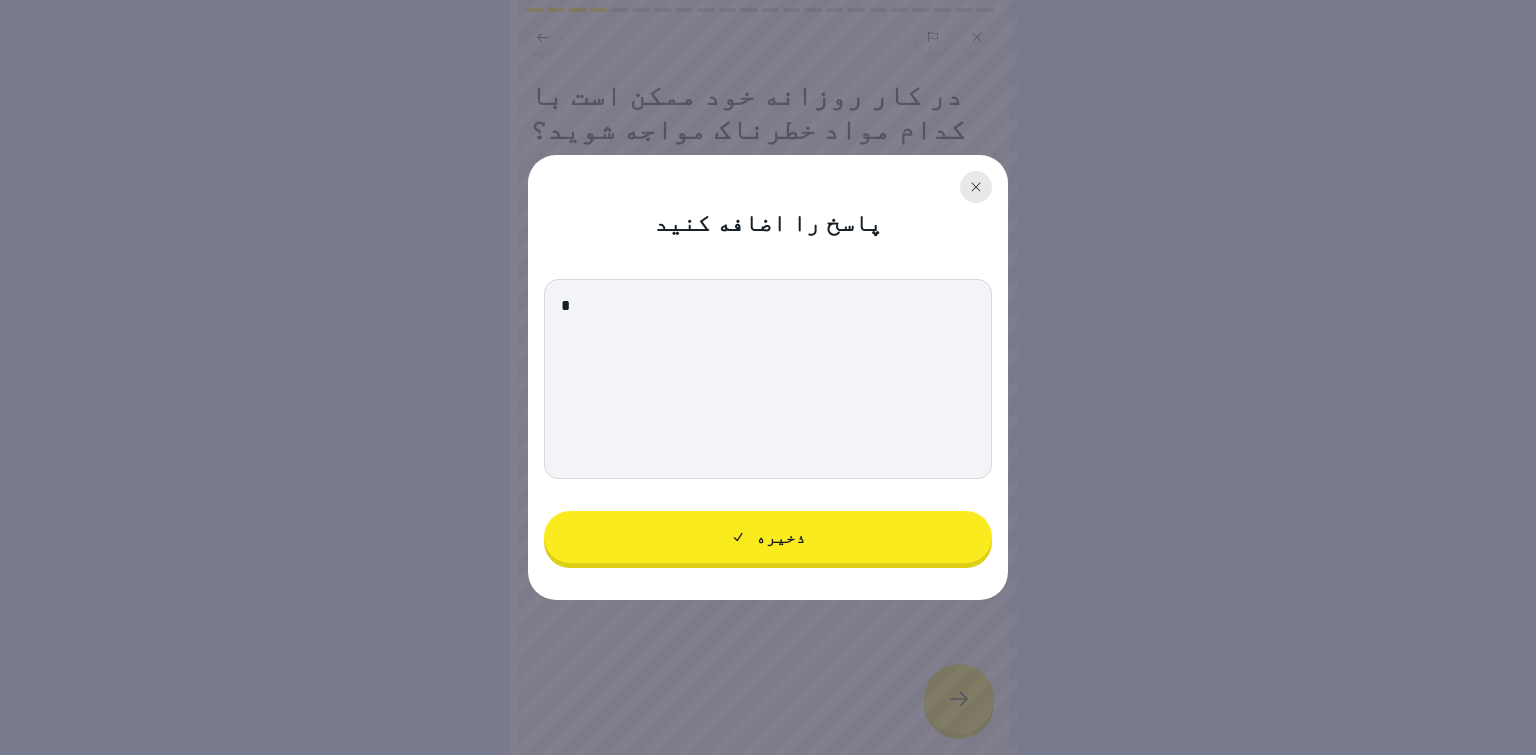 type on "*" 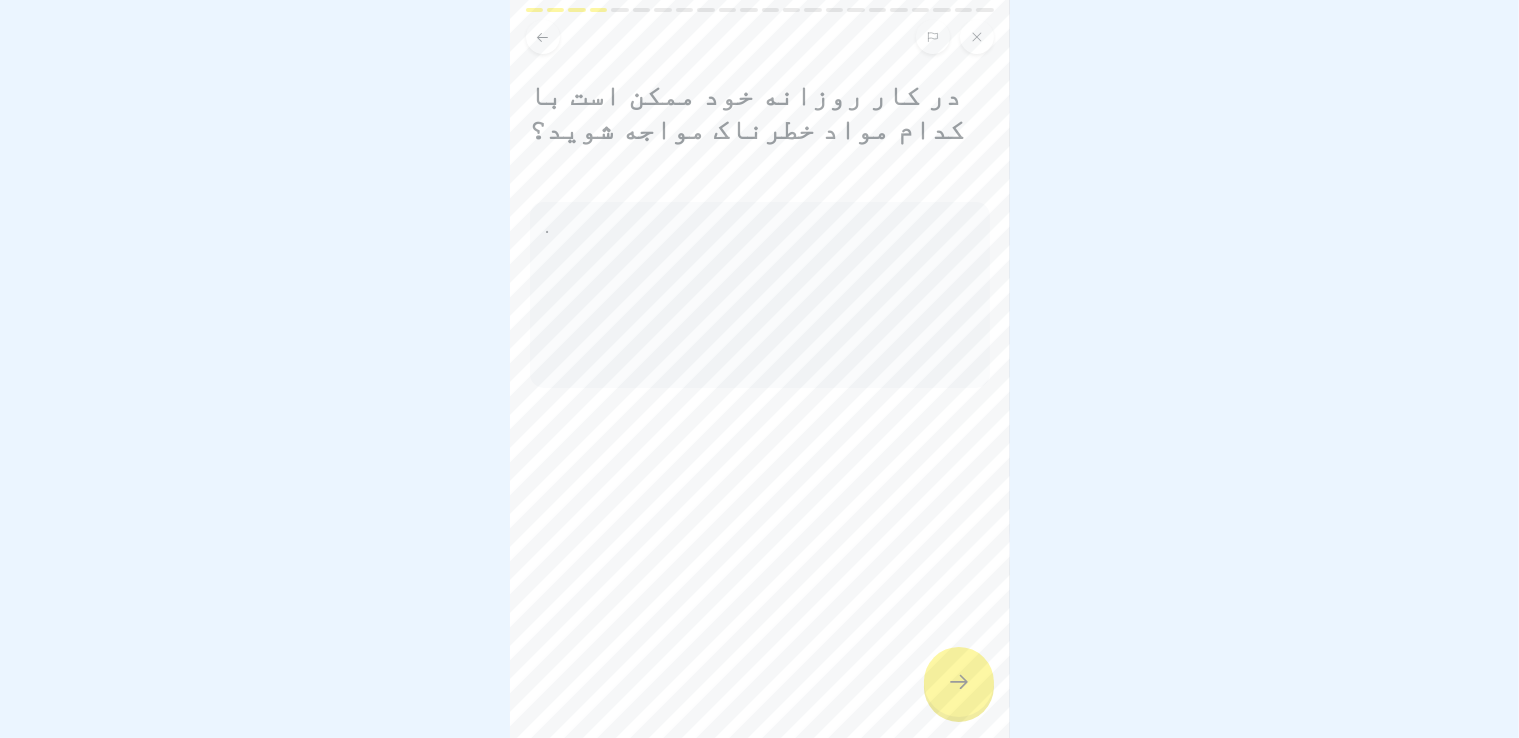 click at bounding box center (959, 682) 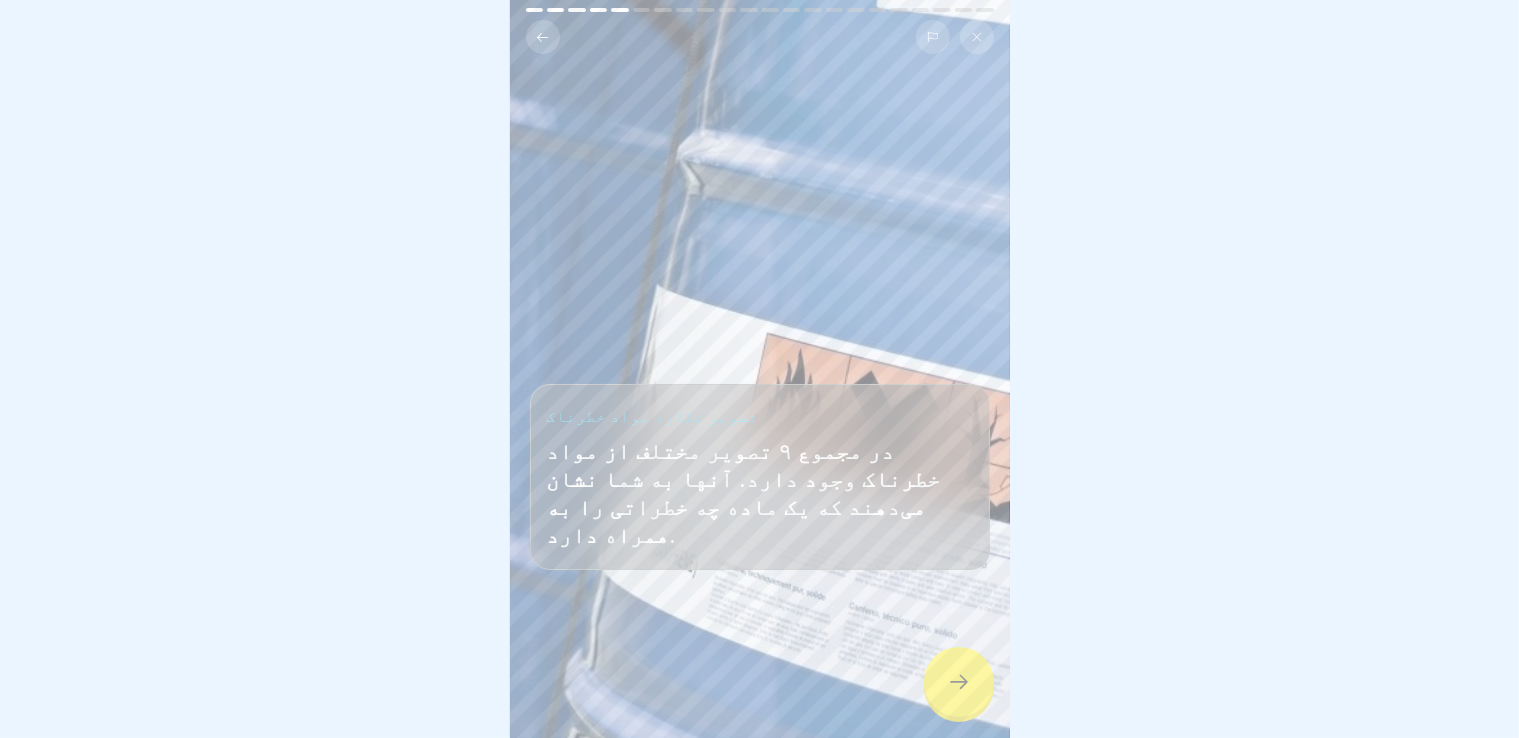 click at bounding box center [959, 682] 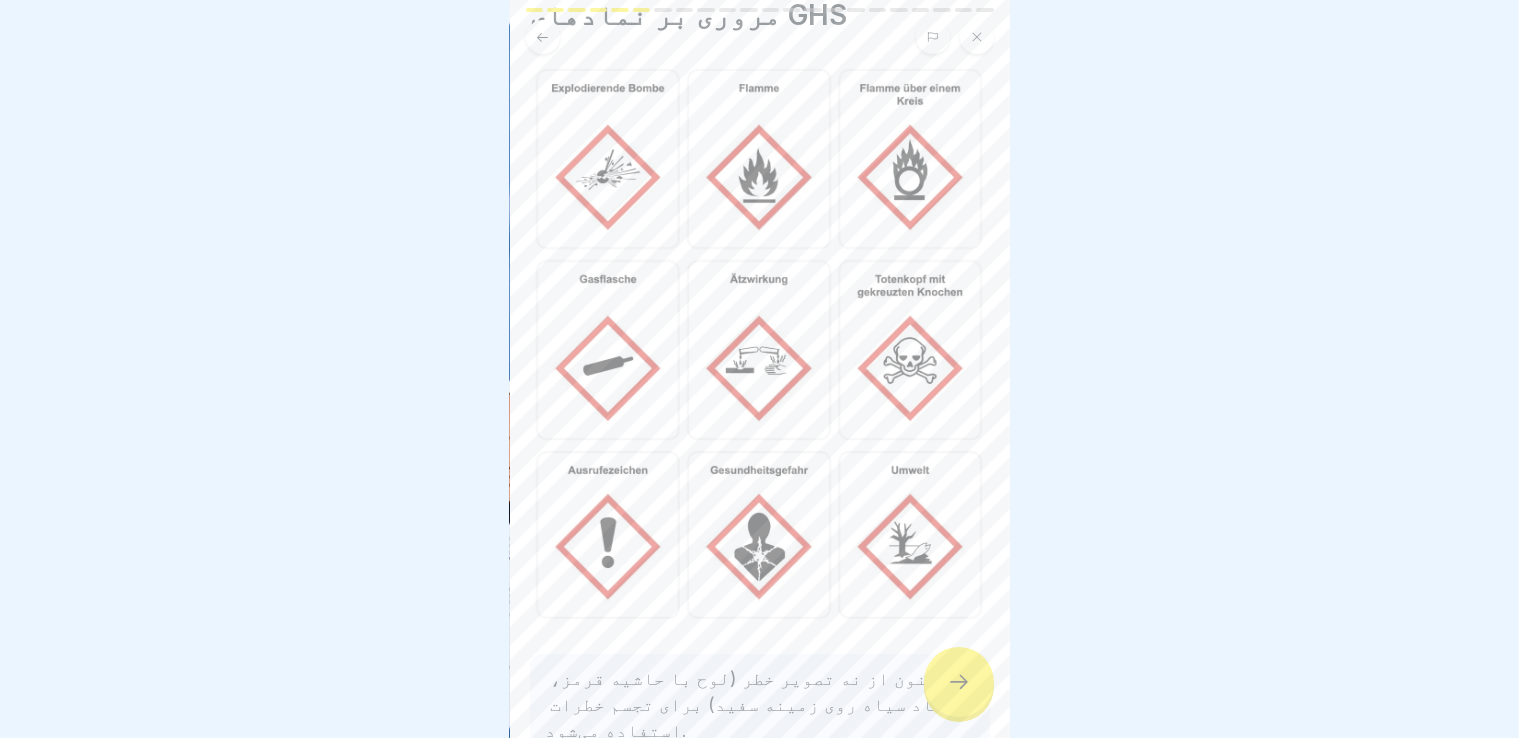 scroll, scrollTop: 140, scrollLeft: 0, axis: vertical 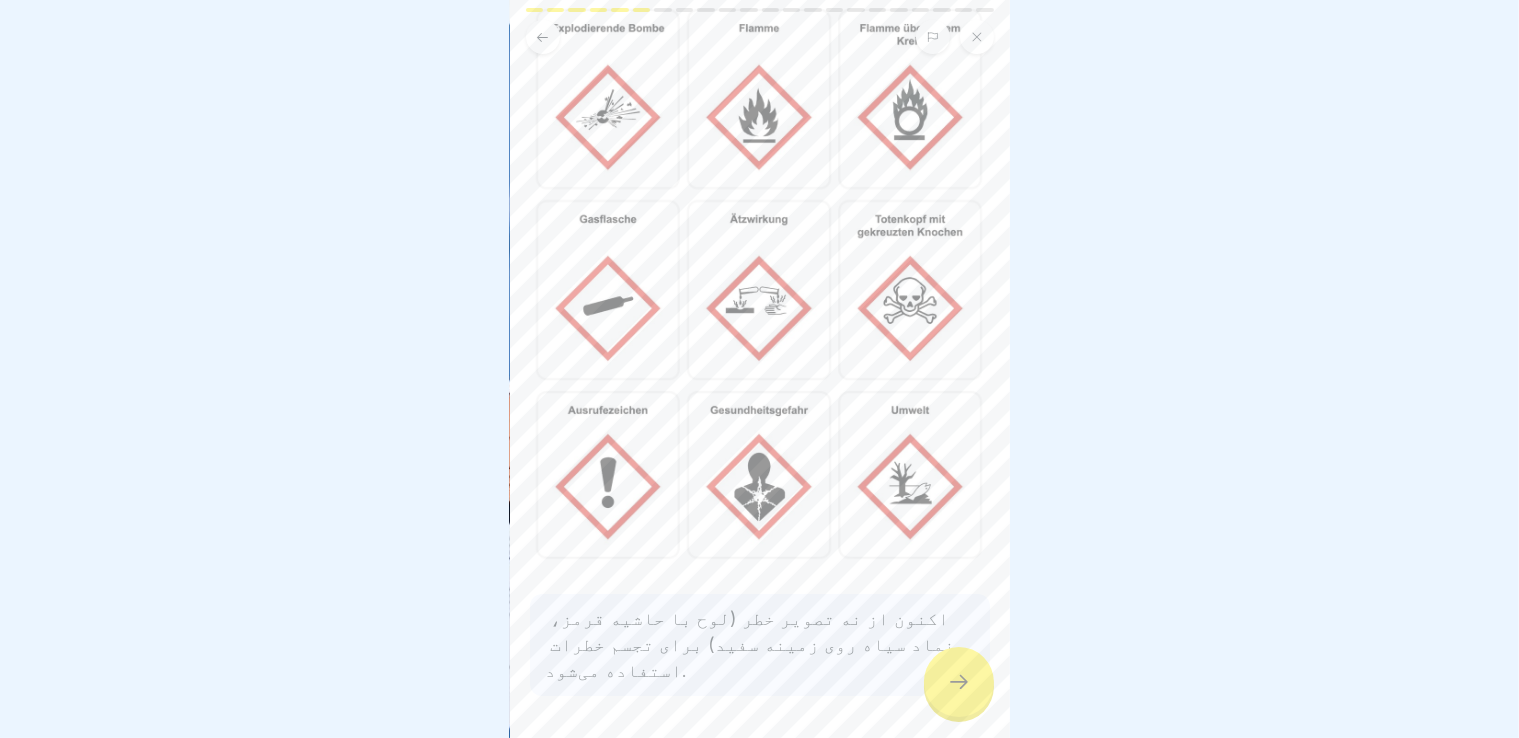 click at bounding box center [959, 682] 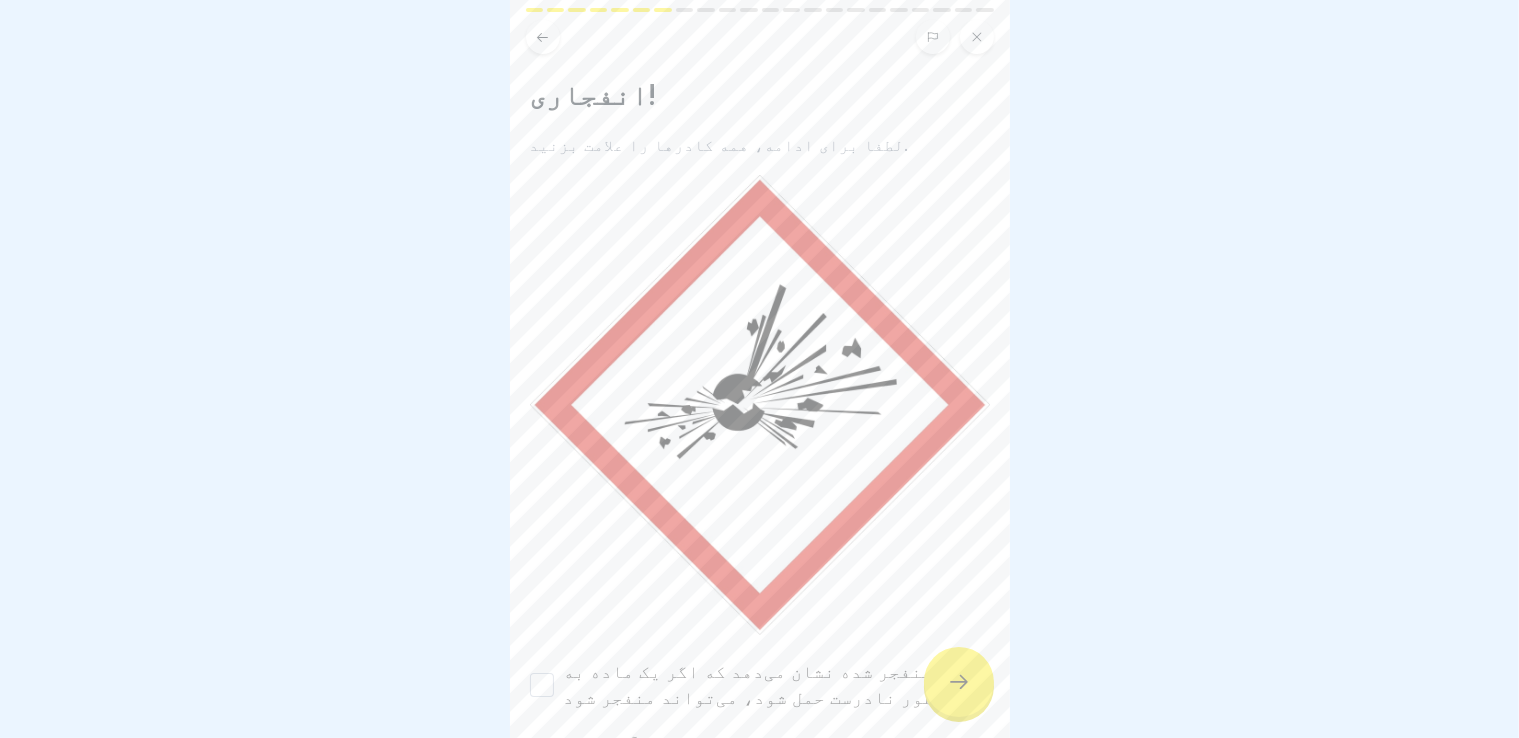 scroll, scrollTop: 16, scrollLeft: 0, axis: vertical 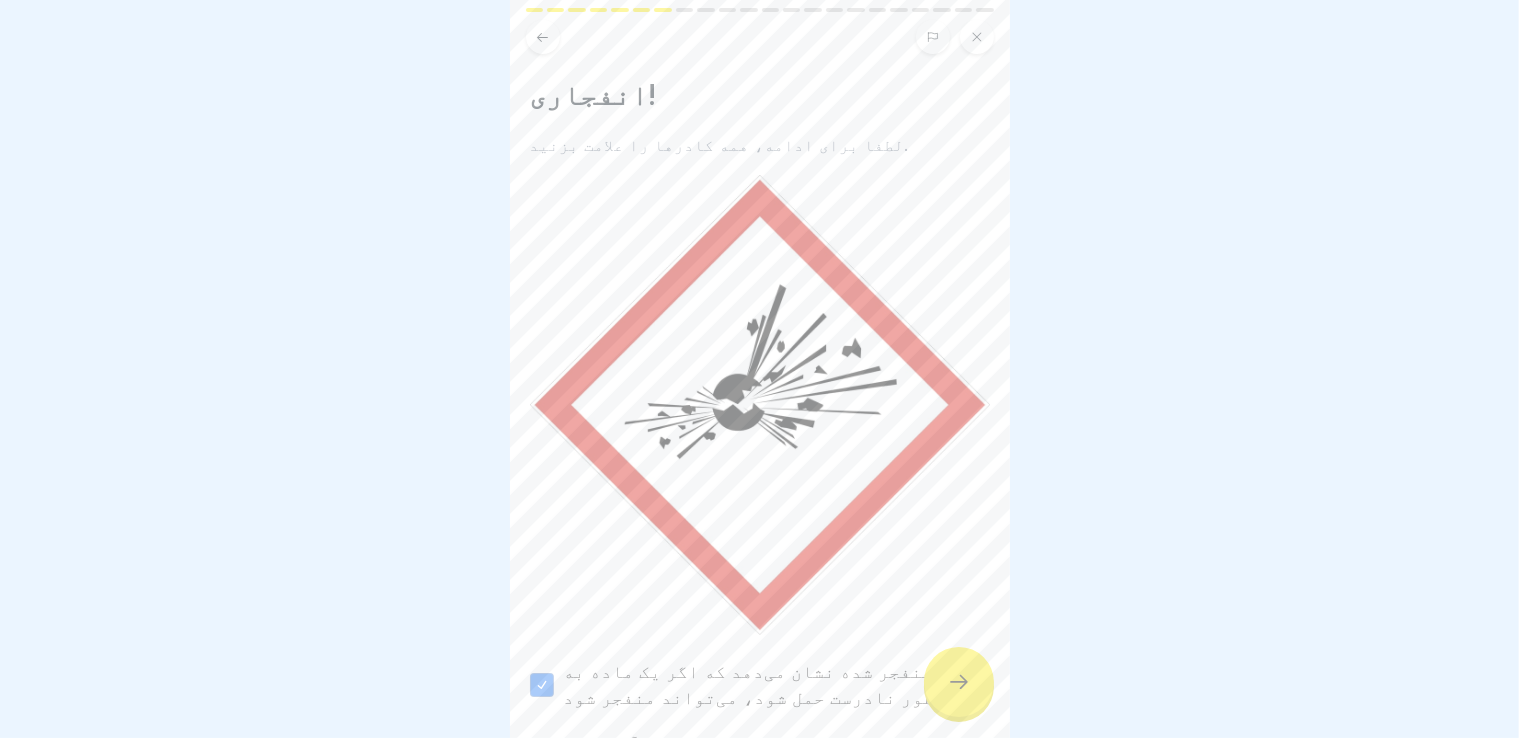 click on "مثال: فشنگ‌های گازی خاص یا وسایل آتش‌بازی برای جشن‌ها." at bounding box center (542, 757) 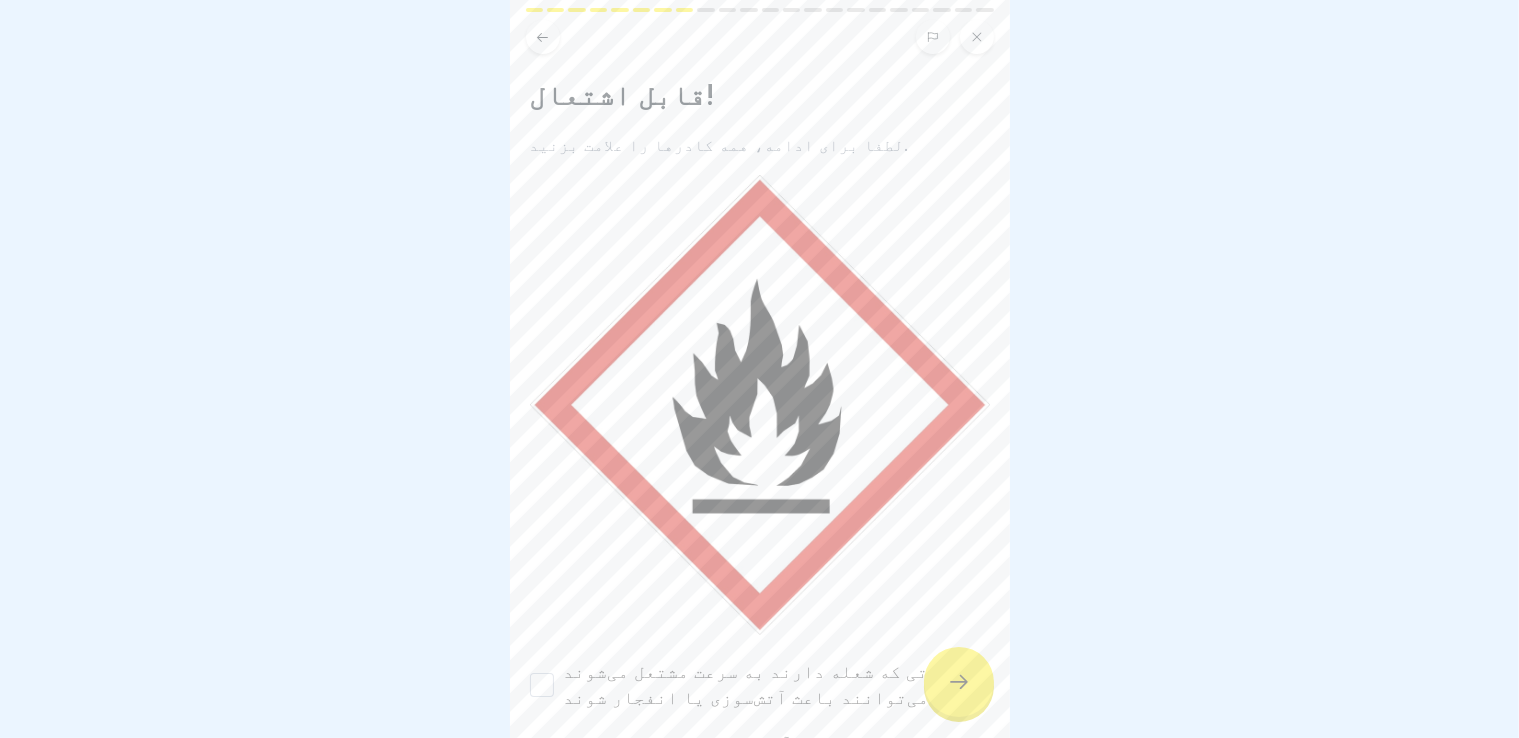 click on "محصولاتی که شعله دارند به سرعت مشتعل می‌شوند و می‌توانند باعث آتش‌سوزی یا انفجار شوند." at bounding box center (774, 684) 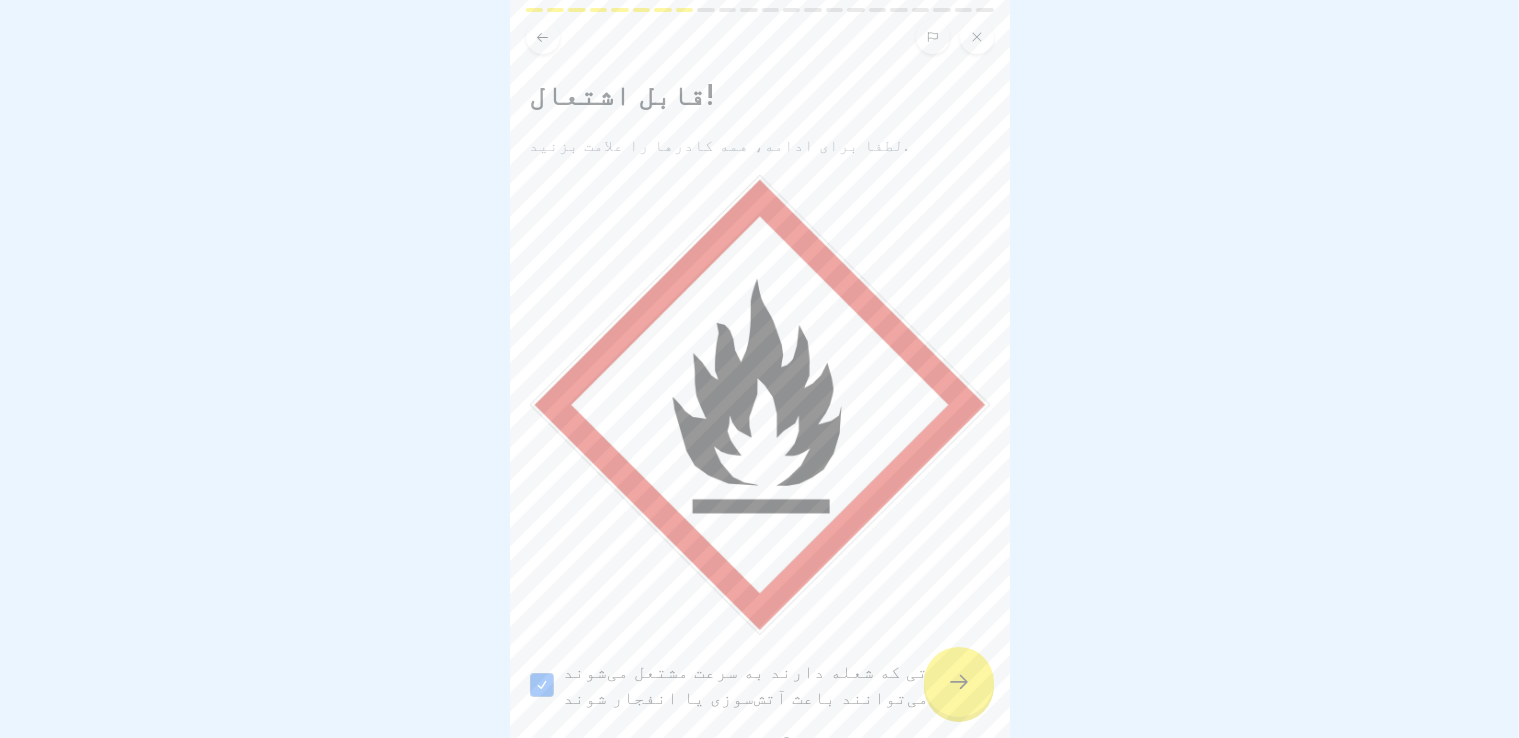 click on "مثال: الکل برای آتش زدن، خمیر سوخت برای ظروف ساینده." at bounding box center (754, 756) 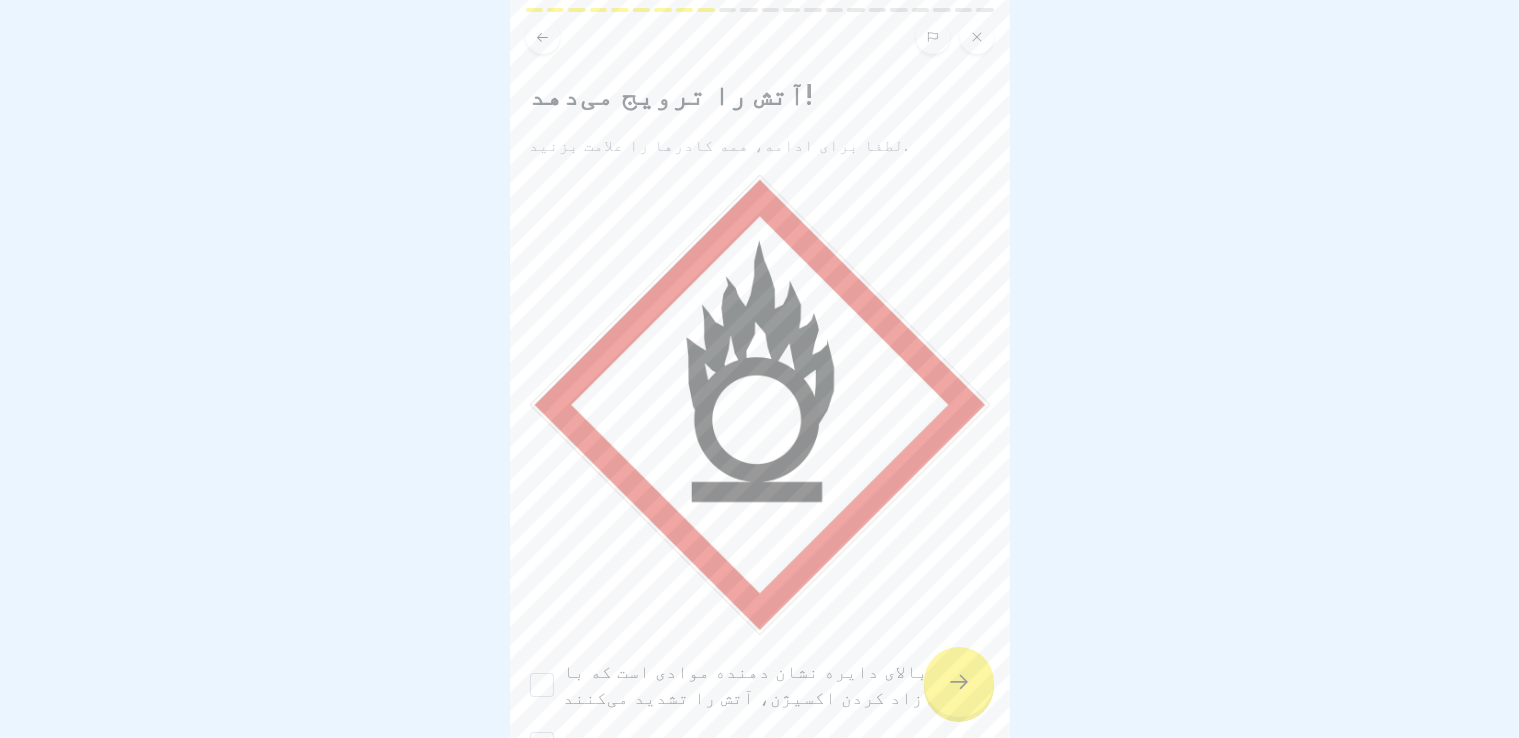 click on "شعله بالای دایره نشان دهنده موادی است که با آزاد کردن اکسیژن، آتش را تشدید می‌کنند." at bounding box center (771, 684) 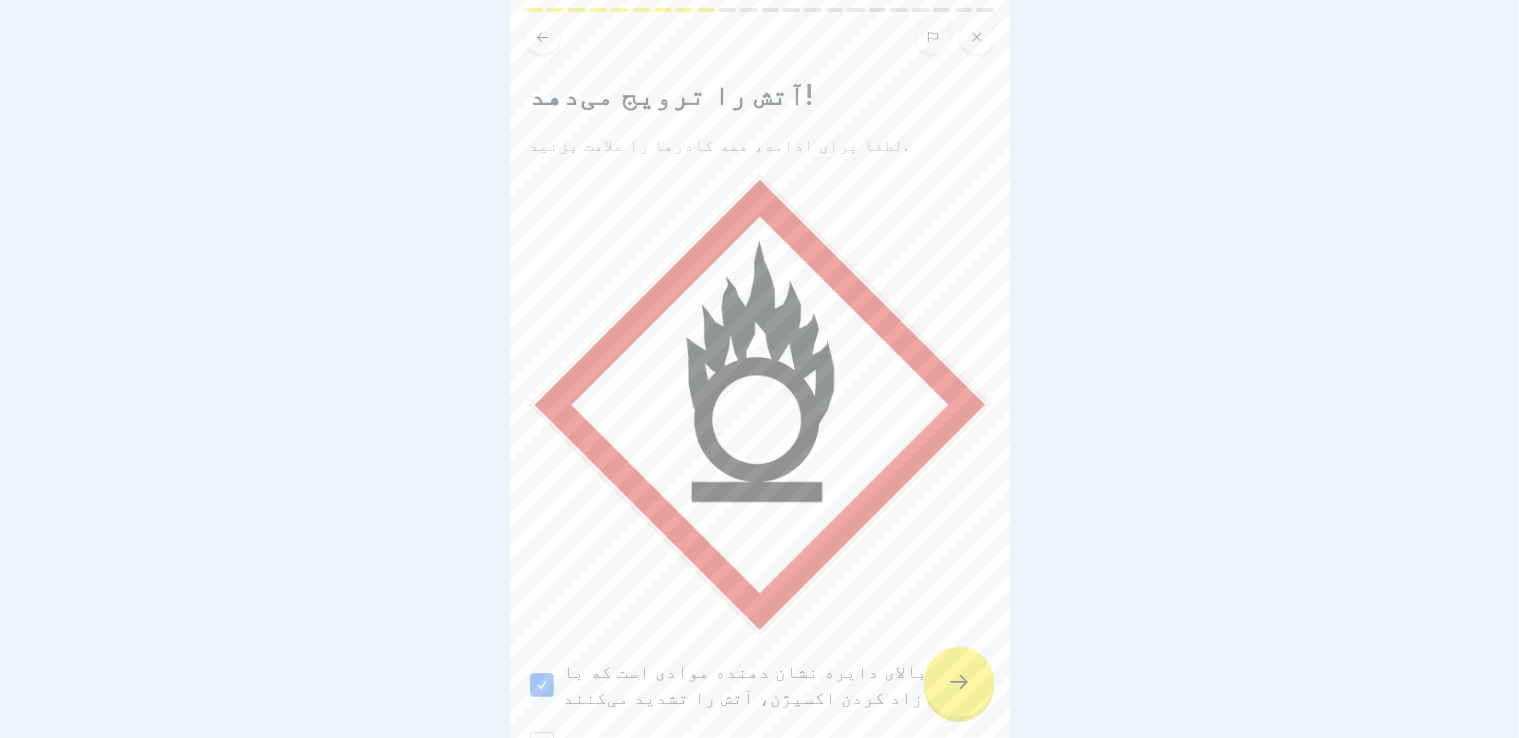 click on "مثال: برخی از سفیدکننده‌ها یا مواد شوینده." at bounding box center [765, 743] 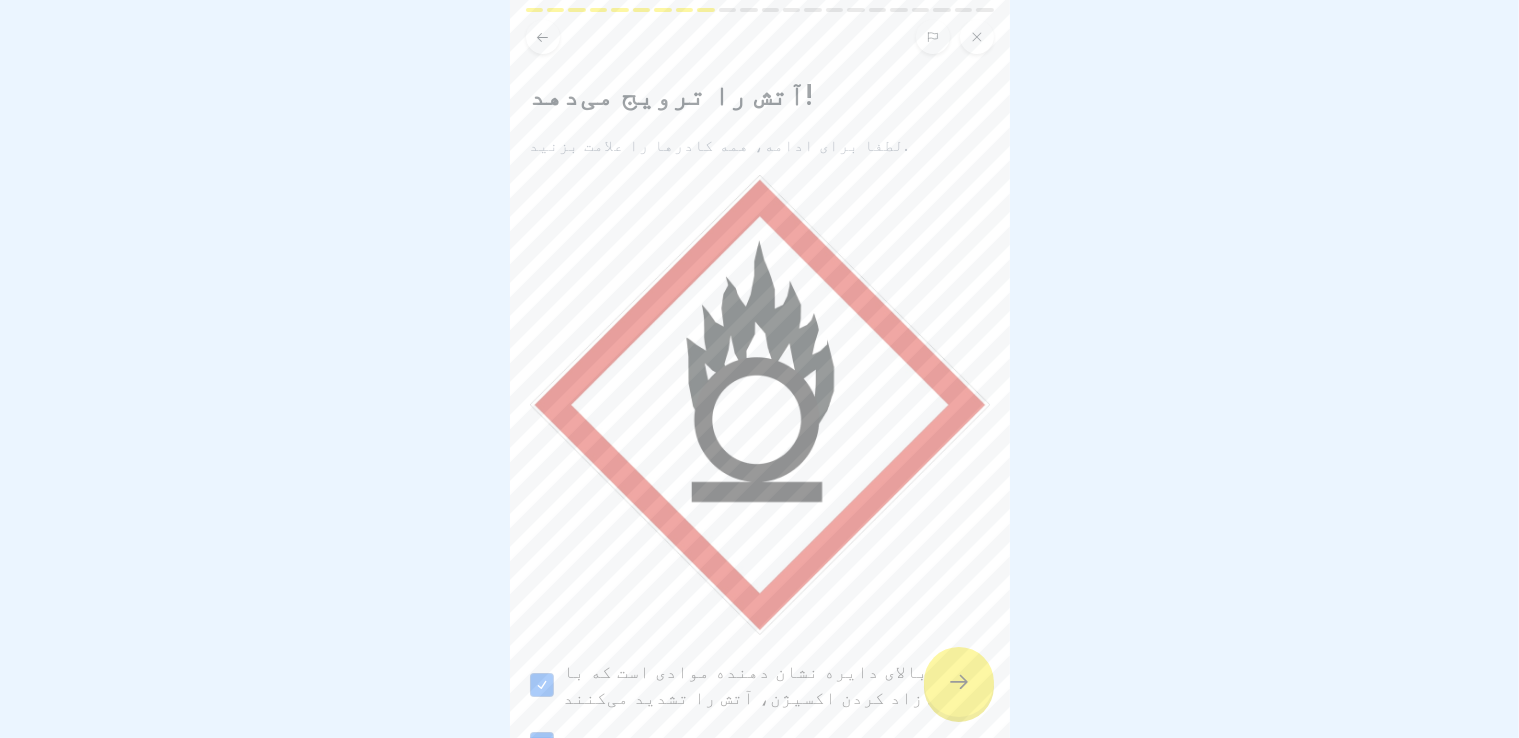 scroll, scrollTop: 0, scrollLeft: 0, axis: both 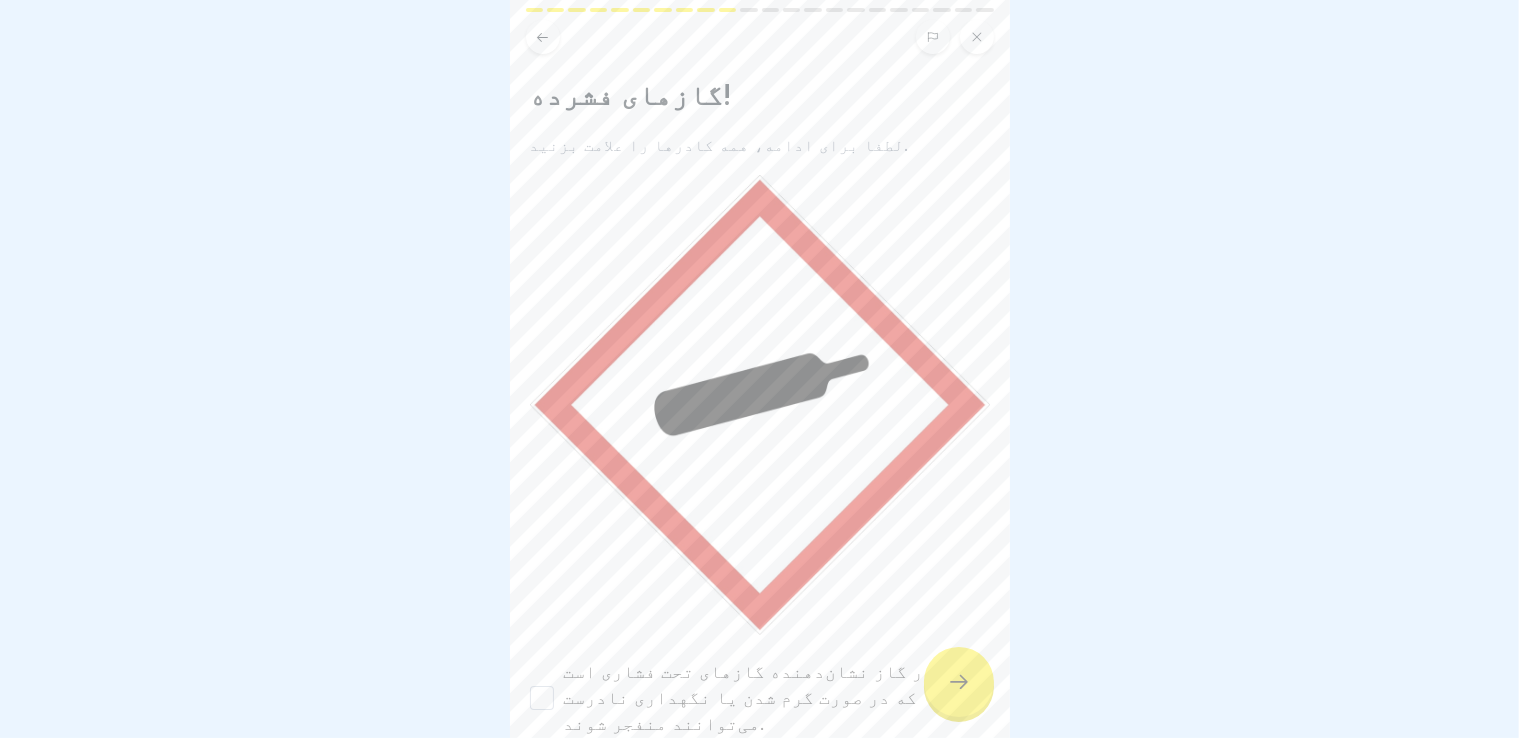 click on "سیلندر گاز نشان‌دهنده گازهای تحت فشاری است که در صورت گرم شدن یا نگهداری نادرست می‌توانند منفجر شوند." at bounding box center (771, 697) 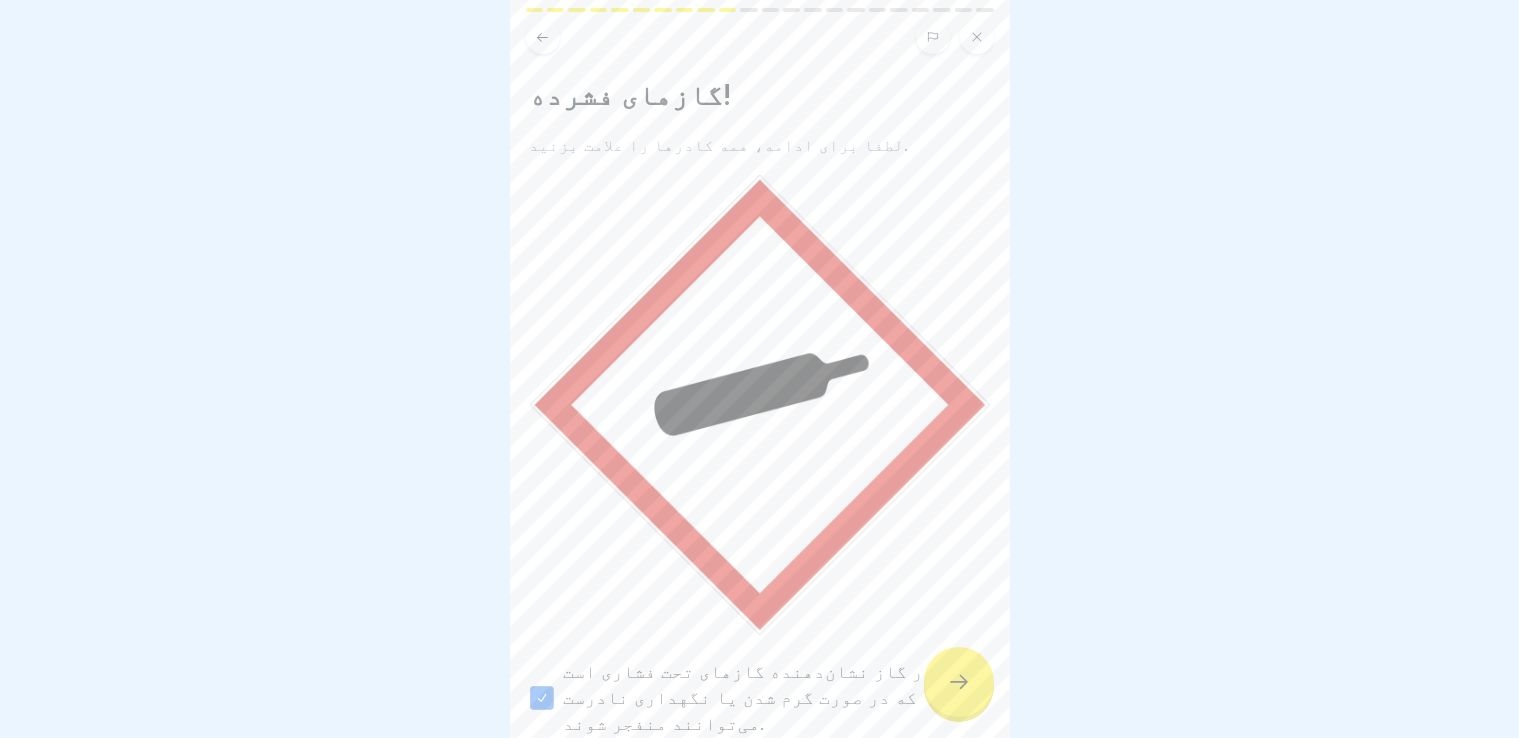 click on "مثال: کارتریج‌های CO₂ در سیستم‌های توزیع یا دستگاه‌های پخش کرم." at bounding box center [769, 782] 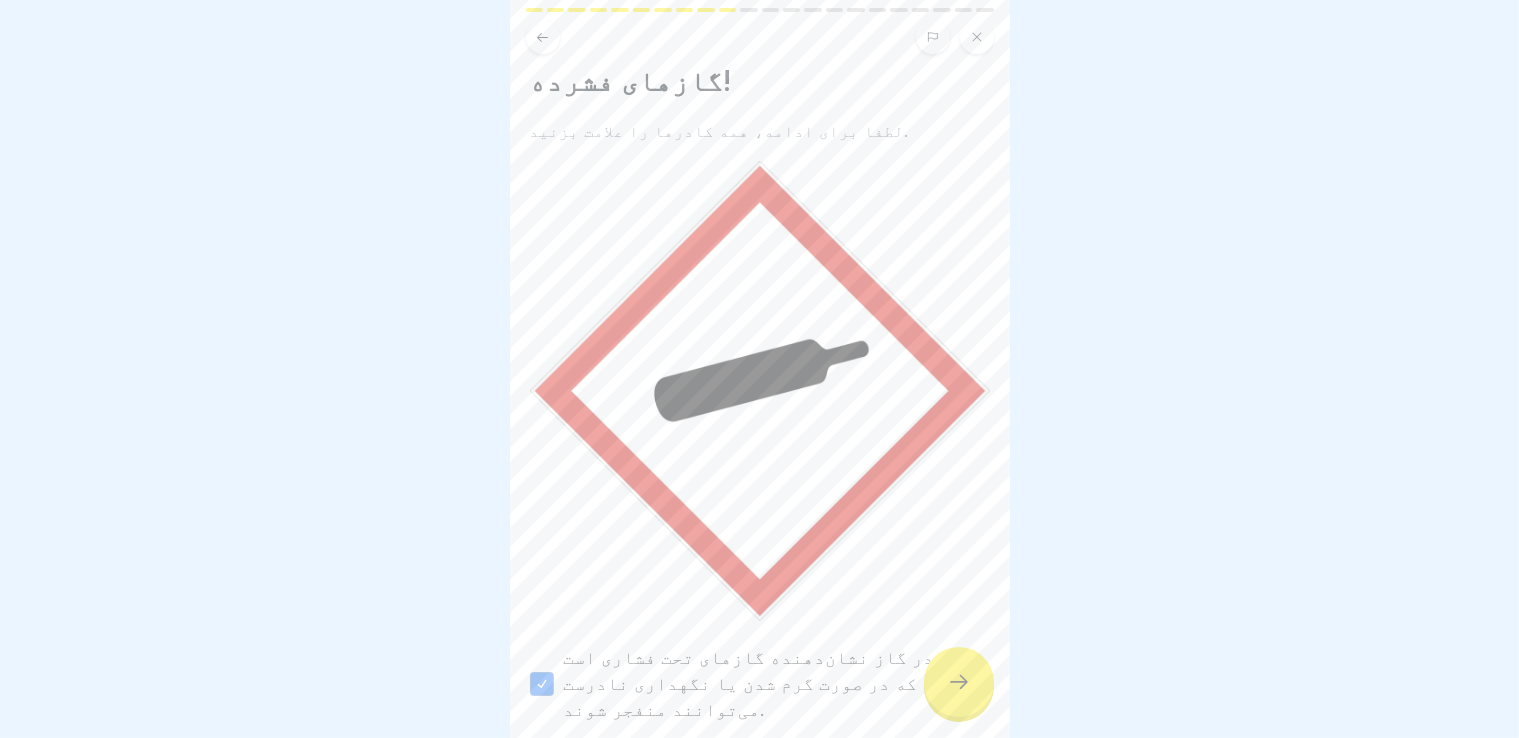 click 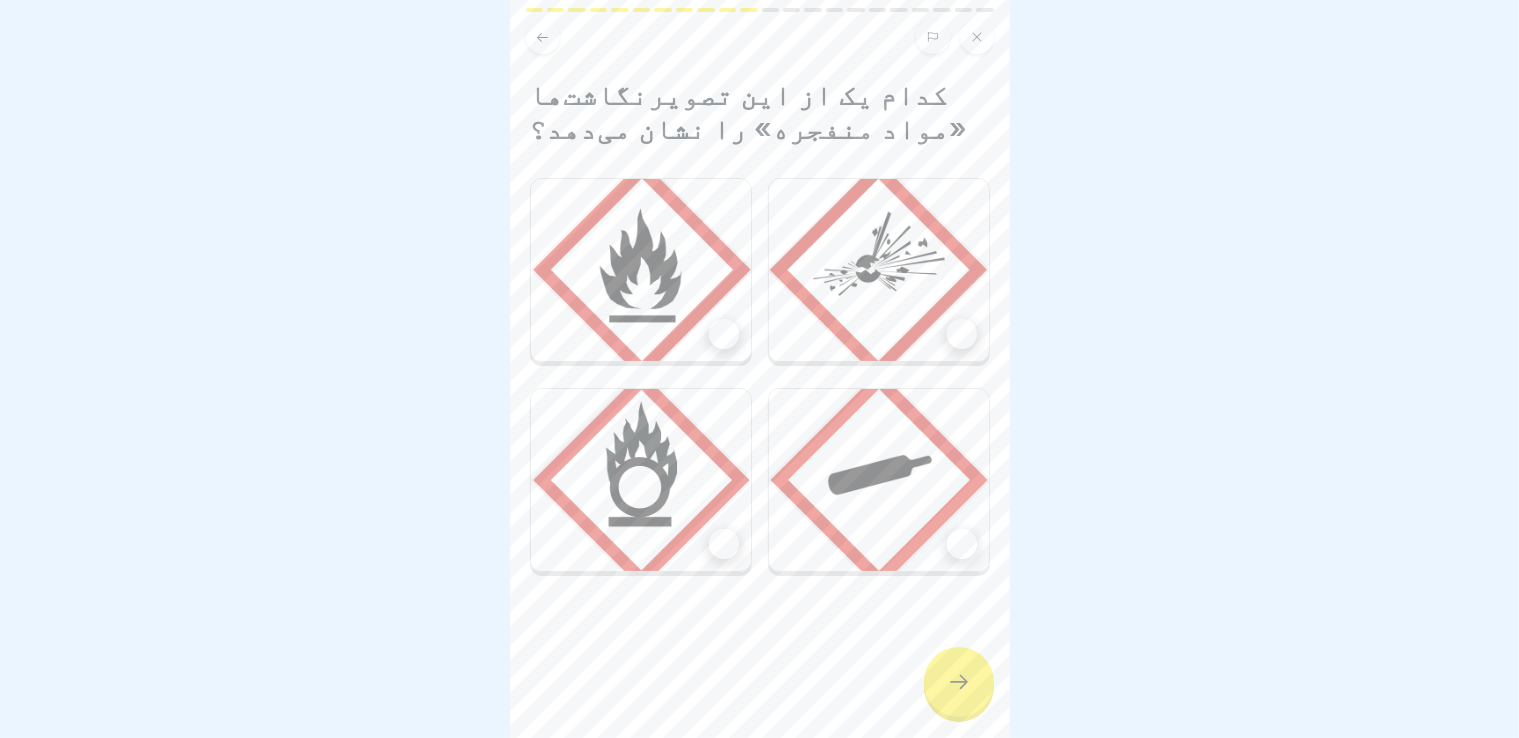 click at bounding box center (879, 270) 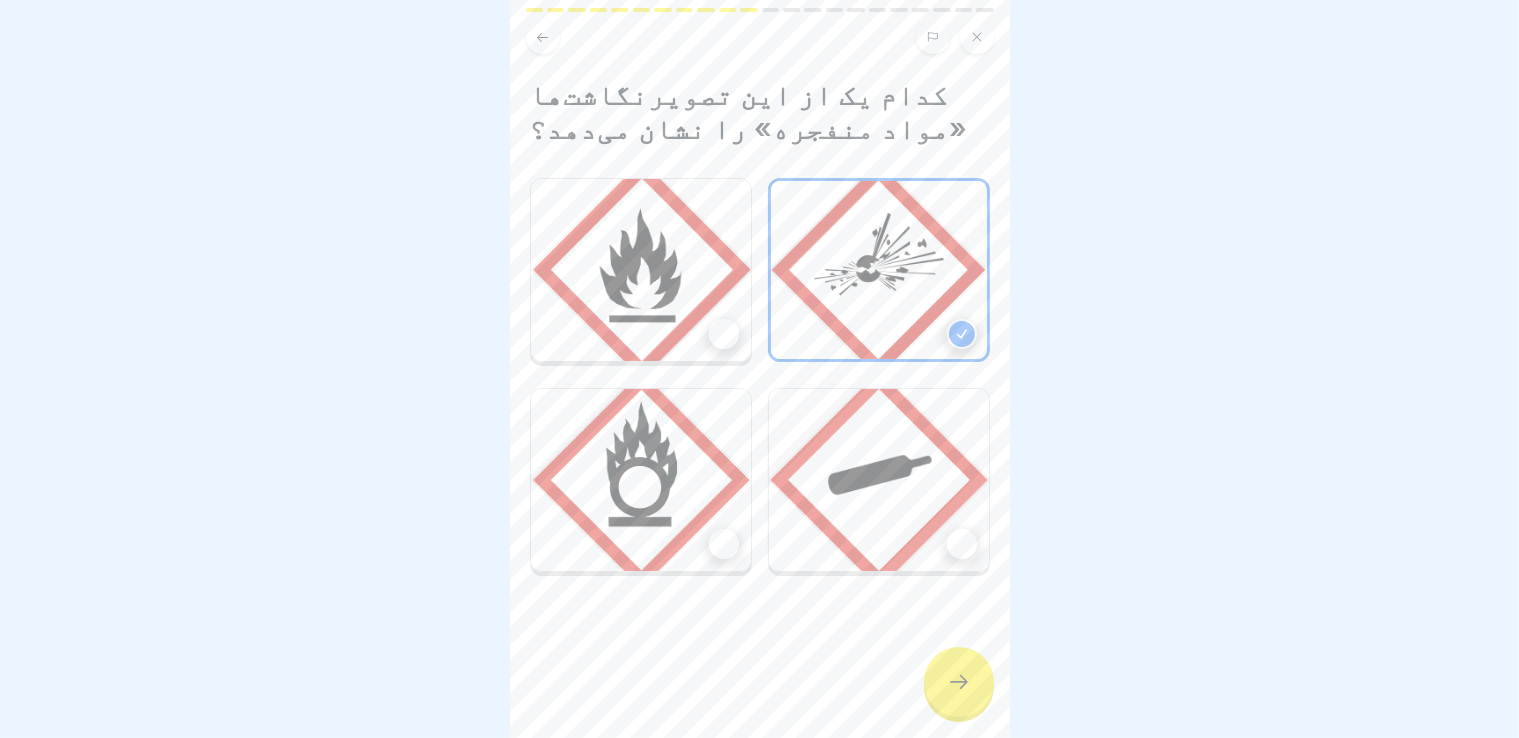 click 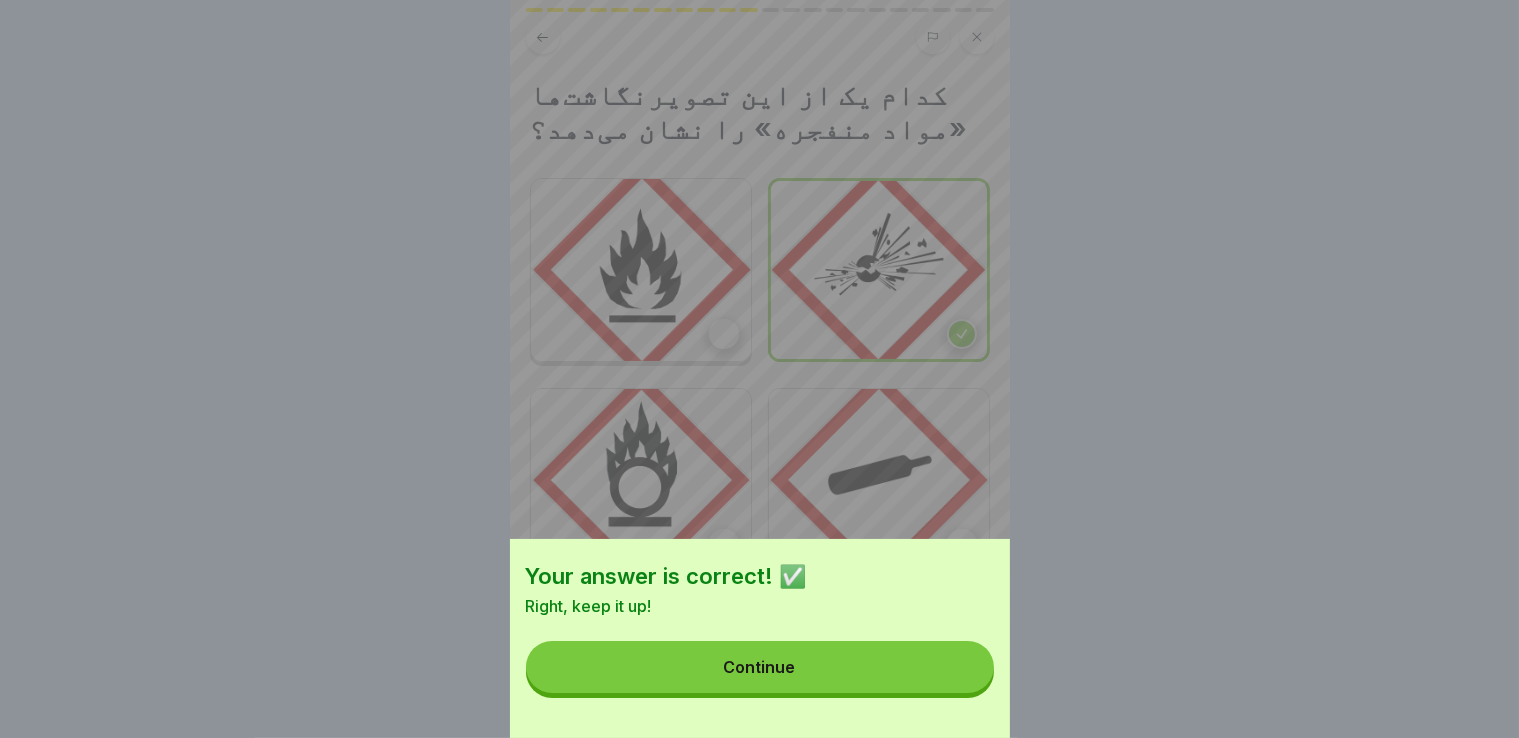 click on "Continue" at bounding box center [760, 667] 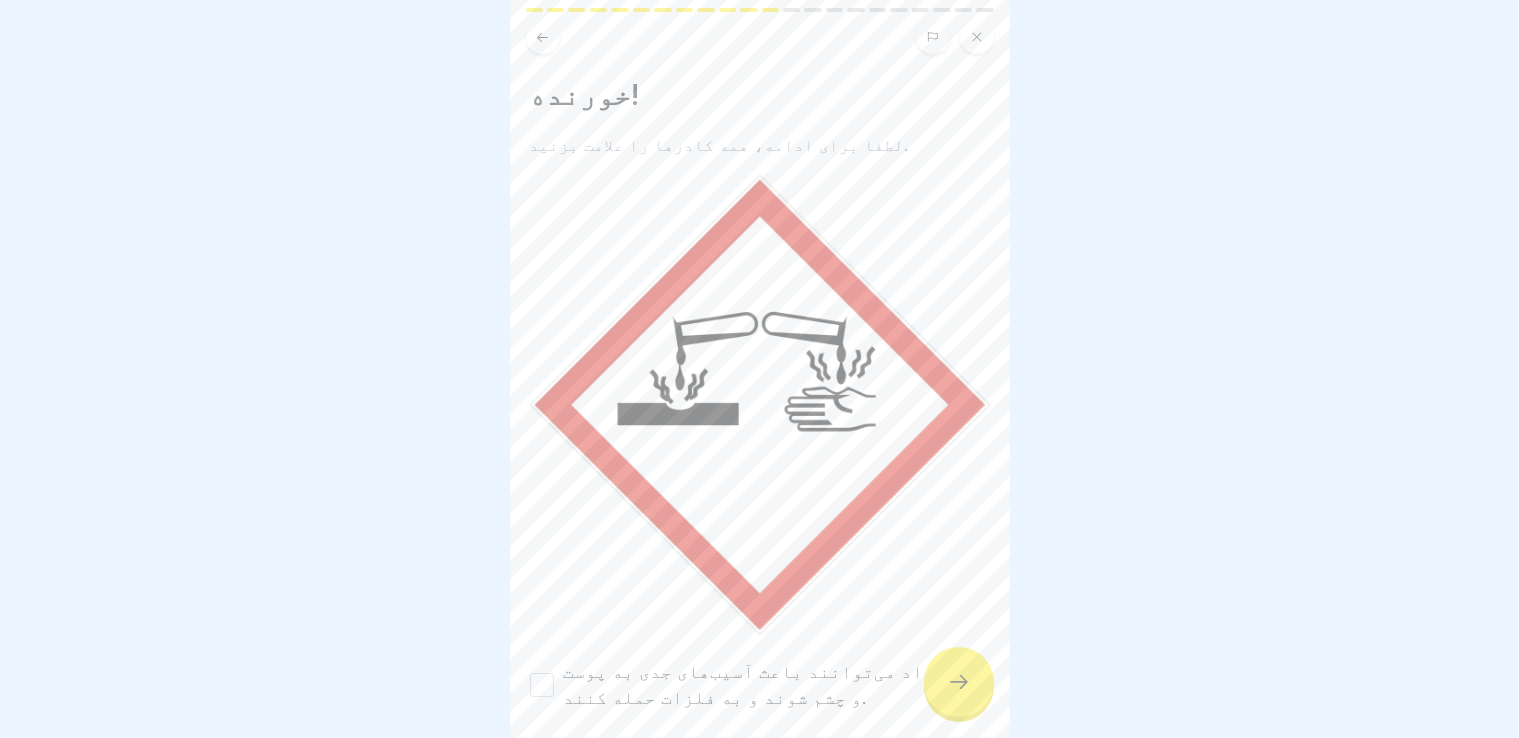 scroll, scrollTop: 122, scrollLeft: 0, axis: vertical 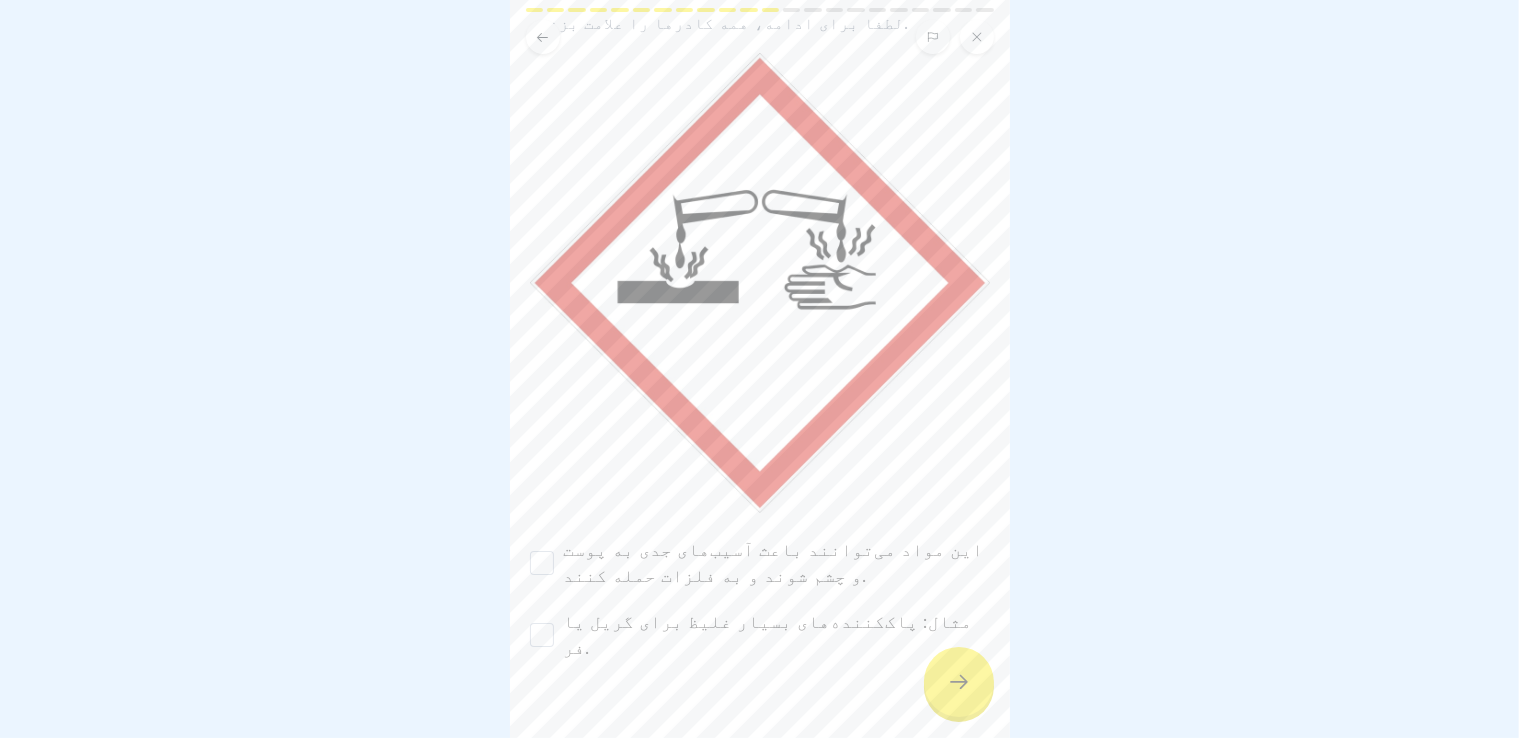 click on "این مواد می‌توانند باعث آسیب‌های جدی به پوست و چشم شوند و به فلزات حمله کنند." at bounding box center [774, 562] 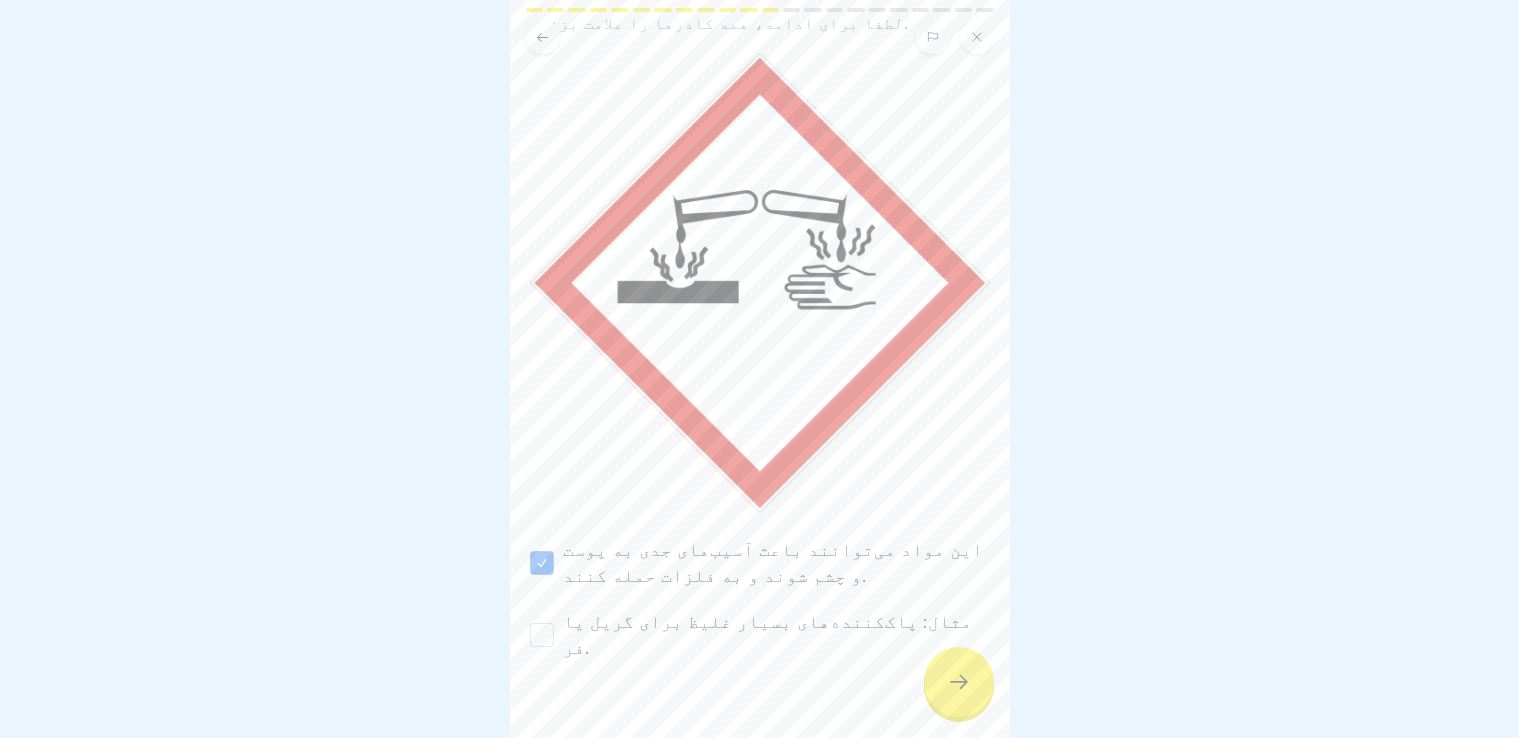 click on "مثال: پاک‌کننده‌های بسیار غلیظ برای گریل یا فر." at bounding box center [768, 634] 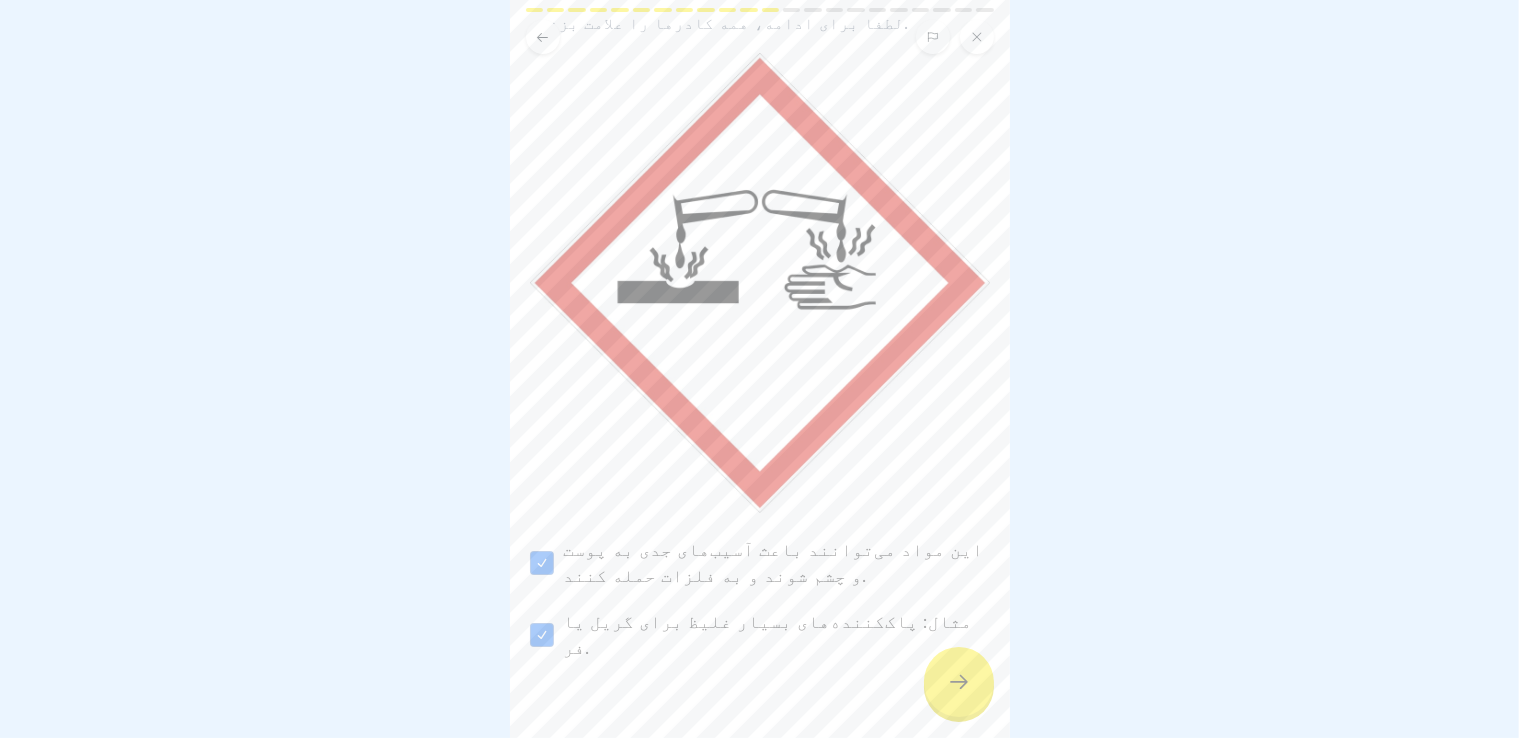 click at bounding box center (959, 682) 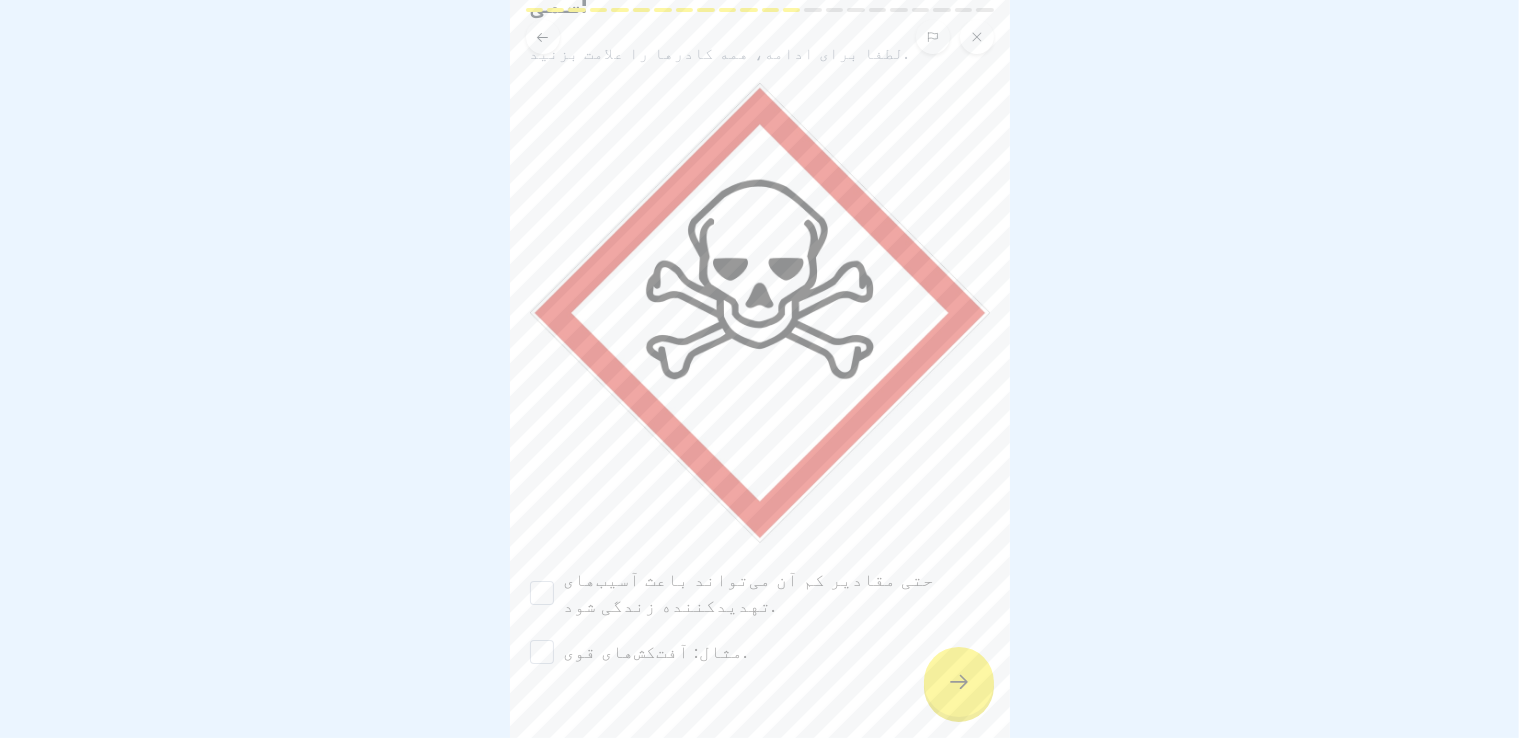 scroll, scrollTop: 96, scrollLeft: 0, axis: vertical 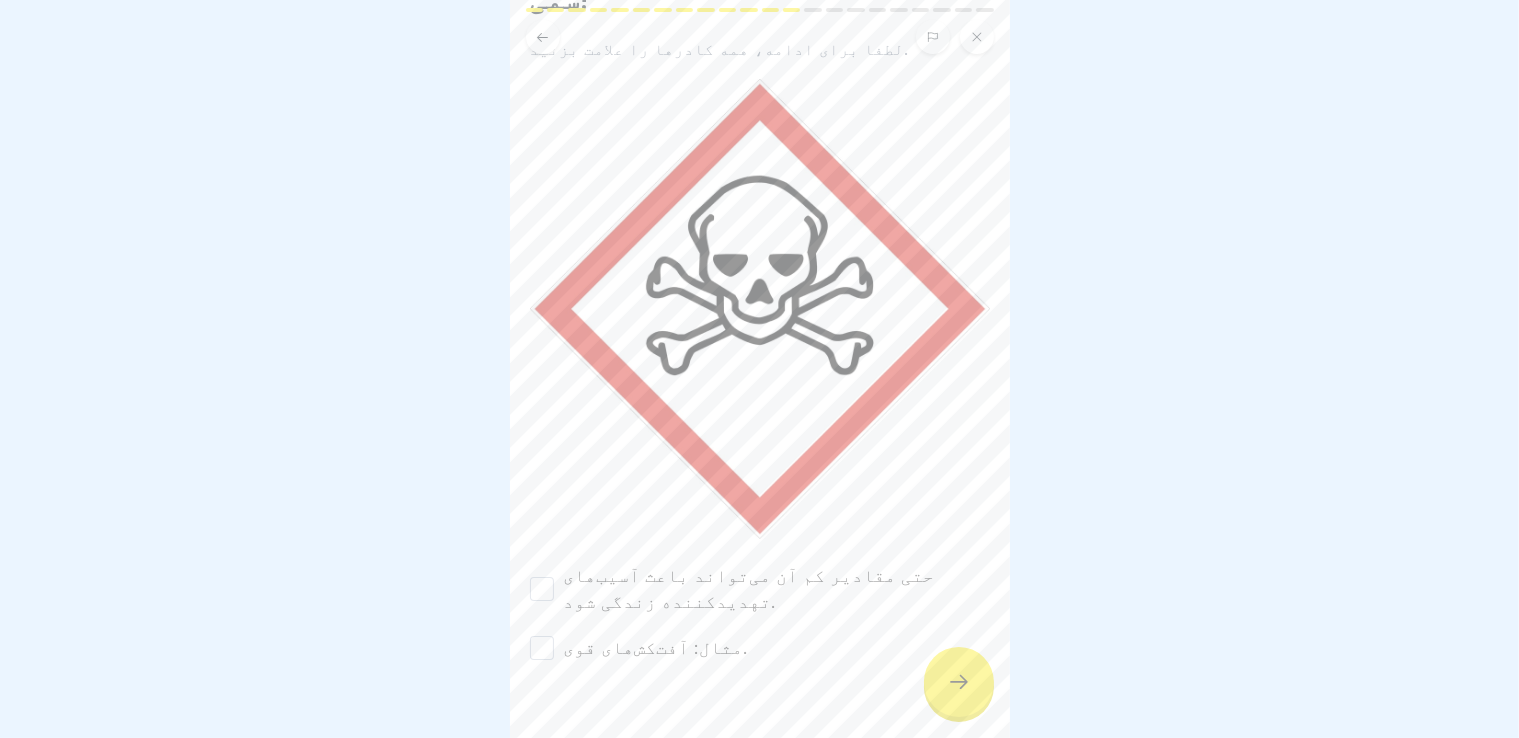 click on "حتی مقادیر کم آن می‌تواند باعث آسیب‌های تهدیدکننده زندگی شود." at bounding box center [749, 588] 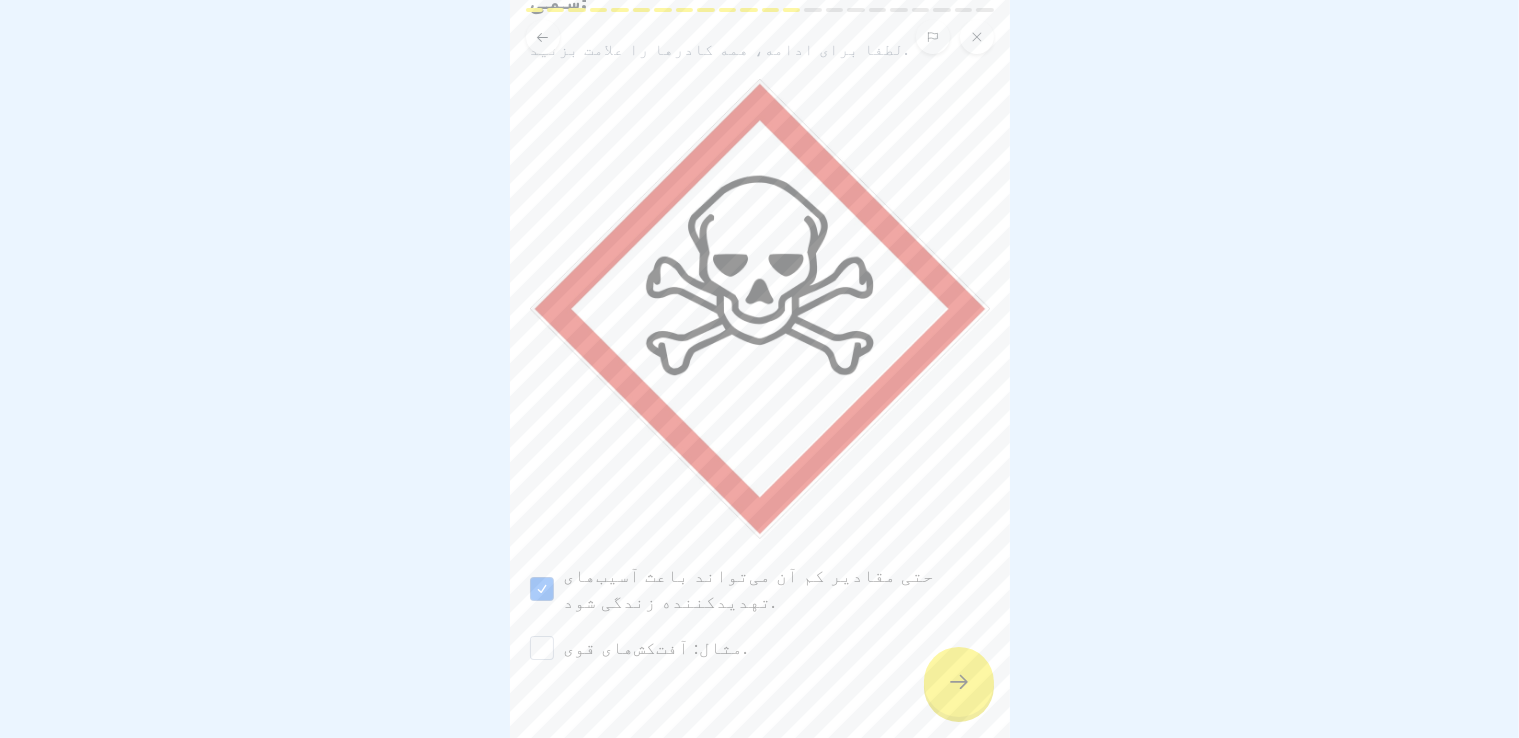 click on "مثال: آفت‌کش‌های قوی." at bounding box center [656, 648] 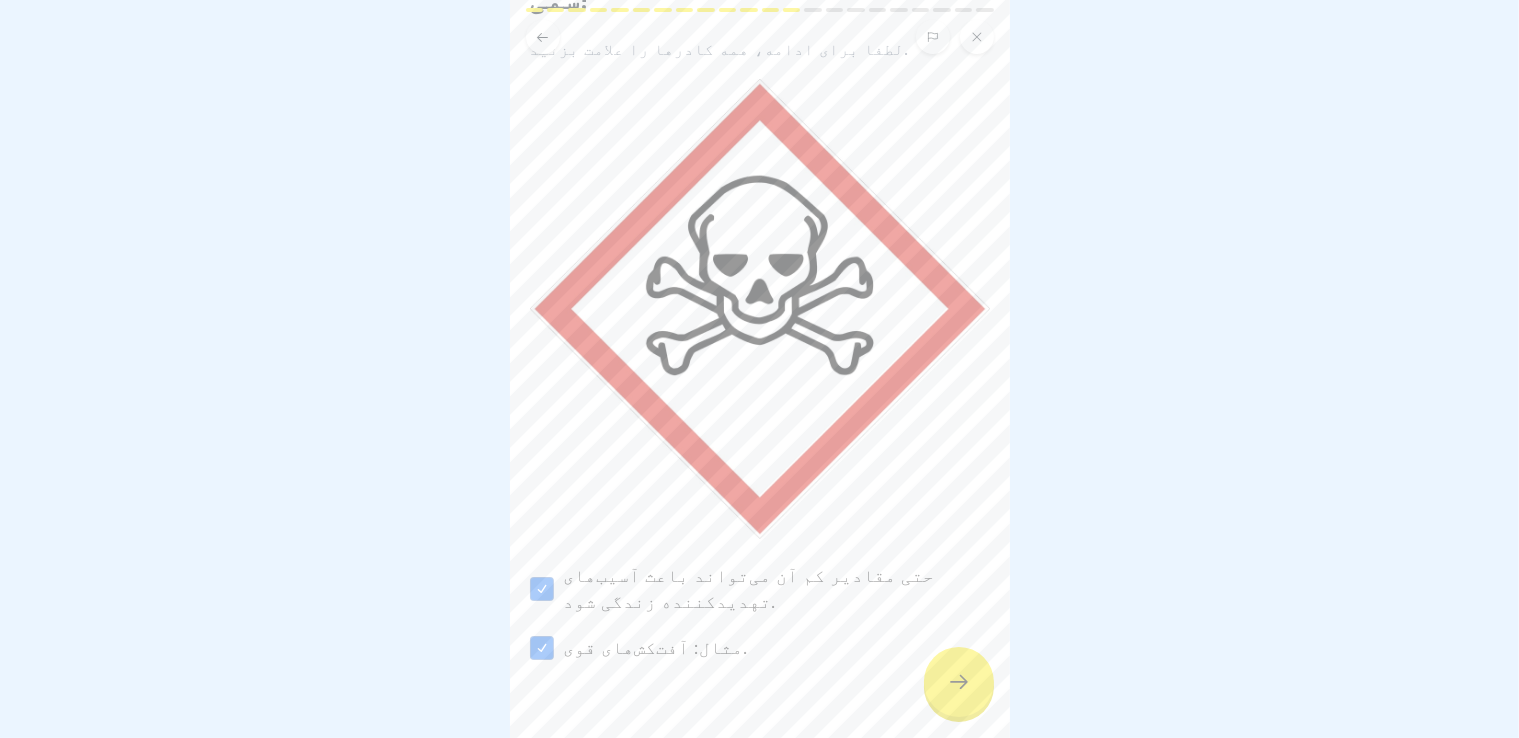 click at bounding box center (959, 682) 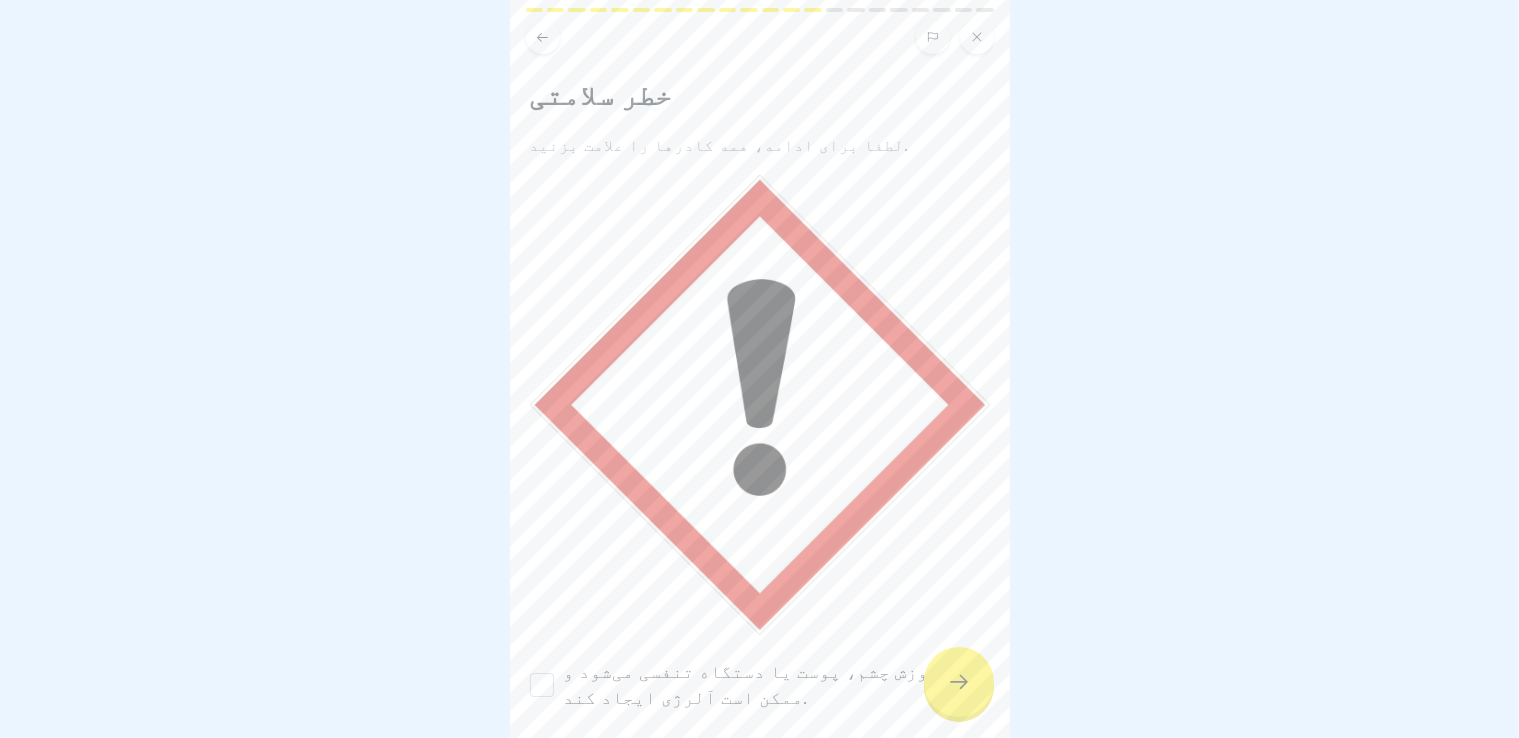 click on "باعث سوزش چشم، پوست یا دستگاه تنفسی می‌شود و ممکن است آلرژی ایجاد کند." at bounding box center (776, 684) 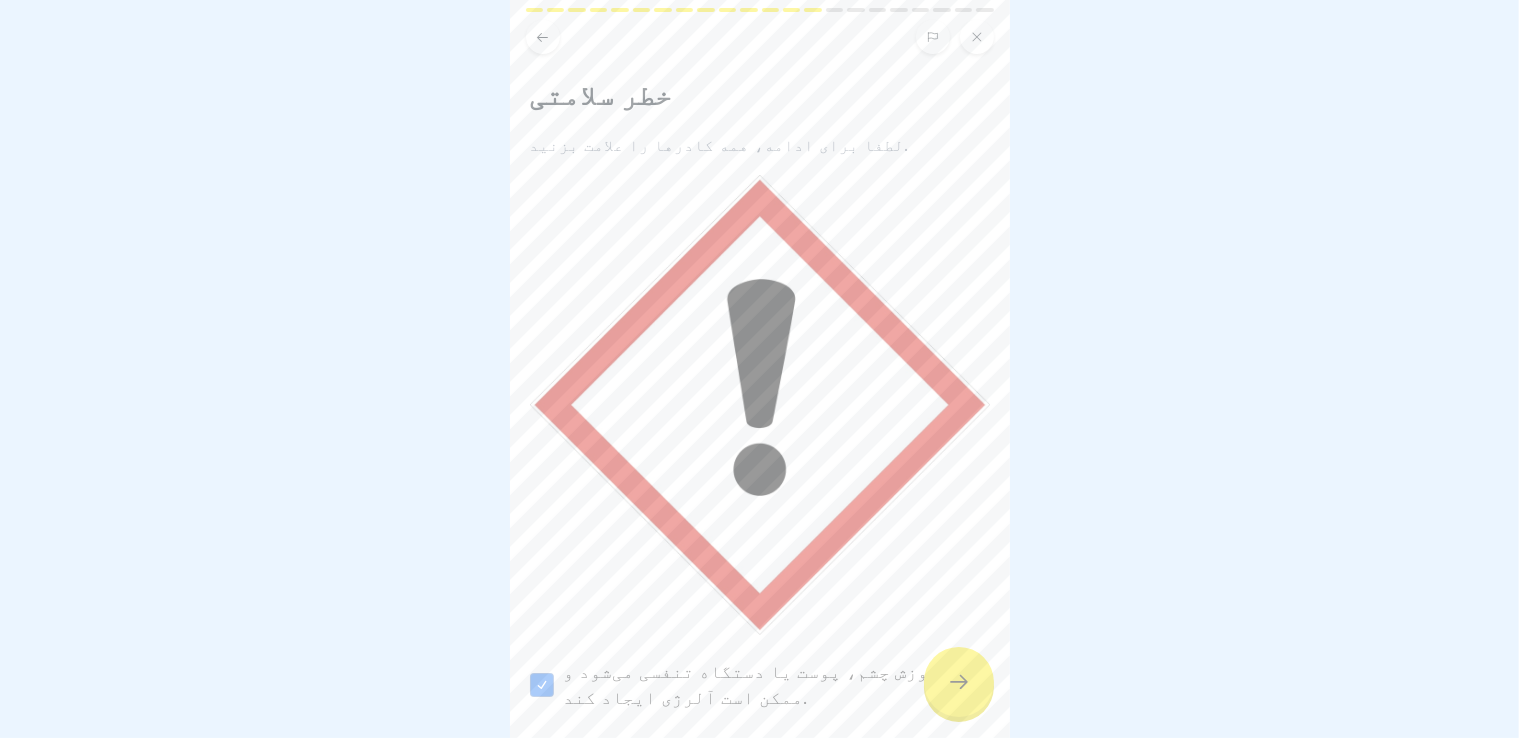 click on "باعث سوزش چشم، پوست یا دستگاه تنفسی می‌شود و ممکن است آلرژی ایجاد کند. مثال: برخی از پاک‌کننده‌ها یا ضدعفونی‌کننده‌های ماشین ظرفشویی." at bounding box center [760, 721] 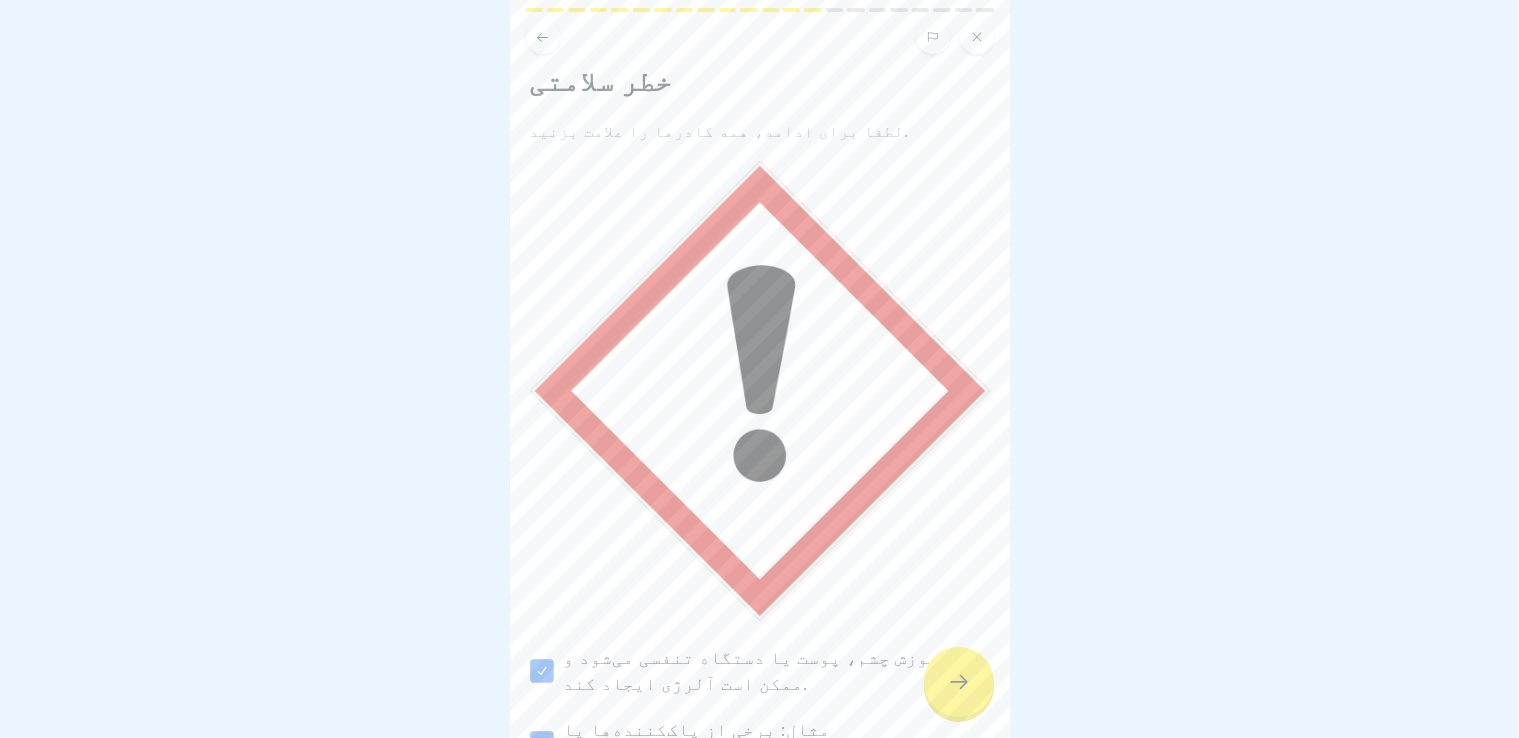 click at bounding box center [959, 682] 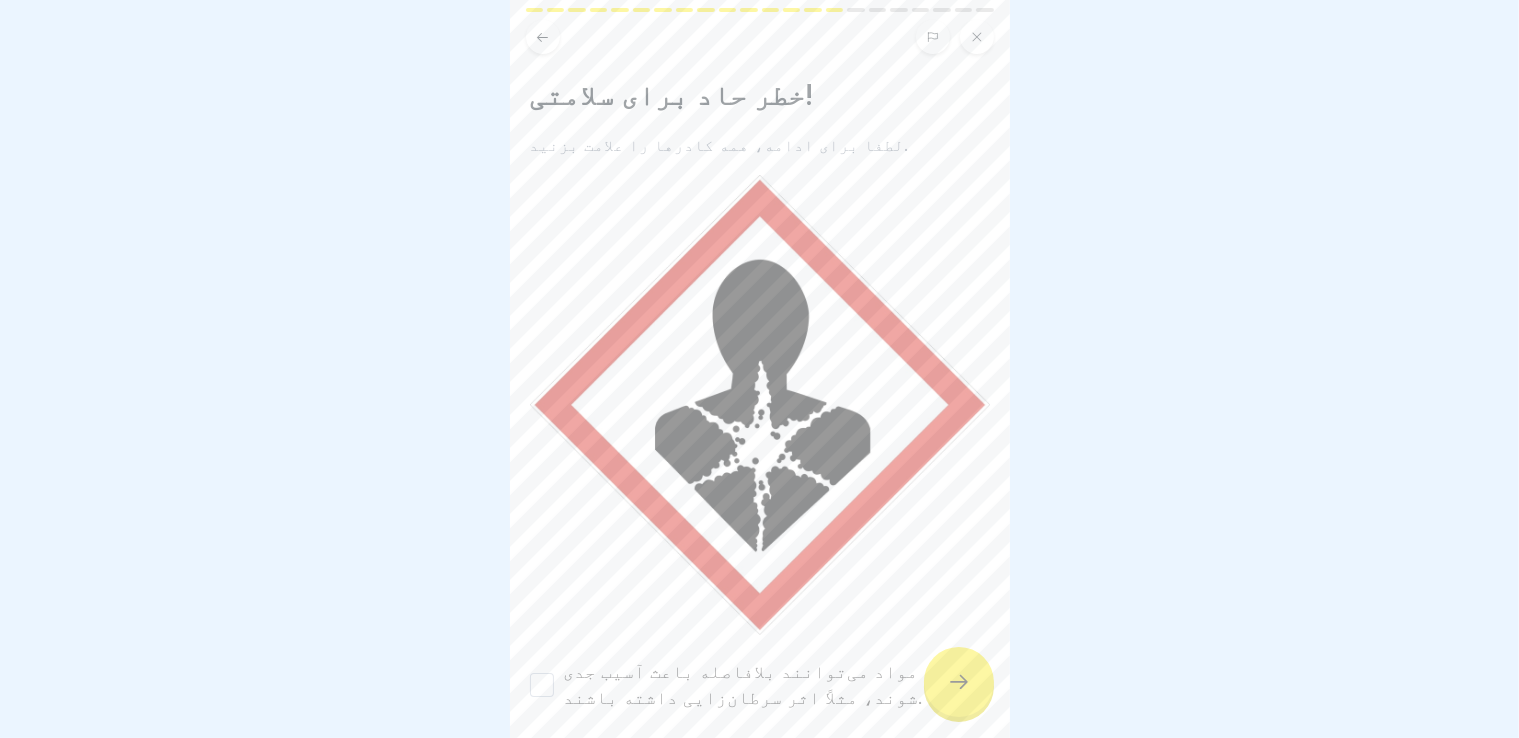 click on "این مواد می‌توانند بلافاصله باعث آسیب جدی شوند، مثلاً اثر سرطان‌زایی داشته باشند." at bounding box center (760, 684) 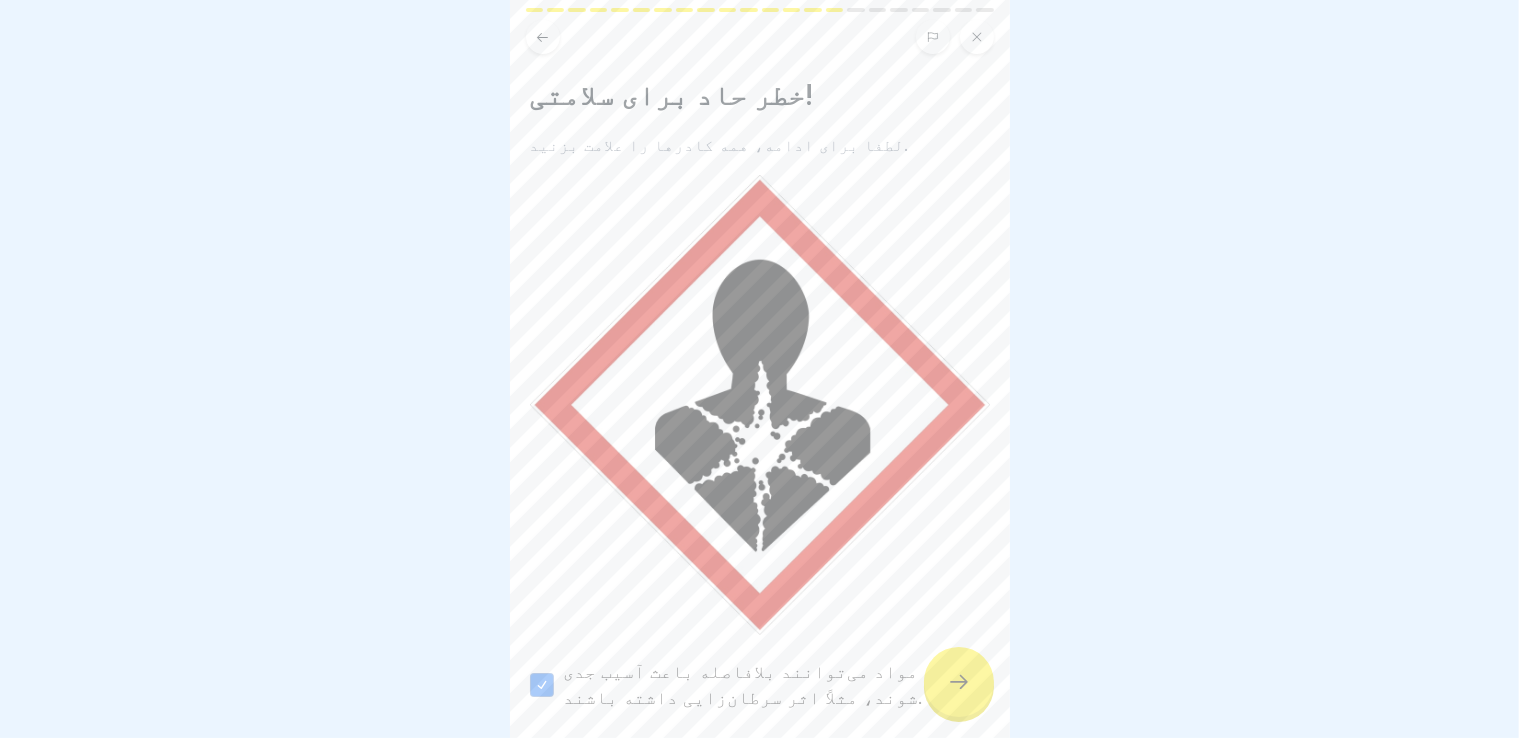 click on "مثال: چربی‌زداهای بسیار قوی یا مواد شیمیایی مخصوص." at bounding box center (774, 756) 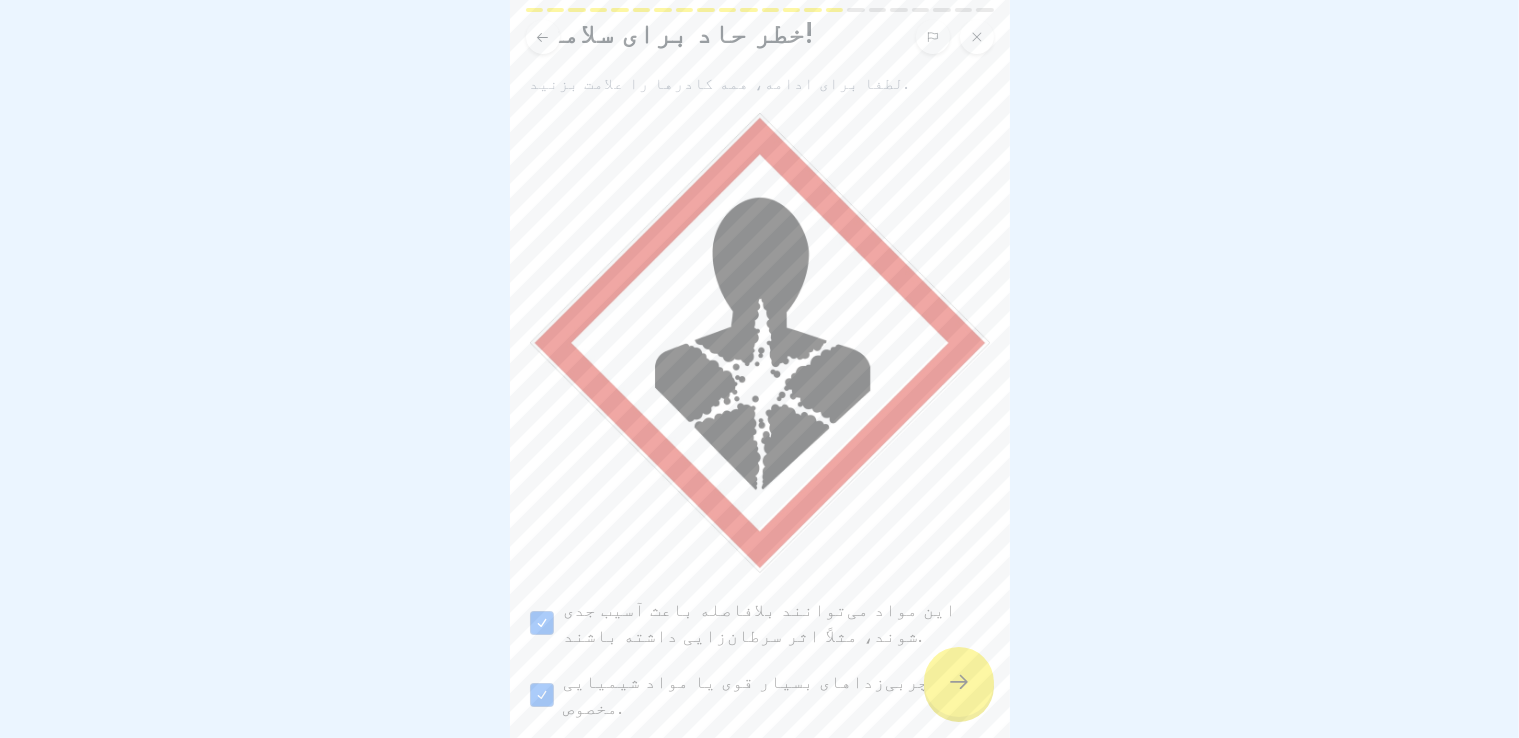 scroll, scrollTop: 0, scrollLeft: 0, axis: both 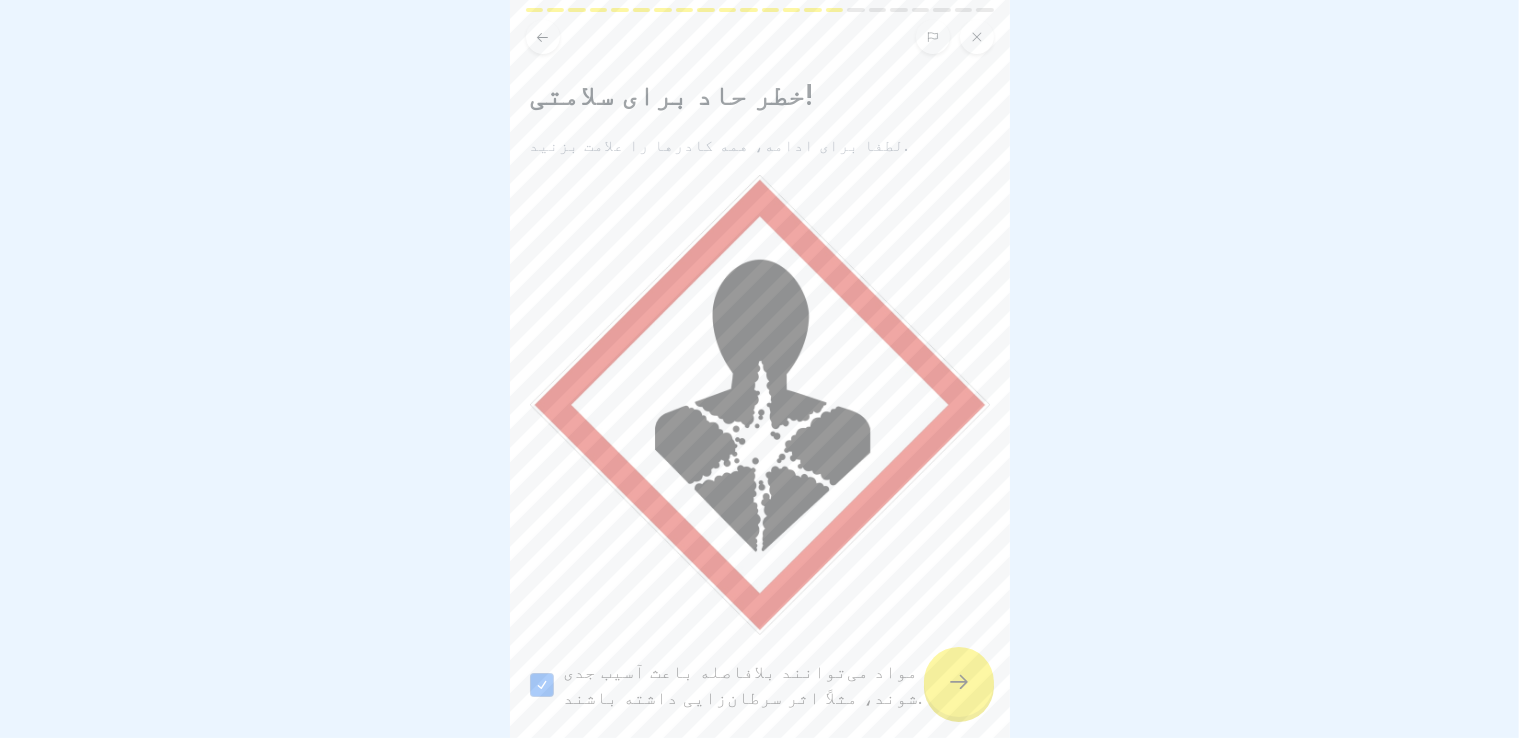 click at bounding box center [959, 682] 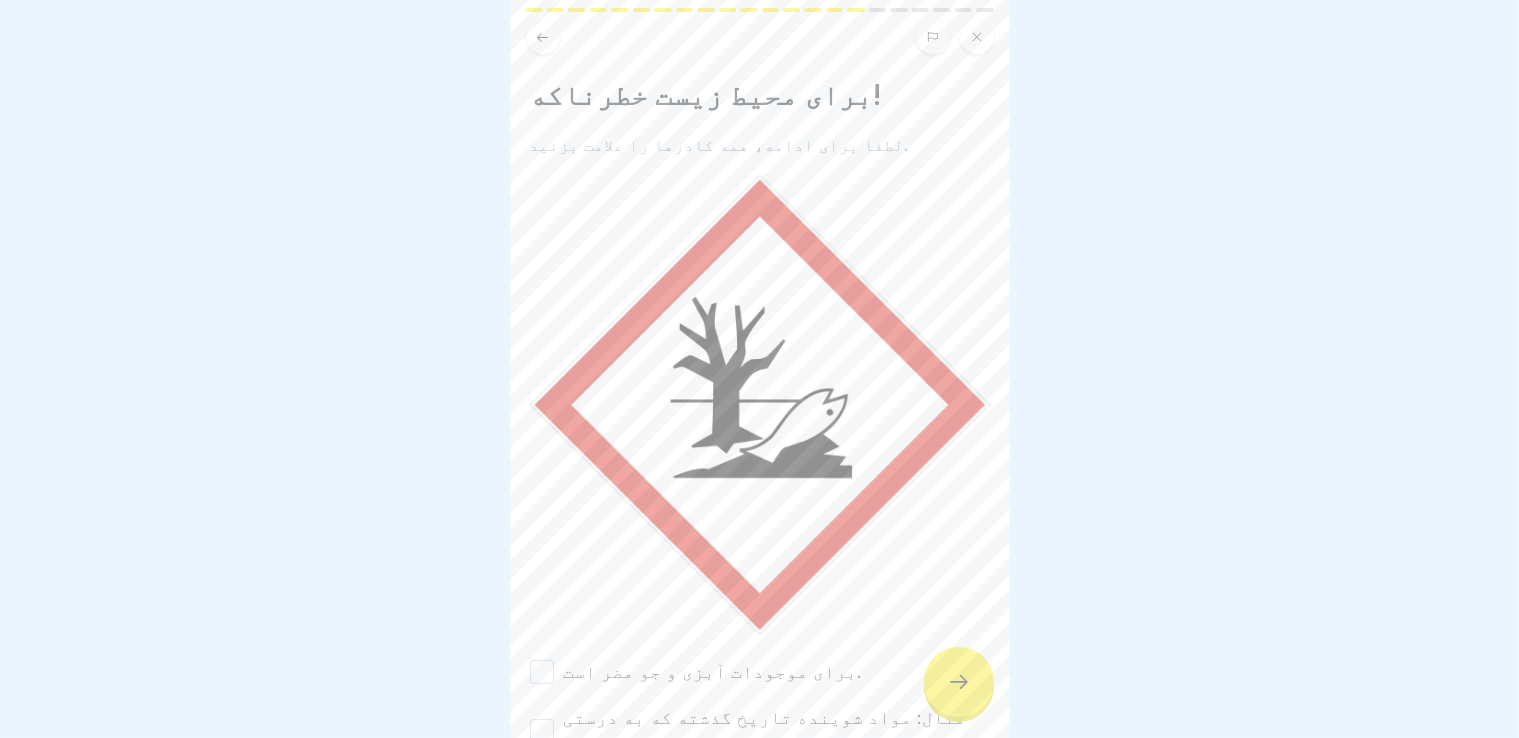 click on "برای موجودات آبزی و جو مضر است." at bounding box center (713, 671) 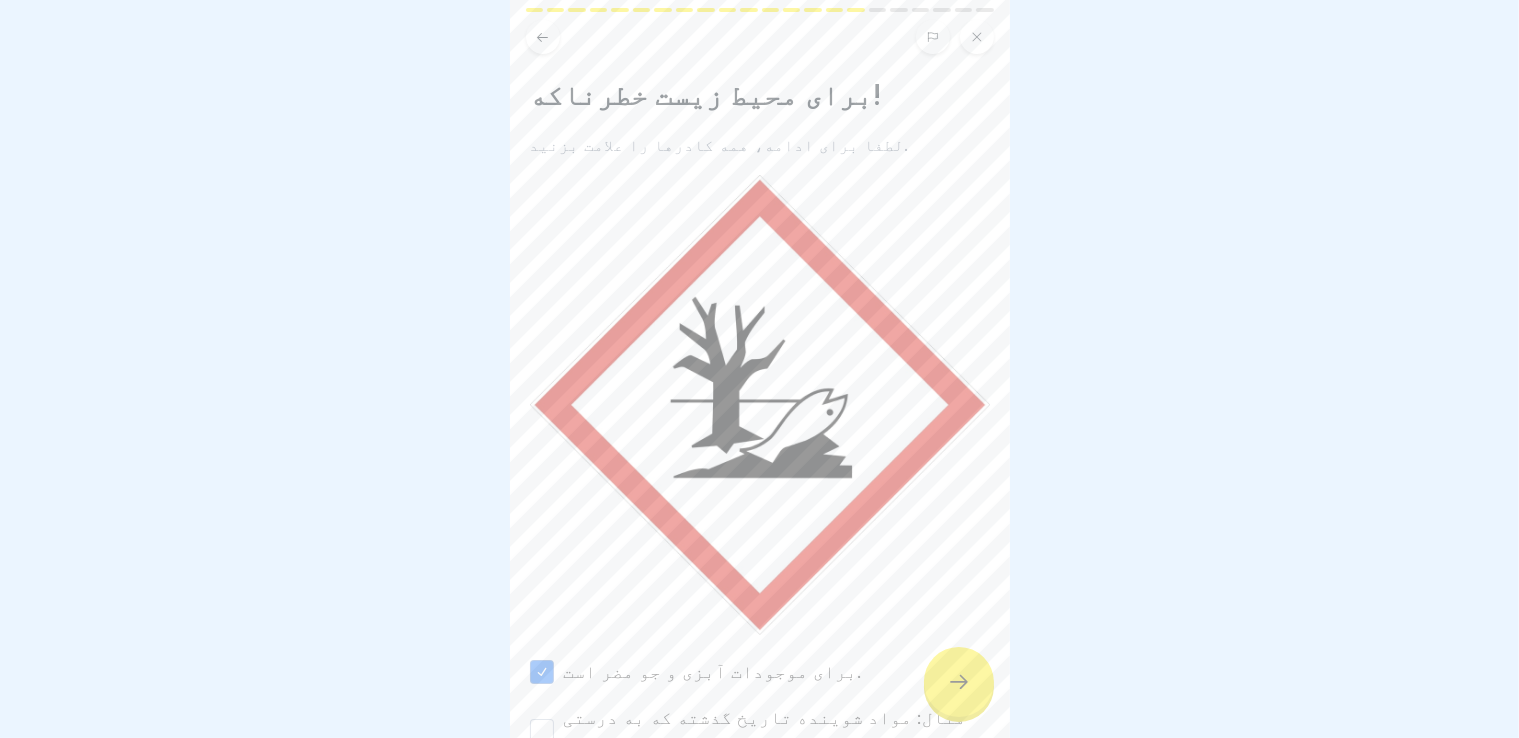 click on "مثال: مواد شوینده تاریخ گذشته که به درستی دفع نمی‌شوند." at bounding box center (765, 730) 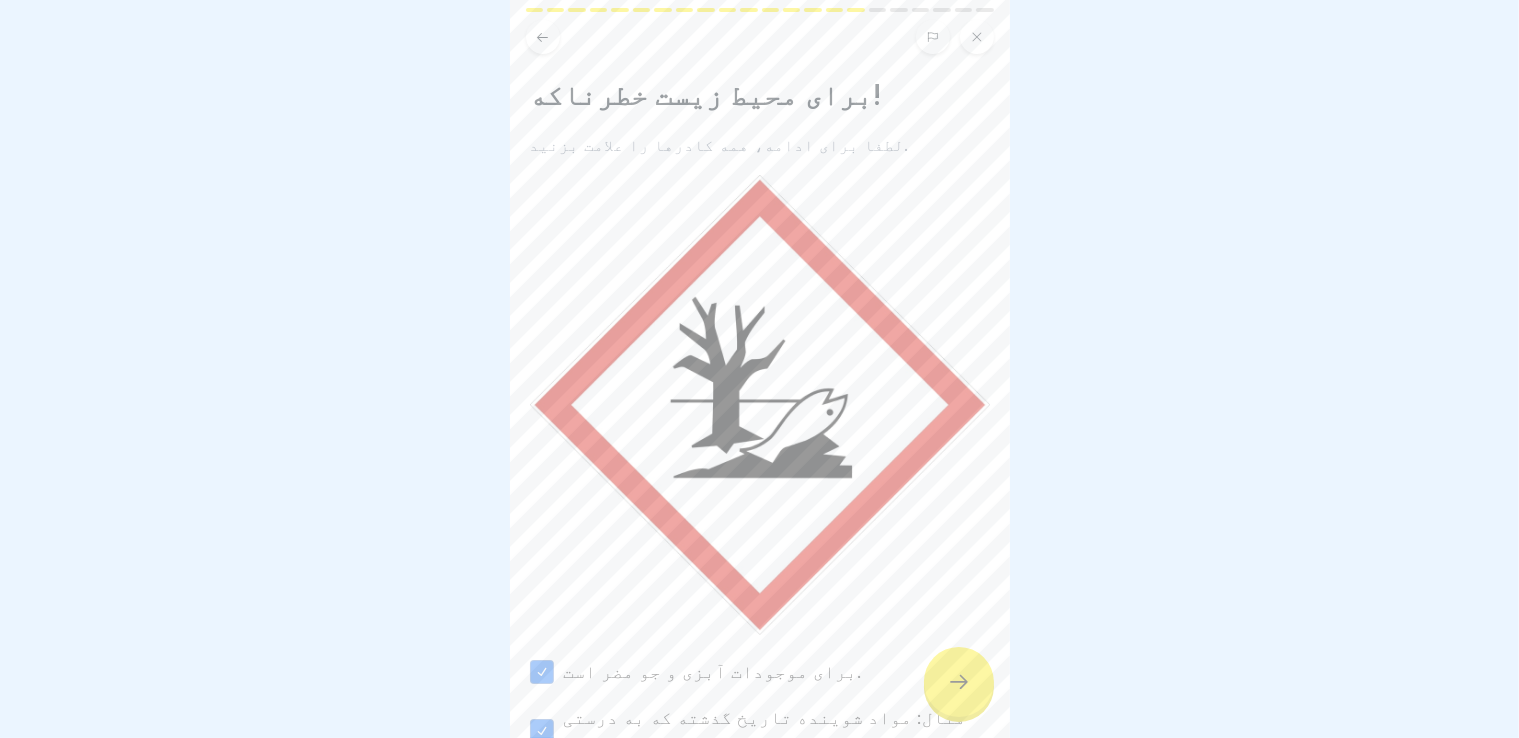 click at bounding box center [959, 682] 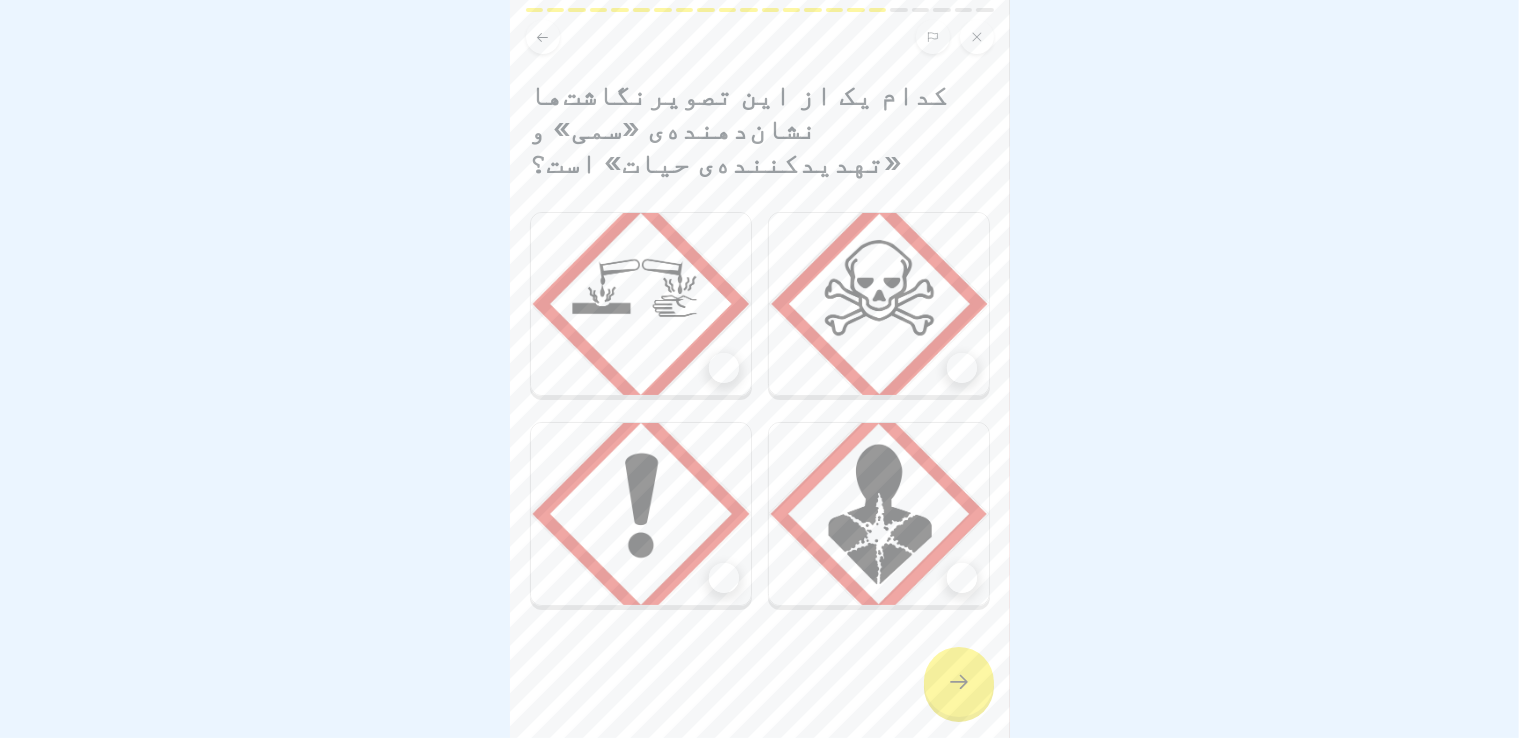 click at bounding box center [879, 304] 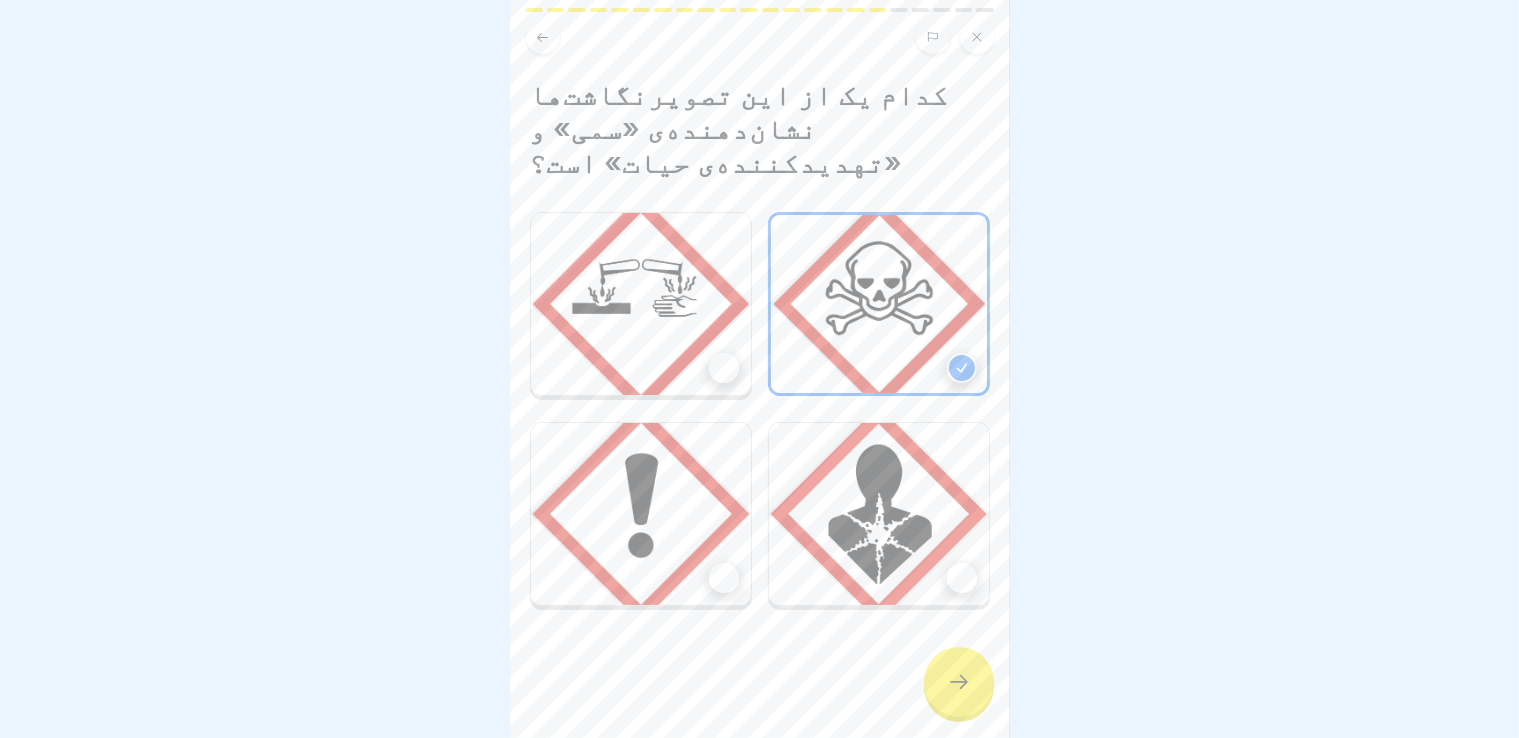 click at bounding box center [879, 514] 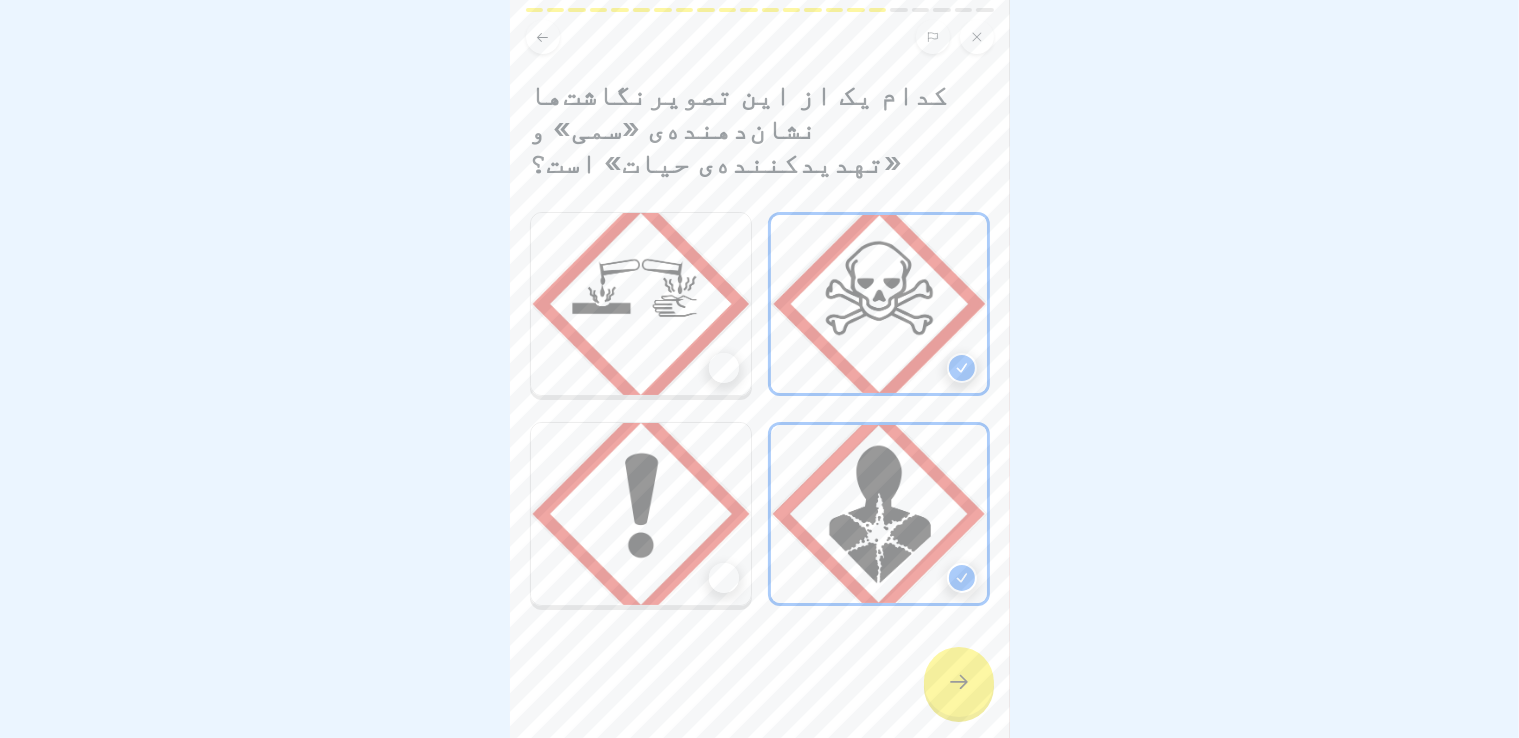 click at bounding box center [959, 682] 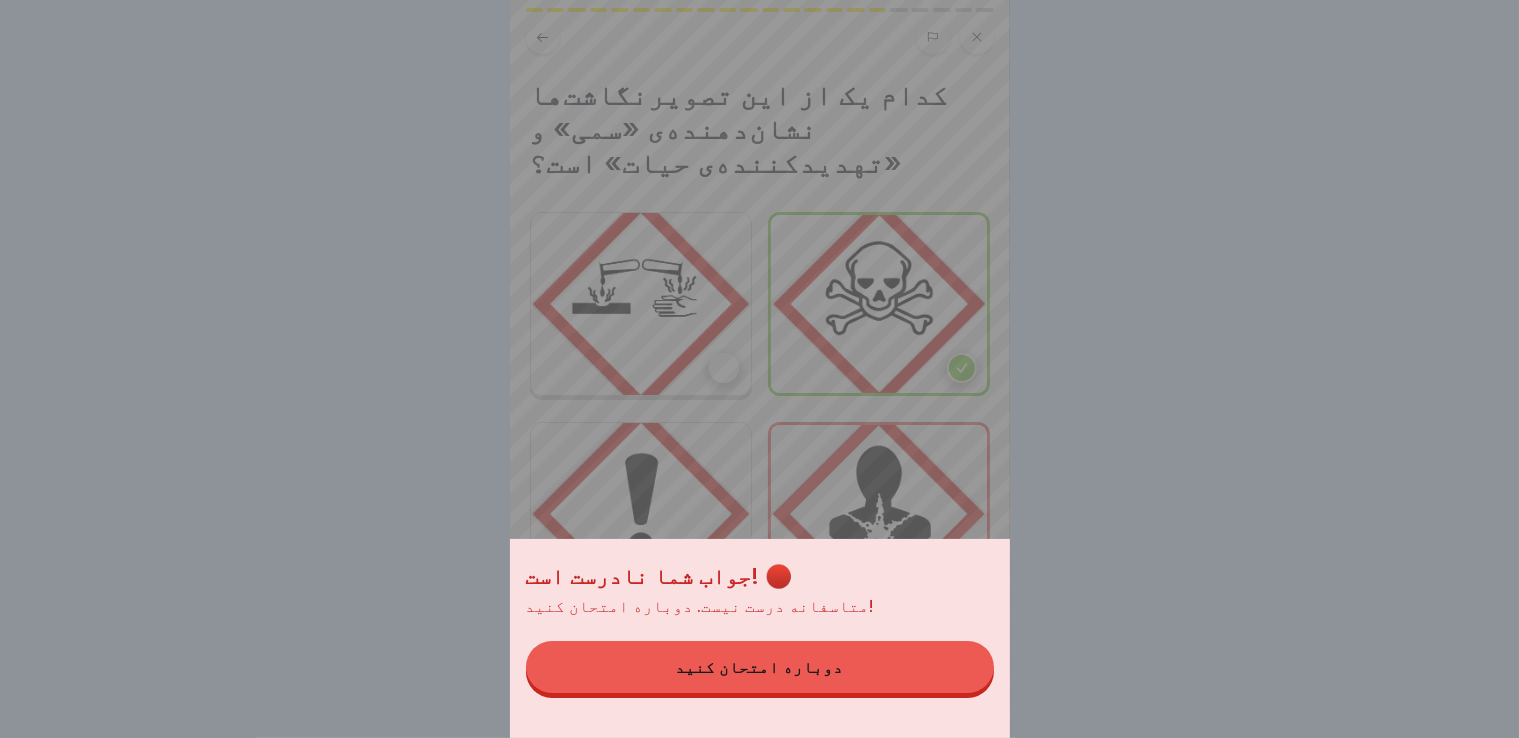 click on "دوباره امتحان کنید" at bounding box center [760, 667] 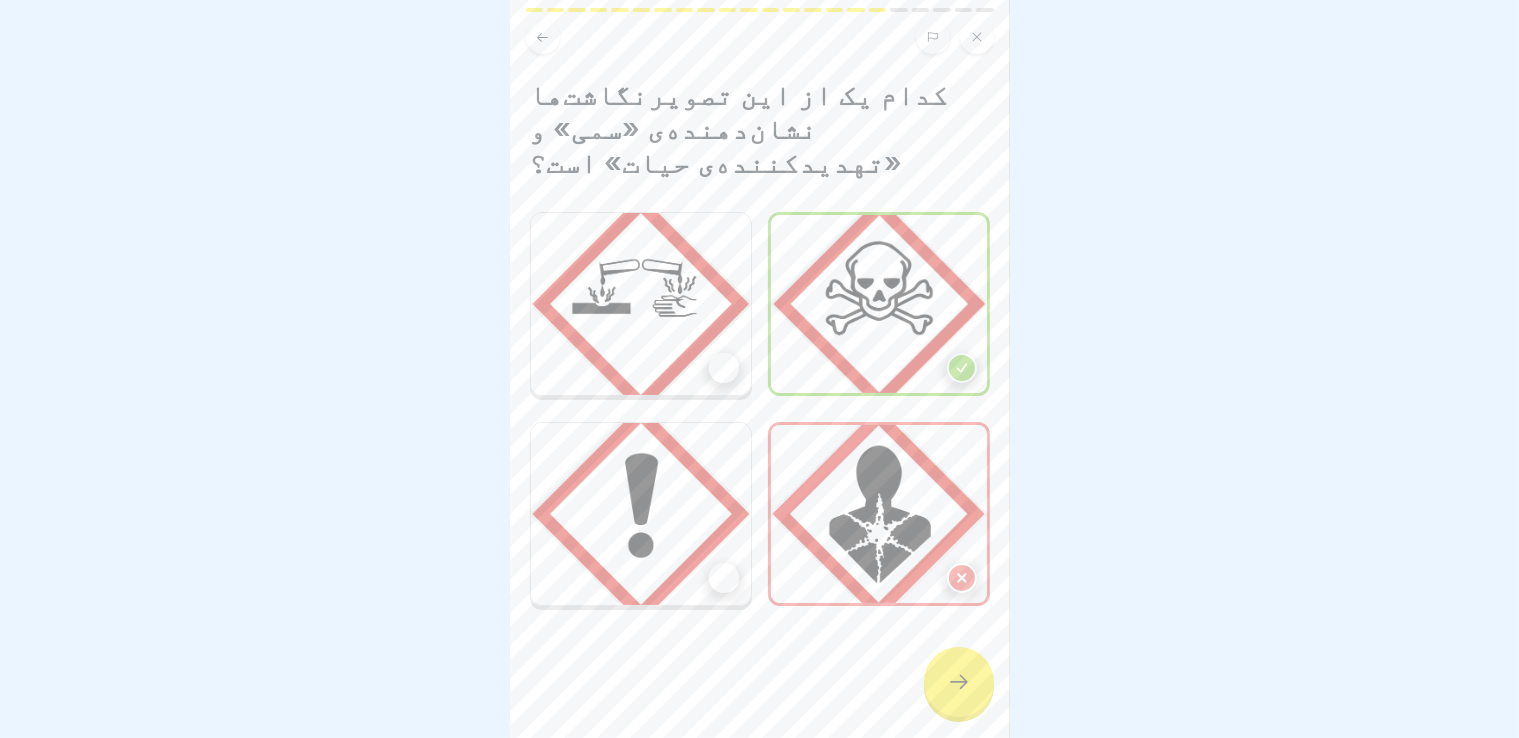 click at bounding box center [724, 578] 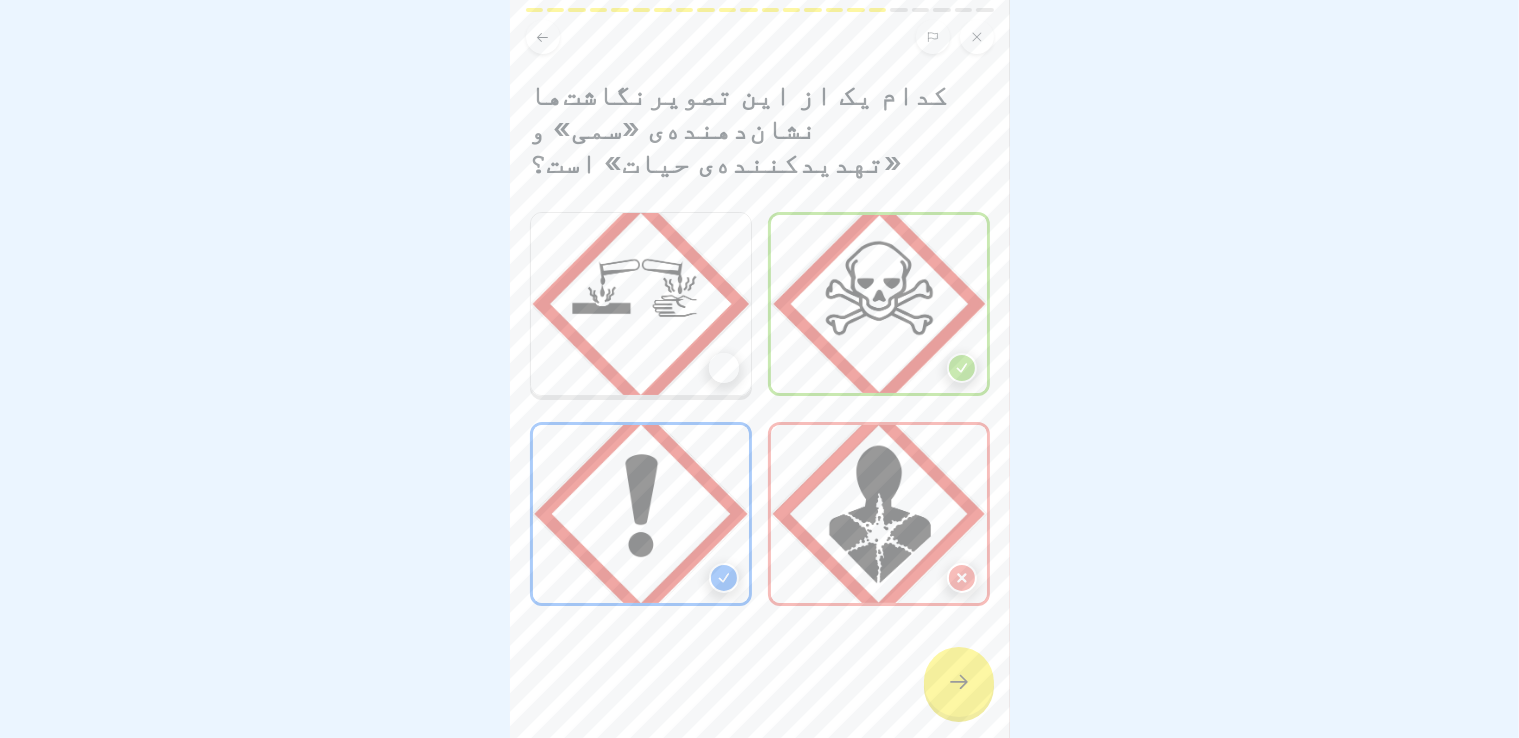 click at bounding box center (879, 514) 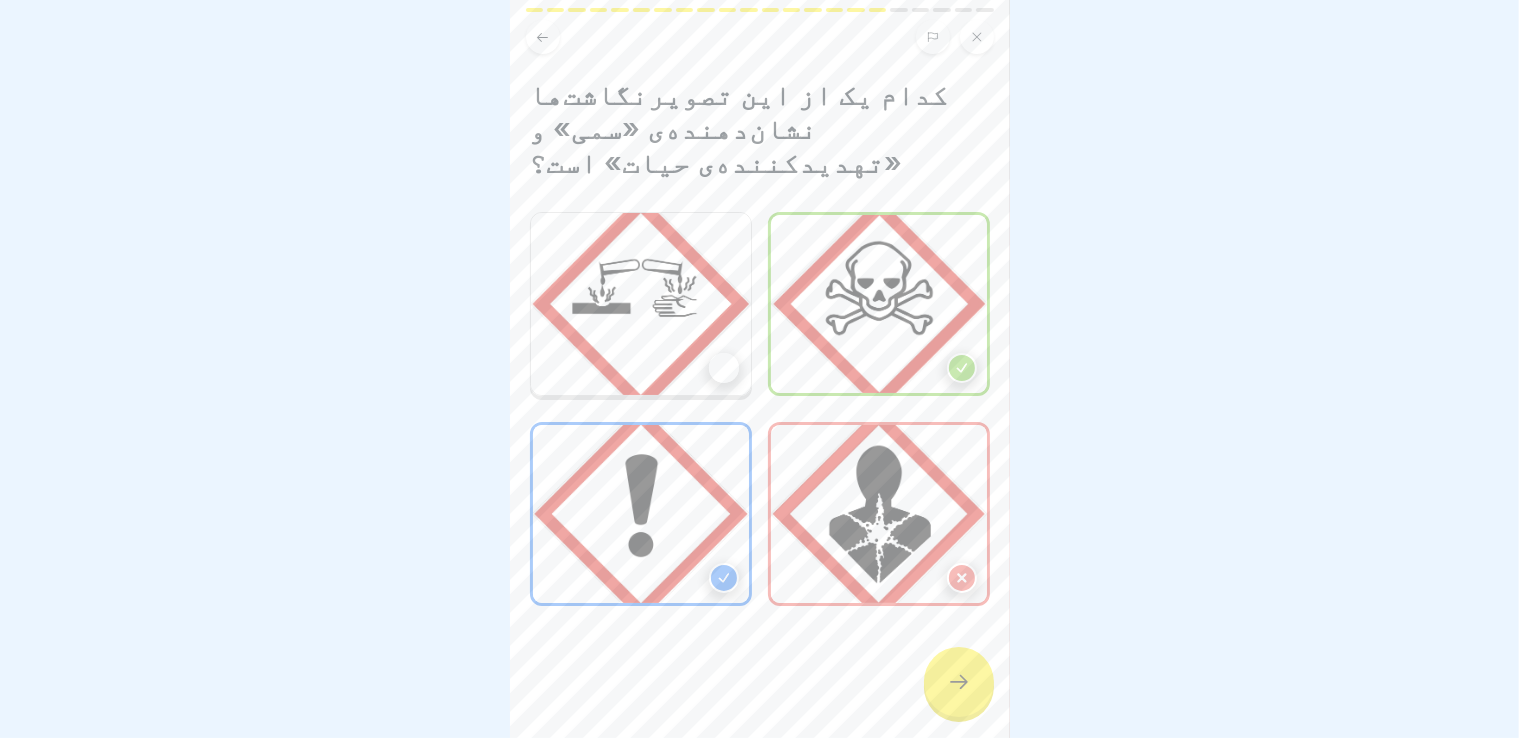 click 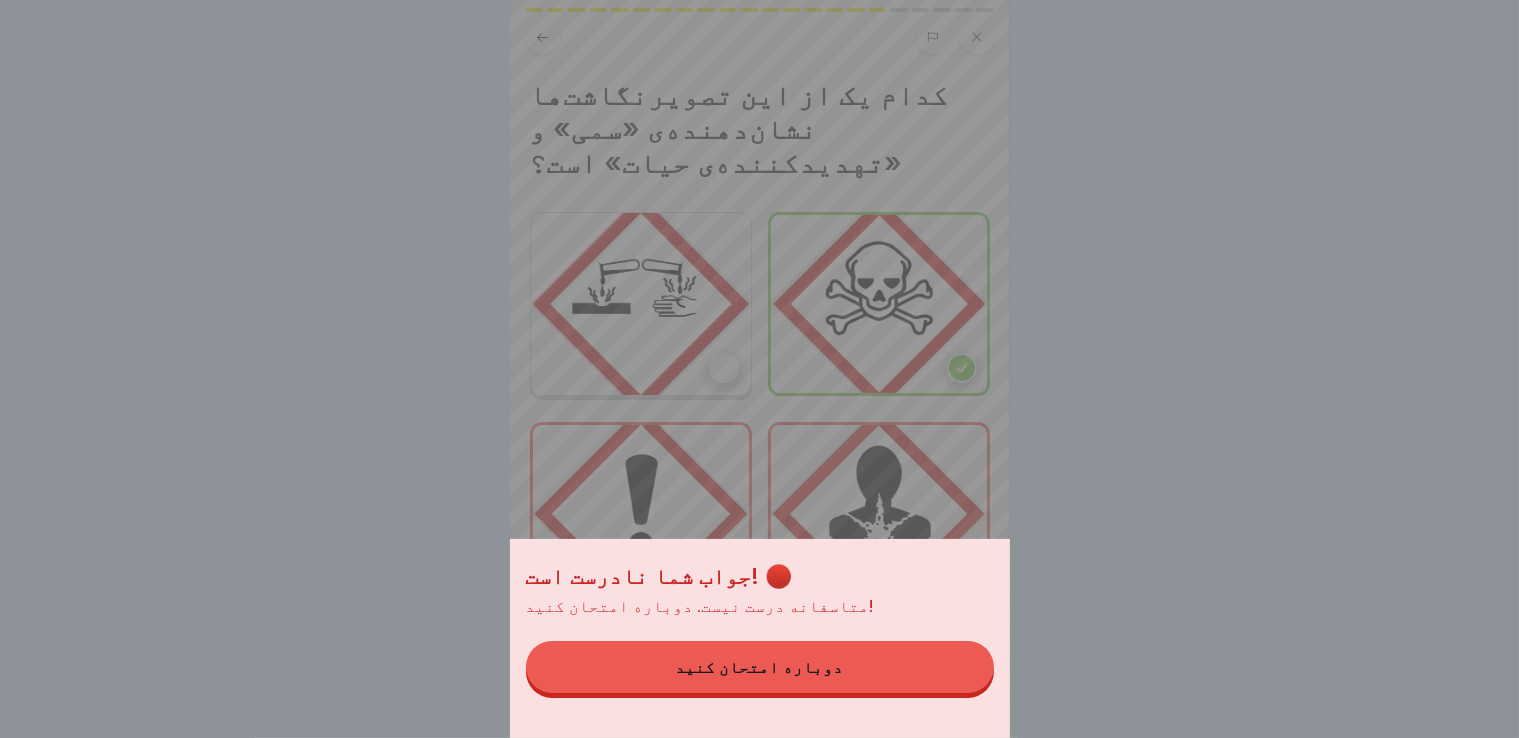click on "دوباره امتحان کنید" at bounding box center [760, 667] 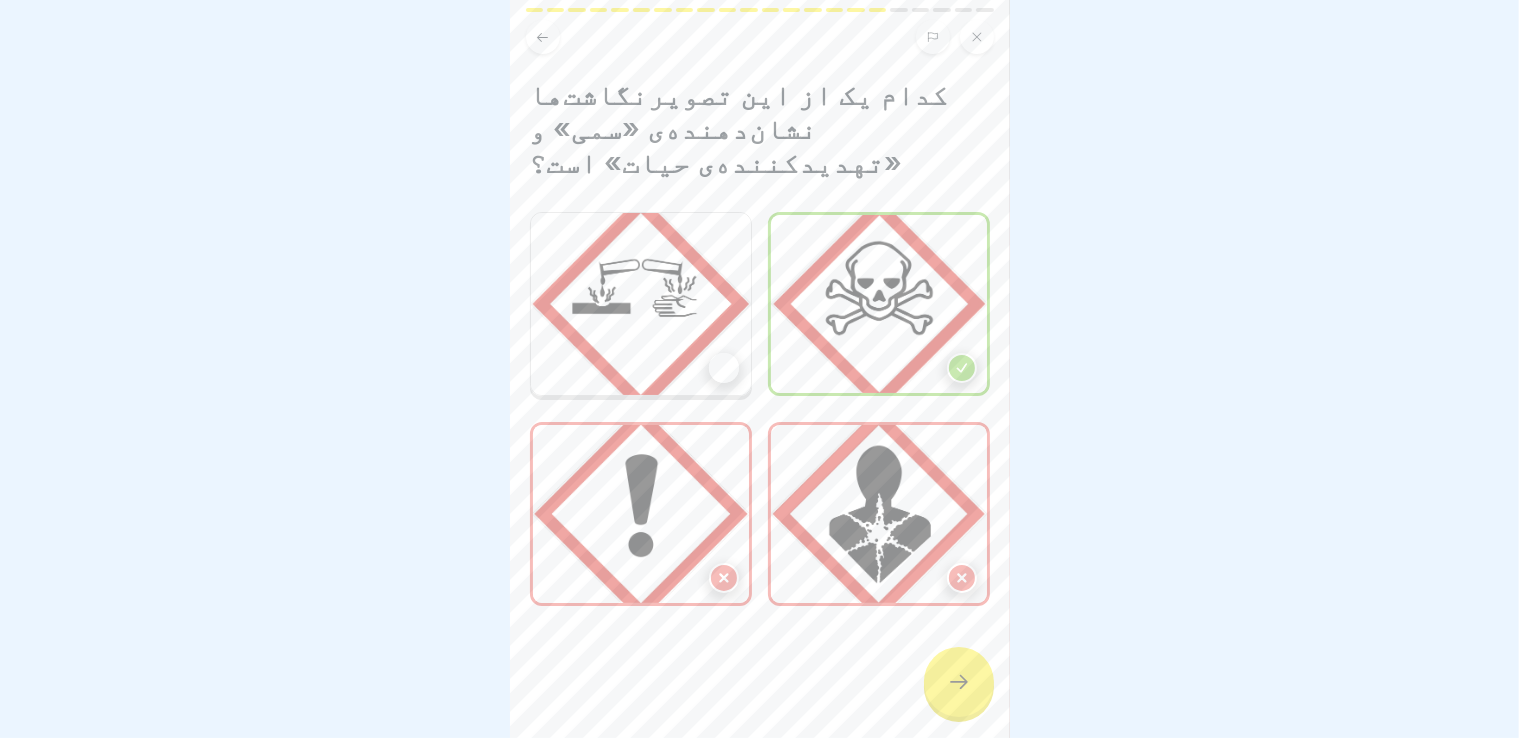 click at bounding box center (641, 304) 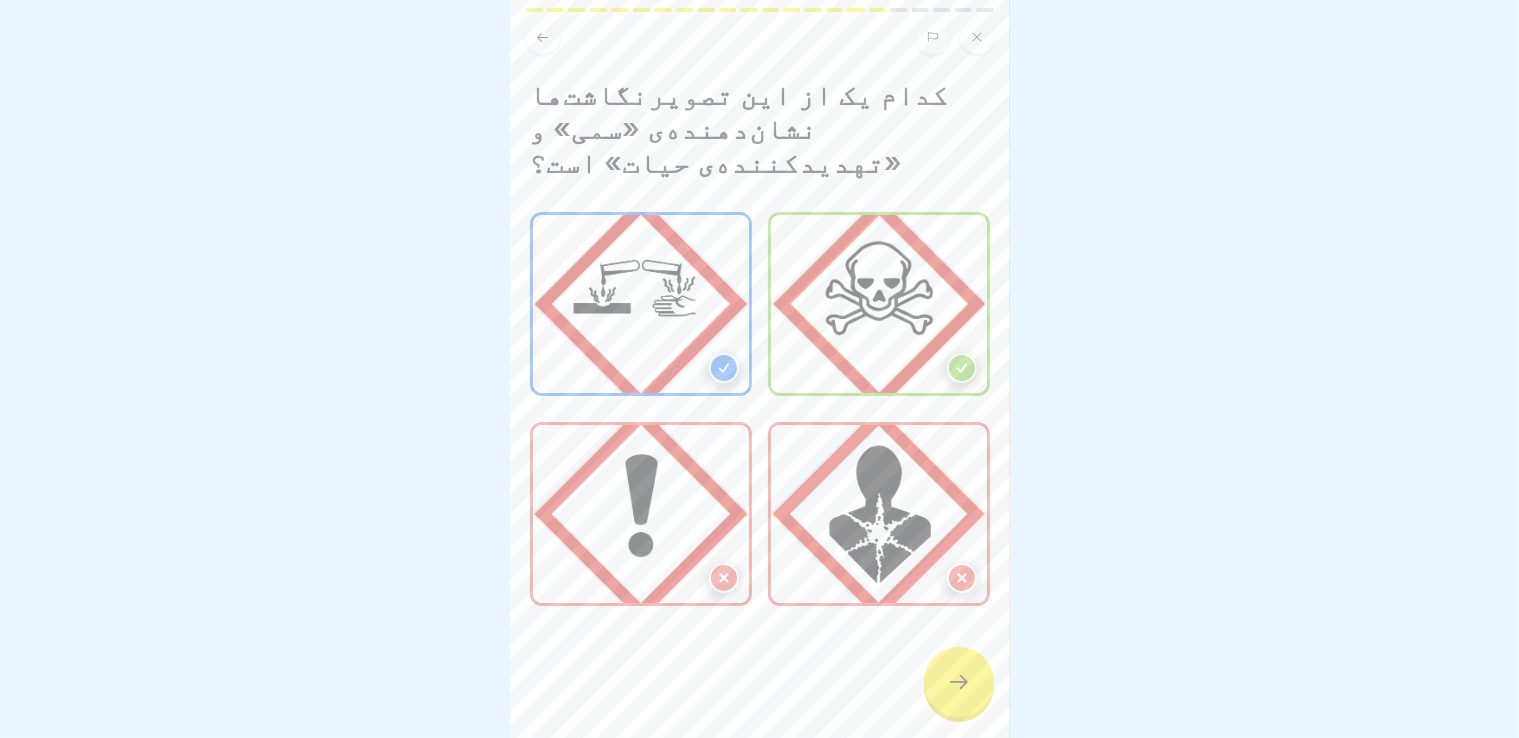click 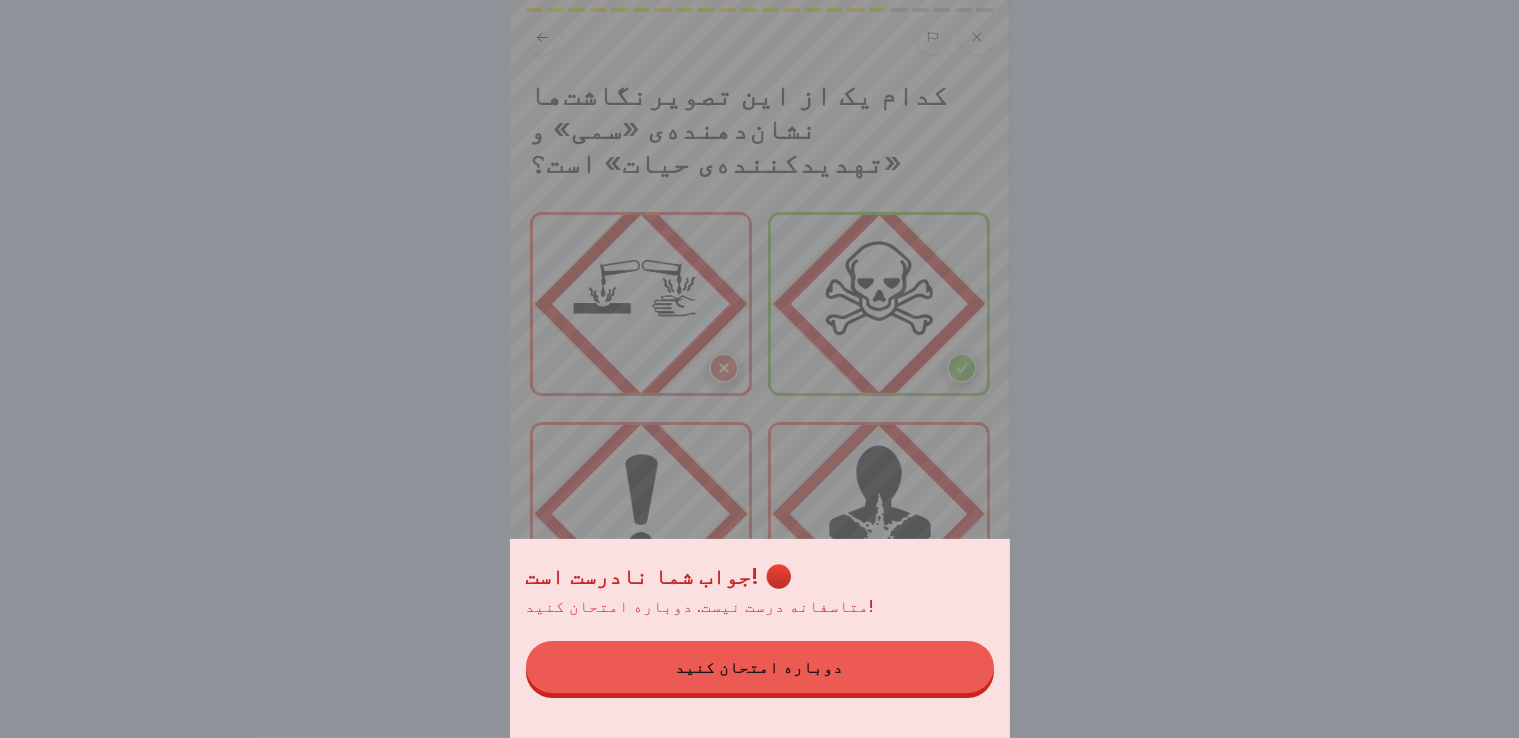 click on "دوباره امتحان کنید" at bounding box center [760, 667] 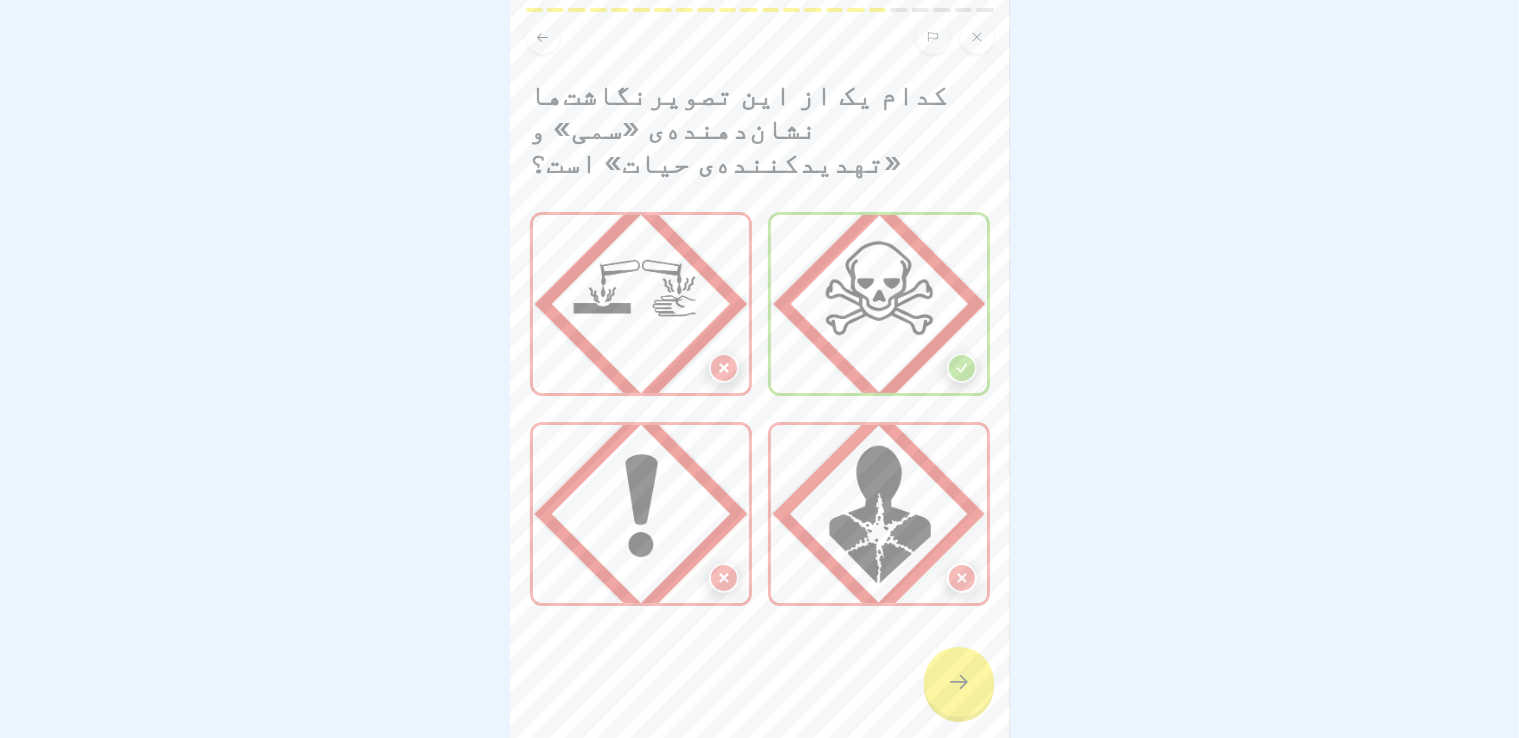 click at bounding box center (879, 514) 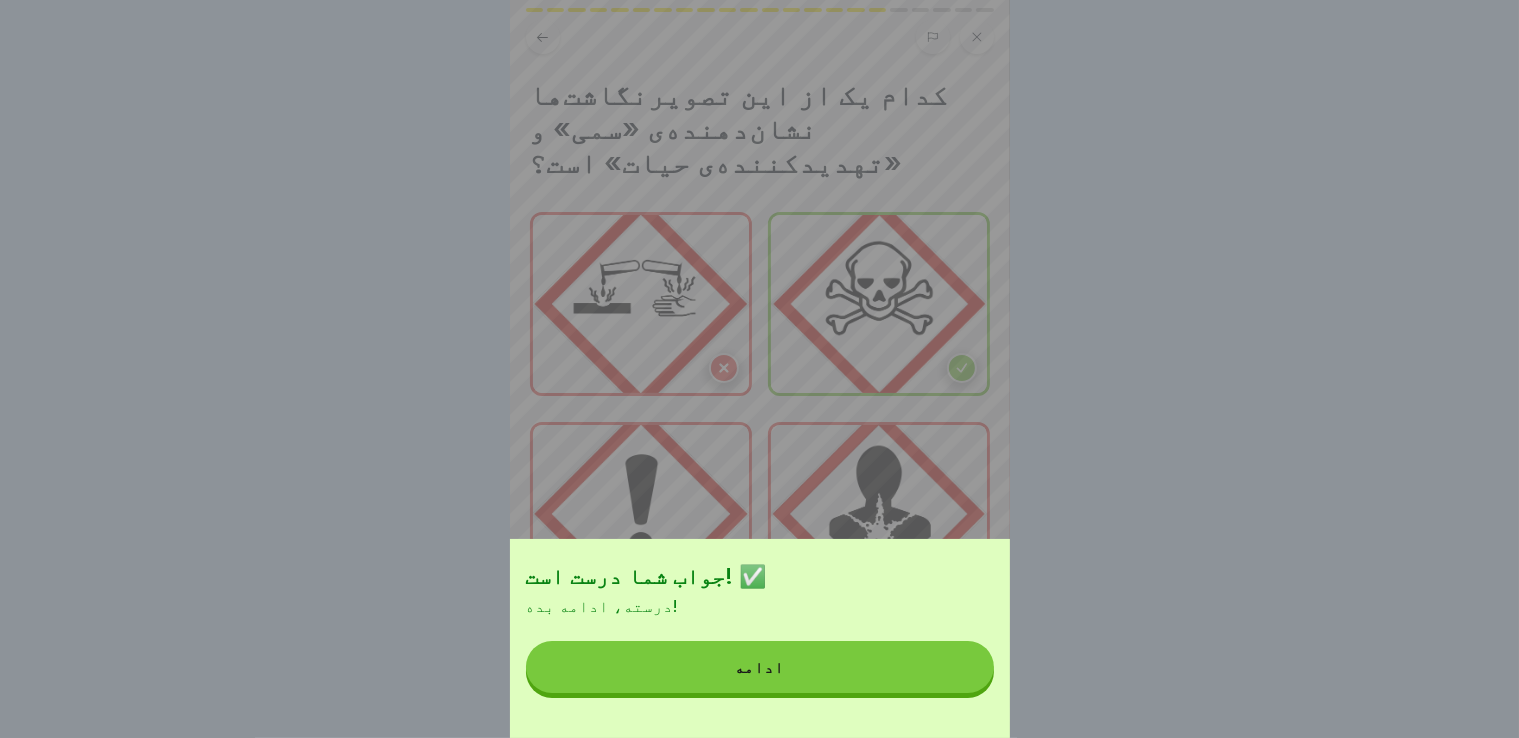 click on "ادامه" at bounding box center (760, 667) 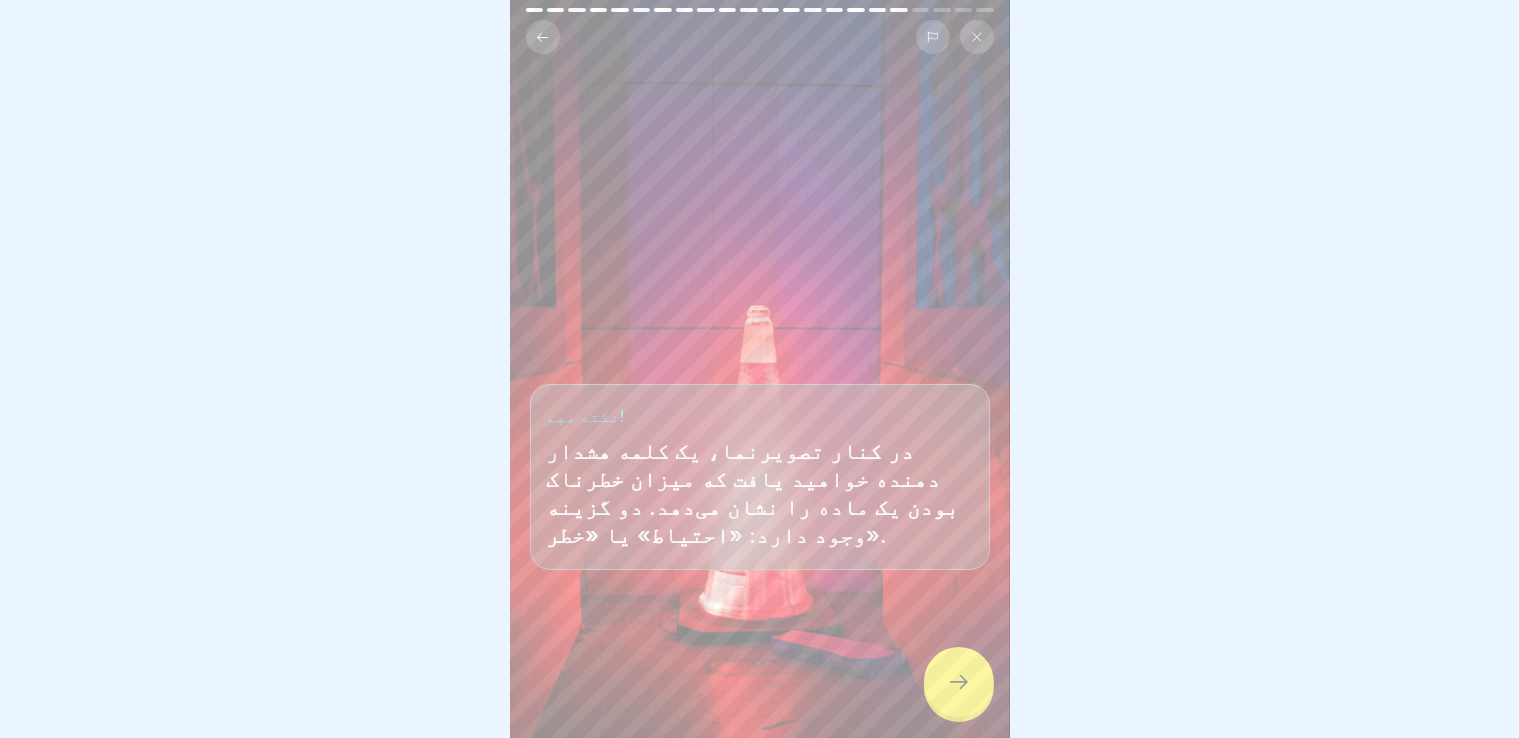 click 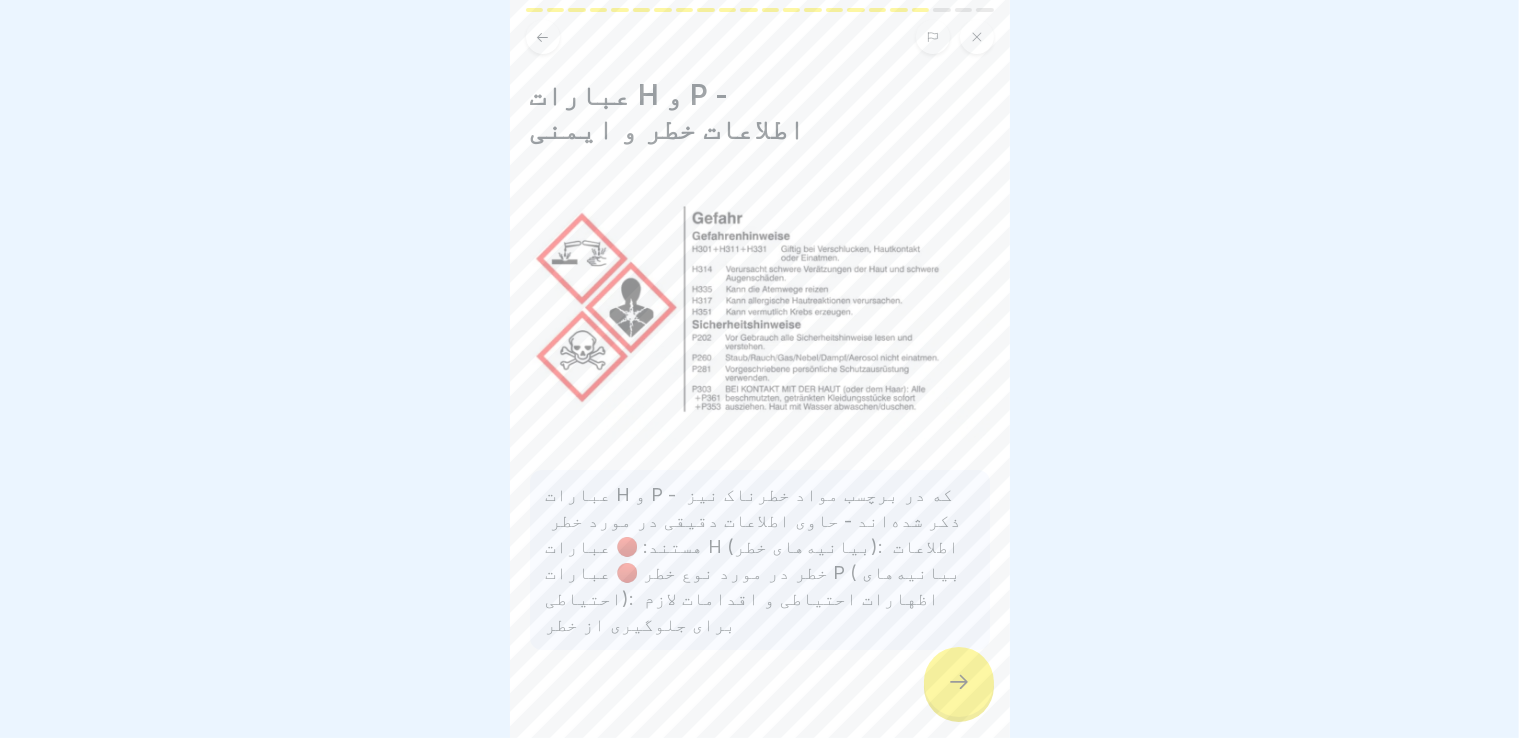click 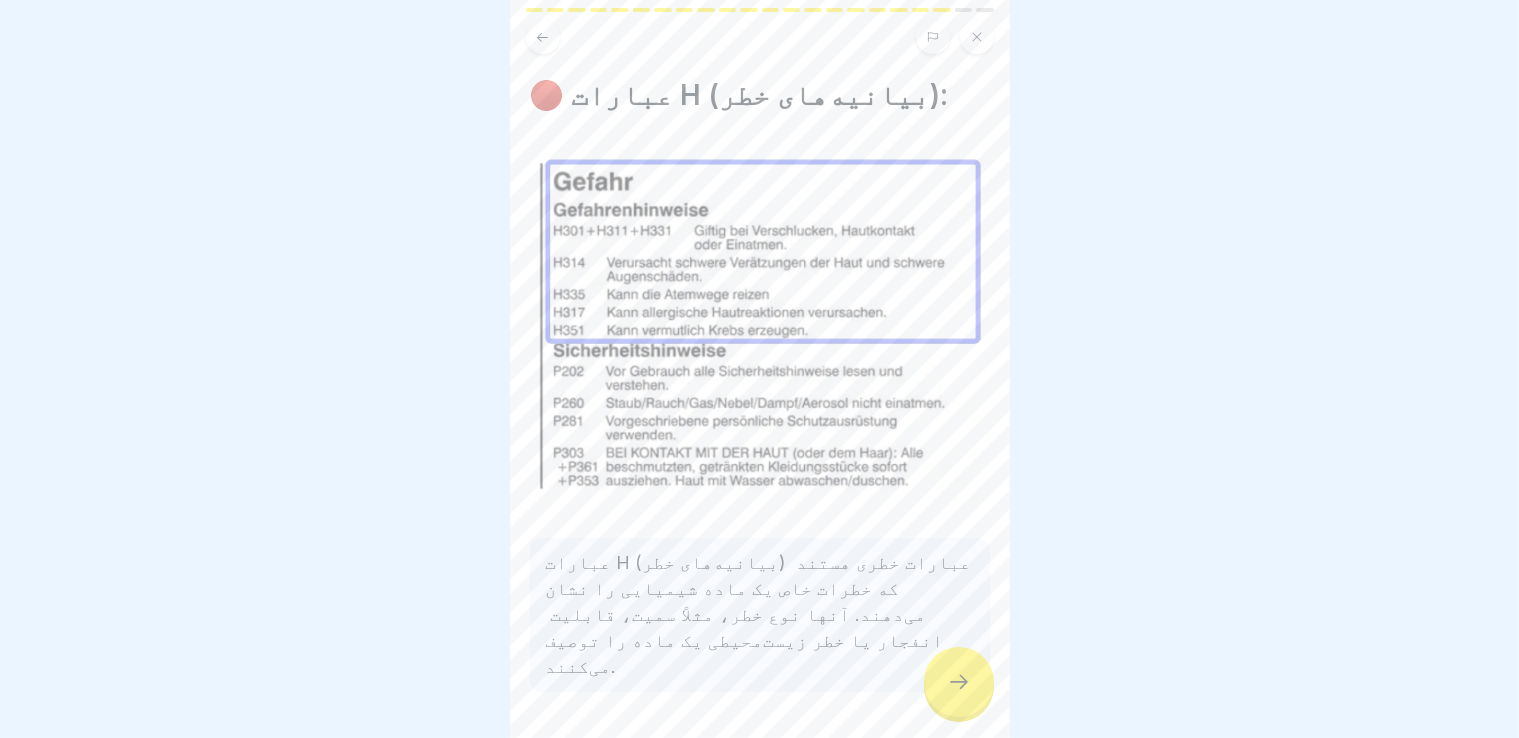click 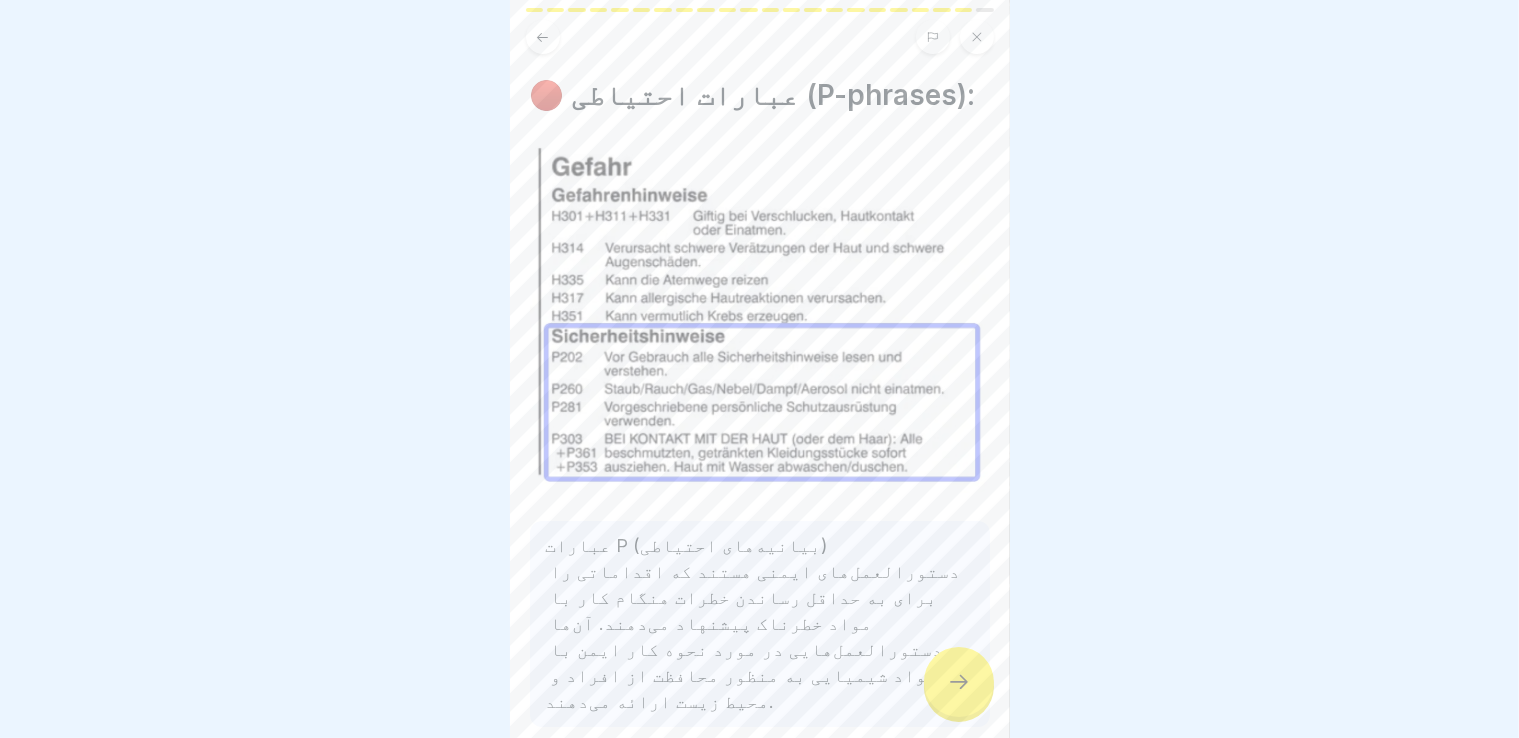 scroll, scrollTop: 0, scrollLeft: 0, axis: both 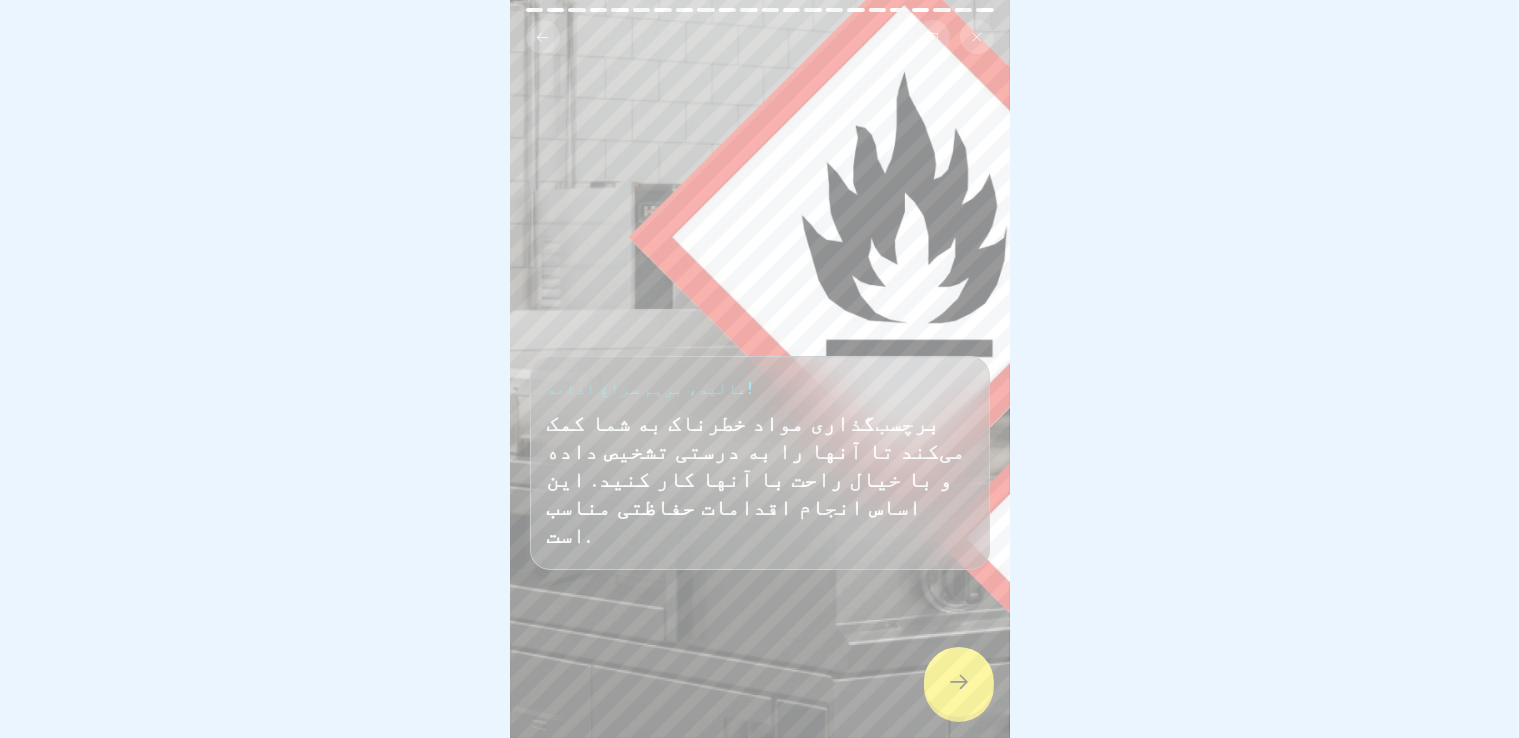 click 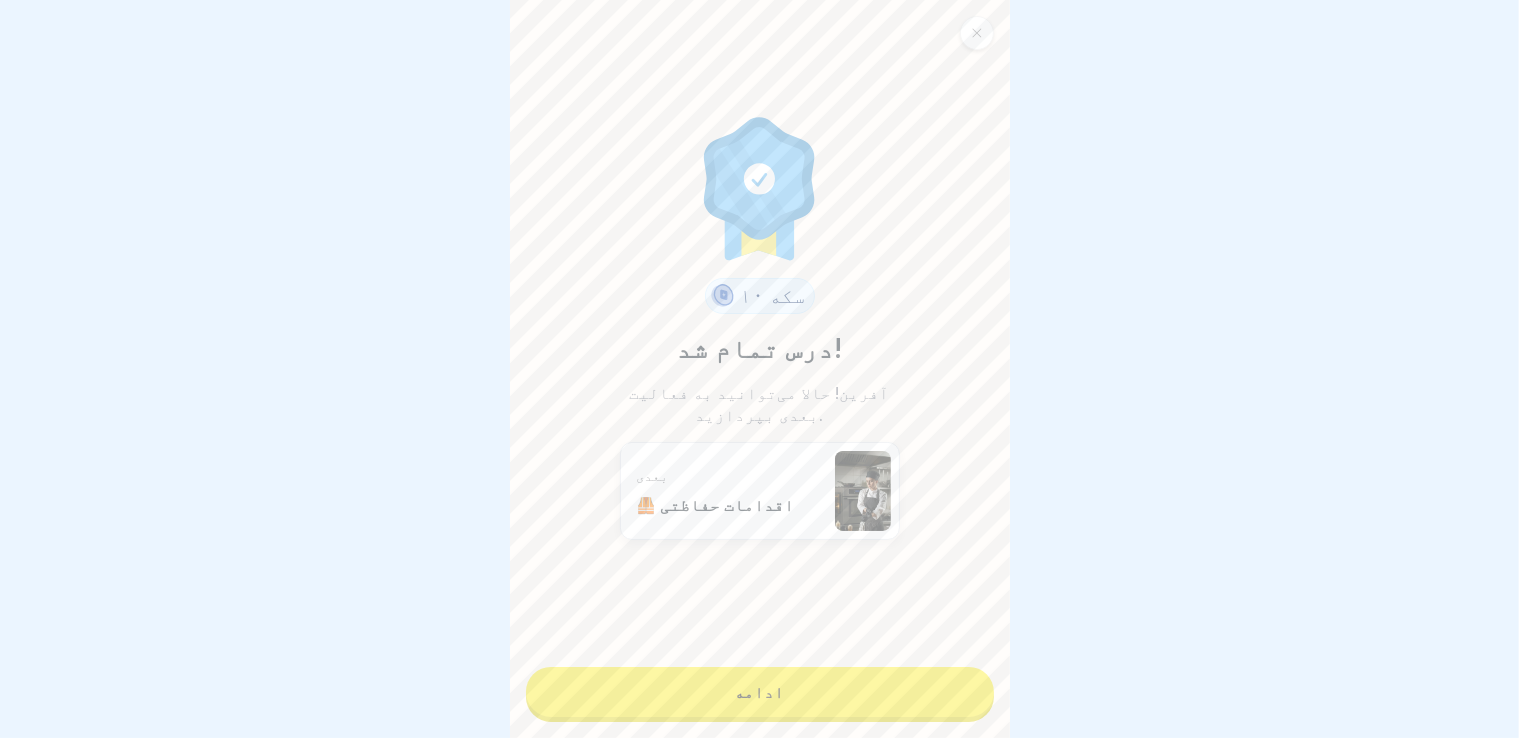 click on "ادامه" at bounding box center [760, 692] 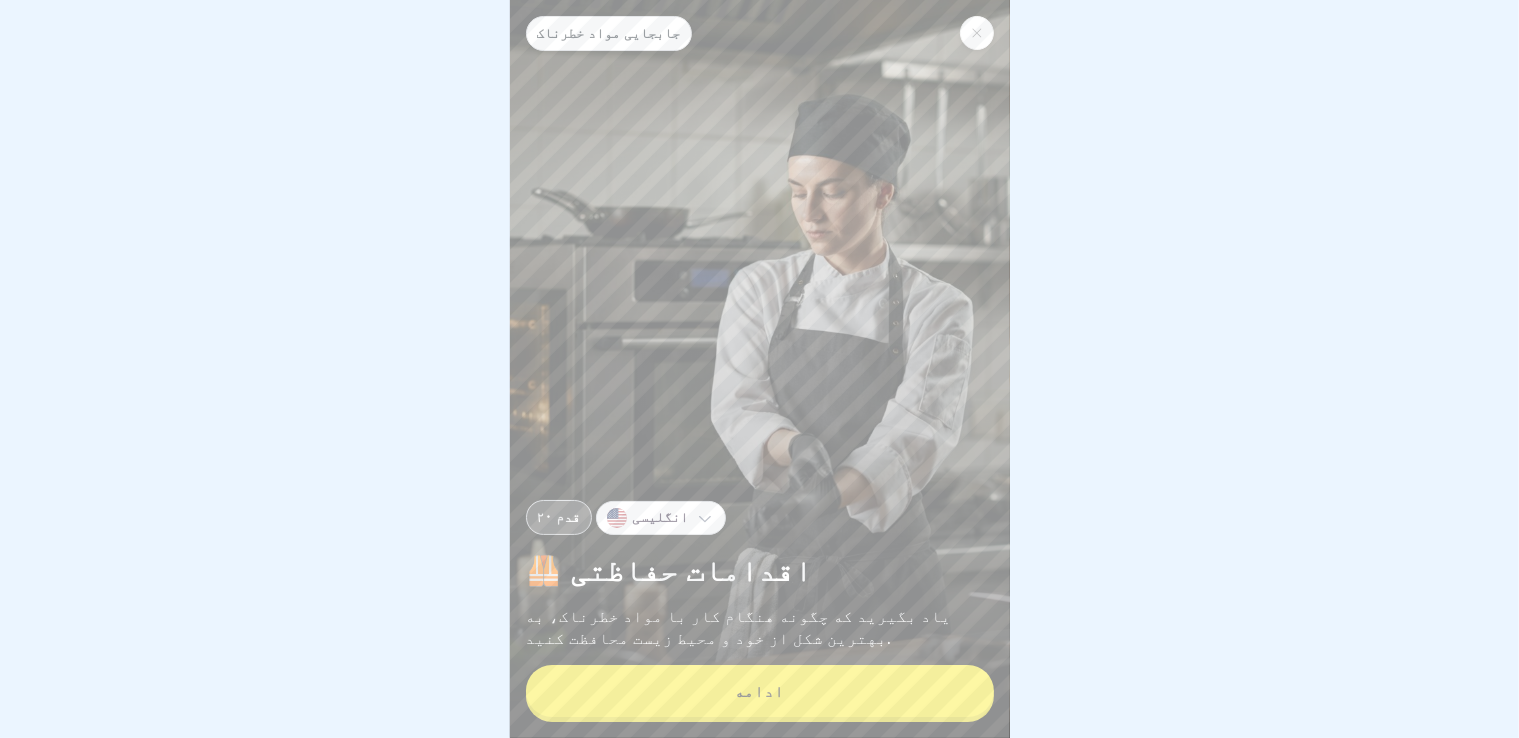 click on "ادامه" at bounding box center [760, 691] 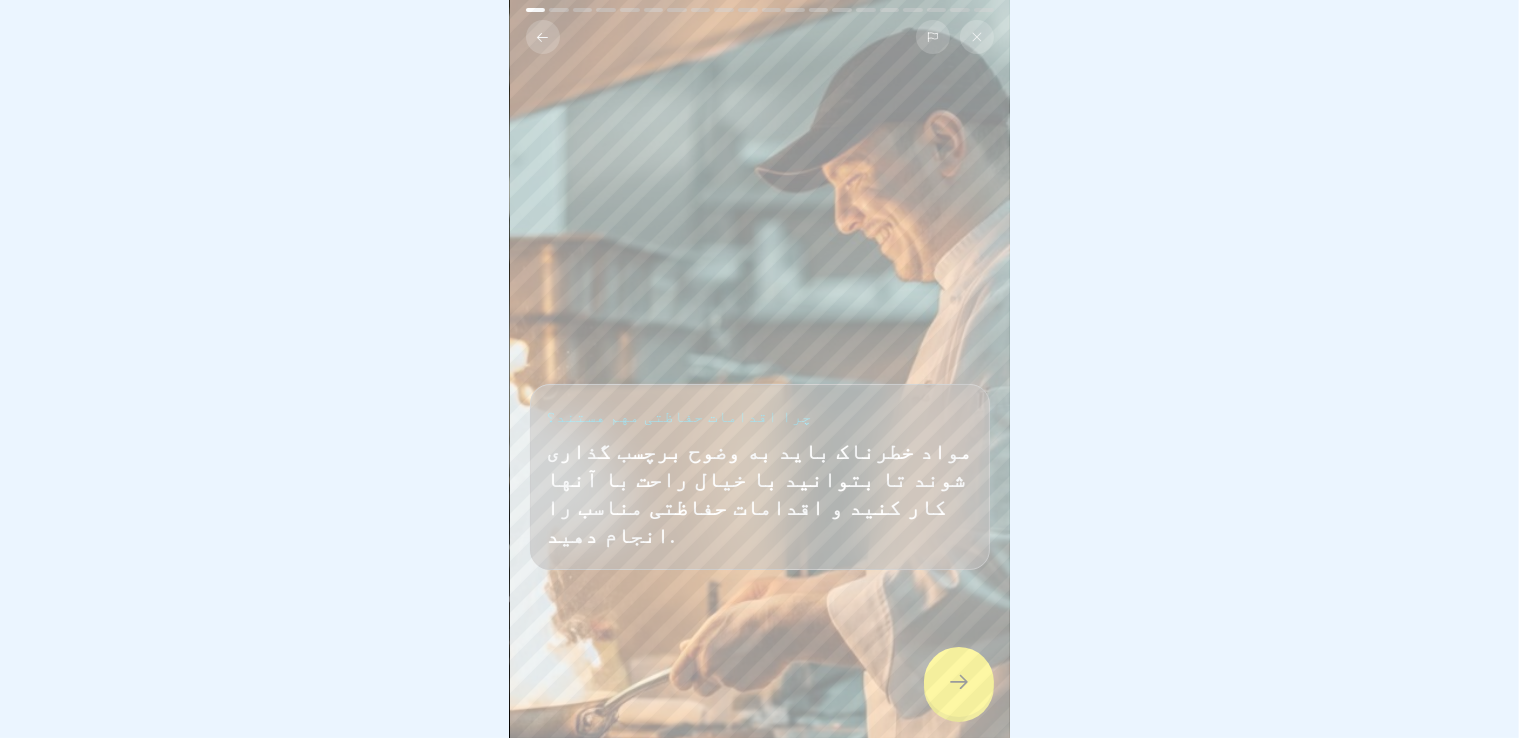 click at bounding box center [959, 682] 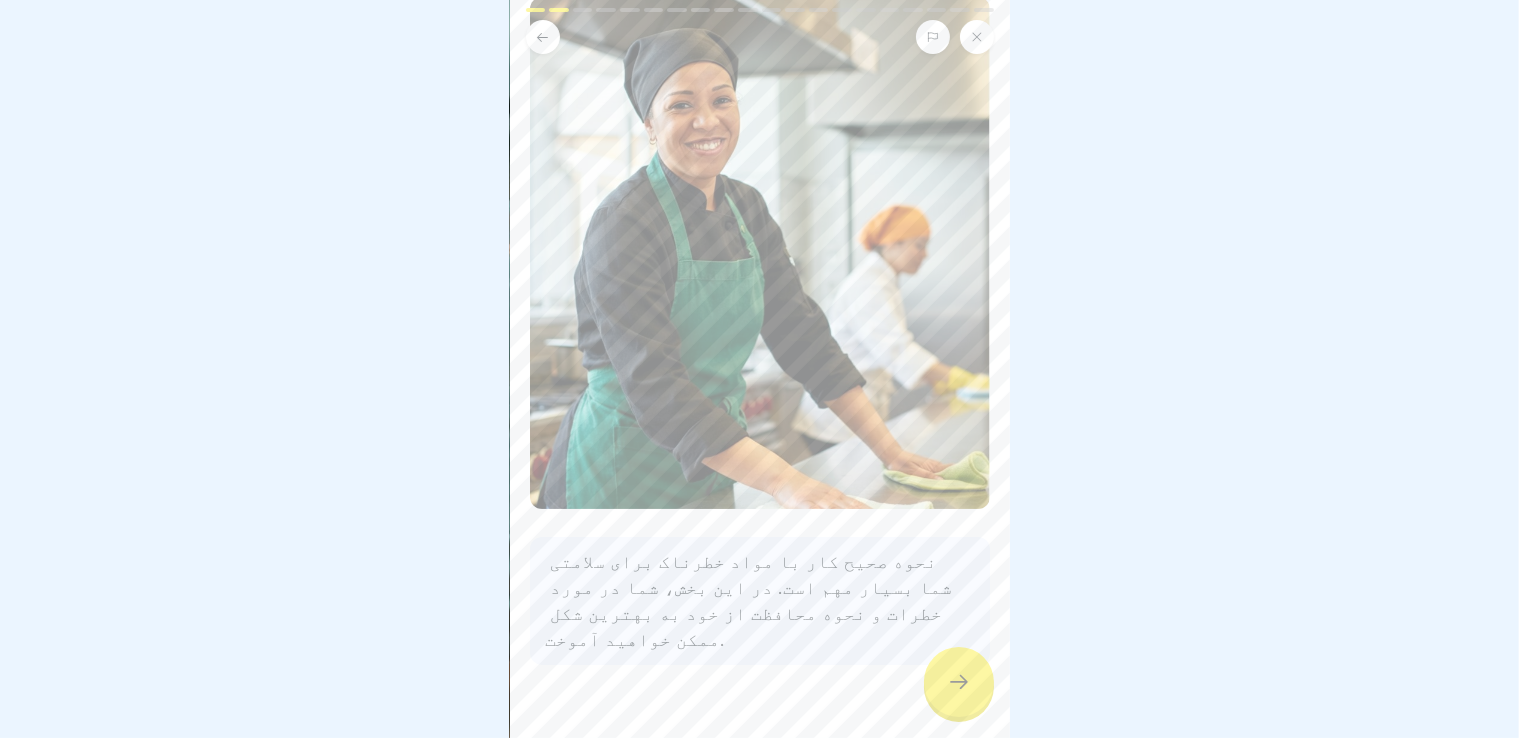scroll, scrollTop: 178, scrollLeft: 0, axis: vertical 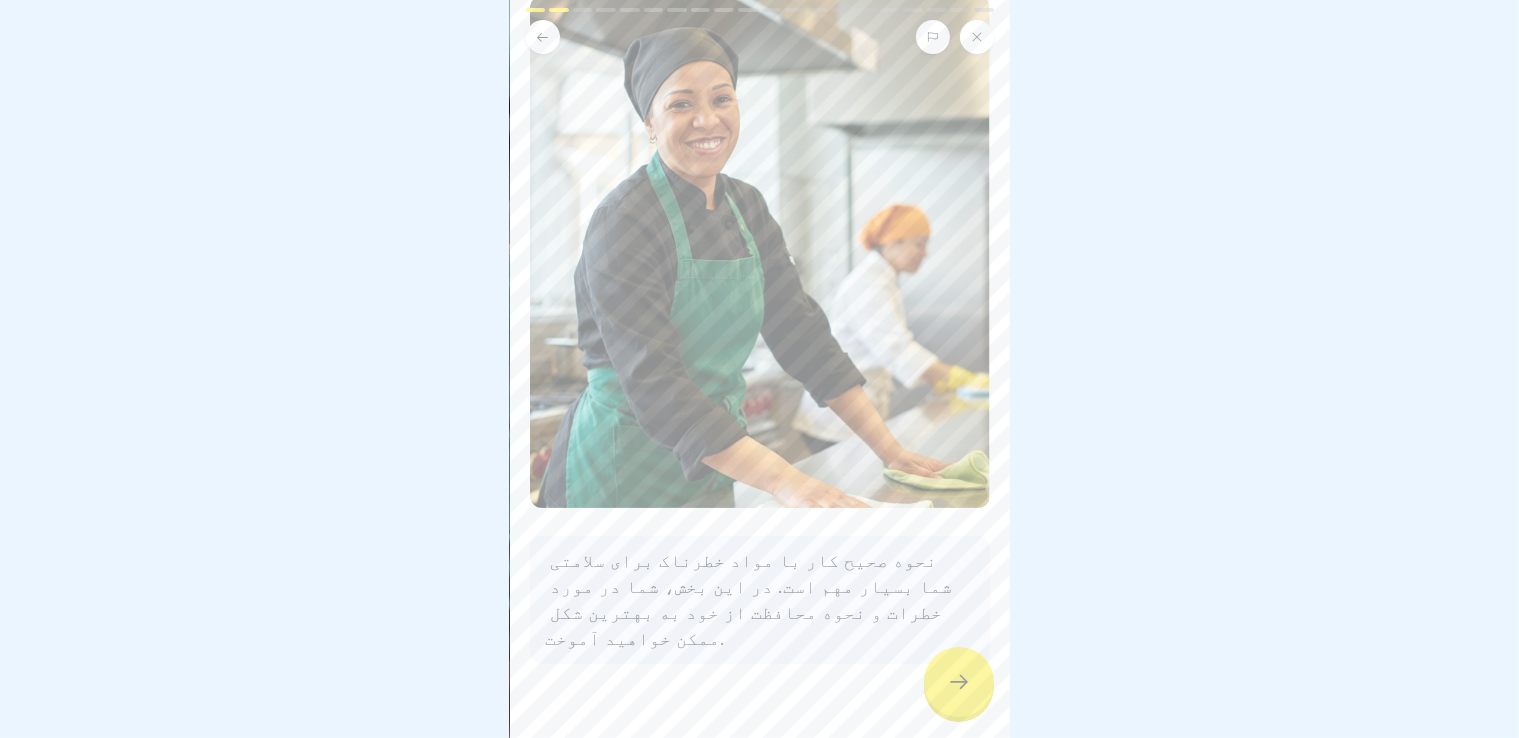 click 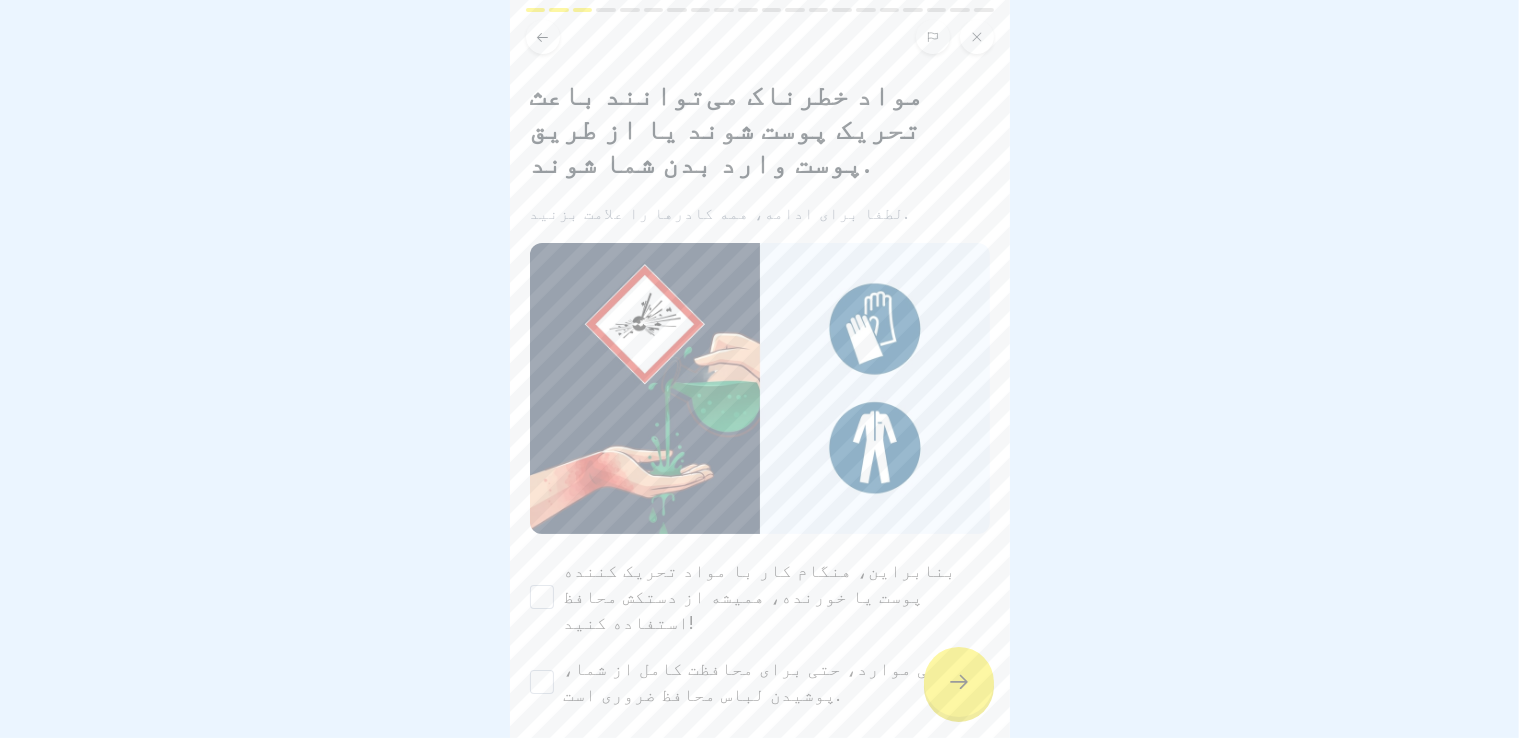 click on "بنابراین، هنگام کار با مواد تحریک کننده پوست یا خورنده، همیشه از دستکش محافظ استفاده کنید!" at bounding box center (760, 596) 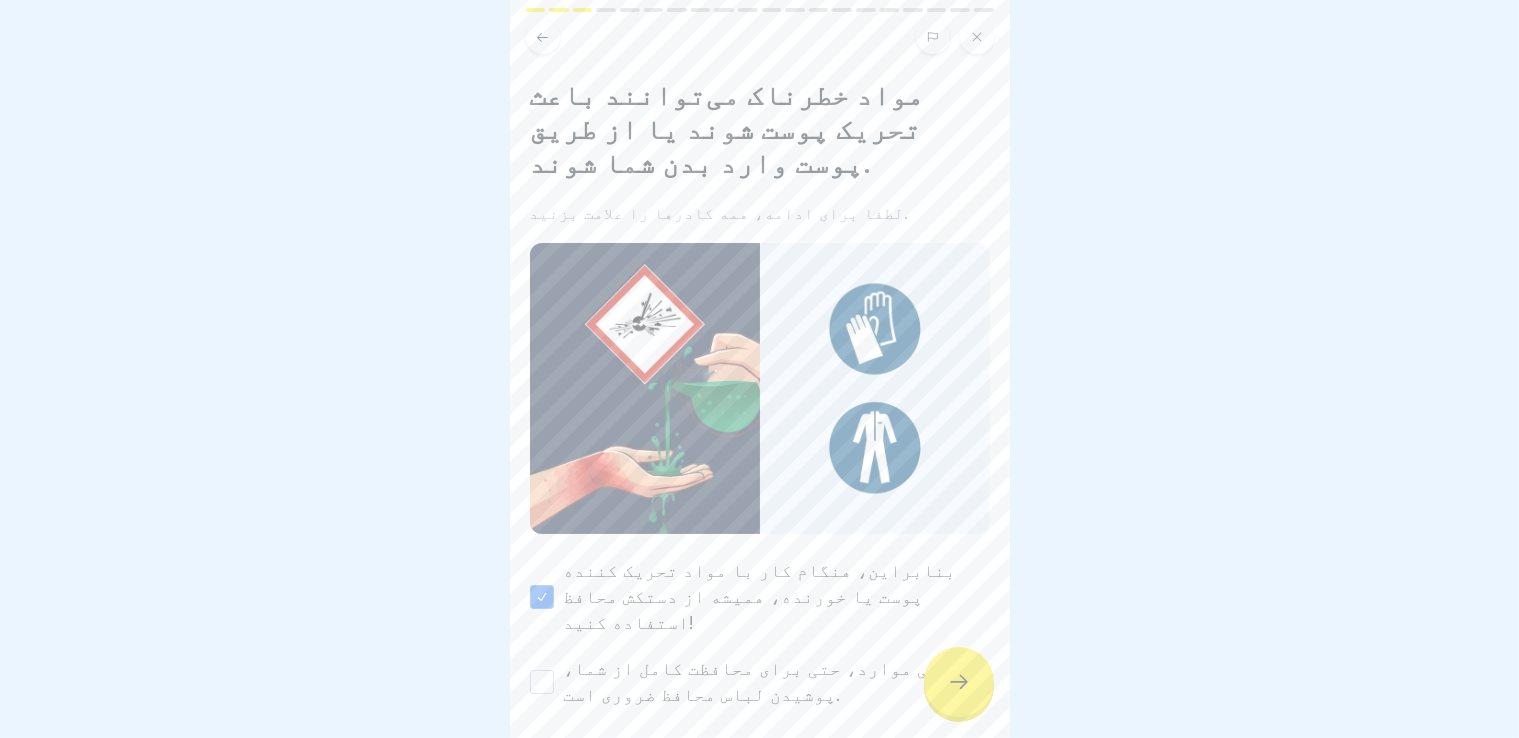 click on "در برخی موارد، حتی برای محافظت کامل از شما، پوشیدن لباس محافظ ضروری است." at bounding box center (776, 681) 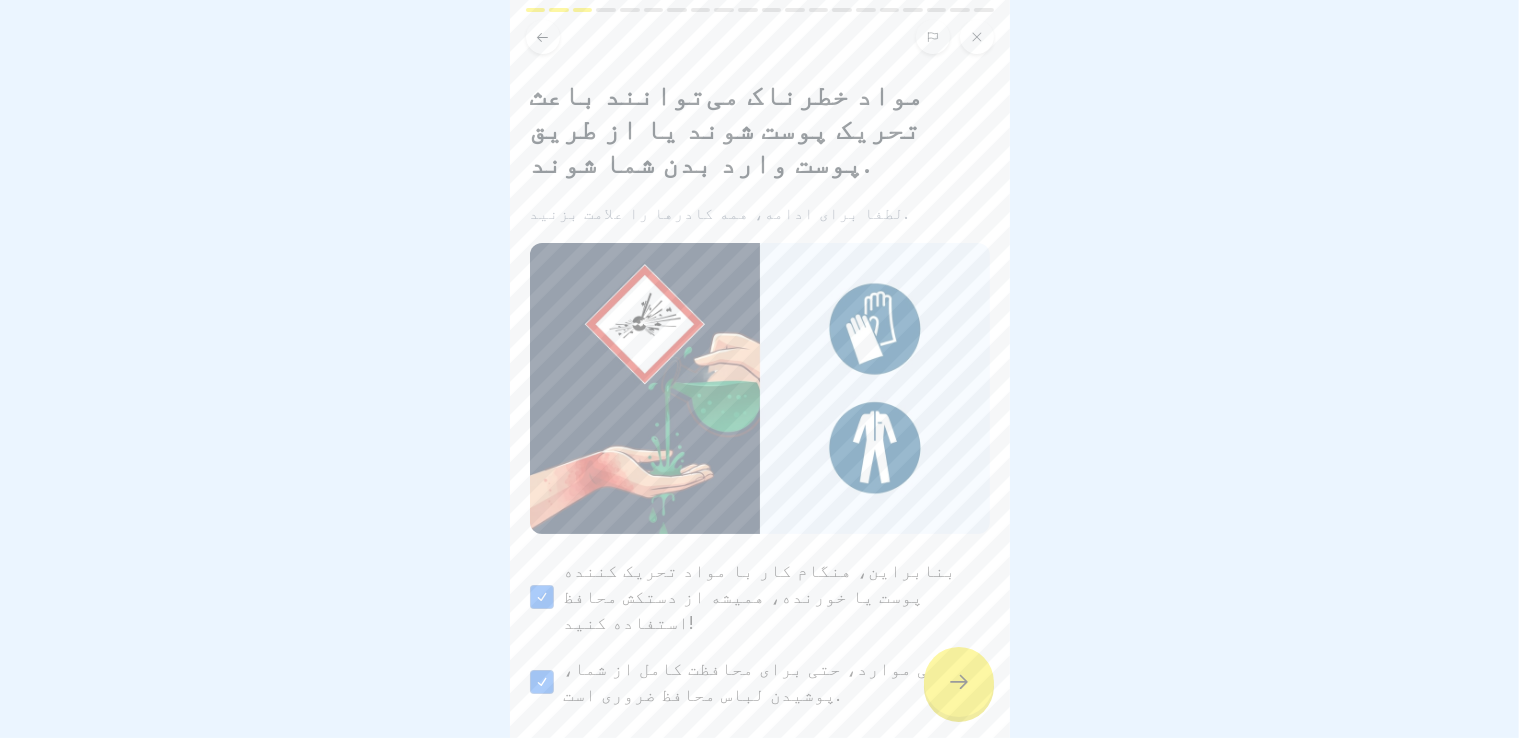 click at bounding box center [959, 682] 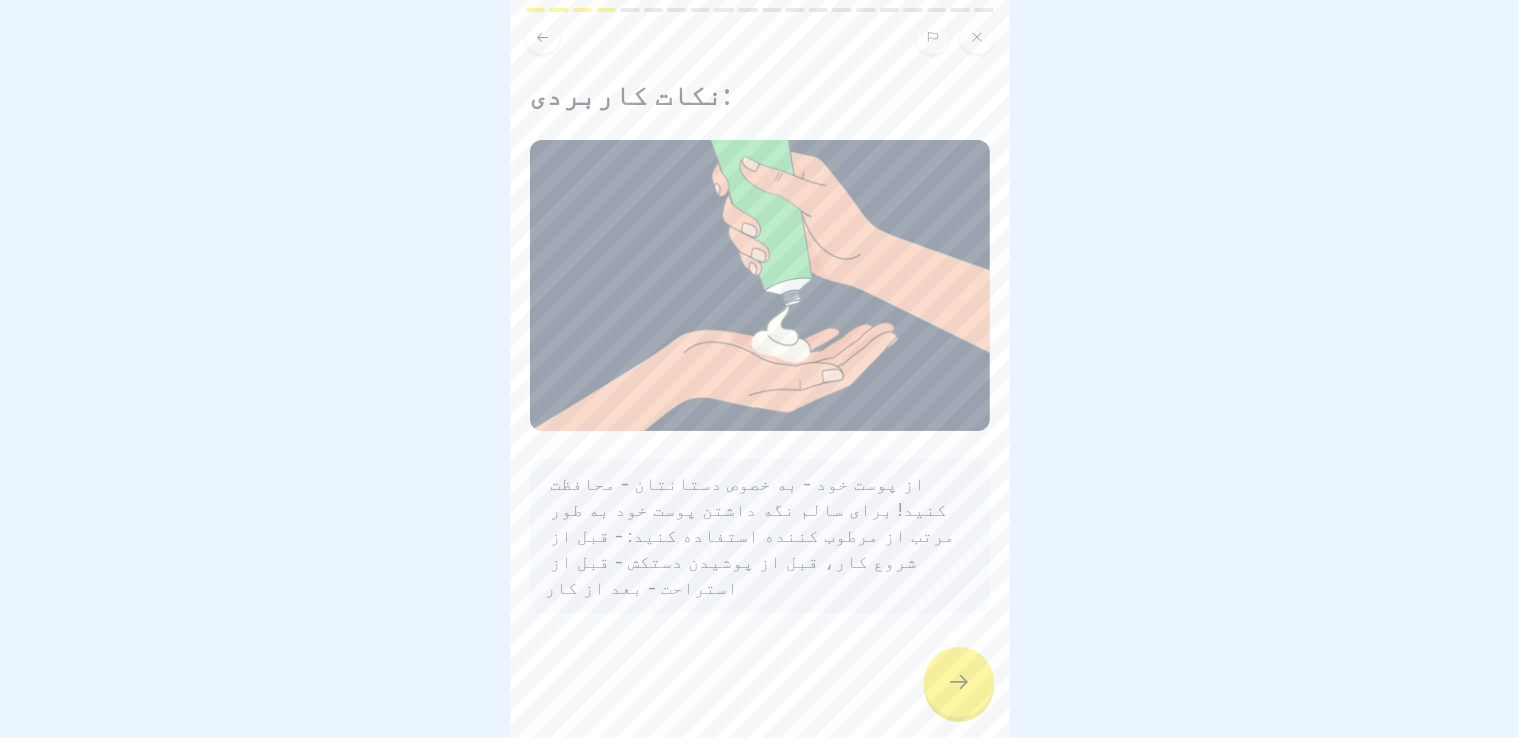 click at bounding box center (959, 682) 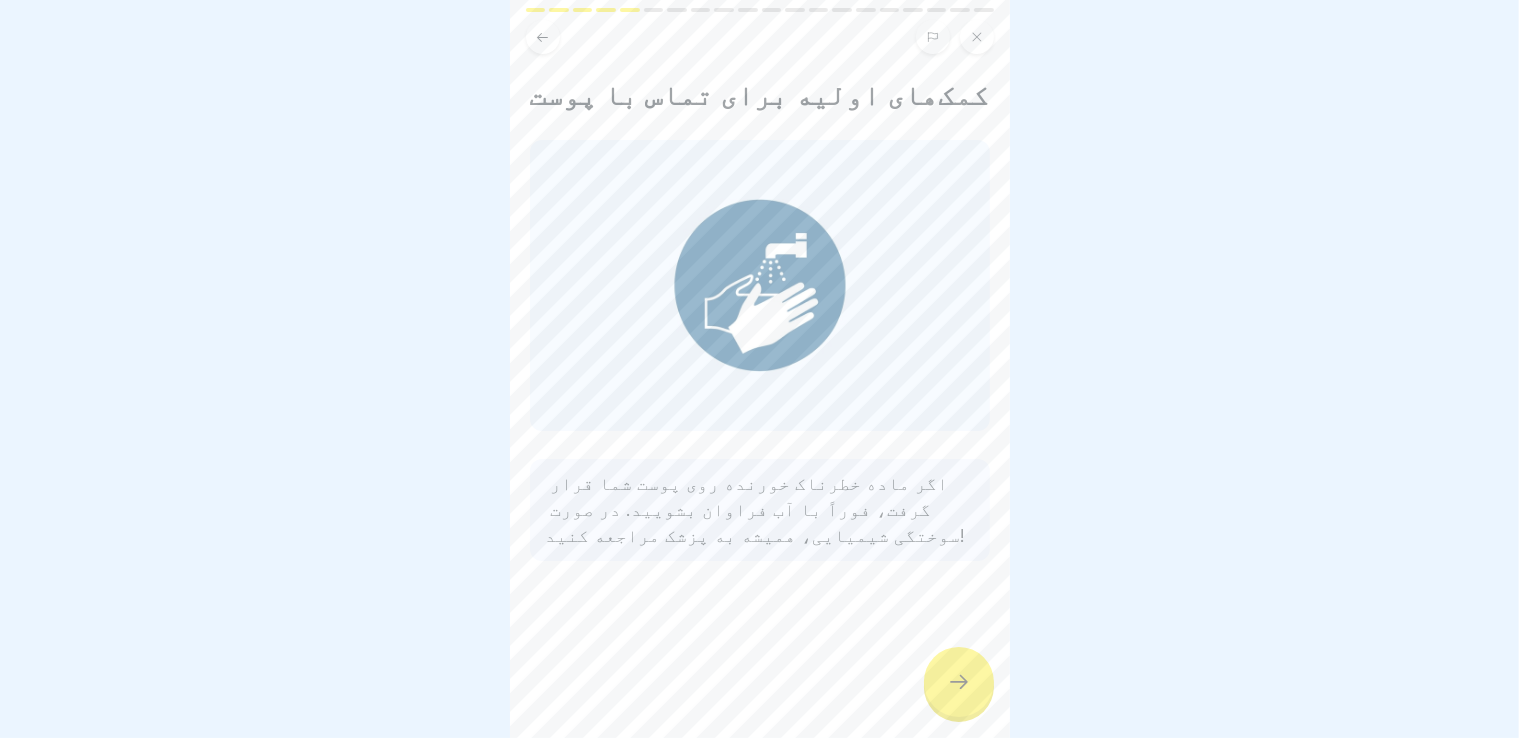 click at bounding box center [959, 682] 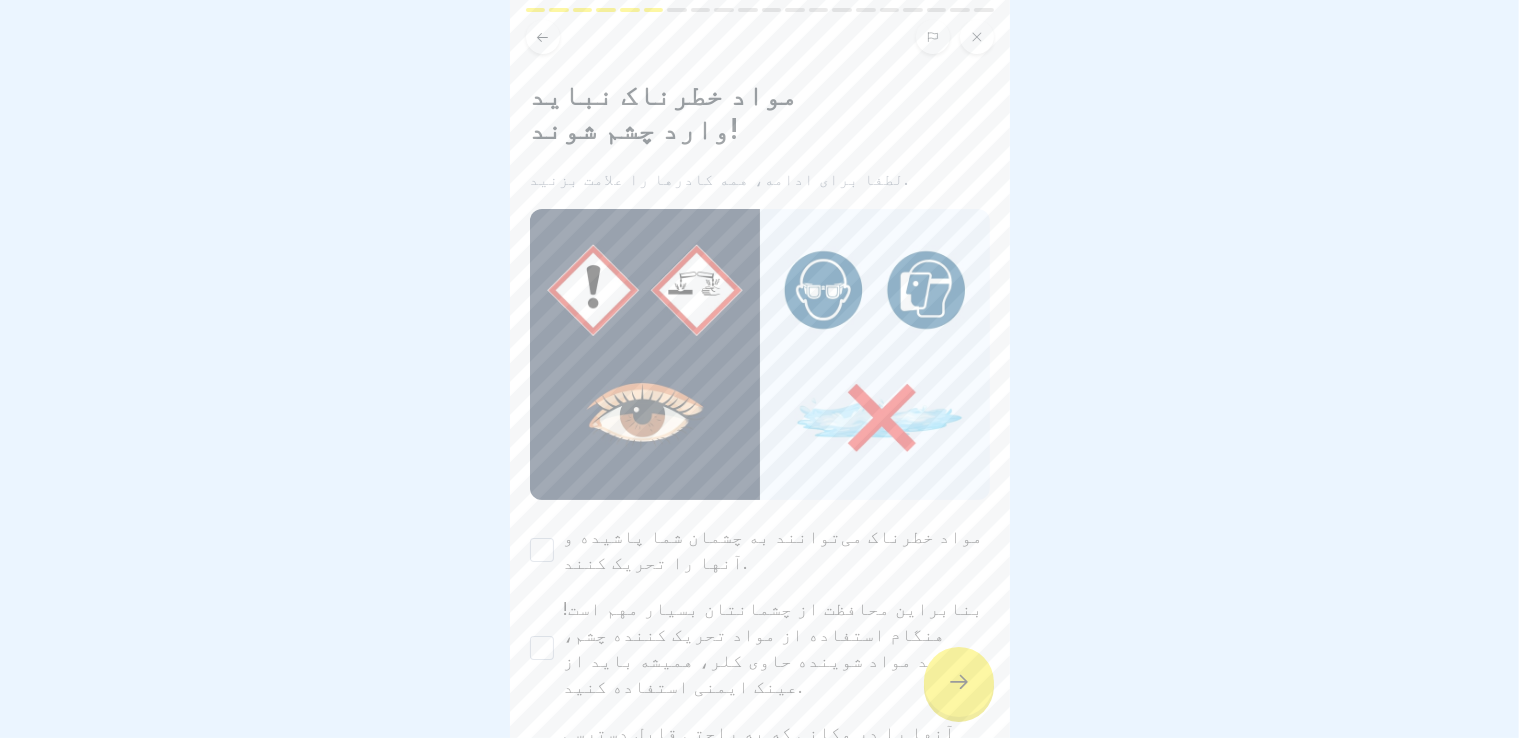 click at bounding box center [959, 682] 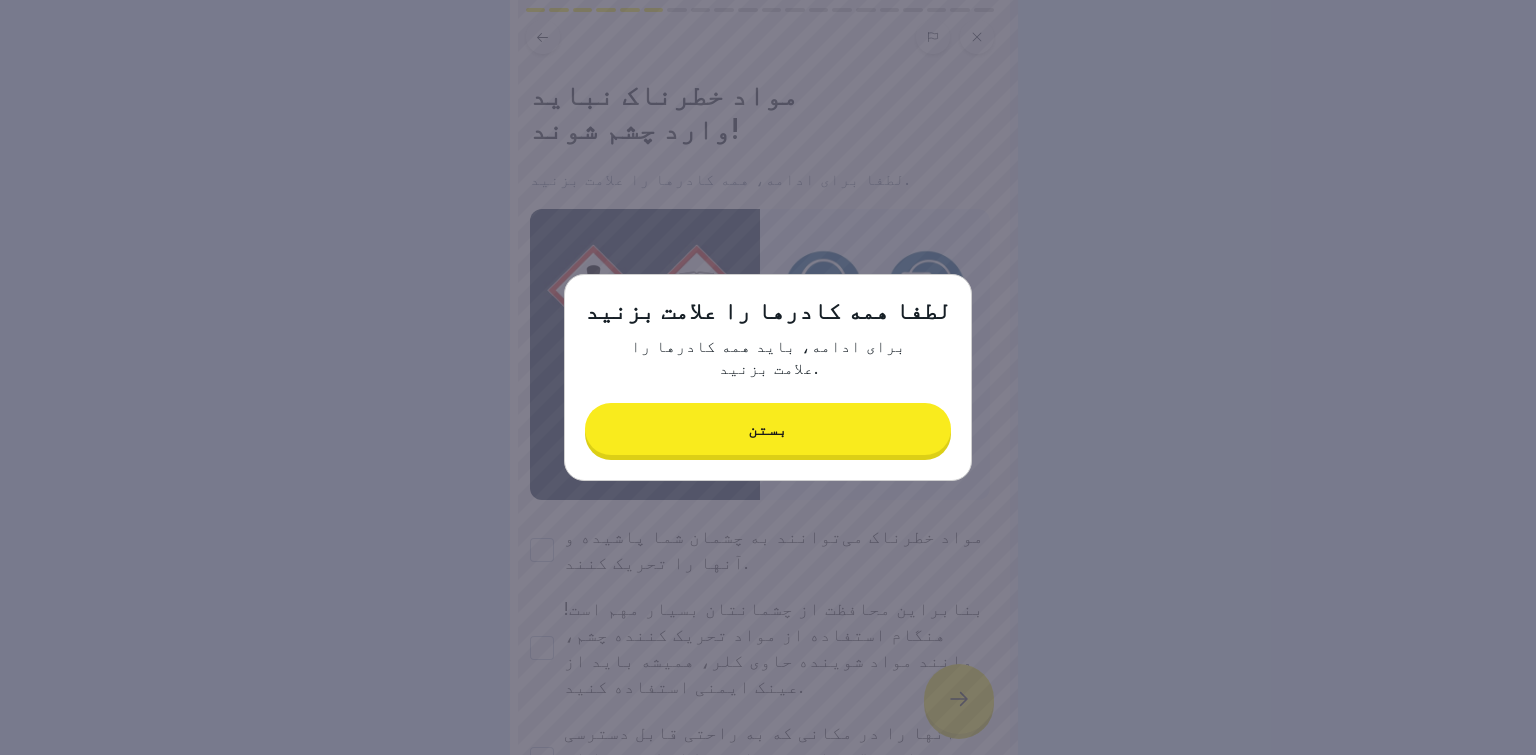 click on "بستن" at bounding box center [768, 429] 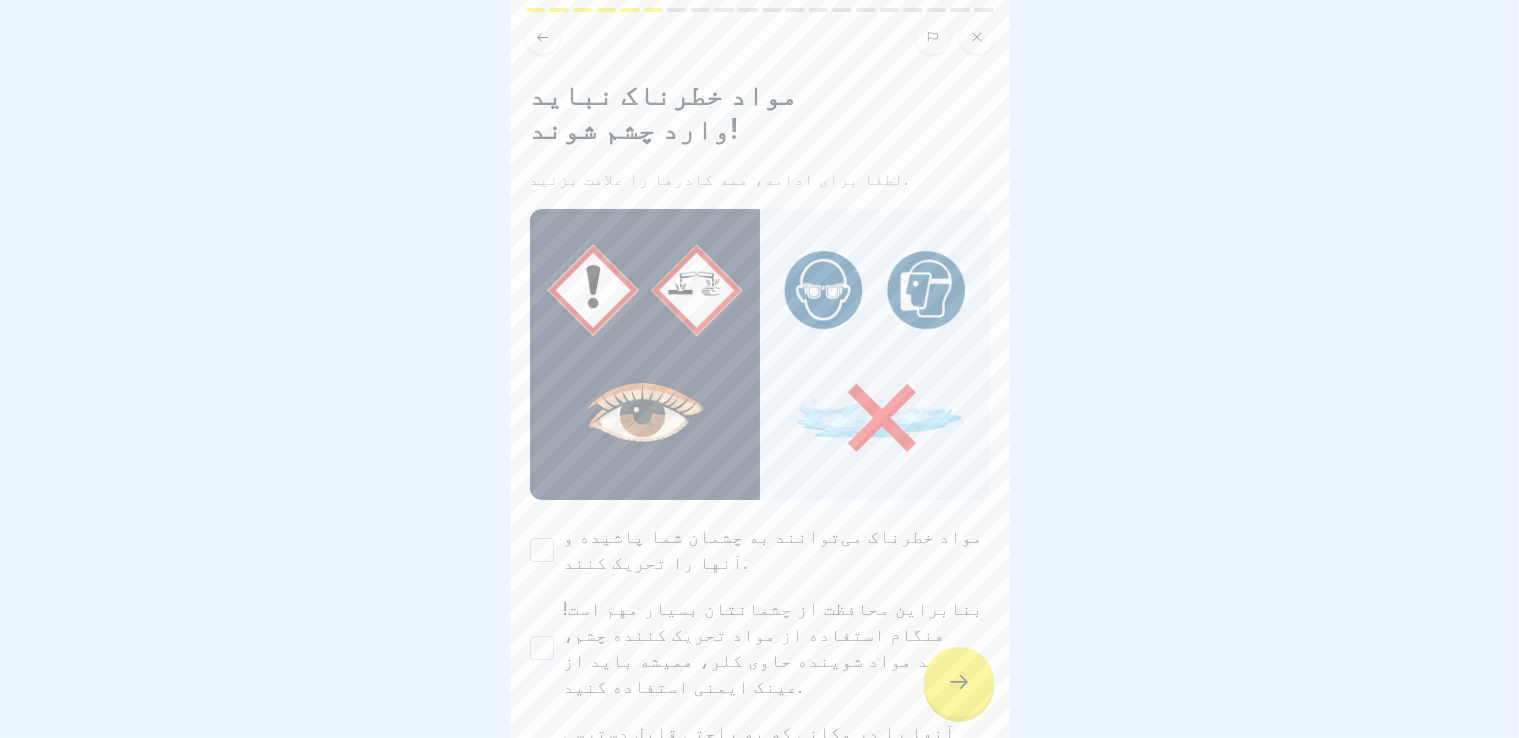 scroll, scrollTop: 83, scrollLeft: 0, axis: vertical 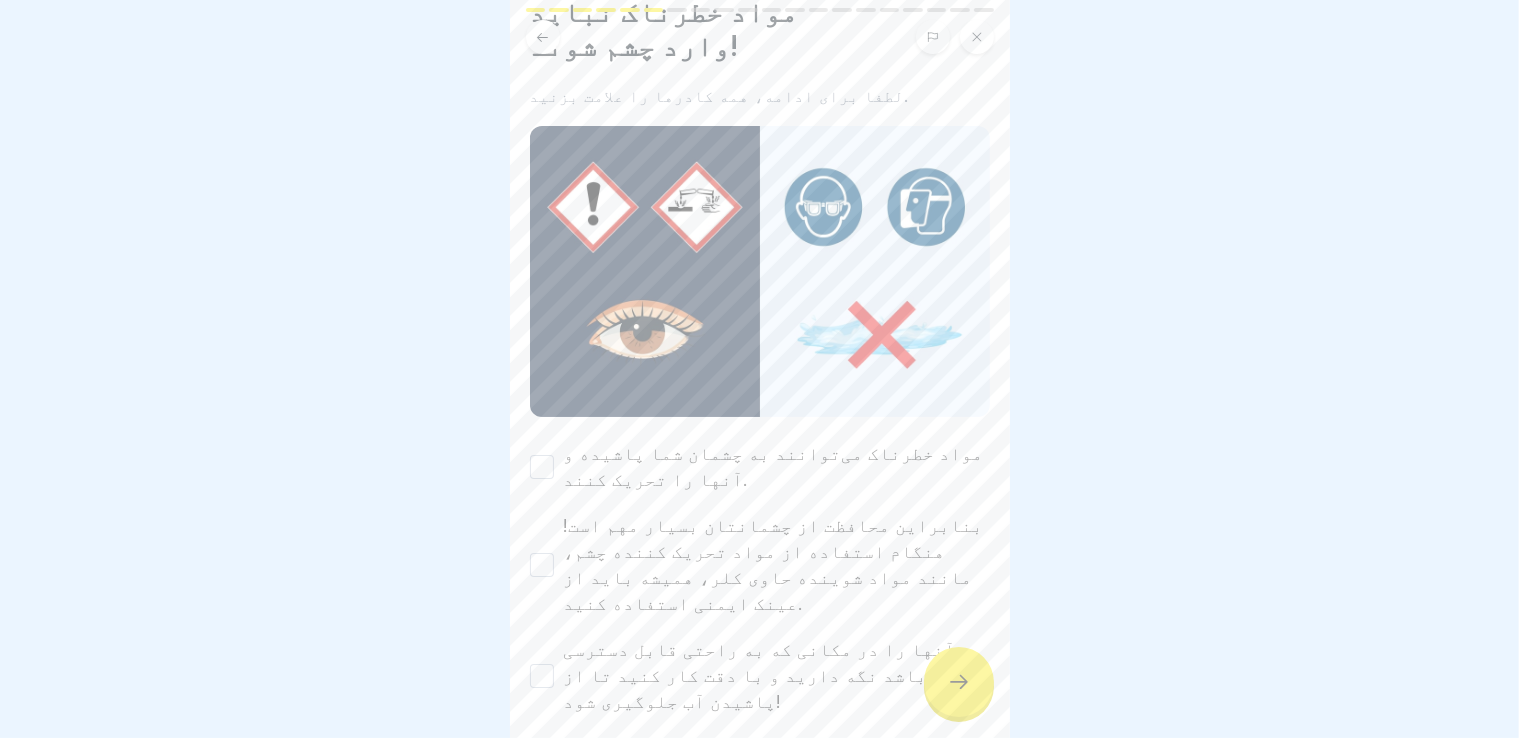 click on "مواد خطرناک می‌توانند به چشمان شما پاشیده و آنها را تحریک کنند." at bounding box center [542, 467] 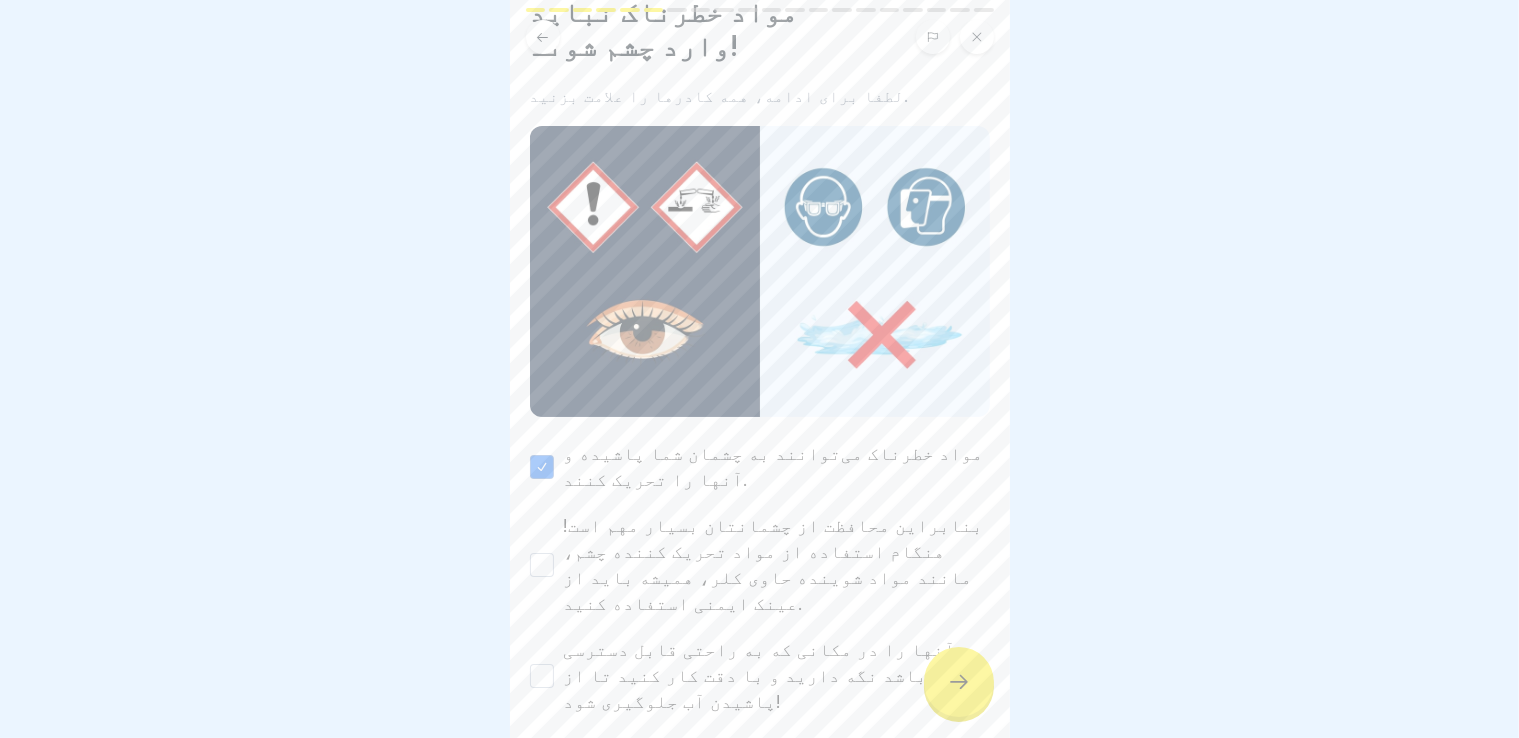 click on "بنابراین محافظت از چشمانتان بسیار مهم است! هنگام استفاده از مواد تحریک کننده چشم، مانند مواد شوینده حاوی کلر، همیشه باید از عینک ایمنی استفاده کنید." at bounding box center [542, 565] 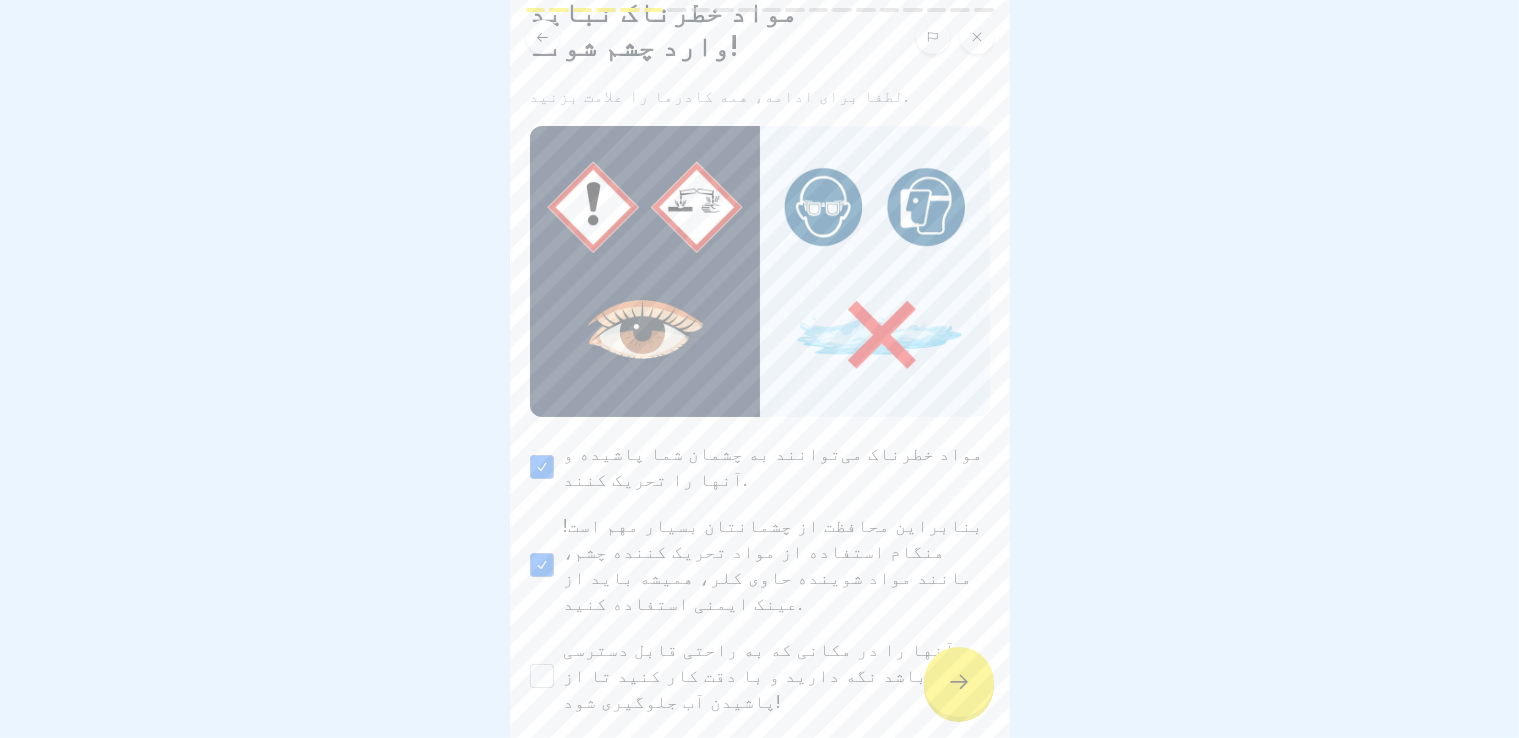 click on "آنها را در مکانی که به راحتی قابل دسترسی باشد نگه دارید و با دقت کار کنید تا از پاشیدن آب جلوگیری شود!" at bounding box center (760, 676) 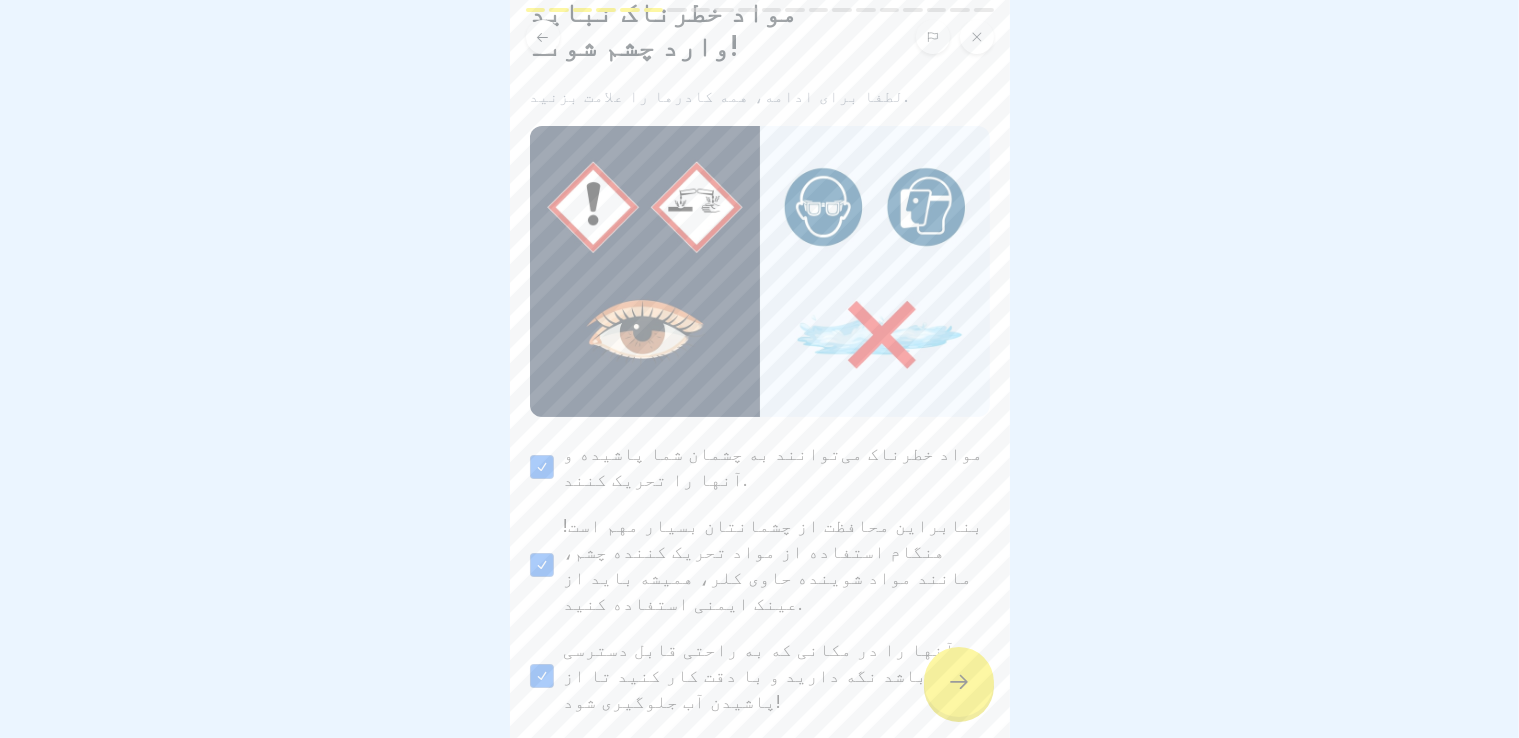 click 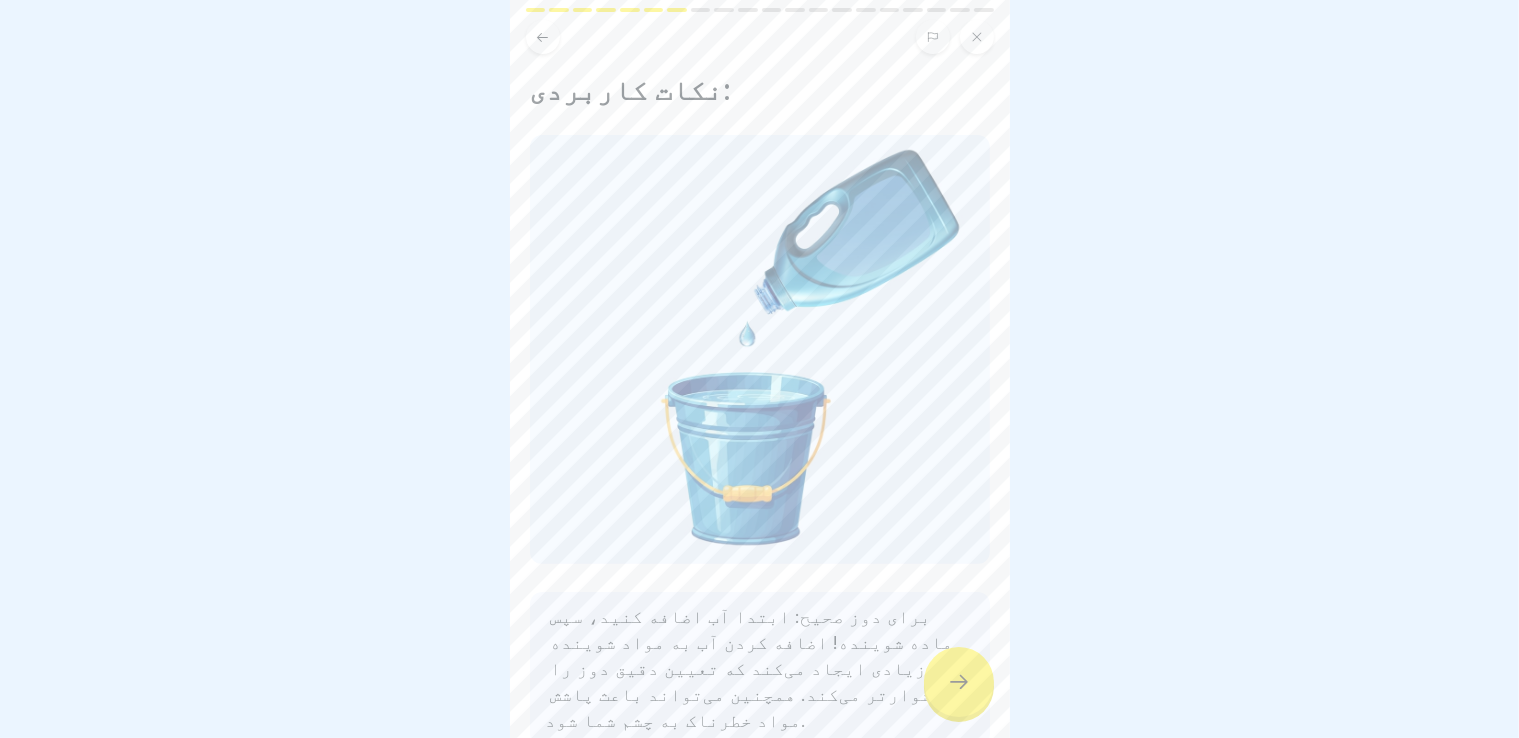 scroll, scrollTop: 0, scrollLeft: 0, axis: both 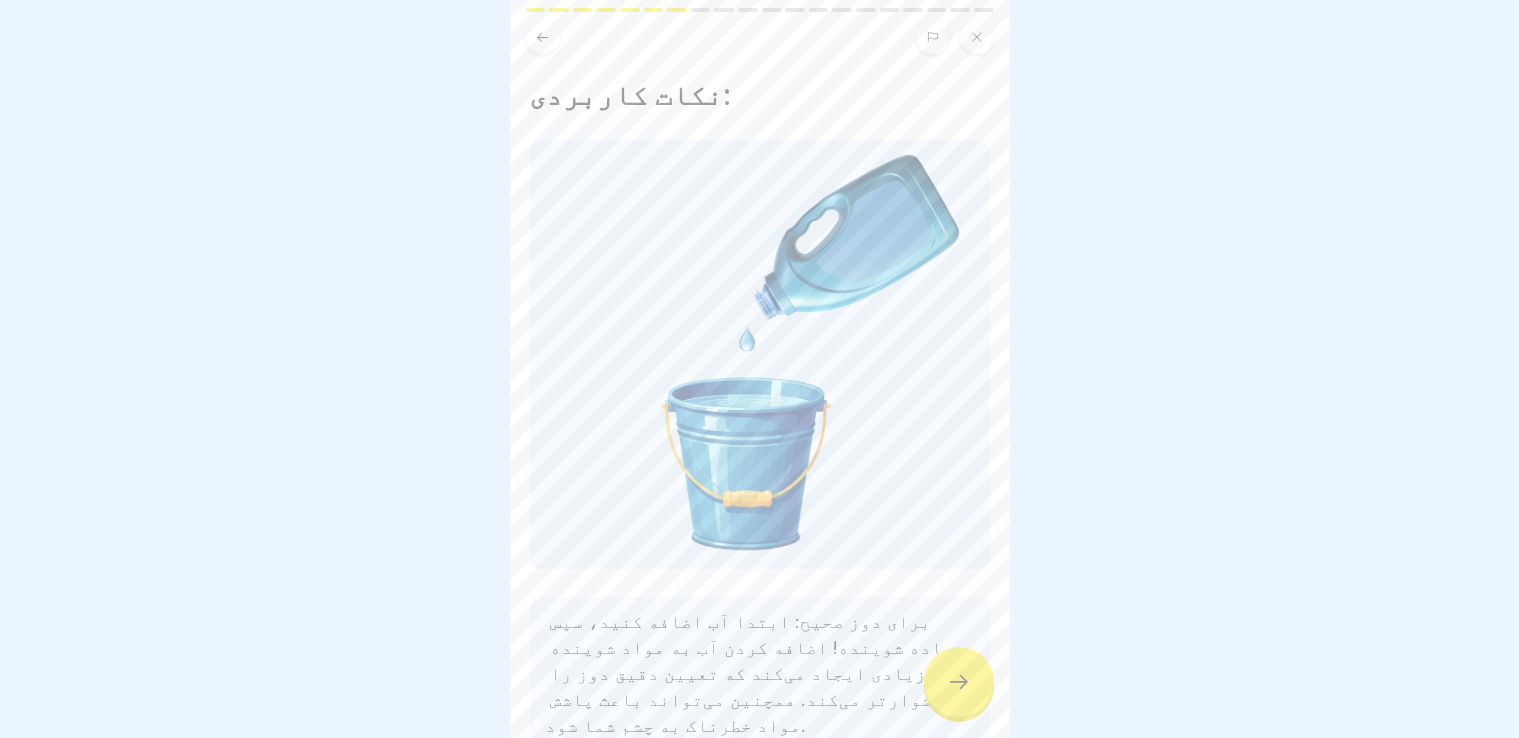 click at bounding box center (959, 682) 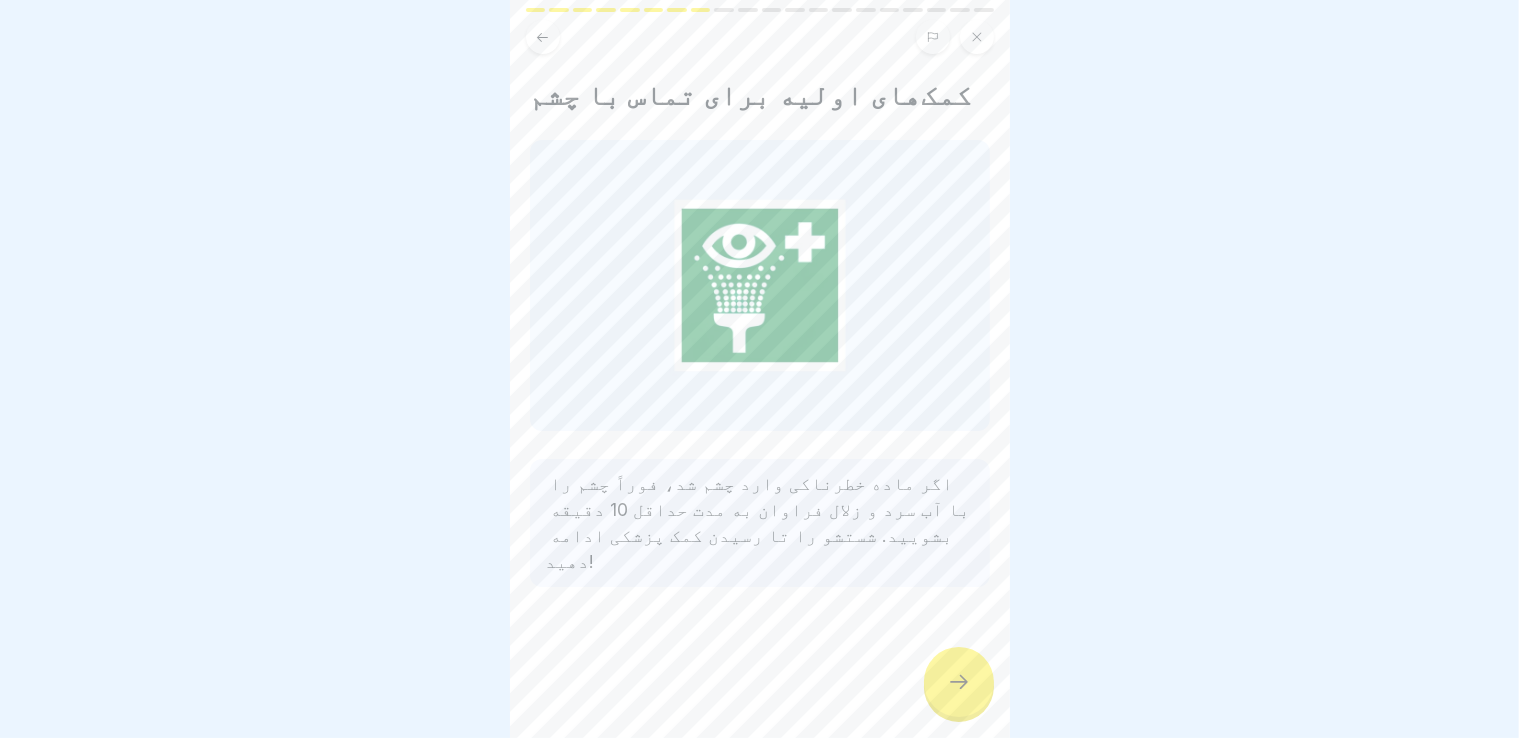 click at bounding box center (959, 682) 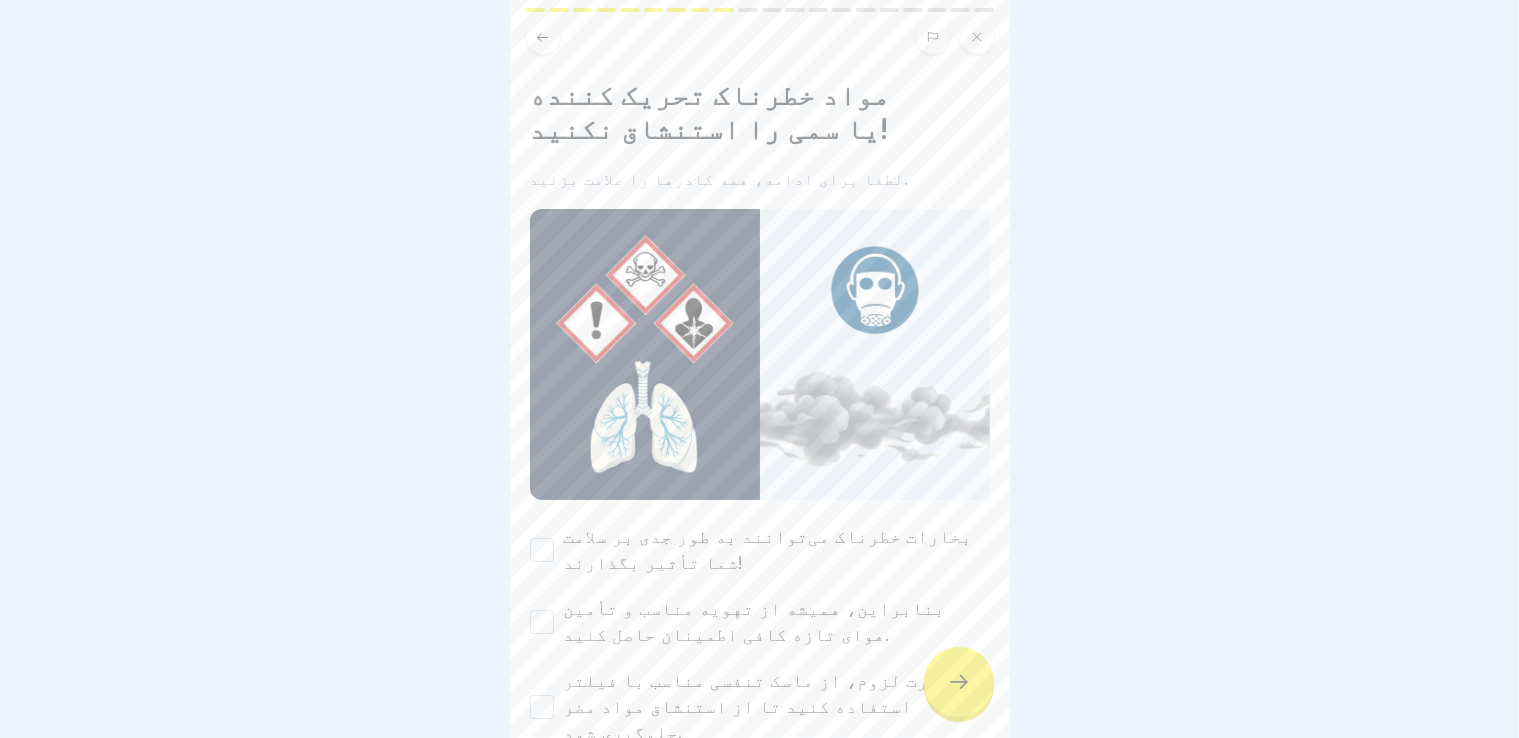 scroll, scrollTop: 16, scrollLeft: 0, axis: vertical 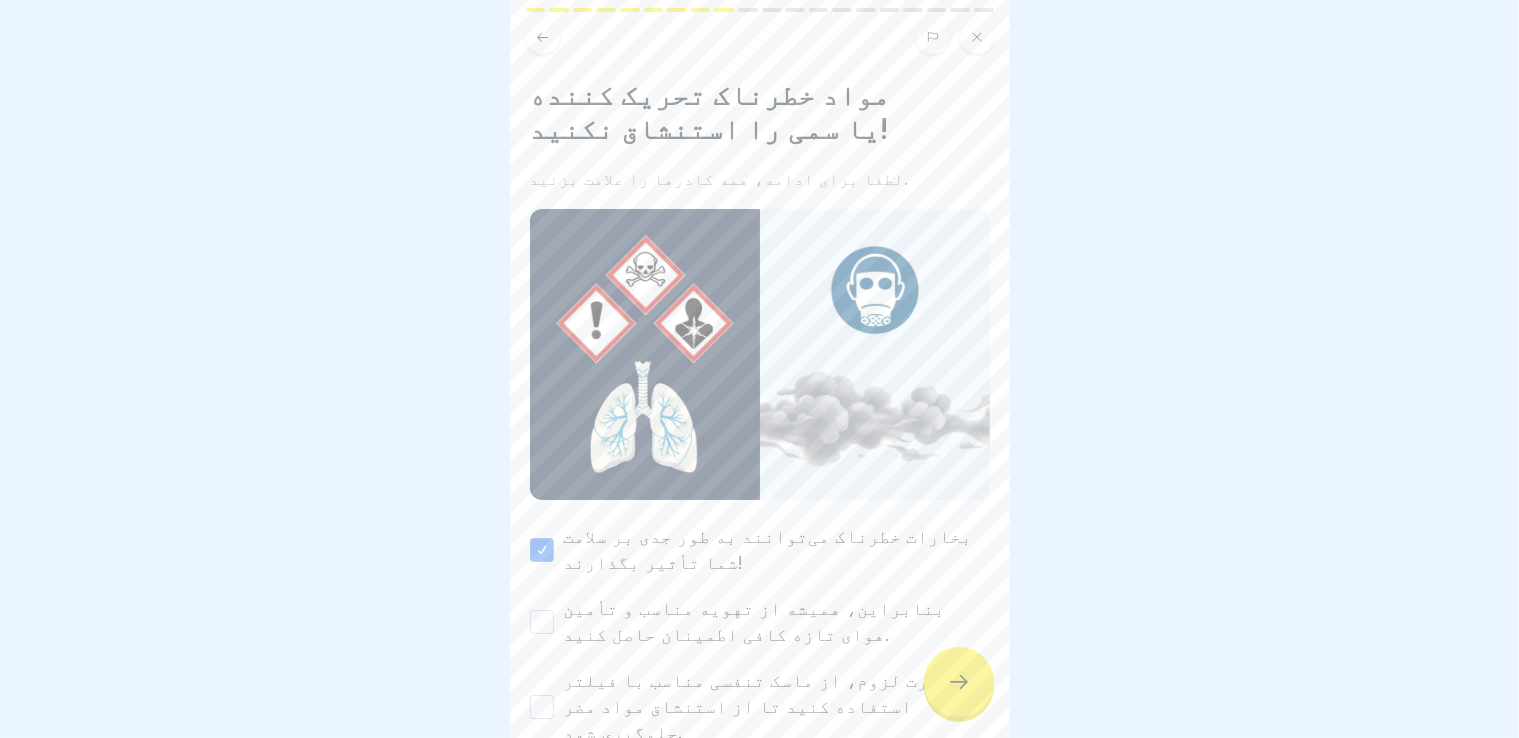 click on "بنابراین، همیشه از تهویه مناسب و تأمین هوای تازه کافی اطمینان حاصل کنید." at bounding box center (542, 622) 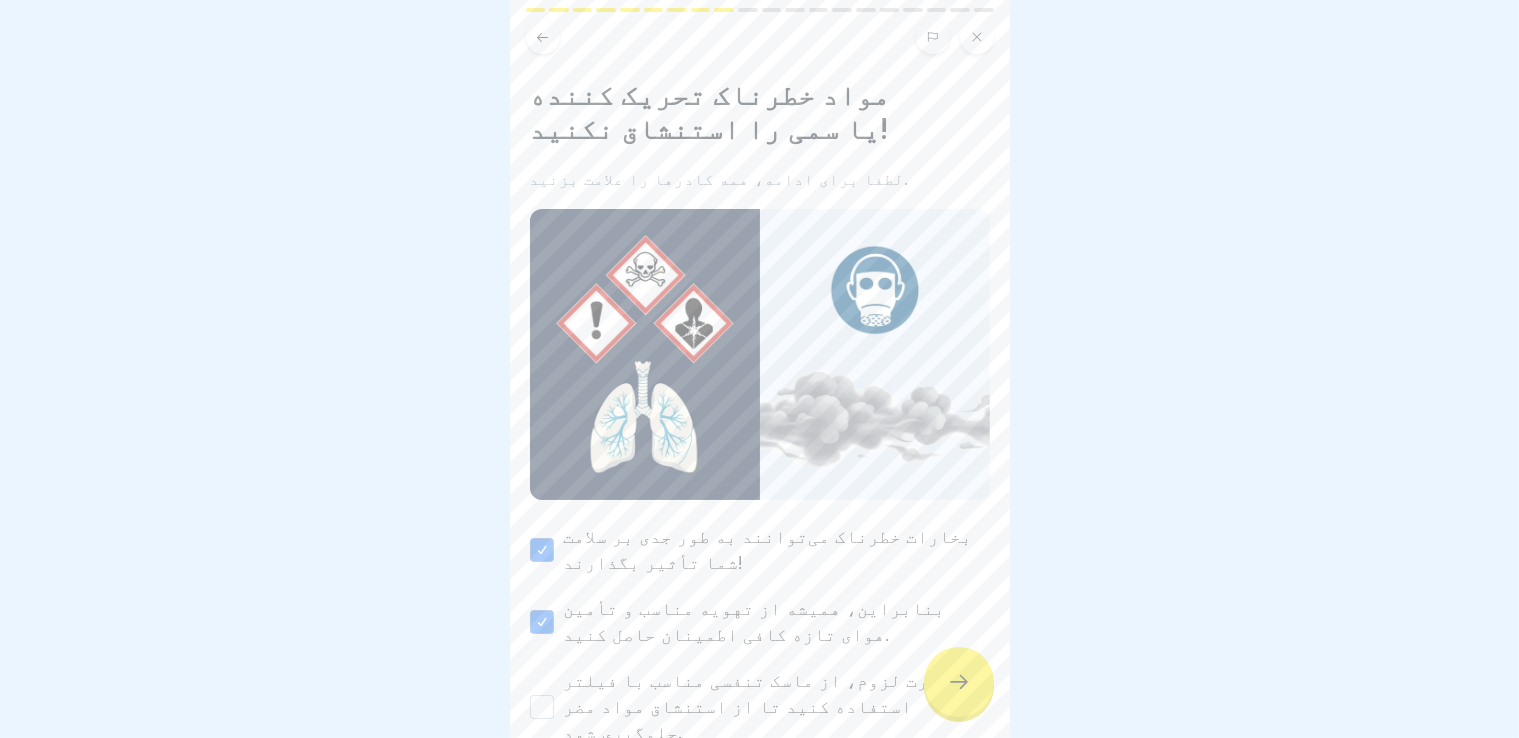 click on "در صورت لزوم، از ماسک تنفسی مناسب با فیلتر استفاده کنید تا از استنشاق مواد مضر جلوگیری شود." at bounding box center (542, 707) 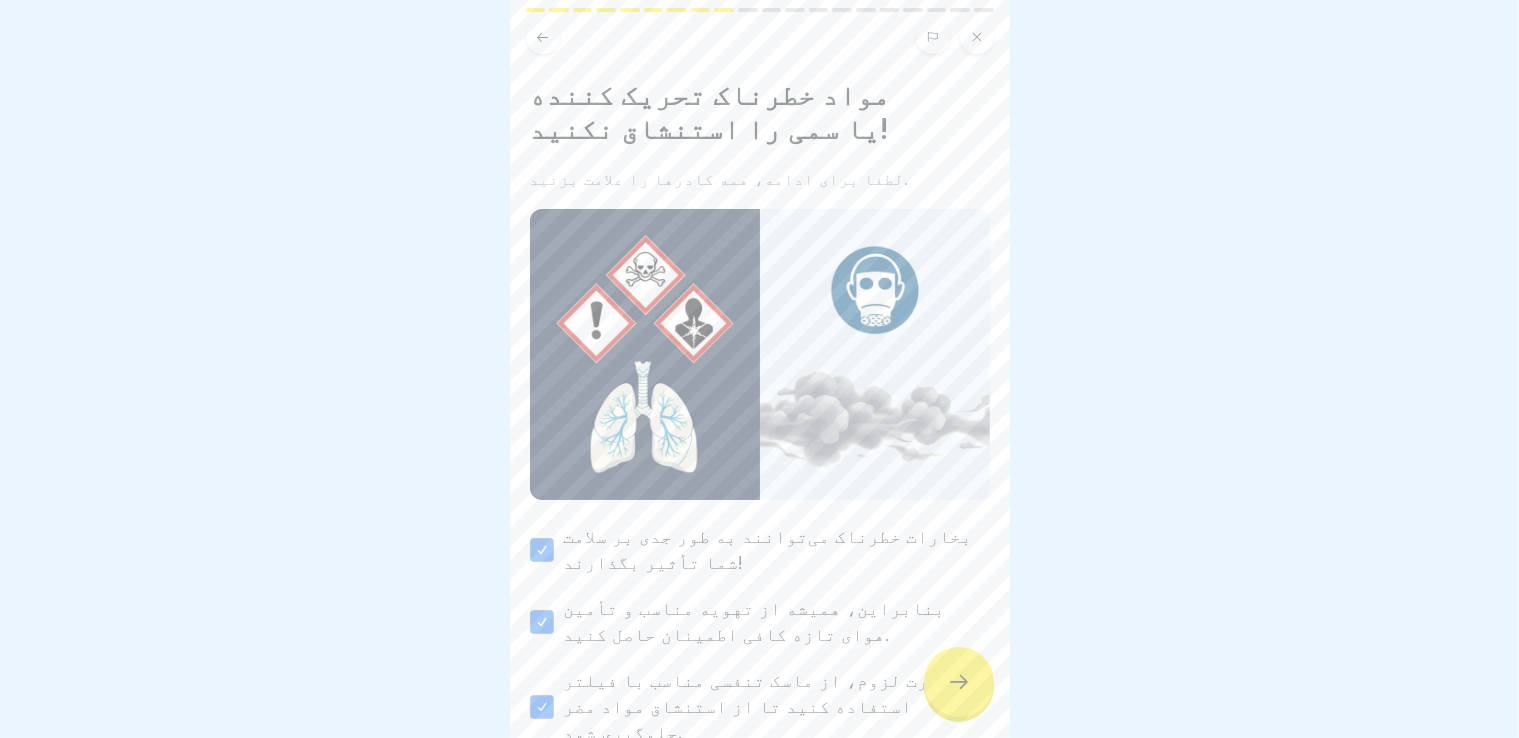 click 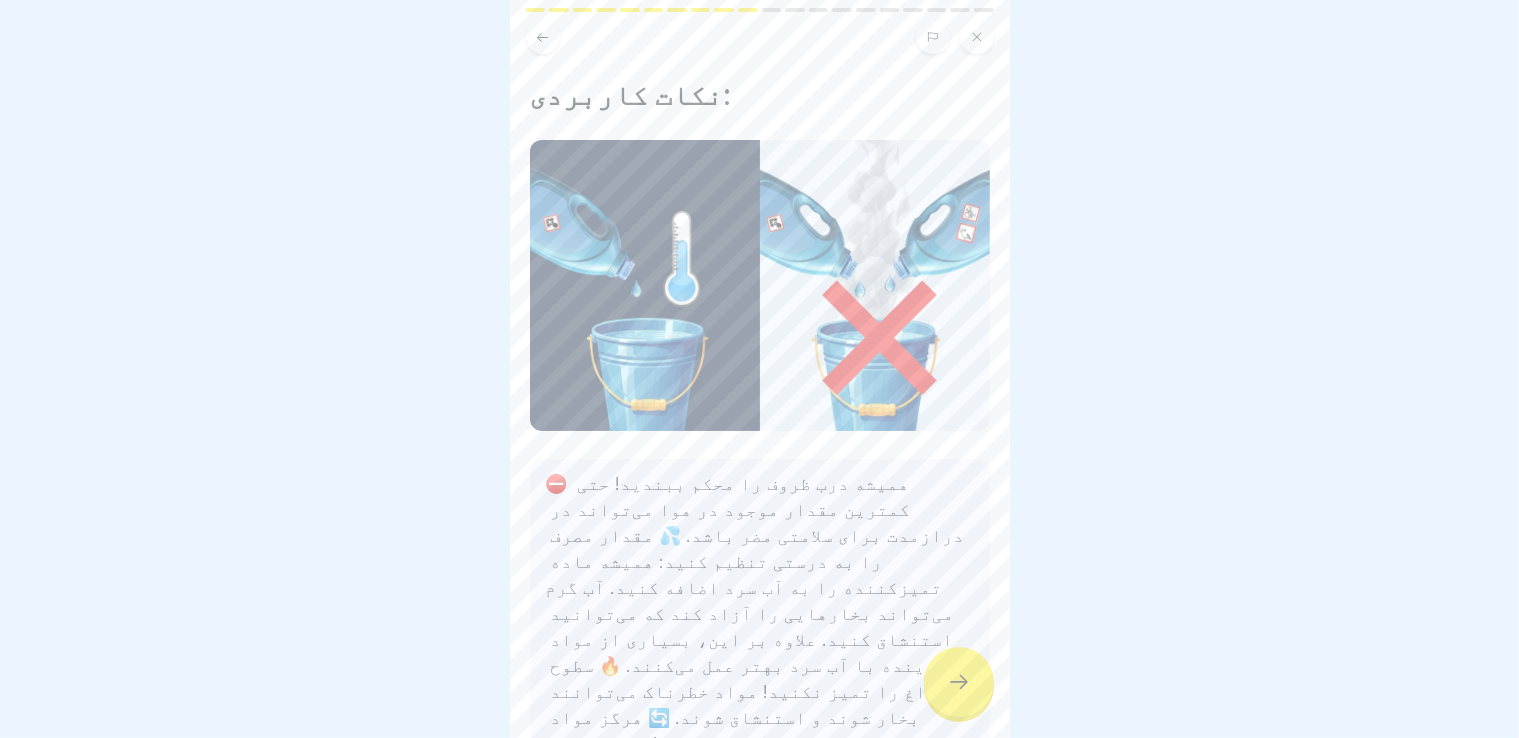 scroll, scrollTop: 113, scrollLeft: 0, axis: vertical 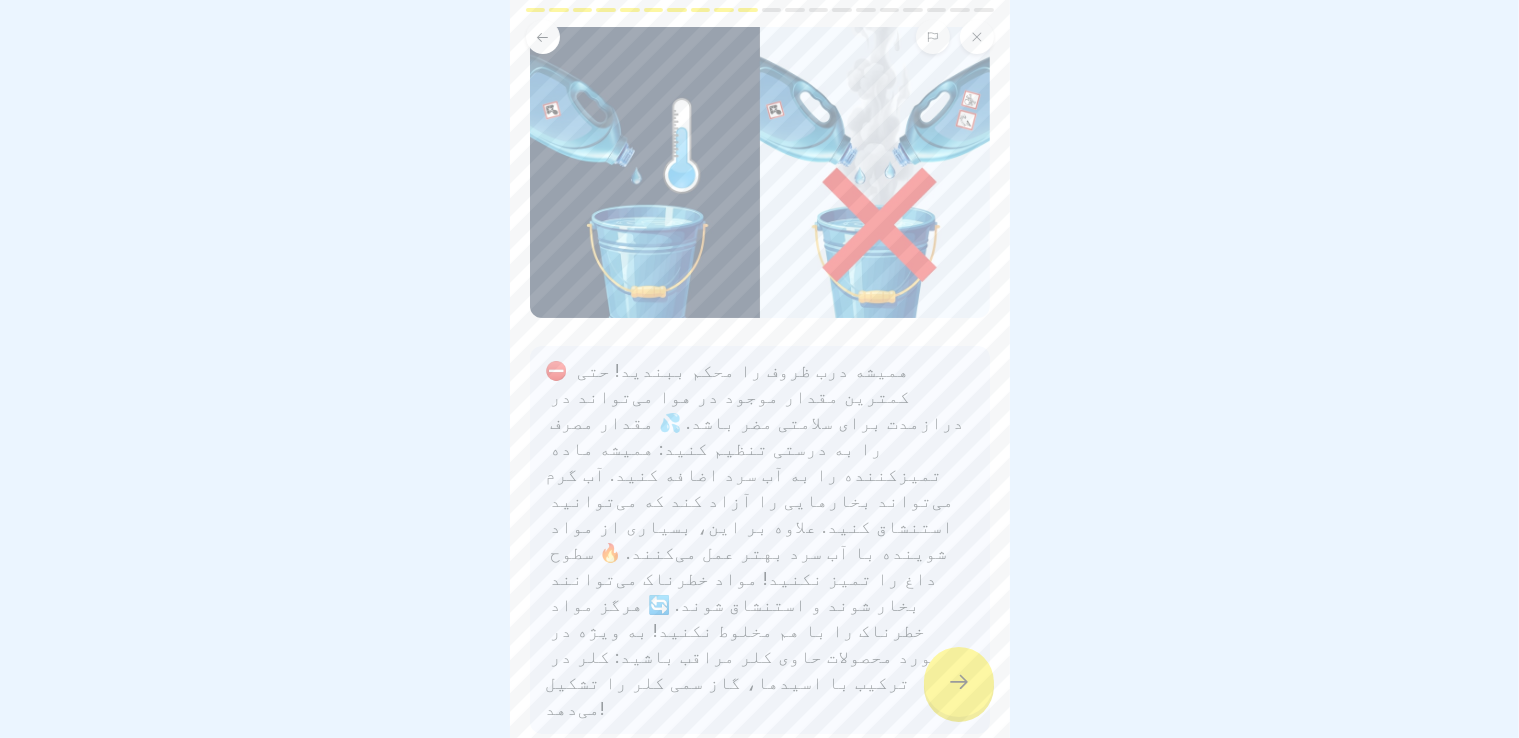click 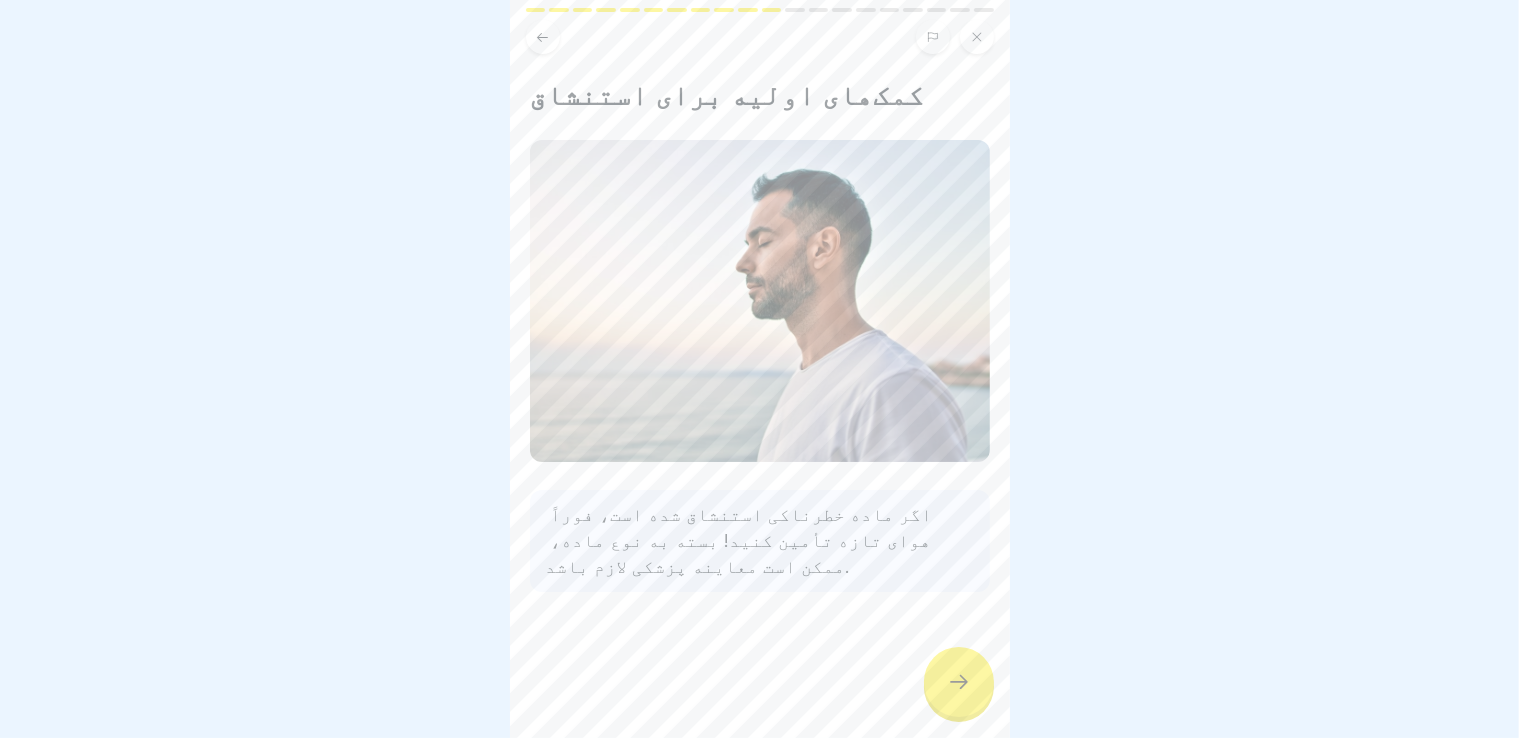 click 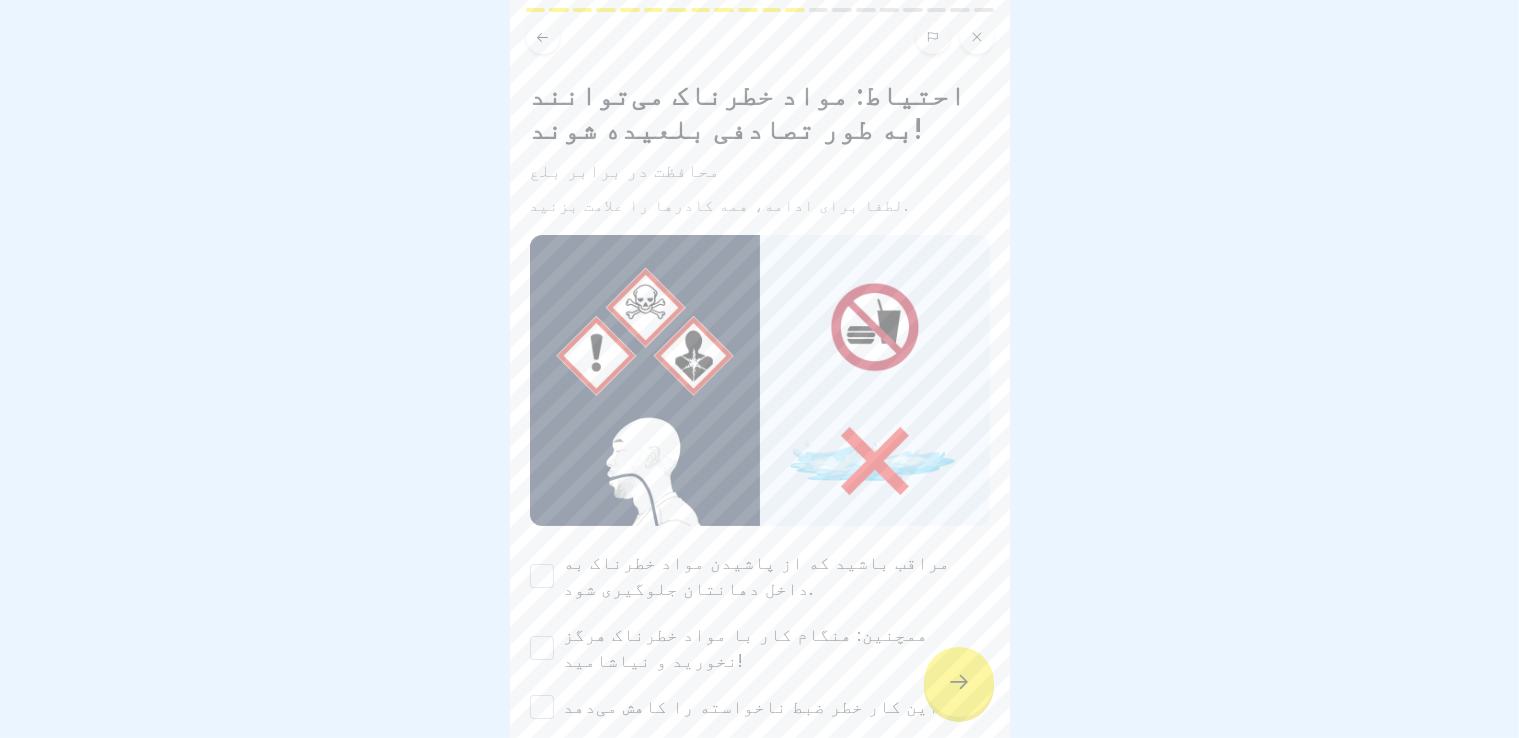 click on "مراقب باشید که از پاشیدن مواد خطرناک به داخل دهانتان جلوگیری شود." at bounding box center [757, 575] 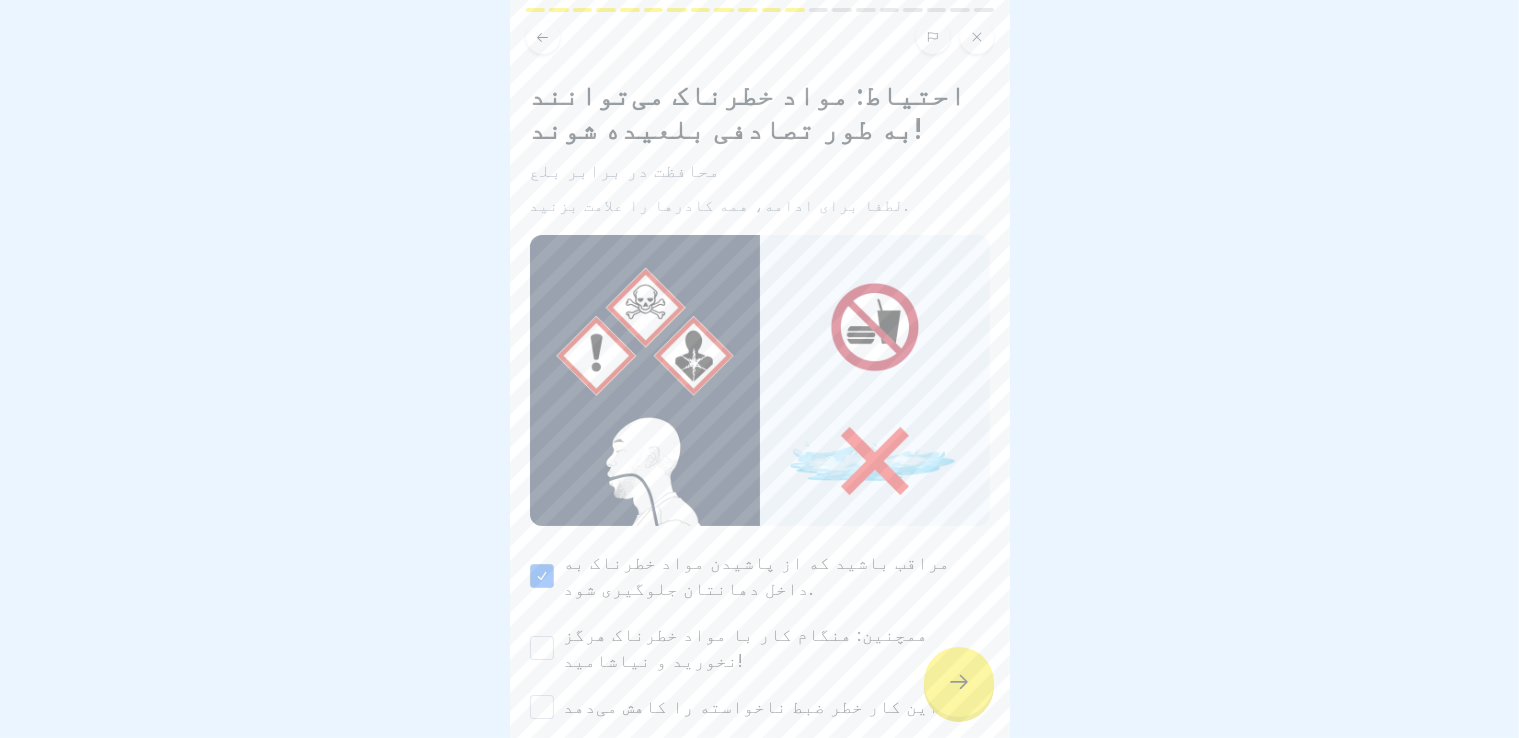 click on "همچنین: هنگام کار با مواد خطرناک هرگز نخورید و نیاشامید!" at bounding box center [746, 647] 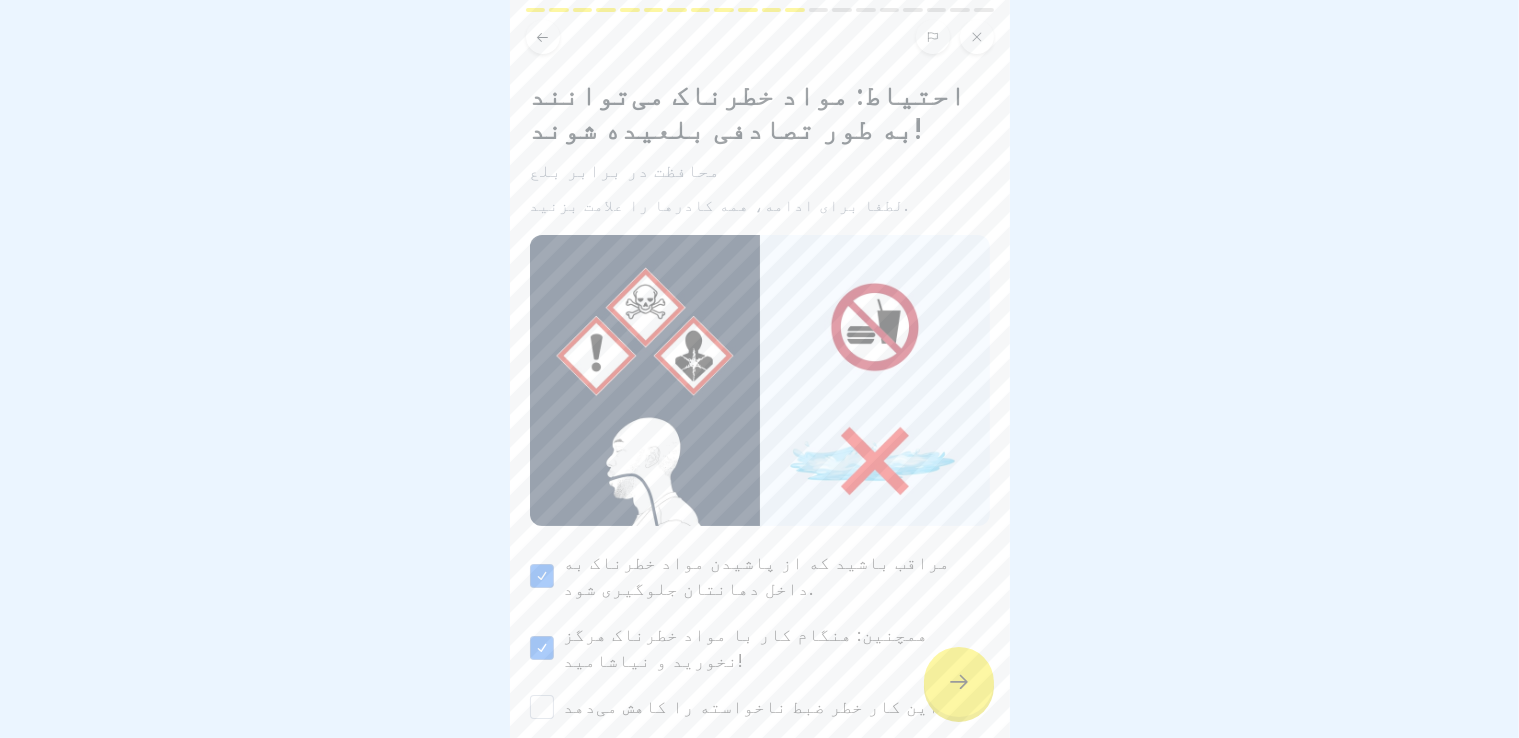 click on "این کار خطر ضبط ناخواسته را کاهش می‌دهد." at bounding box center (754, 706) 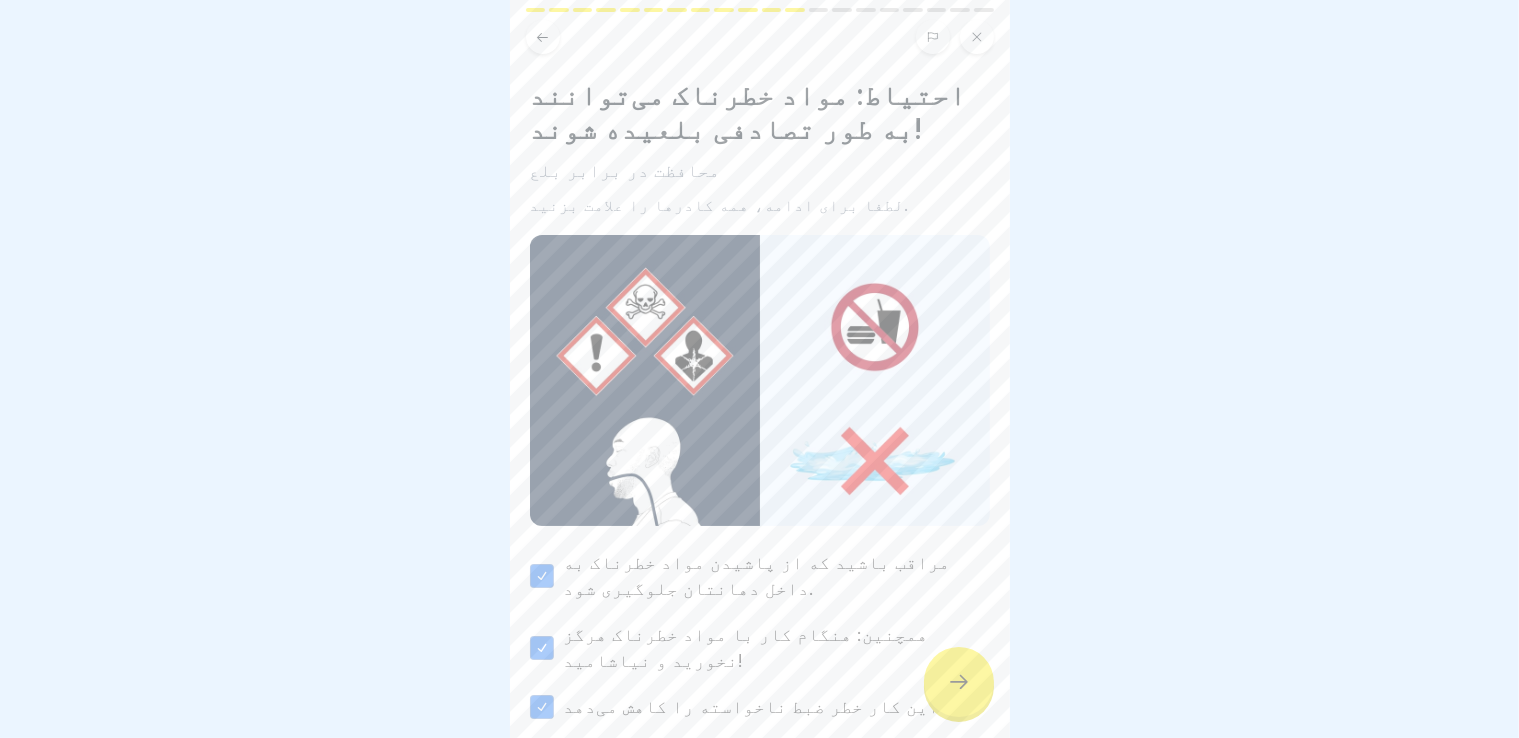 click at bounding box center (959, 682) 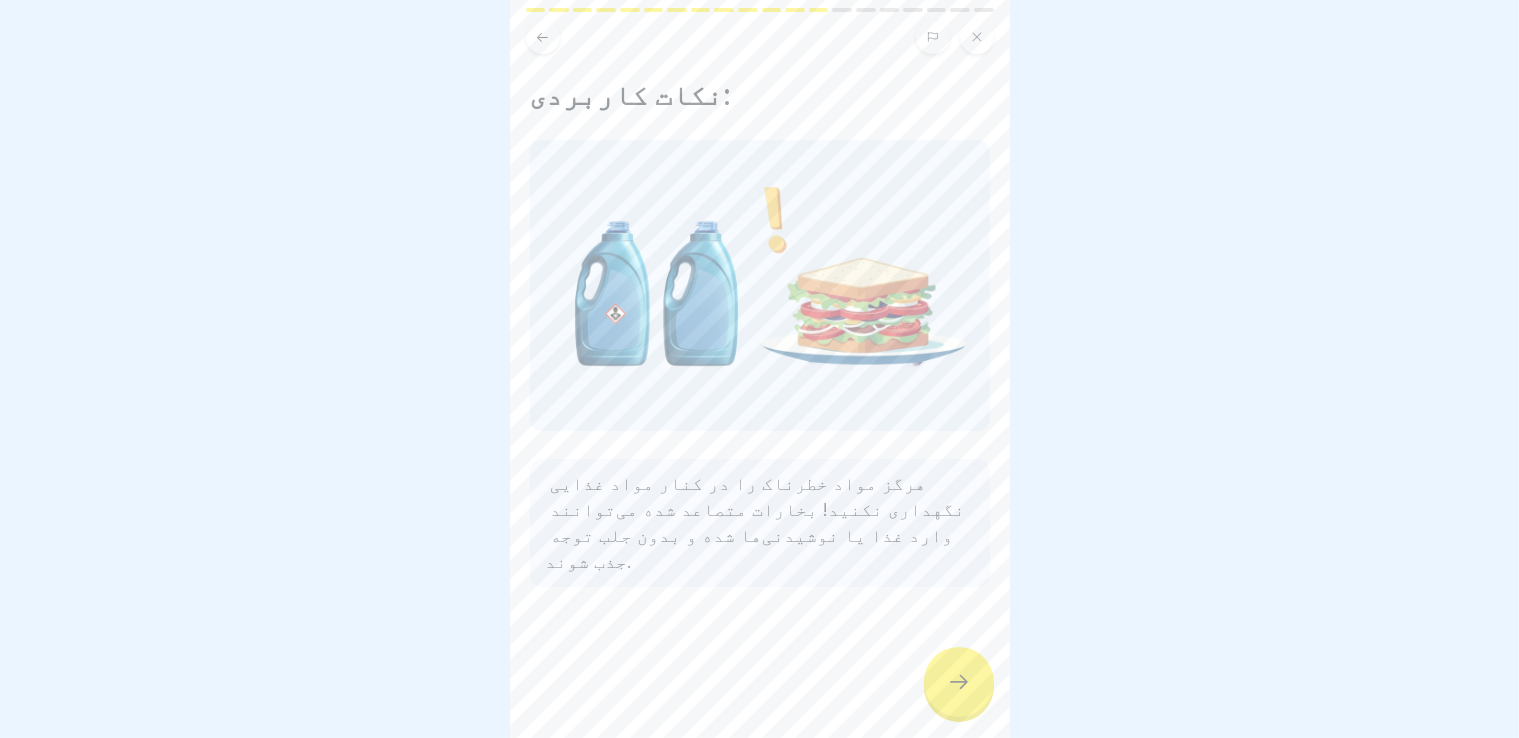 scroll, scrollTop: 0, scrollLeft: 0, axis: both 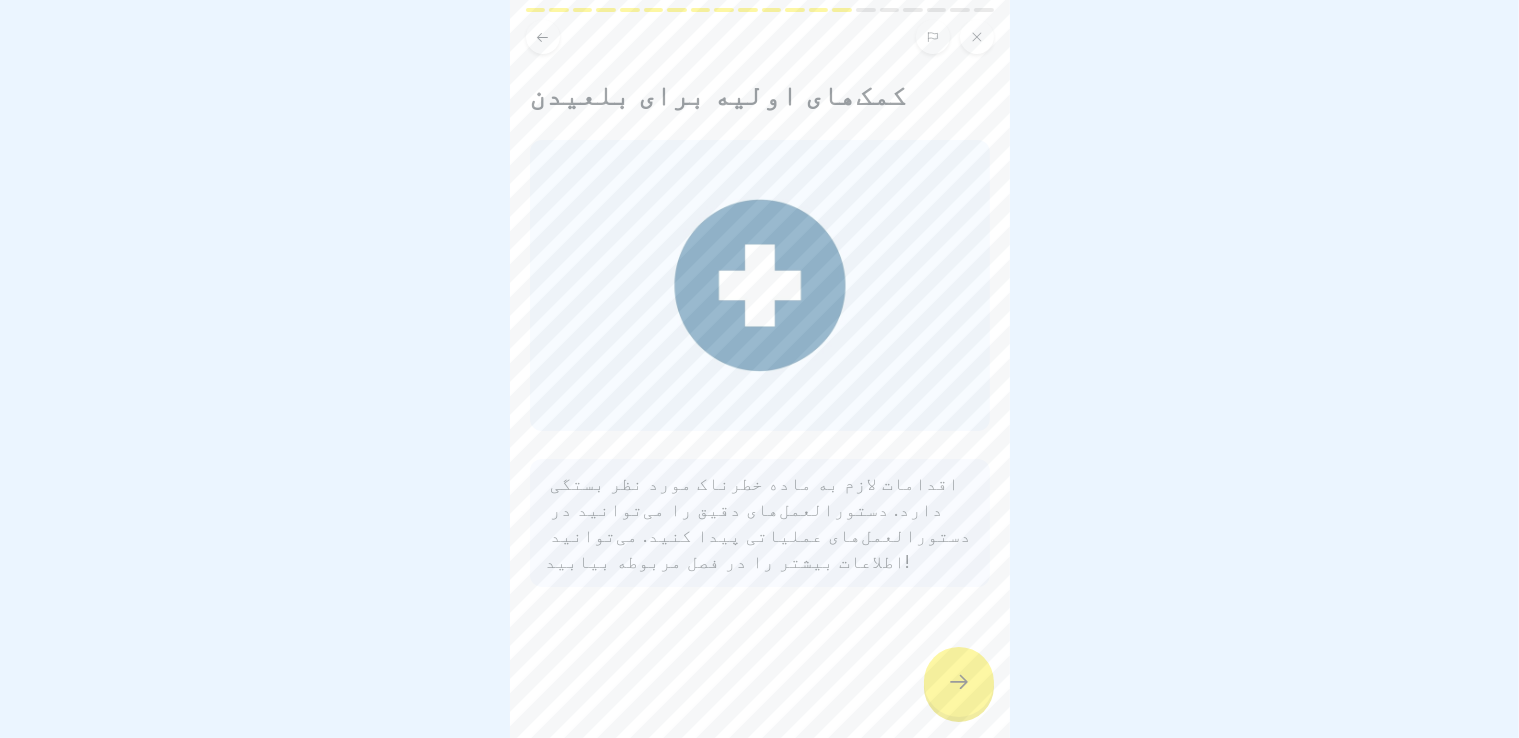 click 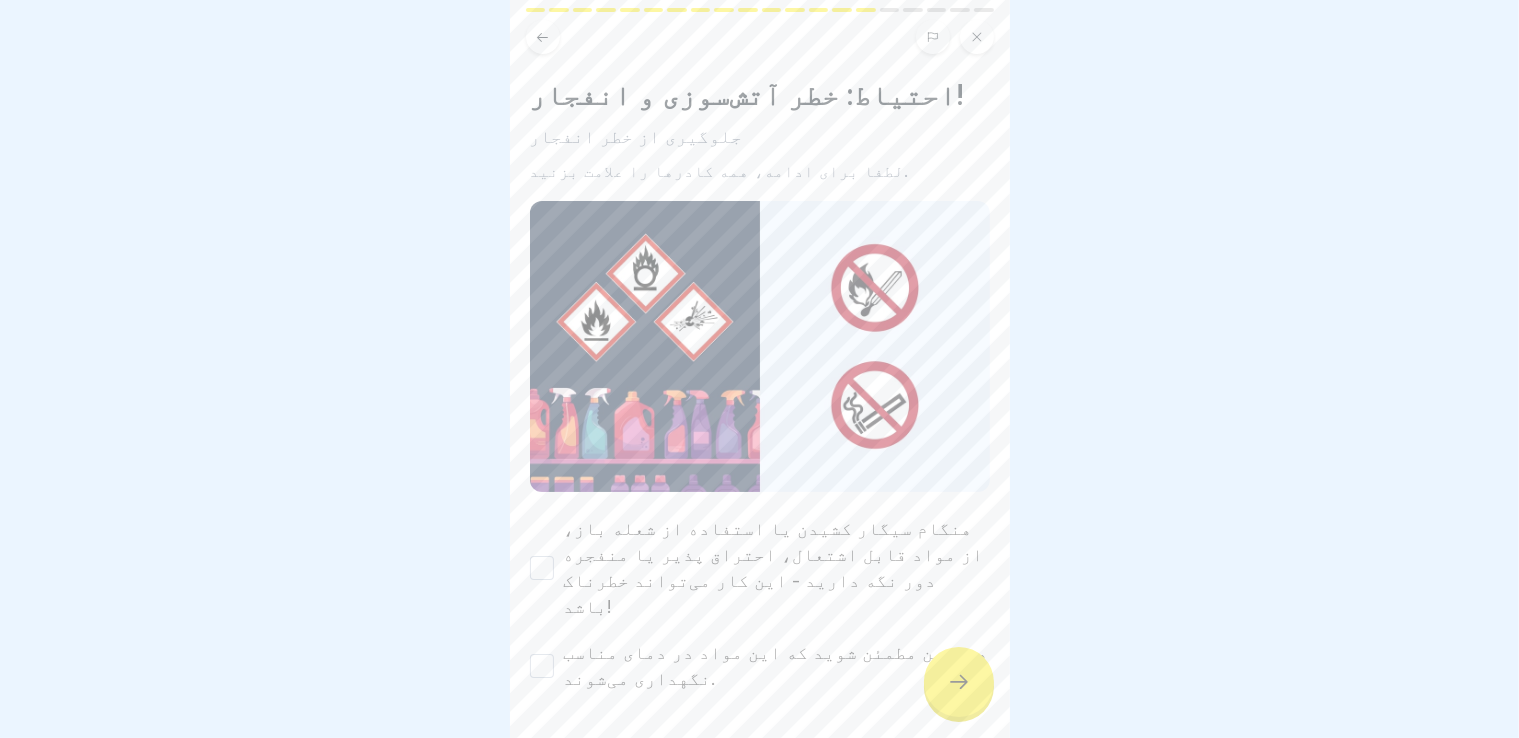 click on "هنگام سیگار کشیدن یا استفاده از شعله باز، از مواد قابل اشتعال، احتراق پذیر یا منفجره دور نگه دارید - این کار می‌تواند خطرناک باشد!" at bounding box center [542, 568] 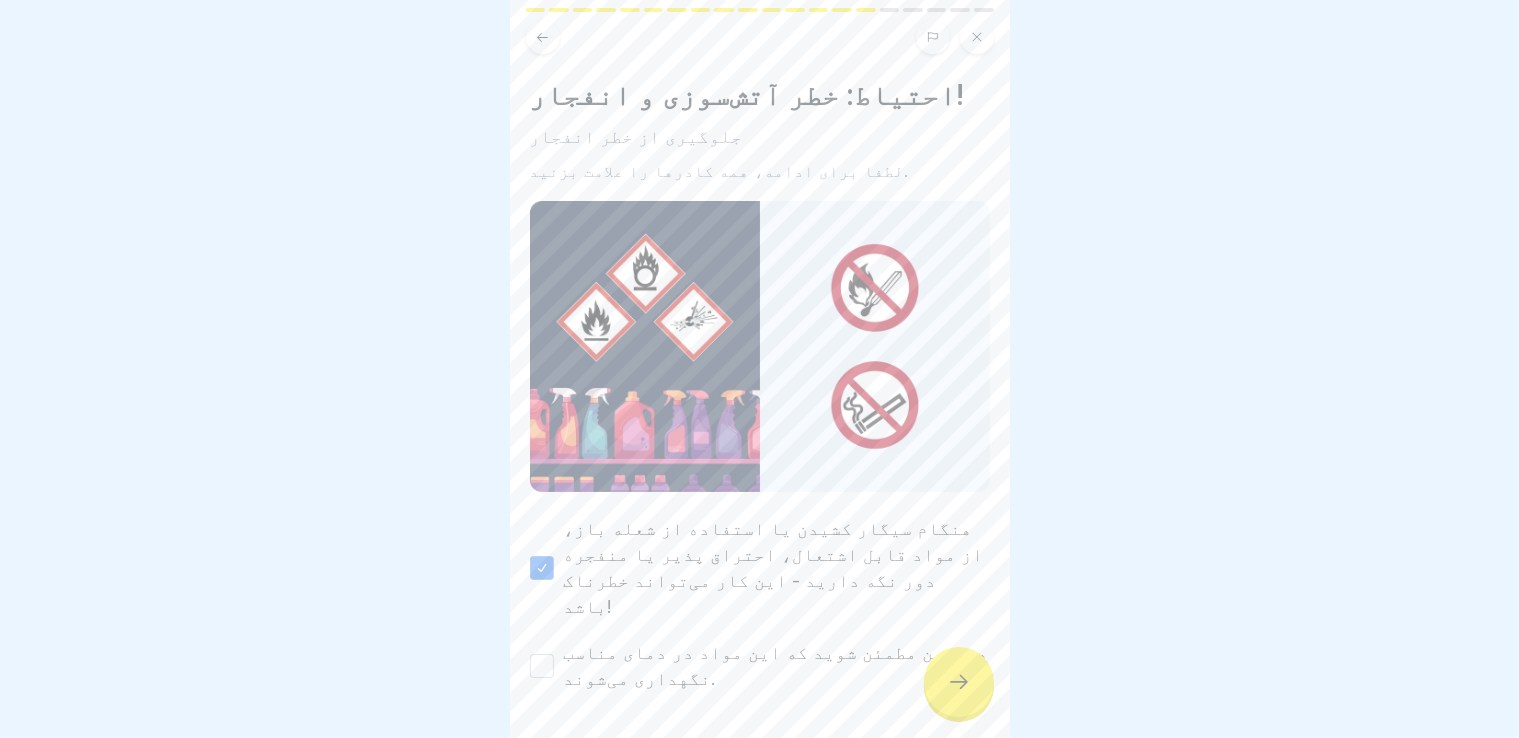 click on "همچنین مطمئن شوید که این مواد در دمای مناسب نگهداری می‌شوند." at bounding box center [542, 666] 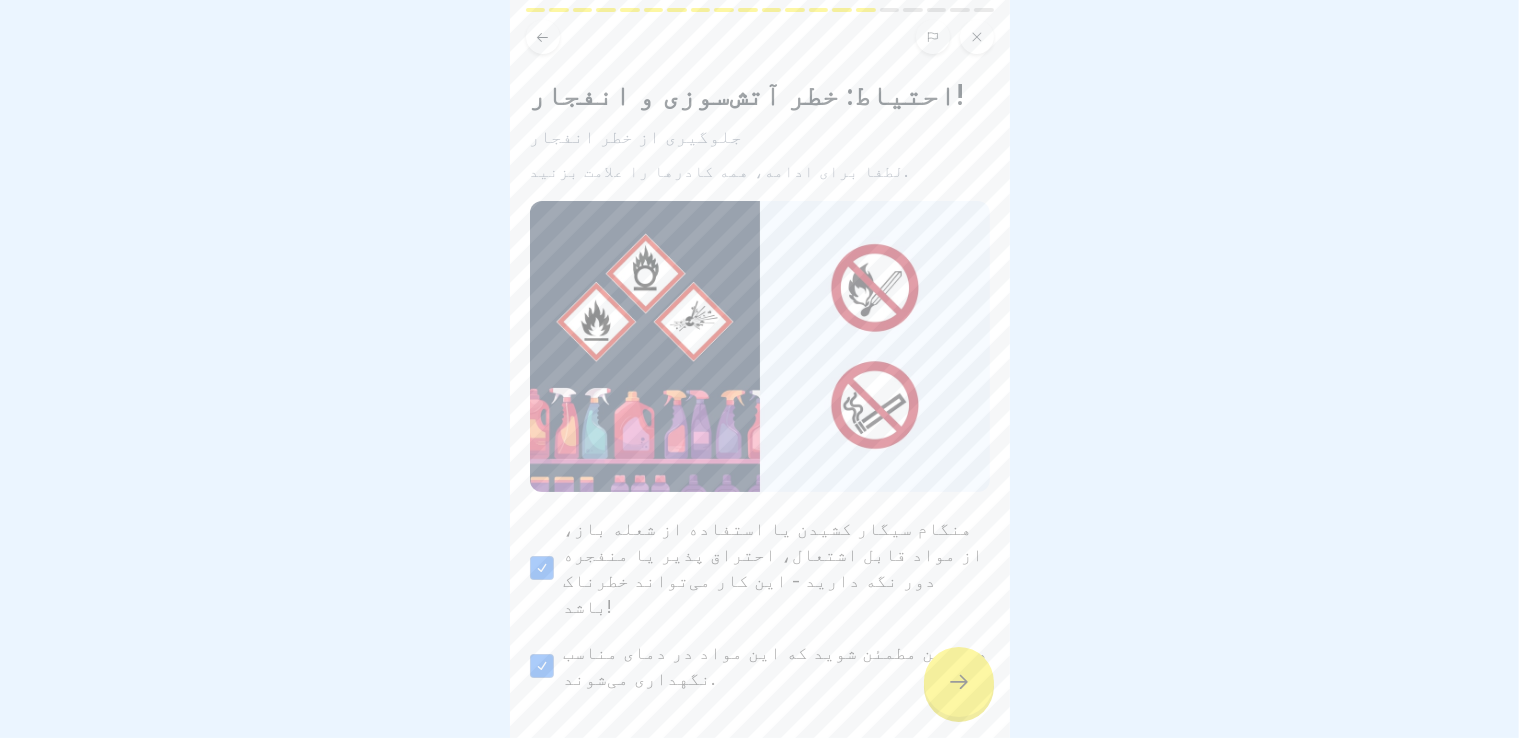 click at bounding box center [959, 682] 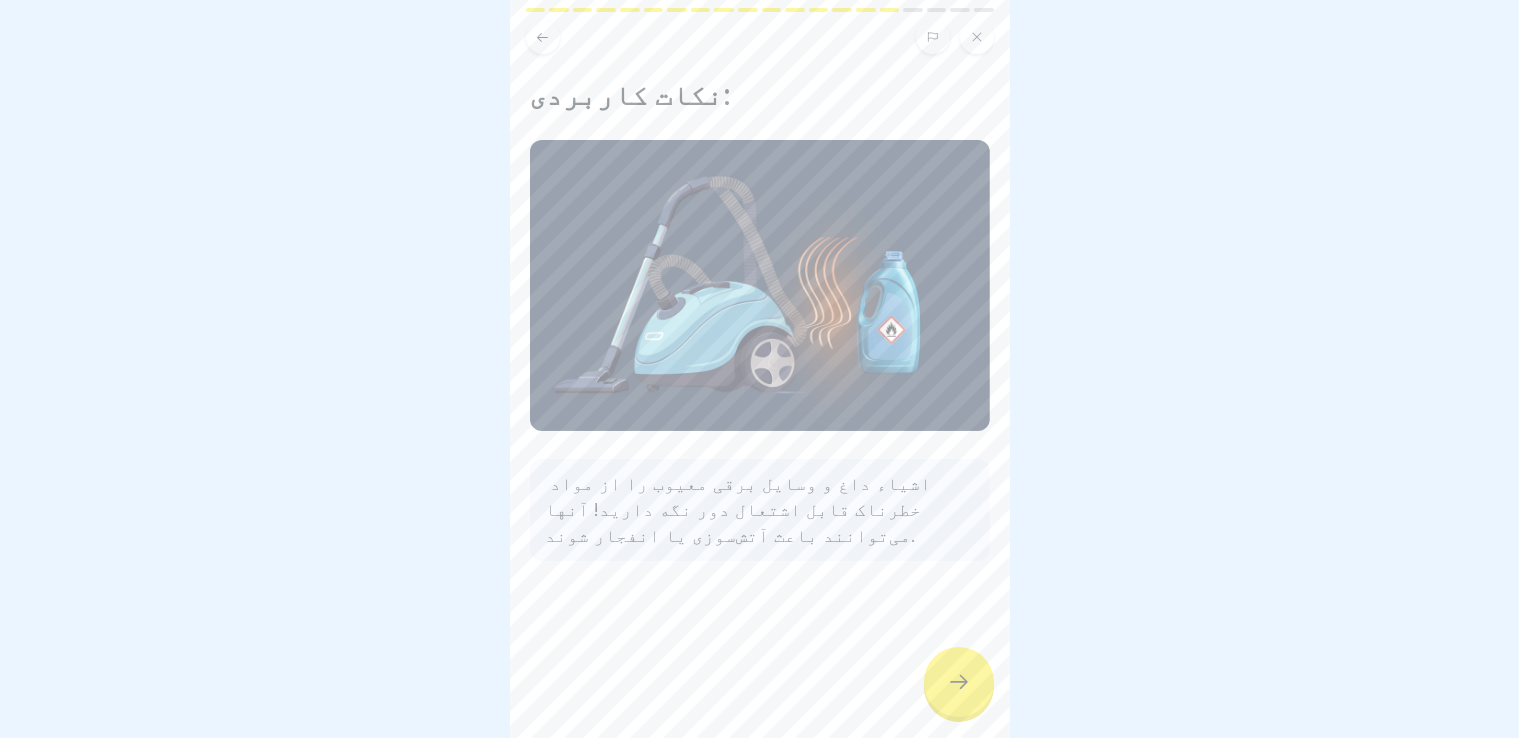 click at bounding box center (959, 682) 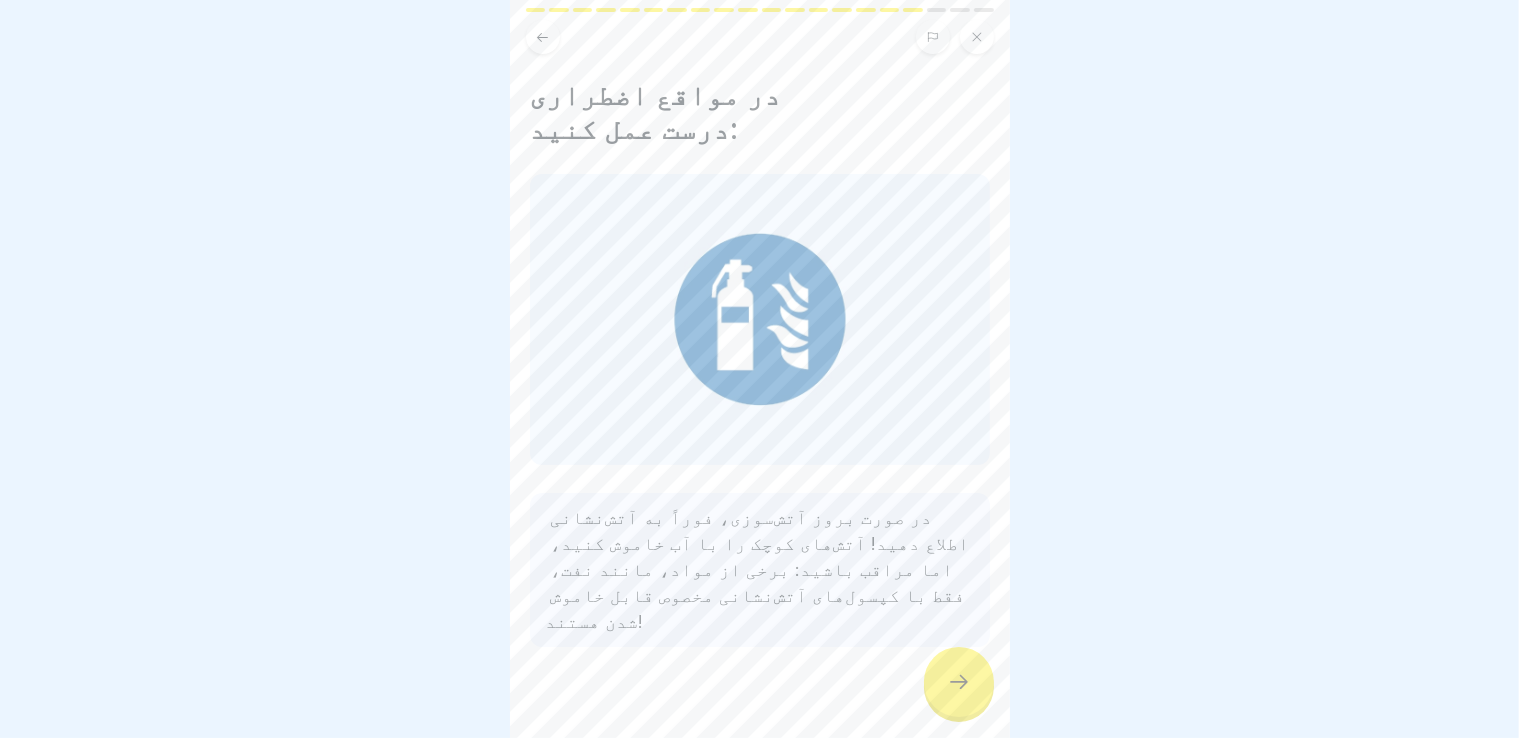 click at bounding box center [959, 682] 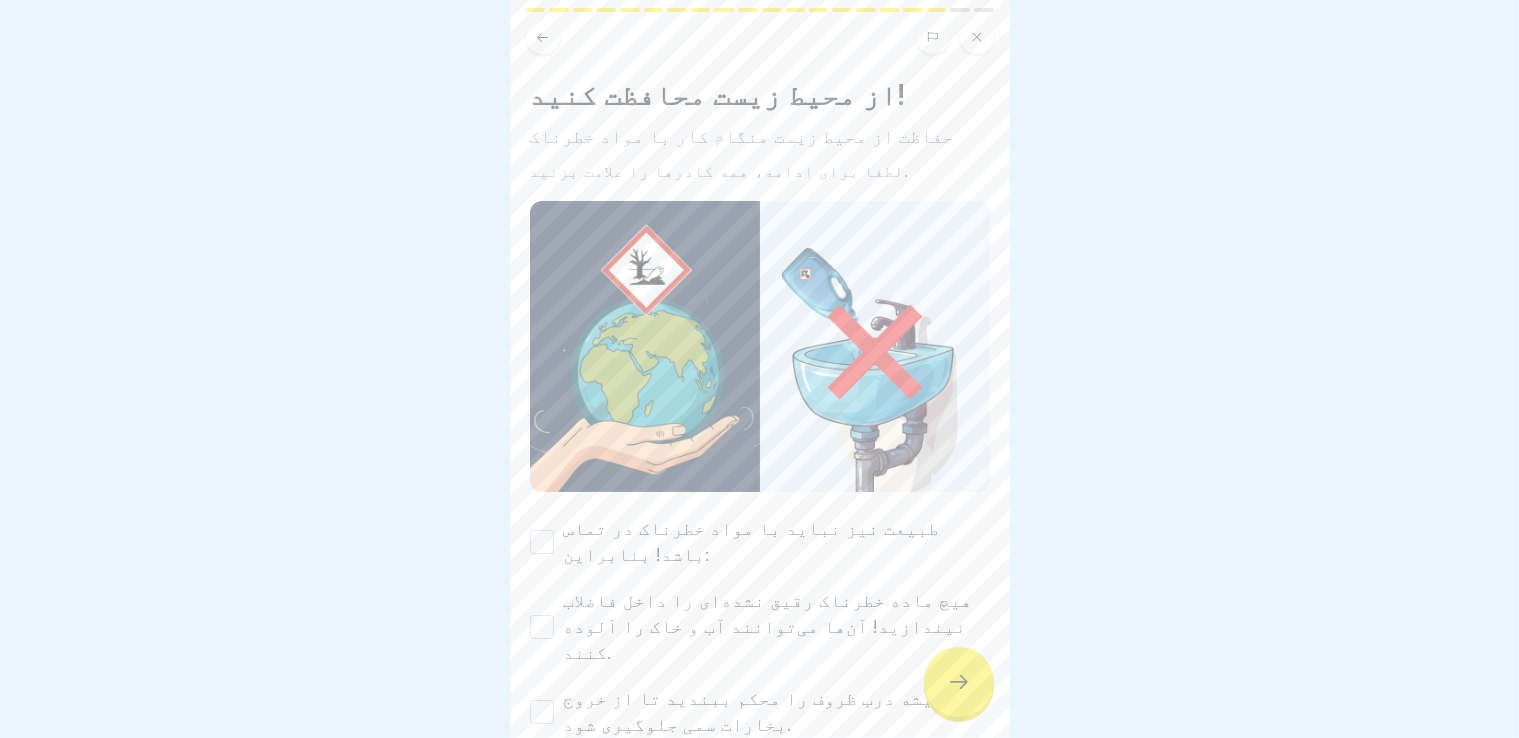 click on "طبیعت نیز نباید با مواد خطرناک در تماس باشد! بنابراین:" at bounding box center [752, 541] 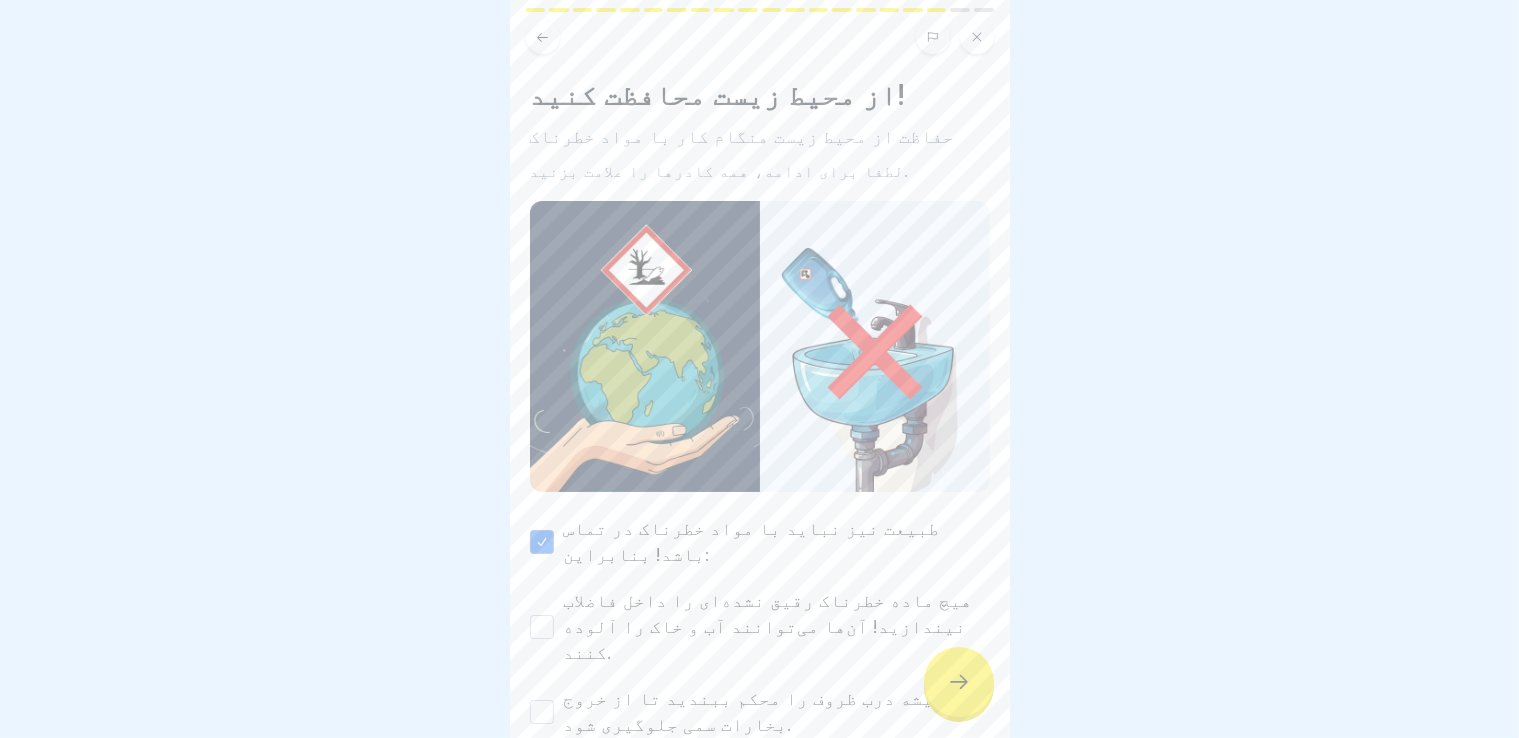 click on "هیچ ماده خطرناک رقیق نشده‌ای را داخل فاضلاب نیندازید! آن‌ها می‌توانند آب و خاک را آلوده کنند." at bounding box center (768, 626) 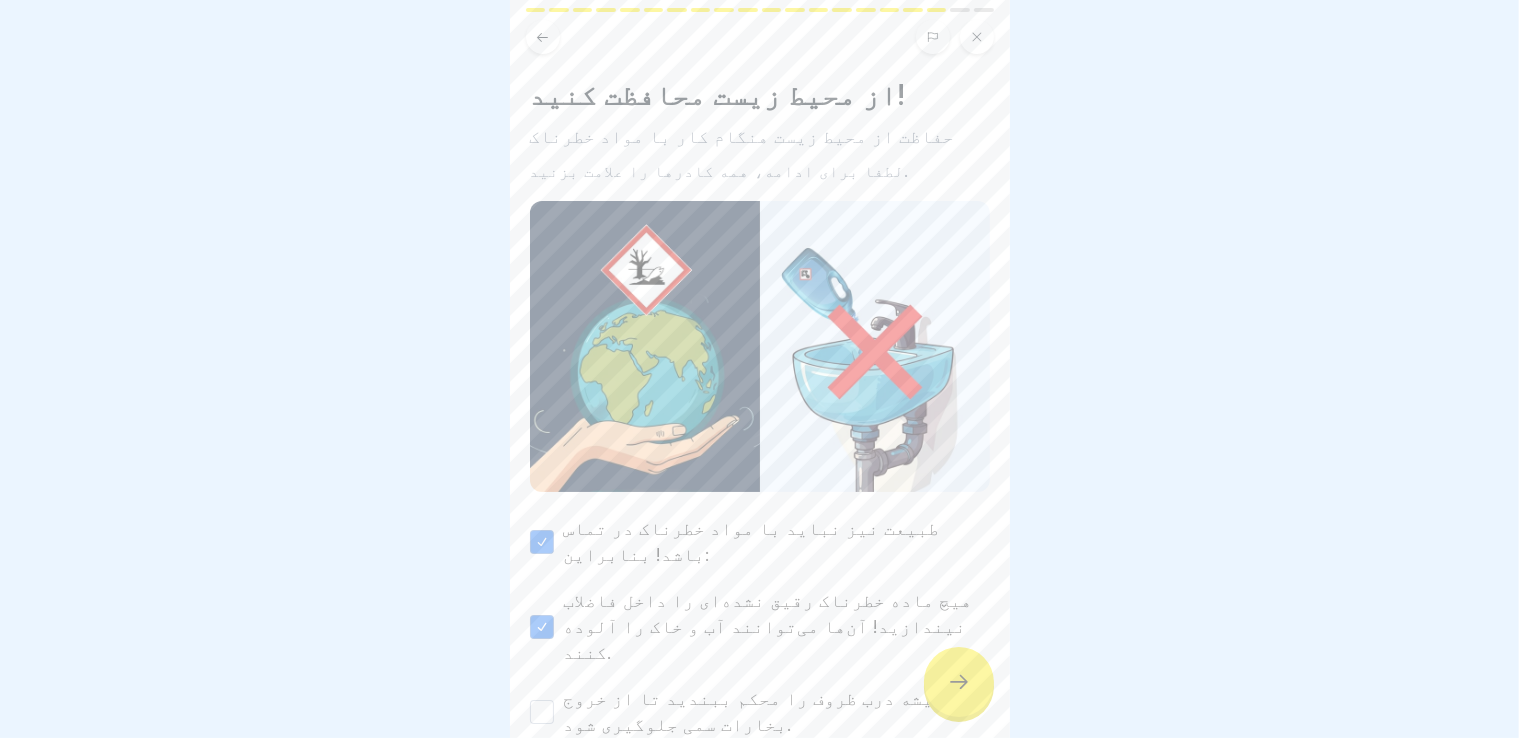 click on "همیشه درب ظروف را محکم ببندید تا از خروج بخارات سمی جلوگیری شود." at bounding box center [760, 711] 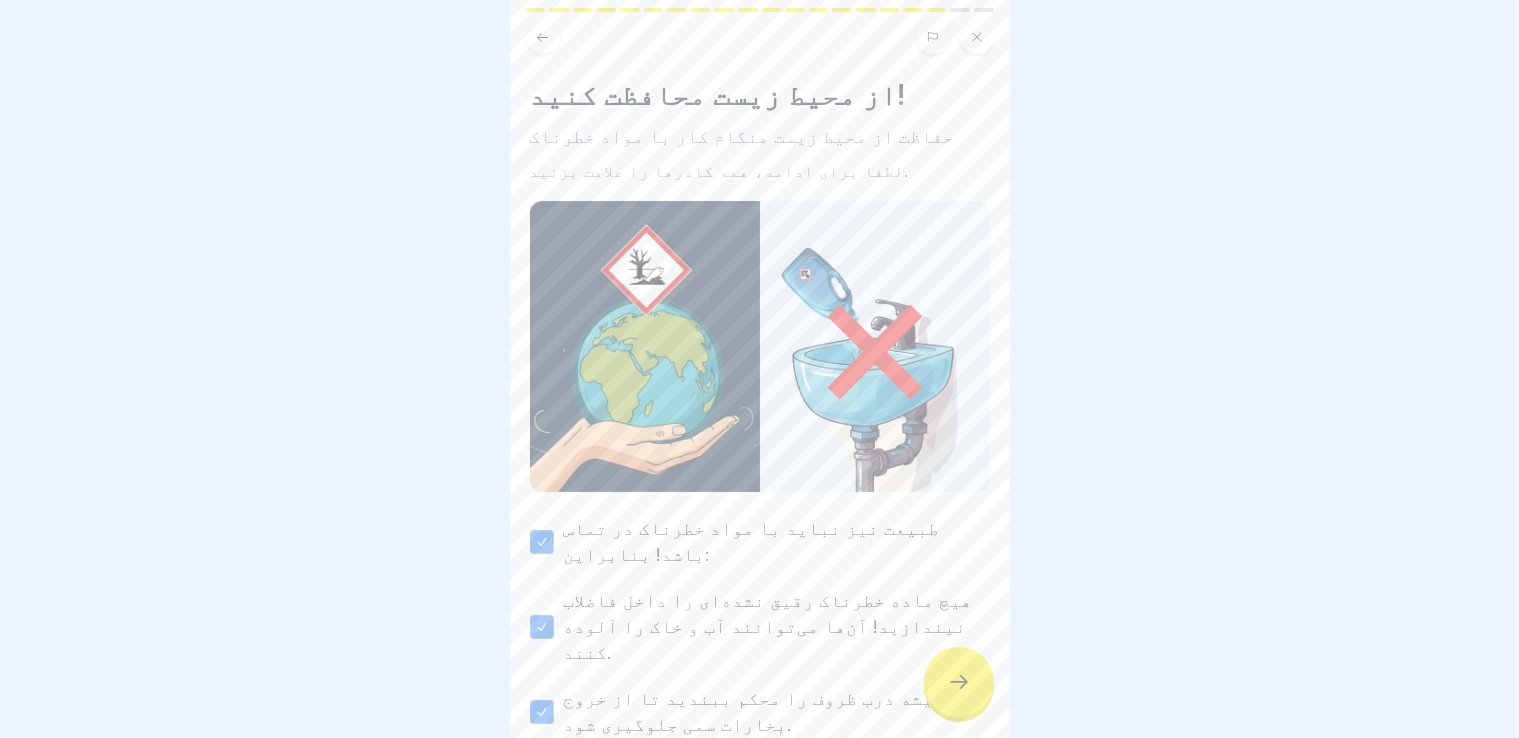 click at bounding box center [959, 682] 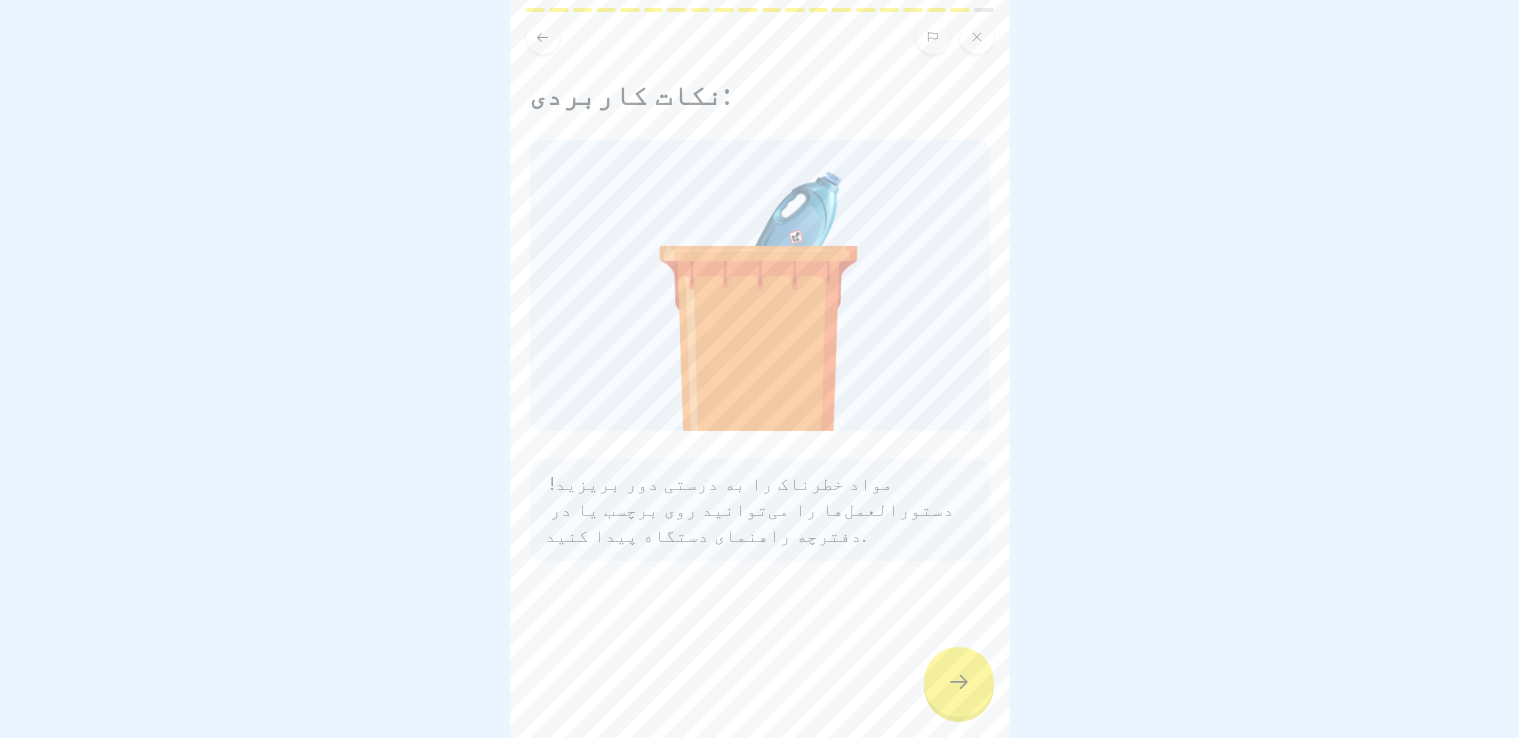click at bounding box center (959, 682) 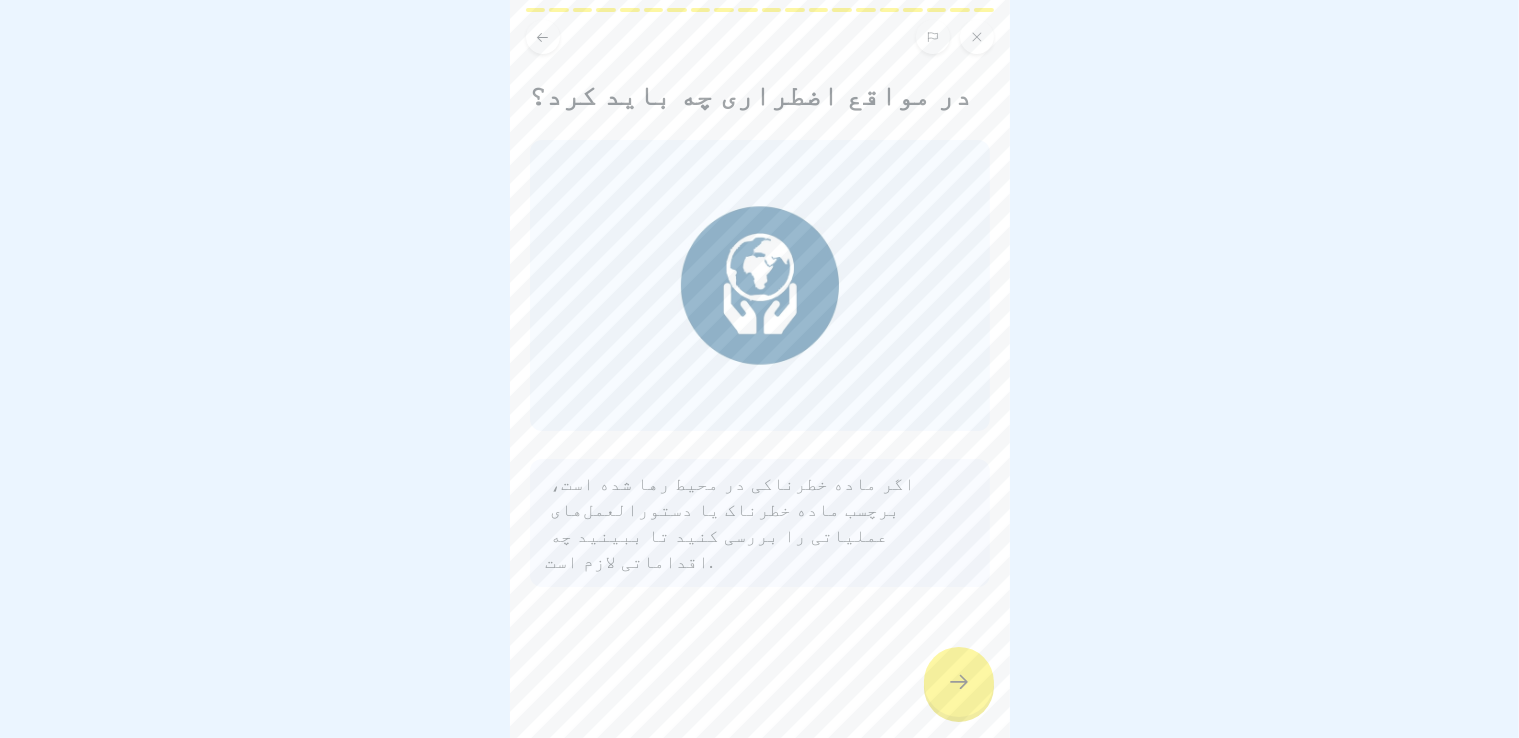 click at bounding box center [959, 682] 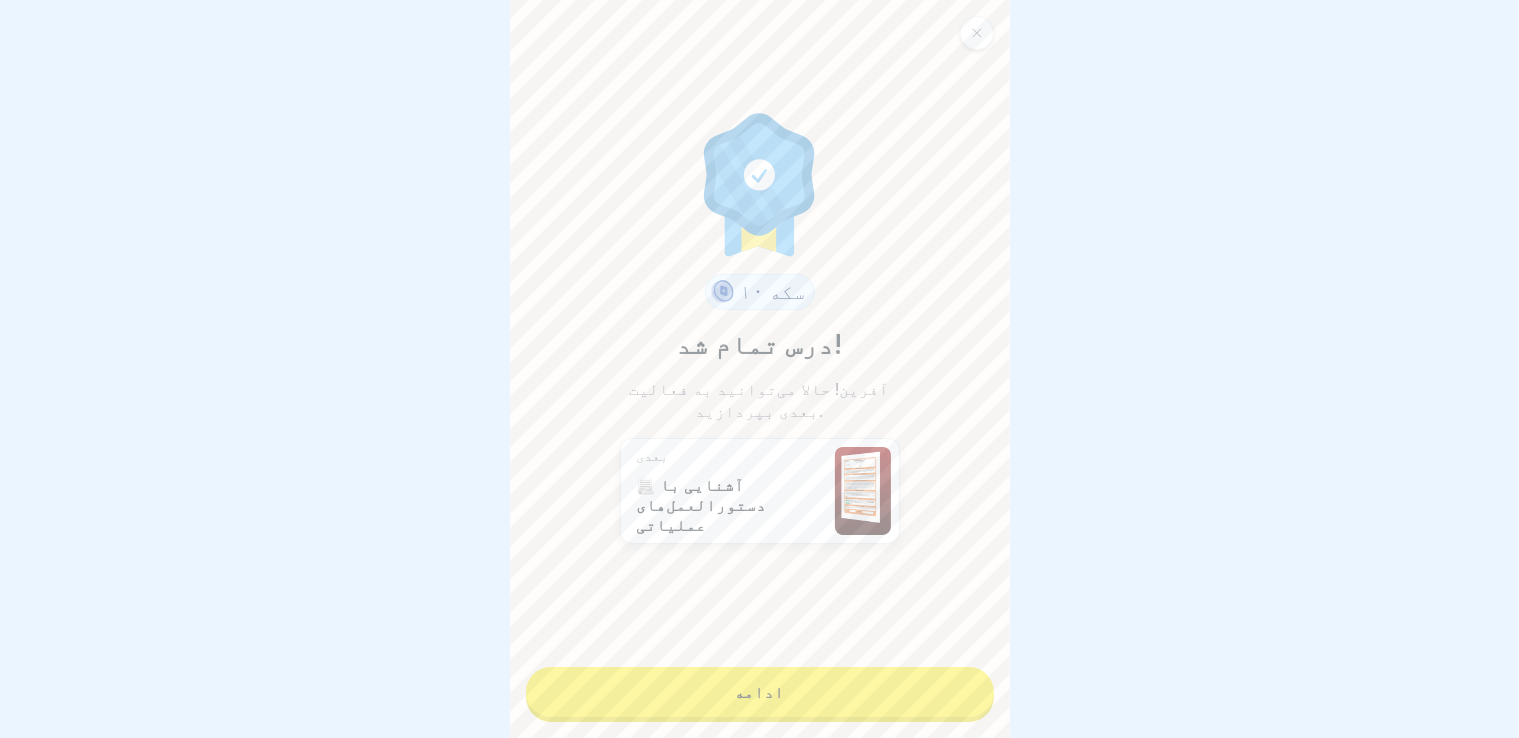 click on "ادامه" at bounding box center [760, 692] 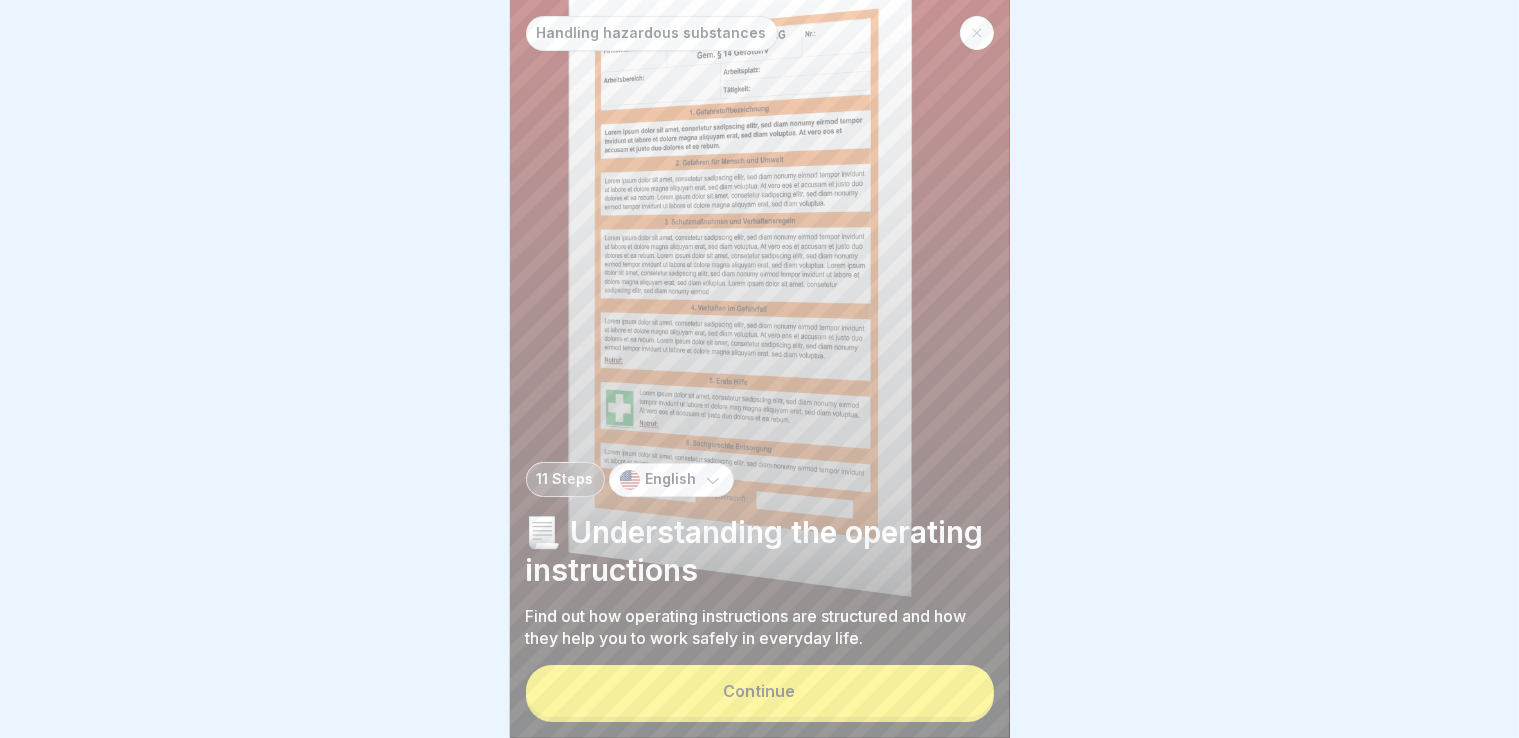 click on "Continue" at bounding box center [760, 691] 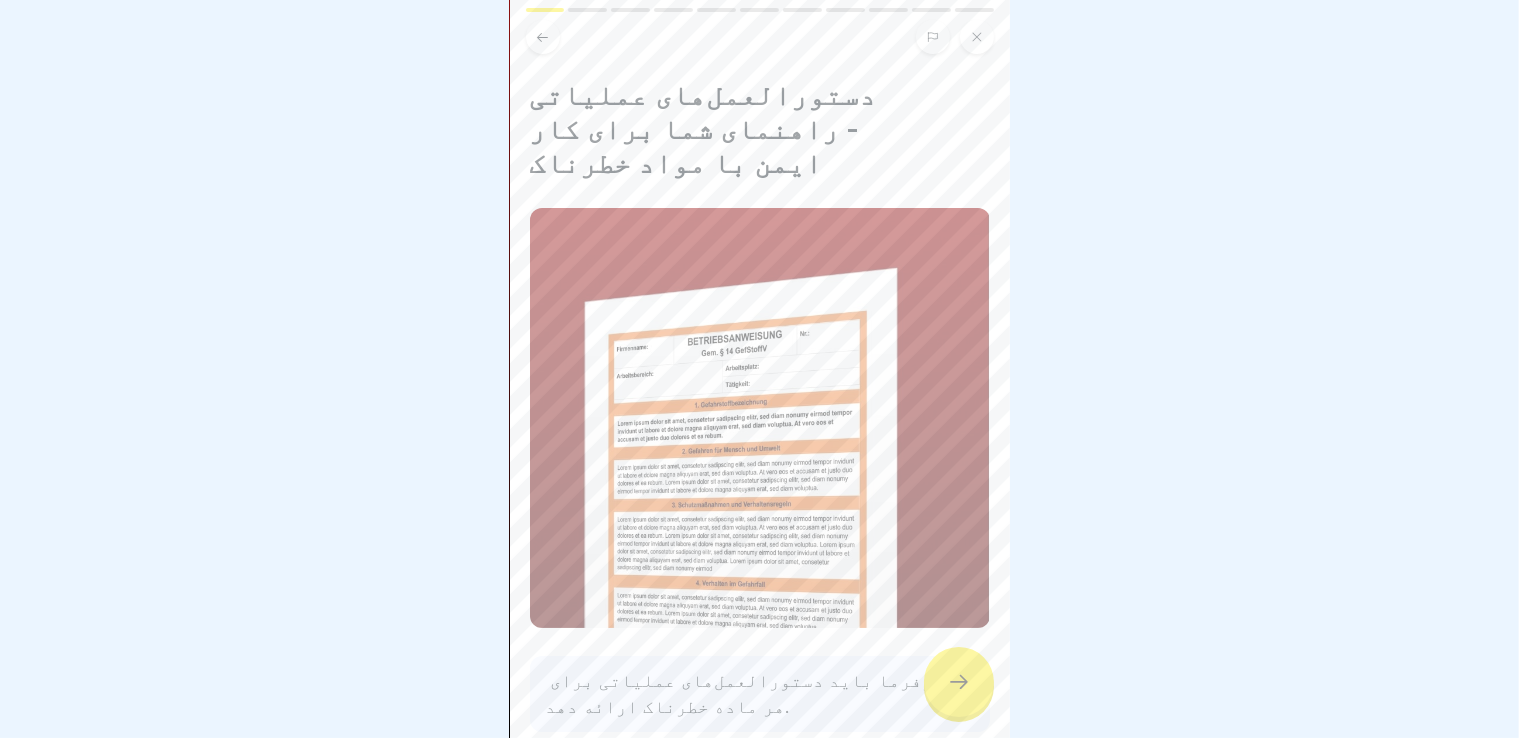 click 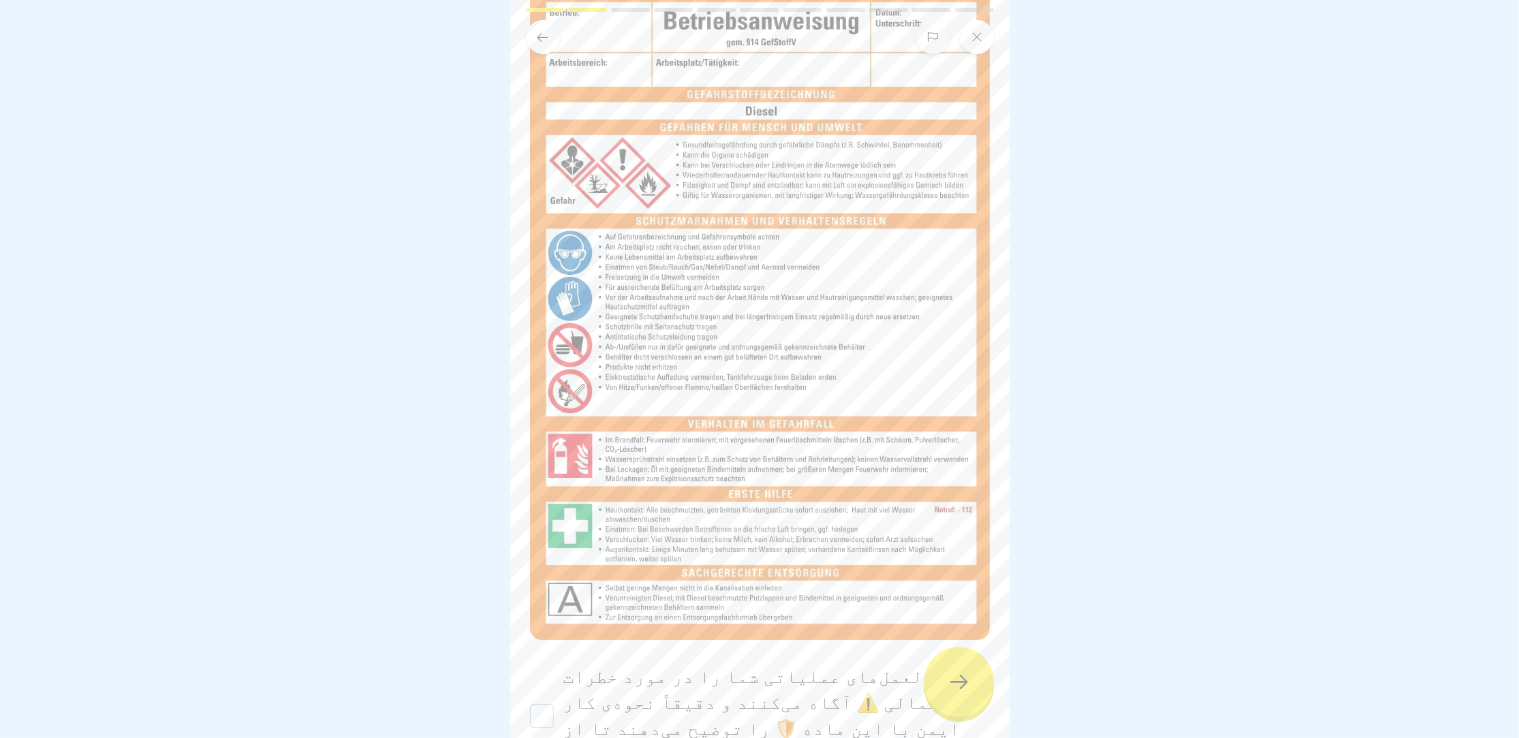 scroll, scrollTop: 288, scrollLeft: 0, axis: vertical 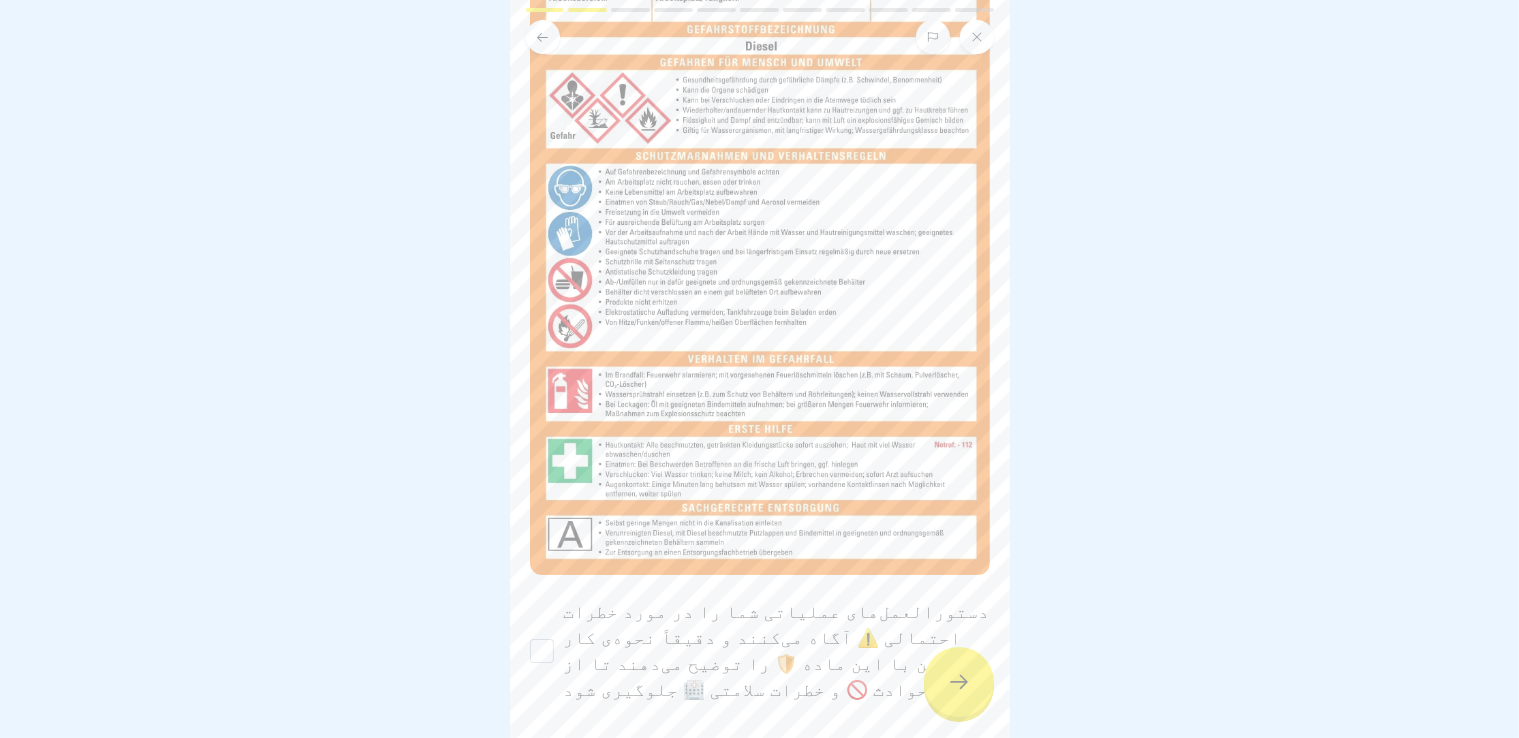 click on "دستورالعمل‌های عملیاتی شما را در مورد خطرات احتمالی ⚠️ آگاه می‌کنند و دقیقاً نحوه‌ی کار ایمن با این ماده 🛡️ را توضیح می‌دهند تا از حوادث 🚫 و خطرات سلامتی 🏥 جلوگیری شود." at bounding box center [542, 651] 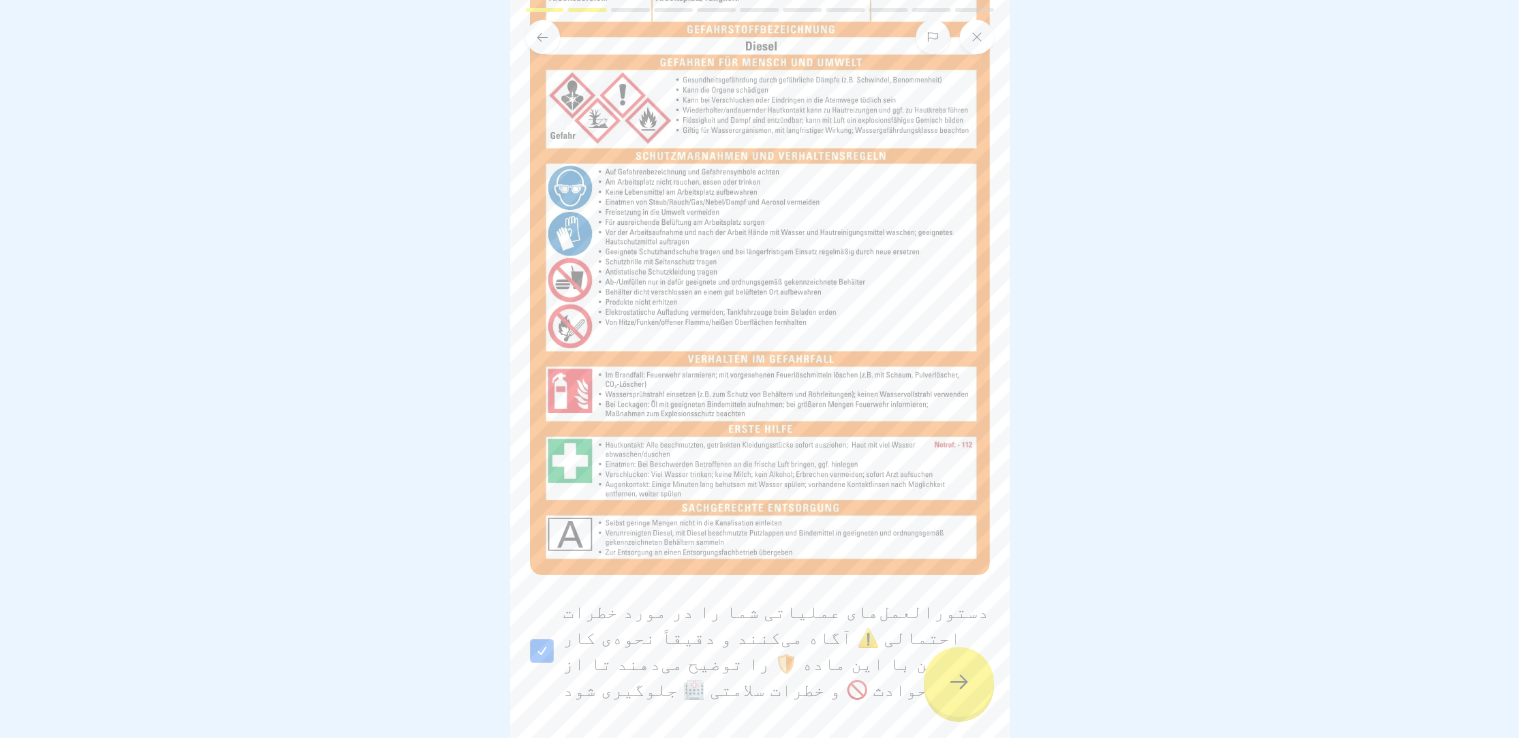 click 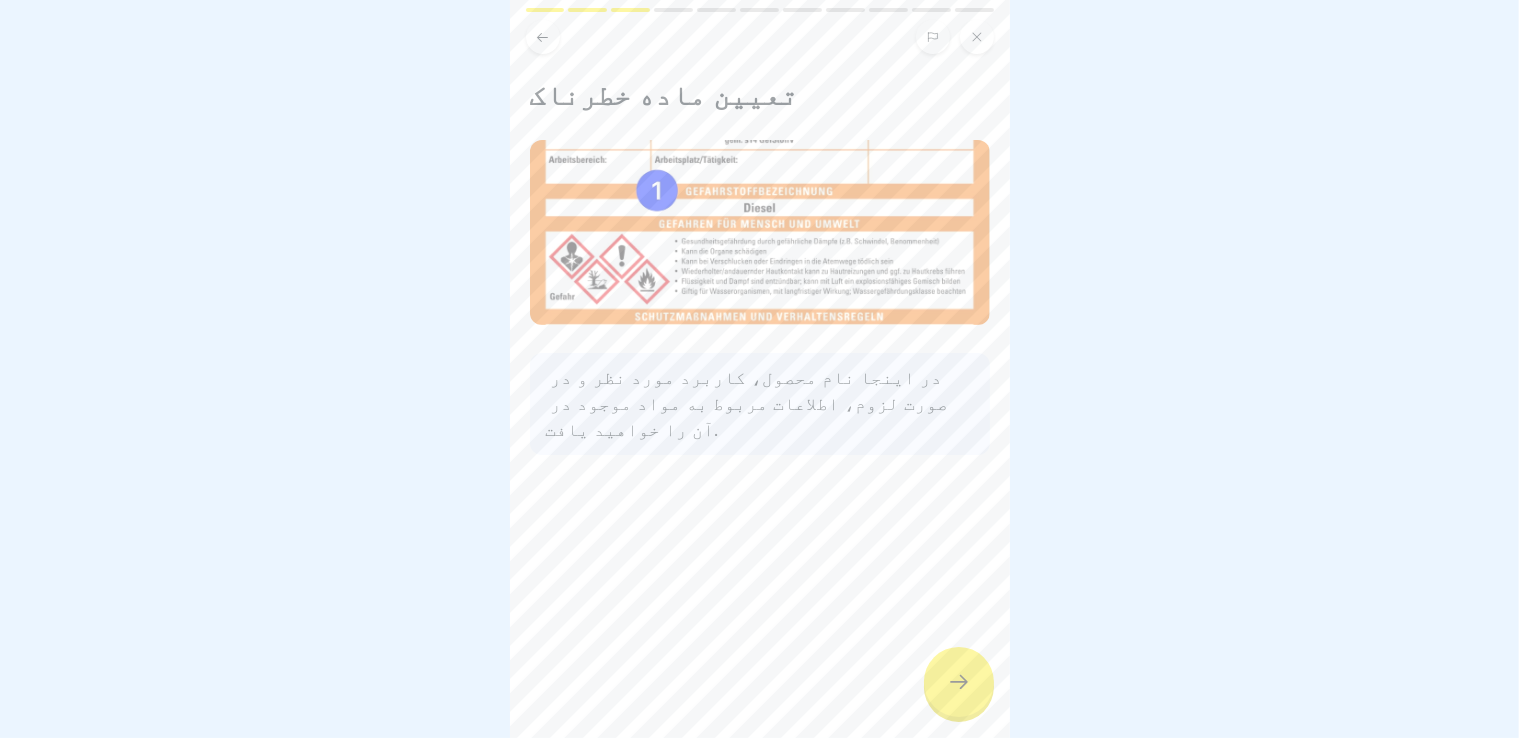 click at bounding box center [959, 682] 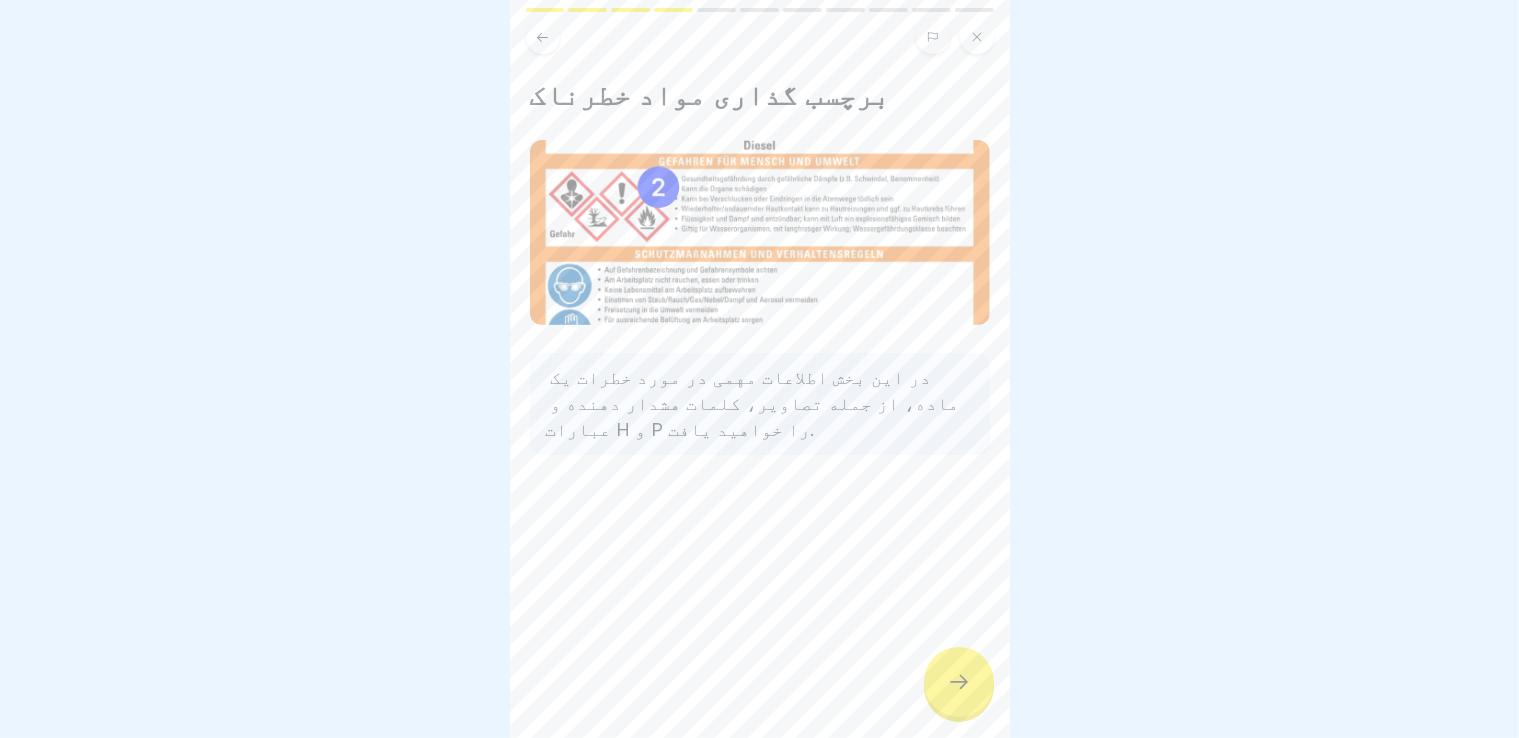 click at bounding box center [959, 682] 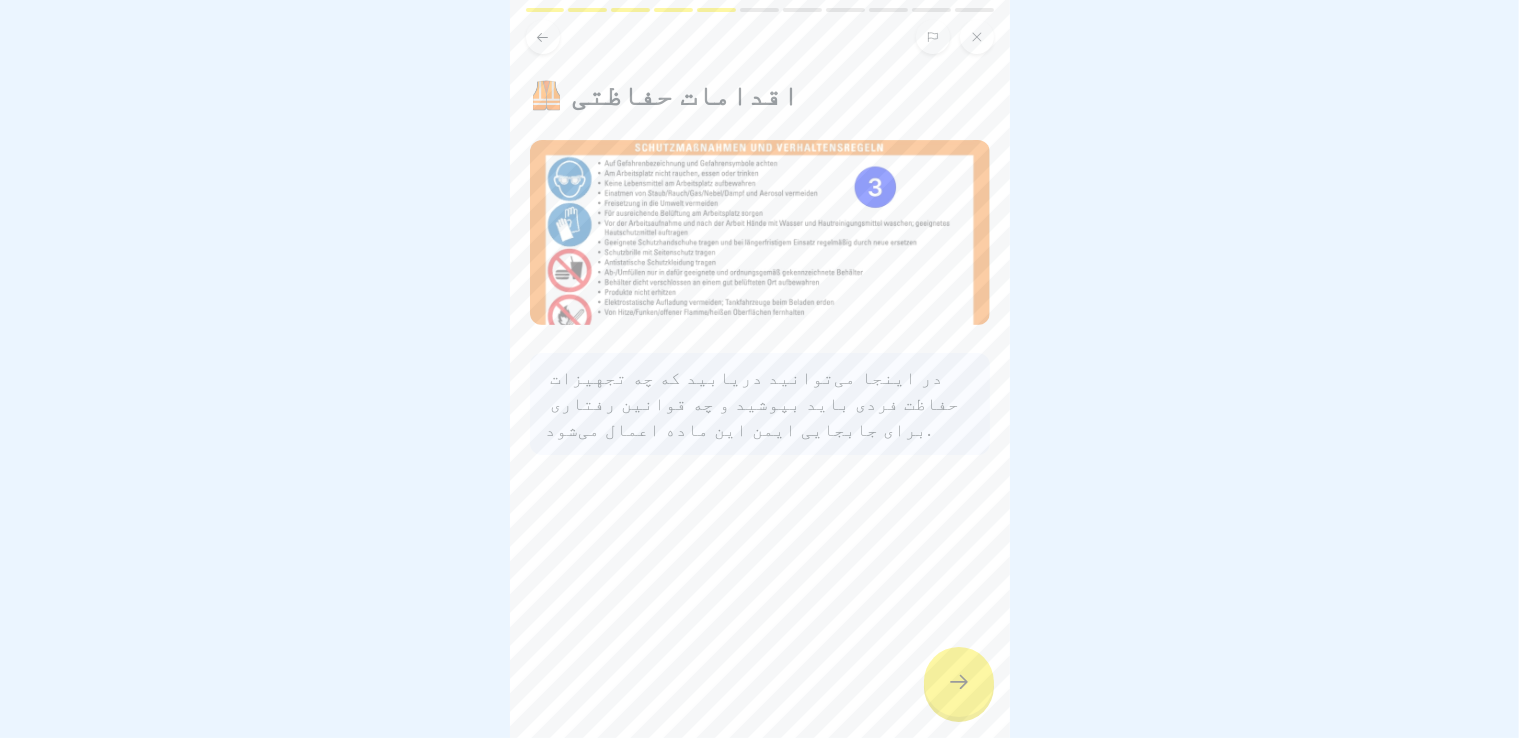 click at bounding box center [959, 682] 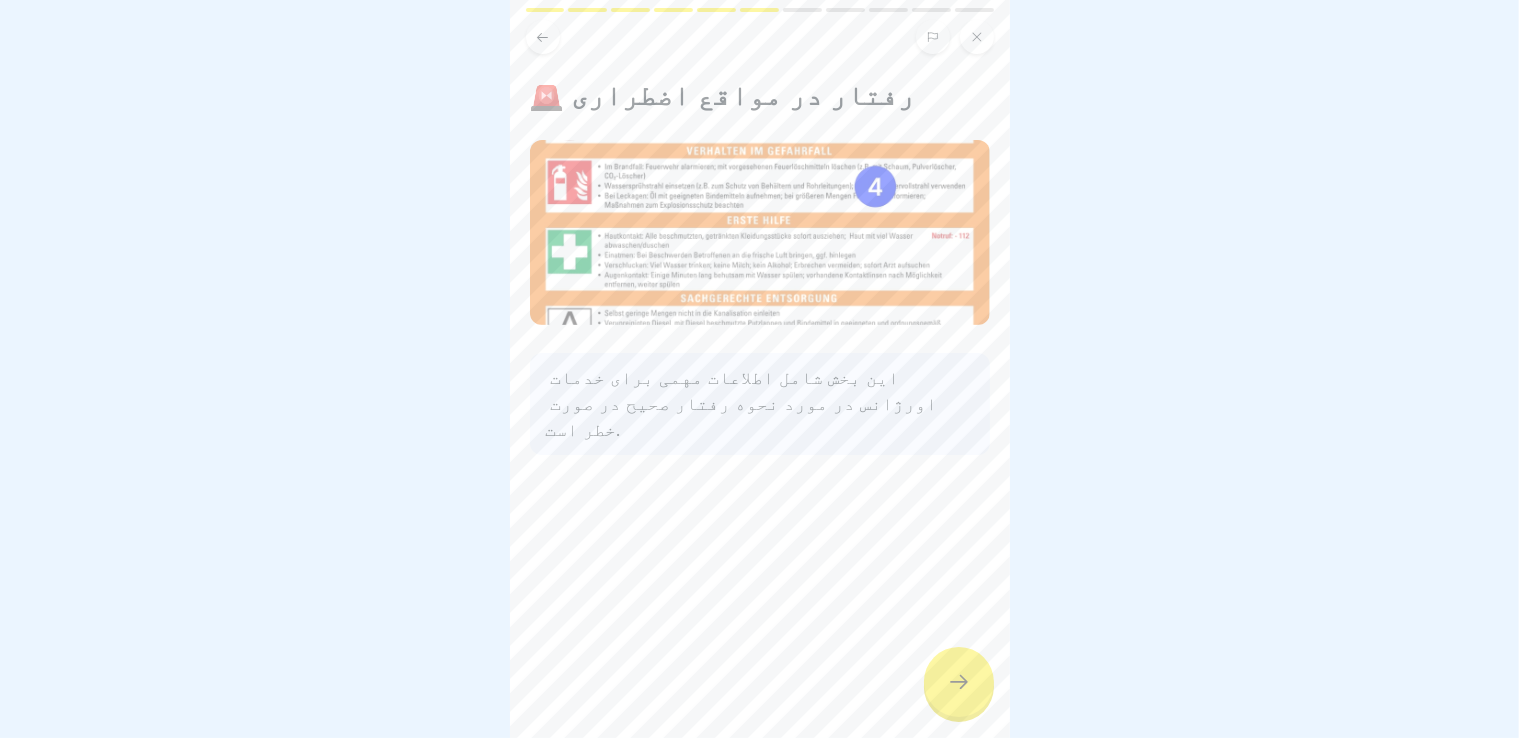 click at bounding box center (959, 682) 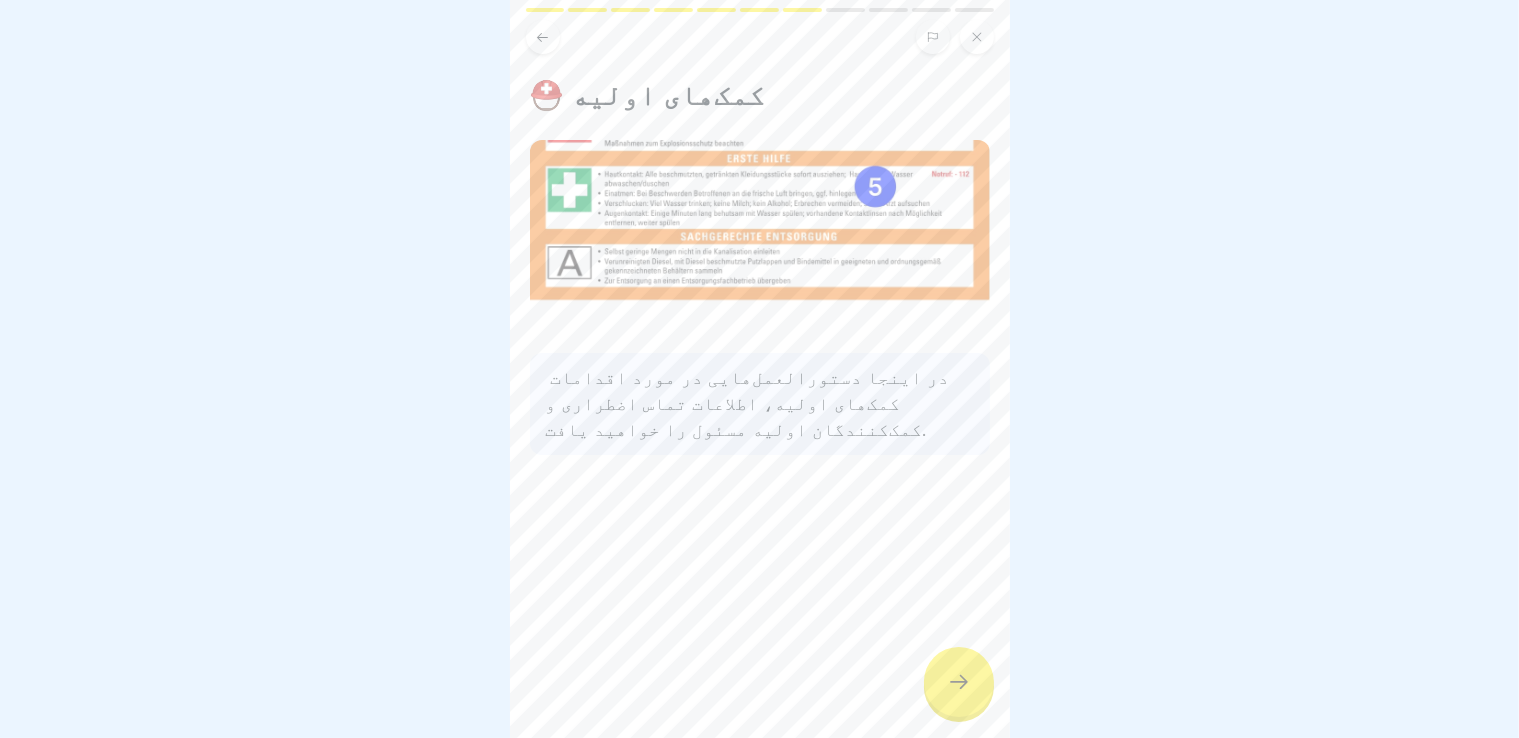 click at bounding box center [959, 682] 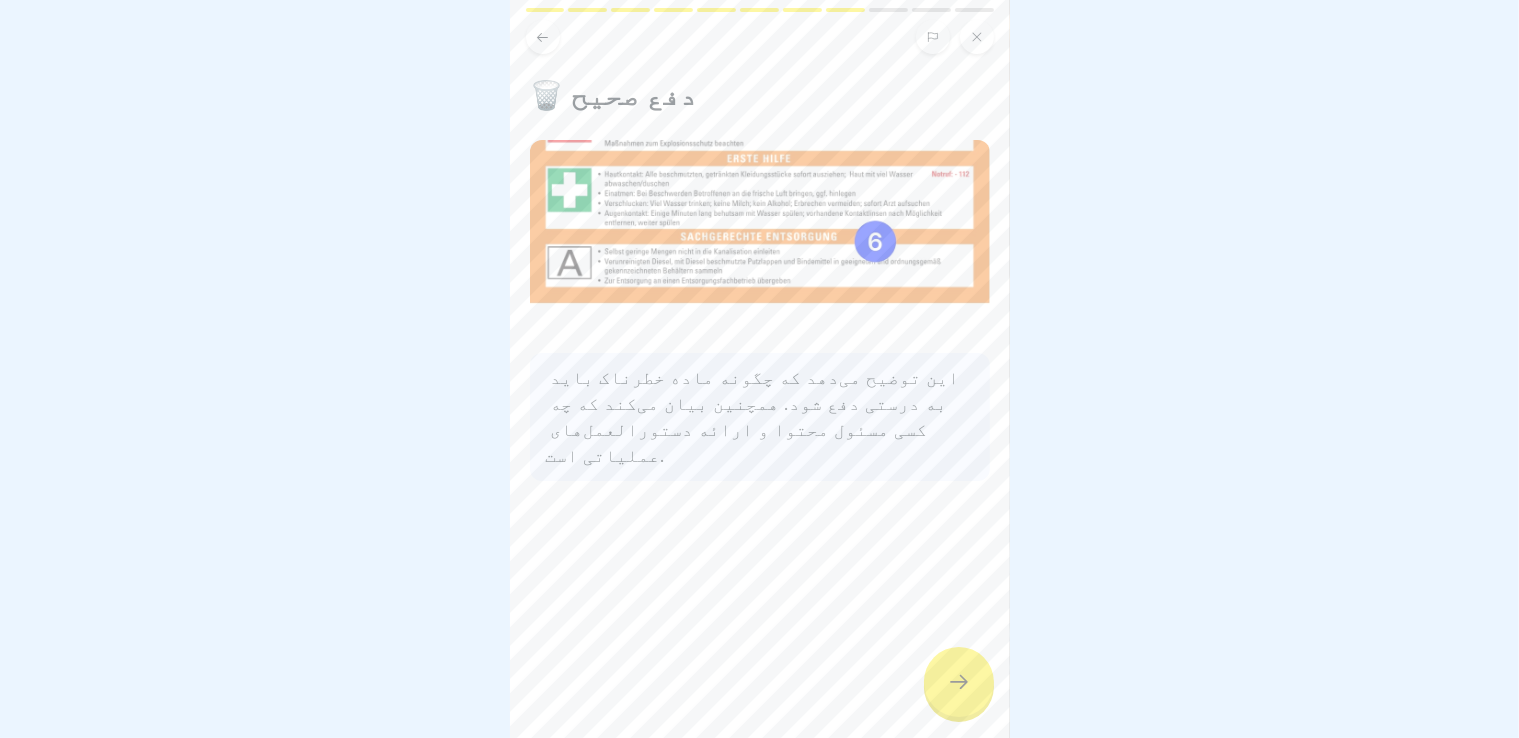 click at bounding box center [959, 682] 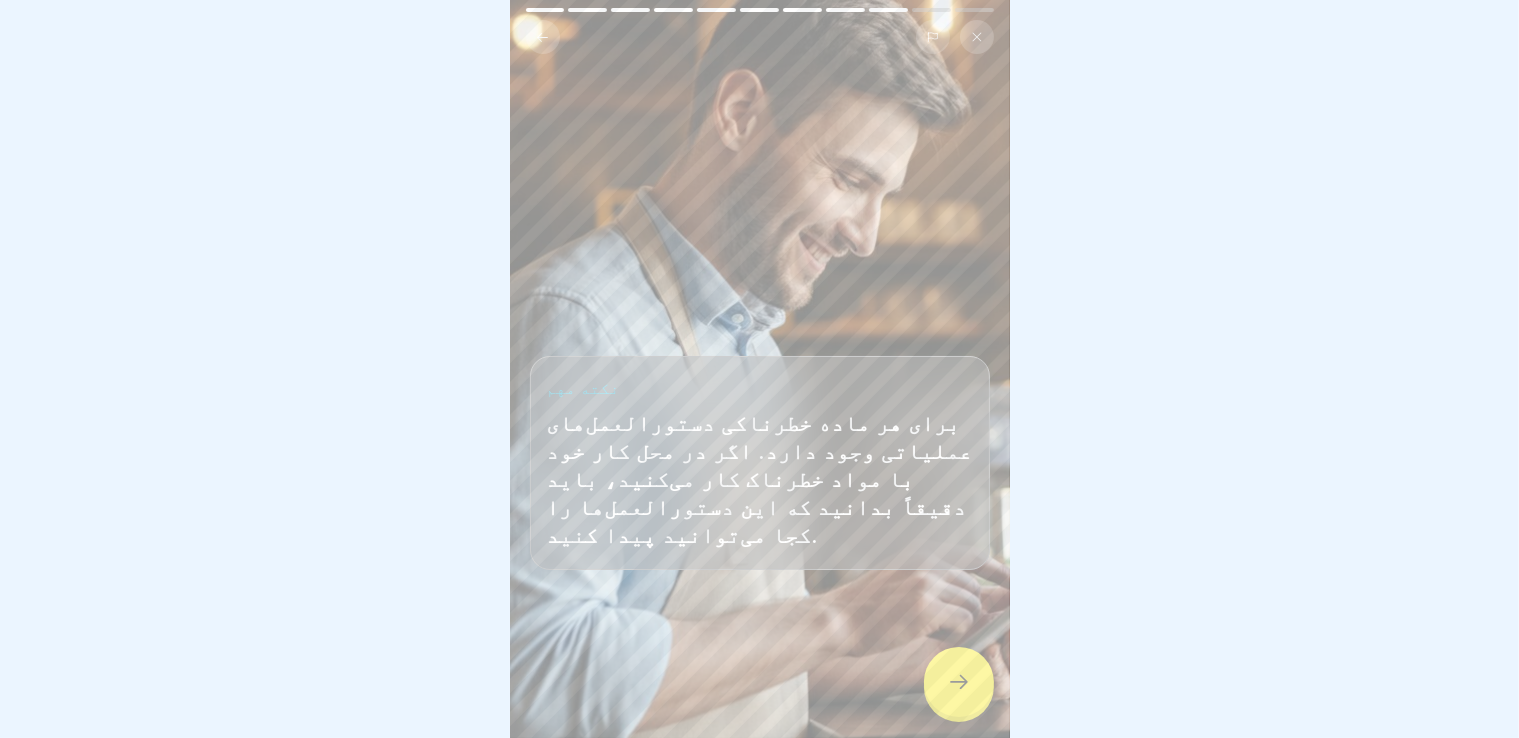 click at bounding box center [959, 682] 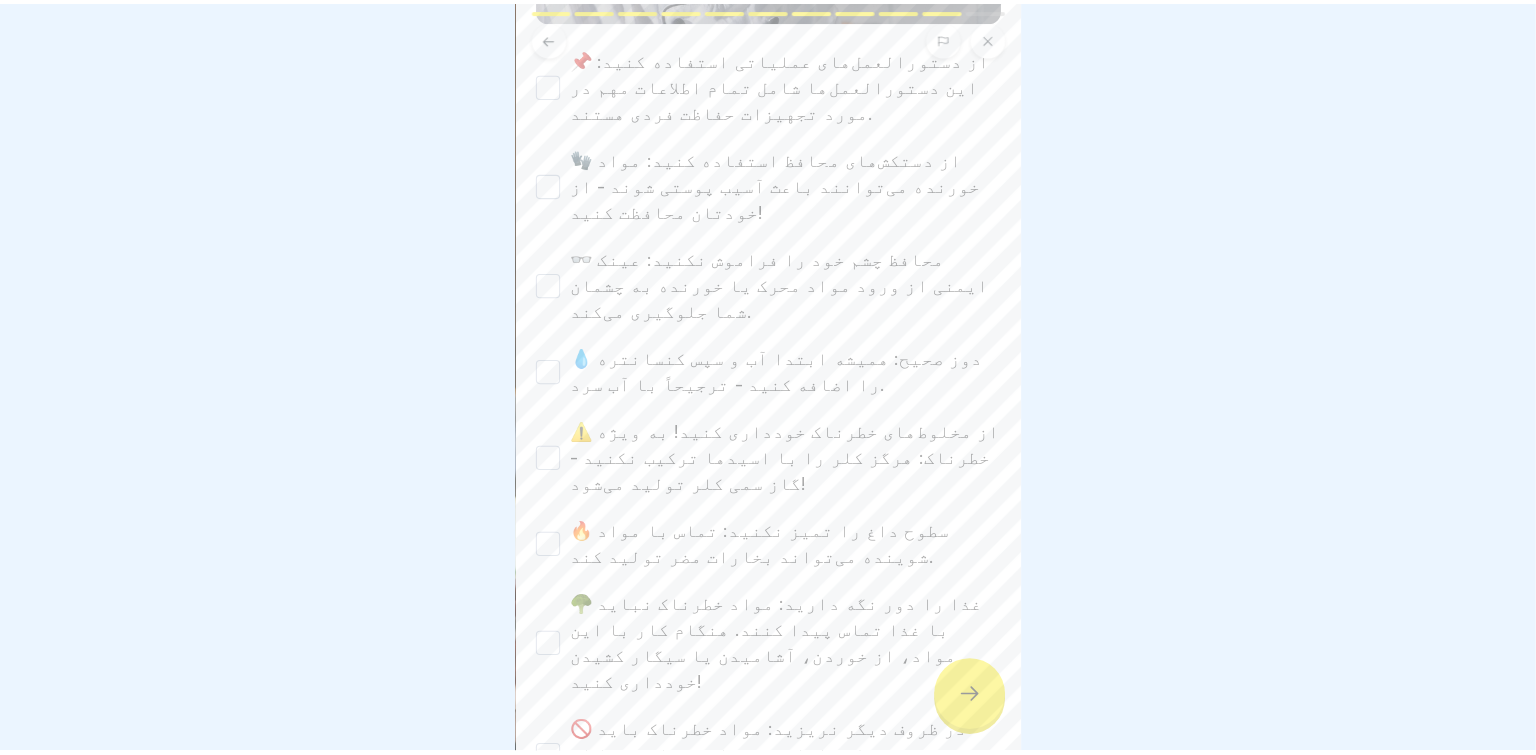 scroll, scrollTop: 710, scrollLeft: 0, axis: vertical 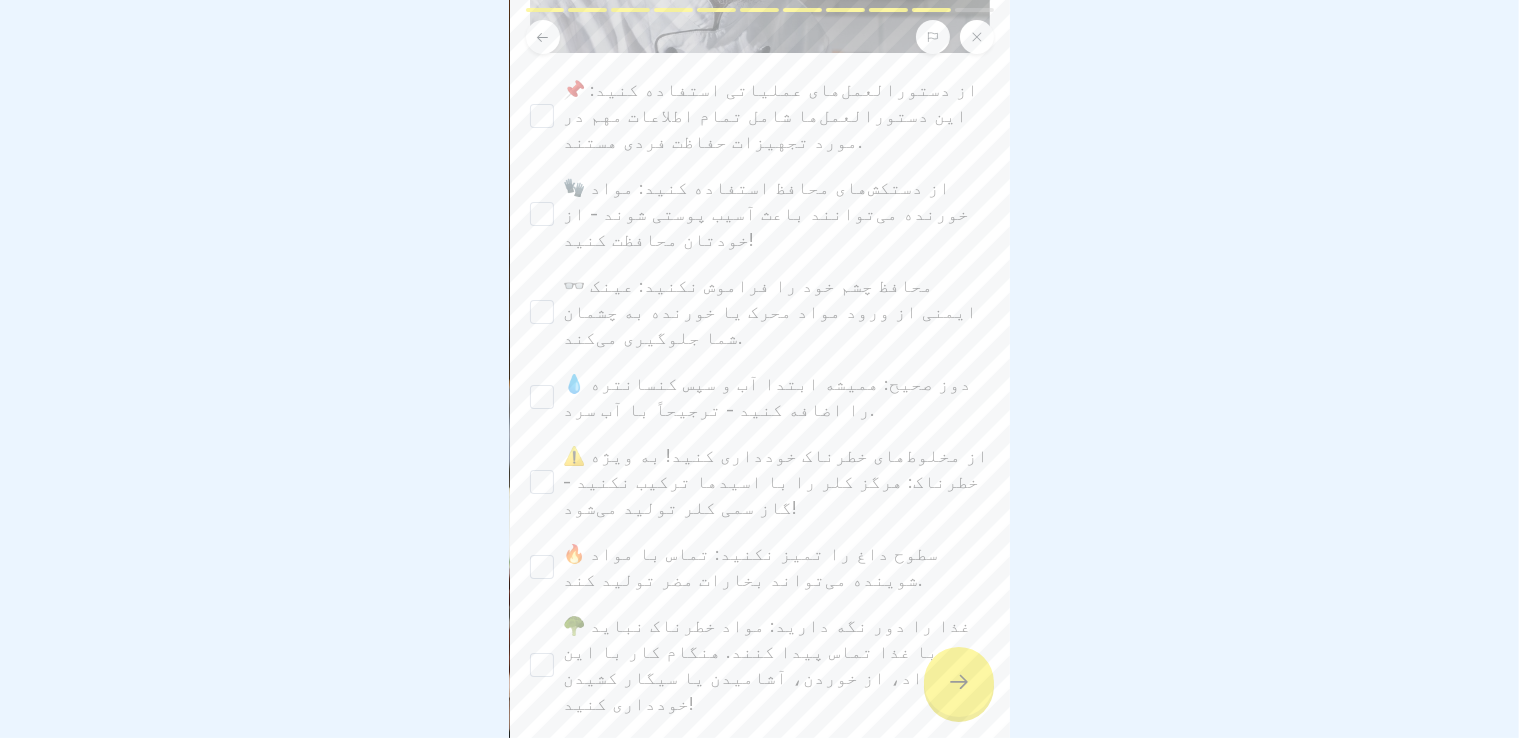 click on "🔒 درب ظرف را بسته نگه دارید: ظروف باز، بخاراتی آزاد می‌کنند که می‌توانند برای سلامتی مضر باشند." at bounding box center (542, 874) 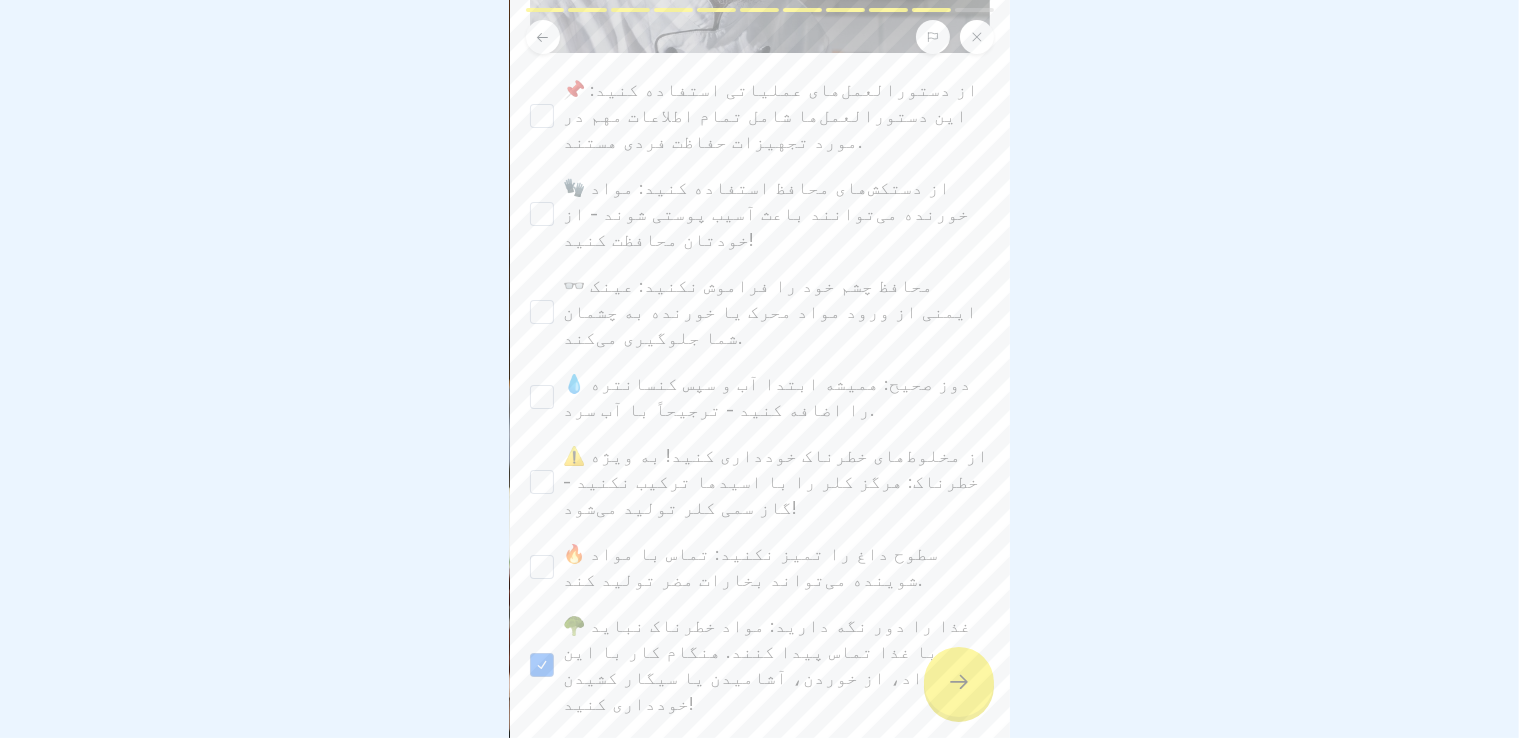click on "🔥 سطوح داغ را تمیز نکنید: تماس با مواد شوینده می‌تواند بخارات مضر تولید کند." at bounding box center (542, 567) 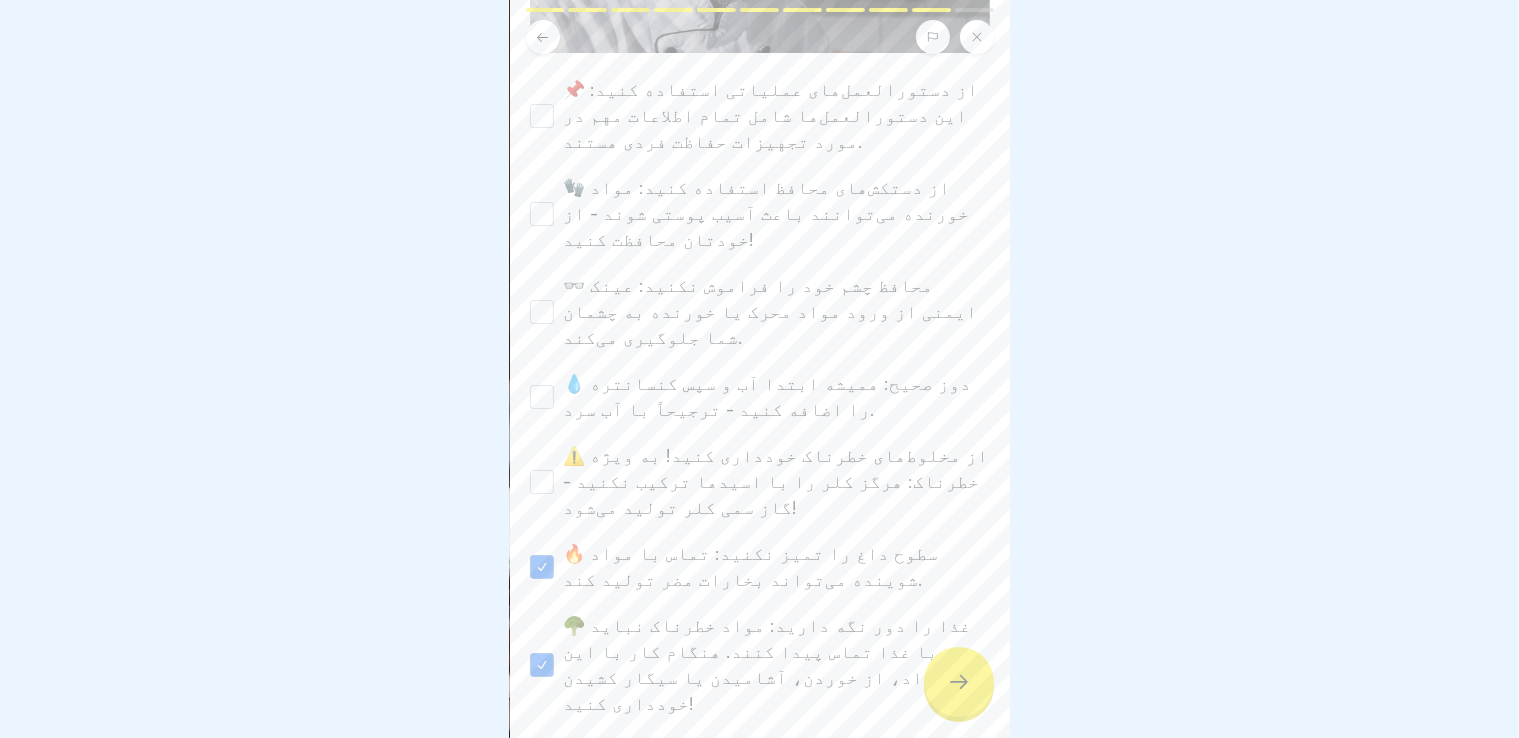 click on "⚠️ از مخلوط‌های خطرناک خودداری کنید! به ویژه خطرناک: هرگز کلر را با اسیدها ترکیب نکنید - گاز سمی کلر تولید می‌شود!" at bounding box center [542, 482] 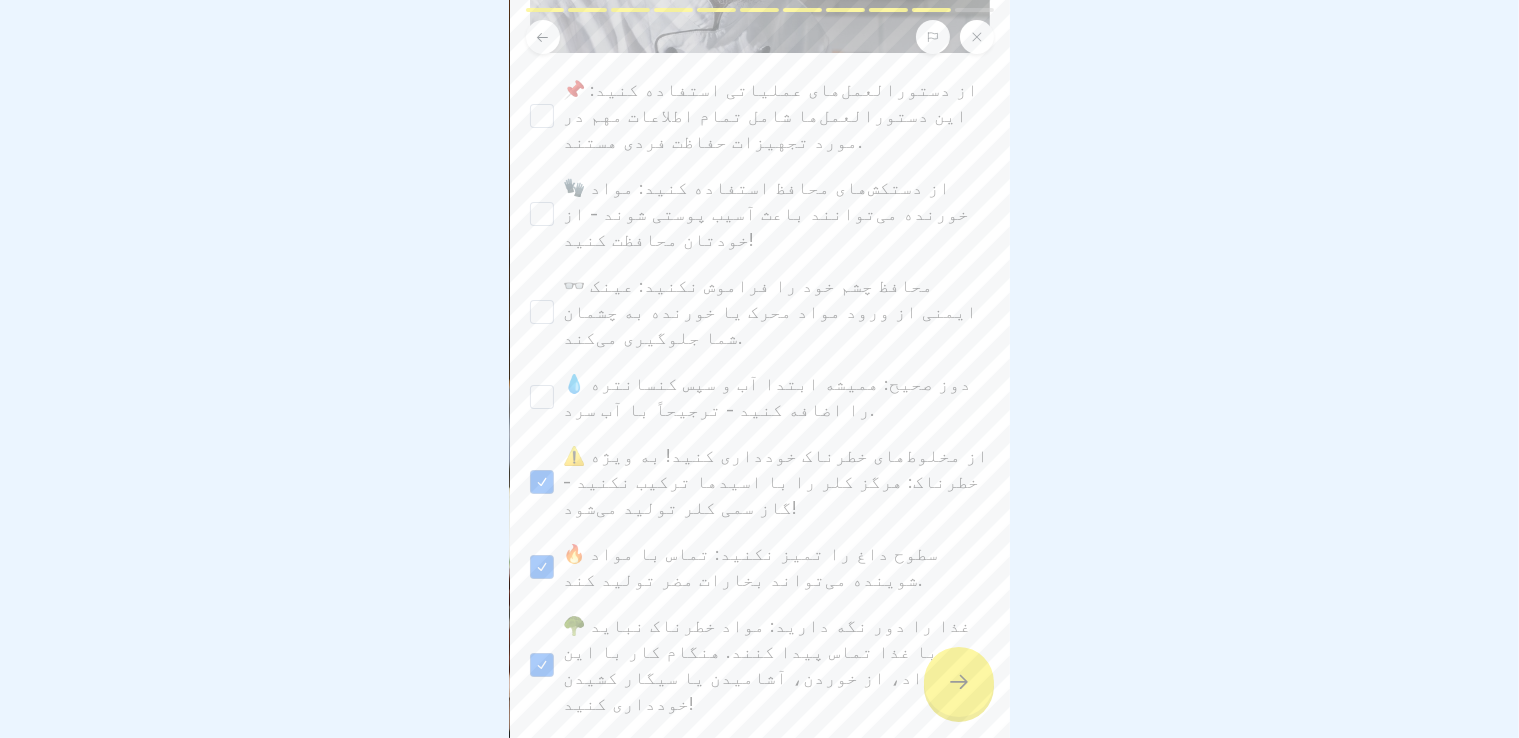click on "💧 دوز صحیح: همیشه ابتدا آب و سپس کنسانتره را اضافه کنید - ترجیحاً با آب سرد." at bounding box center [542, 397] 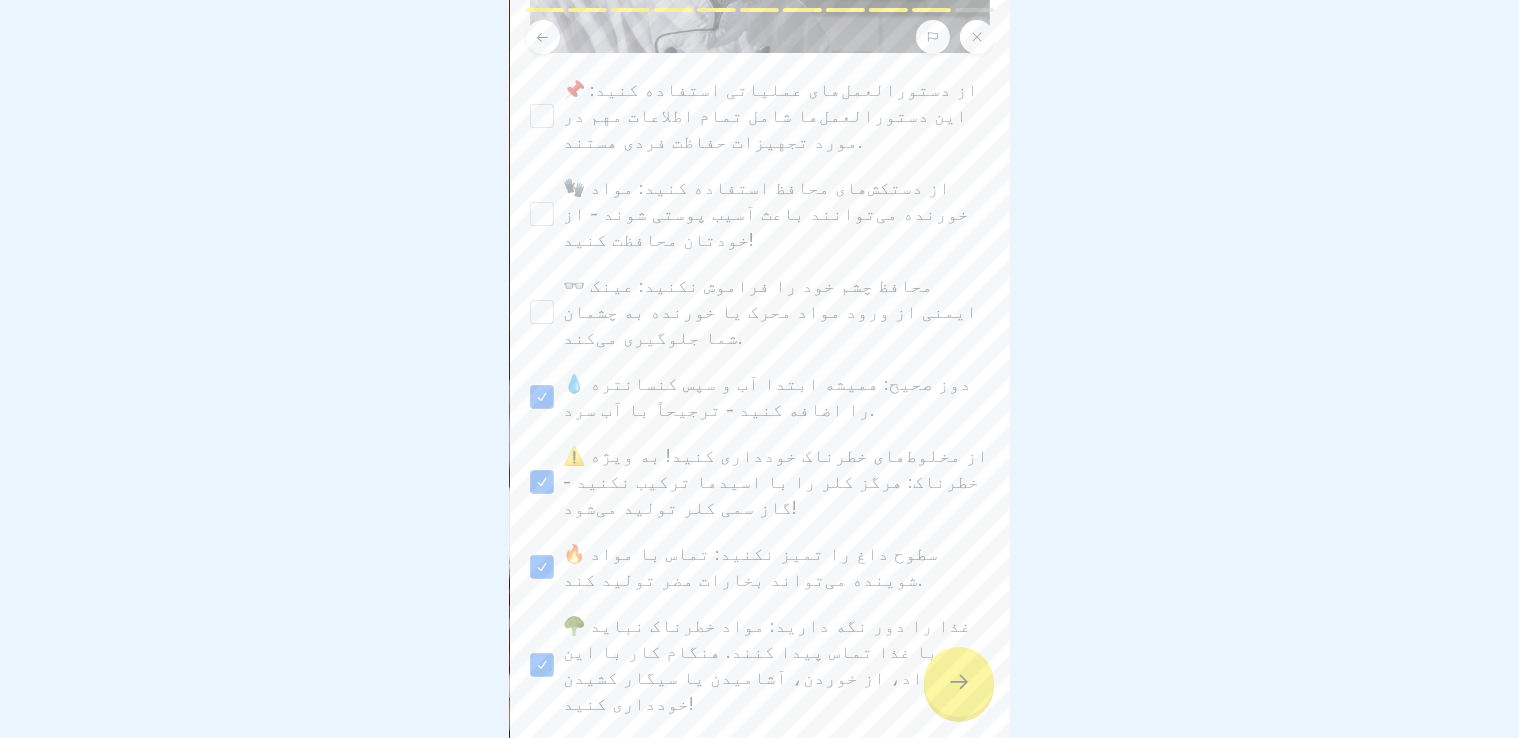 click on "👓 محافظ چشم خود را فراموش نکنید: عینک ایمنی از ورود مواد محرک یا خورنده به چشمان شما جلوگیری می‌کند." at bounding box center [542, 312] 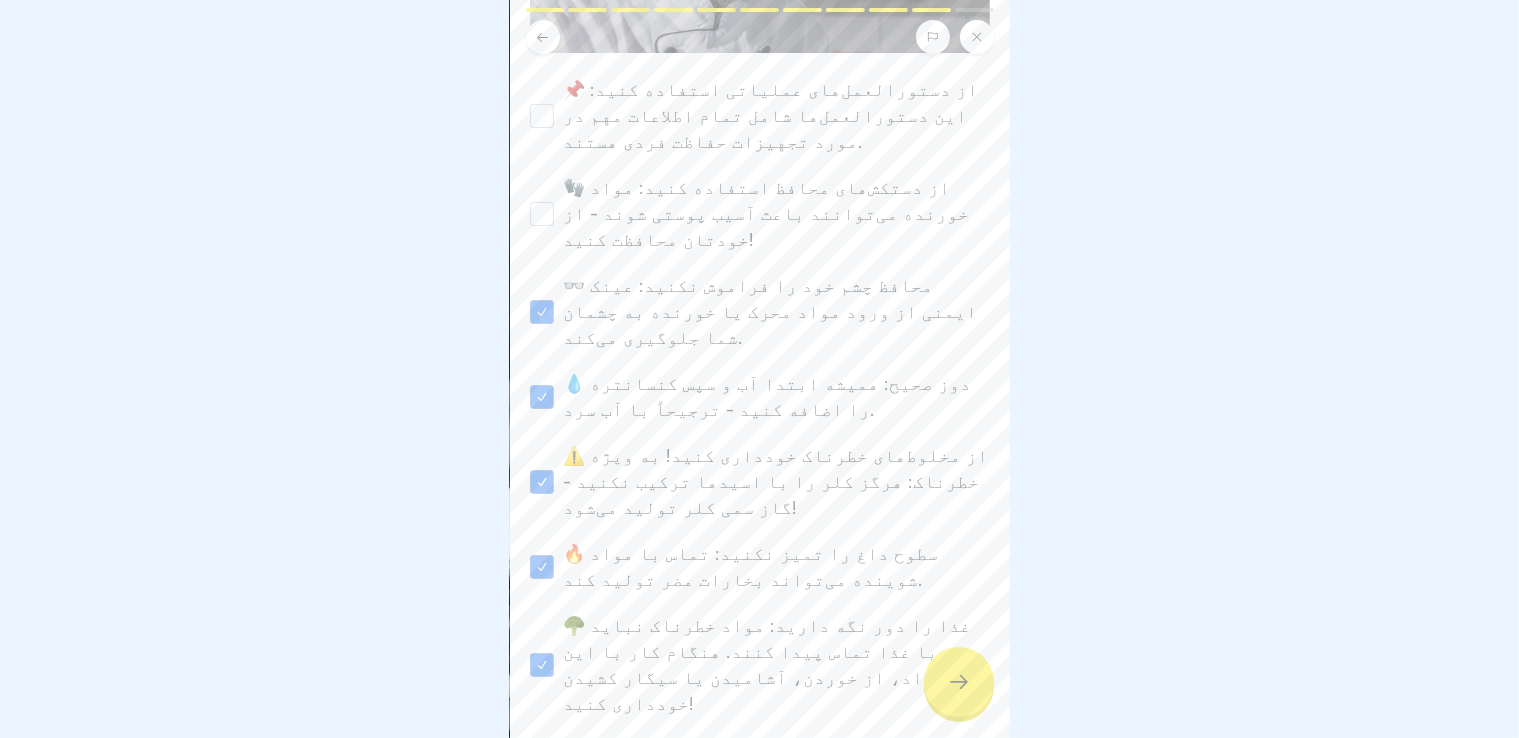 click on "🧤 از دستکش‌های محافظ استفاده کنید: مواد خورنده می‌توانند باعث آسیب پوستی شوند - از خودتان محافظت کنید!" at bounding box center [542, 214] 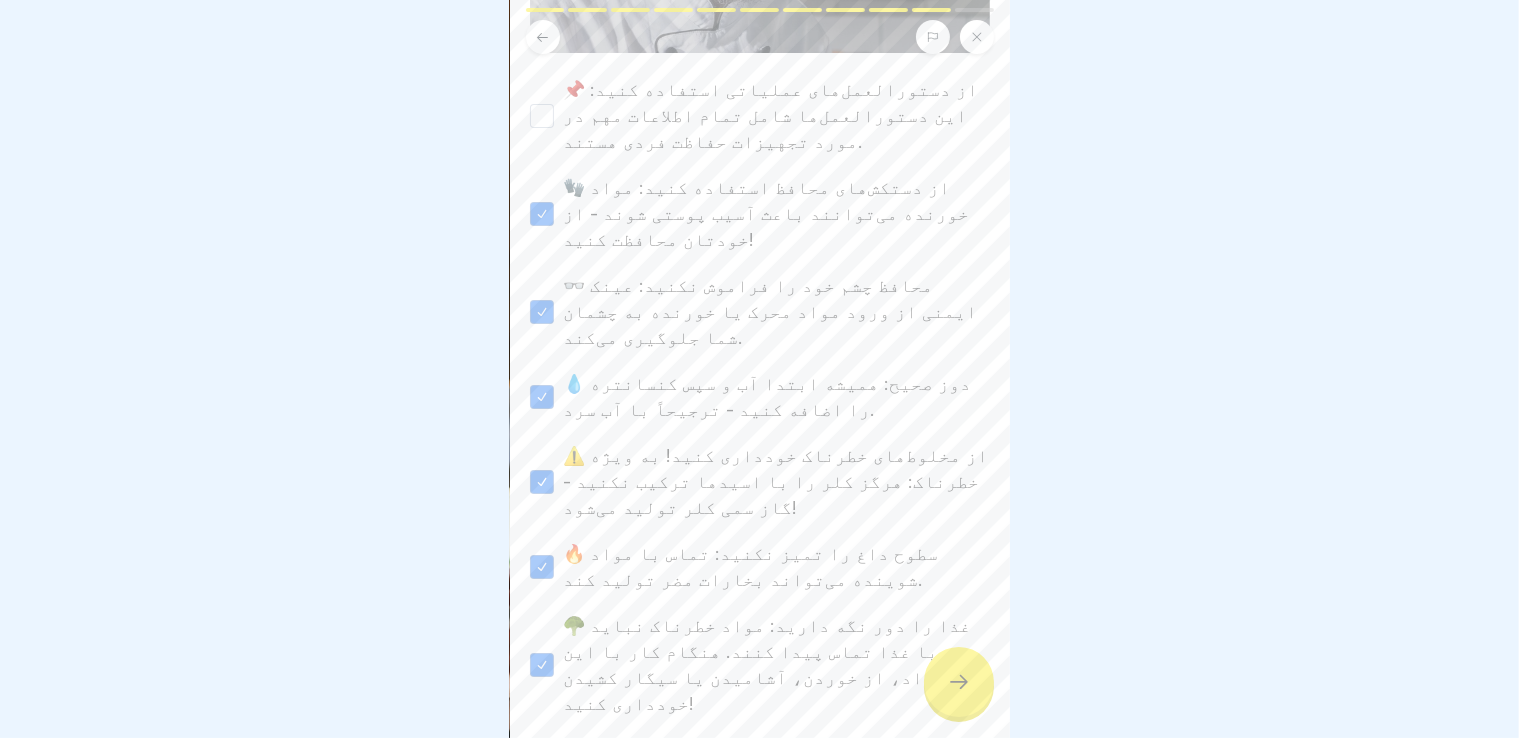 click on "📌 از دستورالعمل‌های عملیاتی استفاده کنید: این دستورالعمل‌ها شامل تمام اطلاعات مهم در مورد تجهیزات حفاظت فردی هستند." at bounding box center (542, 116) 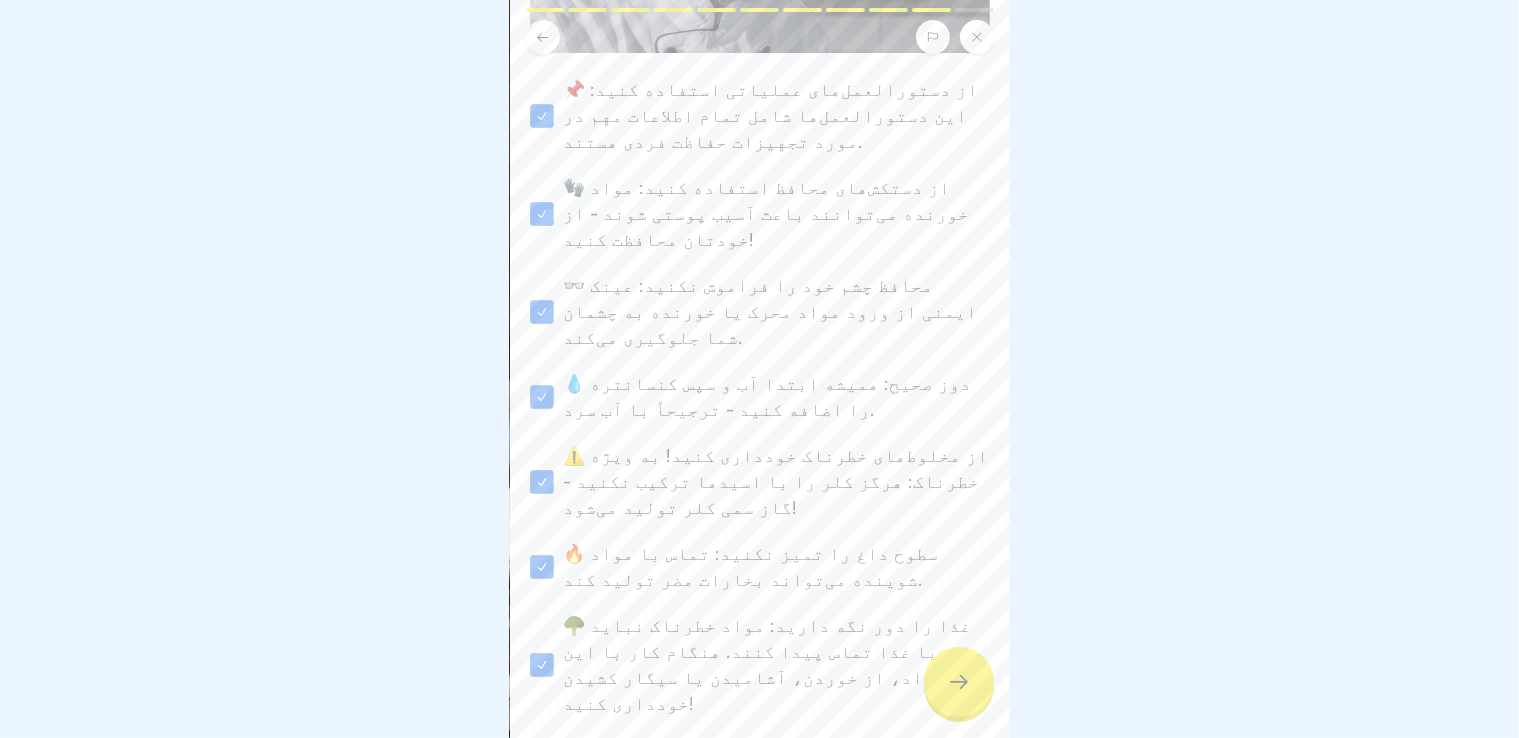click 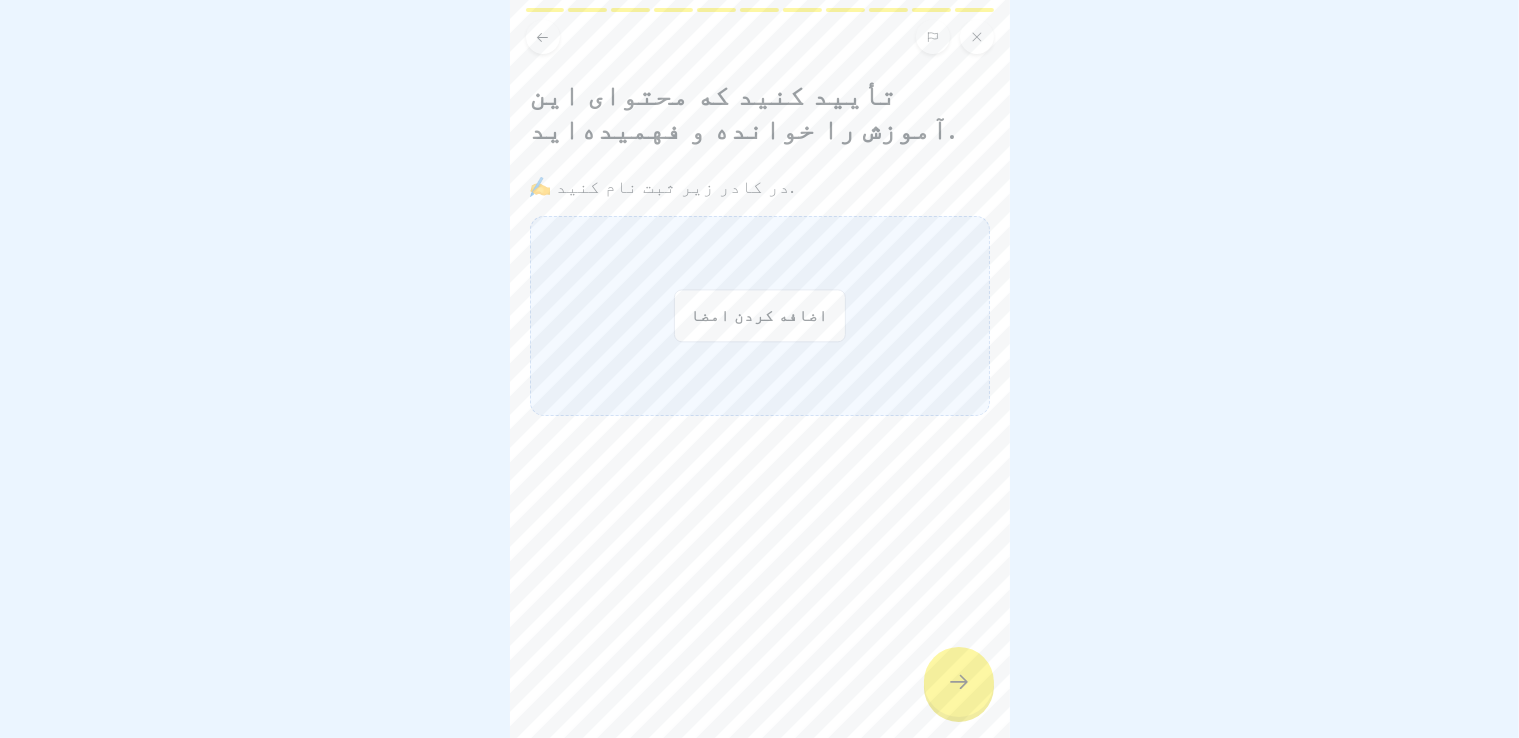 click on "اضافه کردن امضا" at bounding box center [760, 316] 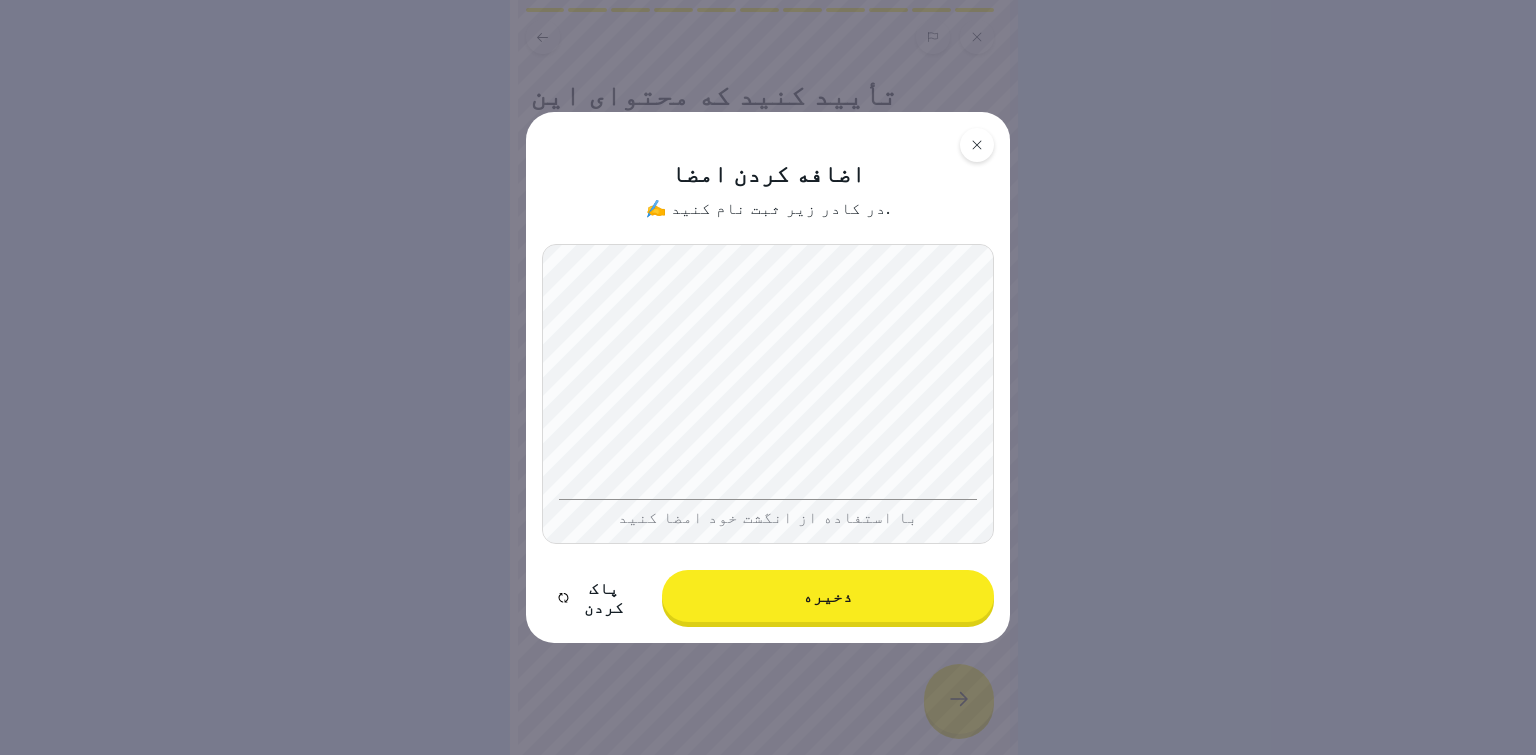 click on "ذخیره" at bounding box center [828, 596] 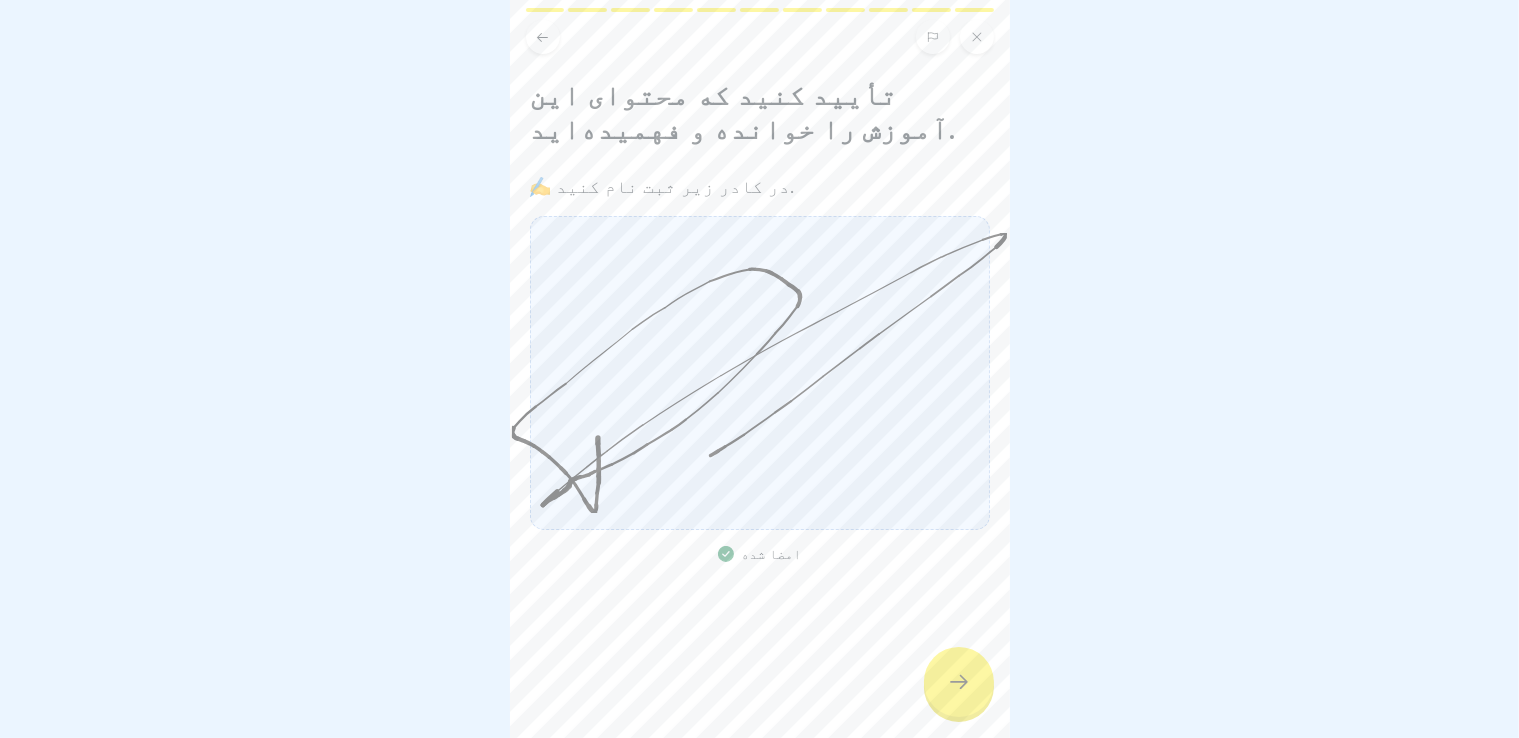 click at bounding box center [959, 682] 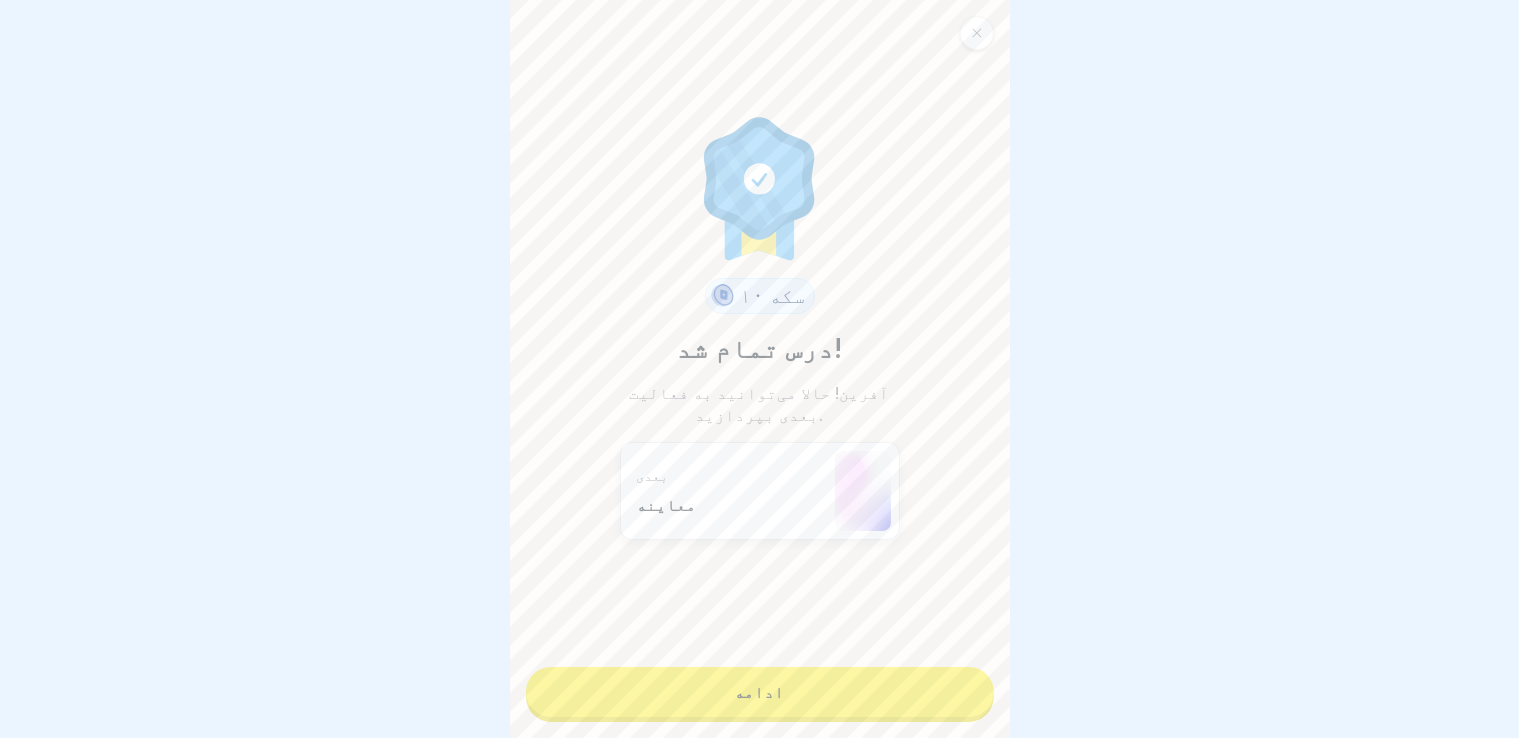 click on "ادامه" at bounding box center [760, 692] 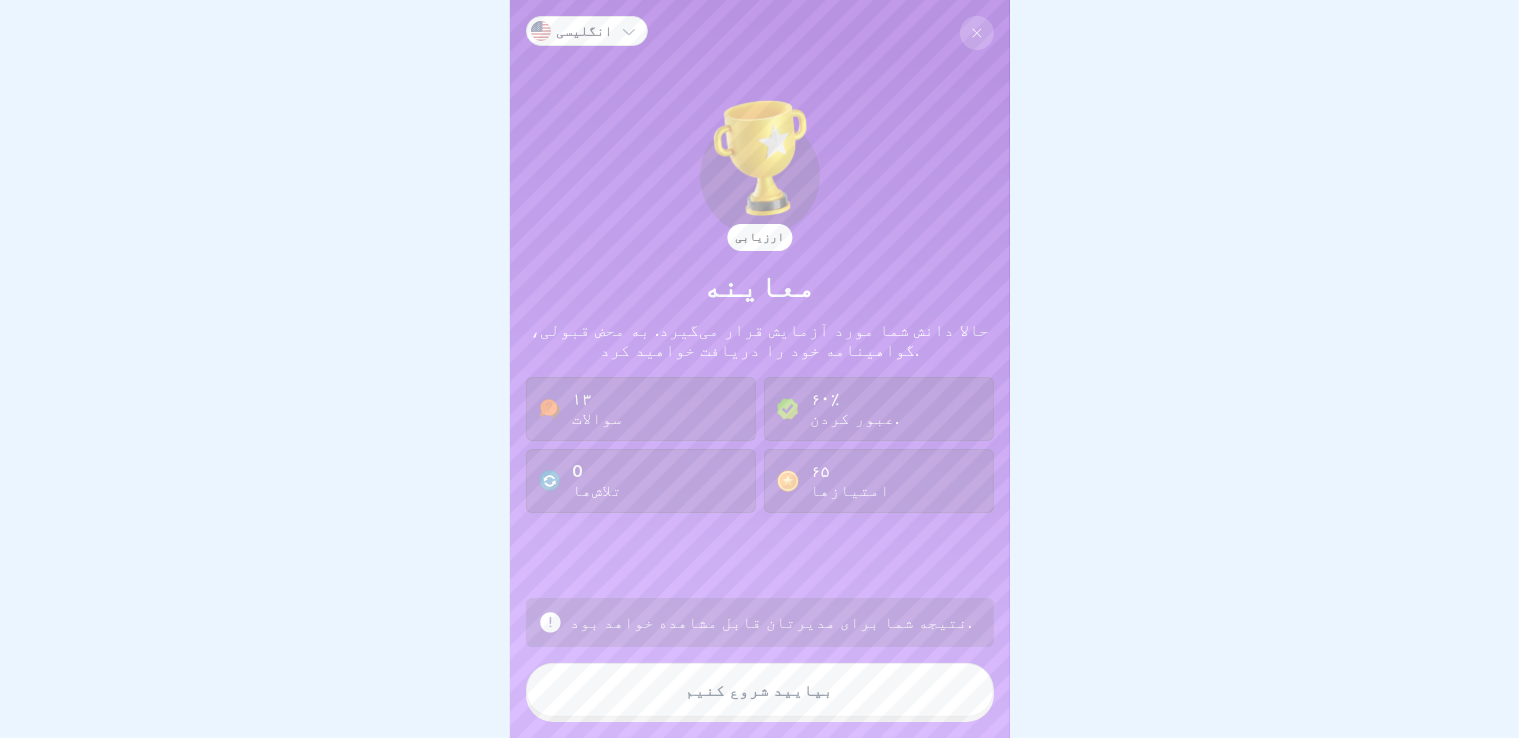 click on "بیایید شروع کنیم" at bounding box center [760, 690] 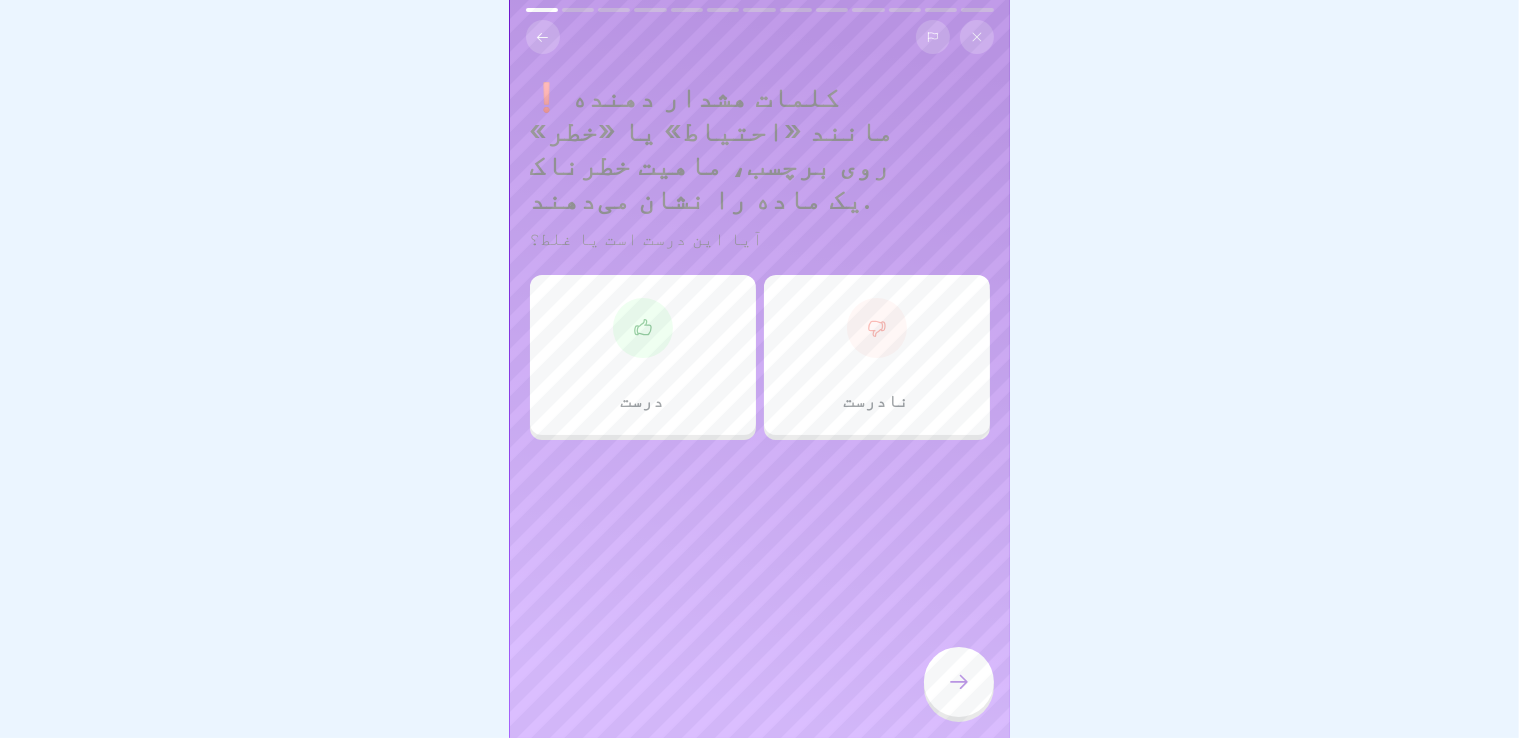 click on "درست" at bounding box center [643, 355] 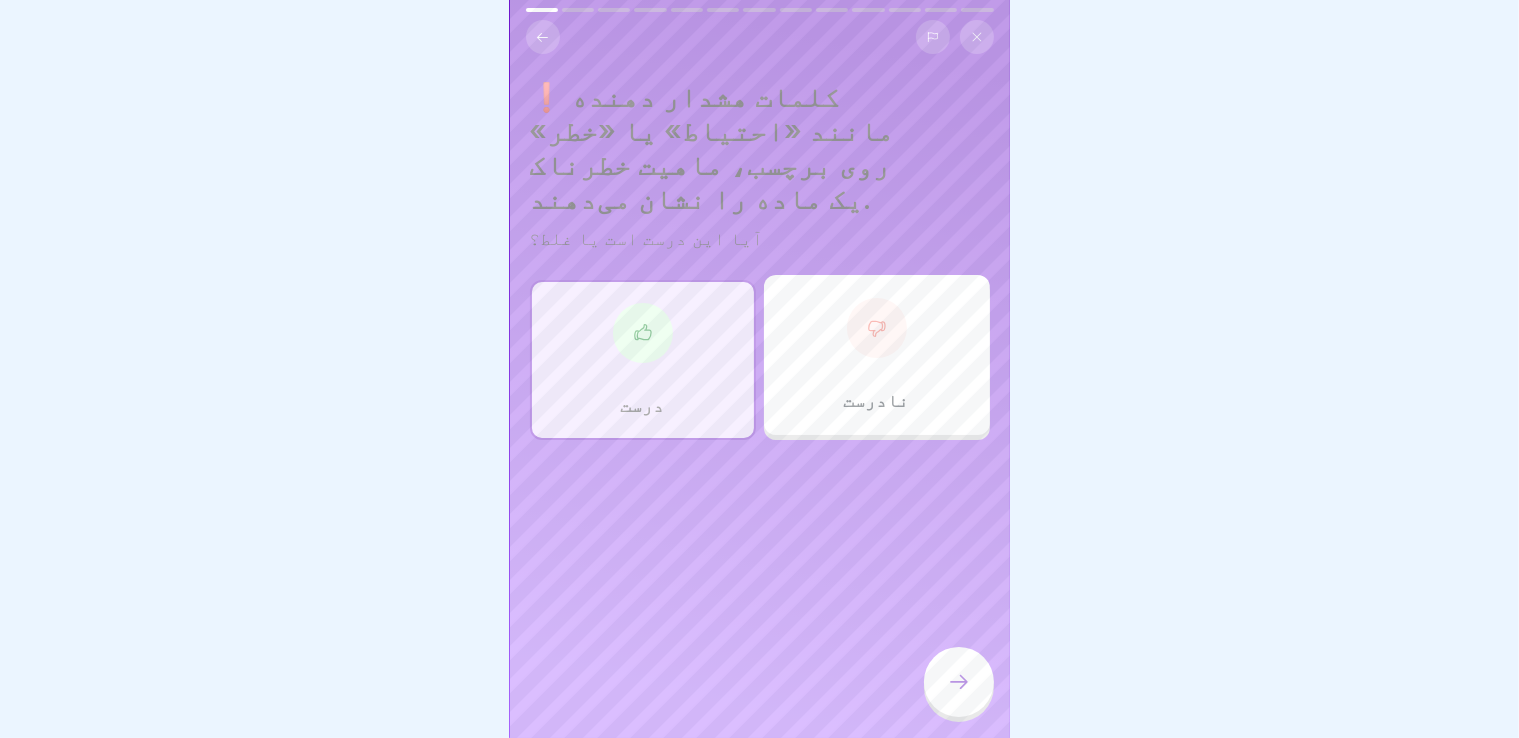 click 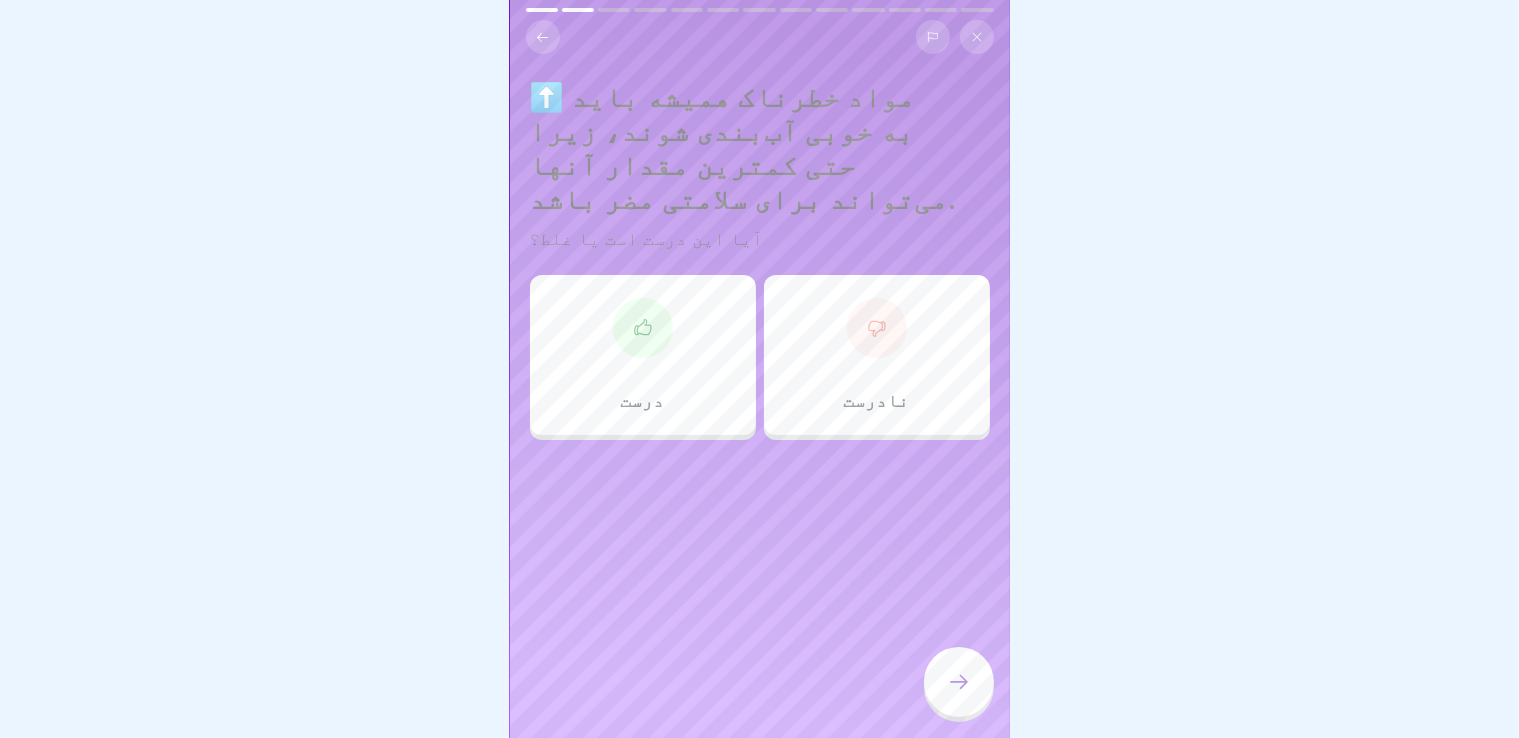 click 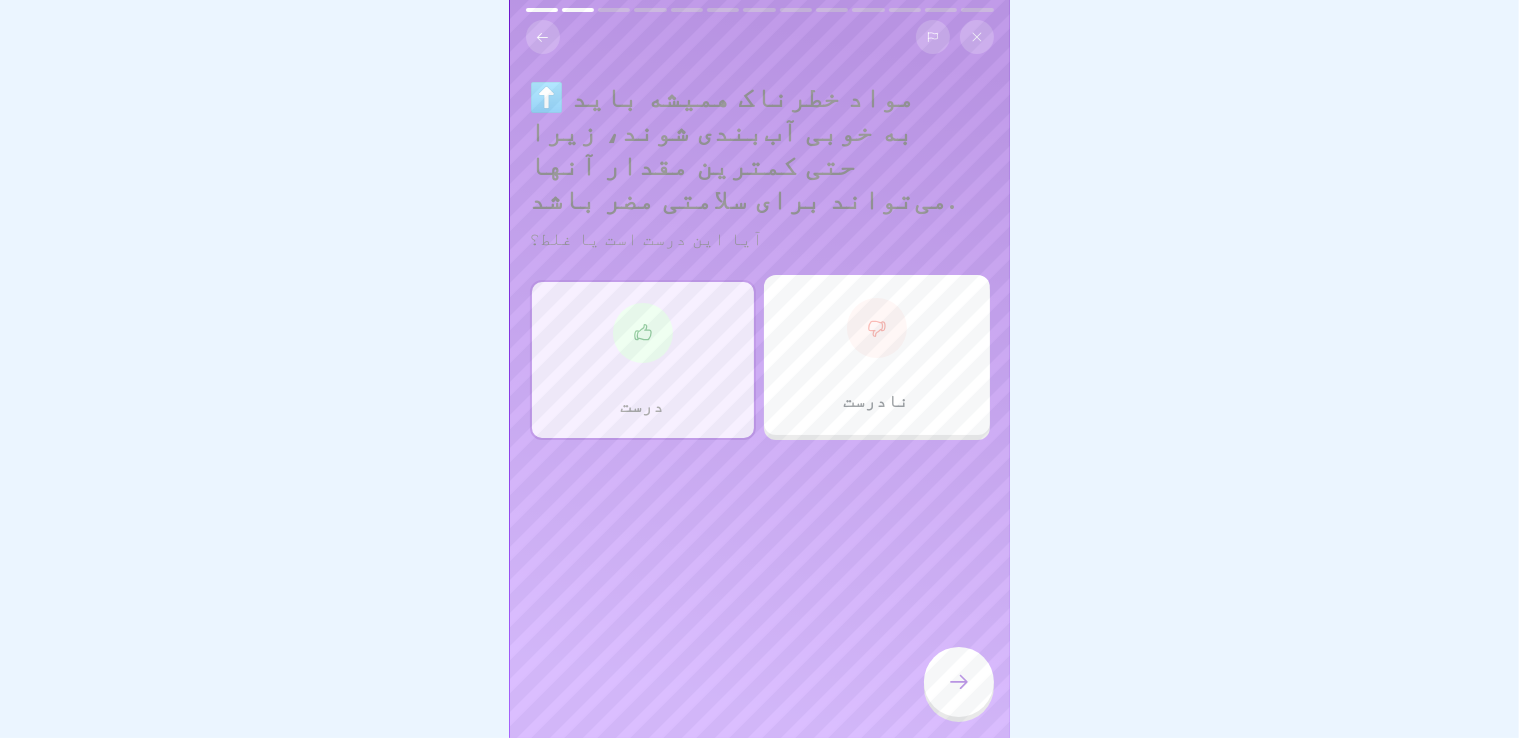click at bounding box center (959, 682) 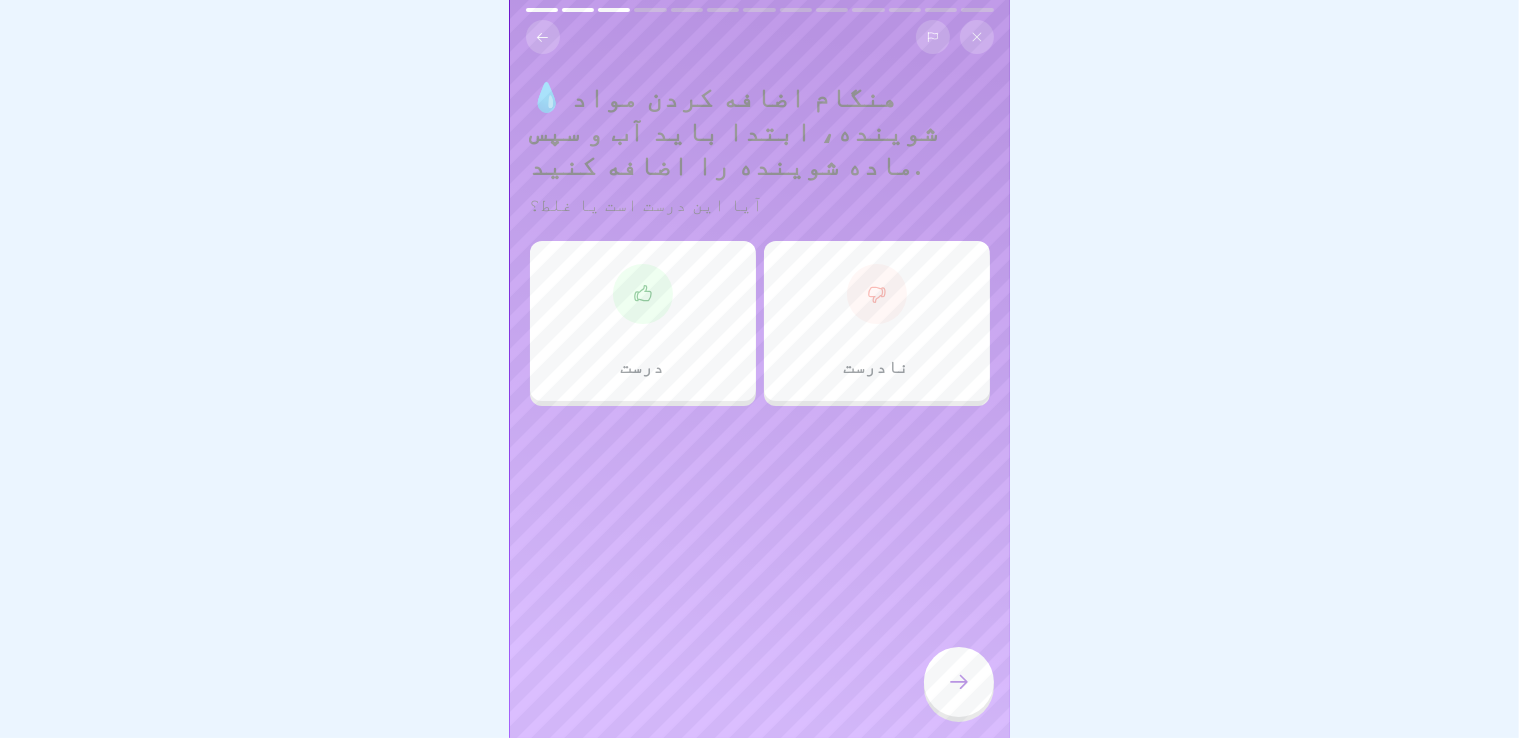 click at bounding box center [959, 682] 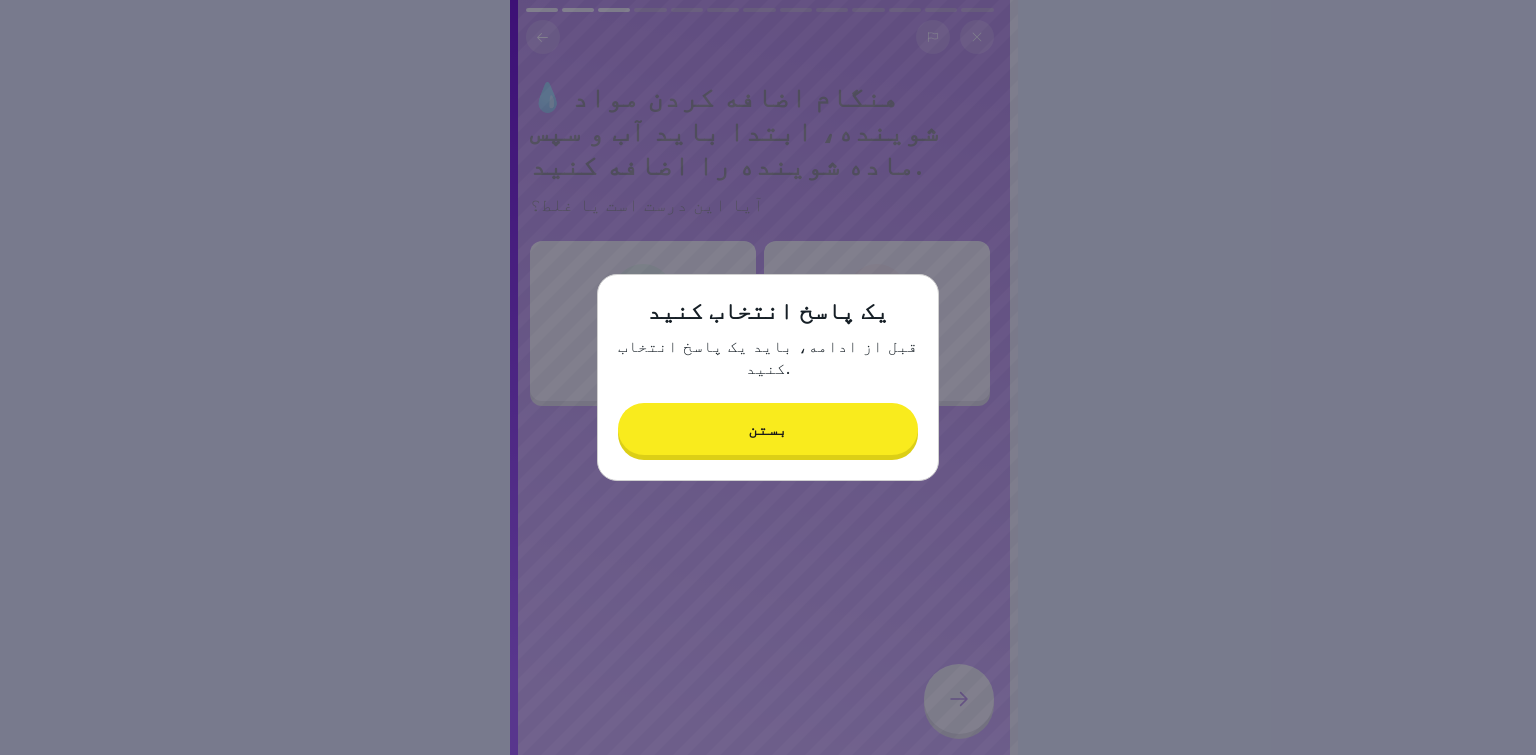 click on "بستن" at bounding box center (768, 429) 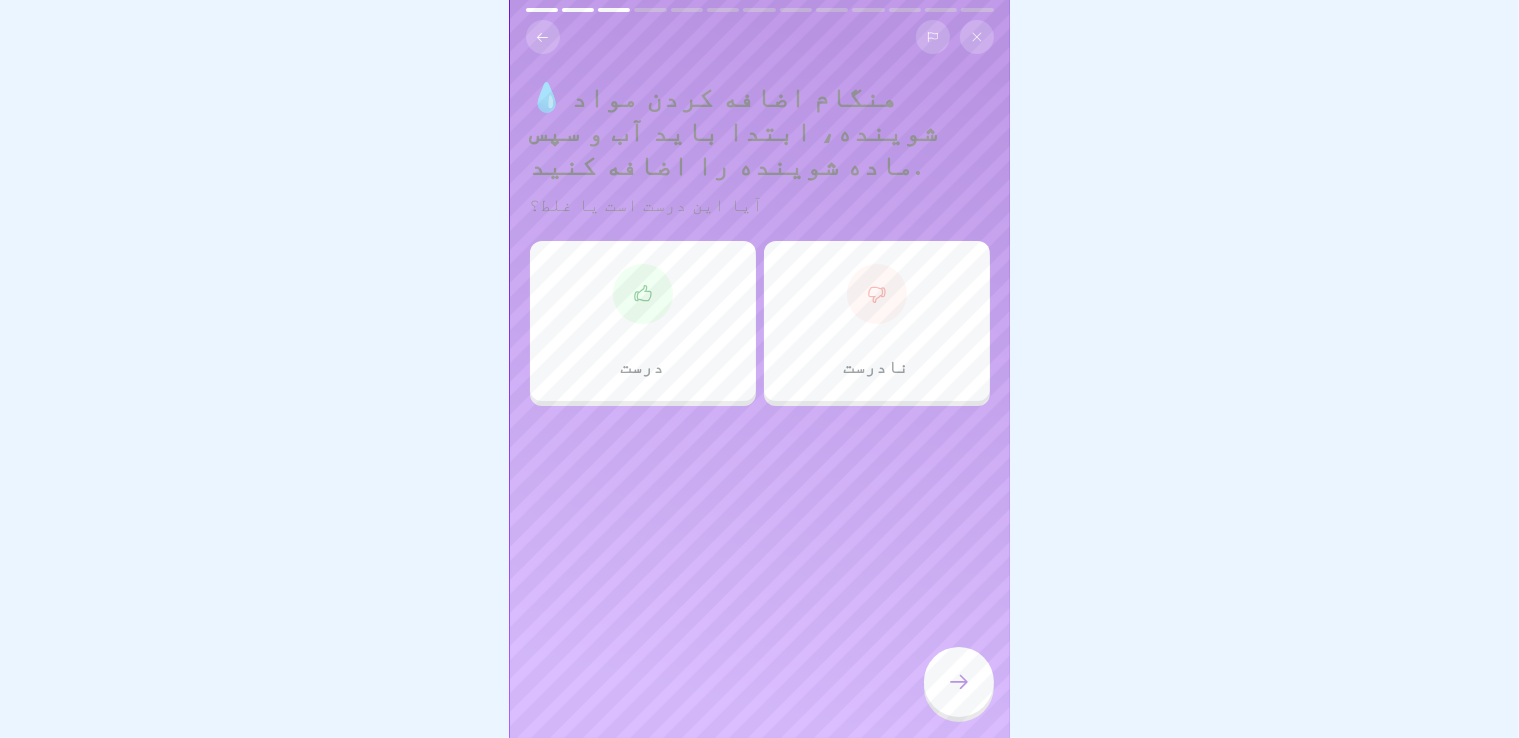 click on "درست" at bounding box center (643, 321) 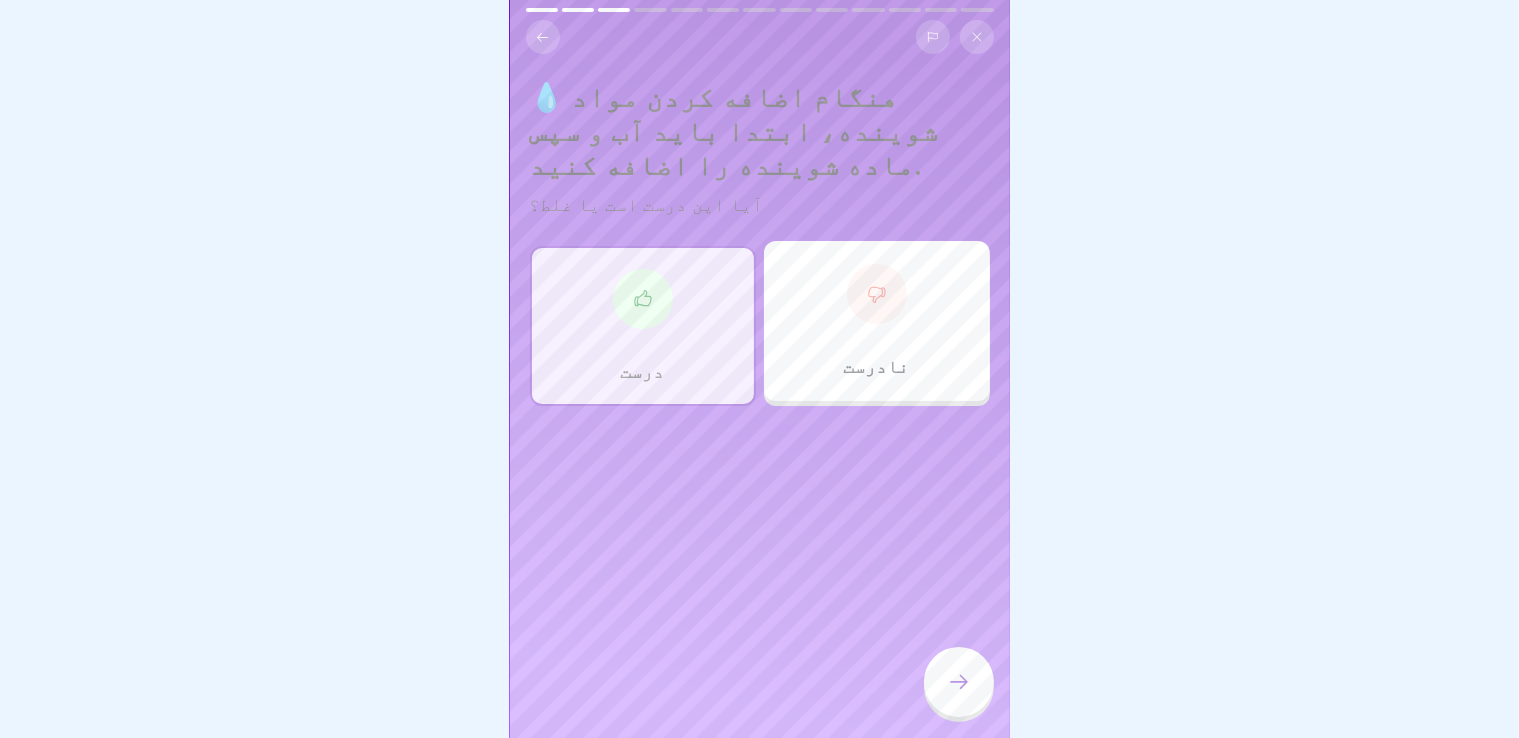 click at bounding box center [959, 682] 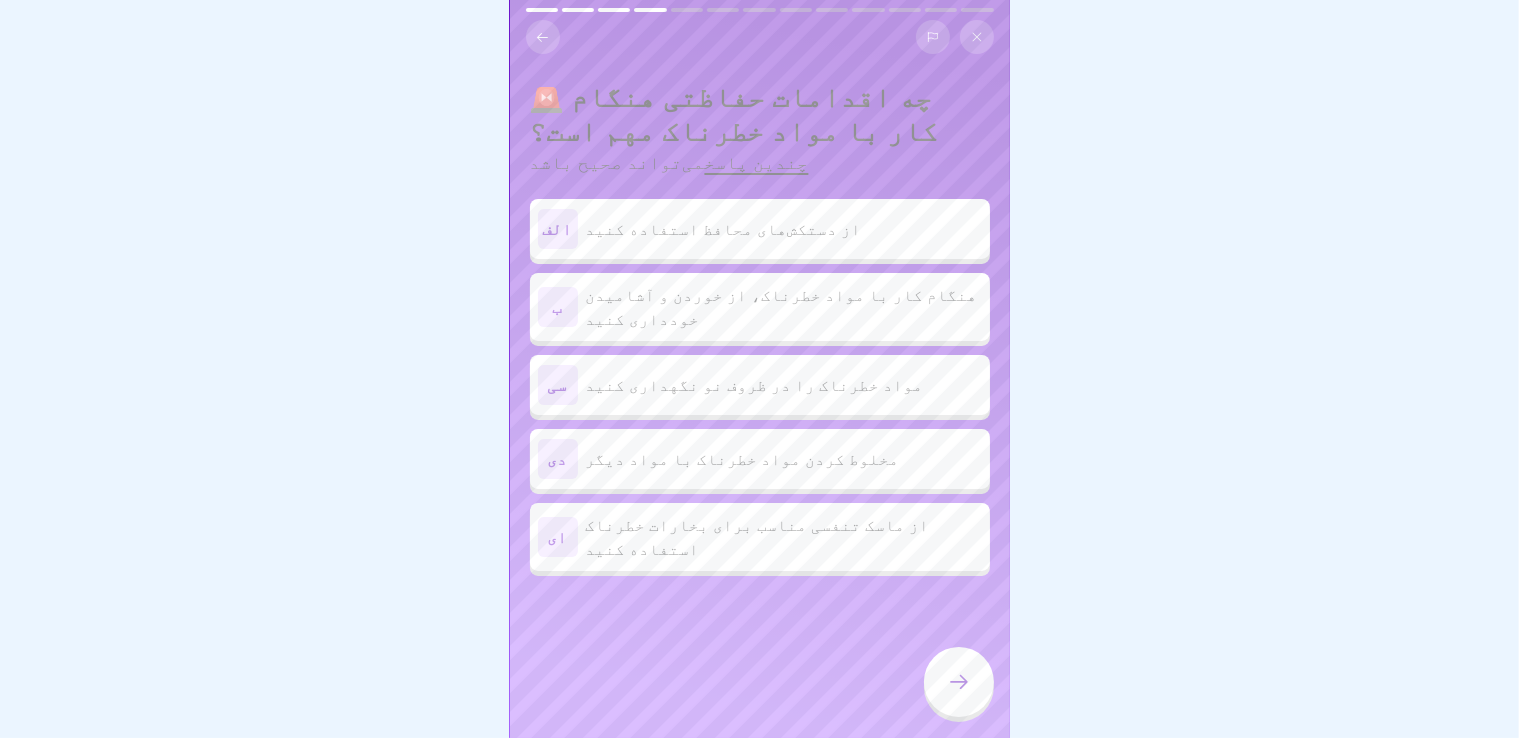 click on "الف از دستکش‌های محافظ استفاده کنید" at bounding box center (760, 229) 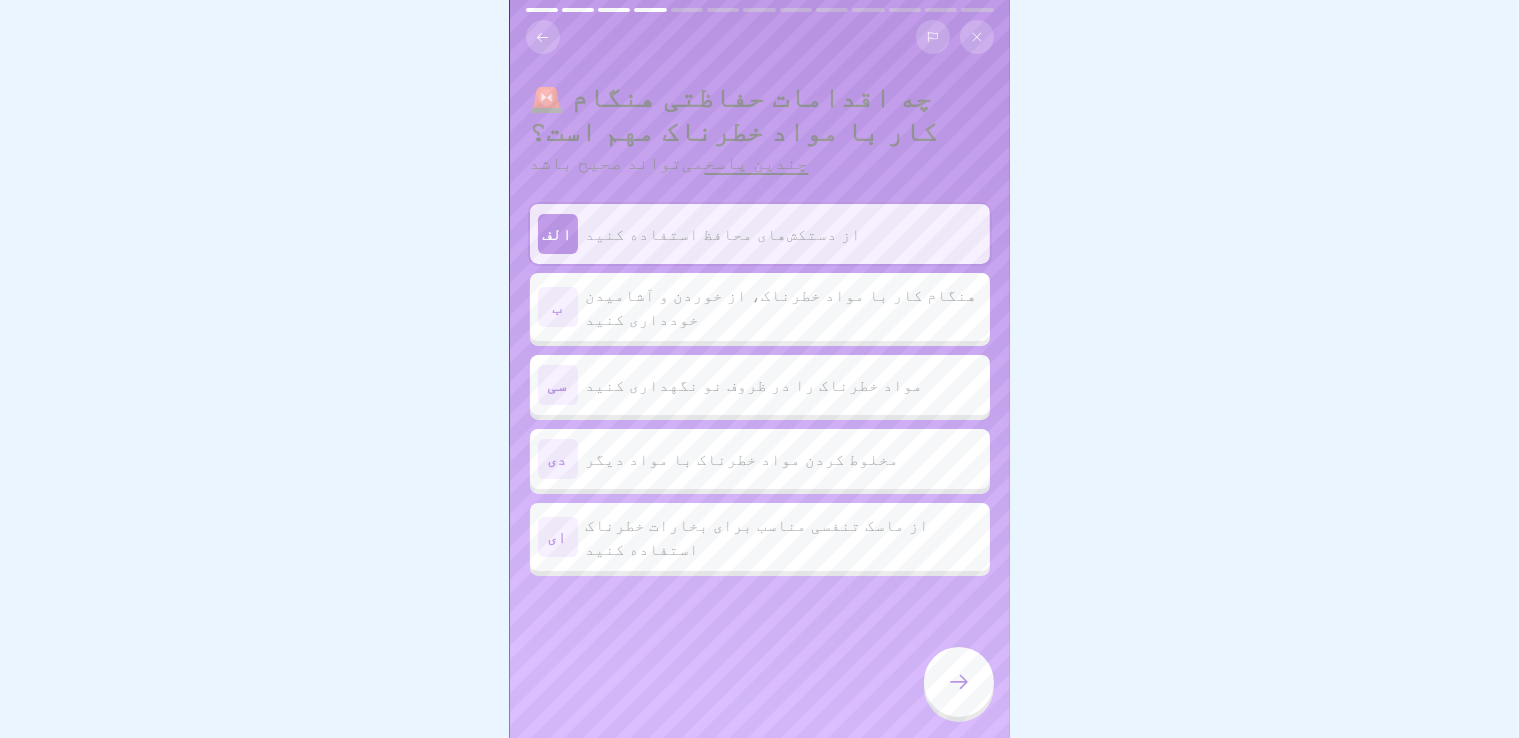 click on "هنگام کار با مواد خطرناک، از خوردن و آشامیدن خودداری کنید" at bounding box center (784, 307) 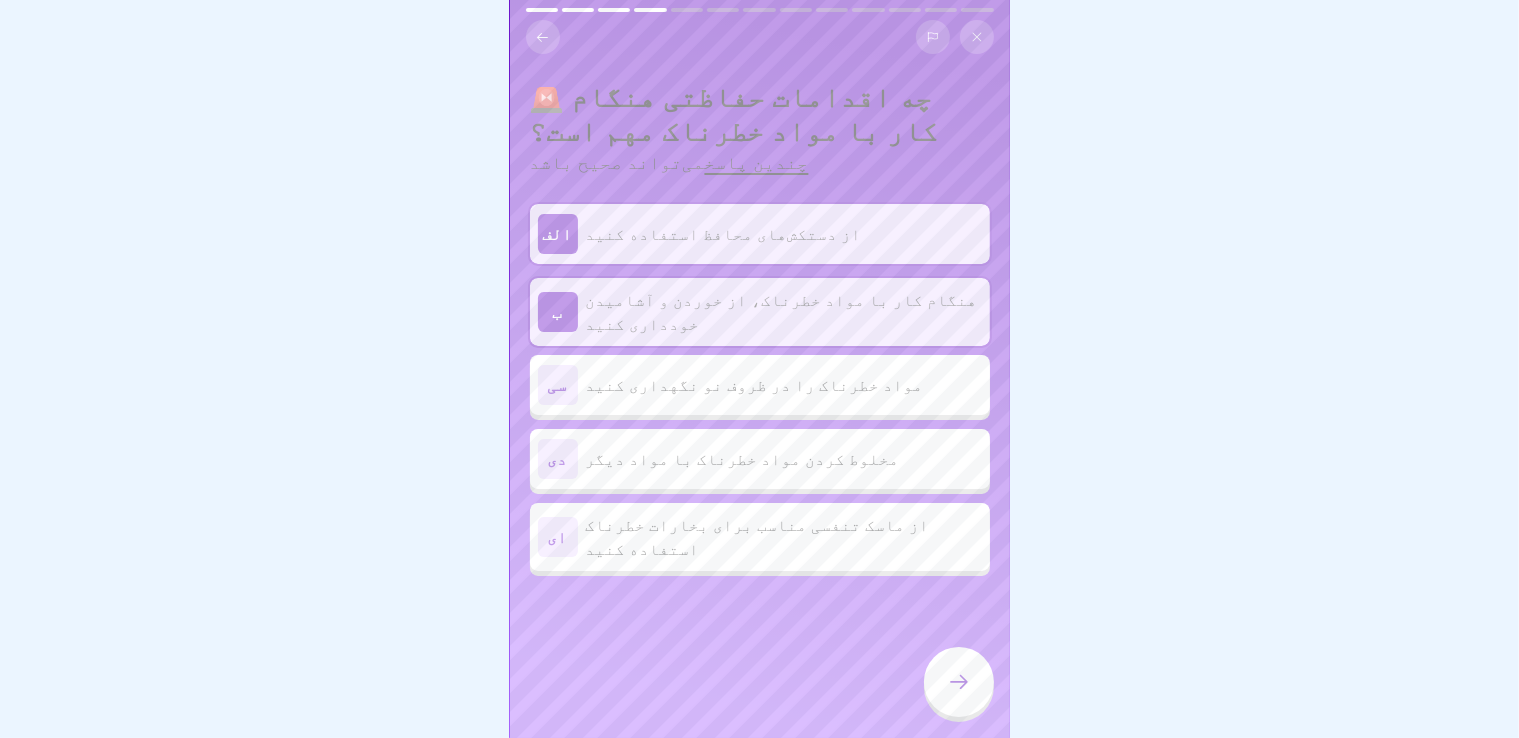 click on "مخلوط کردن مواد خطرناک با مواد دیگر" at bounding box center [743, 459] 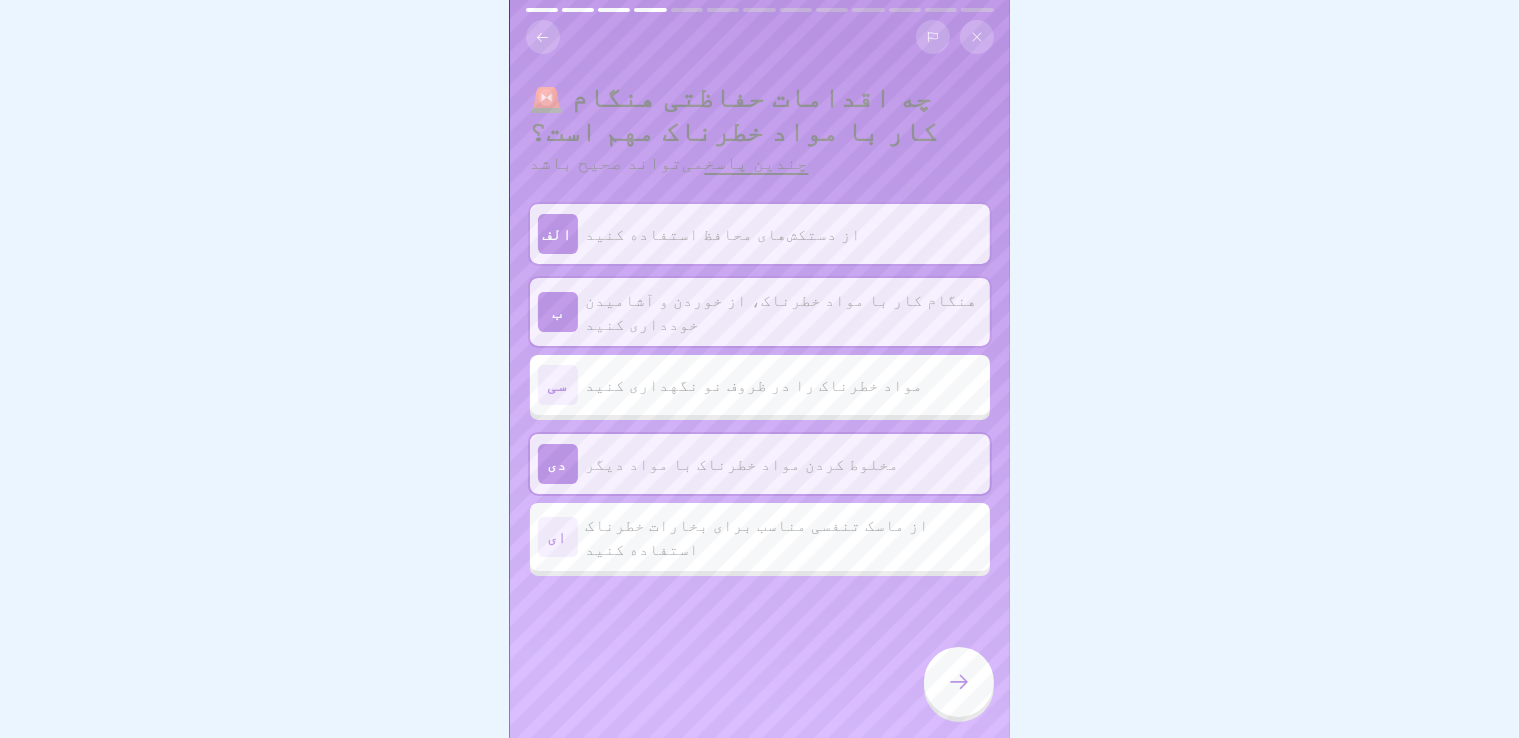 click on "از ماسک تنفسی مناسب برای بخارات خطرناک استفاده کنید" at bounding box center (758, 537) 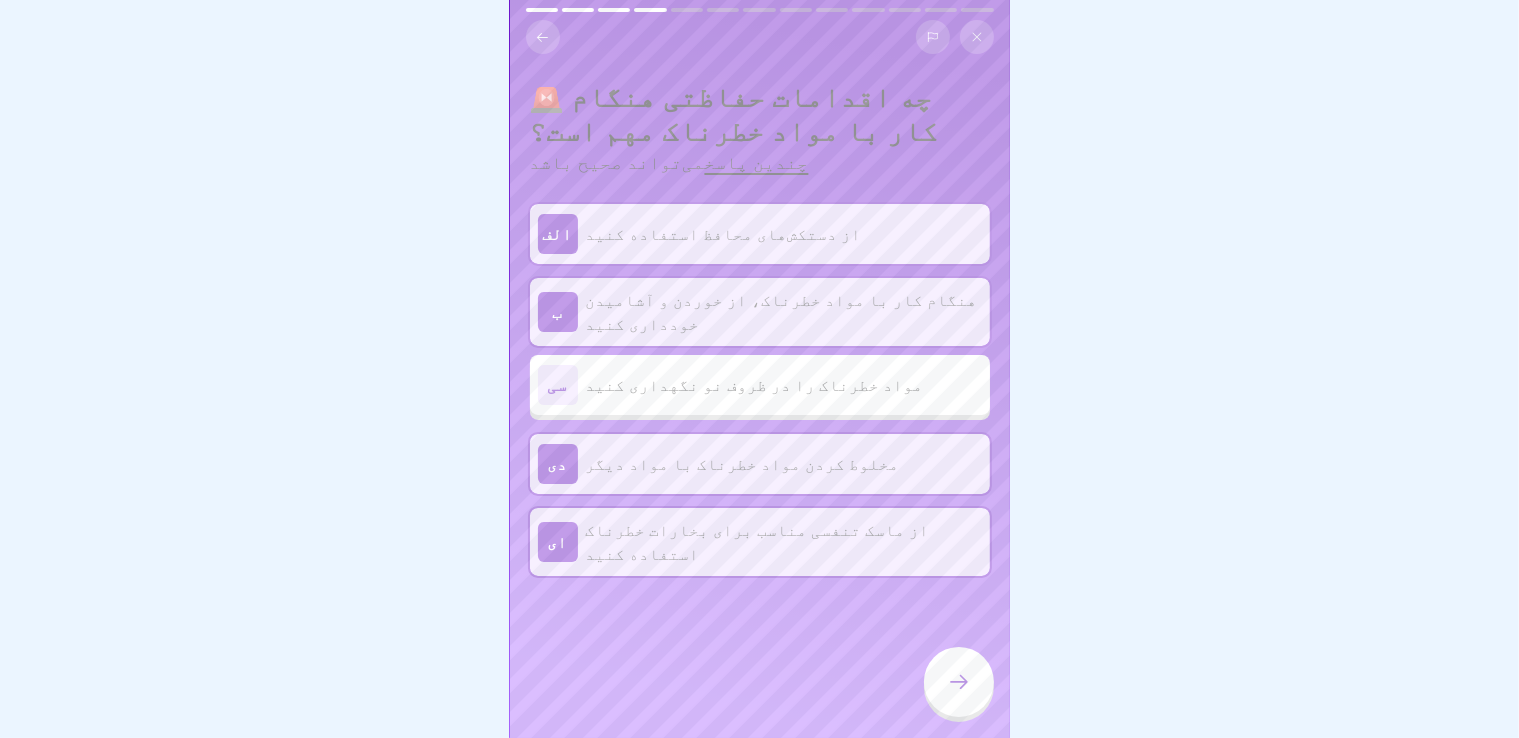 click at bounding box center (959, 682) 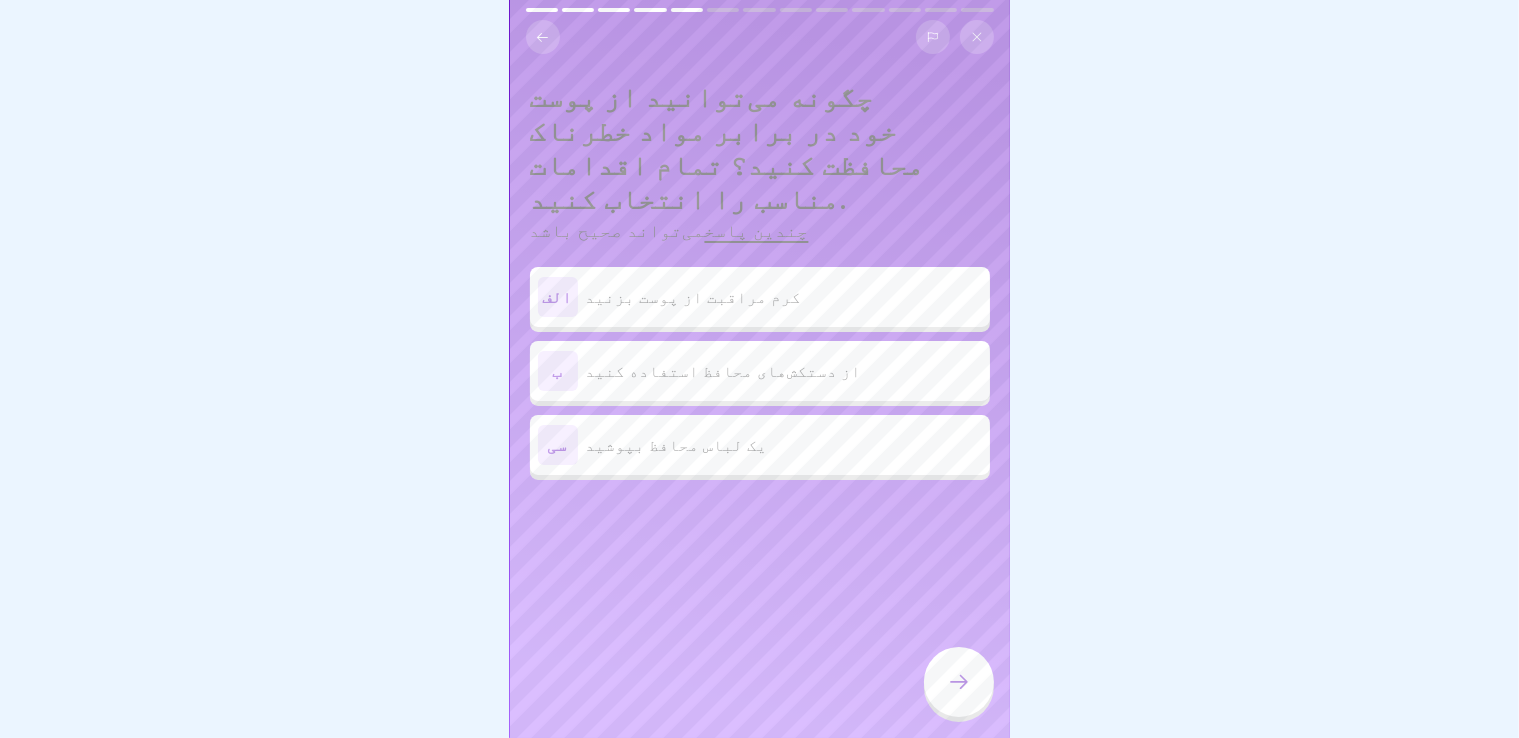 click on "الف کرم مراقبت از پوست بزنید" at bounding box center [760, 297] 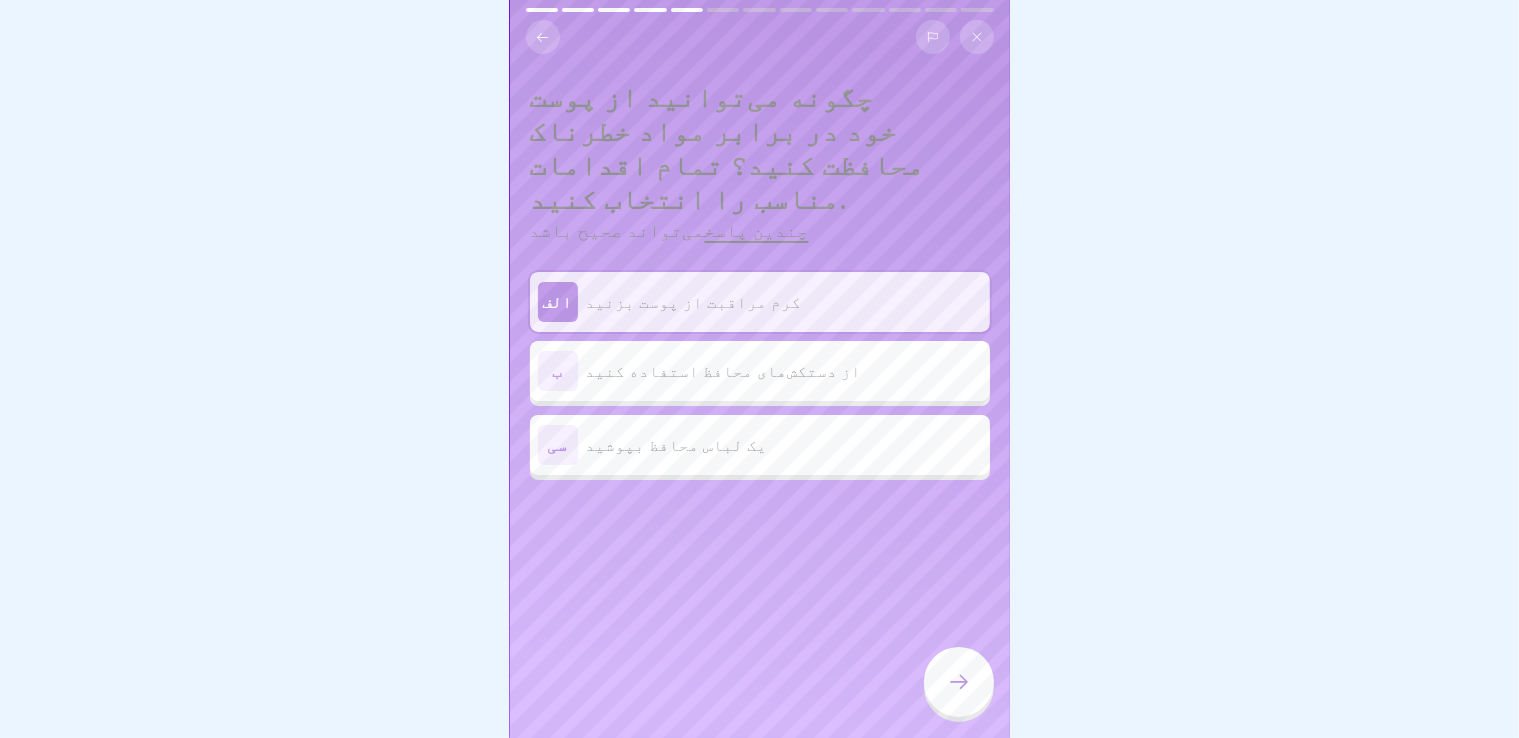 click on "ب از دستکش‌های محافظ استفاده کنید" at bounding box center (760, 371) 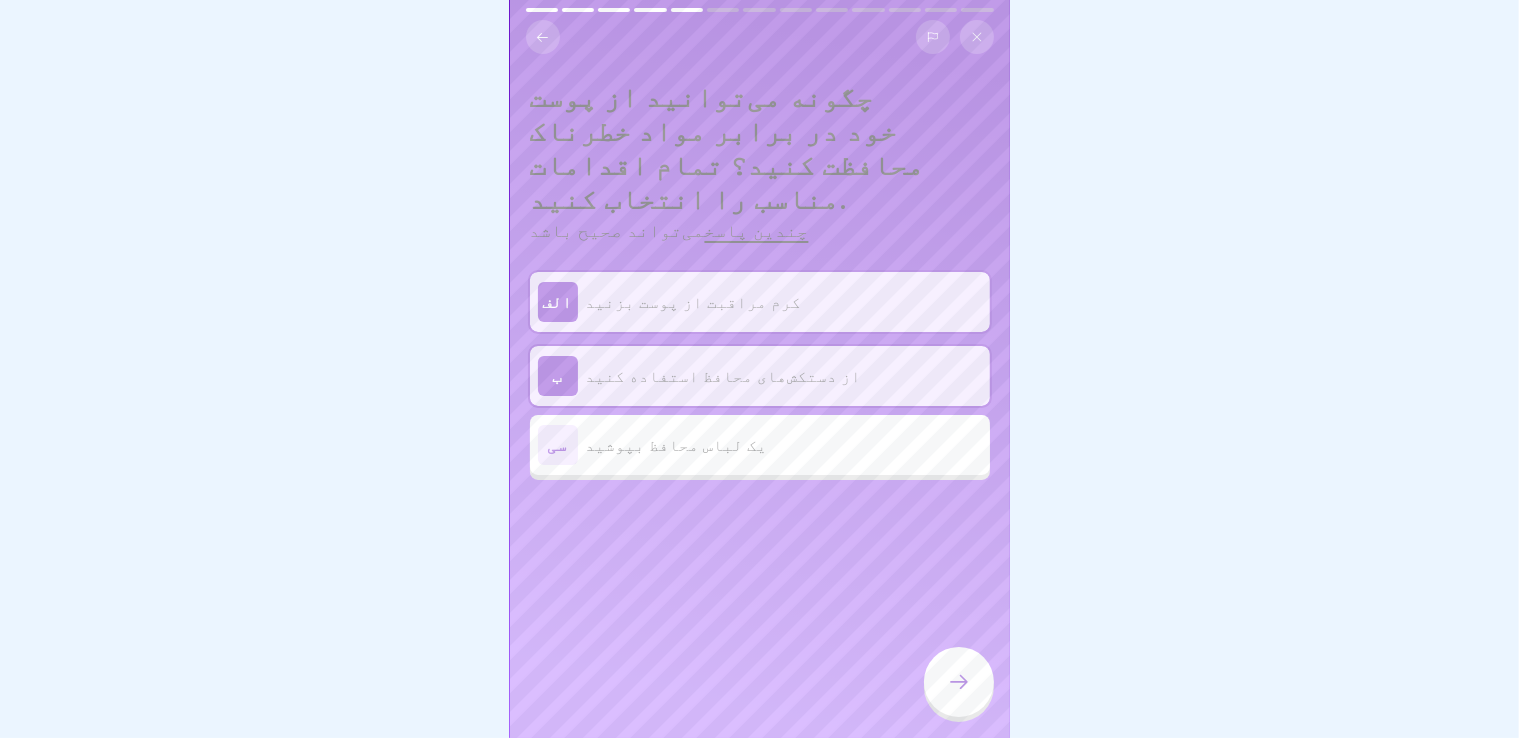 click at bounding box center (959, 682) 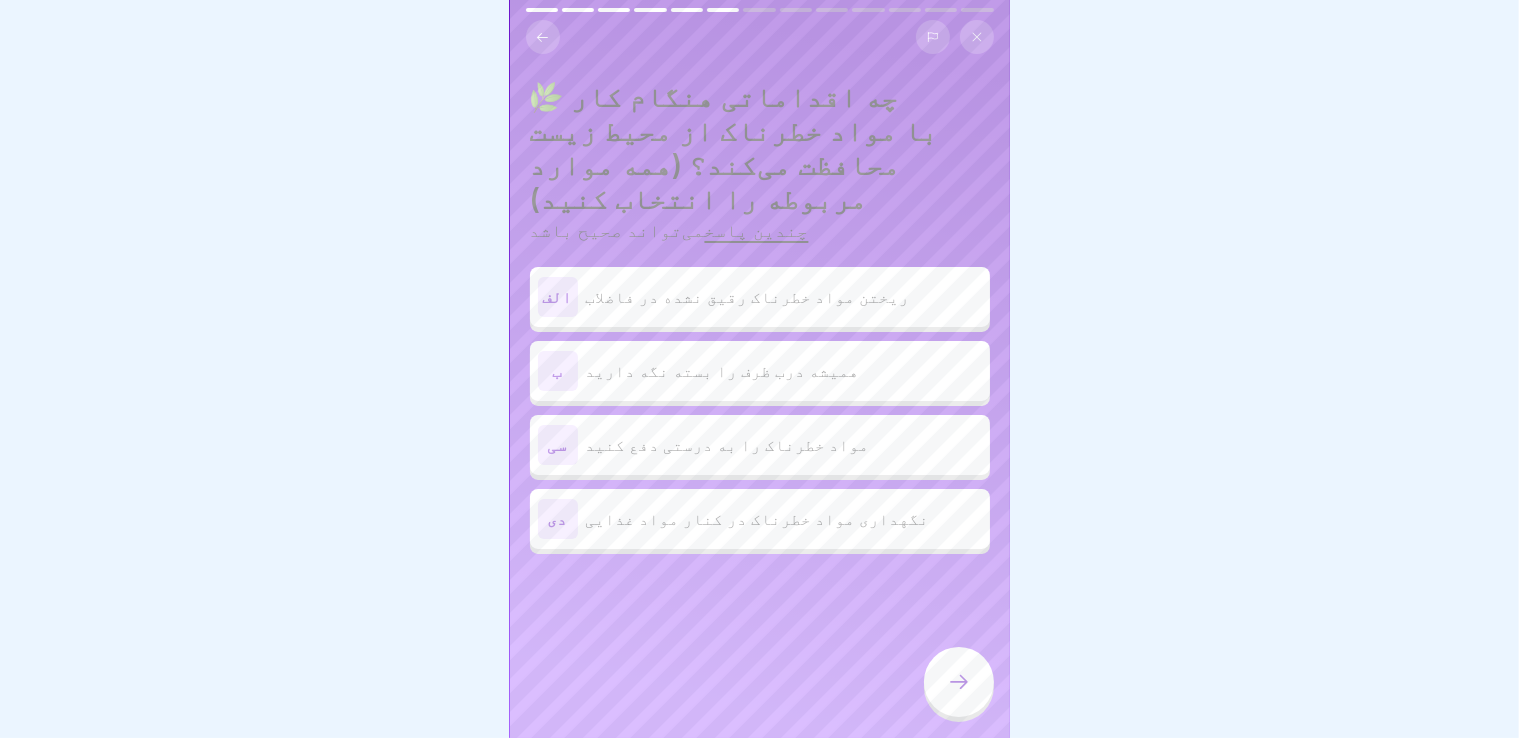 click on "مواد خطرناک را به درستی دفع کنید" at bounding box center [728, 445] 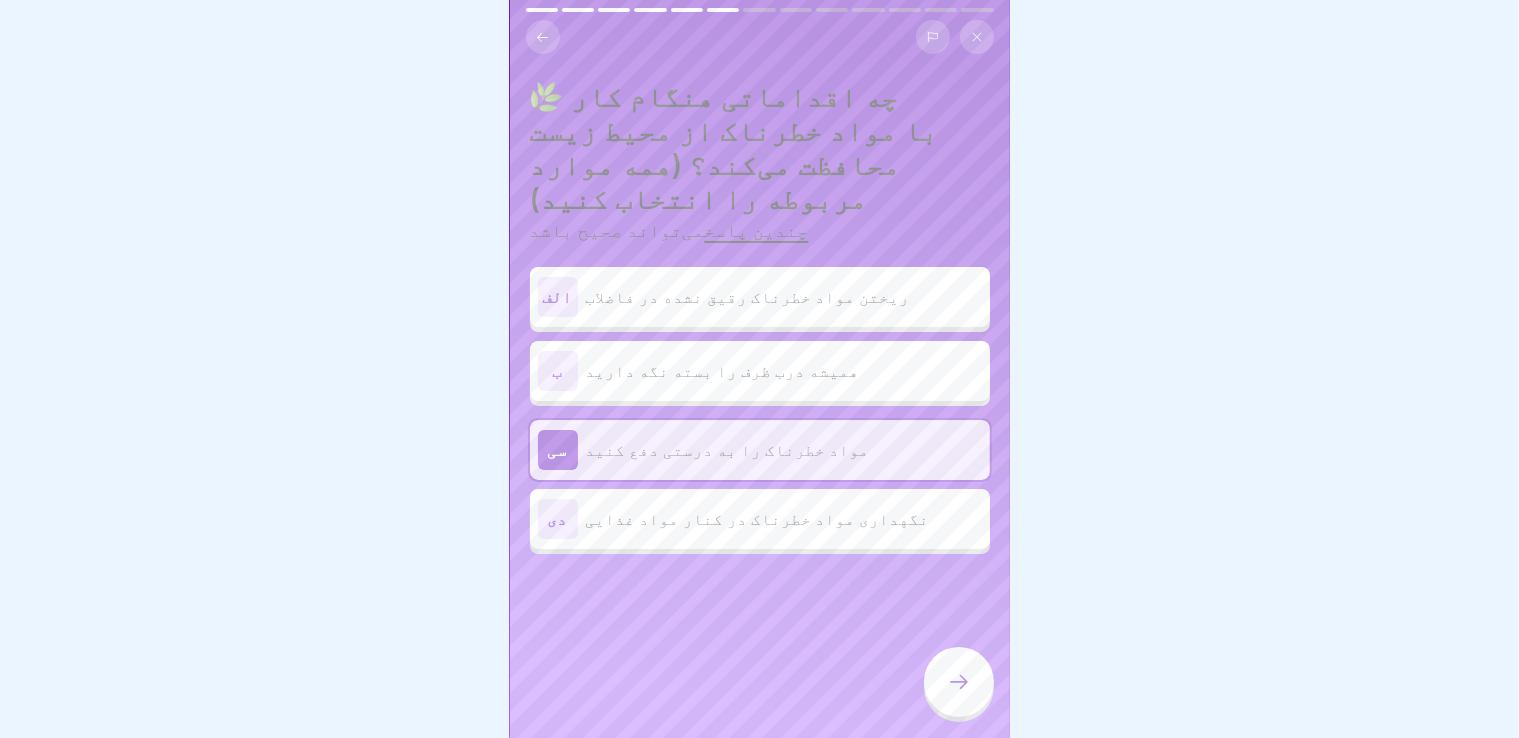 click on "ب همیشه درب ظرف را بسته نگه دارید" at bounding box center [760, 371] 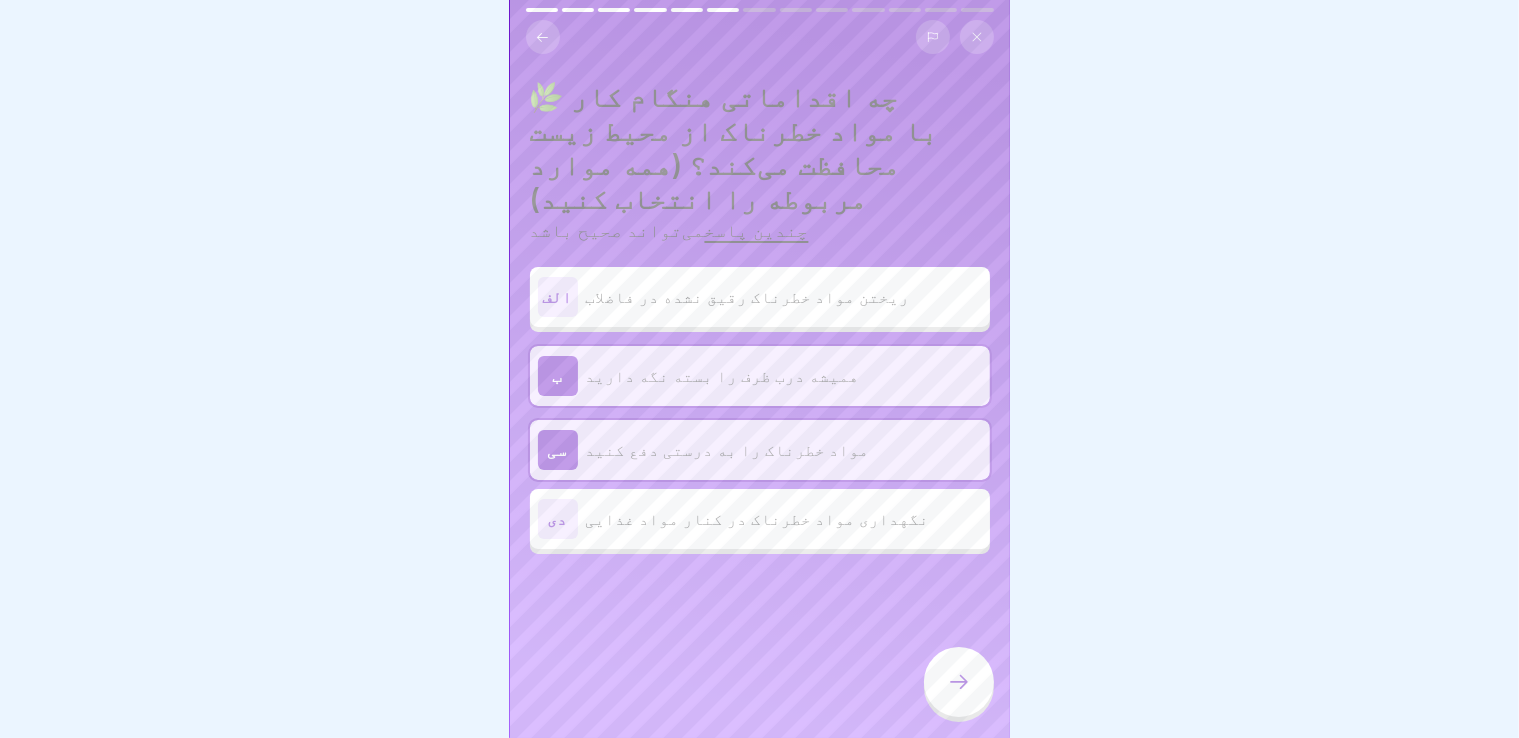 click at bounding box center [959, 682] 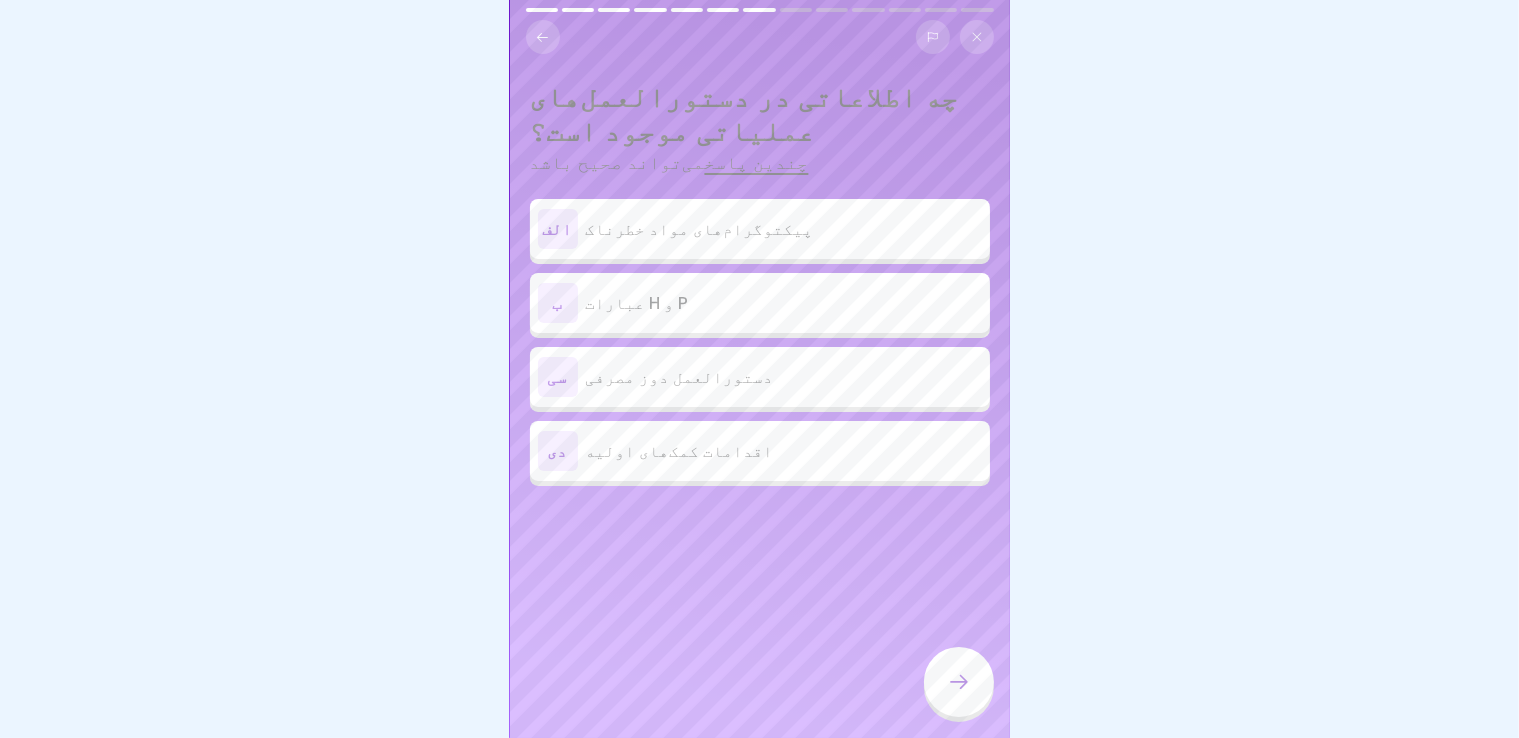 click 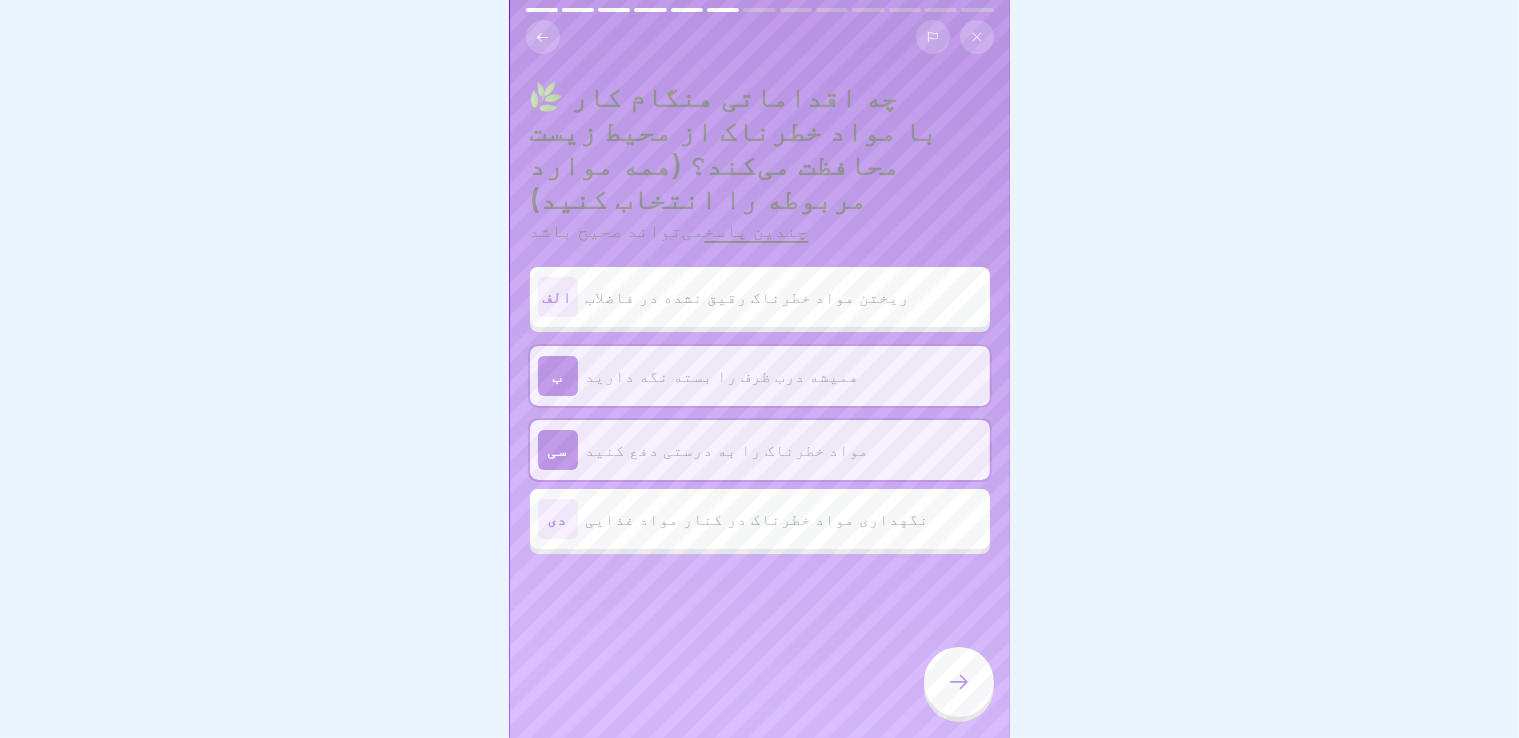 click on "مواد خطرناک را به درستی دفع کنید" at bounding box center (728, 450) 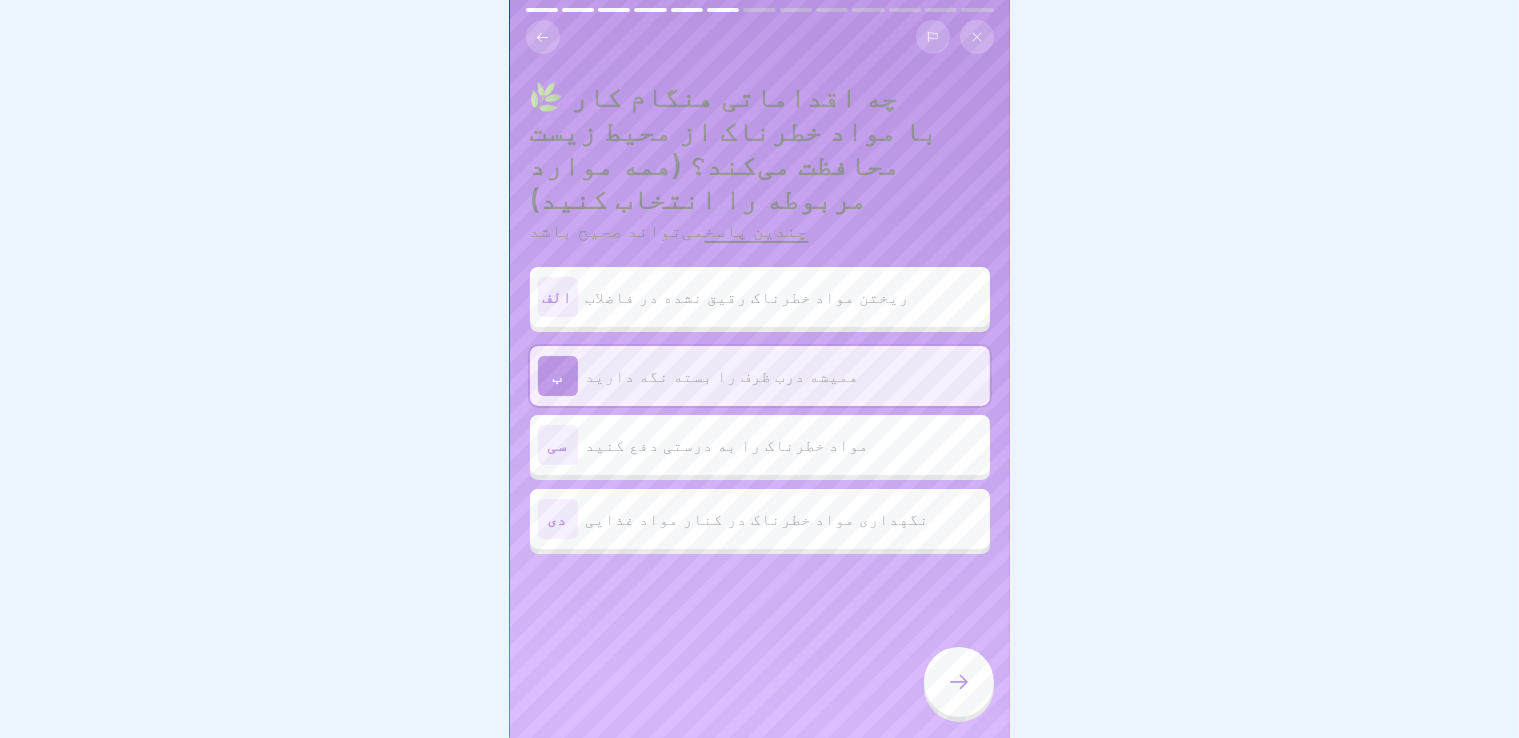 click 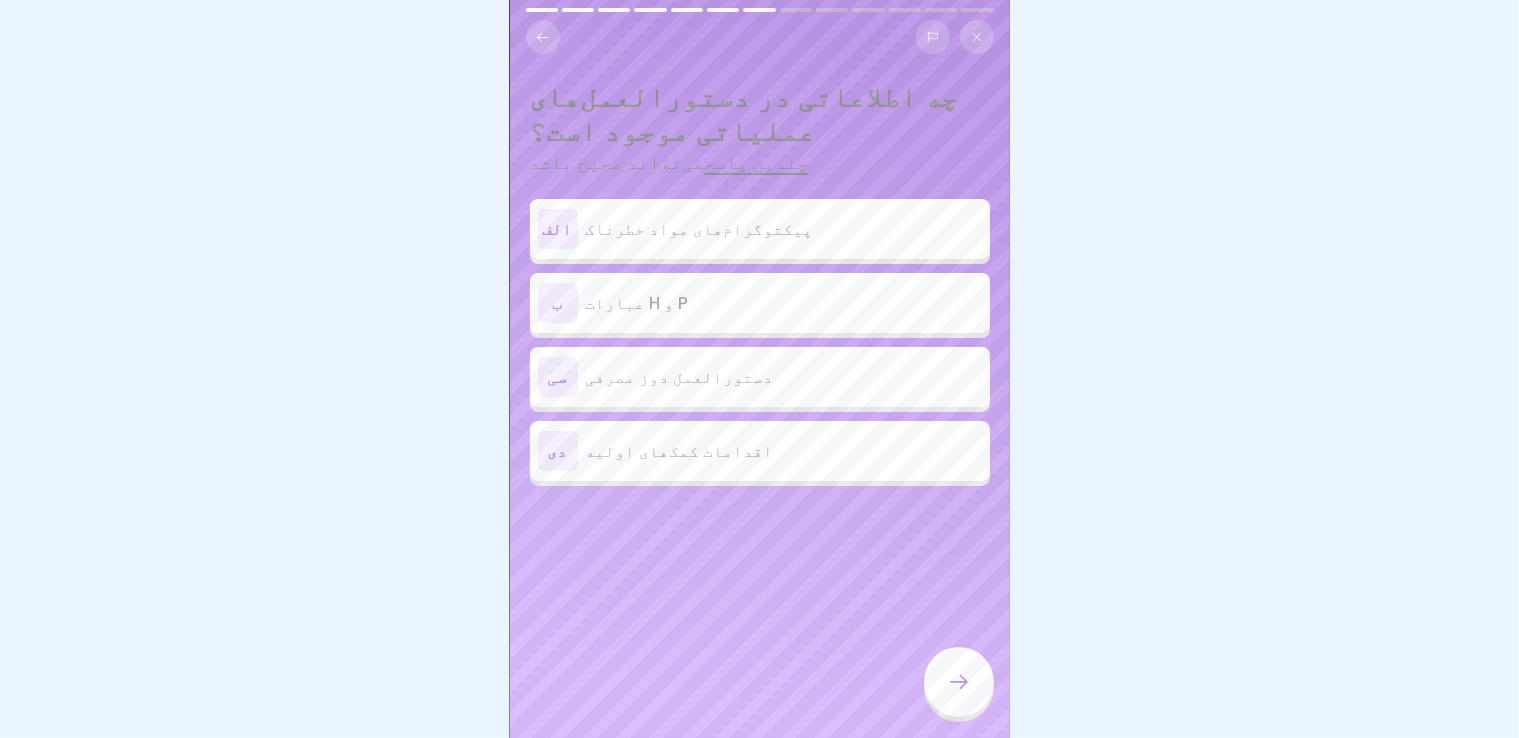 click on "عبارات H و P" at bounding box center [637, 303] 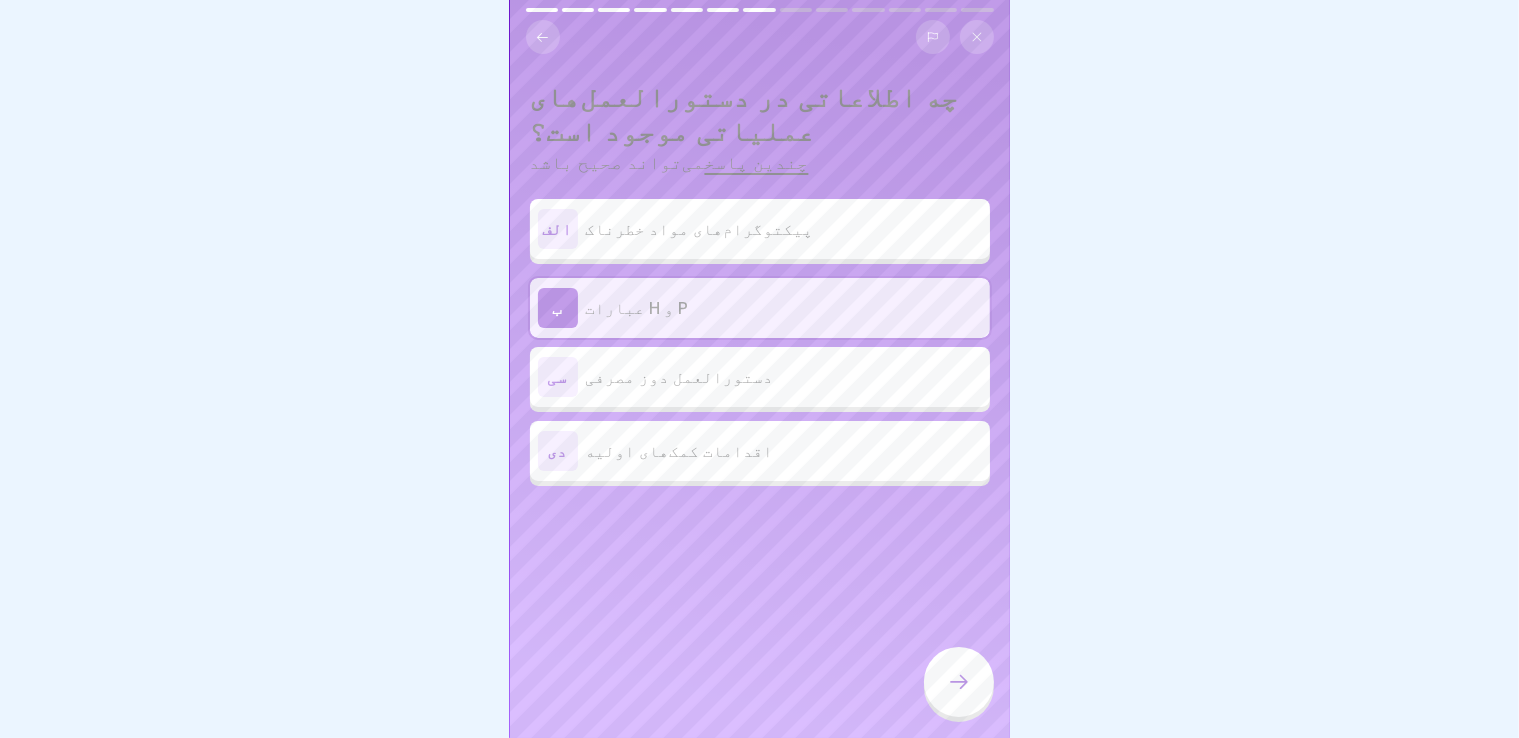 click at bounding box center (959, 682) 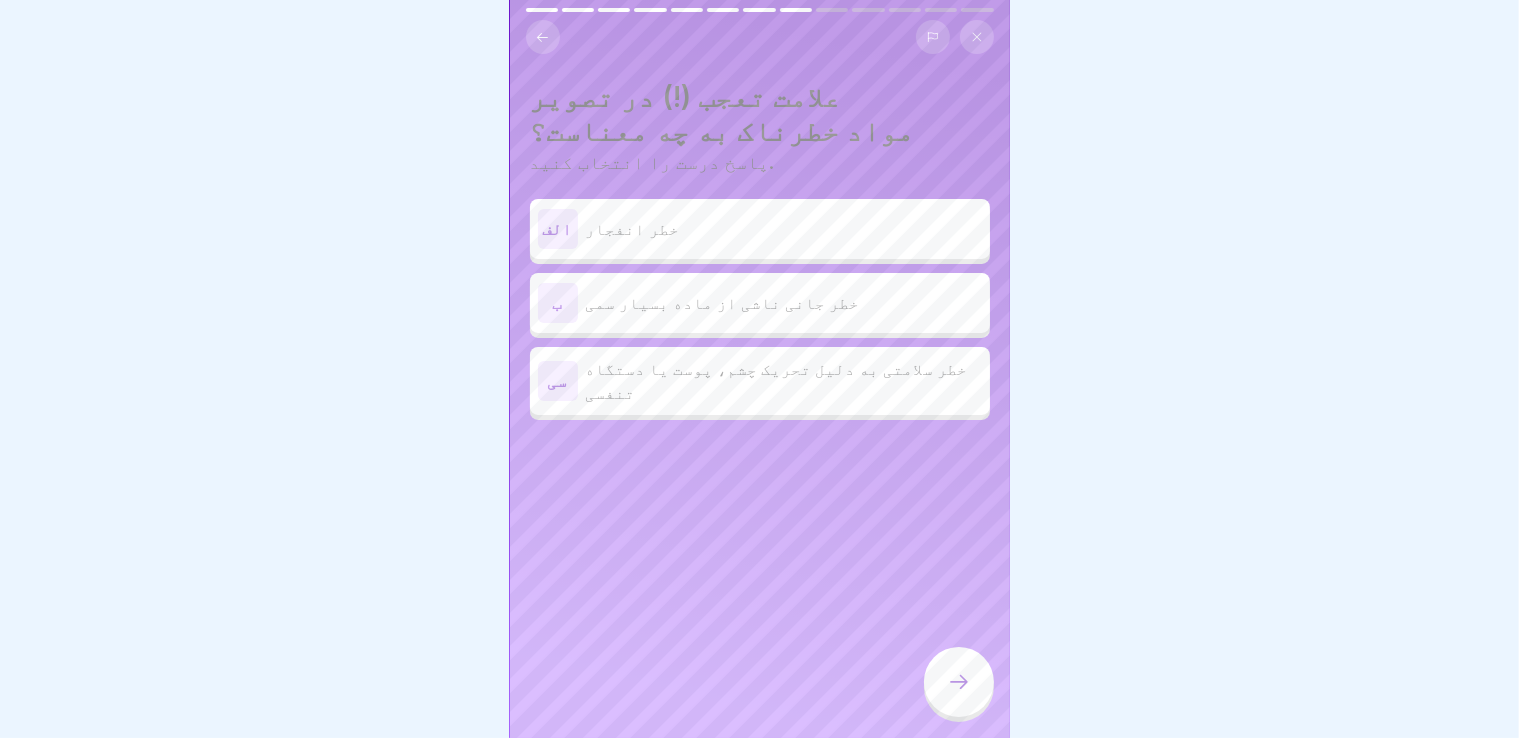 click on "خطر سلامتی به دلیل تحریک چشم، پوست یا دستگاه تنفسی" at bounding box center [777, 381] 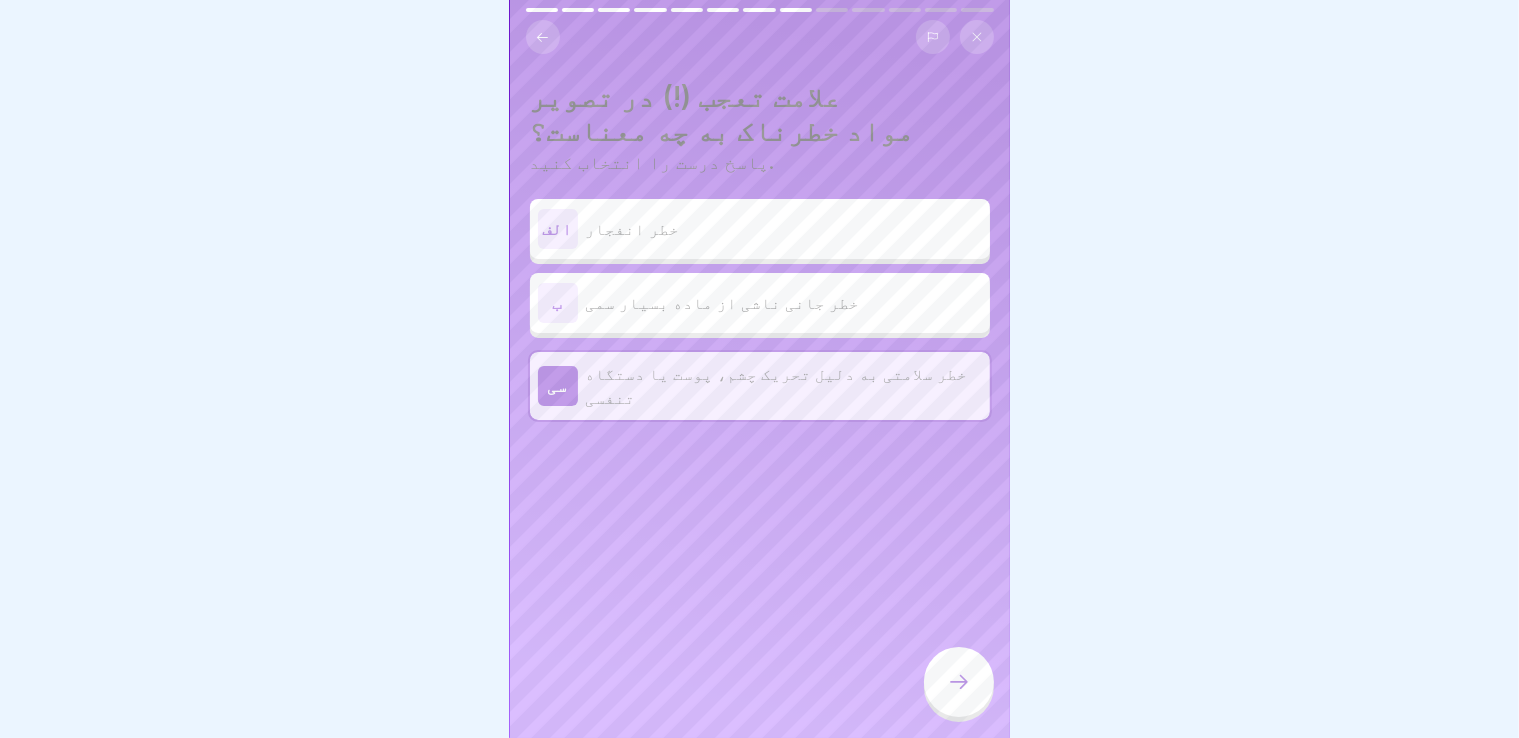 click at bounding box center (959, 682) 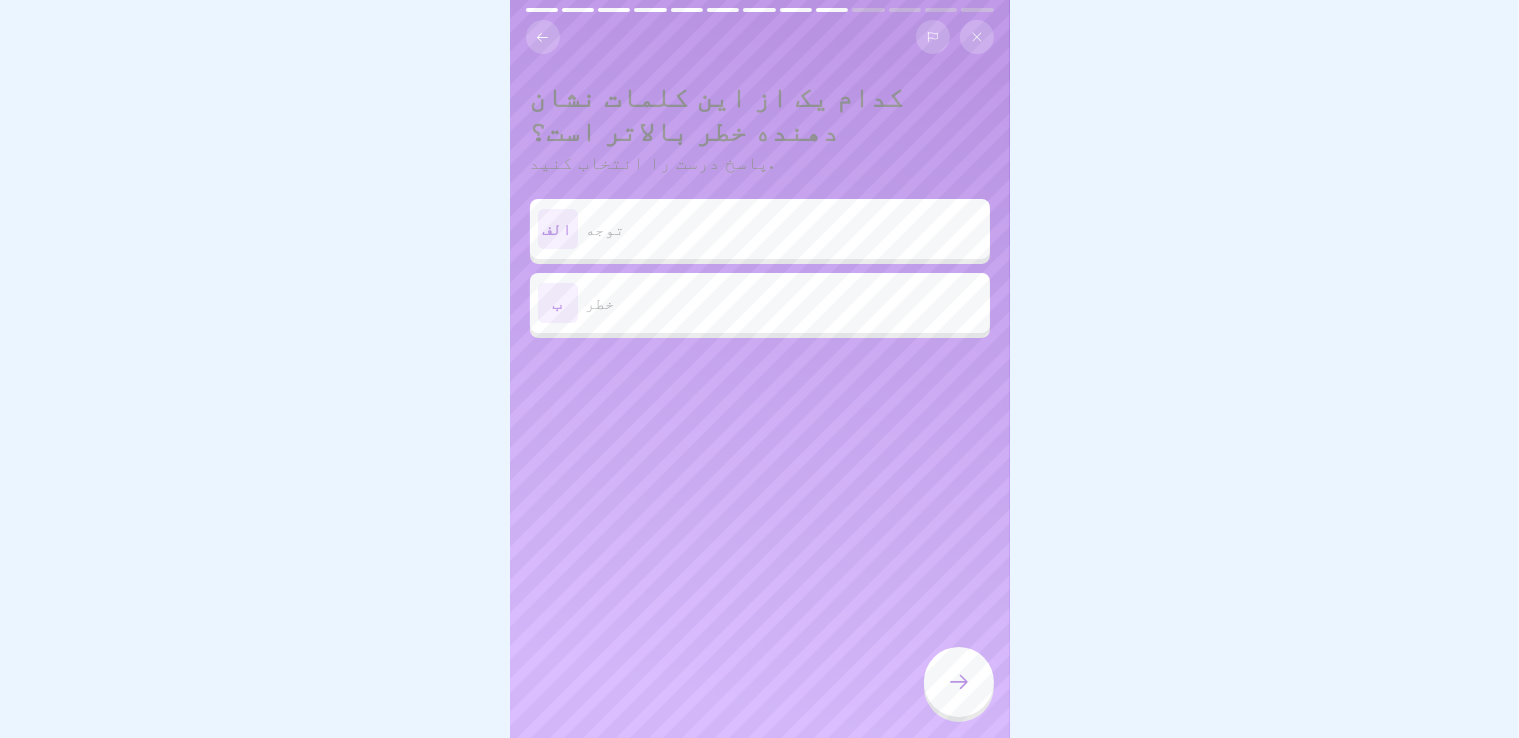 click on "ب خطر" at bounding box center (760, 303) 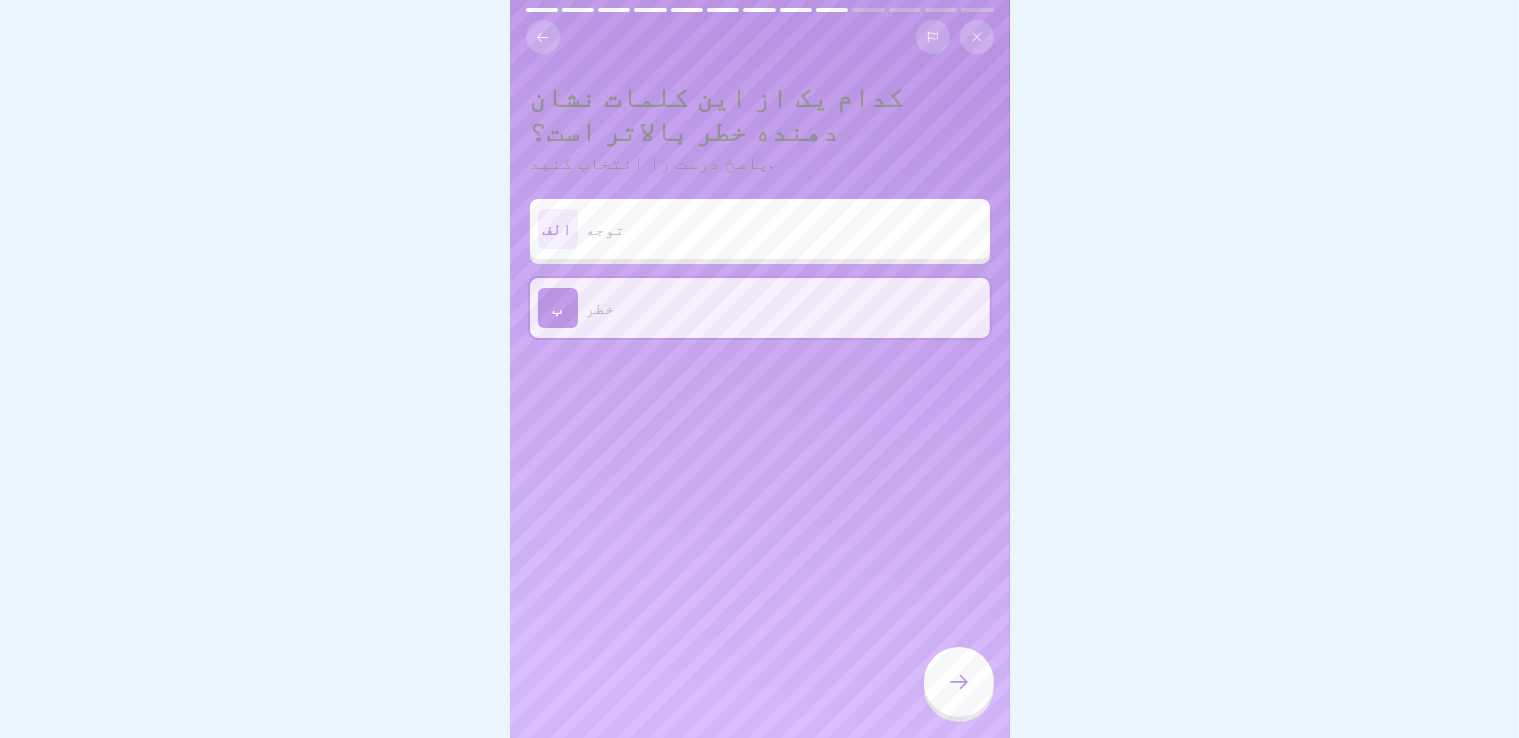 click at bounding box center [959, 682] 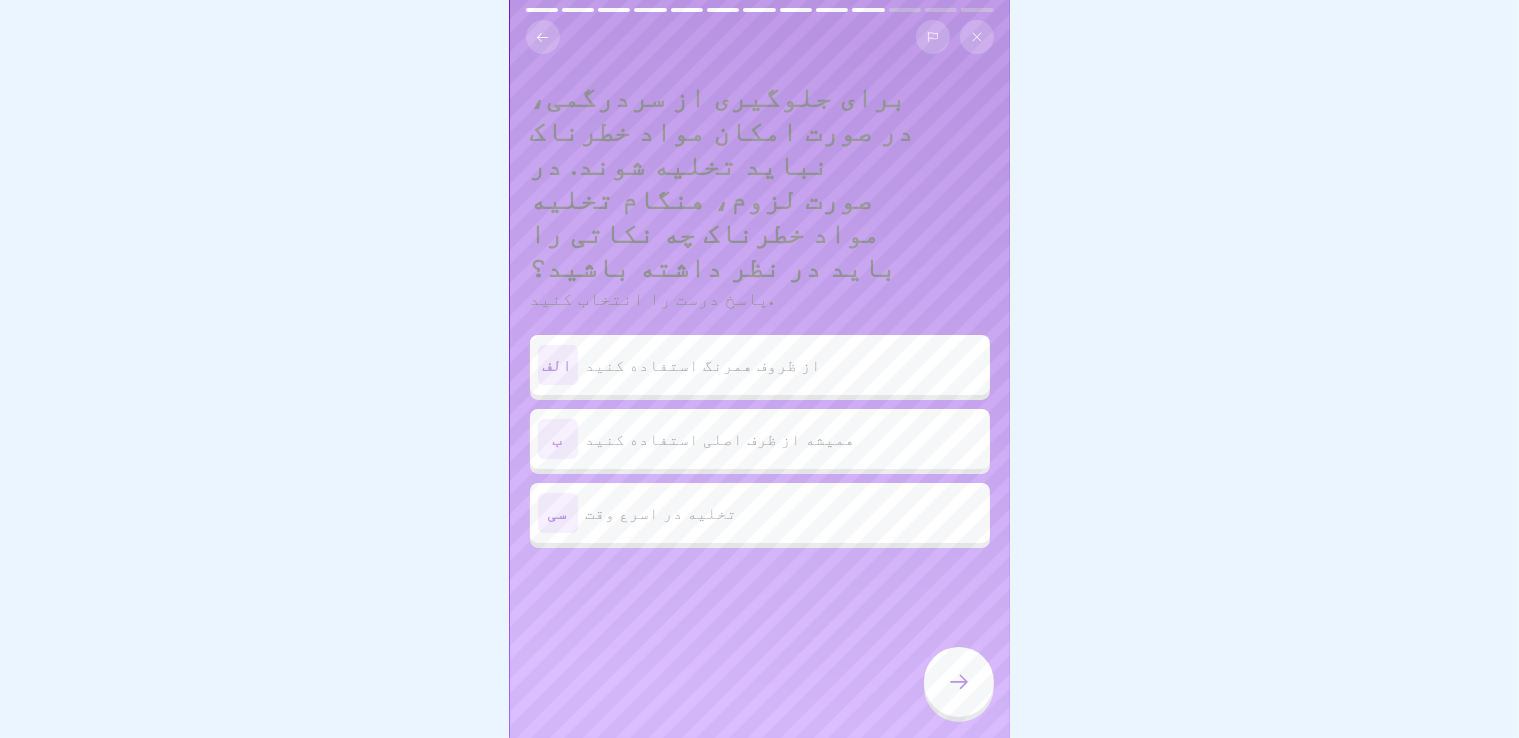 click on "تخلیه در اسرع وقت" at bounding box center (662, 513) 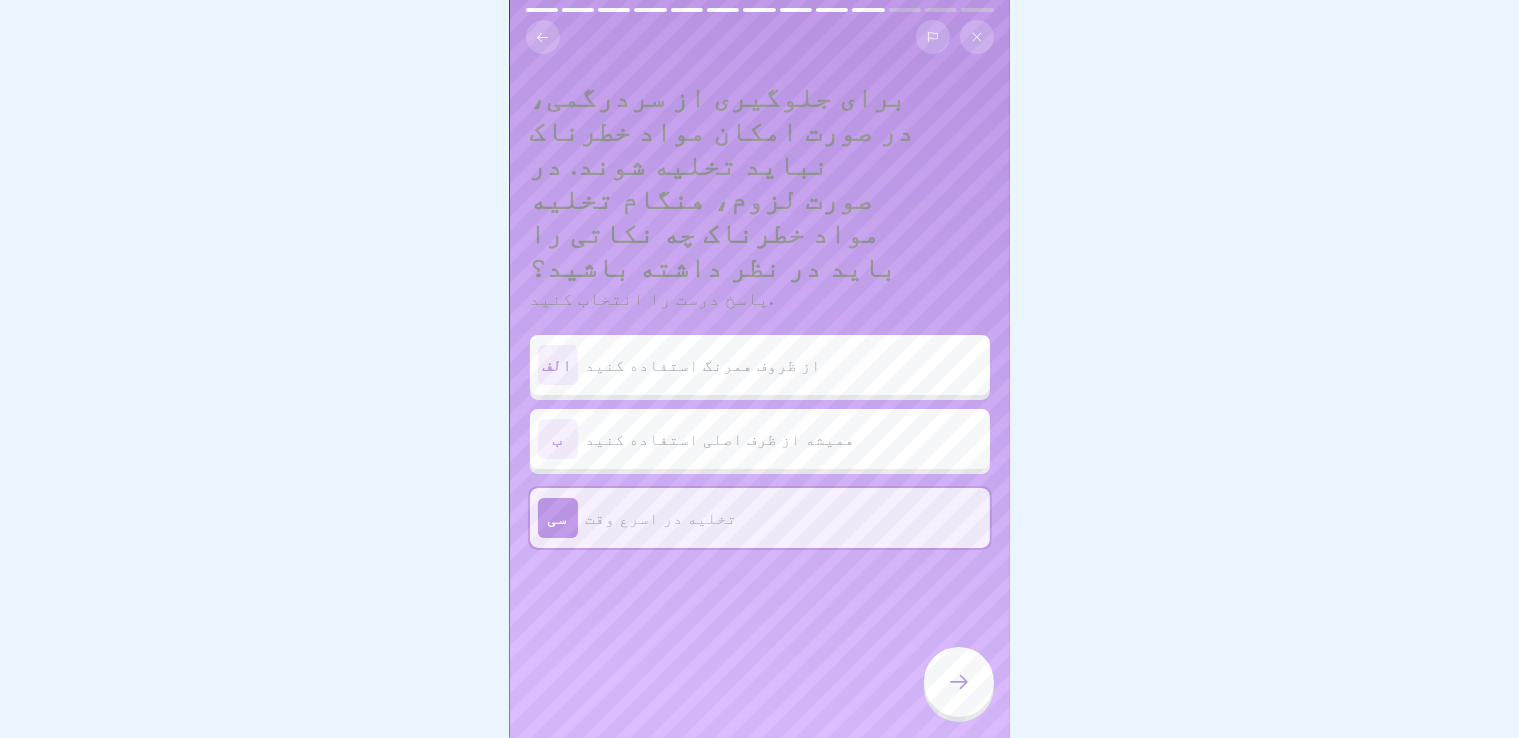 click 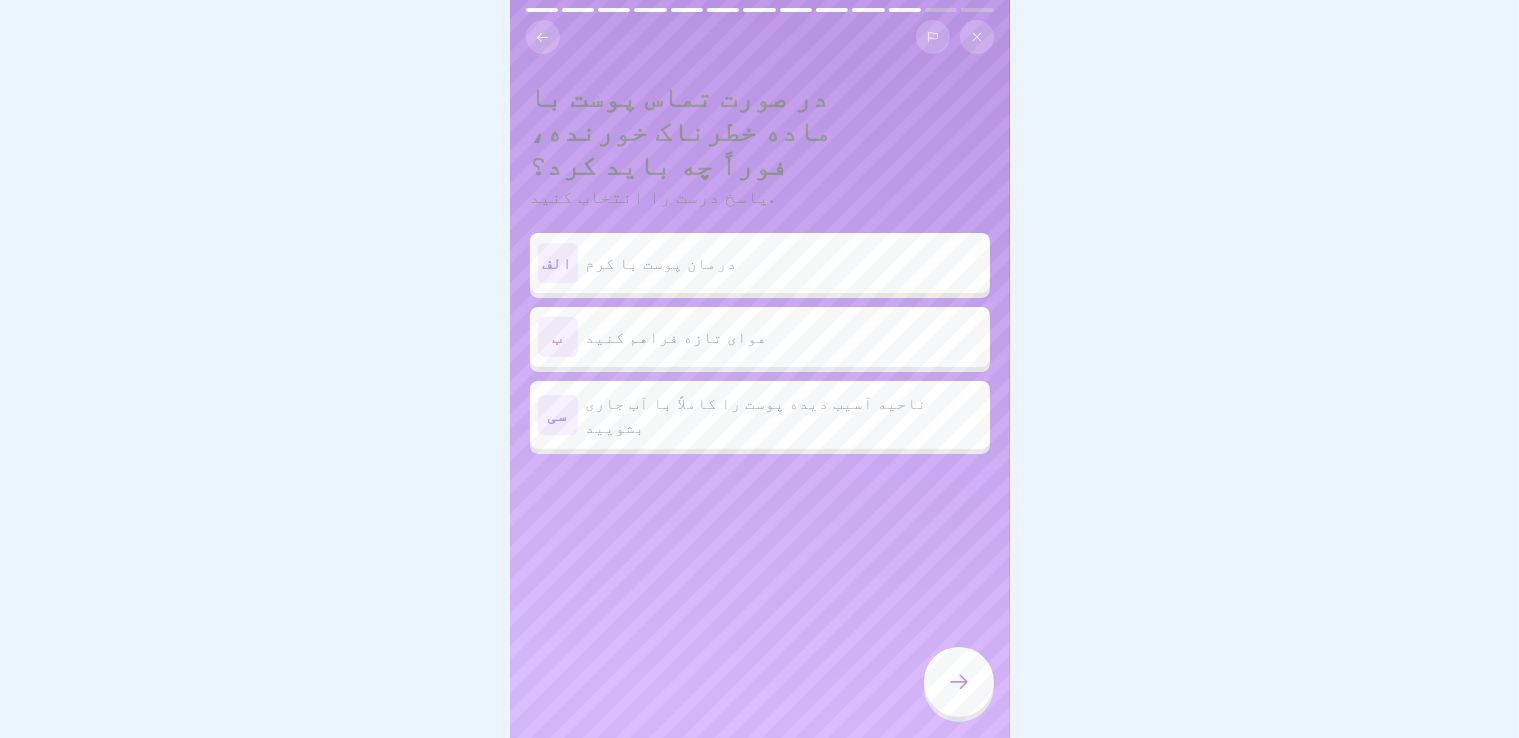 click on "ناحیه آسیب دیده پوست را کاملاً با آب جاری بشویید" at bounding box center [757, 415] 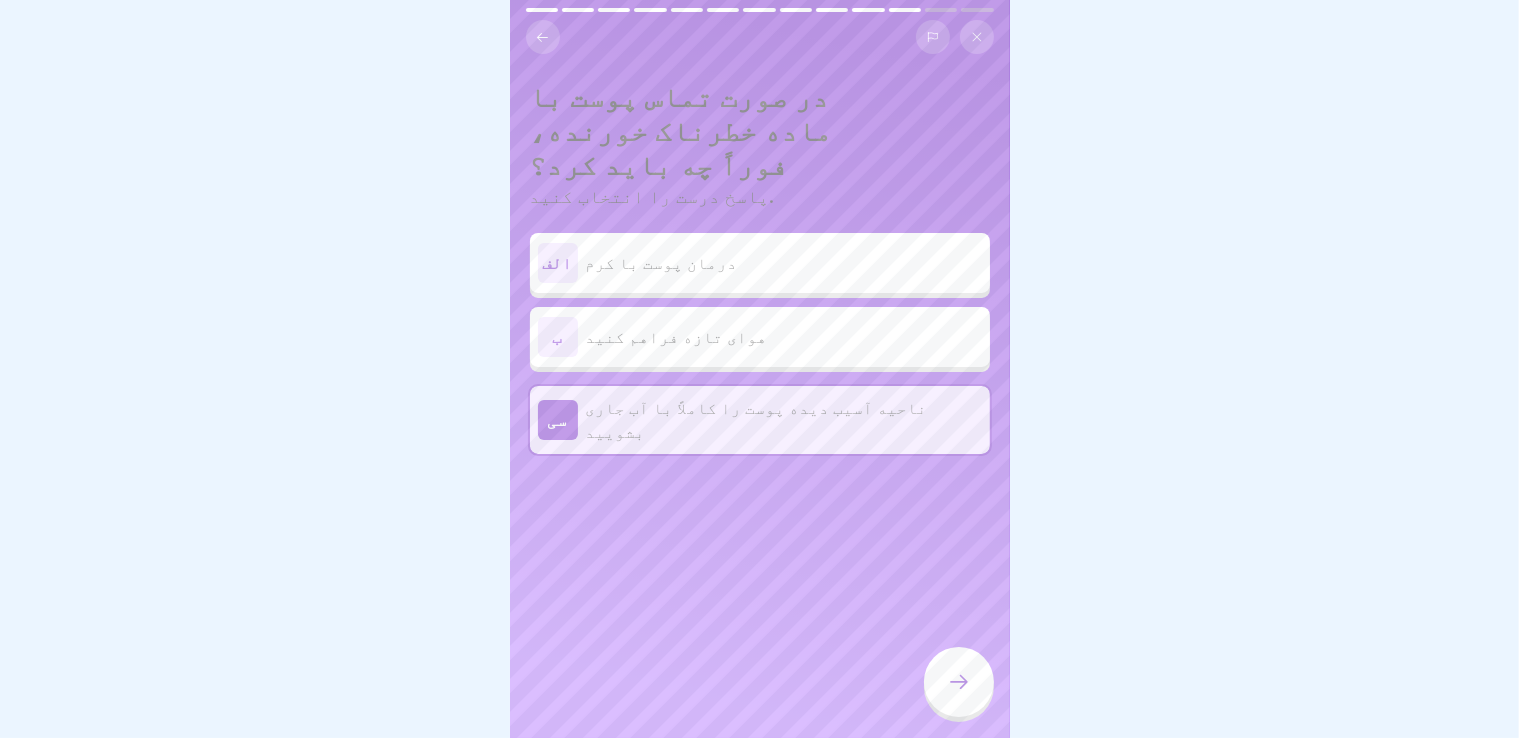 click at bounding box center [959, 682] 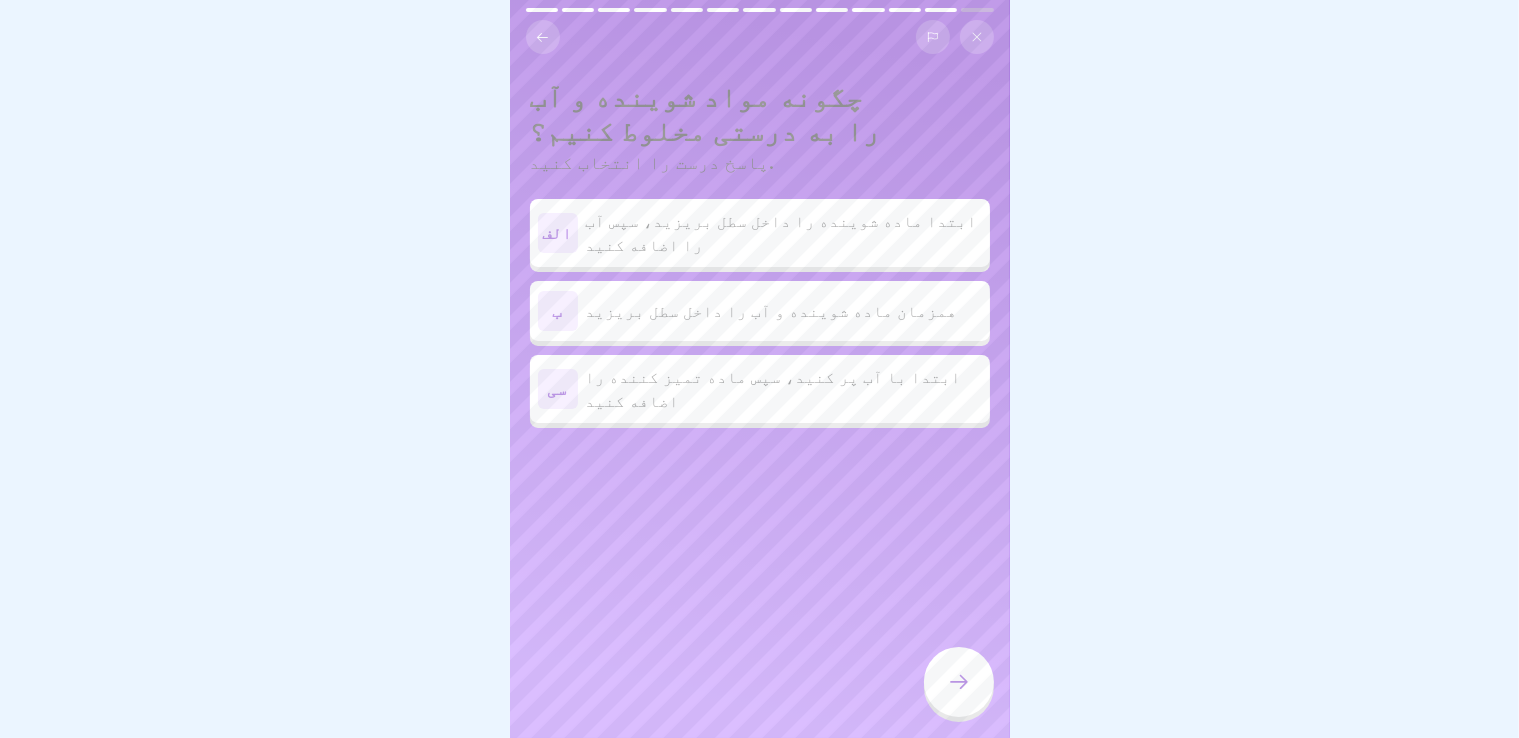 click on "سی ابتدا با آب پر کنید، سپس ماده تمیز کننده را اضافه کنید" at bounding box center (760, 389) 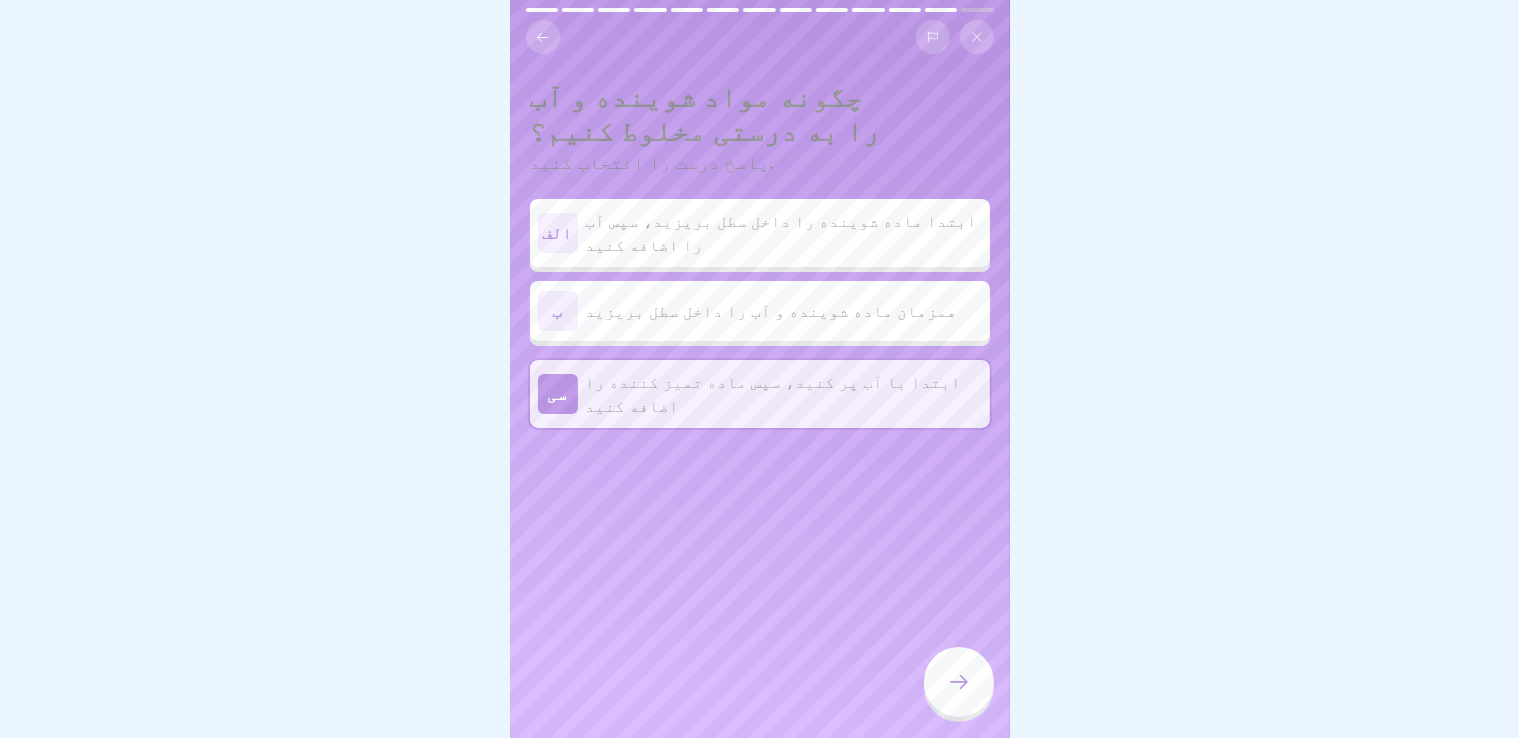 click 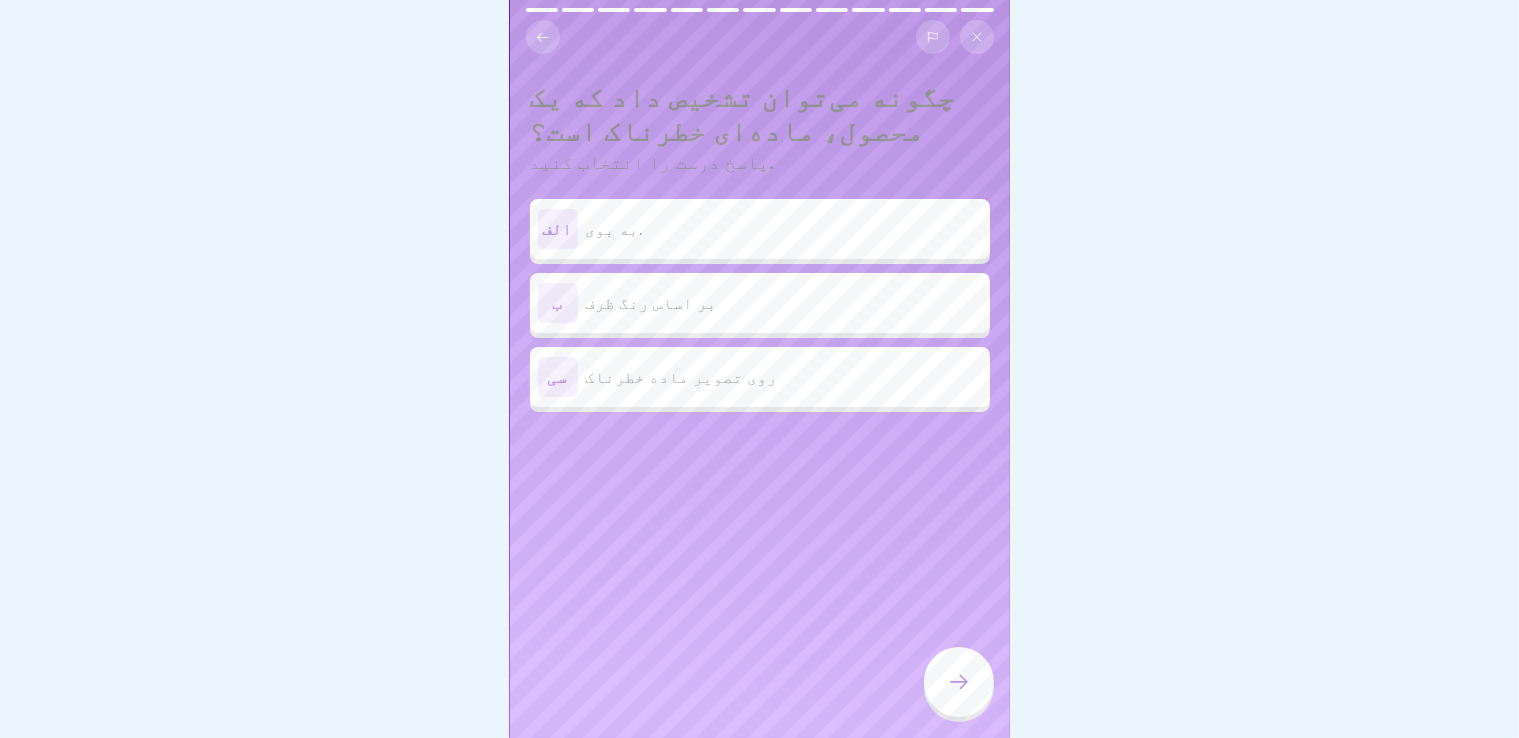 click on "روی تصویر ماده خطرناک" at bounding box center [784, 377] 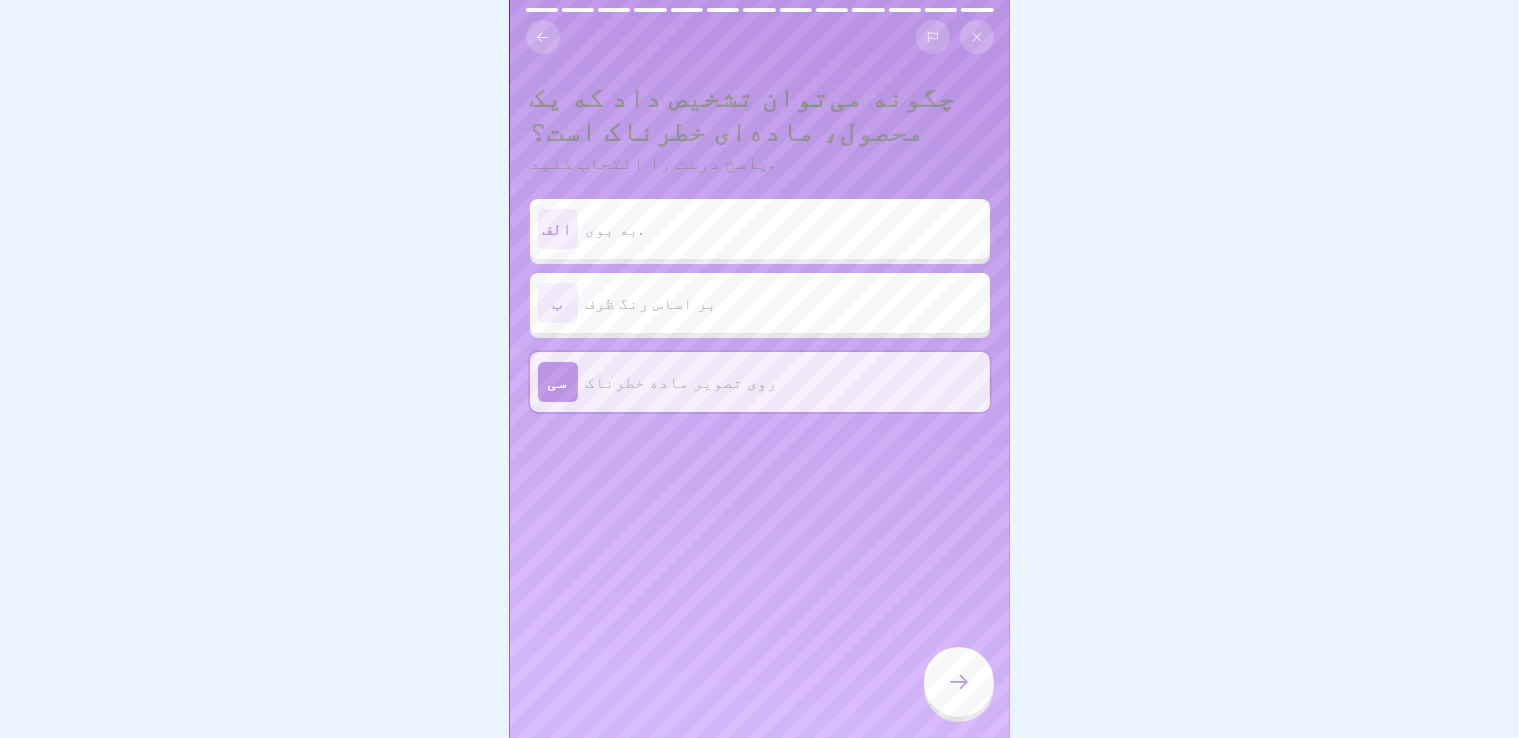 click at bounding box center [959, 682] 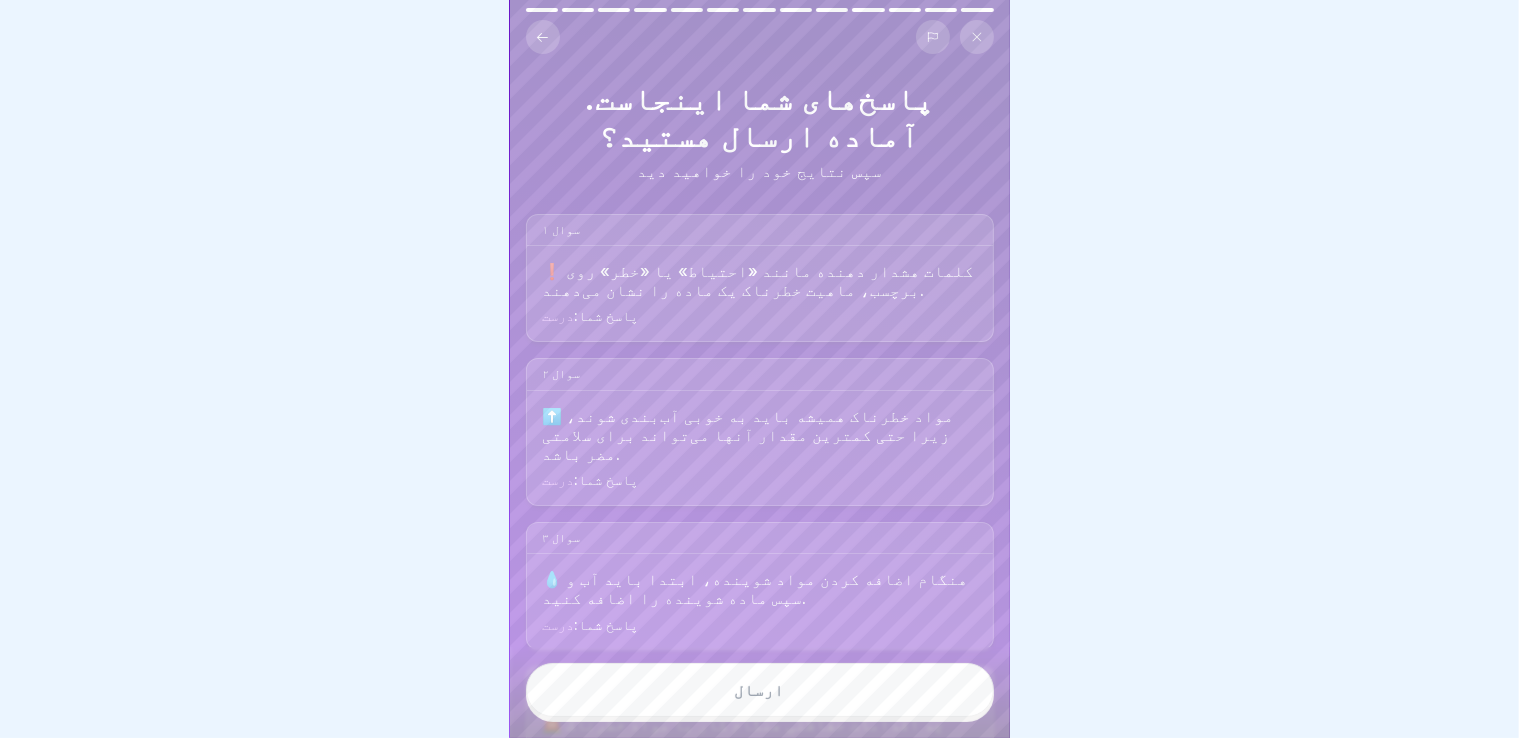click on "ارسال" at bounding box center [760, 690] 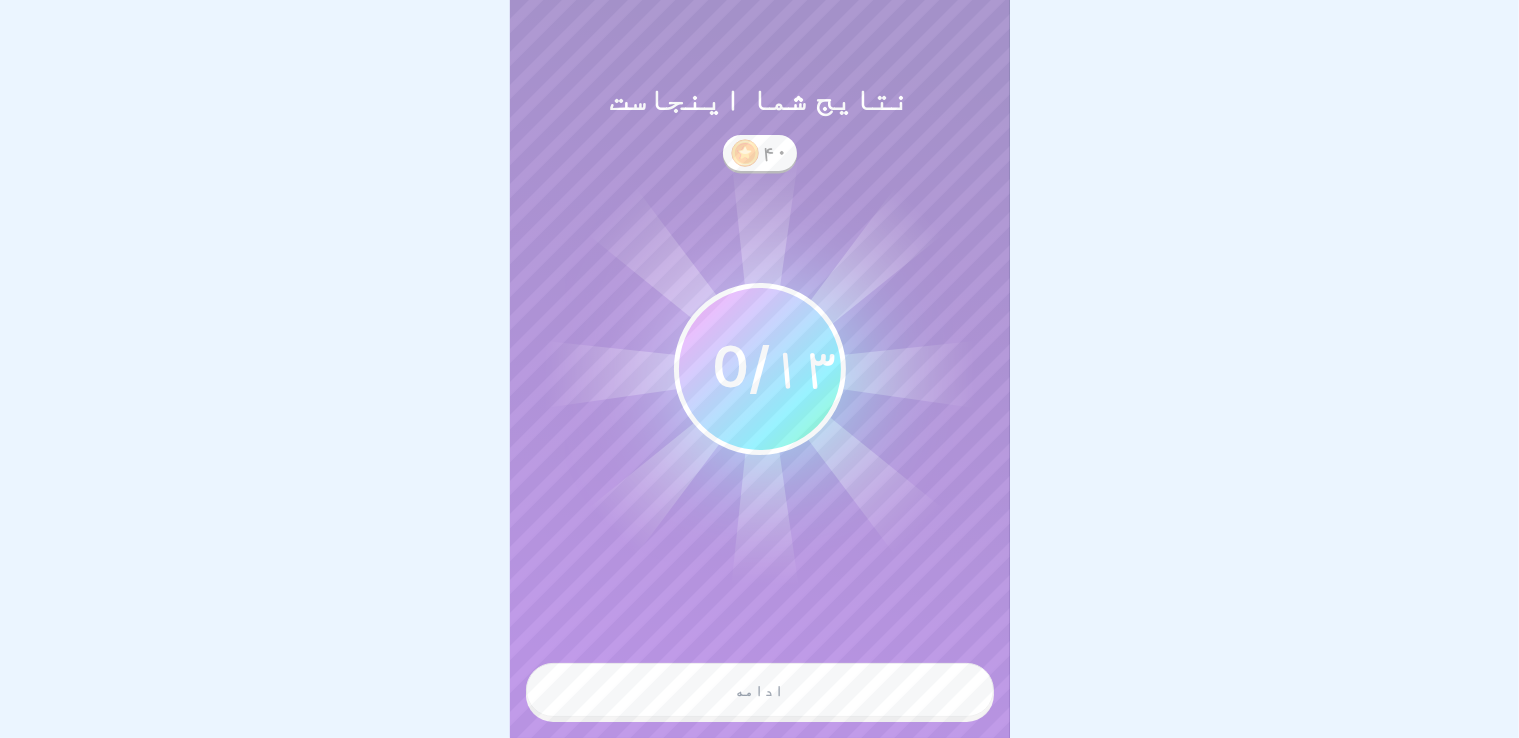 click on "ادامه" at bounding box center [760, 690] 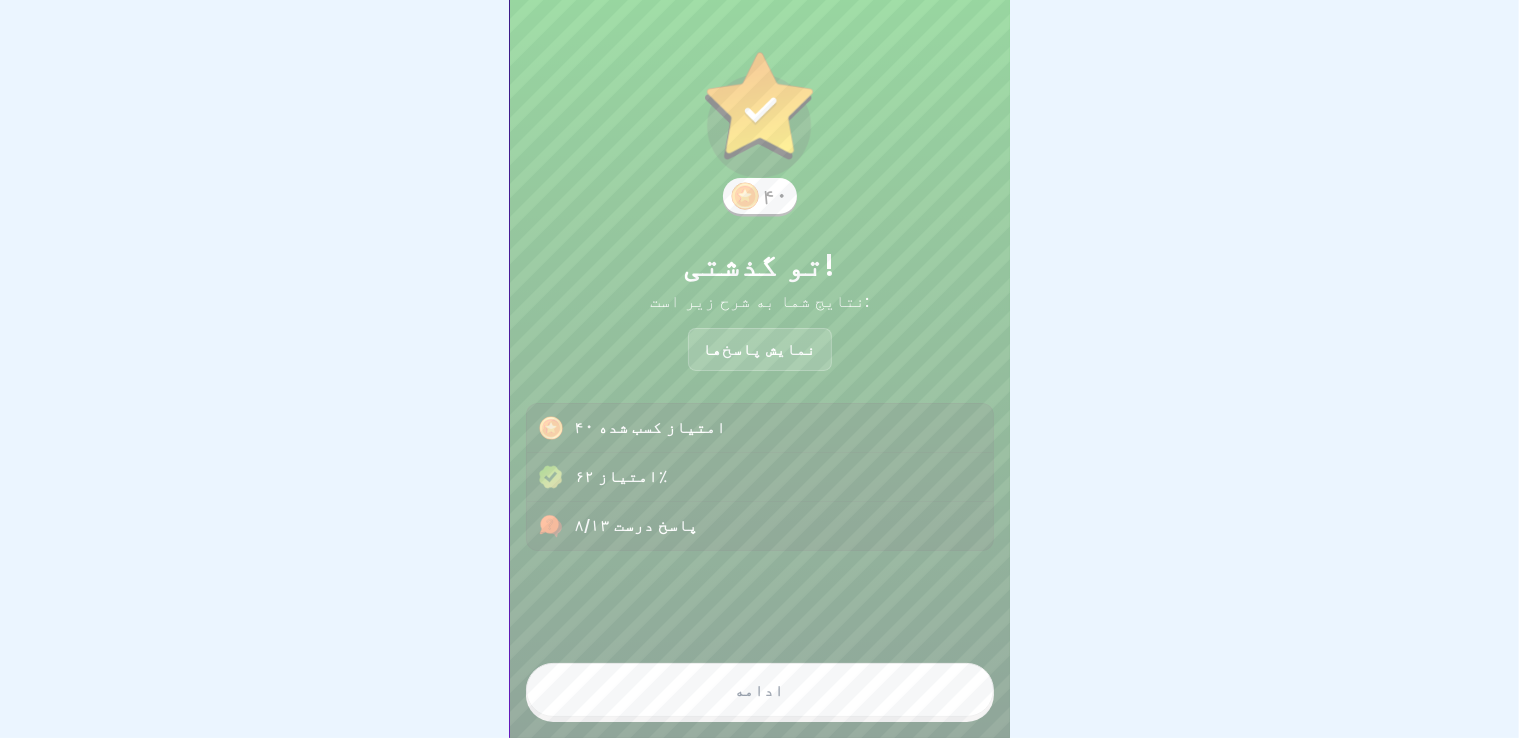 click on "ادامه" at bounding box center (760, 690) 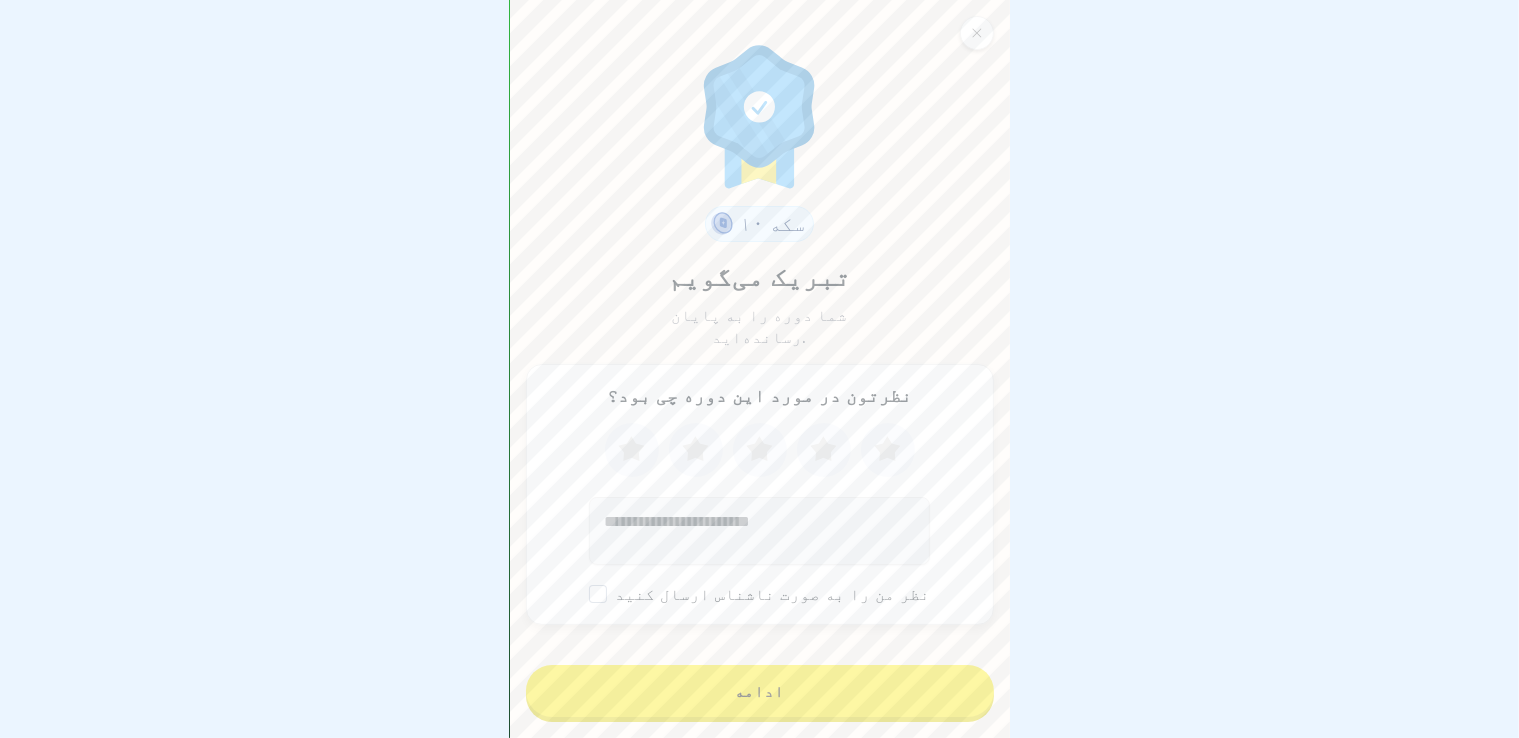 click on "ادامه" at bounding box center (760, 691) 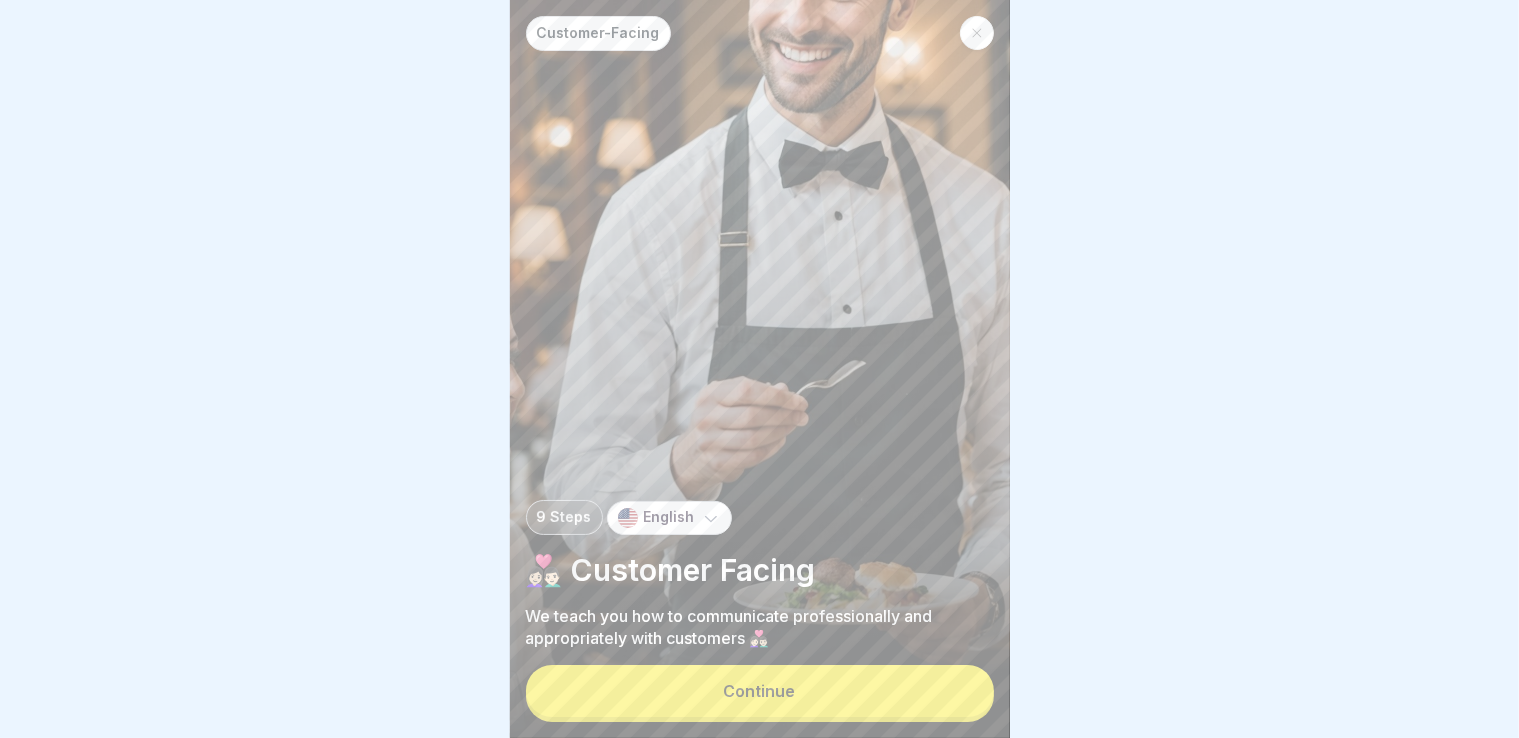 scroll, scrollTop: 0, scrollLeft: 0, axis: both 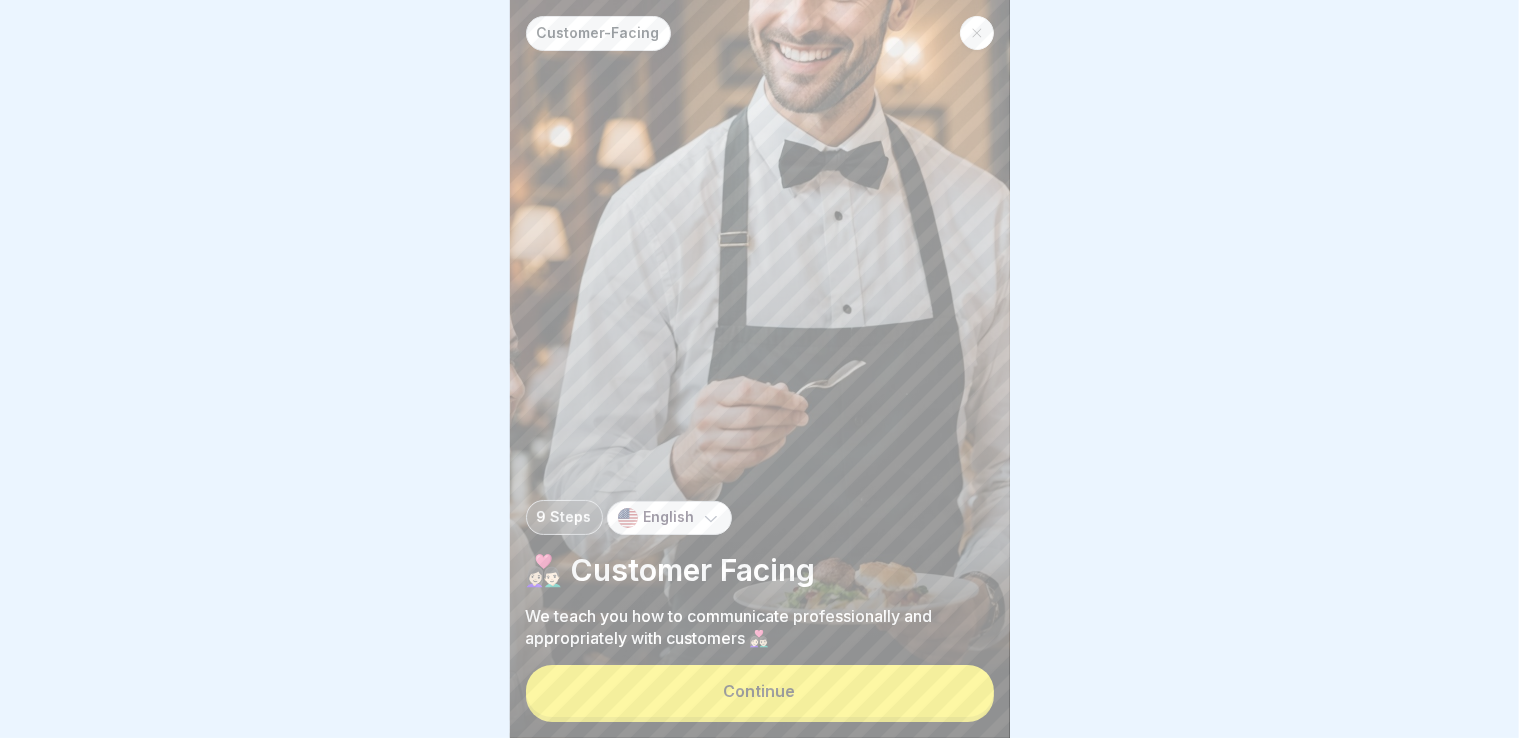 click at bounding box center (977, 33) 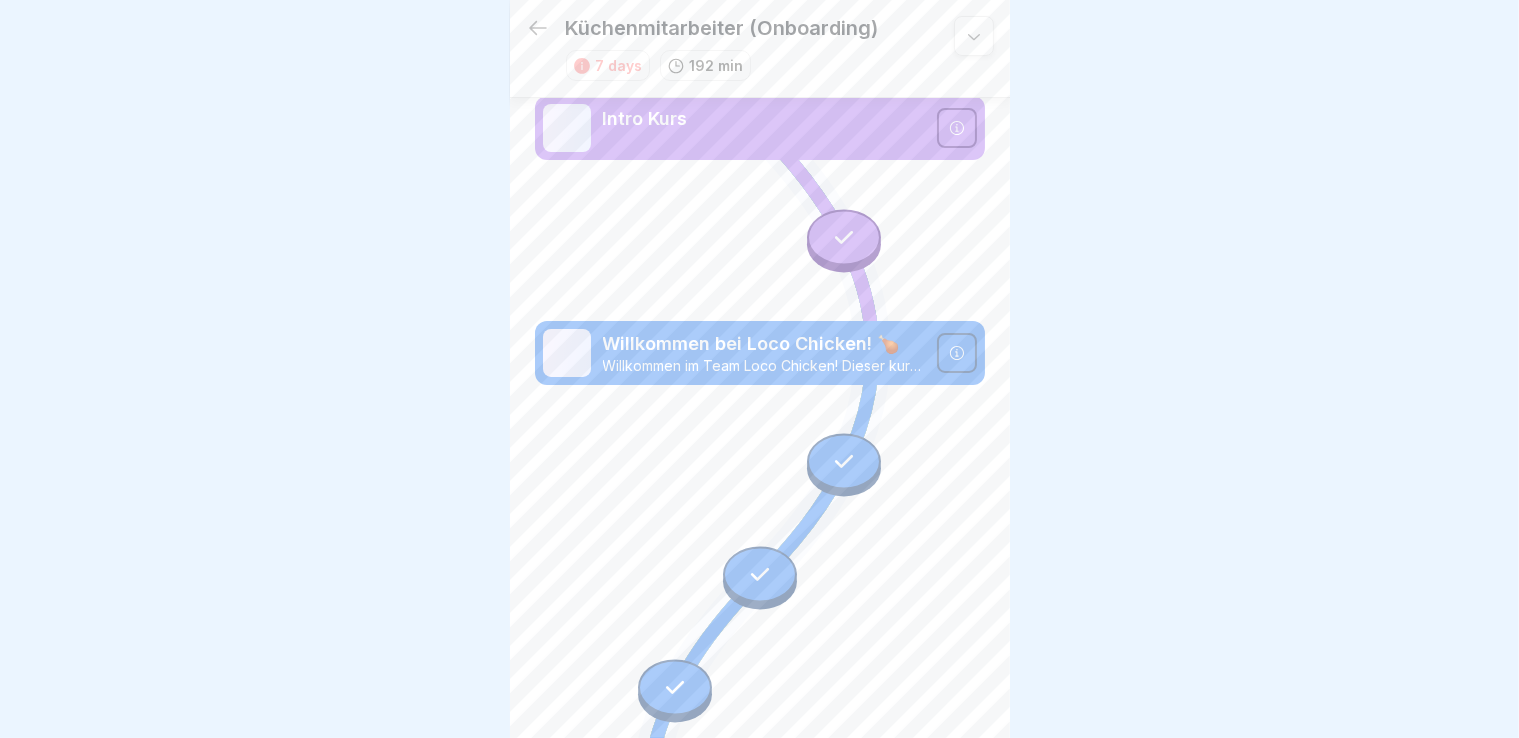 scroll, scrollTop: 8, scrollLeft: 0, axis: vertical 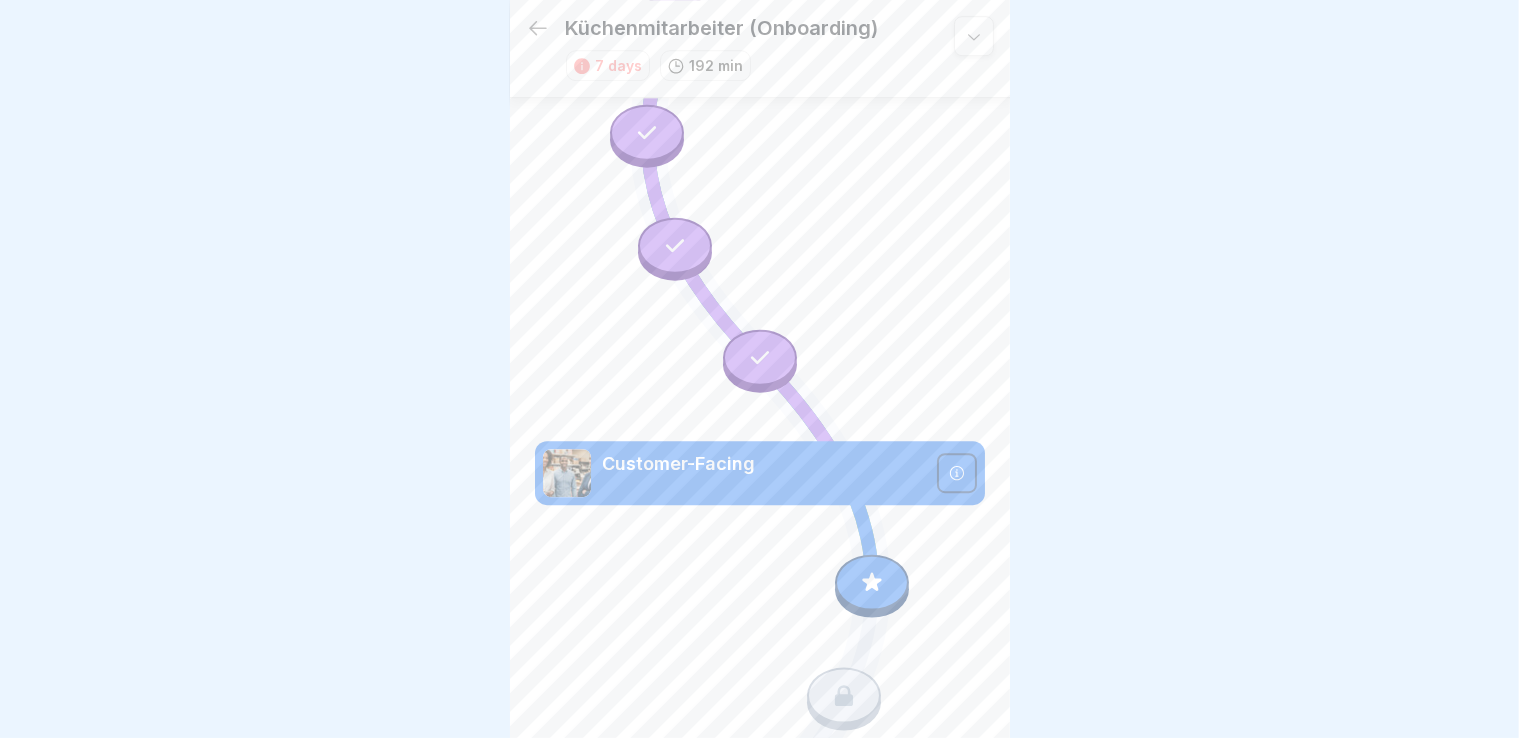 click 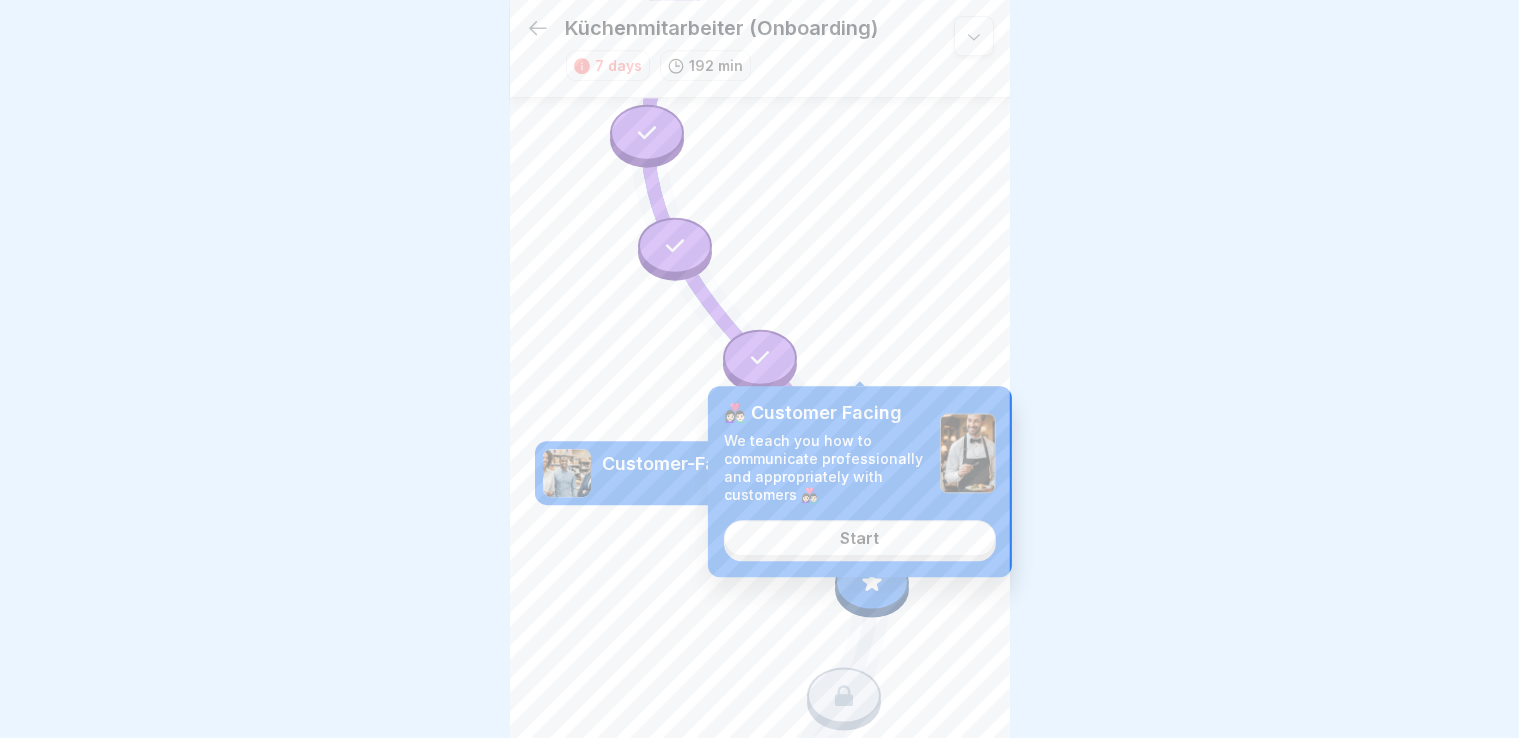 click on "Start" at bounding box center [860, 538] 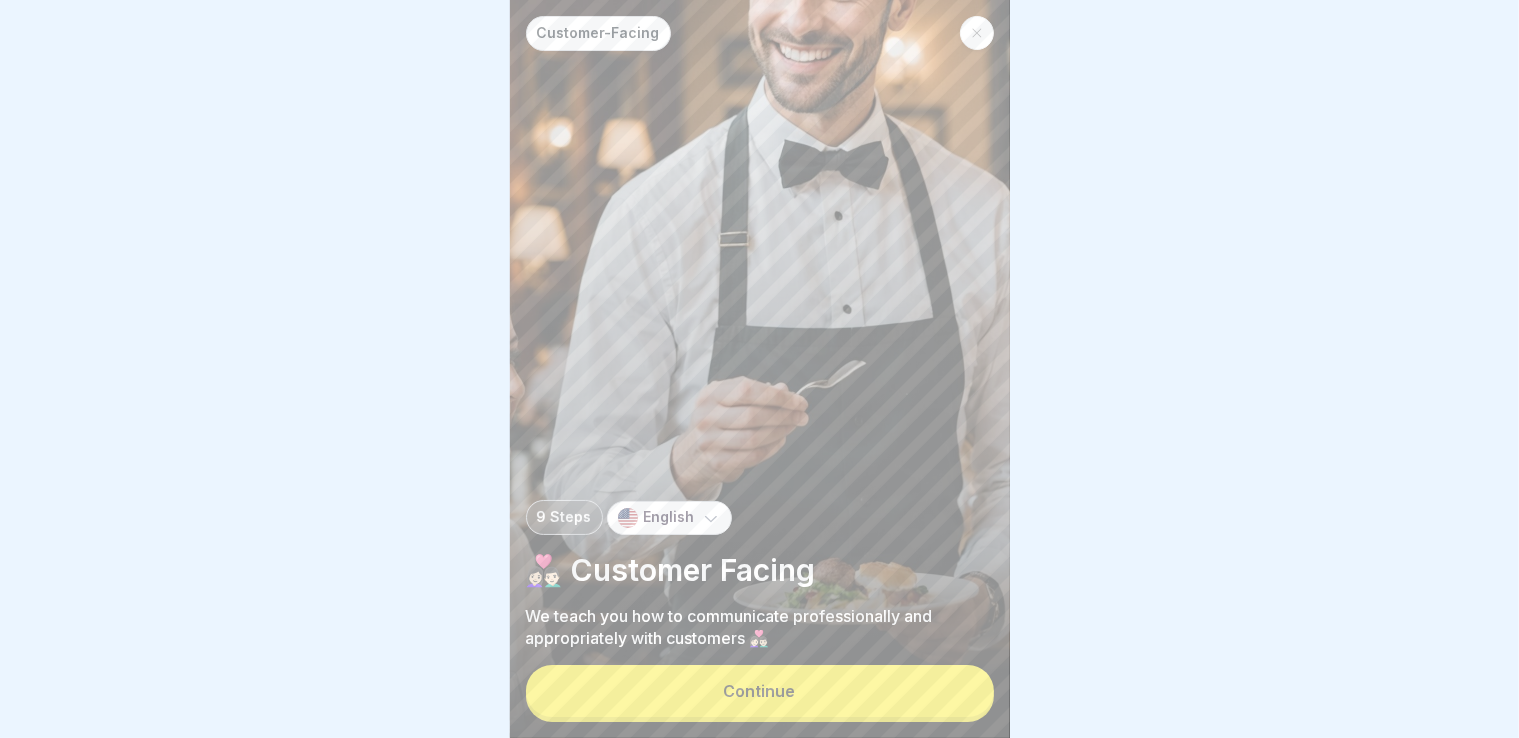 scroll, scrollTop: 0, scrollLeft: 0, axis: both 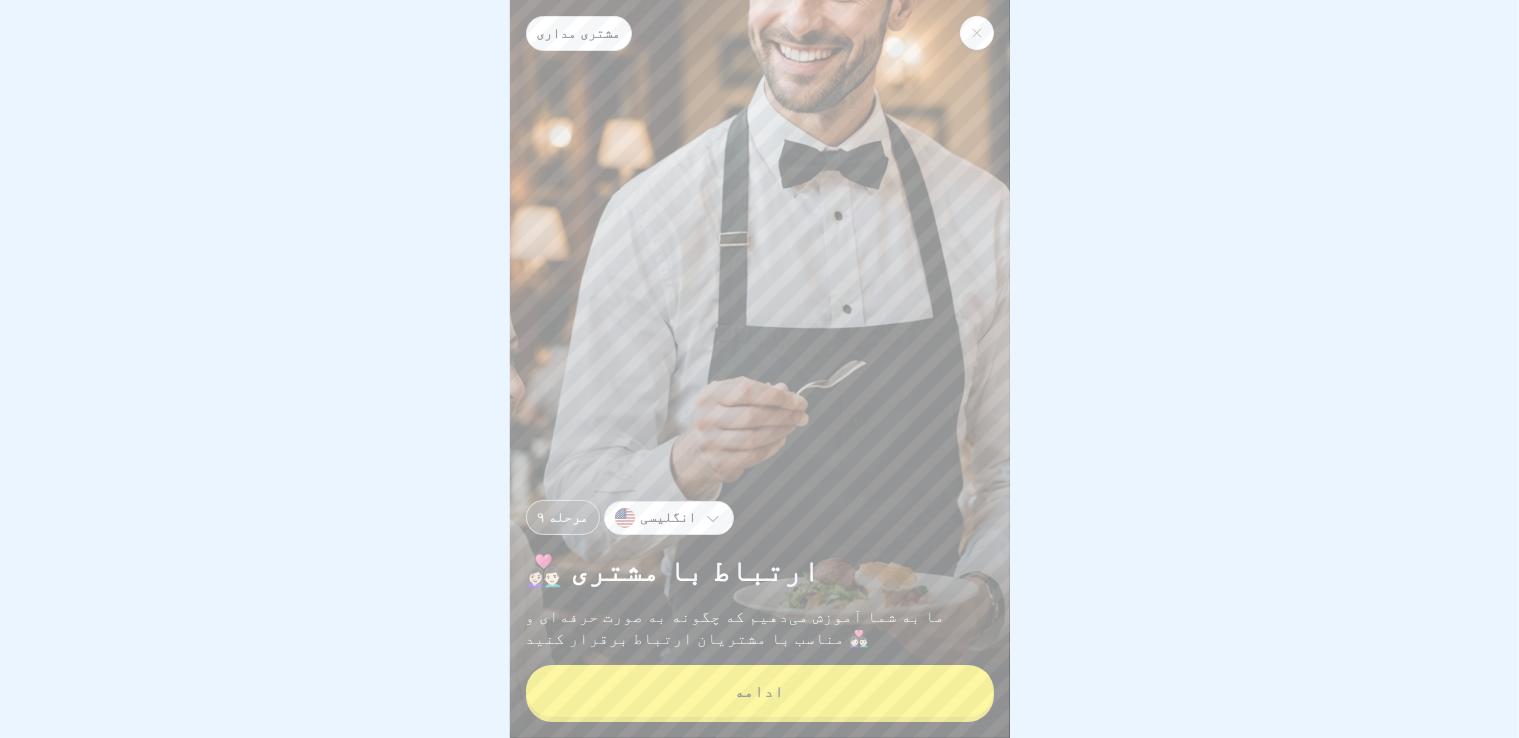 click on "ادامه" at bounding box center [760, 691] 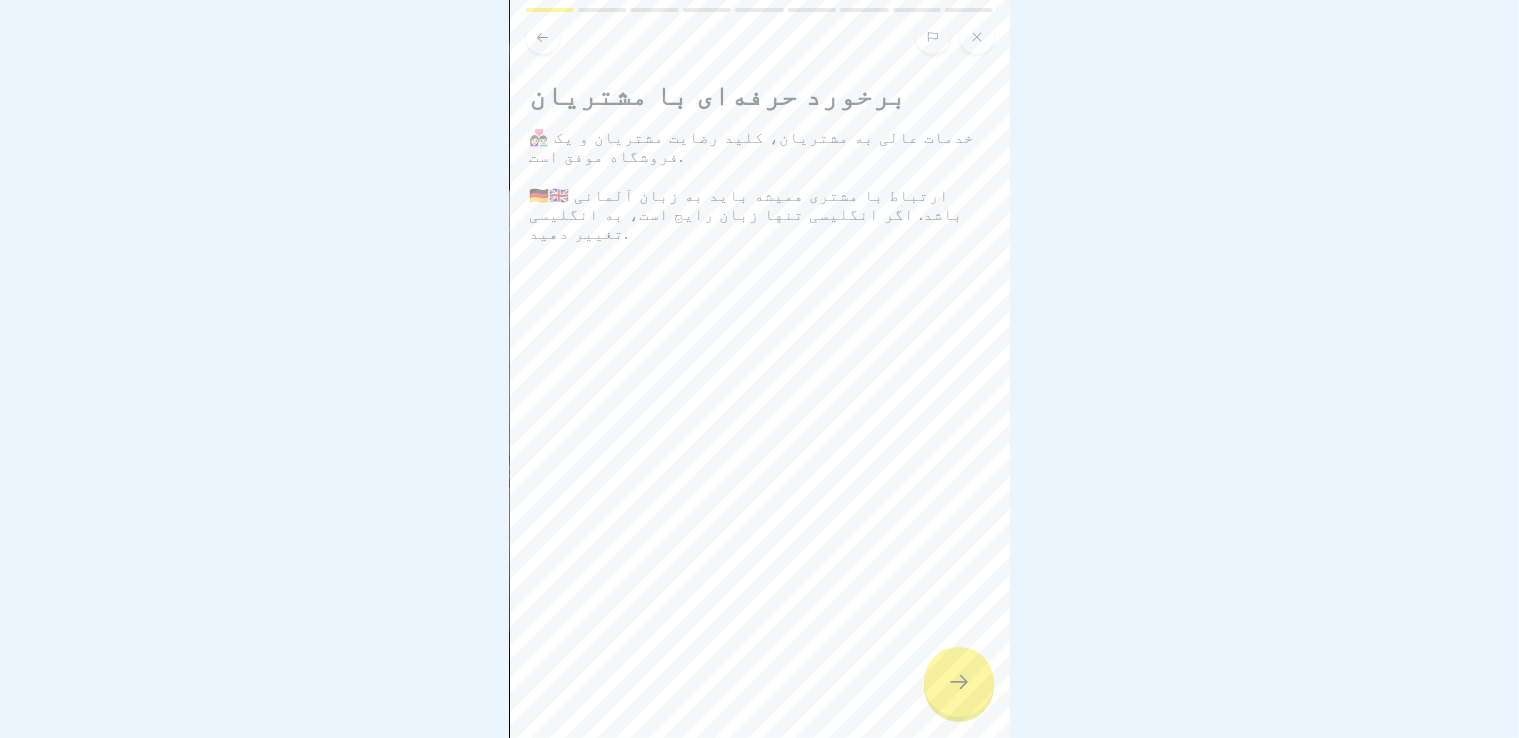 click at bounding box center [959, 682] 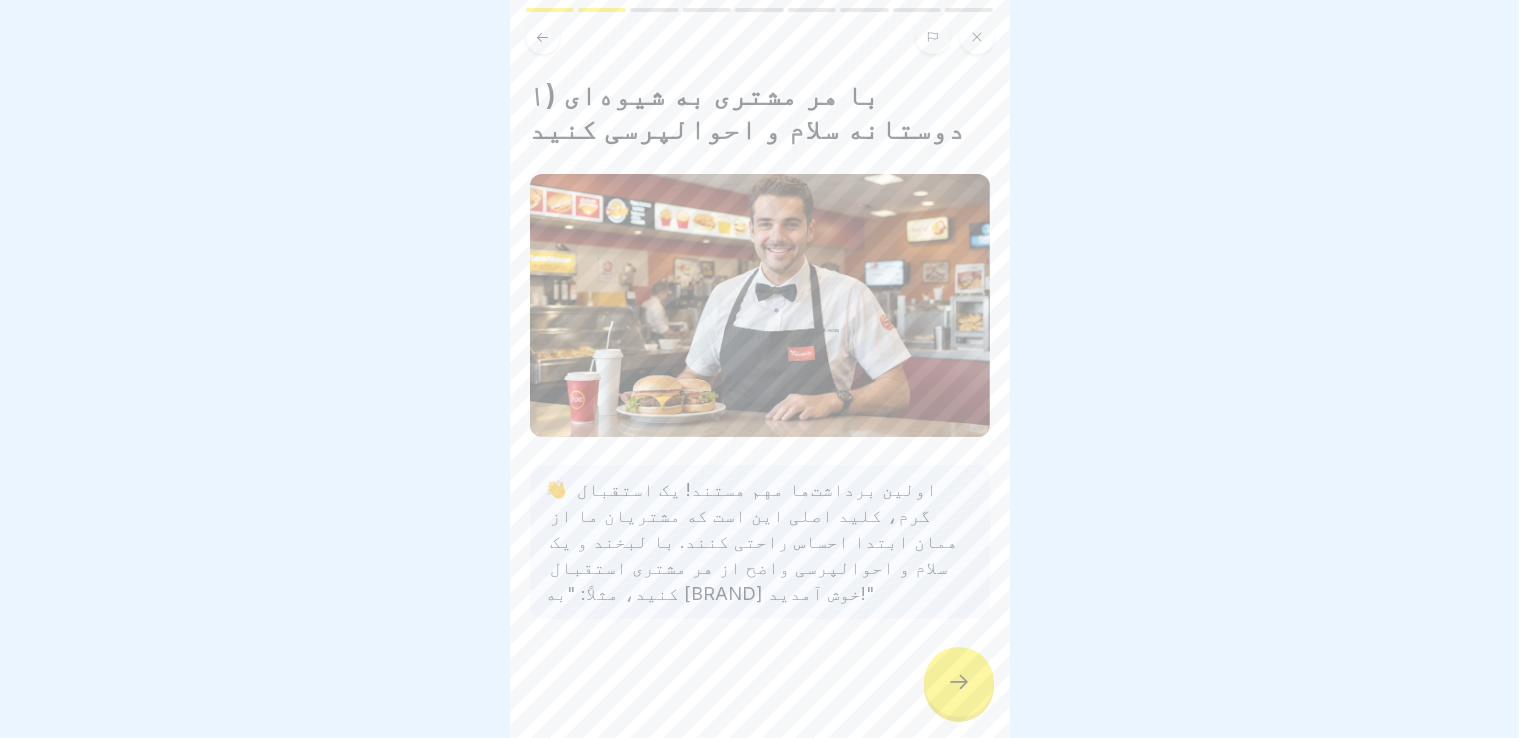 click at bounding box center (959, 682) 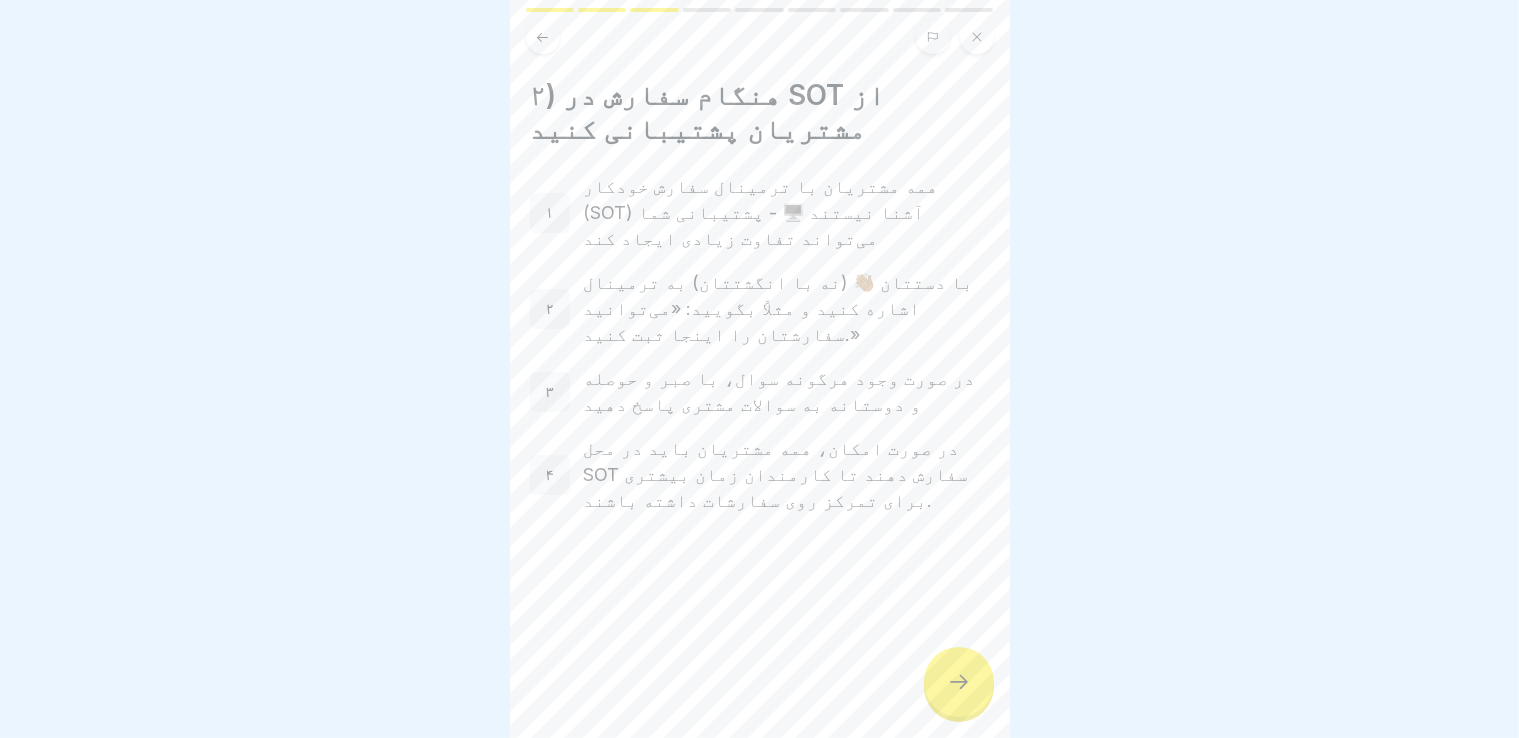 click at bounding box center (543, 37) 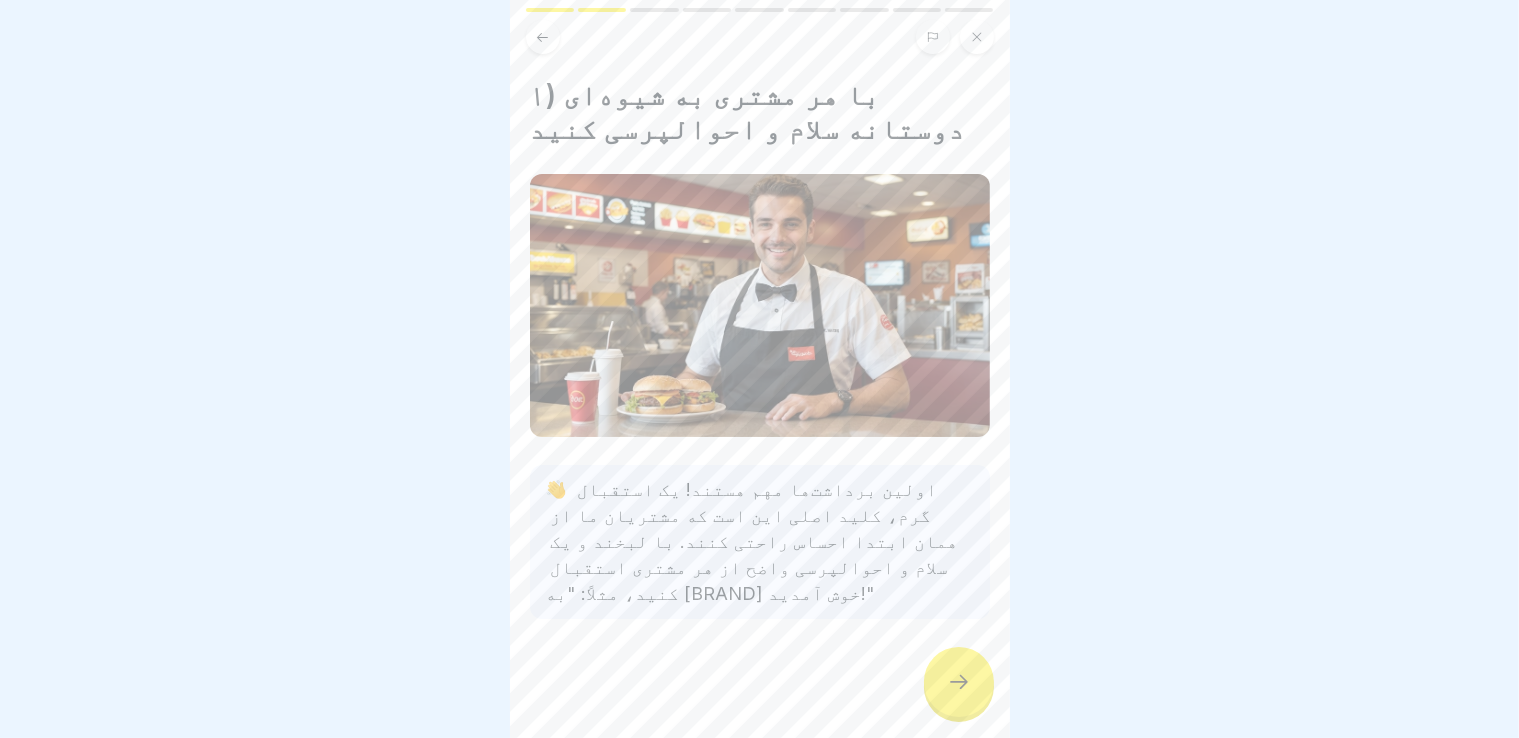 click at bounding box center (959, 682) 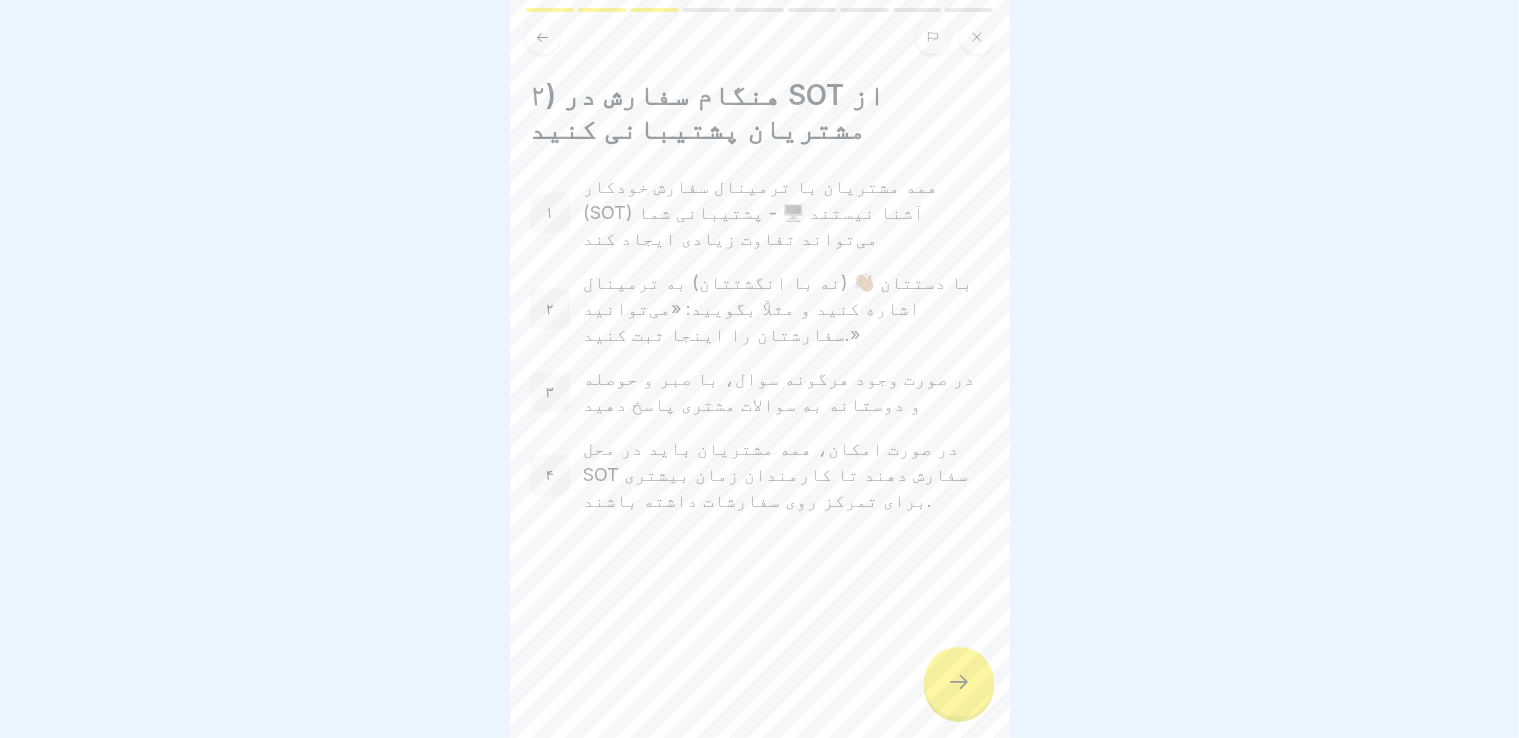 click at bounding box center (959, 682) 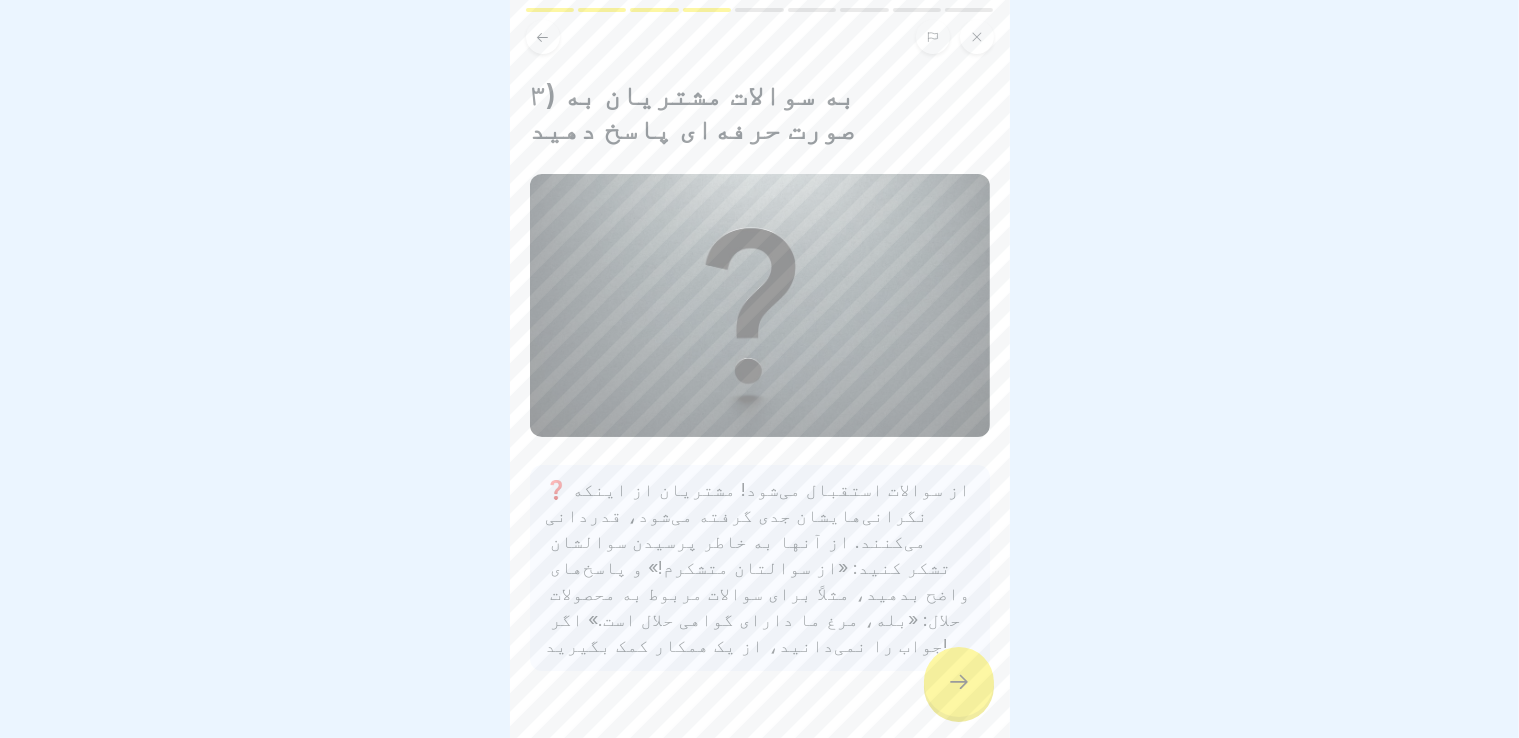 click at bounding box center [959, 682] 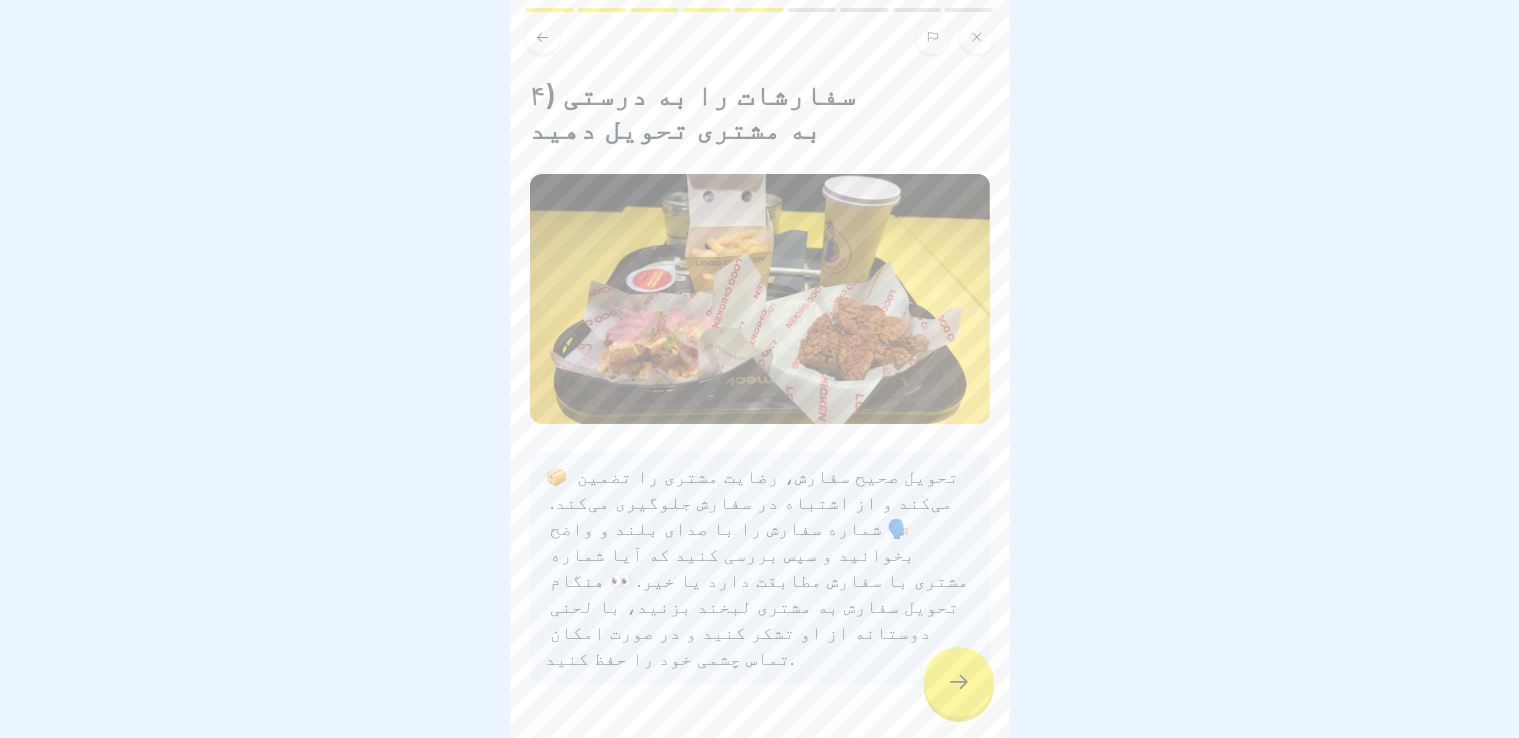 click at bounding box center [959, 682] 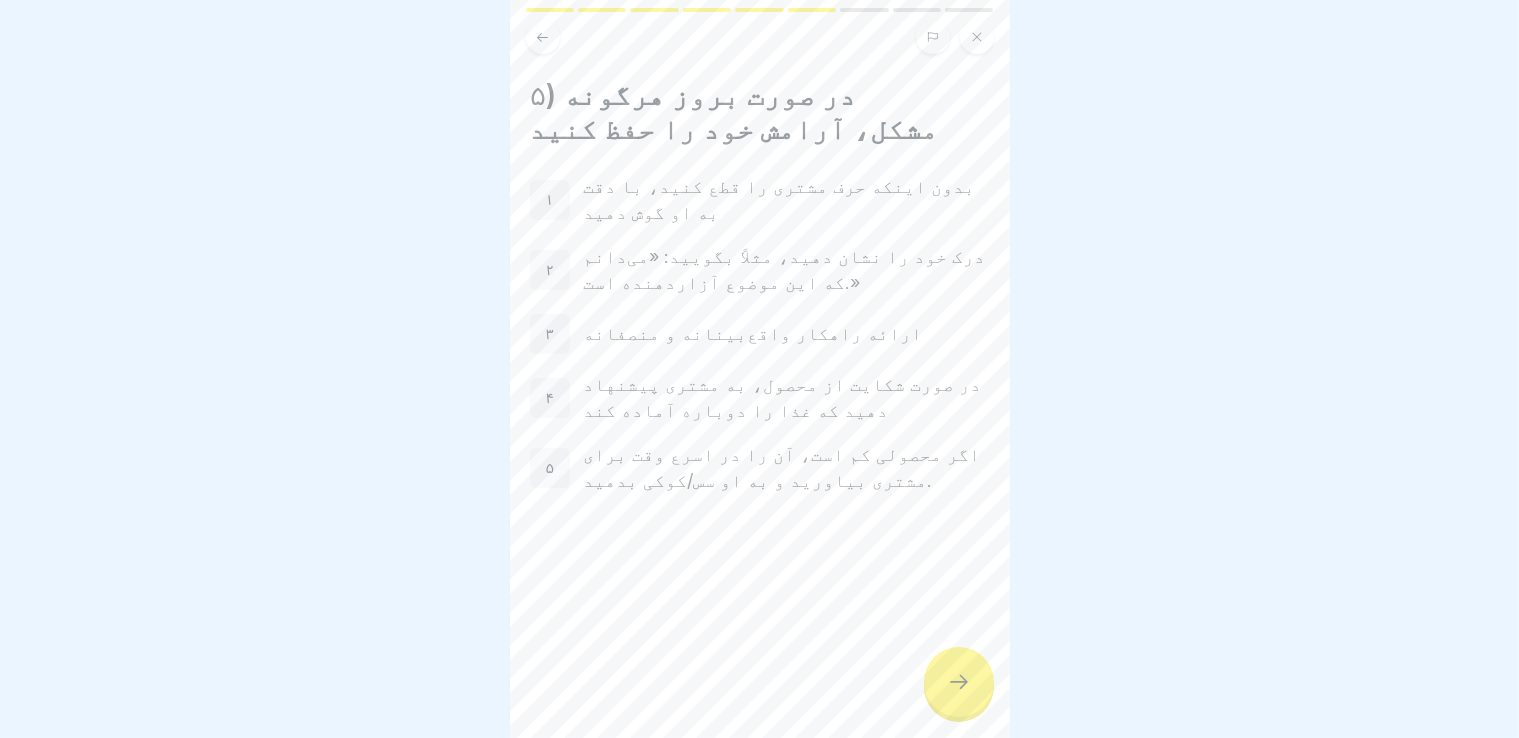 click at bounding box center [959, 682] 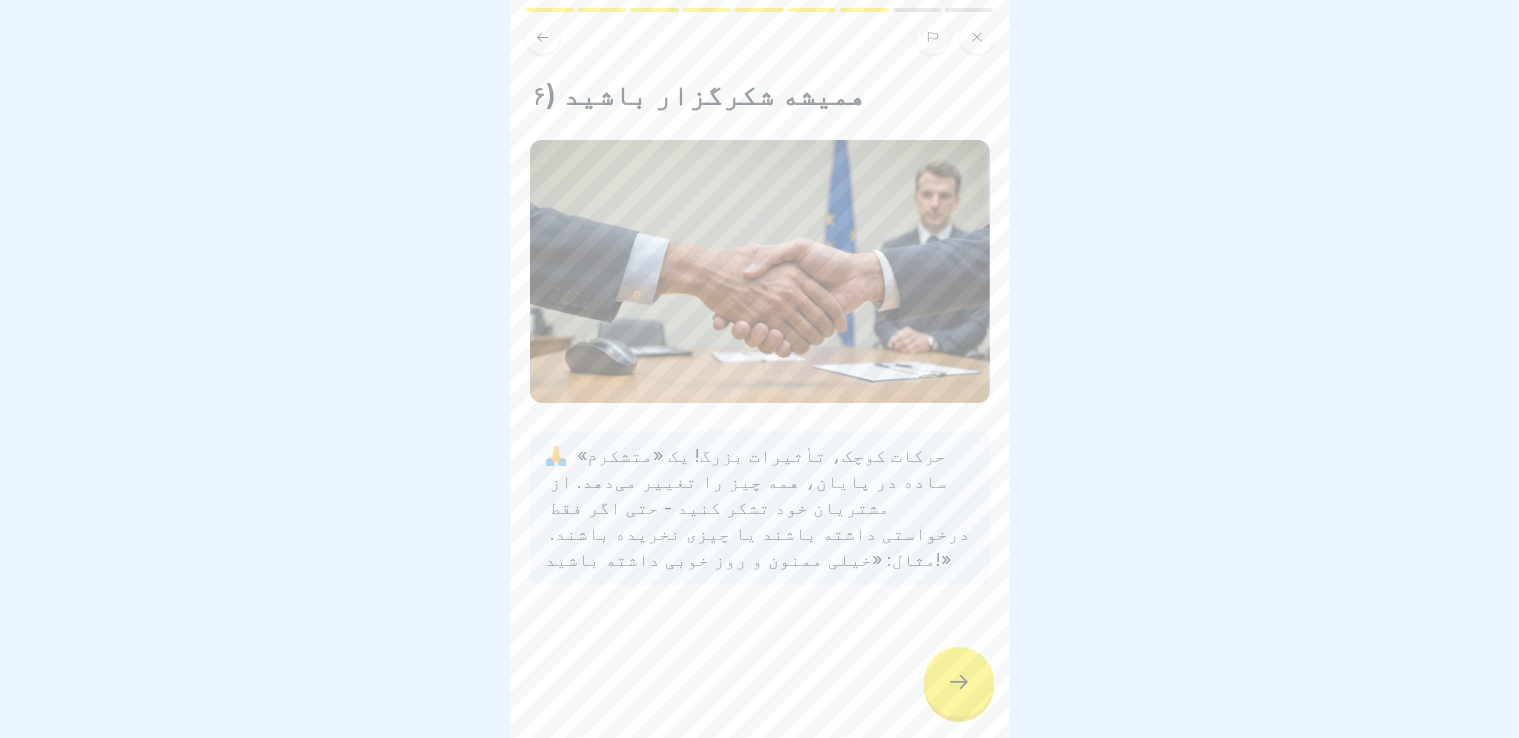 click 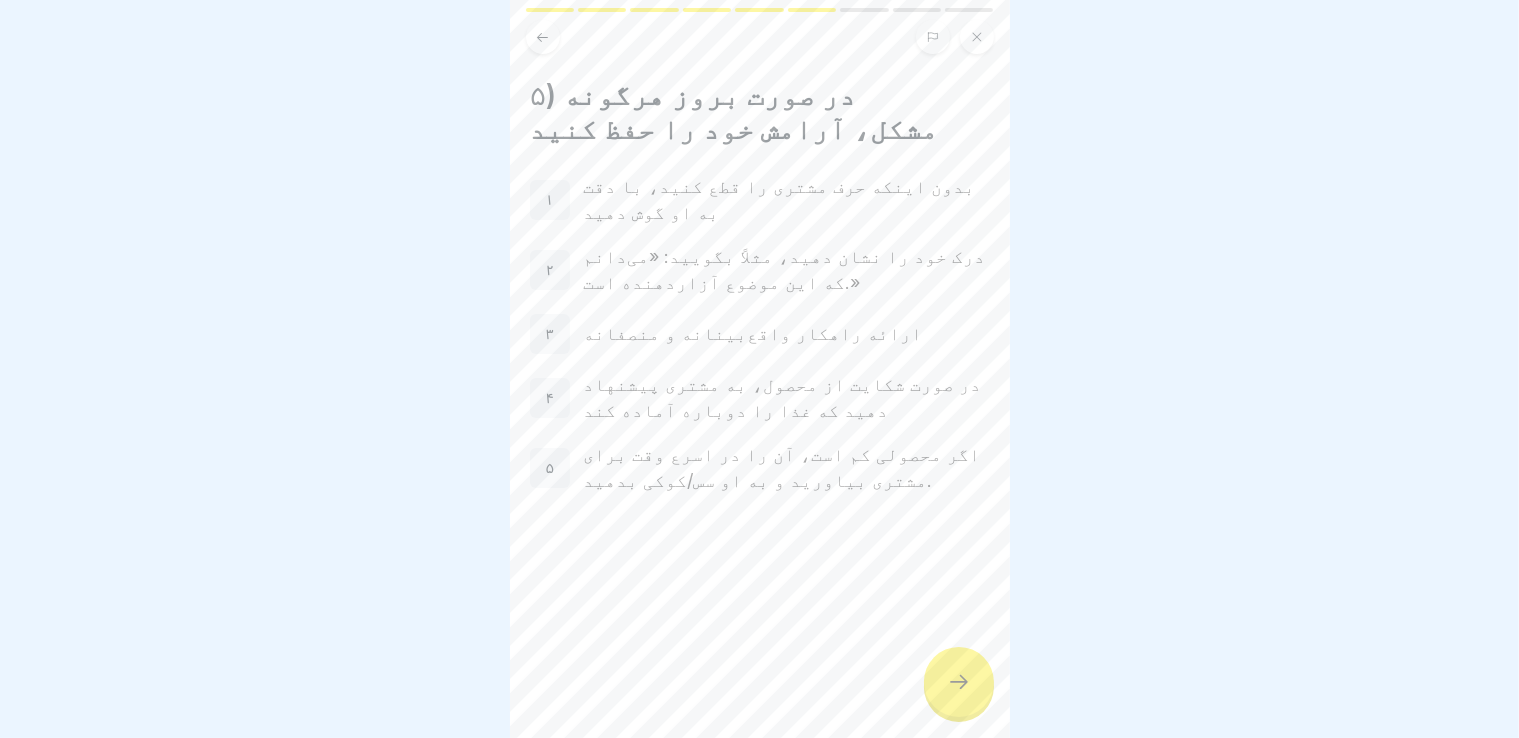 click at bounding box center [959, 682] 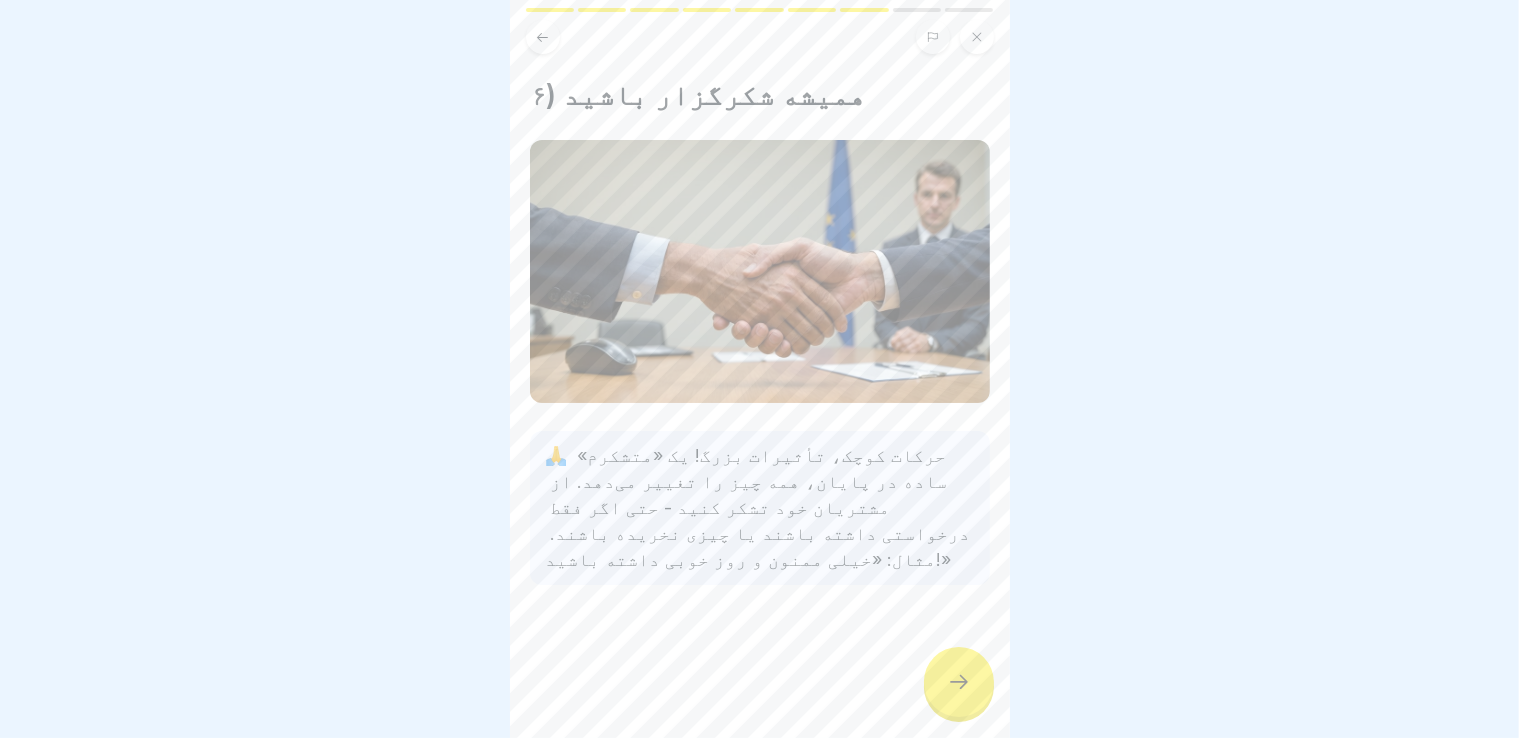 click at bounding box center [959, 682] 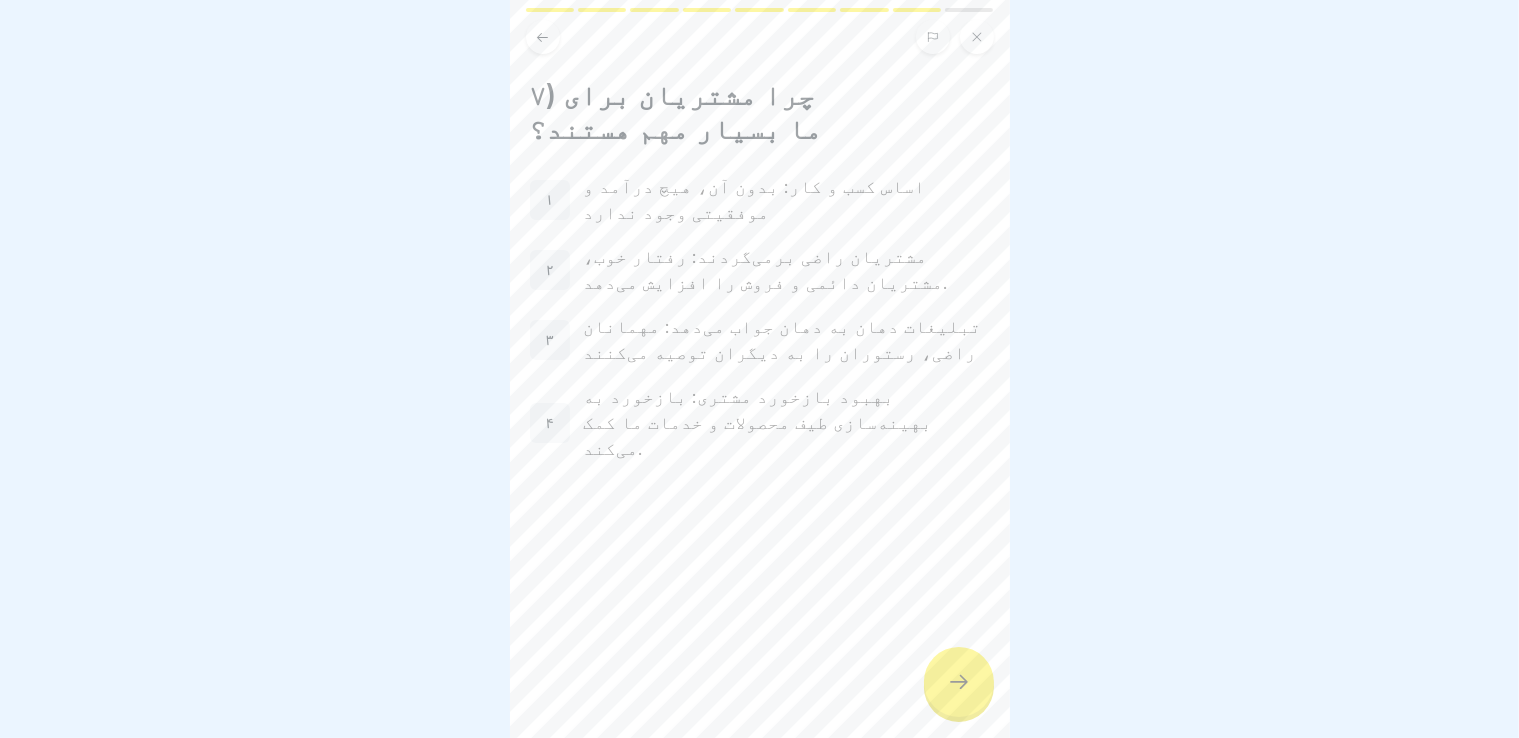 click at bounding box center (959, 682) 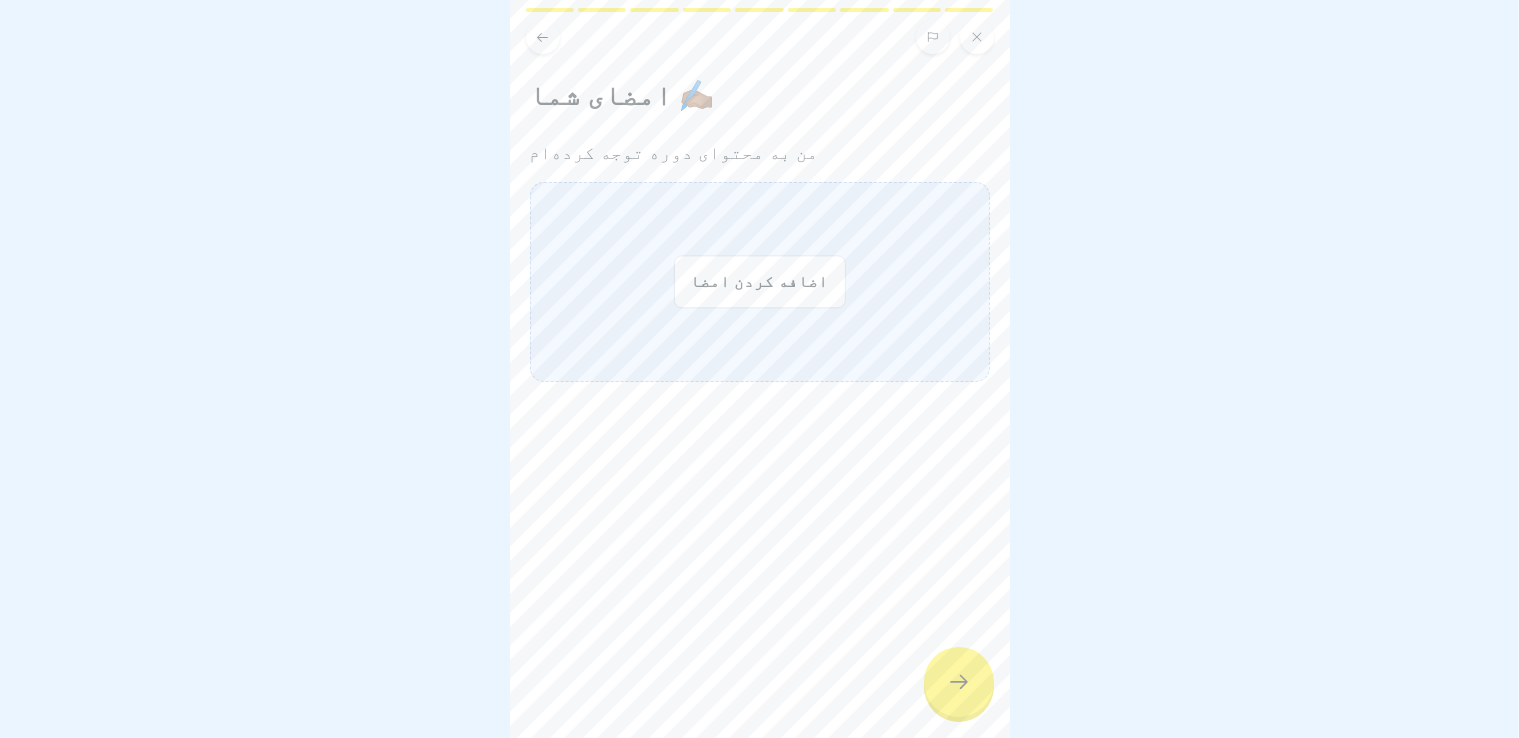 click on "اضافه کردن امضا" at bounding box center (760, 282) 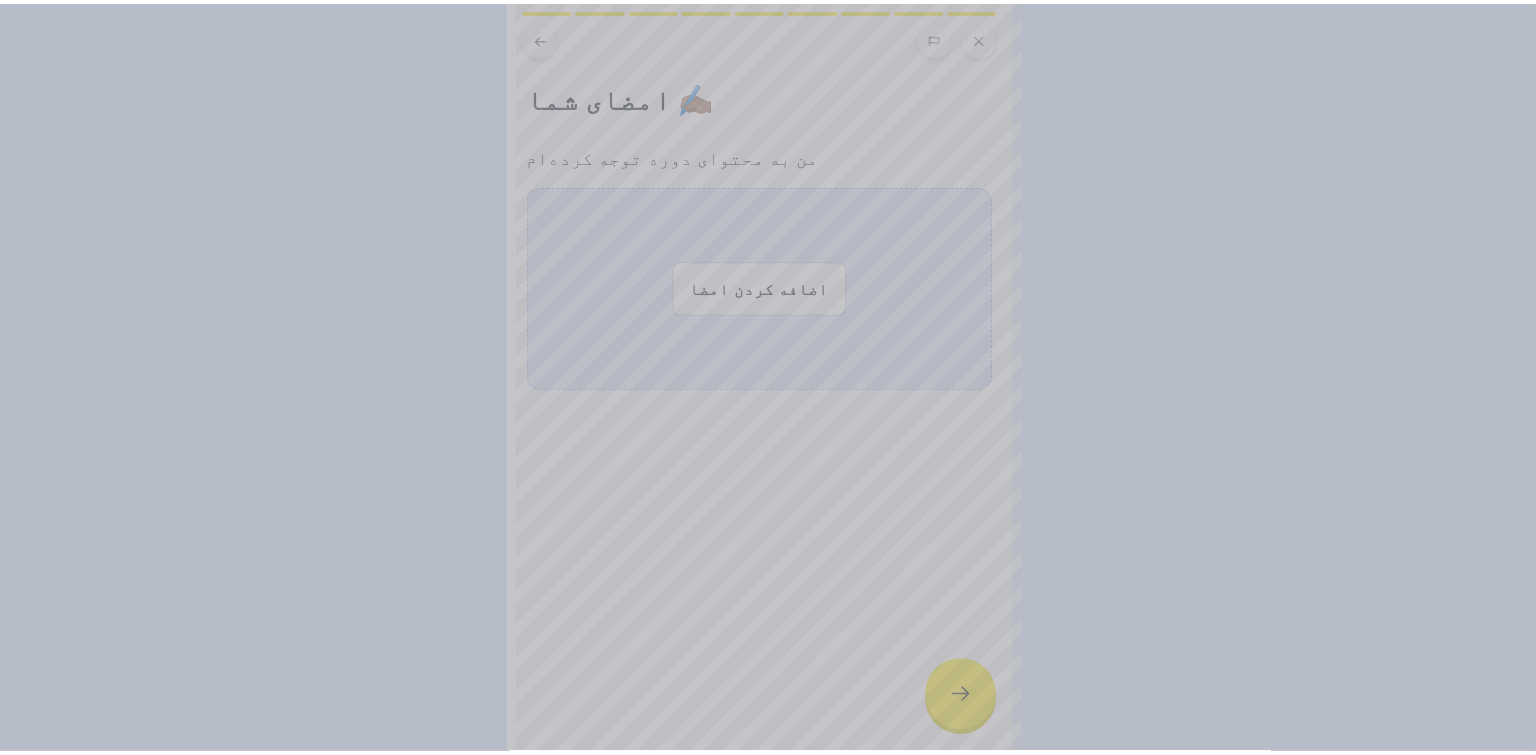 scroll, scrollTop: 0, scrollLeft: 0, axis: both 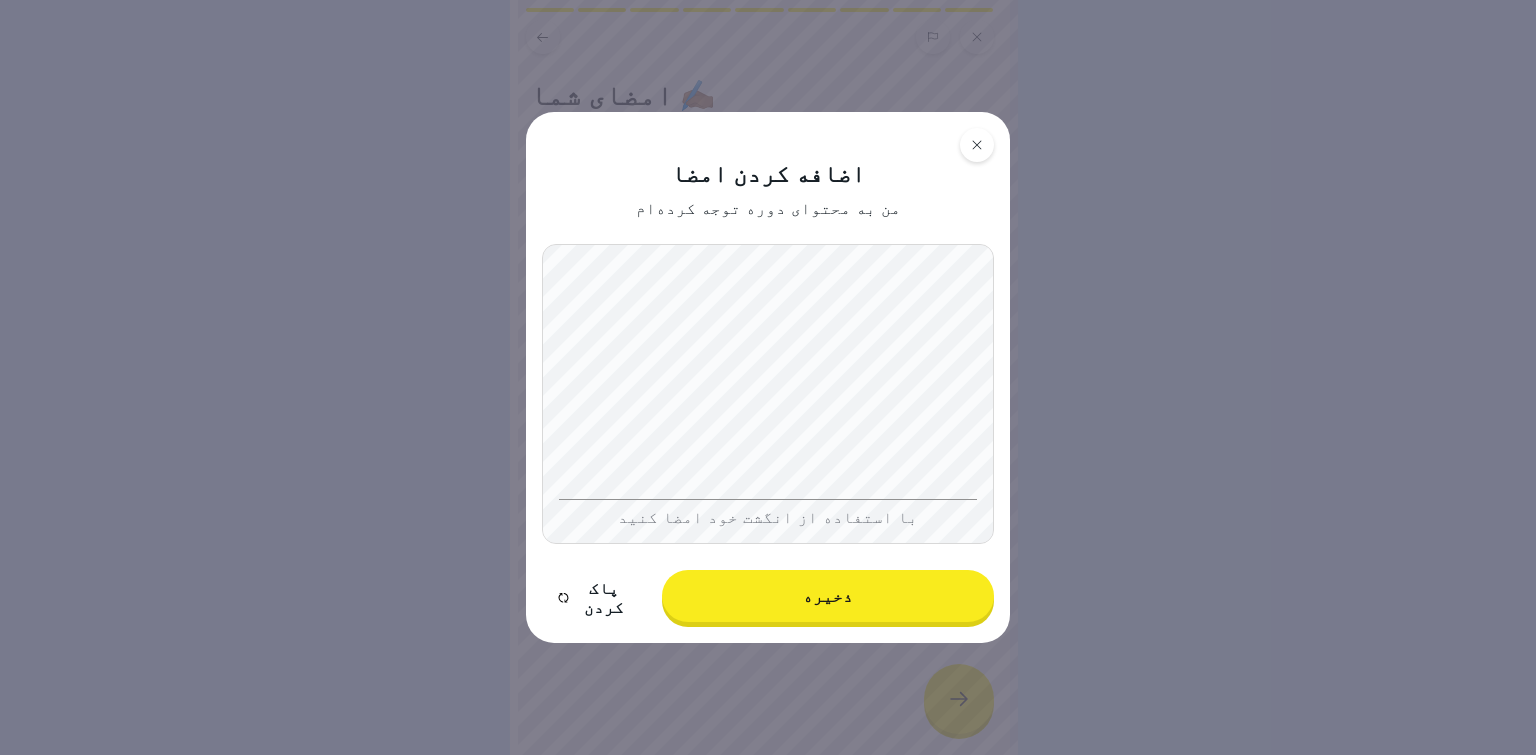 click on "ذخیره" at bounding box center [828, 596] 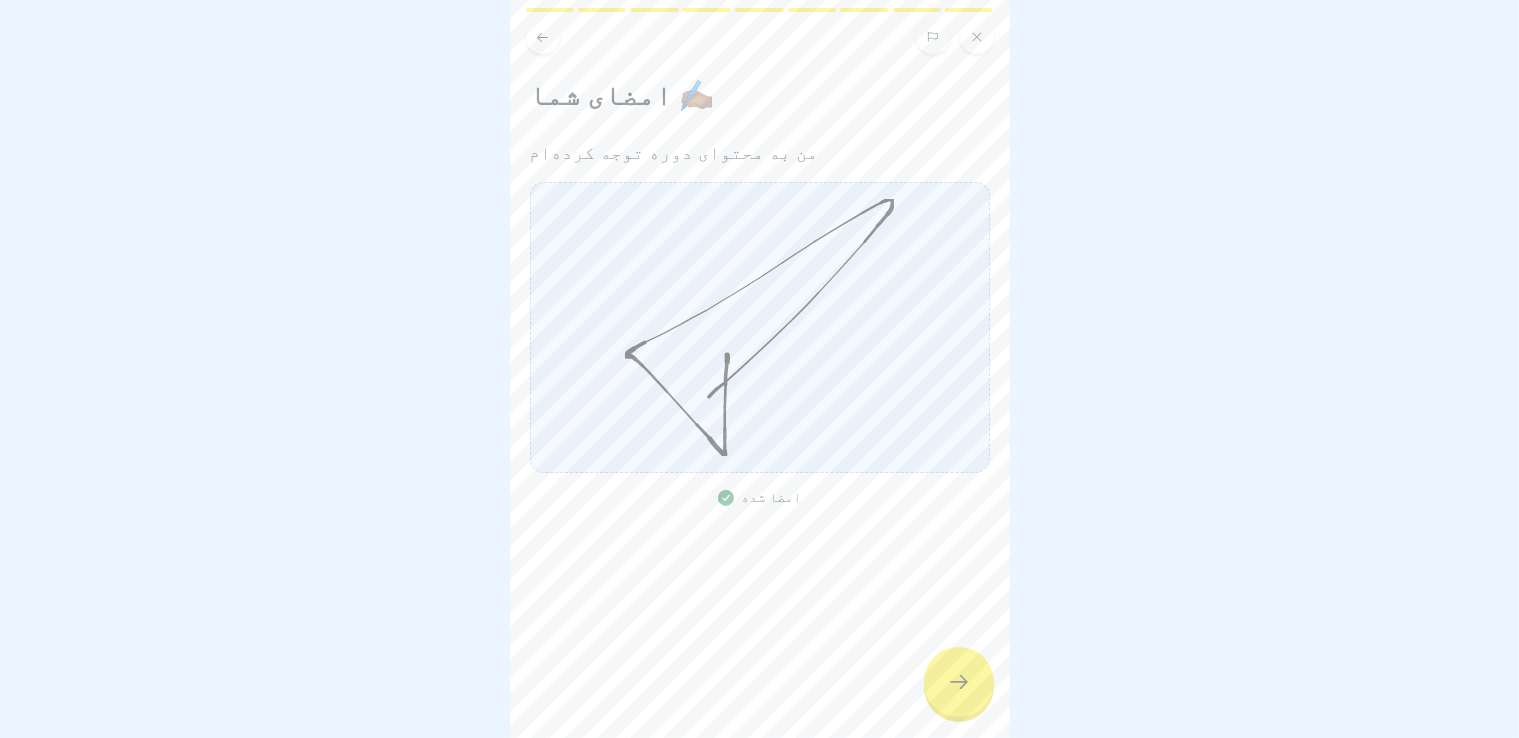 click at bounding box center (959, 682) 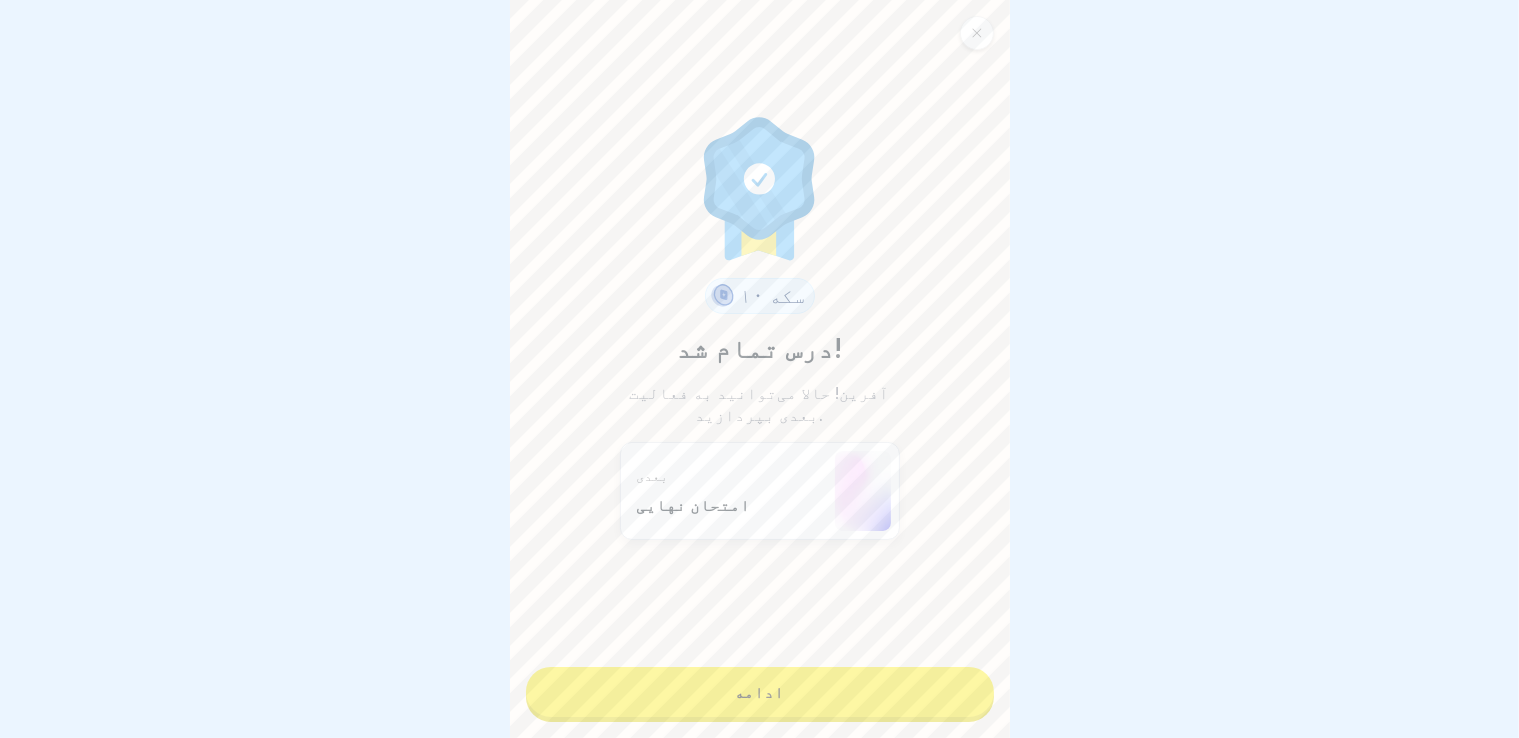 click on "ادامه" at bounding box center [760, 692] 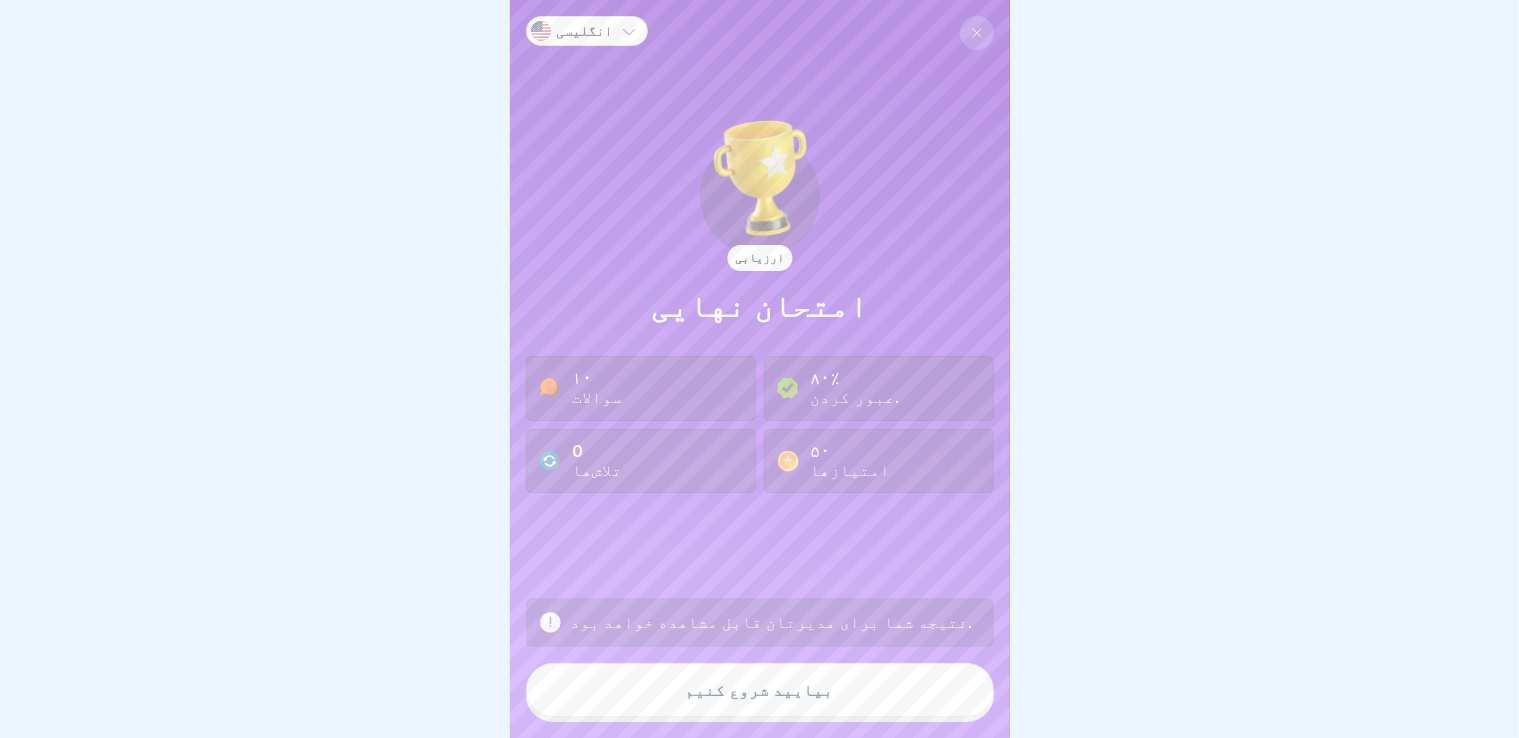 click on "بیایید شروع کنیم" at bounding box center [760, 690] 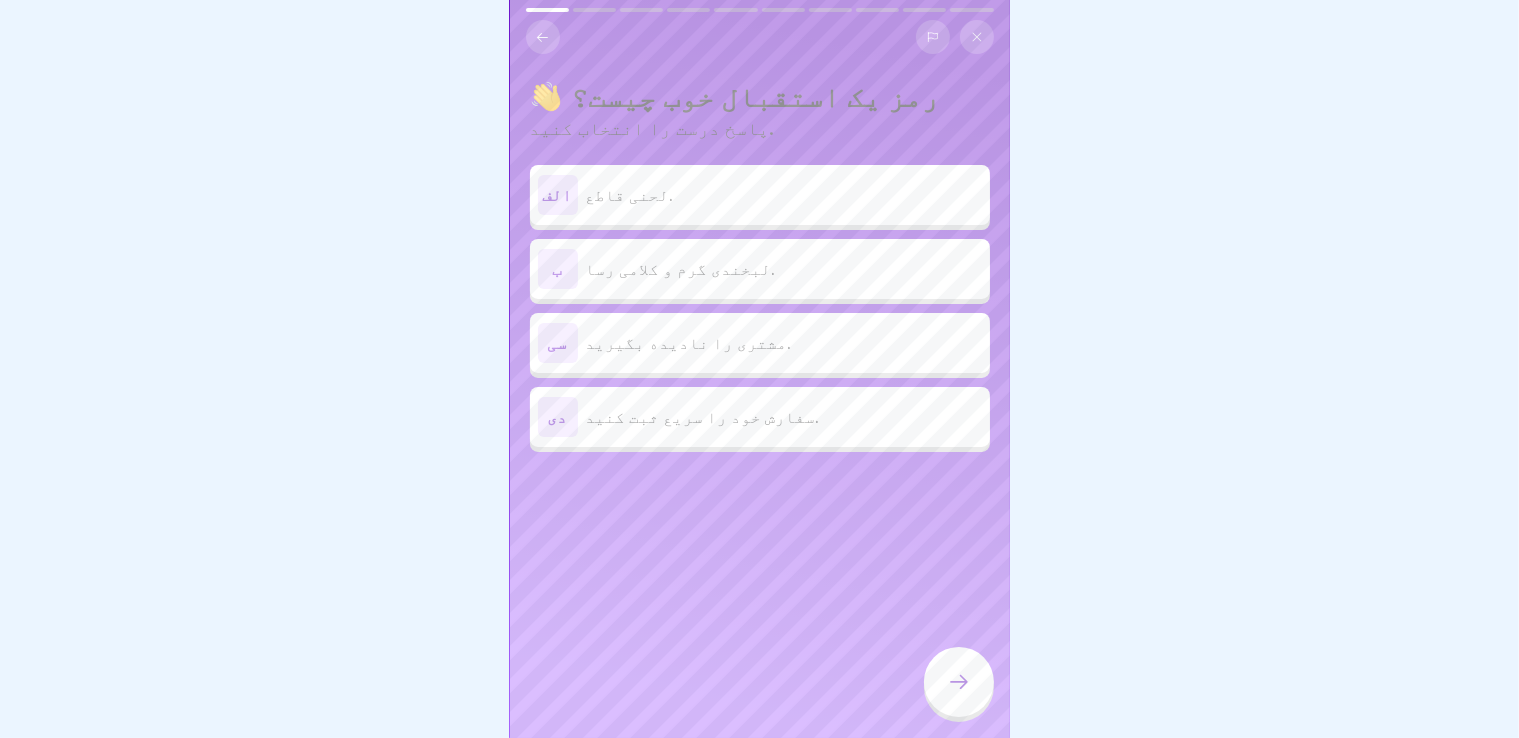 click on "لبخندی گرم و کلامی رسا." at bounding box center [681, 269] 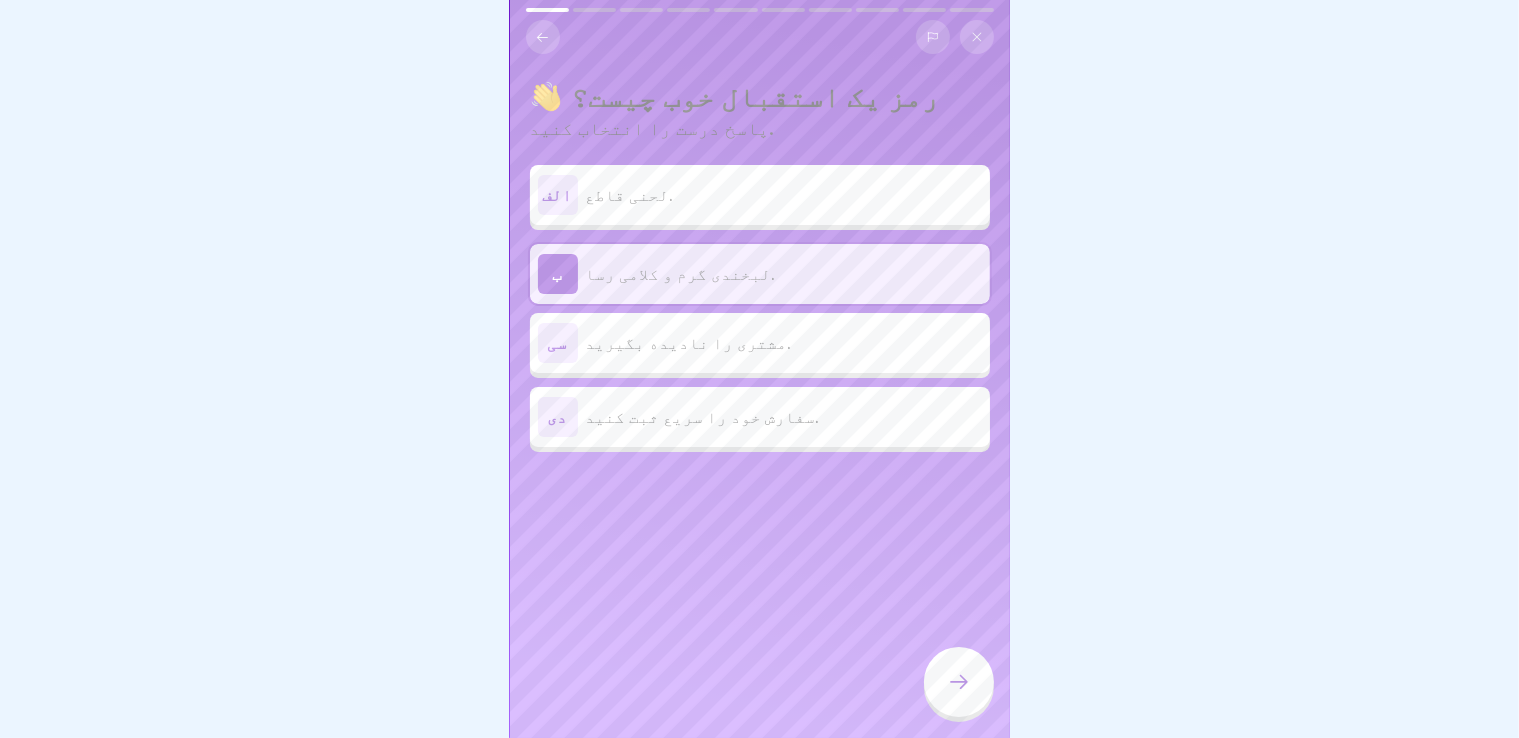 click 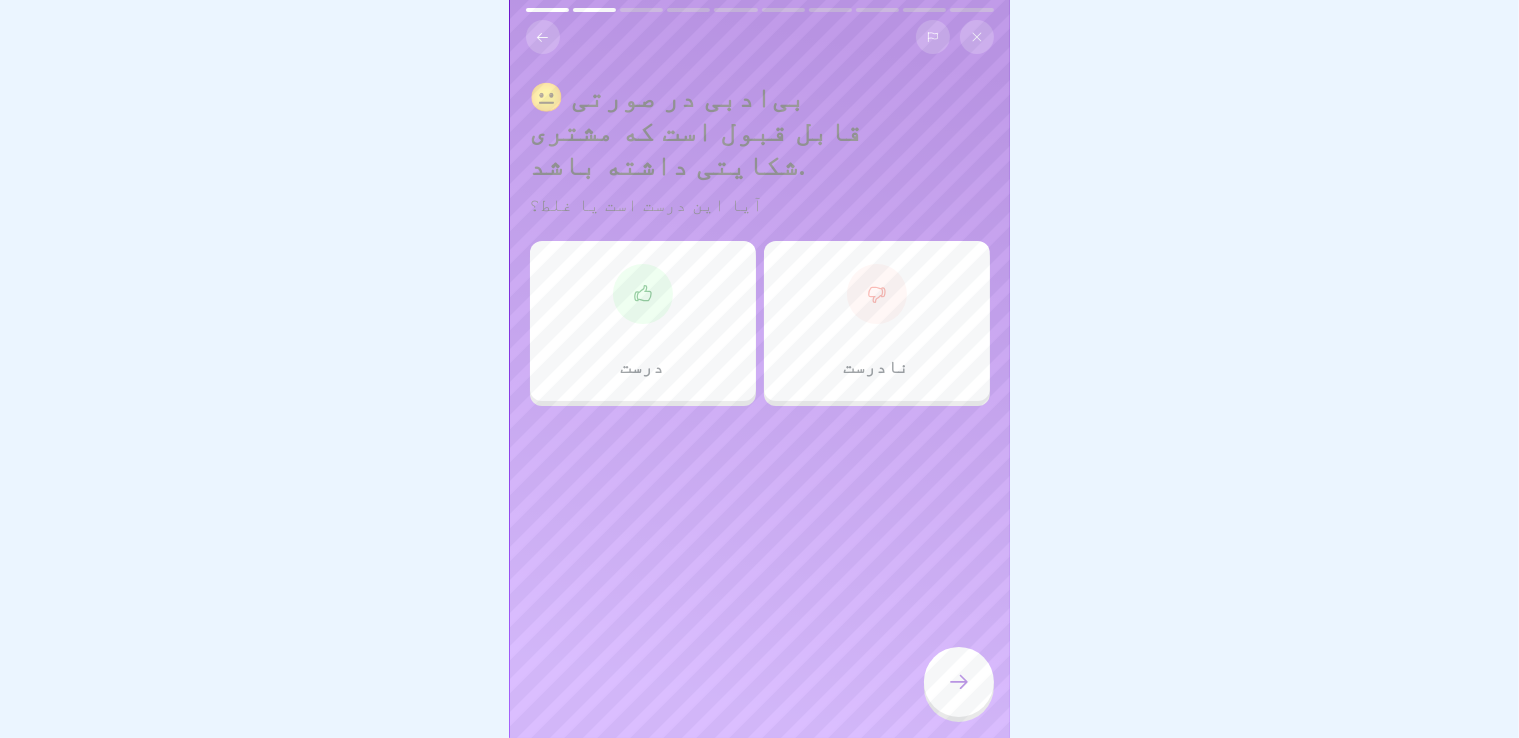 click on "نادرست" at bounding box center [877, 366] 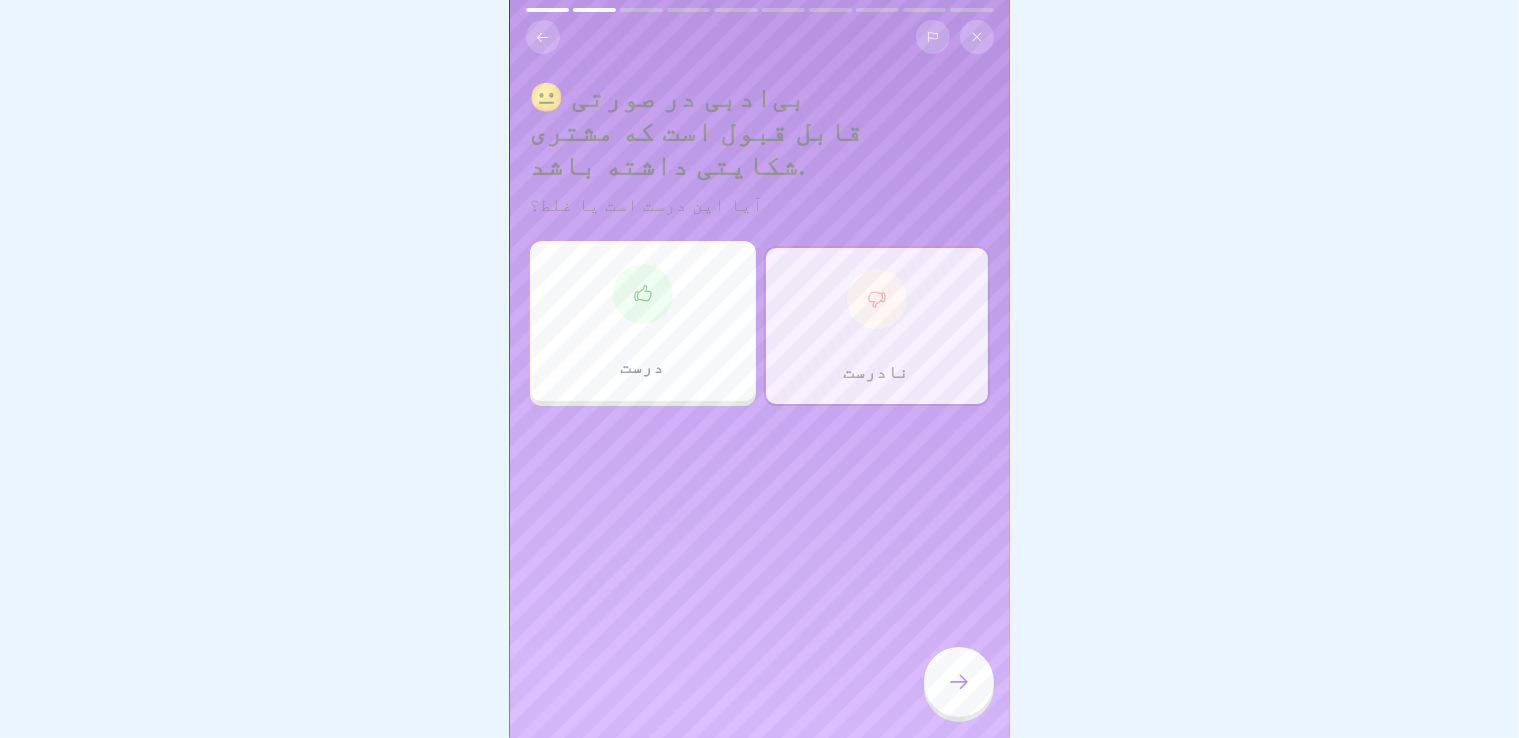 click at bounding box center (959, 682) 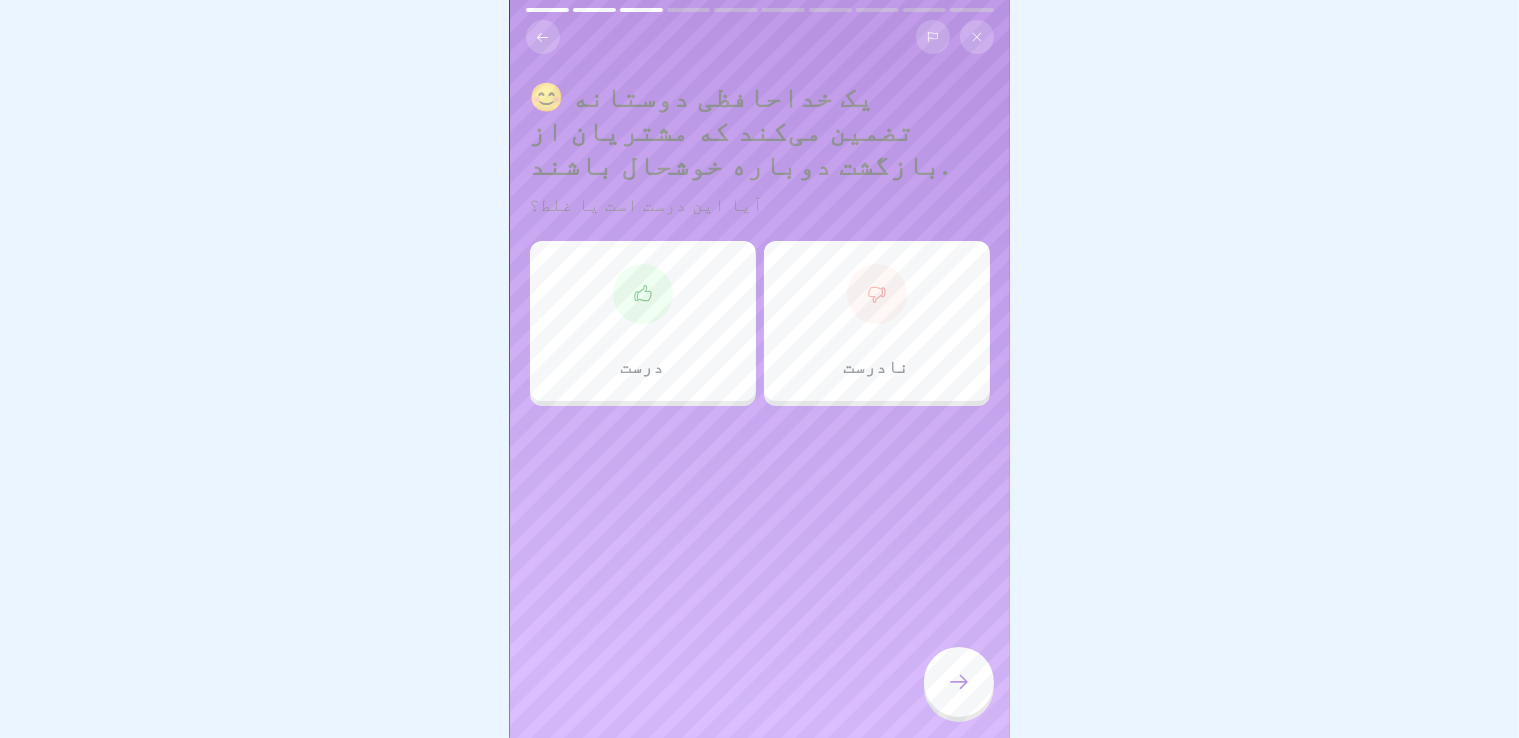 click on "درست" at bounding box center (643, 366) 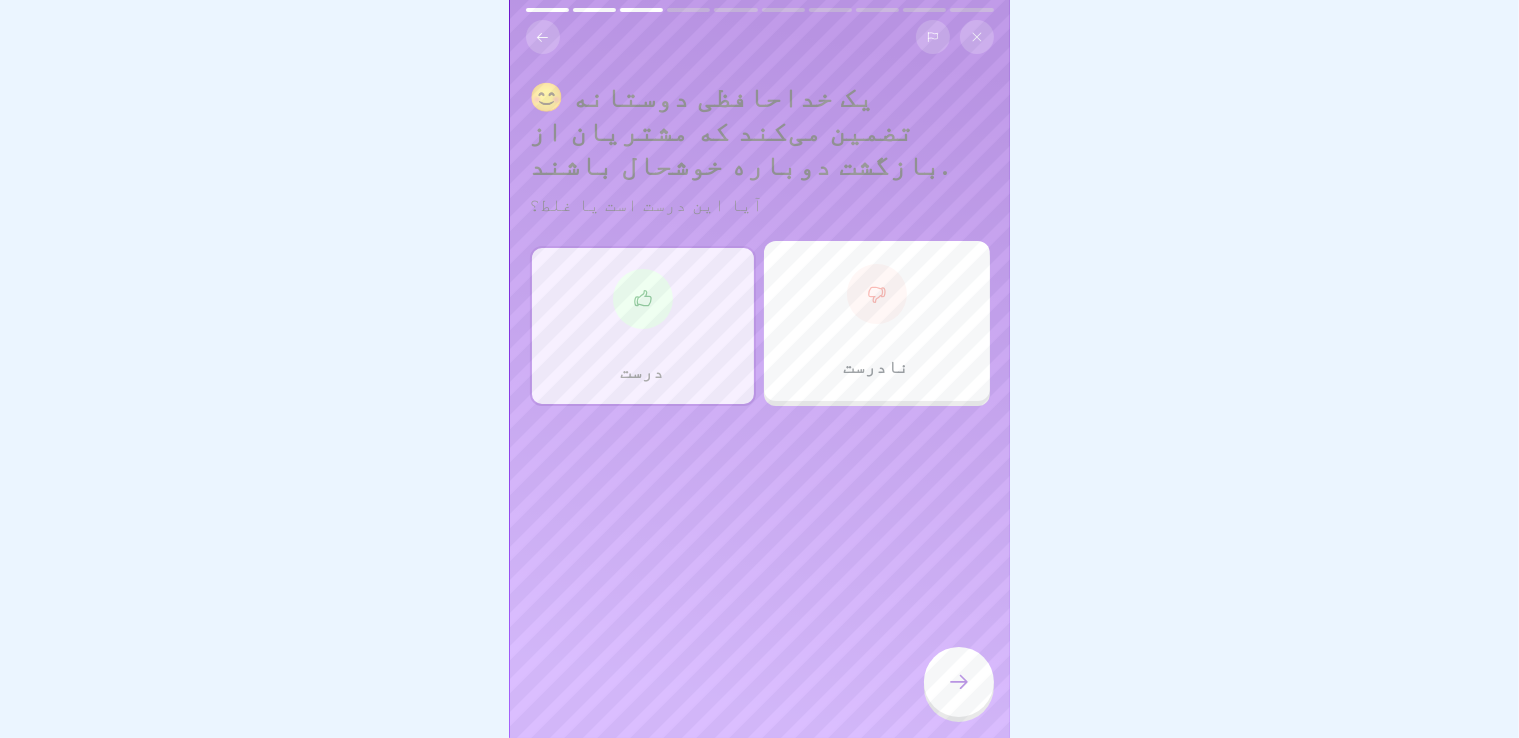 click 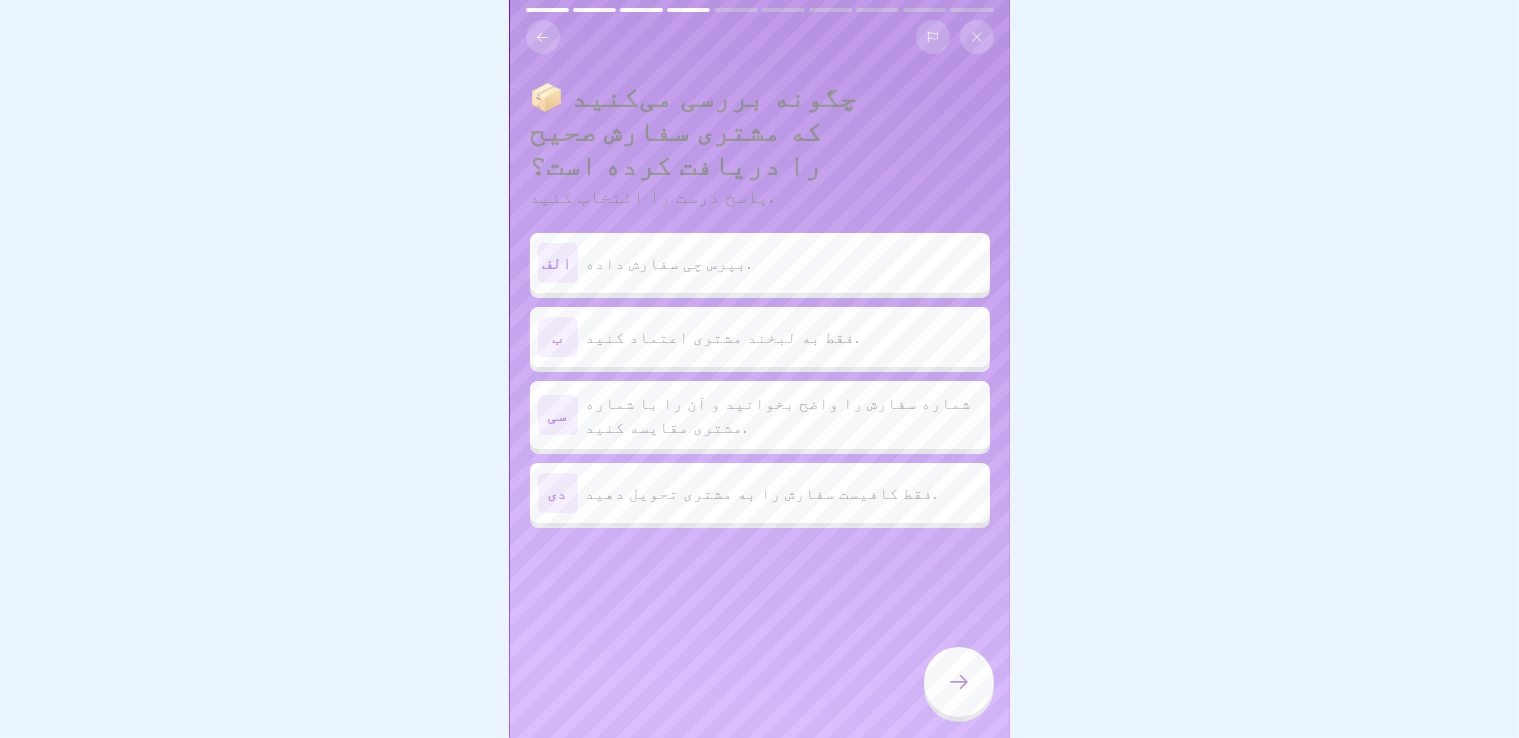 click on "سی شماره سفارش را واضح بخوانید و آن را با شماره مشتری مقایسه کنید." at bounding box center [760, 415] 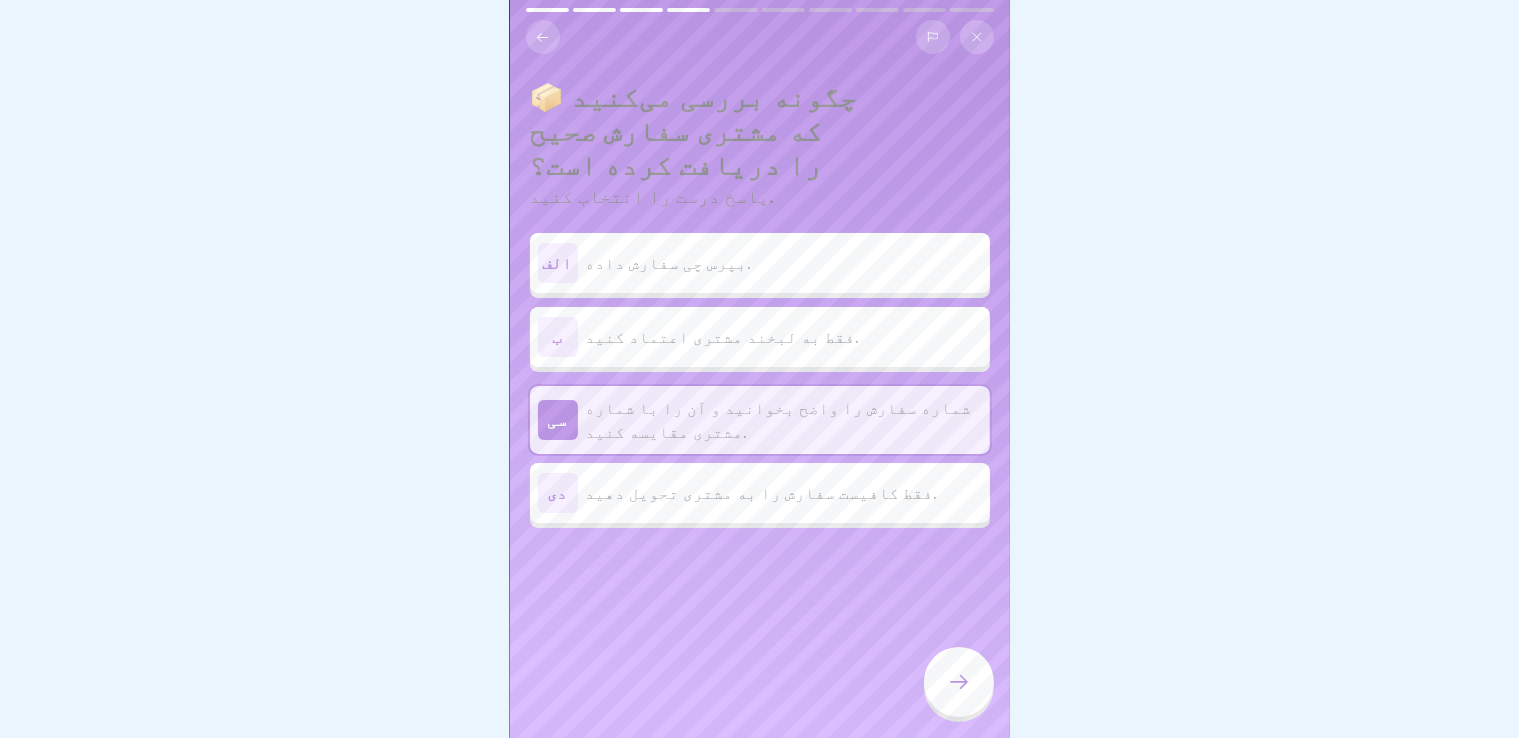 click at bounding box center (959, 682) 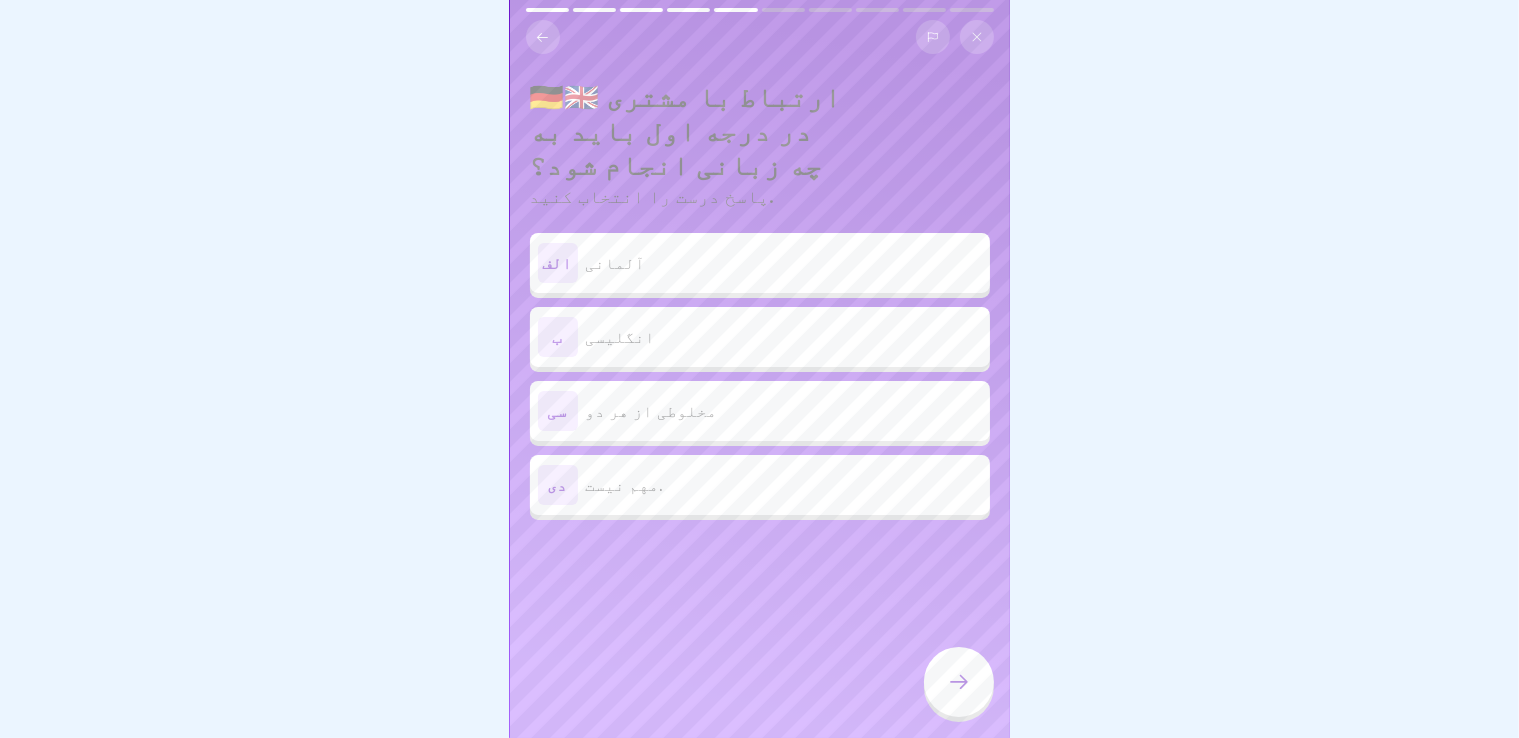 click on "آلمانی" at bounding box center (784, 263) 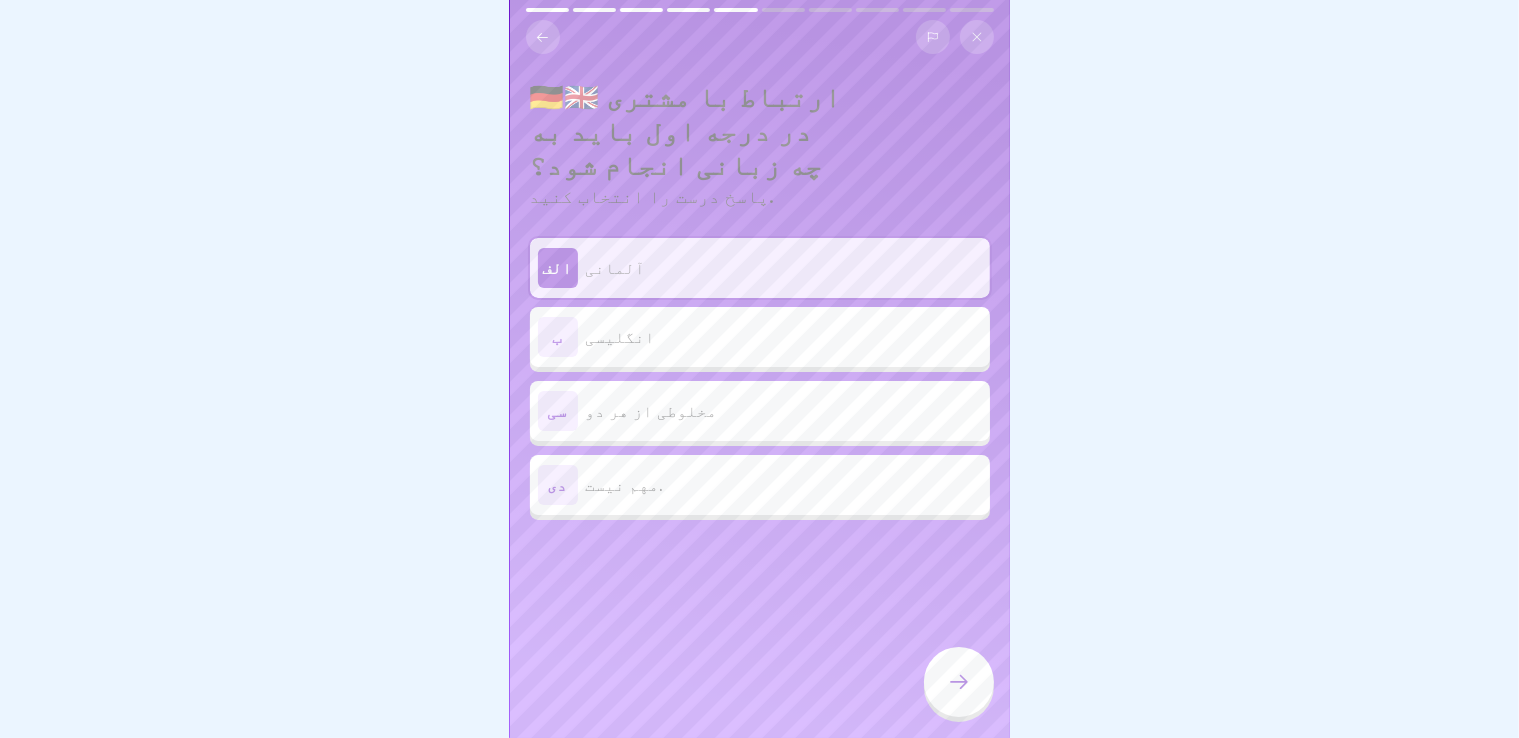 click at bounding box center [959, 684] 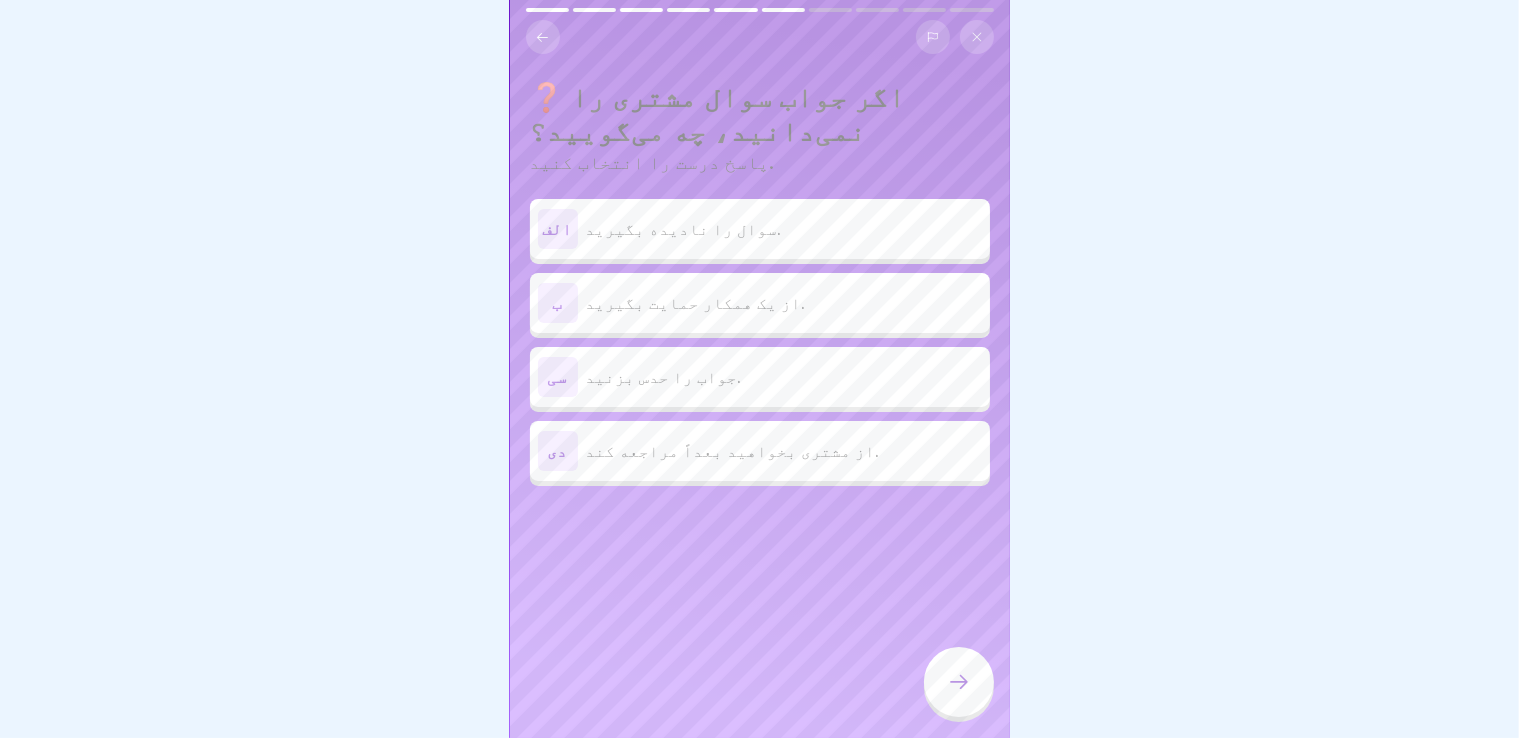 click on "ب از یک همکار حمایت بگیرید." at bounding box center [760, 303] 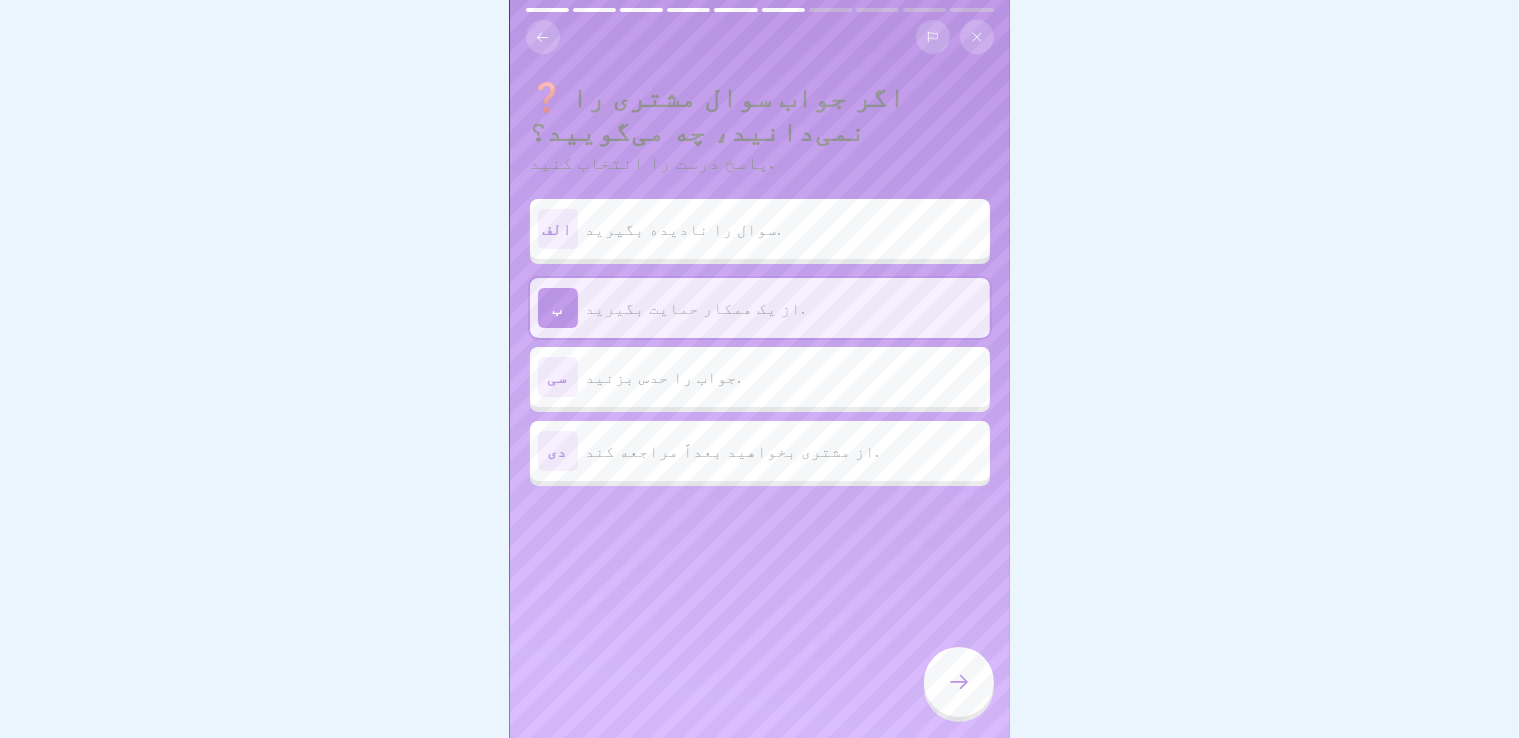 click at bounding box center (959, 682) 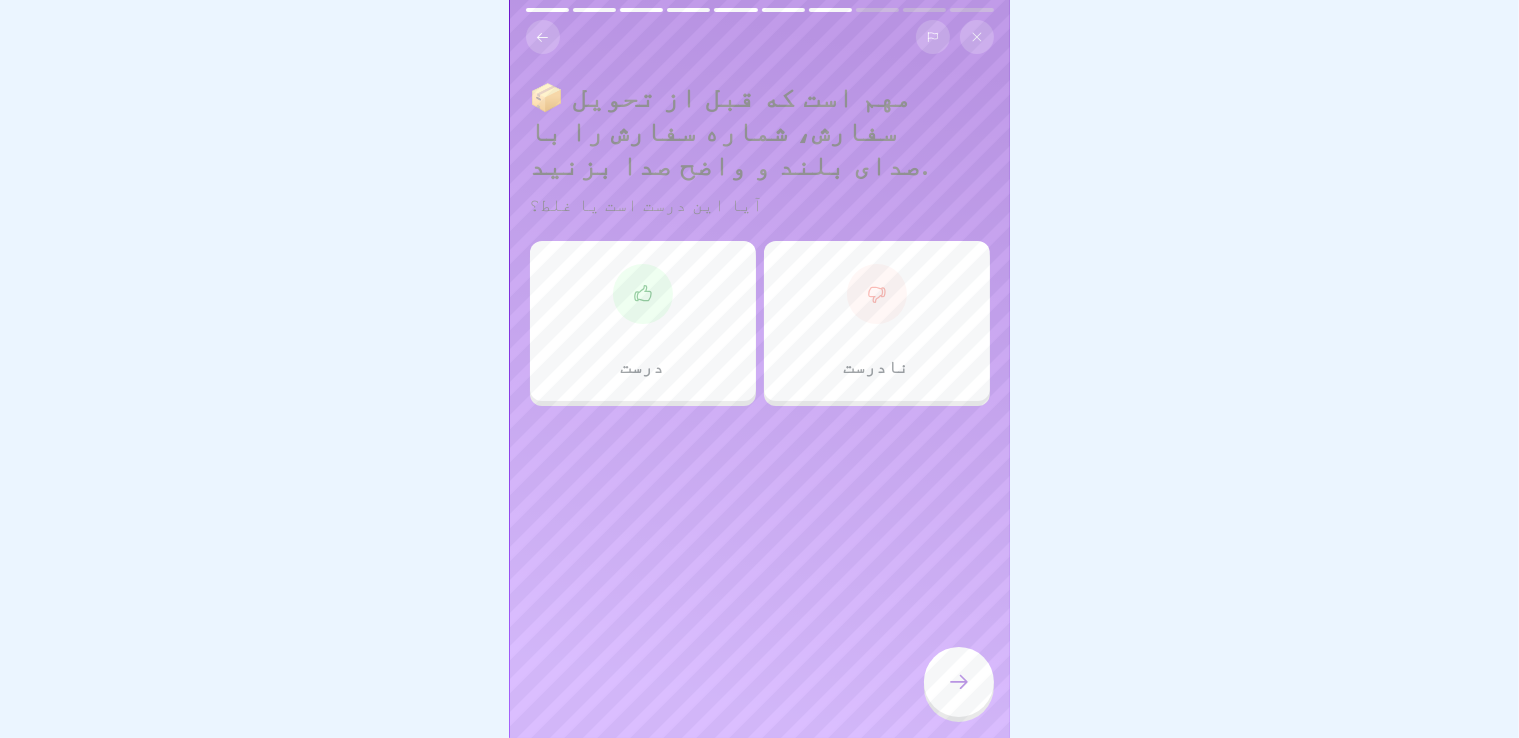 click on "درست" at bounding box center (643, 321) 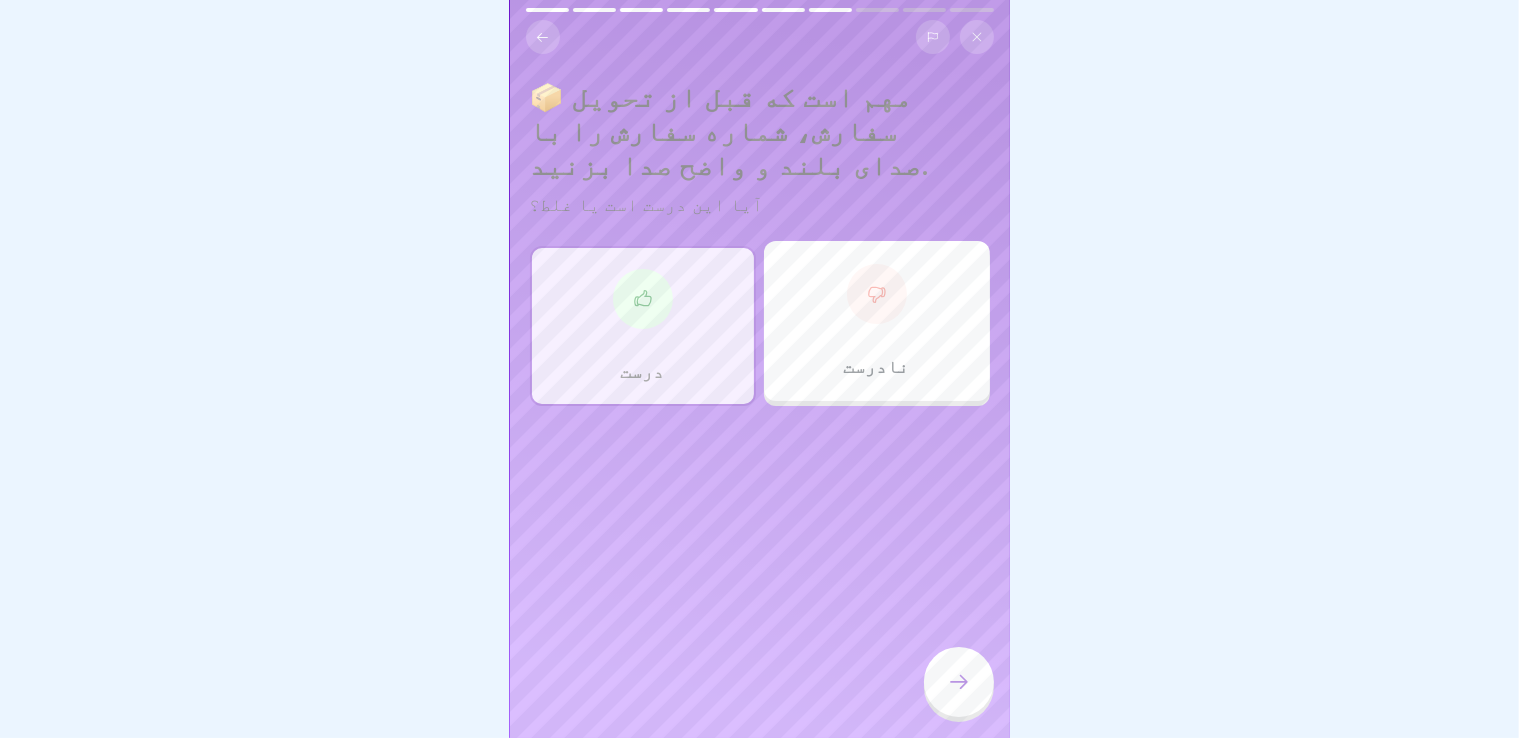 click at bounding box center [959, 682] 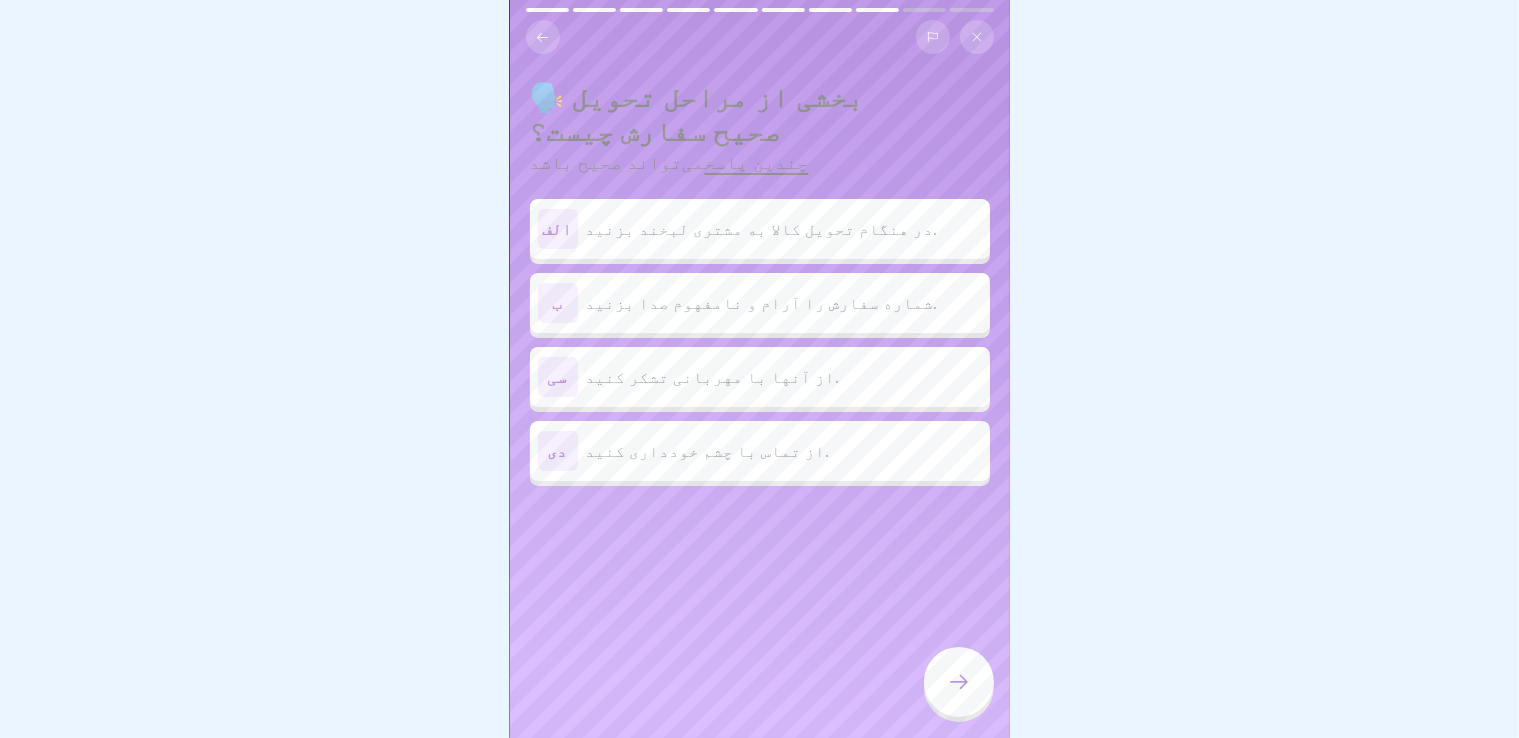click on "در هنگام تحویل کالا به مشتری لبخند بزنید." at bounding box center [762, 229] 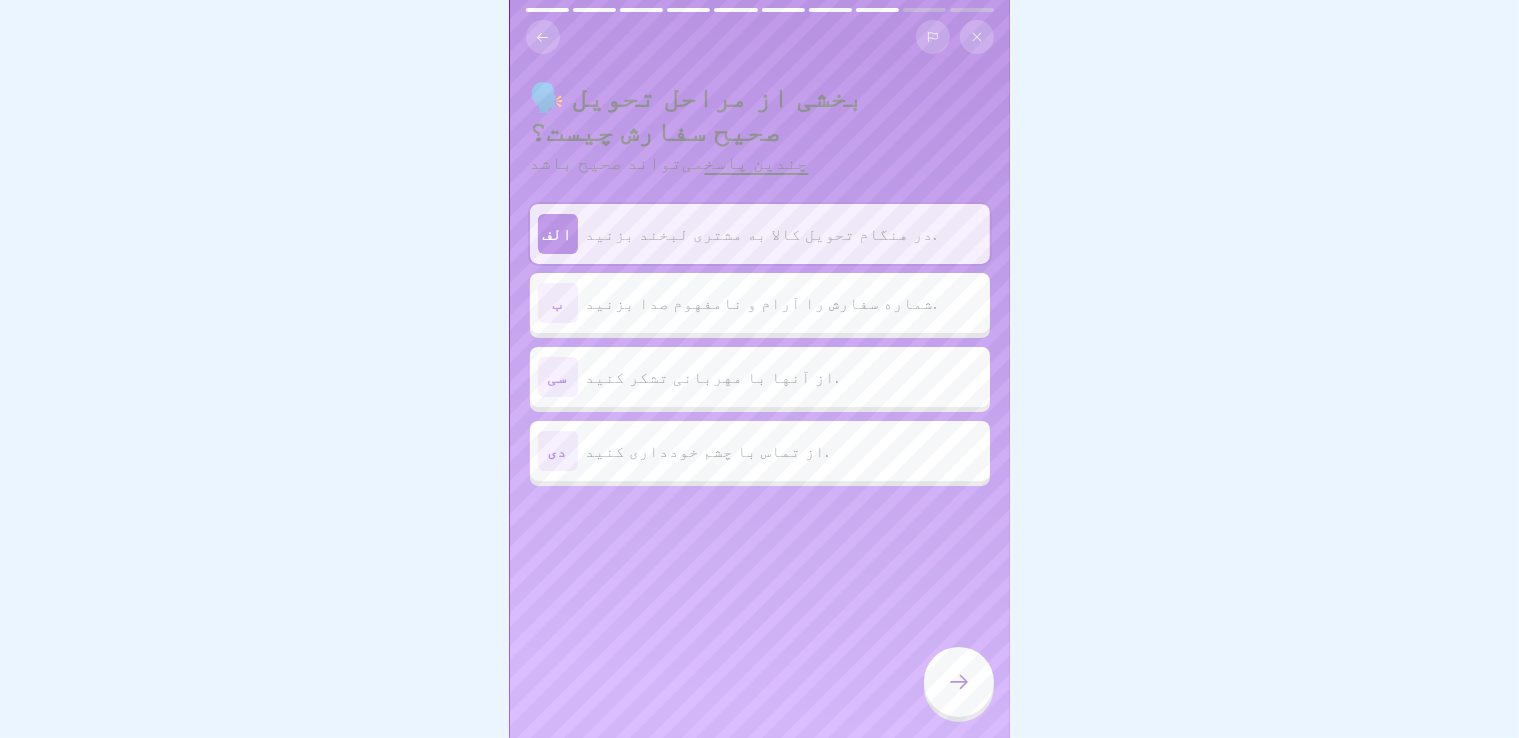 click on "سی از آنها با مهربانی تشکر کنید." at bounding box center [760, 377] 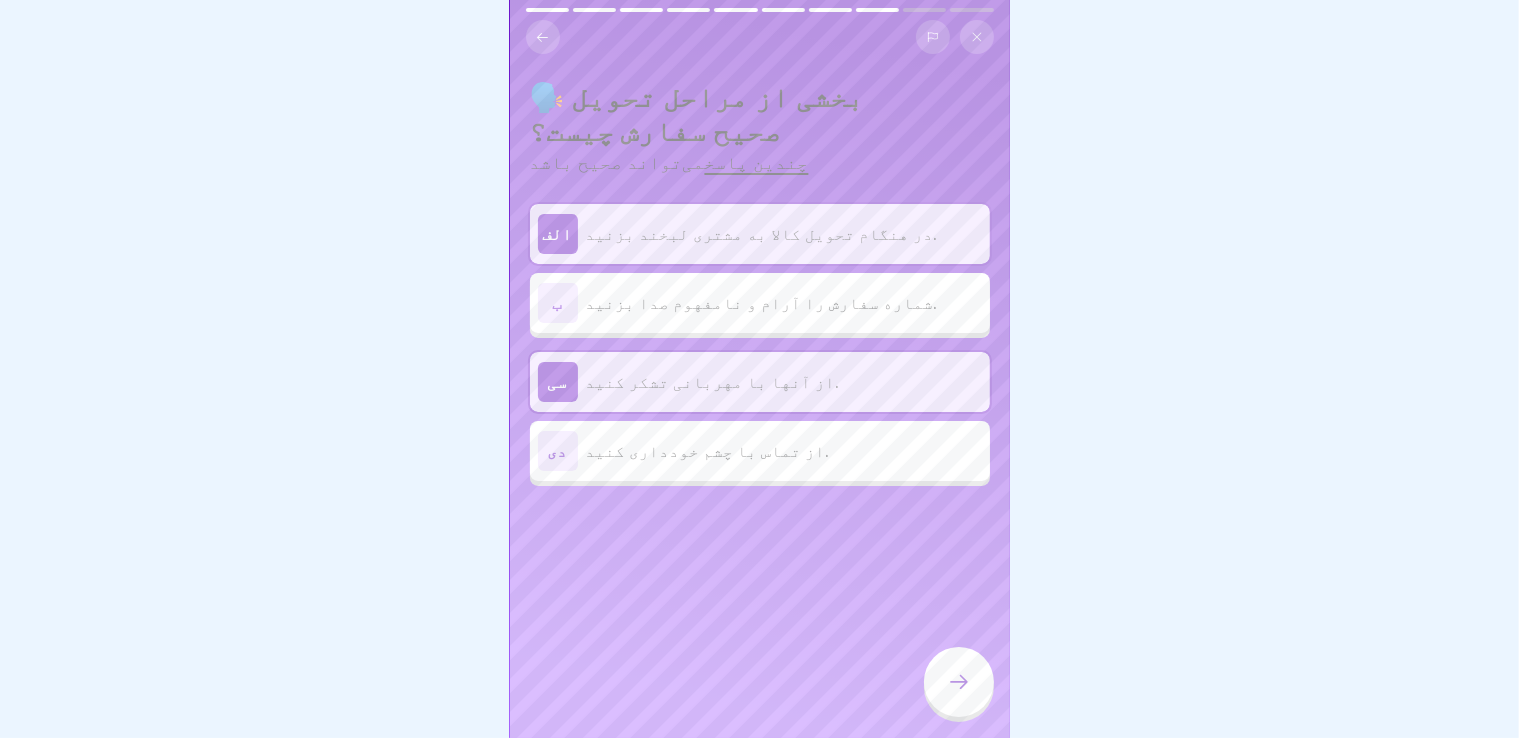 click 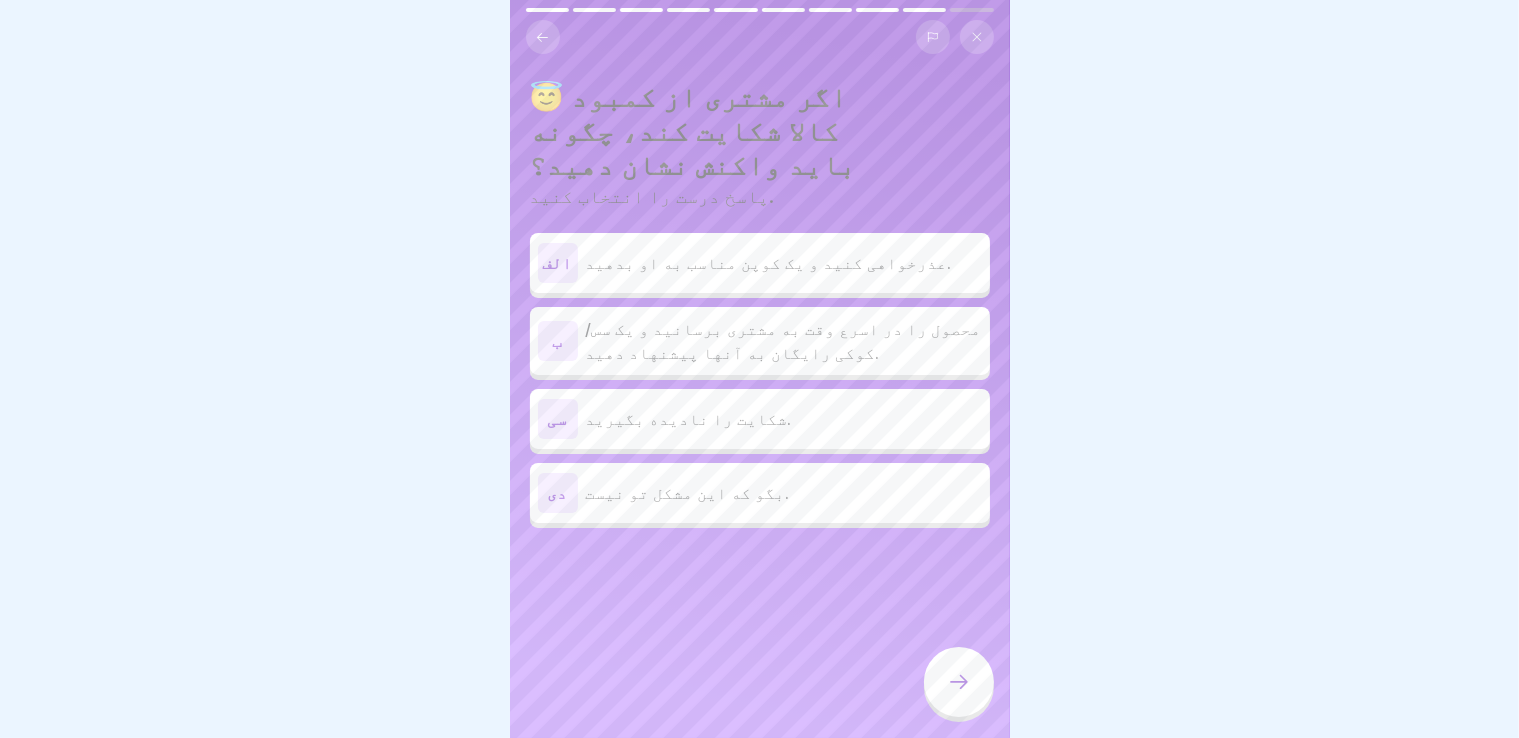 click on "محصول را در اسرع وقت به مشتری برسانید و یک سس/کوکی رایگان به آنها پیشنهاد دهید." at bounding box center [784, 341] 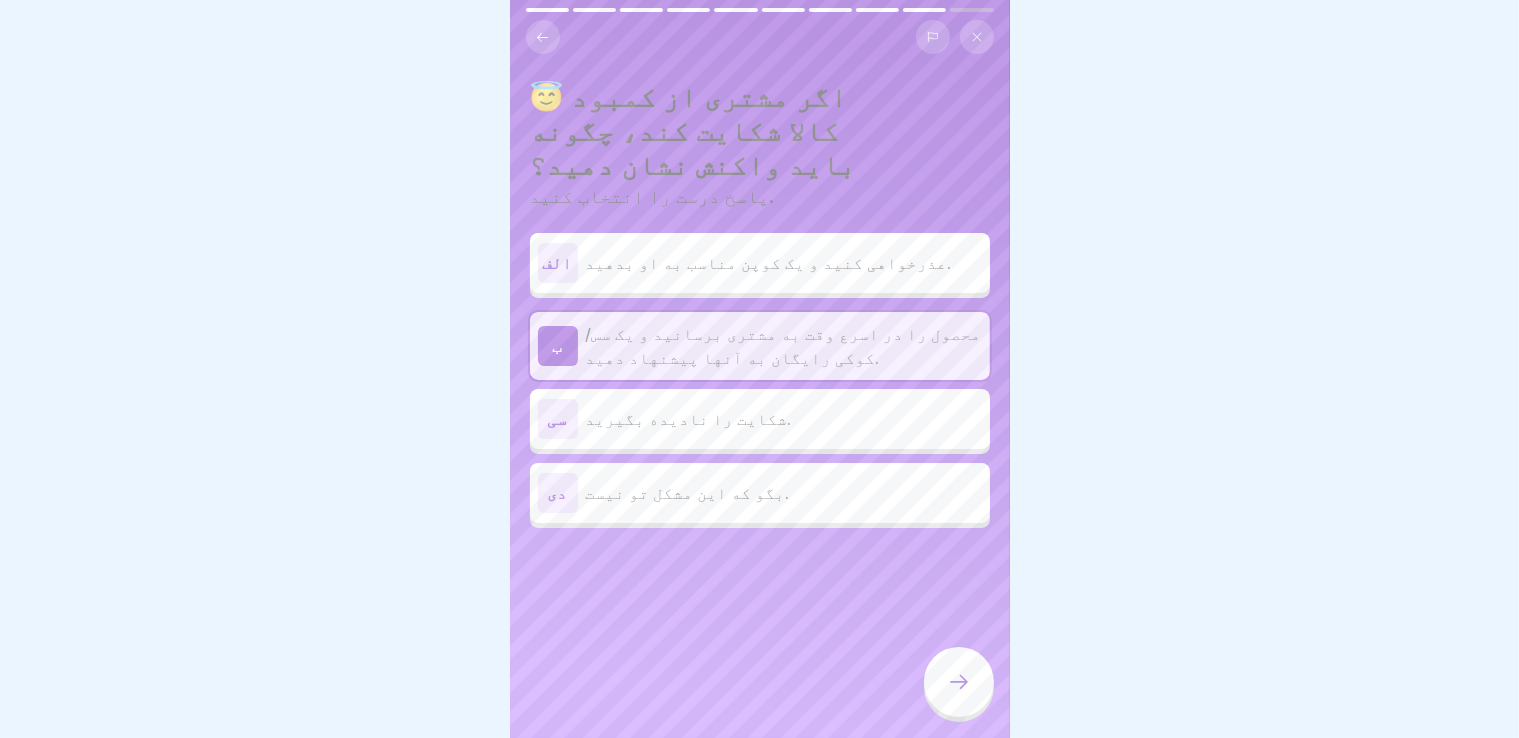 click at bounding box center [959, 682] 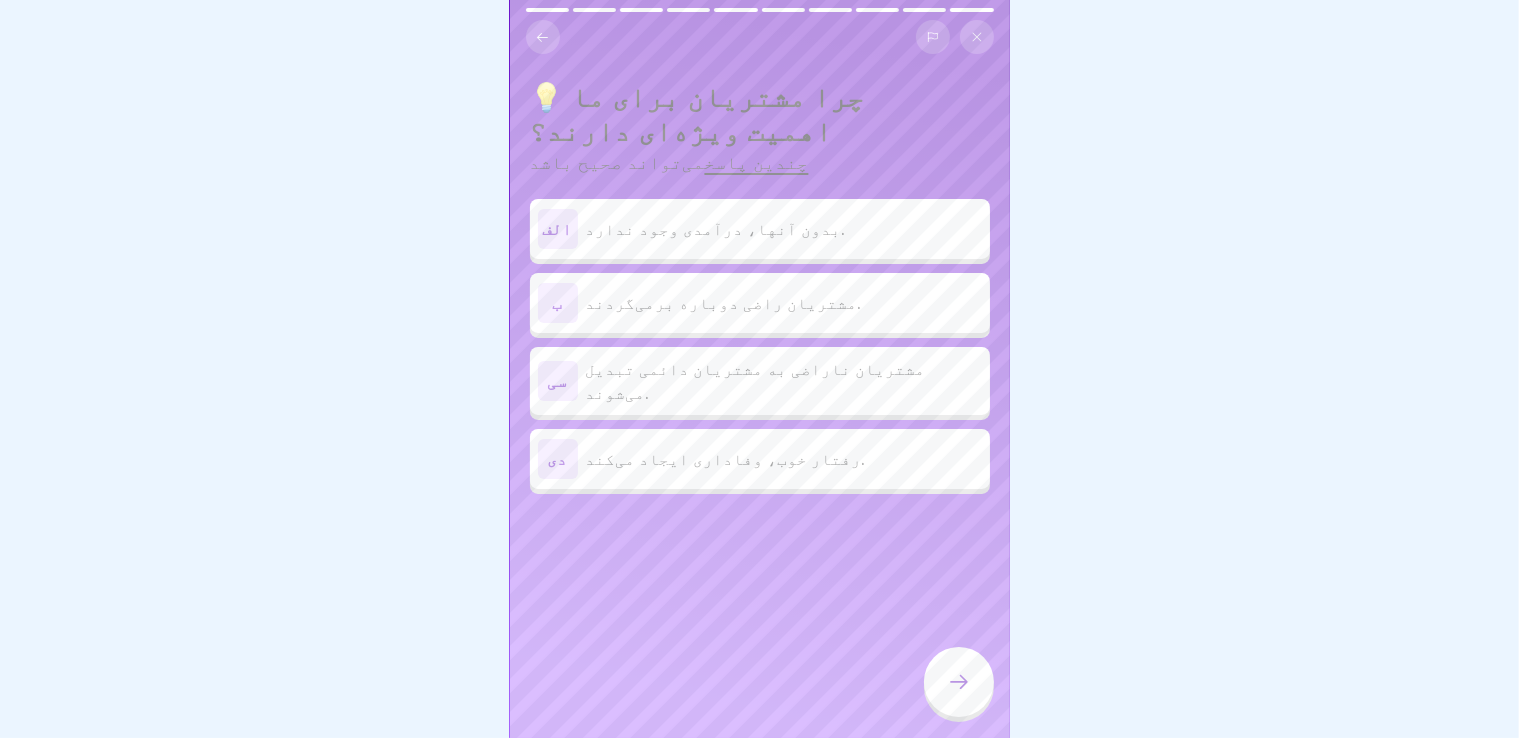 click on "بدون آنها، درآمدی وجود ندارد." at bounding box center [716, 229] 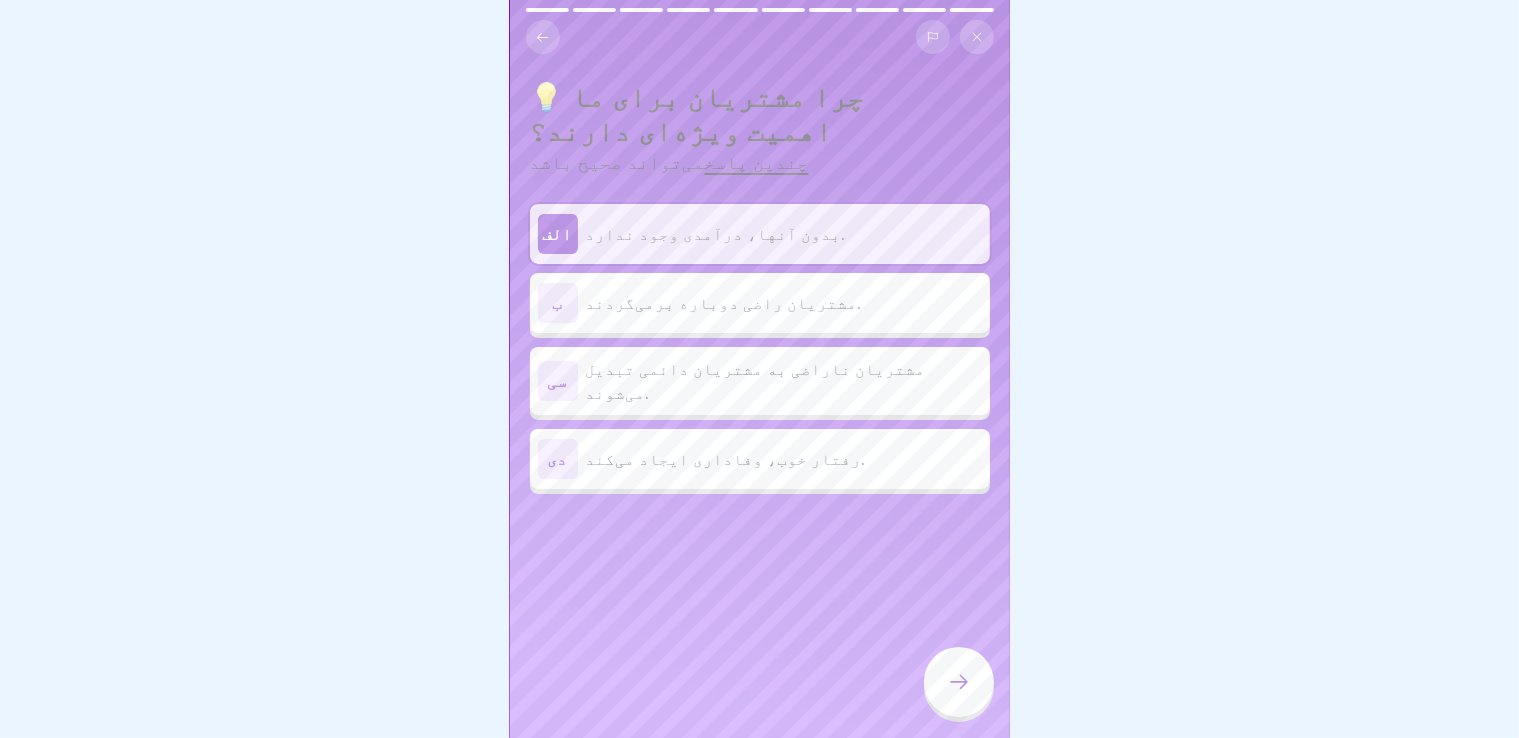 click on "ب مشتریان راضی دوباره برمی‌گردند." at bounding box center [760, 303] 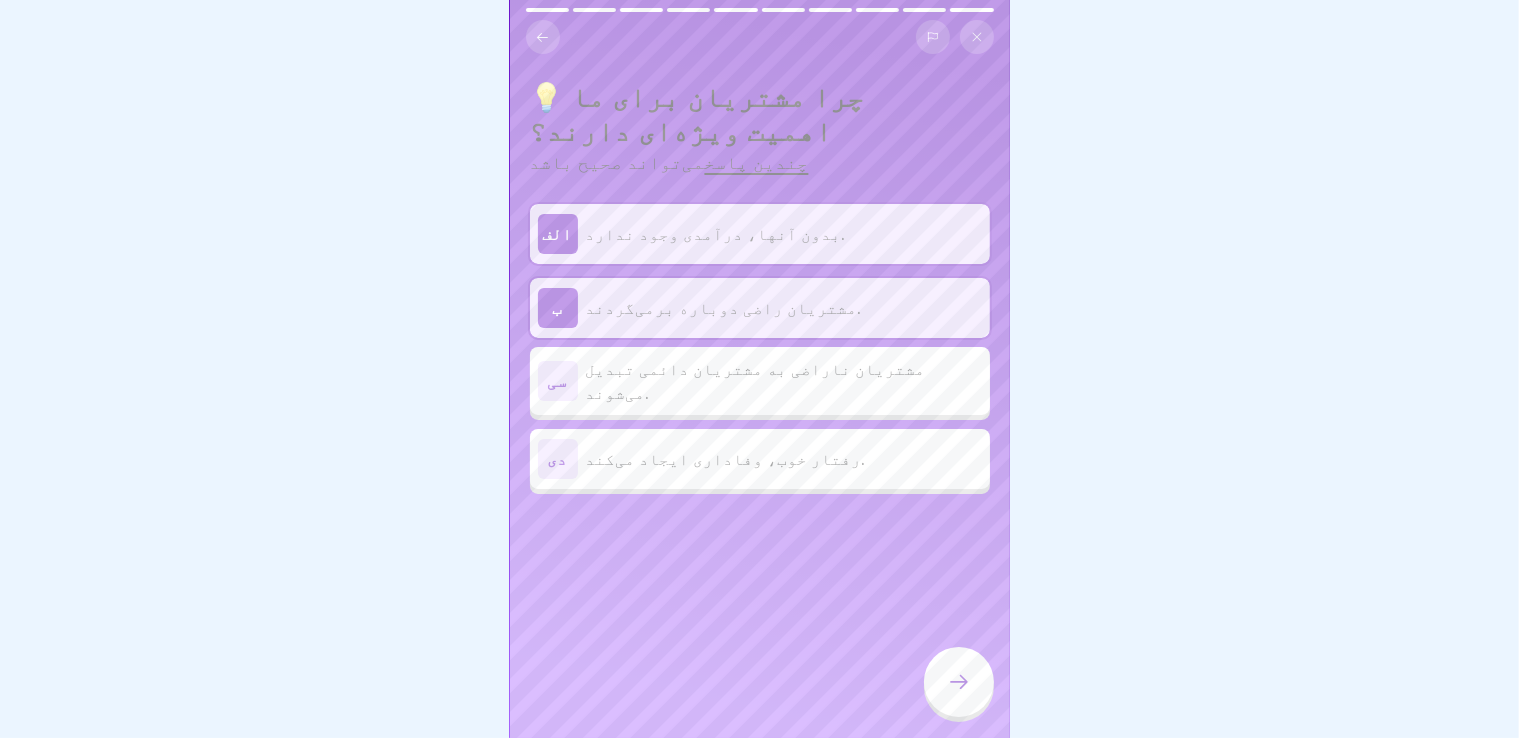 click on "دی رفتار خوب، وفاداری ایجاد می‌کند." at bounding box center [760, 459] 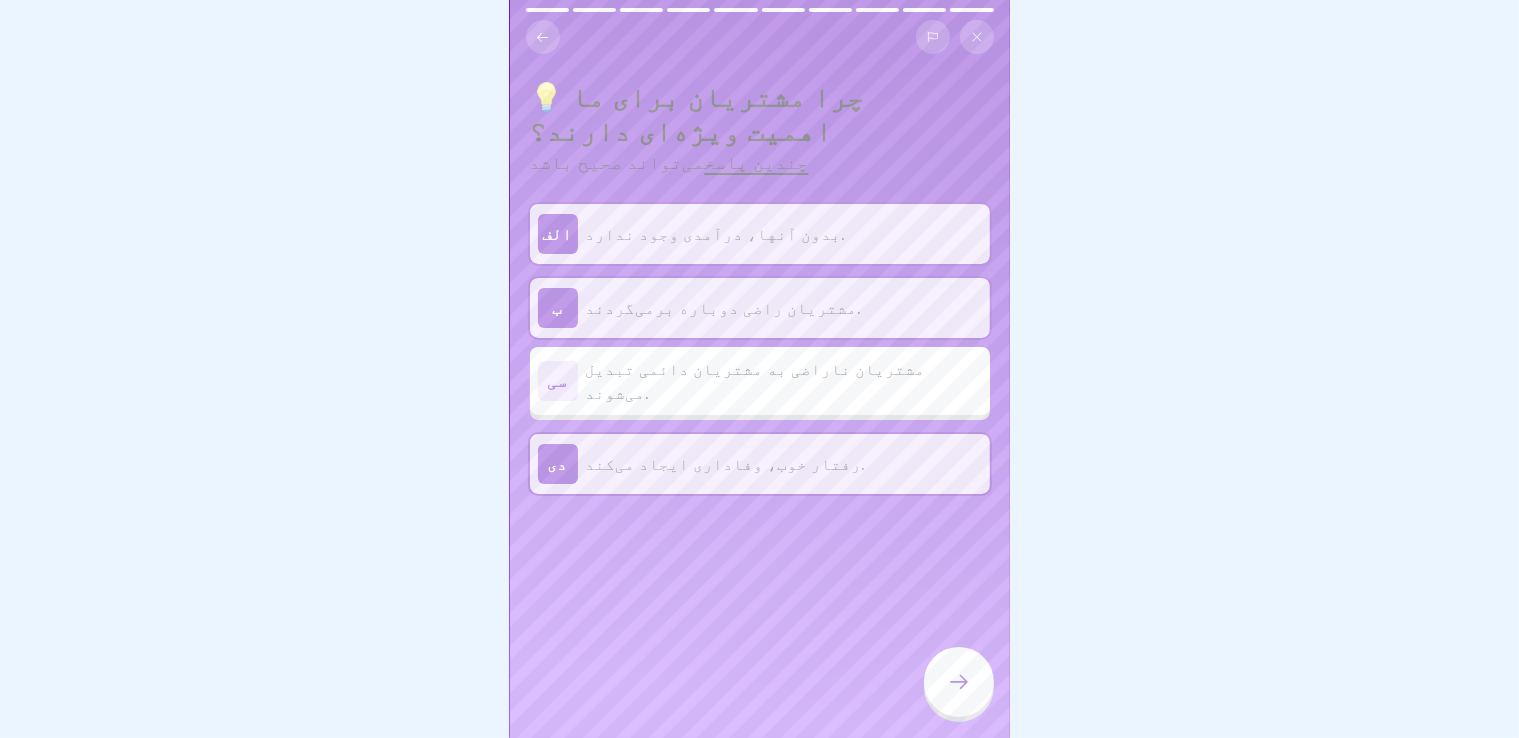 click on "رفتار خوب، وفاداری ایجاد می‌کند." at bounding box center (784, 464) 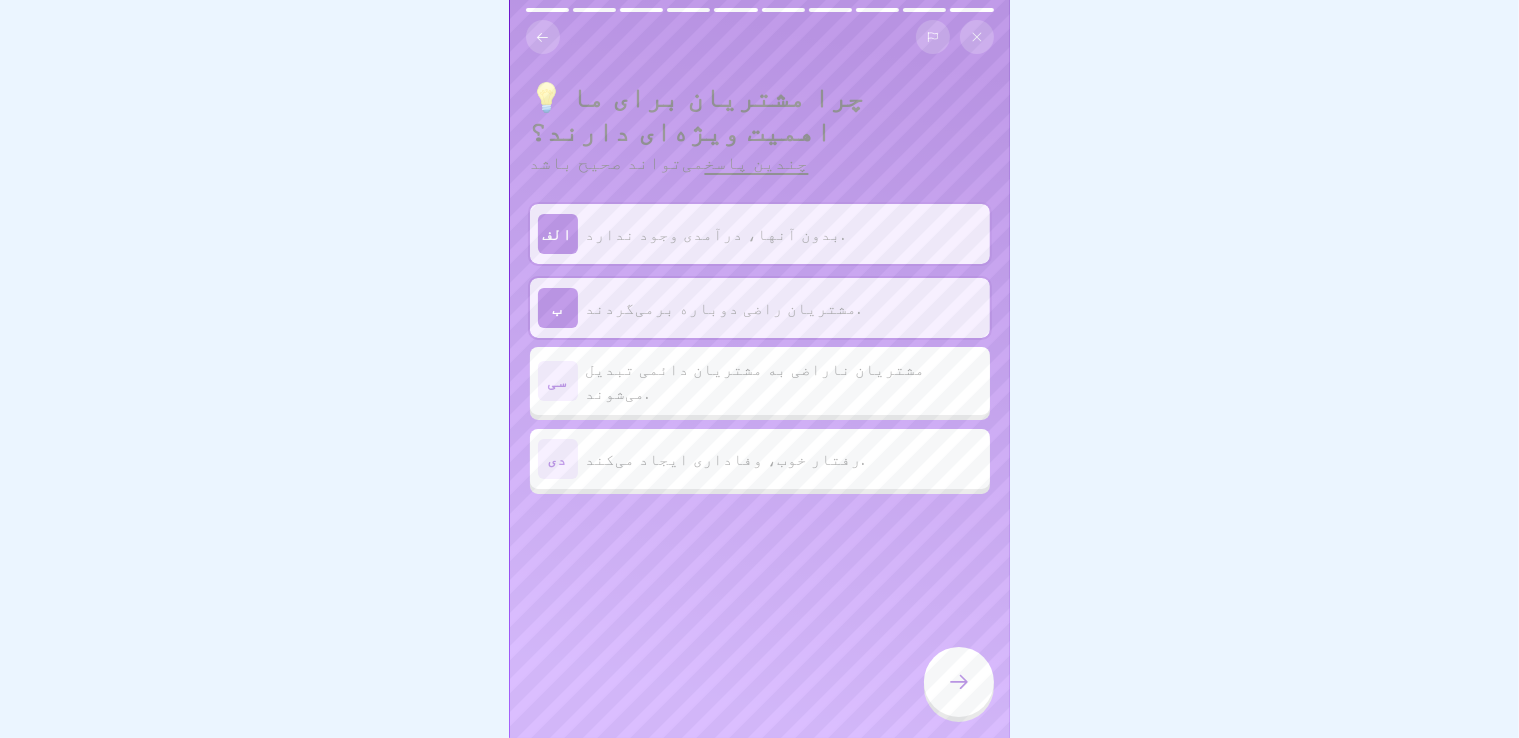 click at bounding box center (959, 682) 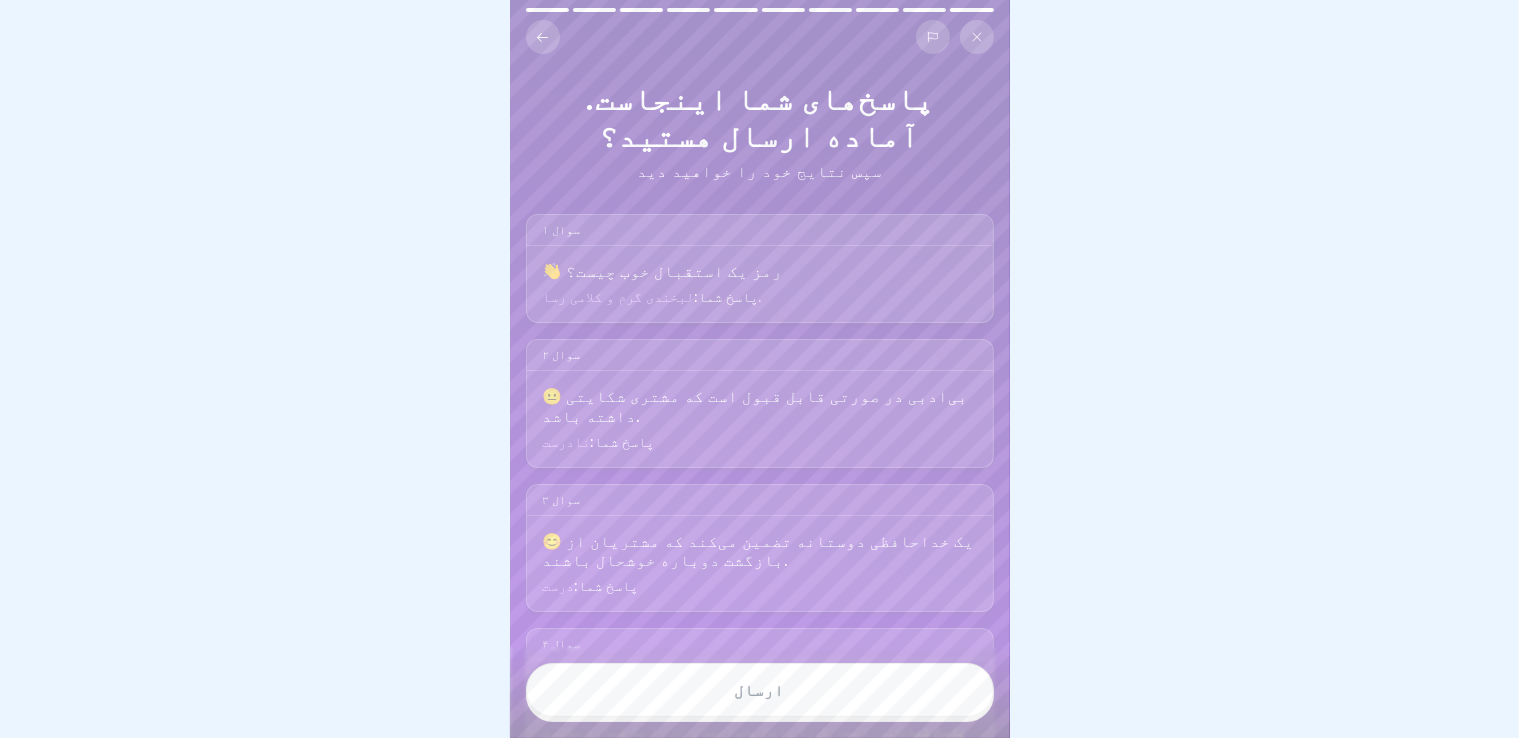click on "ارسال" at bounding box center (760, 690) 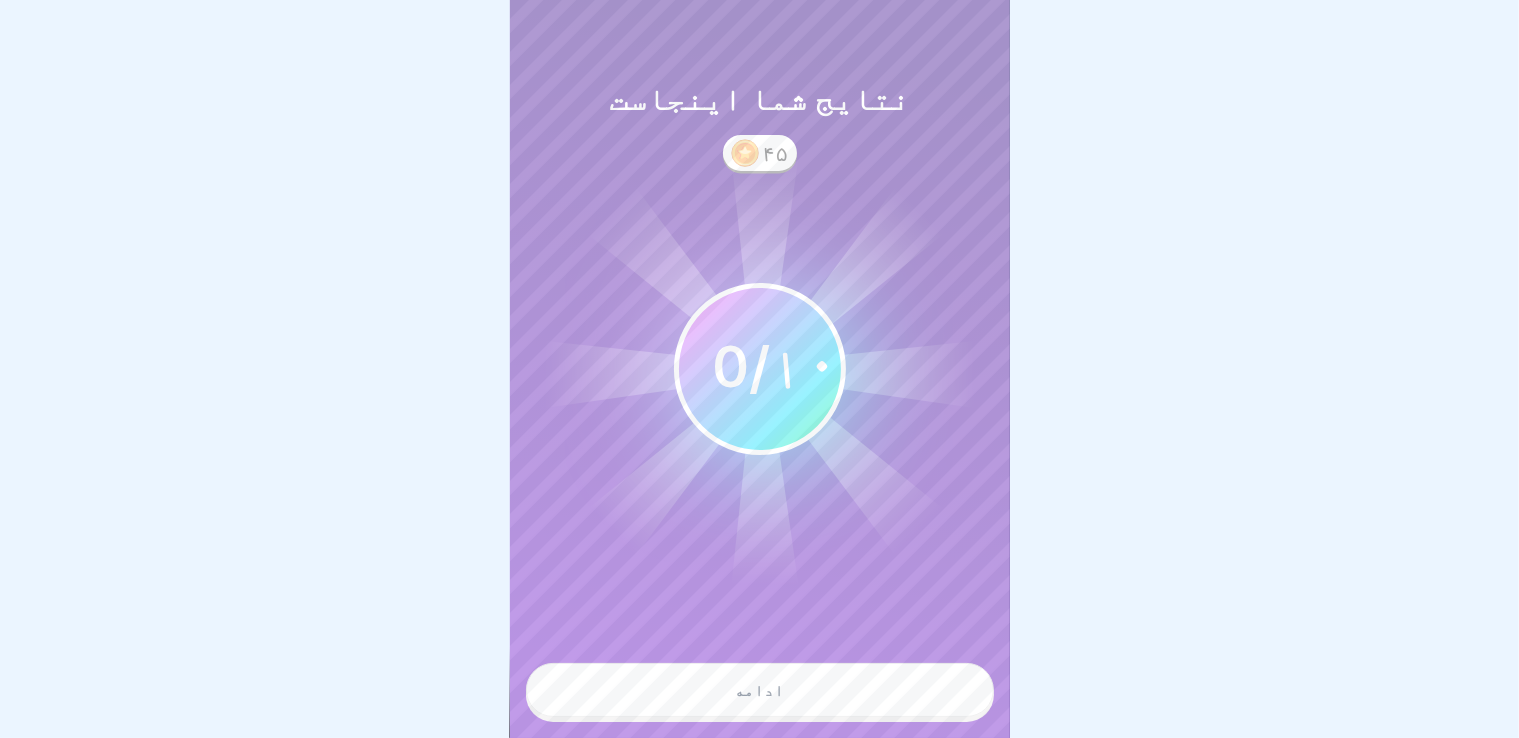 click on "ادامه" at bounding box center [760, 690] 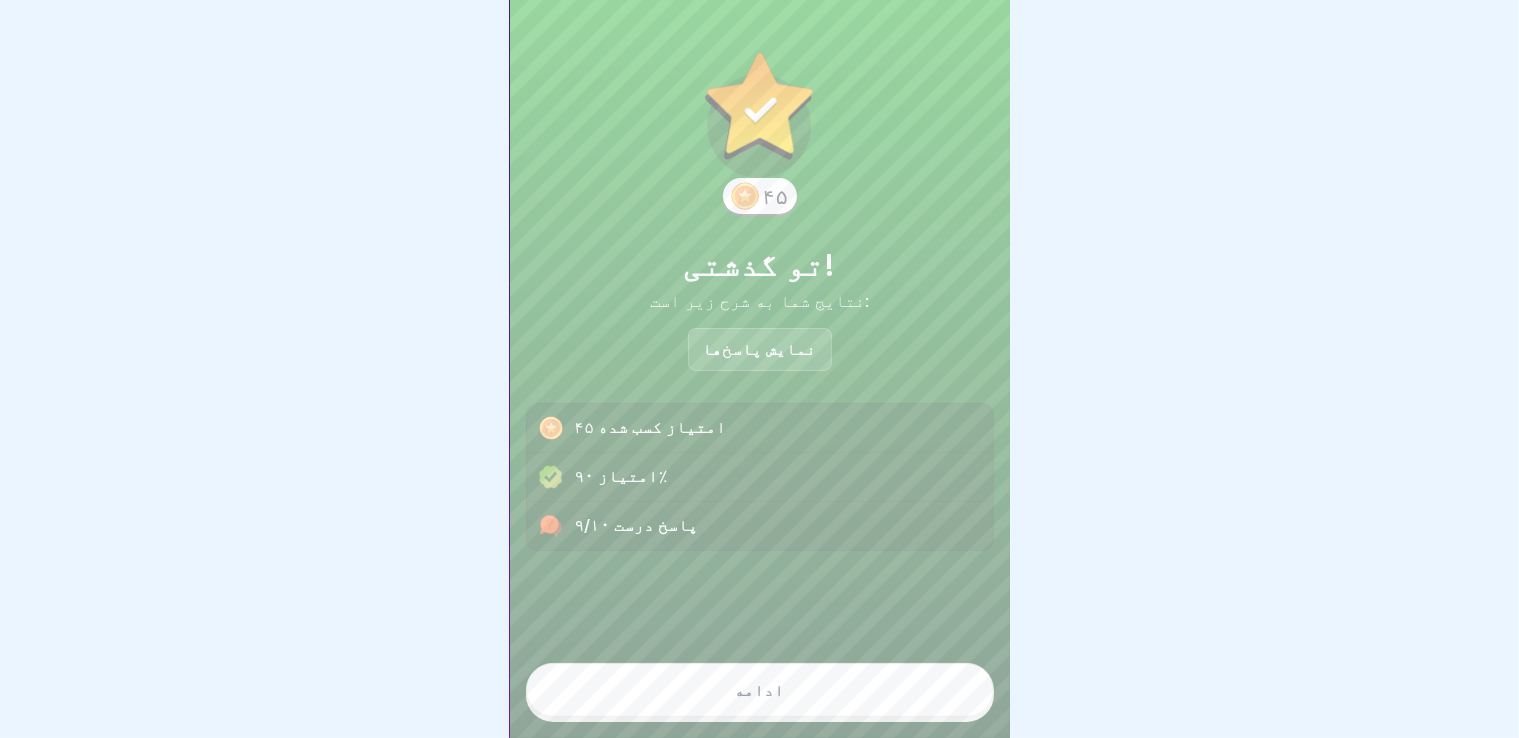 click on "ادامه" at bounding box center (760, 690) 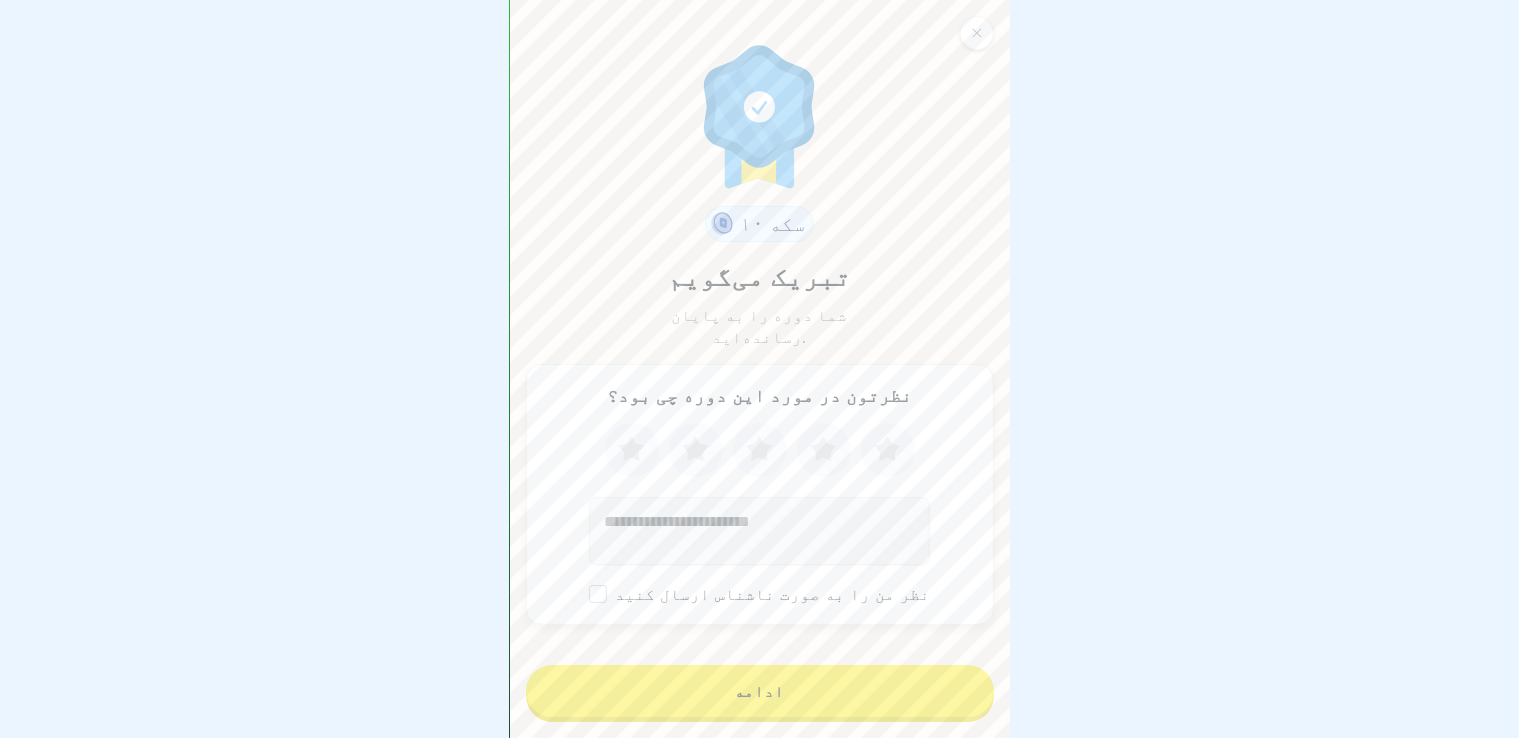 click on "ادامه" at bounding box center (760, 691) 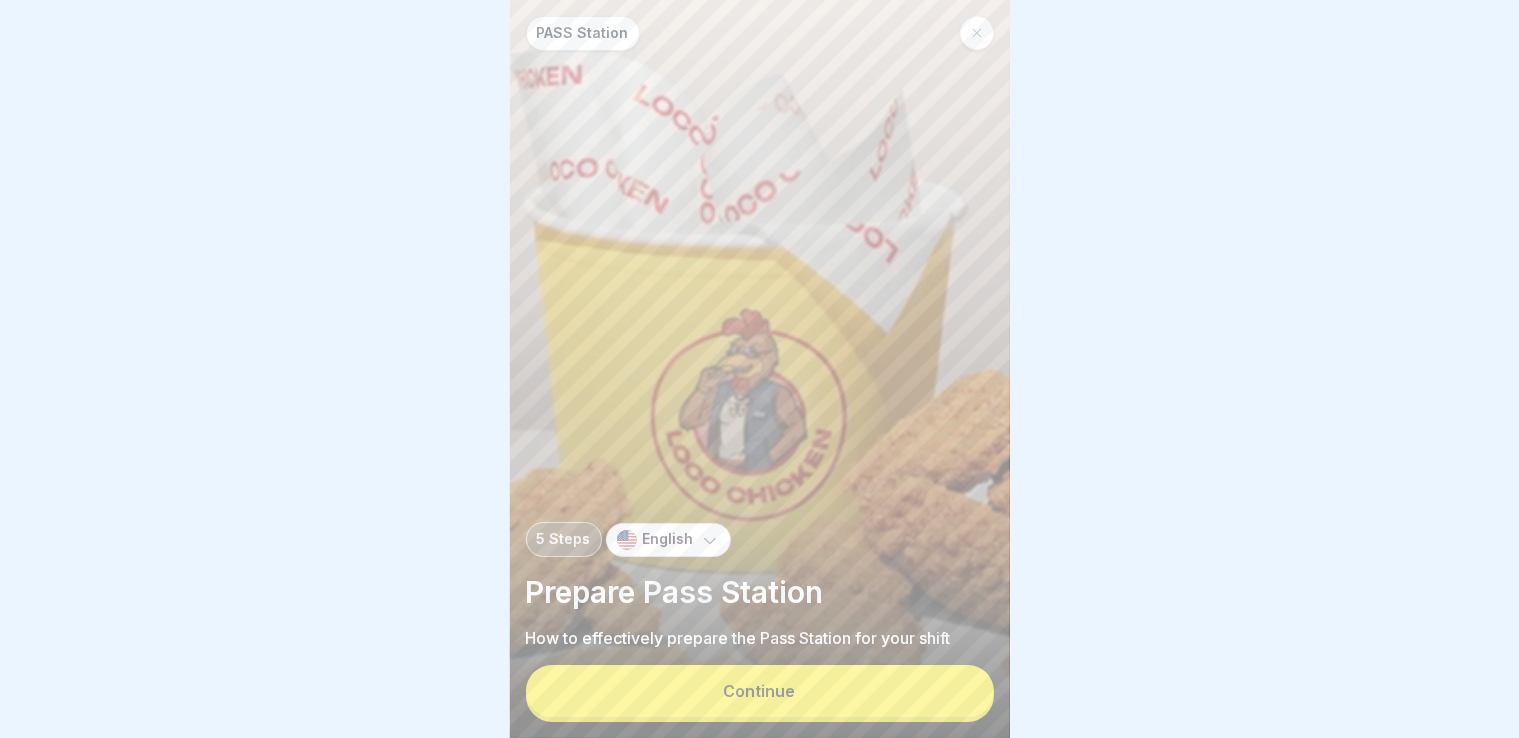 scroll, scrollTop: 0, scrollLeft: 0, axis: both 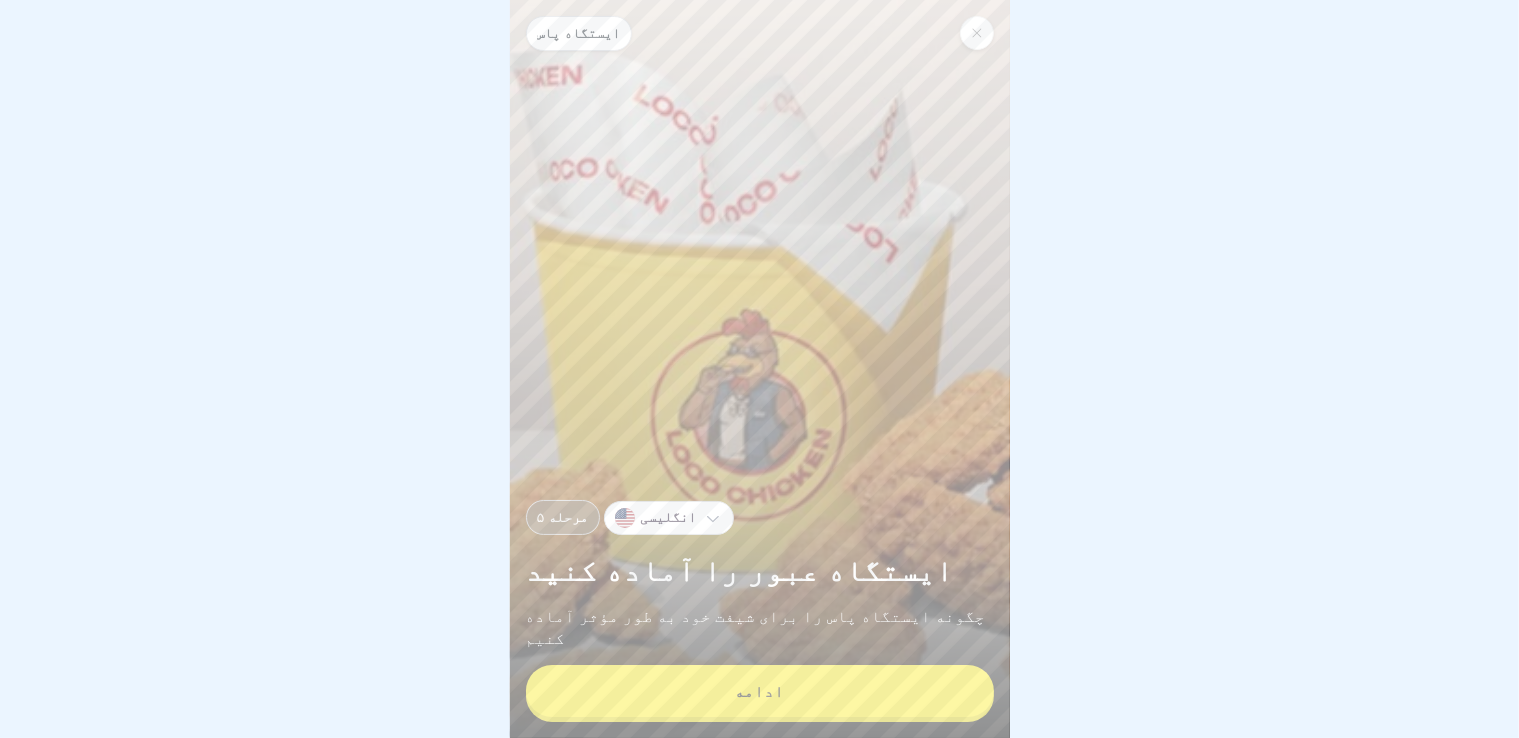 click on "ادامه" at bounding box center (760, 691) 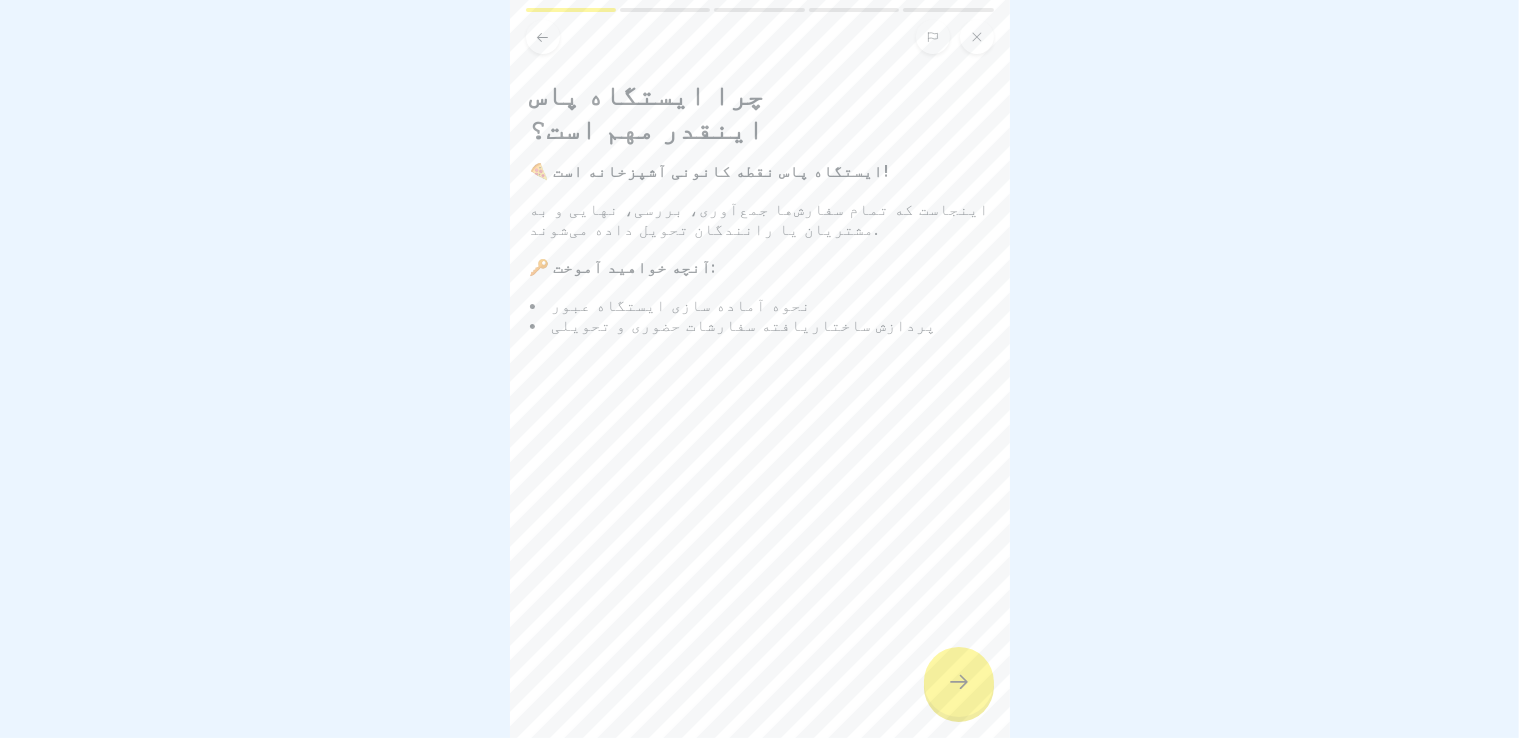 click at bounding box center [959, 682] 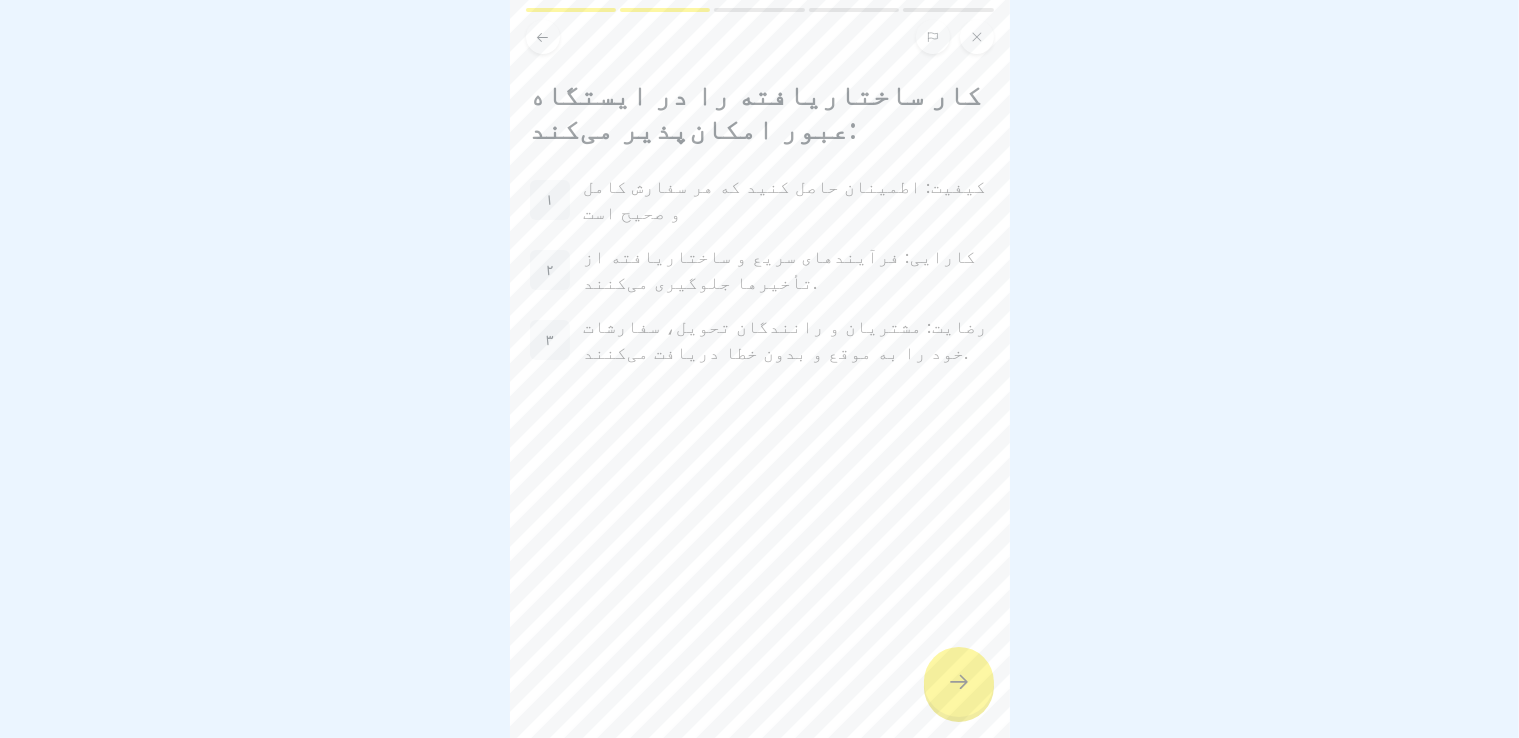 click at bounding box center [959, 682] 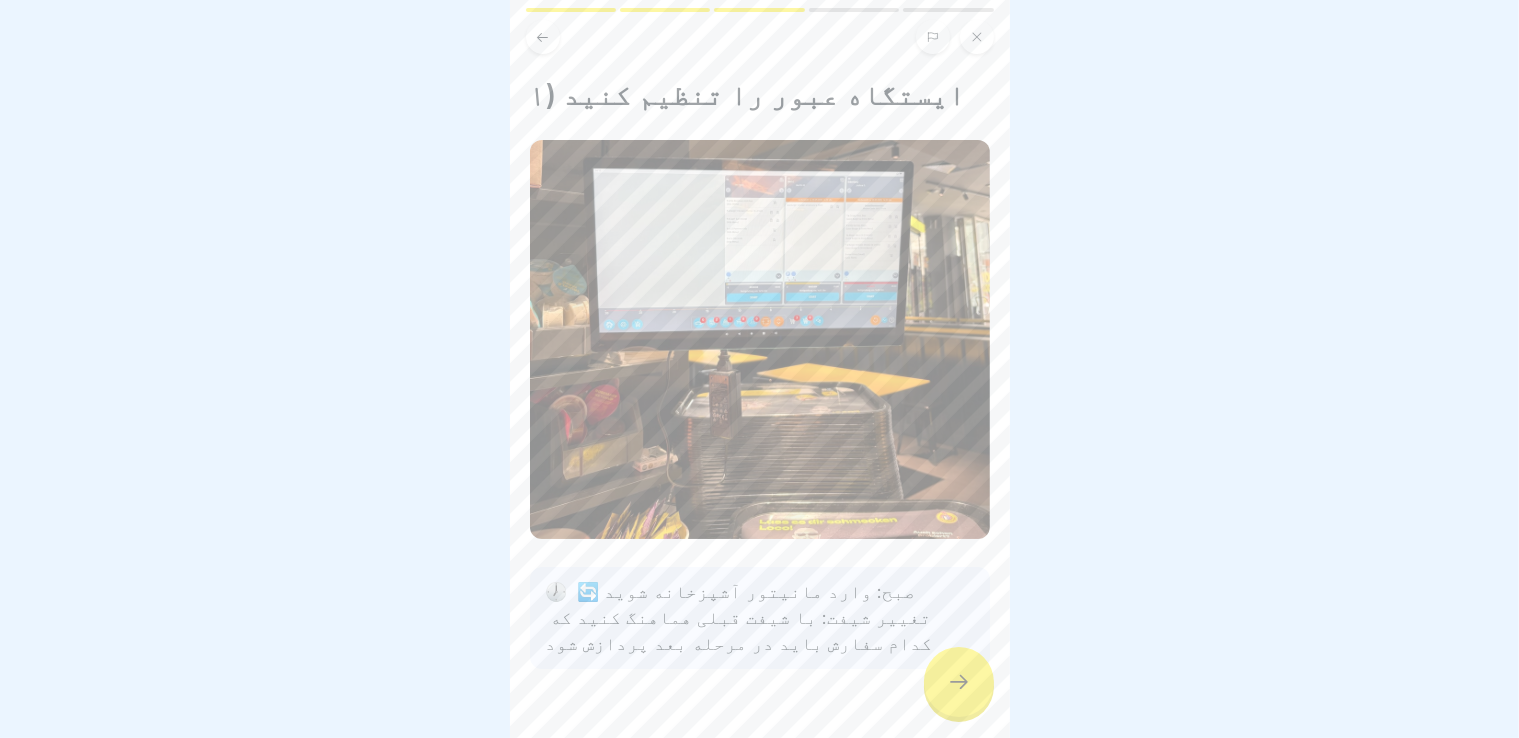 click at bounding box center (959, 682) 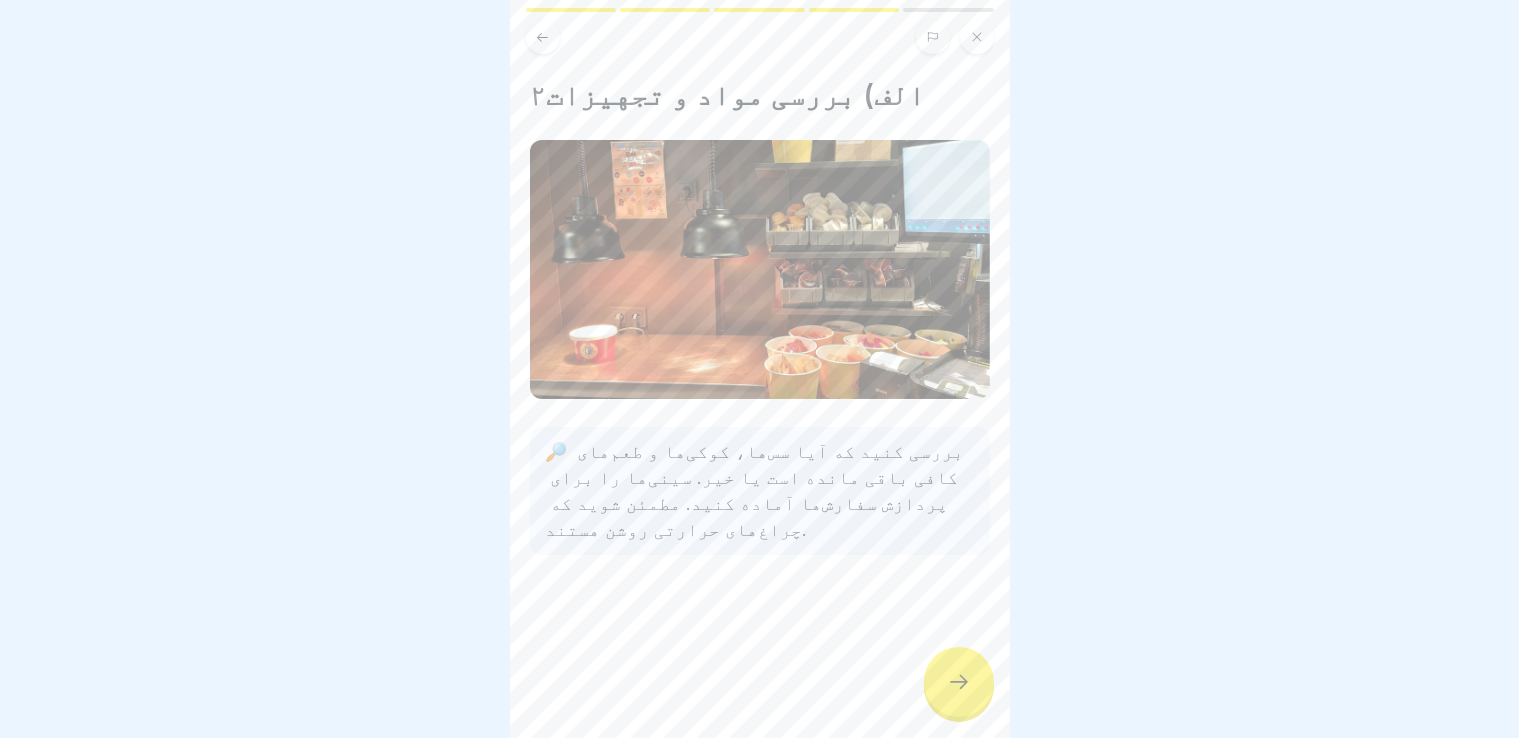 click at bounding box center [959, 682] 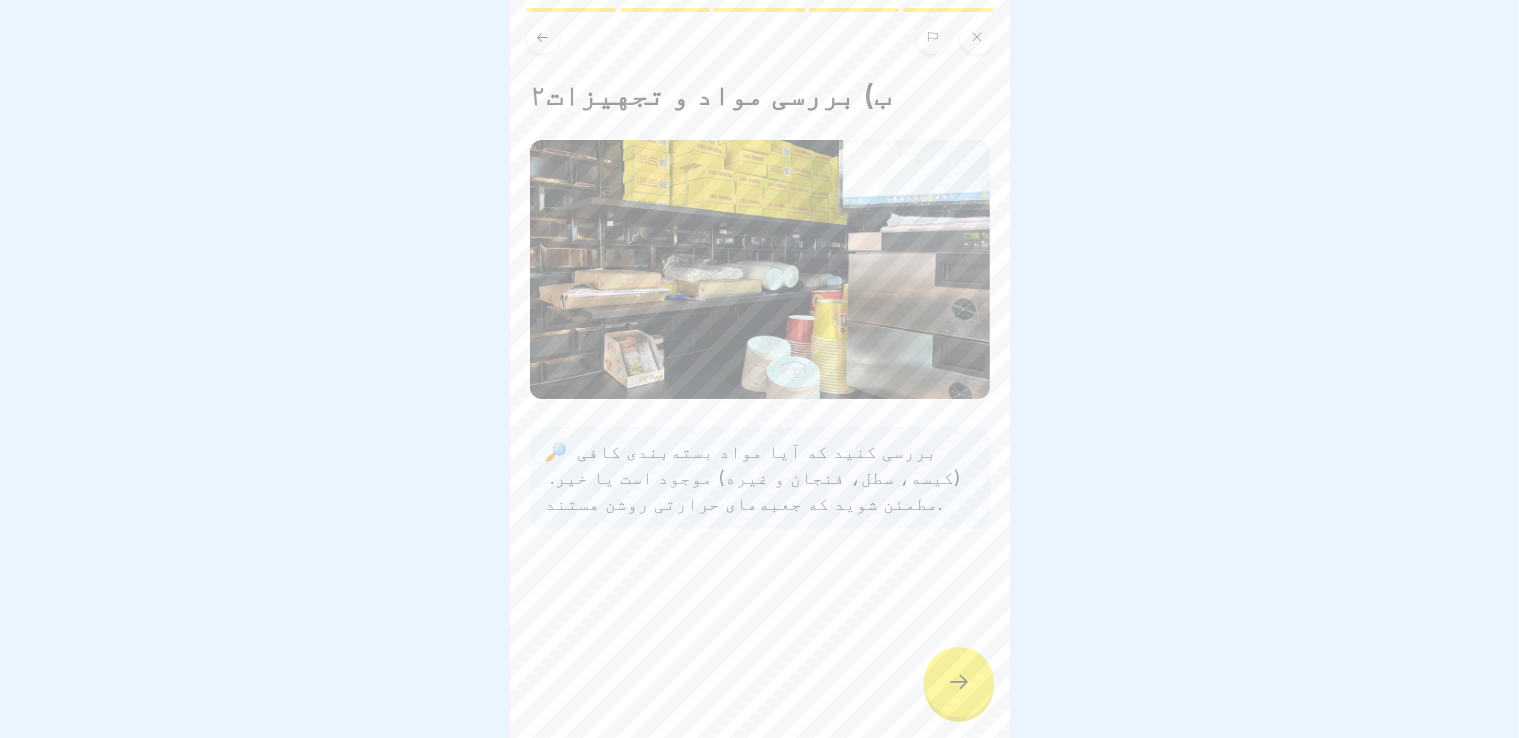 click at bounding box center [959, 682] 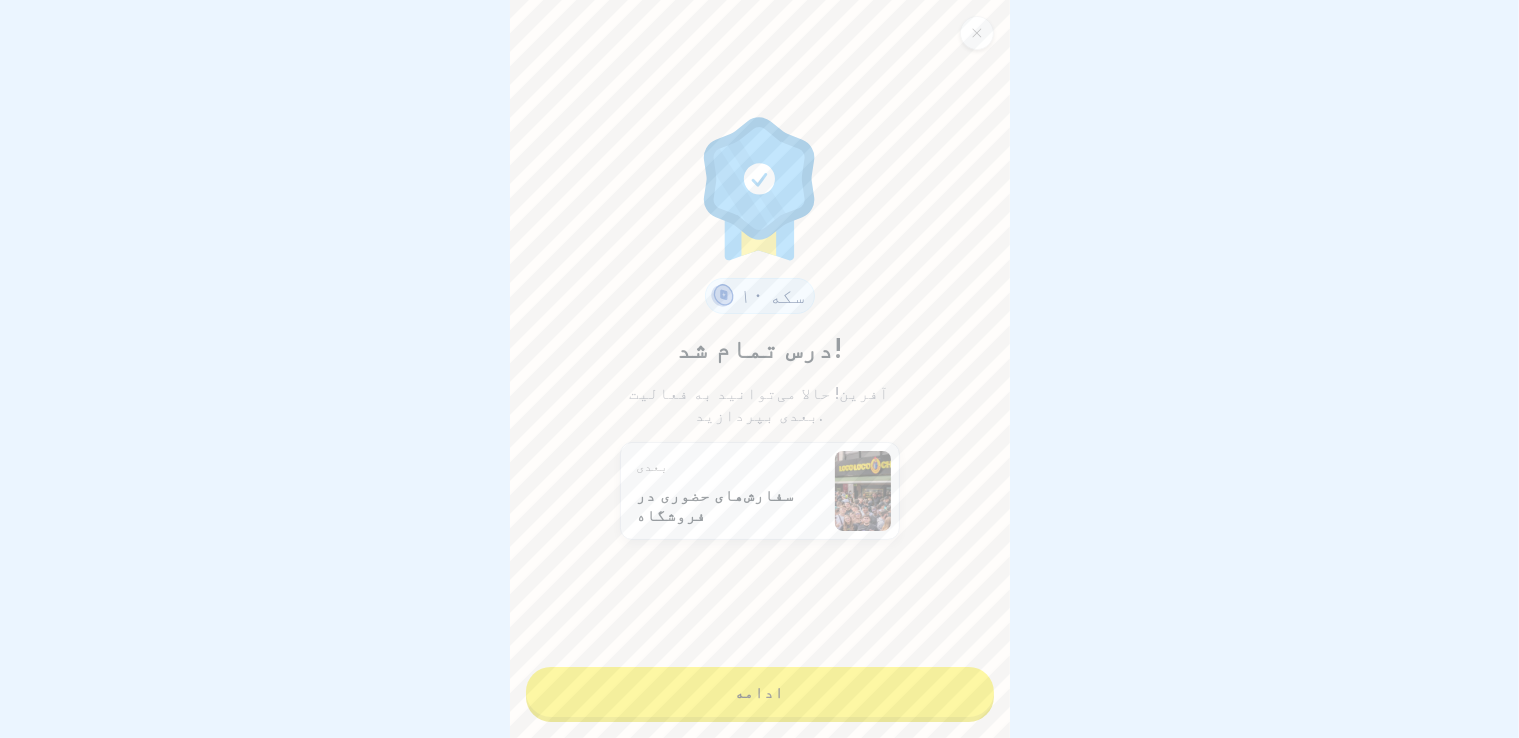 click on "ادامه" at bounding box center [760, 692] 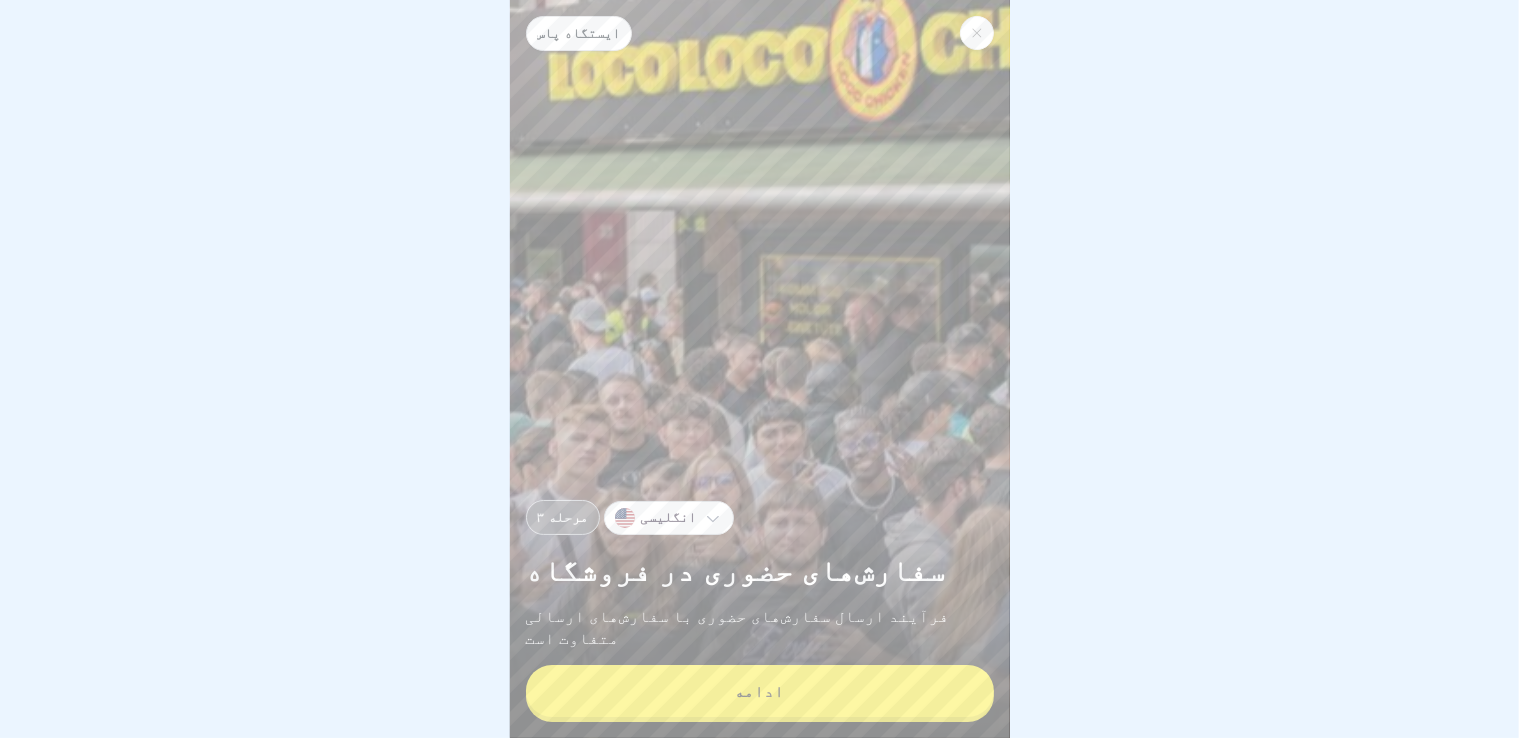 click on "ادامه" at bounding box center (760, 691) 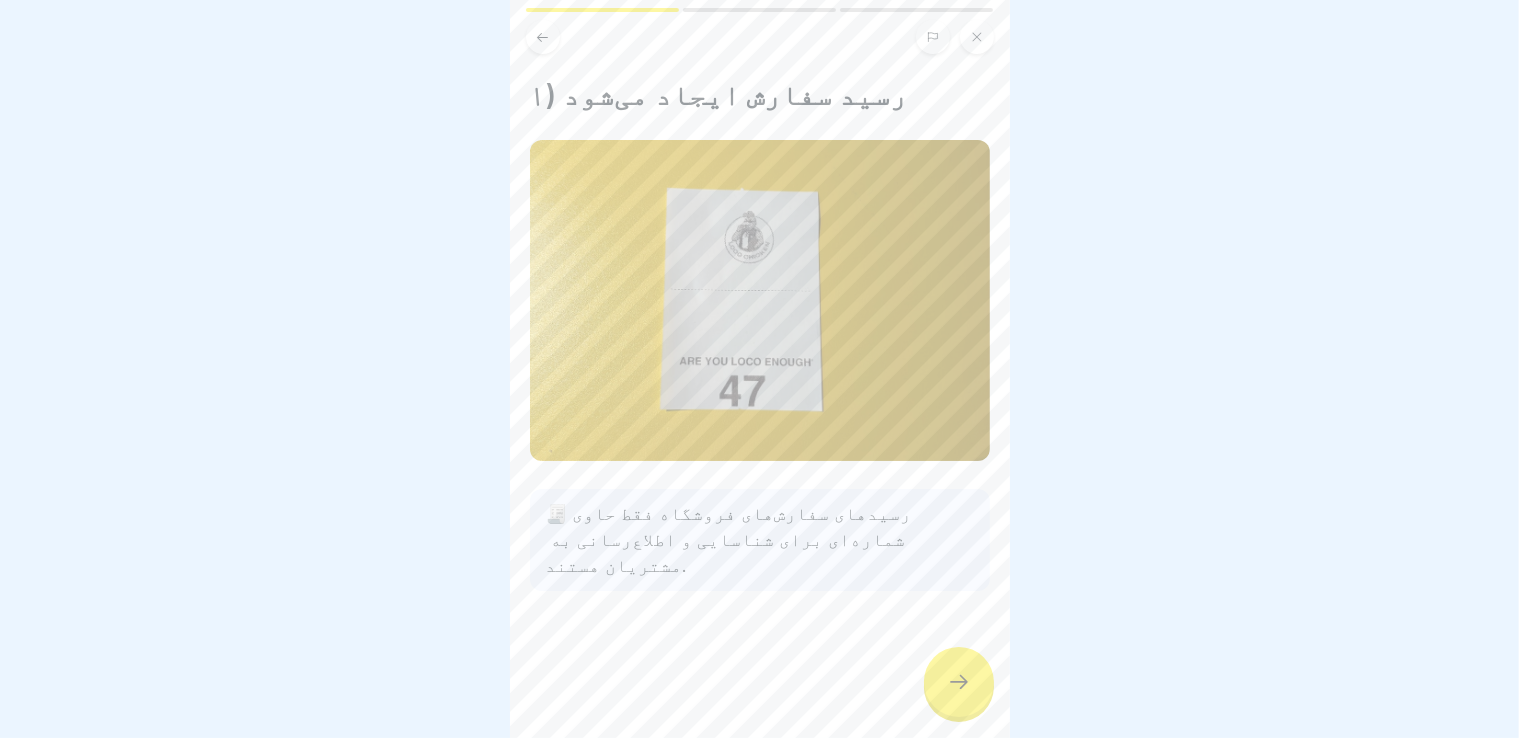 click at bounding box center [959, 682] 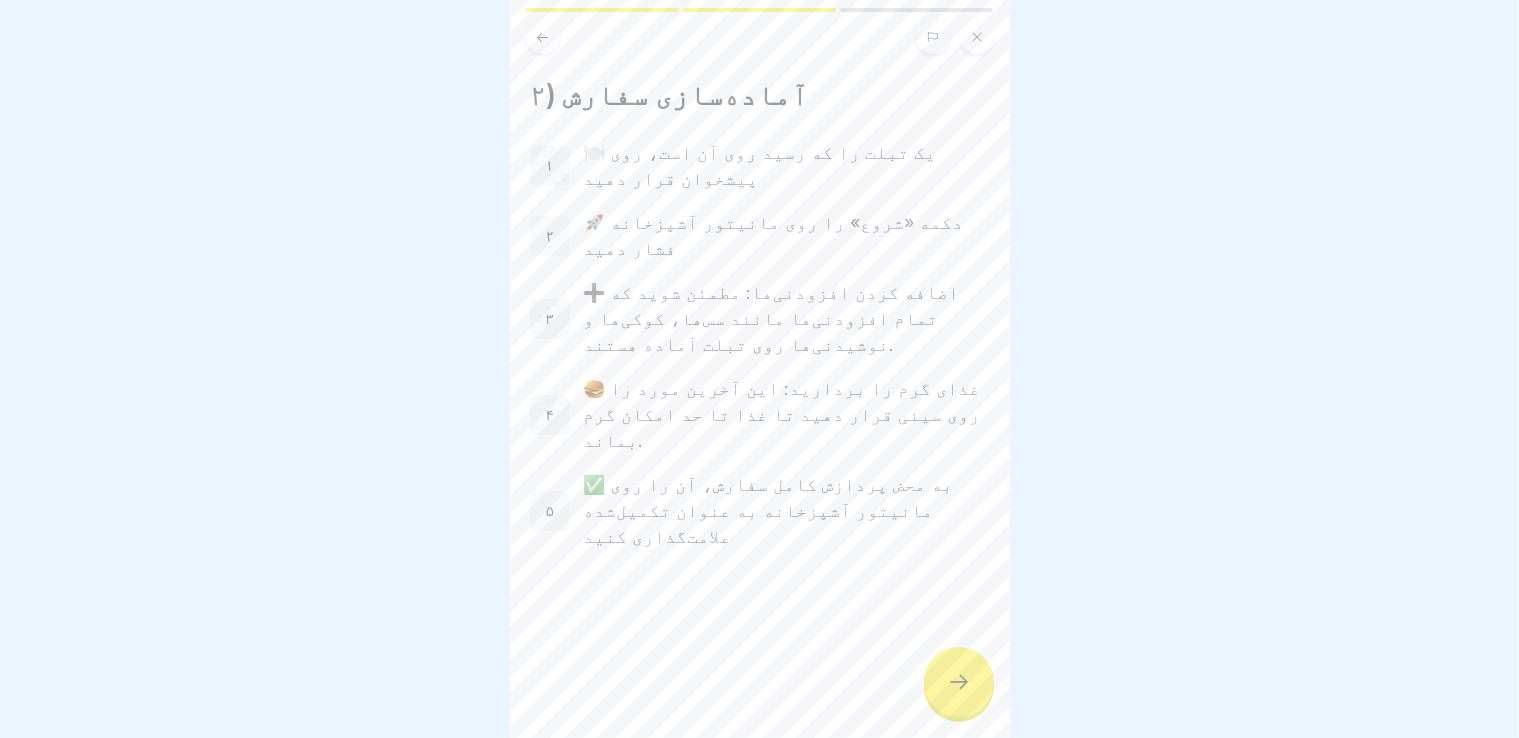 click at bounding box center (959, 682) 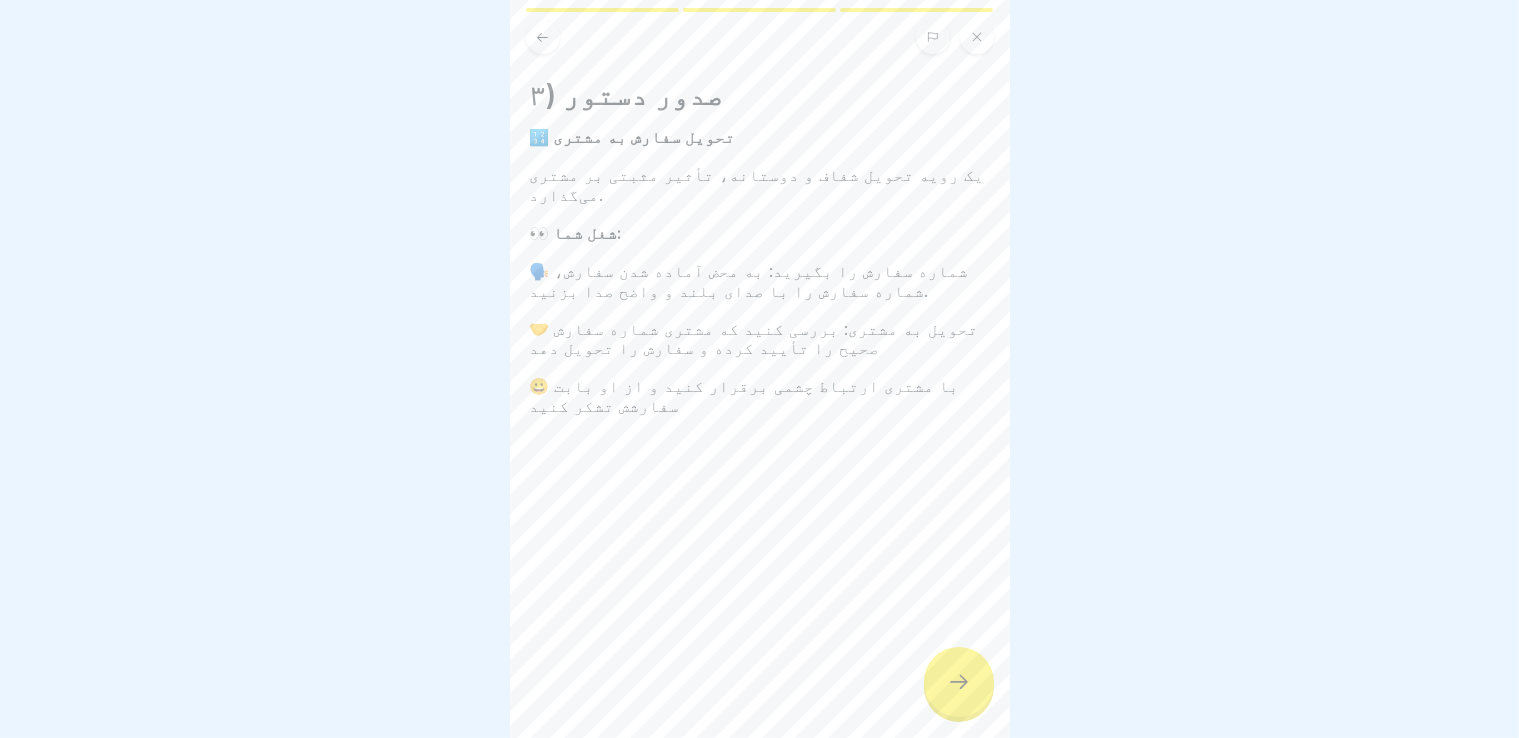 click at bounding box center (959, 682) 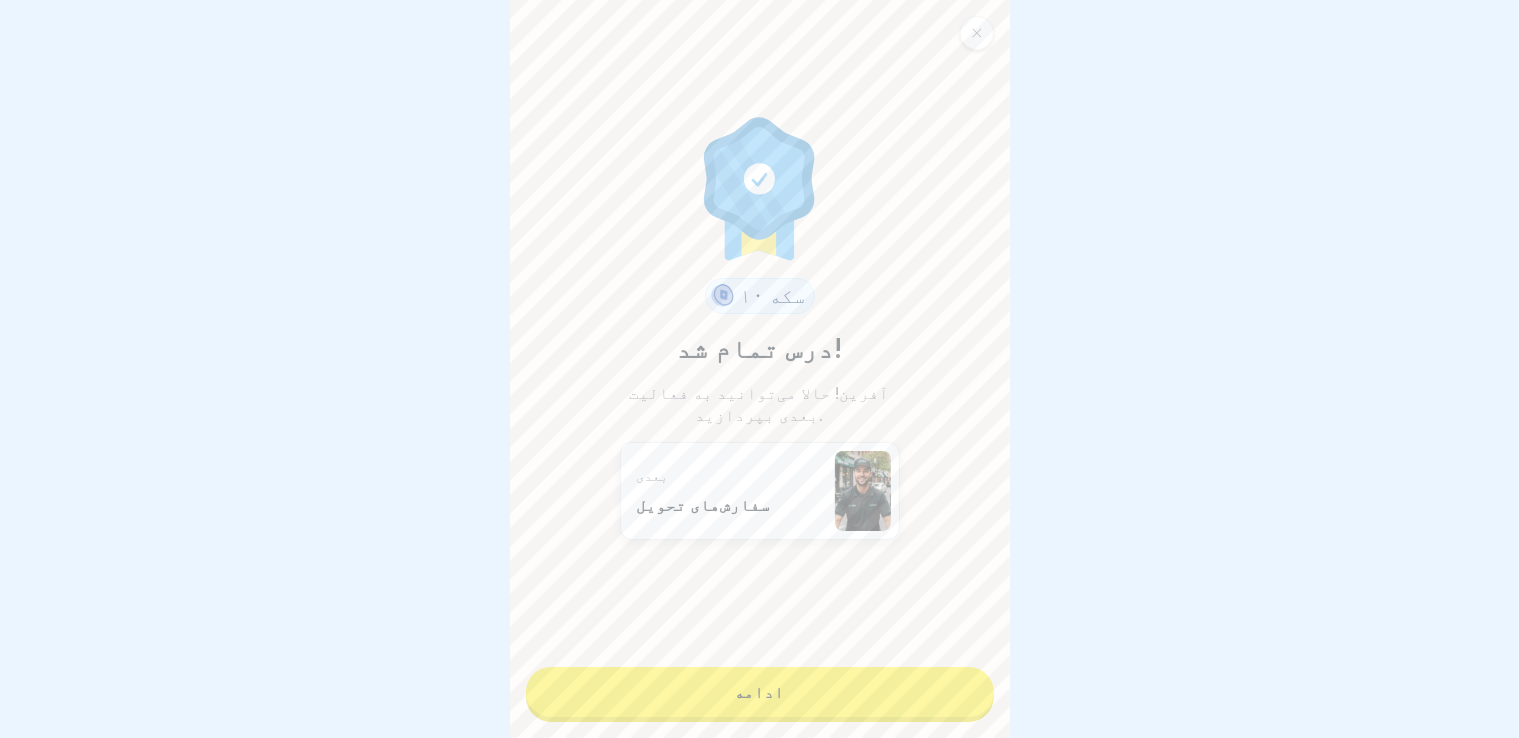 click on "ادامه" at bounding box center [760, 692] 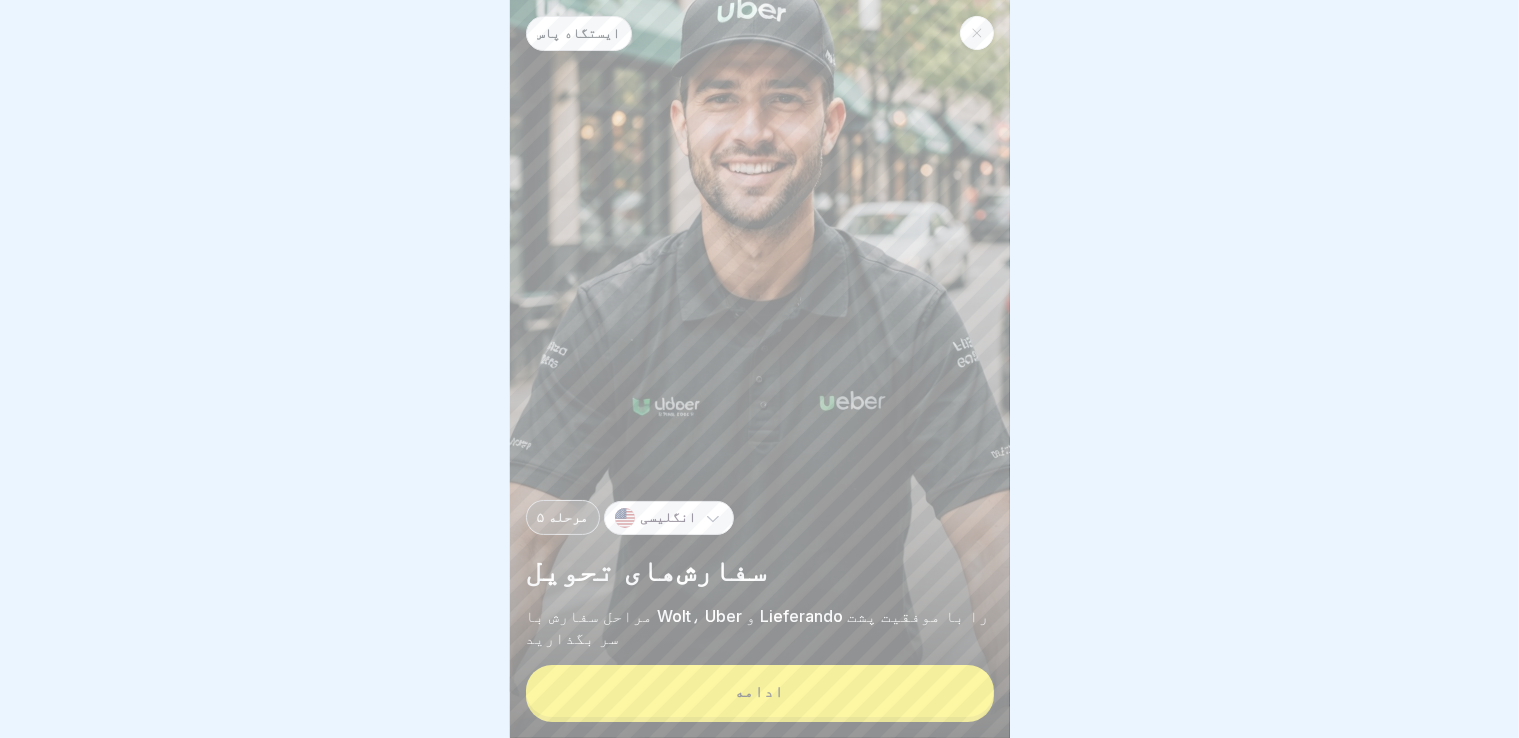 click on "ادامه" at bounding box center [760, 691] 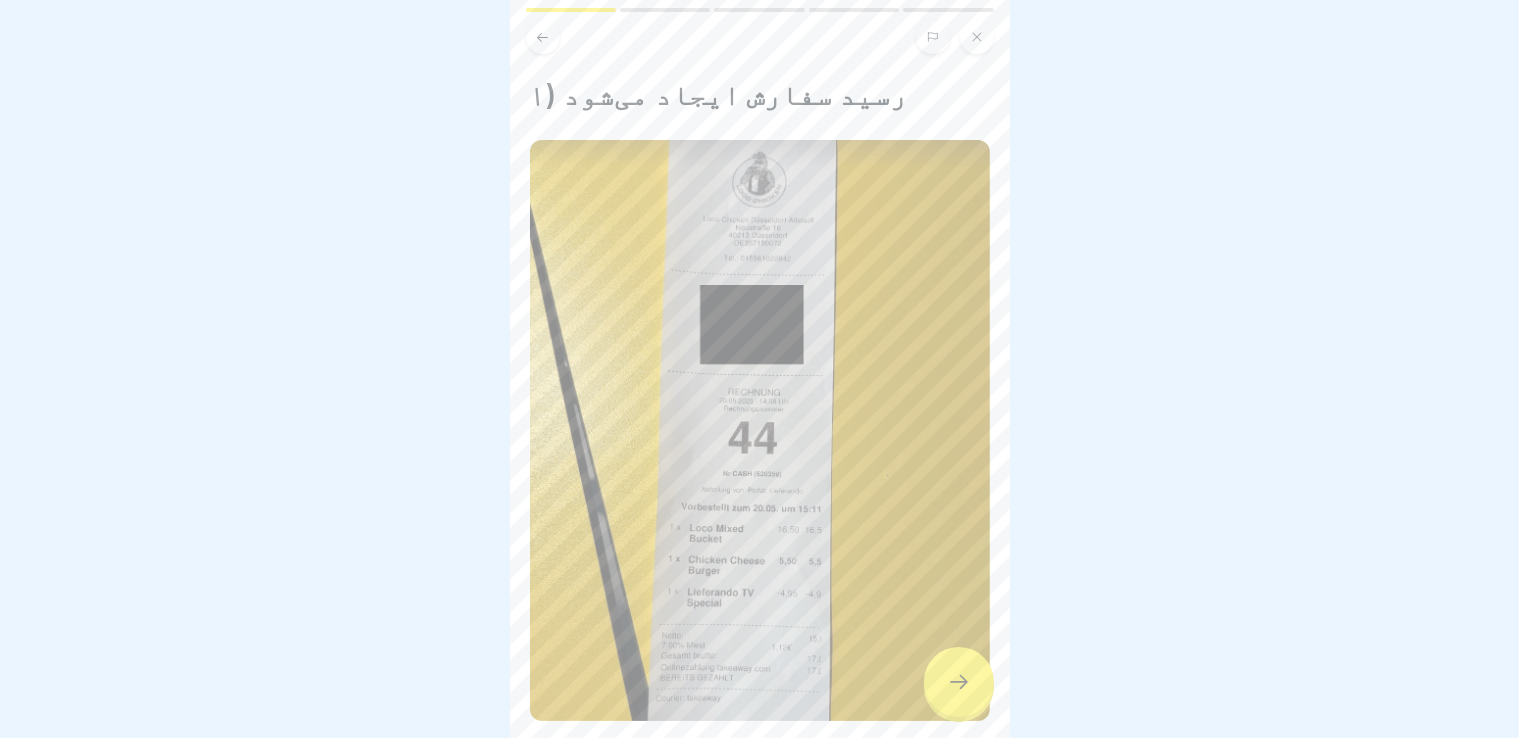 click at bounding box center (959, 682) 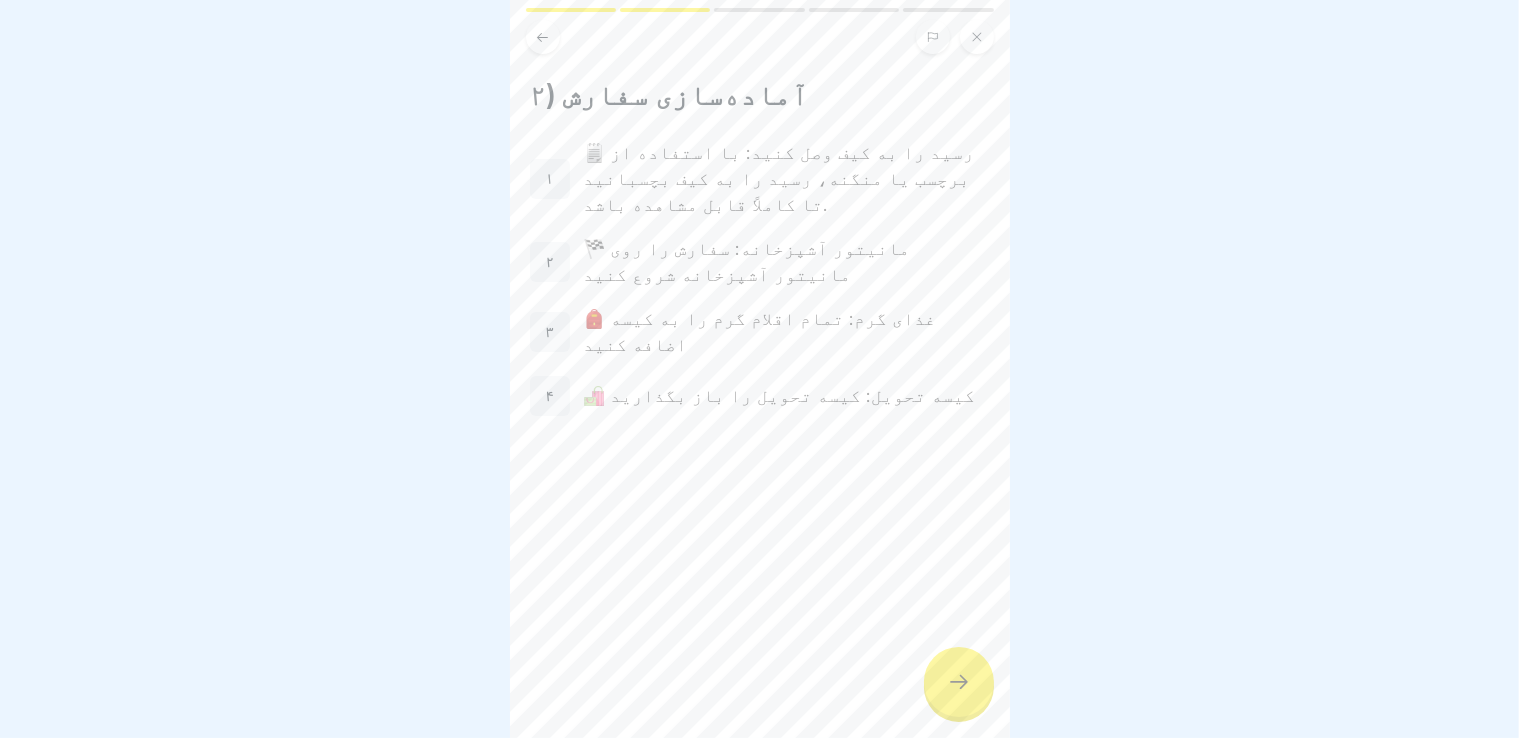 click at bounding box center [959, 682] 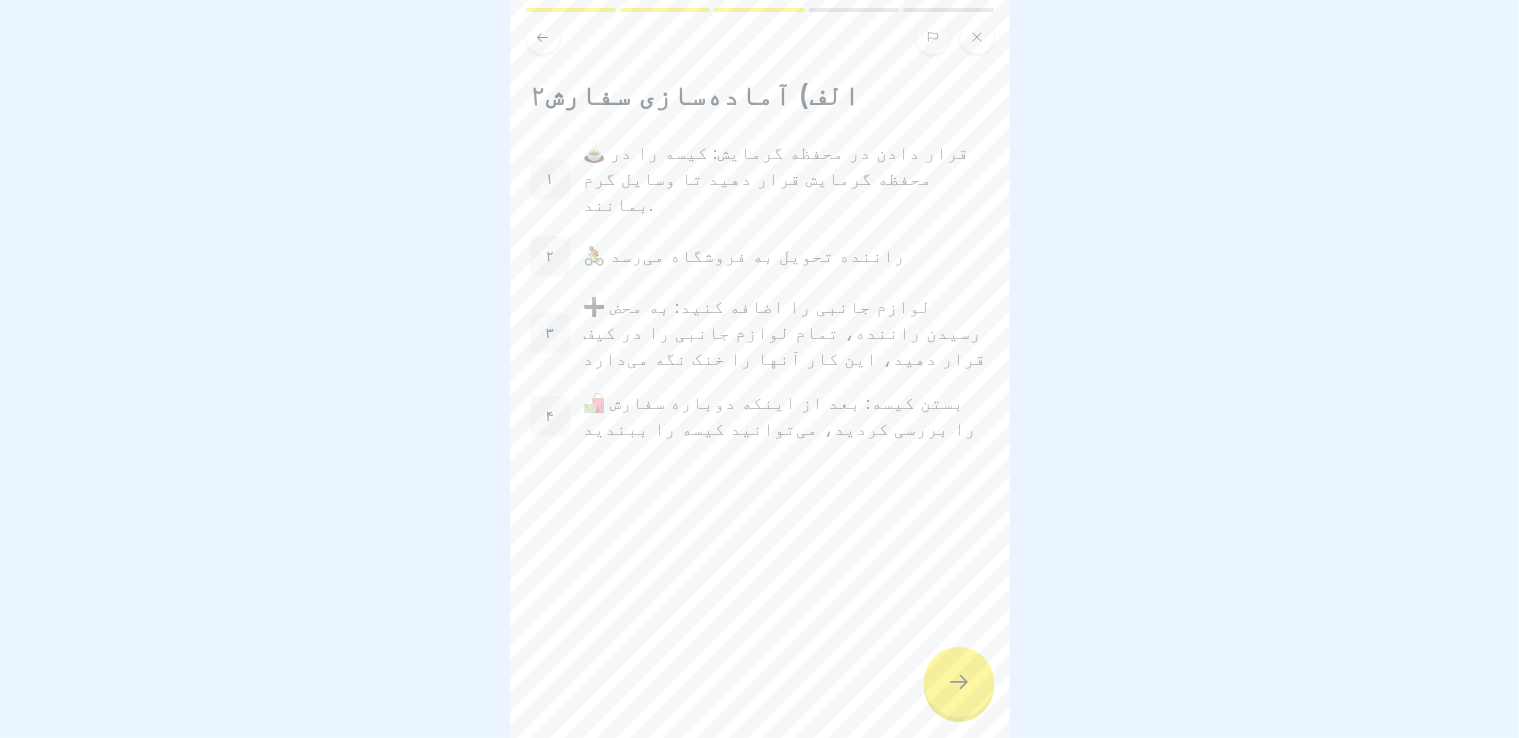 click at bounding box center (959, 682) 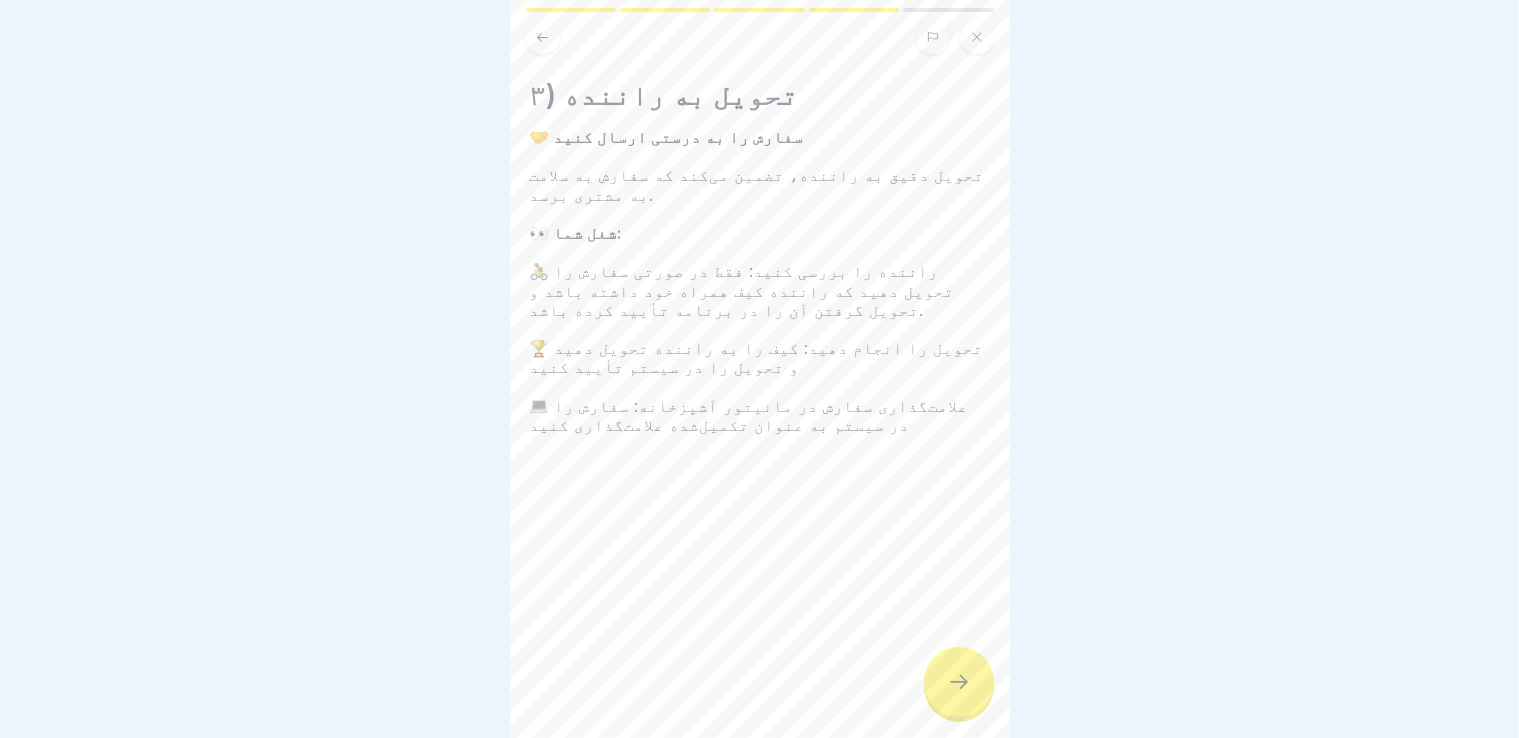 click at bounding box center [959, 682] 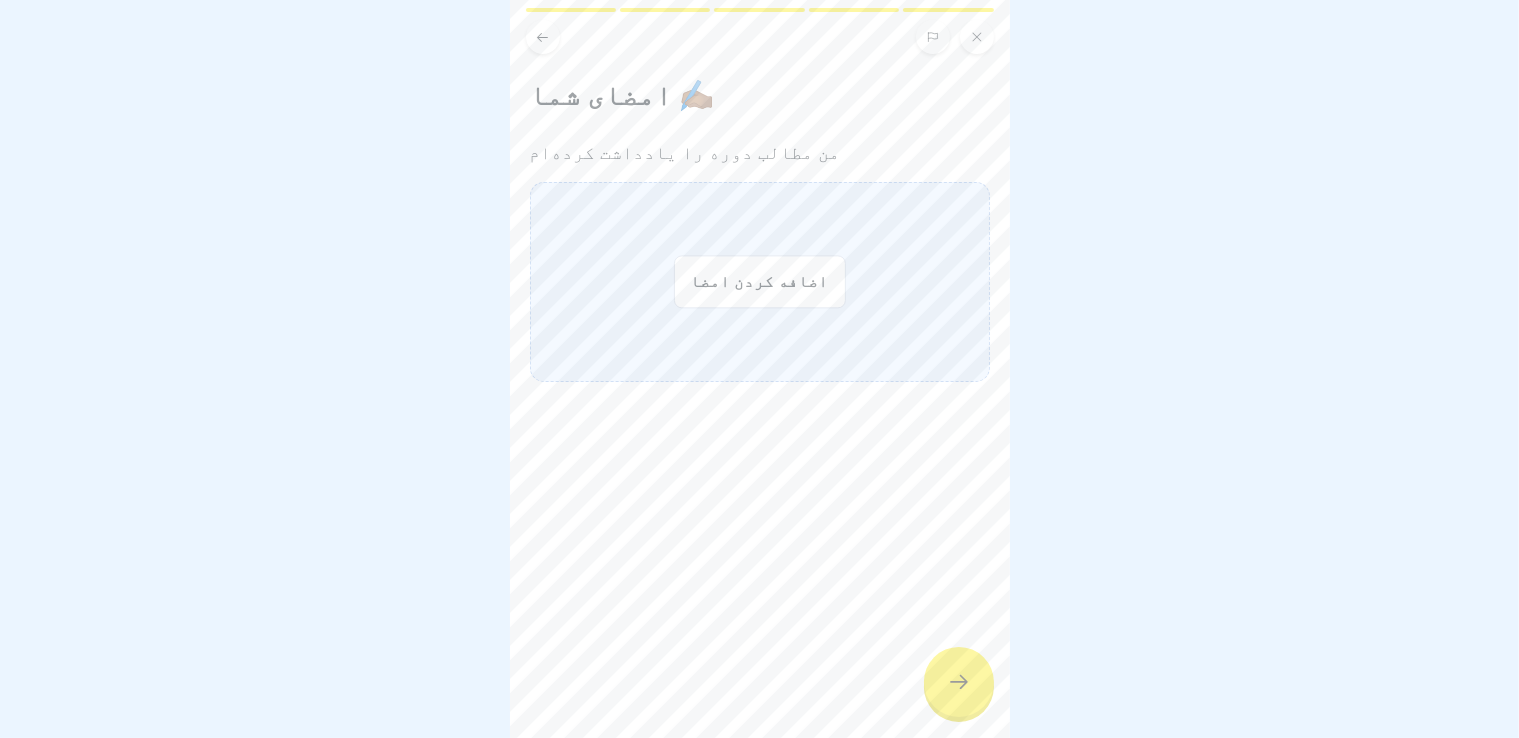click at bounding box center (959, 682) 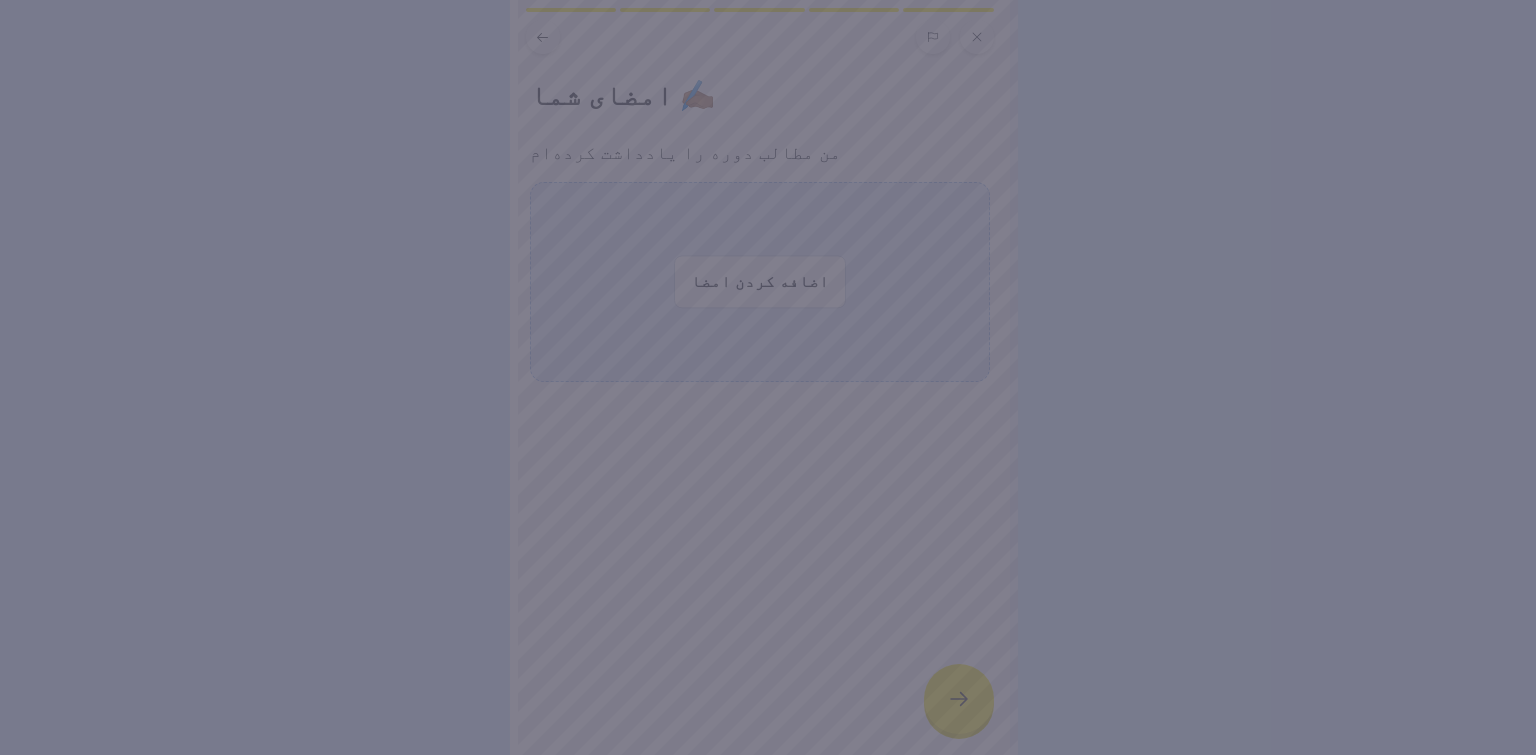 click at bounding box center [768, 377] 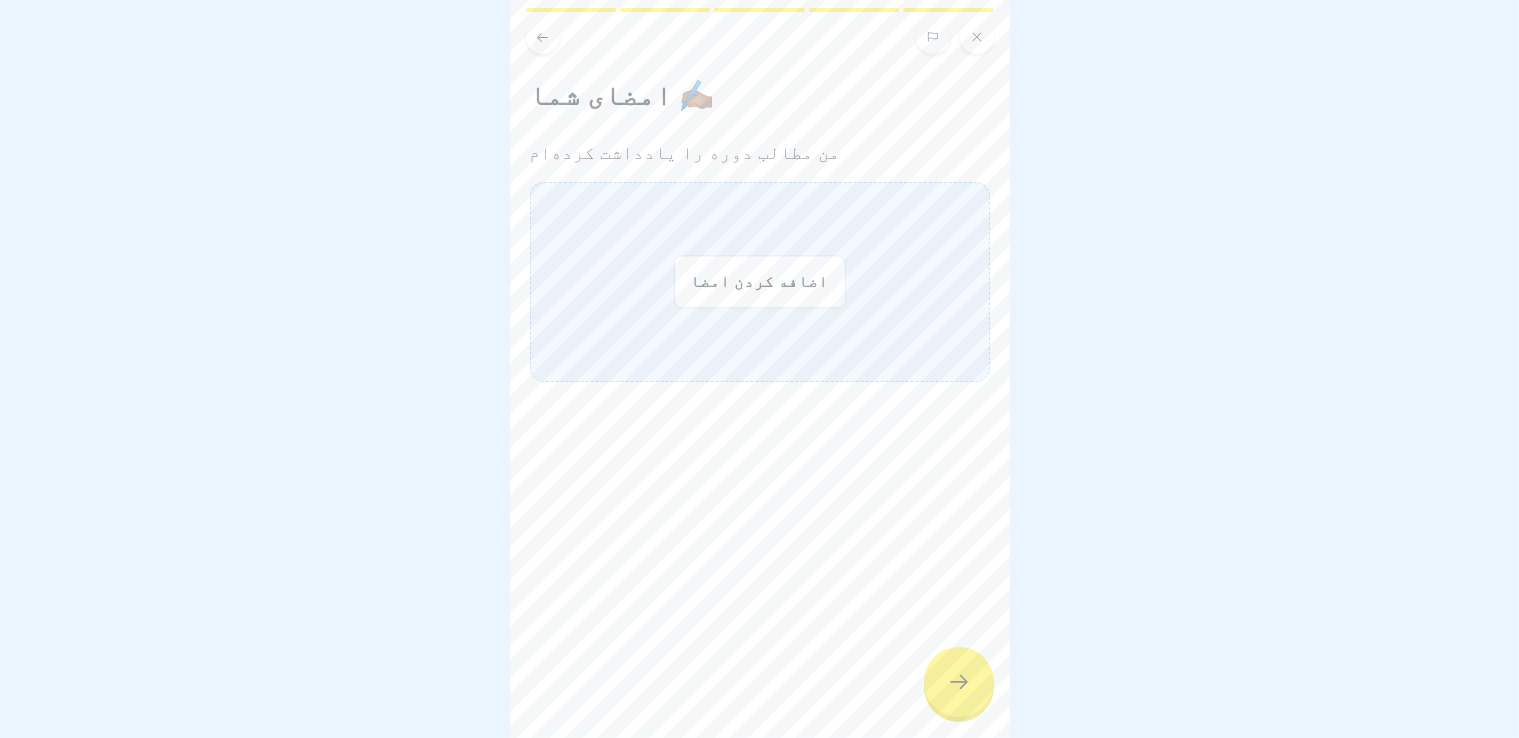 click on "اضافه کردن امضا" at bounding box center (760, 282) 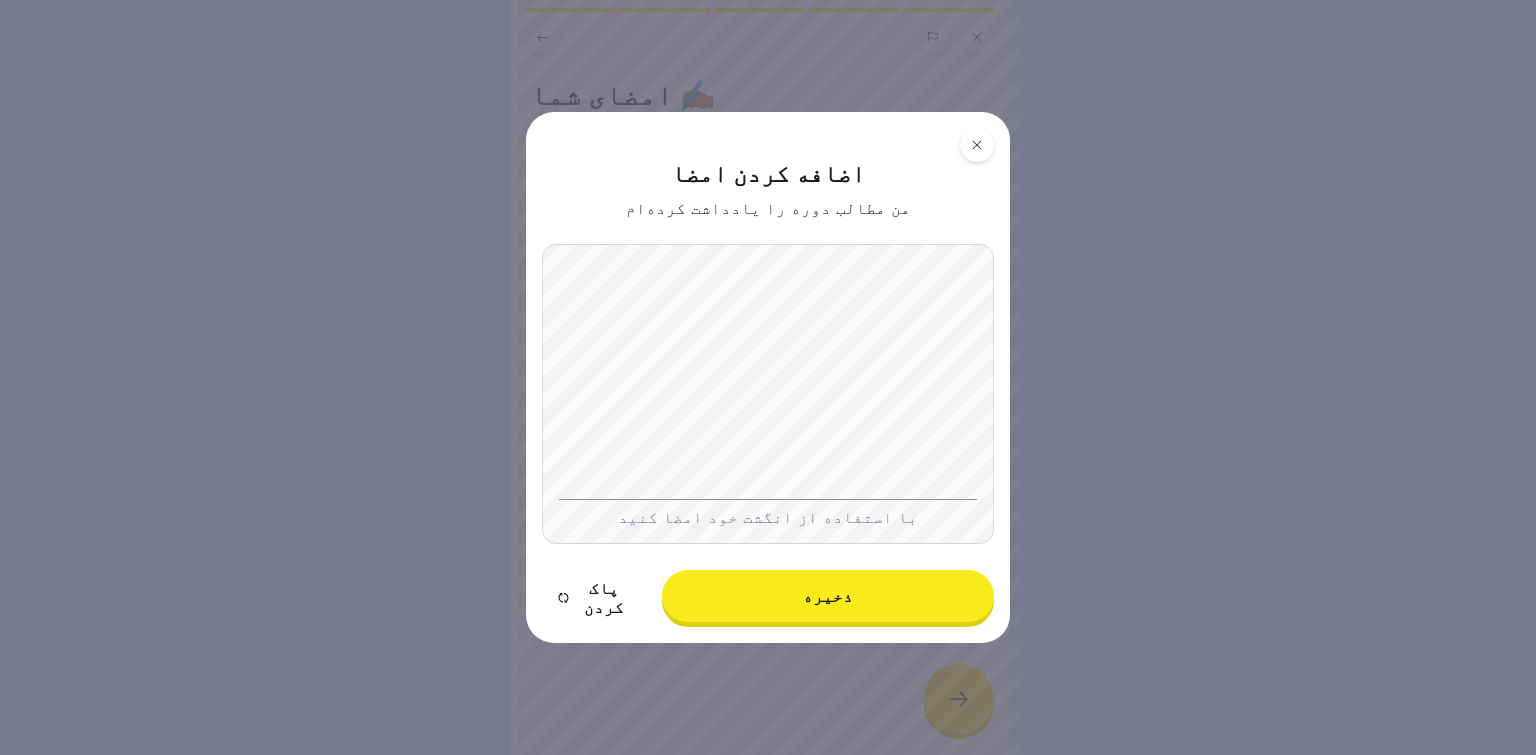 click on "ذخیره" at bounding box center (828, 596) 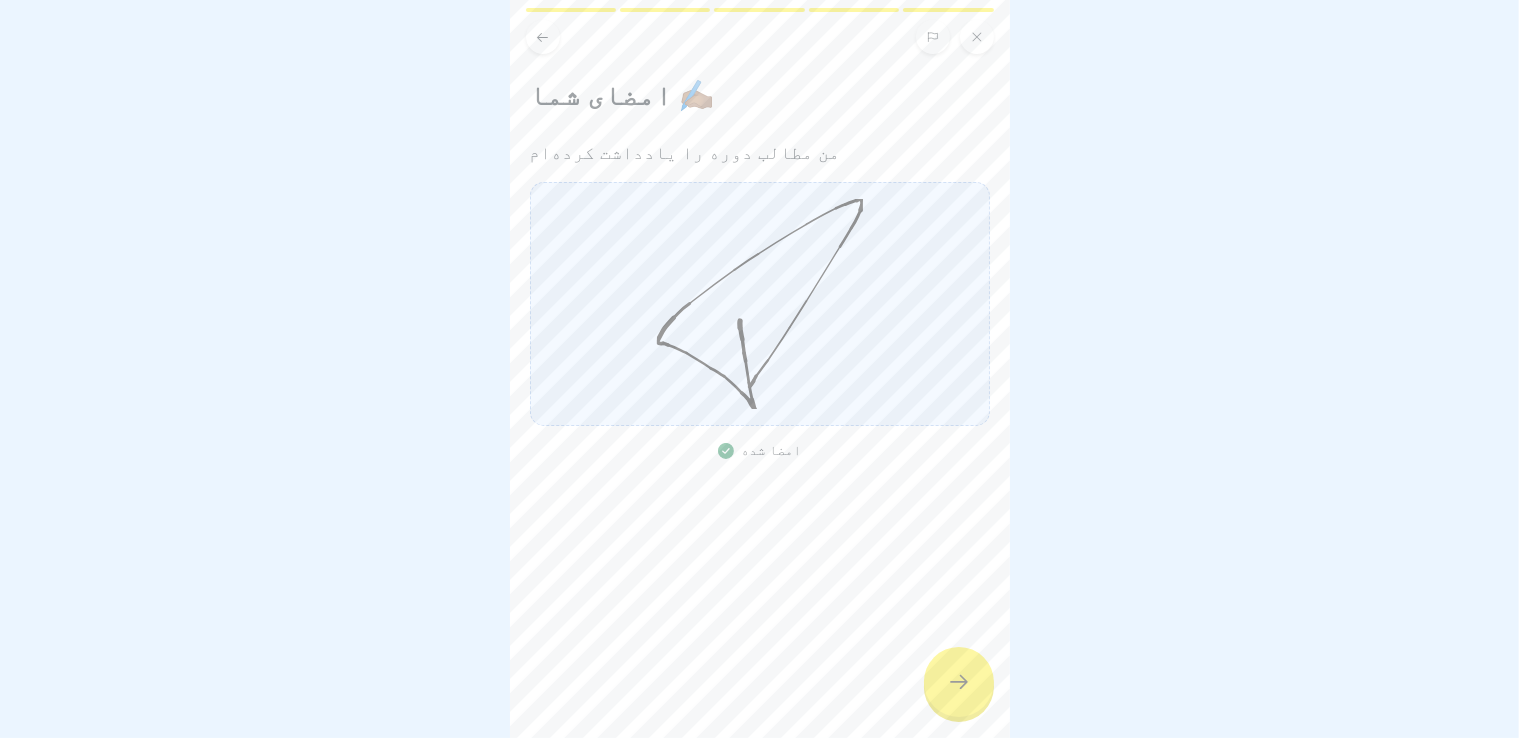 click 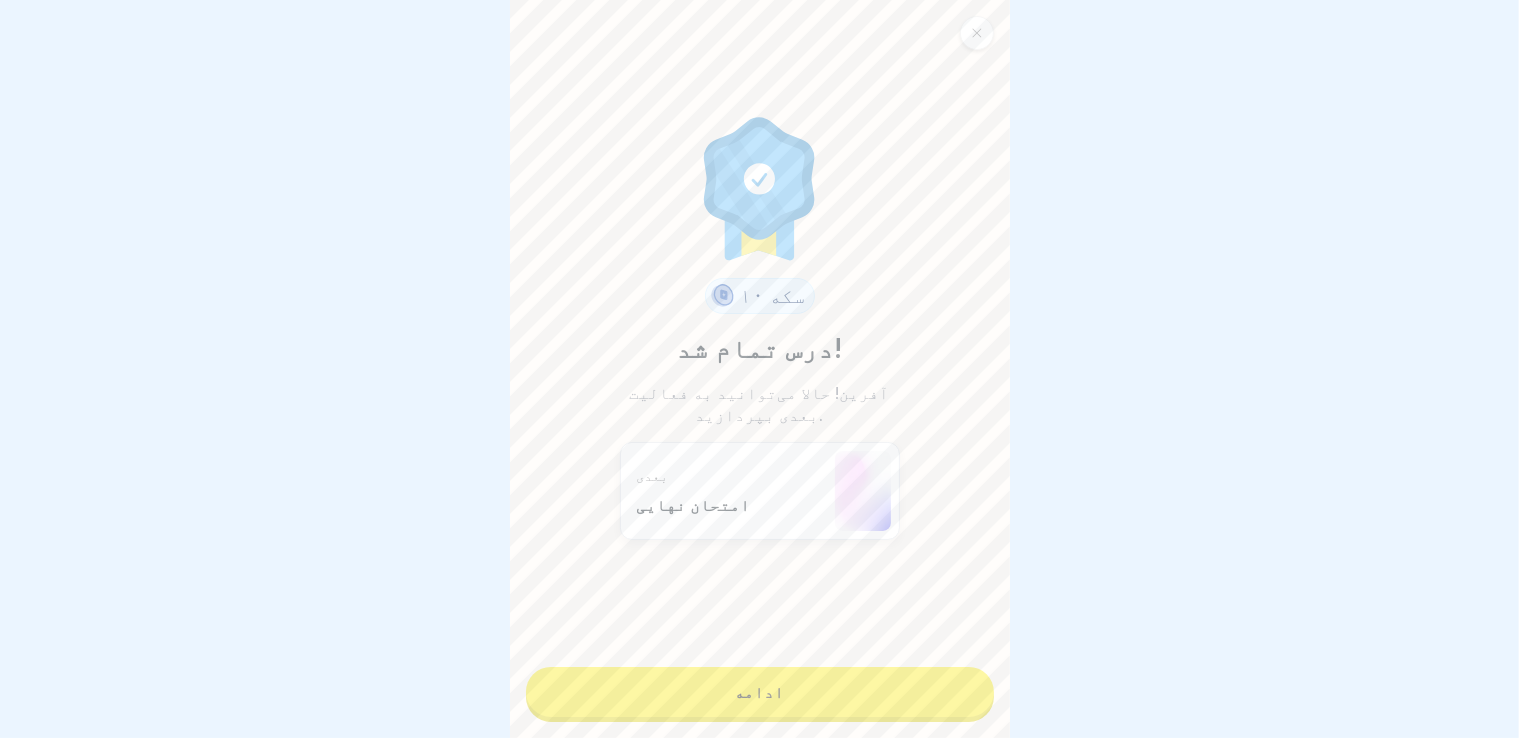 click on "ادامه" at bounding box center [760, 692] 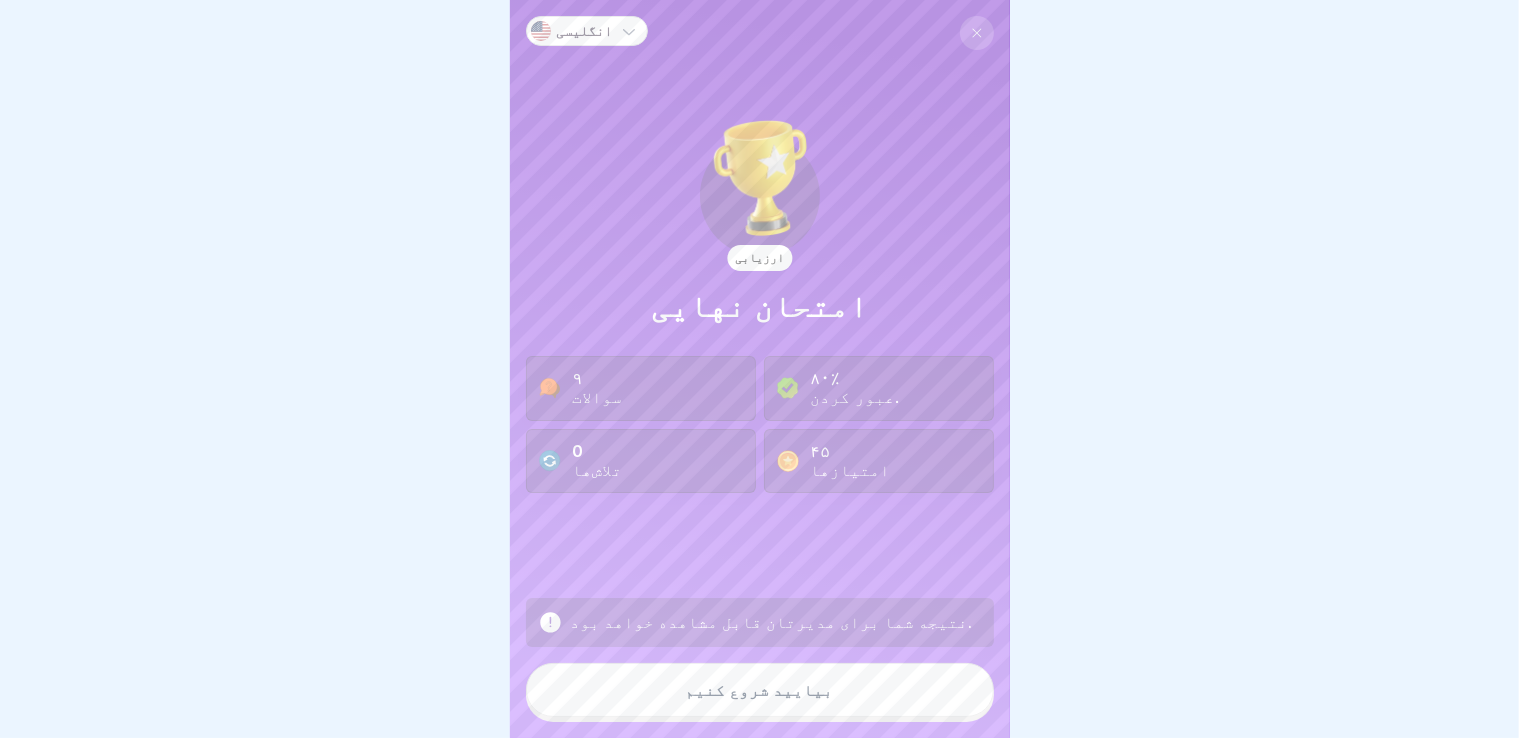 scroll, scrollTop: 16, scrollLeft: 0, axis: vertical 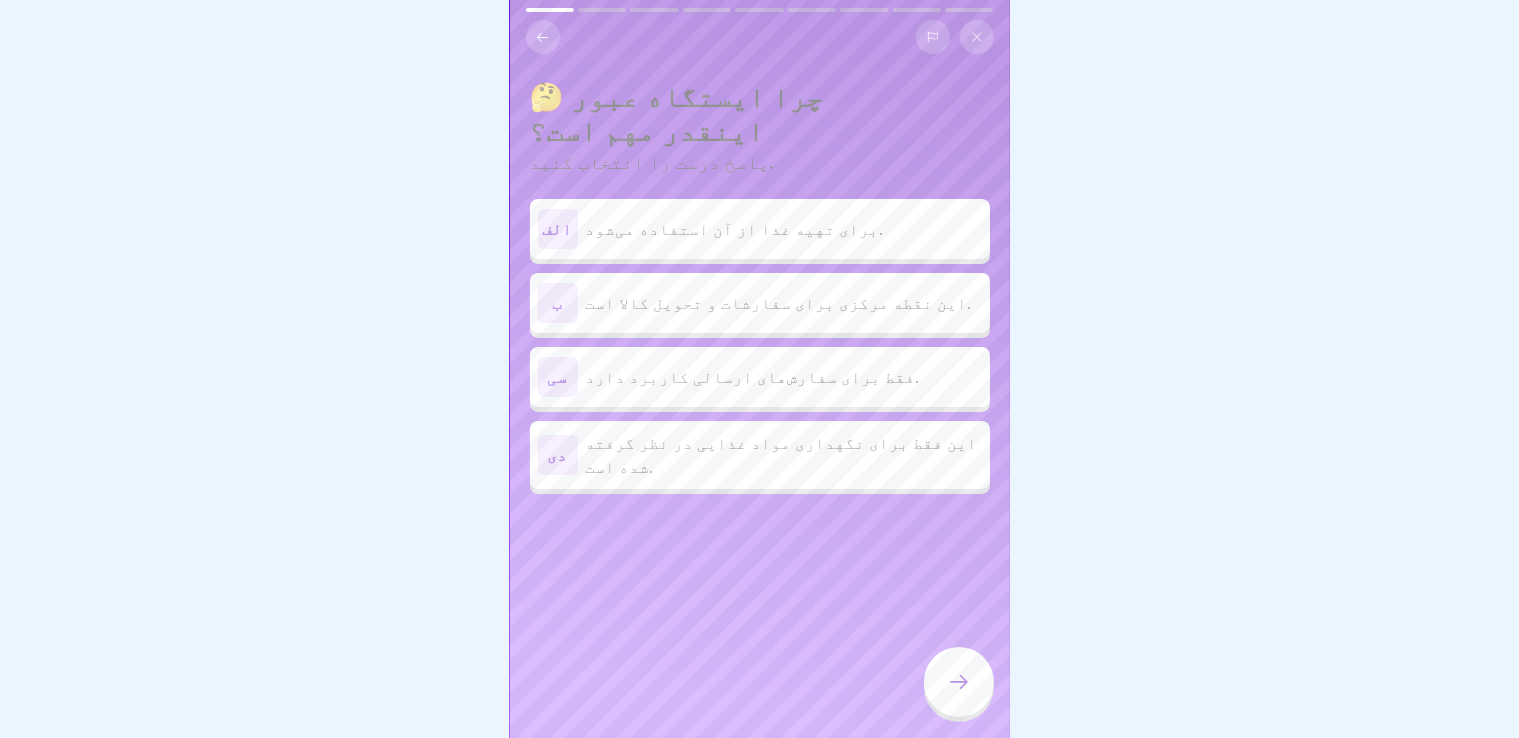 click on "این نقطه مرکزی برای سفارشات و تحویل کالا است." at bounding box center (779, 303) 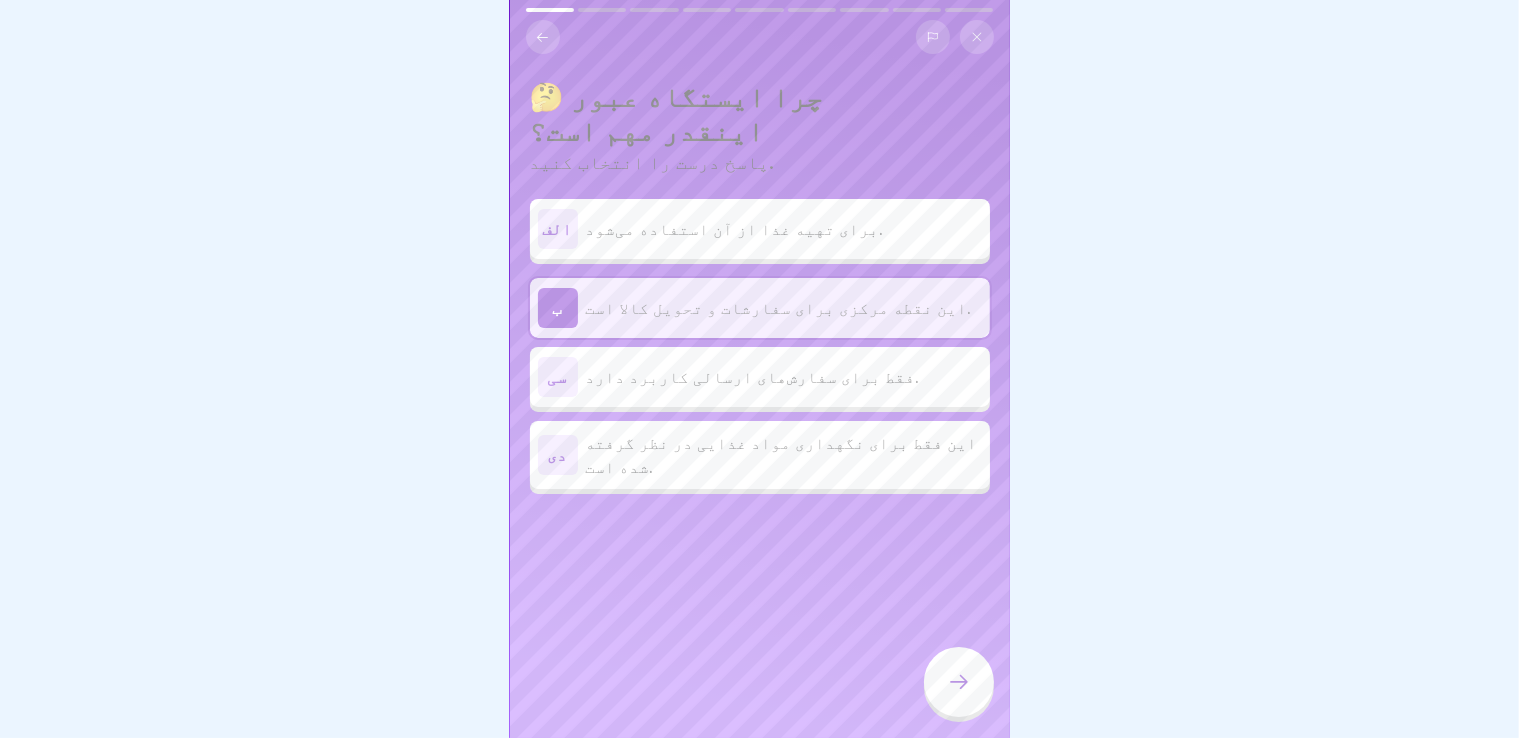 click at bounding box center (959, 682) 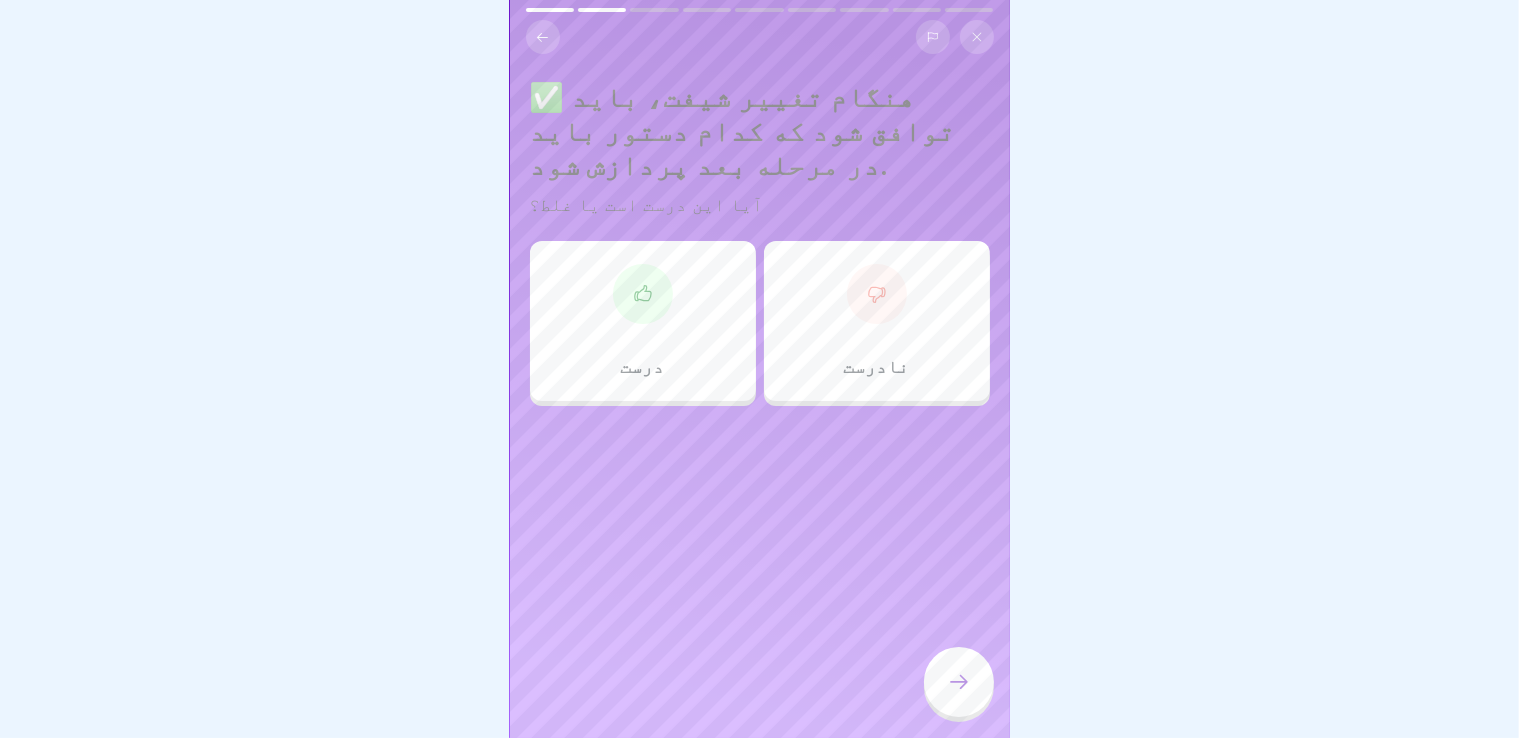 click on "درست" at bounding box center (643, 321) 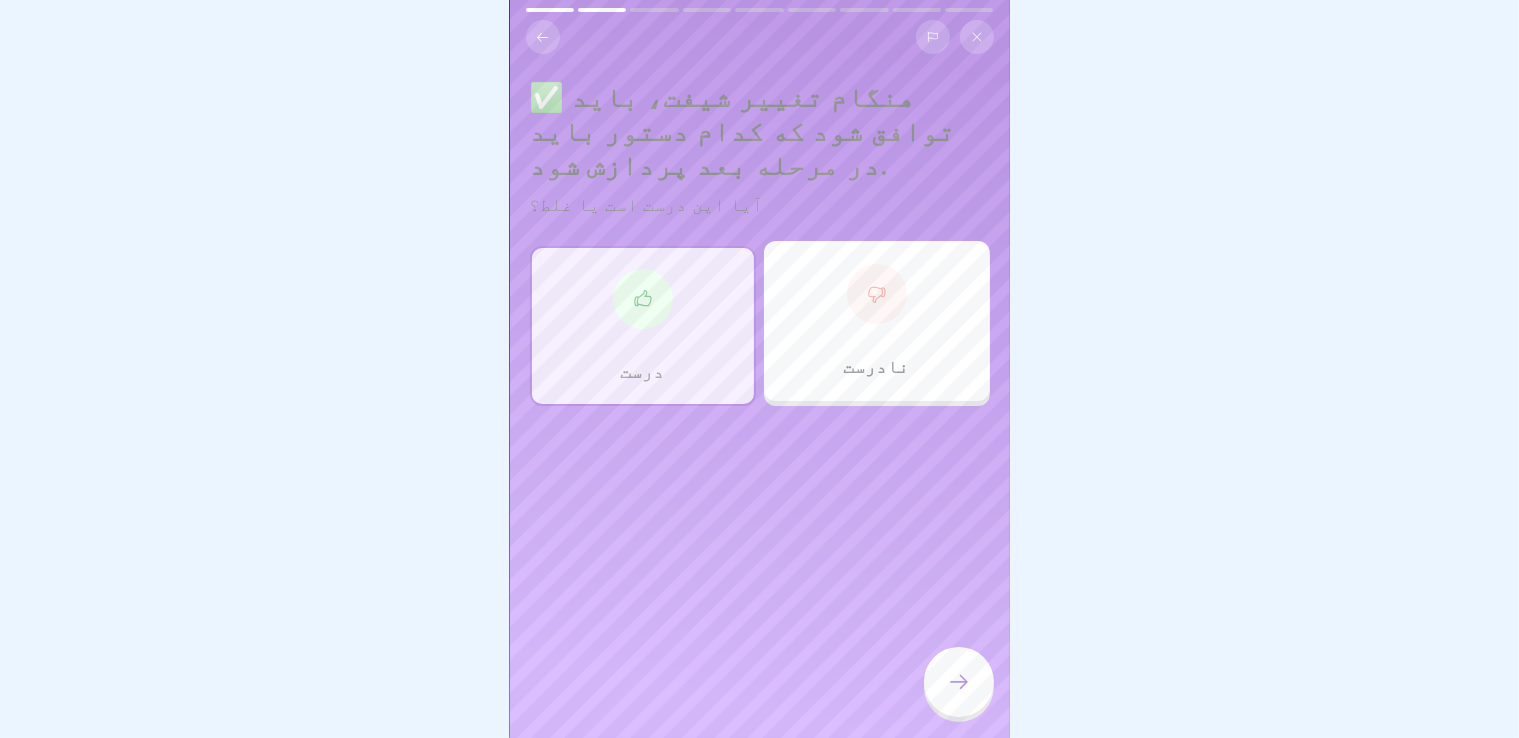click at bounding box center (959, 682) 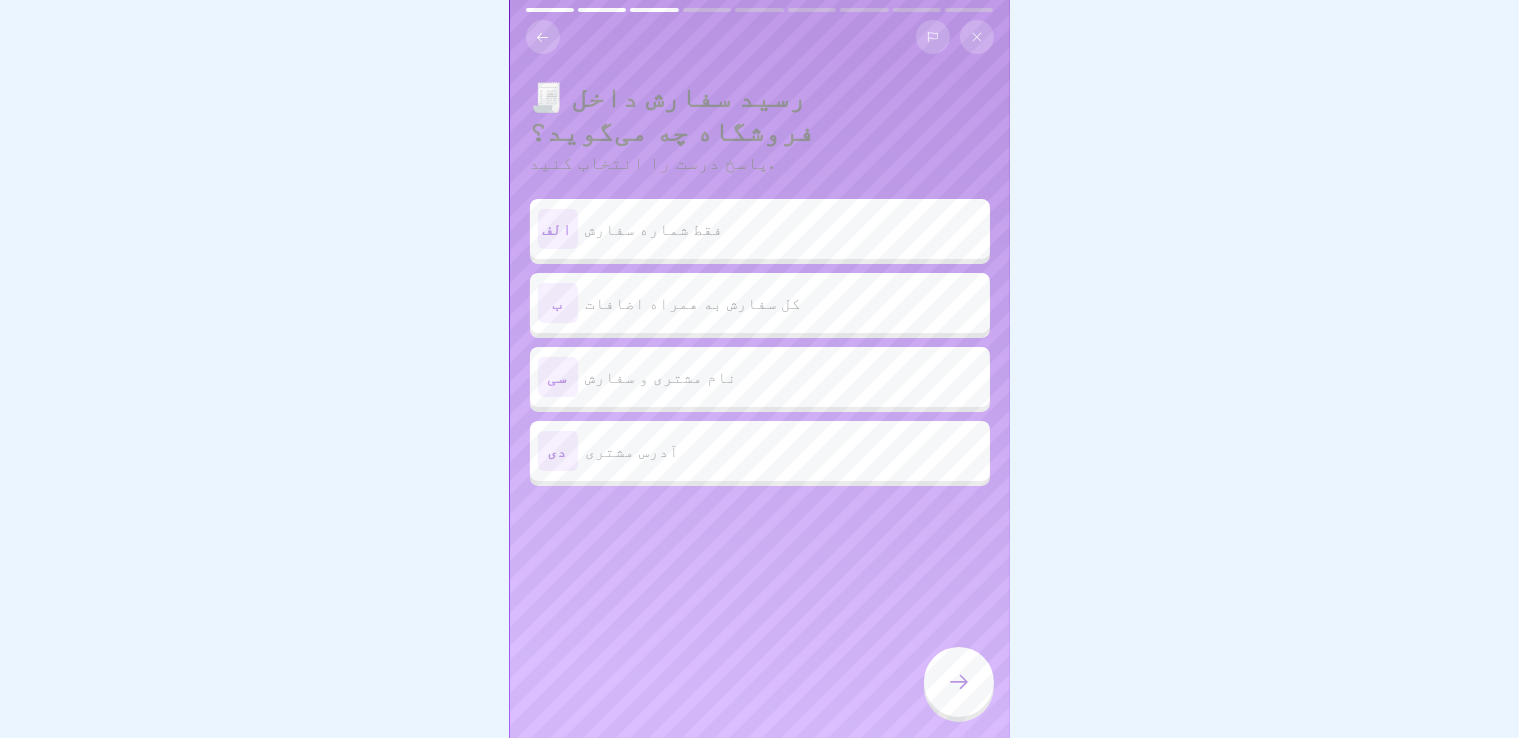 click on "فقط شماره سفارش" at bounding box center (655, 229) 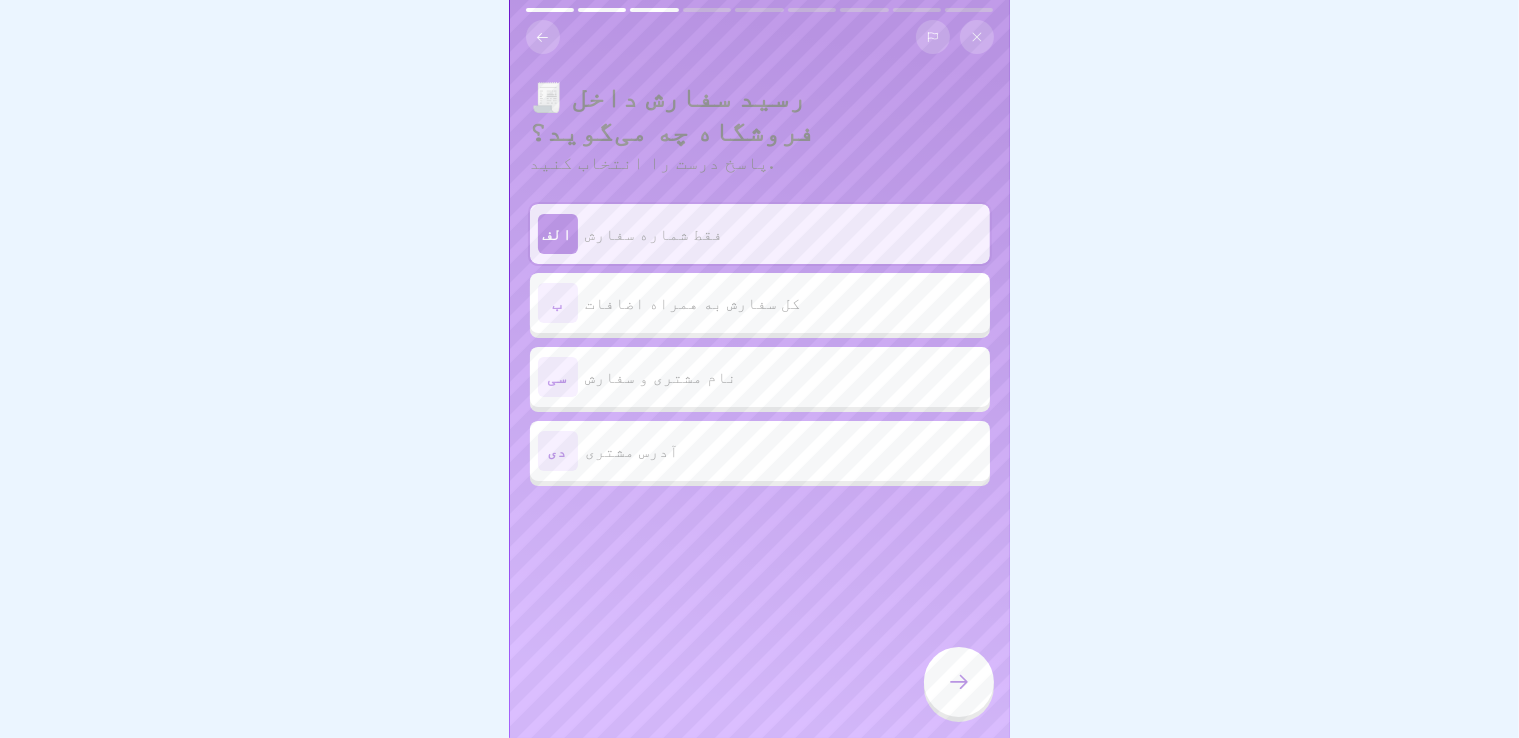 click on "کل سفارش به همراه اضافات" at bounding box center [784, 303] 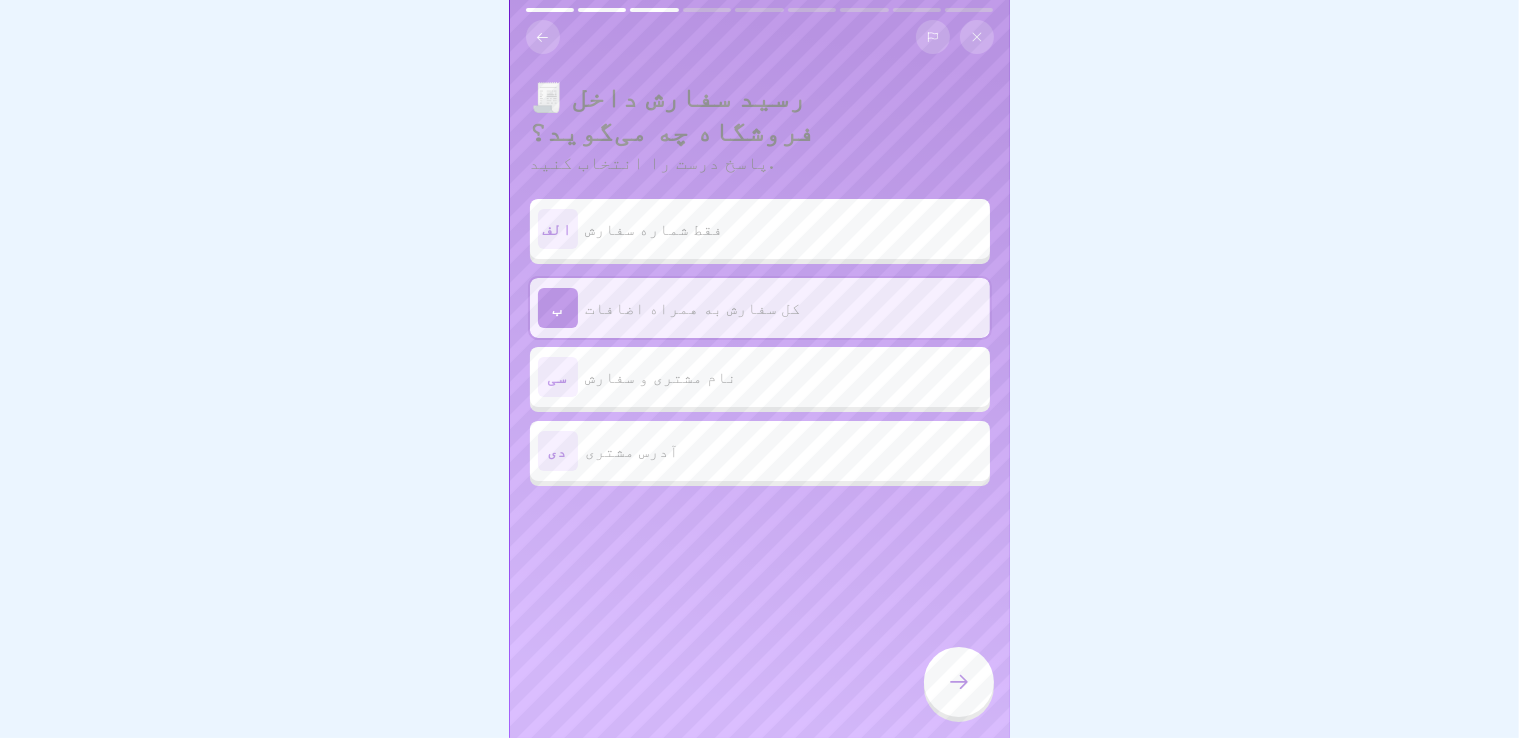 click at bounding box center [959, 682] 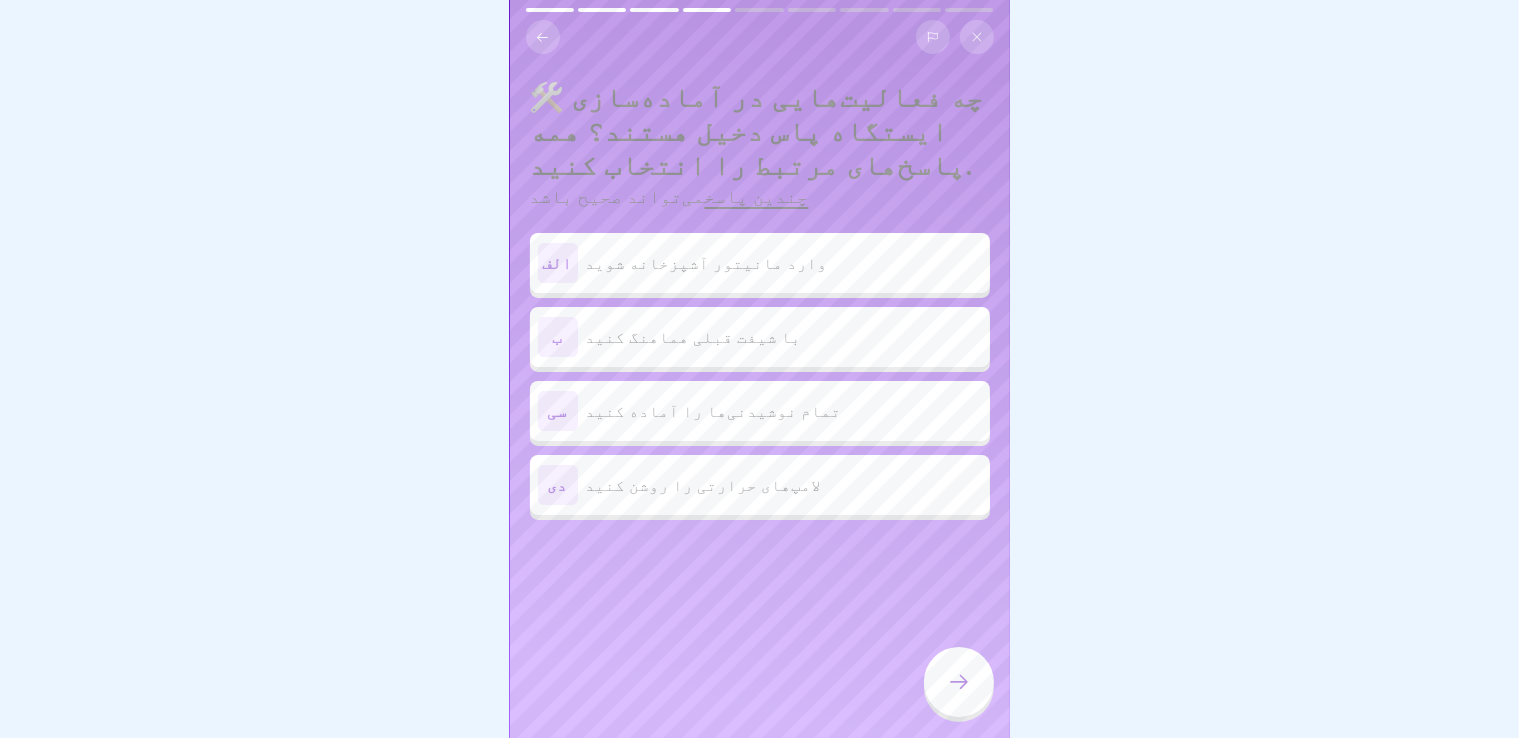 scroll, scrollTop: 0, scrollLeft: 0, axis: both 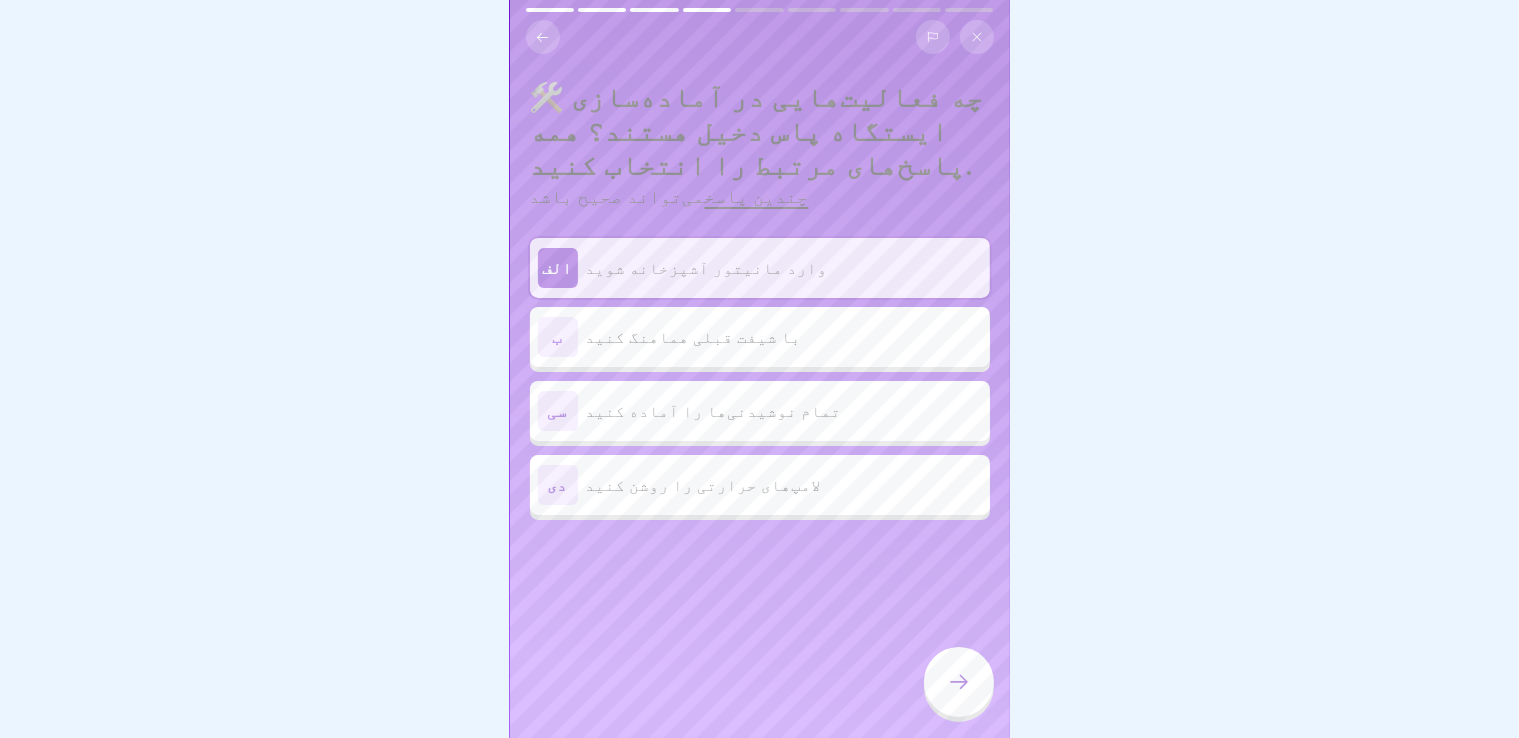click on "لامپ‌های حرارتی را روشن کنید" at bounding box center [784, 485] 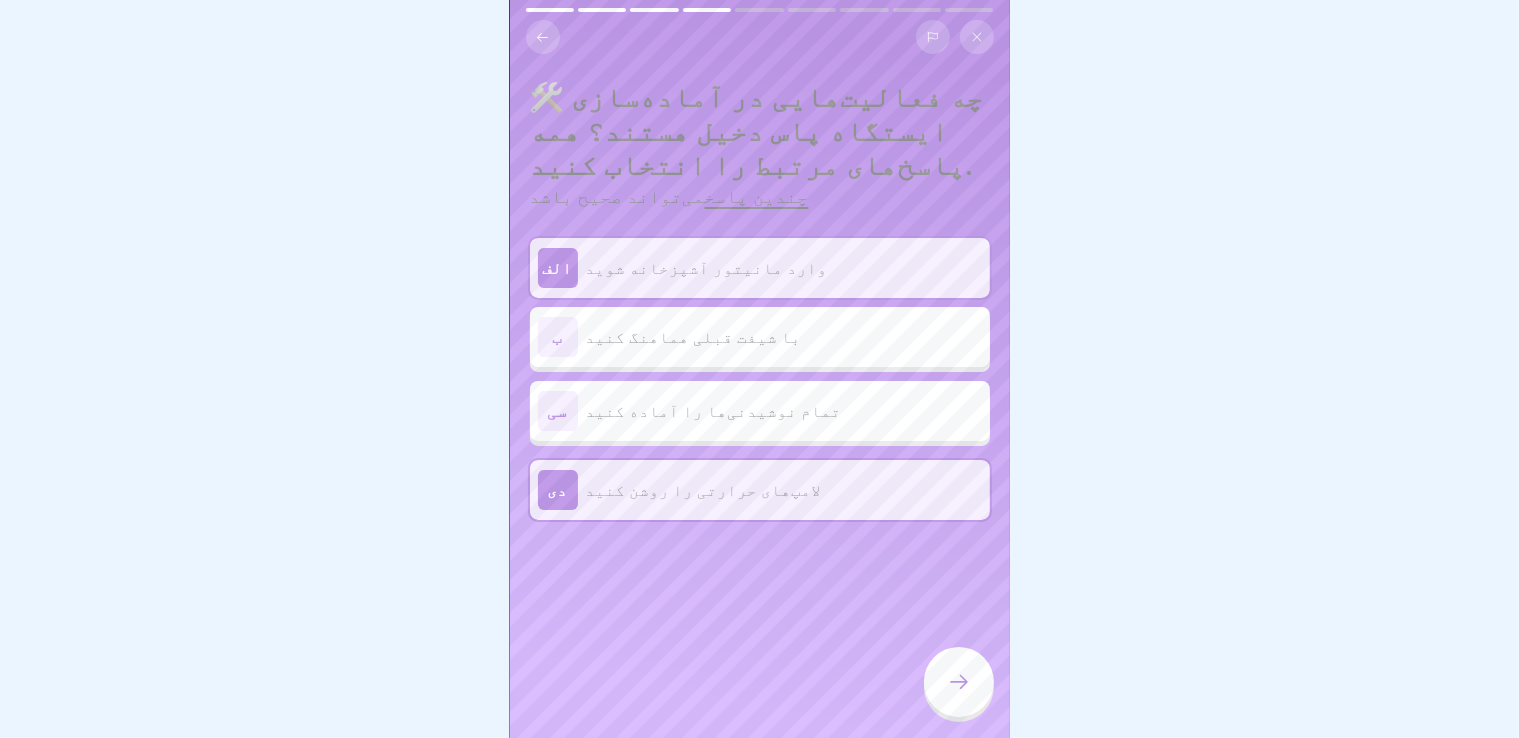 click on "سی تمام نوشیدنی‌ها را آماده کنید" at bounding box center (760, 411) 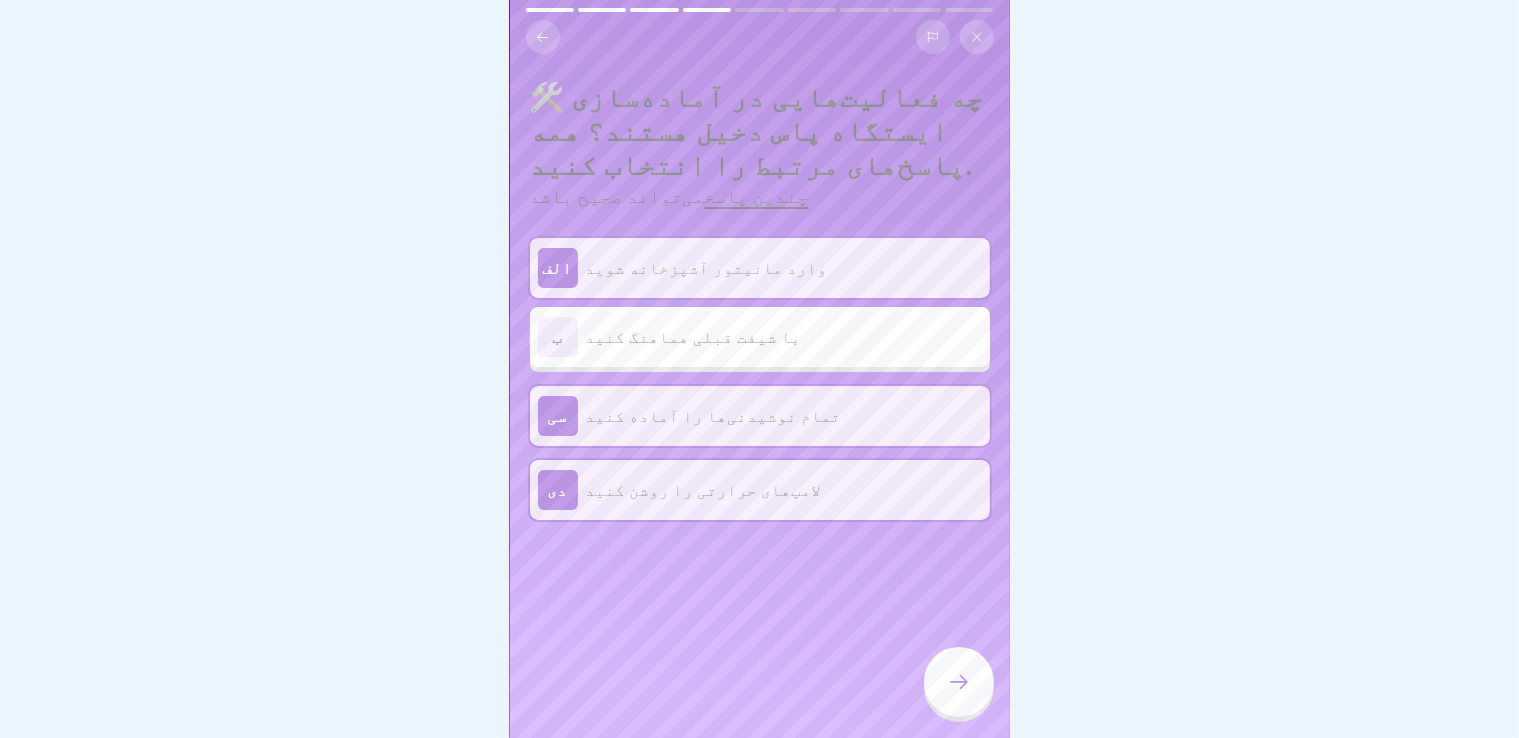 click at bounding box center [959, 682] 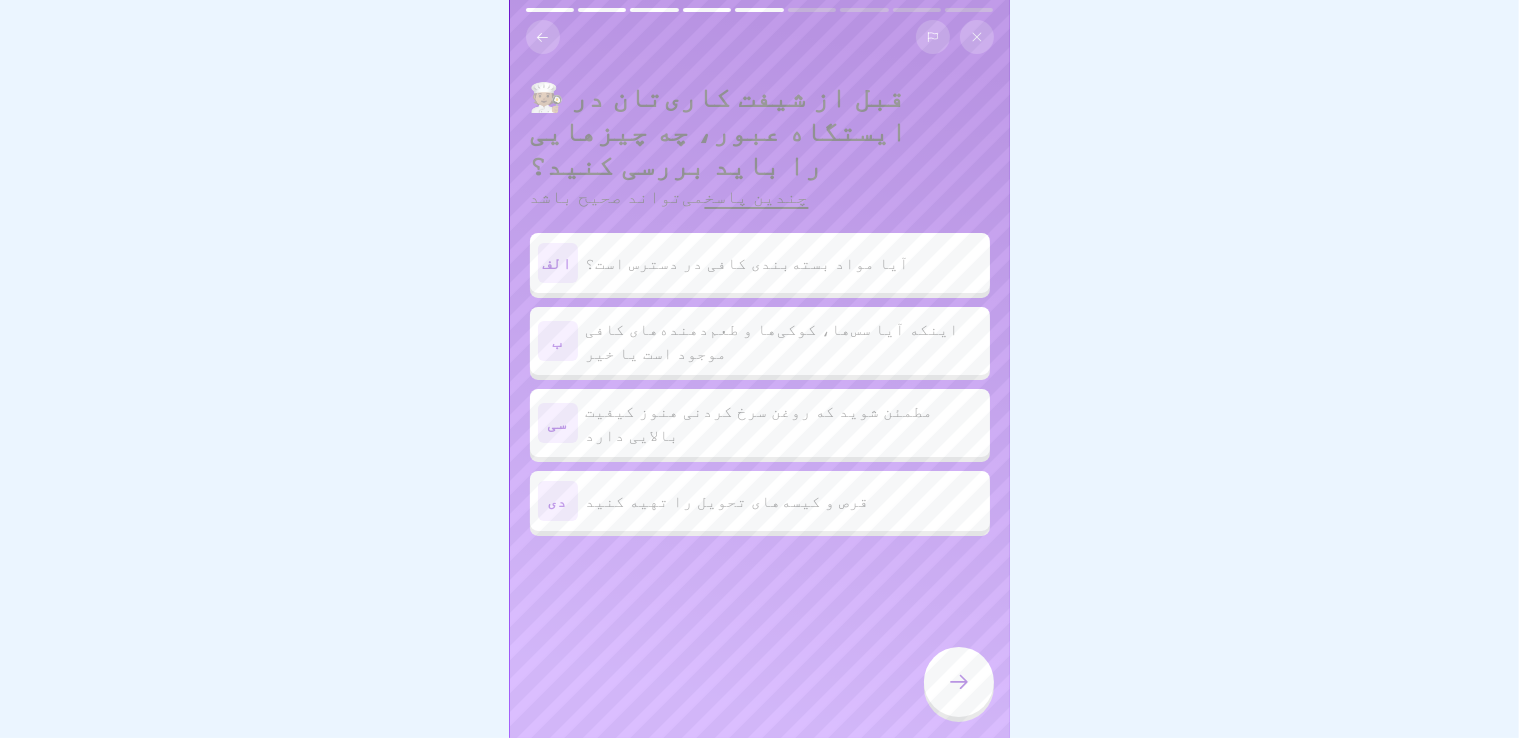 click on "الف آیا مواد بسته‌بندی کافی در دسترس است؟" at bounding box center [760, 263] 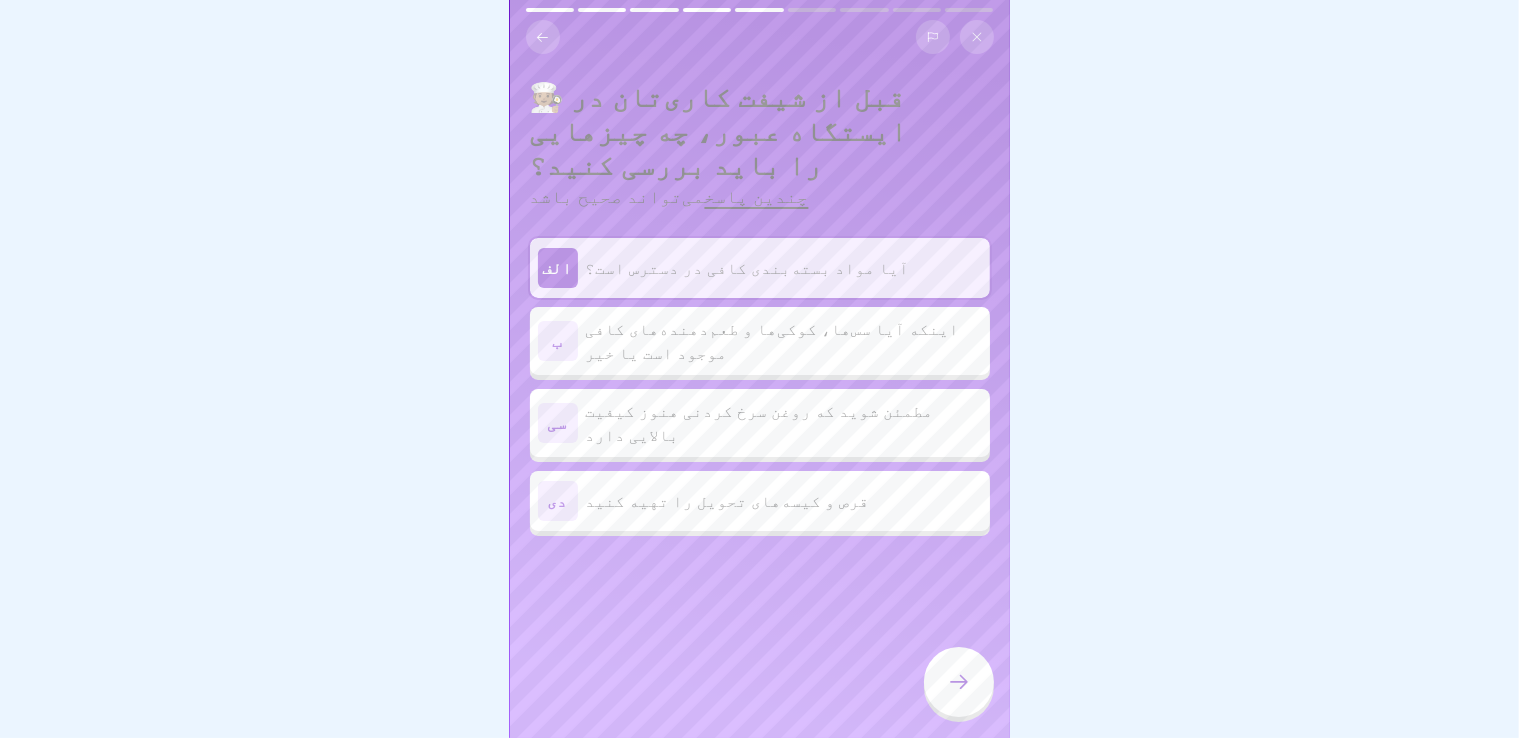 click on "اینکه آیا سس‌ها، کوکی‌ها و طعم‌دهنده‌های کافی موجود است یا خیر" at bounding box center [773, 341] 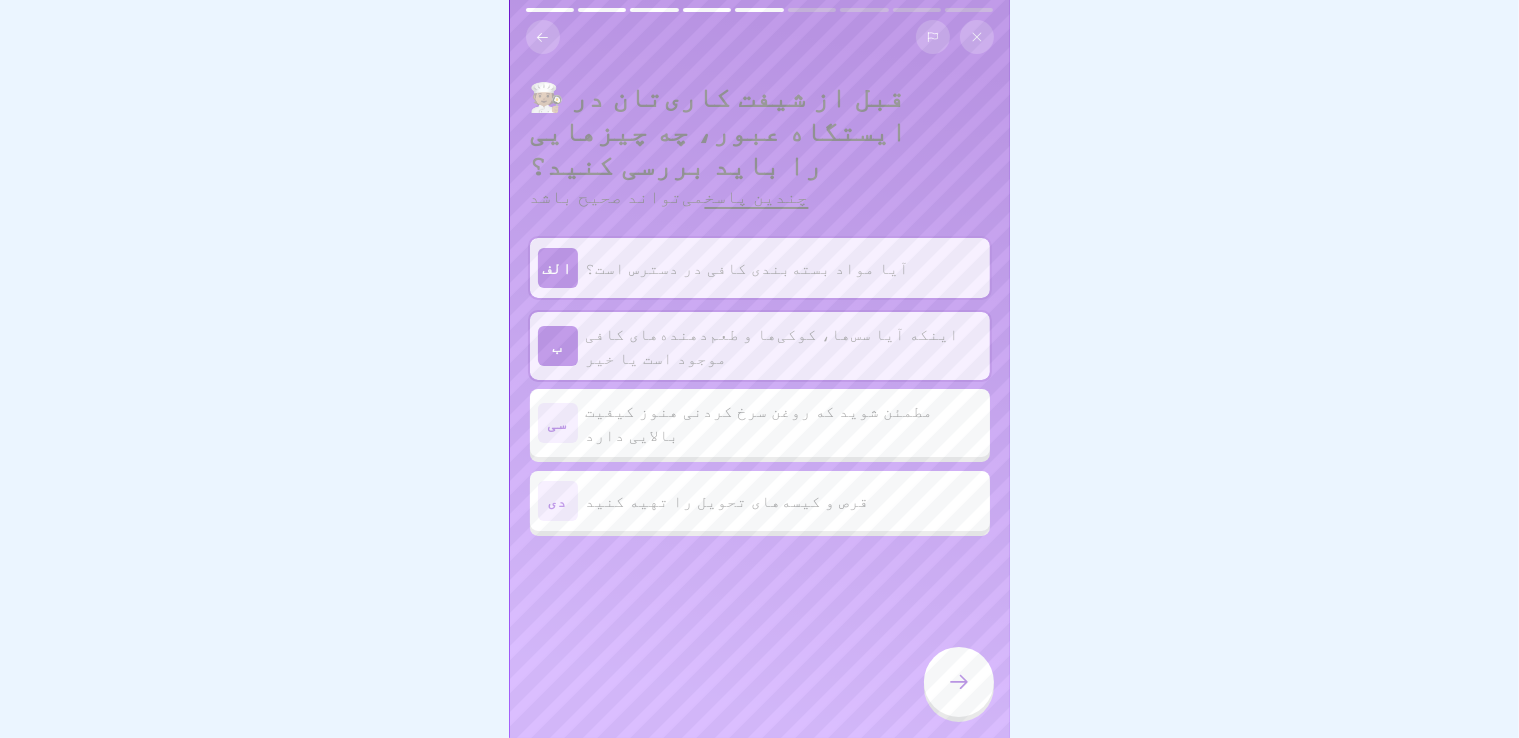 click on "قرص و کیسه‌های تحویل را تهیه کنید" at bounding box center (784, 501) 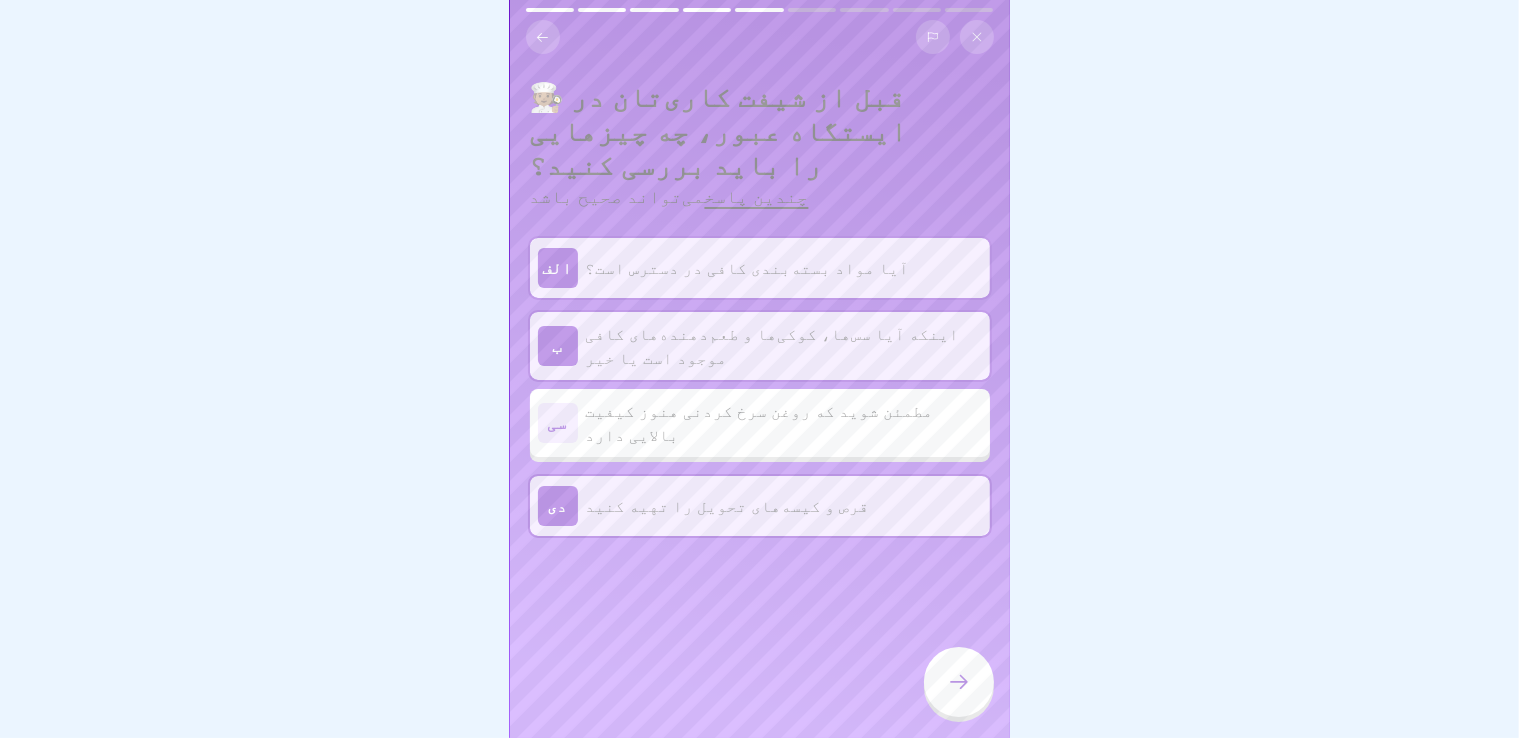 click at bounding box center [959, 684] 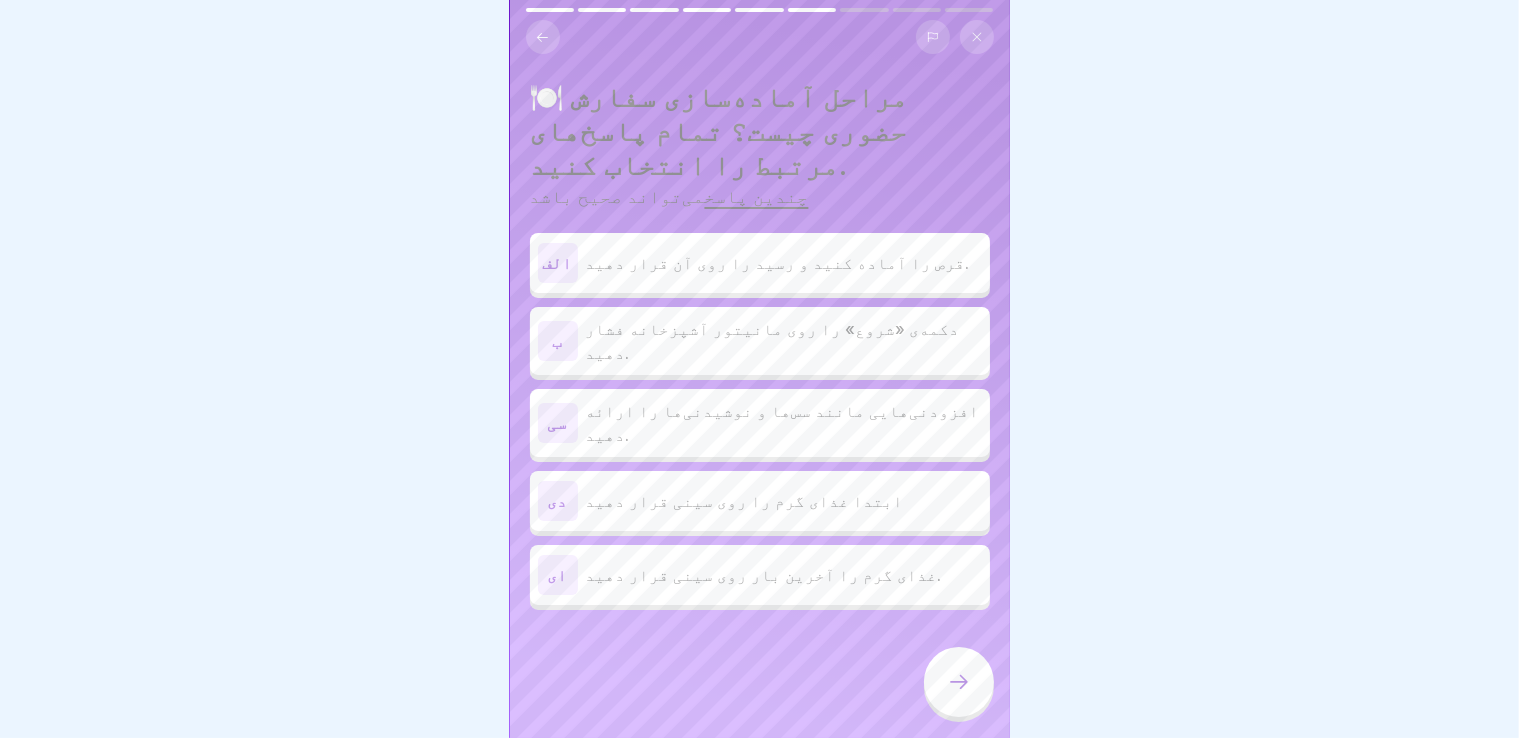 click on "دکمه‌ی «شروع» را روی مانیتور آشپزخانه فشار دهید." at bounding box center [773, 341] 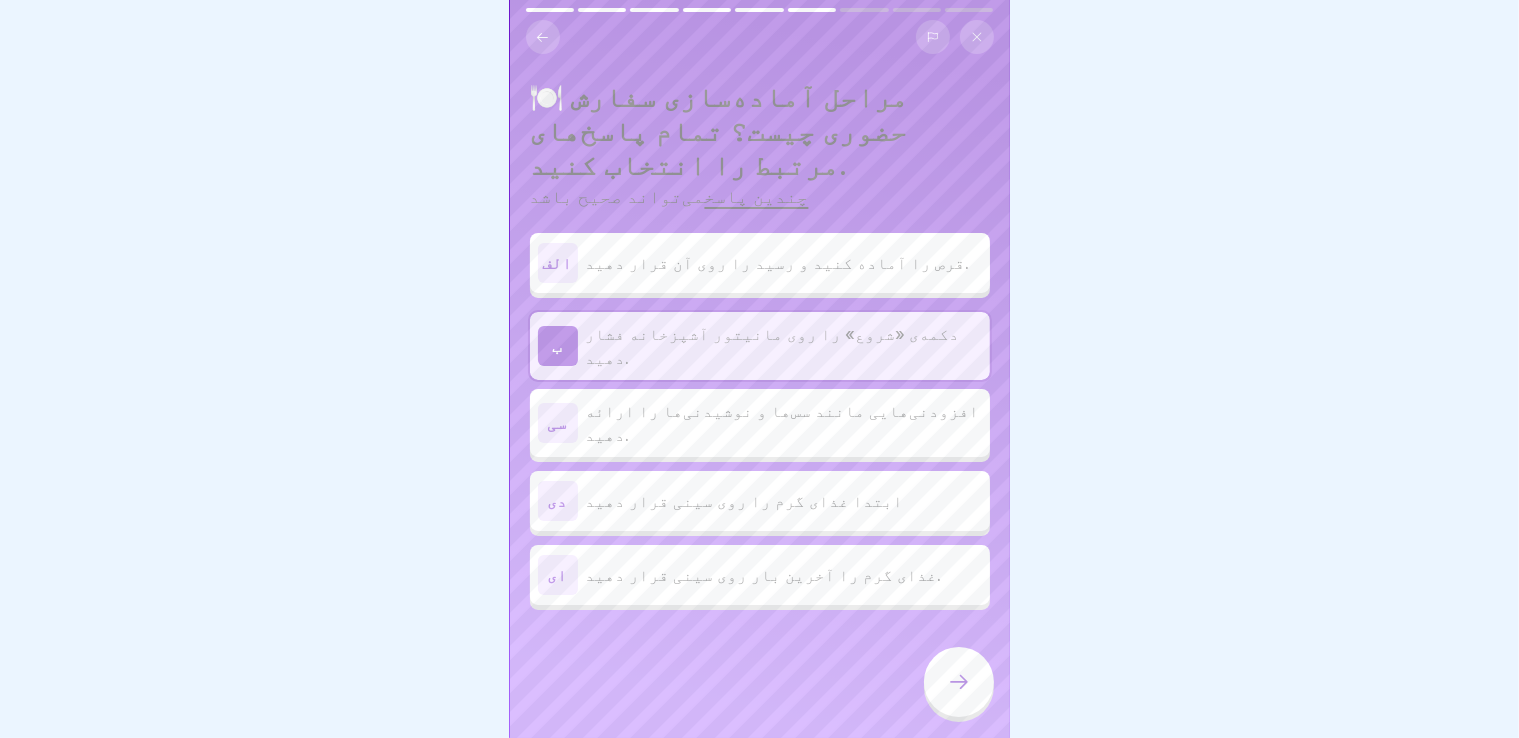 click on "ای غذای گرم را آخرین بار روی سینی قرار دهید." at bounding box center (760, 575) 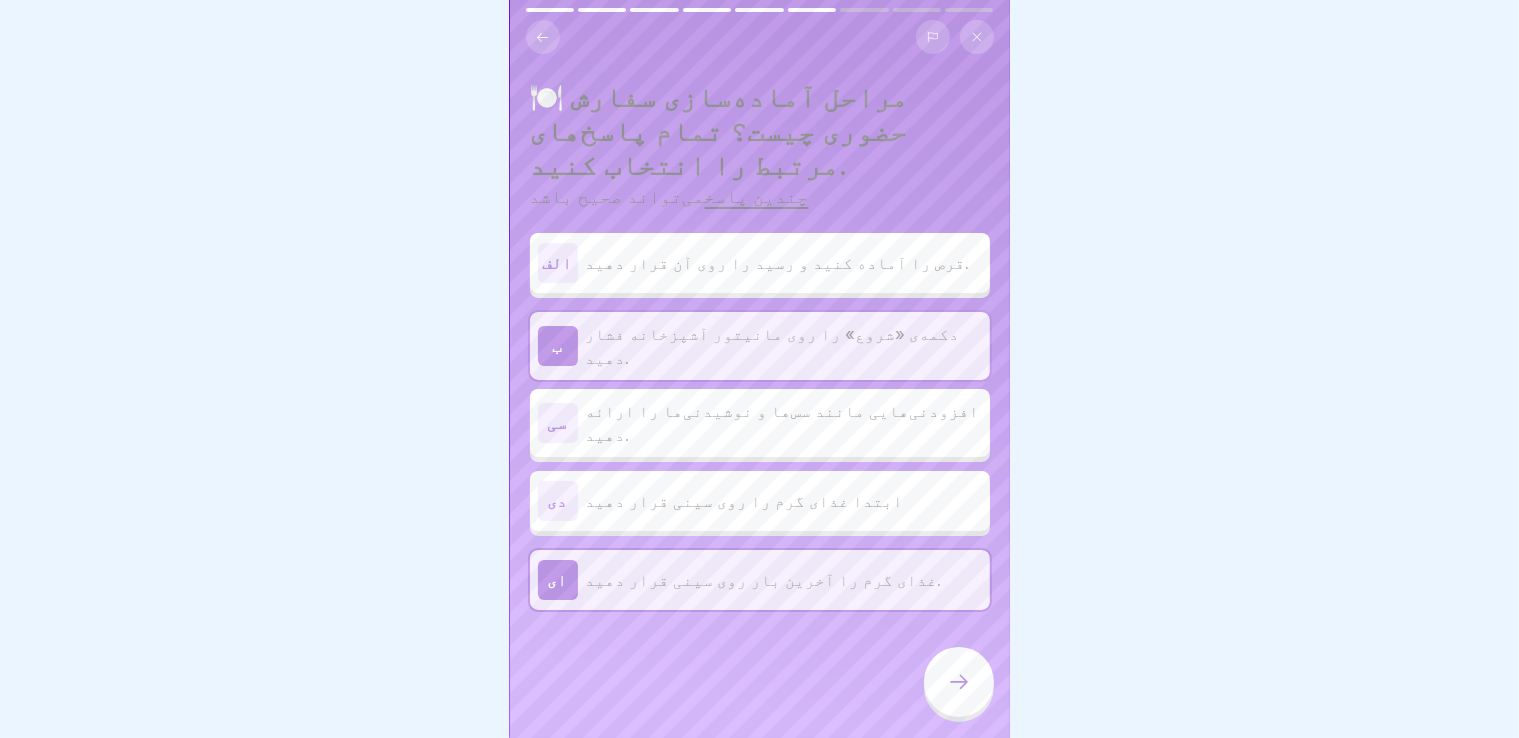 click on "افزودنی‌هایی مانند سس‌ها و نوشیدنی‌ها را ارائه دهید." at bounding box center [783, 423] 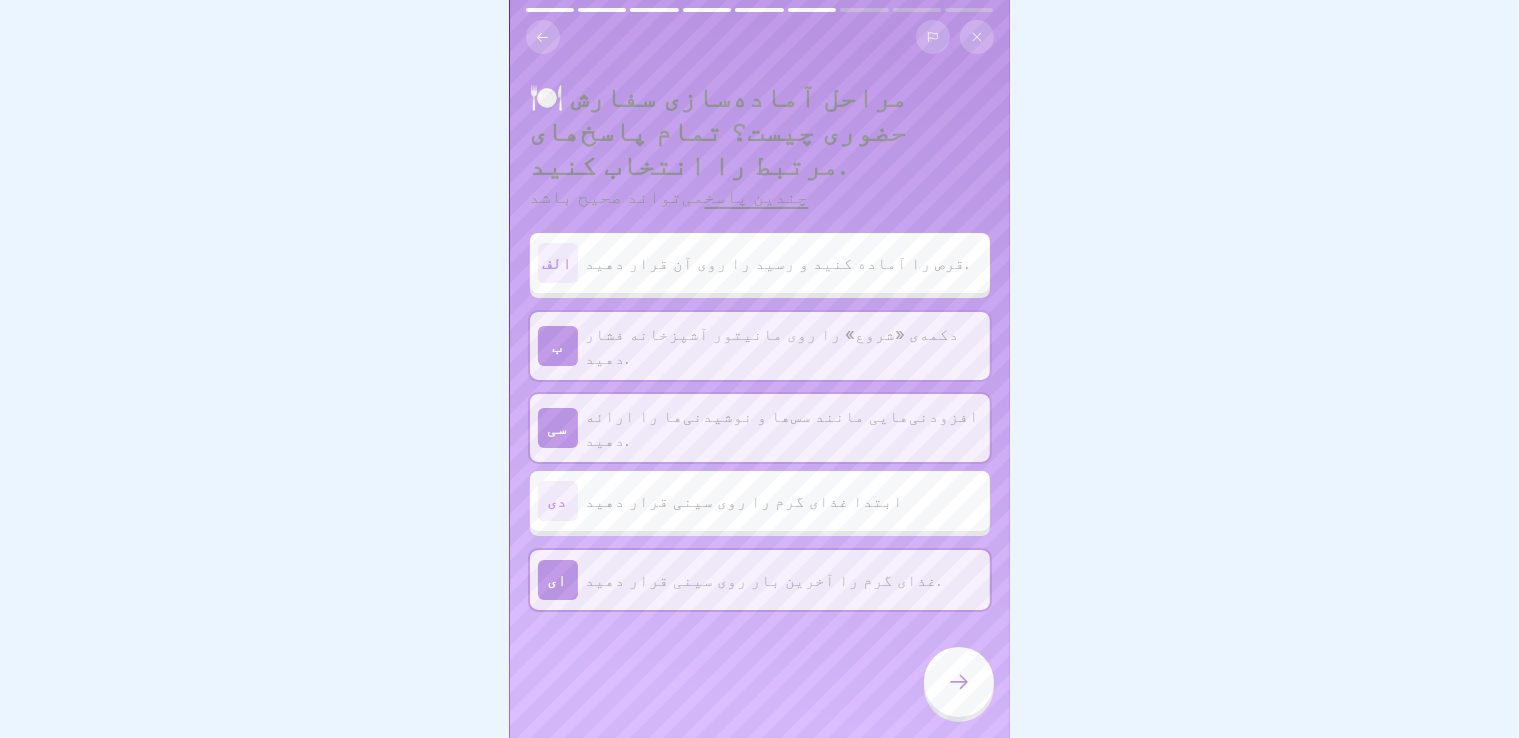 click on "الف قرص را آماده کنید و رسید را روی آن قرار دهید." at bounding box center (760, 263) 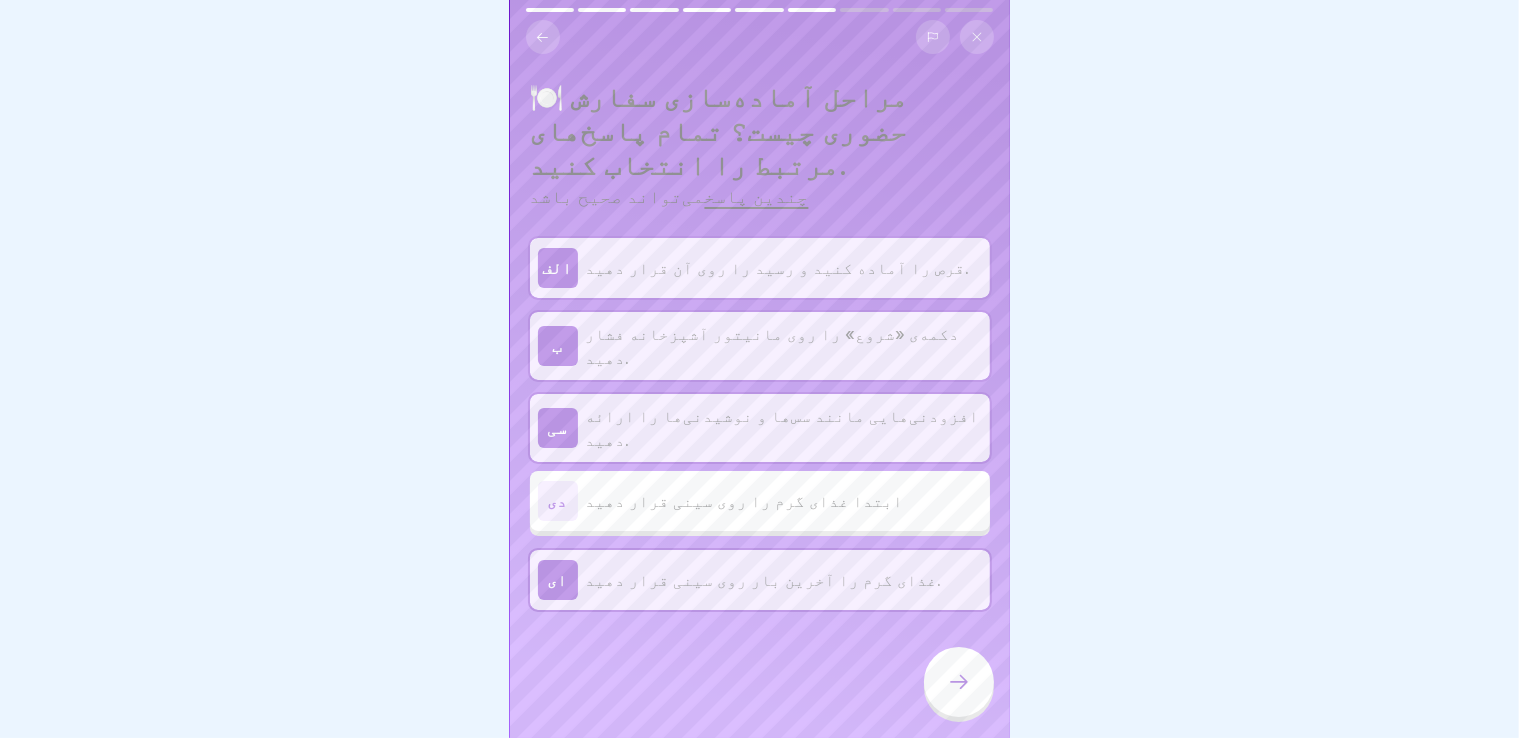click 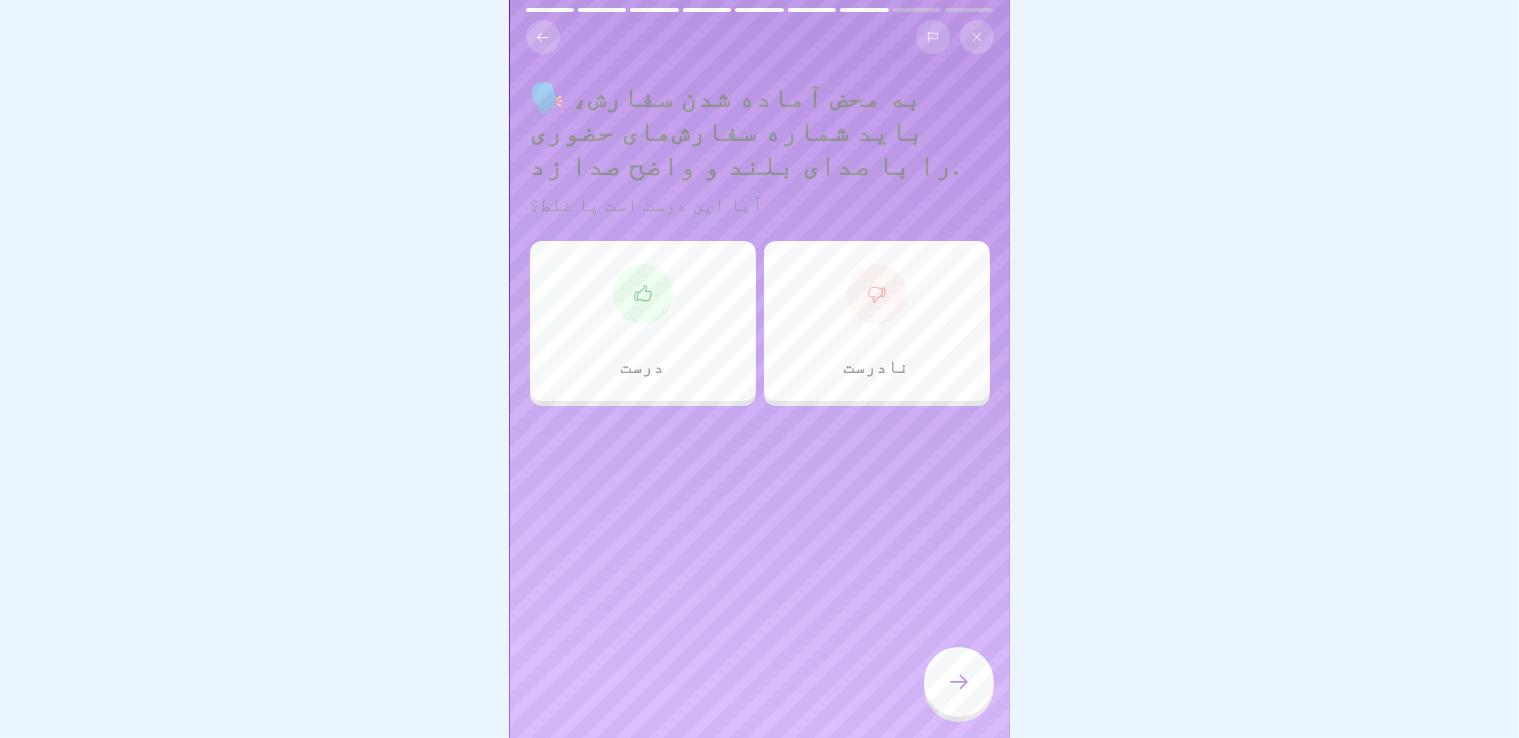 click at bounding box center [643, 294] 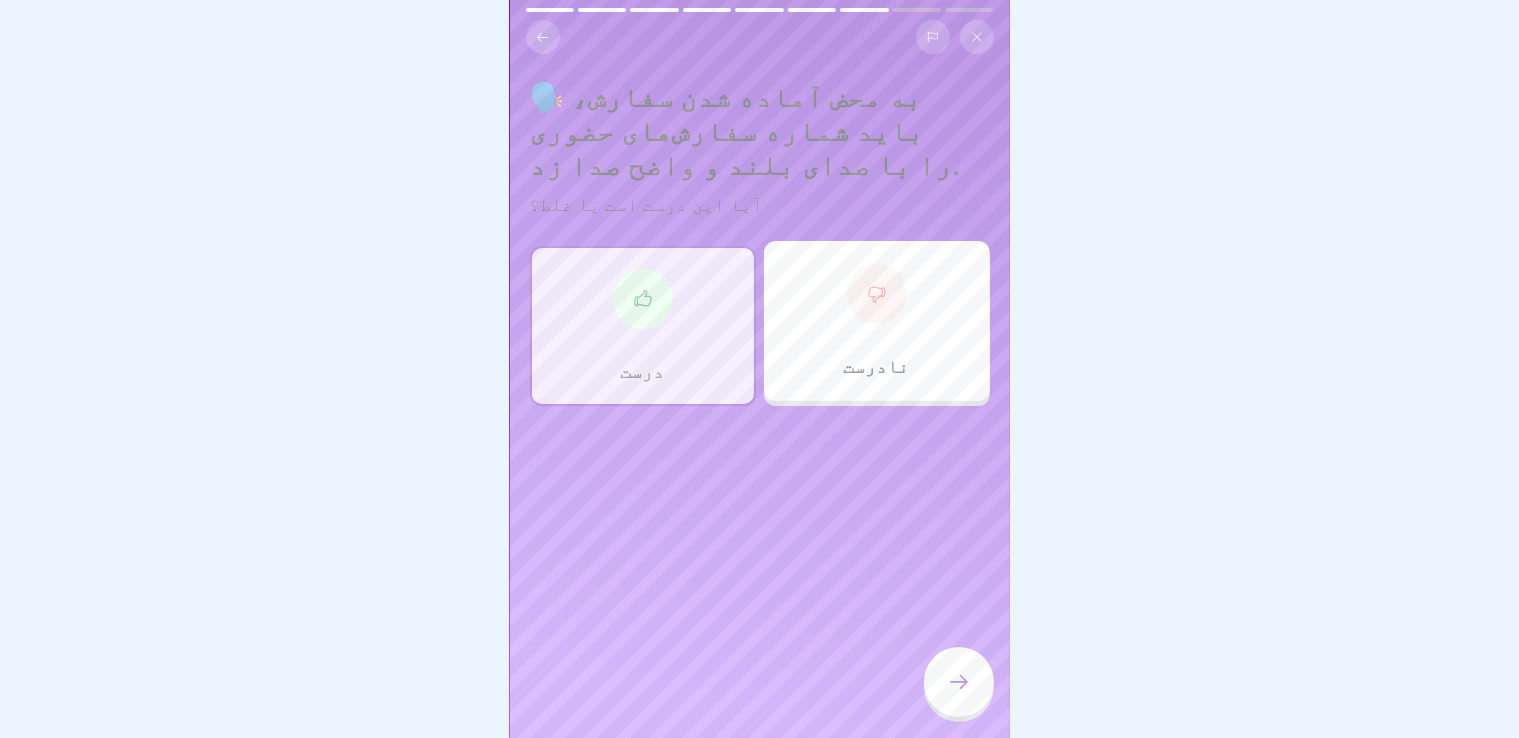click at bounding box center [959, 682] 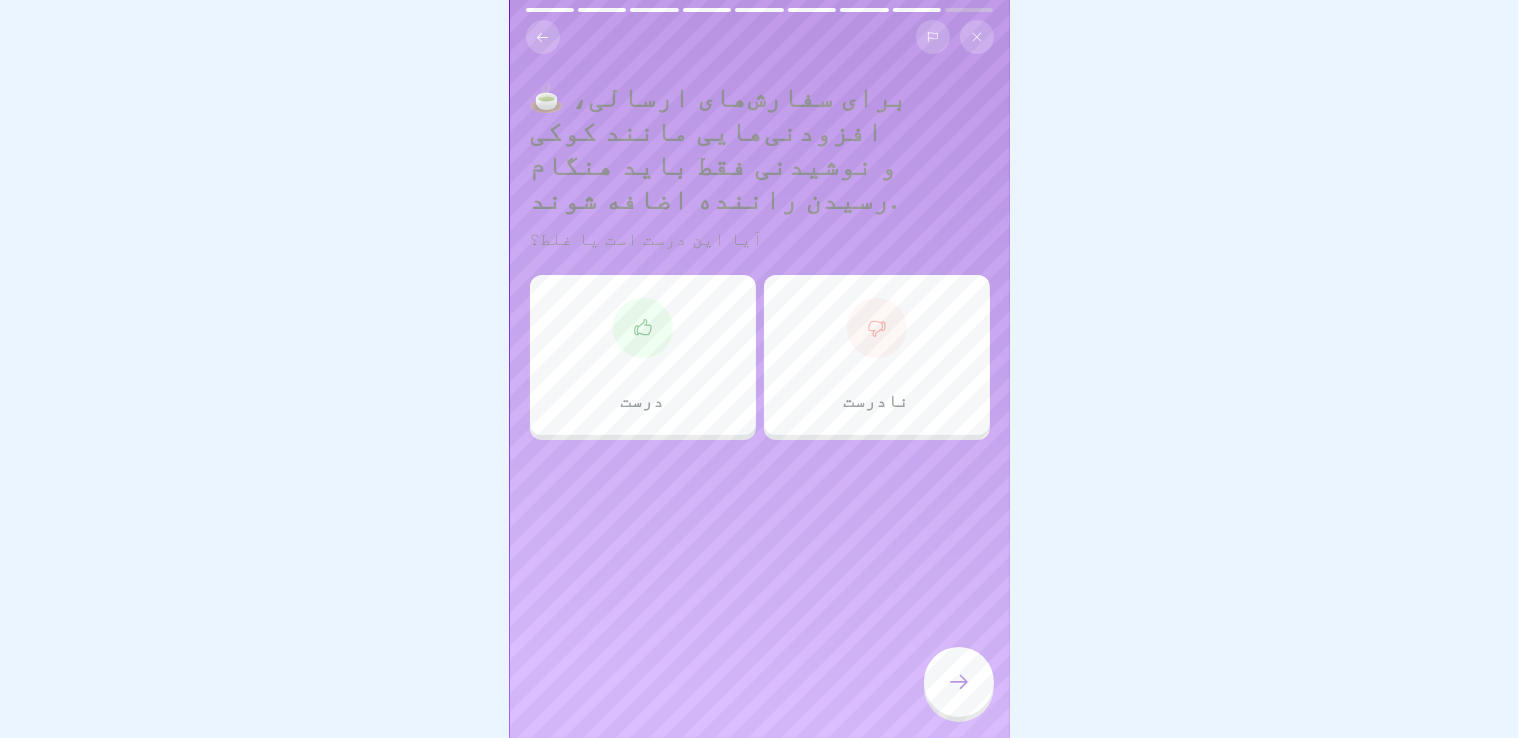 click on "درست" at bounding box center [643, 355] 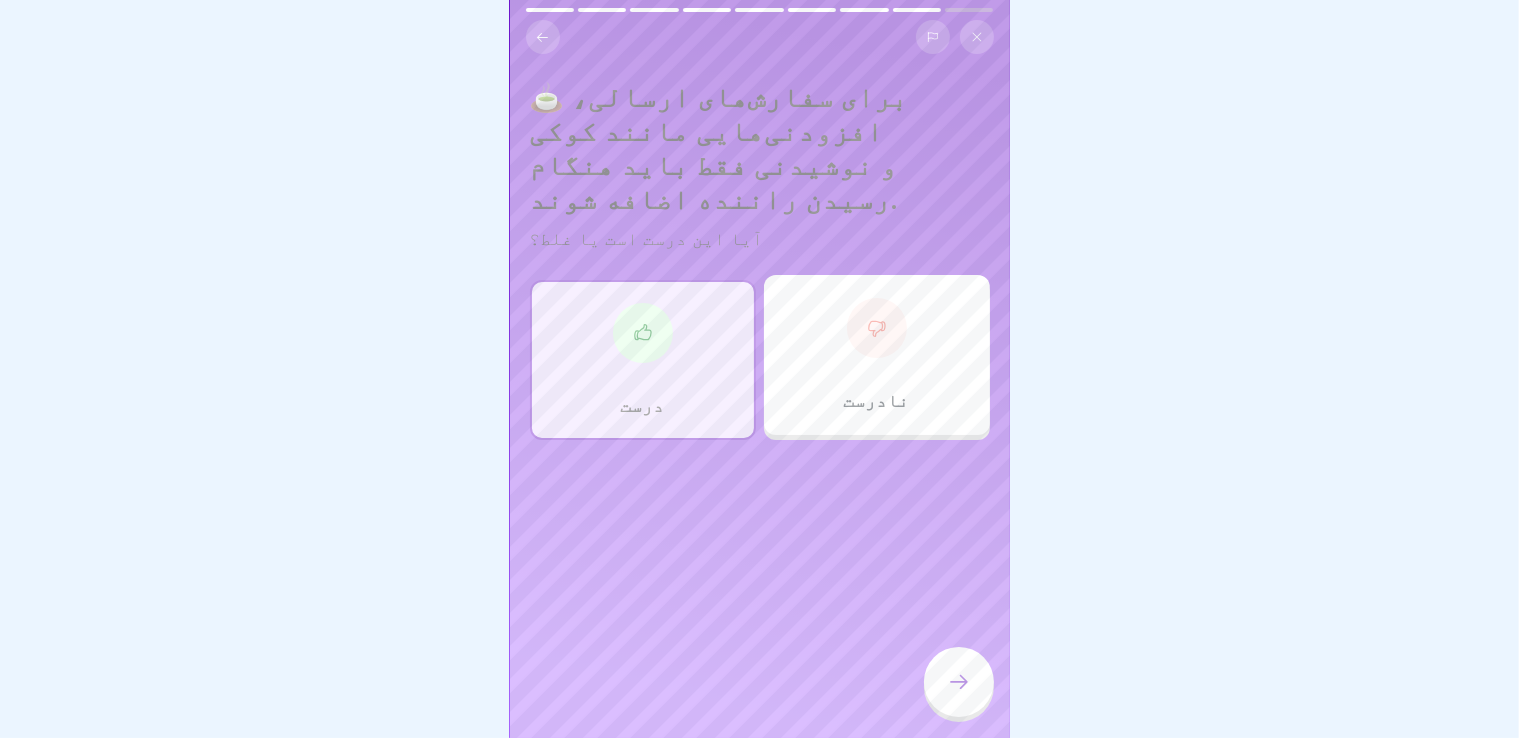 click 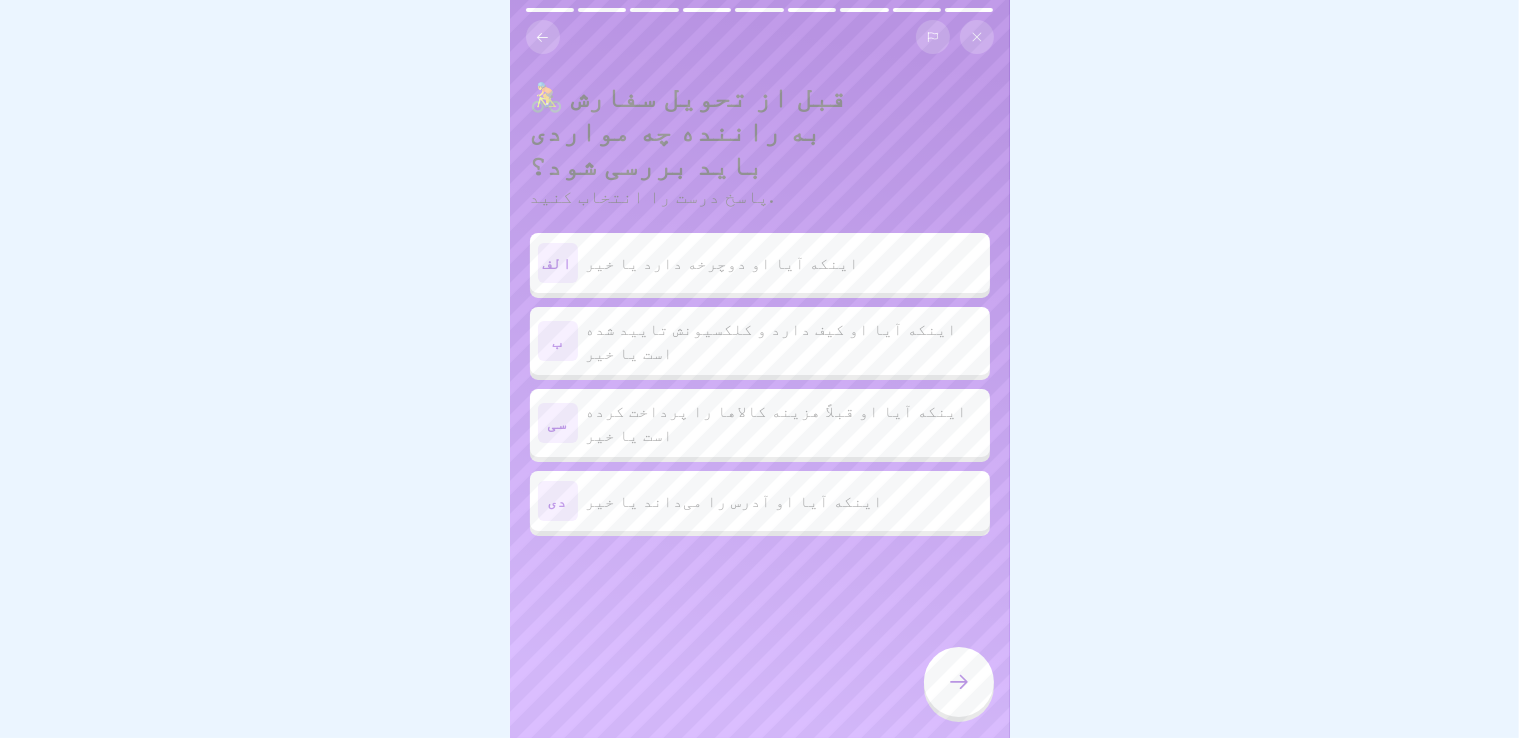 click on "ب اینکه آیا او کیف دارد و کلکسیونش تایید شده است یا خیر" at bounding box center [760, 341] 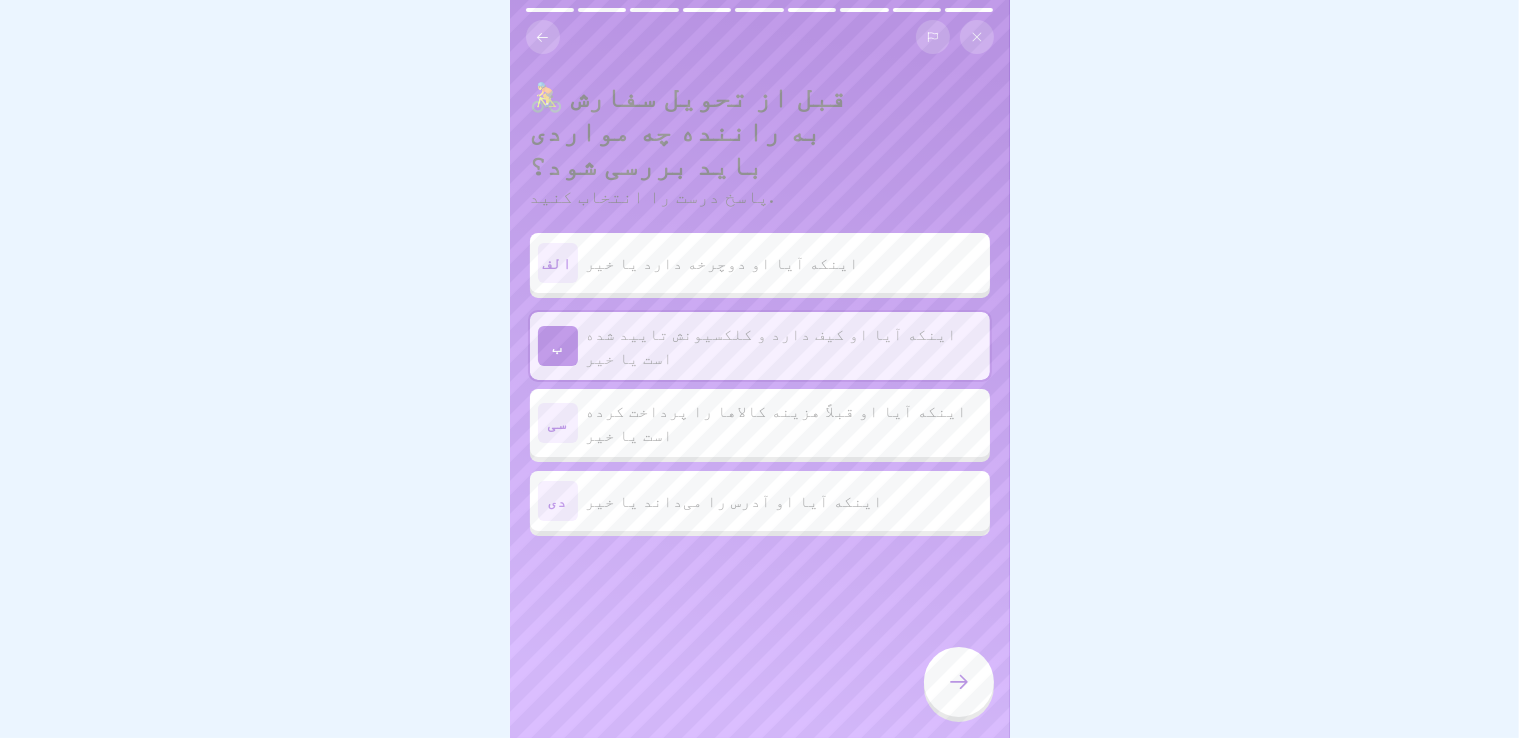 click at bounding box center (959, 684) 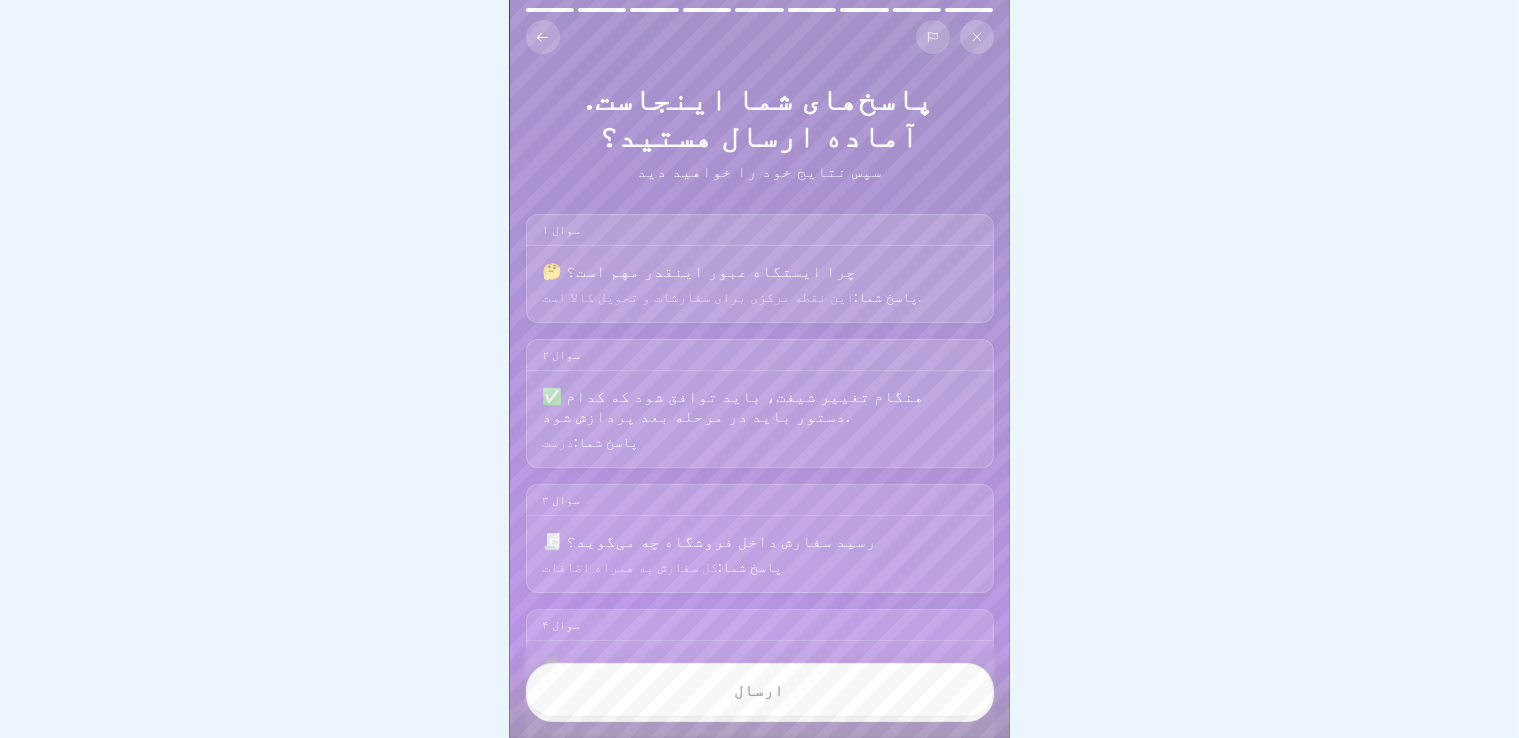 click on "ارسال" at bounding box center (760, 690) 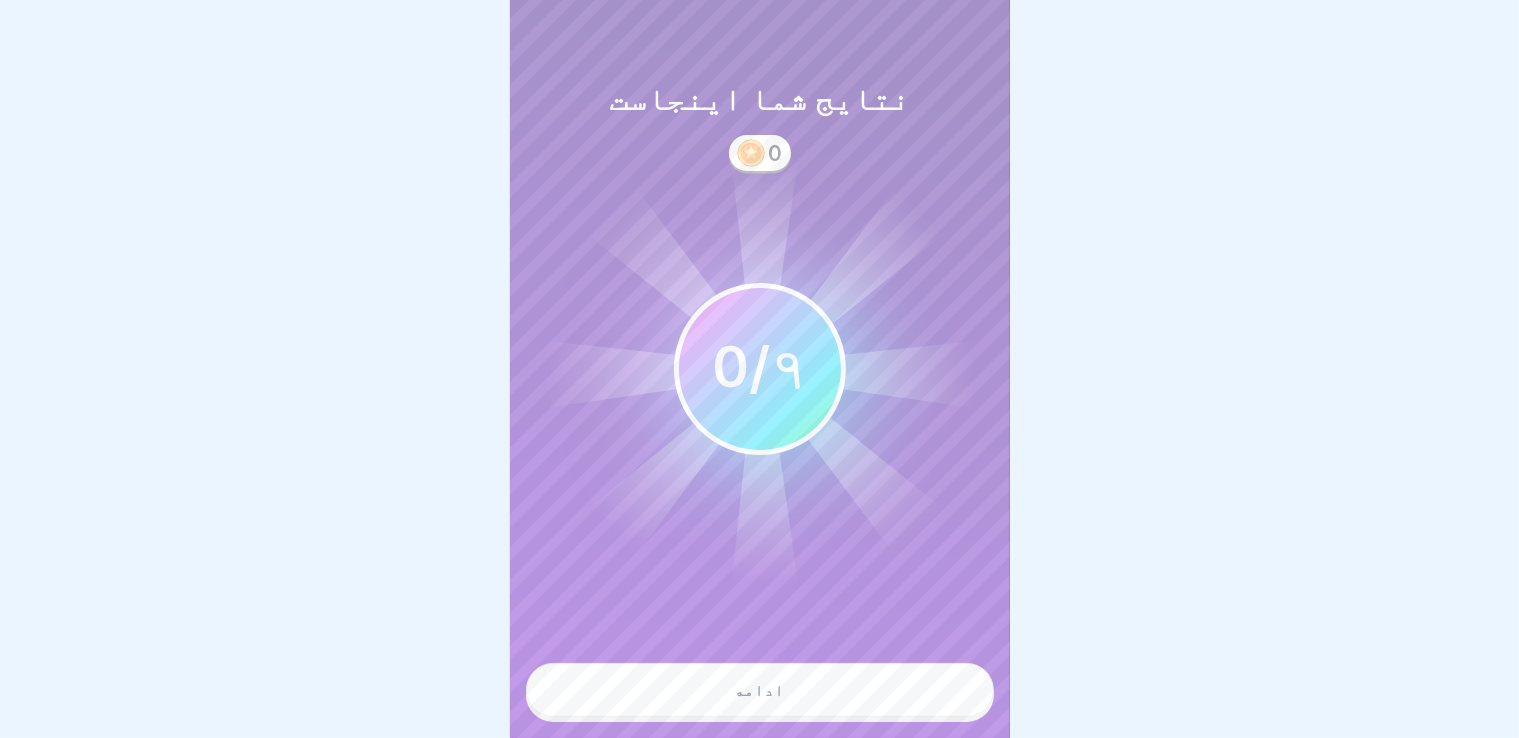 click on "ادامه" at bounding box center (760, 690) 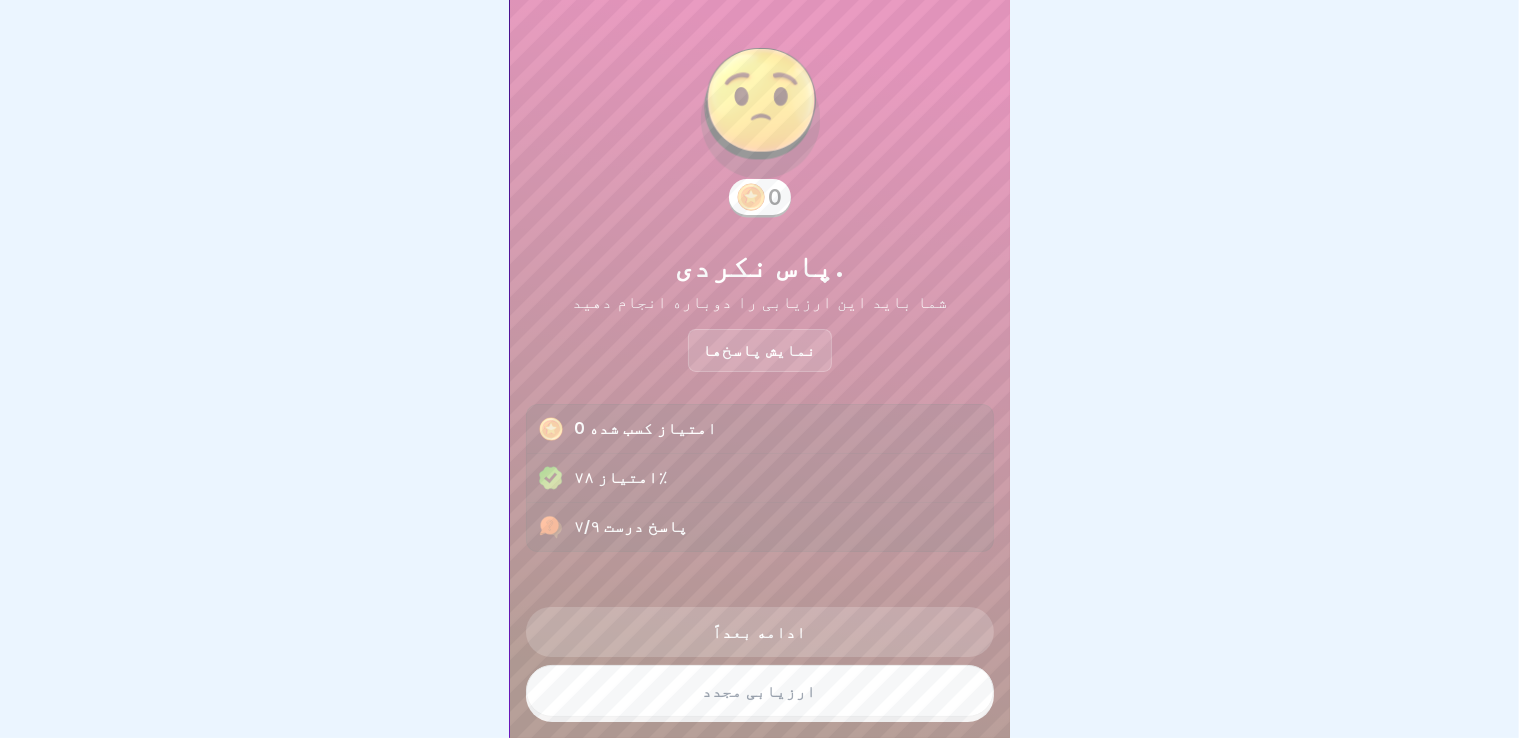 click on "نمایش پاسخ‌ها" at bounding box center [760, 350] 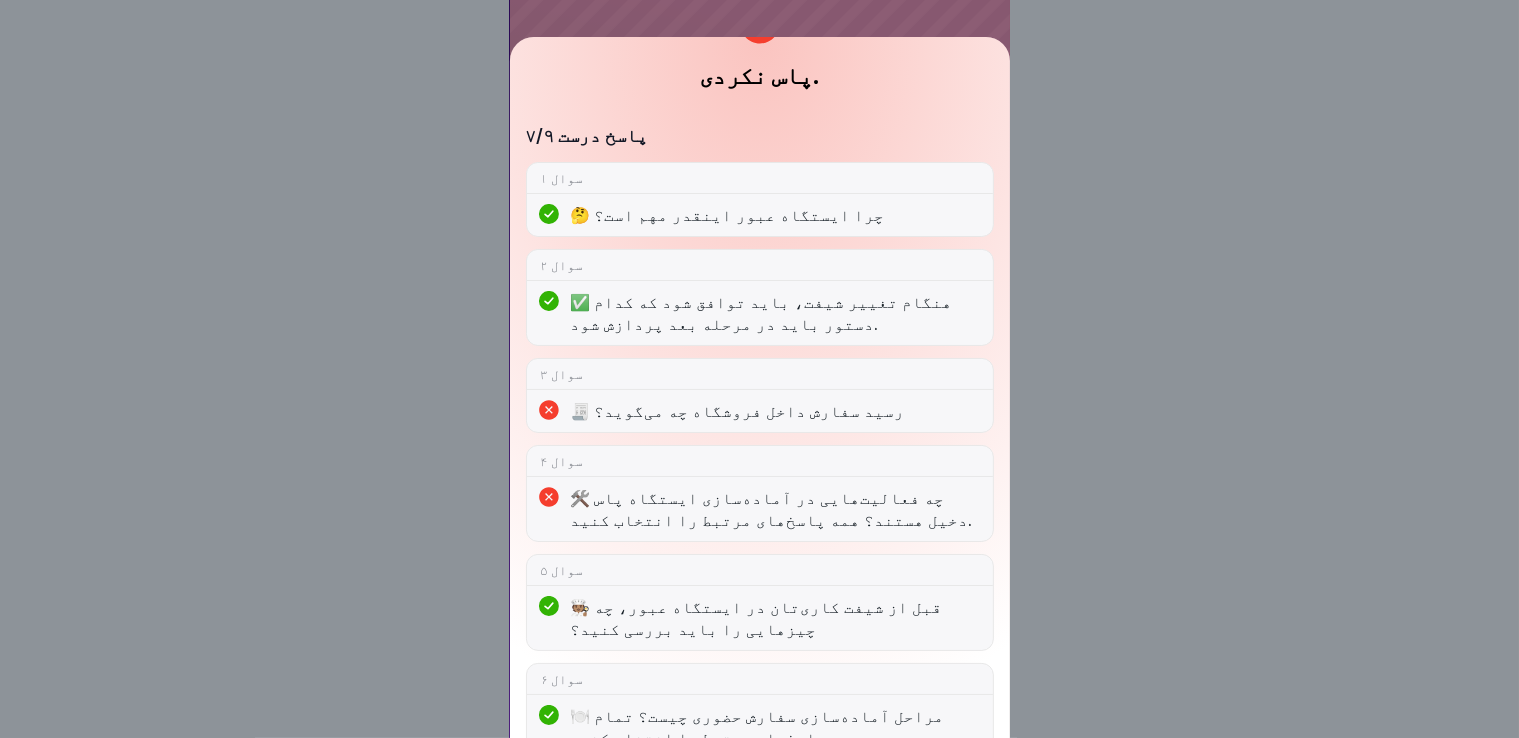 scroll, scrollTop: 100, scrollLeft: 0, axis: vertical 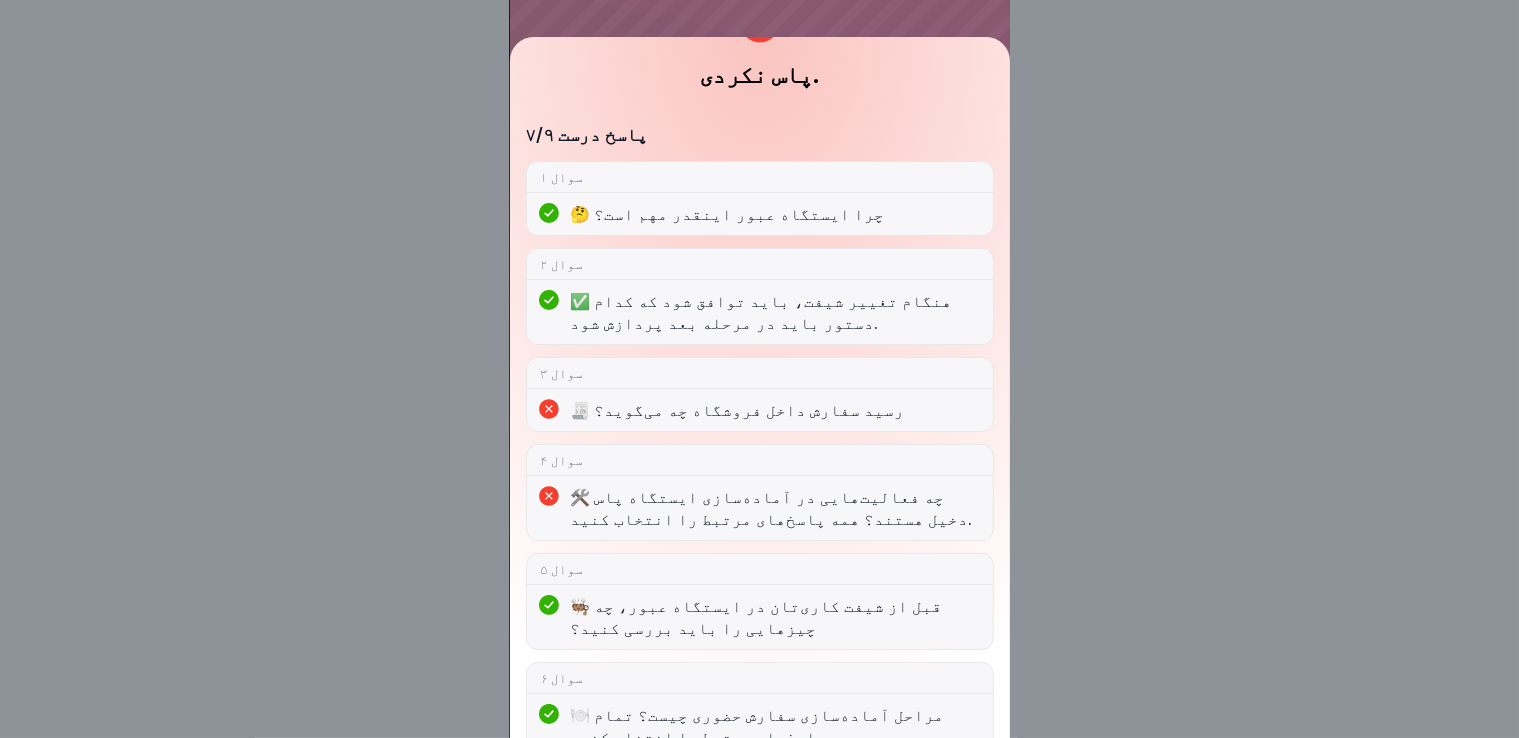 click on "پاس نکردی. ۷/۹ پاسخ درست سوال ۱ 🤔 چرا ایستگاه عبور اینقدر مهم است؟ سوال ۲ ✅ هنگام تغییر شیفت، باید توافق شود که کدام دستور باید در مرحله بعد پردازش شود. سوال ۳ 🧾 رسید سفارش داخل فروشگاه چه می‌گوید؟ سوال ۴ 🛠️ چه فعالیت‌هایی در آماده‌سازی ایستگاه پاس دخیل هستند؟ همه پاسخ‌های مرتبط را انتخاب کنید. سوال ۵ 🧑🏽‍🍳 قبل از شیفت کاری‌تان در ایستگاه عبور، چه چیزهایی را باید بررسی کنید؟ سوال ۶ 🍽️ مراحل آماده‌سازی سفارش حضوری چیست؟ تمام پاسخ‌های مرتبط را انتخاب کنید. سوال ۷ 🗣️ به محض آماده شدن سفارش، باید شماره سفارش‌های حضوری را با صدای بلند و واضح صدا زد." at bounding box center (759, 369) 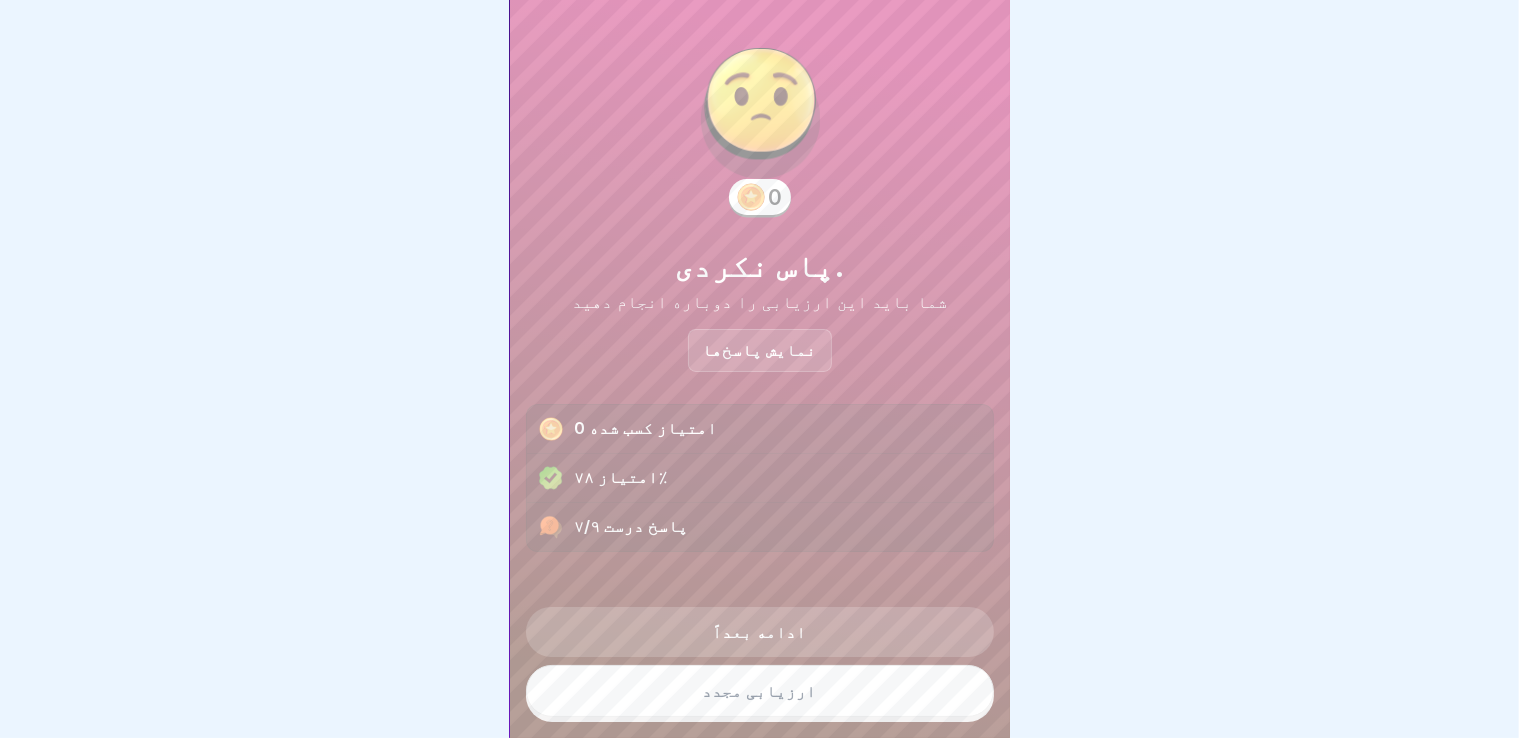 click on "ارزیابی مجدد" at bounding box center [760, 691] 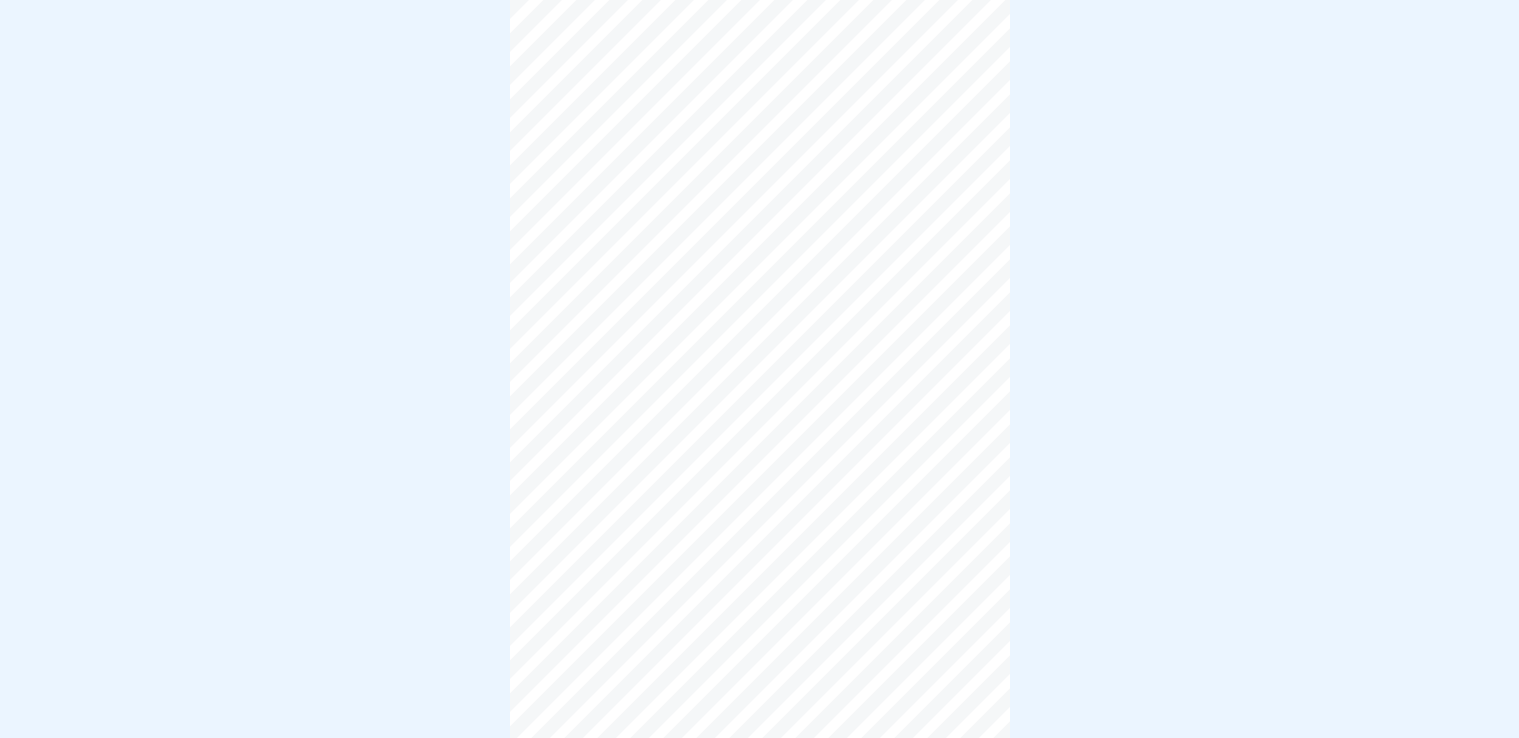 scroll, scrollTop: 0, scrollLeft: 0, axis: both 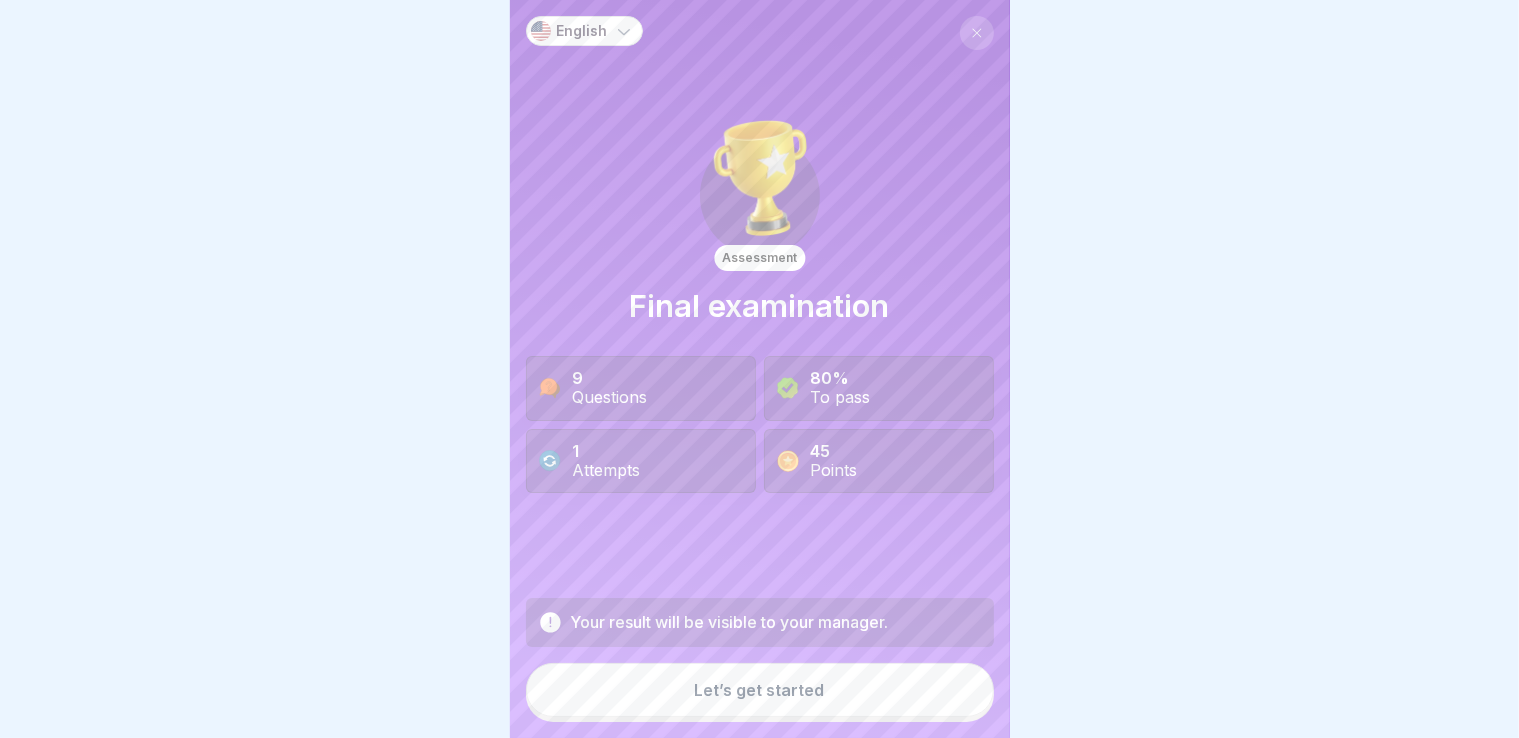 click on "Let’s get started" at bounding box center [760, 690] 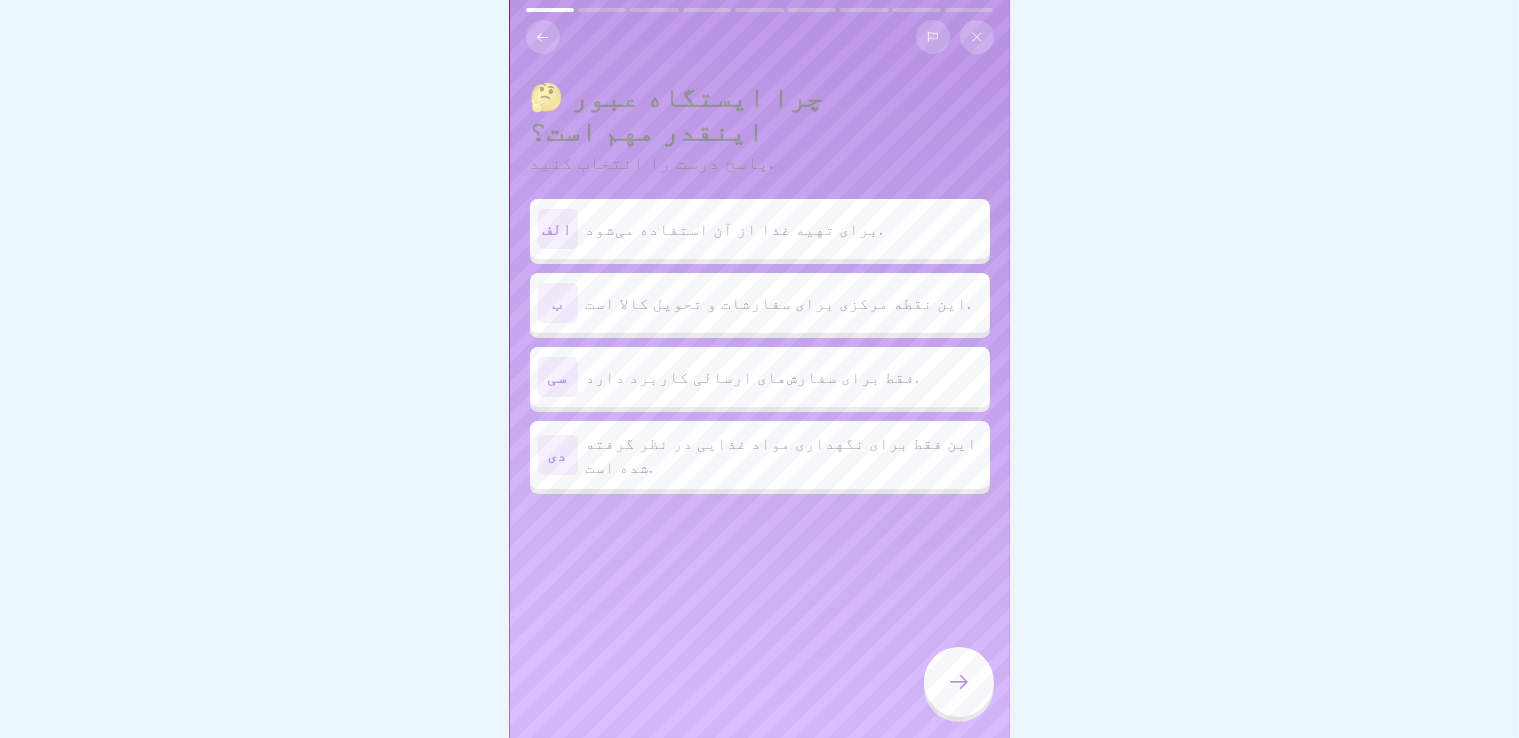 click on "ب این نقطه مرکزی برای سفارشات و تحویل کالا است." at bounding box center [760, 303] 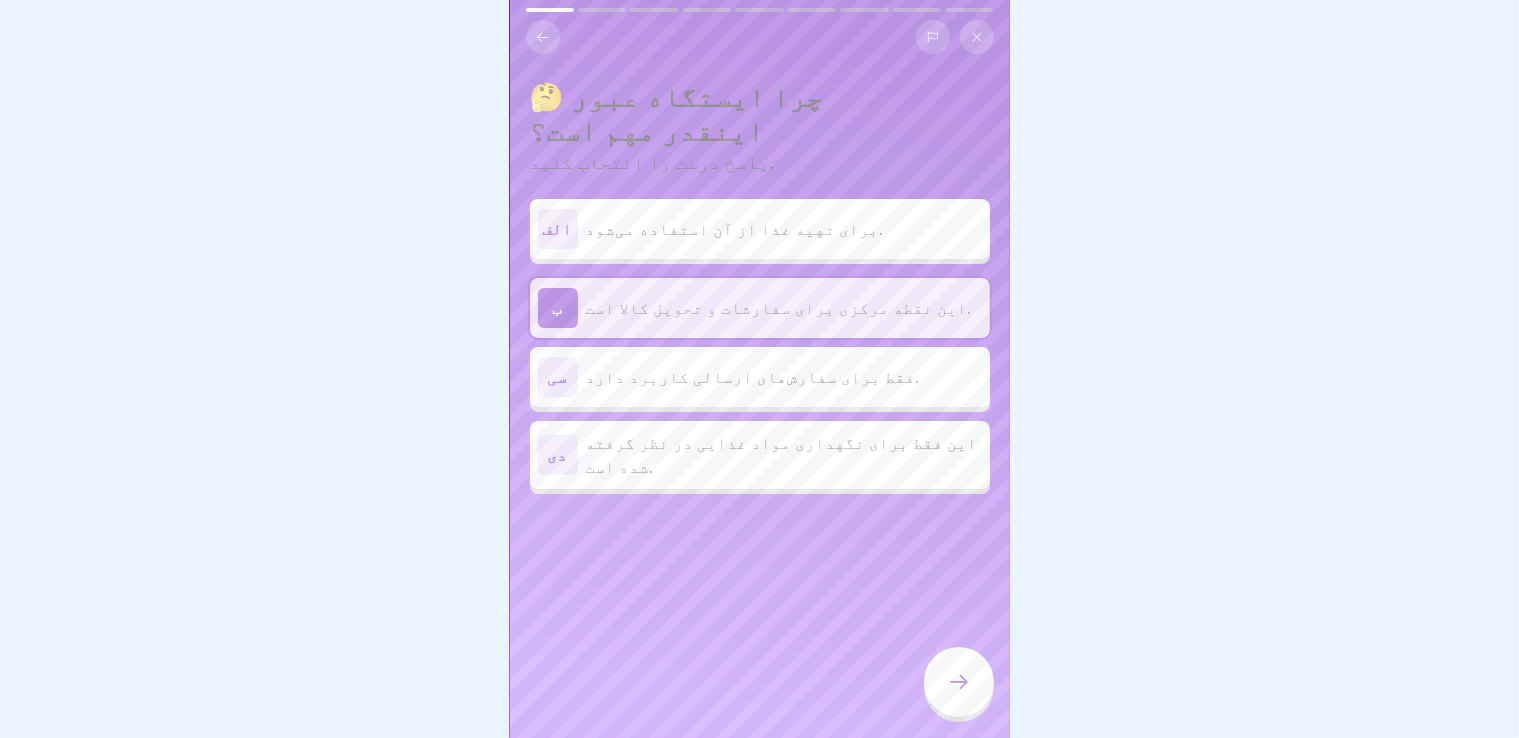 click 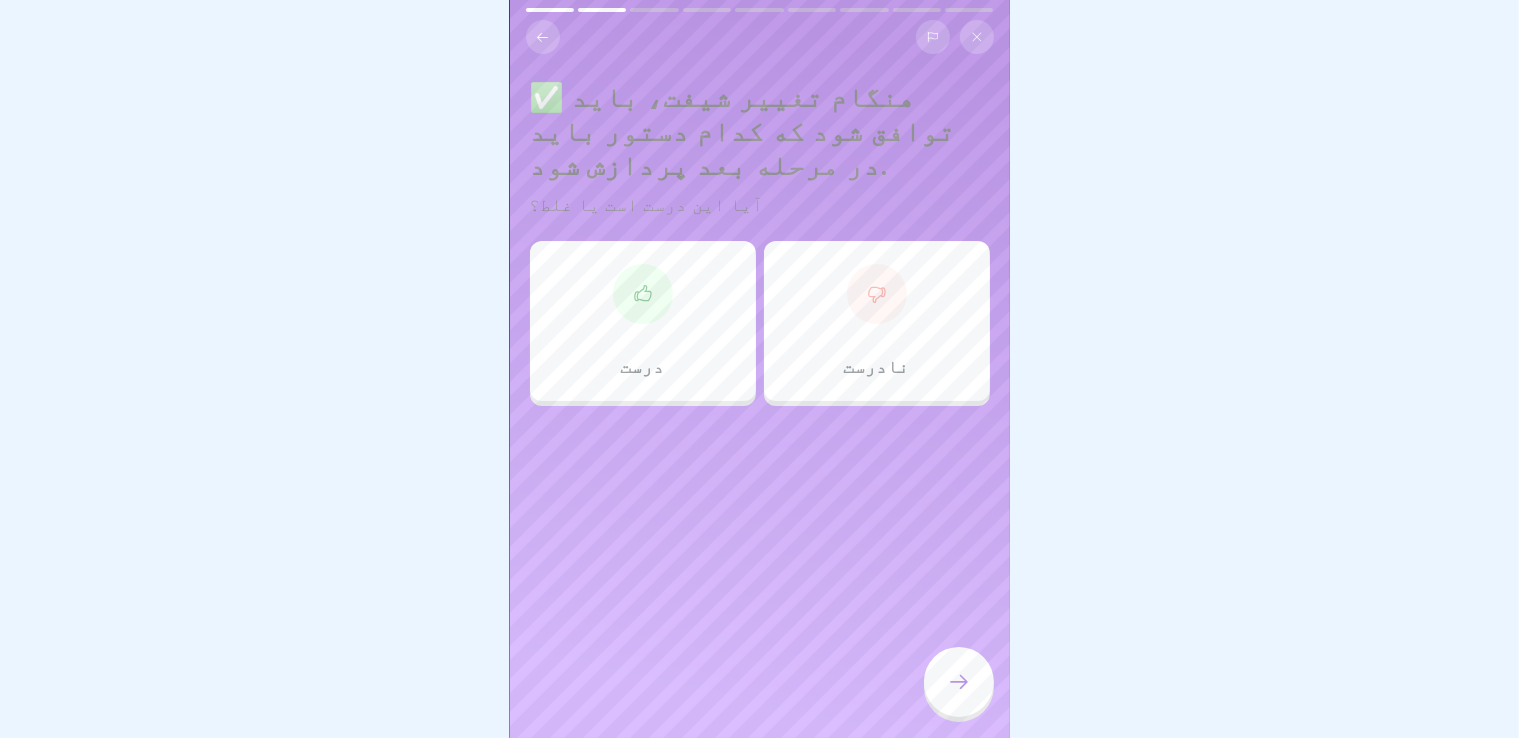 click on "درست" at bounding box center (643, 366) 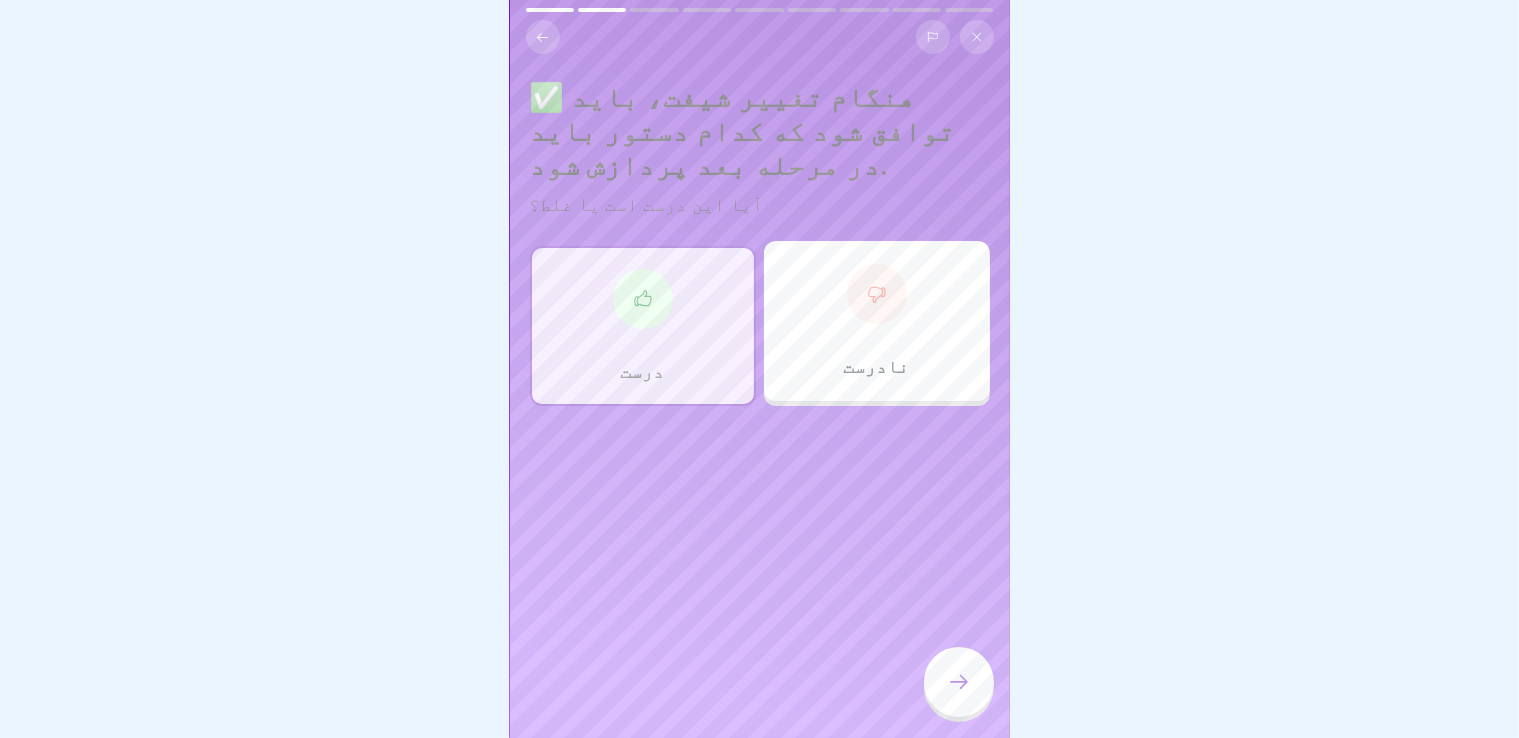 click 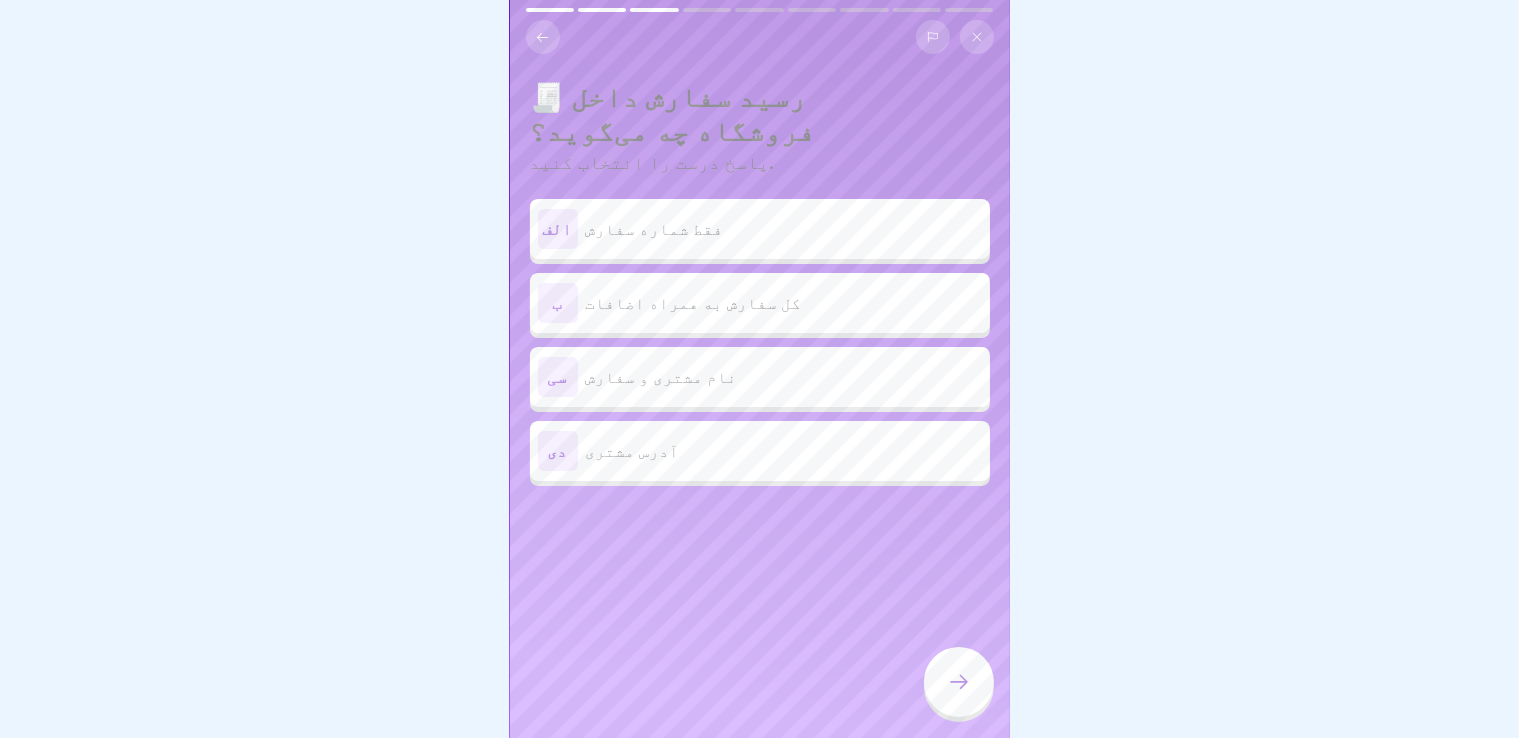 click on "ب کل سفارش به همراه اضافات" at bounding box center [760, 303] 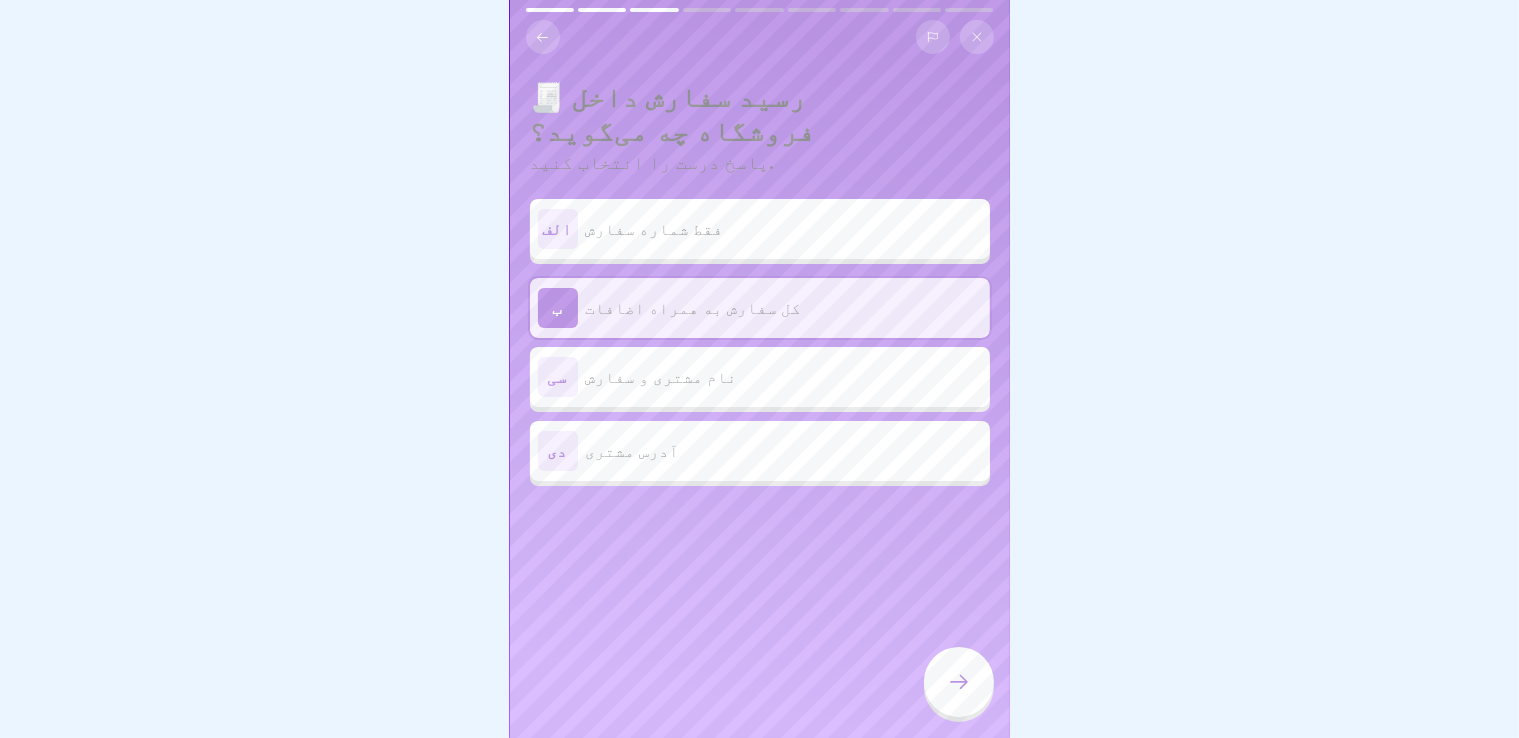 click on "نام مشتری و سفارش" at bounding box center [784, 377] 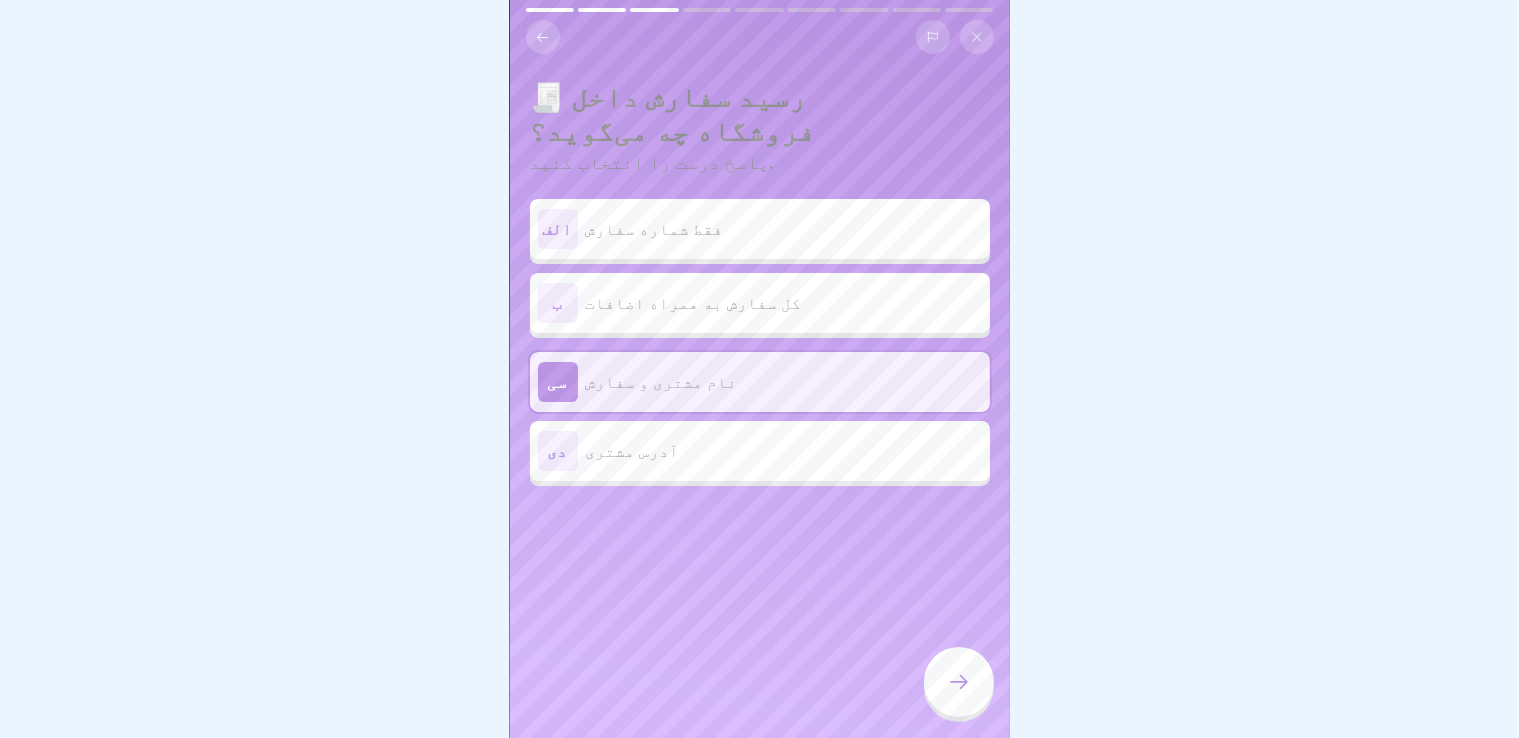 click on "کل سفارش به همراه اضافات" at bounding box center (694, 303) 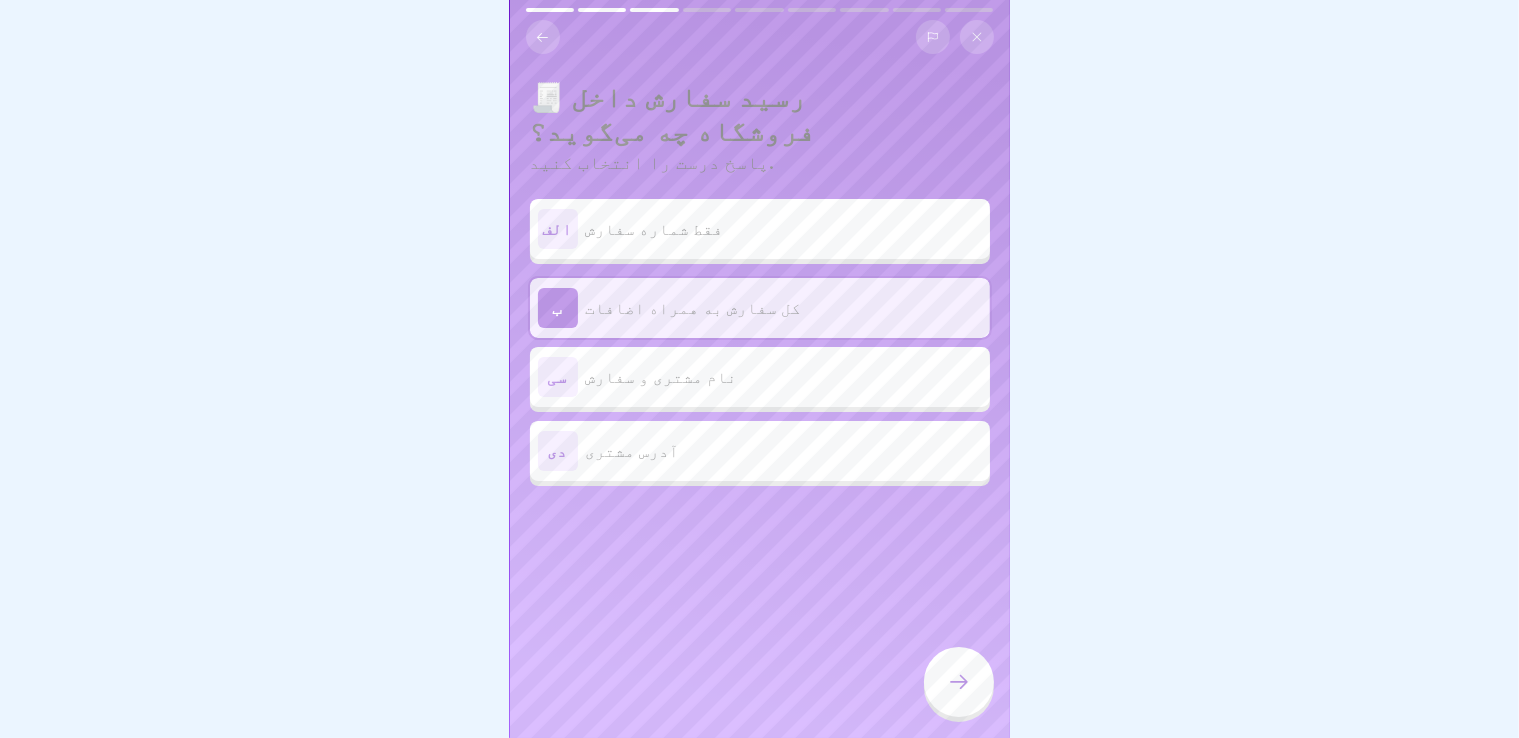 click at bounding box center (959, 682) 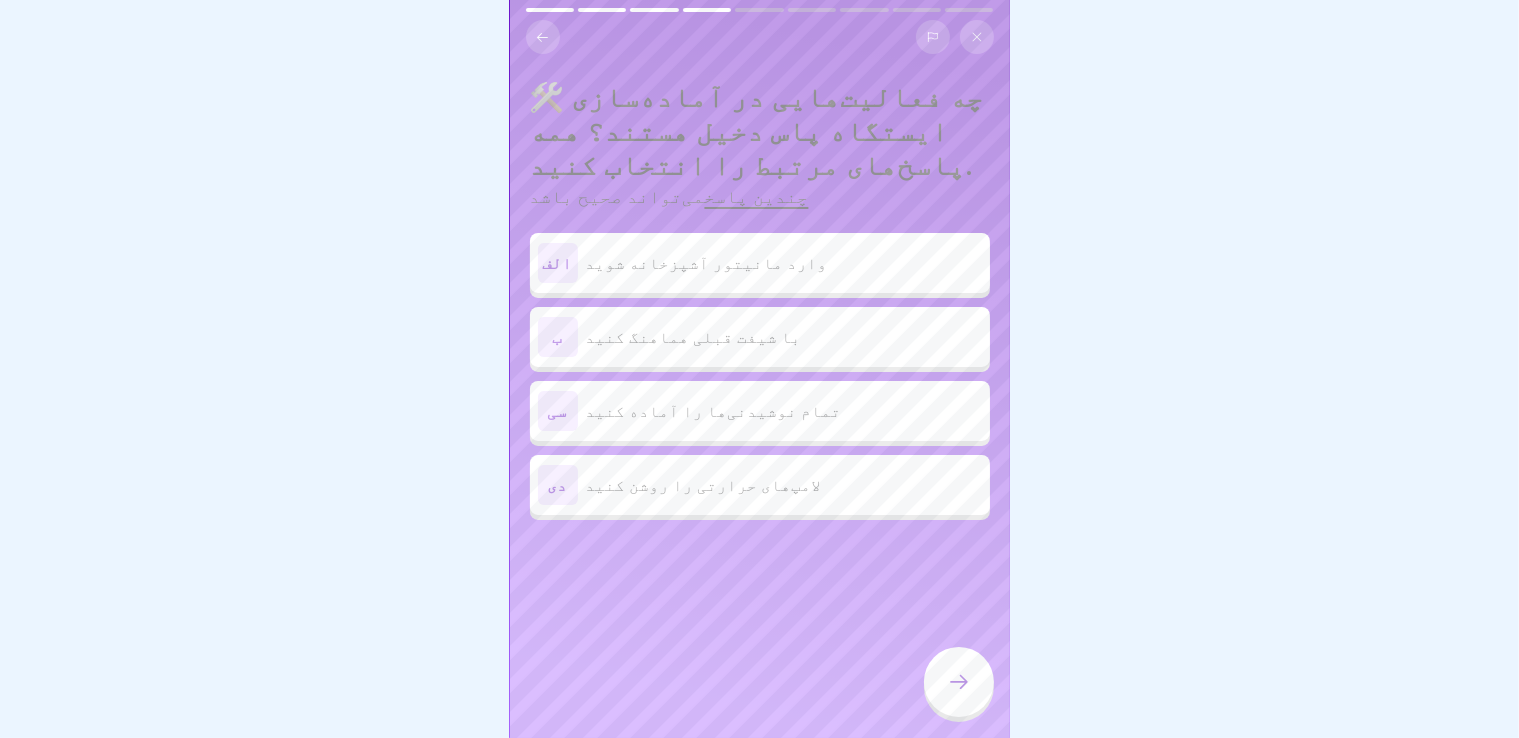 click on "دی لامپ‌های حرارتی را روشن کنید" at bounding box center (760, 485) 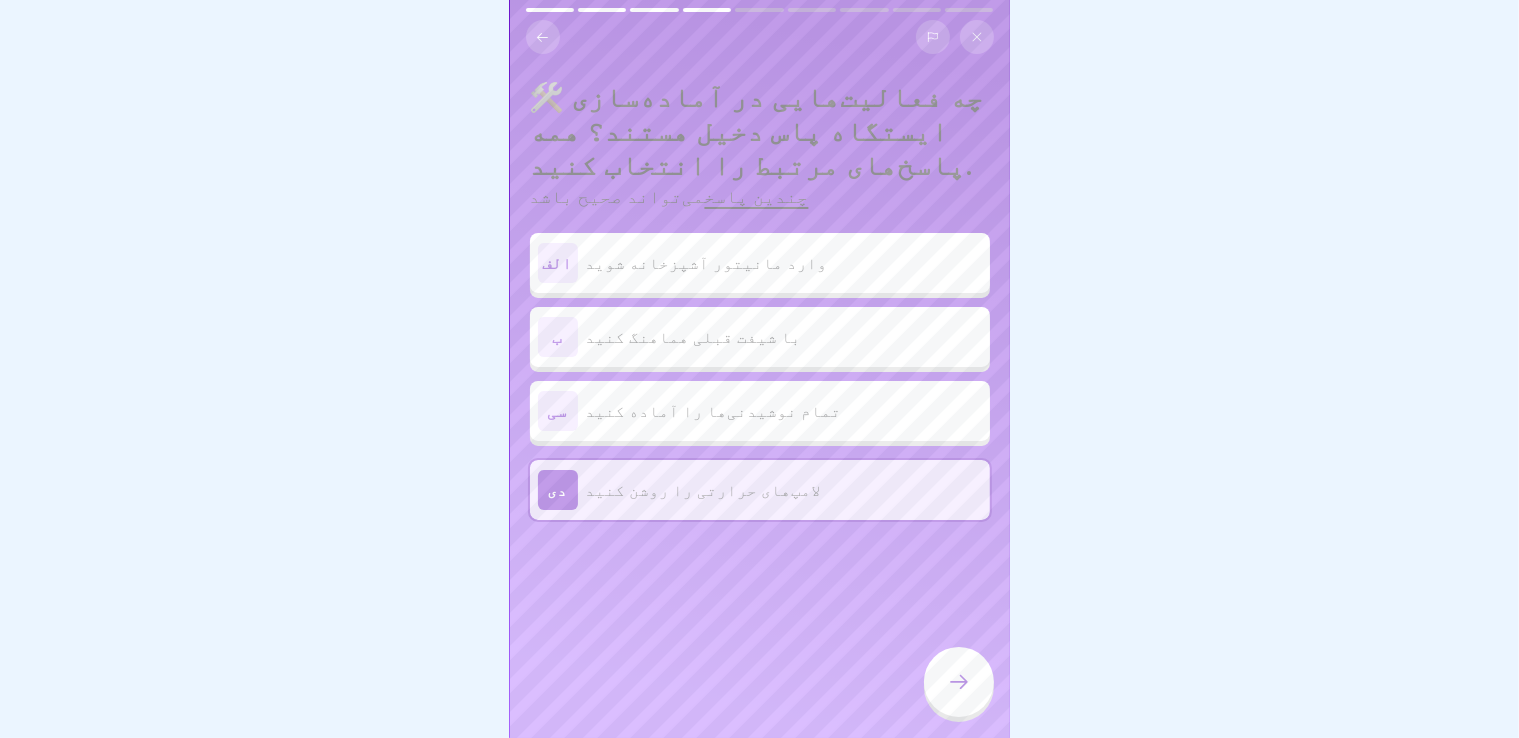click on "سی تمام نوشیدنی‌ها را آماده کنید" at bounding box center (760, 411) 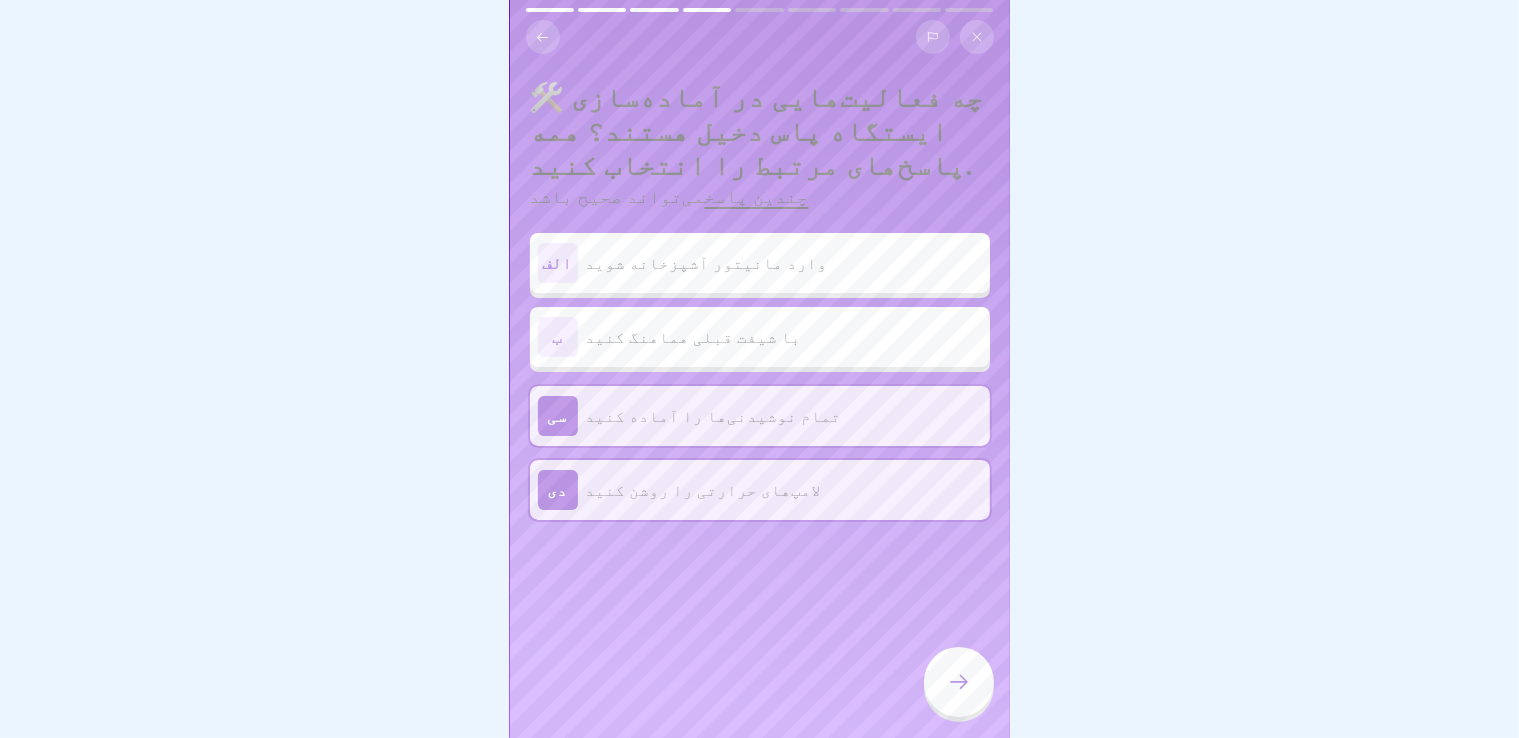 click on "با شیفت قبلی هماهنگ کنید" at bounding box center [694, 337] 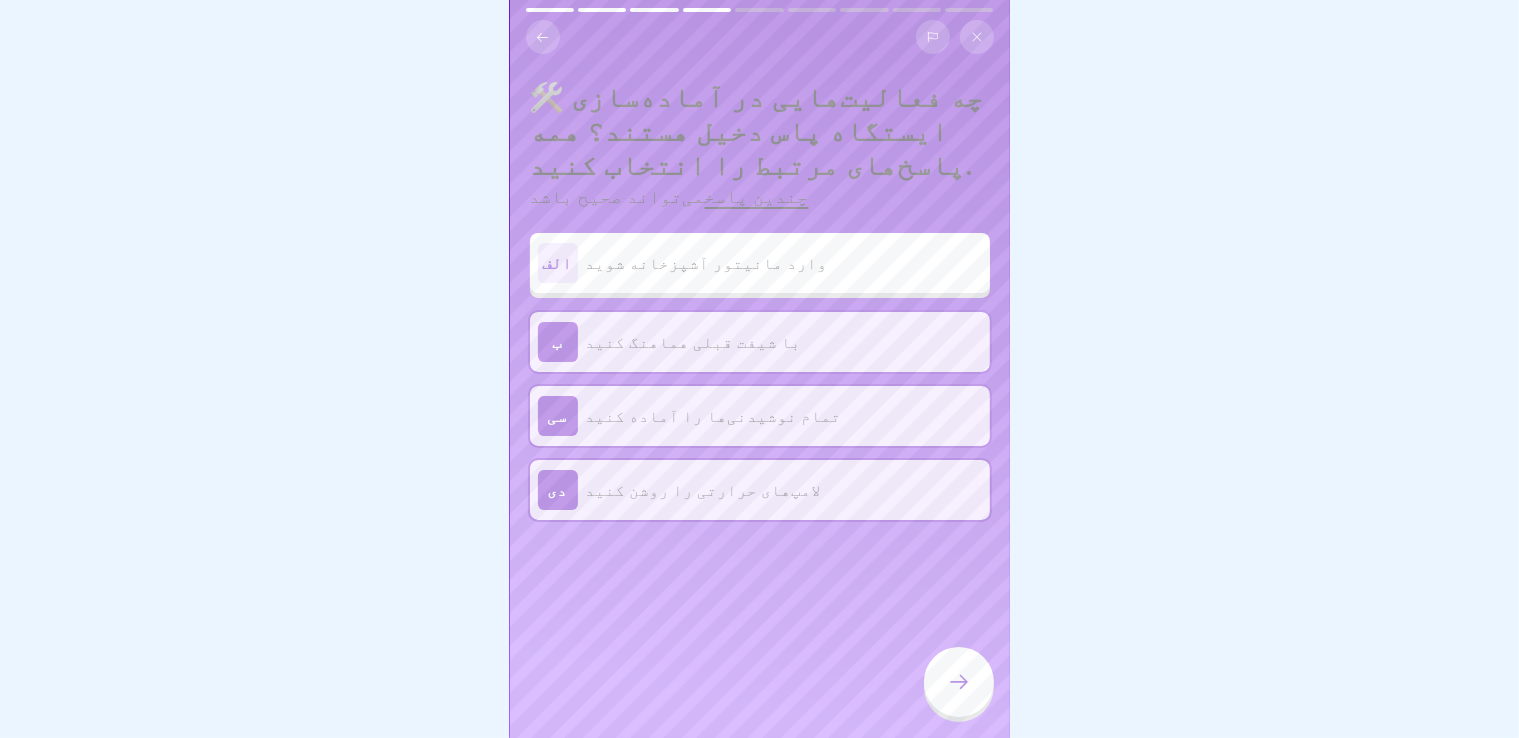 click on "وارد مانیتور آشپزخانه شوید" at bounding box center (707, 263) 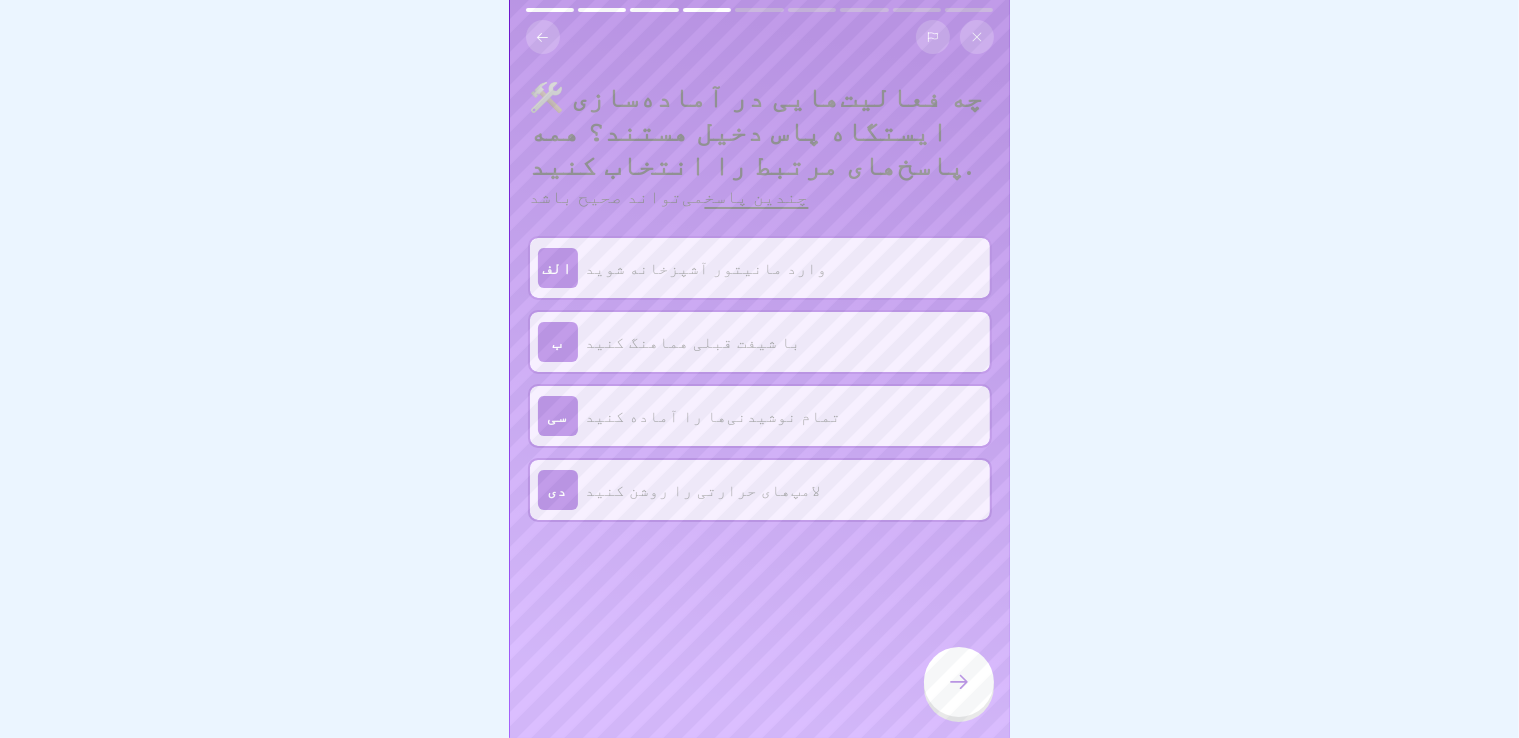 click on "ب با شیفت قبلی هماهنگ کنید" at bounding box center (760, 342) 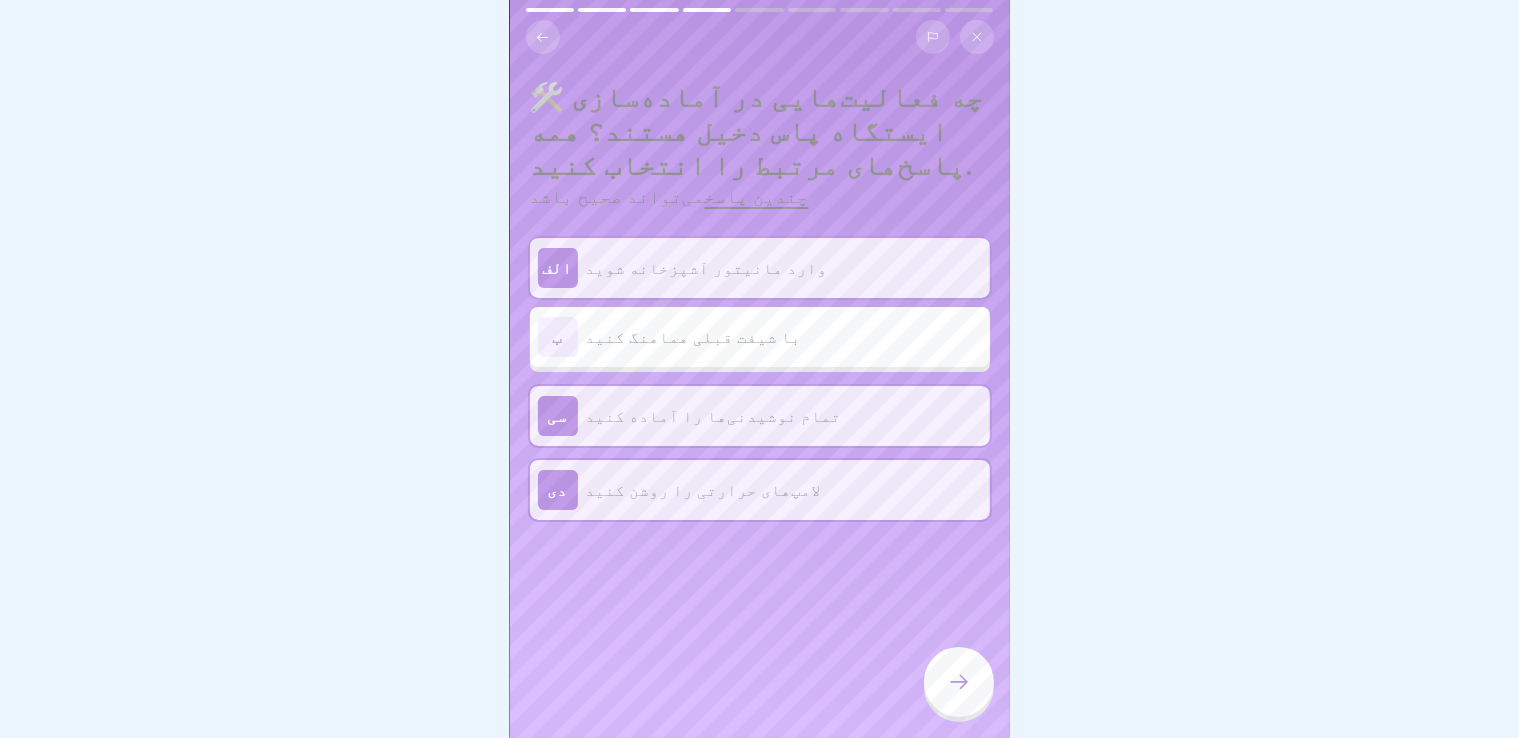 click 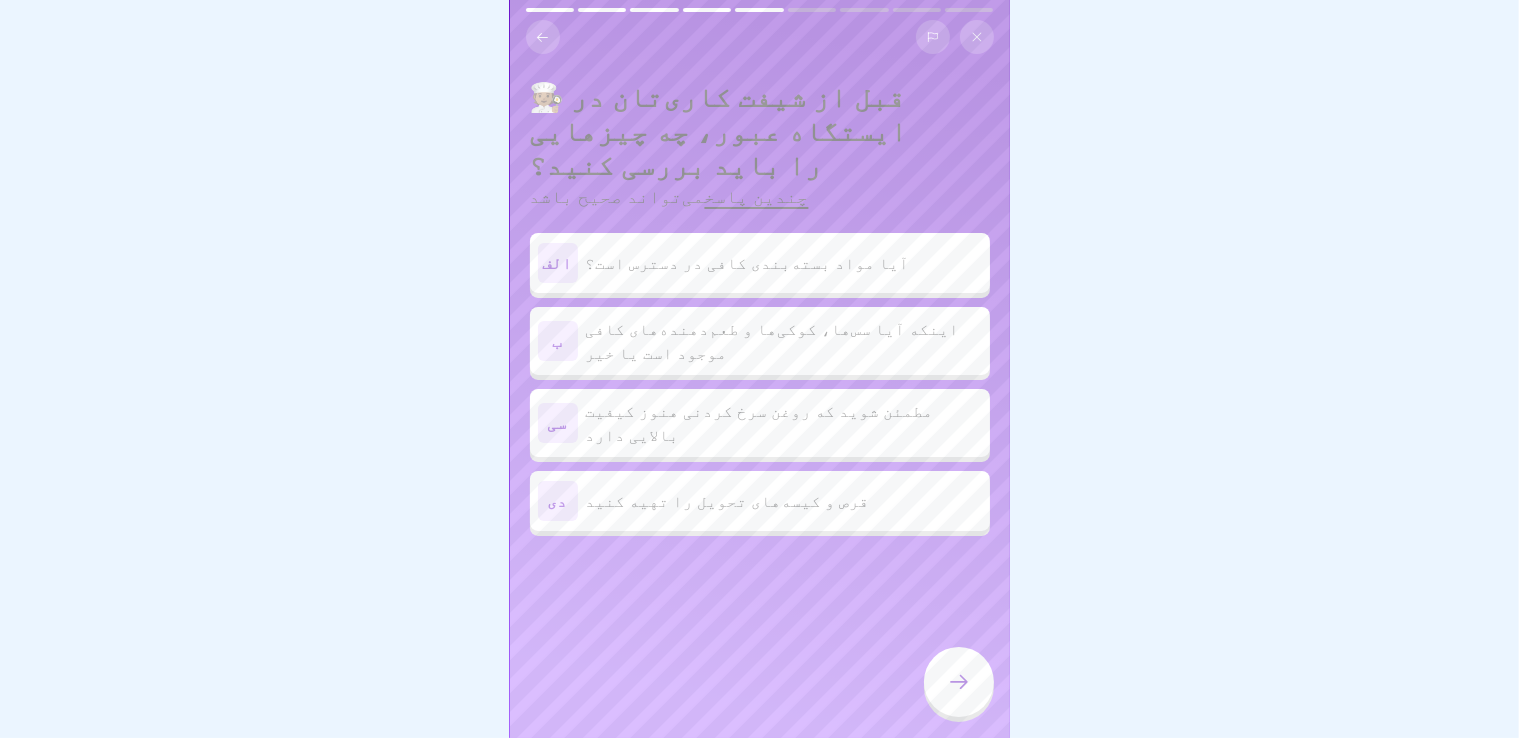 click on "الف آیا مواد بسته‌بندی کافی در دسترس است؟" at bounding box center [760, 263] 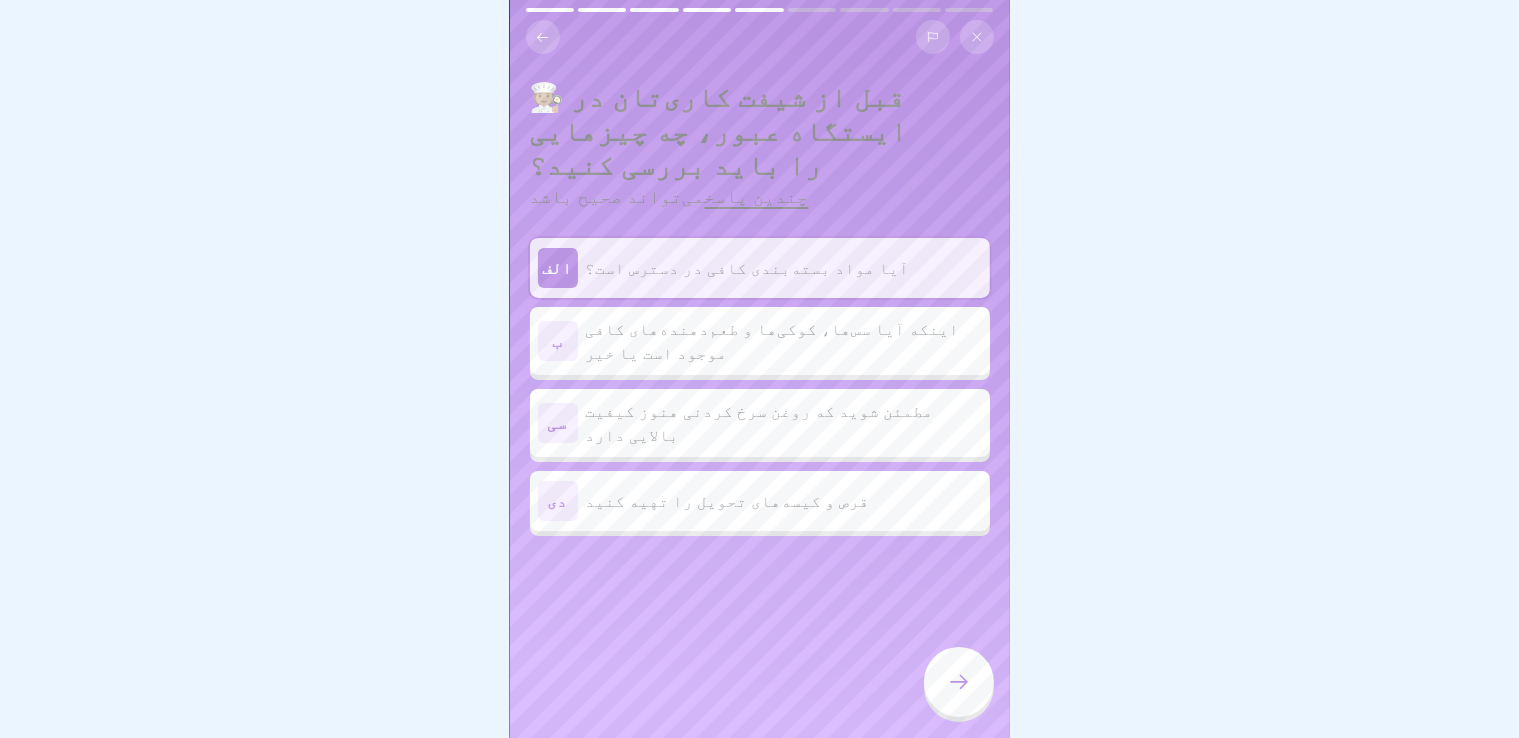 click on "ب اینکه آیا سس‌ها، کوکی‌ها و طعم‌دهنده‌های کافی موجود است یا خیر" at bounding box center (760, 341) 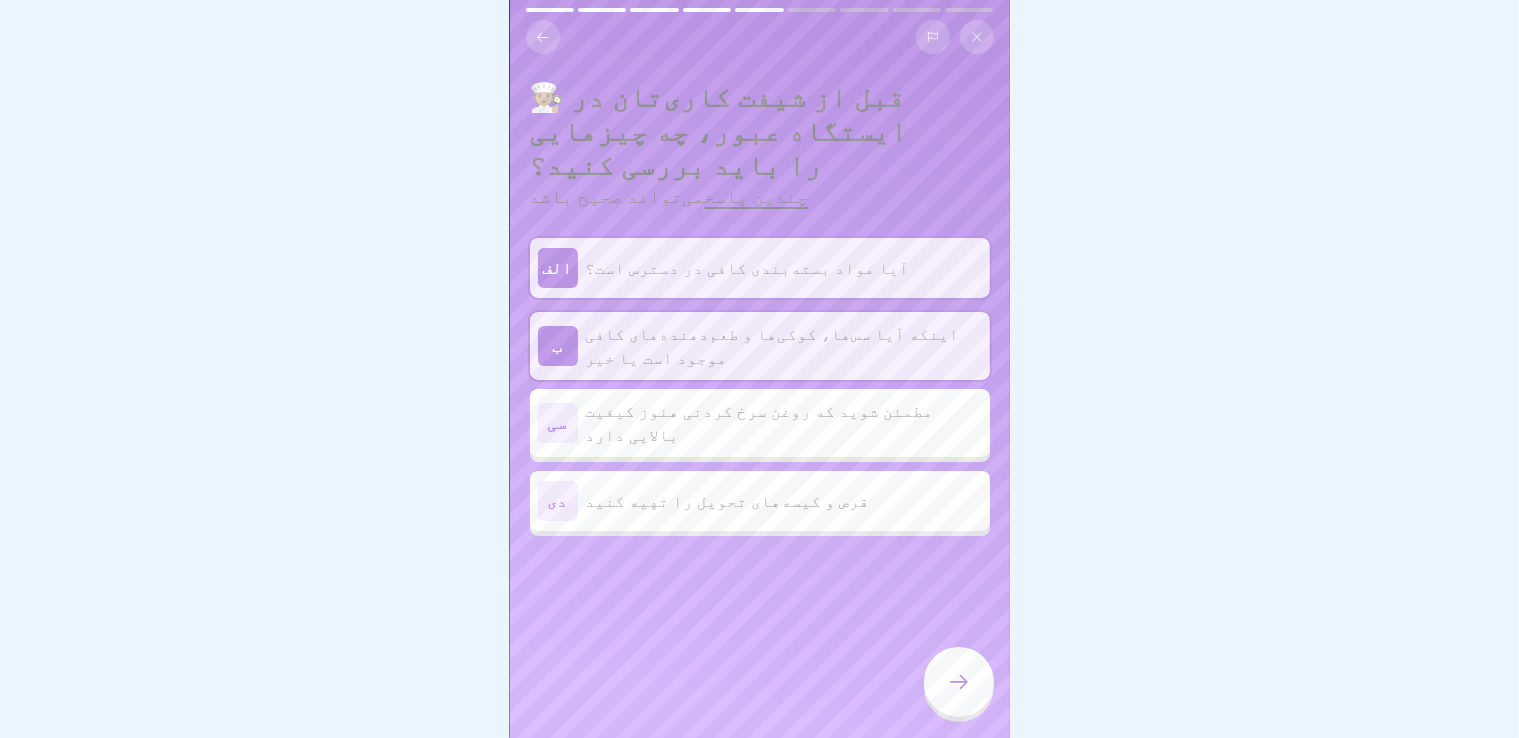 click on "قرص و کیسه‌های تحویل را تهیه کنید" at bounding box center (728, 501) 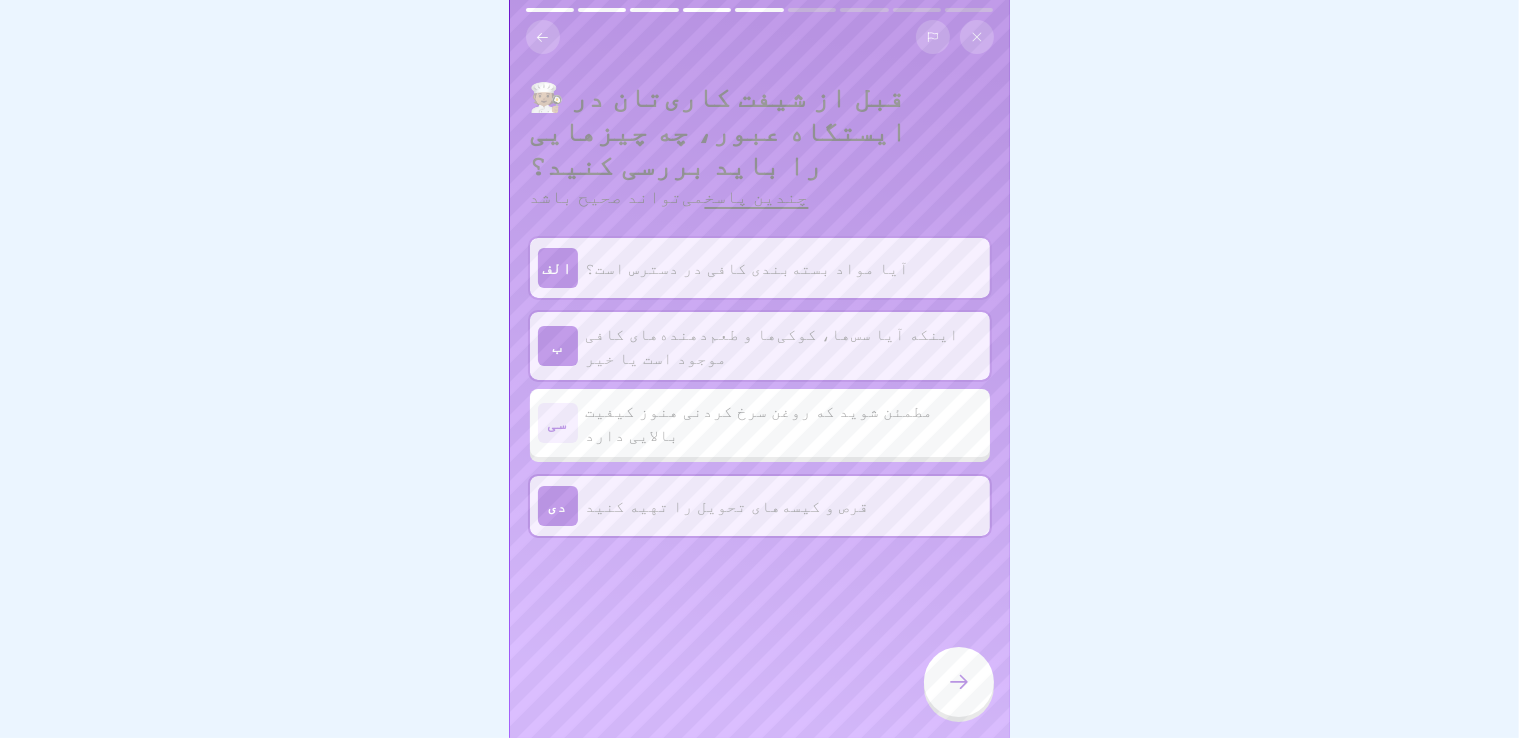 click at bounding box center (959, 682) 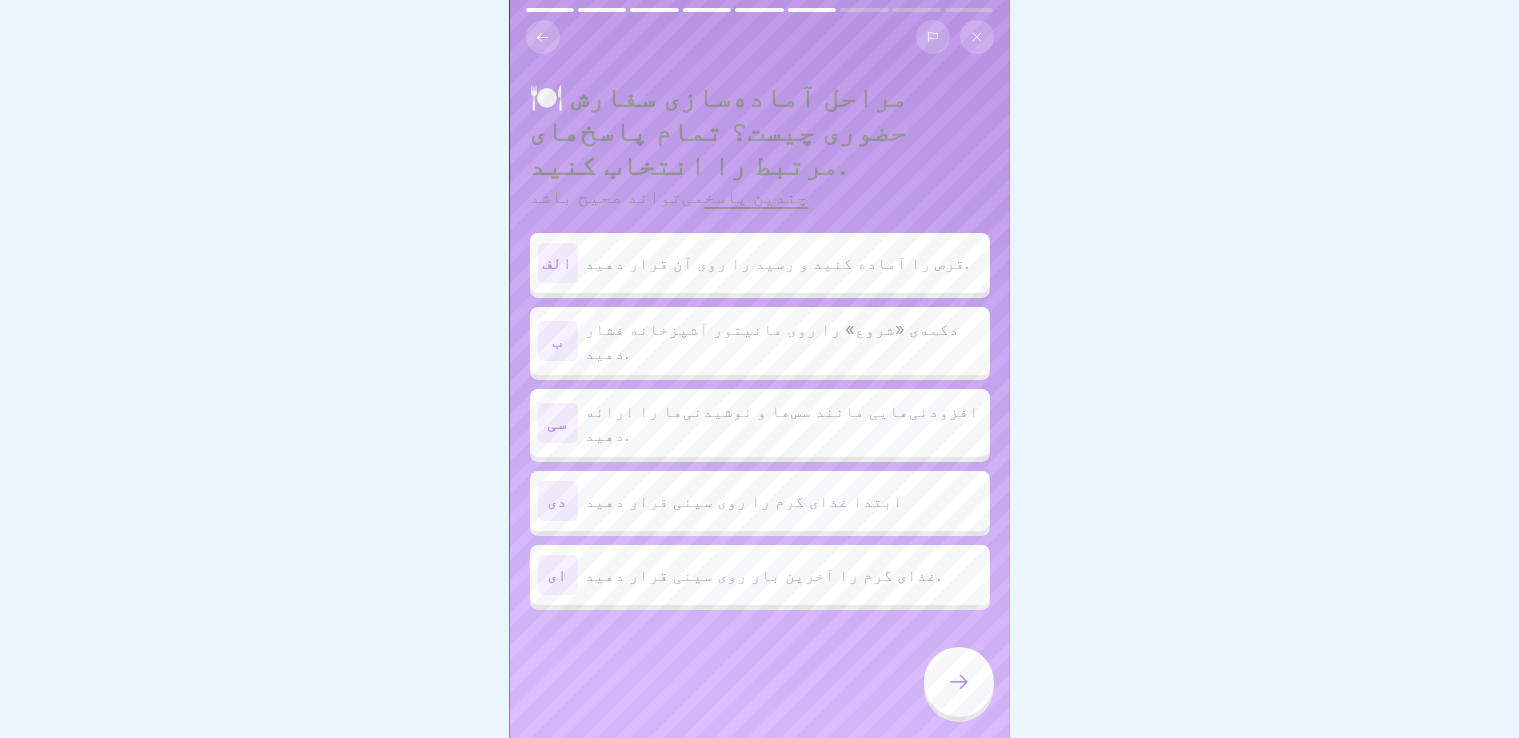 click on "قرص را آماده کنید و رسید را روی آن قرار دهید." at bounding box center [778, 263] 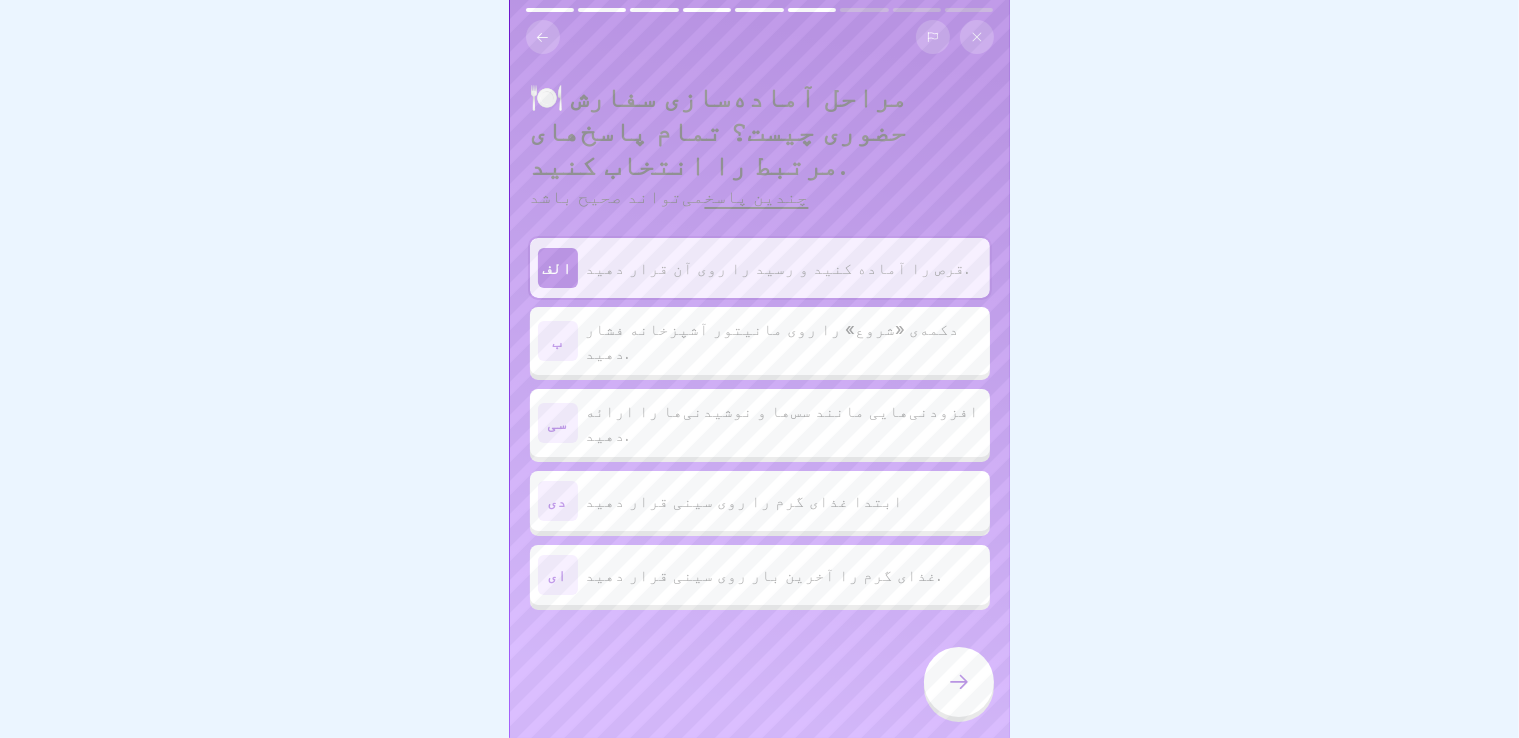 click on "دکمه‌ی «شروع» را روی مانیتور آشپزخانه فشار دهید." at bounding box center (773, 341) 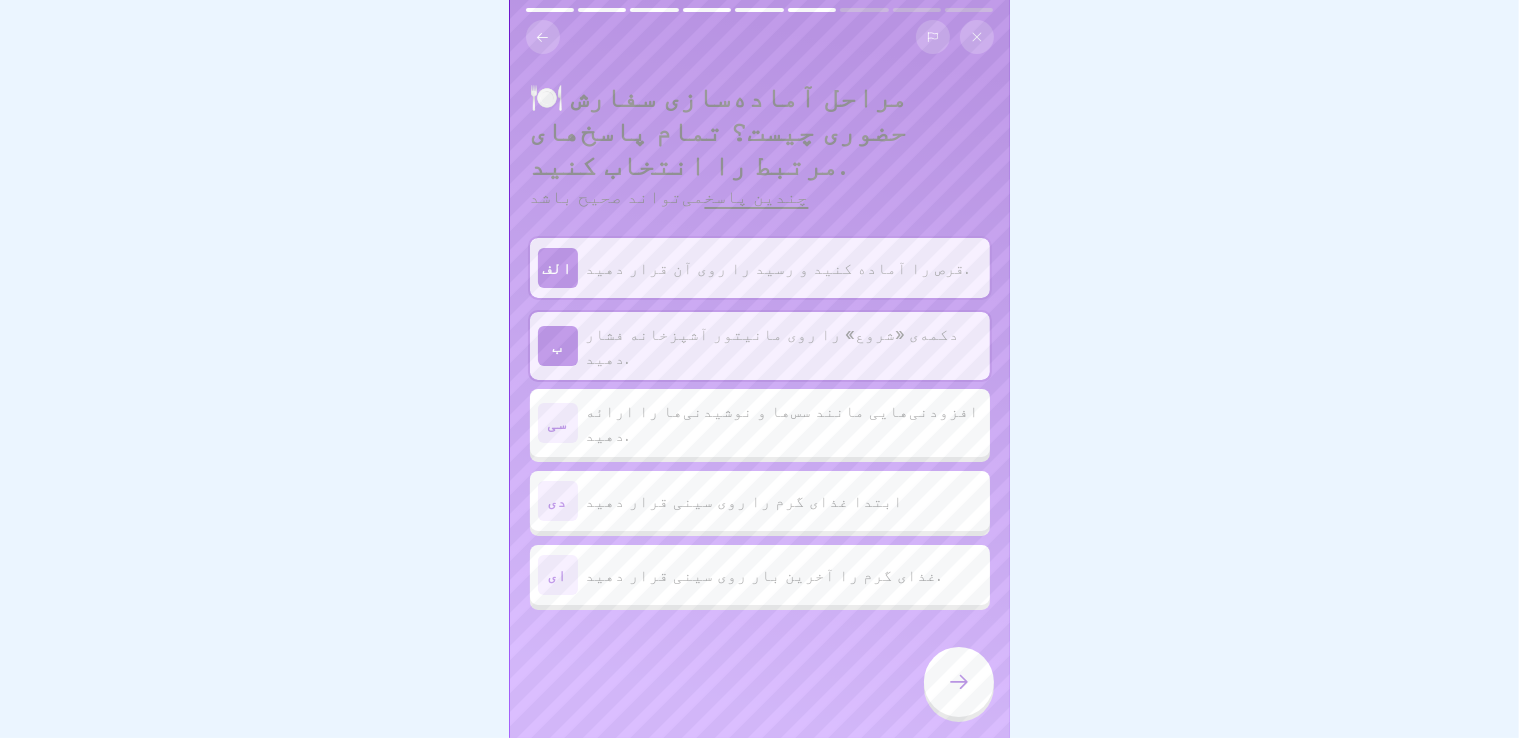 click on "افزودنی‌هایی مانند سس‌ها و نوشیدنی‌ها را ارائه دهید." at bounding box center (783, 423) 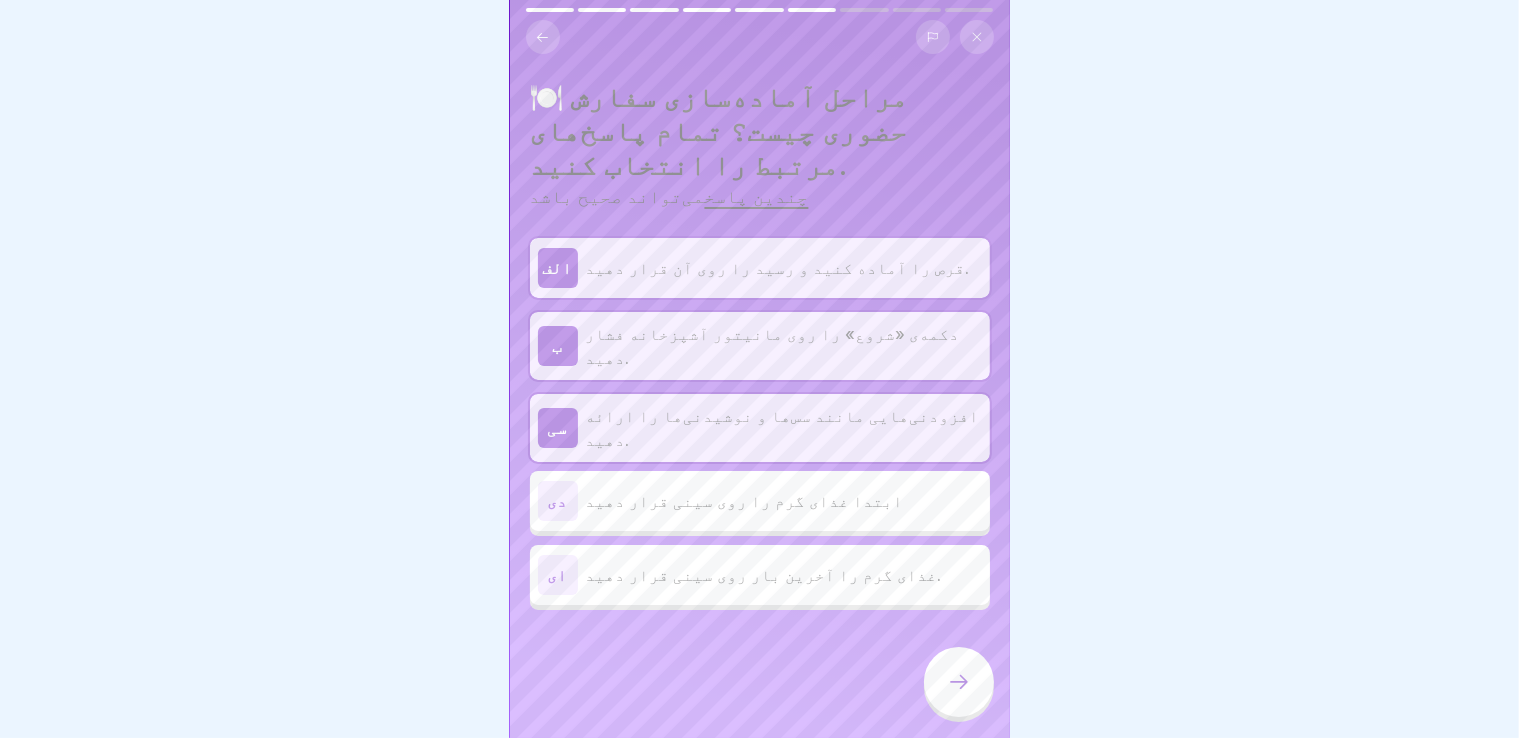 click on "غذای گرم را آخرین بار روی سینی قرار دهید." at bounding box center [764, 575] 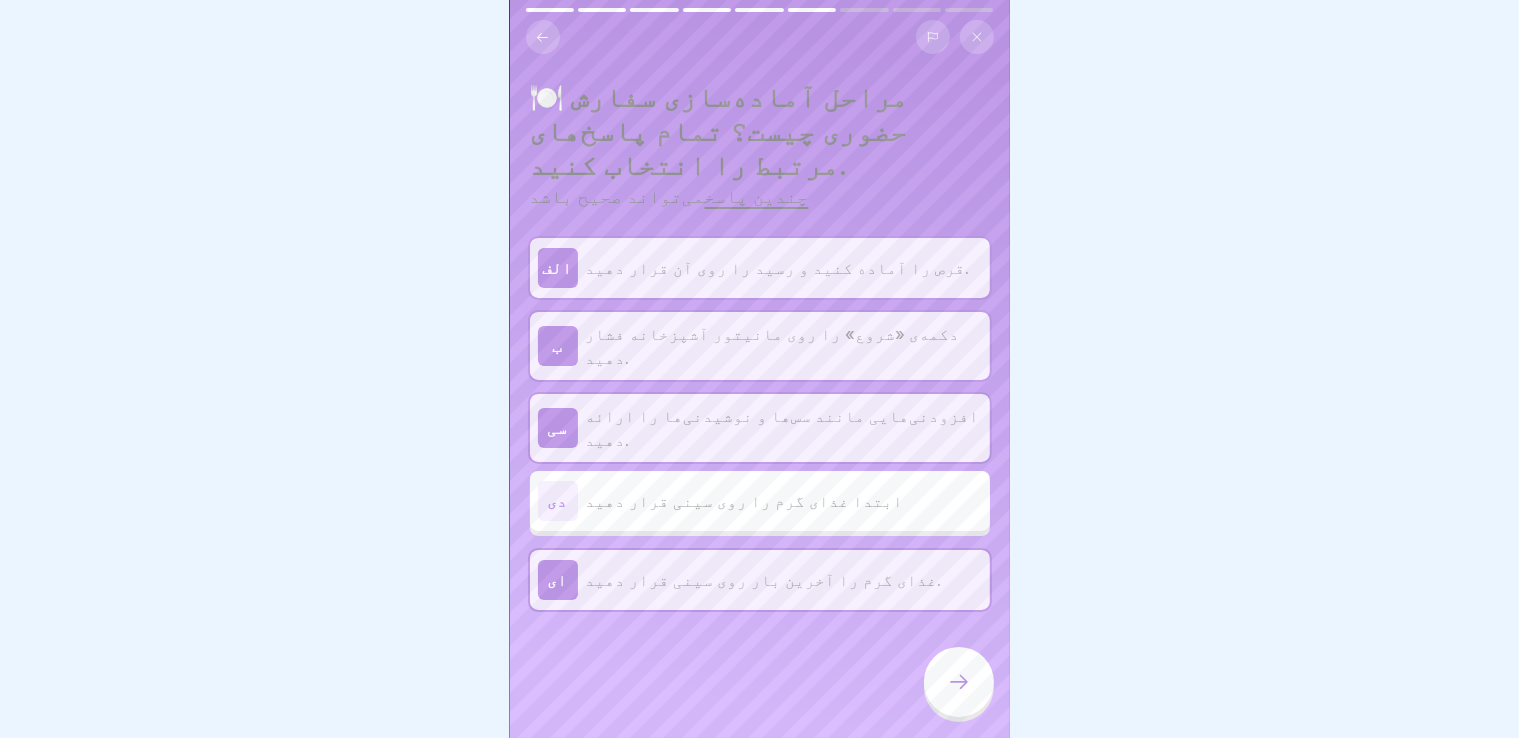 click 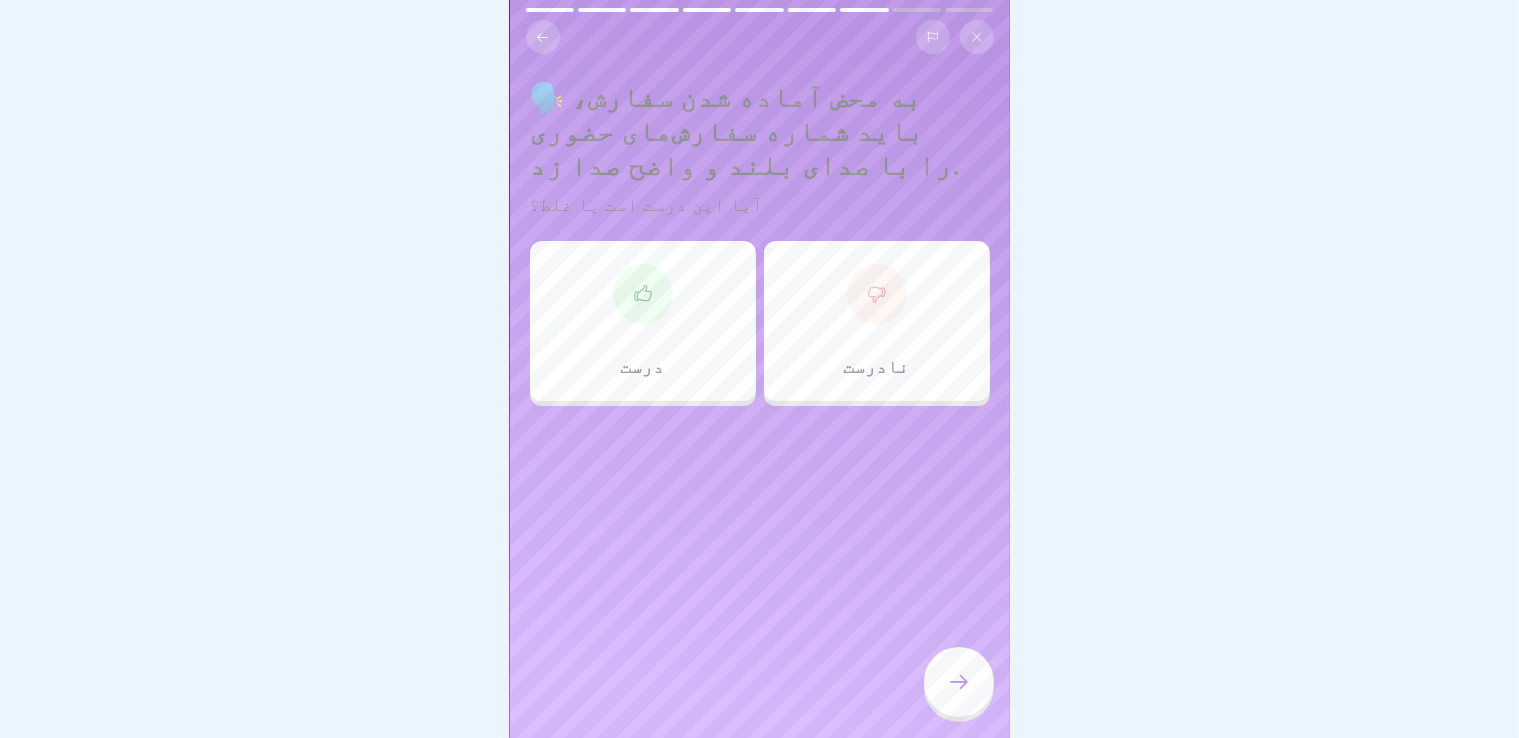 click at bounding box center [643, 294] 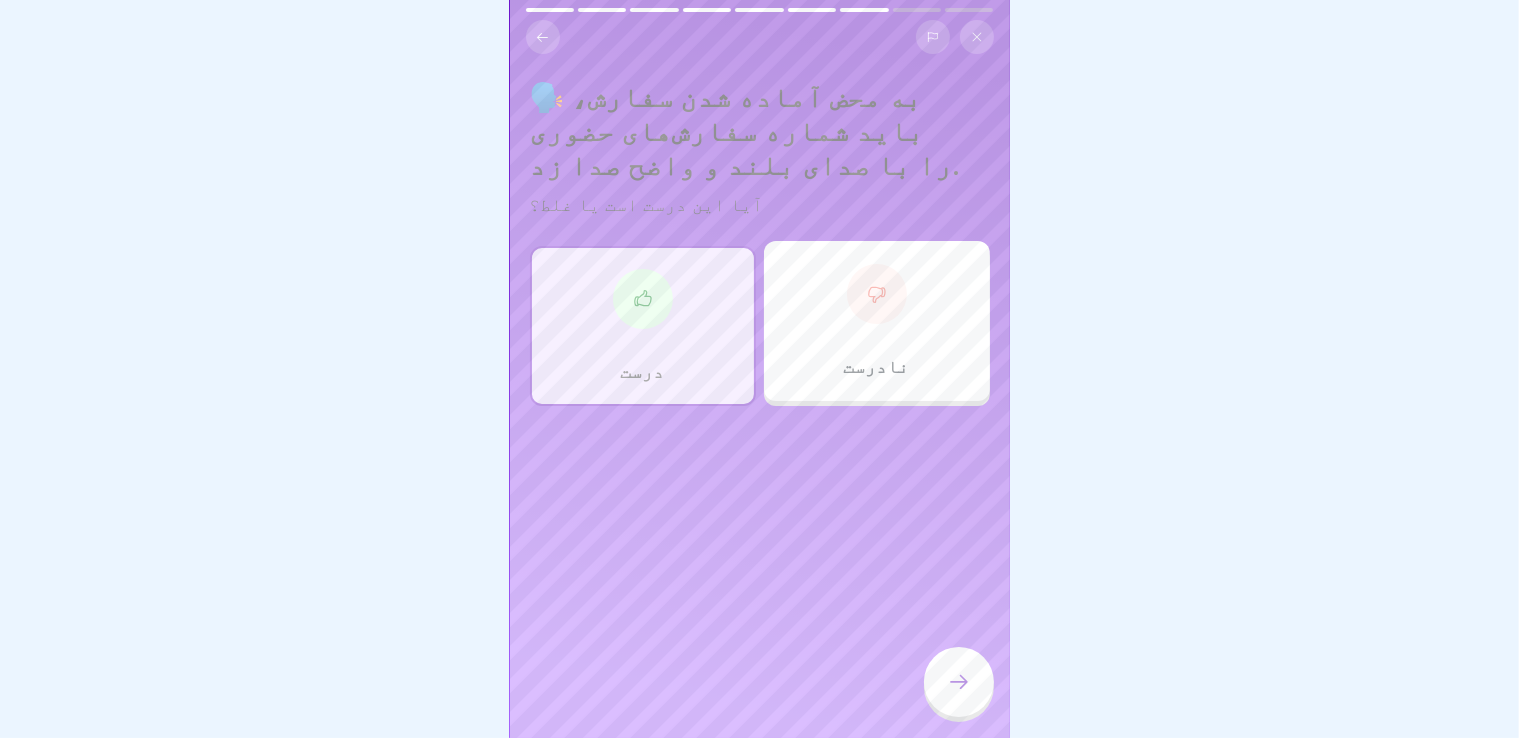 click 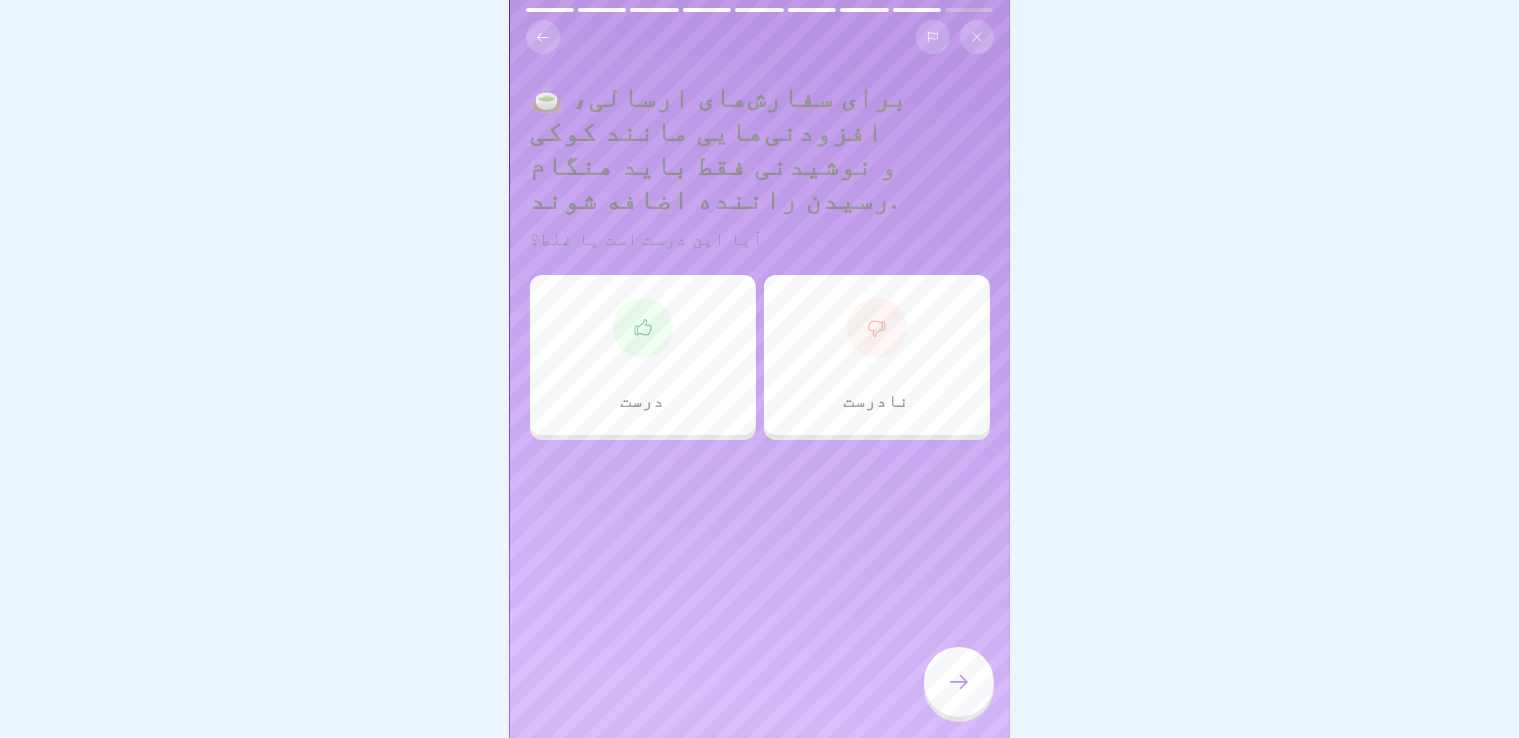 click on "درست" at bounding box center [643, 355] 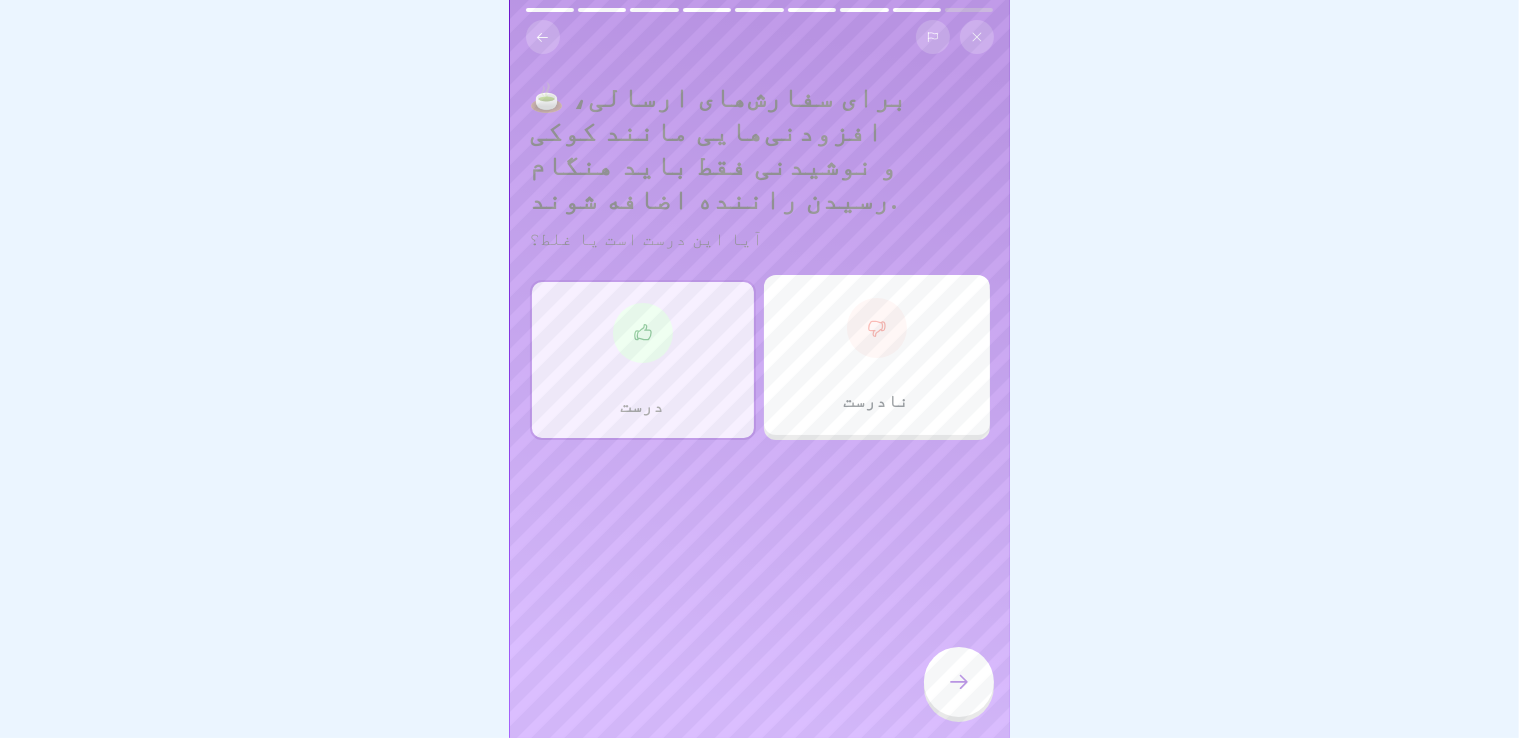 click at bounding box center [959, 682] 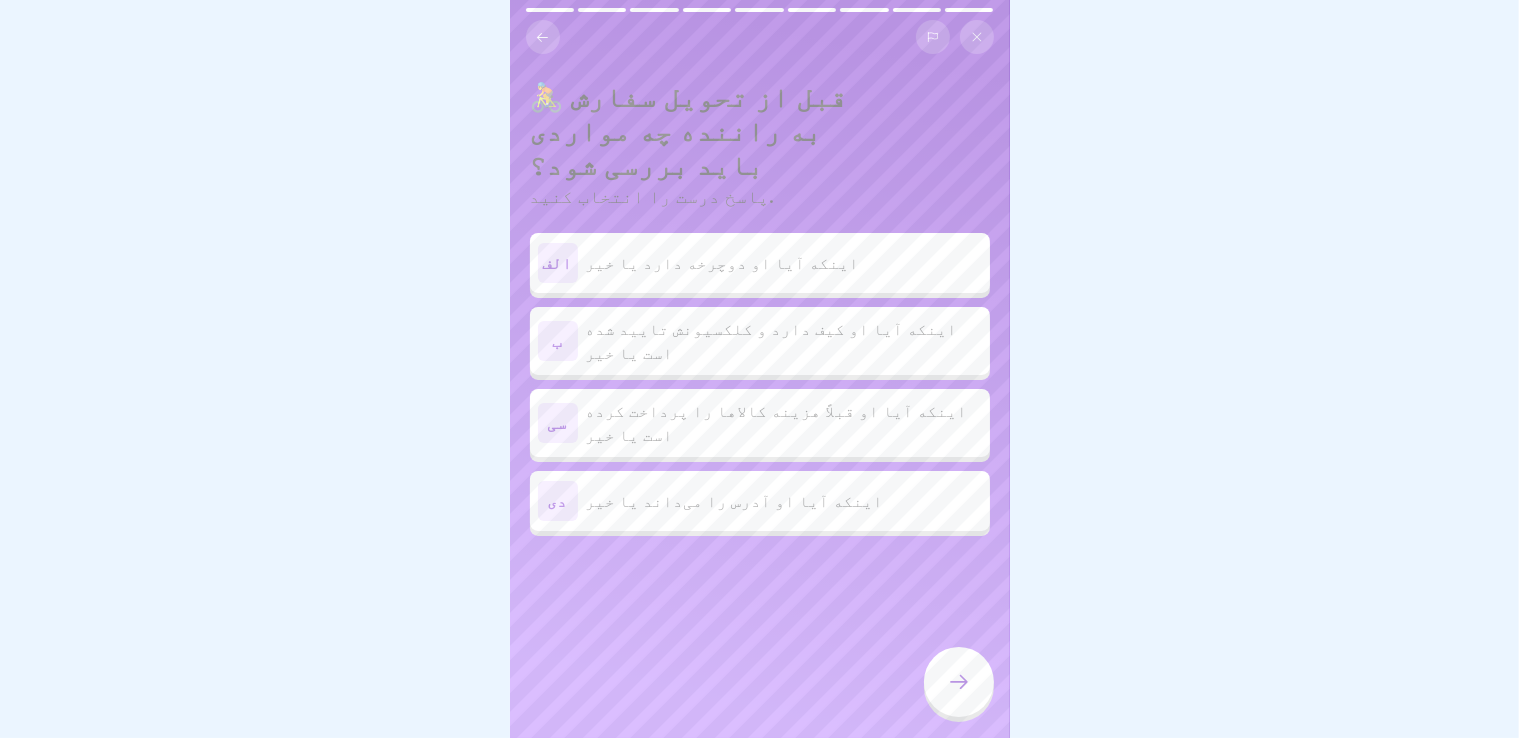 click on "اینکه آیا او کیف دارد و کلکسیونش تایید شده است یا خیر" at bounding box center (772, 341) 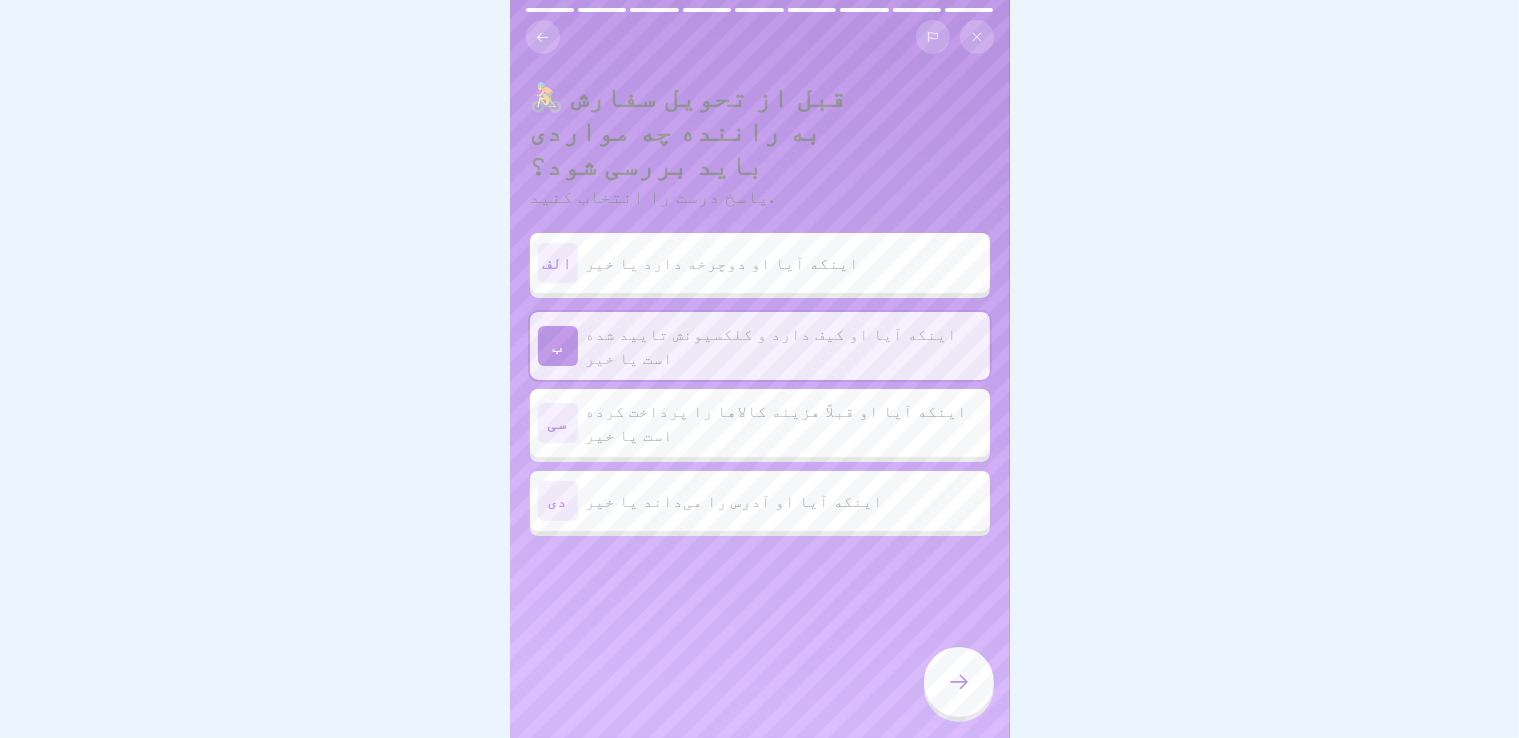 click at bounding box center [959, 682] 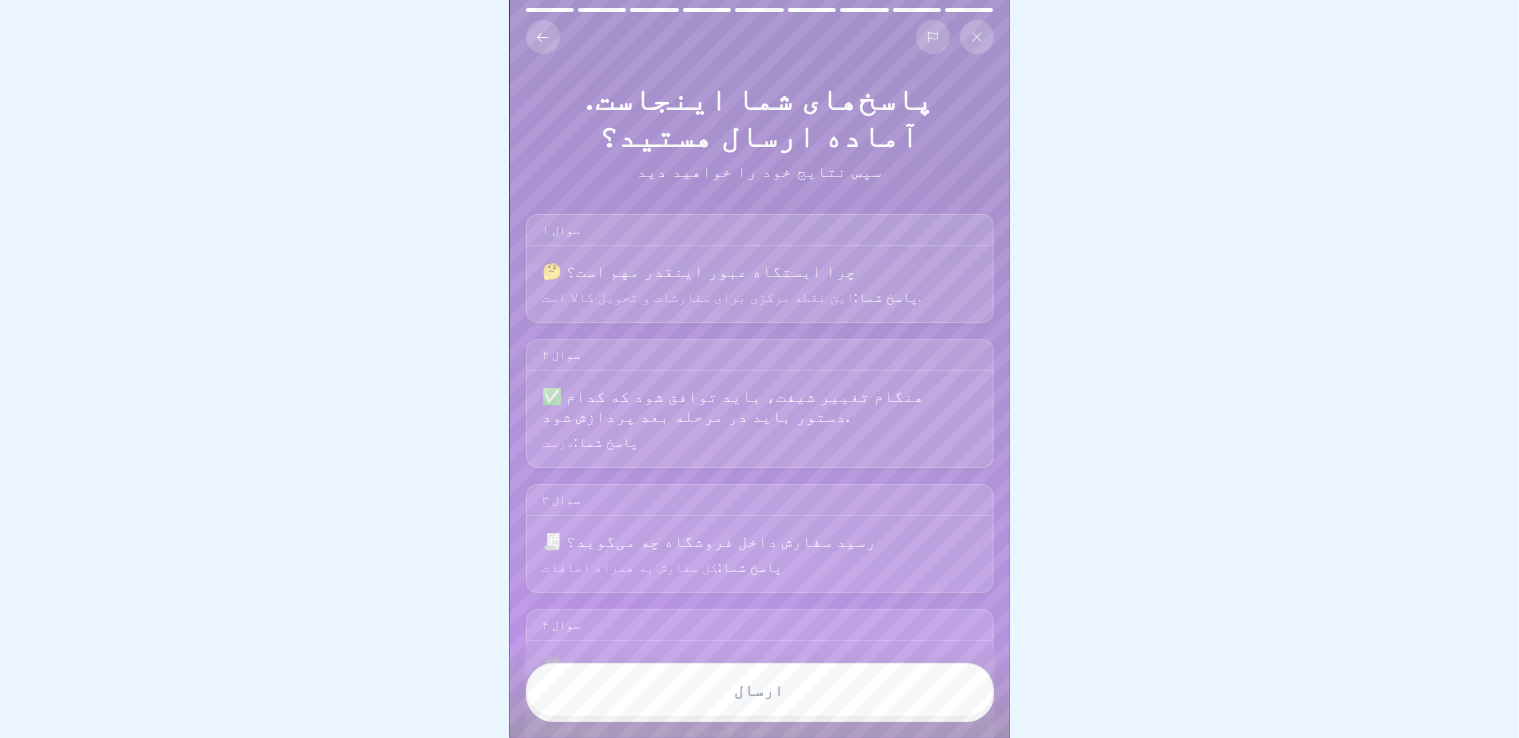 click on "ارسال" at bounding box center (760, 690) 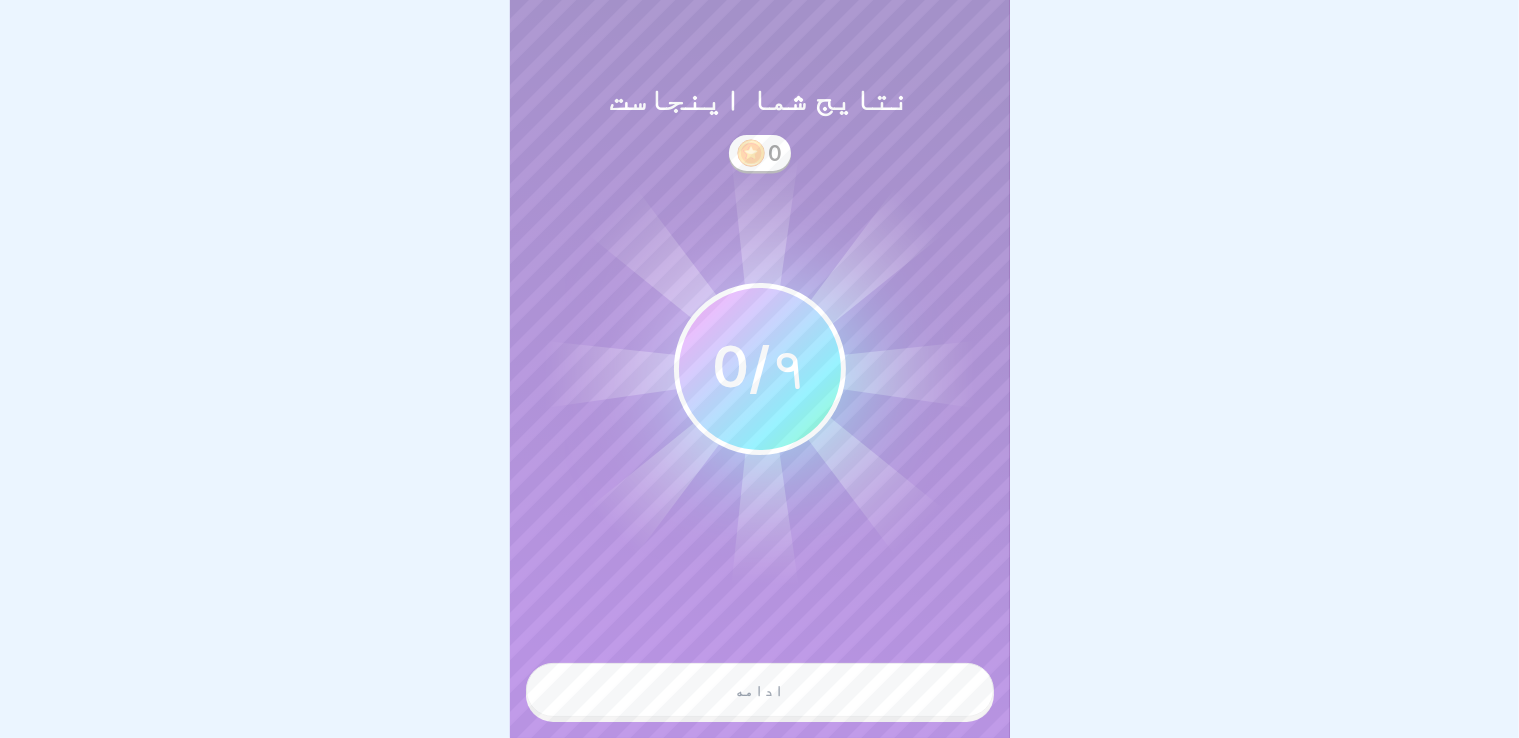 click on "ادامه" at bounding box center (760, 690) 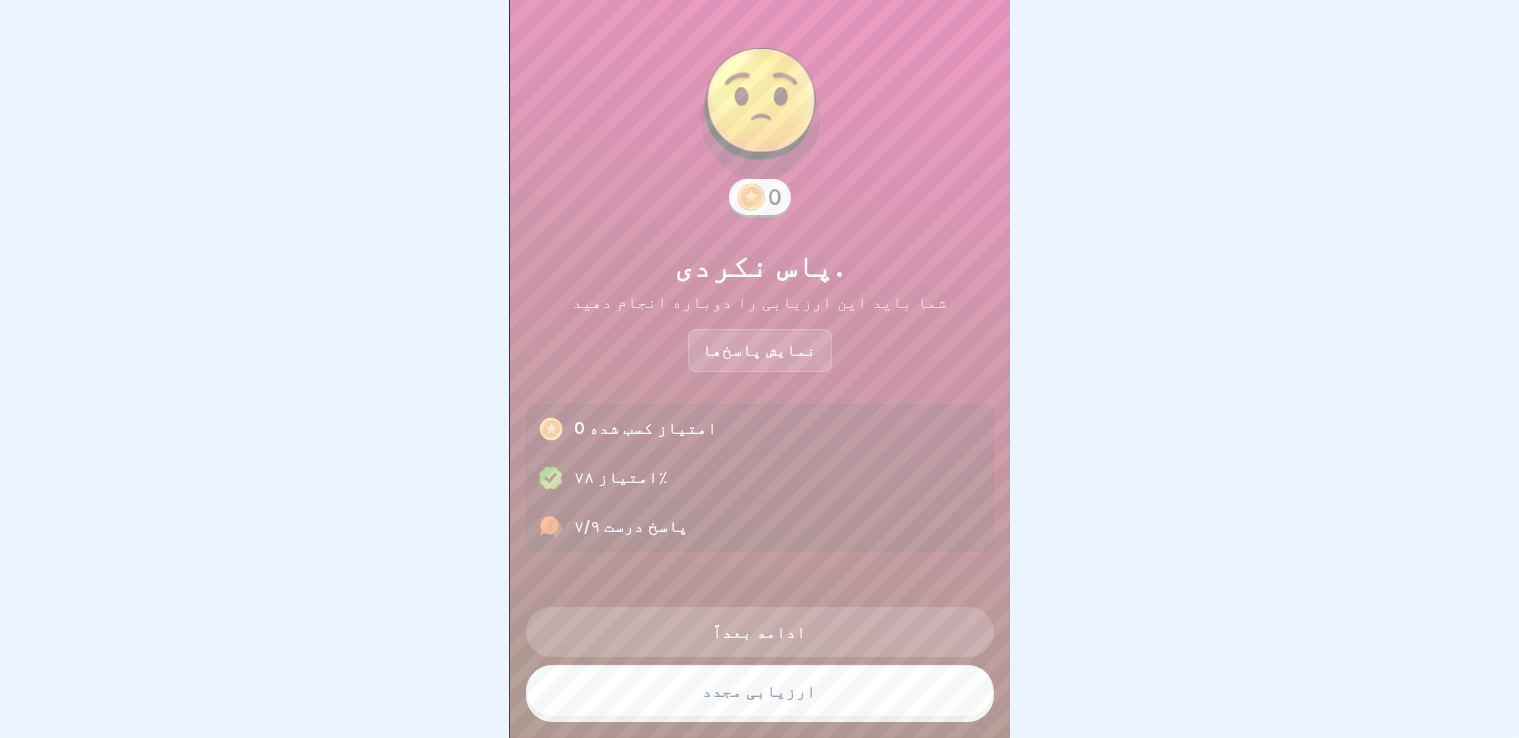 click on "نمایش پاسخ‌ها" at bounding box center [760, 350] 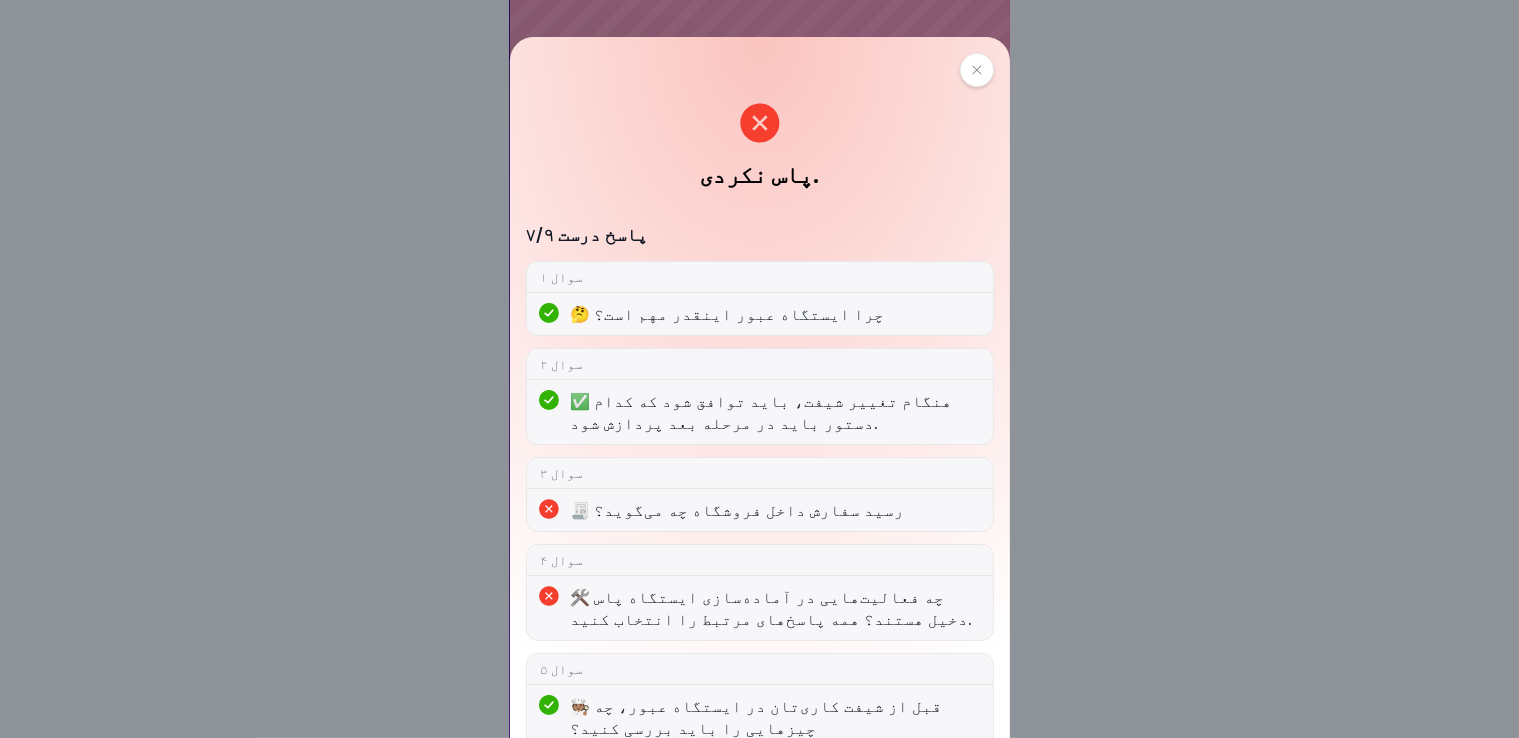 click at bounding box center [977, 70] 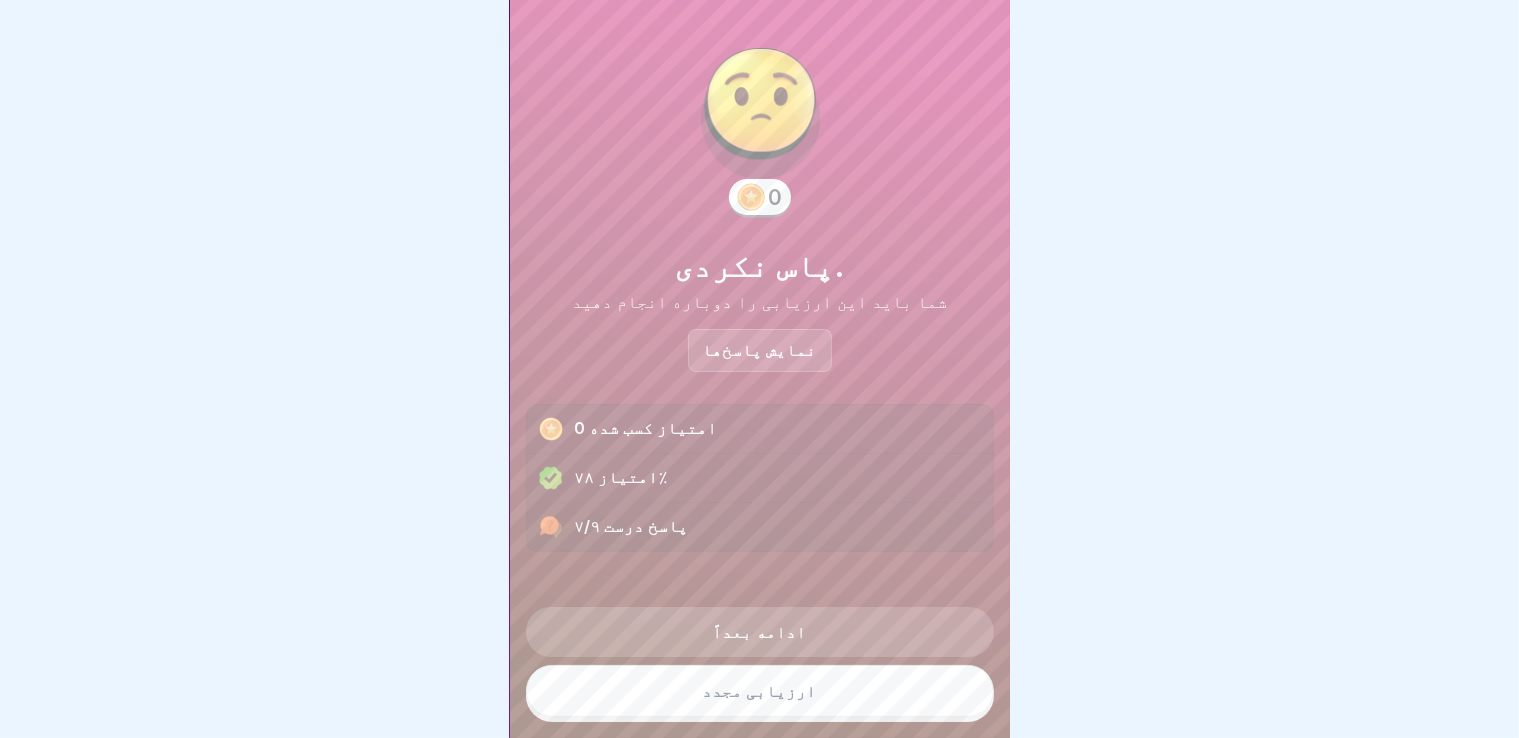 click on "ارزیابی مجدد" at bounding box center [760, 691] 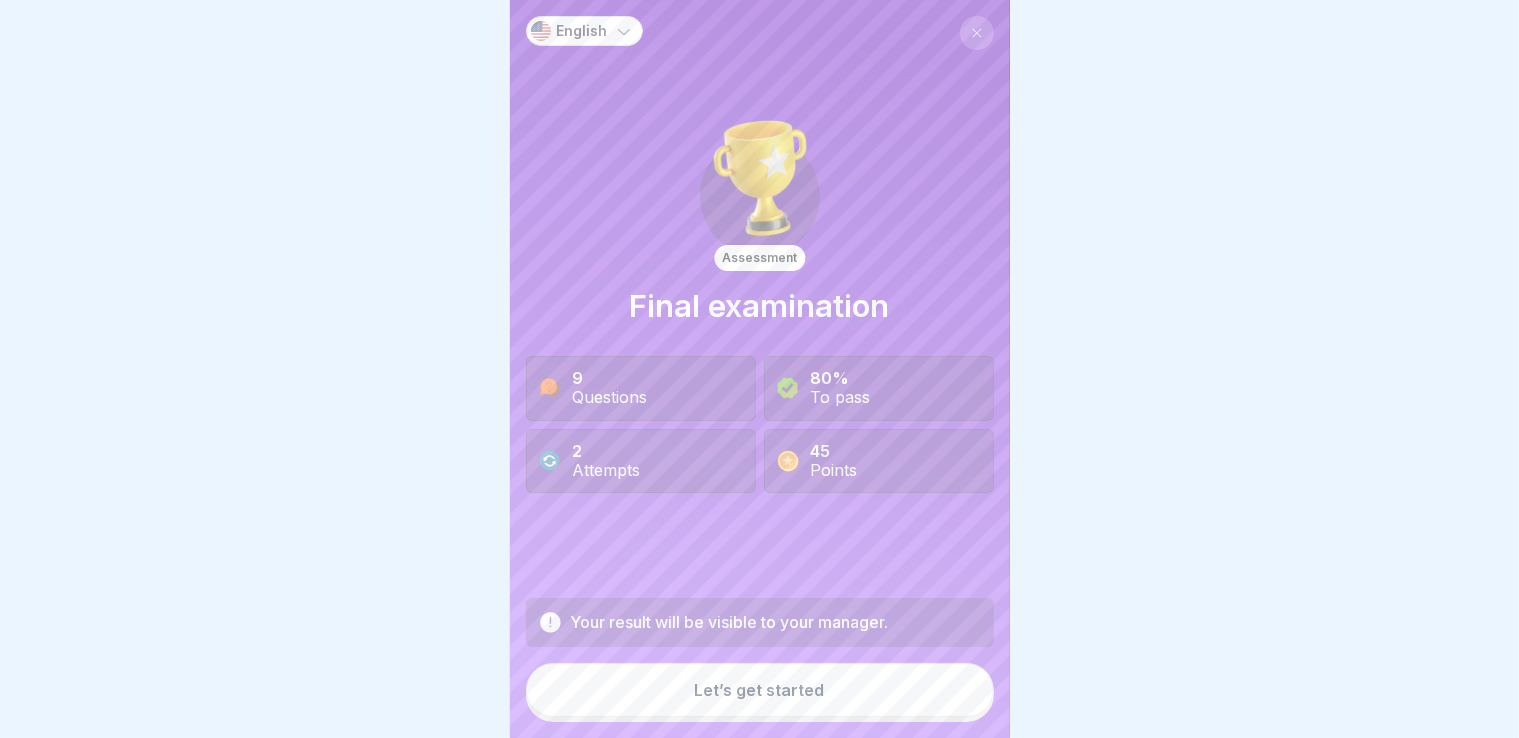 scroll, scrollTop: 16, scrollLeft: 0, axis: vertical 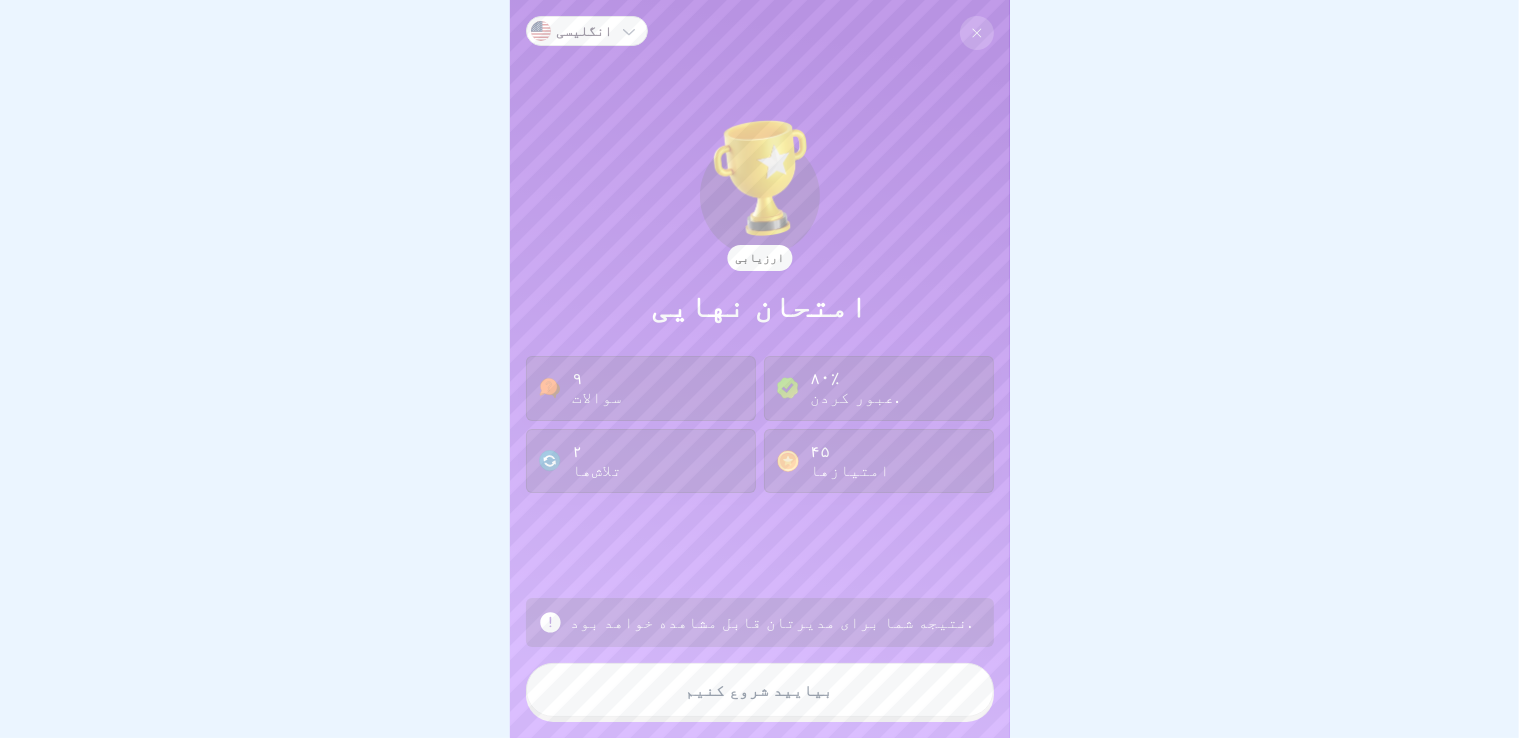 click on "بیایید شروع کنیم" at bounding box center [760, 690] 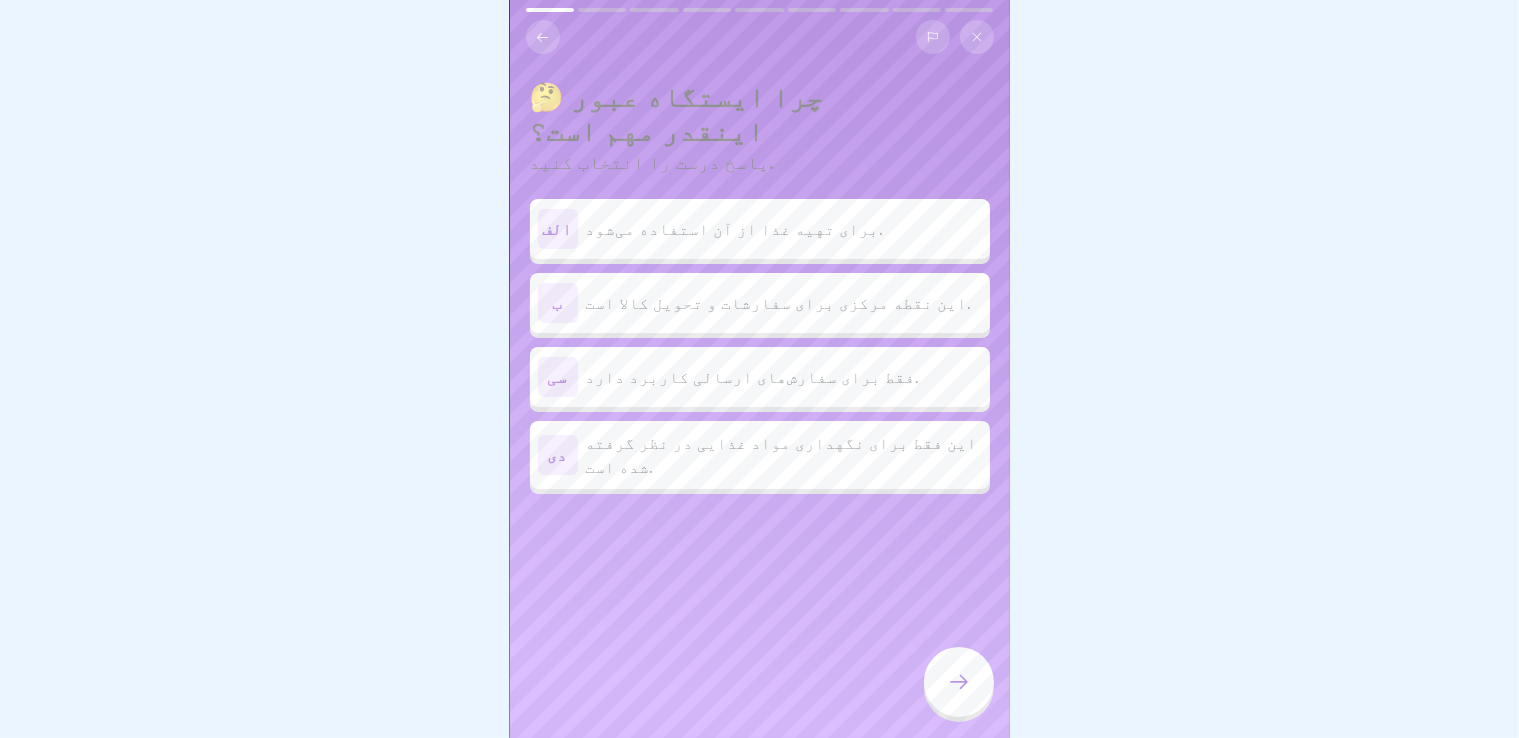 click on "این نقطه مرکزی برای سفارشات و تحویل کالا است." at bounding box center [779, 303] 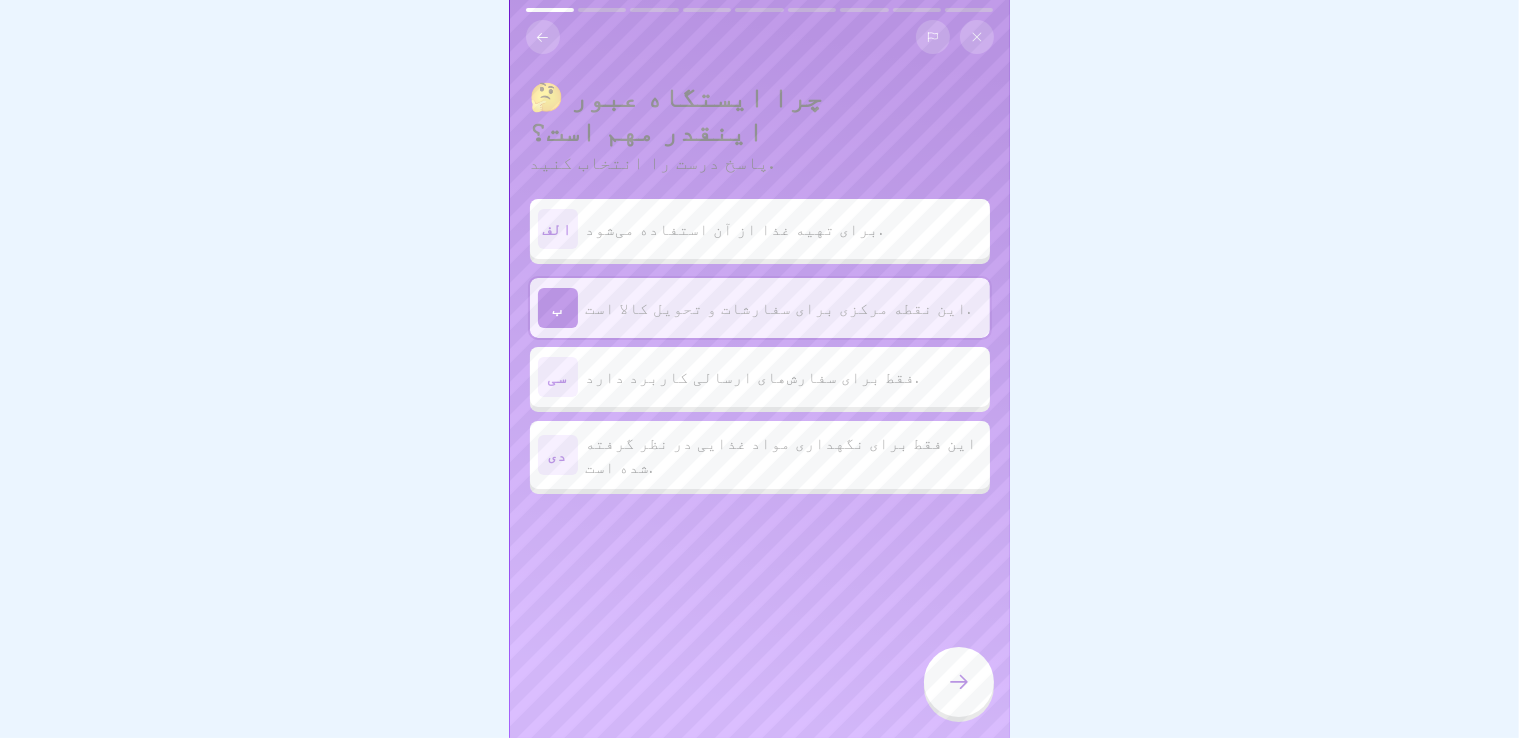 click at bounding box center [959, 682] 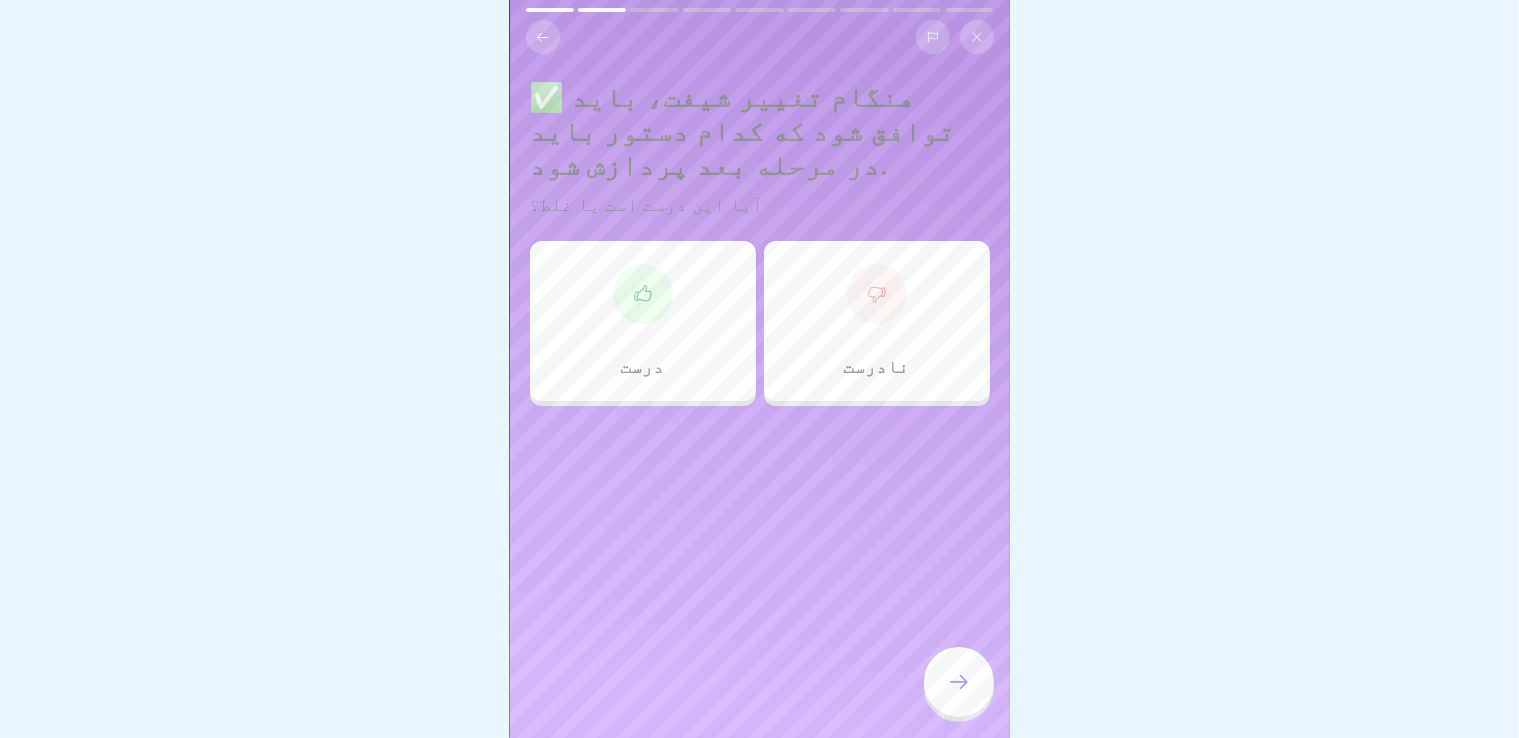 click on "درست" at bounding box center (643, 321) 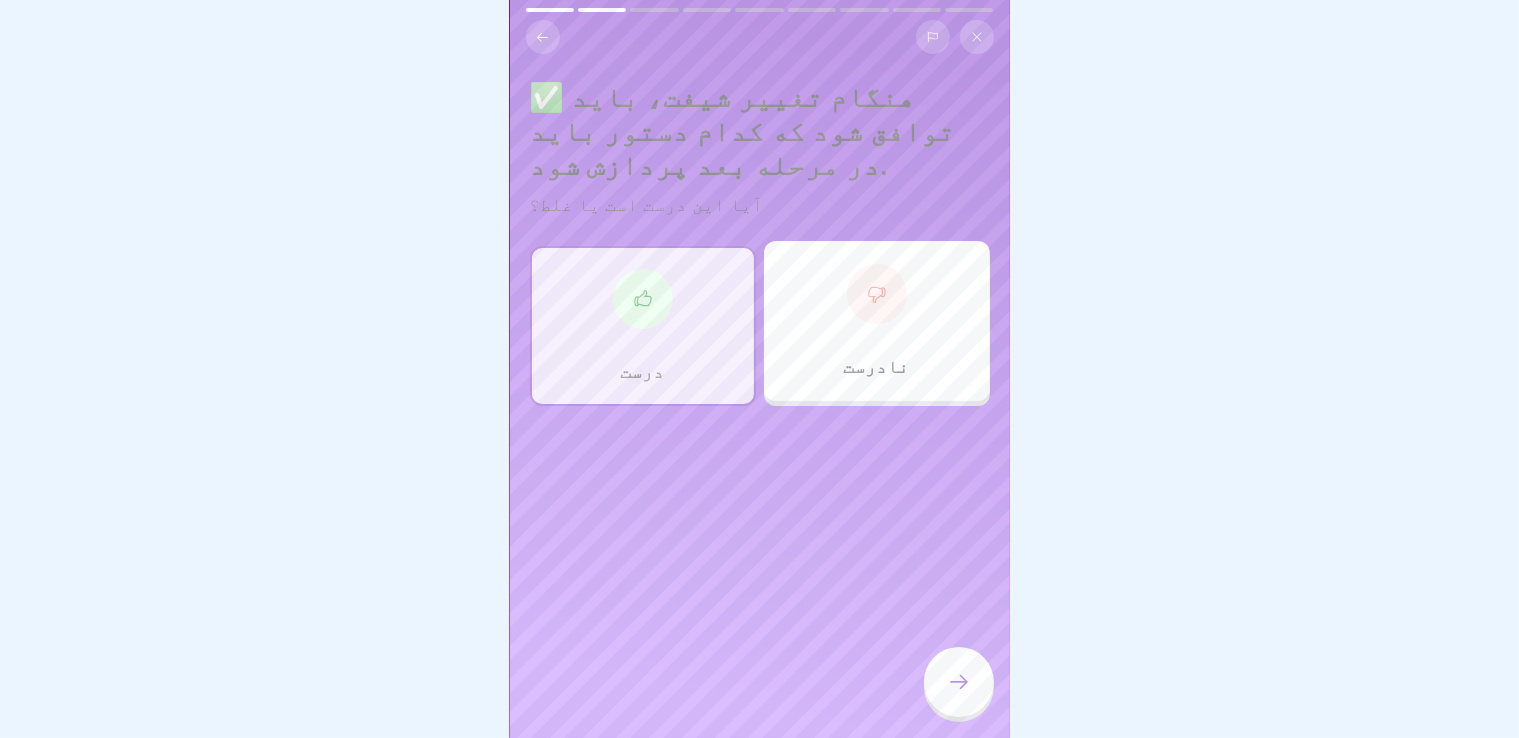 click at bounding box center (959, 682) 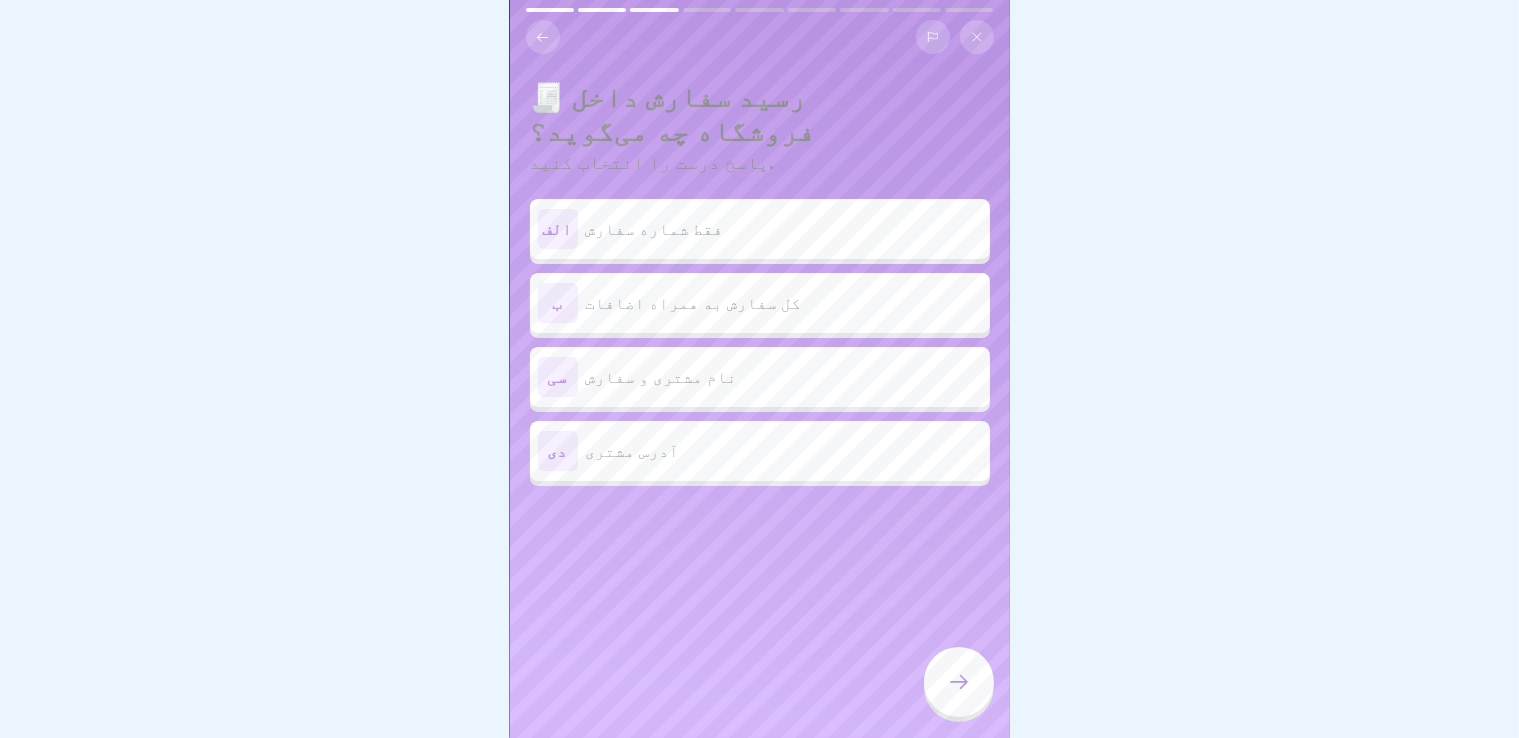 click on "فقط شماره سفارش" at bounding box center [784, 229] 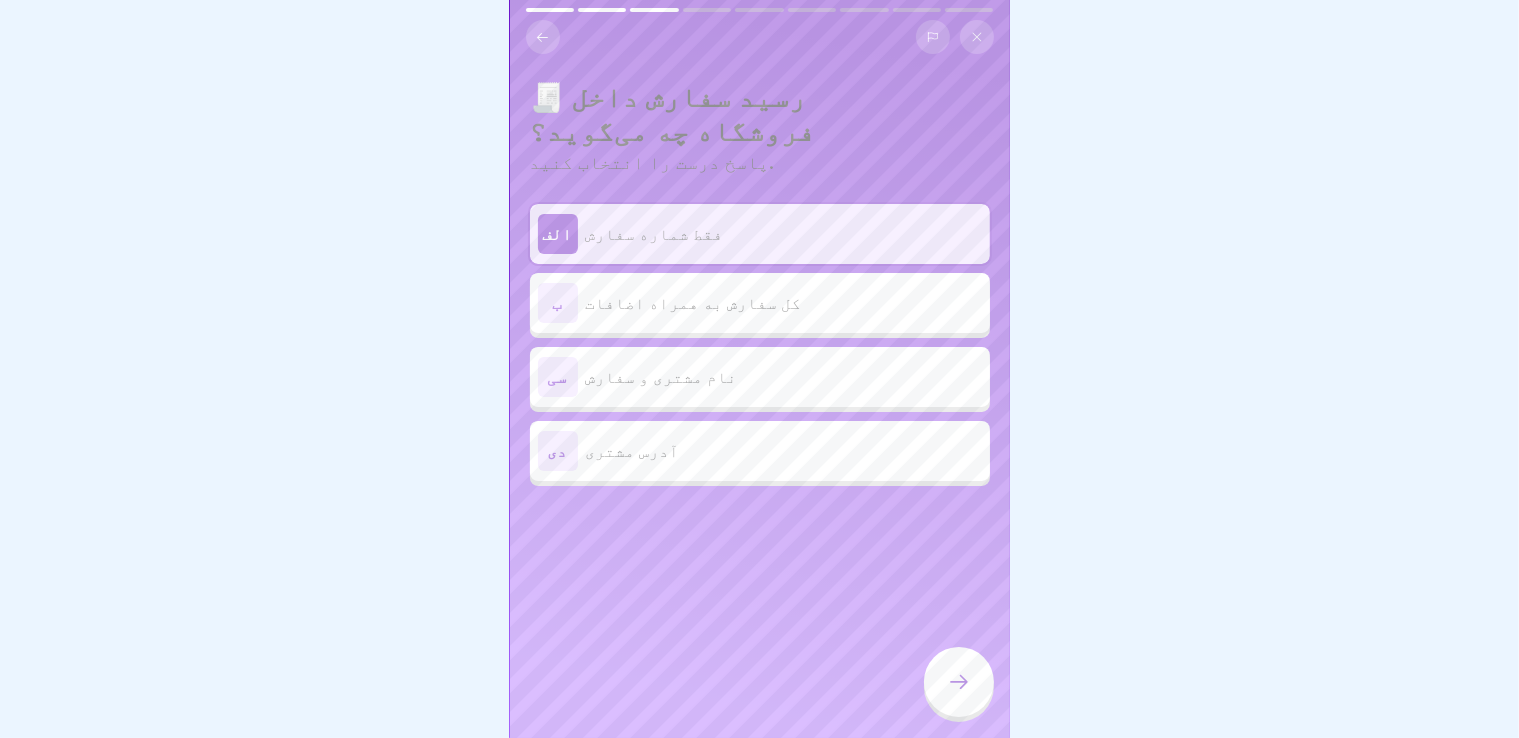 click 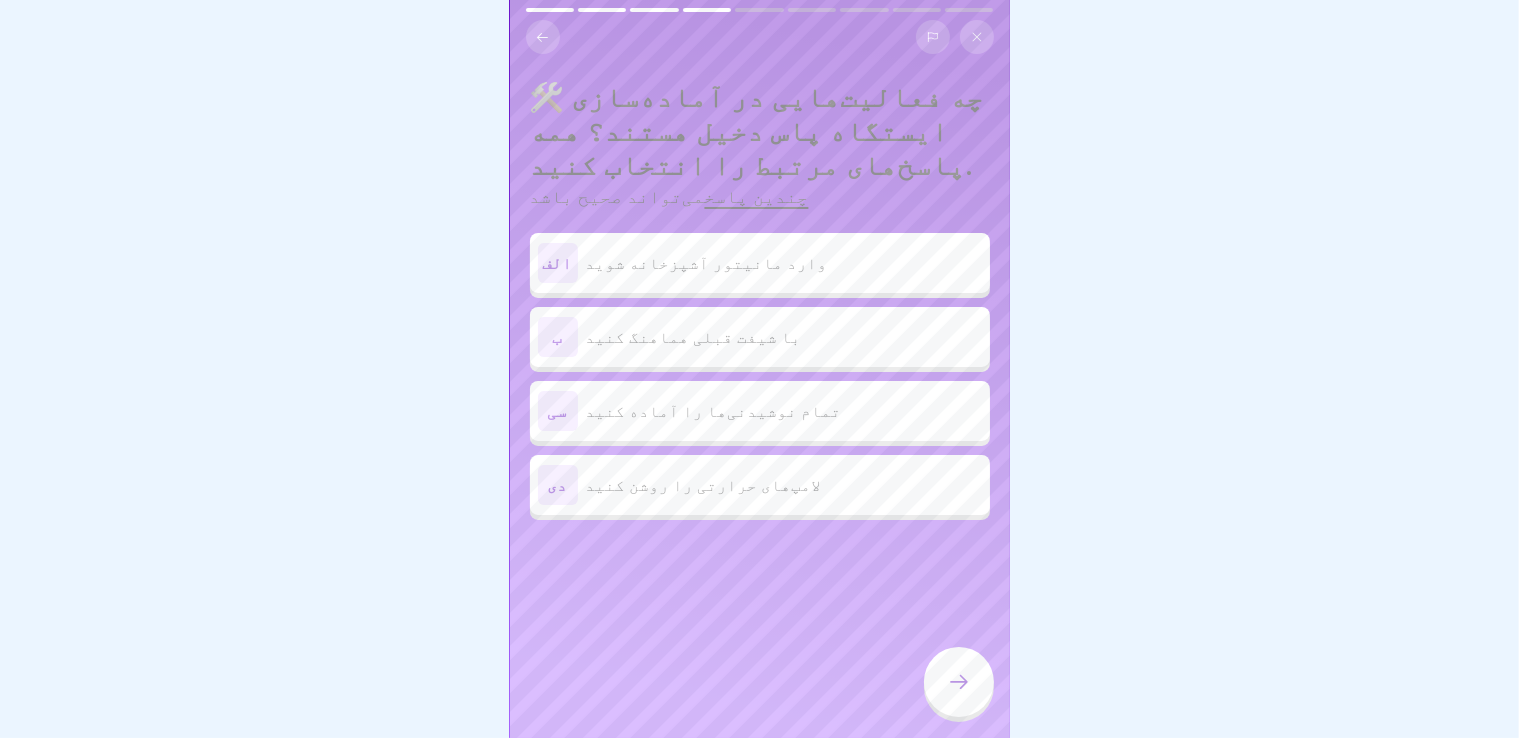click on "دی لامپ‌های حرارتی را روشن کنید" at bounding box center (760, 485) 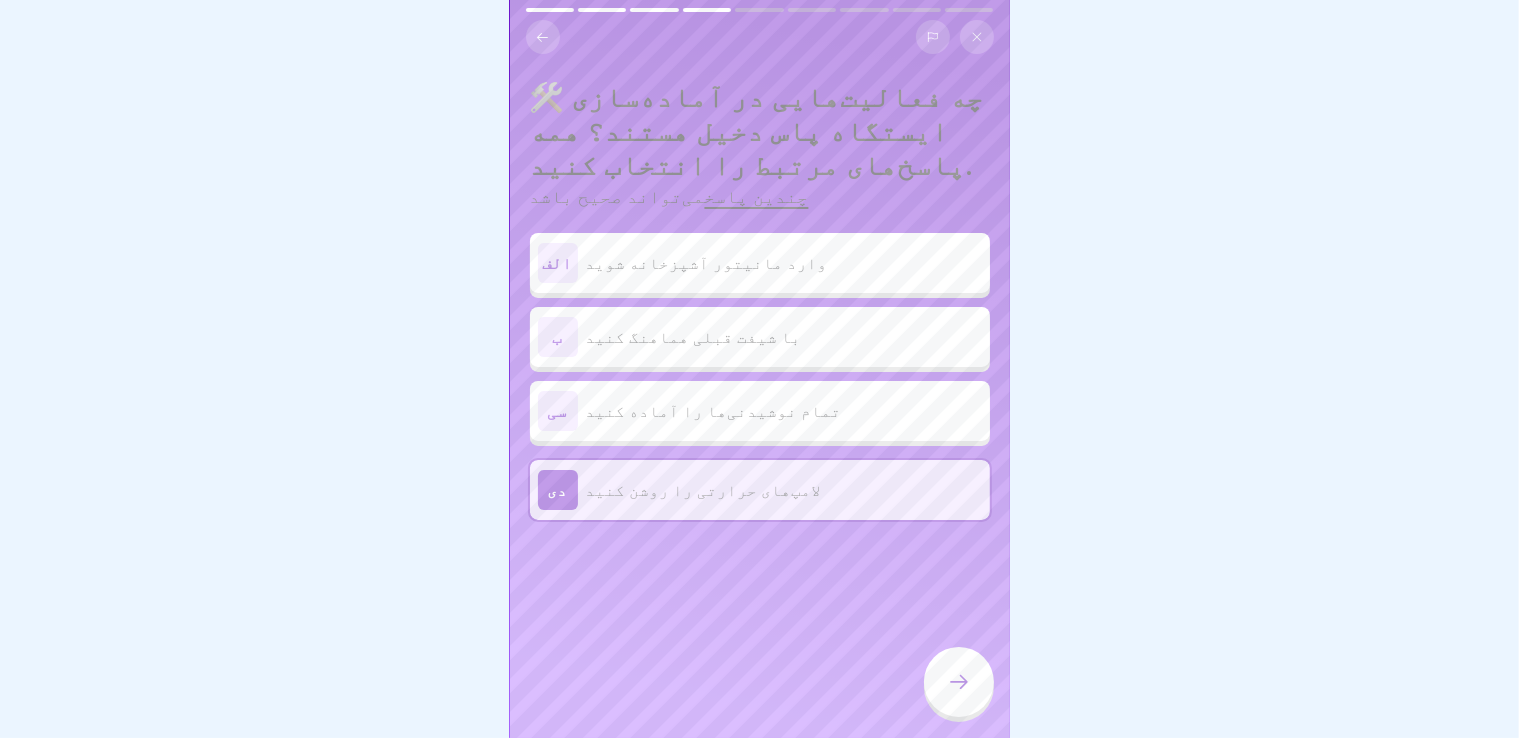 click on "تمام نوشیدنی‌ها را آماده کنید" at bounding box center [784, 411] 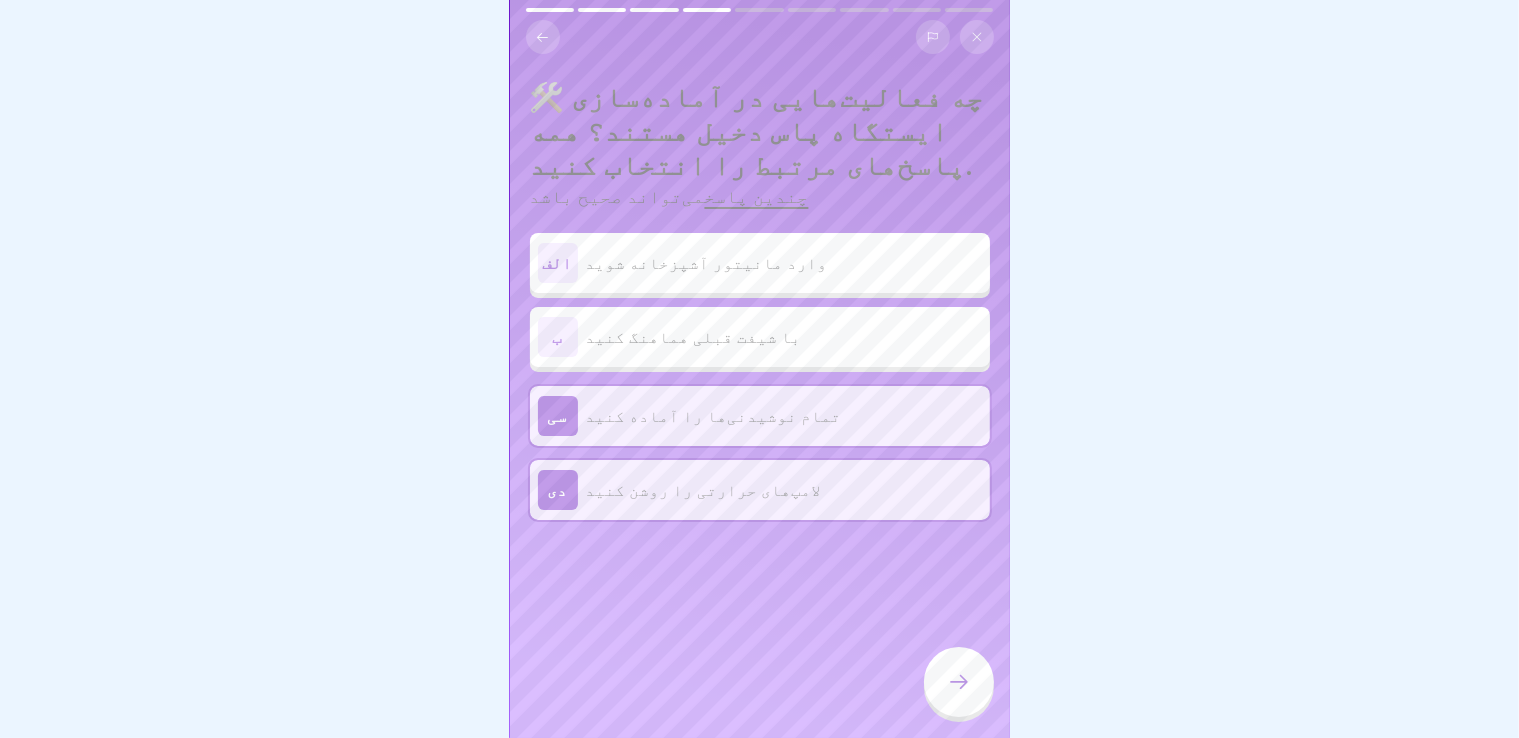 click on "وارد مانیتور آشپزخانه شوید" at bounding box center [784, 263] 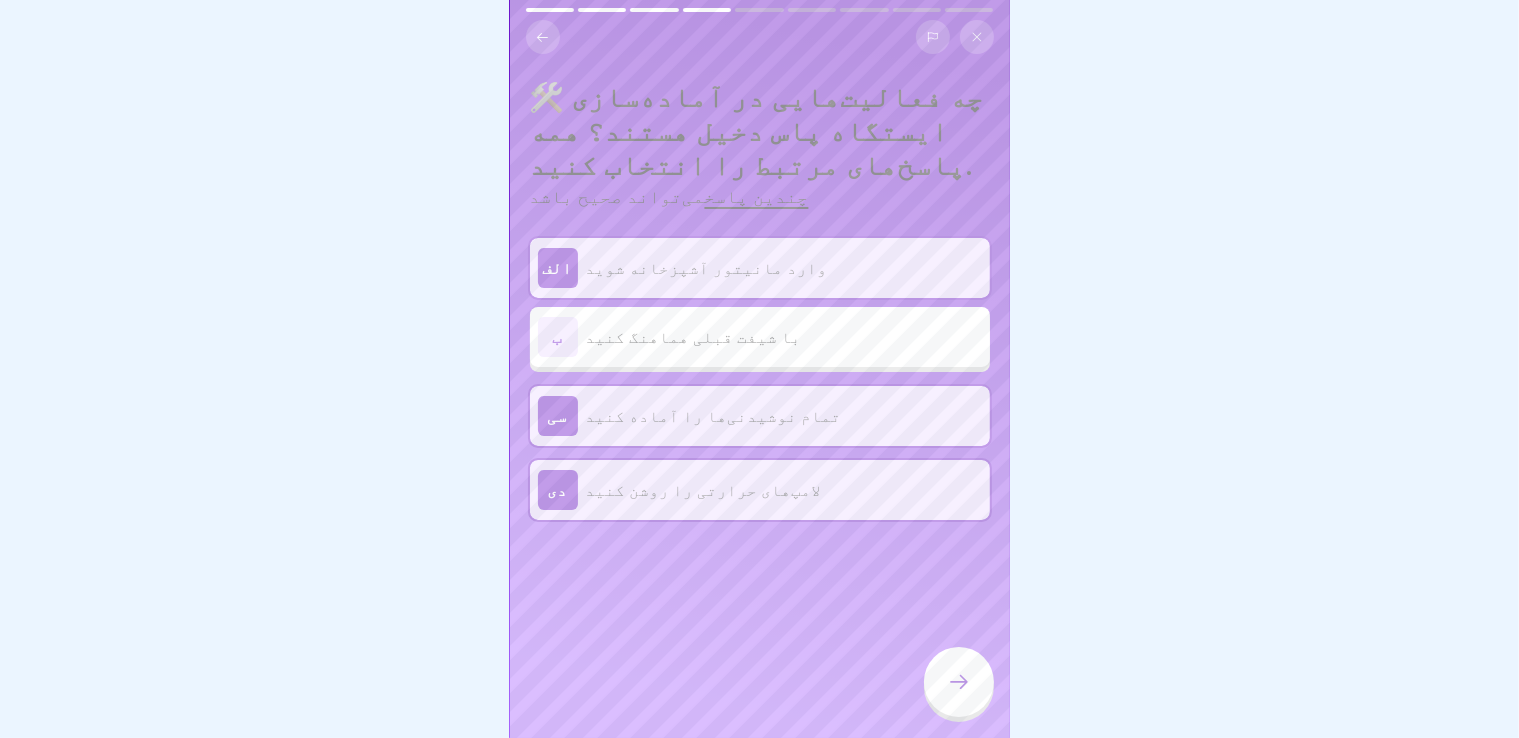 click on "تمام نوشیدنی‌ها را آماده کنید" at bounding box center [784, 416] 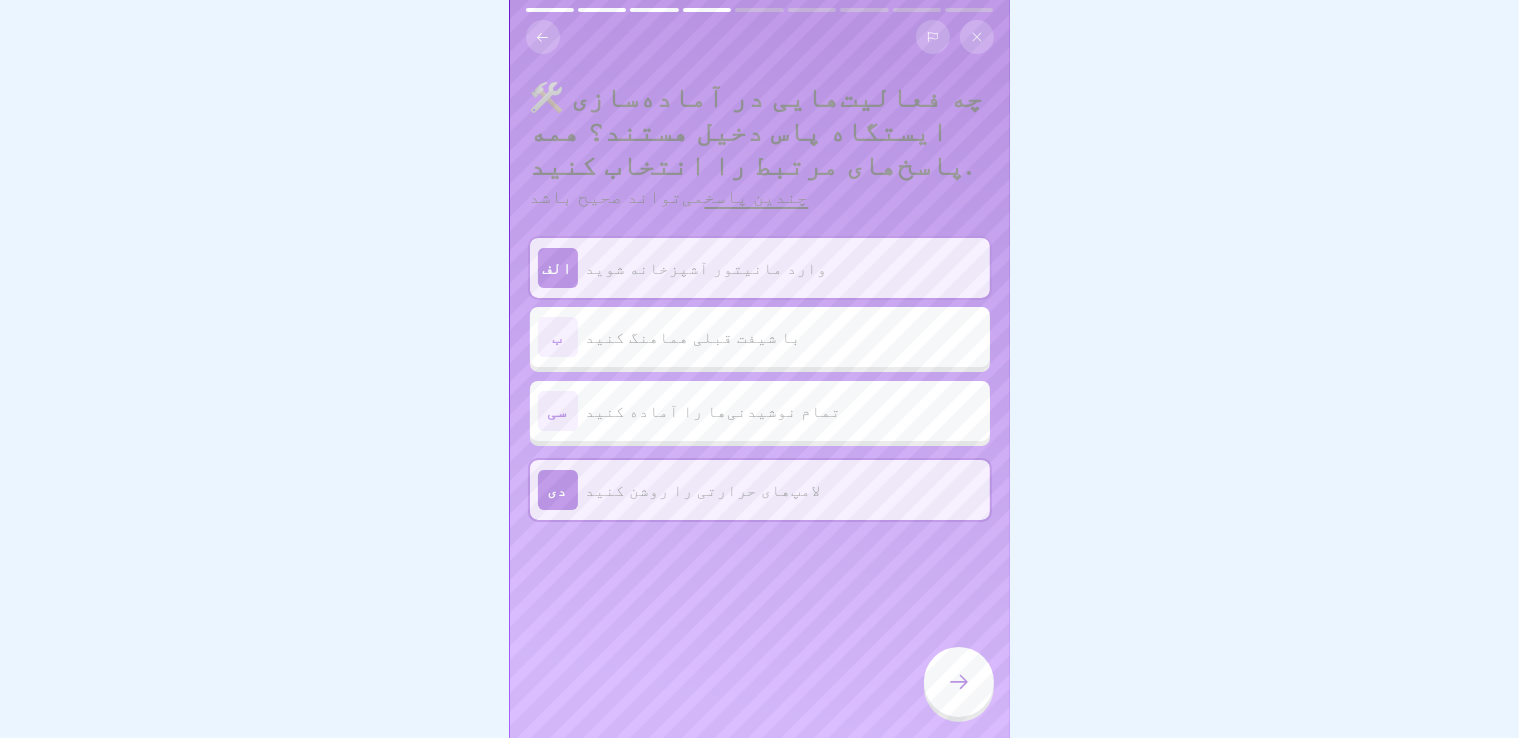 click 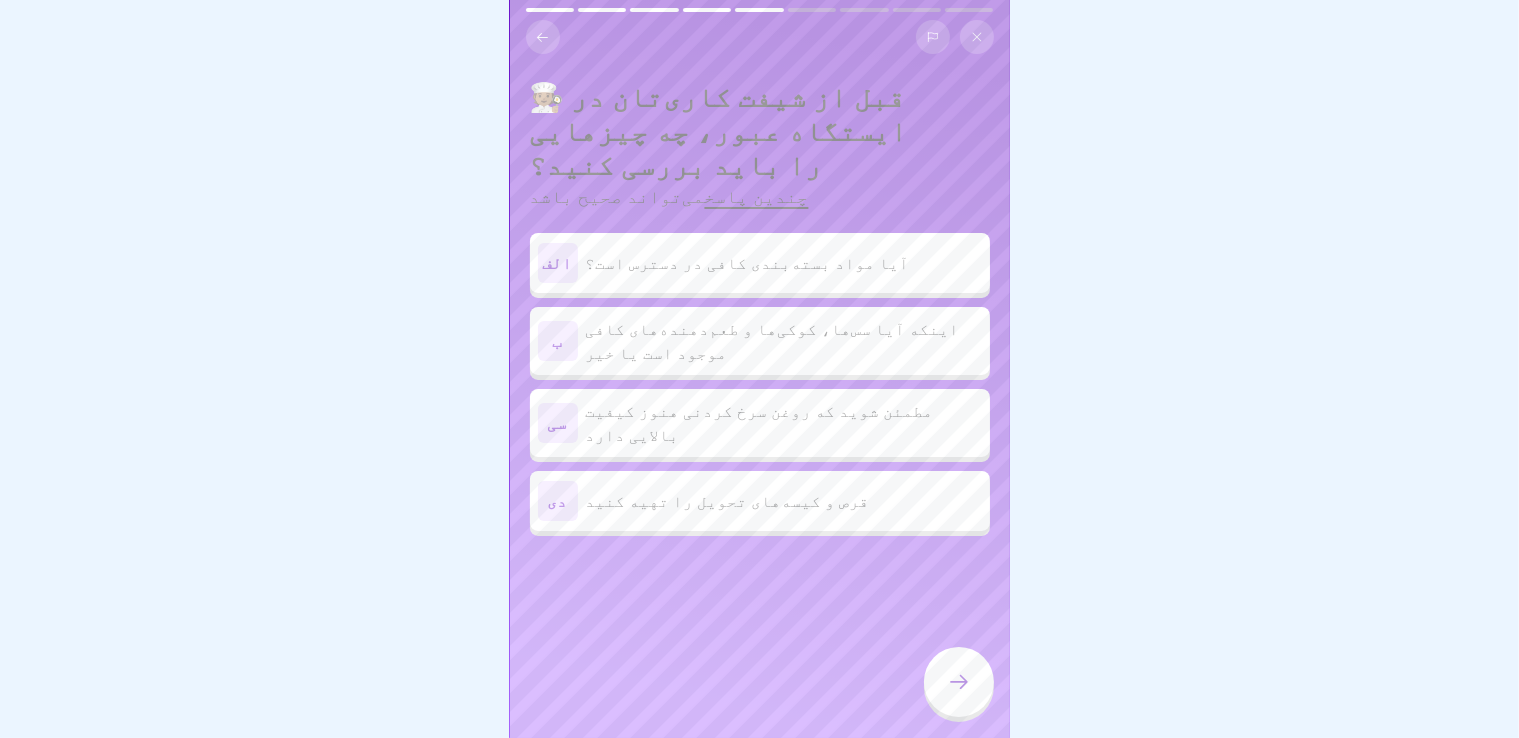 click on "الف آیا مواد بسته‌بندی کافی در دسترس است؟" at bounding box center (760, 263) 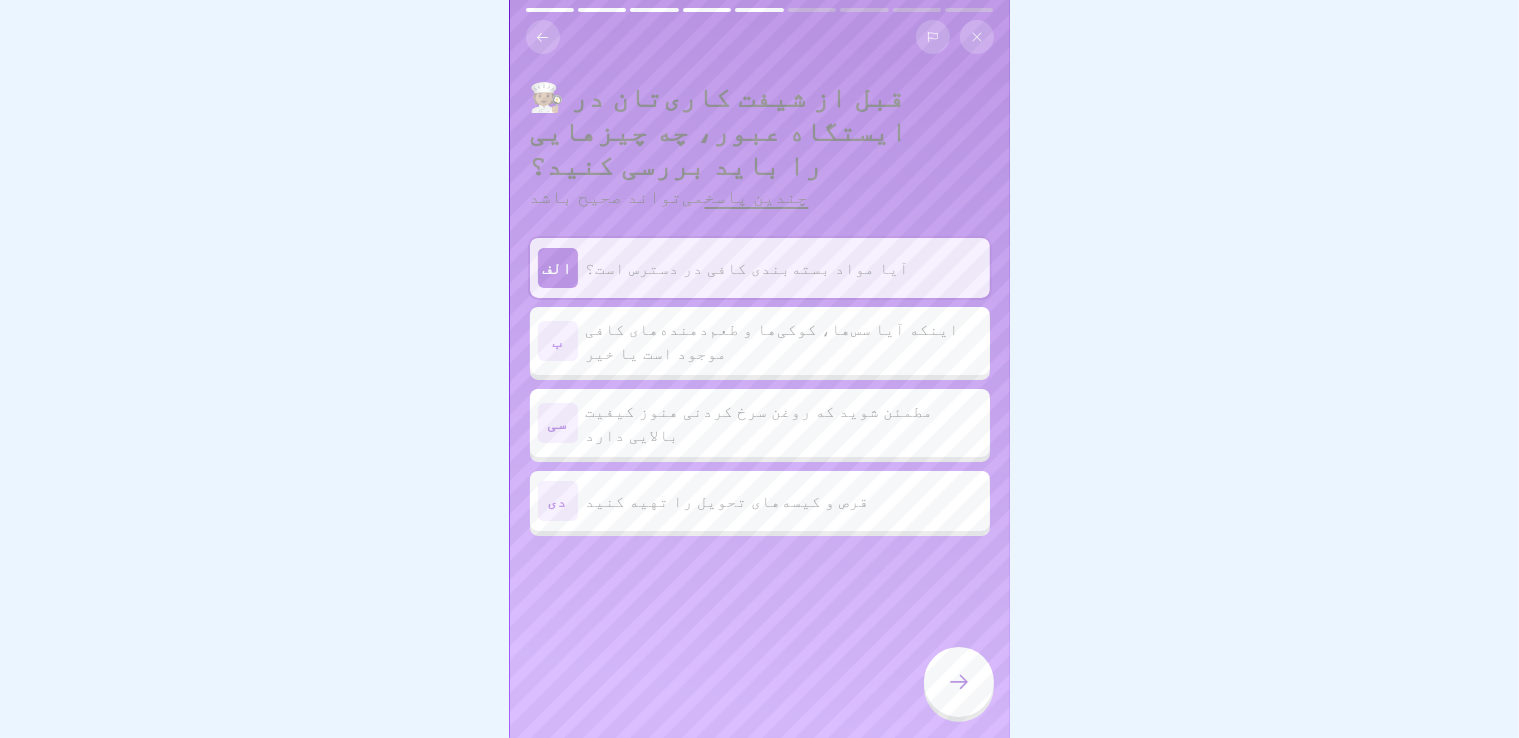 click on "ب اینکه آیا سس‌ها، کوکی‌ها و طعم‌دهنده‌های کافی موجود است یا خیر" at bounding box center (760, 341) 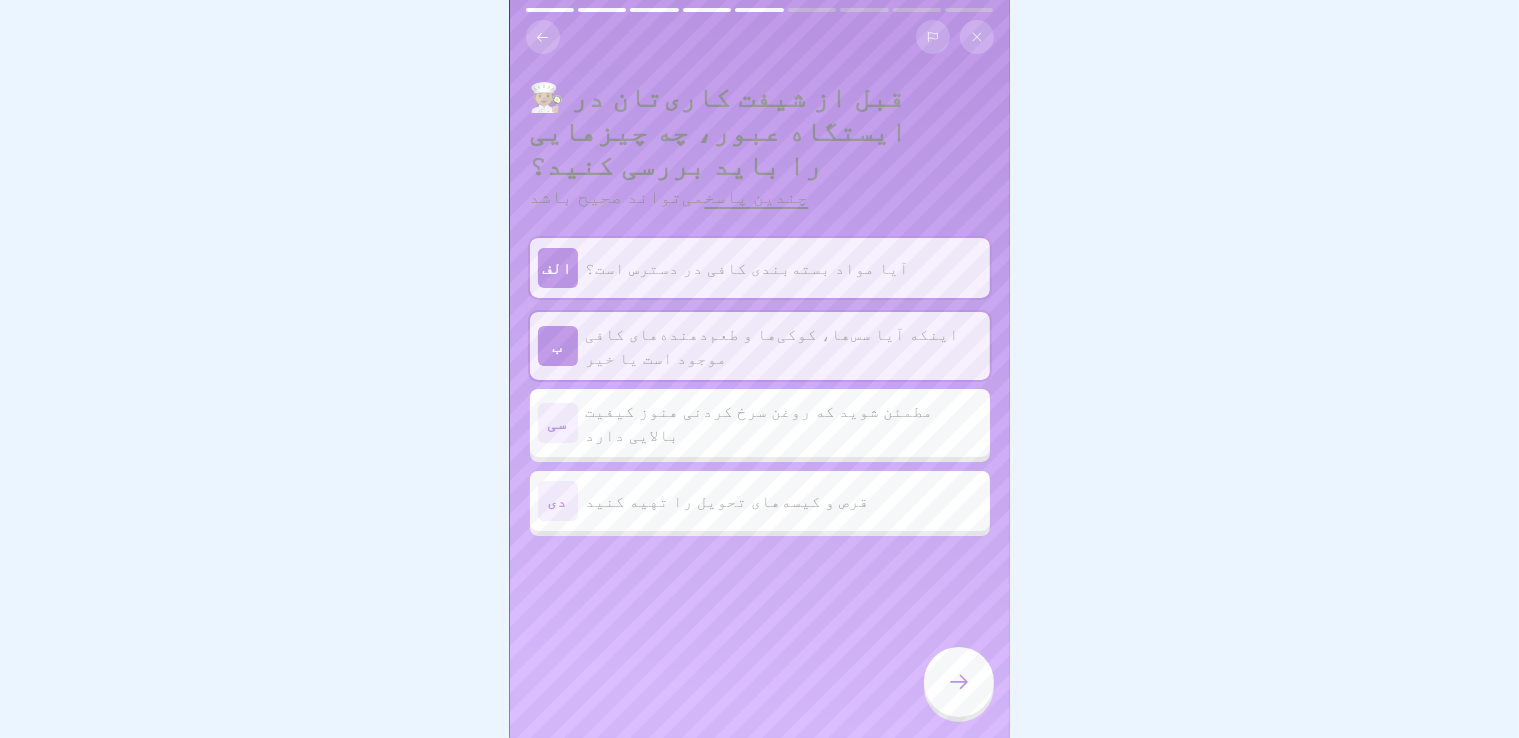 click on "دی قرص و کیسه‌های تحویل را تهیه کنید" at bounding box center [760, 501] 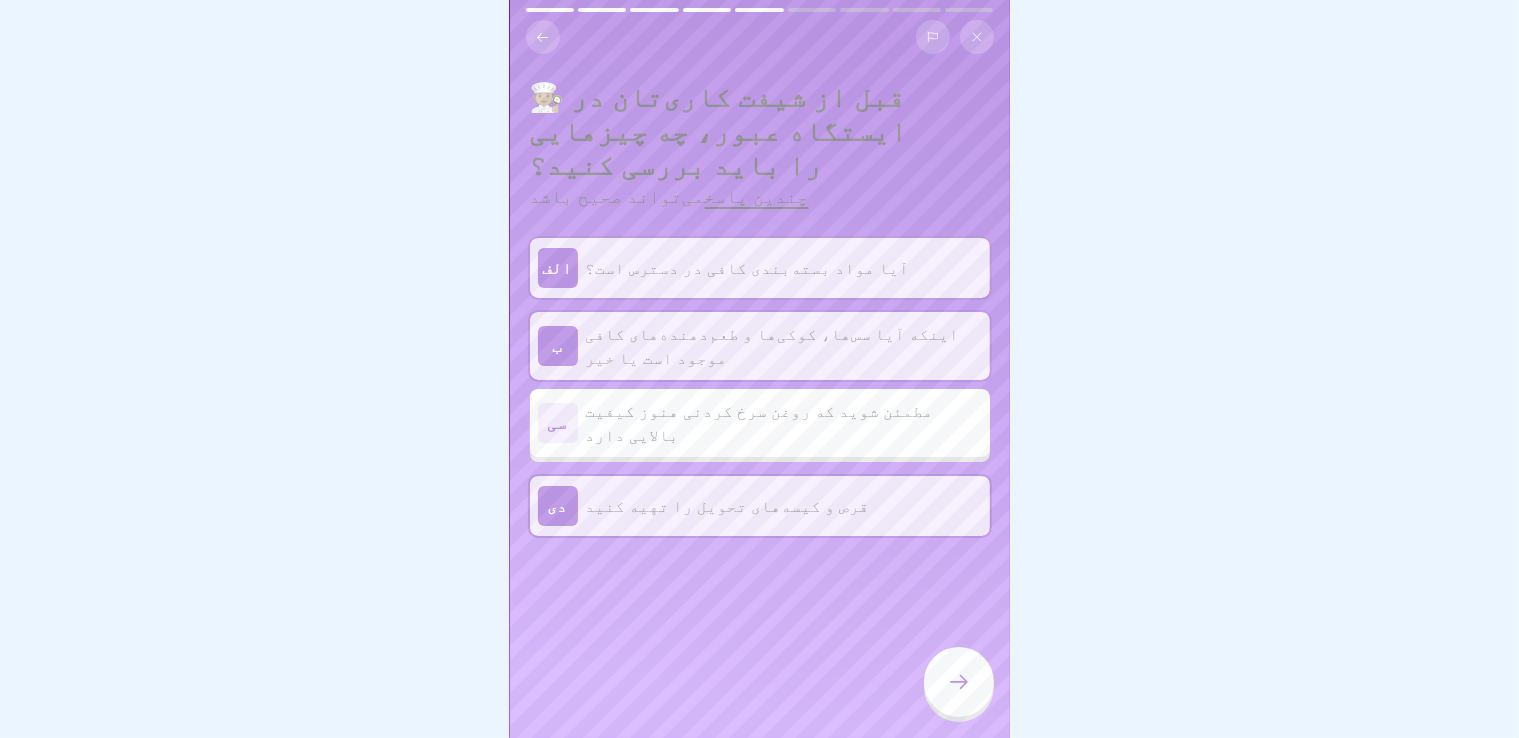 click at bounding box center (959, 682) 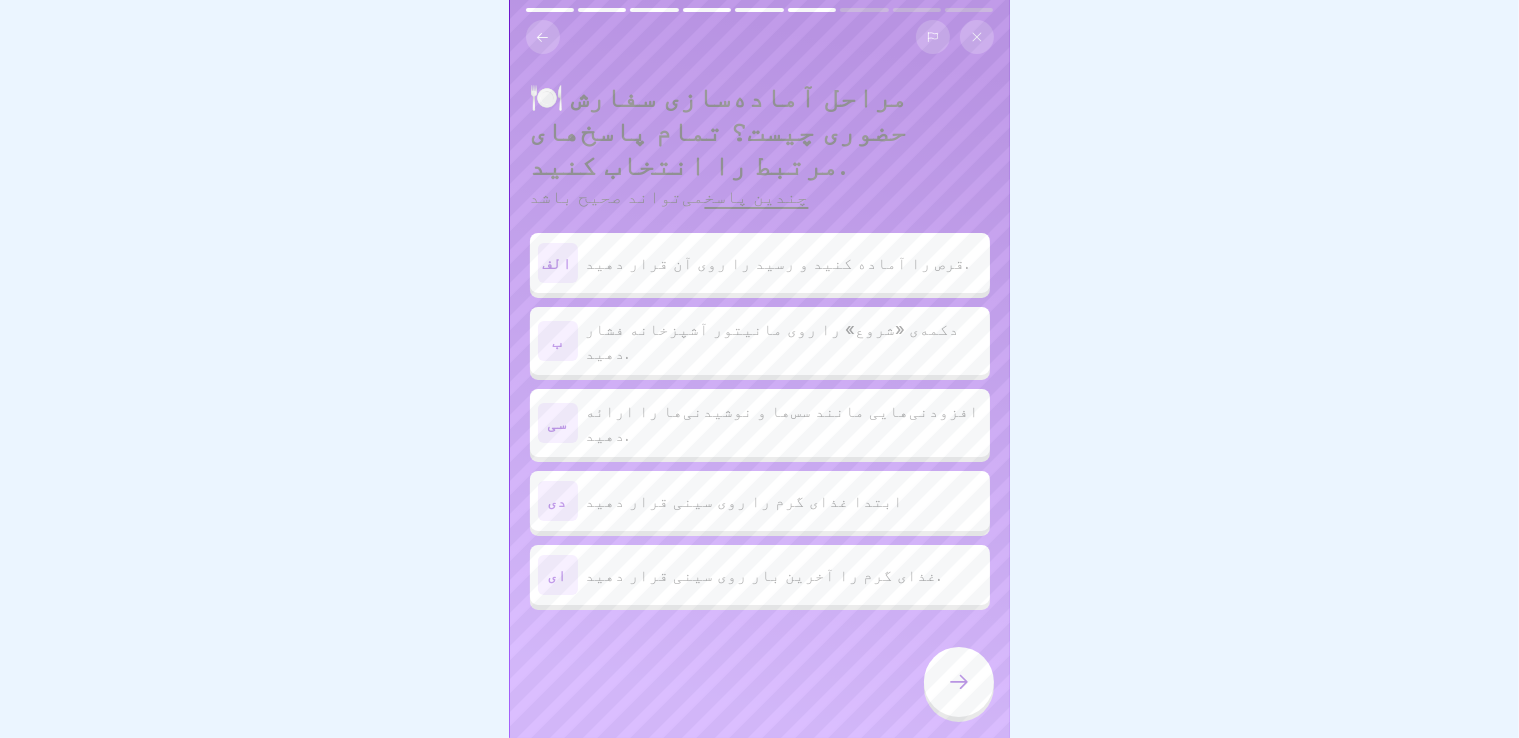 click on "الف قرص را آماده کنید و رسید را روی آن قرار دهید." at bounding box center [760, 263] 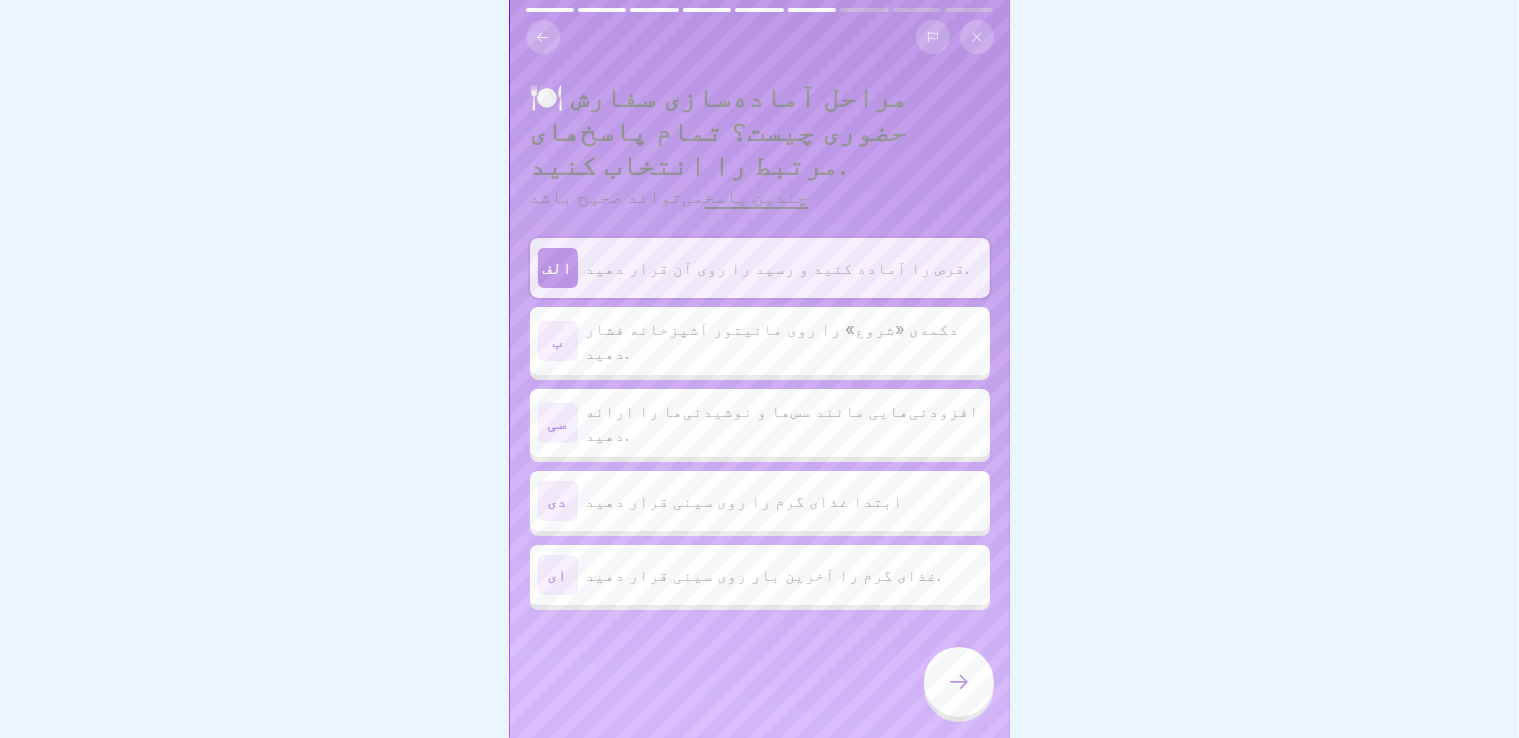 click on "ب دکمه‌ی «شروع» را روی مانیتور آشپزخانه فشار دهید." at bounding box center [760, 341] 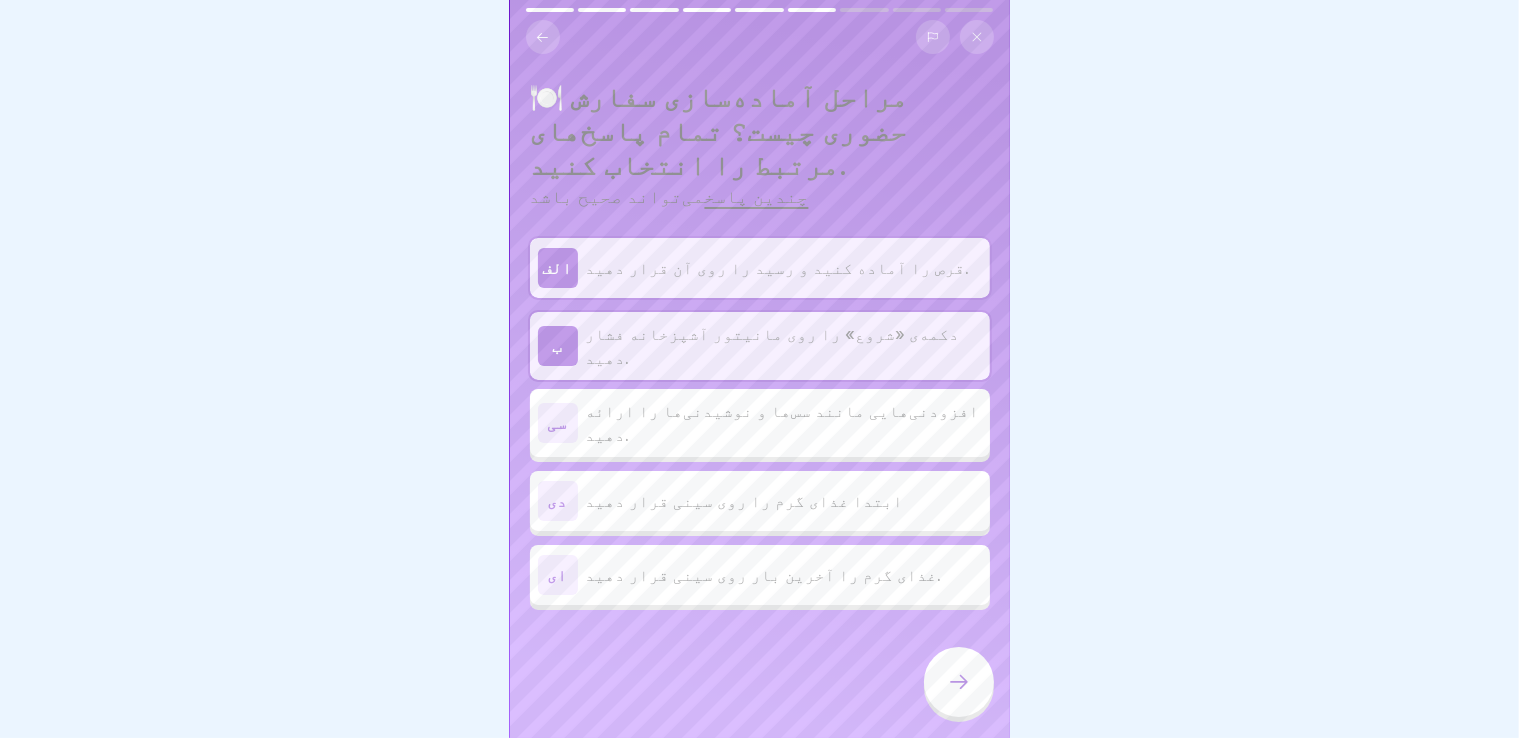 click on "افزودنی‌هایی مانند سس‌ها و نوشیدنی‌ها را ارائه دهید." at bounding box center [783, 423] 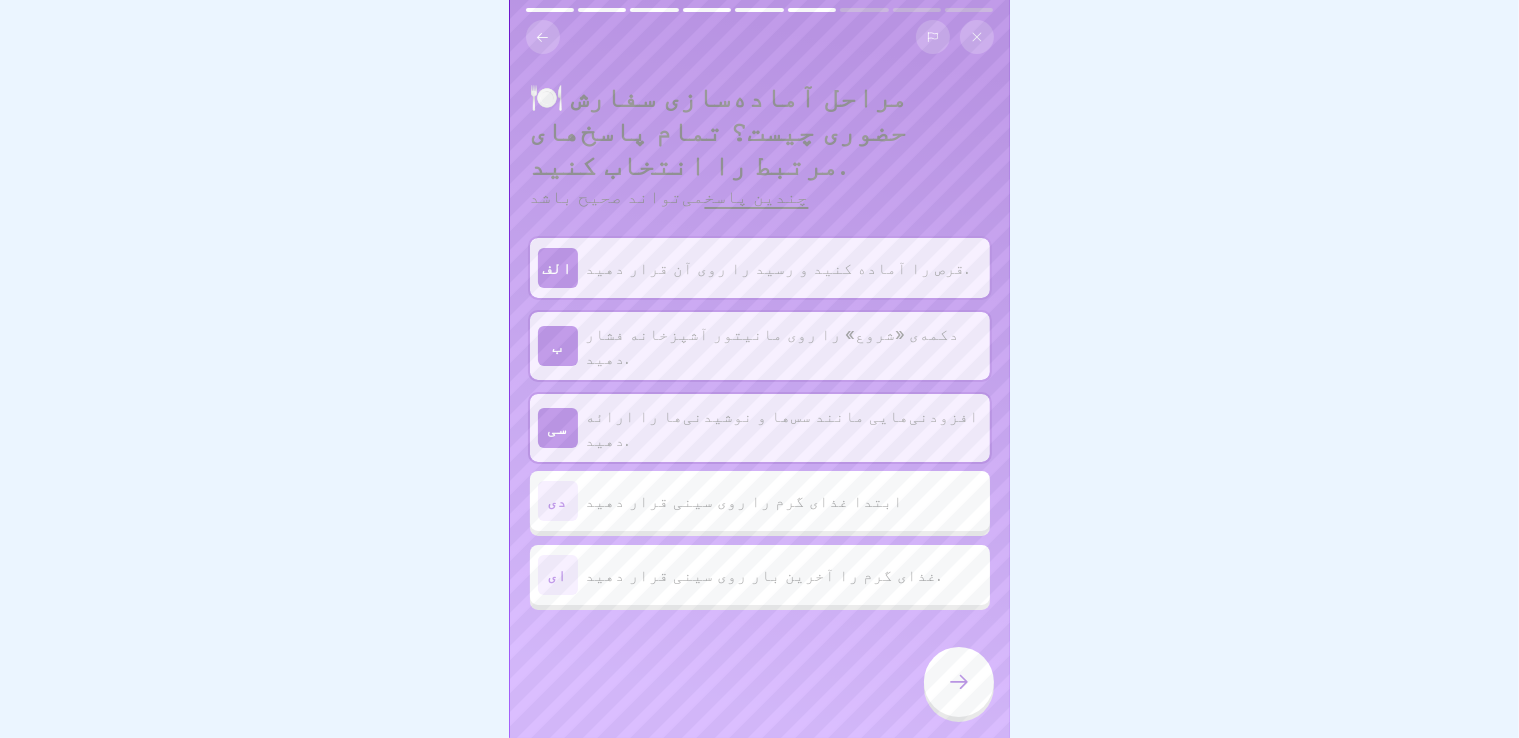 click on "غذای گرم را آخرین بار روی سینی قرار دهید." at bounding box center (764, 575) 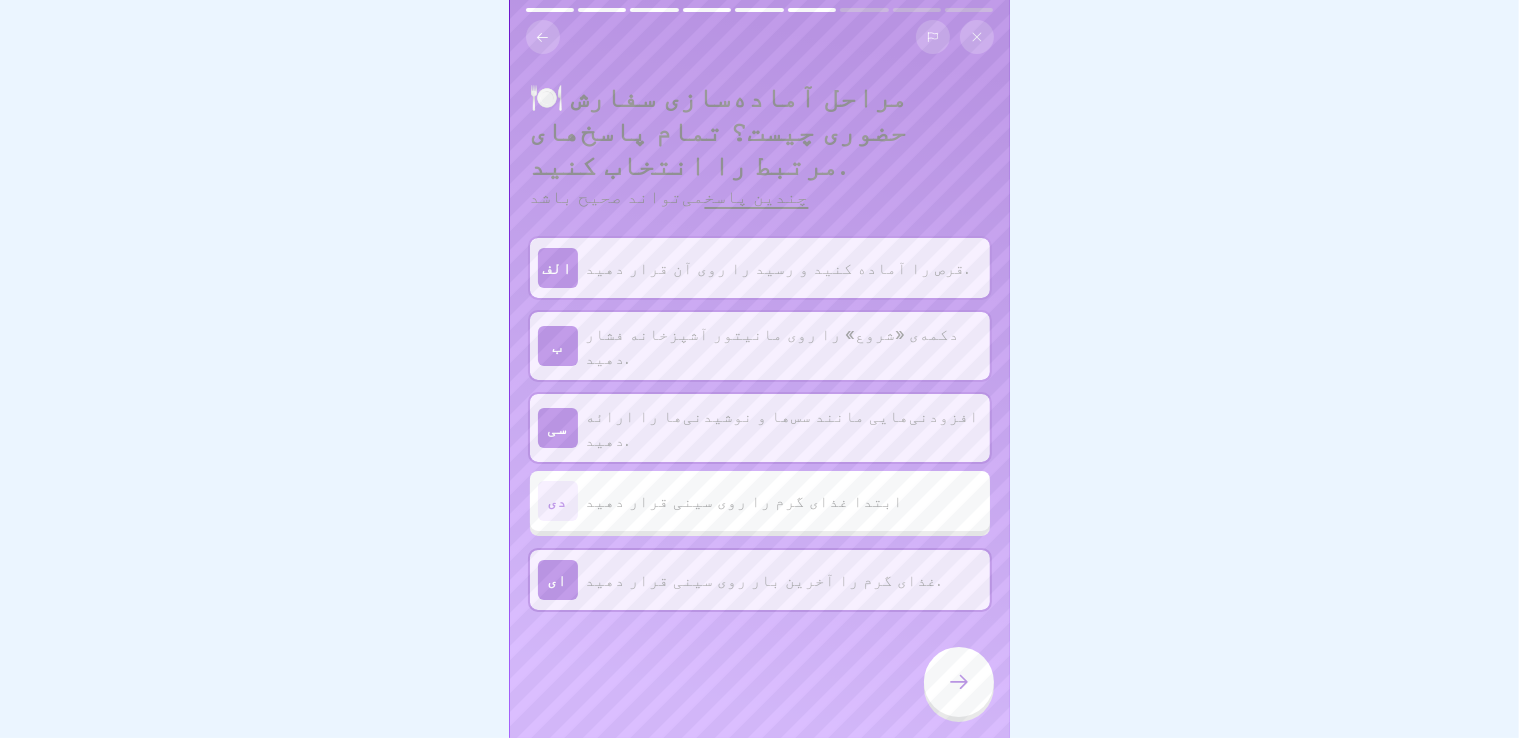 click at bounding box center (959, 682) 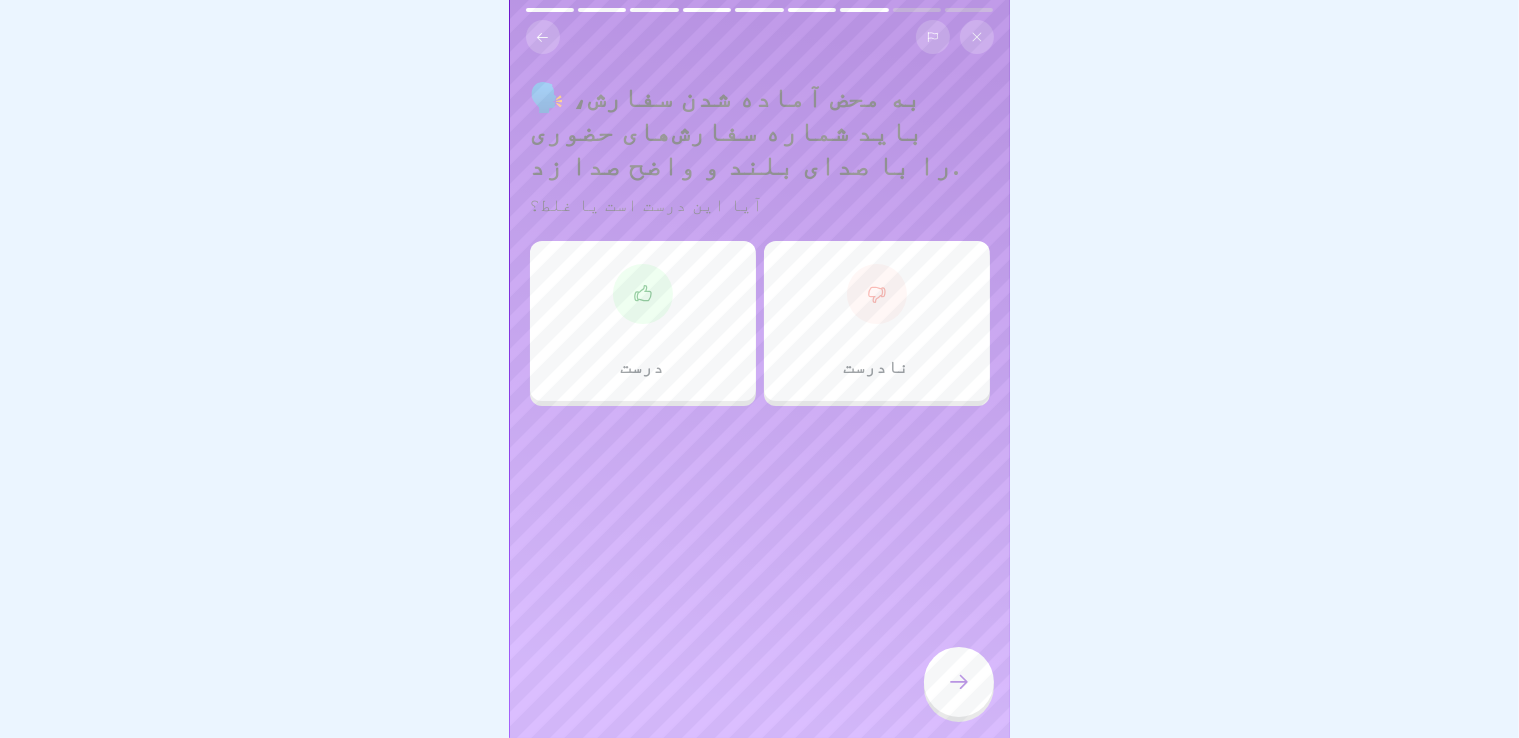 click on "درست" at bounding box center [643, 321] 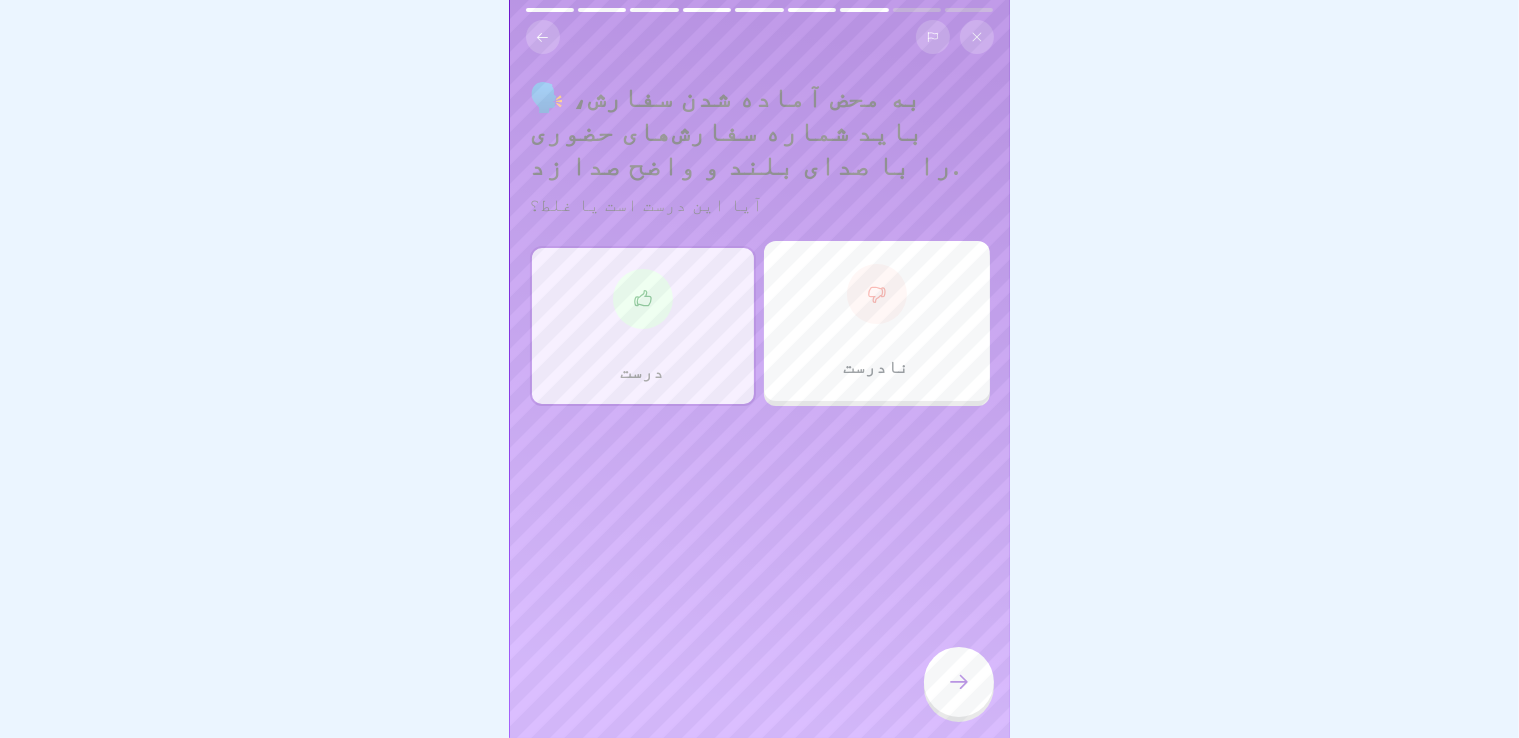 click at bounding box center [959, 682] 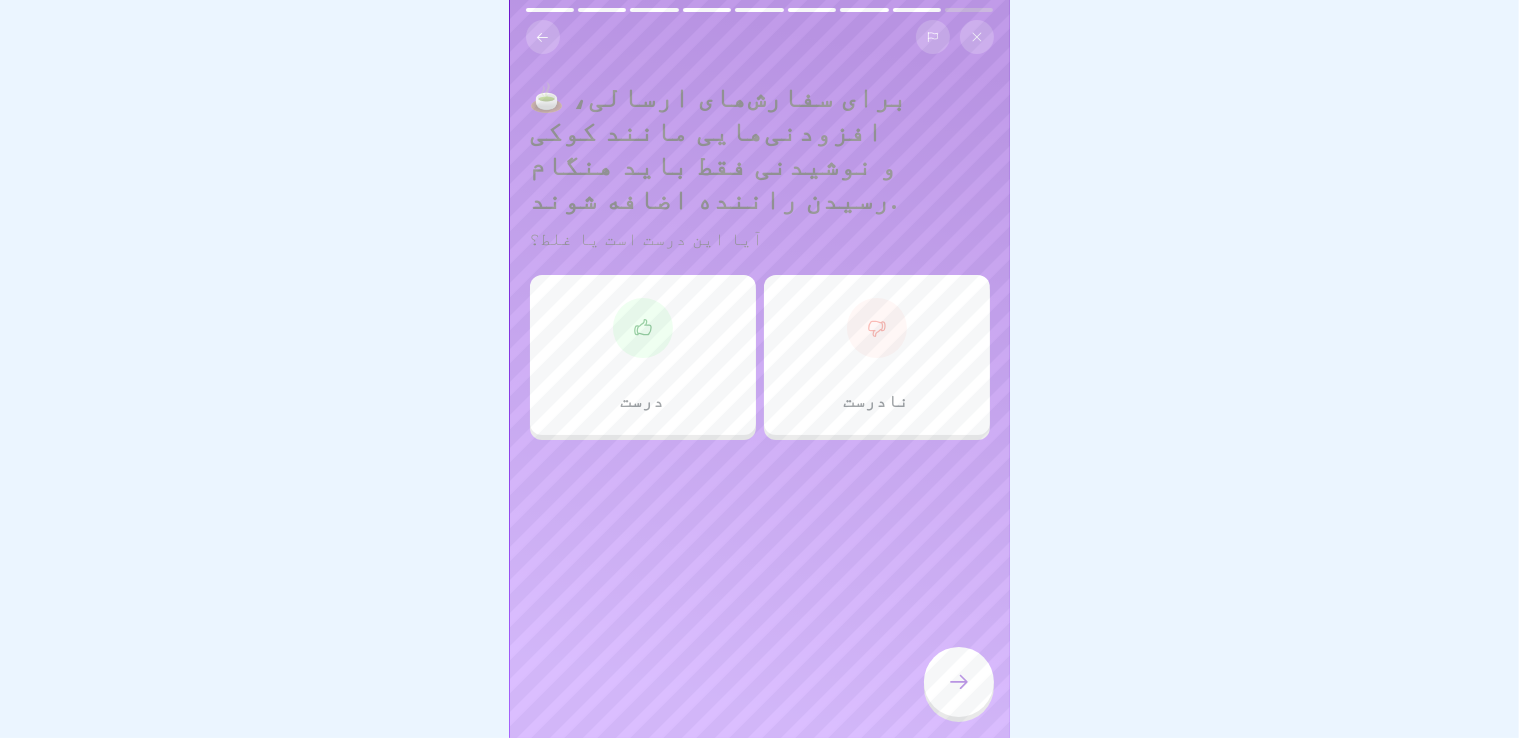 click on "درست" at bounding box center [643, 355] 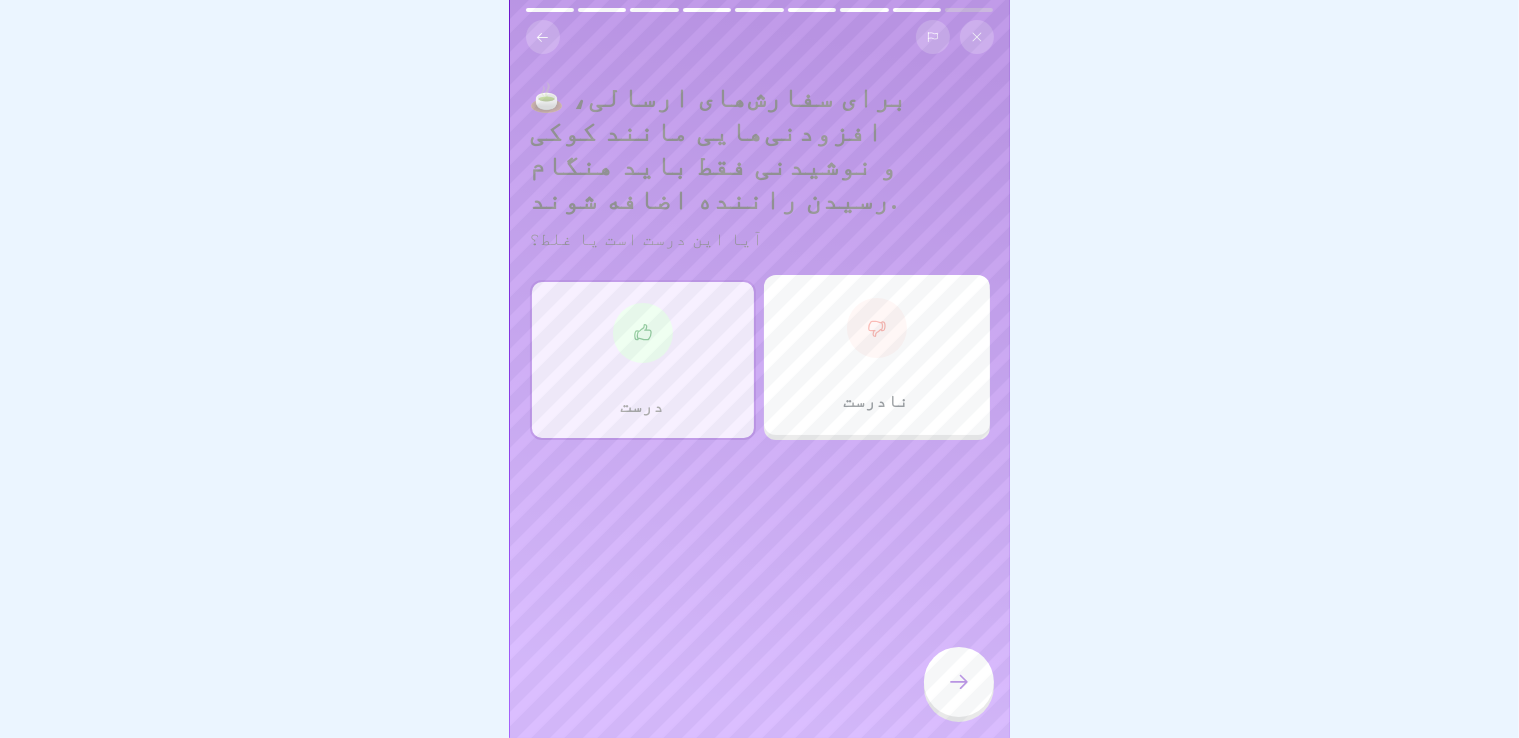 click at bounding box center (959, 682) 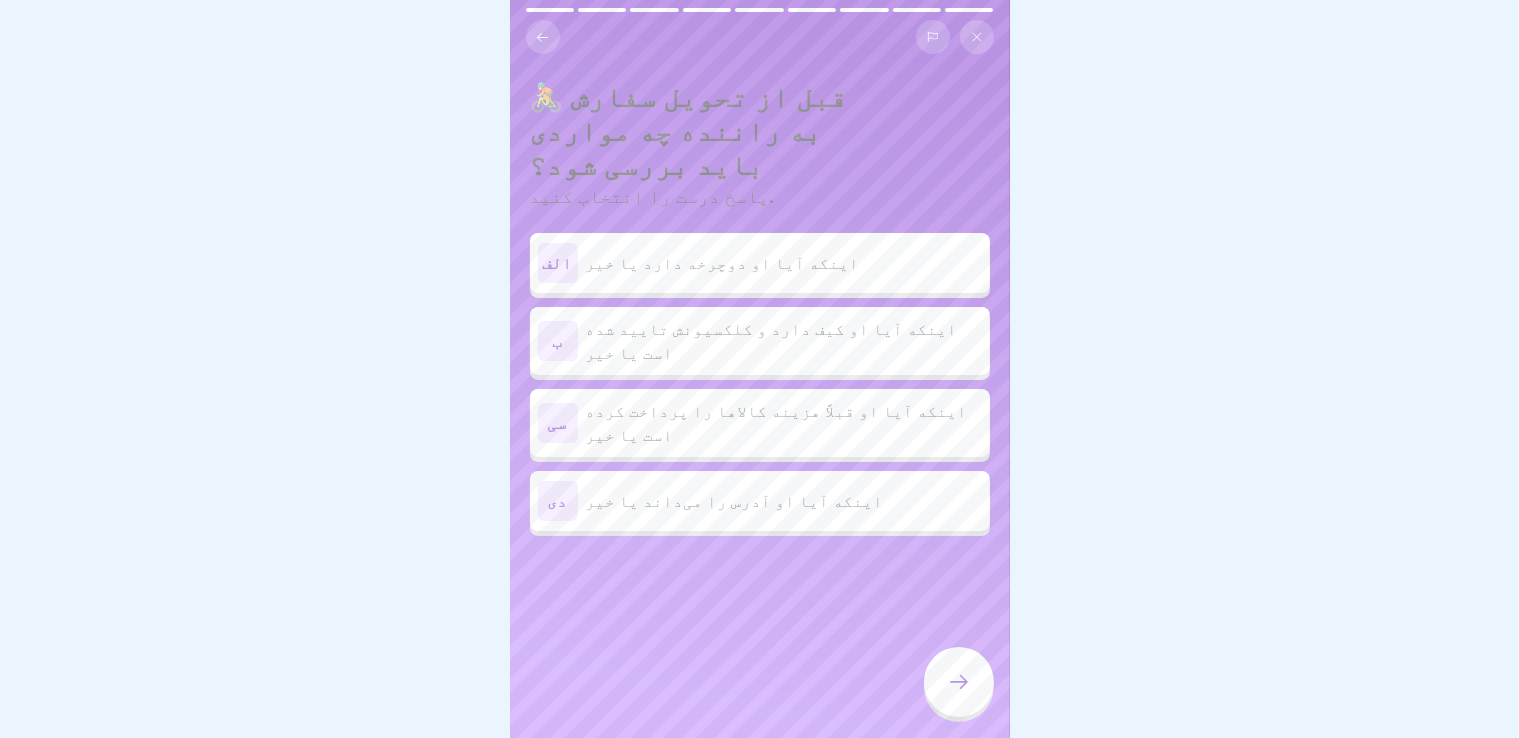 click on "اینکه آیا او کیف دارد و کلکسیونش تایید شده است یا خیر" at bounding box center (772, 341) 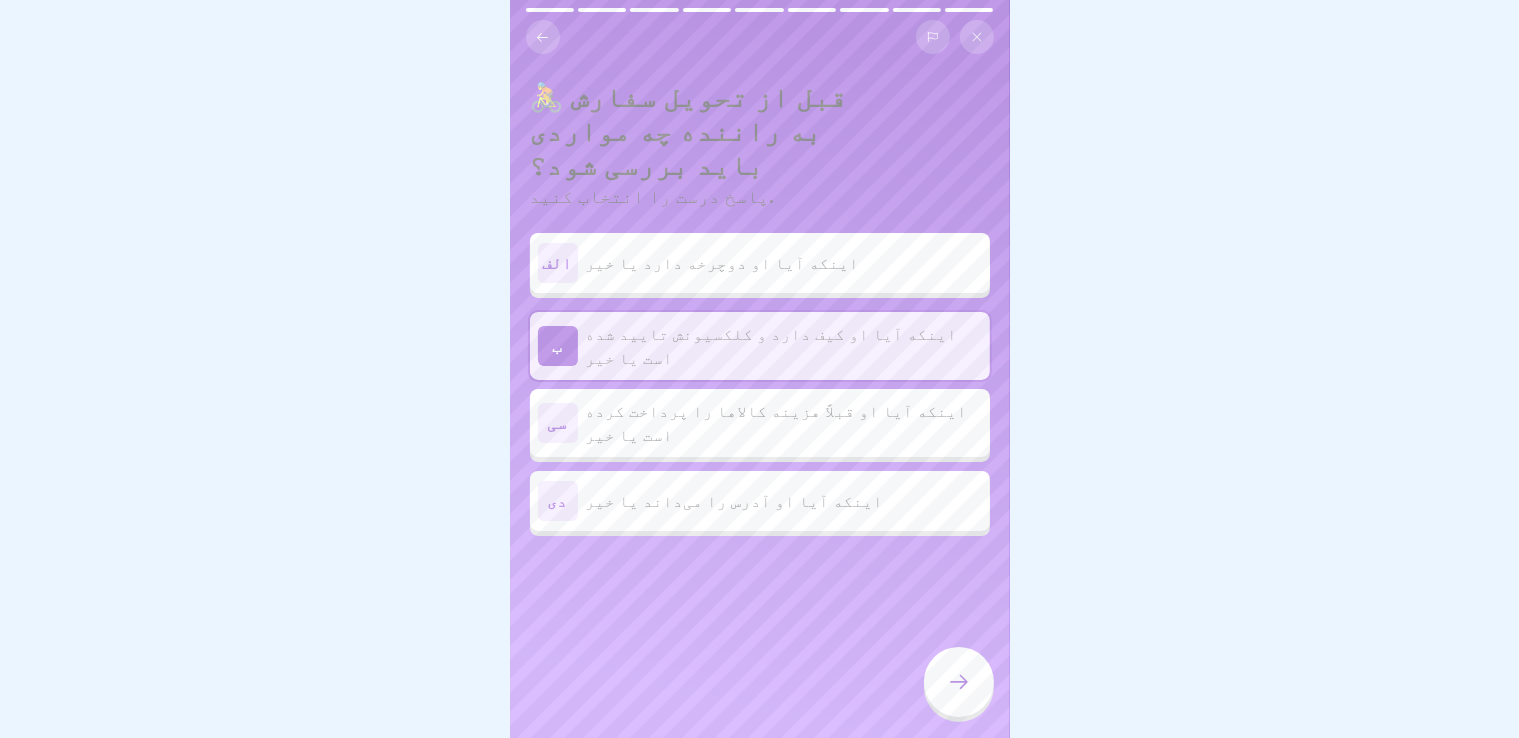 click at bounding box center (959, 682) 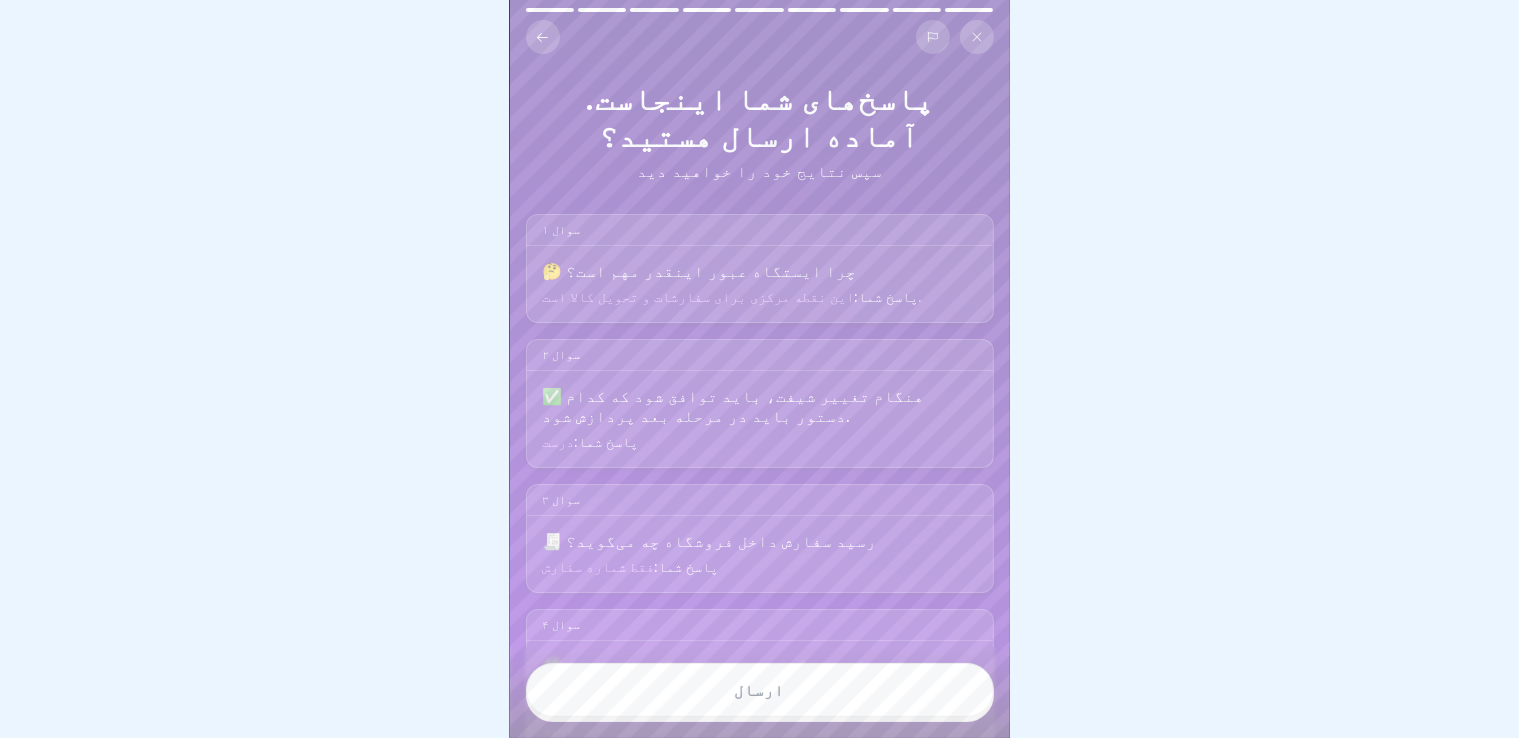 click on "ارسال" at bounding box center (760, 690) 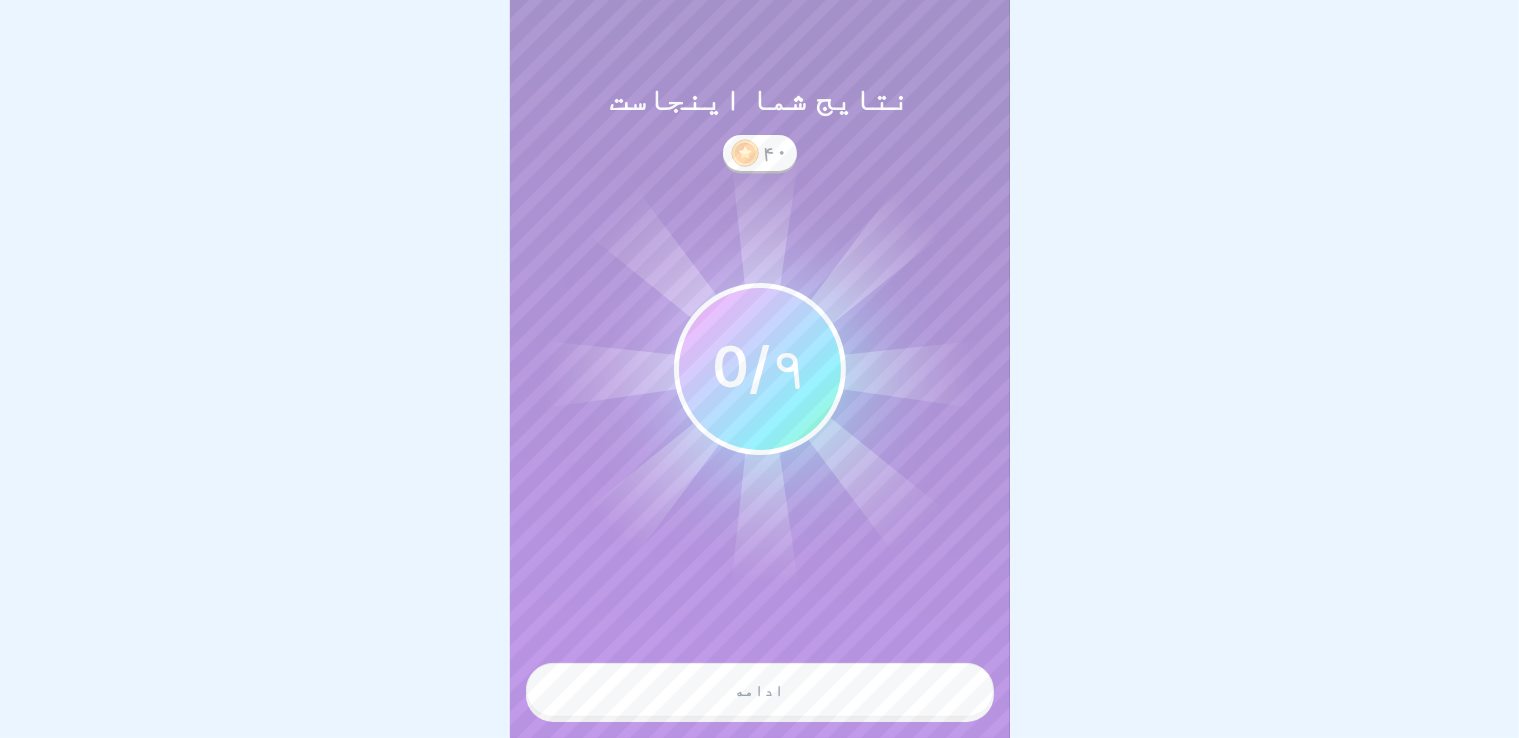 click on "ادامه" at bounding box center (760, 690) 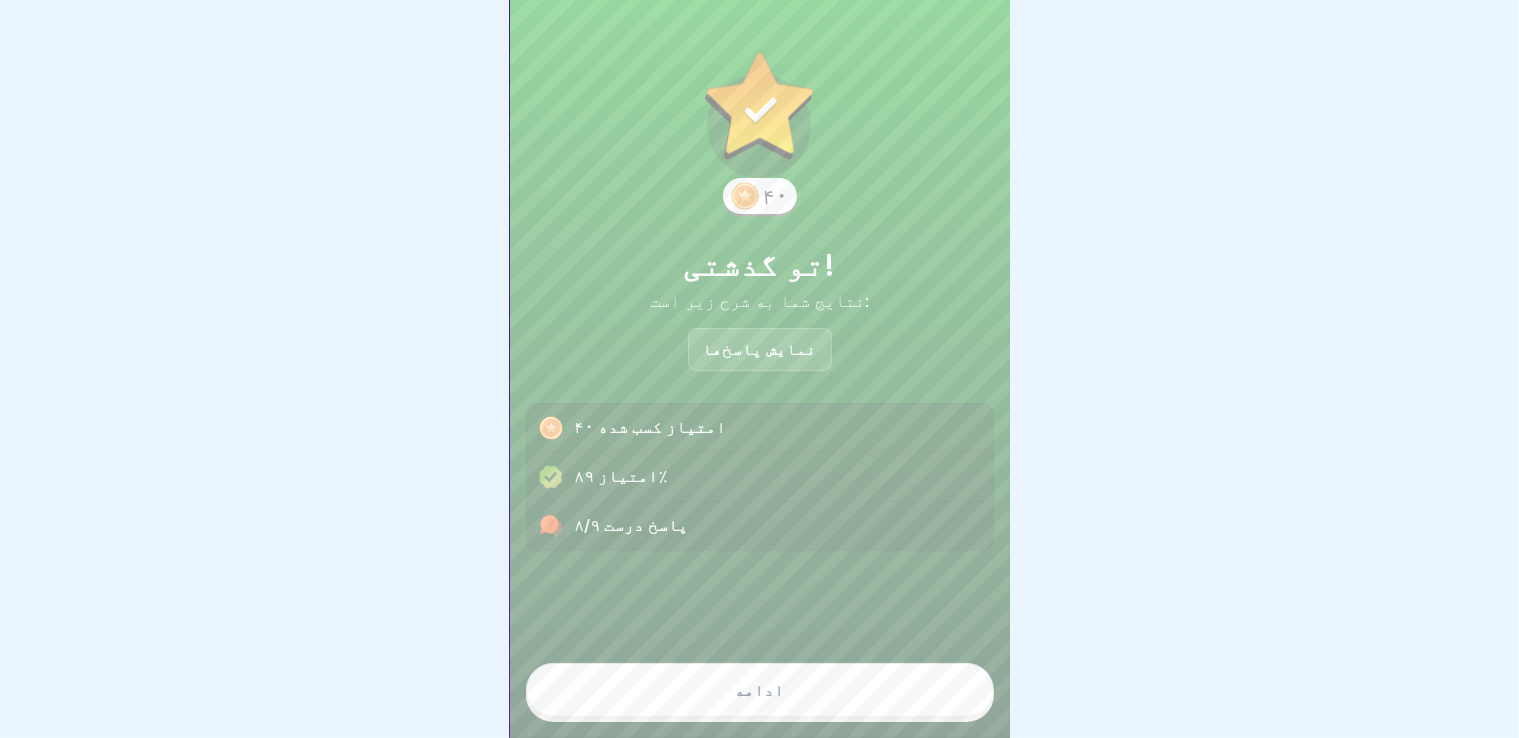 click on "ادامه" at bounding box center [760, 690] 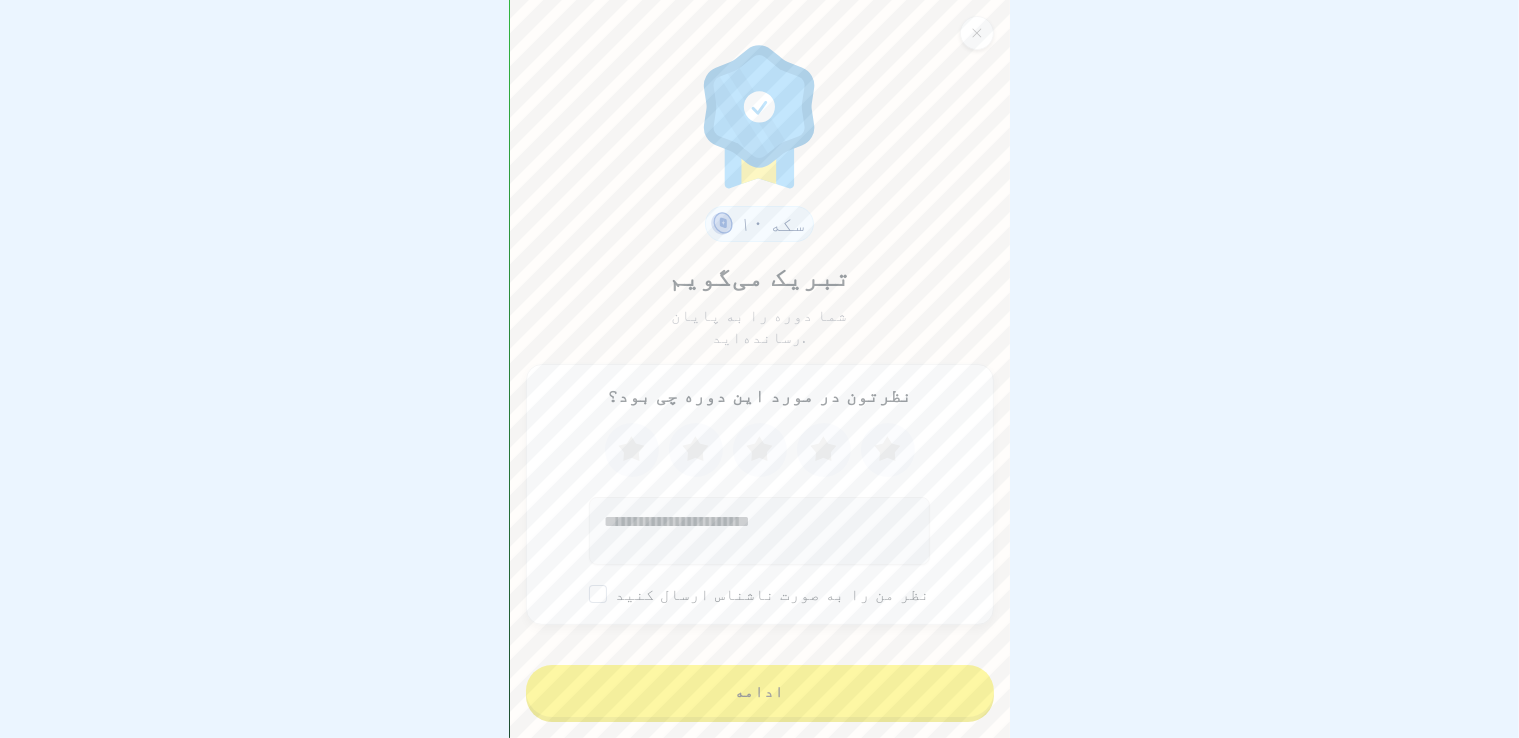 click on "ادامه" at bounding box center [760, 691] 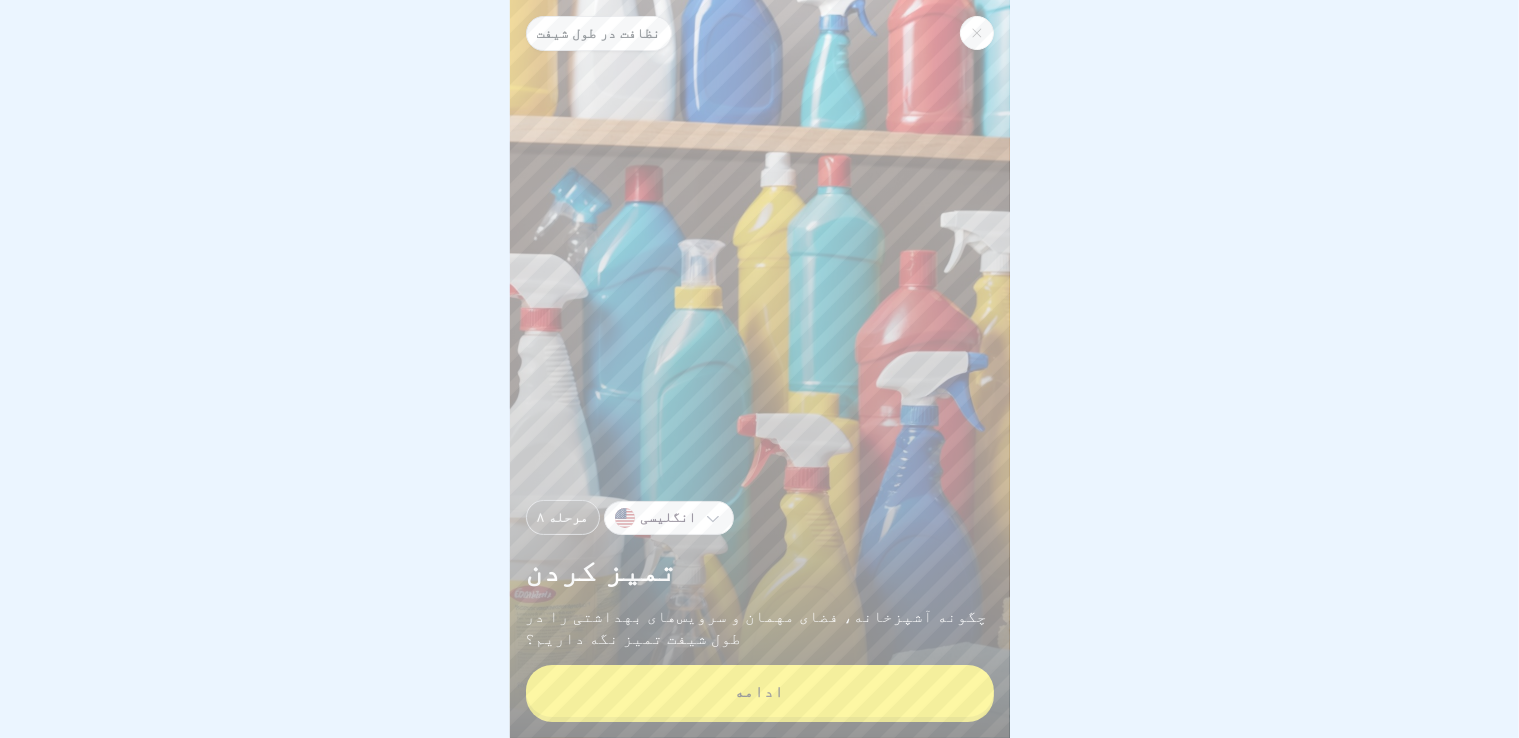 click on "نظافت در طول شیفت ۸ مرحله انگلیسی تمیز کردن چگونه آشپزخانه، فضای مهمان و سرویس‌های بهداشتی را در طول شیفت تمیز نگه داریم؟ ادامه" at bounding box center (760, 369) 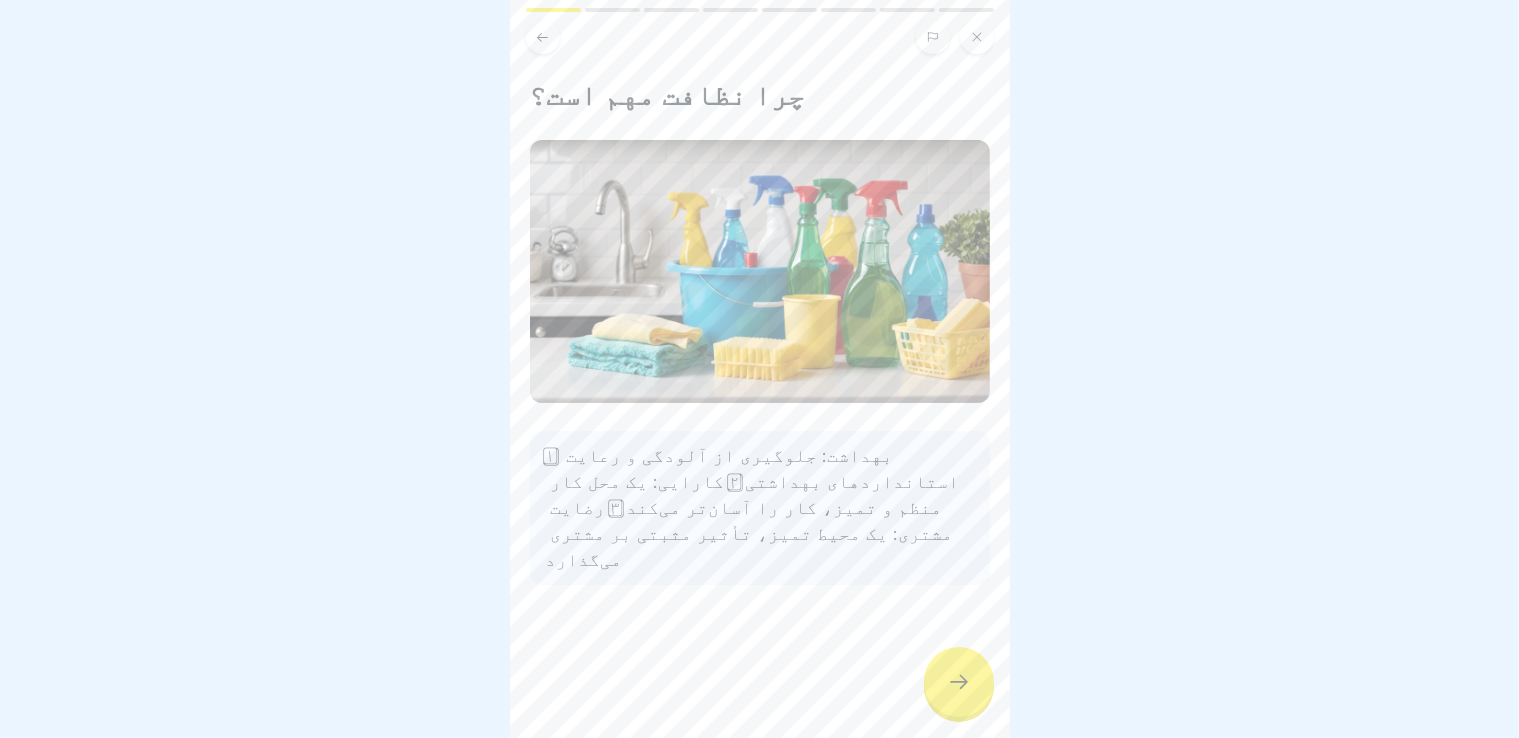 click 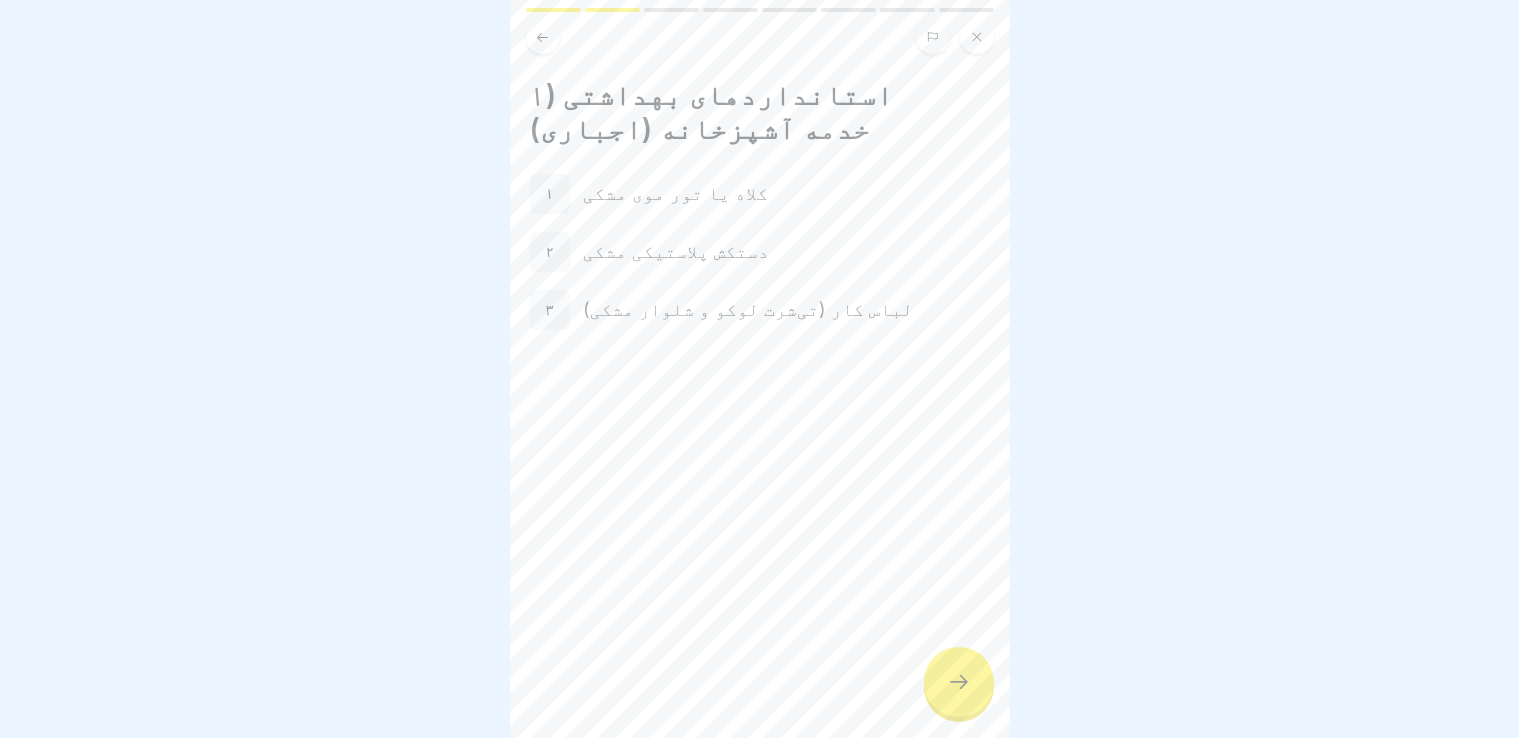 click 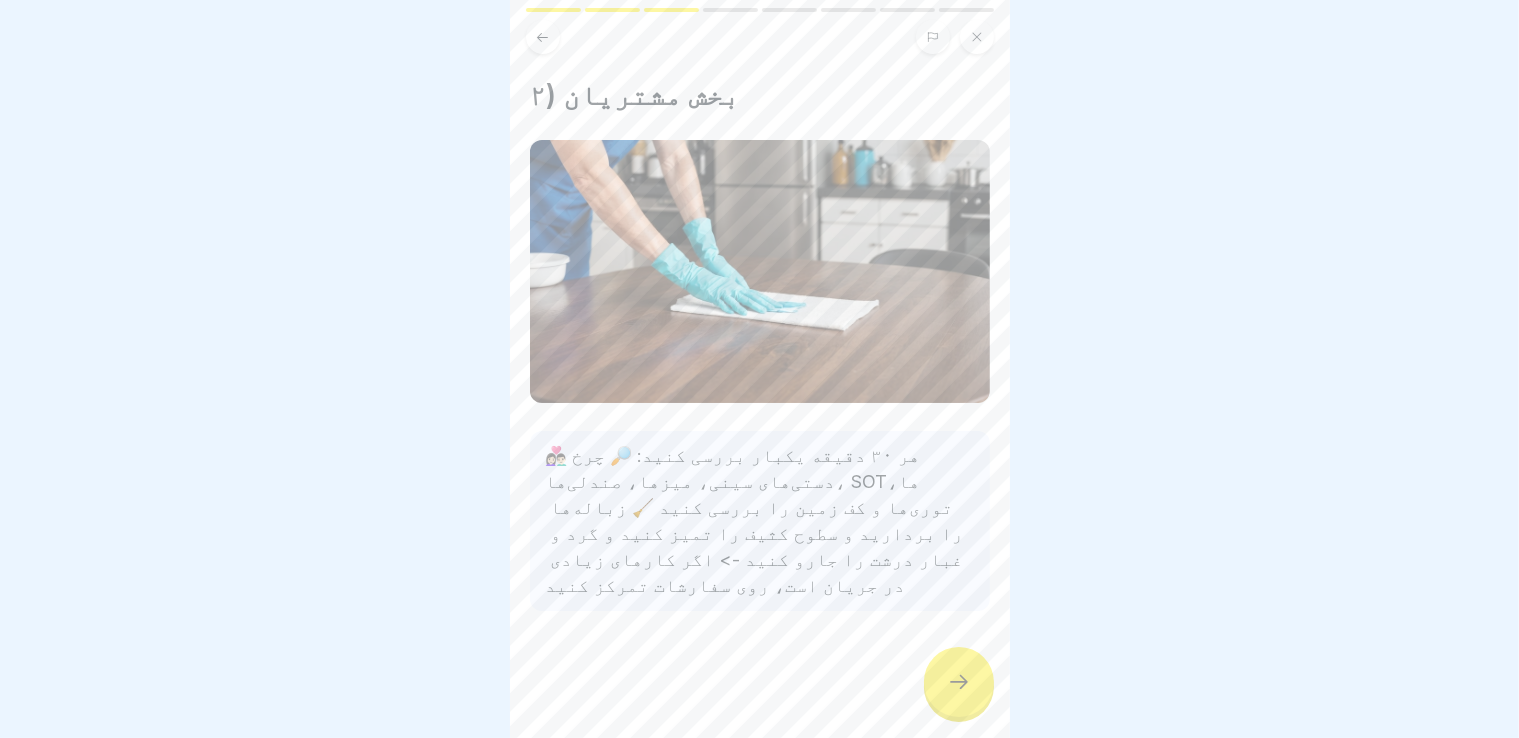 click 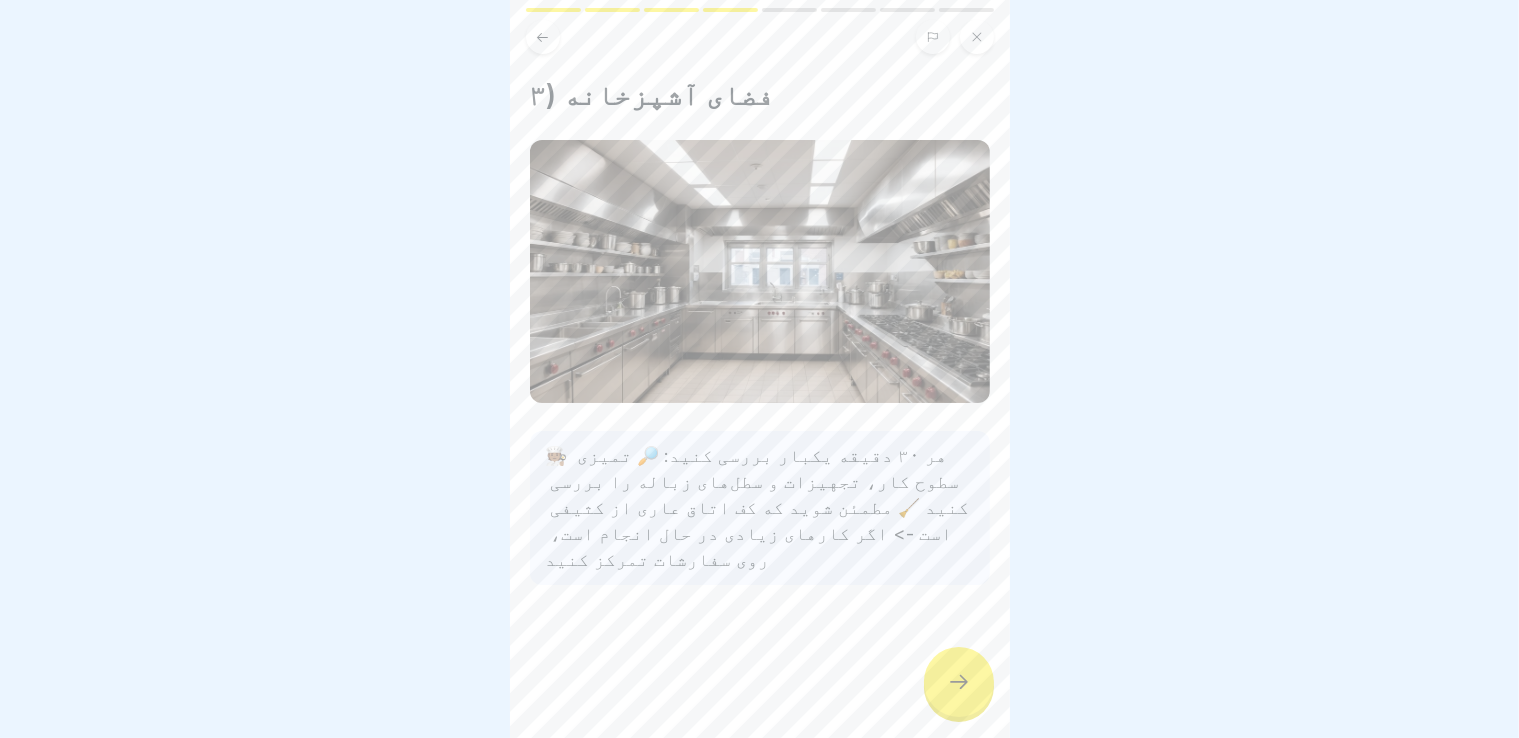 click 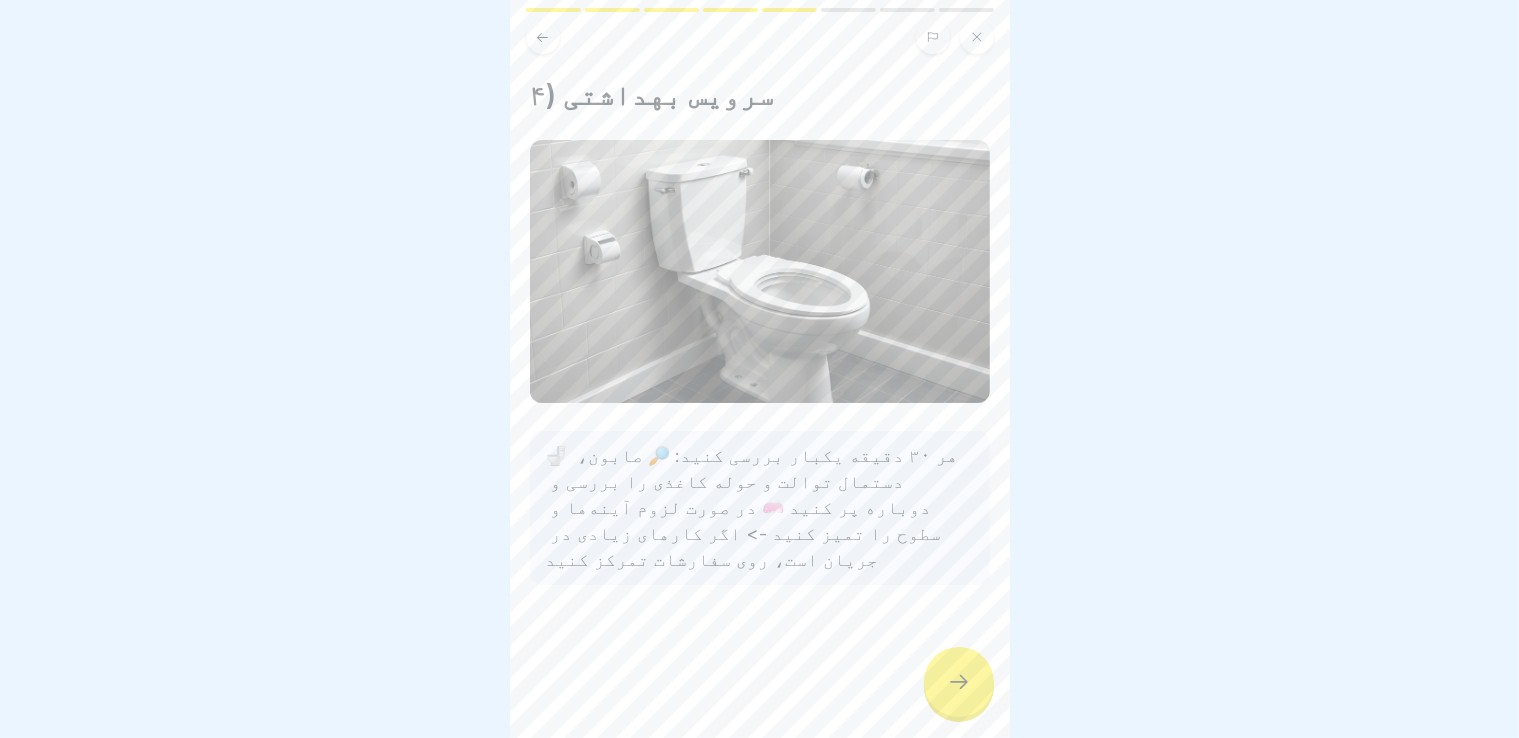 click 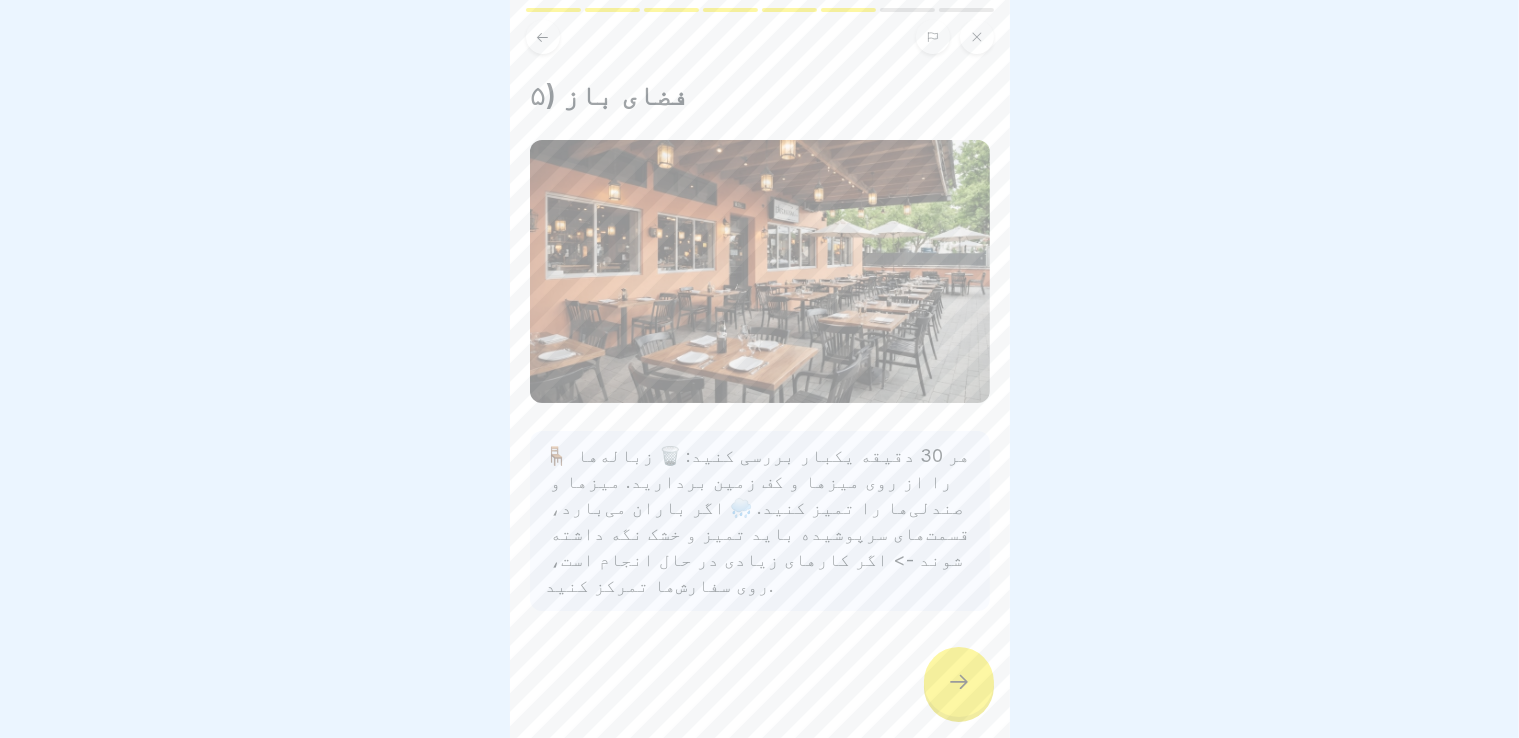 click 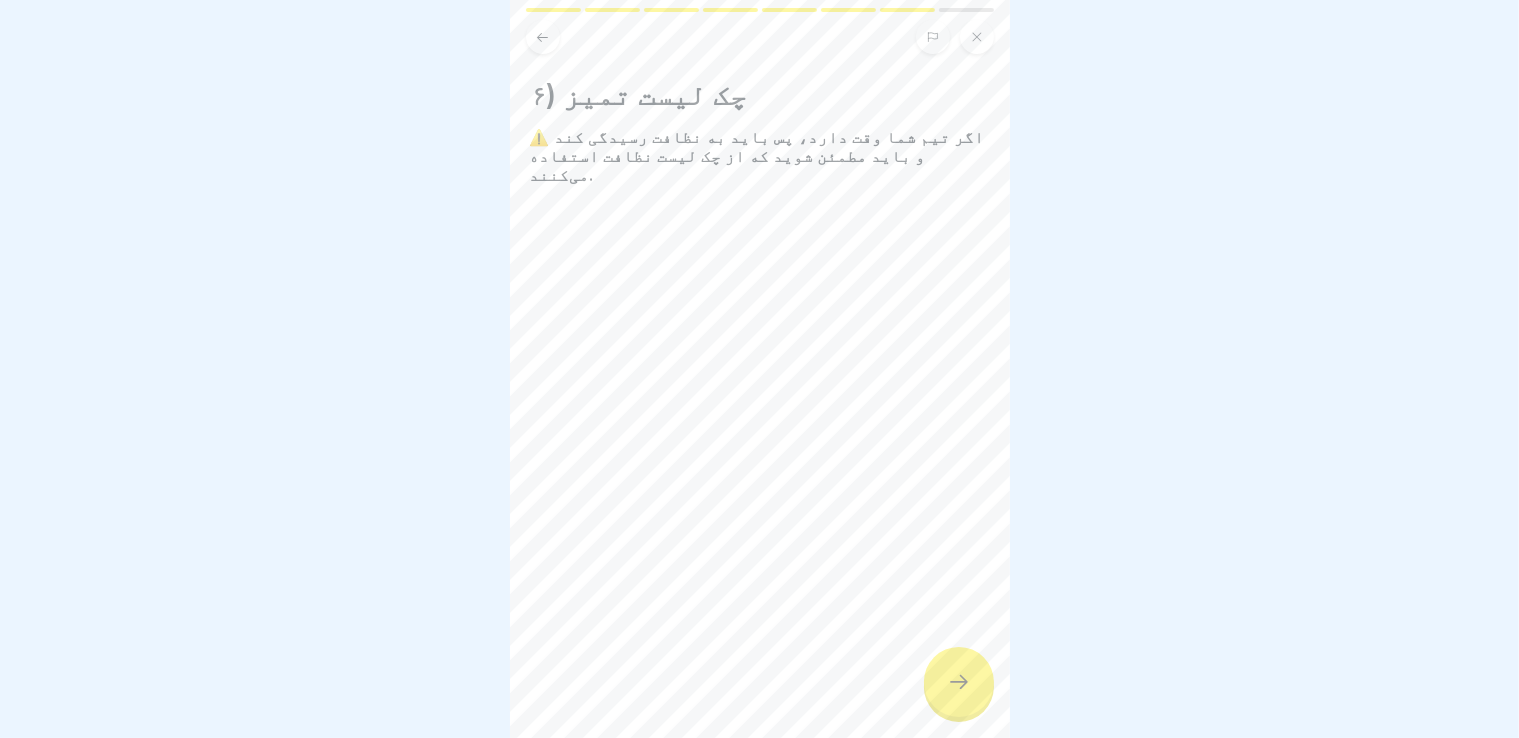click 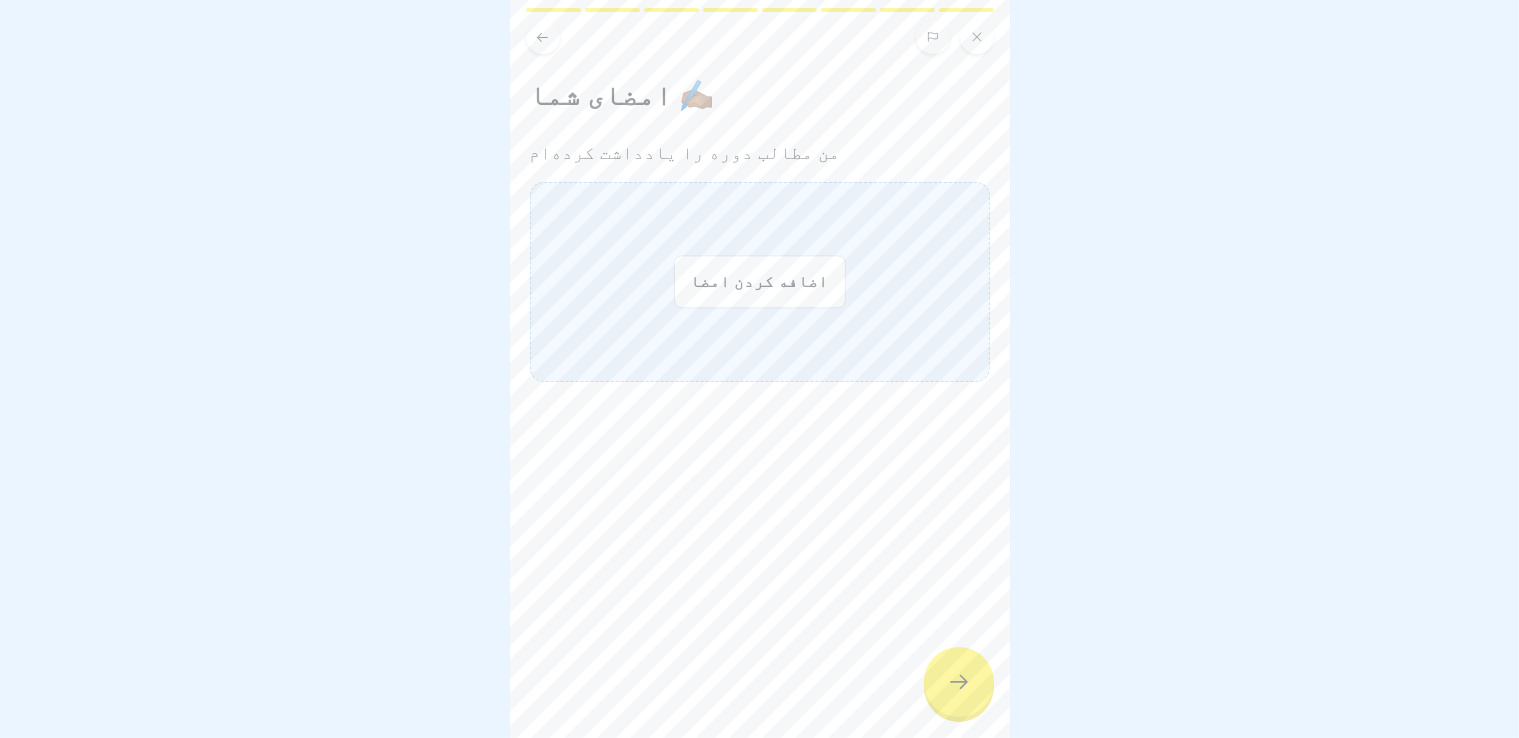 click on "اضافه کردن امضا" at bounding box center [760, 282] 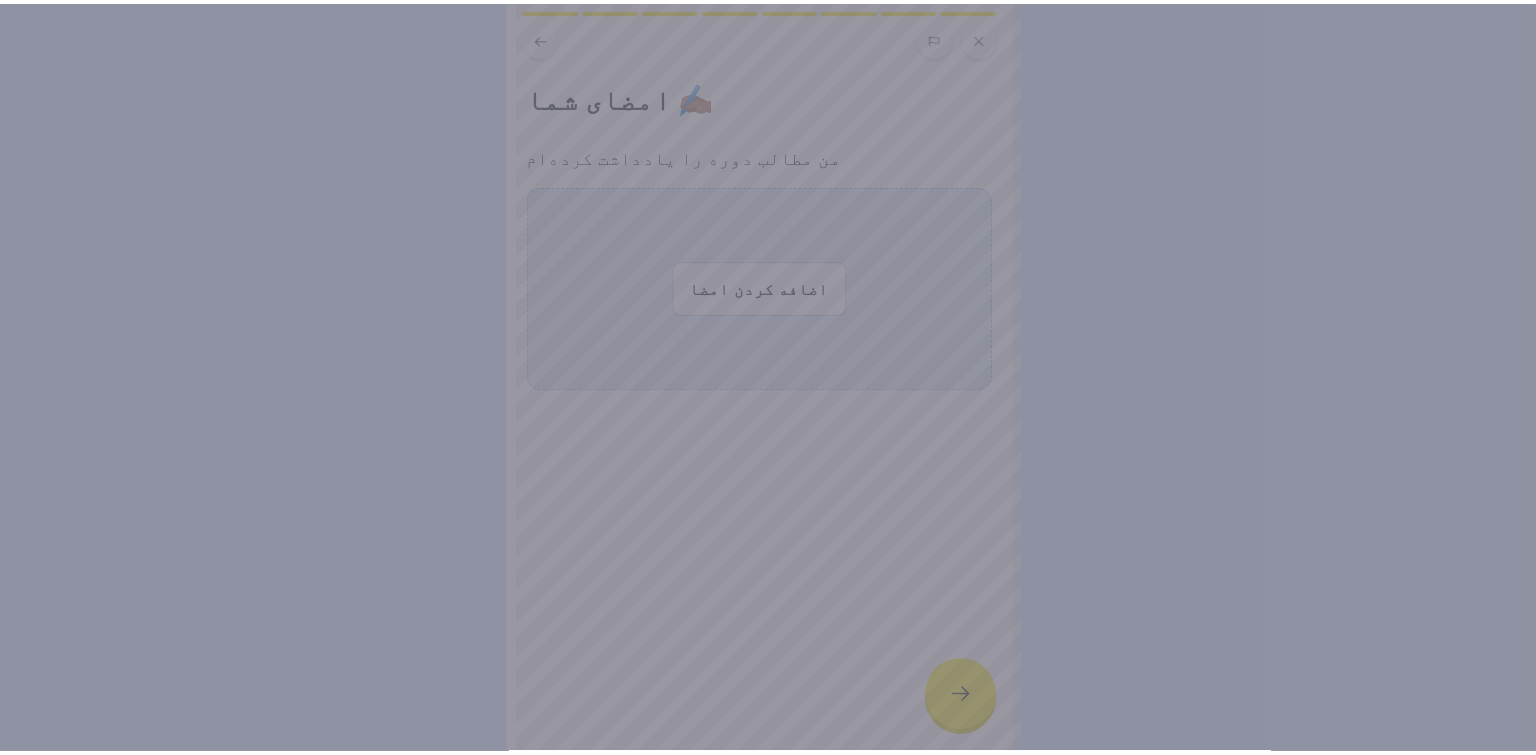 scroll, scrollTop: 0, scrollLeft: 0, axis: both 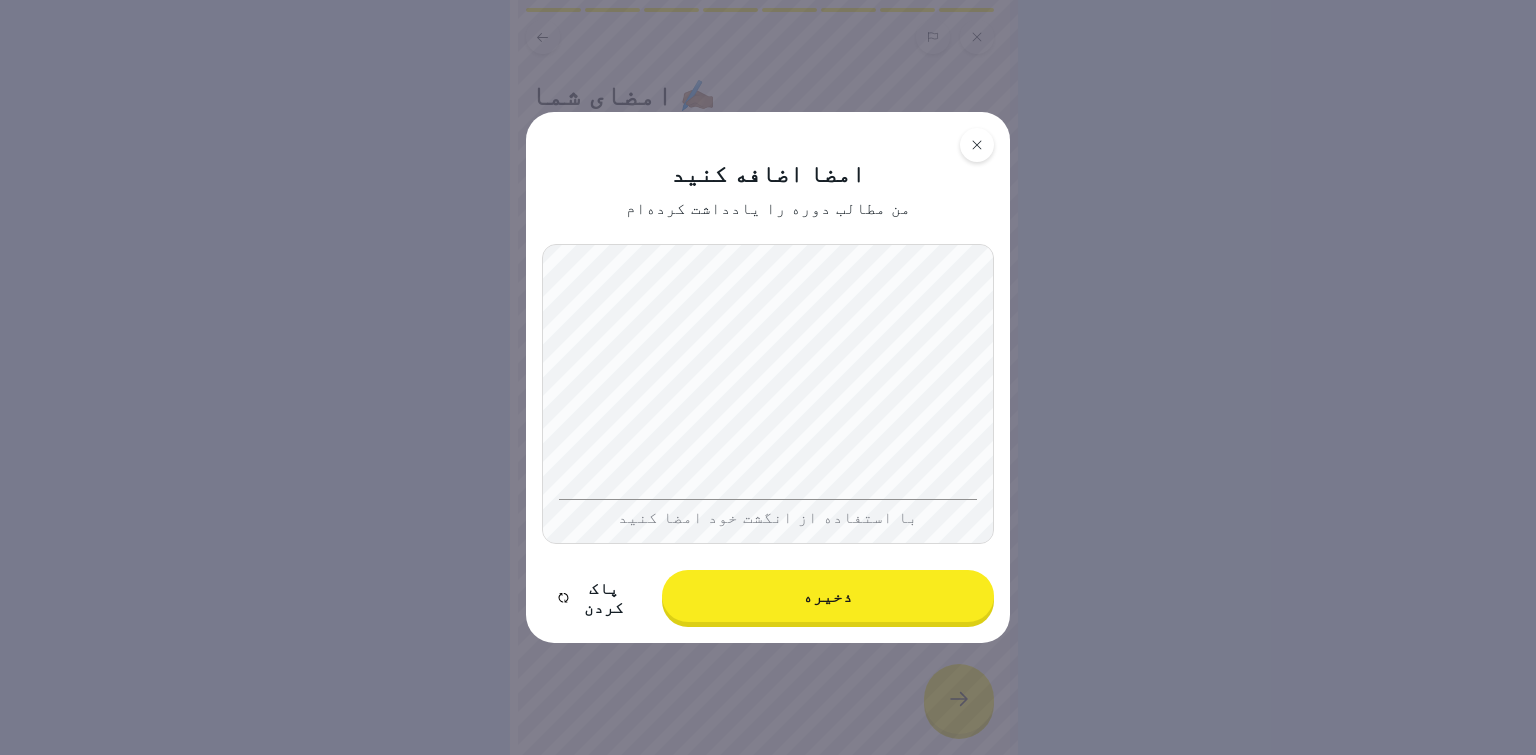 click on "ذخیره" at bounding box center [828, 596] 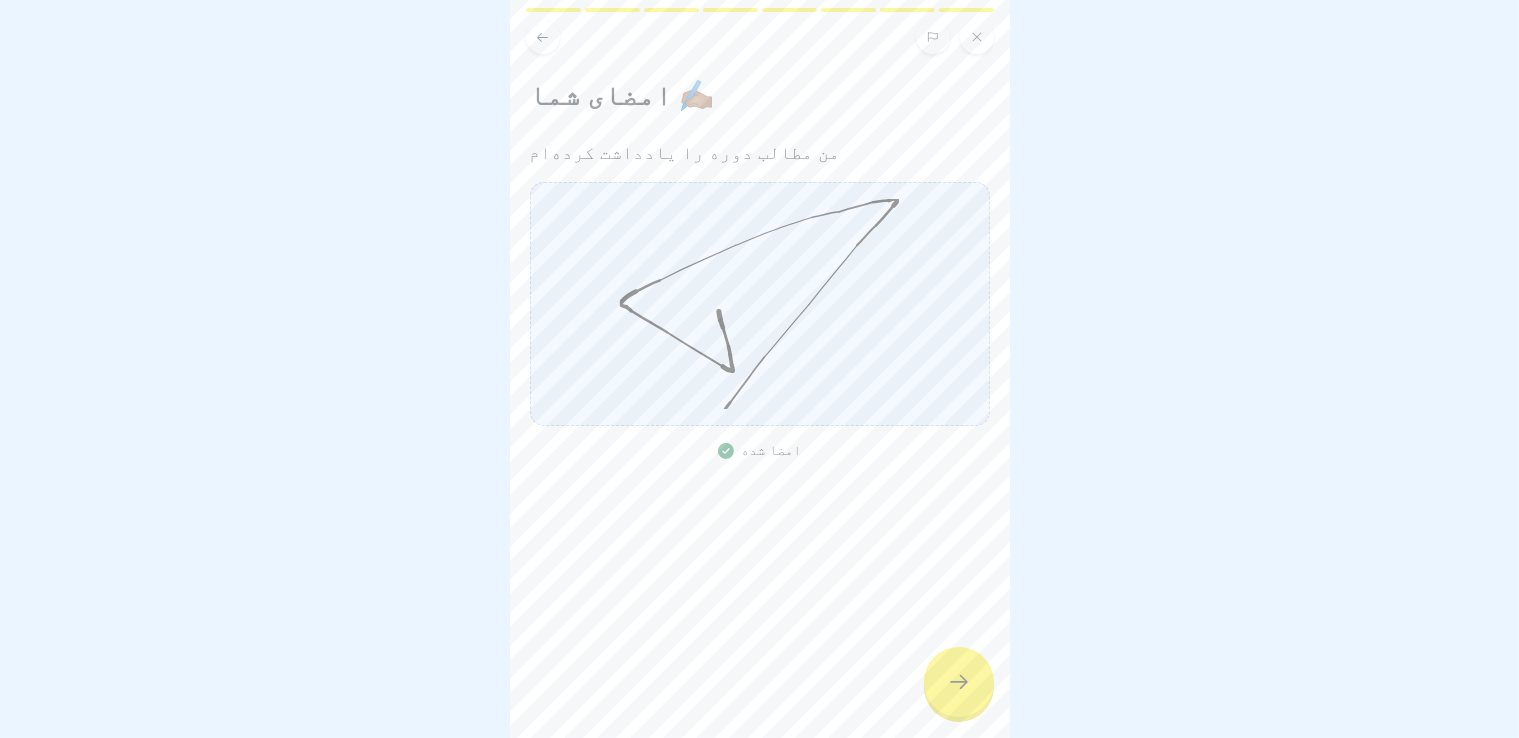 click 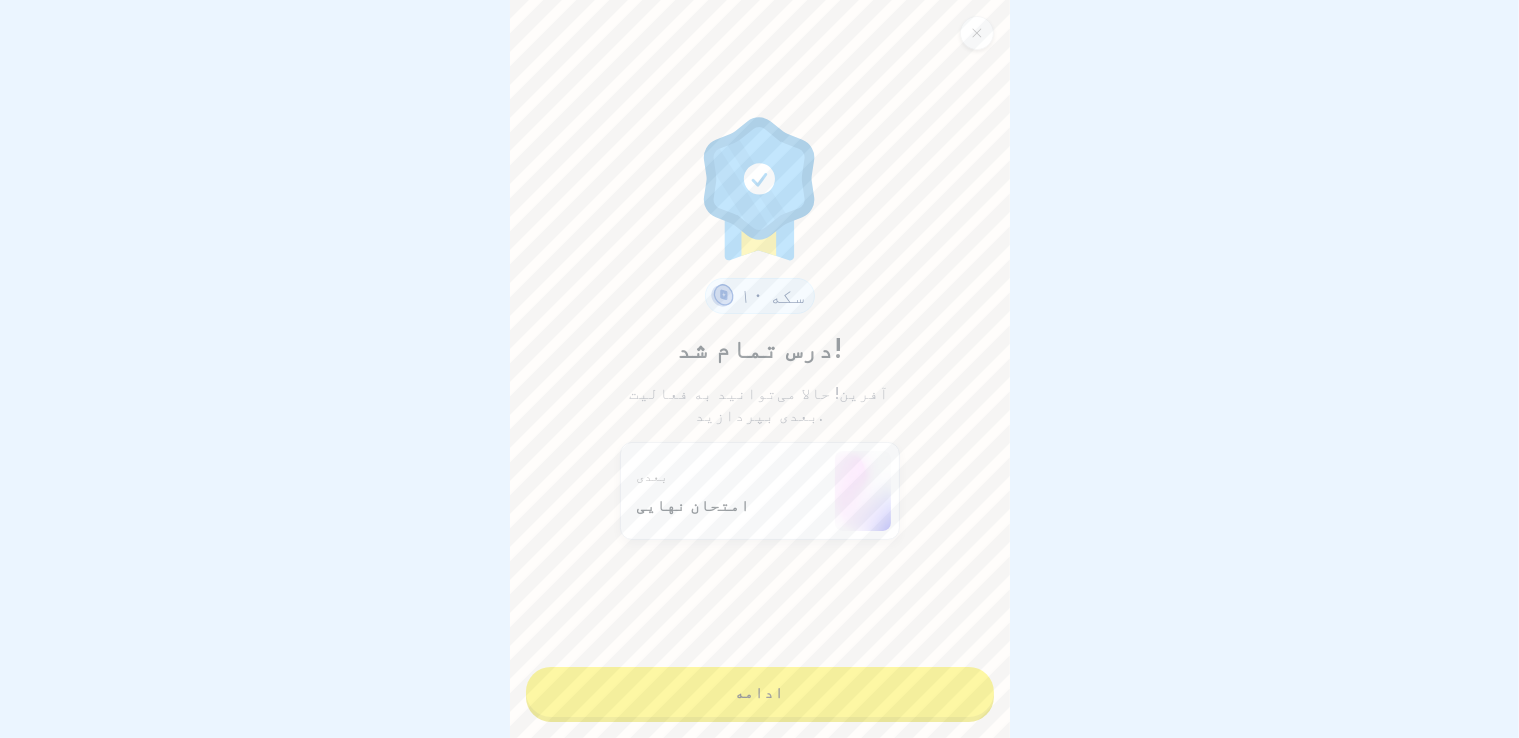click on "ادامه" at bounding box center (760, 692) 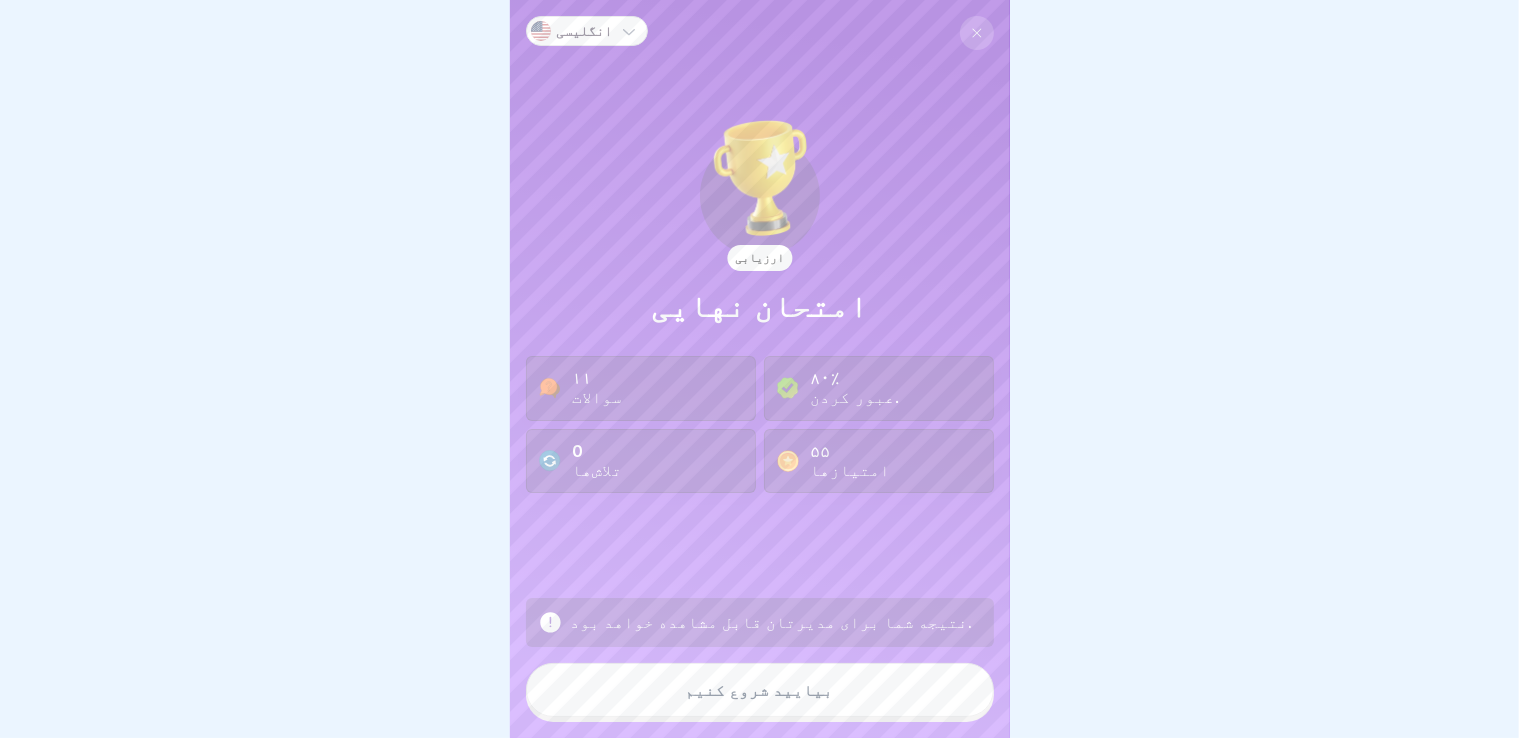 click on "بیایید شروع کنیم" at bounding box center (760, 690) 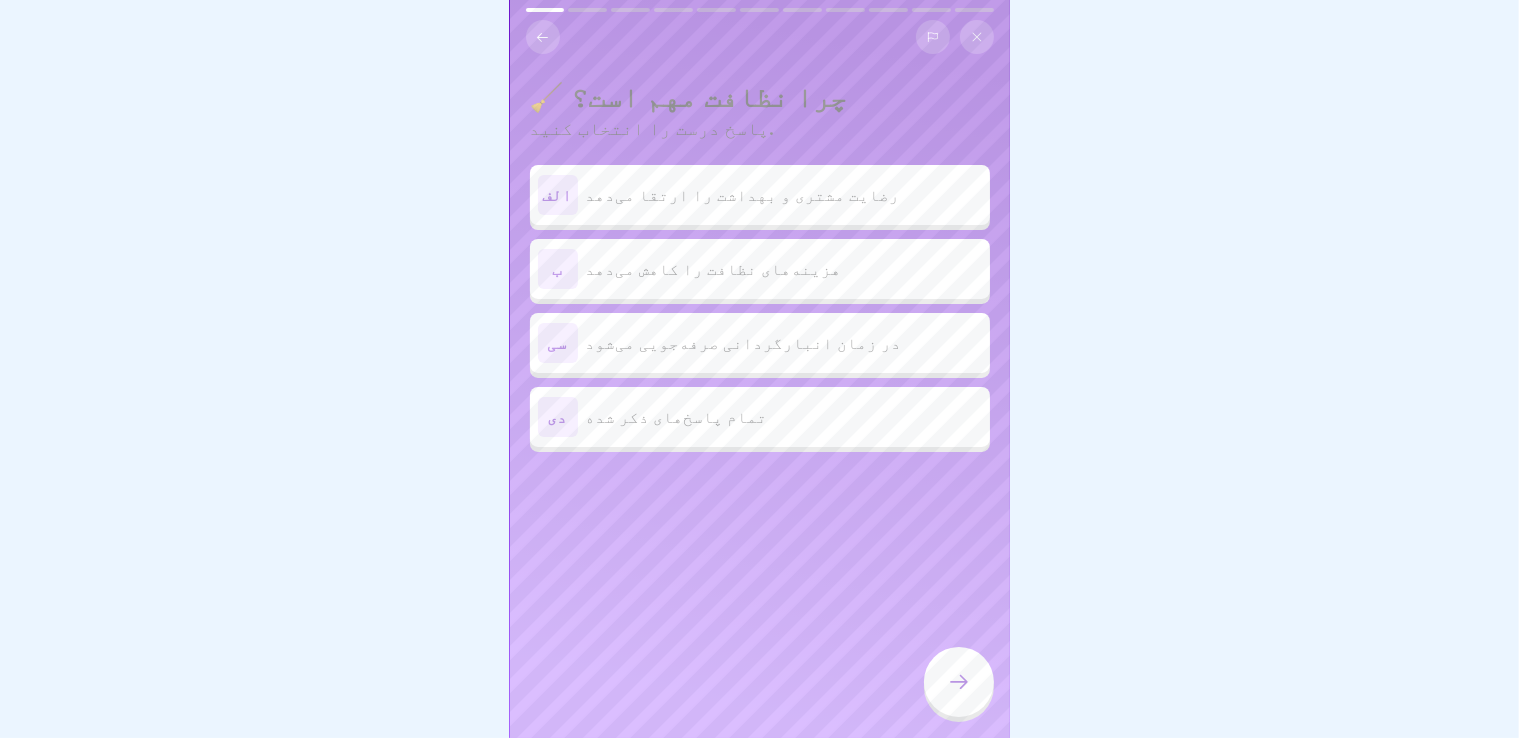 click on "رضایت مشتری و بهداشت را ارتقا می‌دهد" at bounding box center [743, 195] 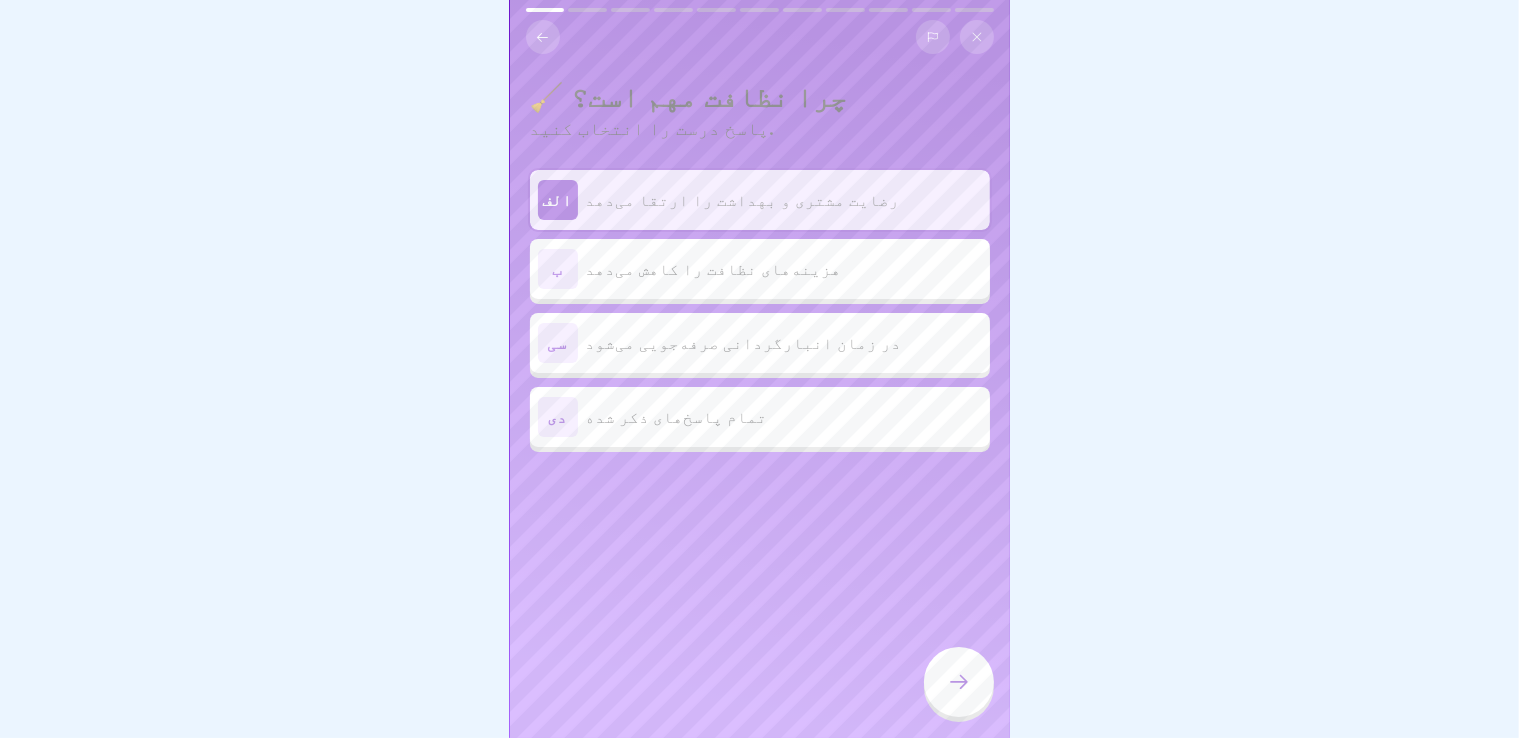 click at bounding box center (959, 684) 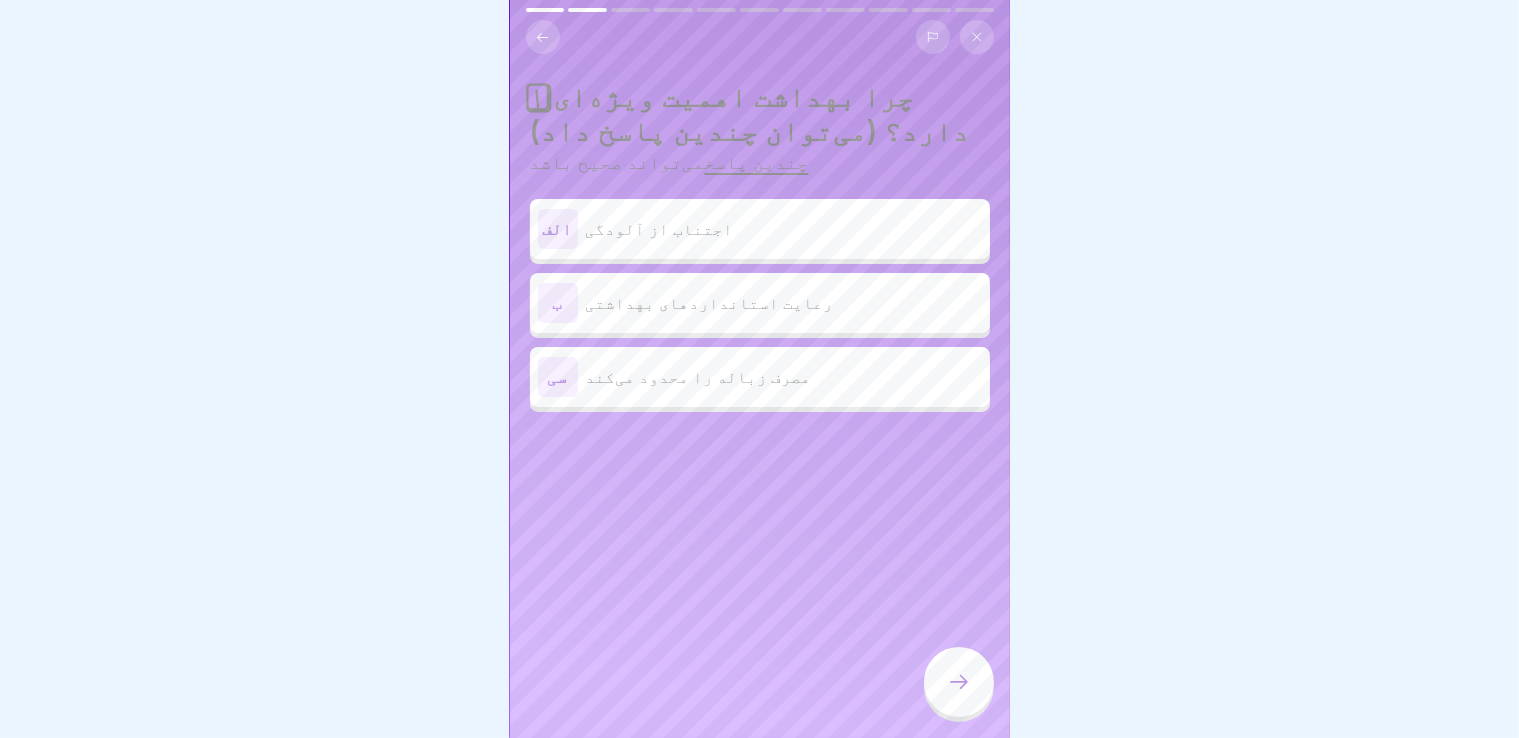 click on "اجتناب از آلودگی" at bounding box center [784, 229] 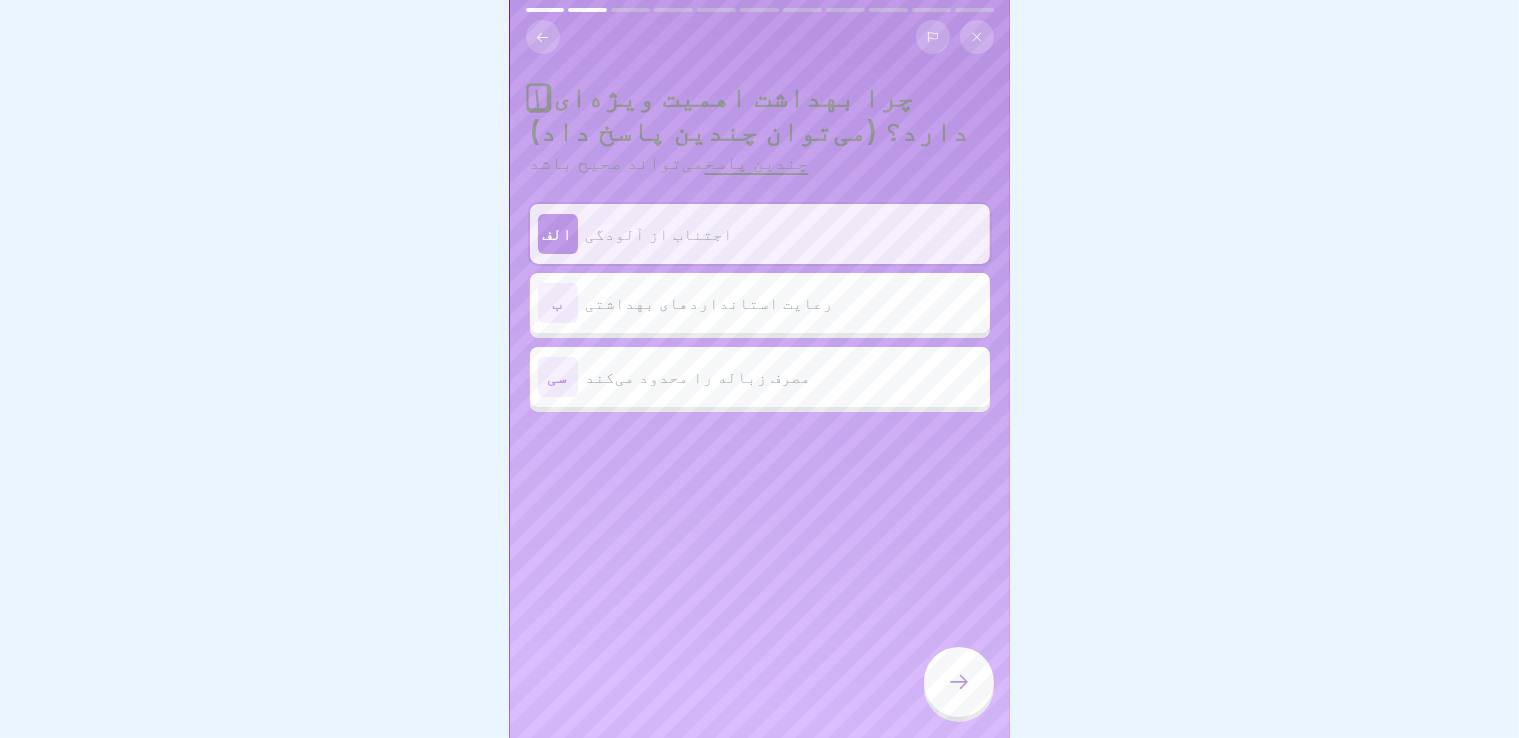 click on "رعایت استانداردهای بهداشتی" at bounding box center [784, 303] 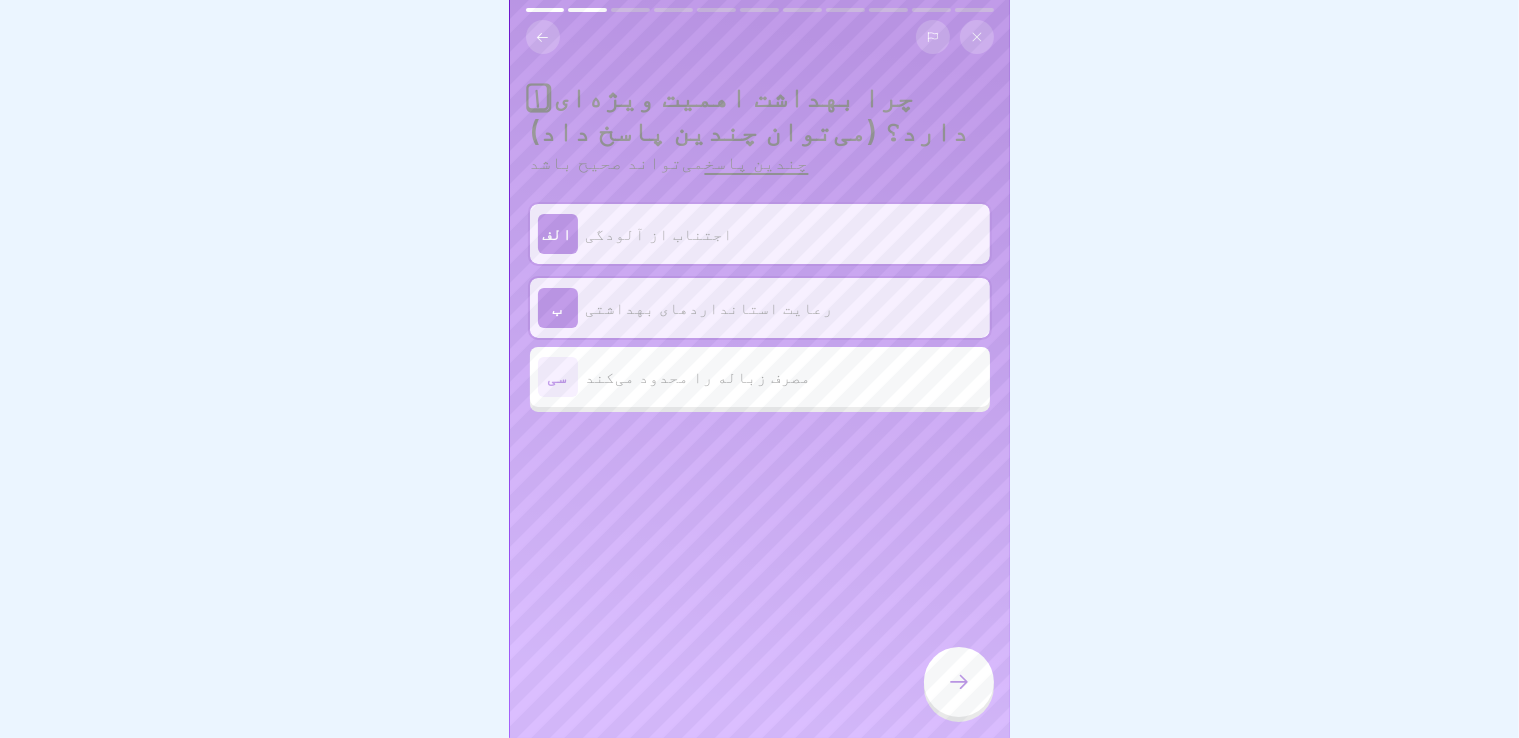 click at bounding box center [959, 682] 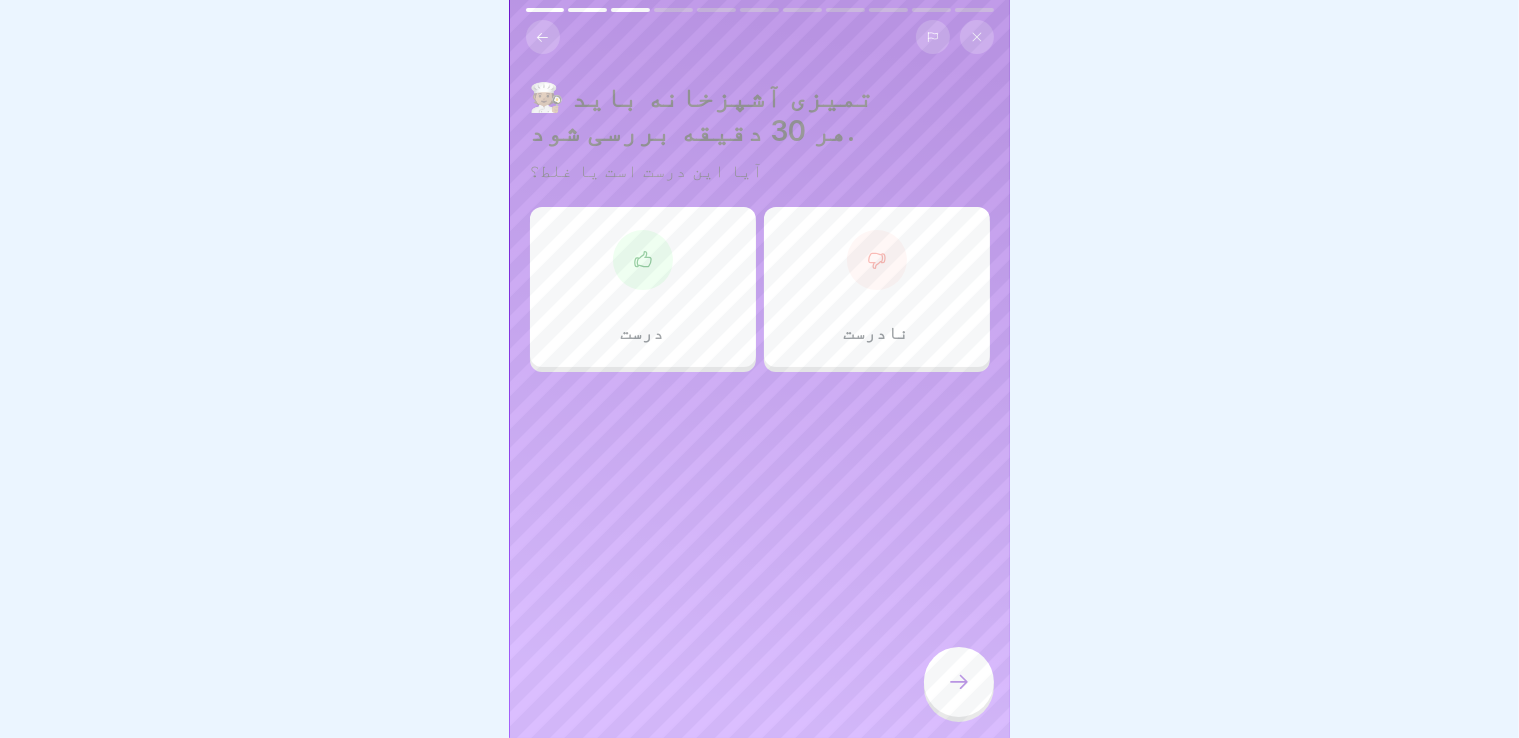 click on "درست" at bounding box center (643, 287) 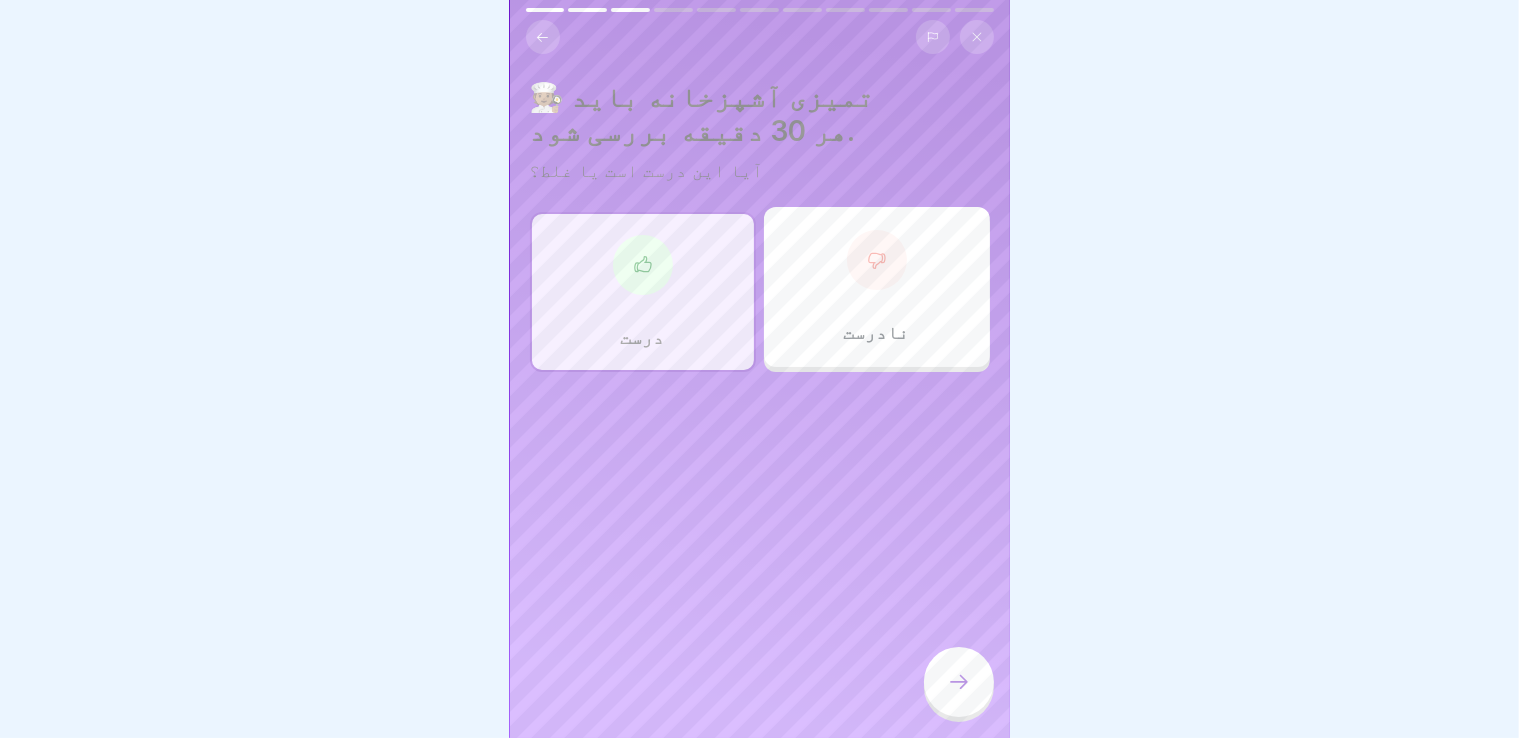 click at bounding box center (959, 682) 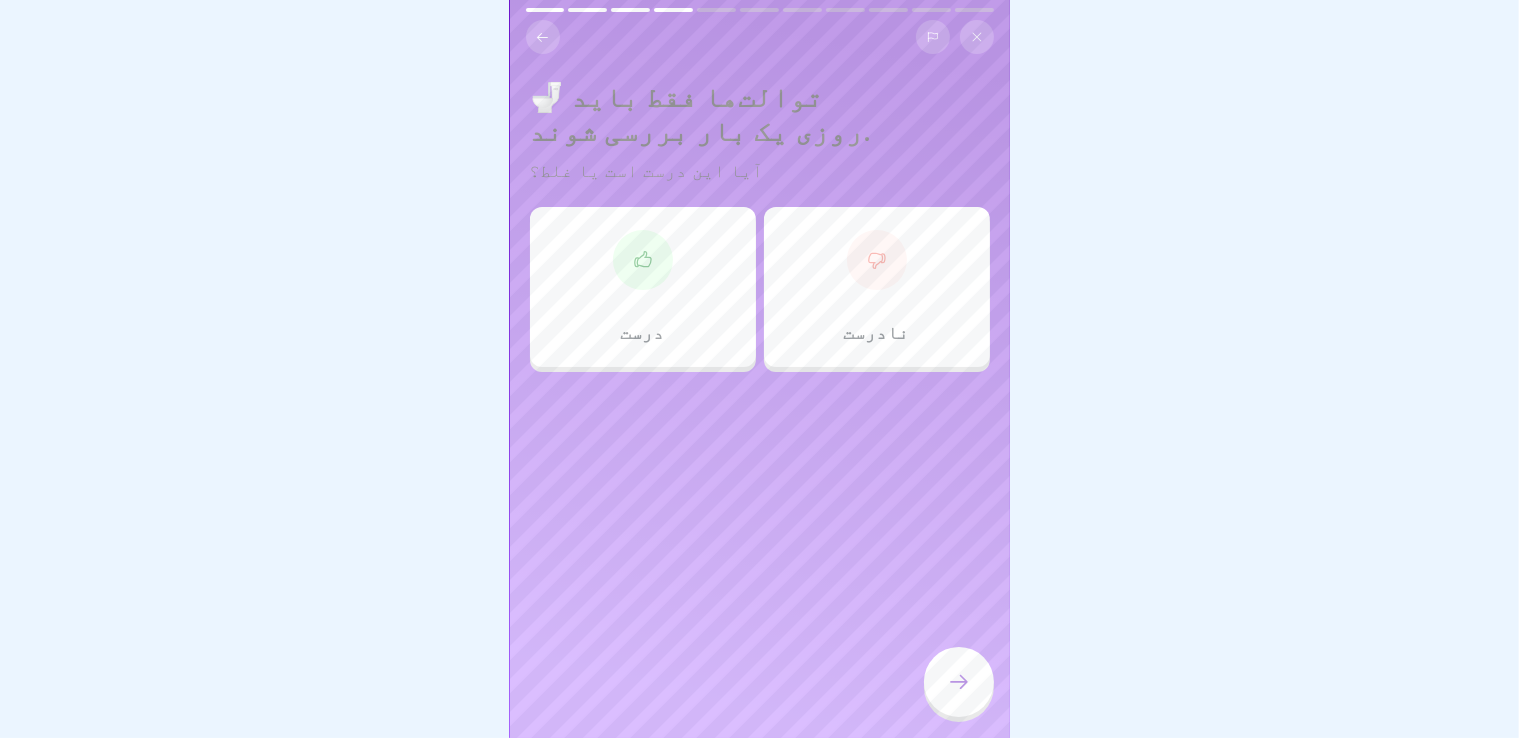 click on "نادرست" at bounding box center [877, 332] 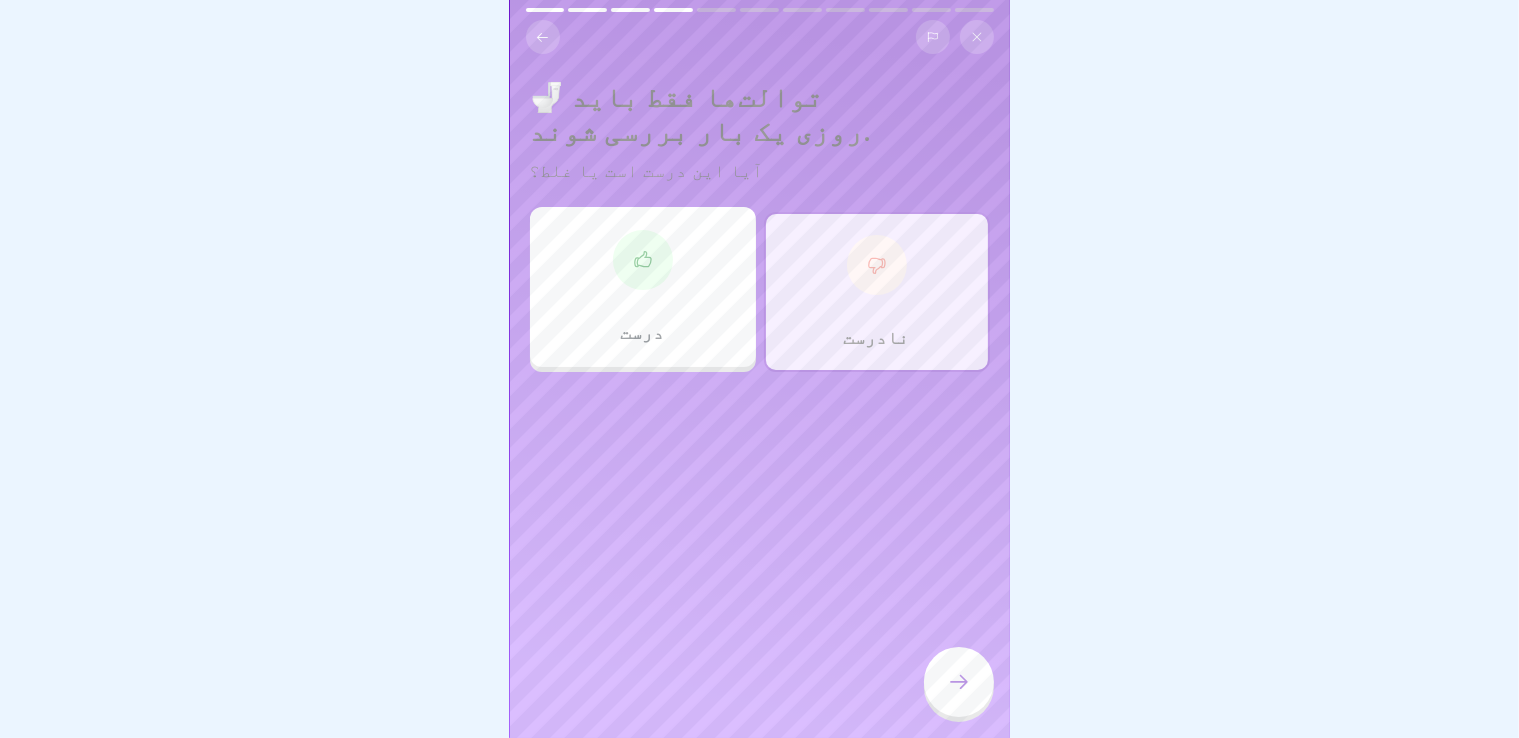 click at bounding box center [959, 682] 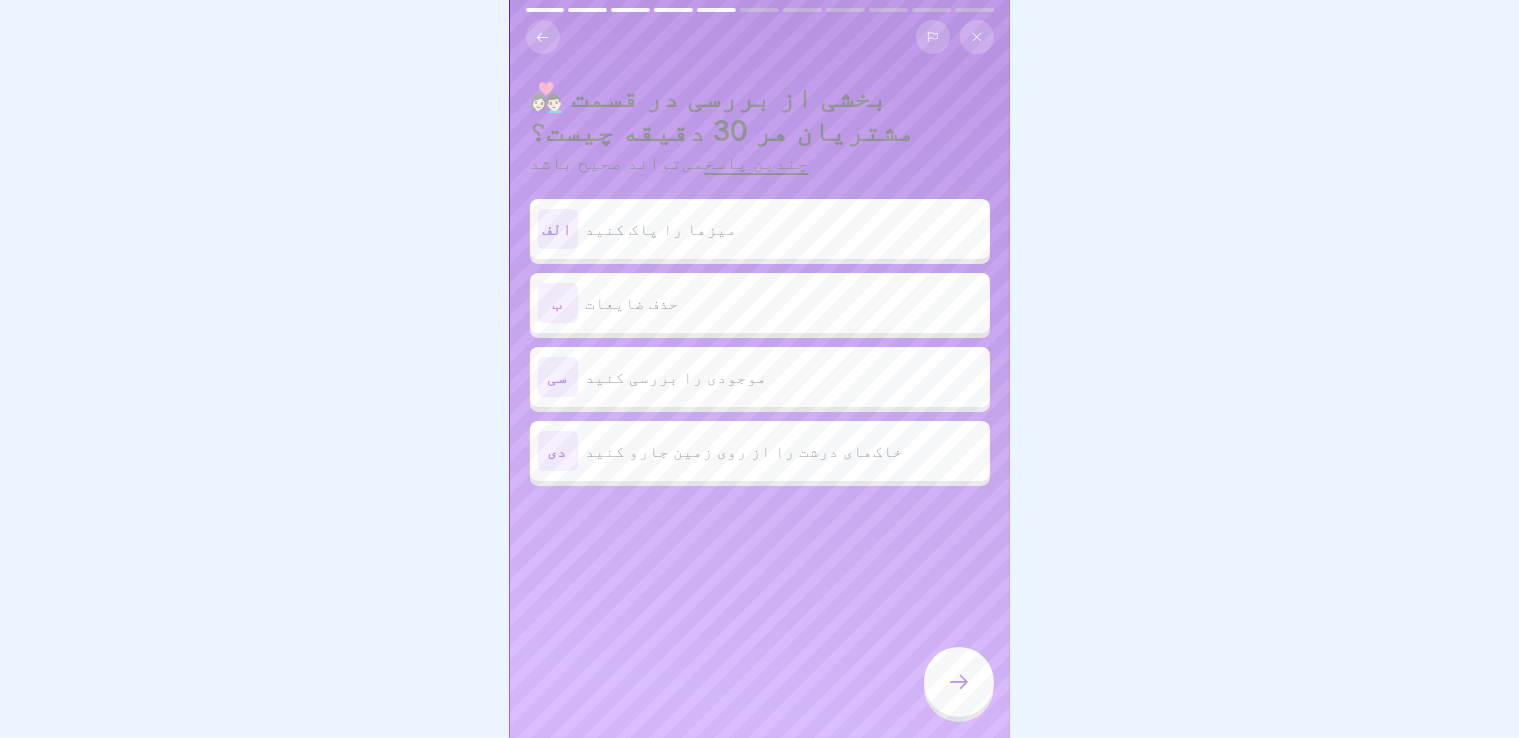 click on "میزها را پاک کنید" at bounding box center (784, 229) 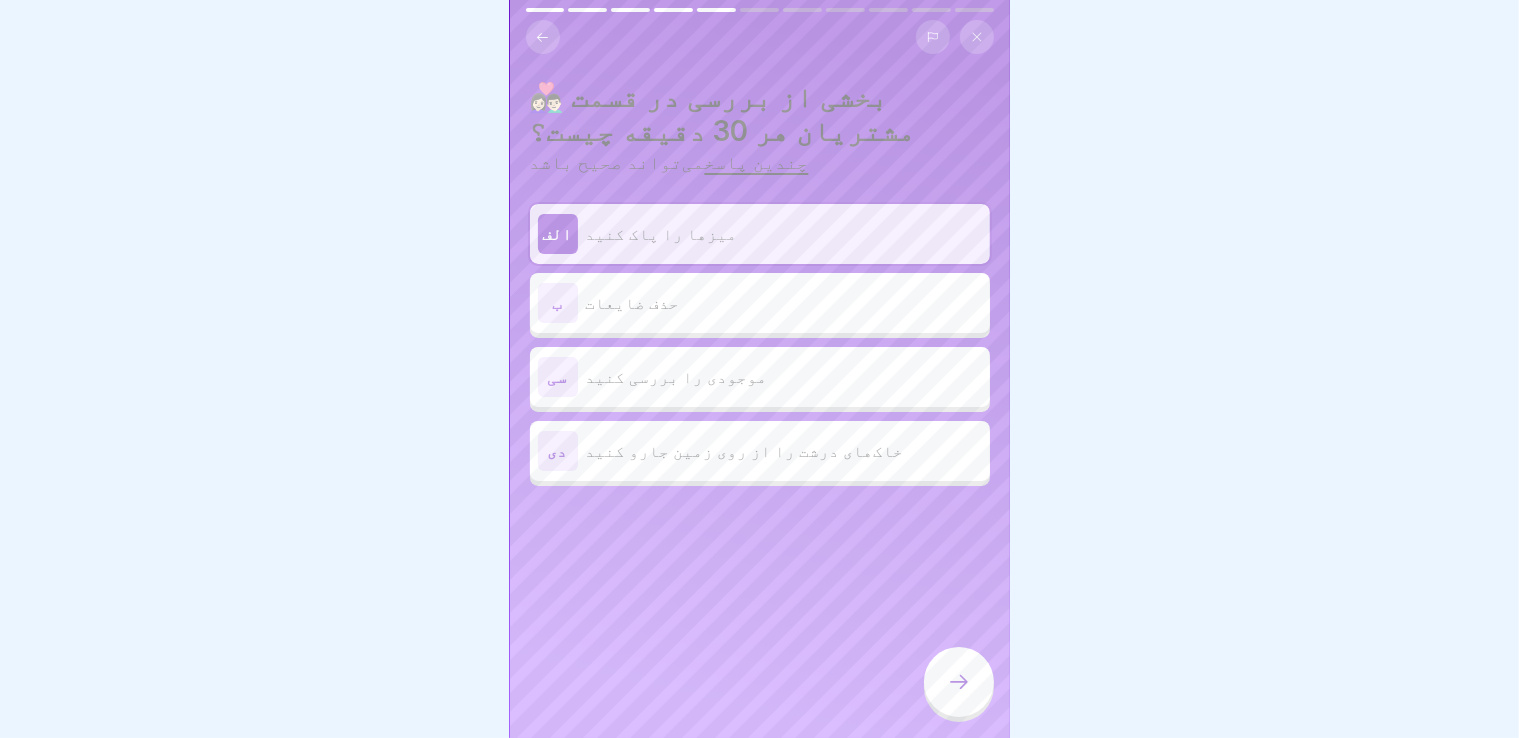 click on "خاک‌های درشت را از روی زمین جارو کنید" at bounding box center (745, 451) 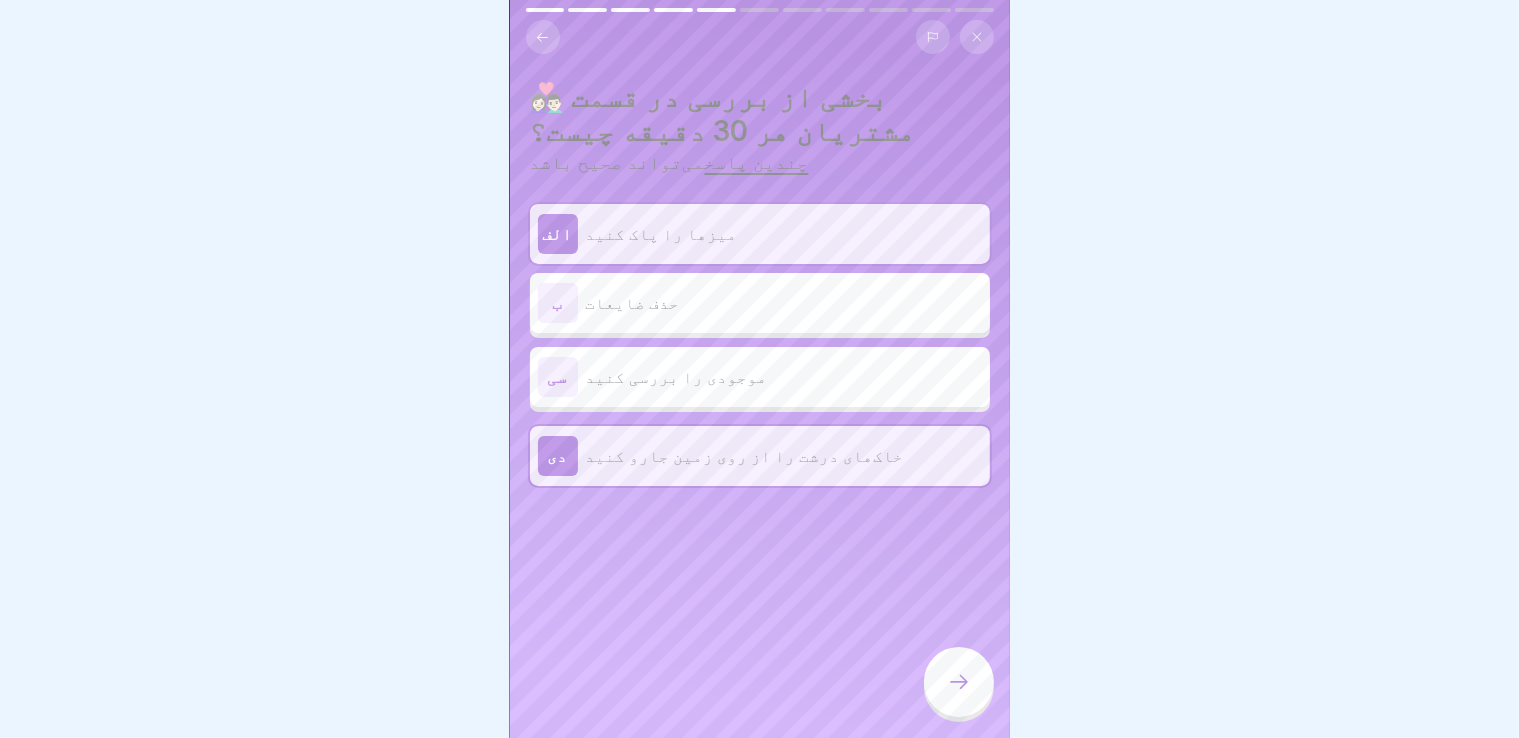 click 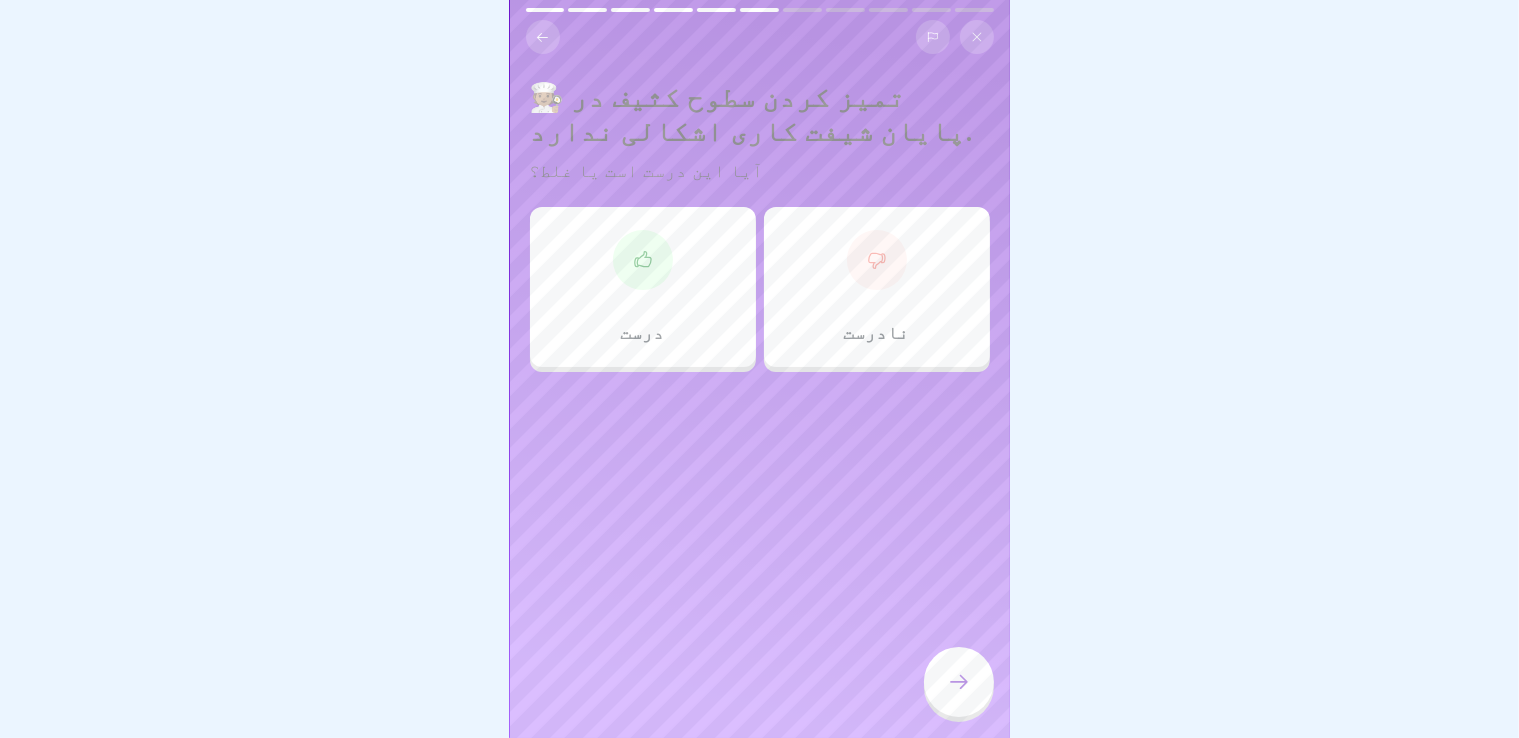 click at bounding box center (877, 260) 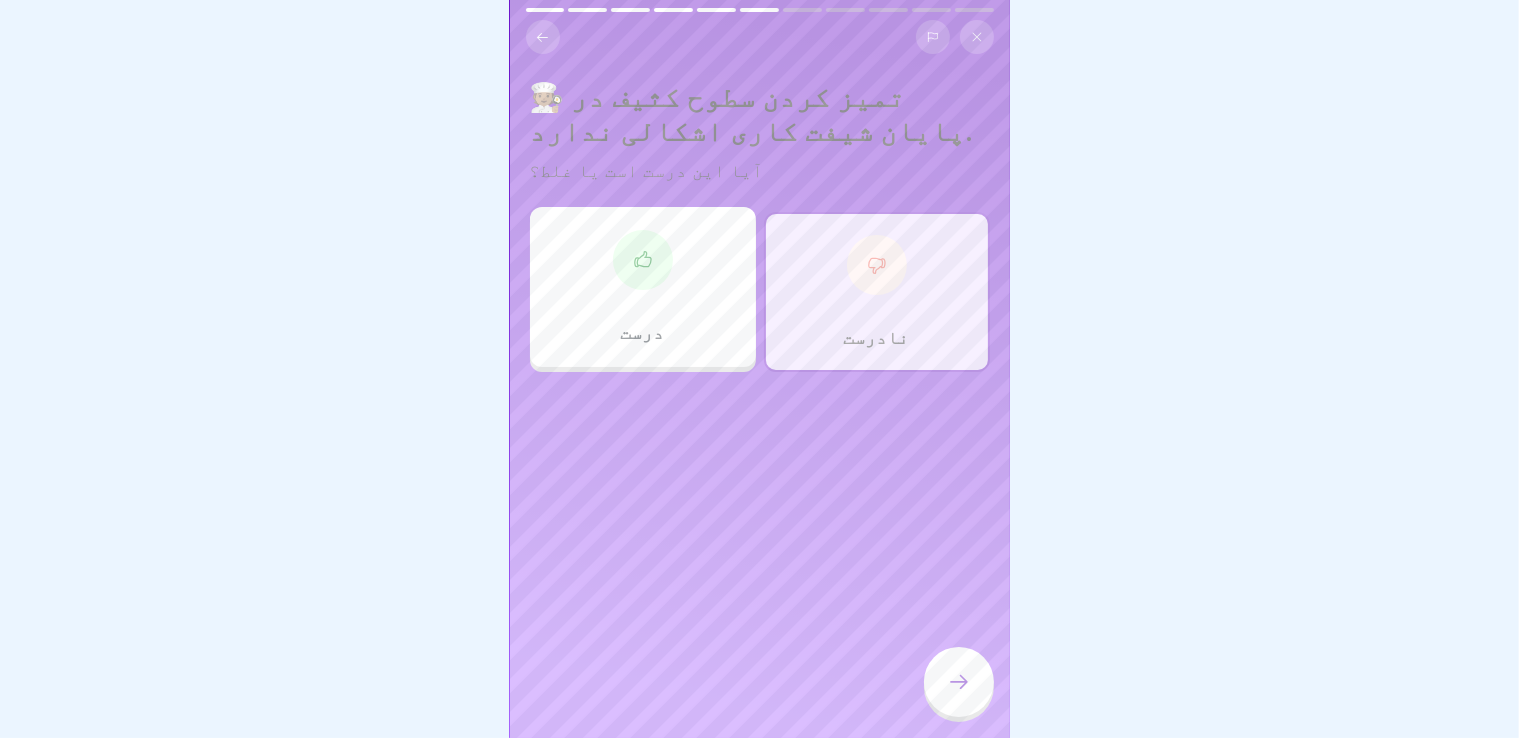 click at bounding box center [959, 682] 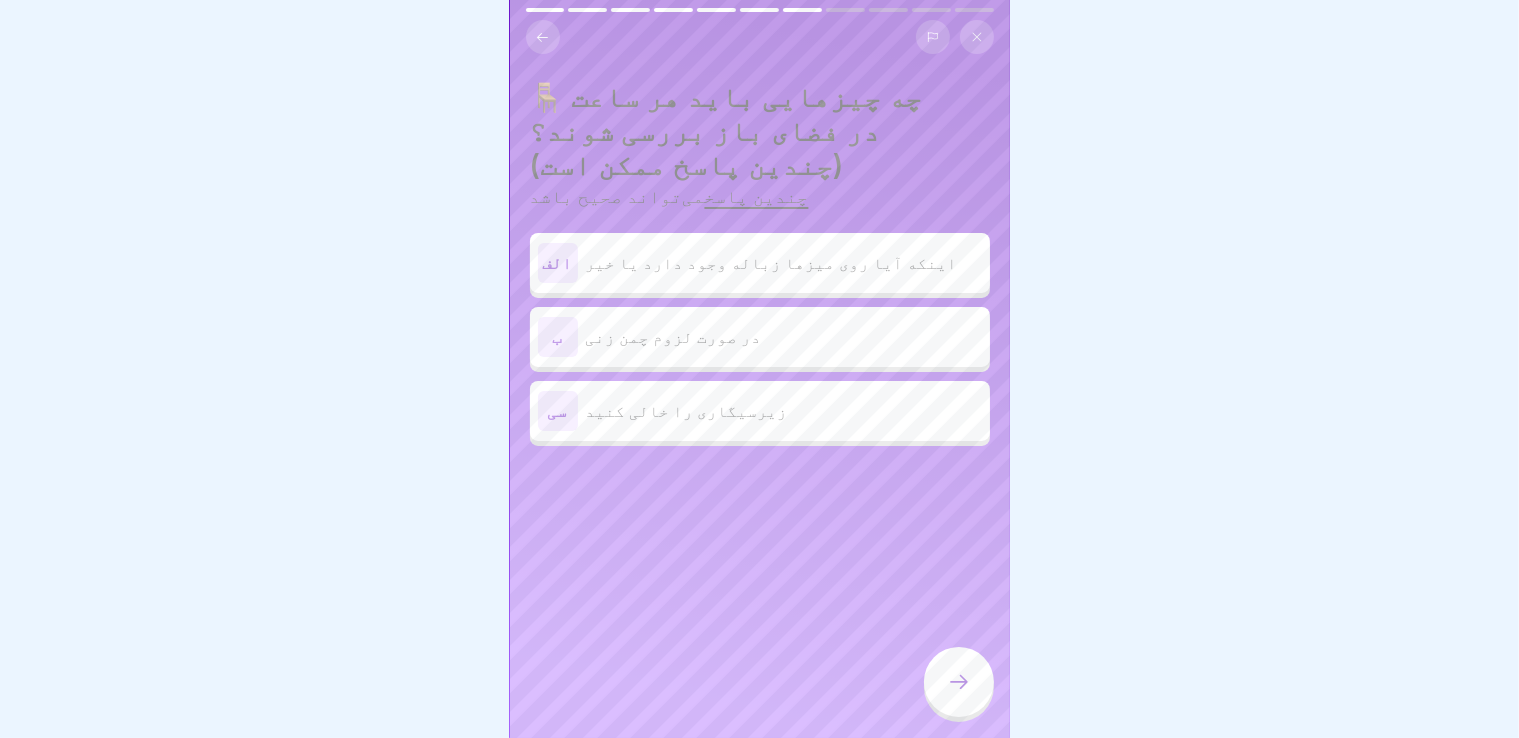 click on "الف اینکه آیا روی میزها زباله وجود دارد یا خیر" at bounding box center (760, 263) 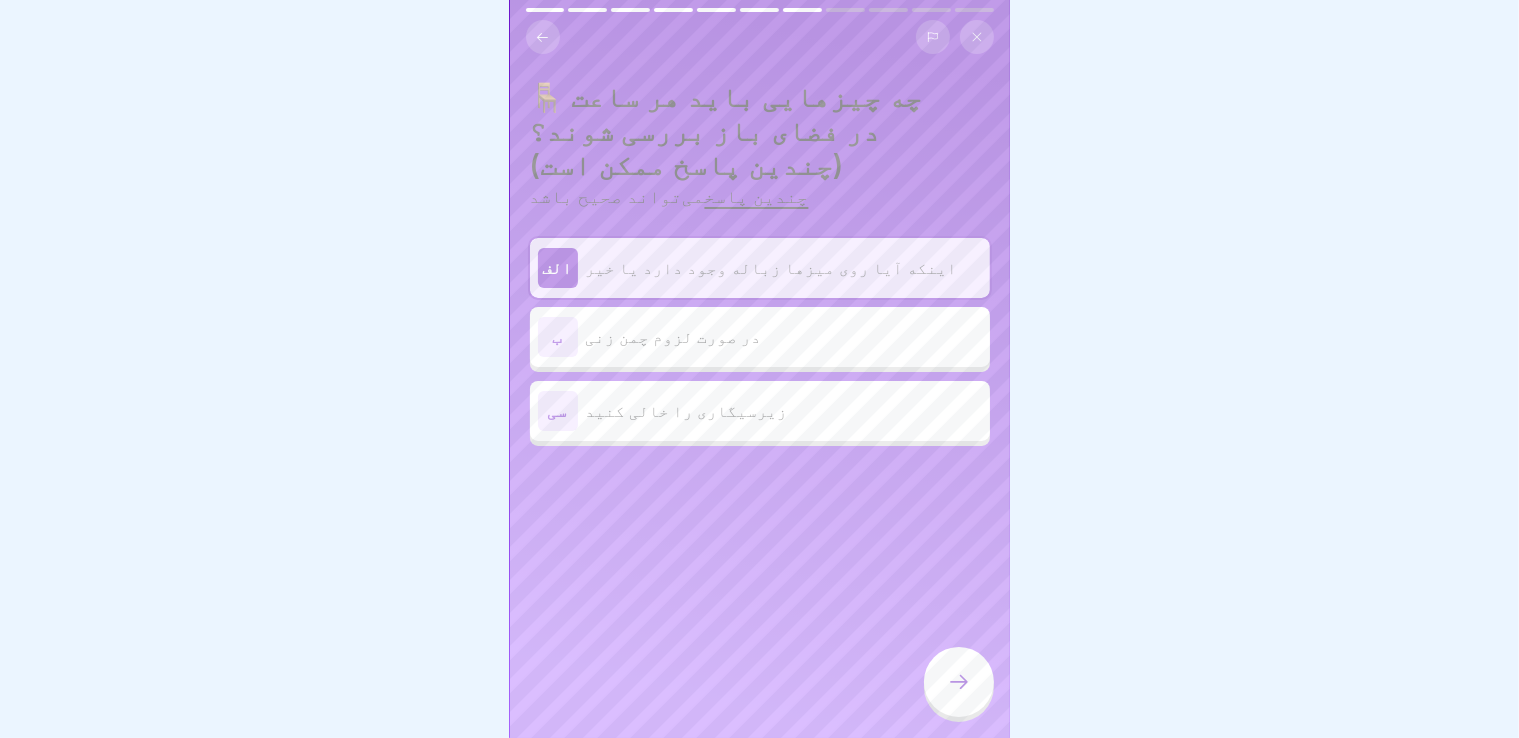 click 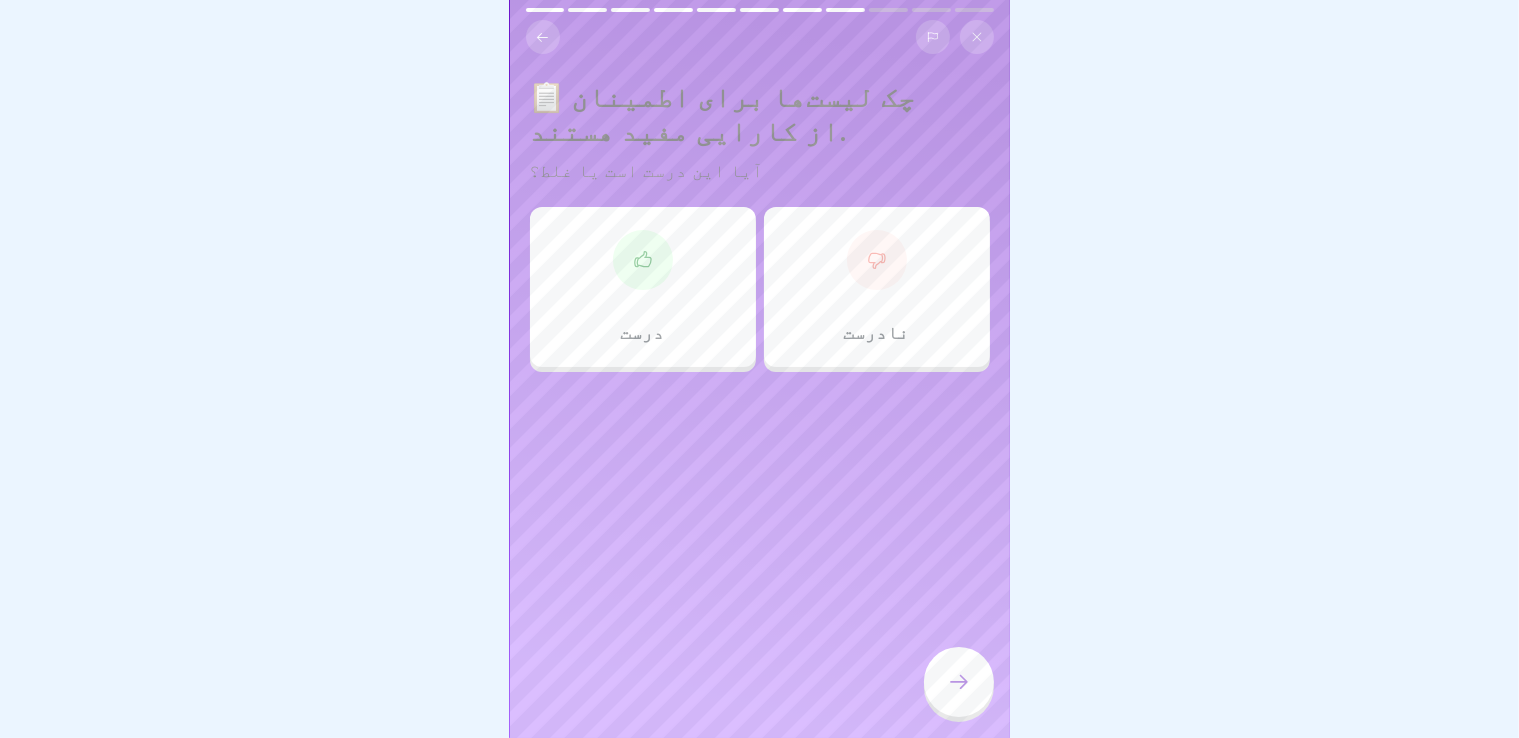 click on "درست" at bounding box center (643, 287) 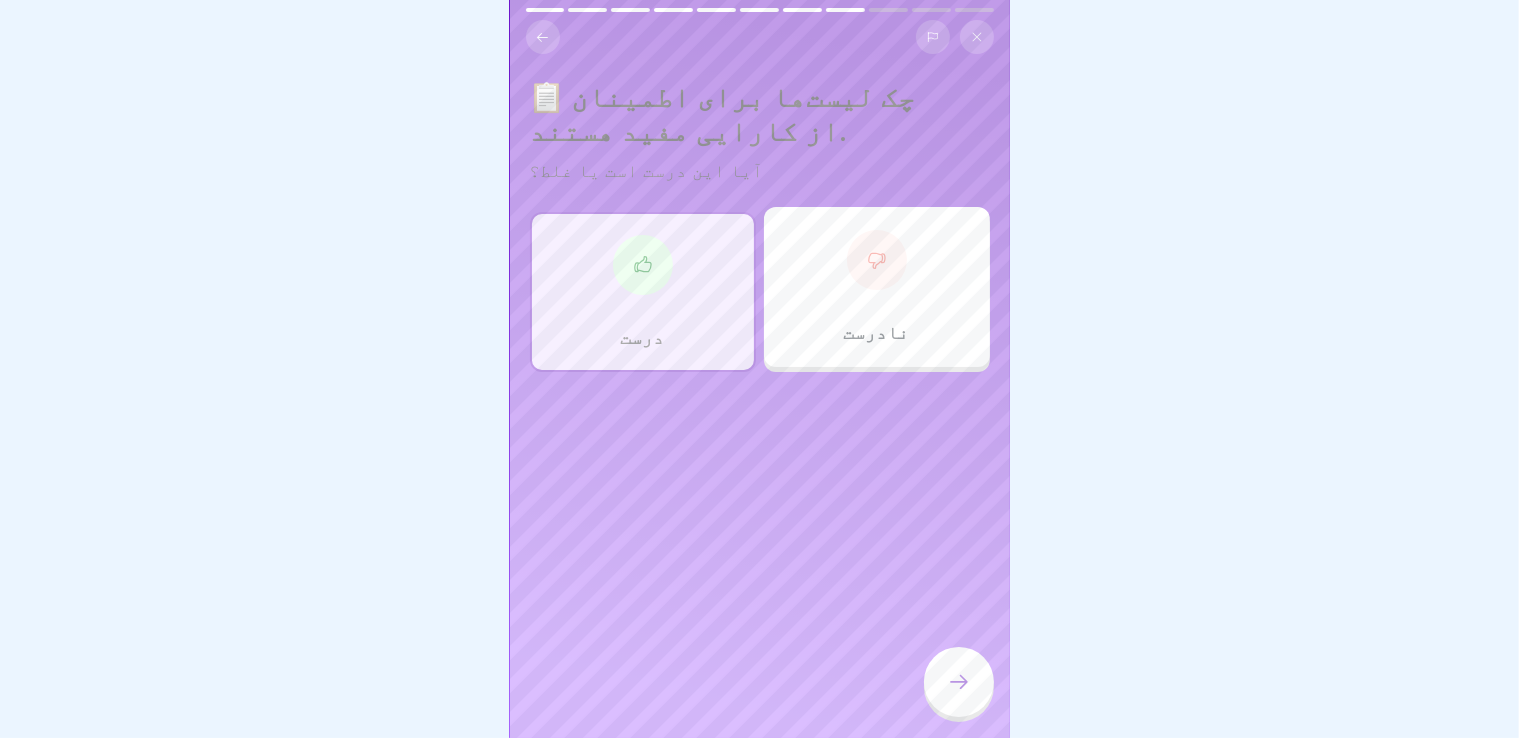 click at bounding box center [959, 682] 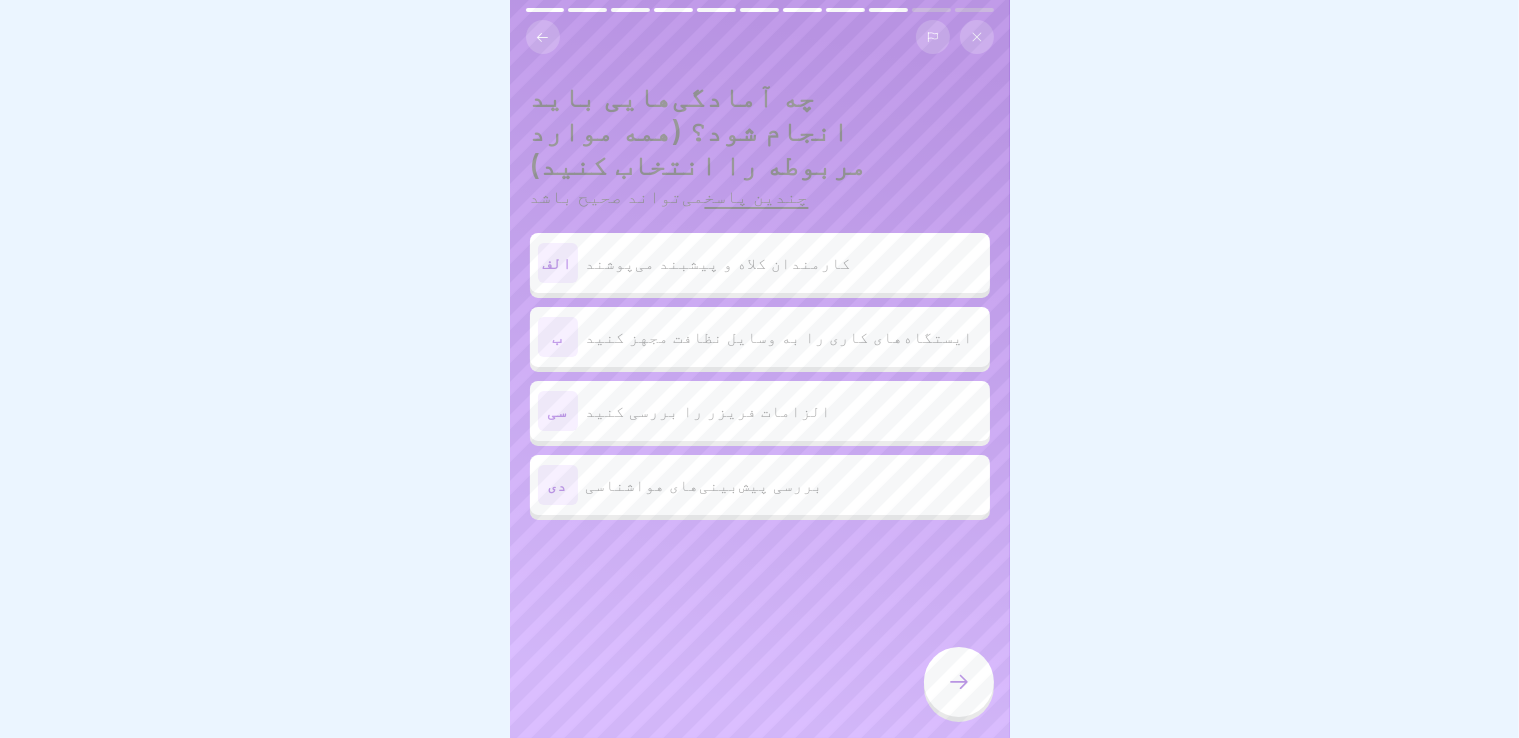 click on "الف کارمندان کلاه و پیشبند می‌پوشند" at bounding box center (760, 263) 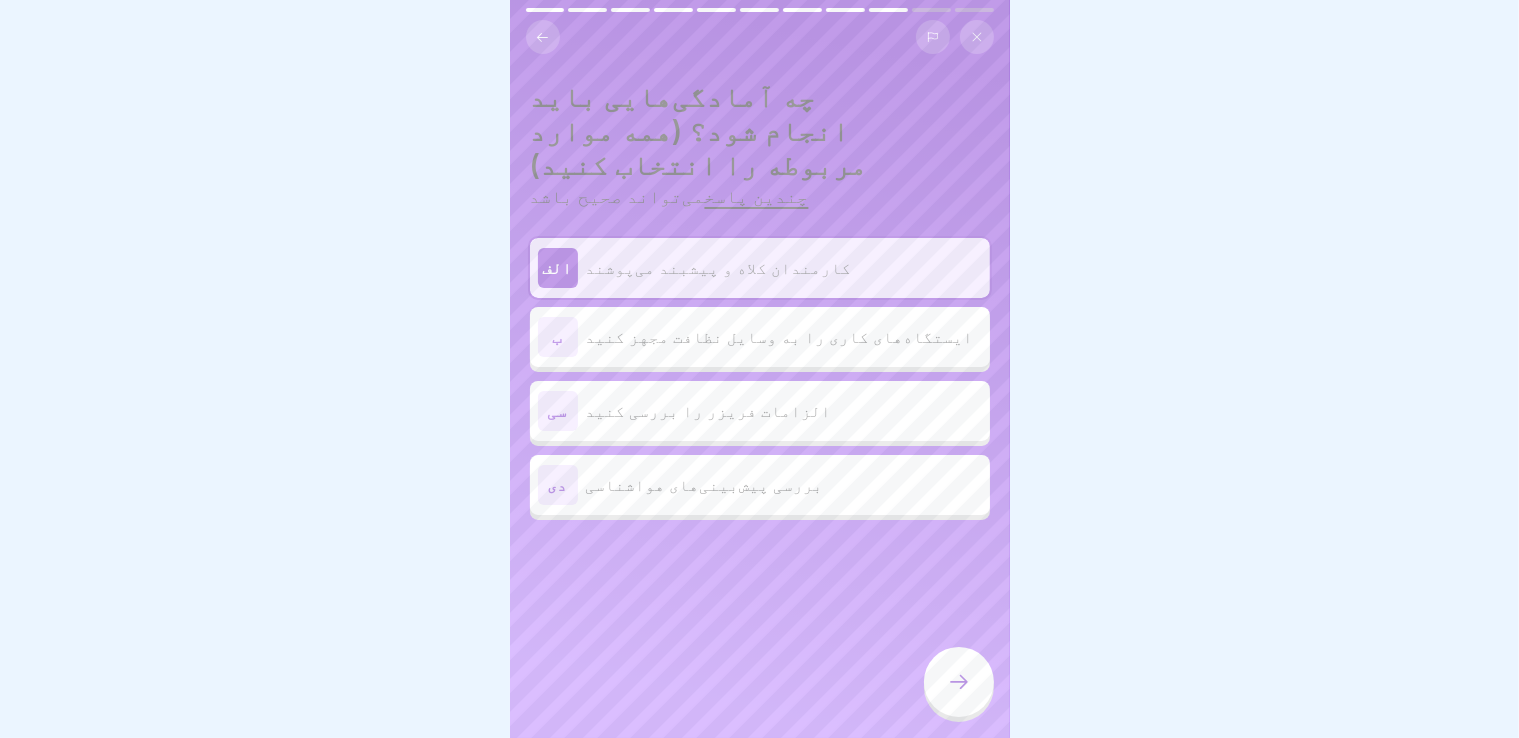 click on "ایستگاه‌های کاری را به وسایل نظافت مجهز کنید" at bounding box center [780, 337] 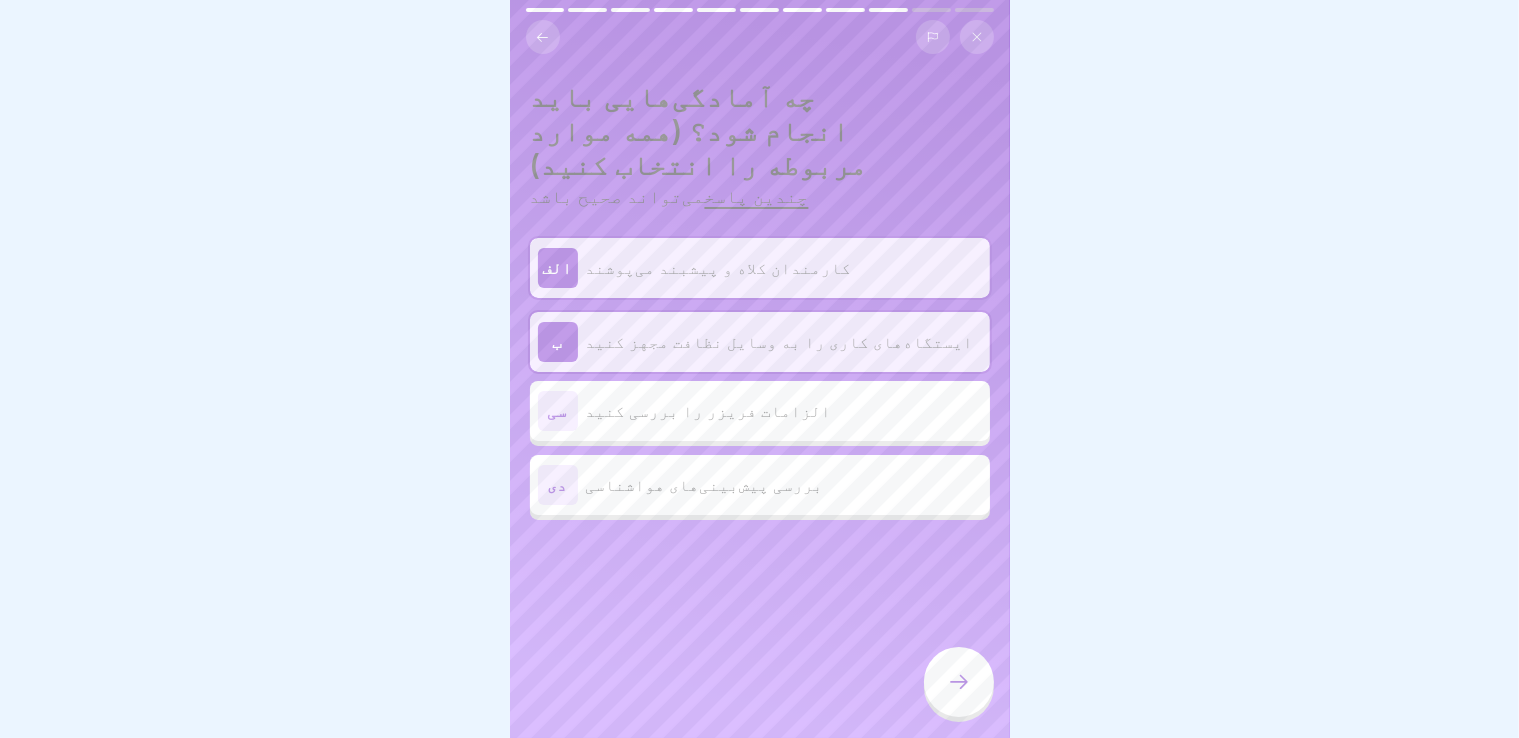 click 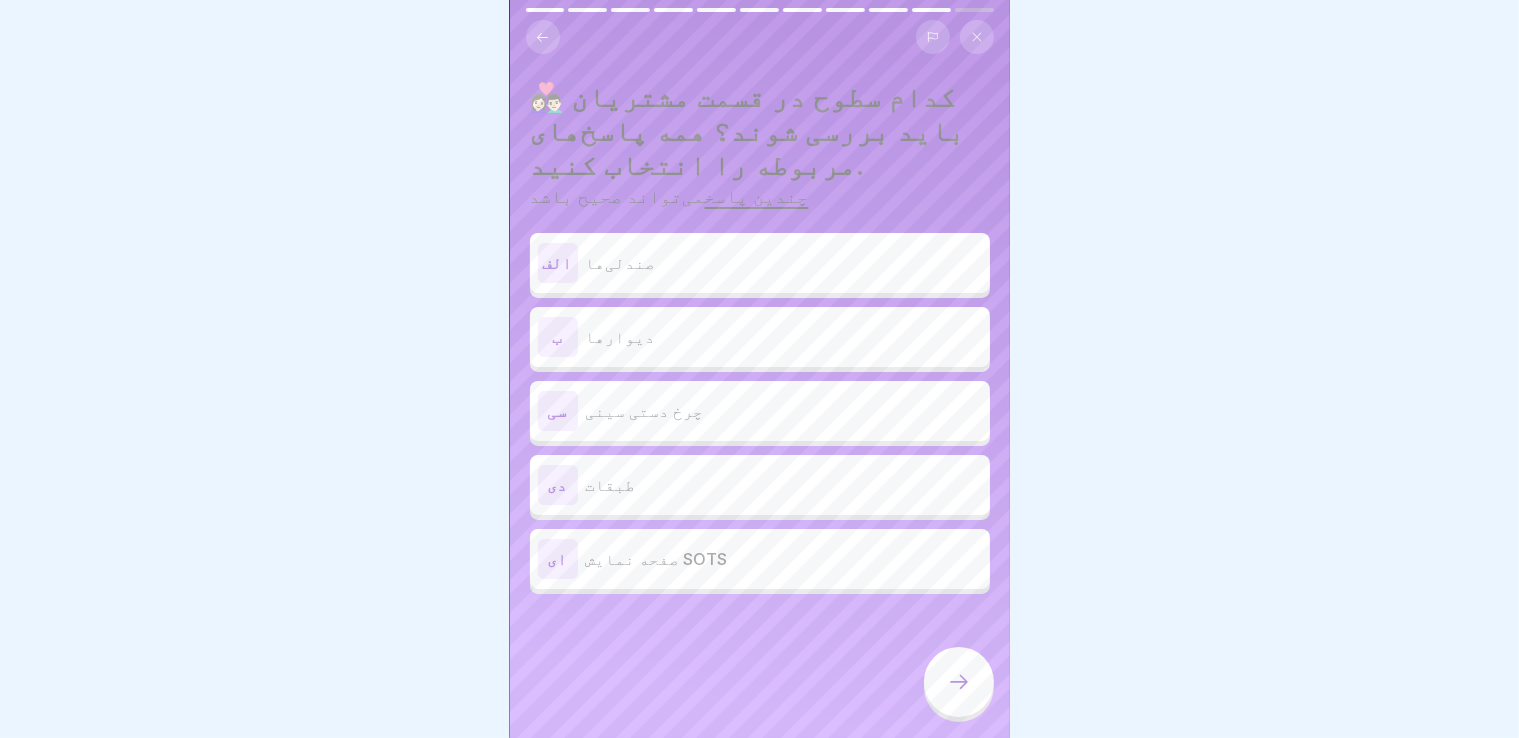 click on "صندلی‌ها" at bounding box center [784, 263] 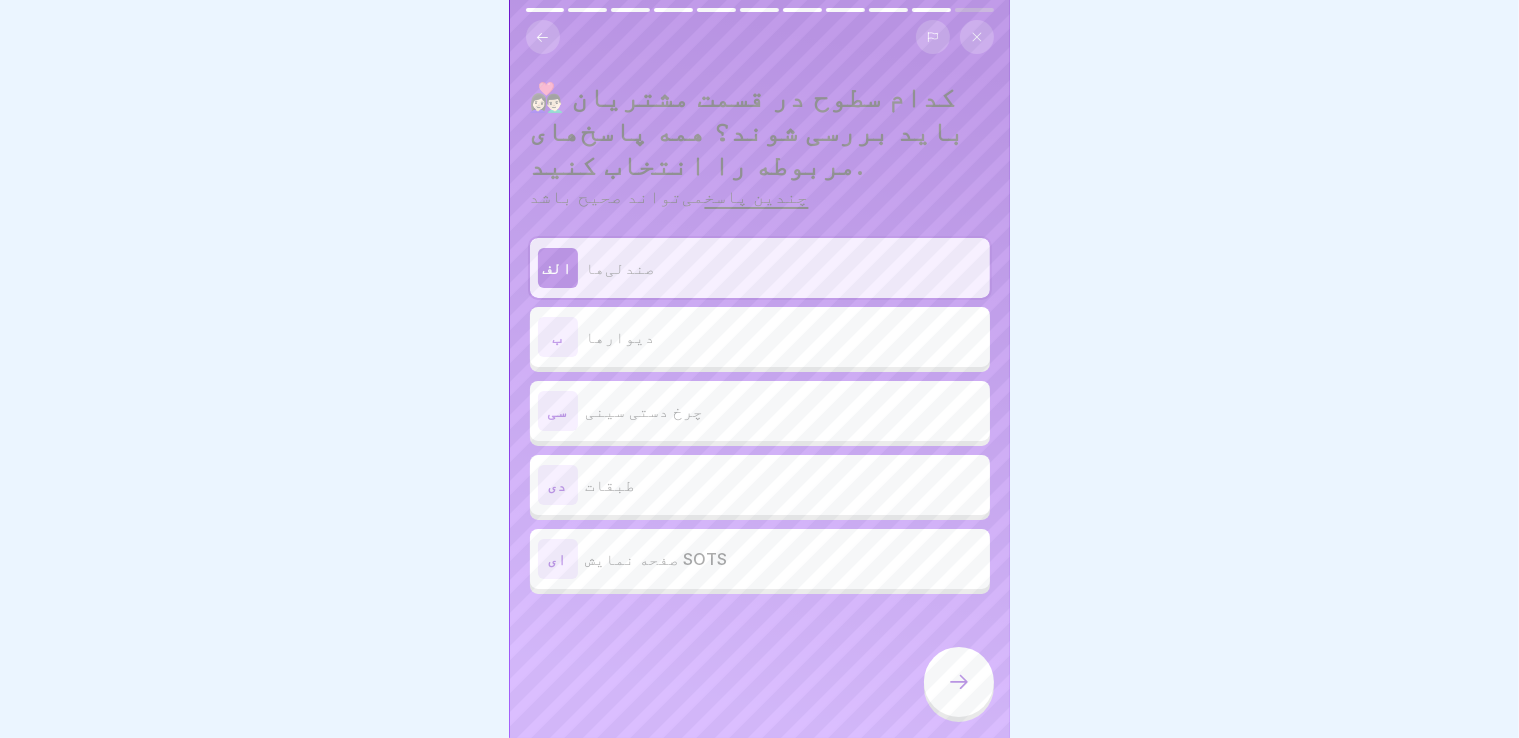 click on "چرخ دستی سینی" at bounding box center [784, 411] 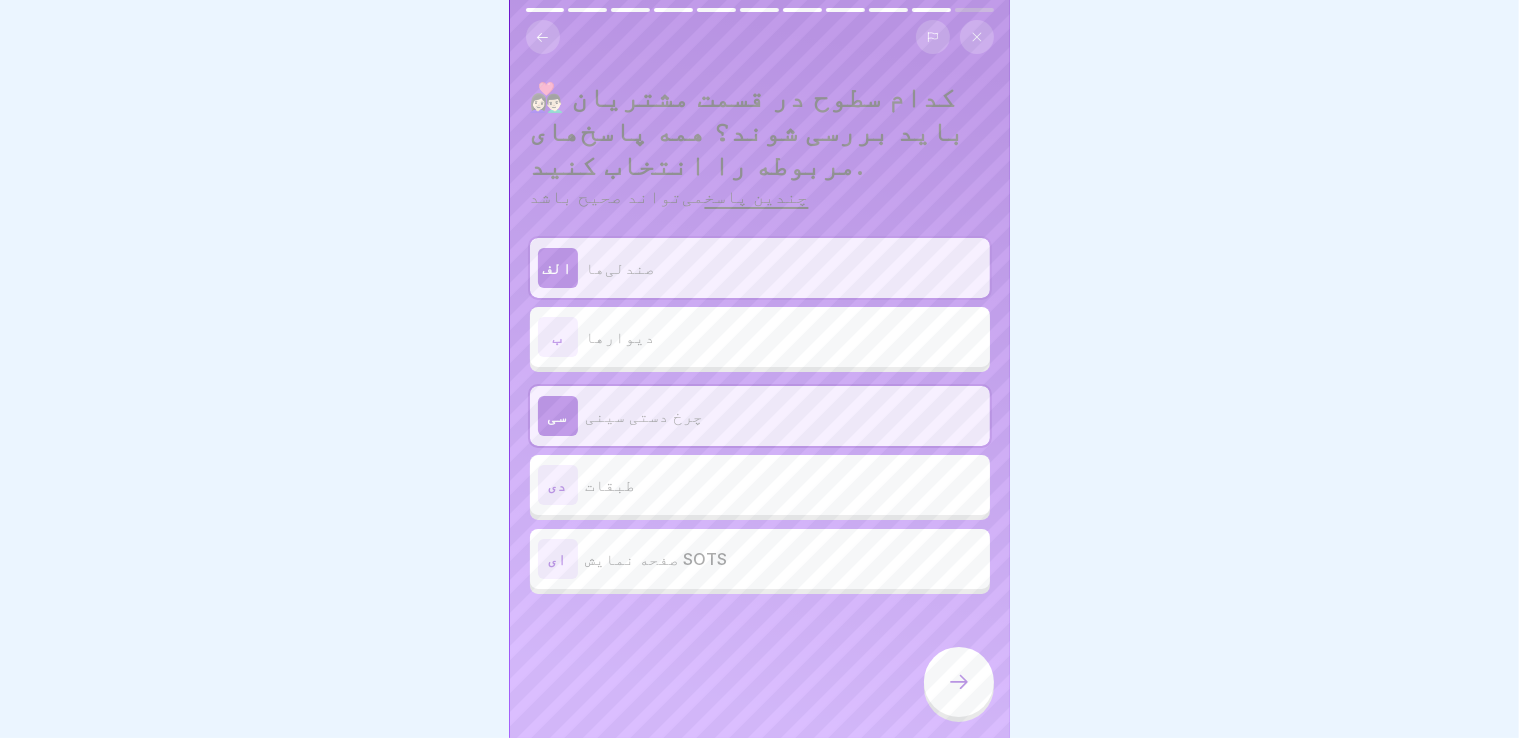 click on "صفحه نمایش SOTS" at bounding box center [784, 559] 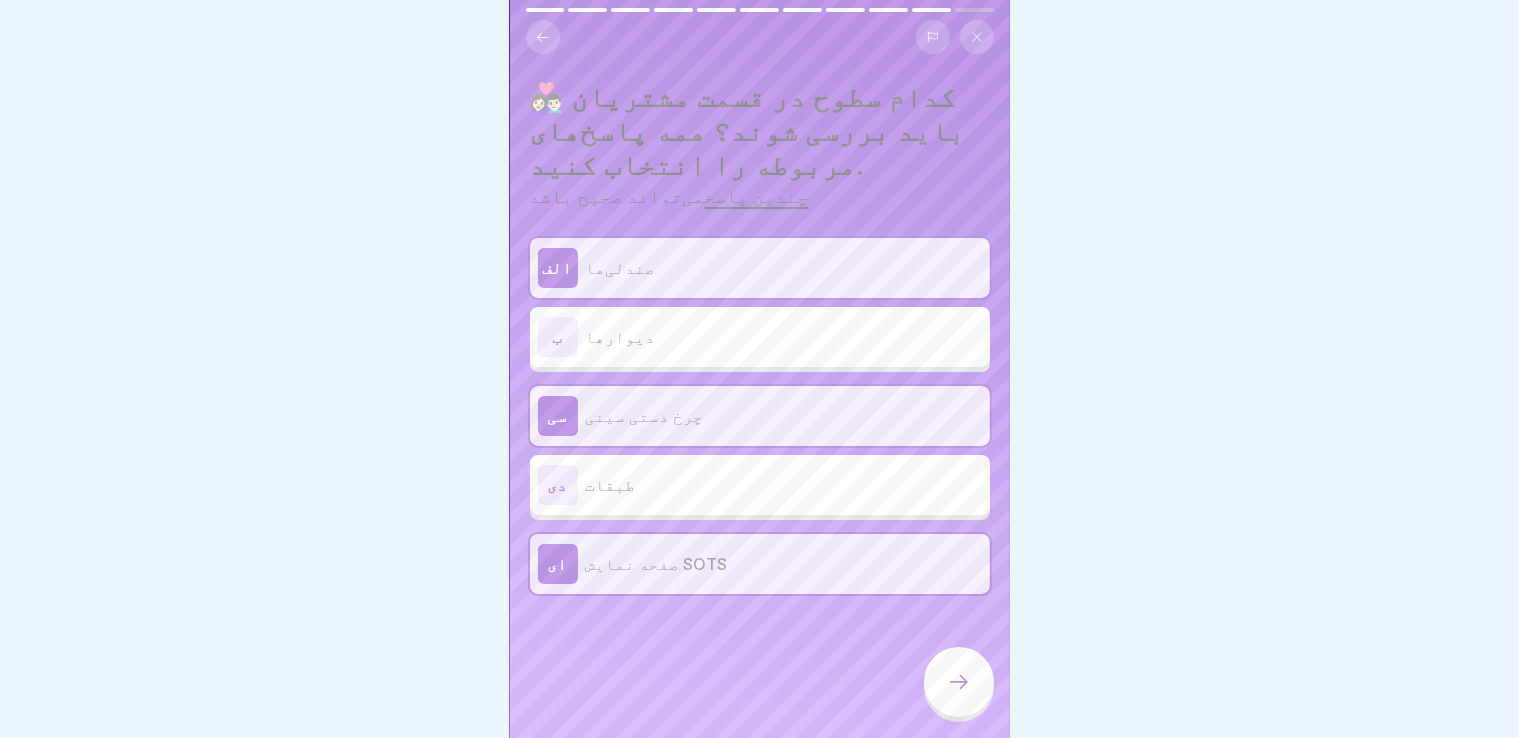 click at bounding box center (959, 682) 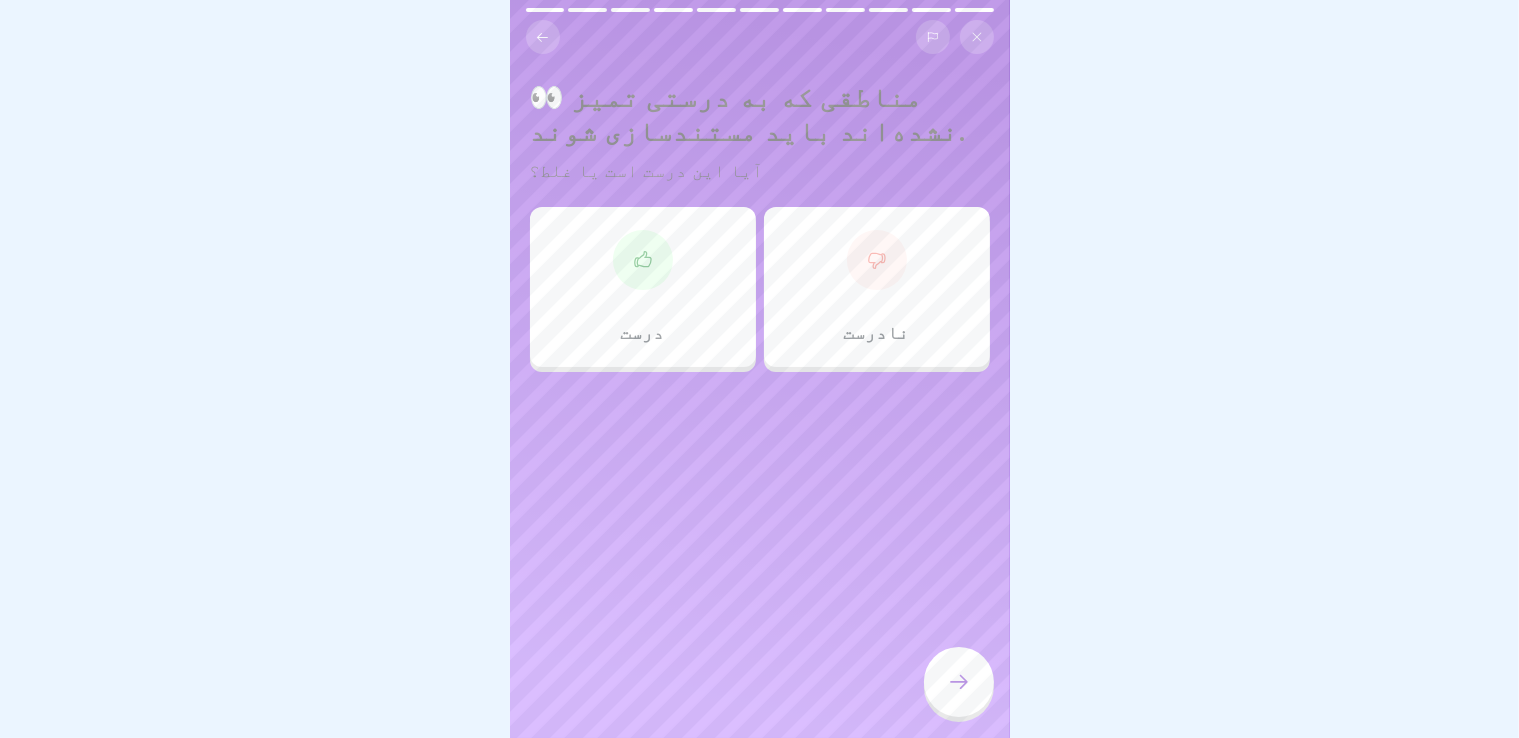 click on "درست" at bounding box center (643, 287) 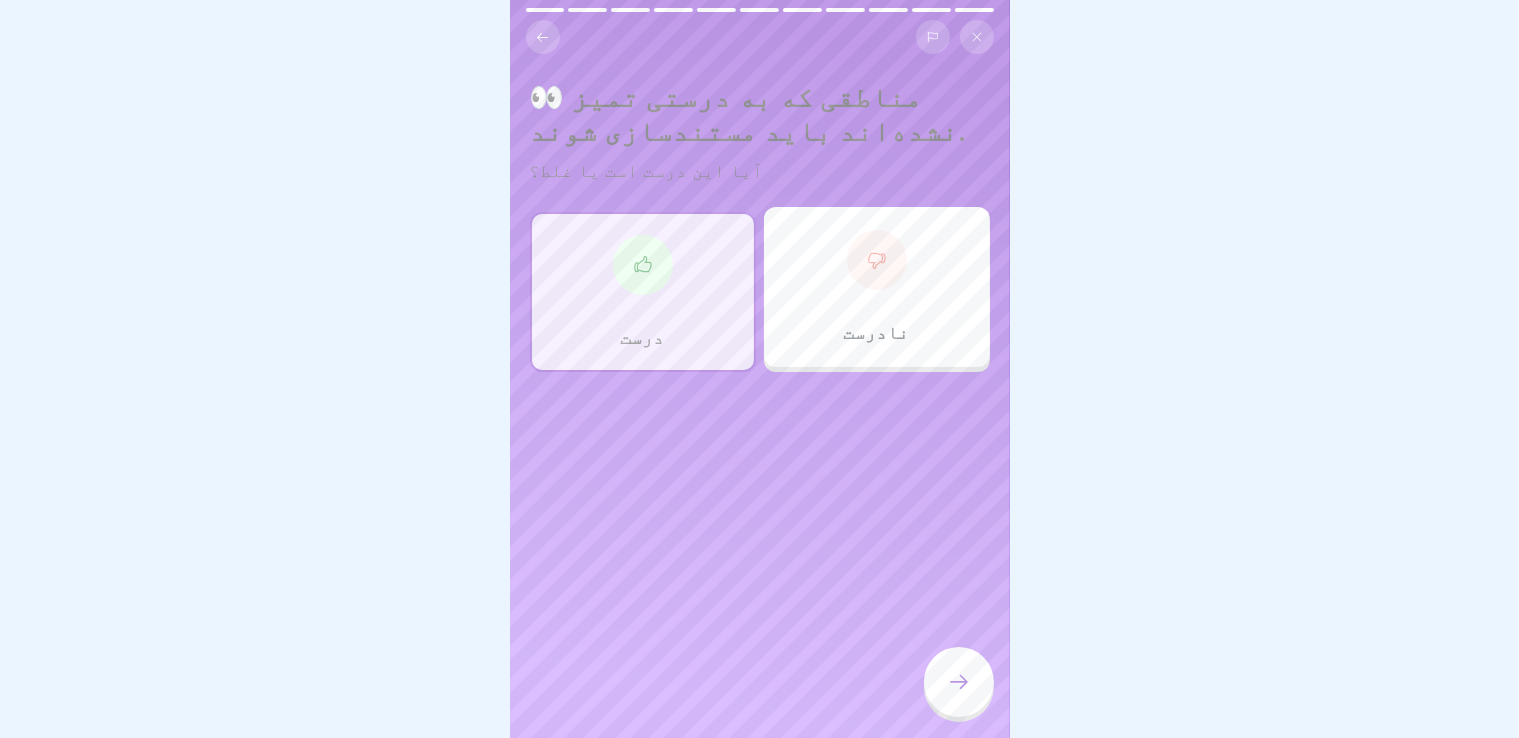 click at bounding box center (959, 682) 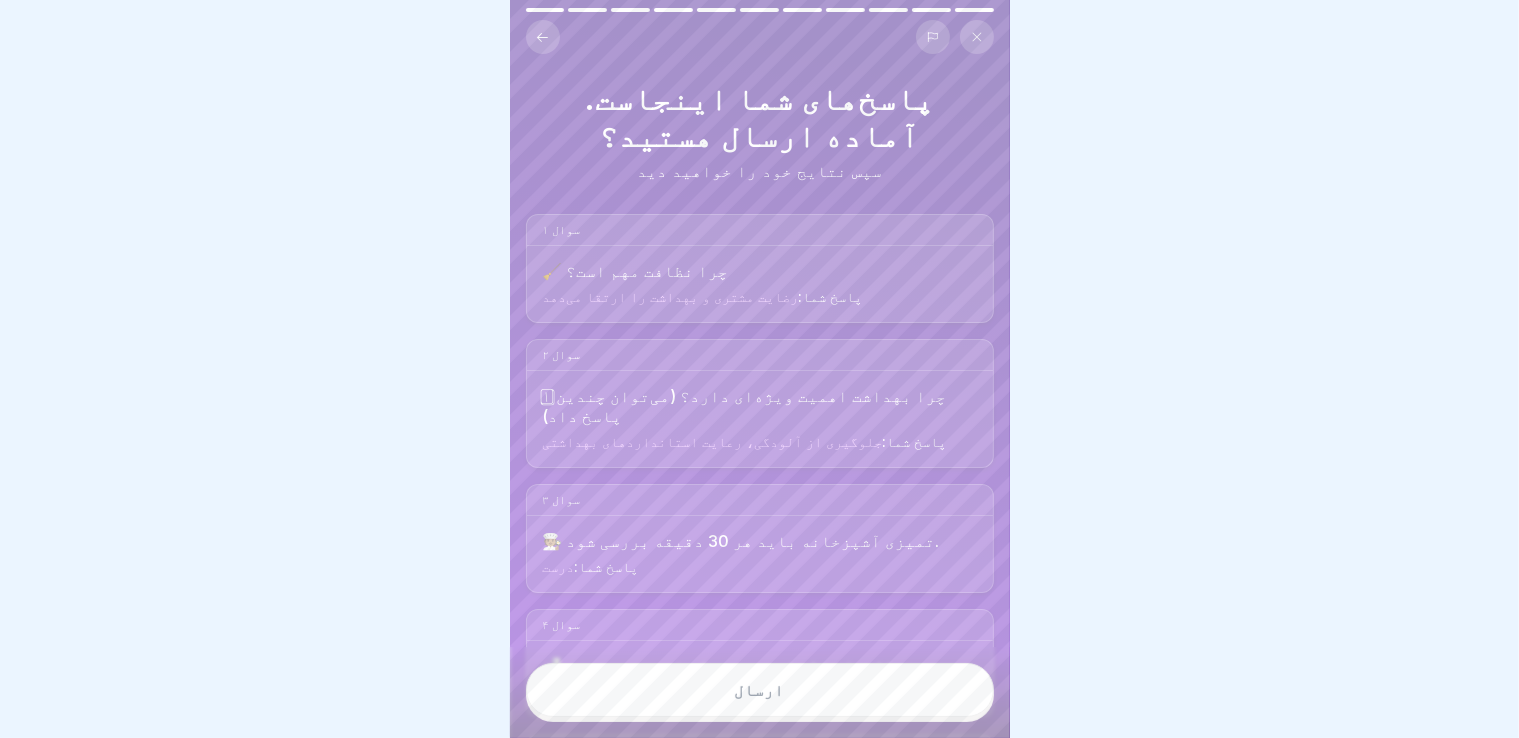 click on "ارسال" at bounding box center (760, 690) 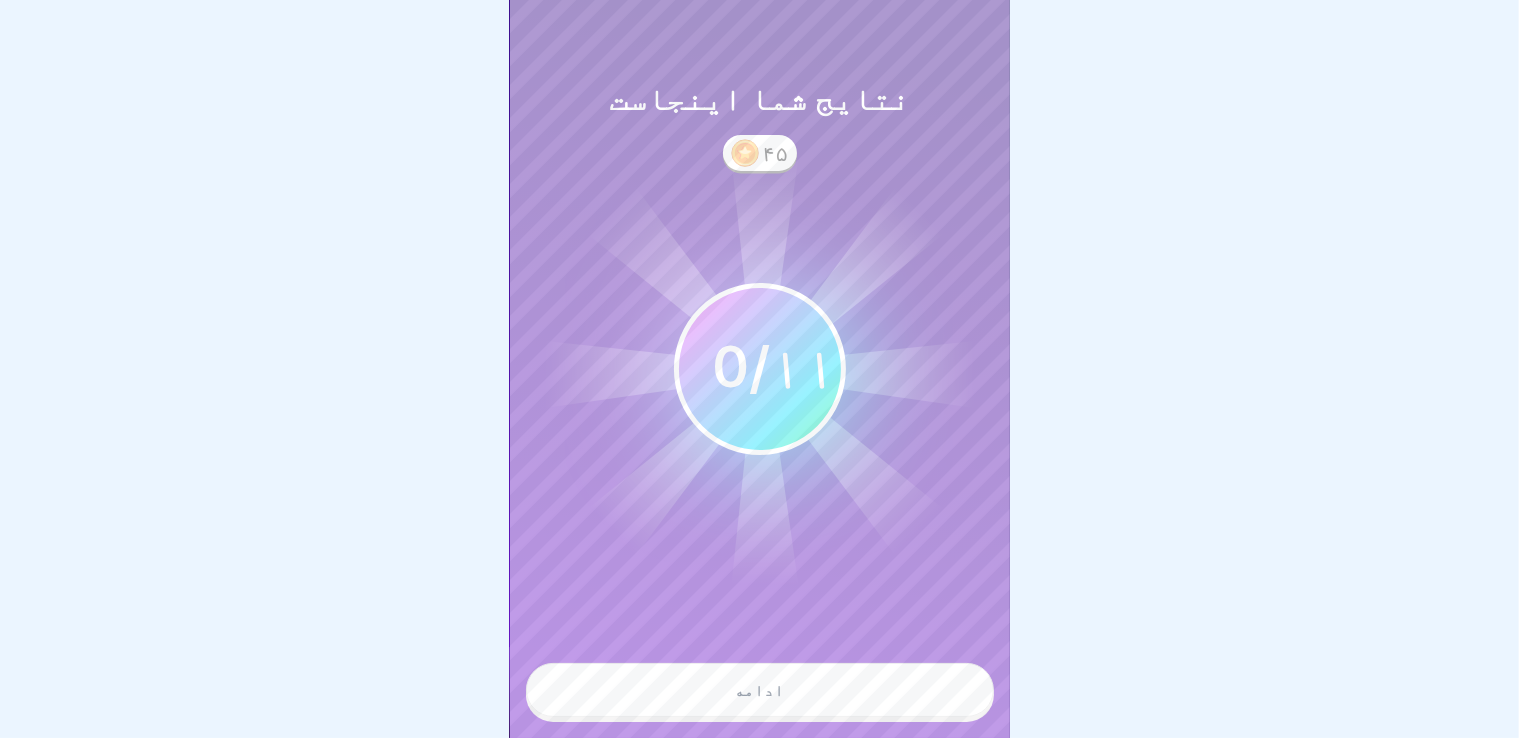 click on "ادامه" at bounding box center (760, 690) 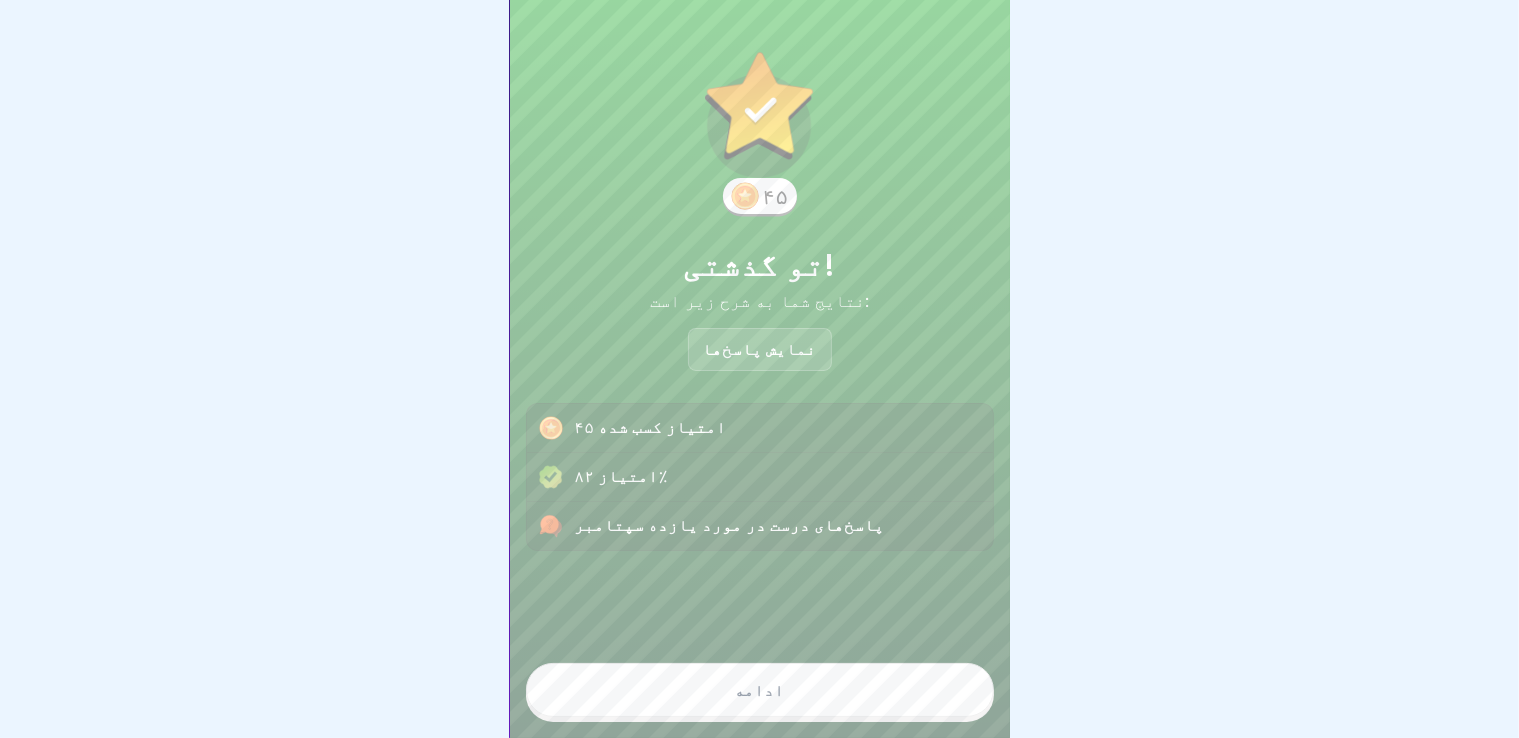click on "ادامه" at bounding box center [760, 690] 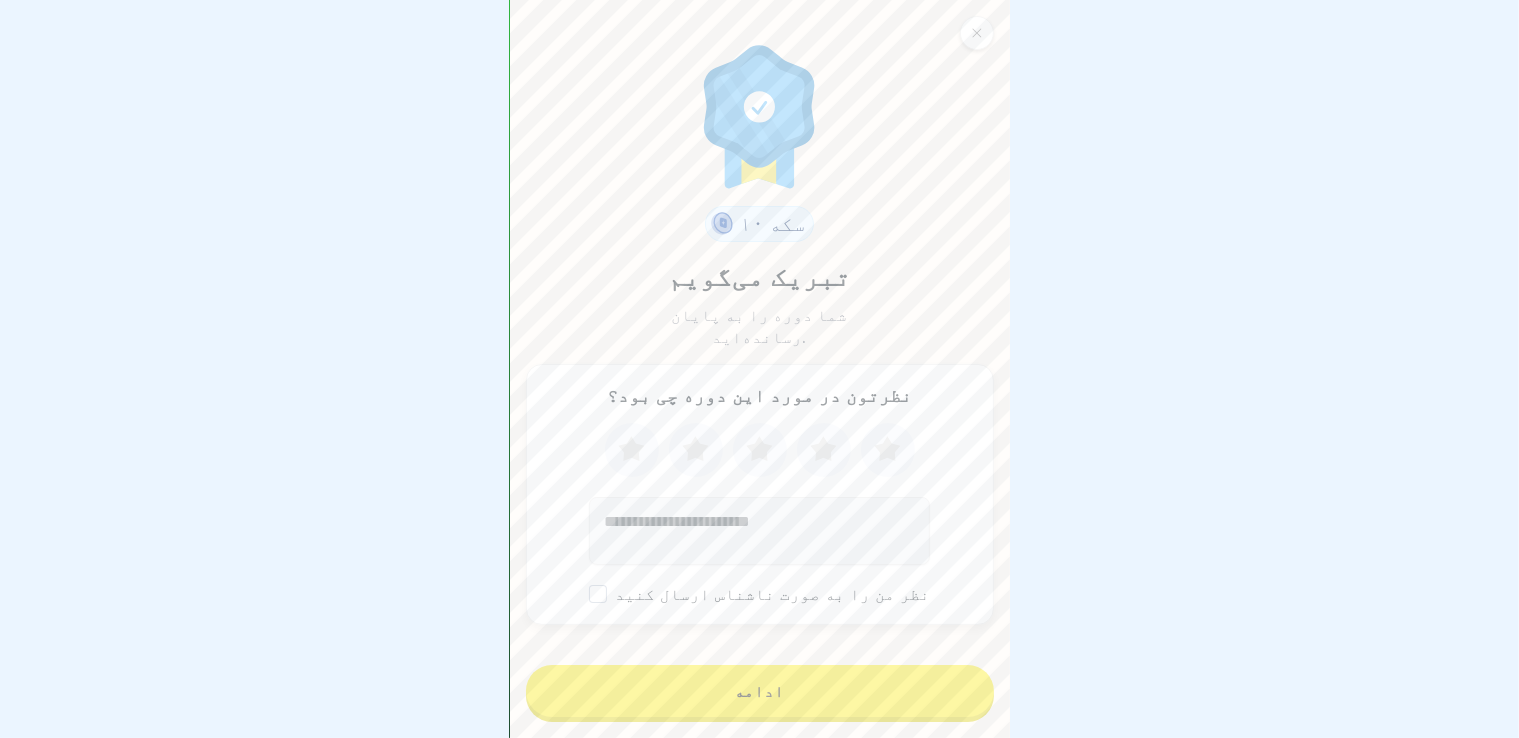 click on "ادامه" at bounding box center [760, 691] 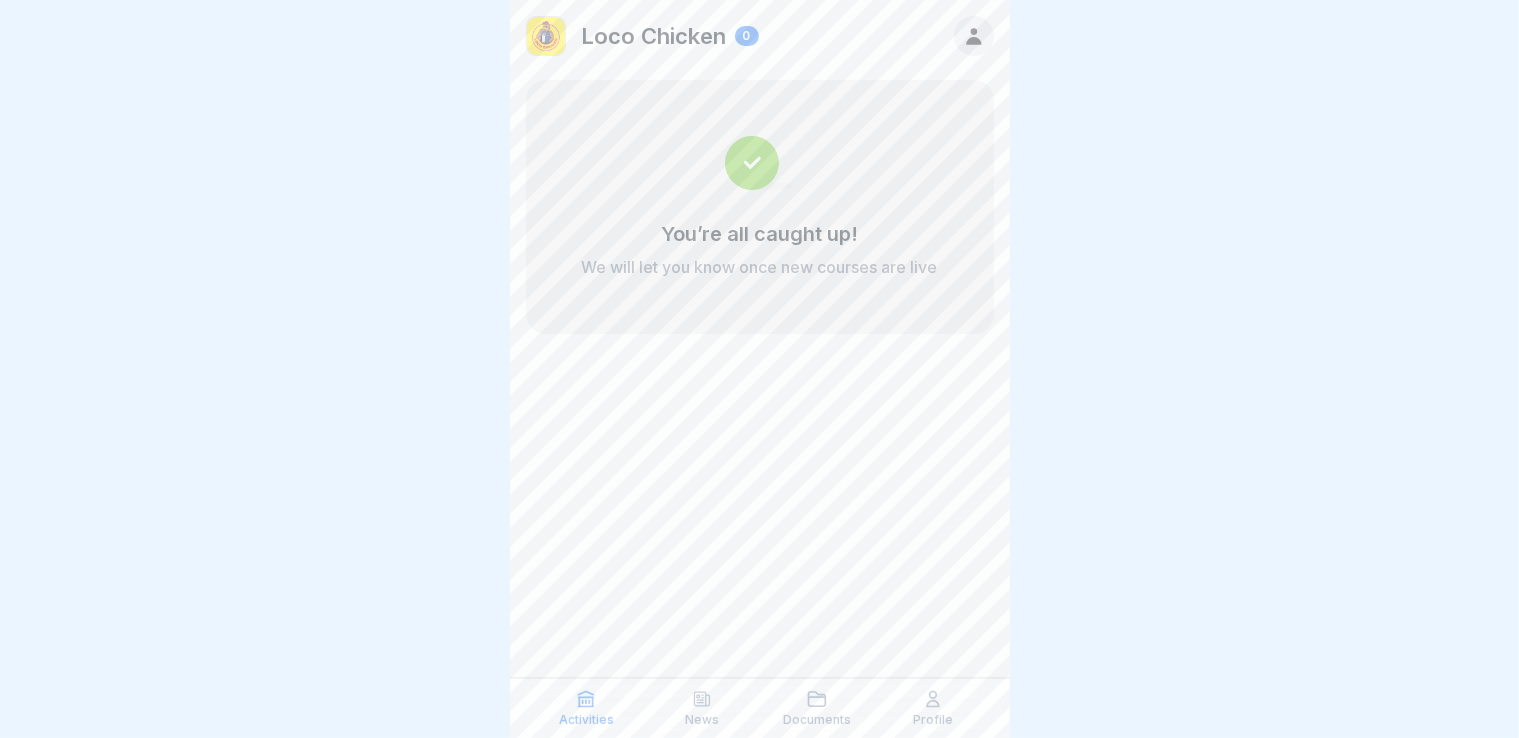 scroll, scrollTop: 0, scrollLeft: 0, axis: both 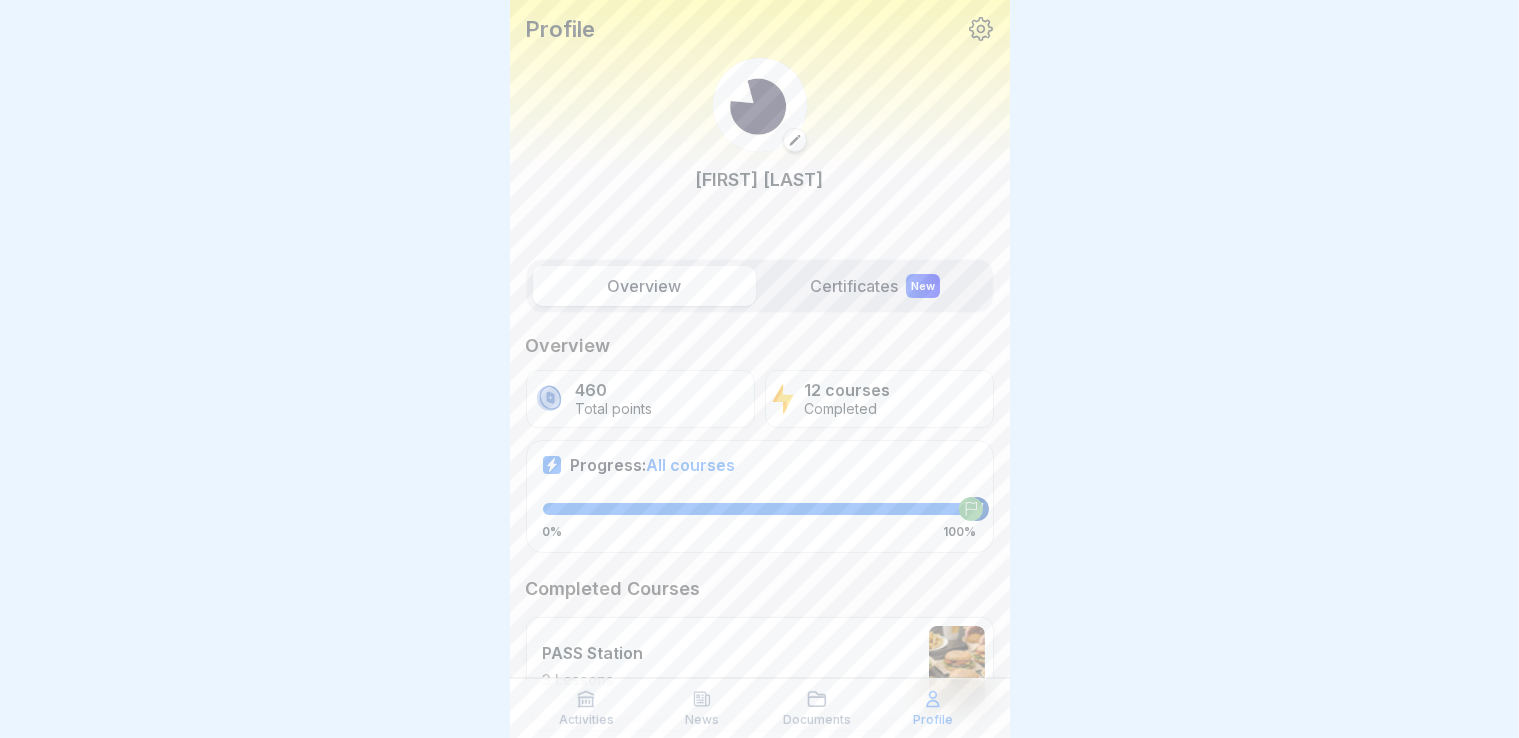 click on "Certificates New" at bounding box center [875, 286] 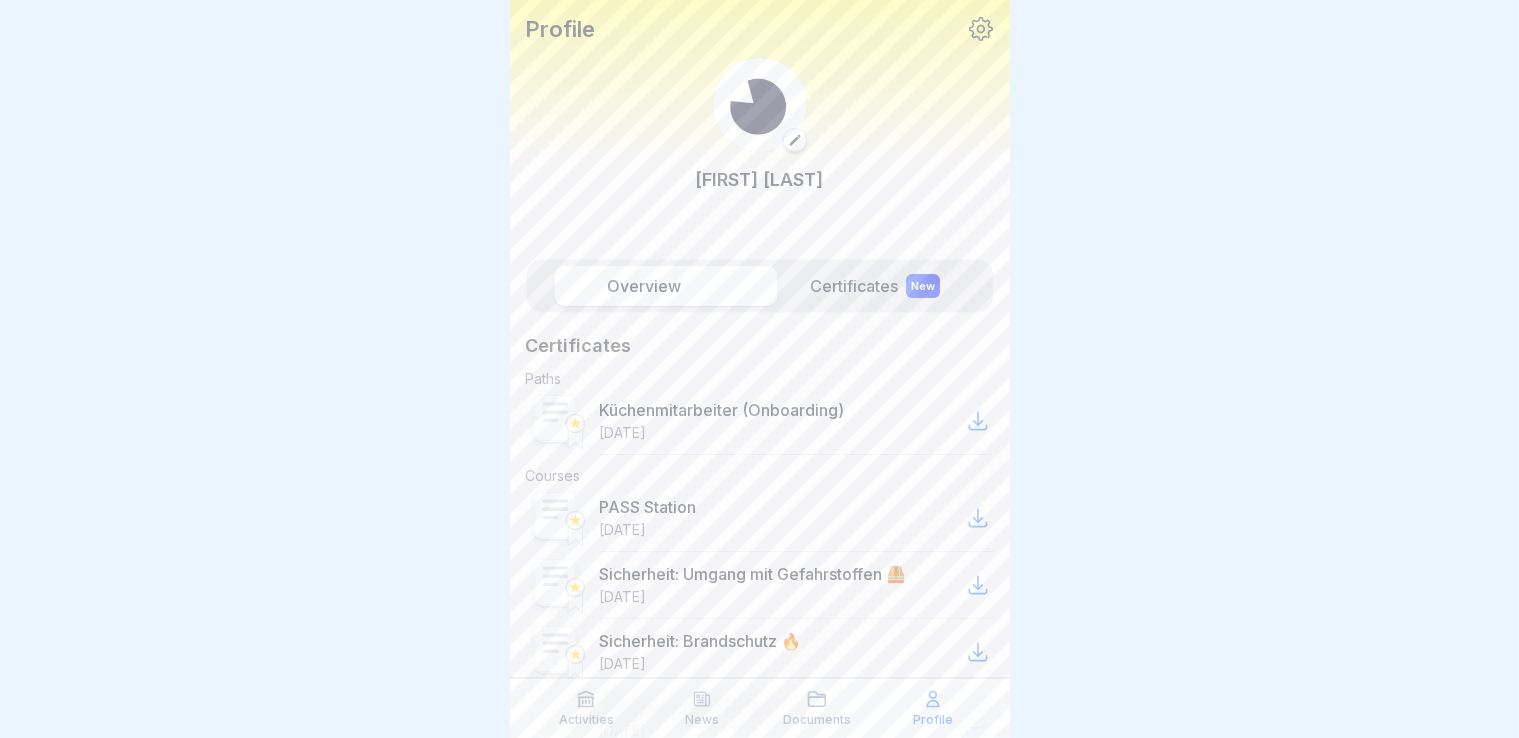 scroll, scrollTop: 0, scrollLeft: 0, axis: both 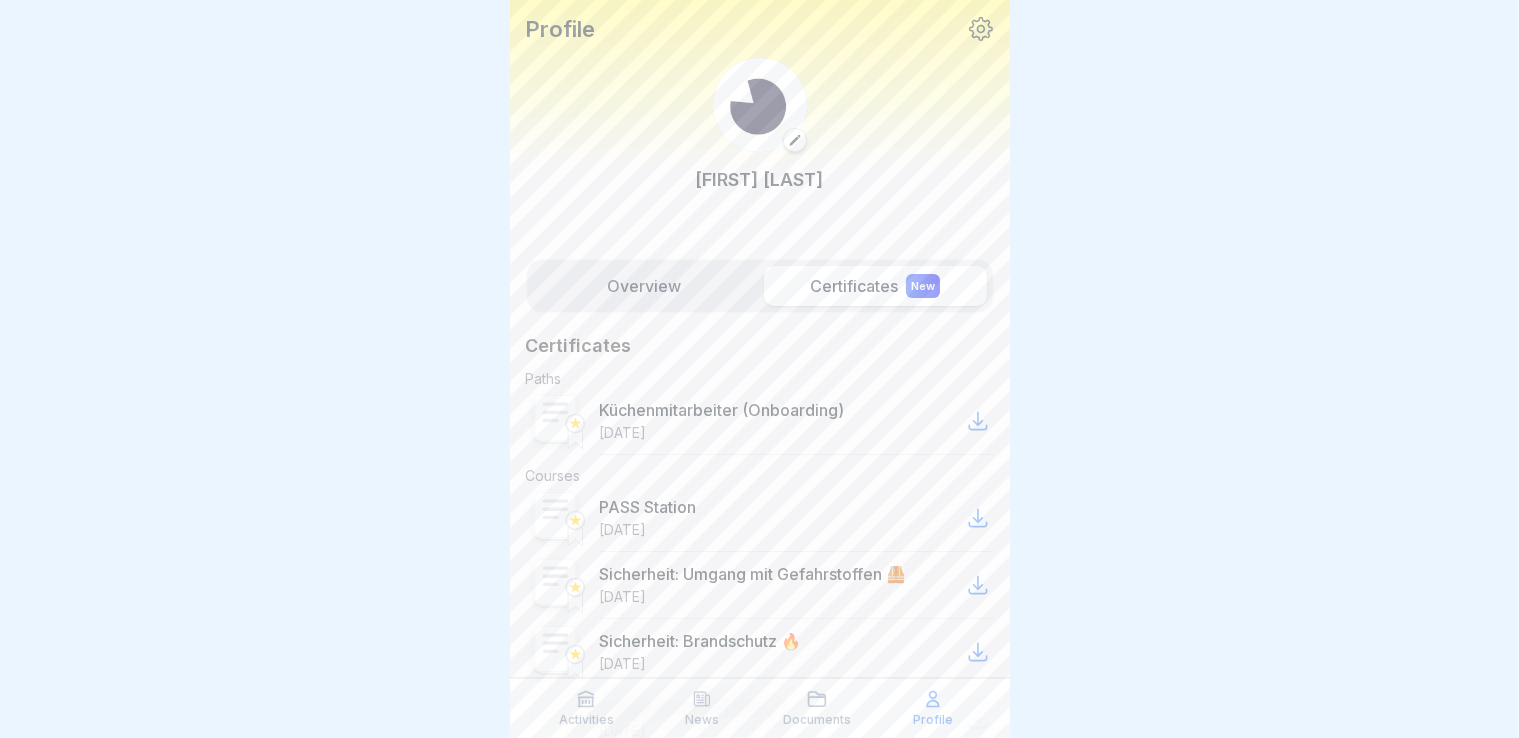 click on "Overview" at bounding box center (644, 286) 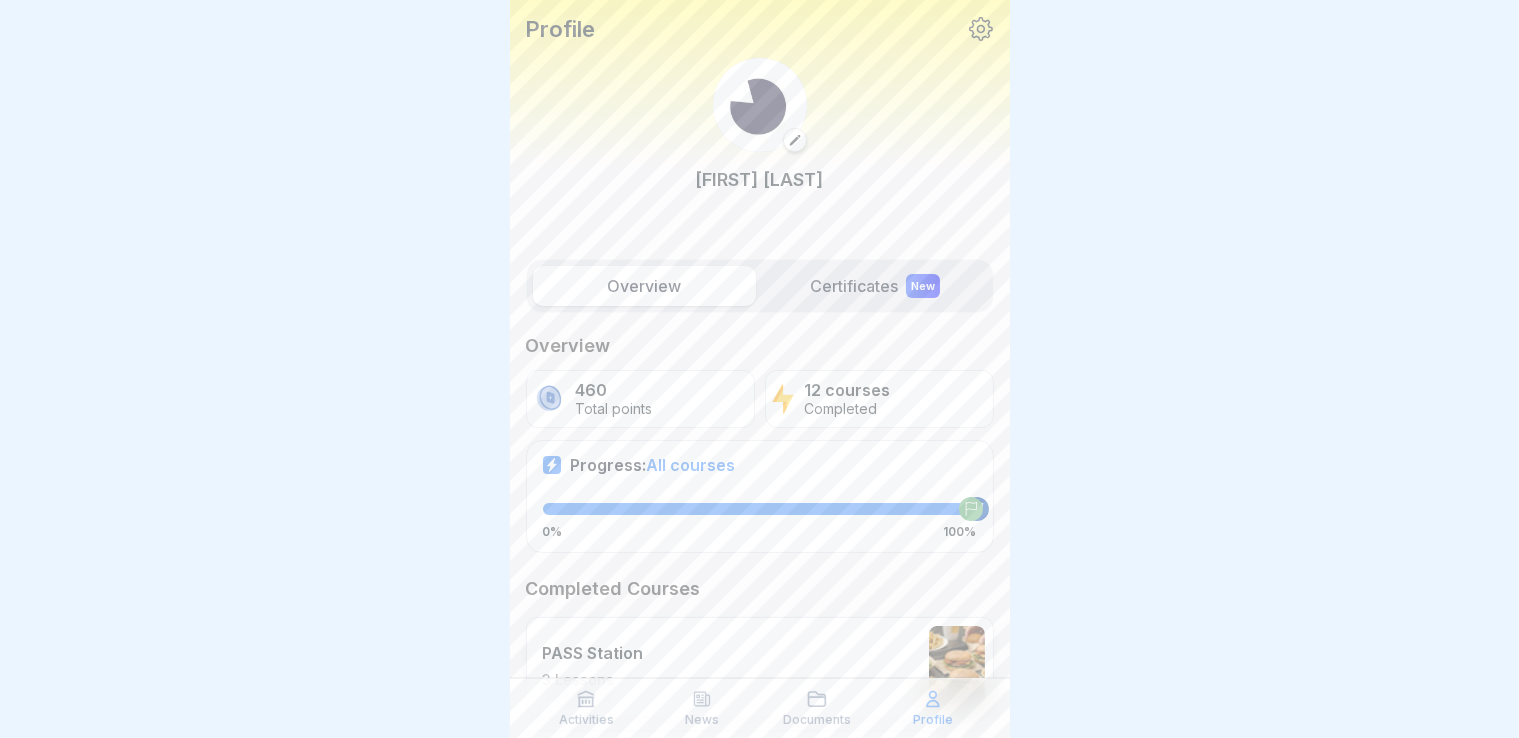 click on "[FIRST]   [LAST]" at bounding box center (760, 137) 